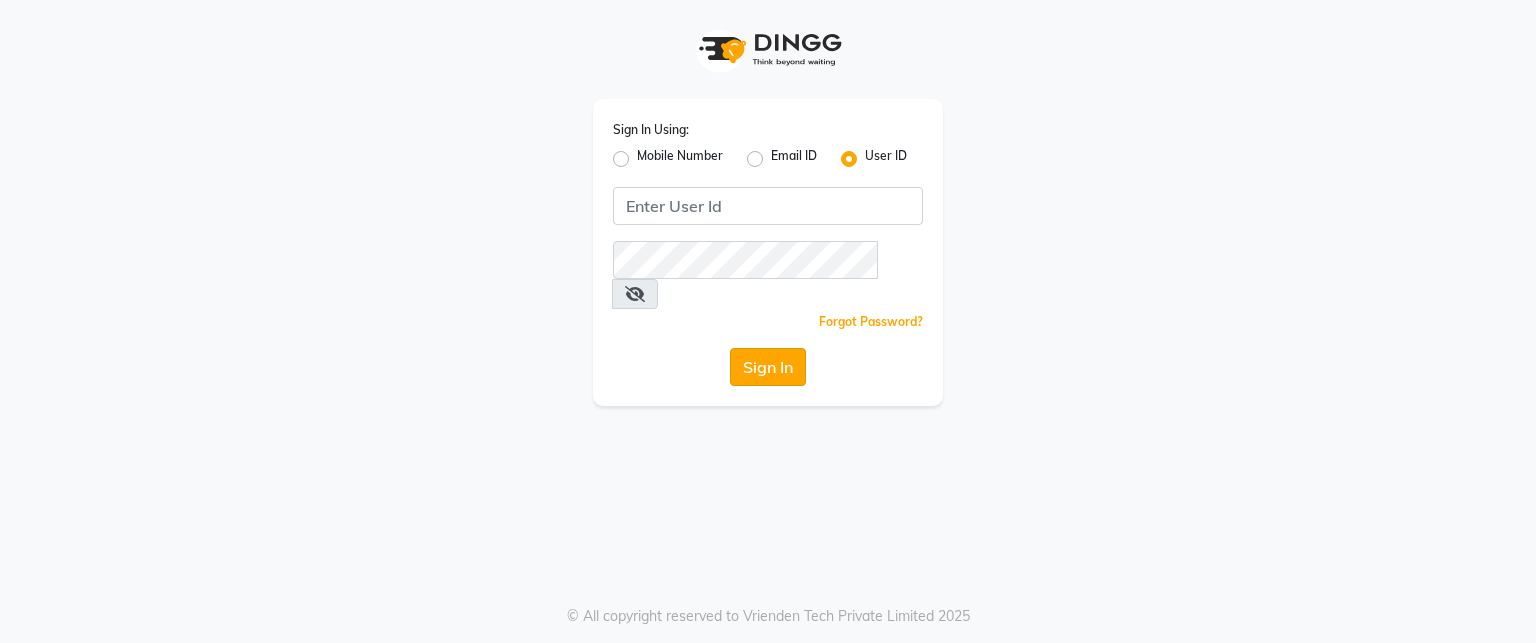scroll, scrollTop: 0, scrollLeft: 0, axis: both 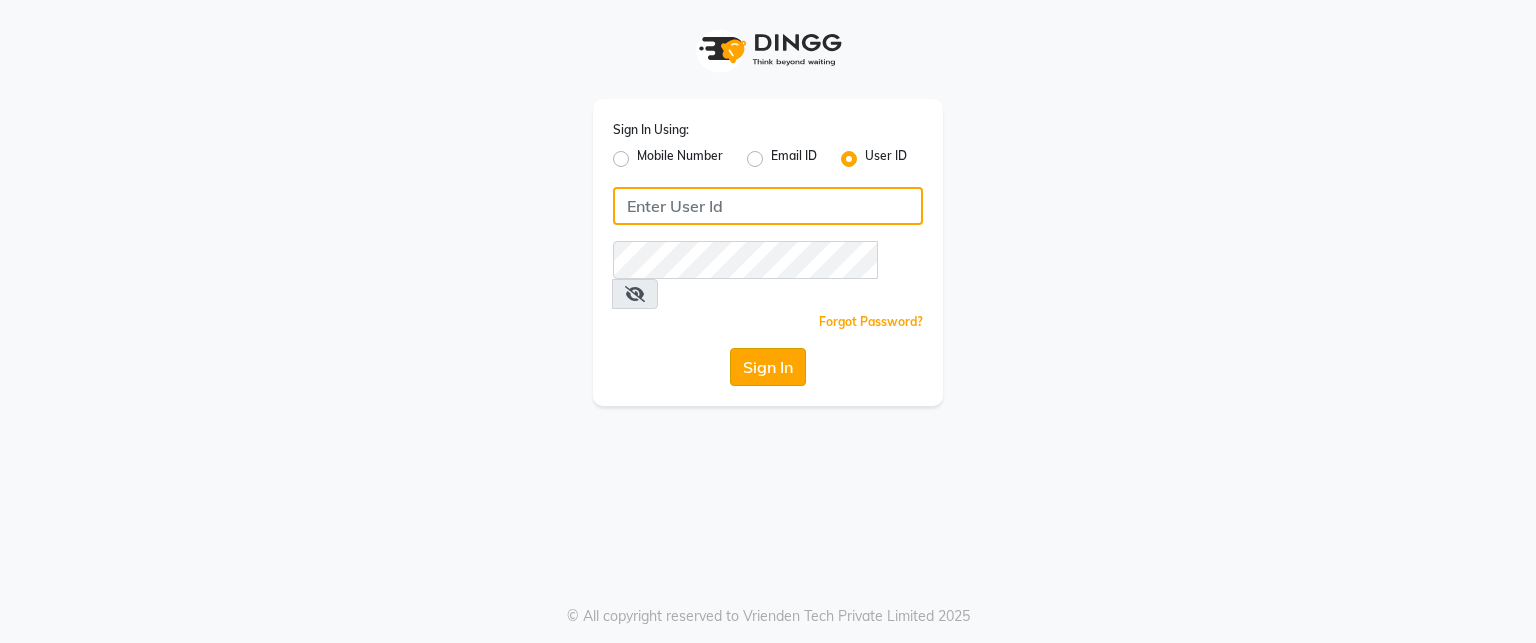 type on "punehaircompany" 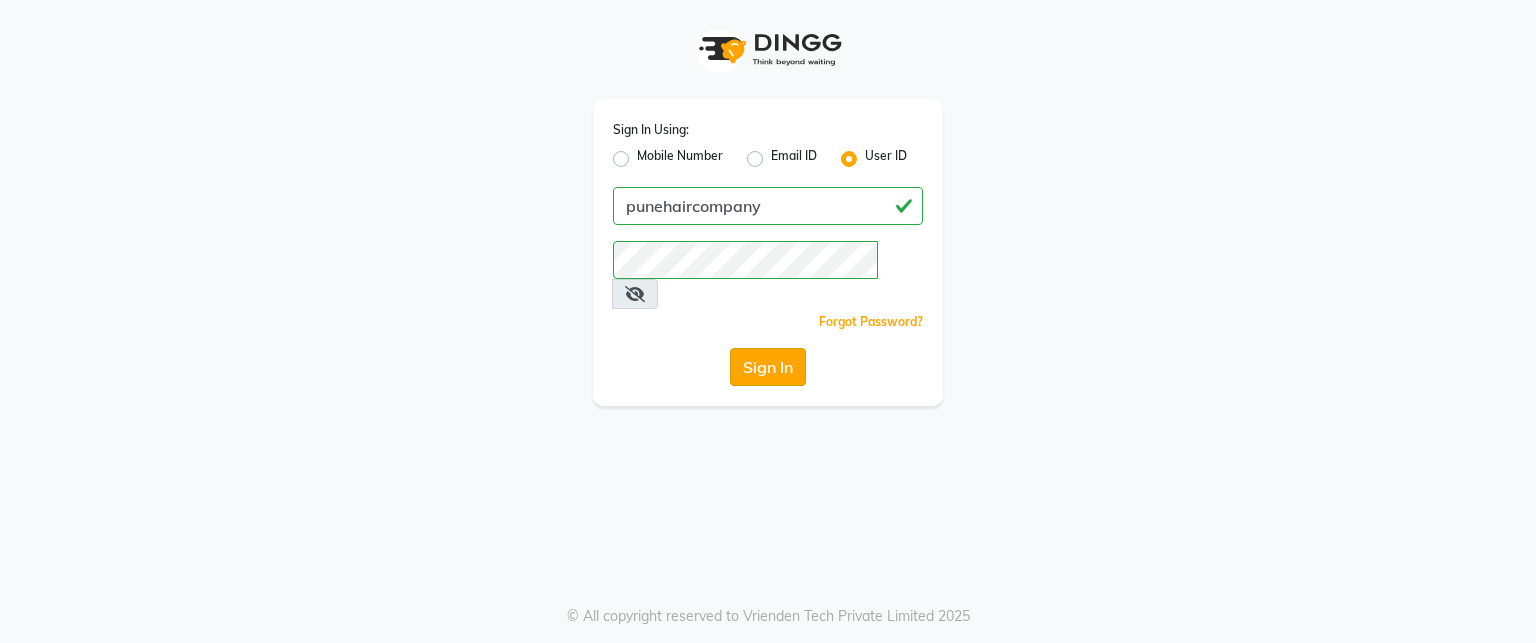 click on "Sign In" 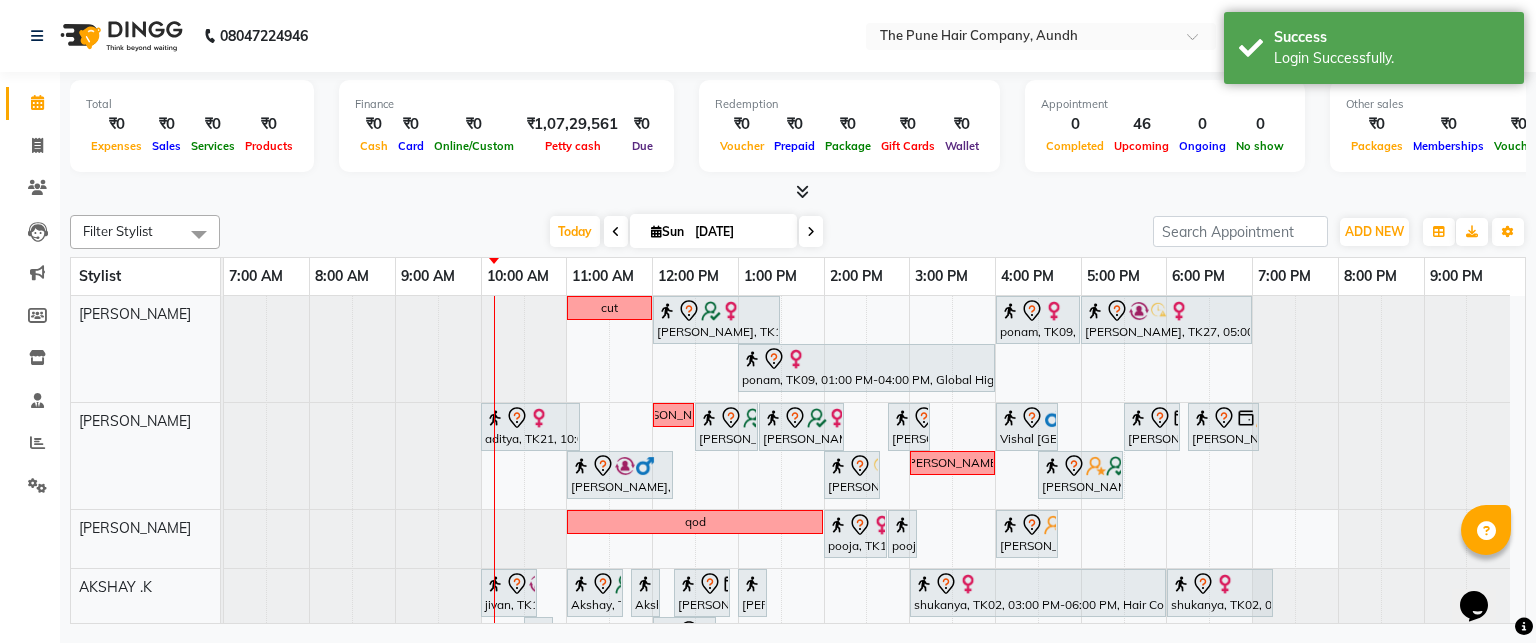 scroll, scrollTop: 0, scrollLeft: 0, axis: both 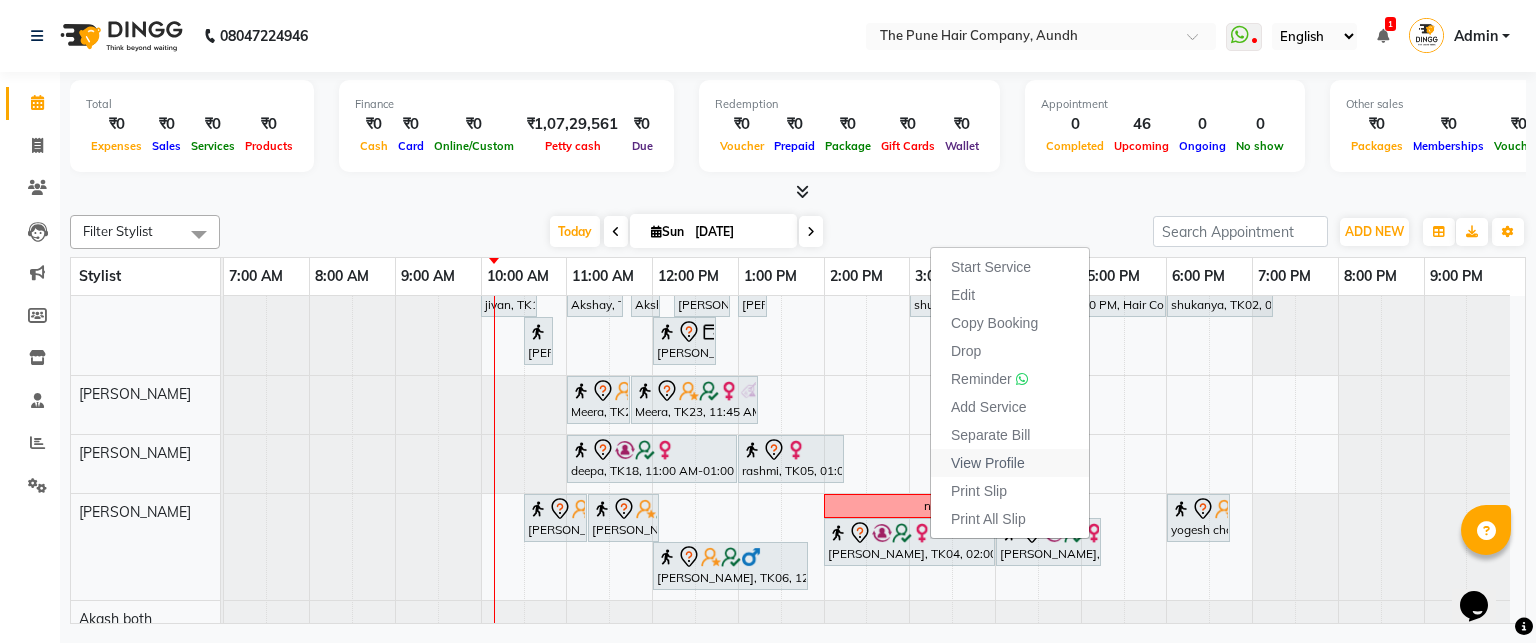 click on "View Profile" at bounding box center [988, 463] 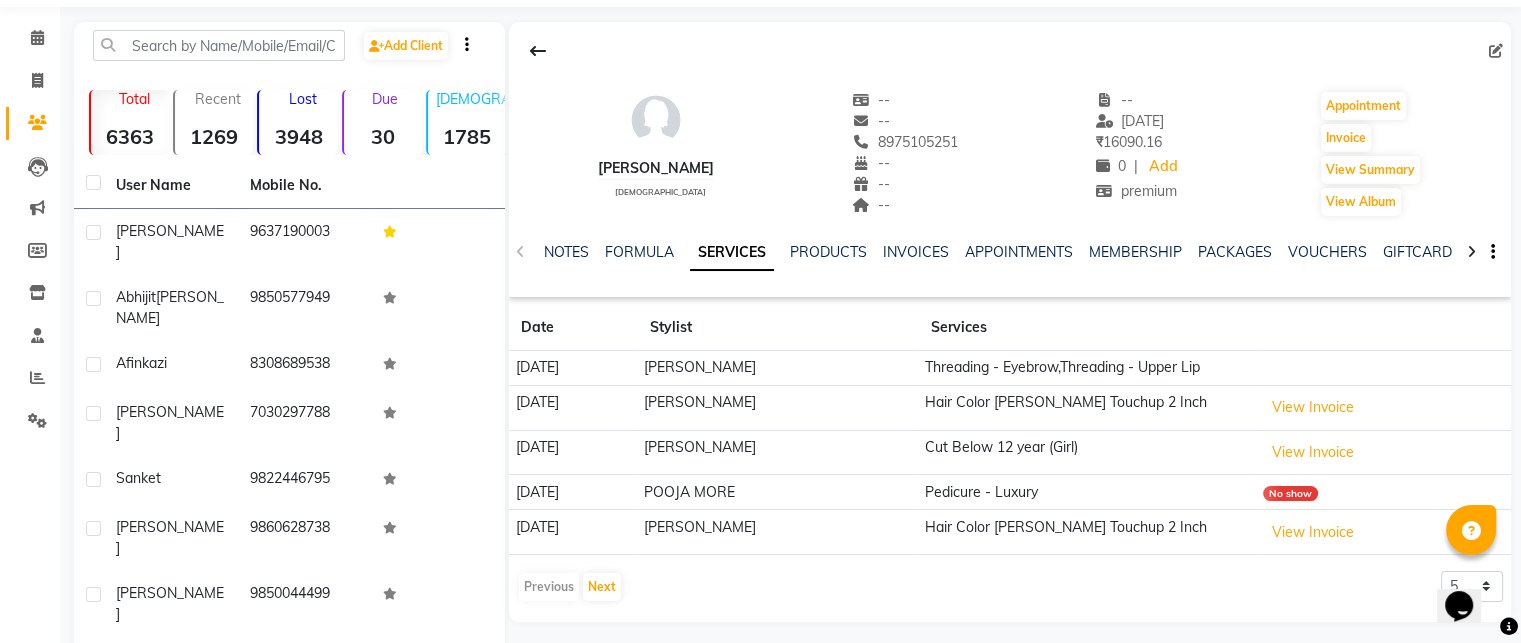 scroll, scrollTop: 100, scrollLeft: 0, axis: vertical 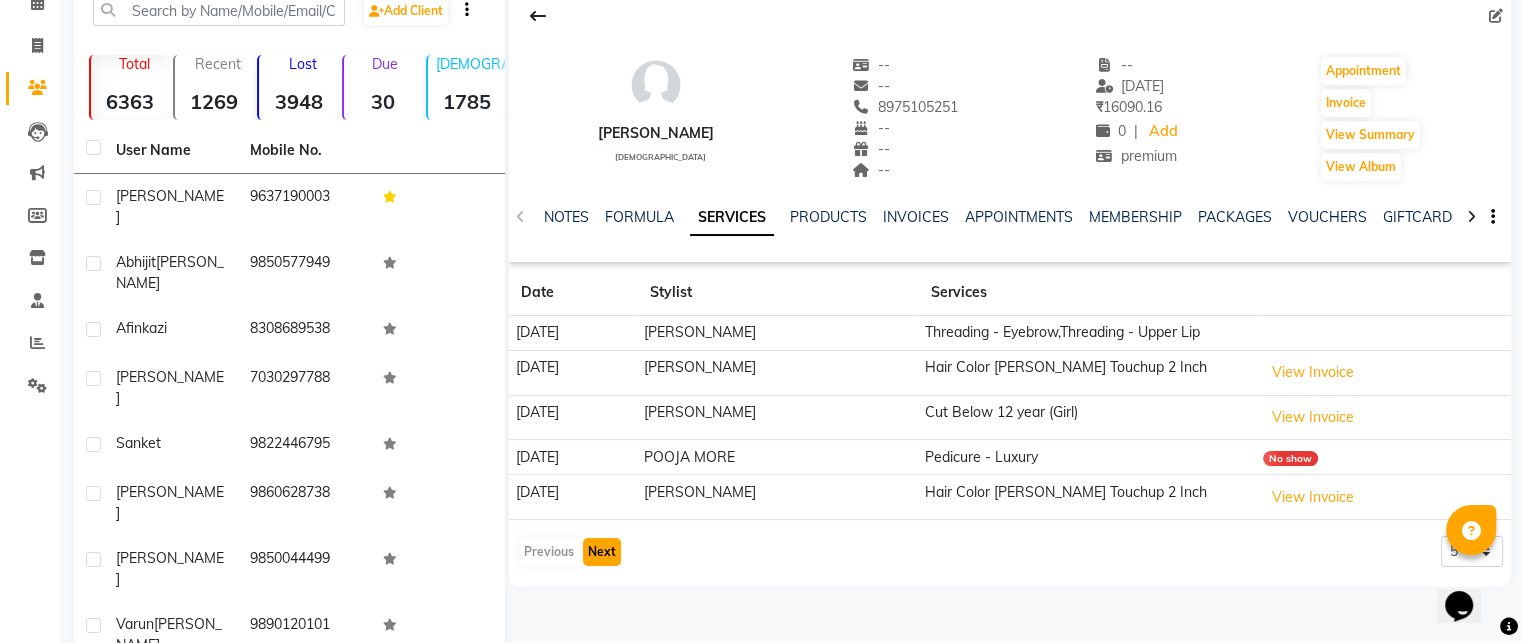 click on "Next" 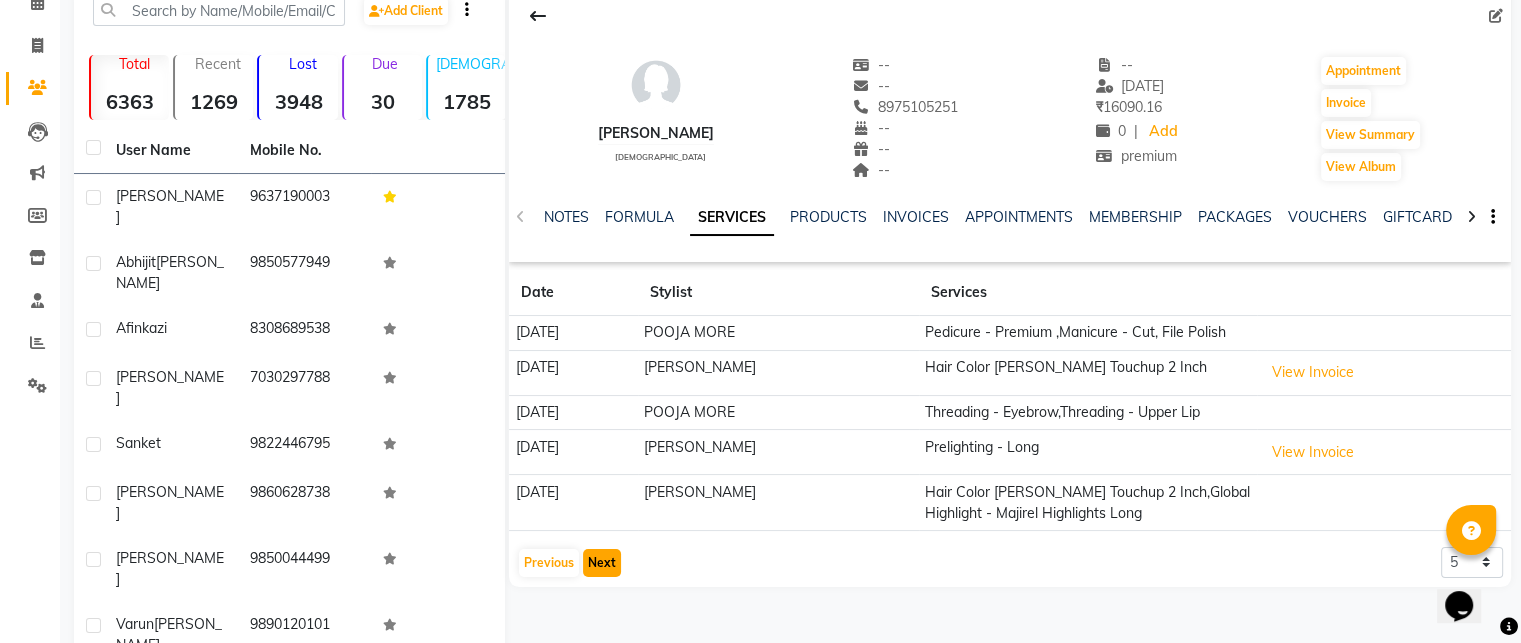 click on "Next" 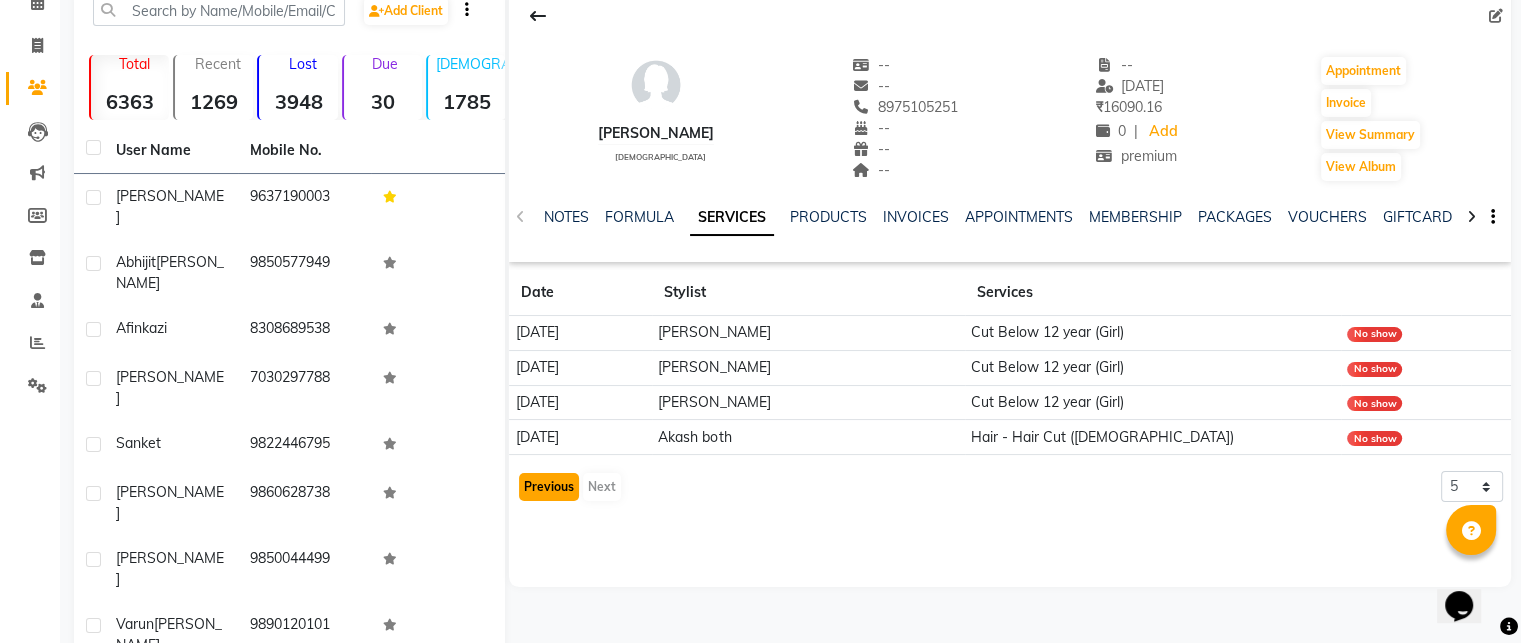 click on "Previous" 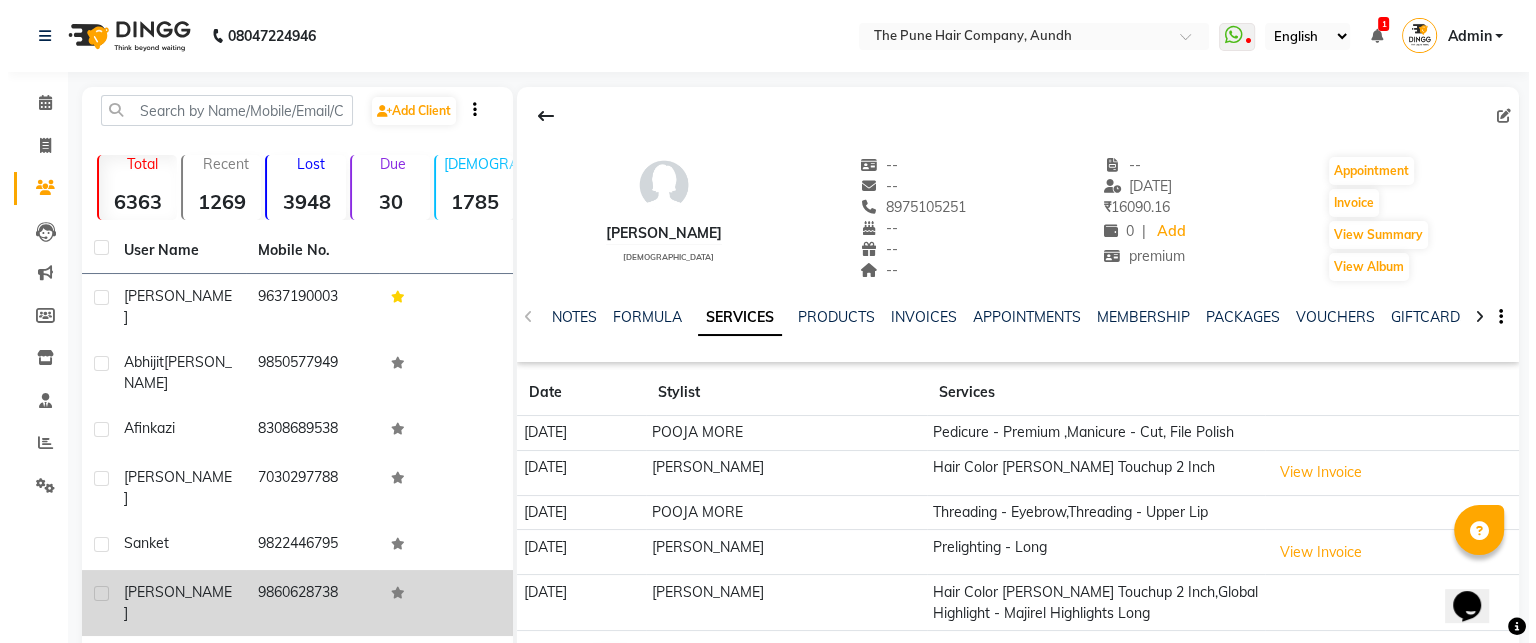 scroll, scrollTop: 0, scrollLeft: 0, axis: both 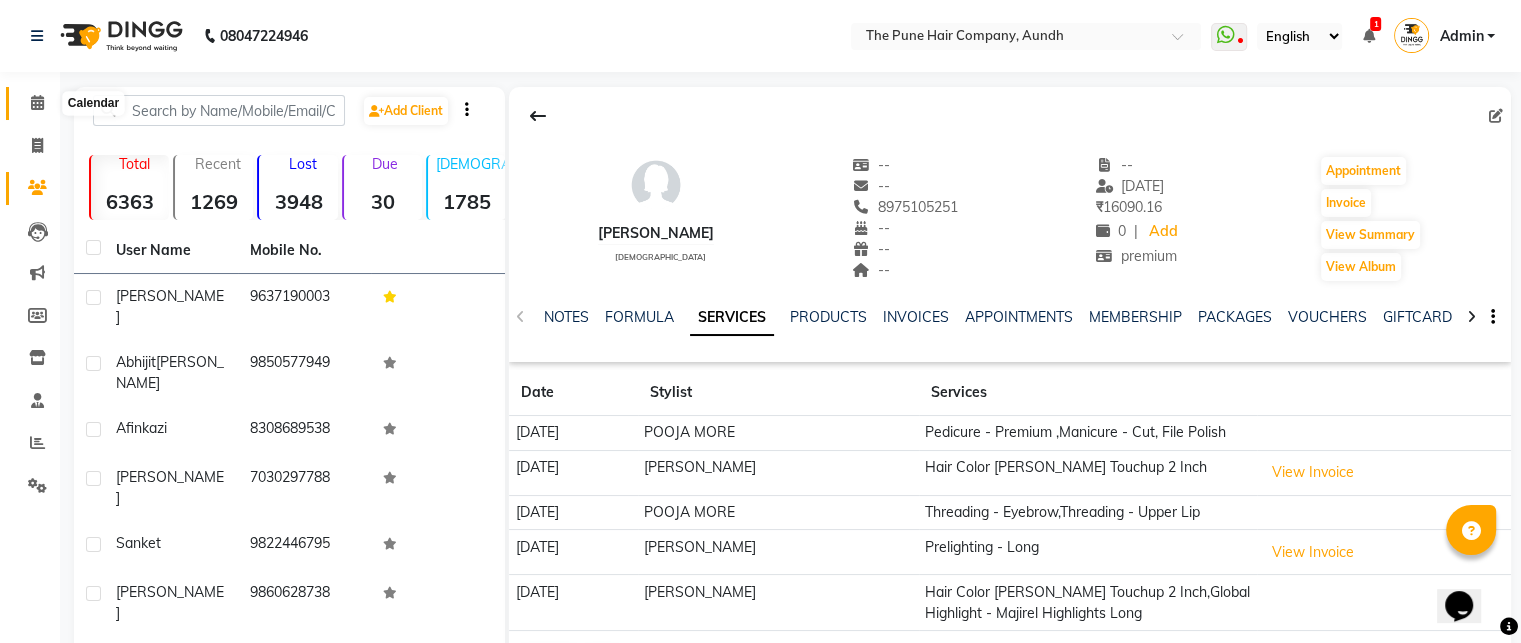 click 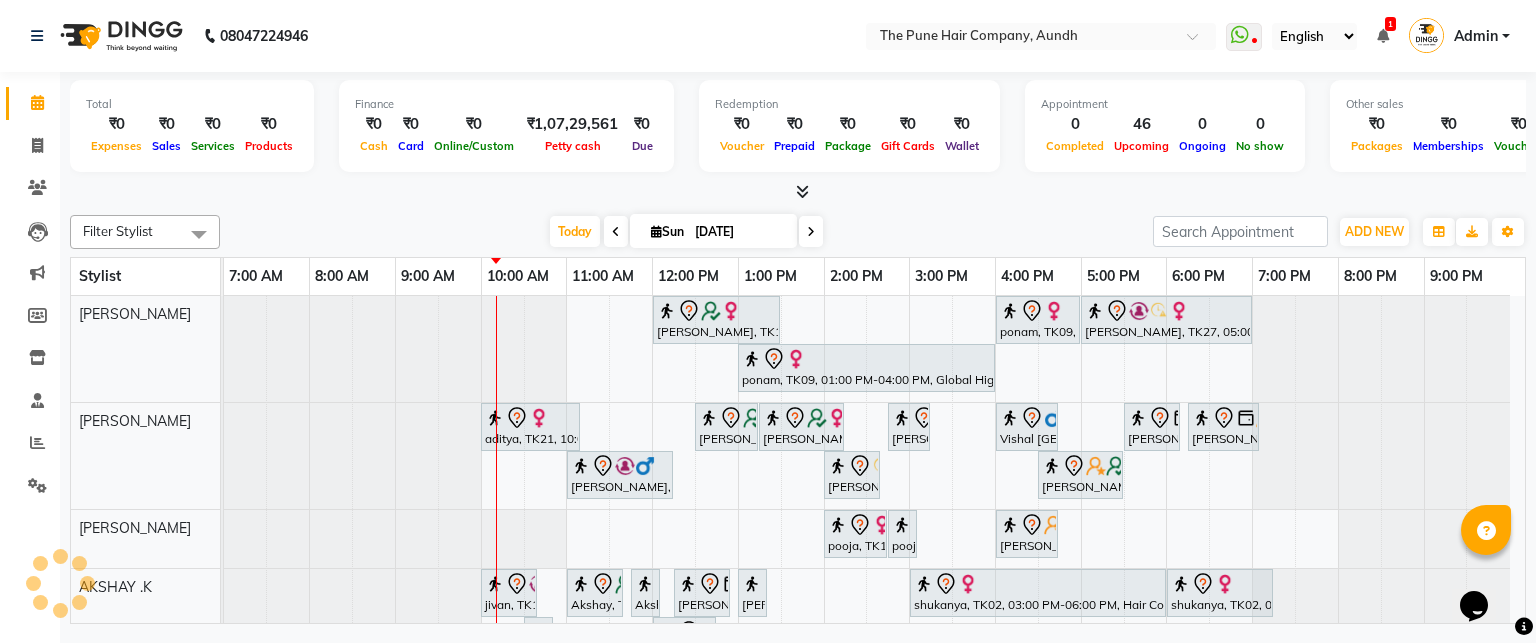 scroll, scrollTop: 294, scrollLeft: 0, axis: vertical 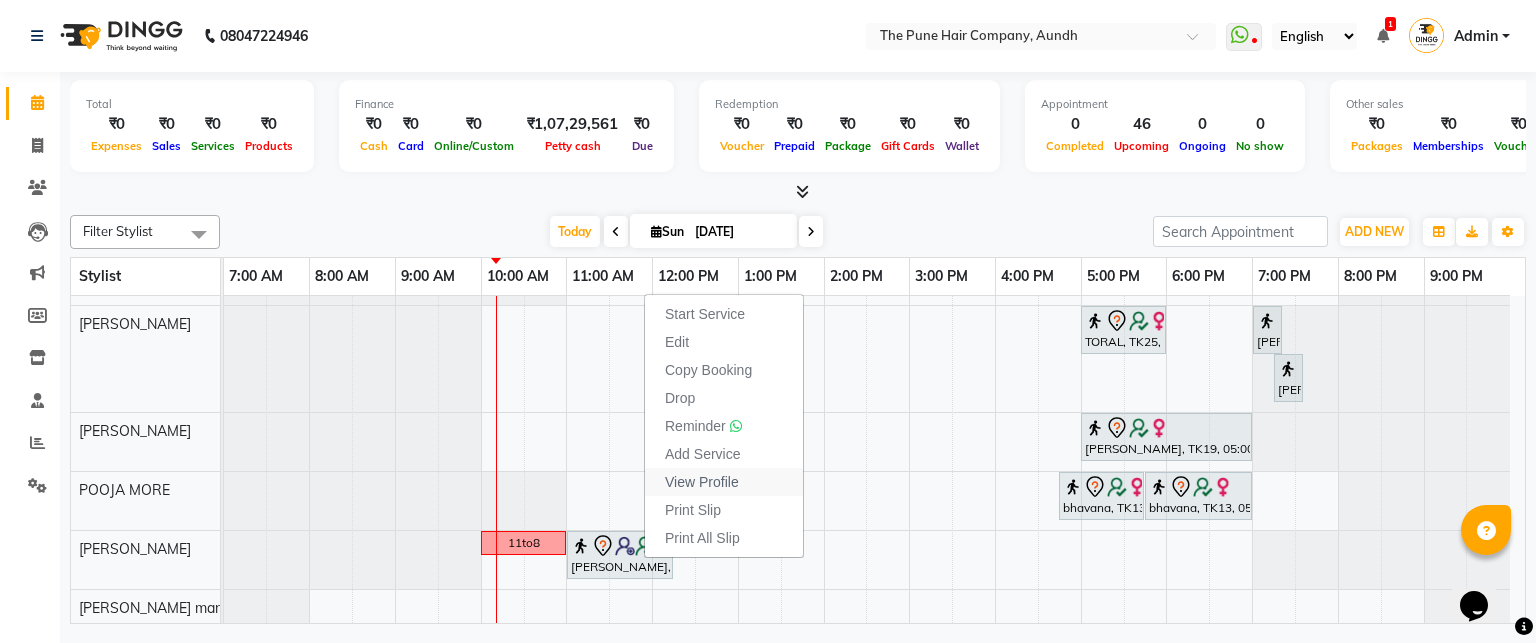 click on "View Profile" at bounding box center (702, 482) 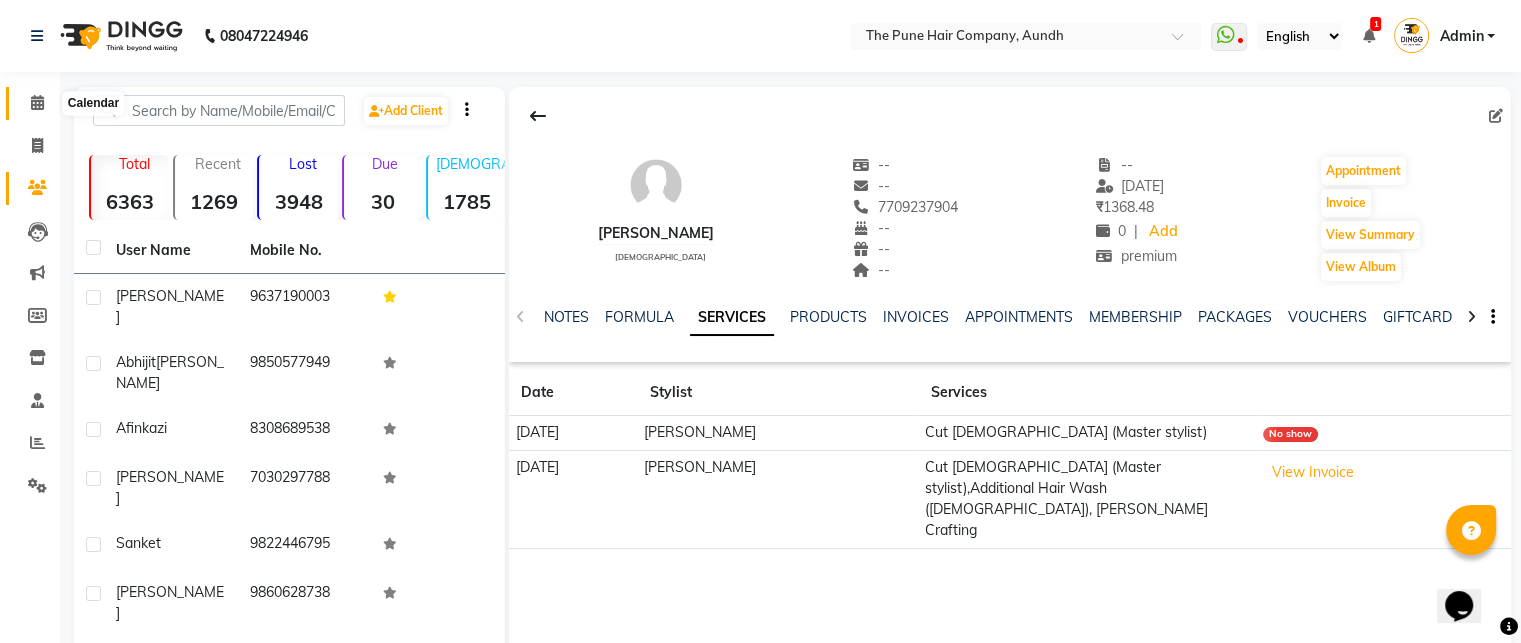 click 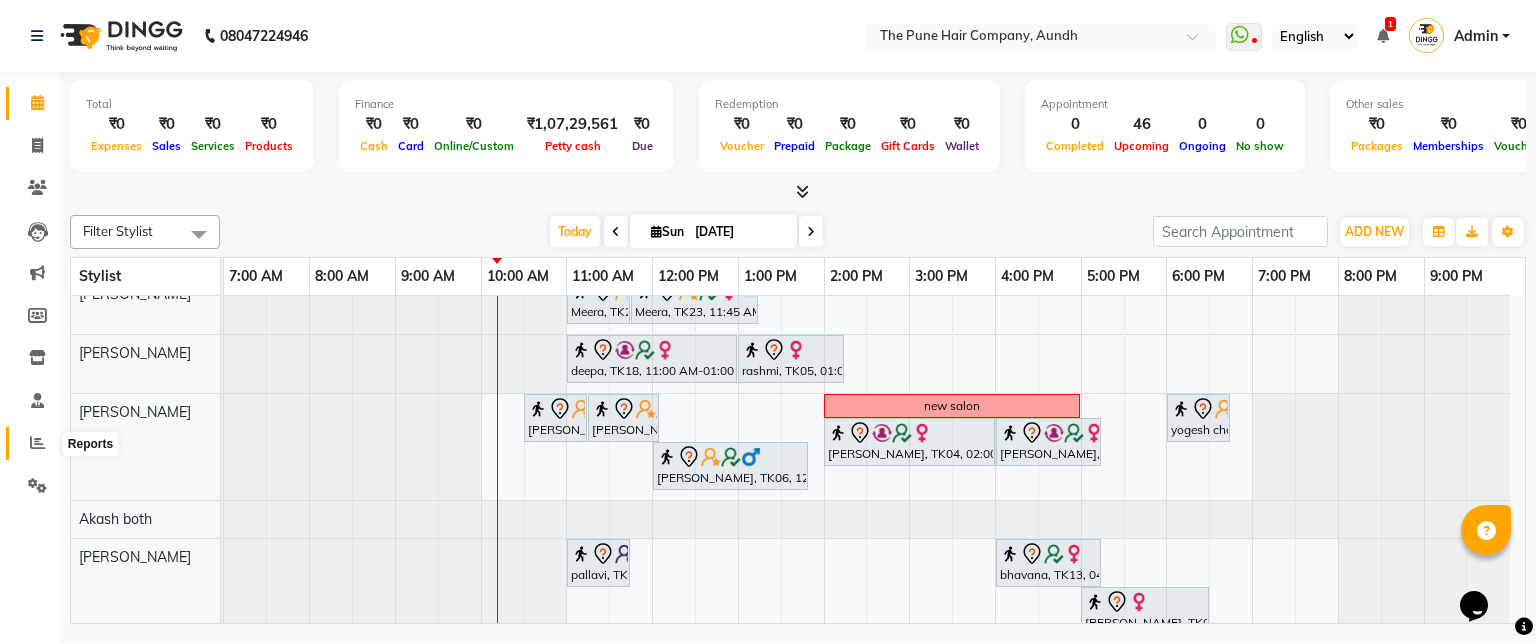 click 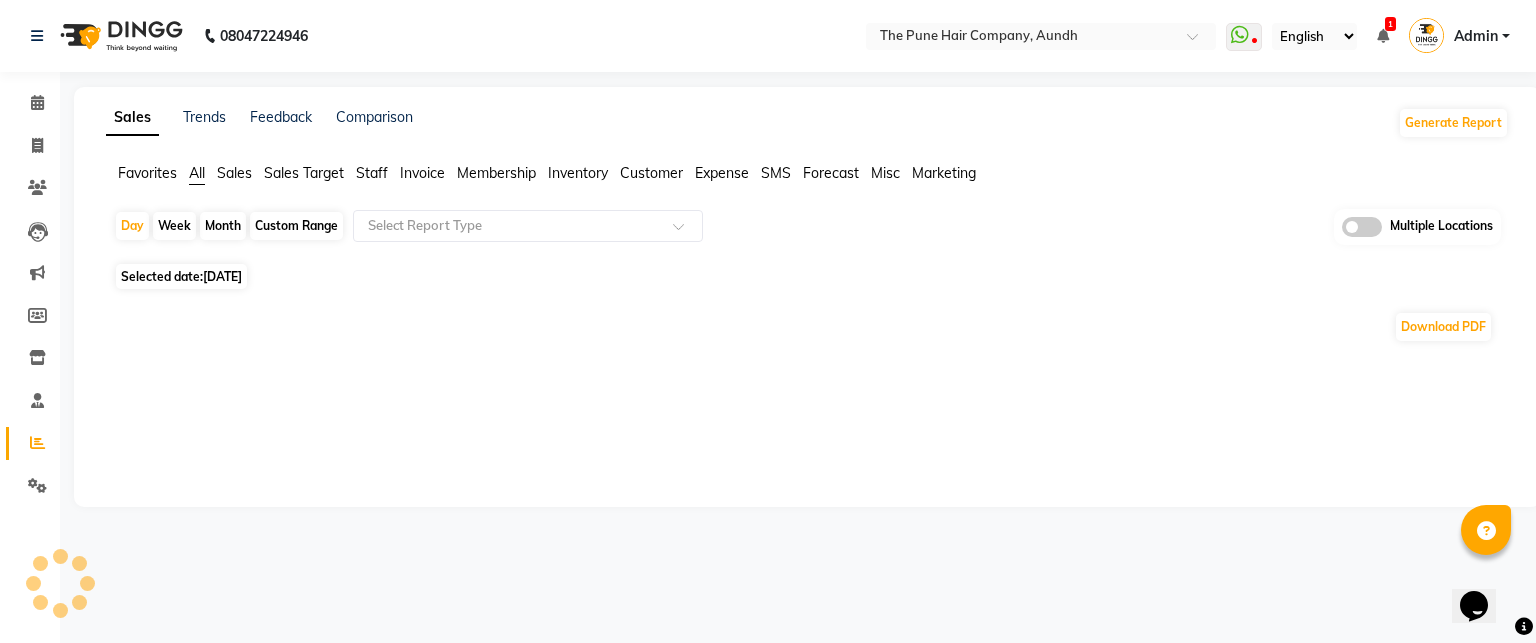 click on "Month" 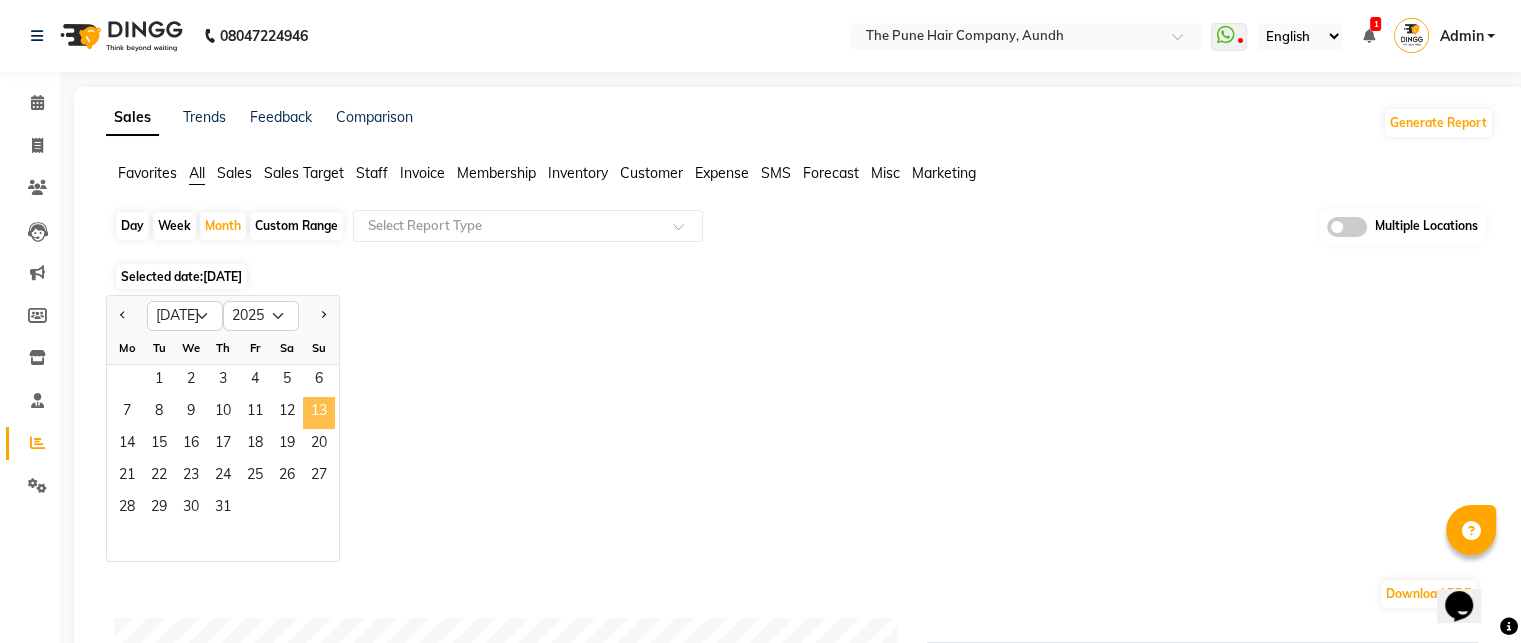 click on "13" 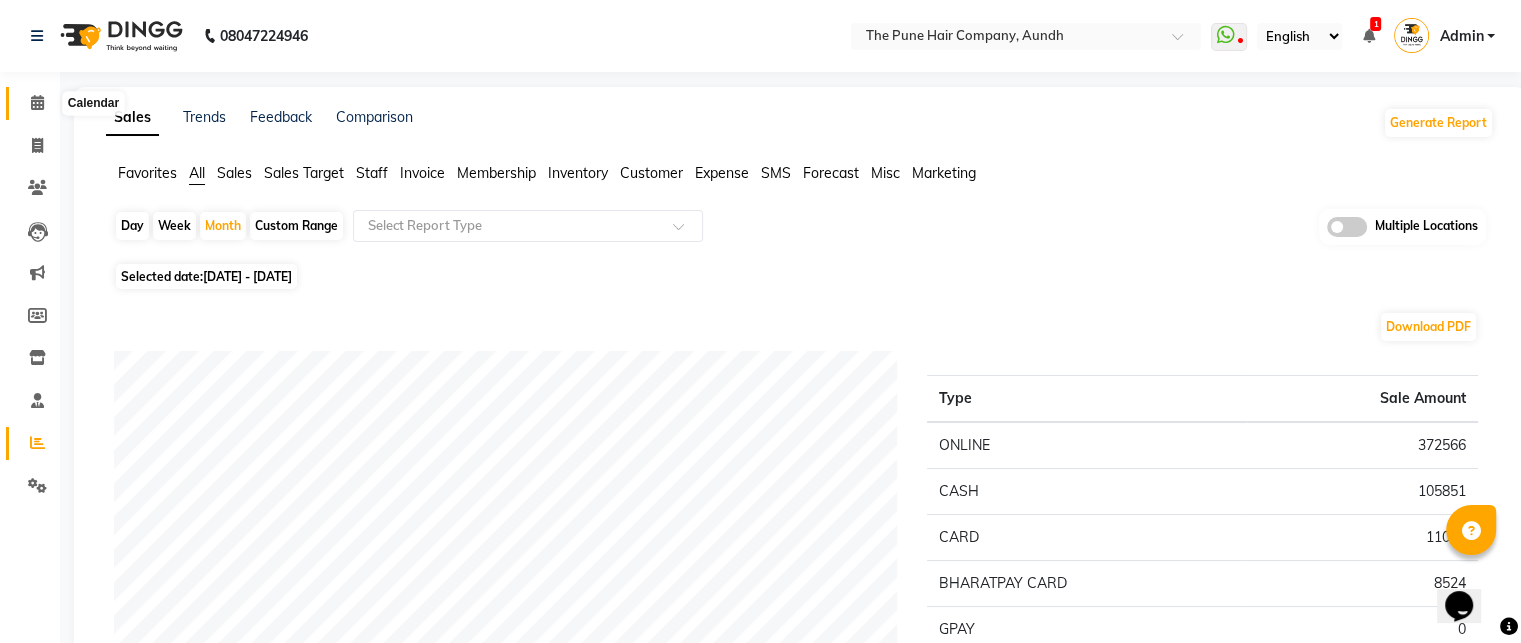 click 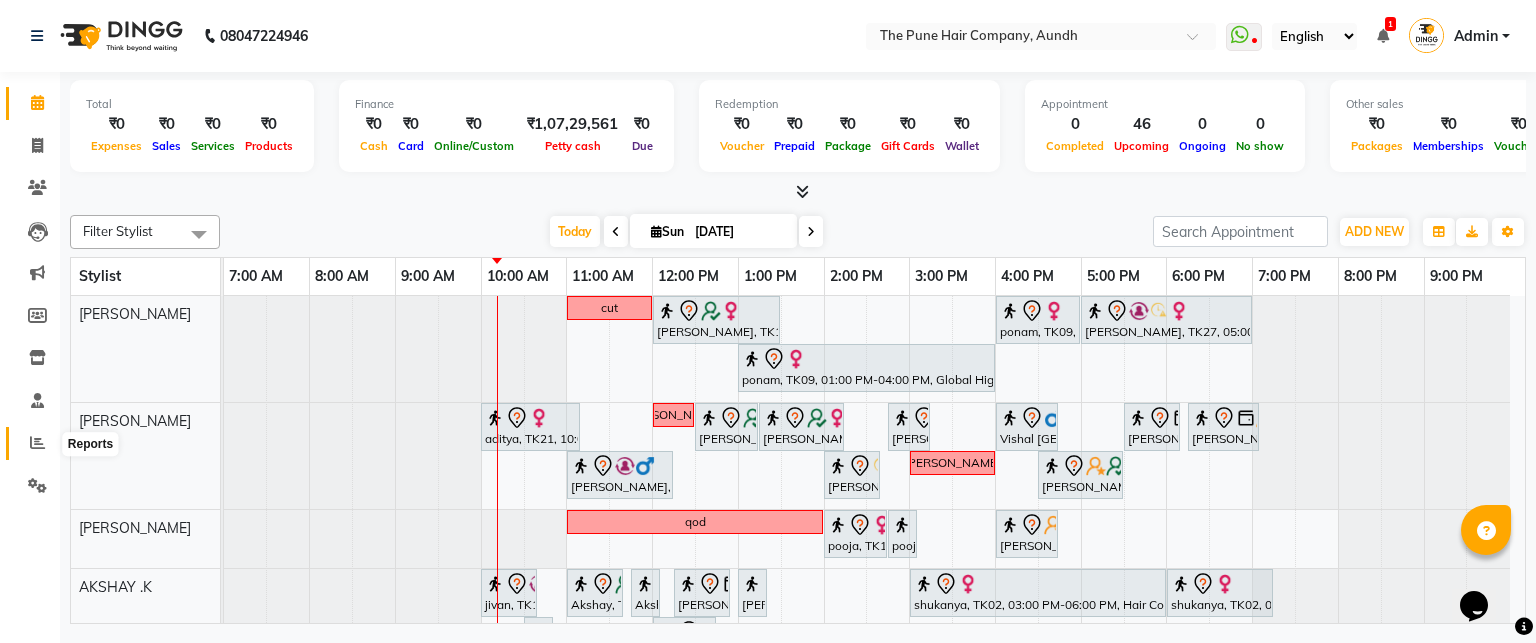 click 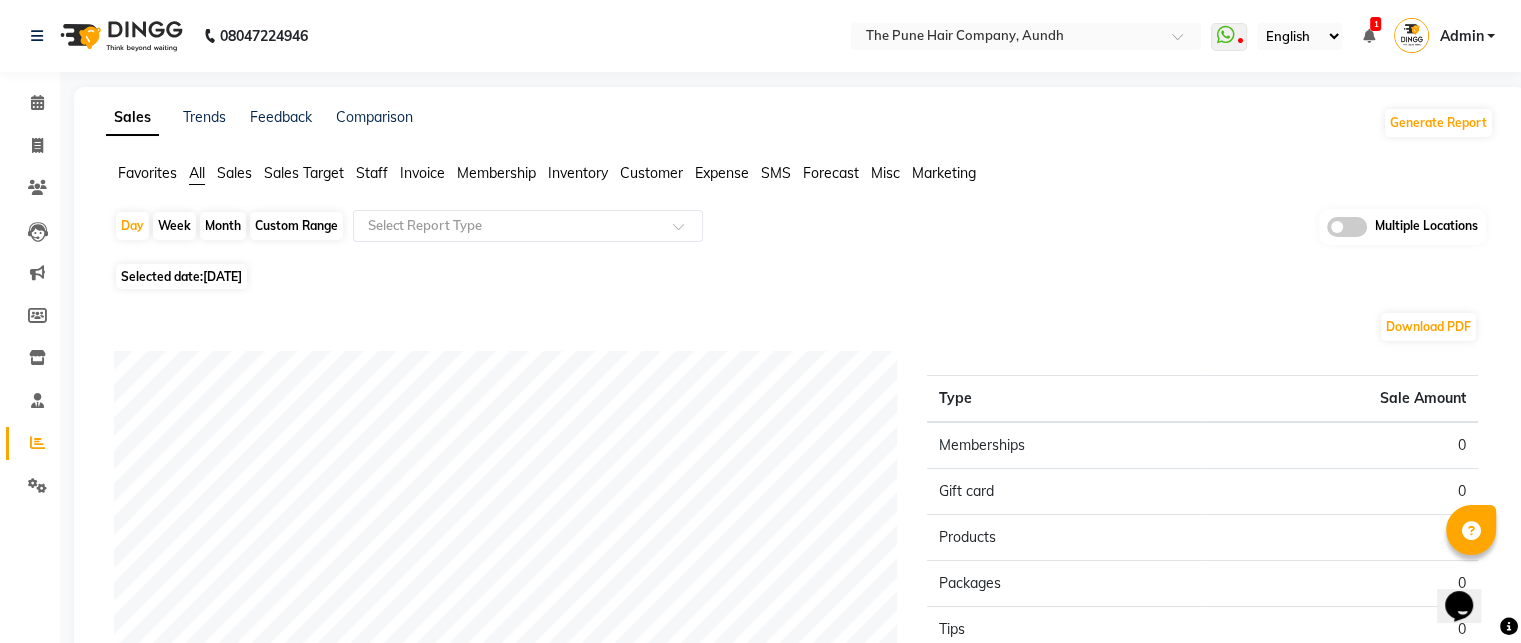 click on "Month" 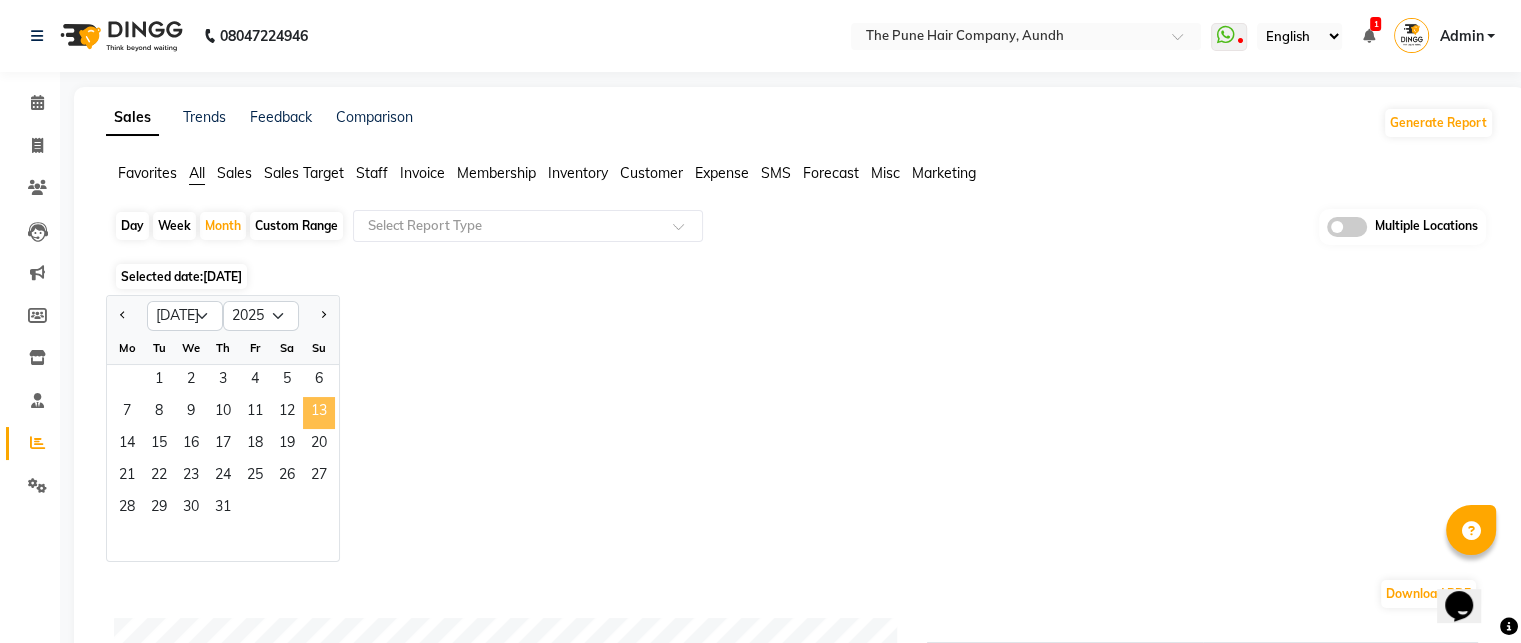 click on "13" 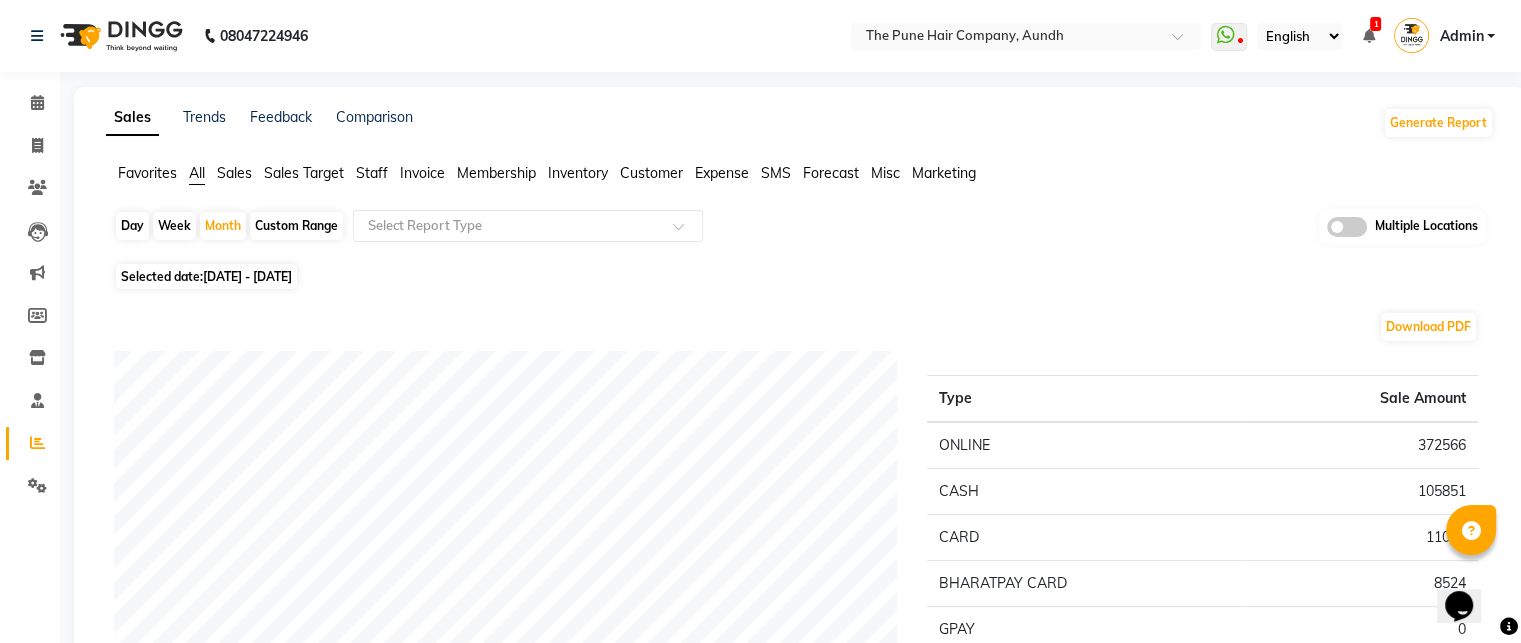 click on "Sales Target" 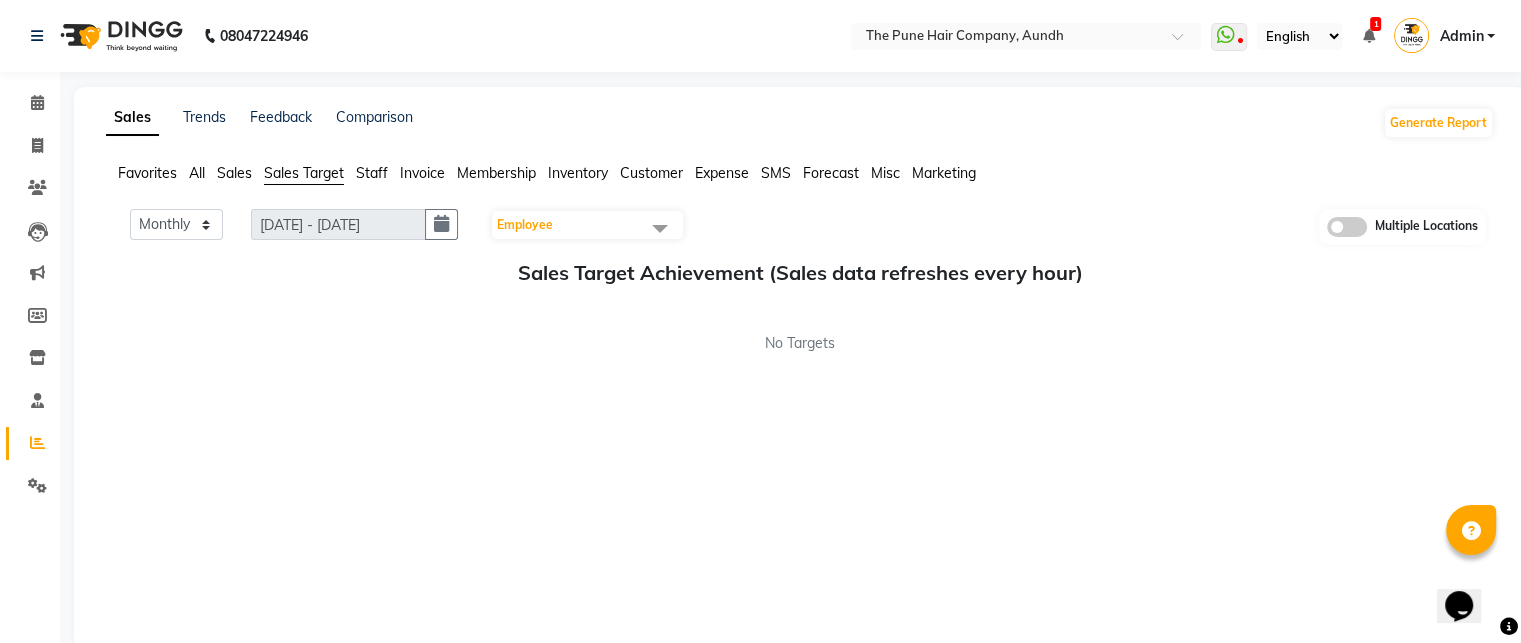 click on "Staff" 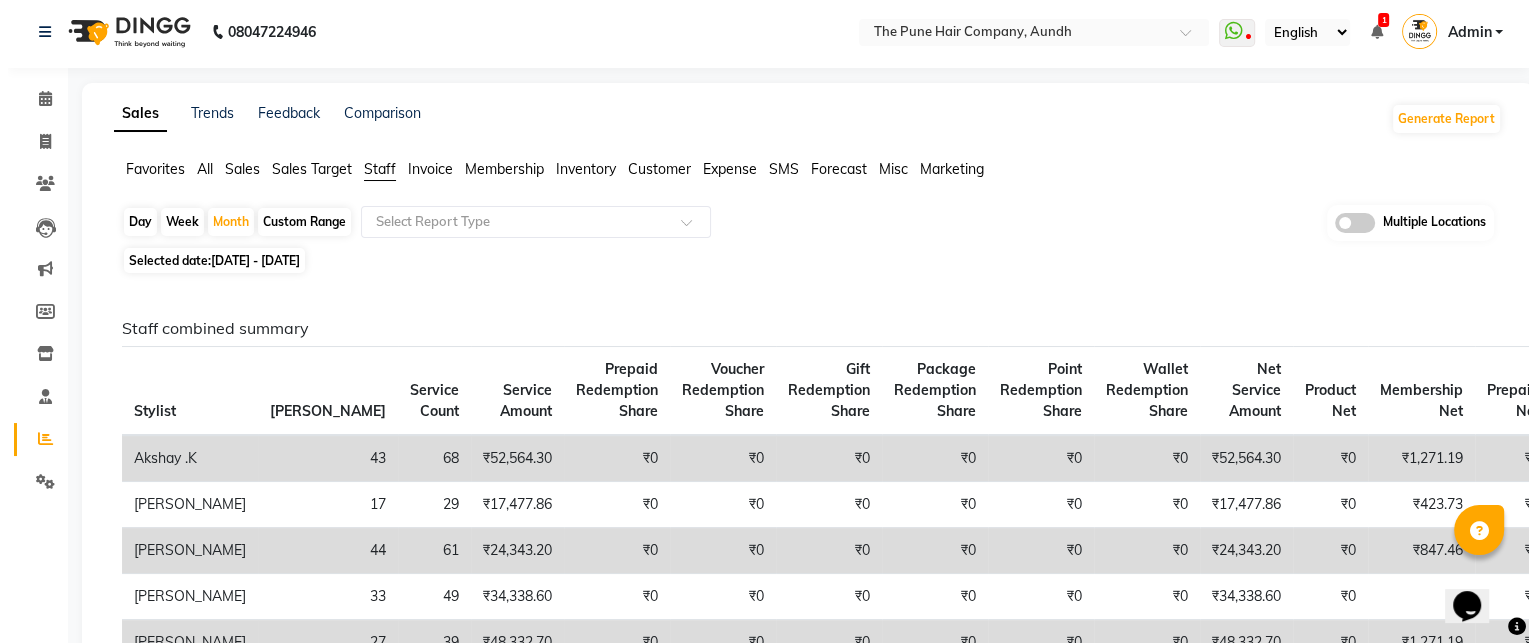 scroll, scrollTop: 0, scrollLeft: 0, axis: both 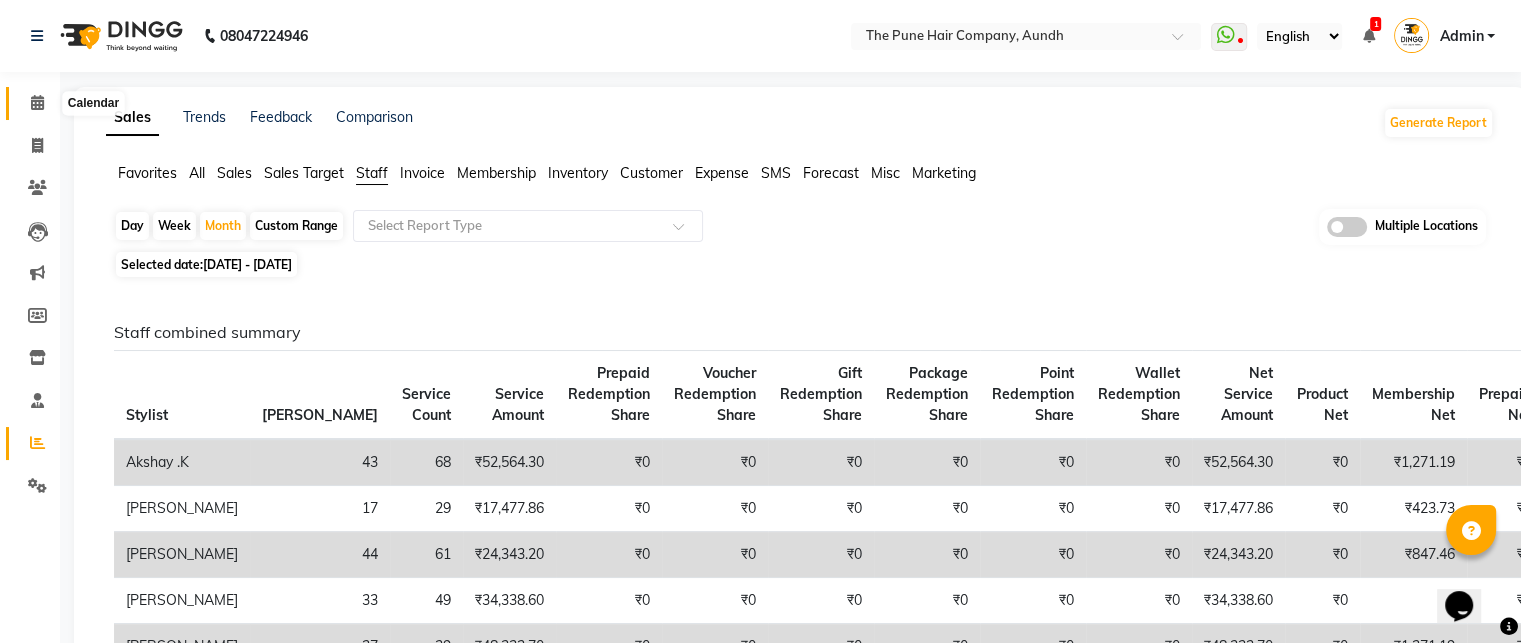 click 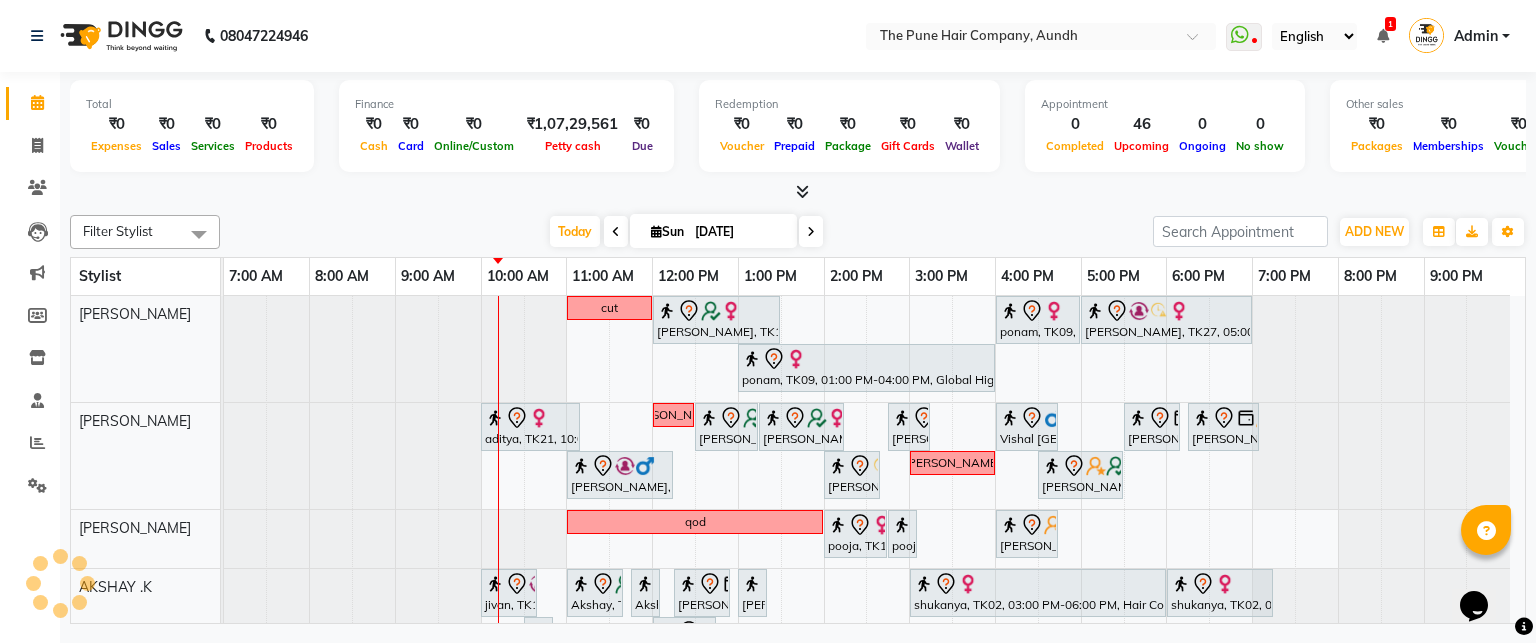 scroll, scrollTop: 318, scrollLeft: 0, axis: vertical 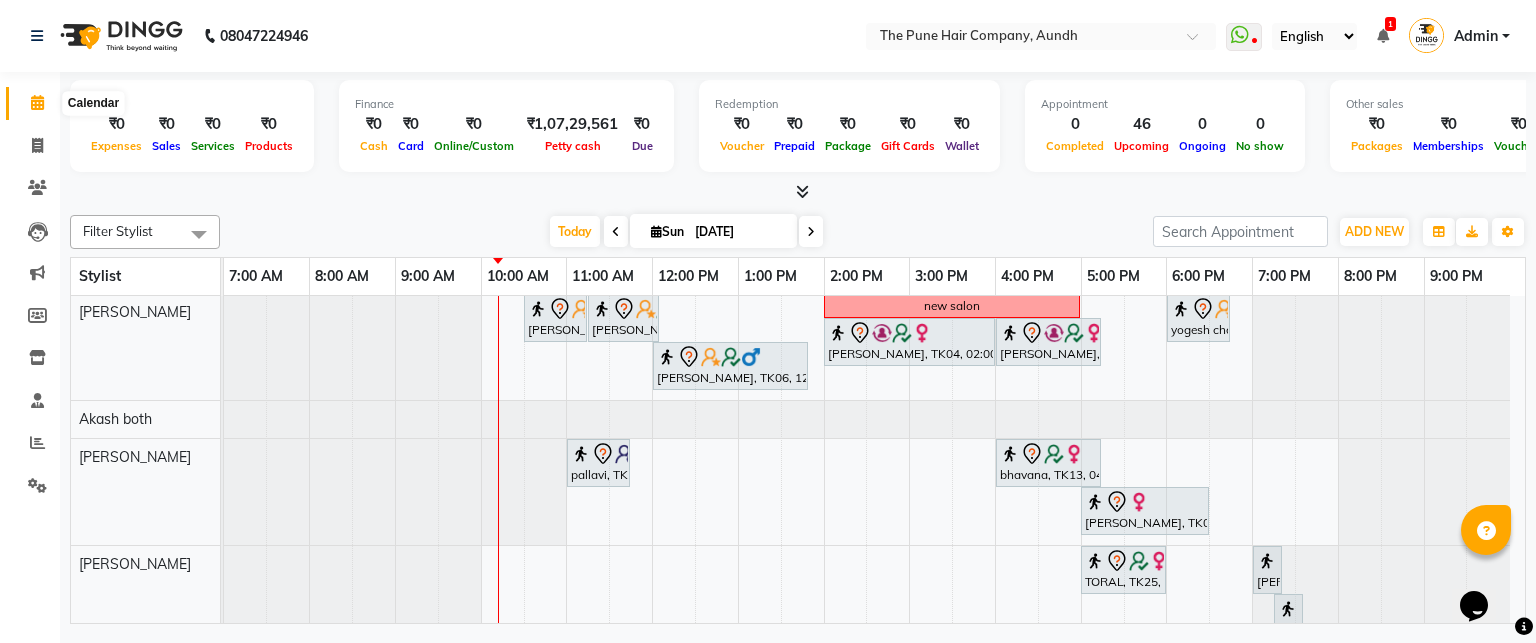 click 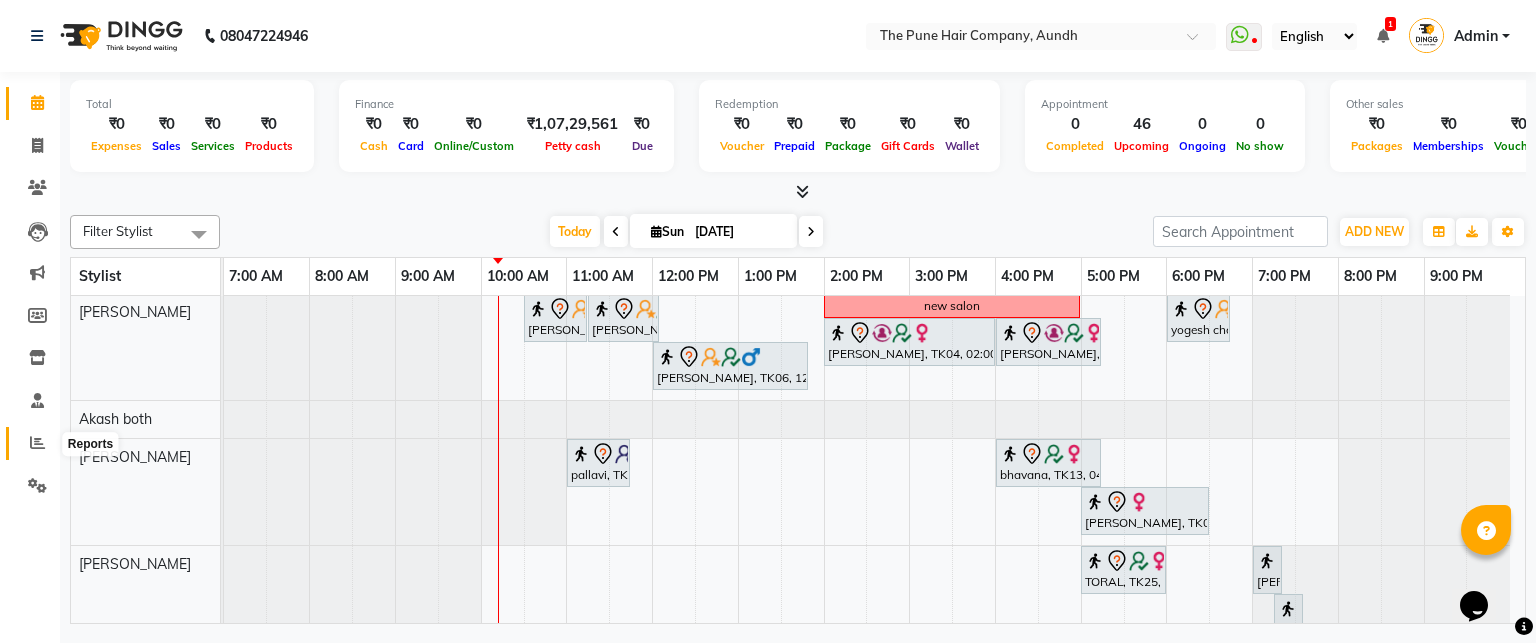 click 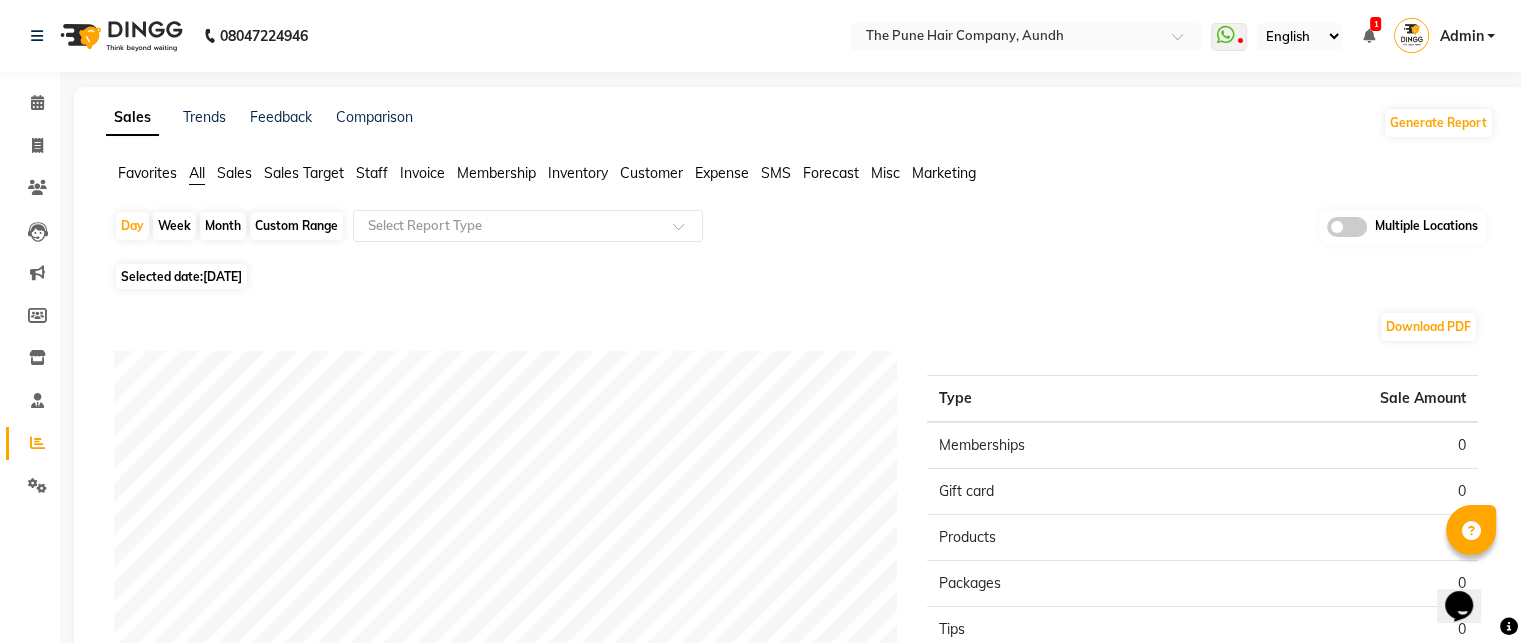 click on "Month" 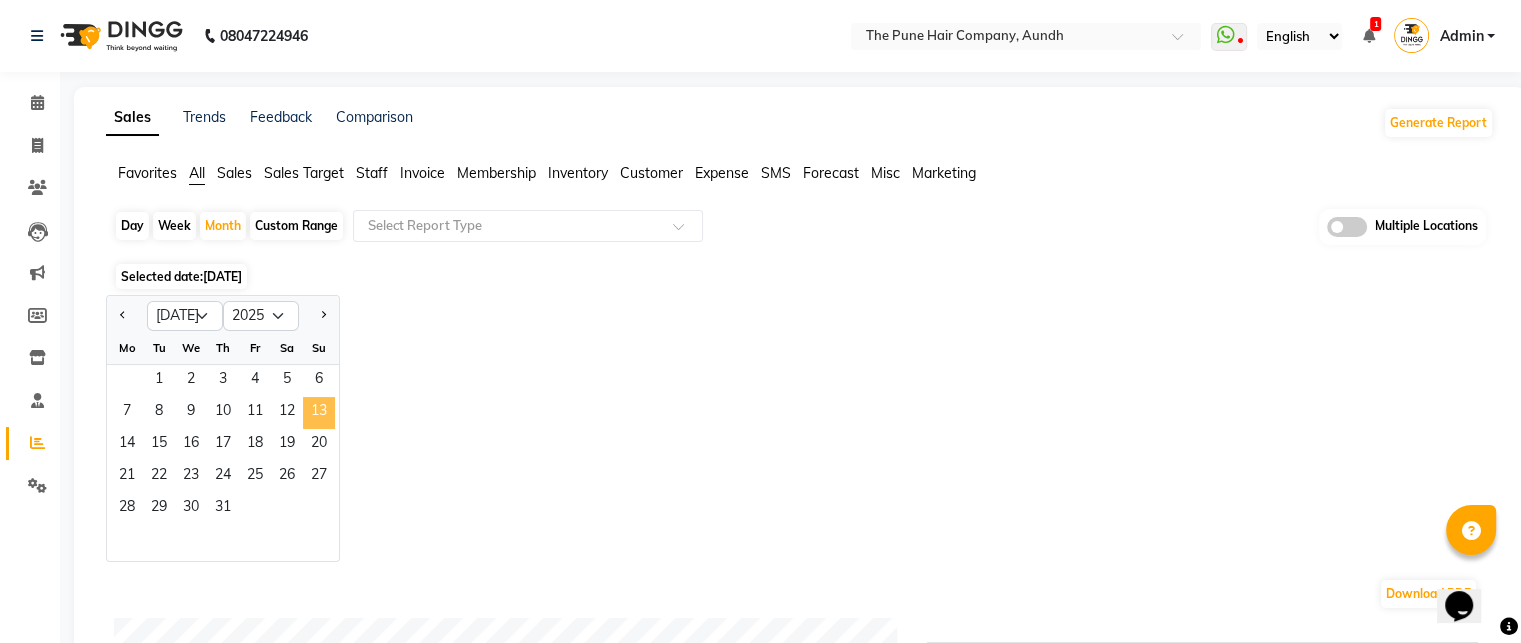 click on "13" 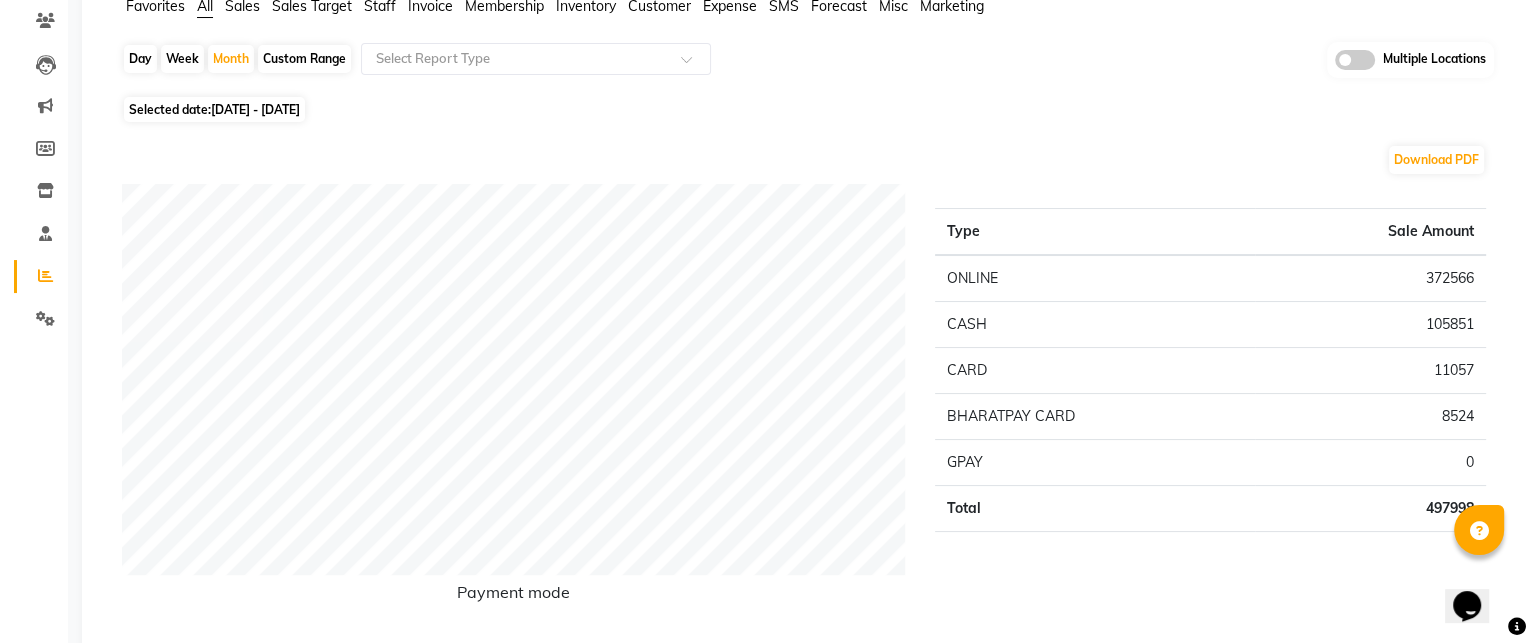 scroll, scrollTop: 0, scrollLeft: 0, axis: both 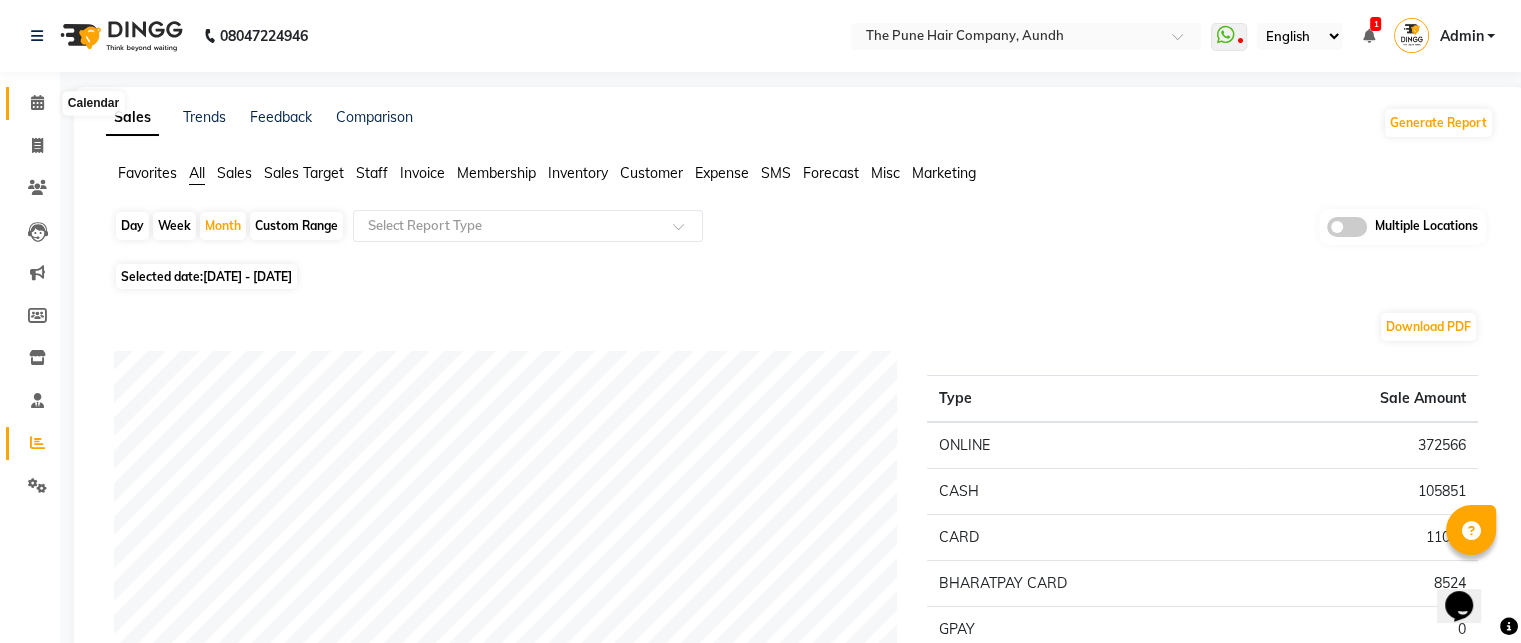 drag, startPoint x: 38, startPoint y: 95, endPoint x: 48, endPoint y: 106, distance: 14.866069 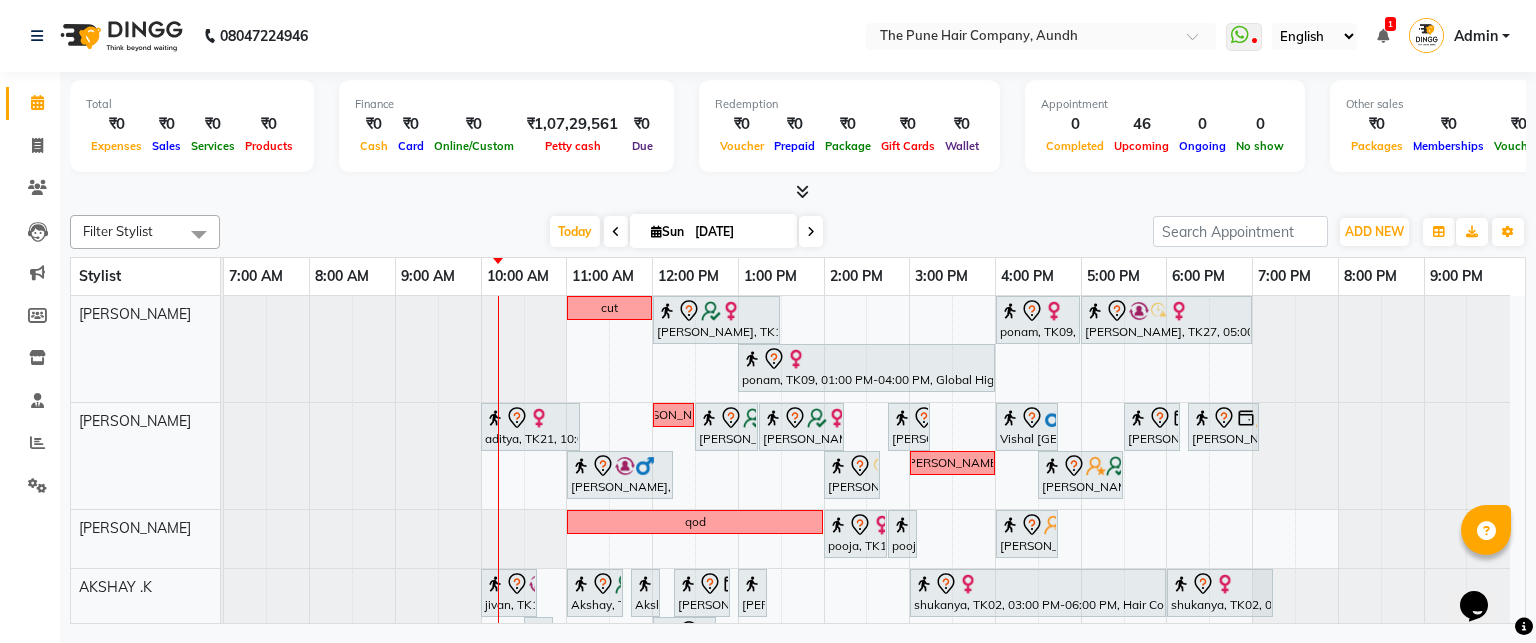 scroll, scrollTop: 69, scrollLeft: 0, axis: vertical 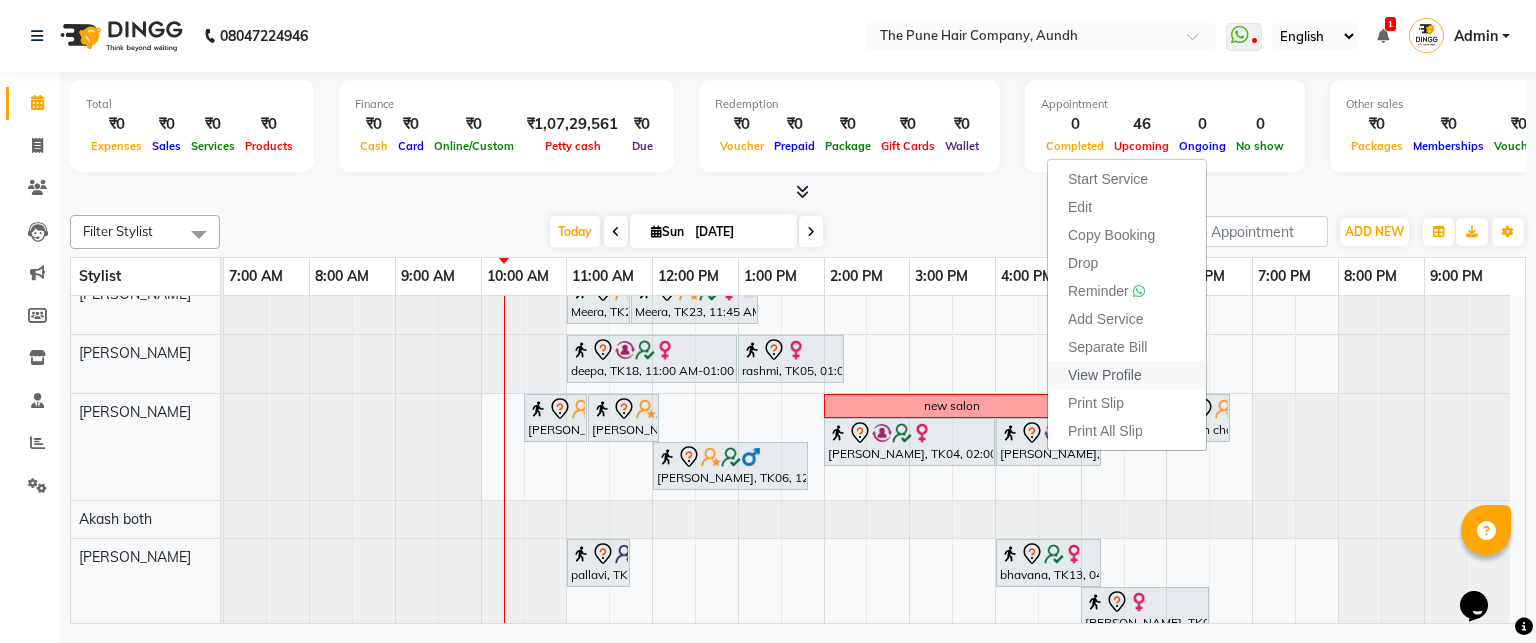 click on "View Profile" at bounding box center [1105, 375] 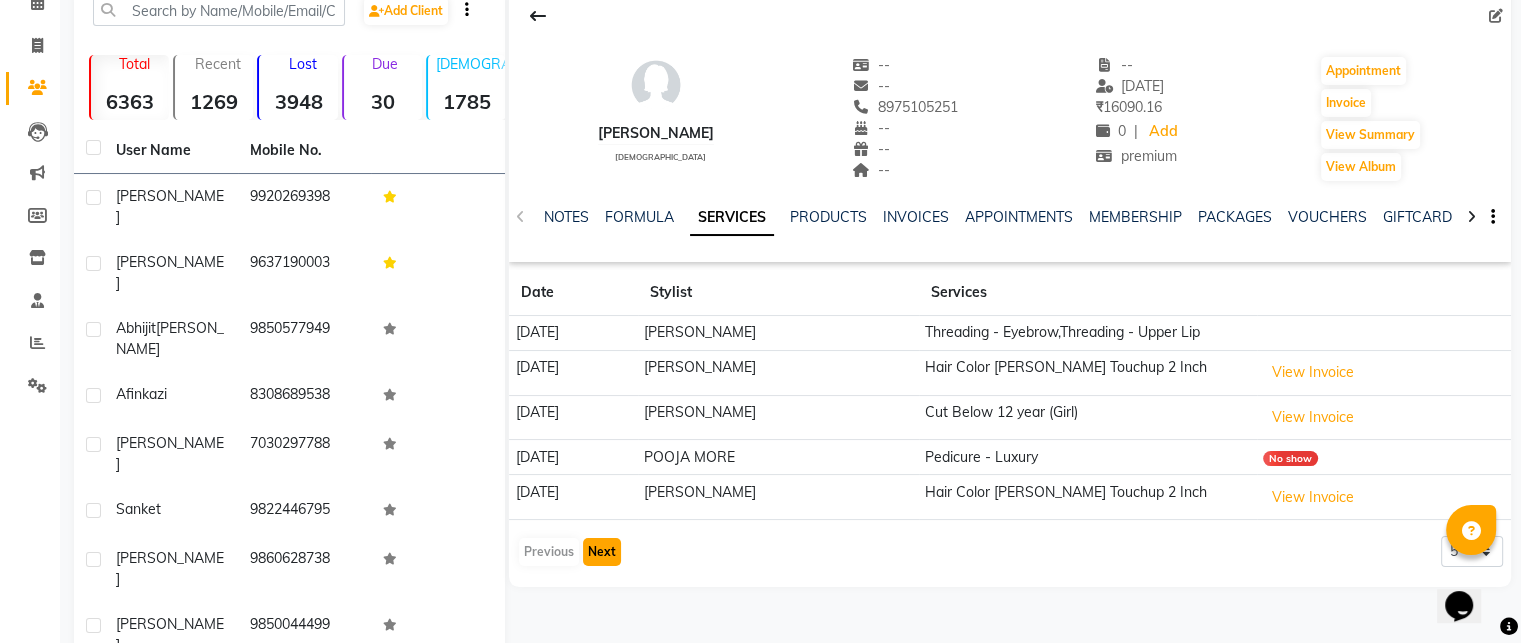 click on "Next" 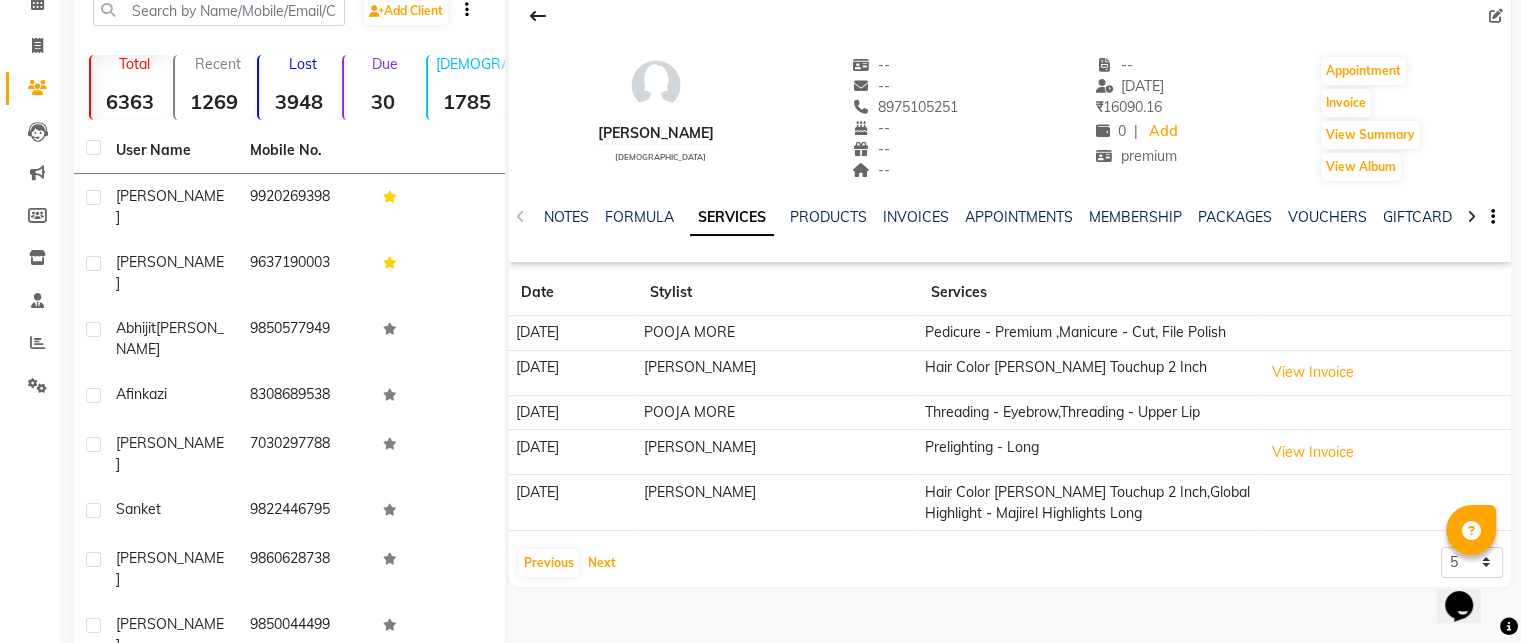 drag, startPoint x: 588, startPoint y: 576, endPoint x: 579, endPoint y: 565, distance: 14.21267 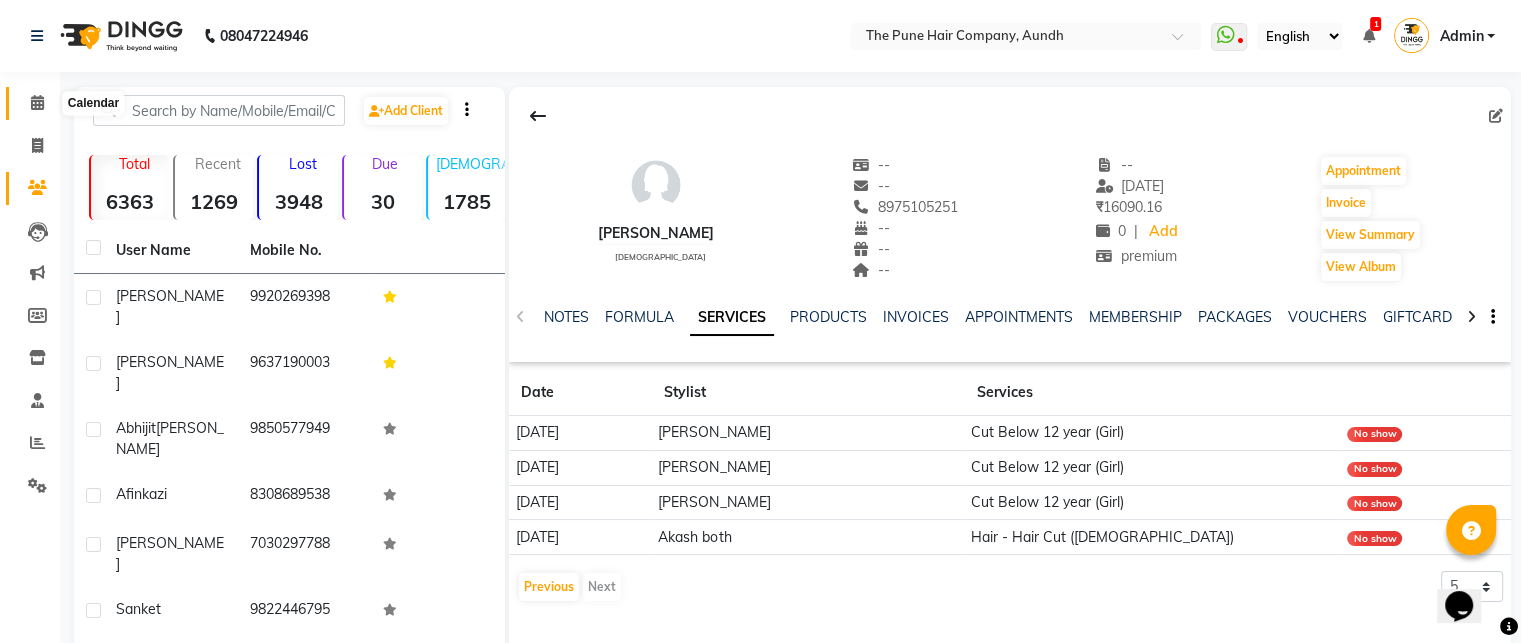 click 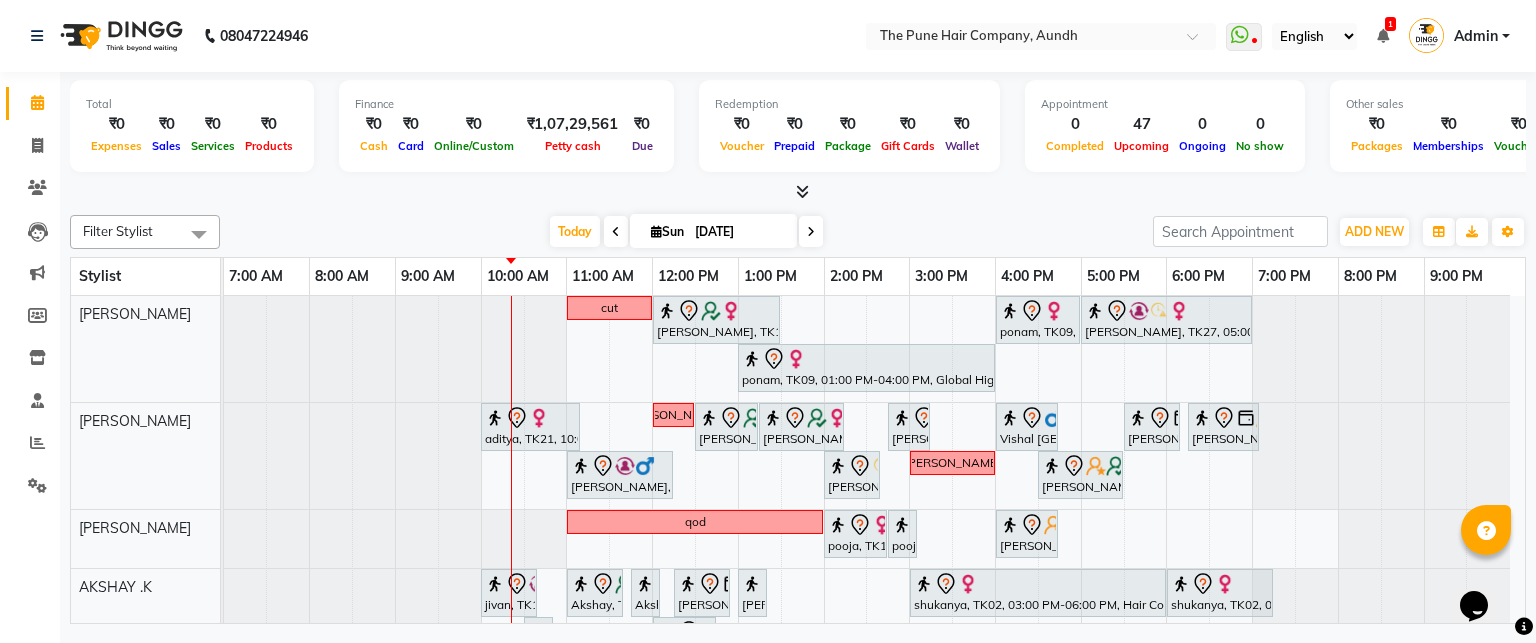click at bounding box center [811, 232] 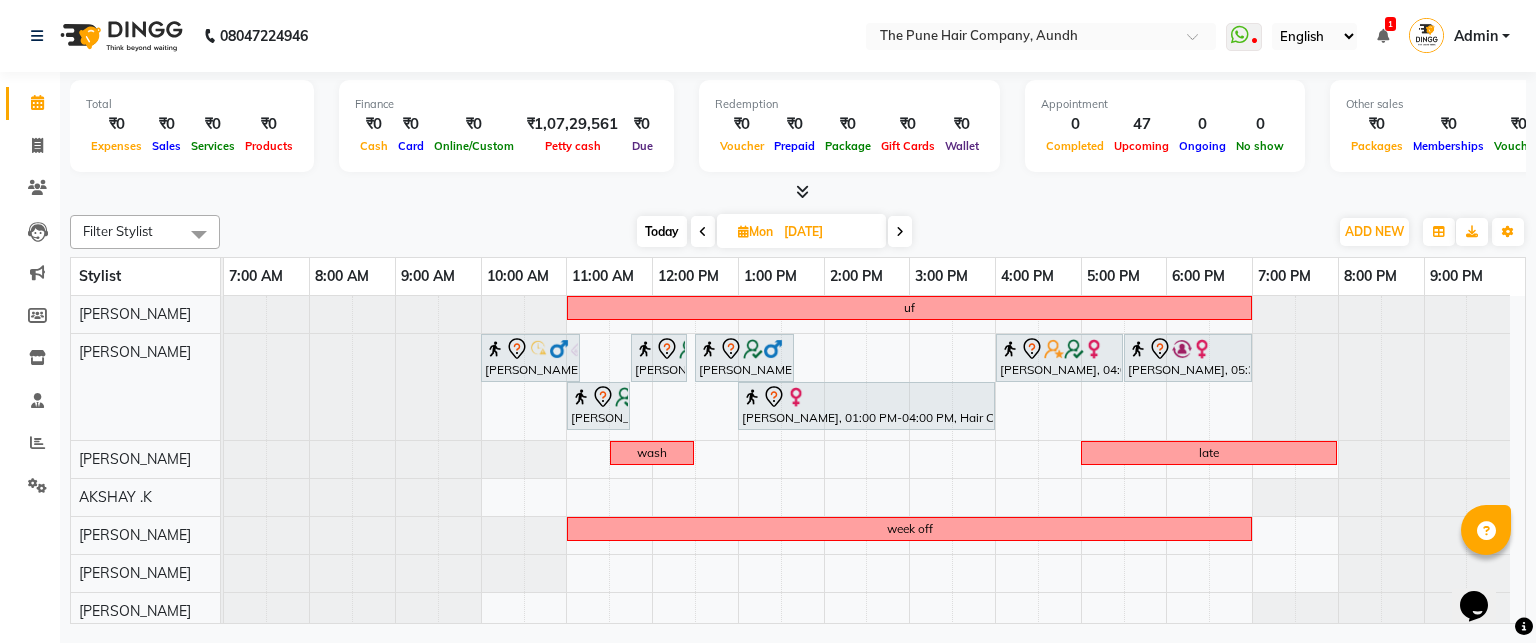 click at bounding box center (900, 232) 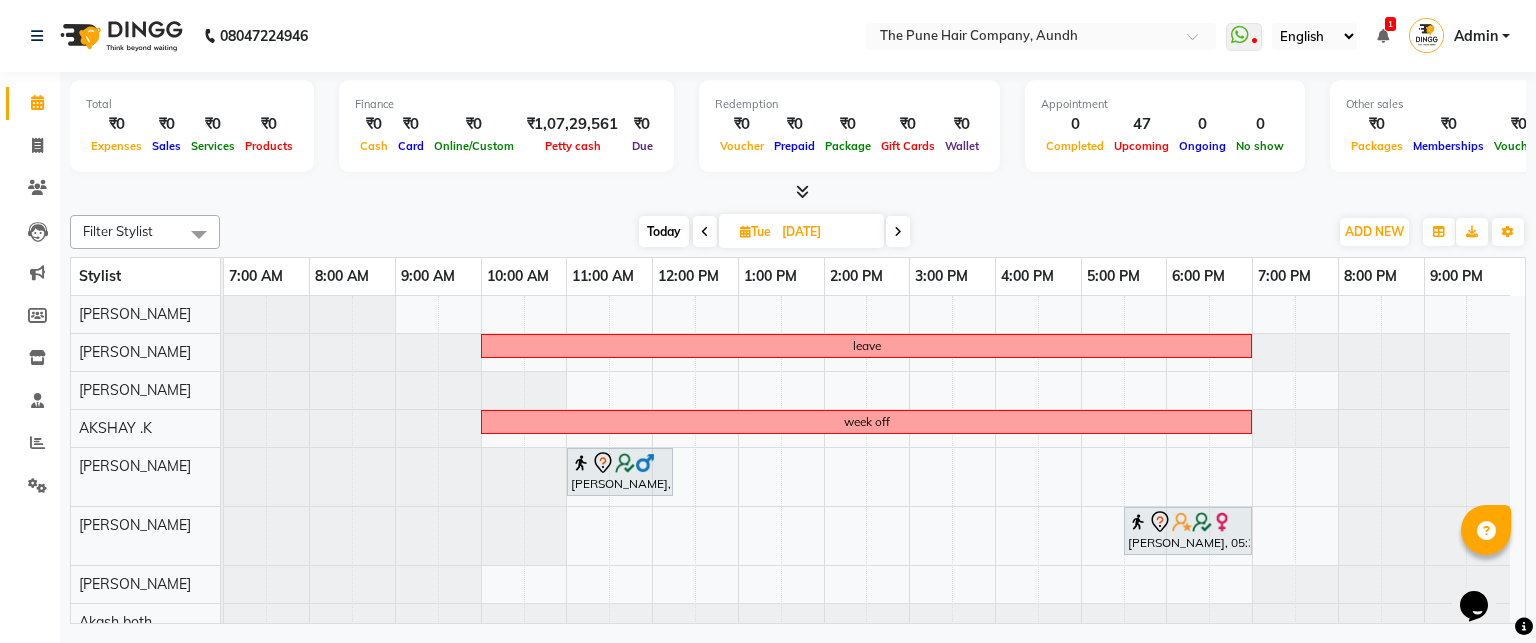 click at bounding box center (705, 231) 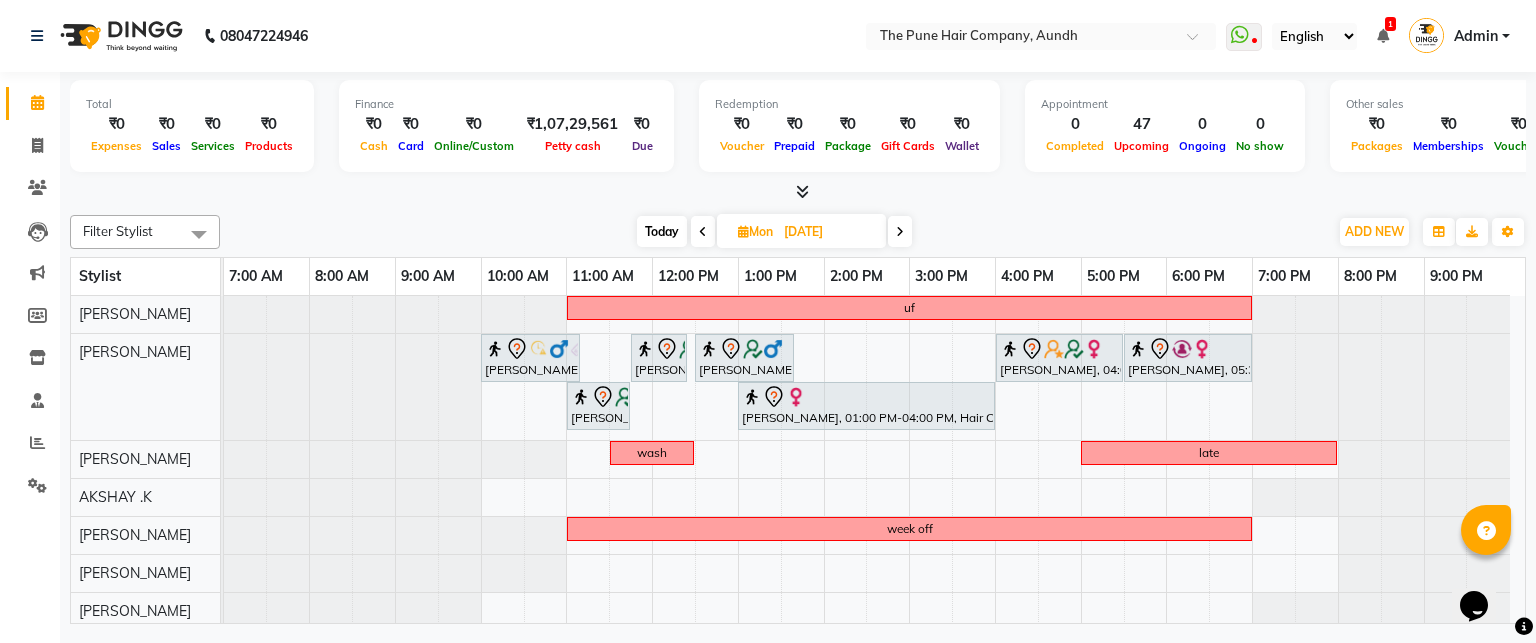 click at bounding box center (900, 232) 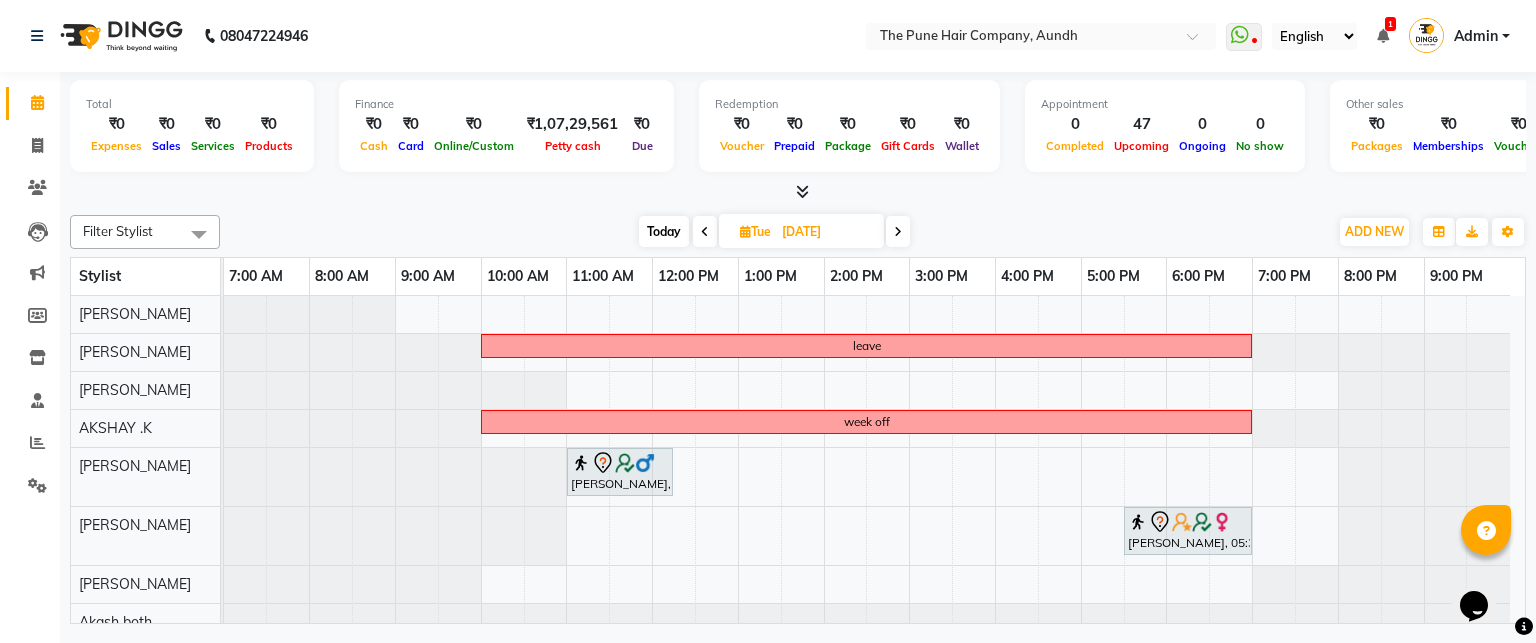 click at bounding box center (898, 232) 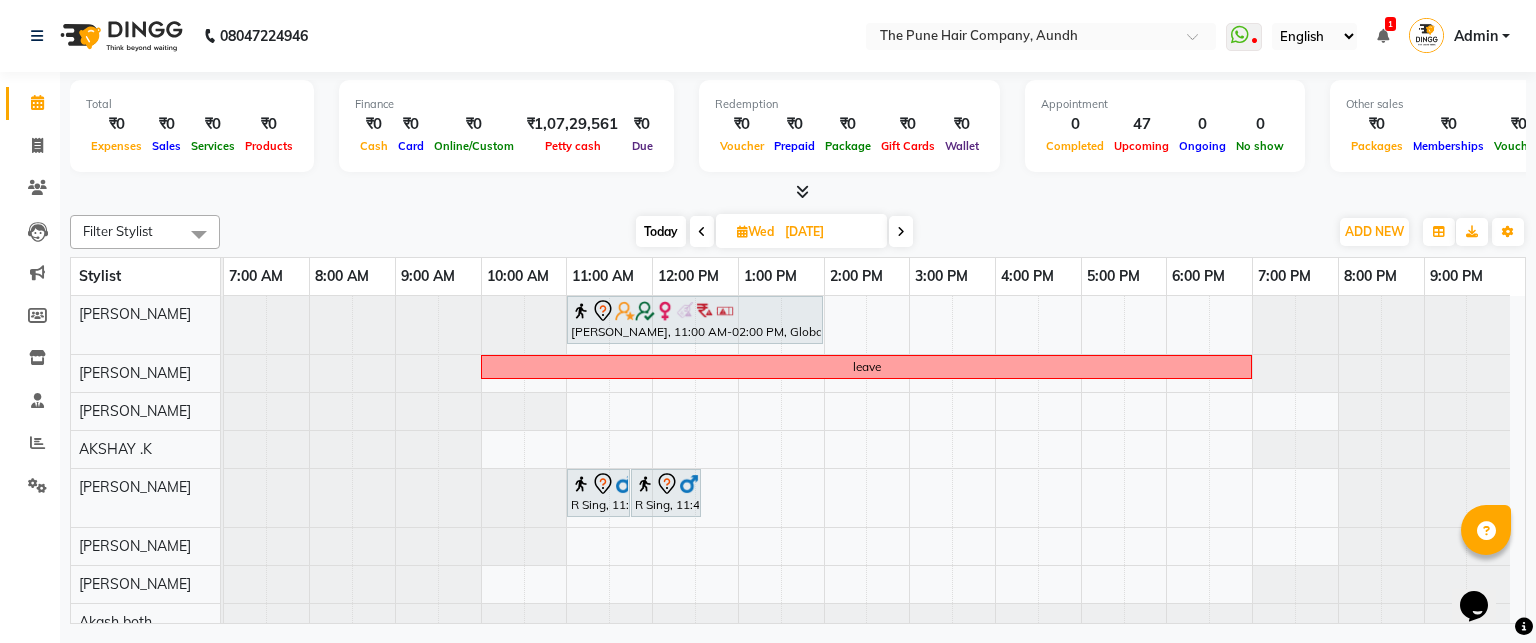 click at bounding box center [901, 232] 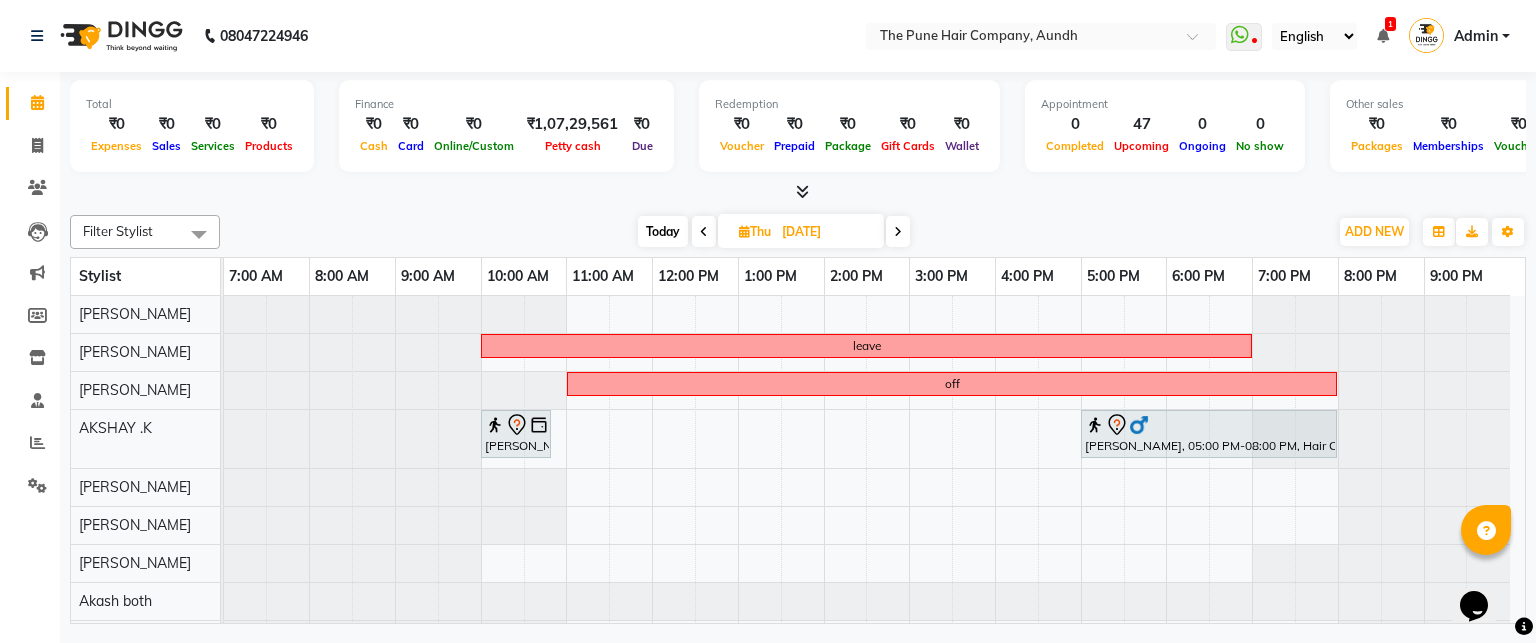 click at bounding box center (898, 232) 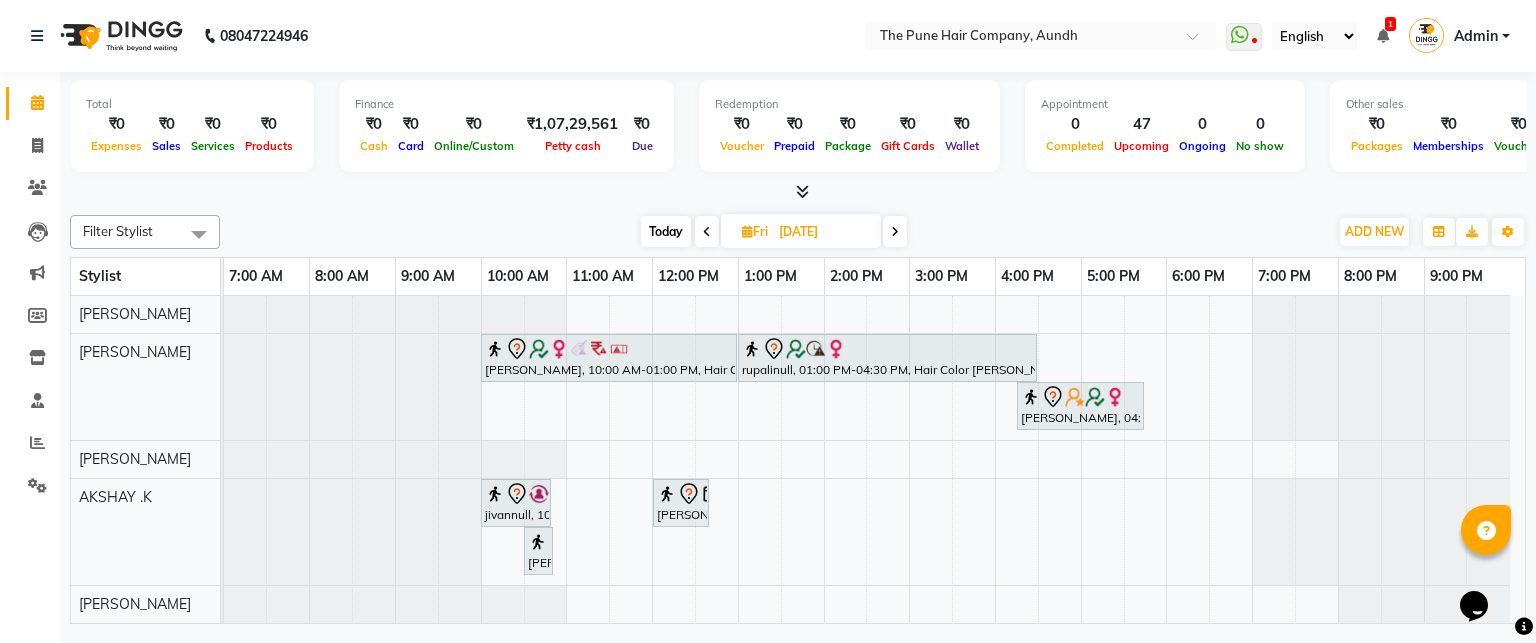 click at bounding box center (895, 232) 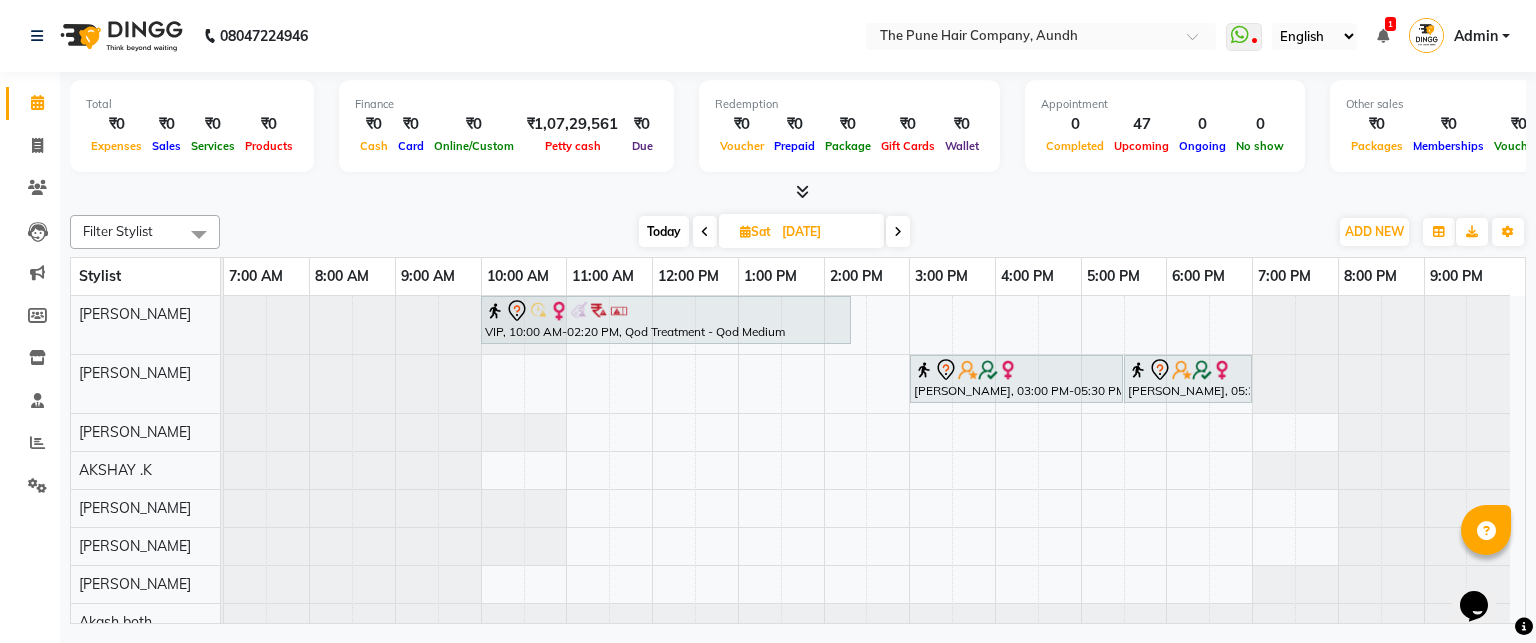 click at bounding box center [898, 231] 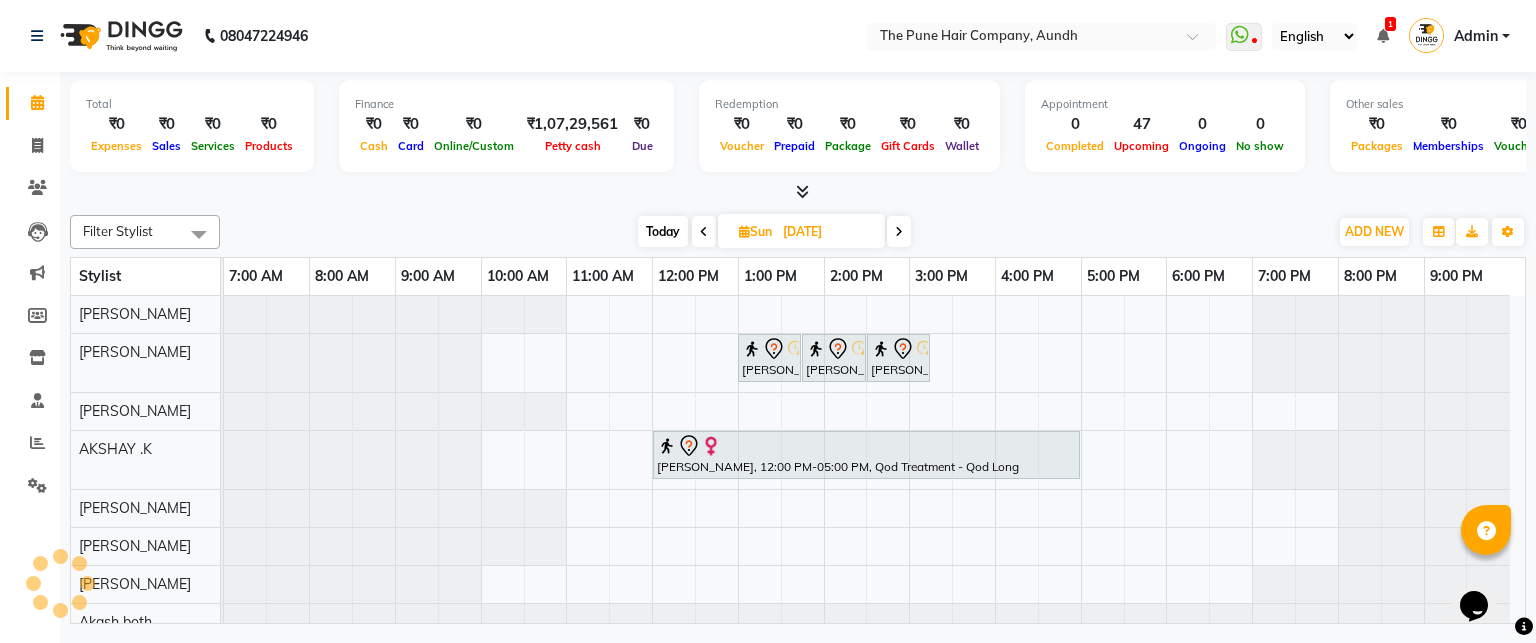 click at bounding box center (899, 231) 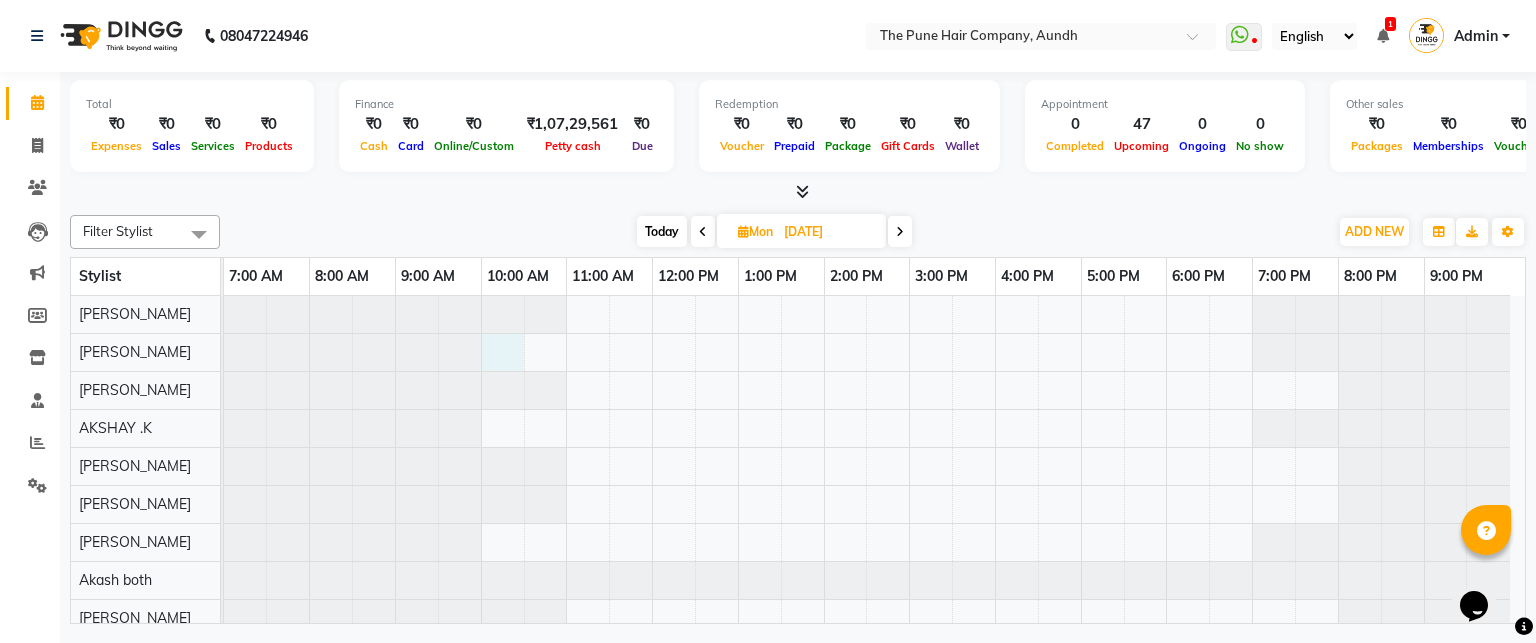 click at bounding box center (874, 561) 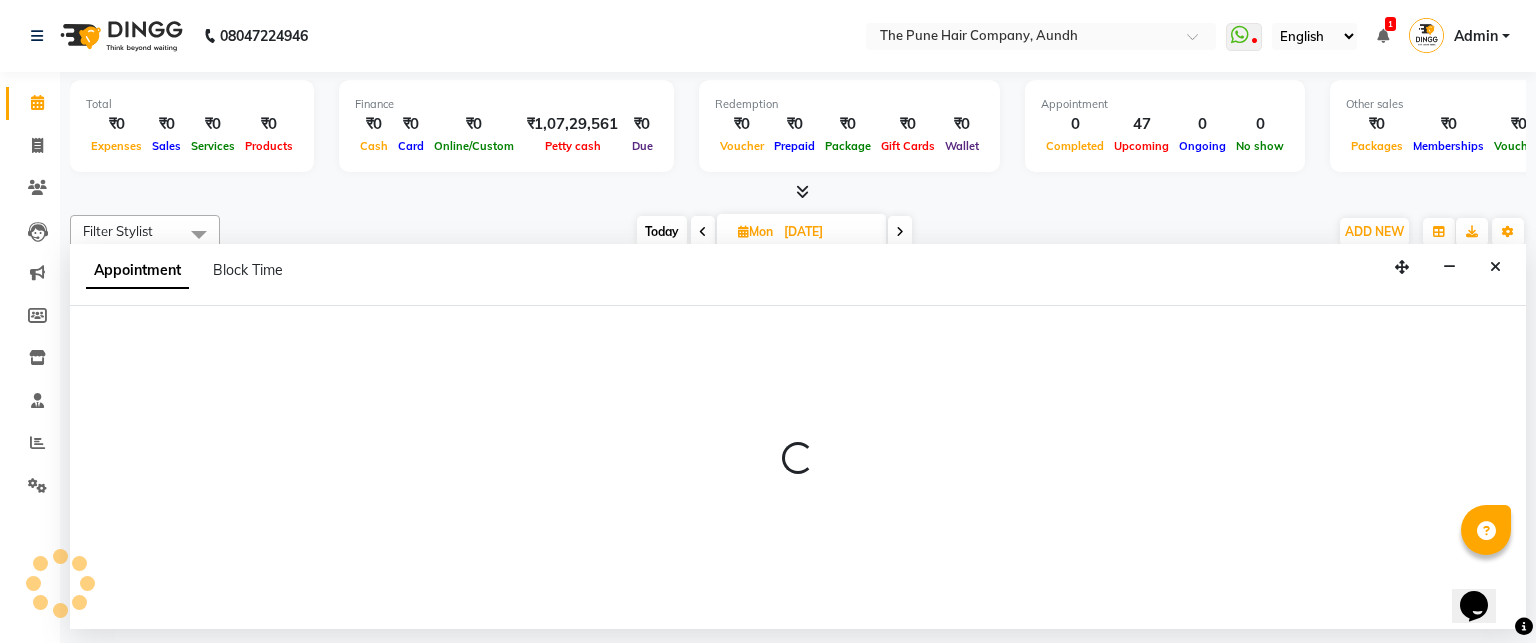 select on "3339" 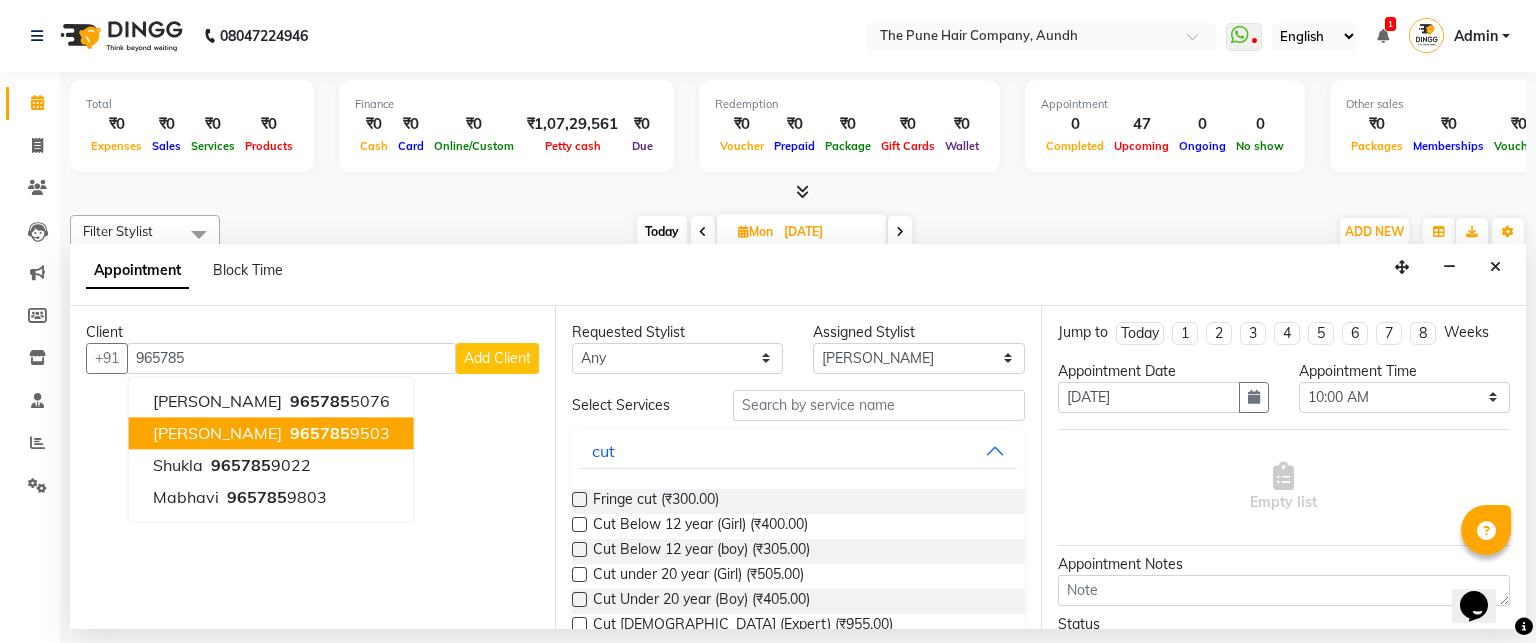 click on "965785" at bounding box center [320, 433] 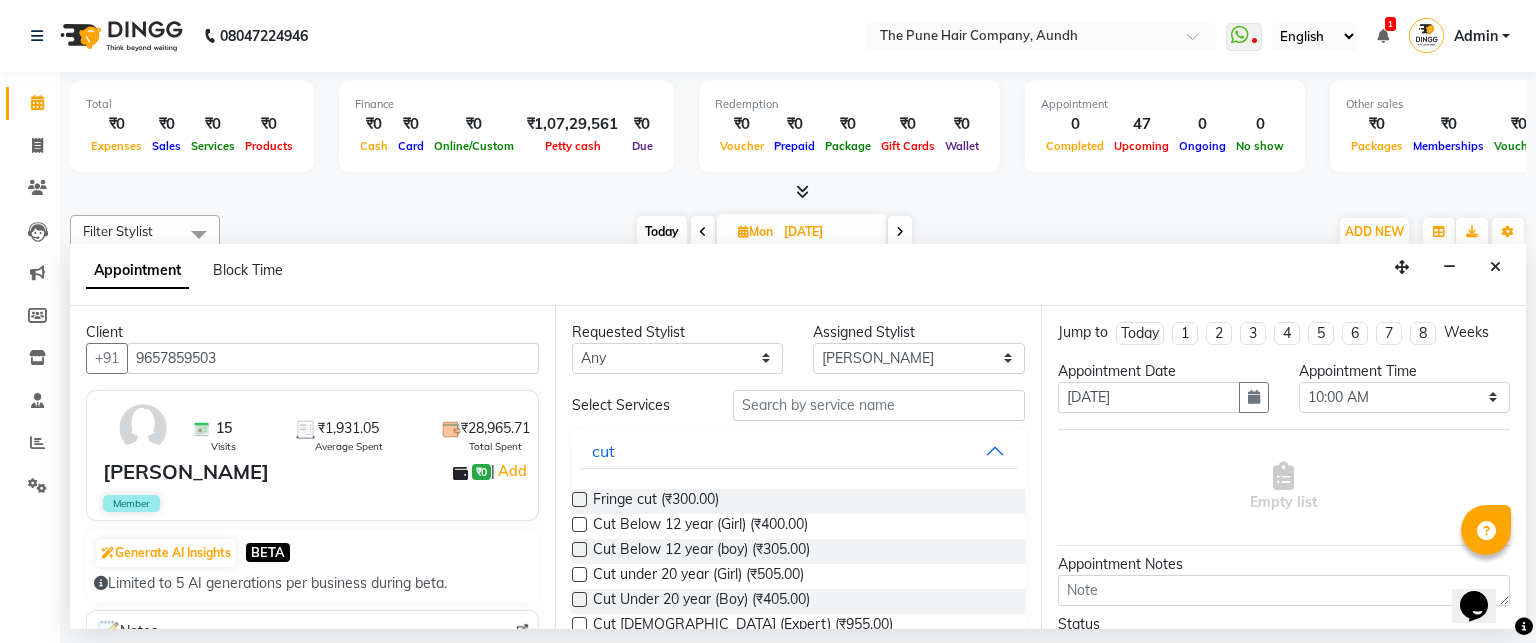 scroll, scrollTop: 400, scrollLeft: 0, axis: vertical 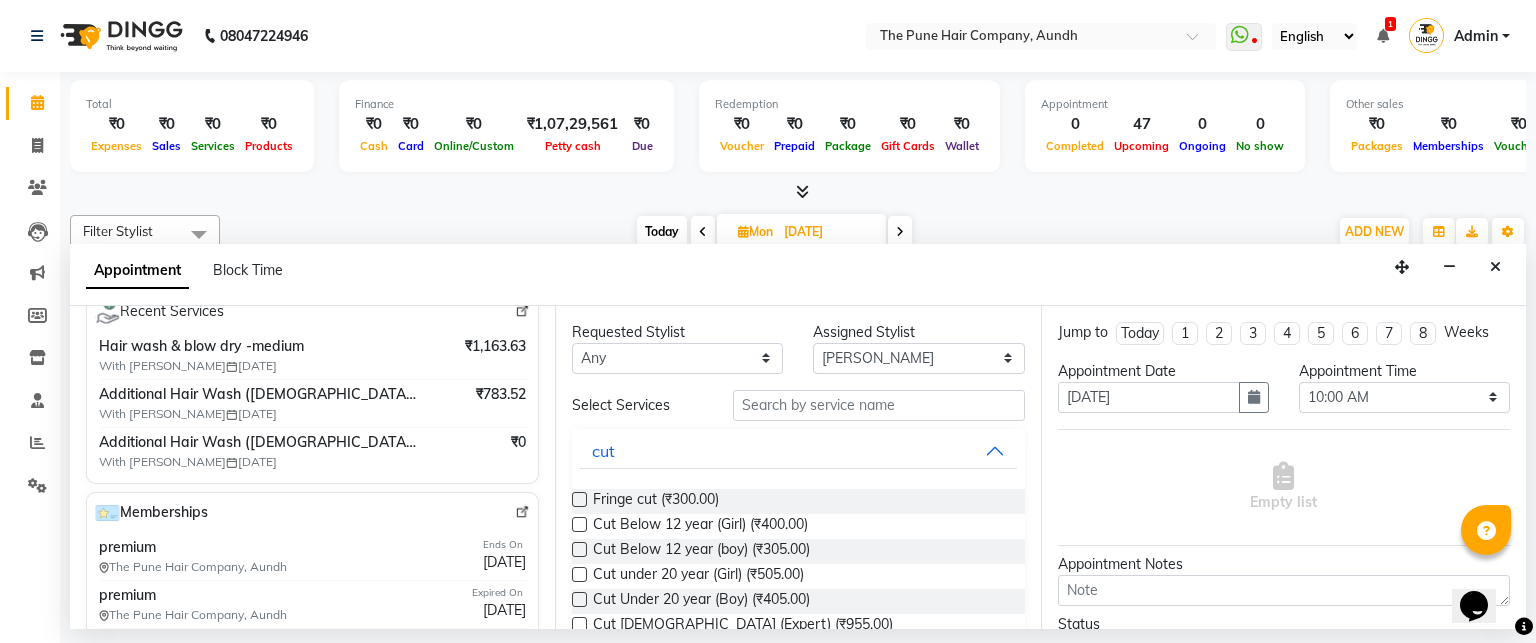 type on "9657859503" 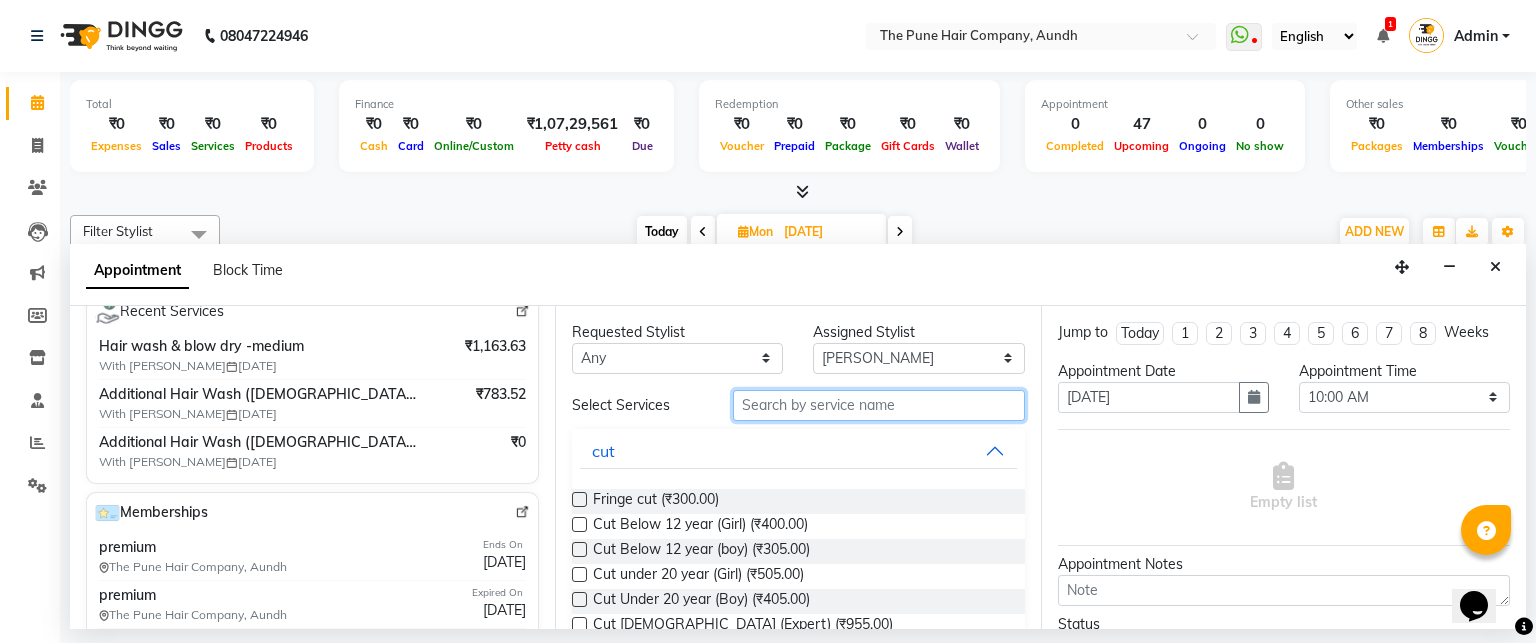 click at bounding box center [879, 405] 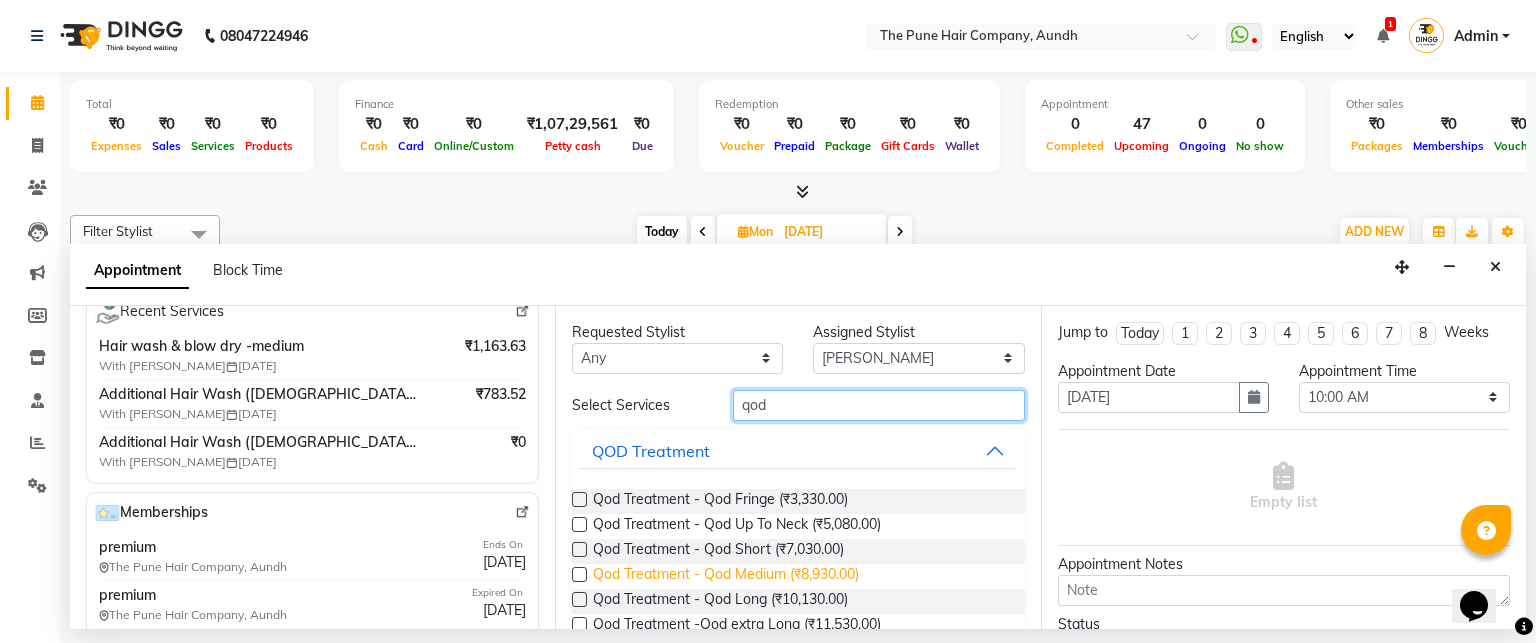 type on "qod" 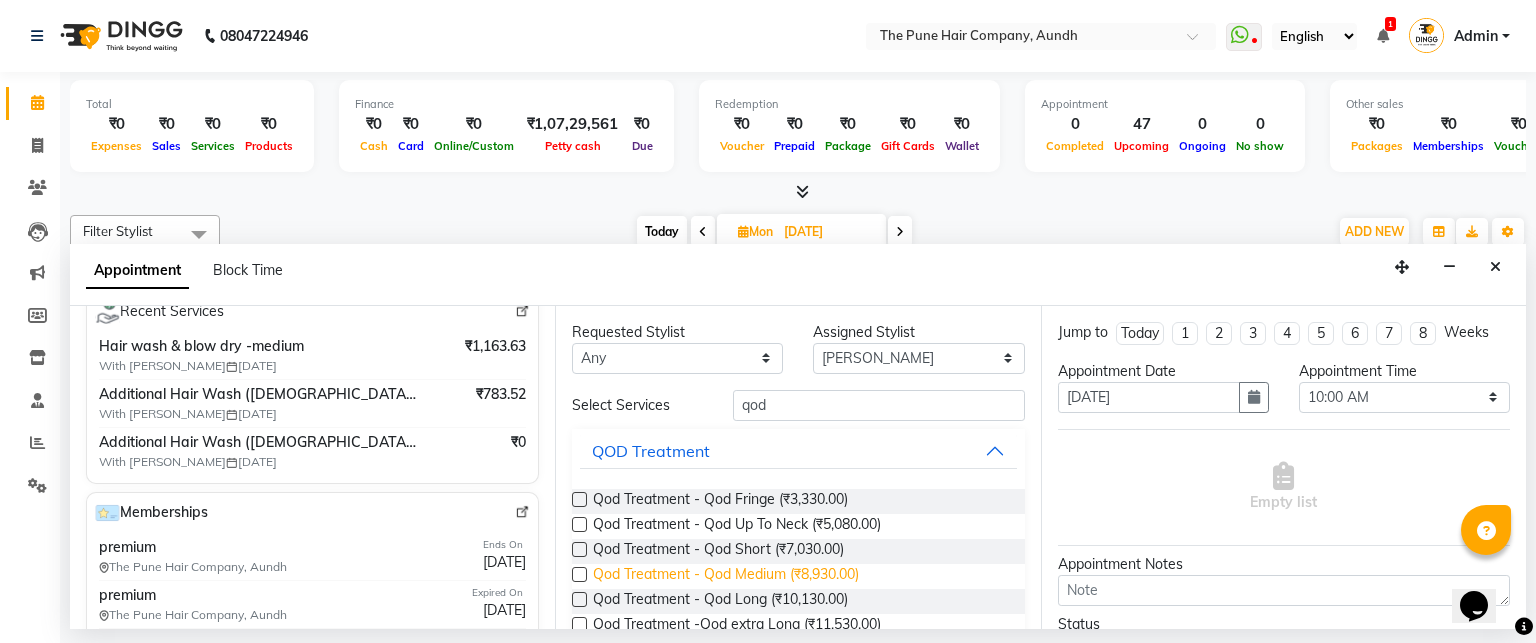 click on "Qod Treatment - Qod Medium (₹8,930.00)" at bounding box center [726, 576] 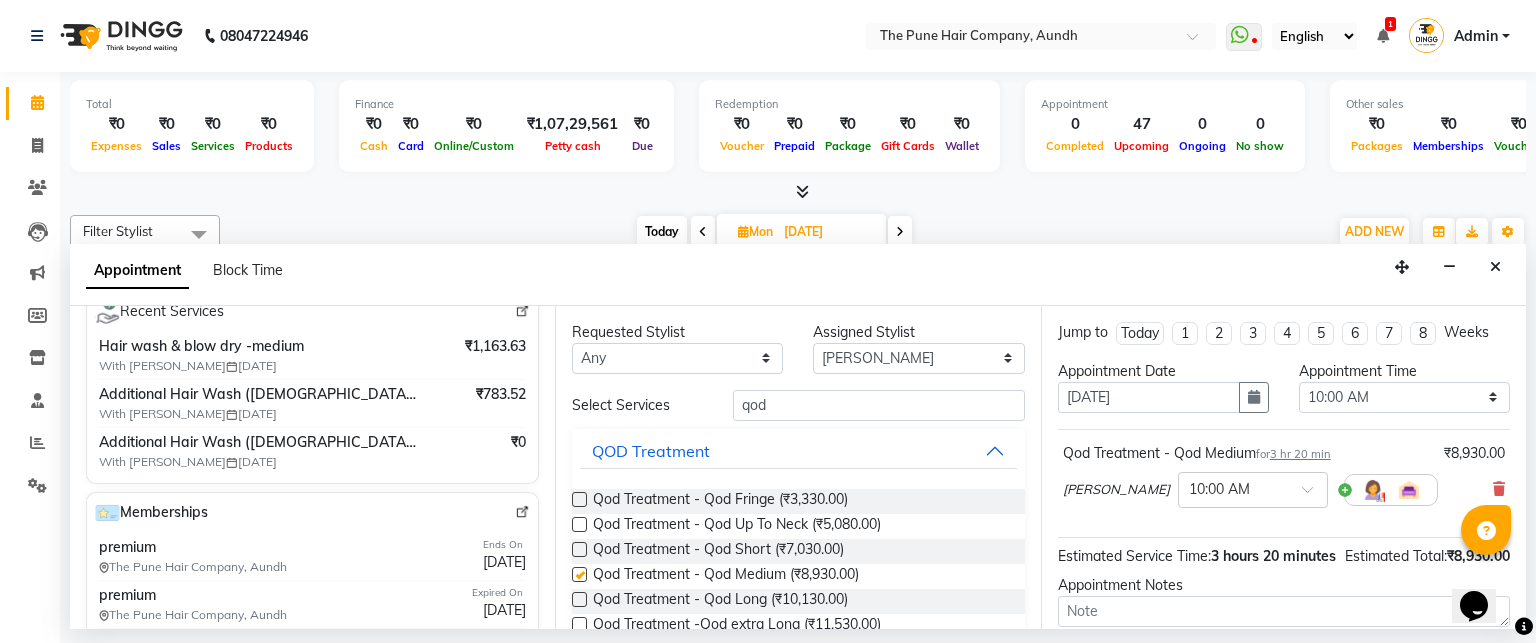 checkbox on "false" 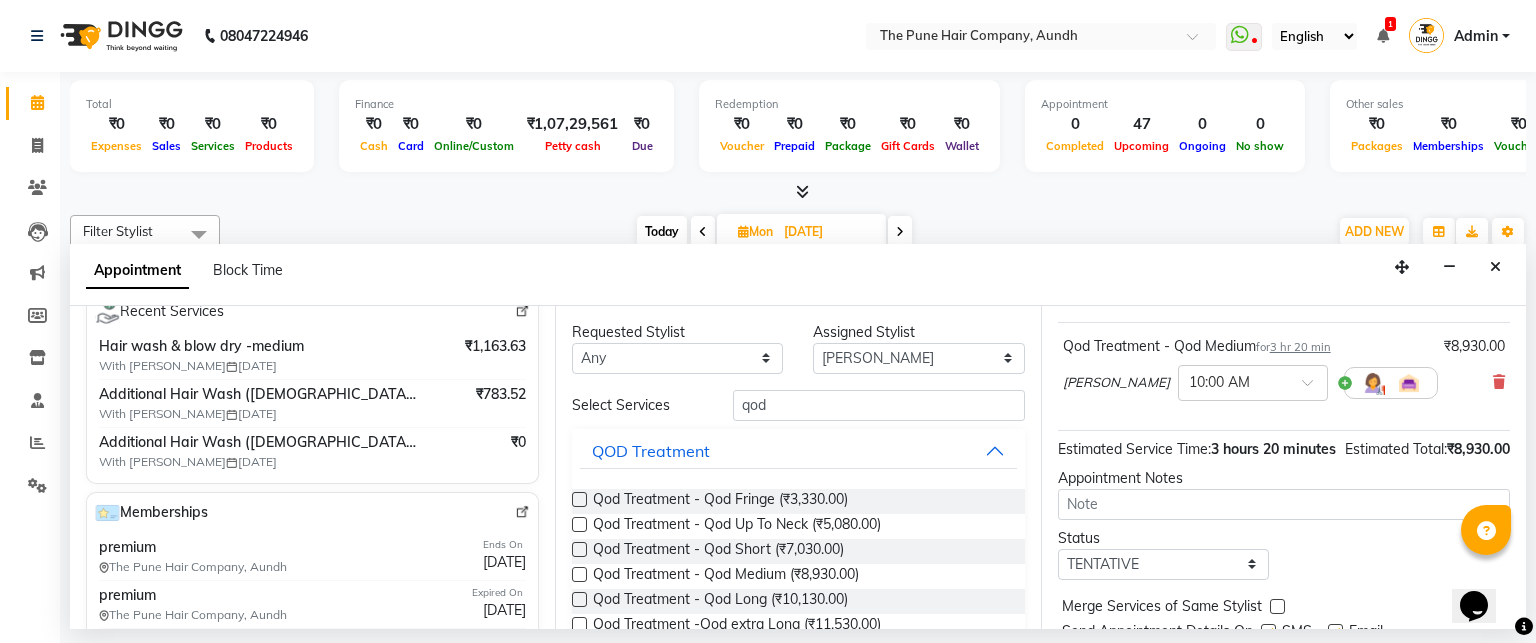 scroll, scrollTop: 203, scrollLeft: 0, axis: vertical 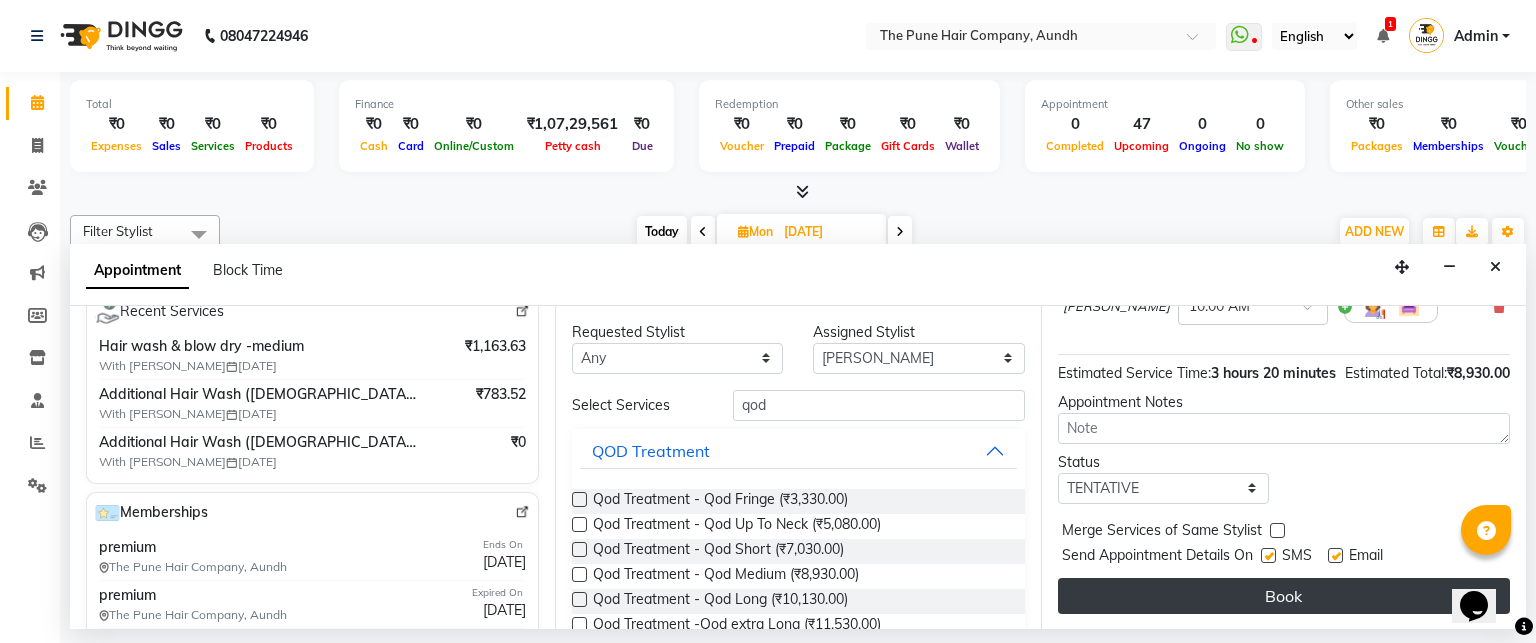 click on "Book" at bounding box center (1284, 596) 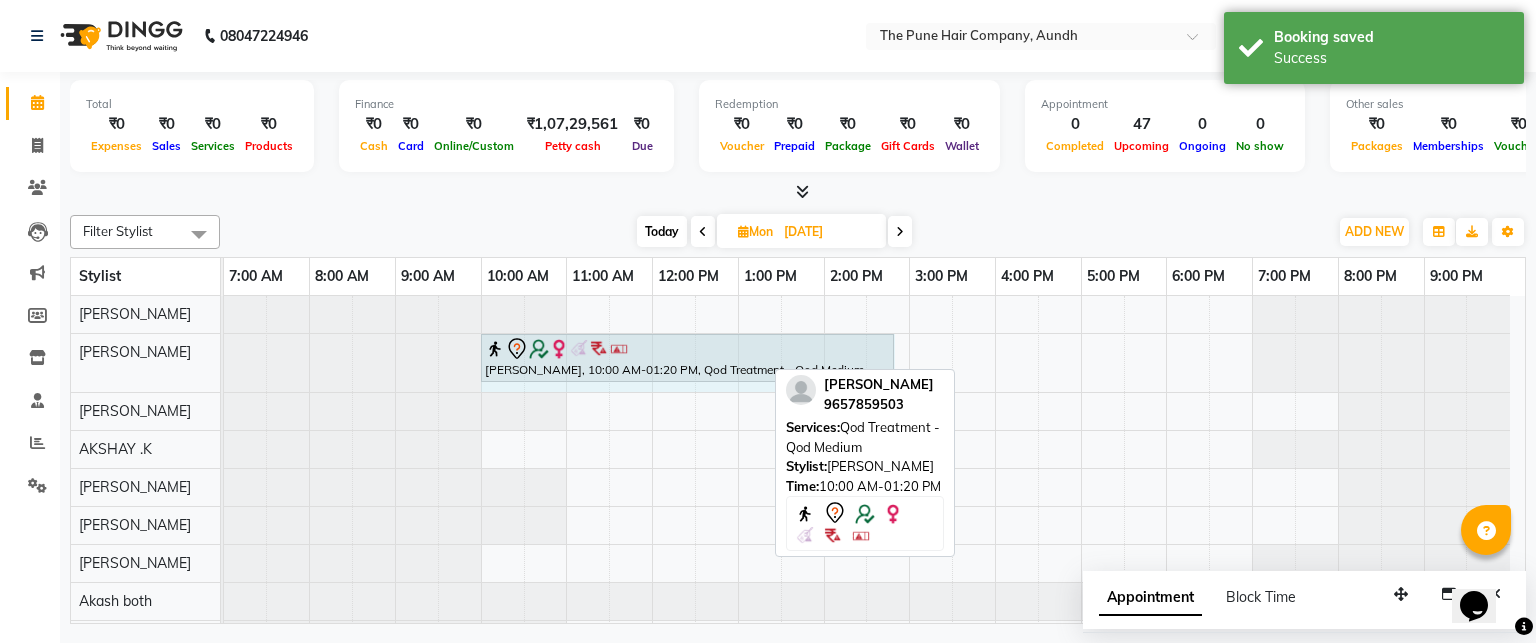 drag, startPoint x: 762, startPoint y: 350, endPoint x: 899, endPoint y: 387, distance: 141.90842 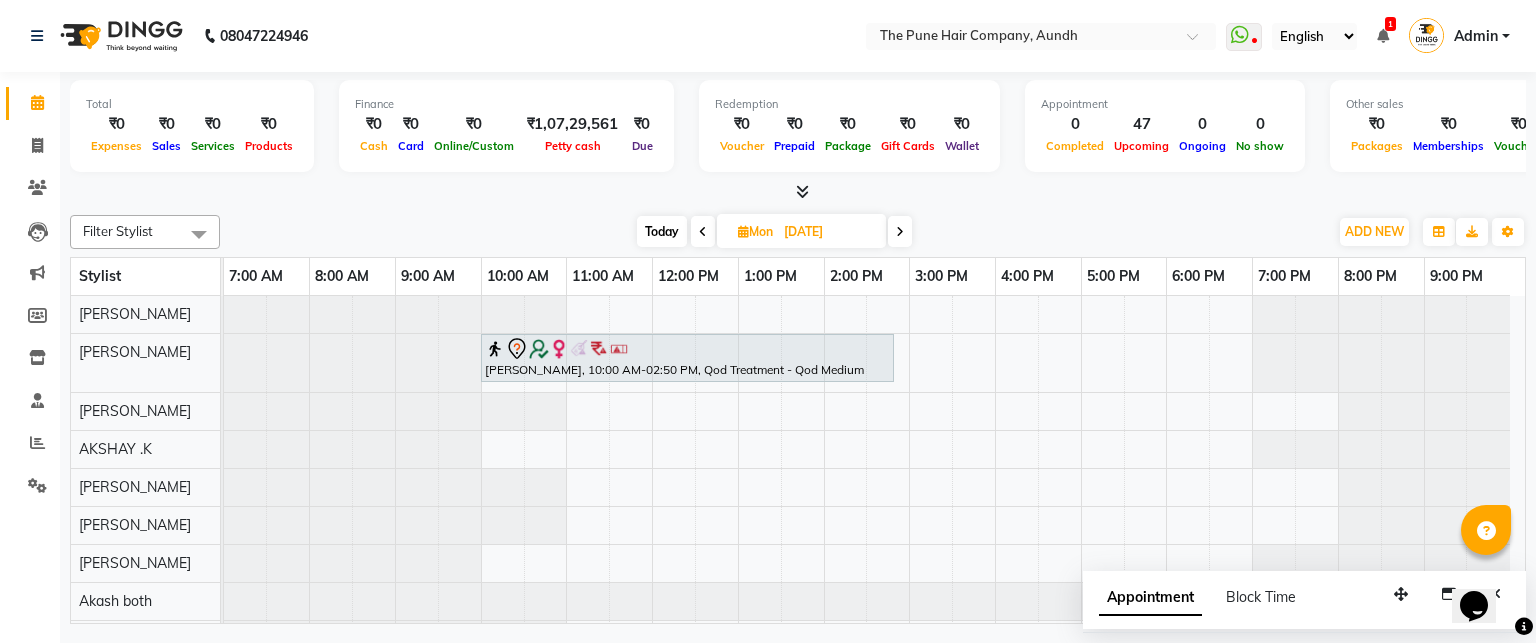click on "Today" at bounding box center (662, 231) 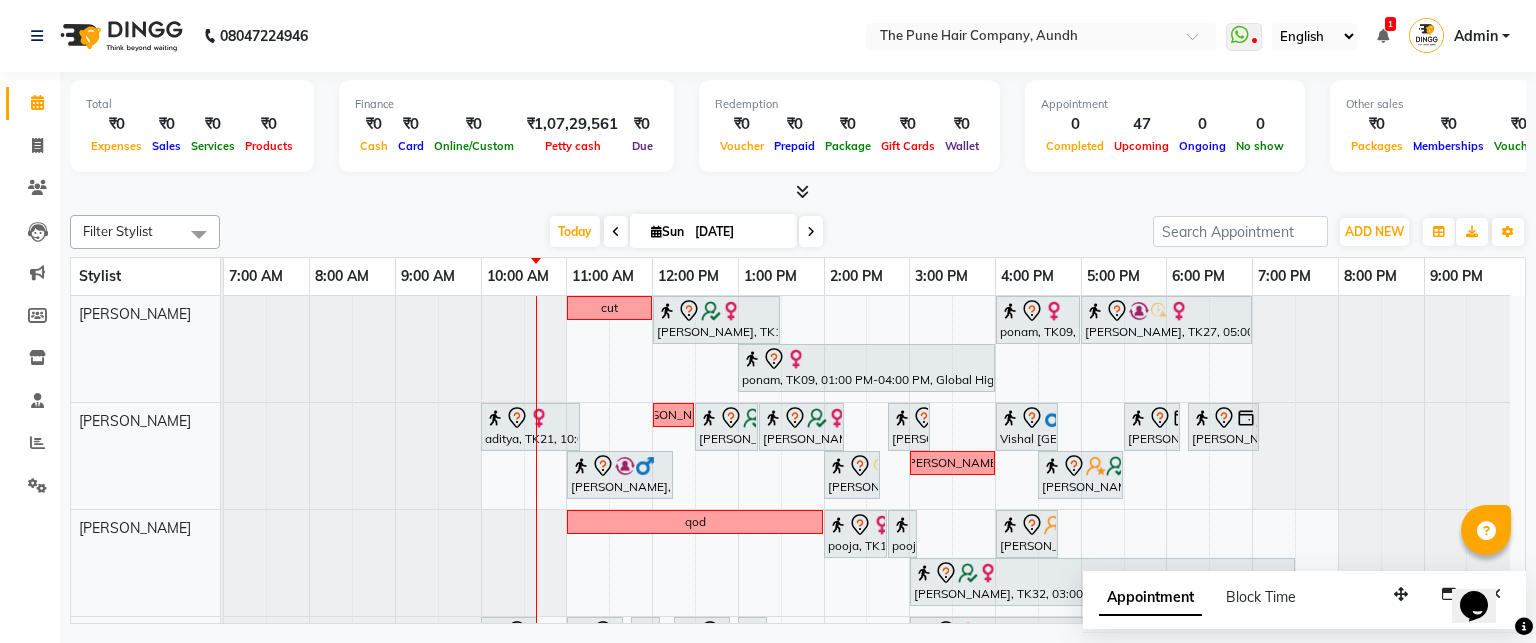 scroll, scrollTop: 100, scrollLeft: 0, axis: vertical 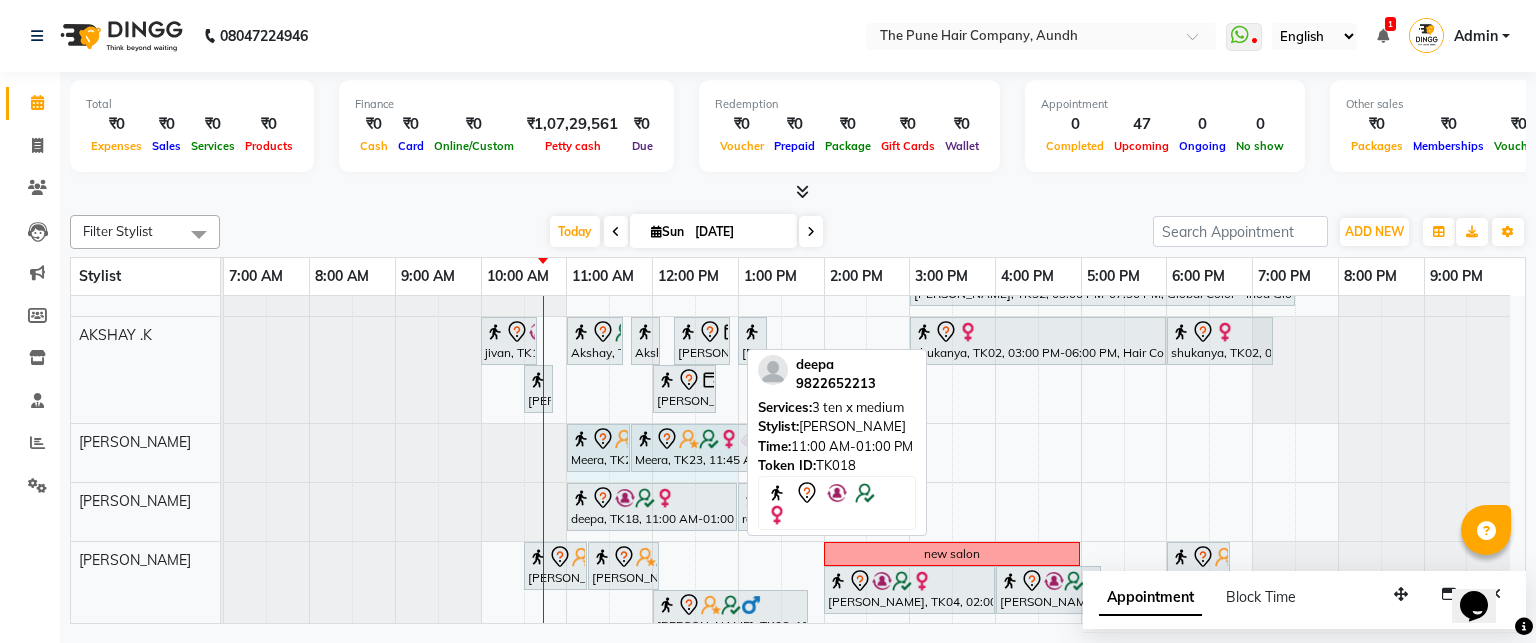 drag, startPoint x: 576, startPoint y: 474, endPoint x: 714, endPoint y: 481, distance: 138.17743 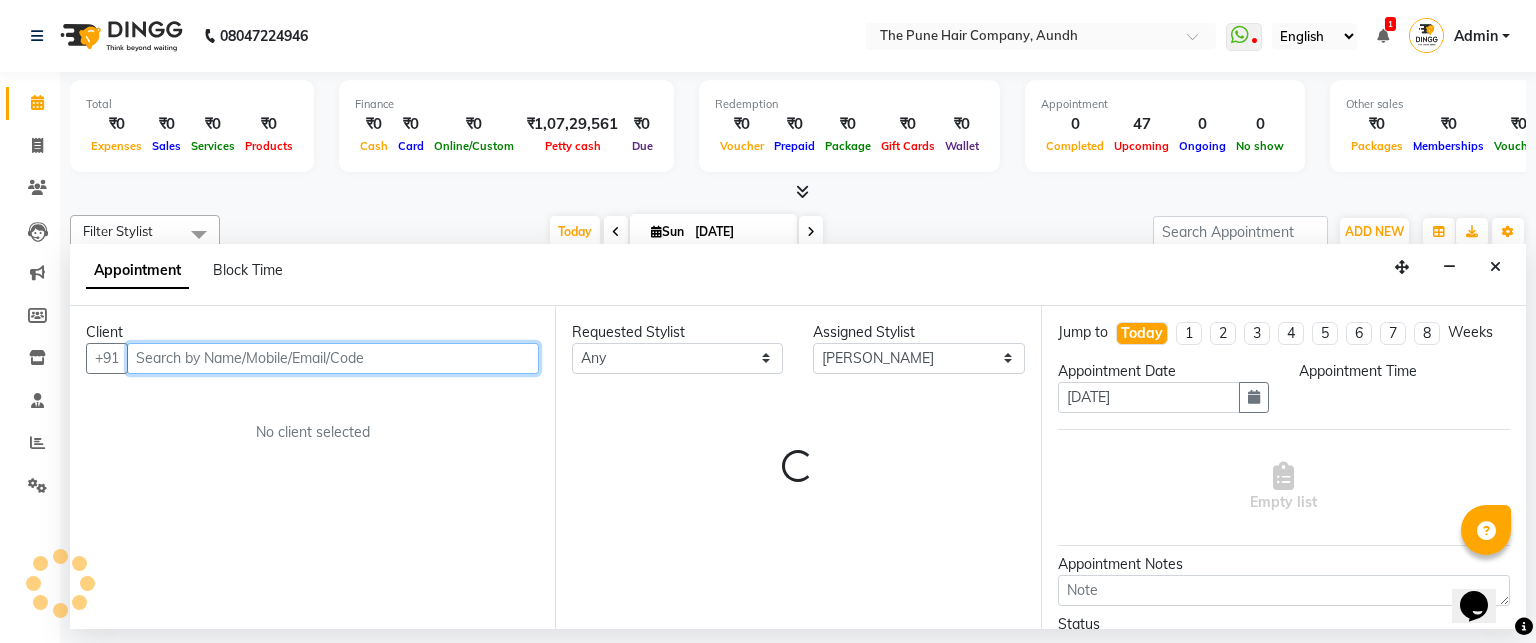 select on "660" 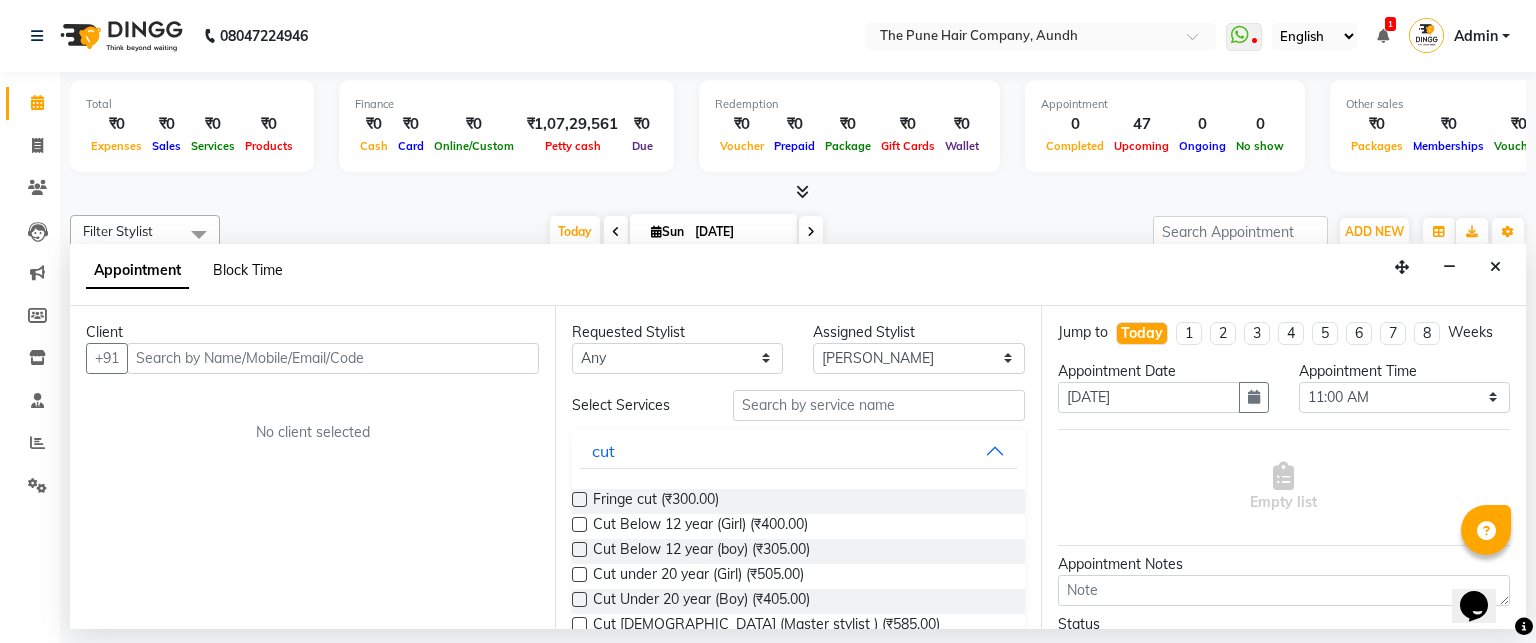 click on "Block Time" at bounding box center [248, 270] 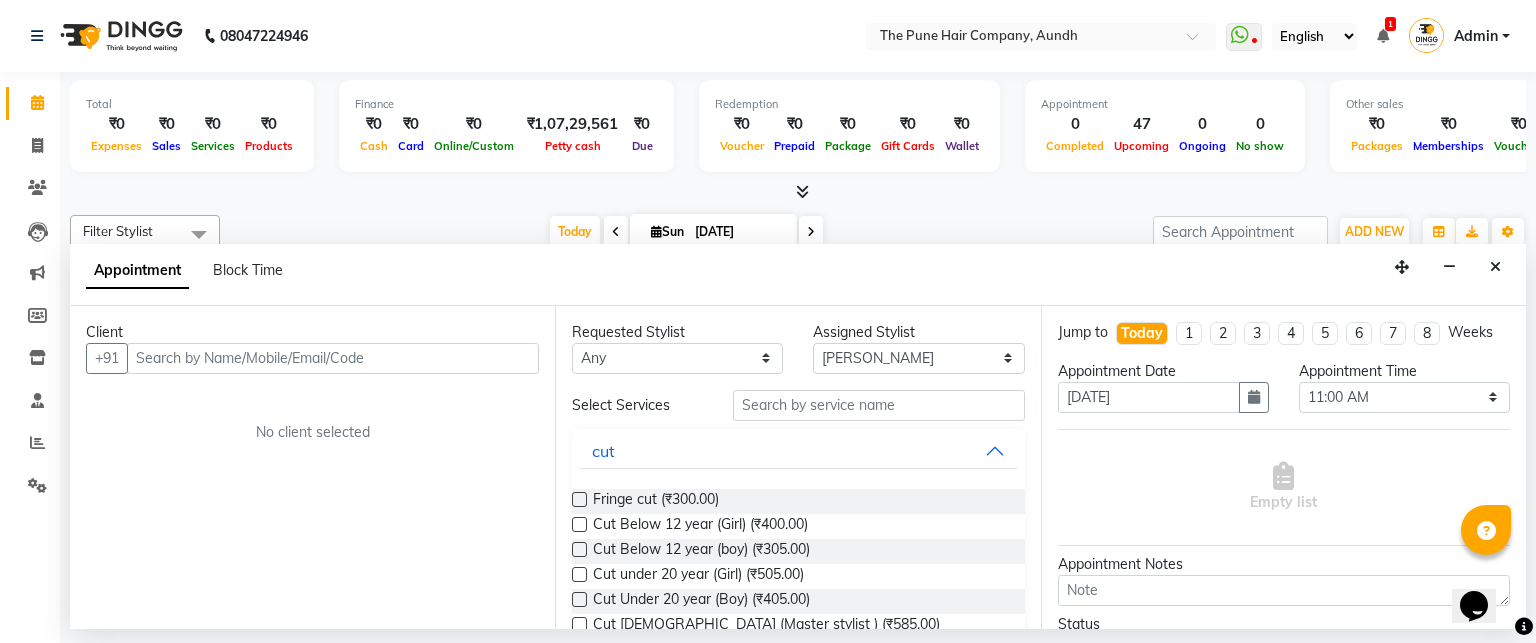 select on "12769" 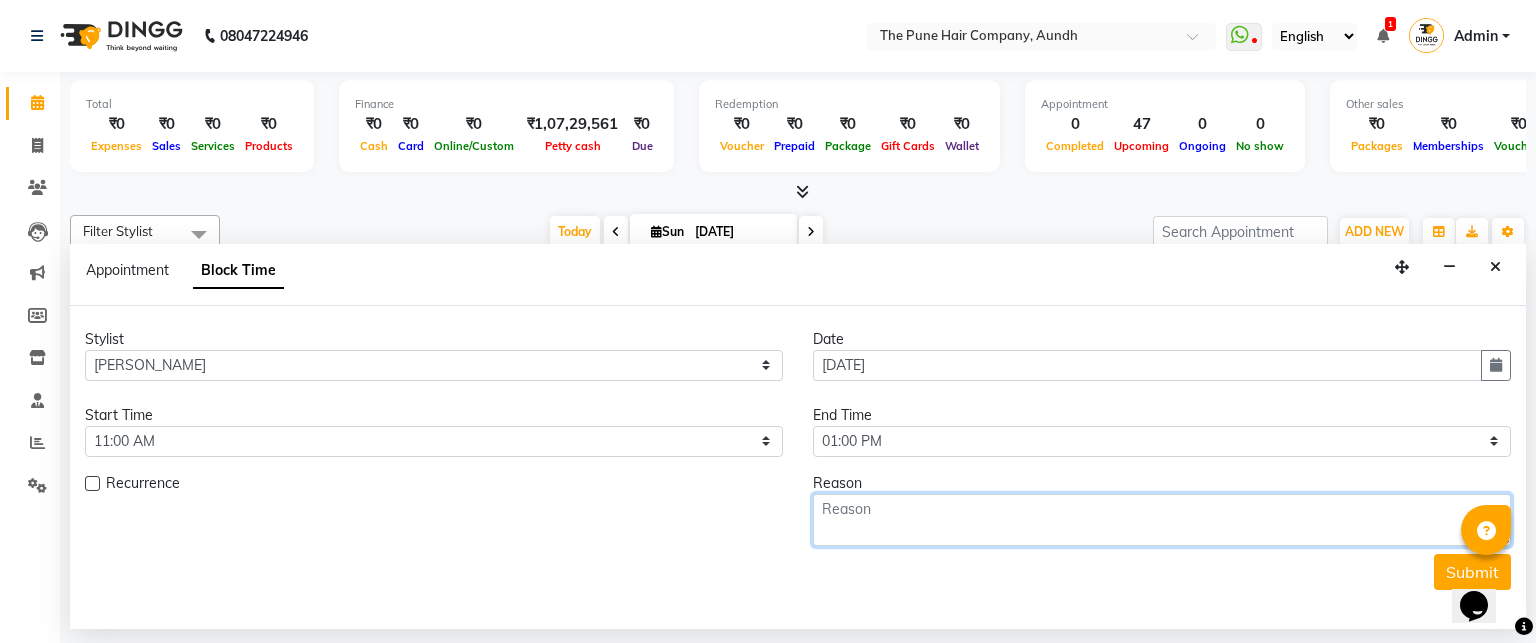 click at bounding box center (1162, 520) 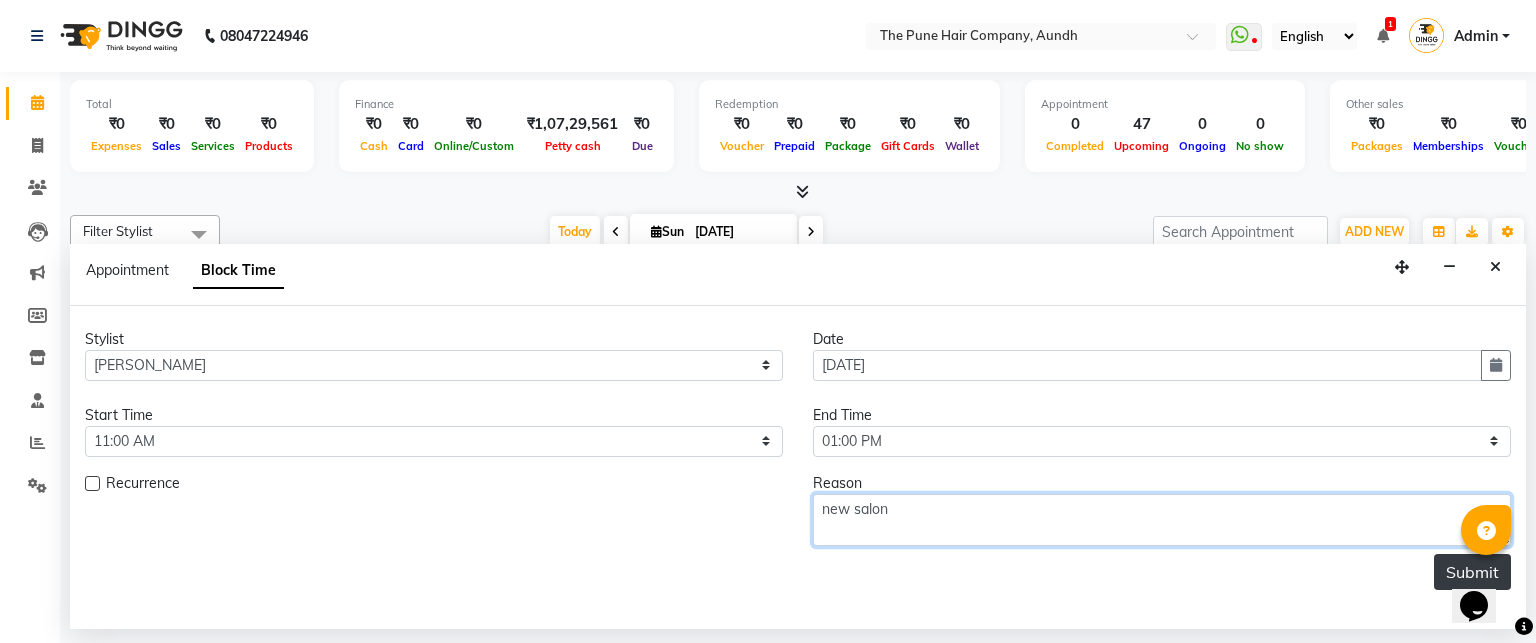 type on "new salon" 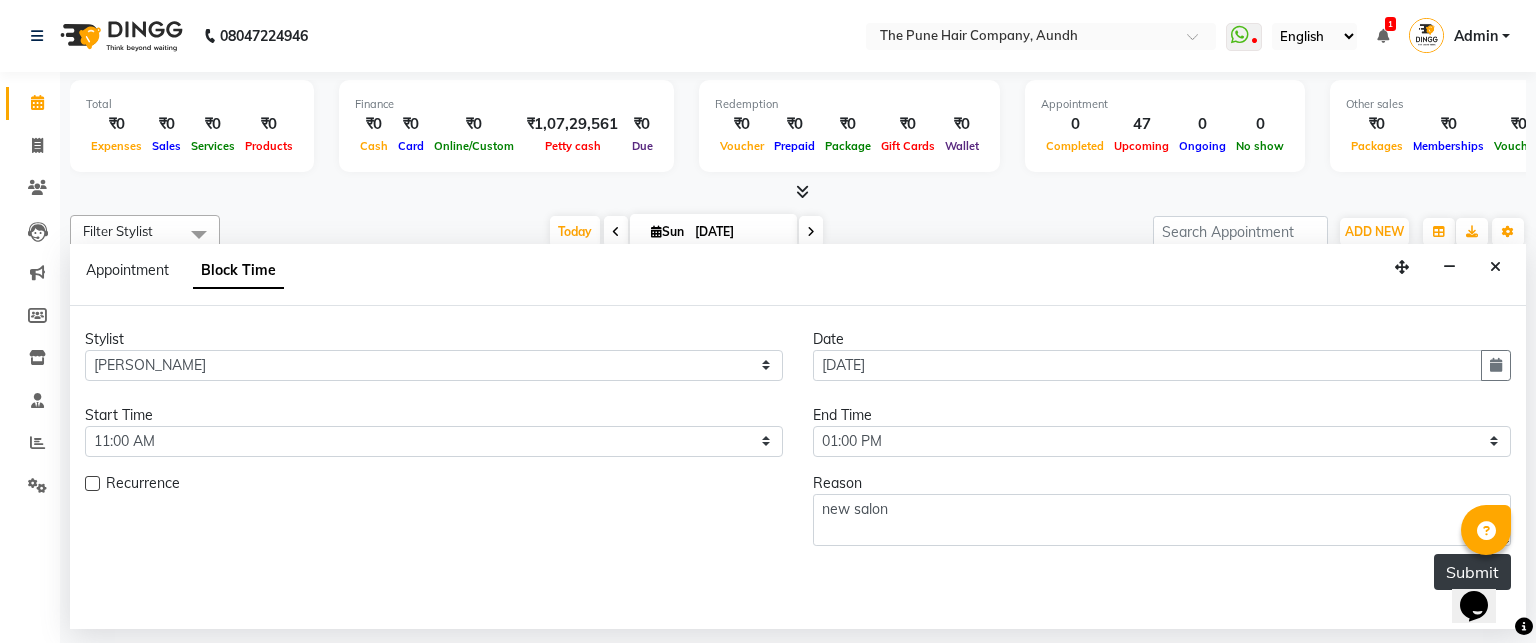 click on "Submit" at bounding box center (1472, 572) 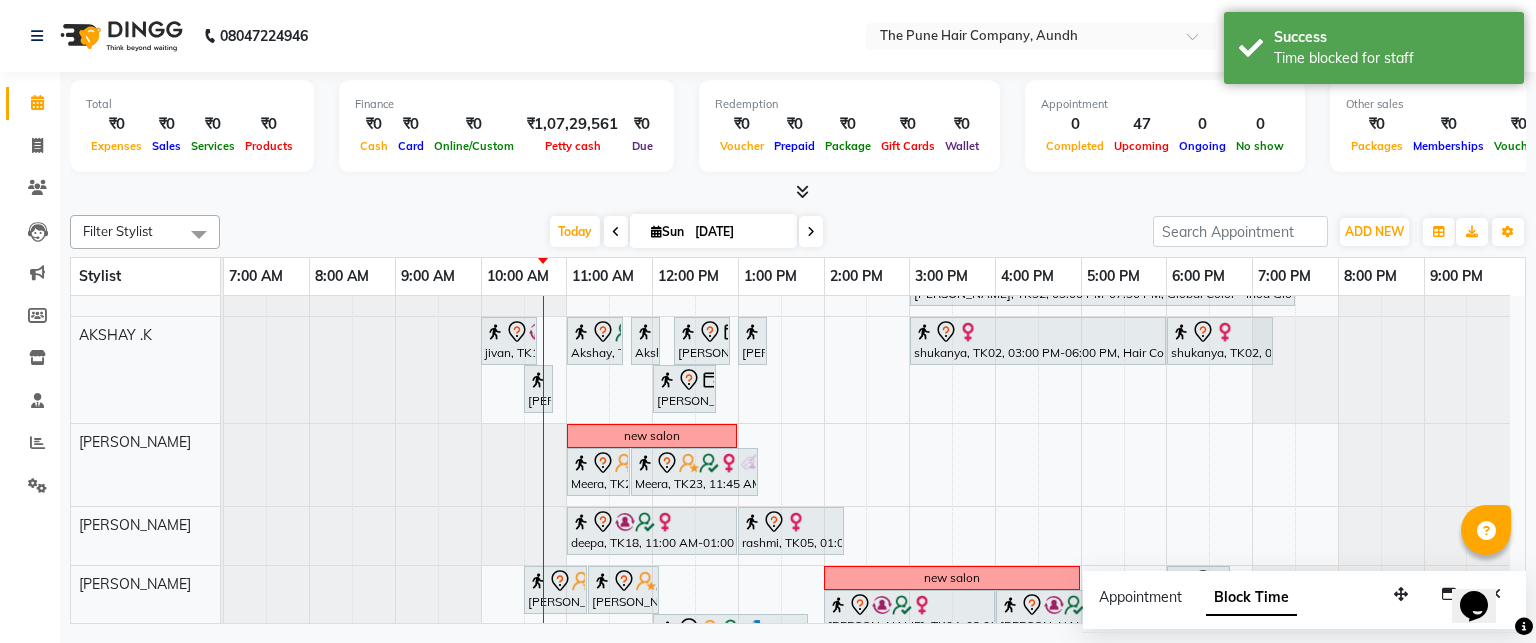scroll, scrollTop: 0, scrollLeft: 0, axis: both 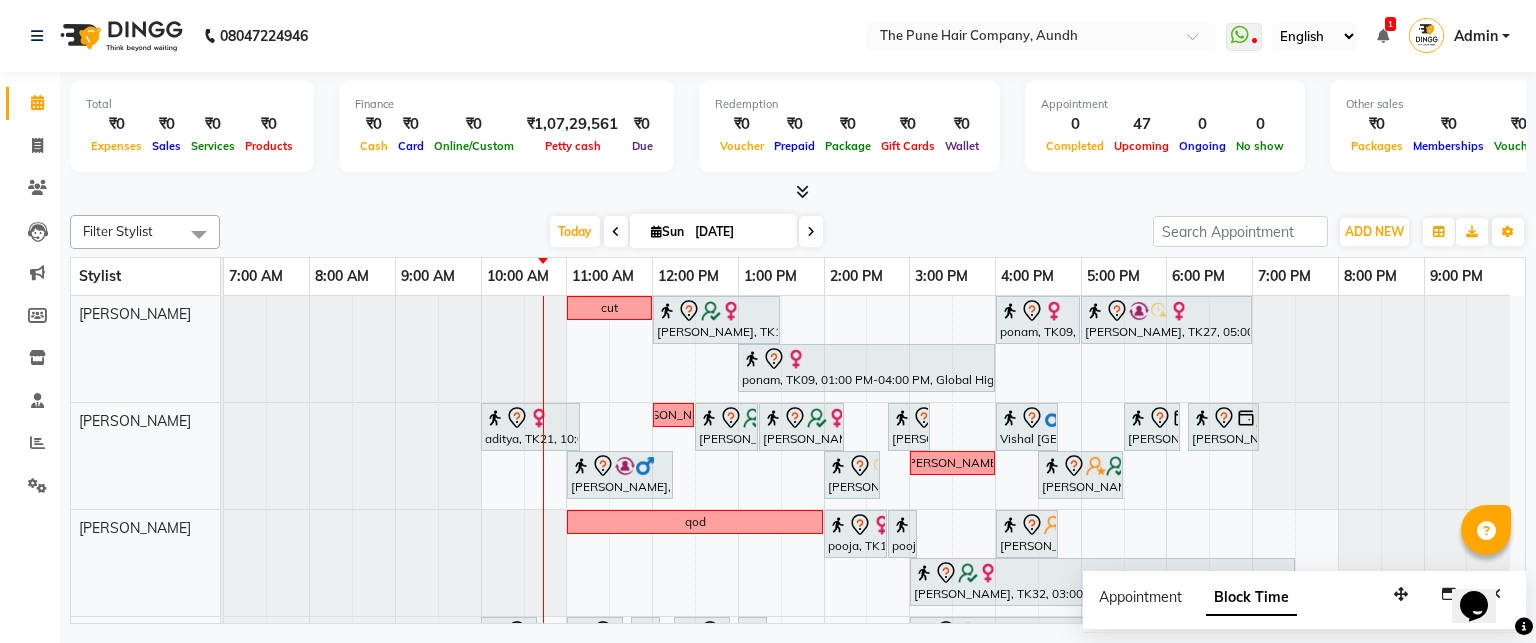 click at bounding box center (811, 231) 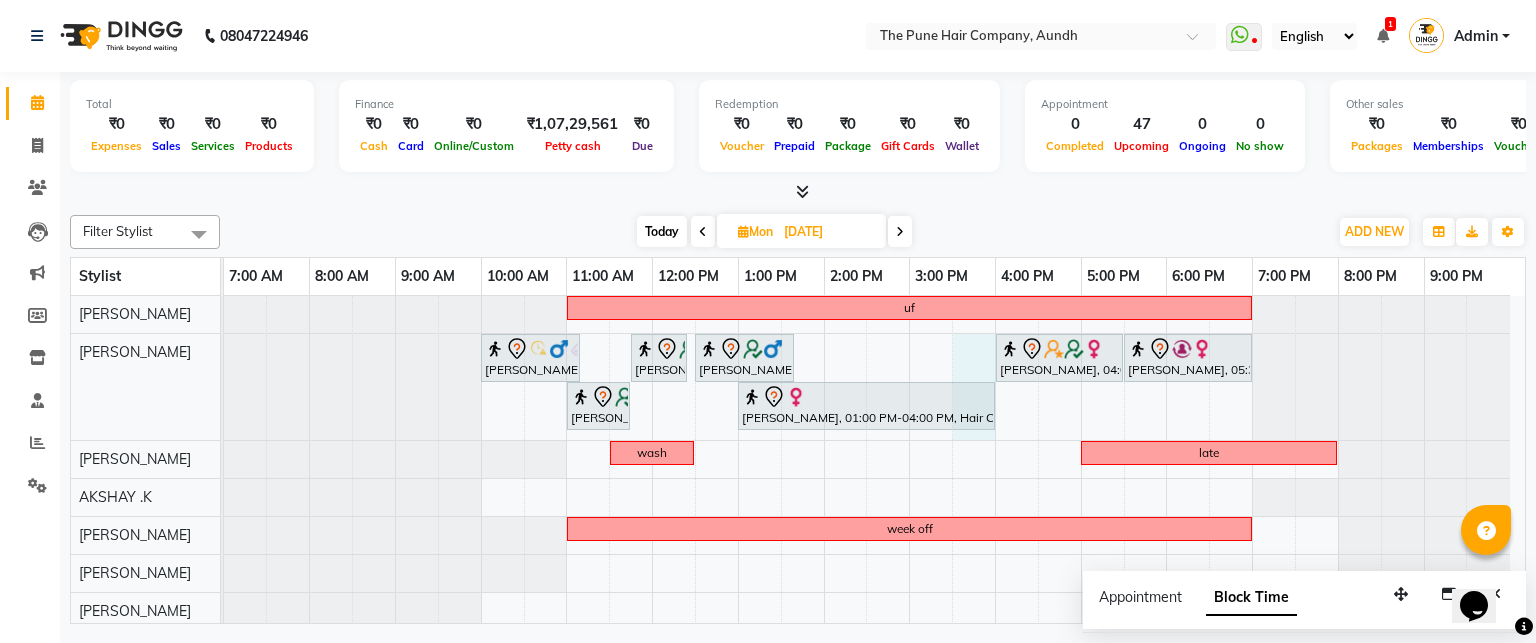 click on "uf              Aditya Nevrekar, 10:00 AM-11:10 AM, Cut male (Expert)             Shreyans Jain, 11:45 AM-12:25 PM, Cut male (Expert)             Shreyans Jain, 12:30 PM-01:40 PM, Cut Below 12 year (boy)             Dr Swati Apte, 04:00 PM-05:30 PM, Hair Color Inoa - Inoa Touchup 2 Inch             Riddhi Shewani, 05:30 PM-07:00 PM, Hair wash & blow dry - long             Shreyans Jain, 11:00 AM-11:45 AM, Cut Female (Expert)             Tejaswini, 01:00 PM-04:00 PM, Hair Color Inoa - Inoa Touchup 2 Inch  wash   late   week off              Shrushti, 01:30 PM-04:50 PM, Qod Treatment - Qod Medium             shilpa likhite, 04:00 PM-05:15 PM, Cut Female (Sr.stylist)             Shreyans Jain, 11:15 AM-12:35 PM, Waxing - Arms (Full) (Liposoluble)" at bounding box center (874, 641) 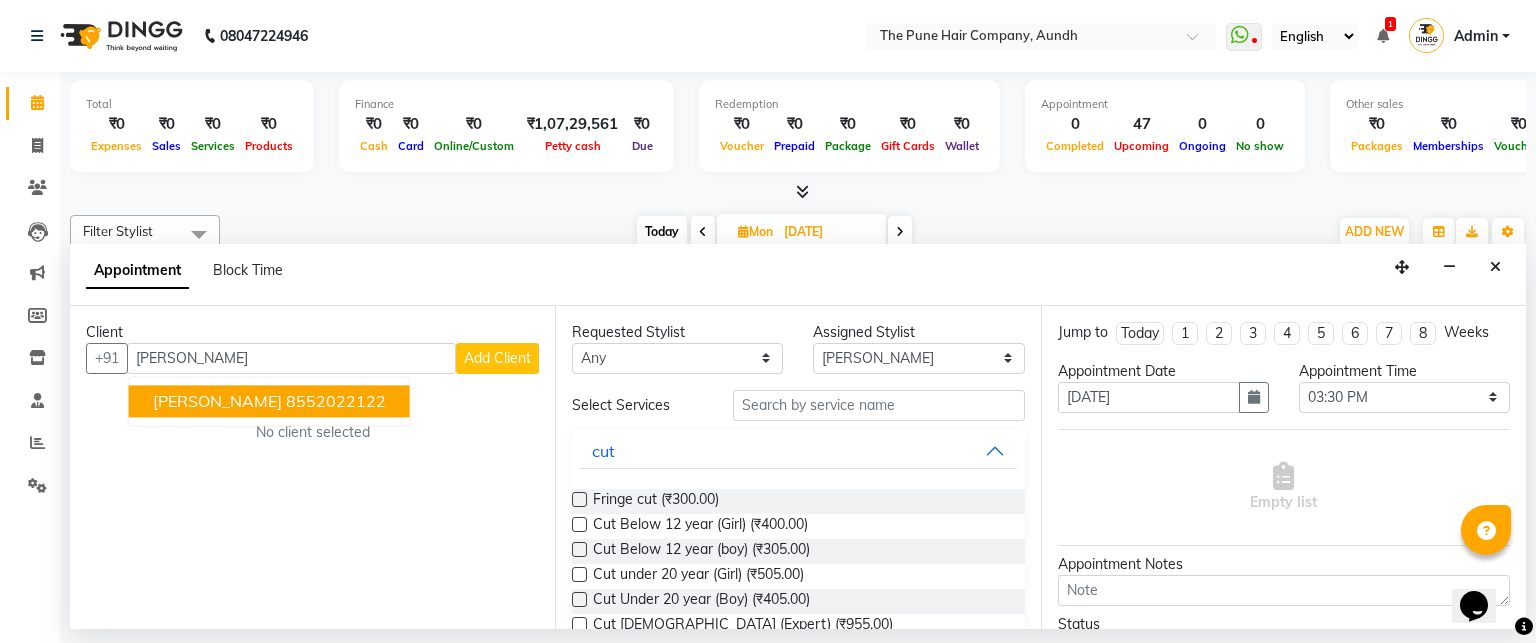 click on "8552022122" at bounding box center (336, 401) 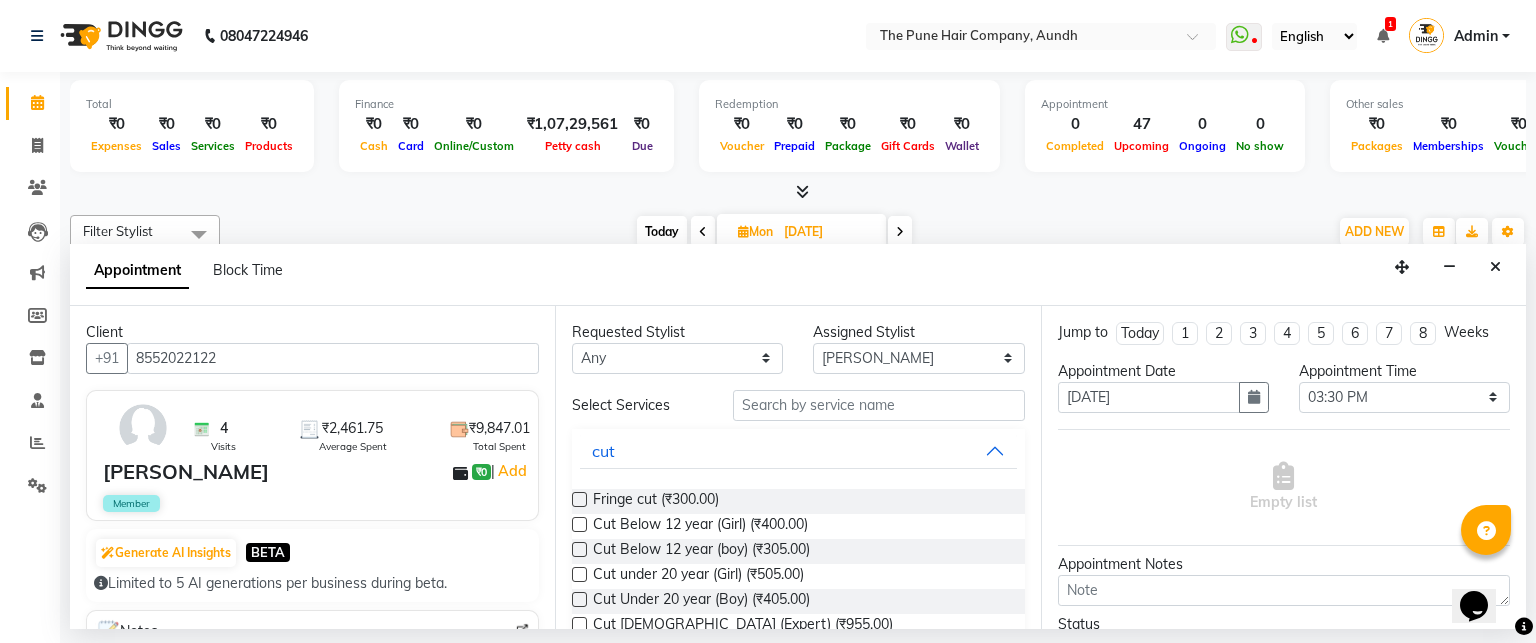type on "8552022122" 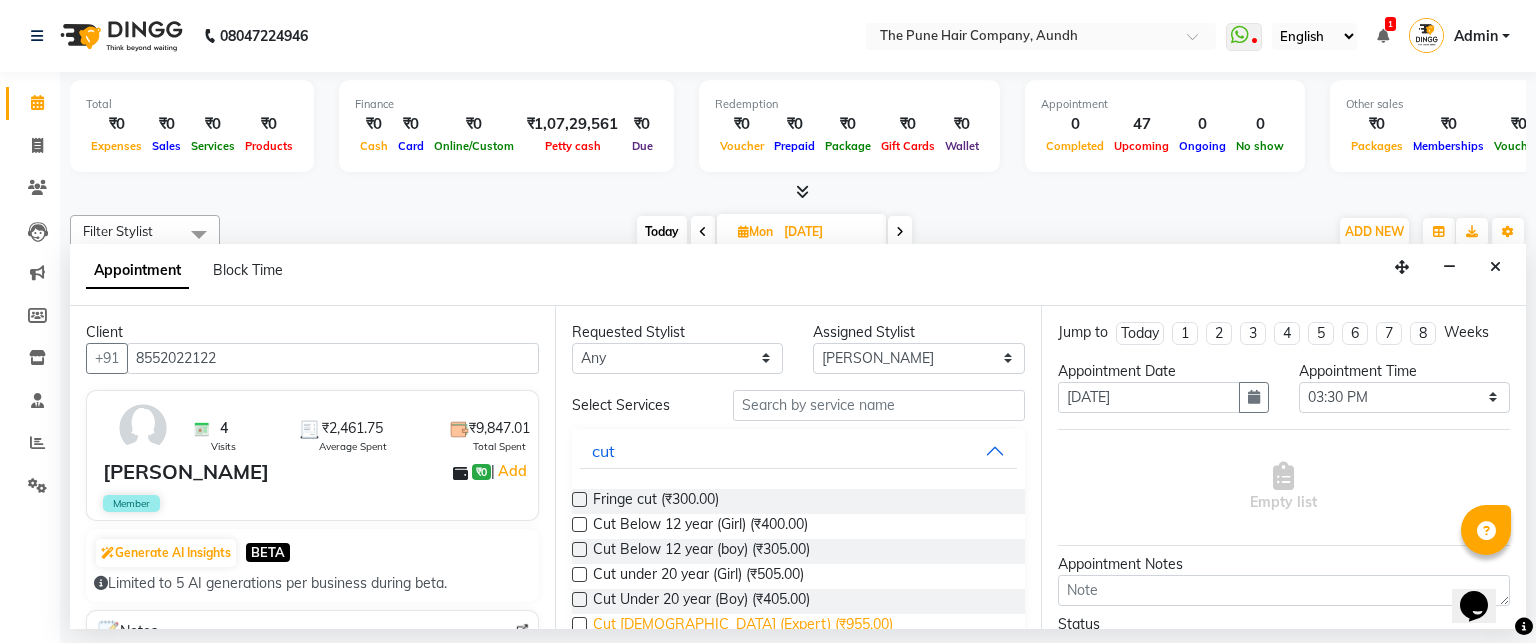click on "Cut Female (Expert) (₹955.00)" at bounding box center [743, 626] 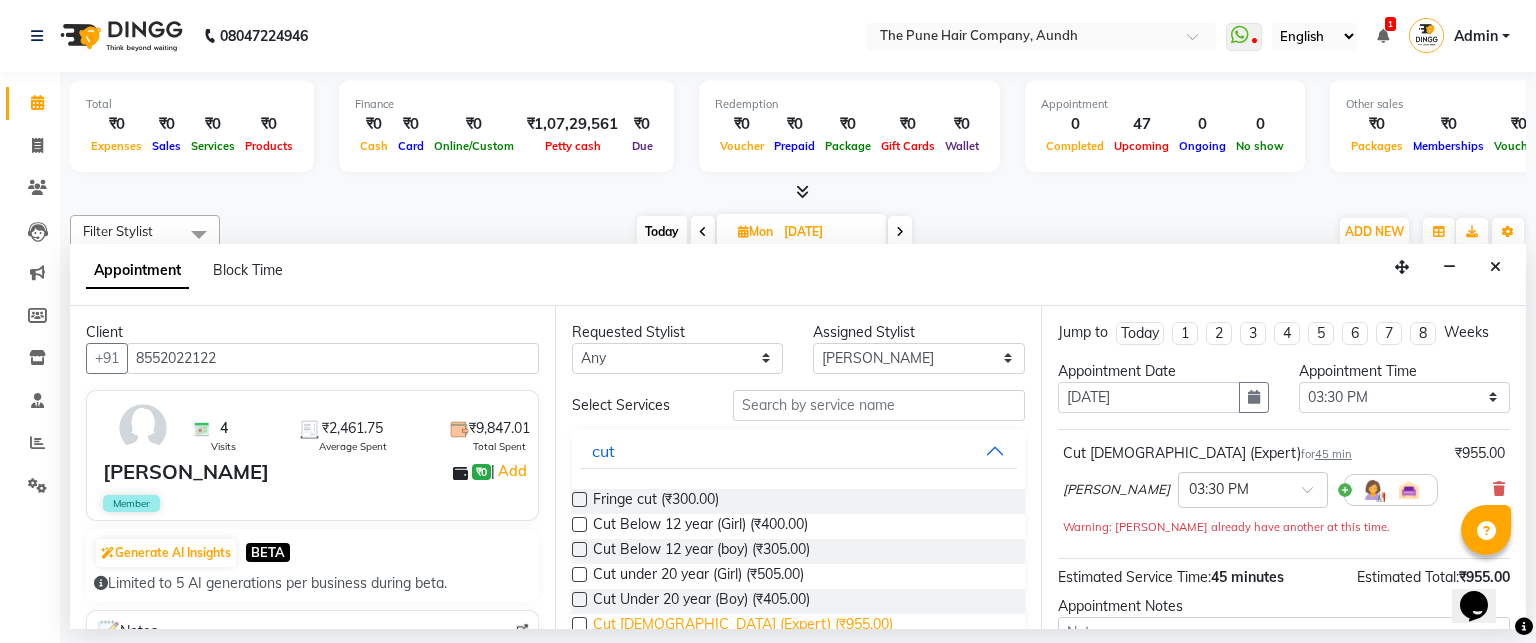 click on "Cut Female (Expert) (₹955.00)" at bounding box center [743, 626] 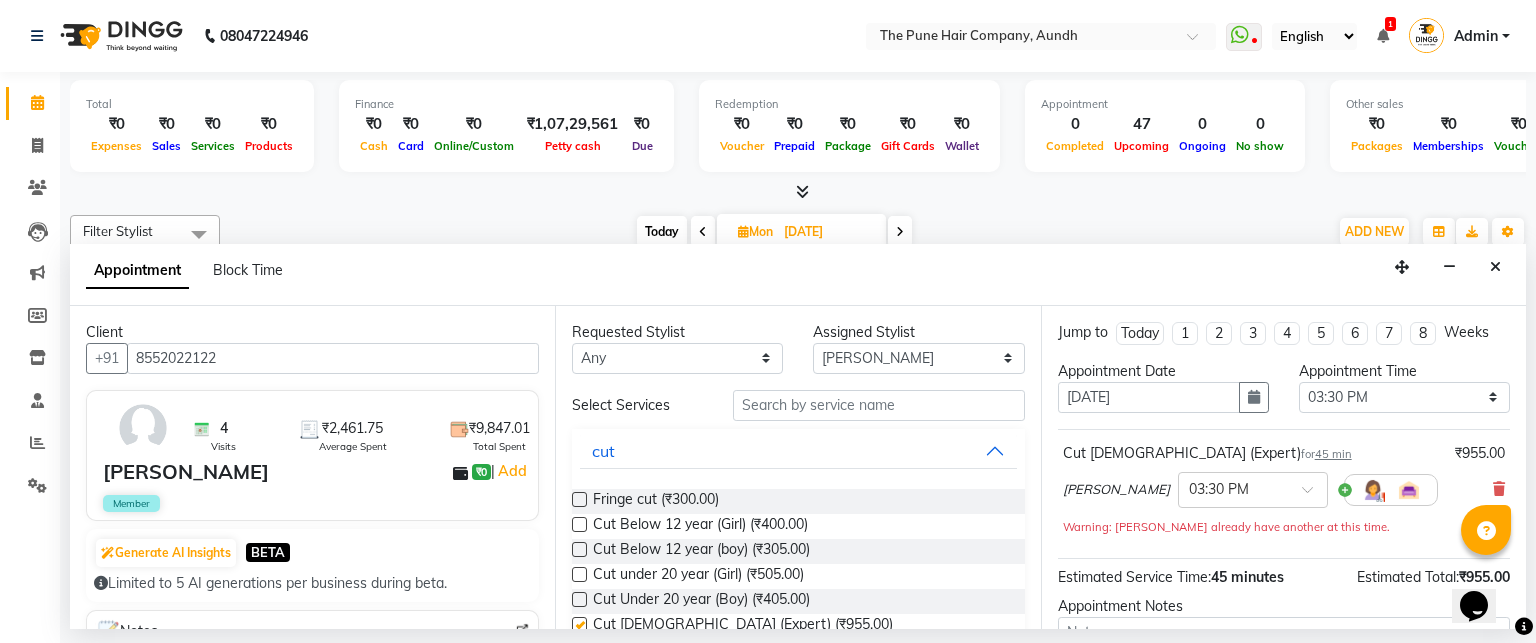 checkbox on "false" 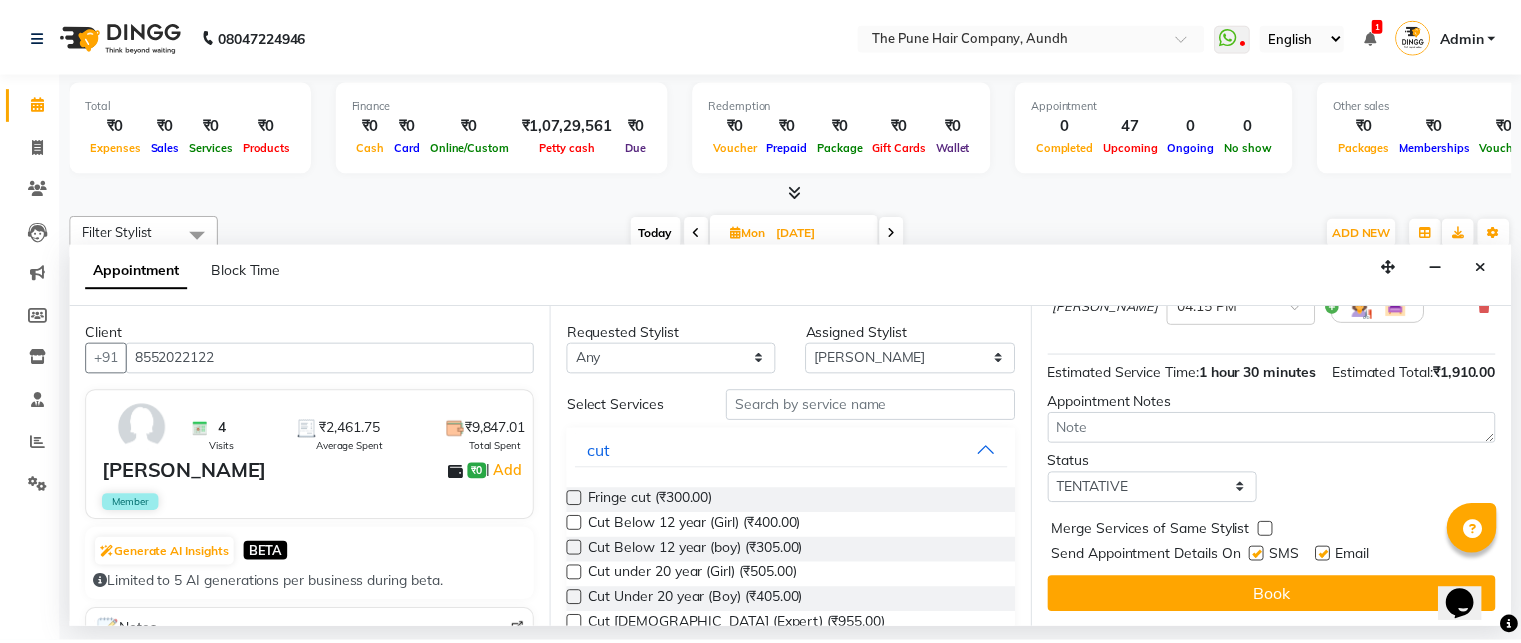 scroll, scrollTop: 315, scrollLeft: 0, axis: vertical 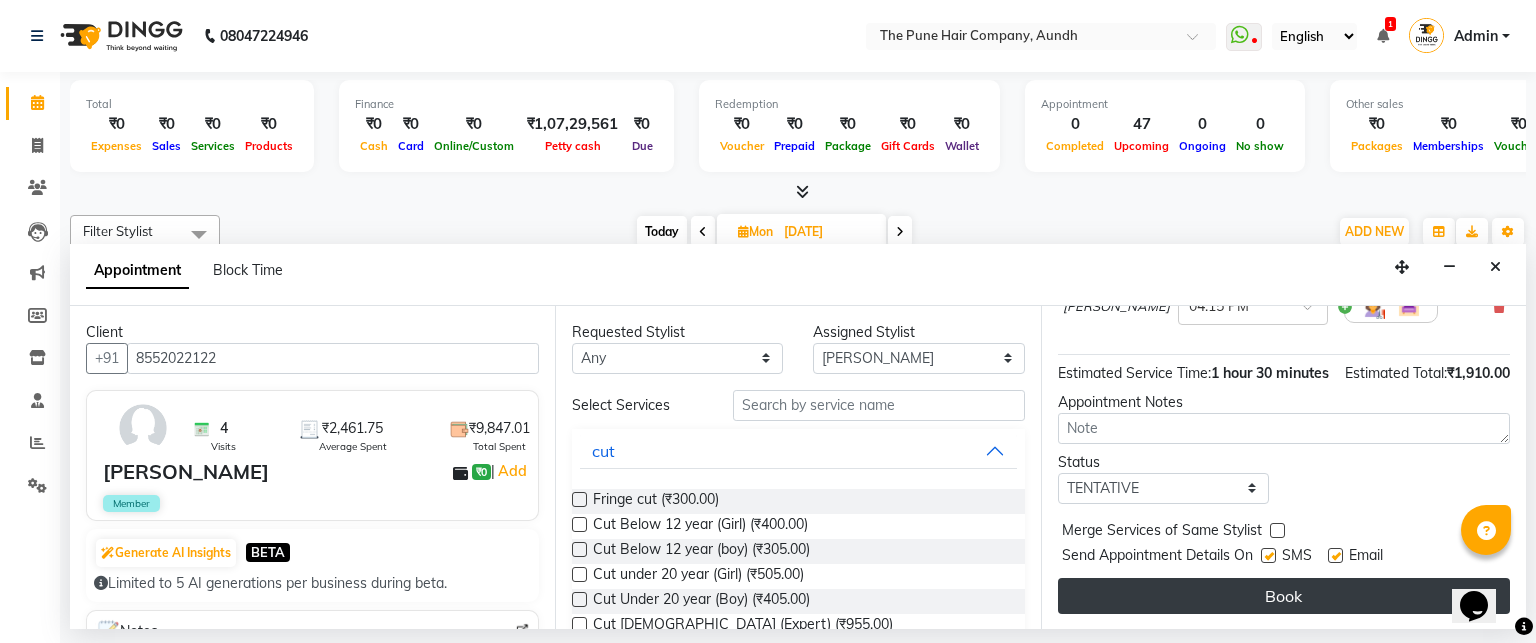 click on "Book" at bounding box center (1284, 596) 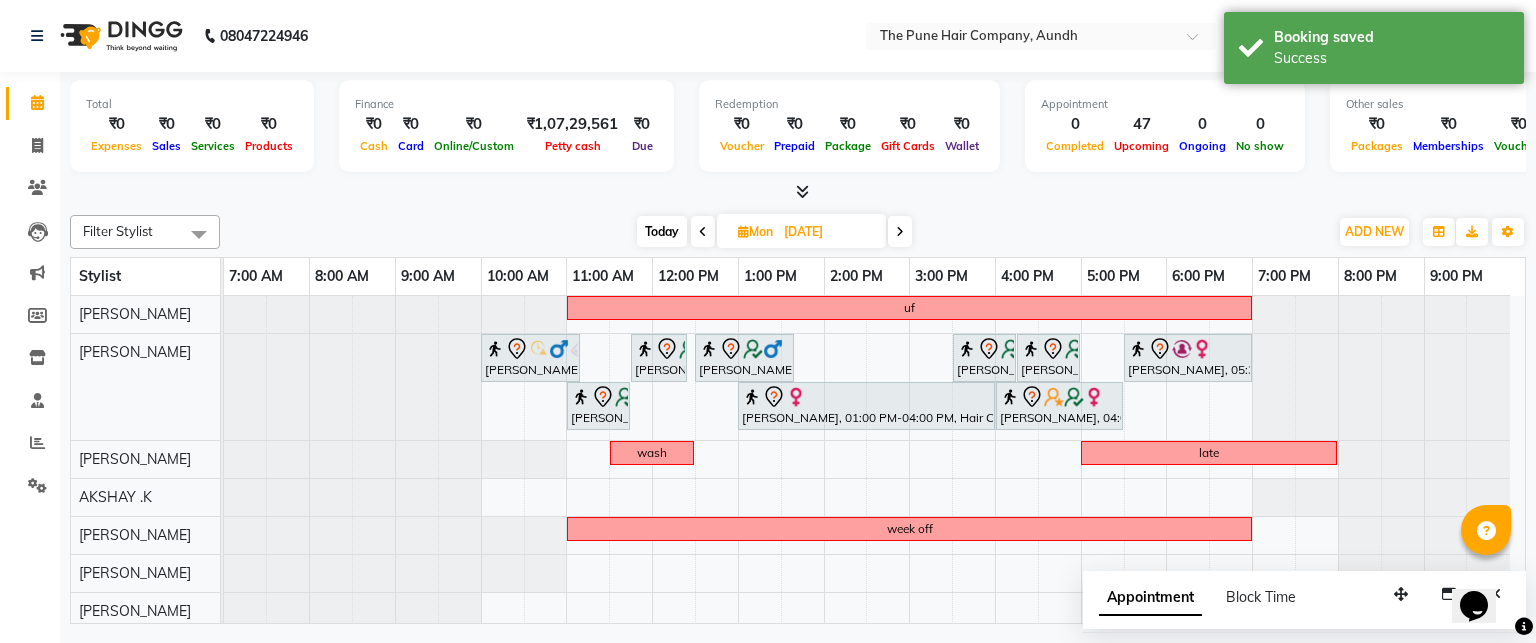 click on "Today" at bounding box center [662, 231] 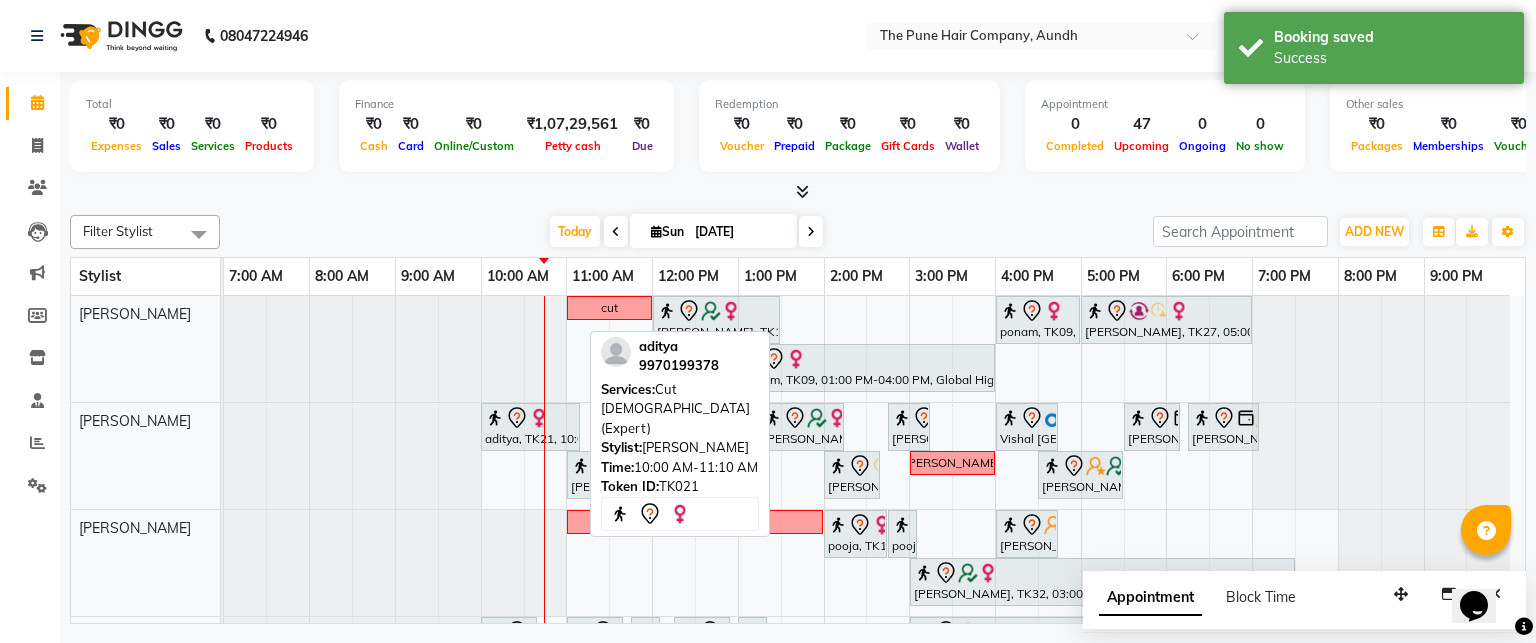 click 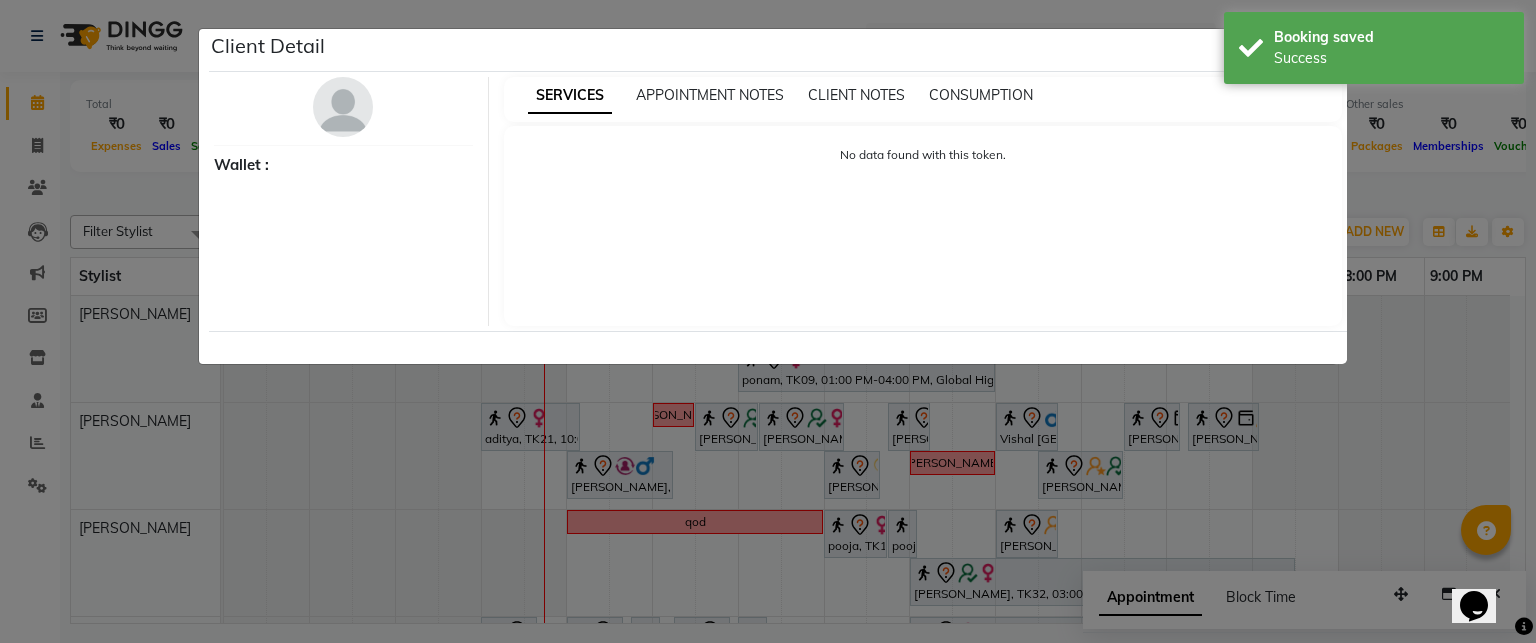 select on "7" 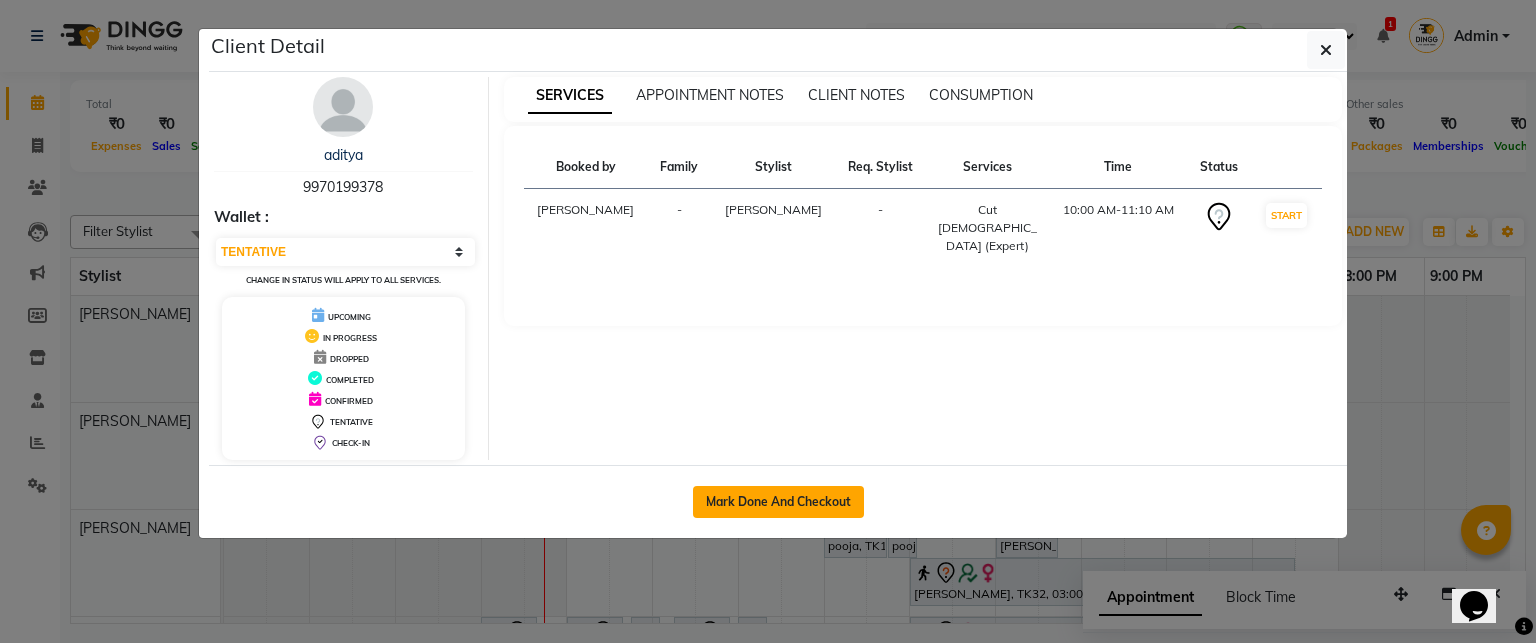 click on "Mark Done And Checkout" 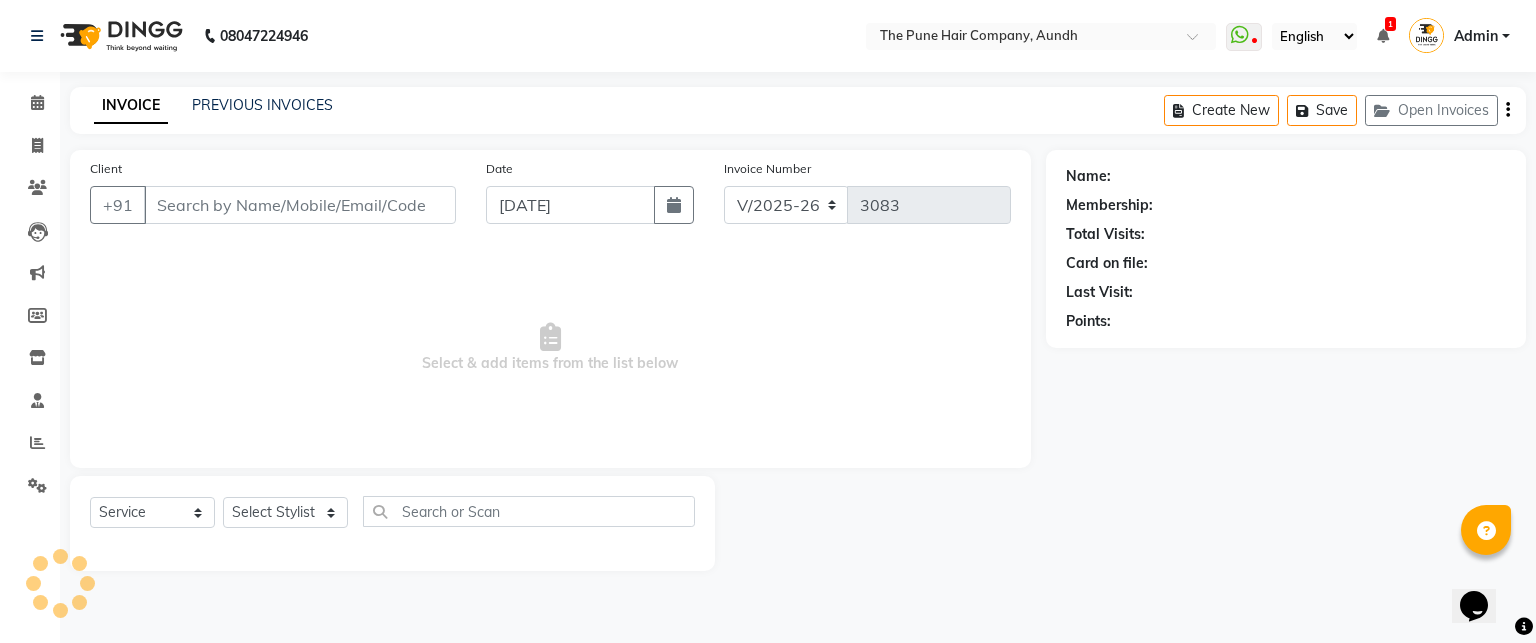 type on "9970199378" 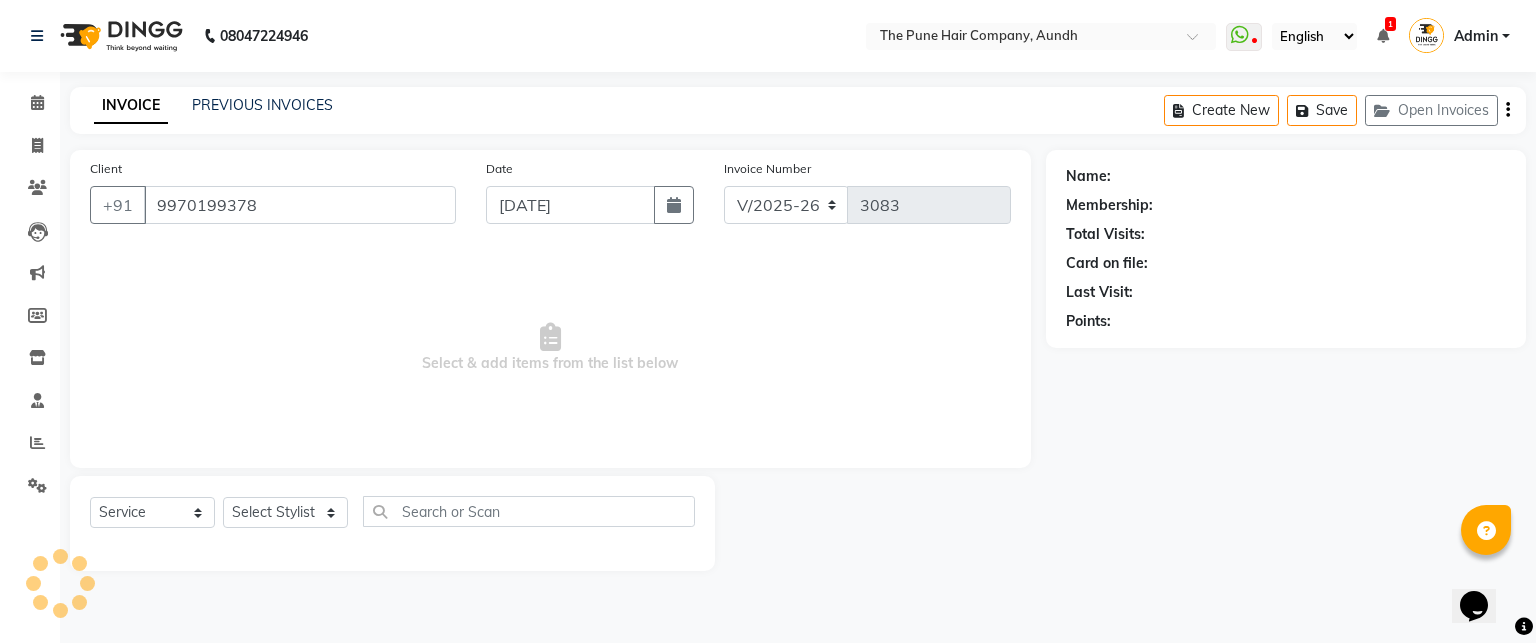 select on "3339" 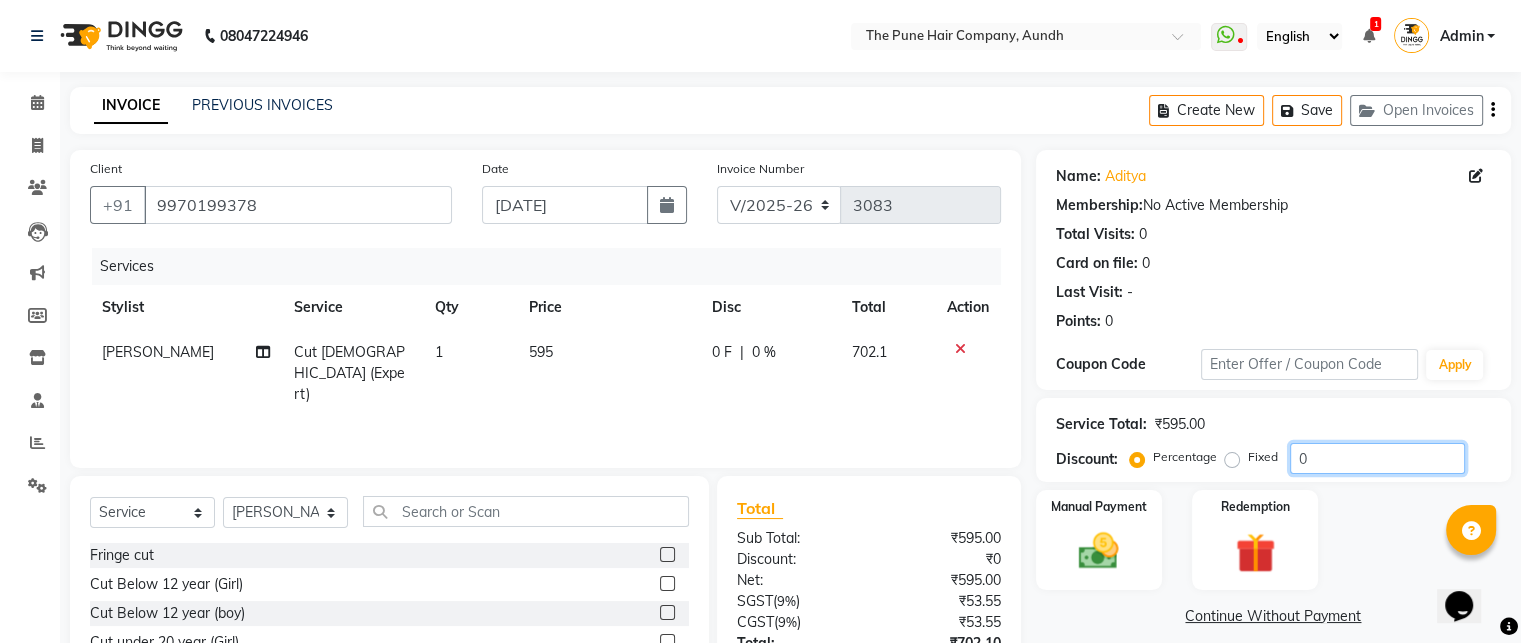 click on "0" 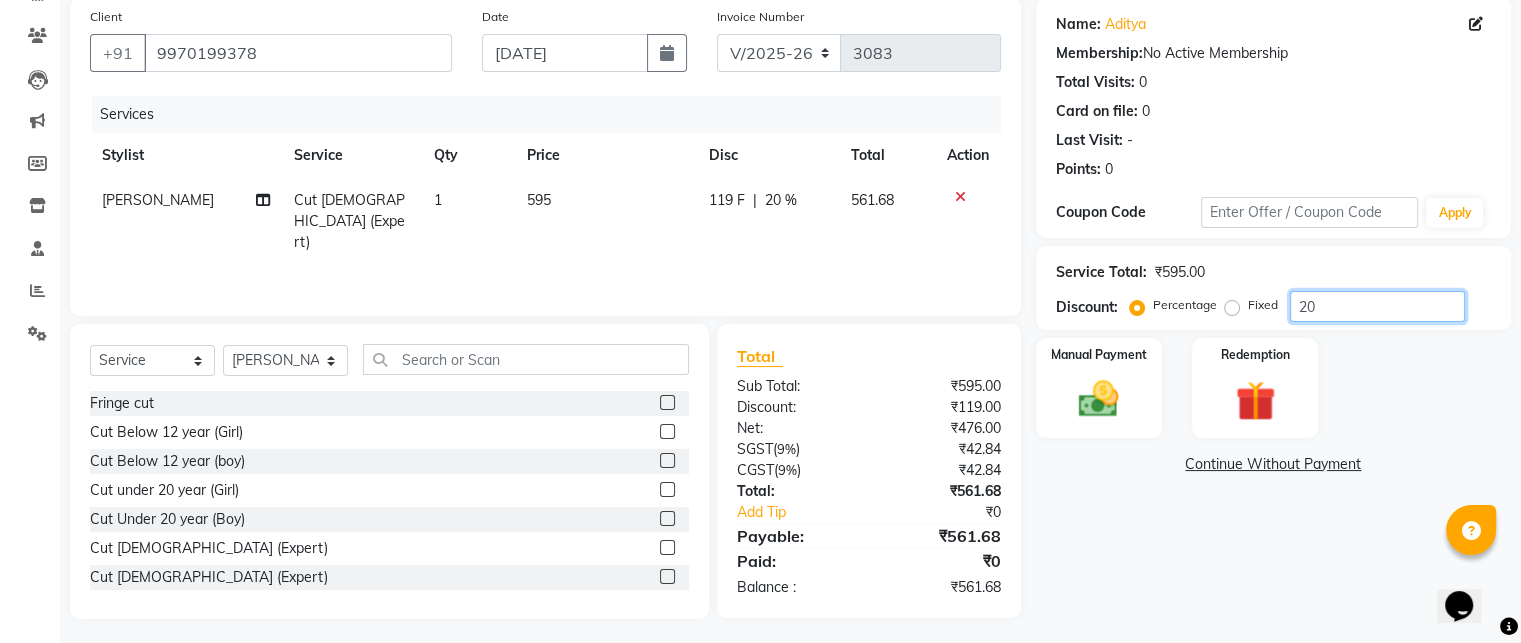 scroll, scrollTop: 158, scrollLeft: 0, axis: vertical 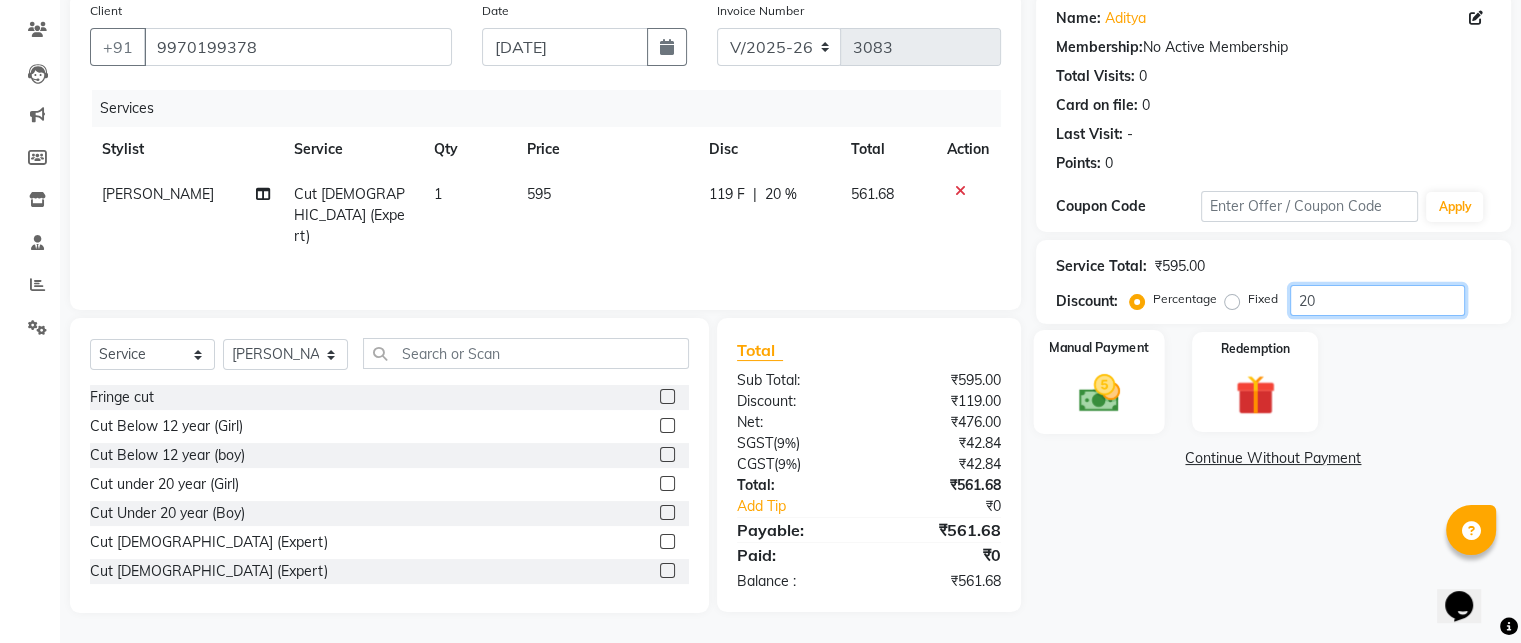 type on "20" 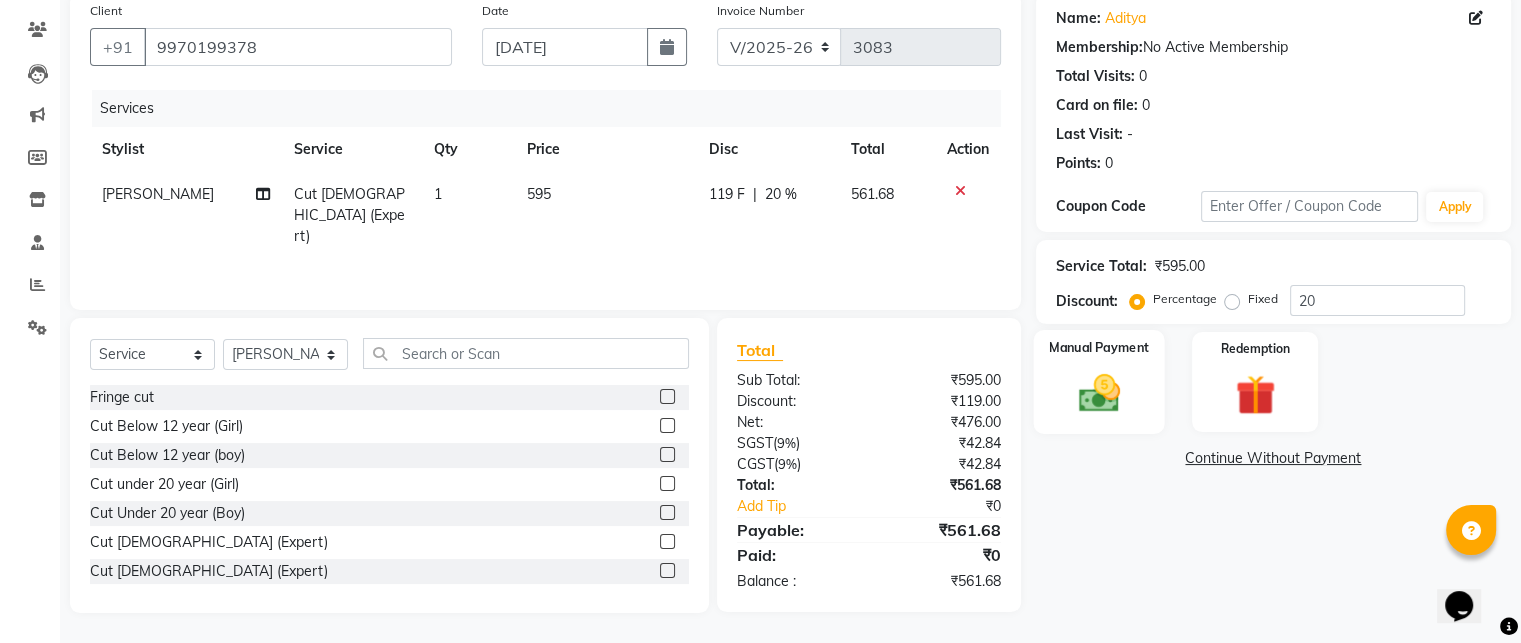 click 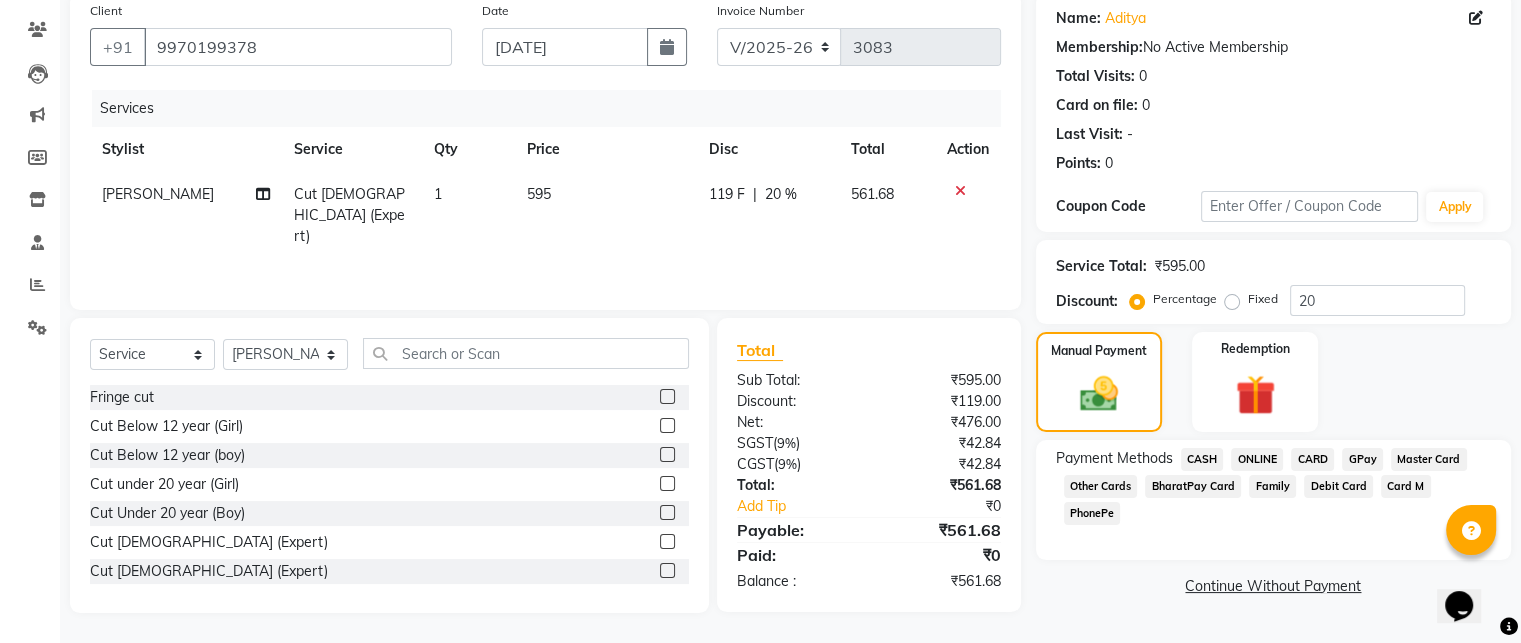 click on "ONLINE" 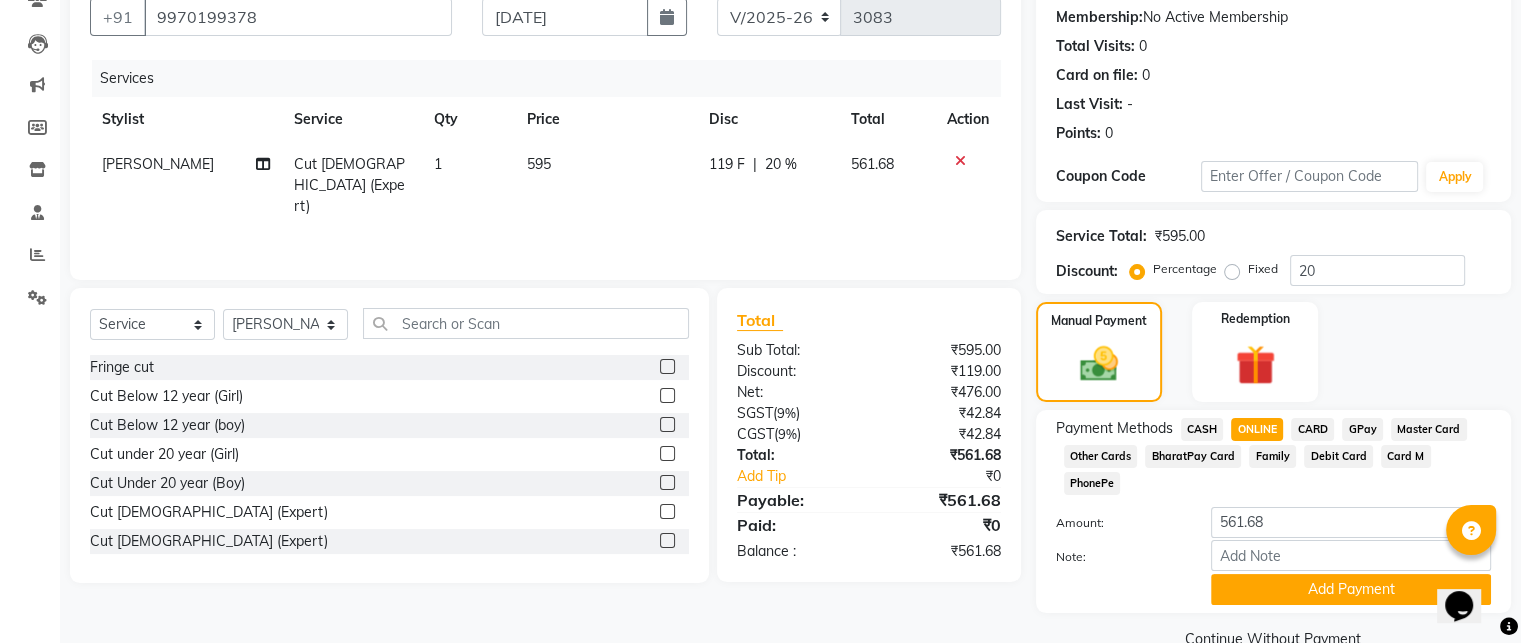 scroll, scrollTop: 204, scrollLeft: 0, axis: vertical 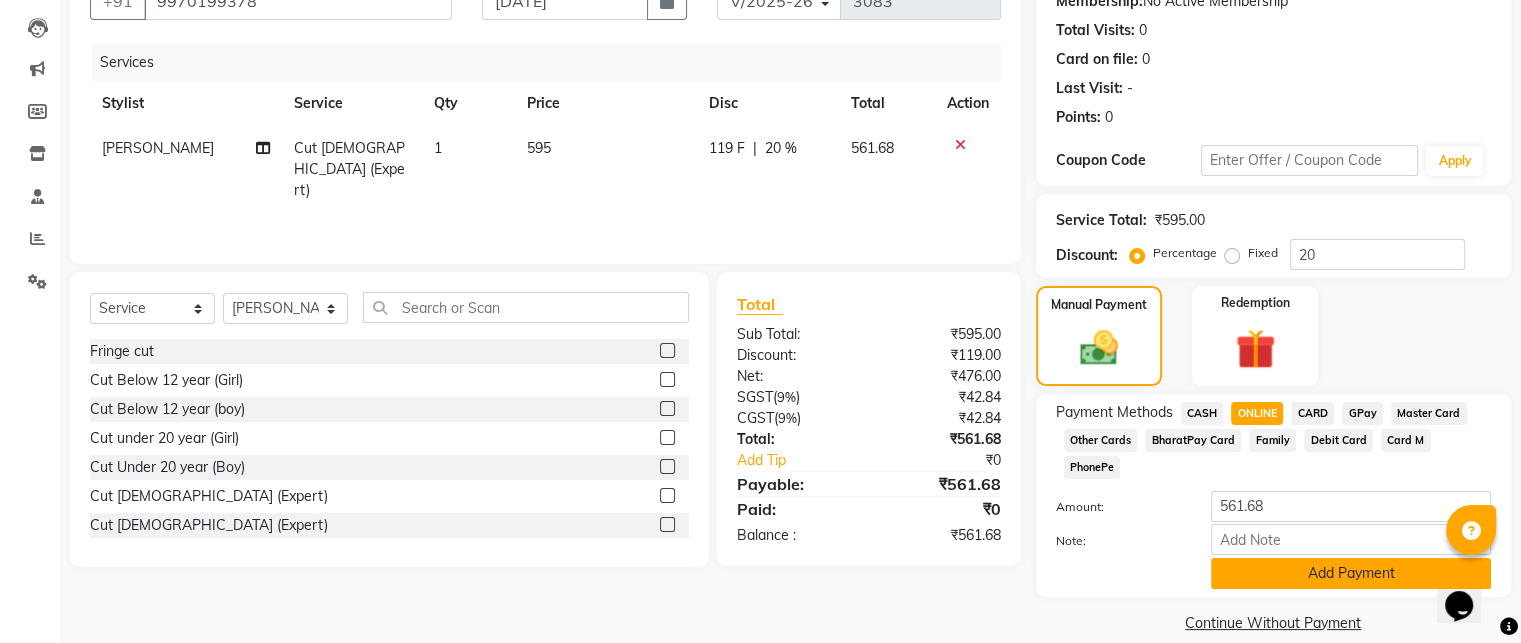 click on "Add Payment" 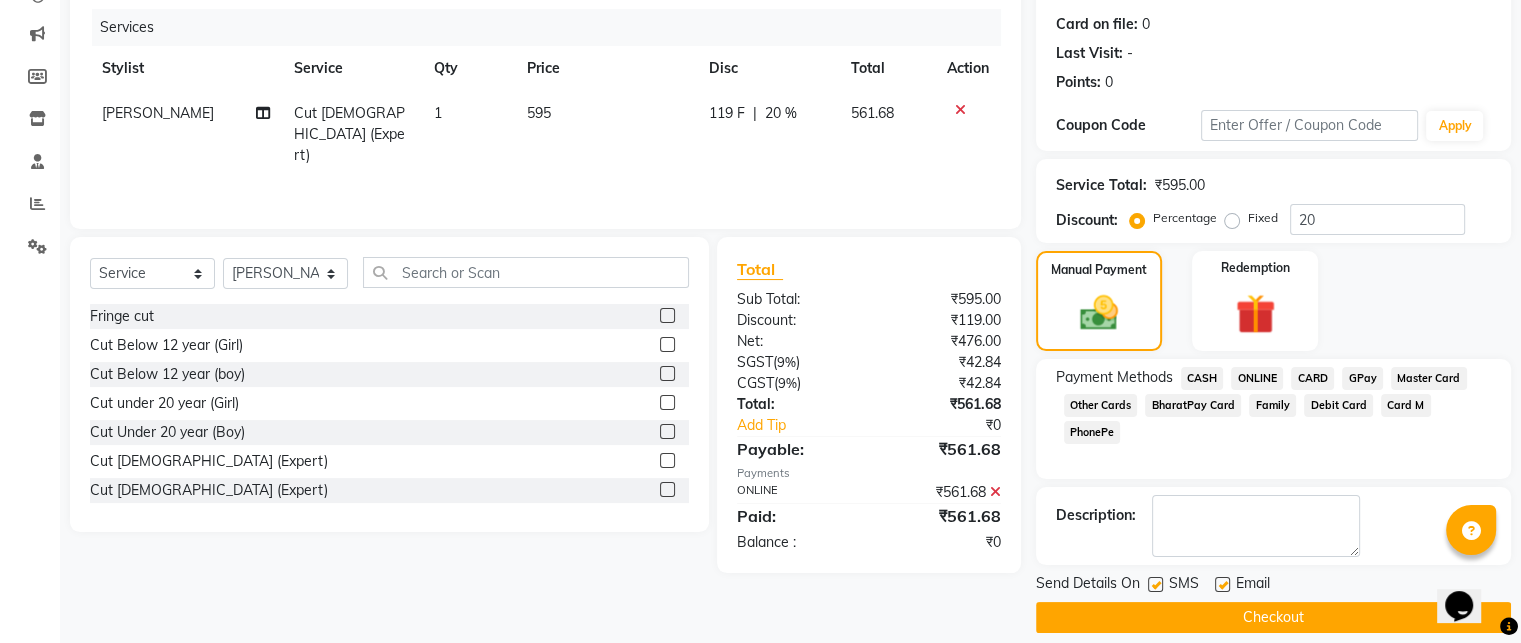 scroll, scrollTop: 257, scrollLeft: 0, axis: vertical 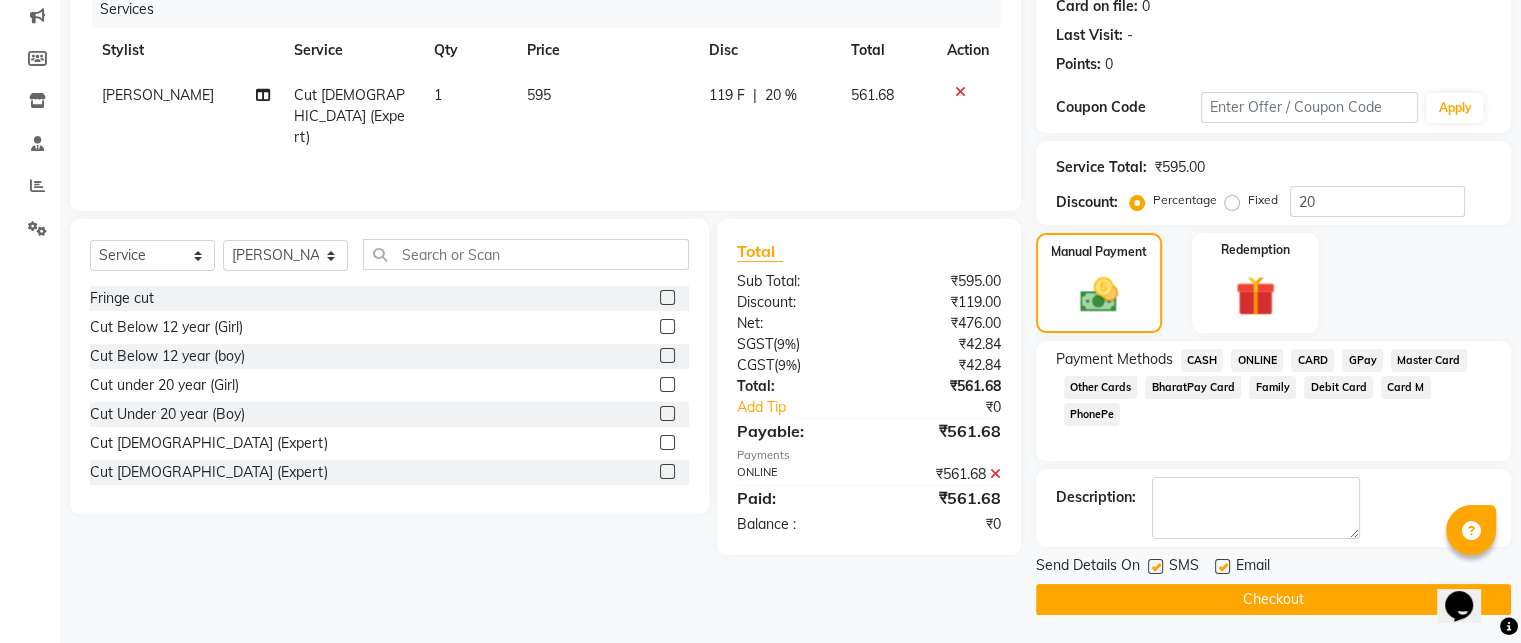 click on "Checkout" 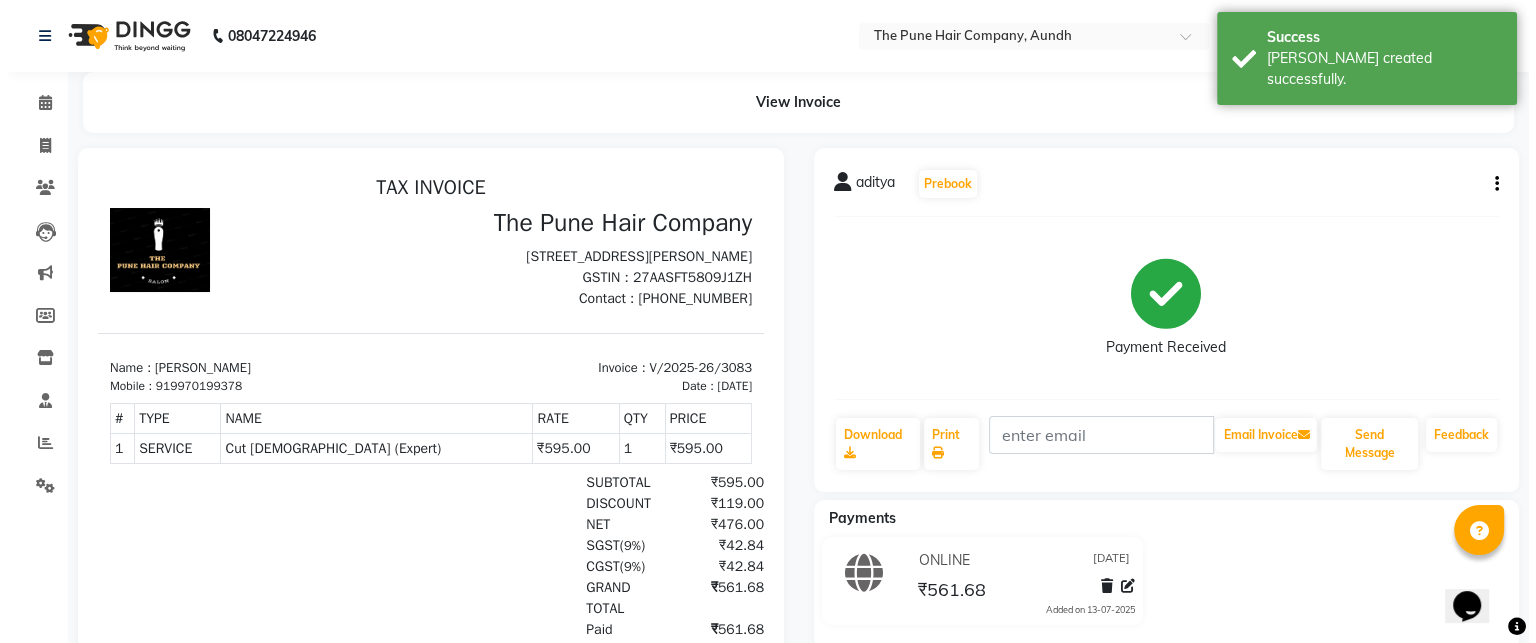 scroll, scrollTop: 0, scrollLeft: 0, axis: both 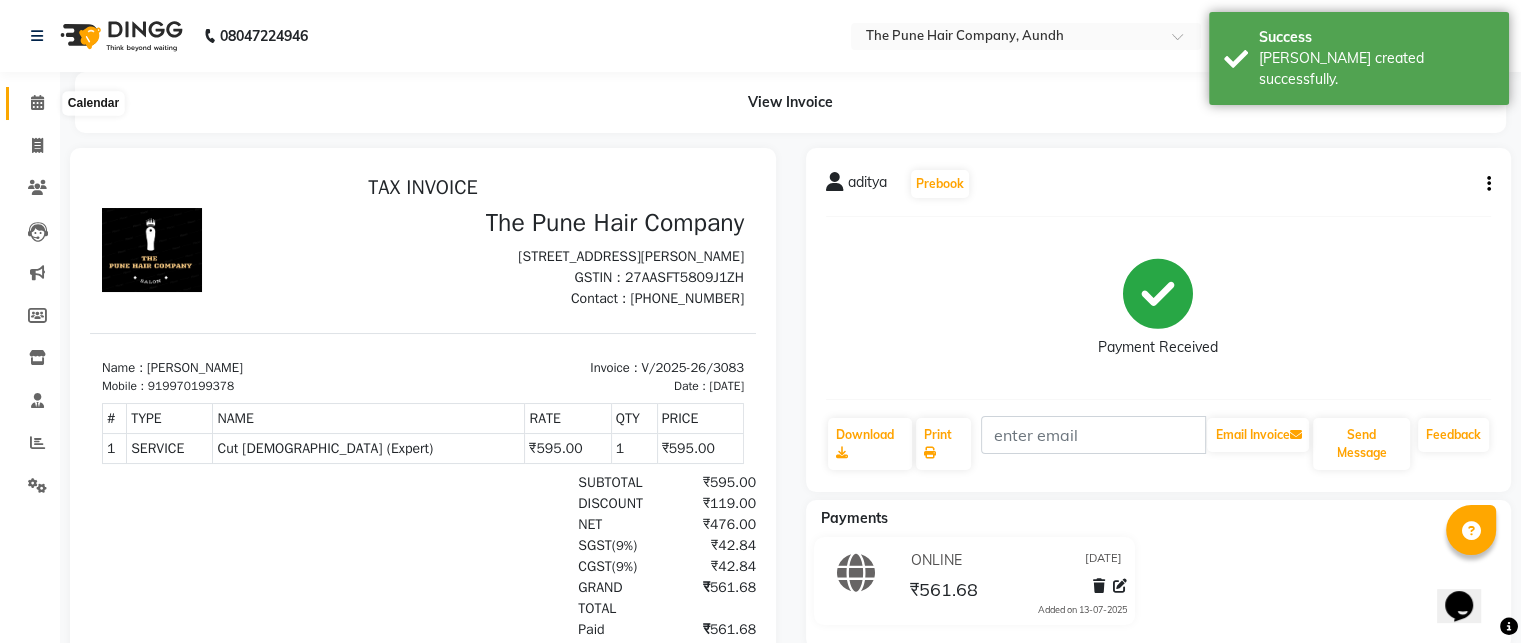 click 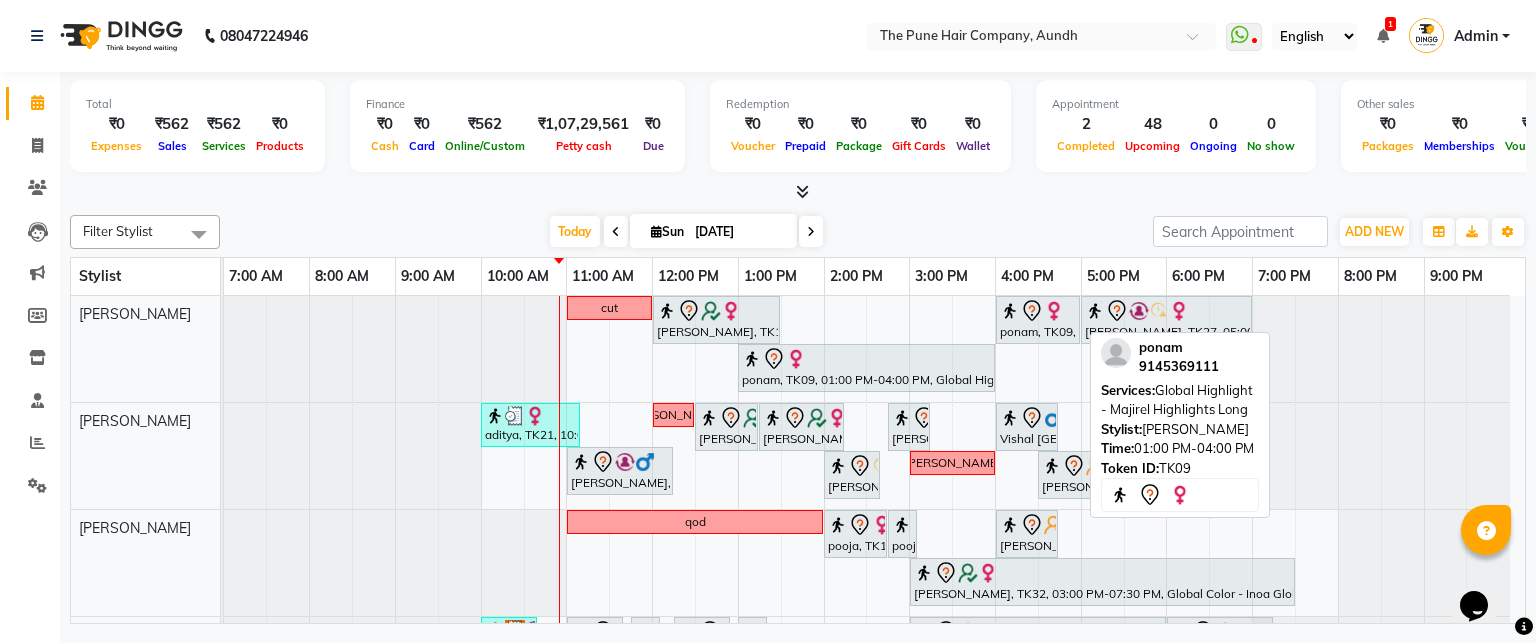 scroll, scrollTop: 100, scrollLeft: 0, axis: vertical 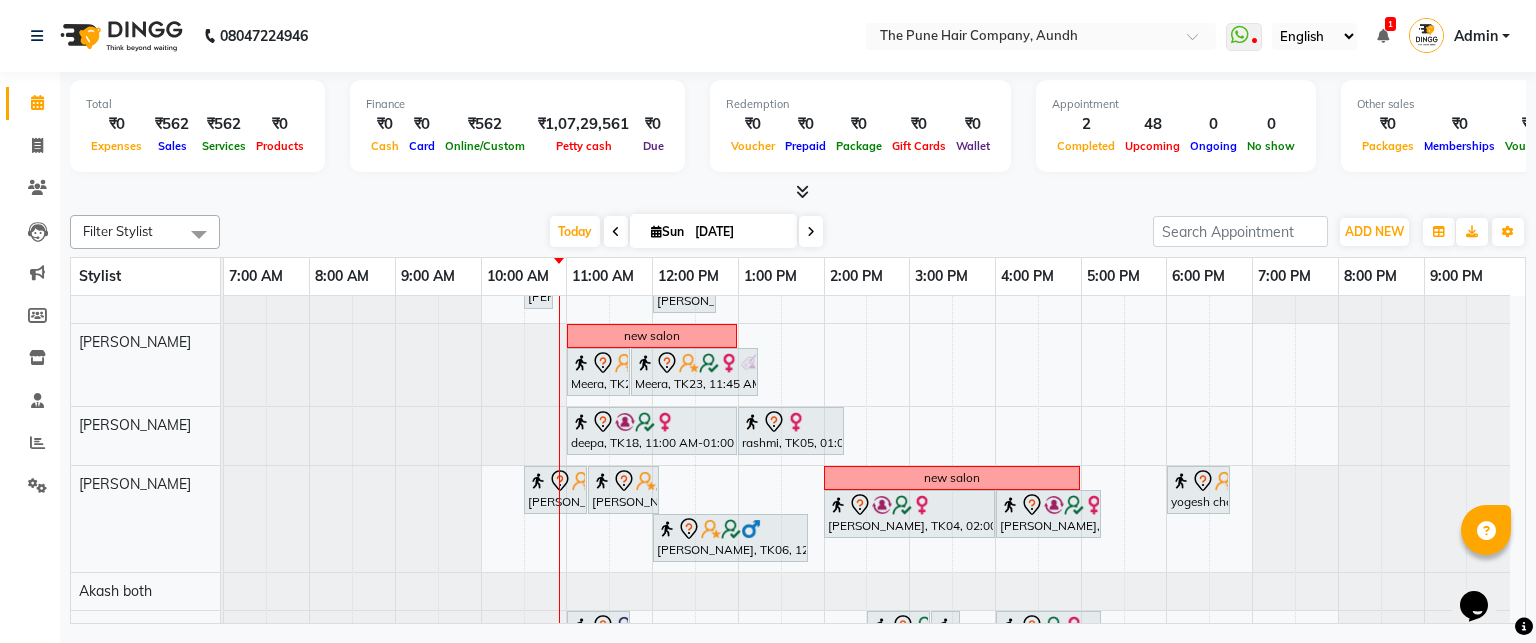click on "Total  ₹0  Expenses ₹562  Sales ₹562  Services ₹0  Products Finance  ₹0  Cash ₹0  Card ₹562  Online/Custom ₹1,07,29,561 Petty cash ₹0 Due  Redemption  ₹0 Voucher ₹0 Prepaid ₹0 Package ₹0  Gift Cards ₹0  Wallet  Appointment  2 Completed 48 Upcoming 0 Ongoing 0 No show  Other sales  ₹0  Packages ₹0  Memberships ₹0  Vouchers ₹0  Prepaids ₹0  Gift Cards Filter Stylist Select All Akash both AKSHAY .K harshal gaikwad kaif shaikh LAKKHAN SHINDE Nagesh Jadhav Nitish Desai  Pavan mane POOJA MORE Prasad Adhav  Prathmesh powar Shweta gotur Sonal saindane swapnil sonavane Today  Sun 13-07-2025 Toggle Dropdown Add Appointment Add Invoice Add Expense Add Attendance Add Client Add Transaction Toggle Dropdown Add Appointment Add Invoice Add Expense Add Attendance Add Client ADD NEW Toggle Dropdown Add Appointment Add Invoice Add Expense Add Attendance Add Client Add Transaction Filter Stylist Select All Akash both AKSHAY .K harshal gaikwad kaif shaikh LAKKHAN SHINDE Nagesh Jadhav View as" 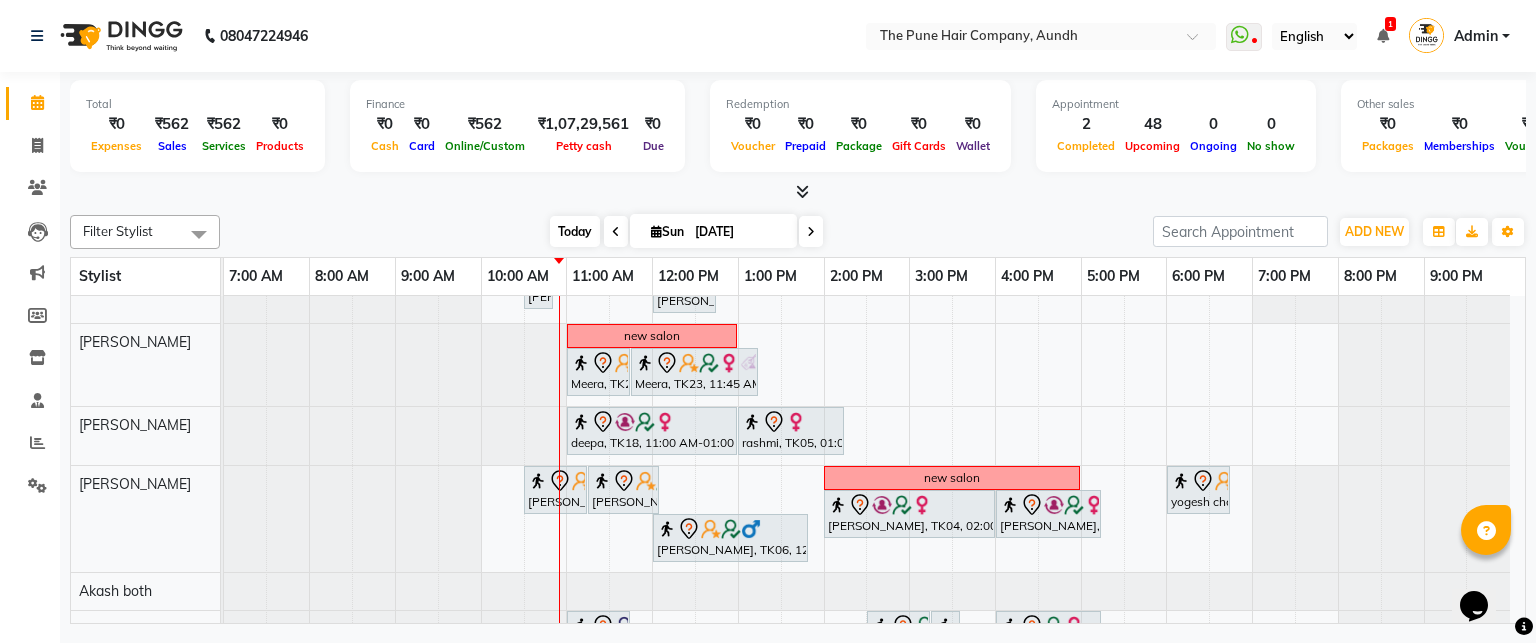 click on "Today" at bounding box center (575, 231) 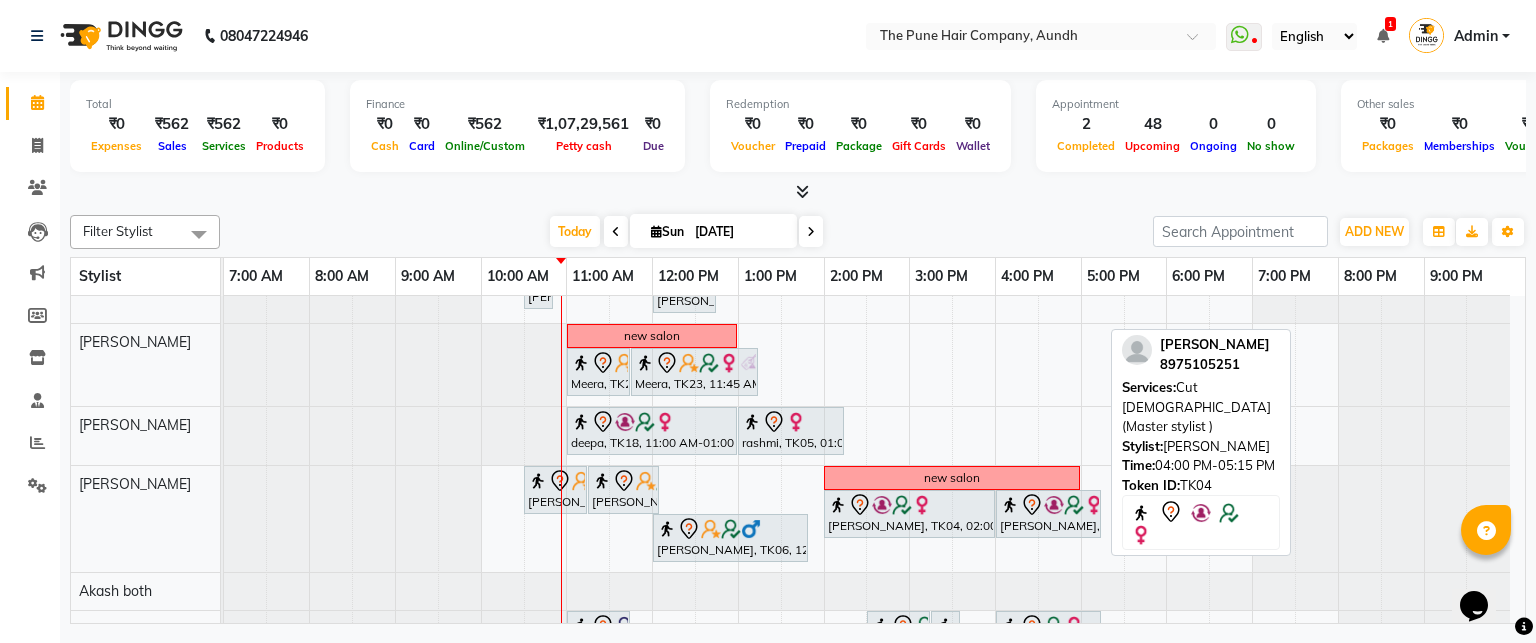 scroll, scrollTop: 467, scrollLeft: 0, axis: vertical 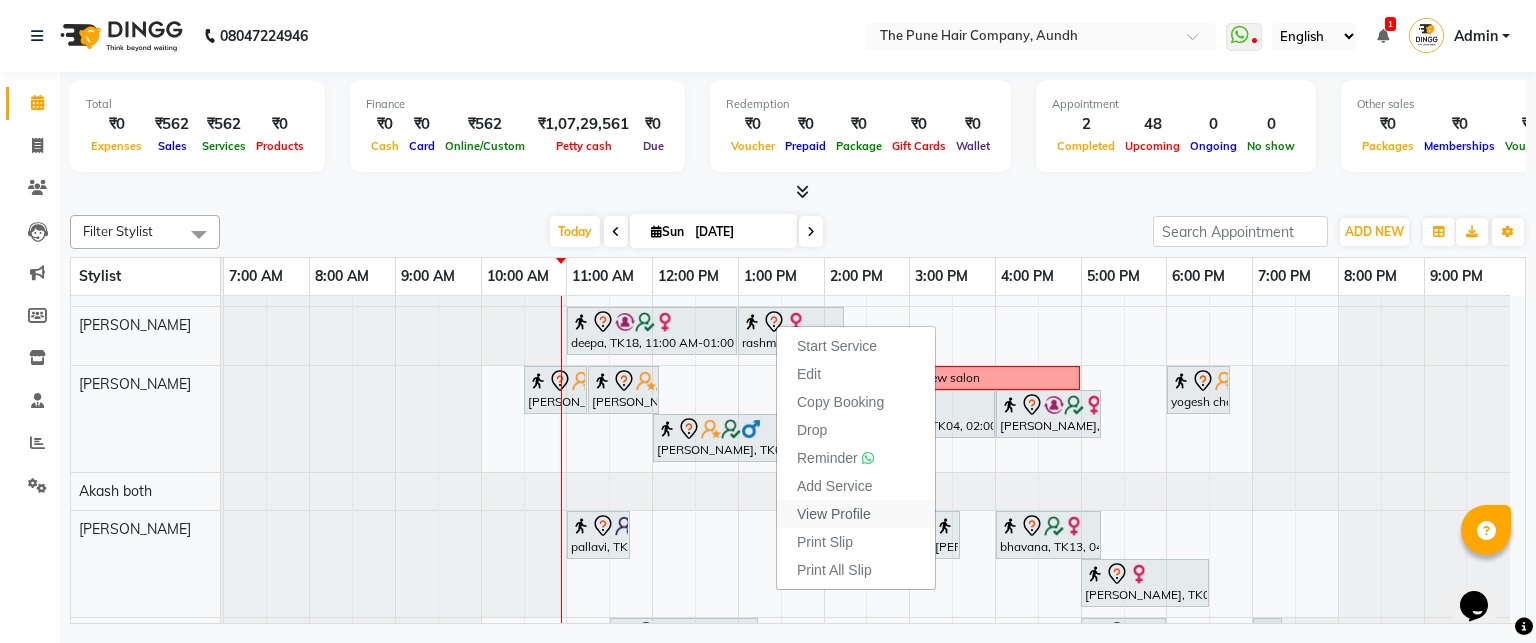 click on "View Profile" at bounding box center [834, 514] 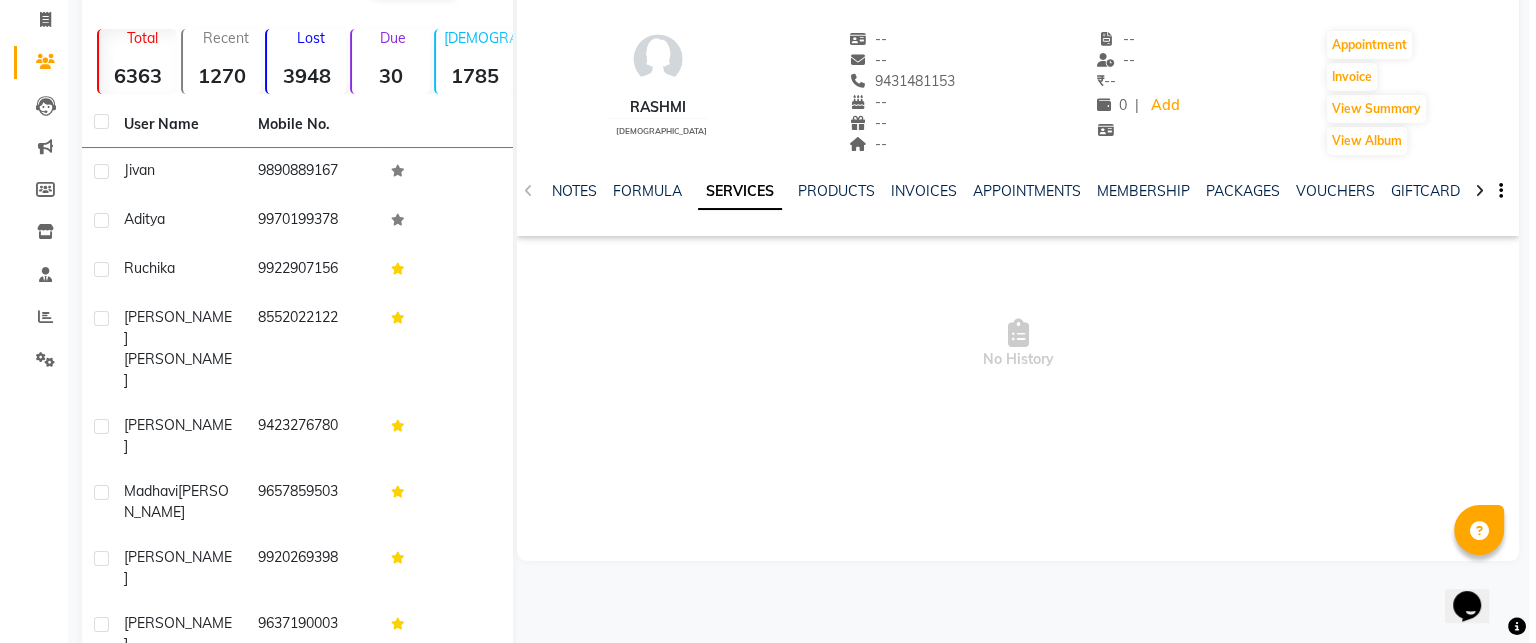 scroll, scrollTop: 0, scrollLeft: 0, axis: both 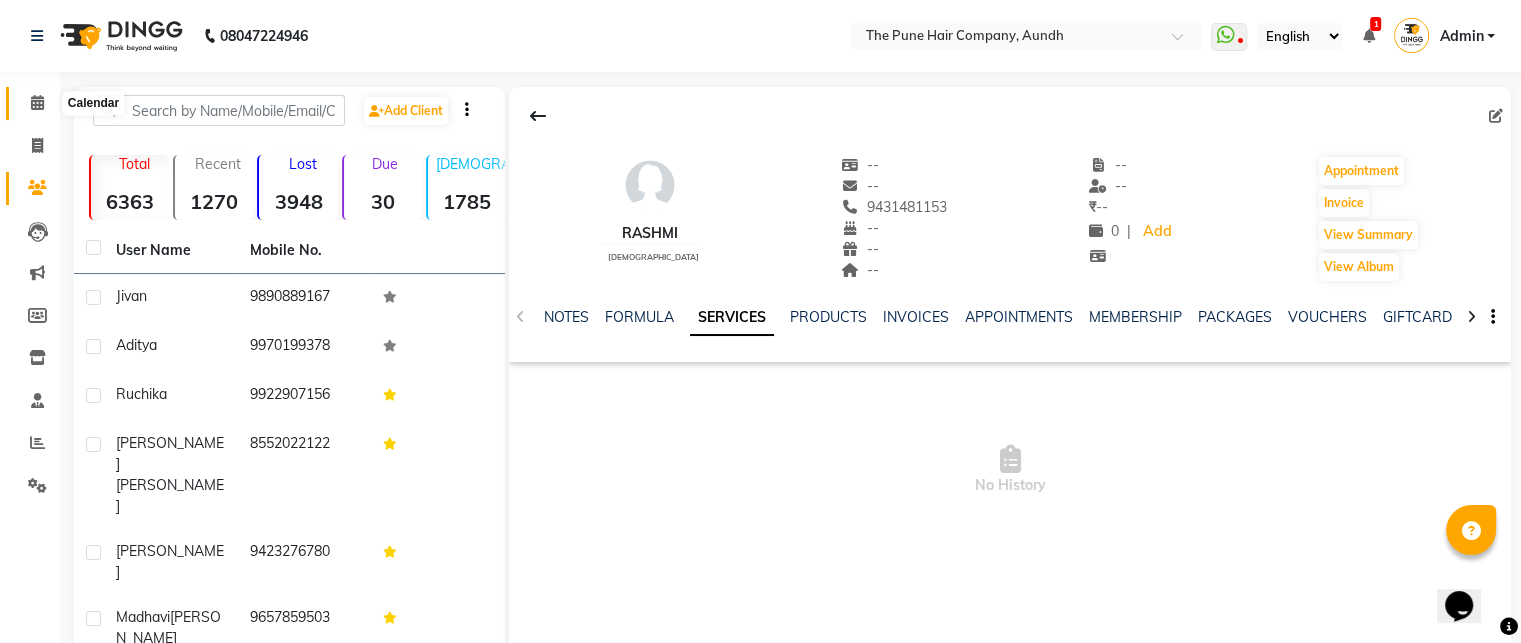 click 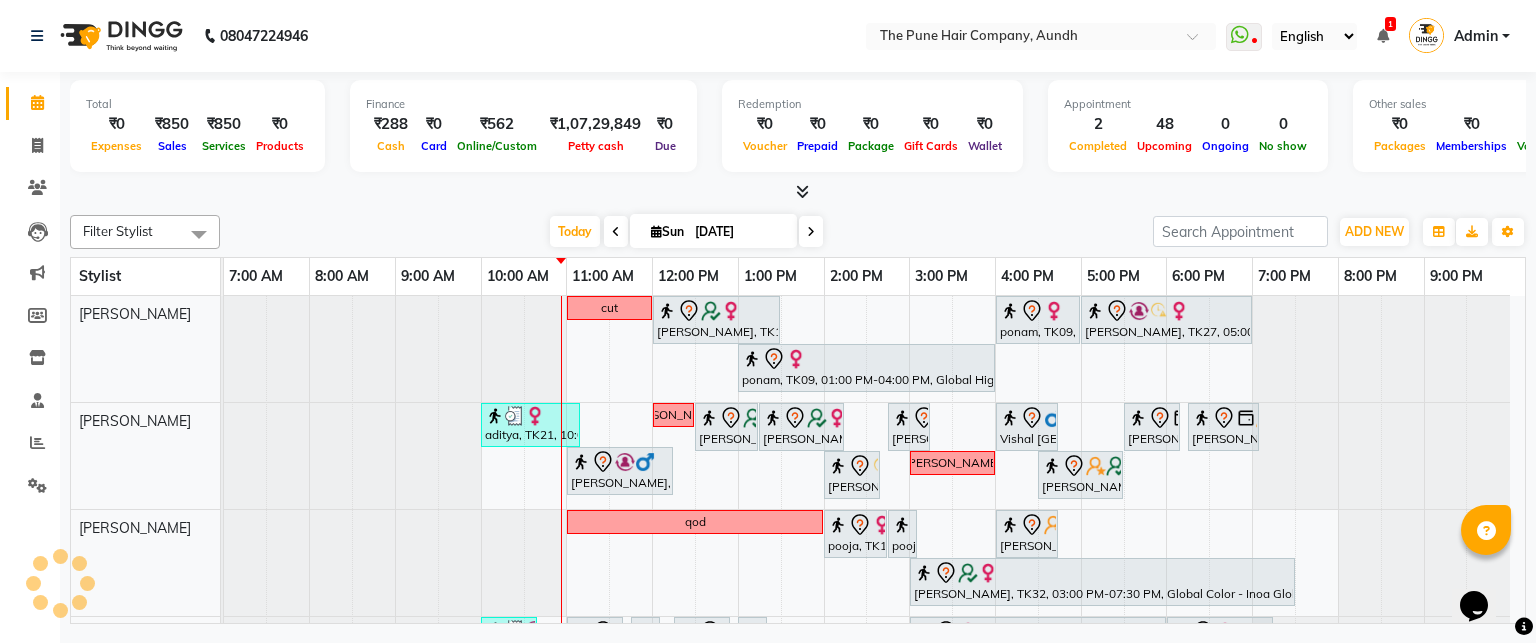 scroll, scrollTop: 89, scrollLeft: 0, axis: vertical 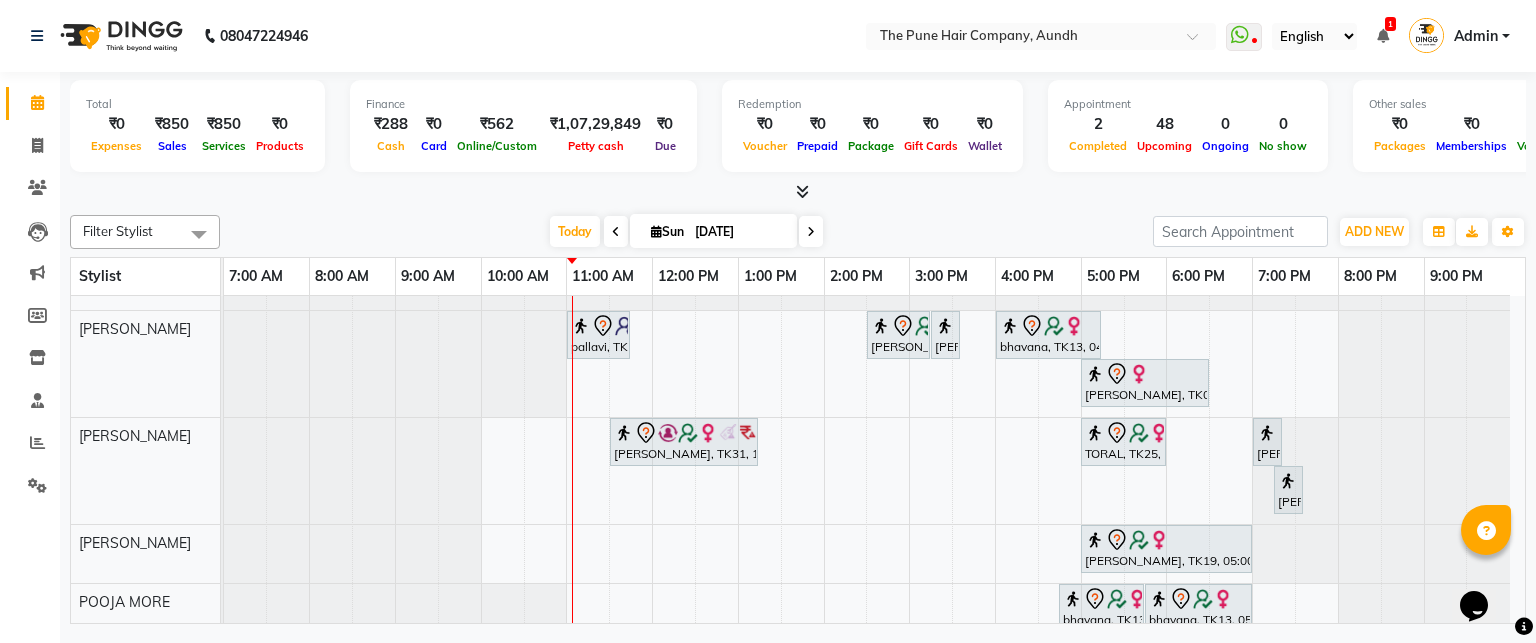 drag, startPoint x: 575, startPoint y: 235, endPoint x: 581, endPoint y: 311, distance: 76.23647 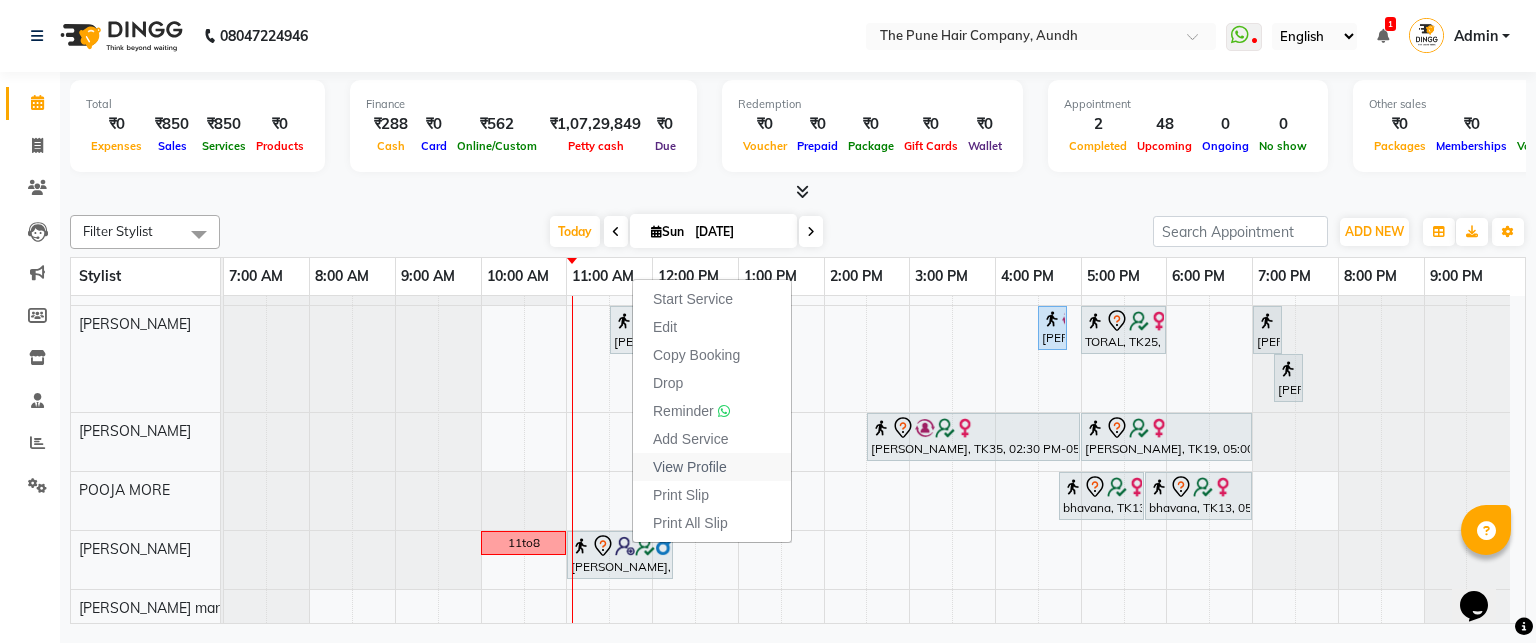 click on "View Profile" at bounding box center (690, 467) 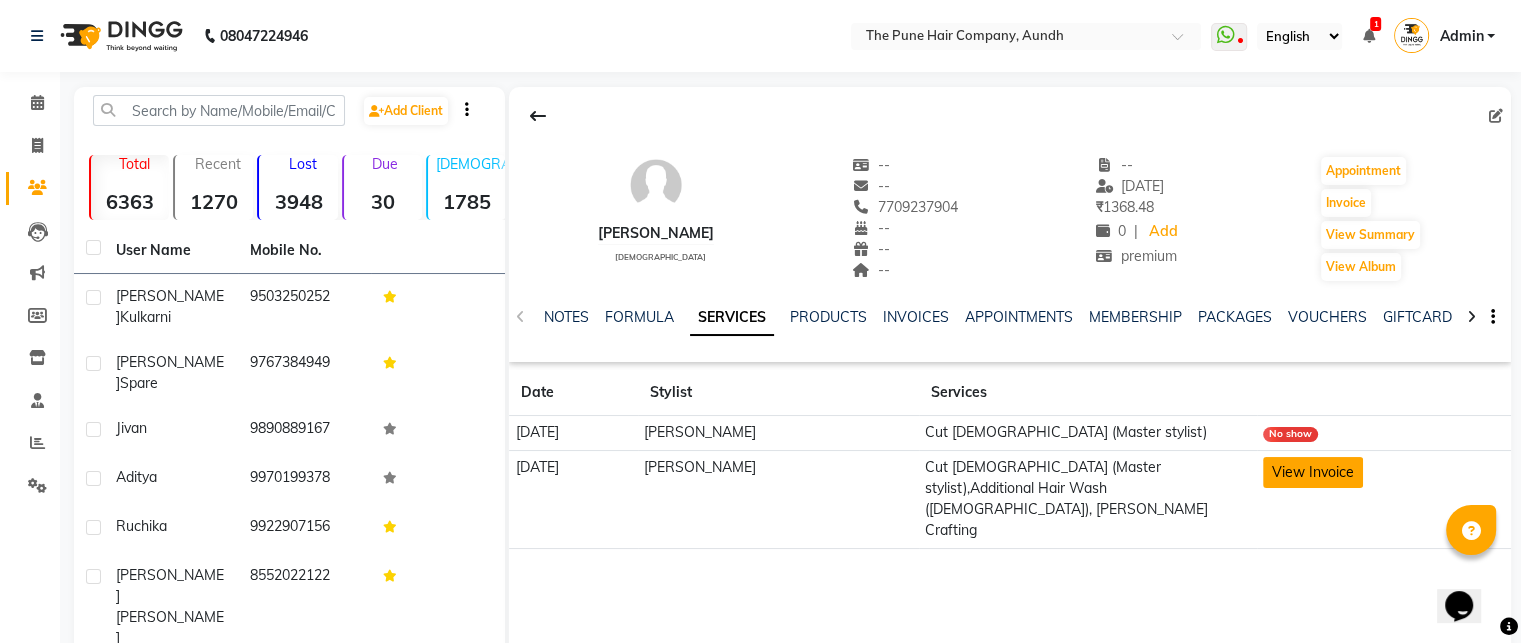 click on "View Invoice" 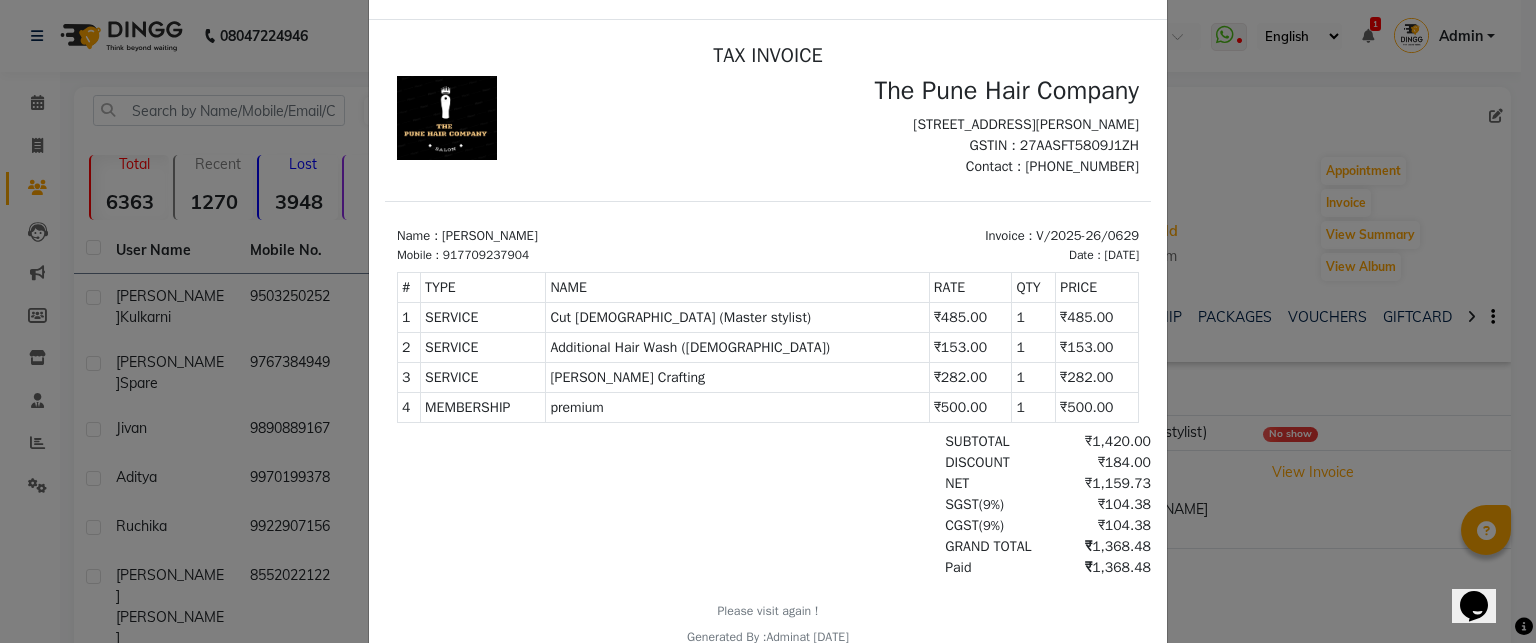 click on "INVOICE View Invoice Close" 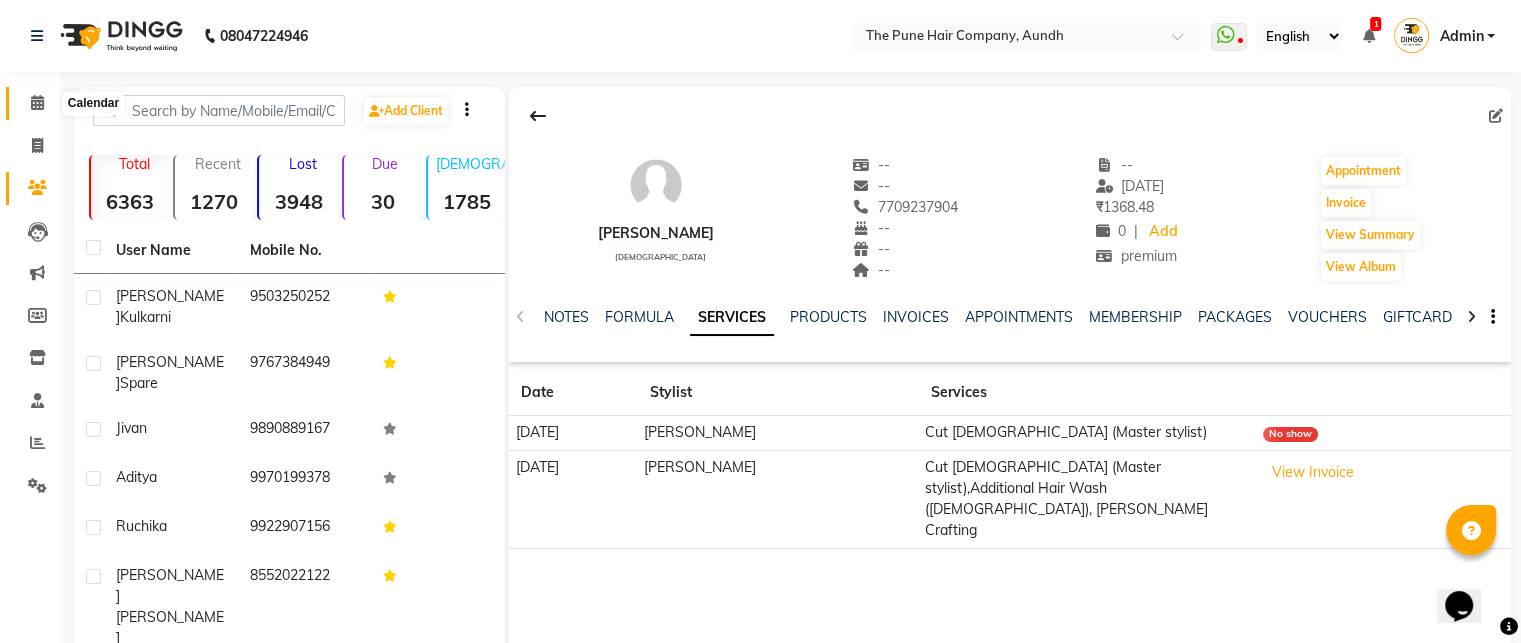click 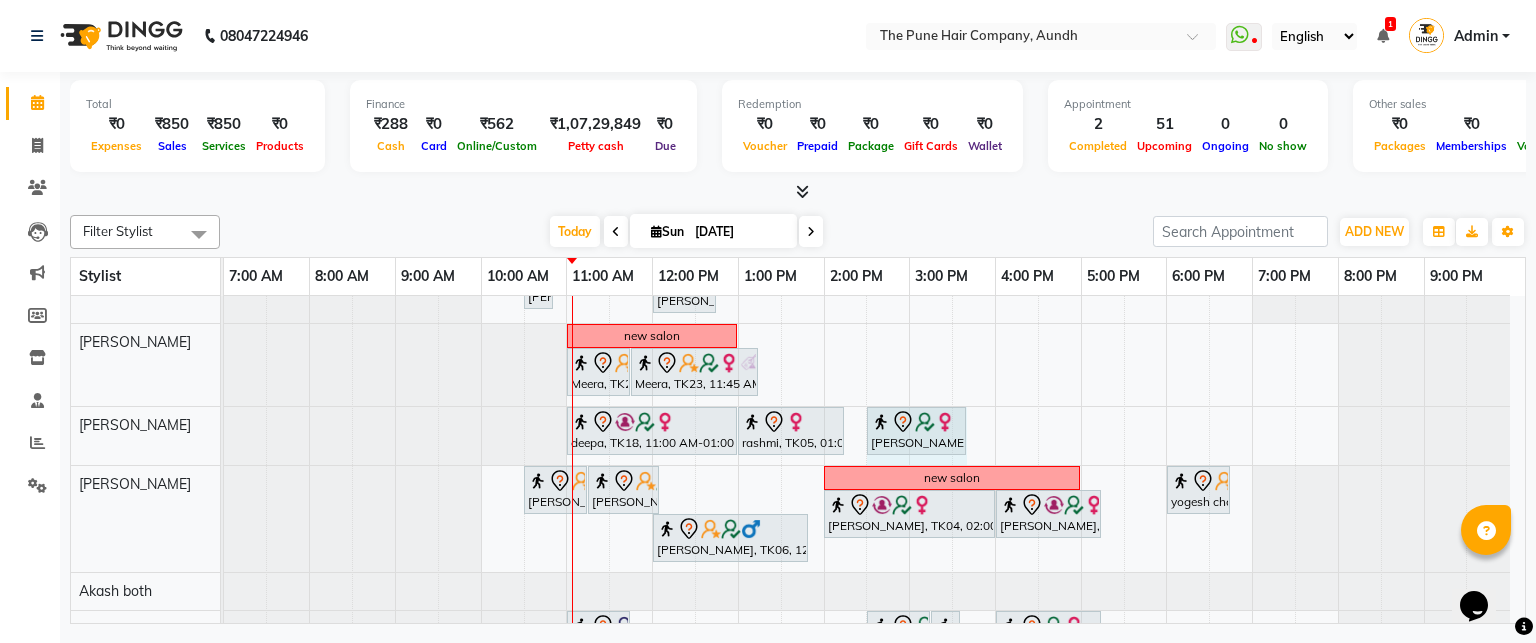 drag, startPoint x: 921, startPoint y: 423, endPoint x: 958, endPoint y: 426, distance: 37.12142 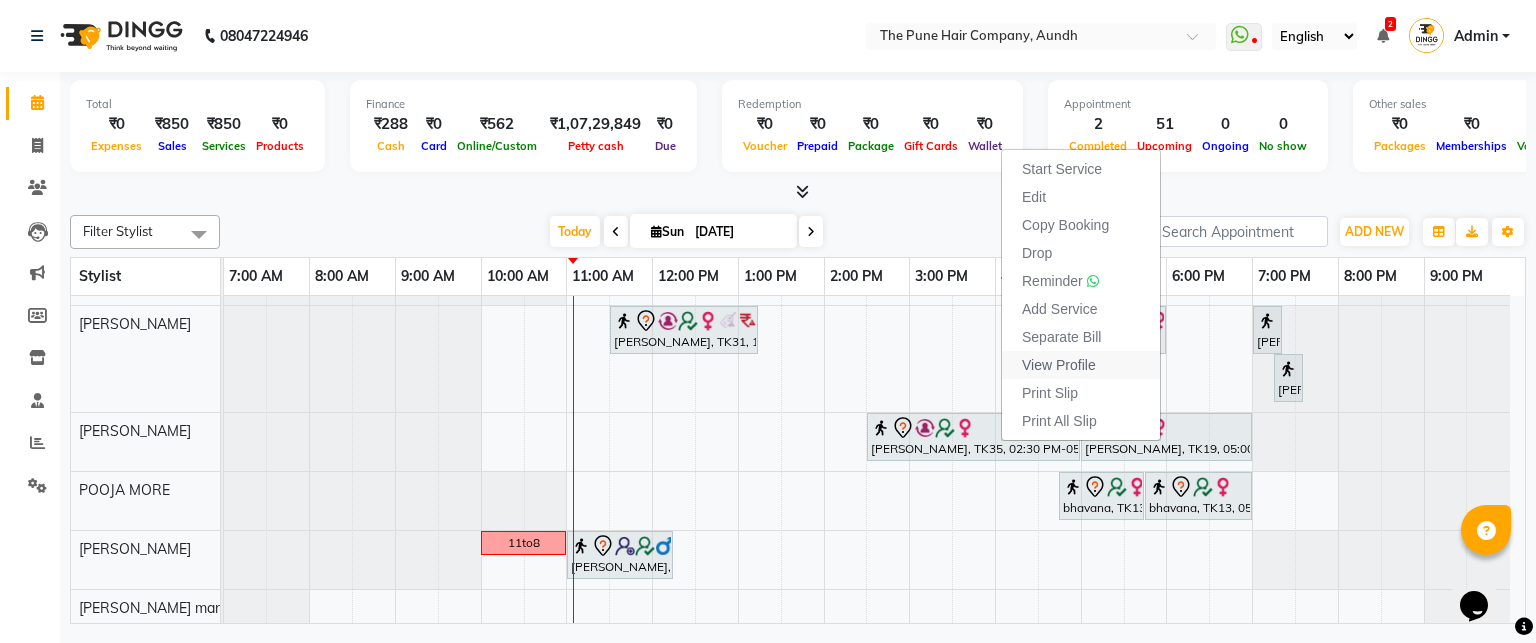 click on "View Profile" at bounding box center (1059, 365) 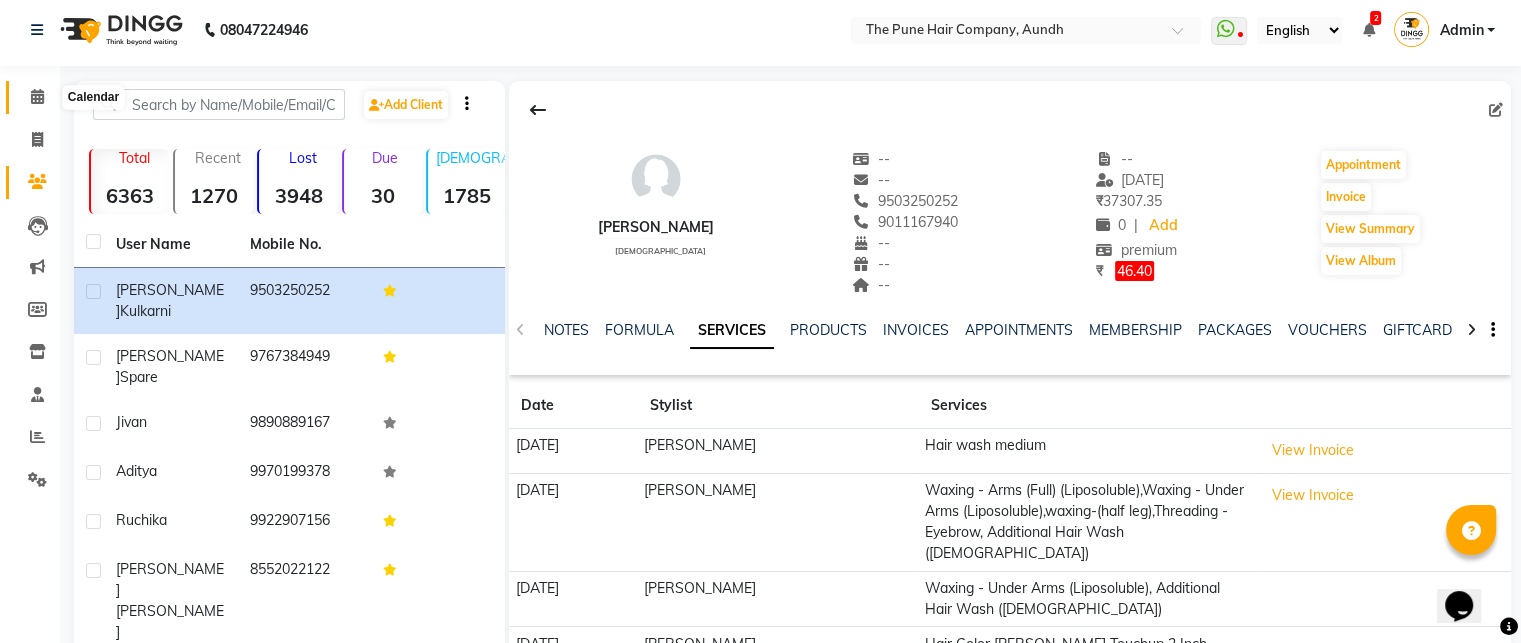 click 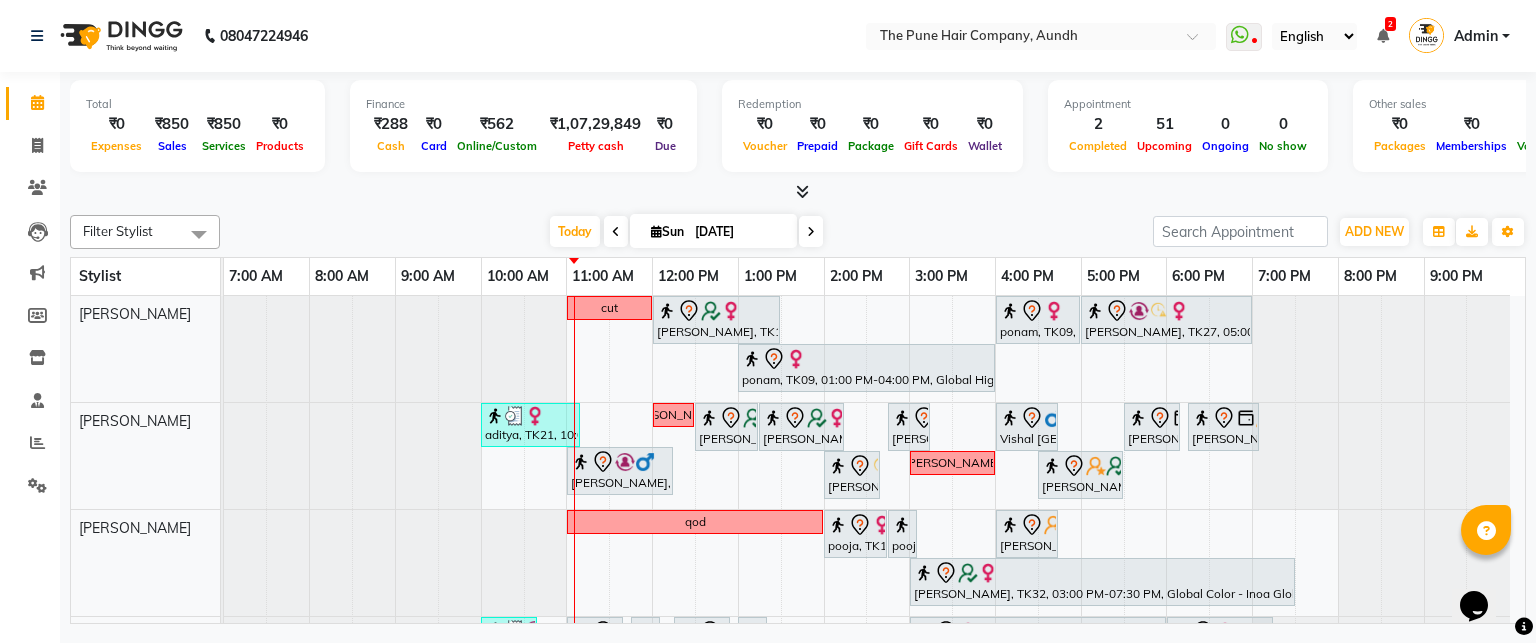 click at bounding box center [798, 192] 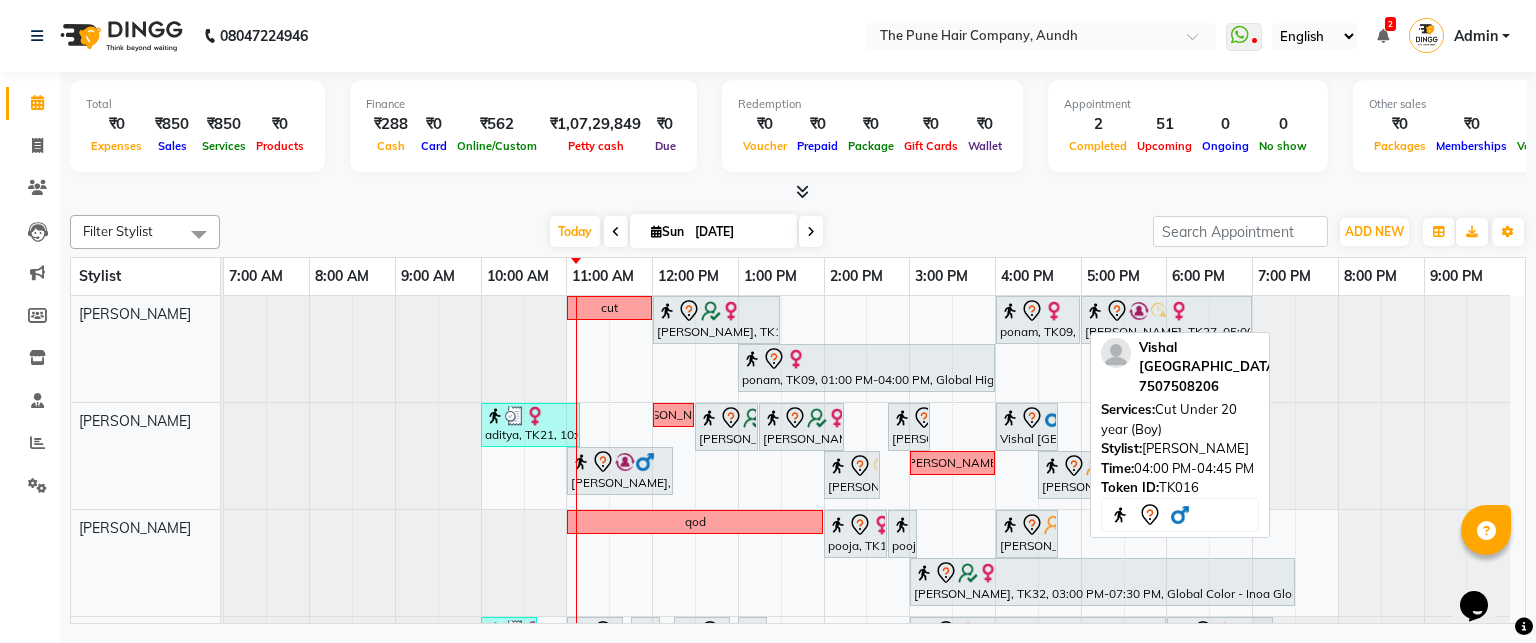 scroll, scrollTop: 147, scrollLeft: 0, axis: vertical 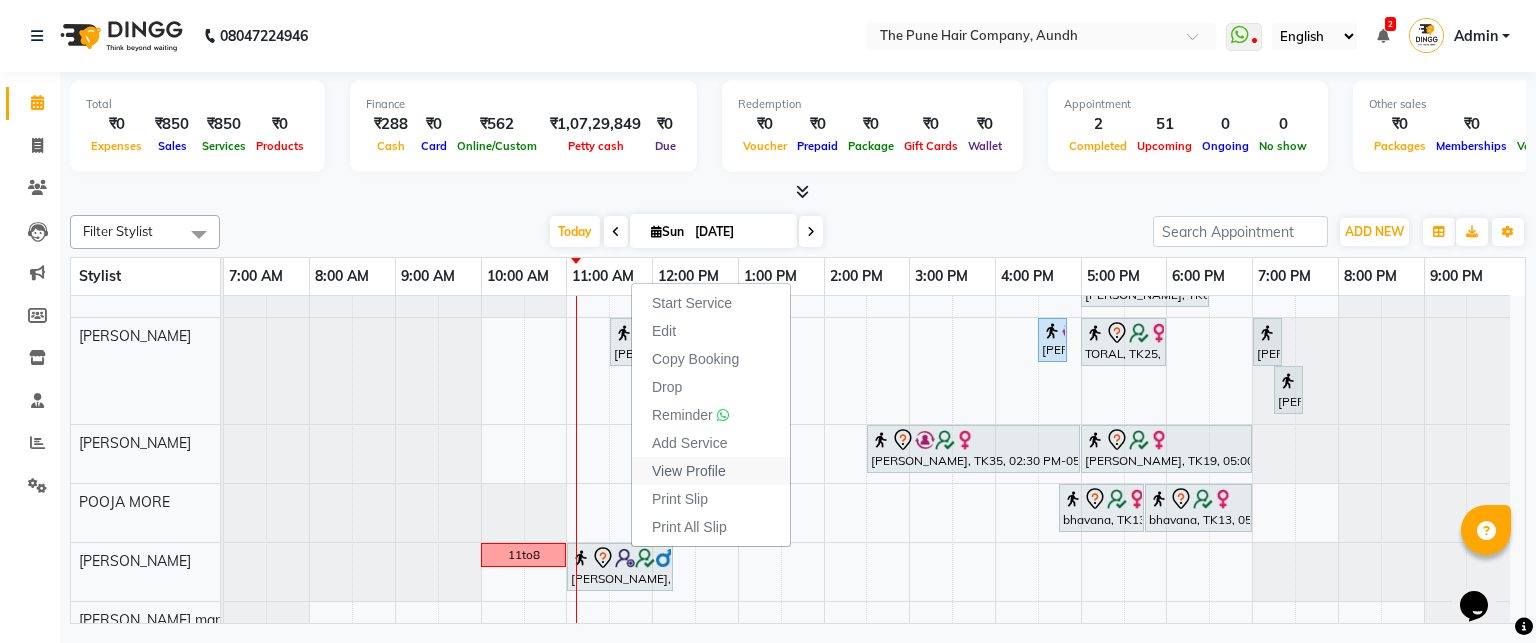 click on "View Profile" at bounding box center (689, 471) 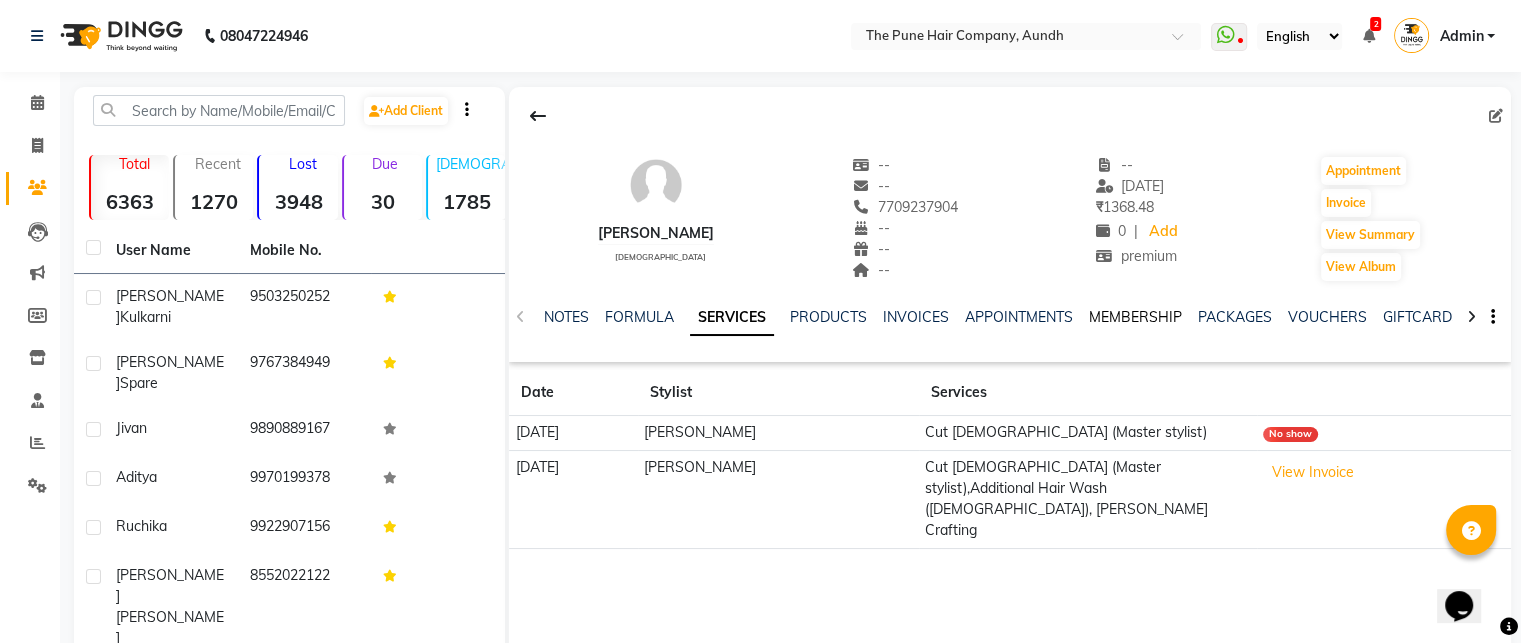 click on "MEMBERSHIP" 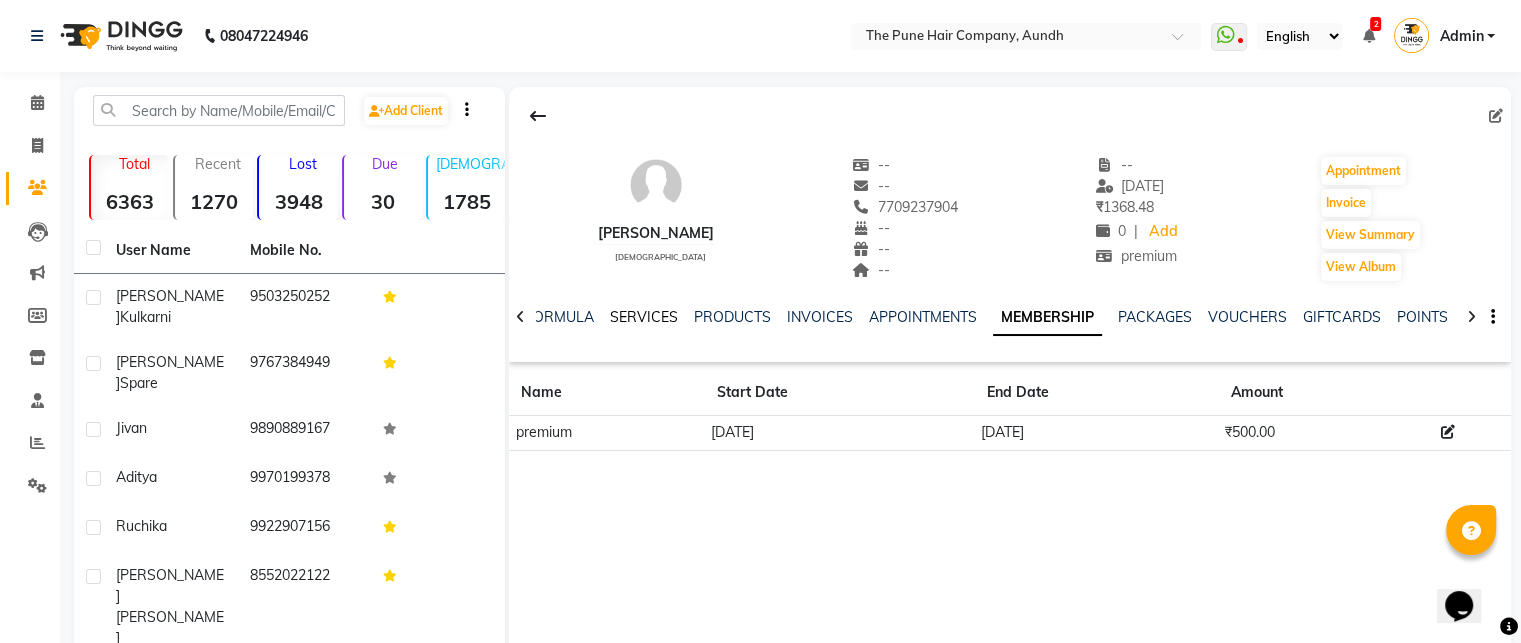 click on "SERVICES" 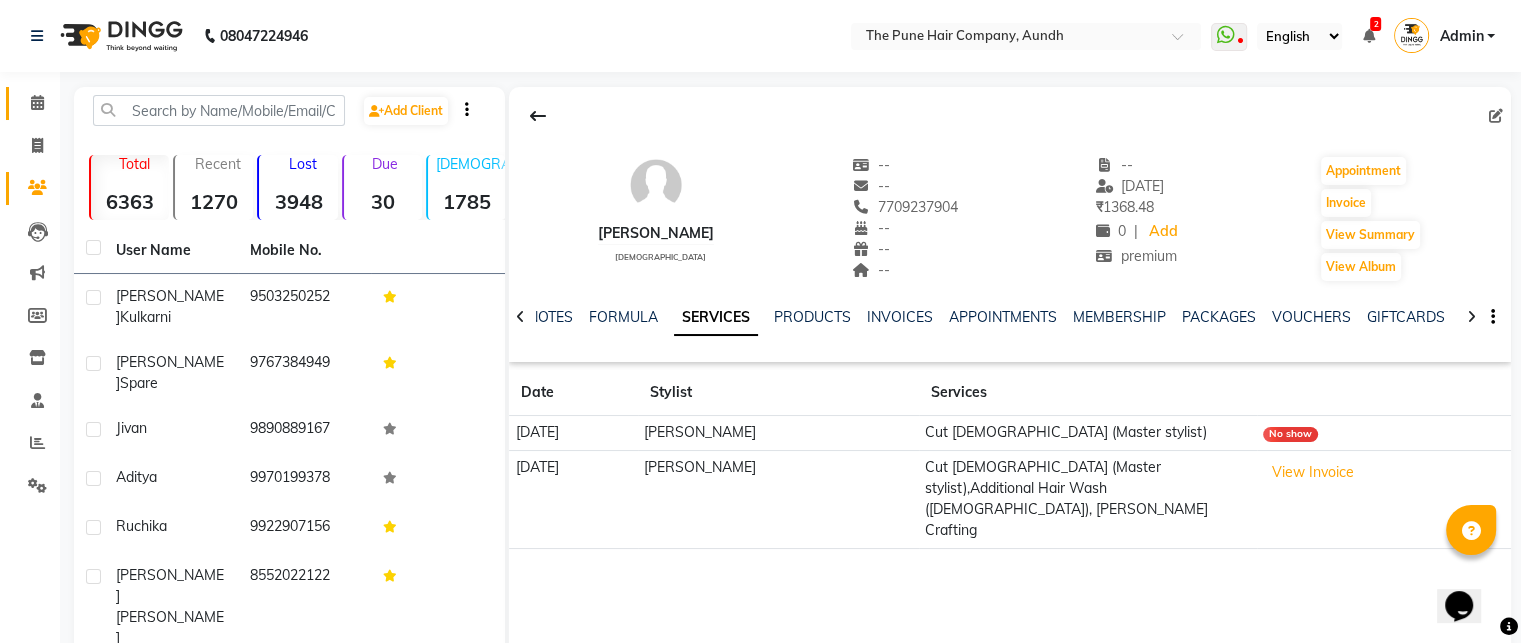 click on "Calendar" 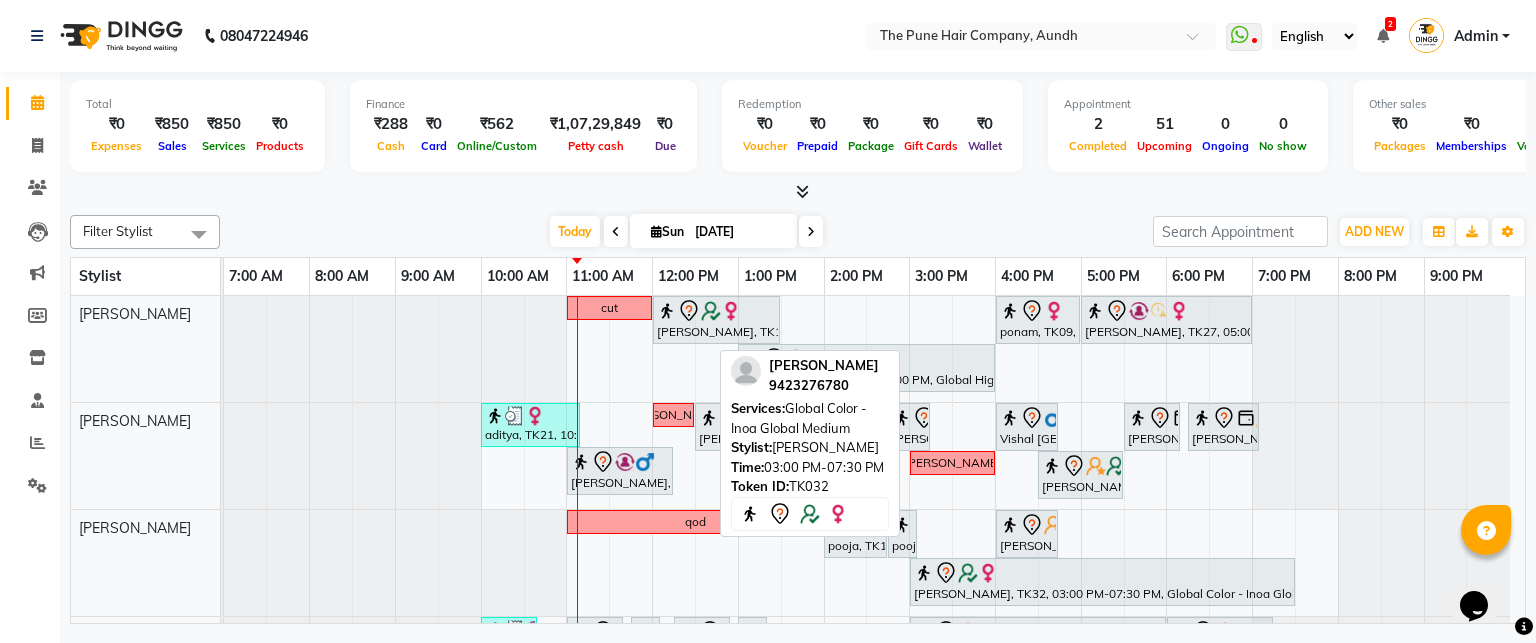 scroll, scrollTop: 68, scrollLeft: 0, axis: vertical 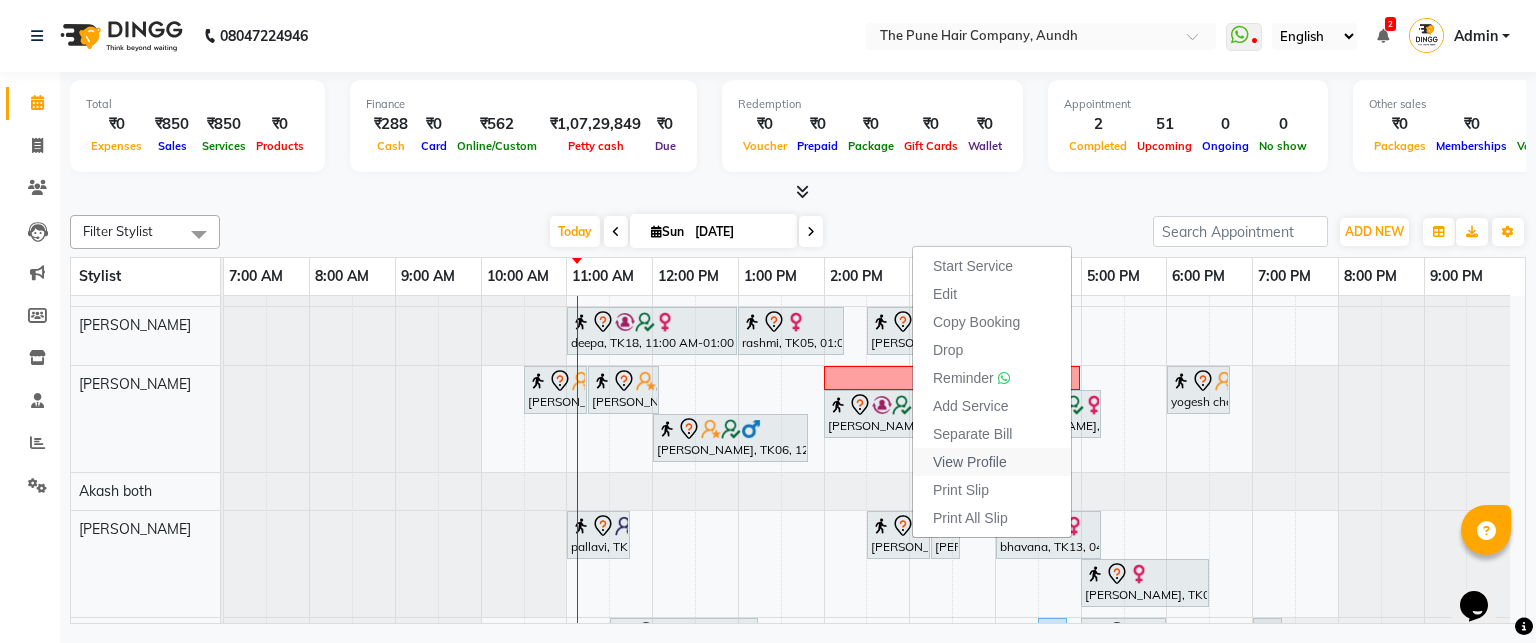 click on "View Profile" at bounding box center (970, 462) 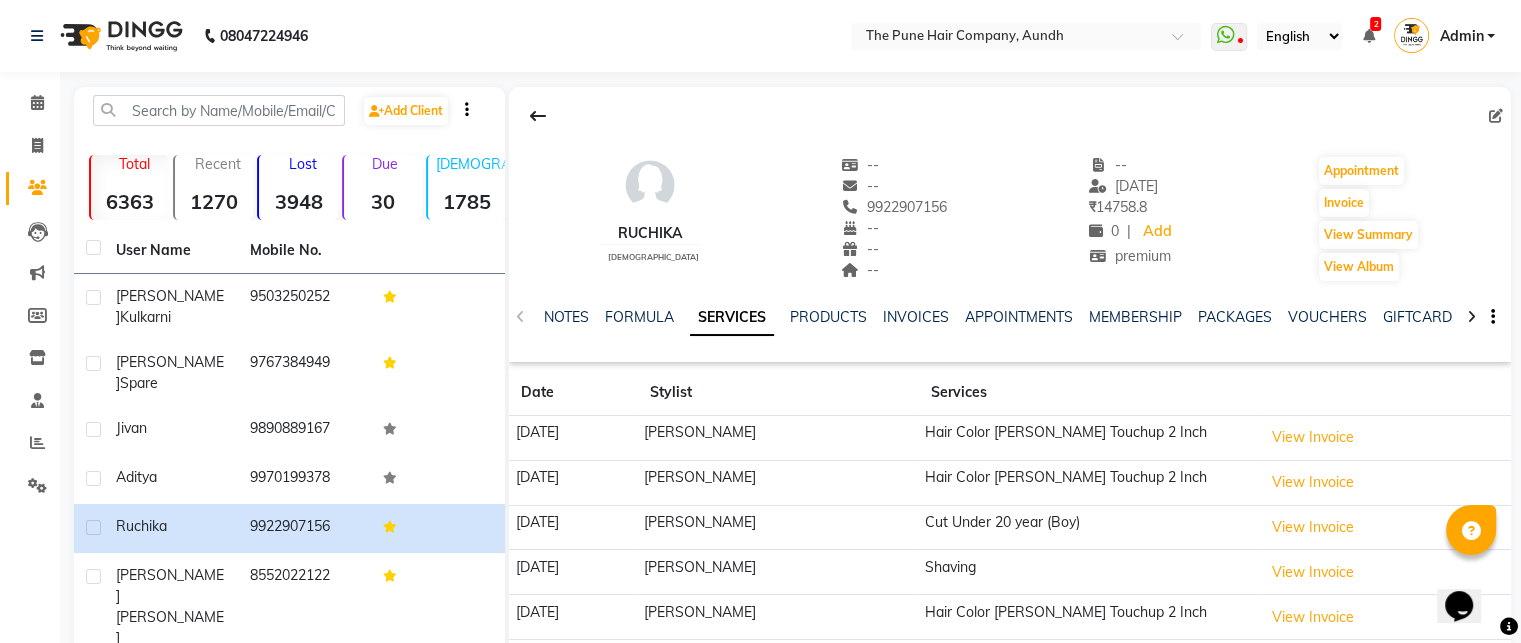 scroll, scrollTop: 200, scrollLeft: 0, axis: vertical 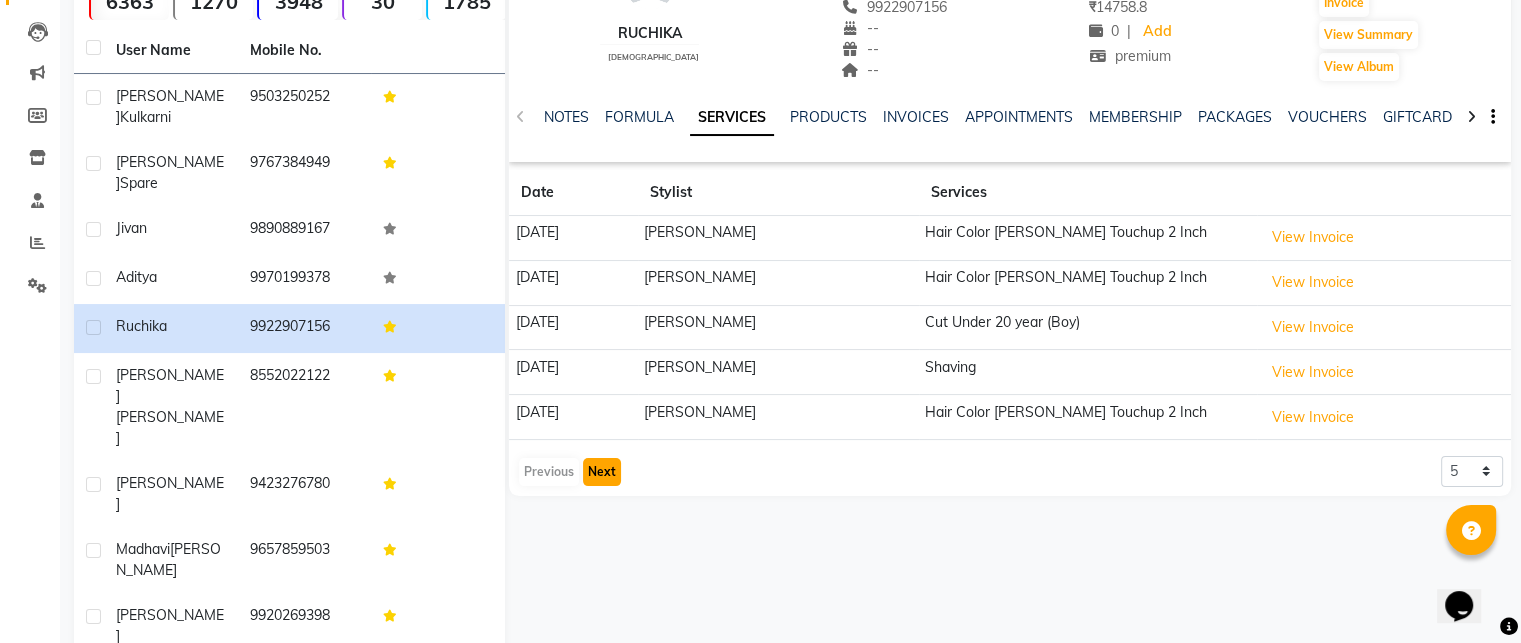 click on "Next" 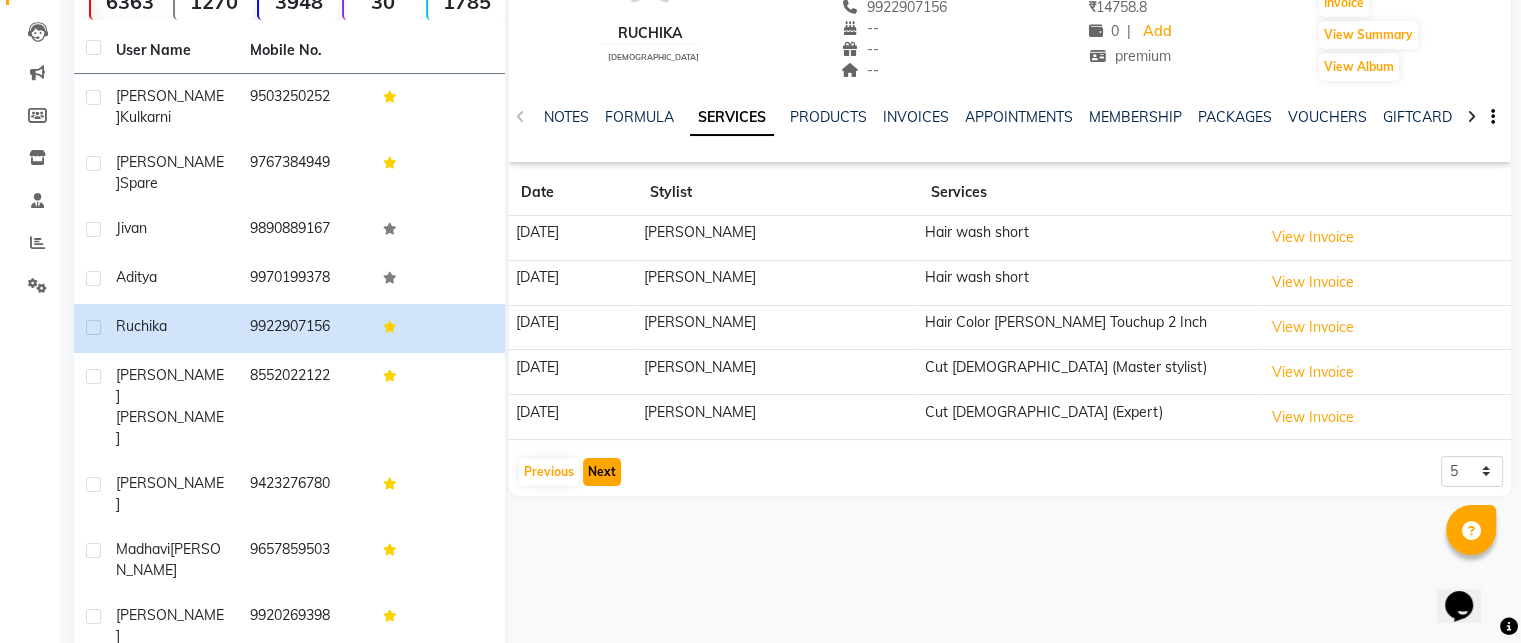 click on "Next" 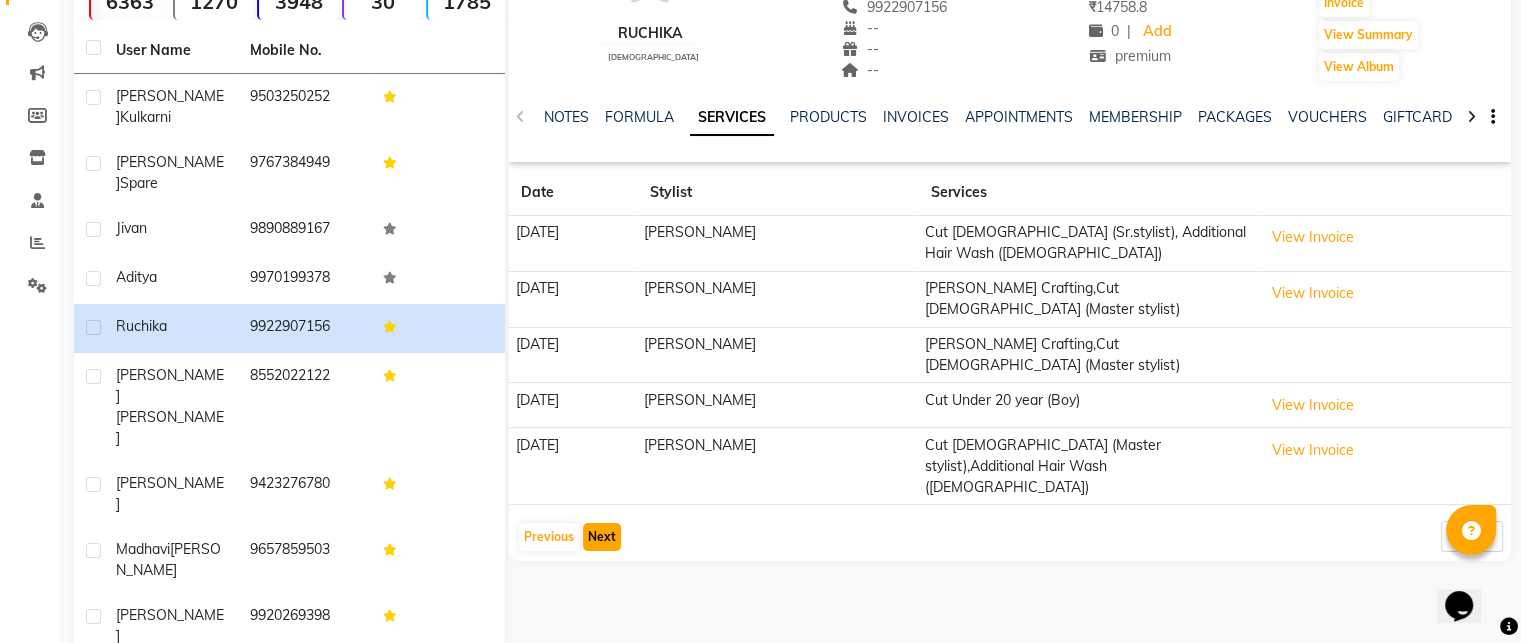 click on "Next" 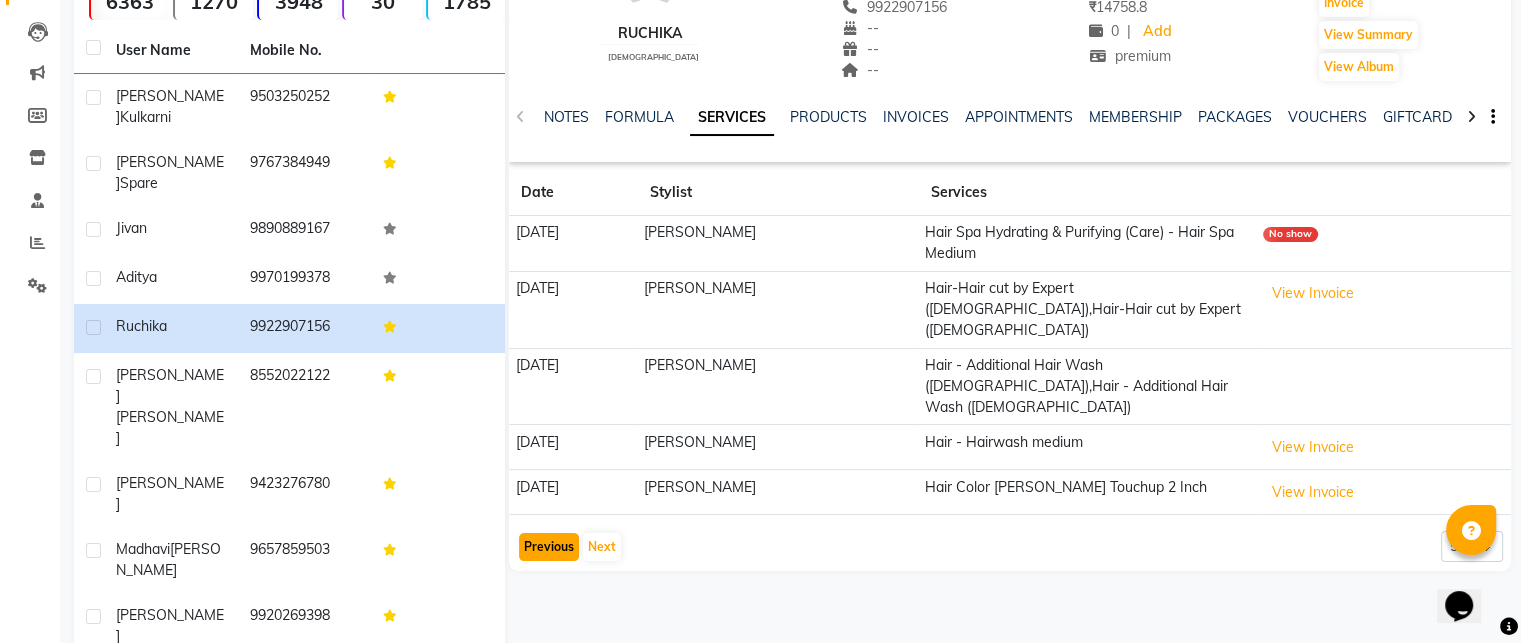 click on "Previous" 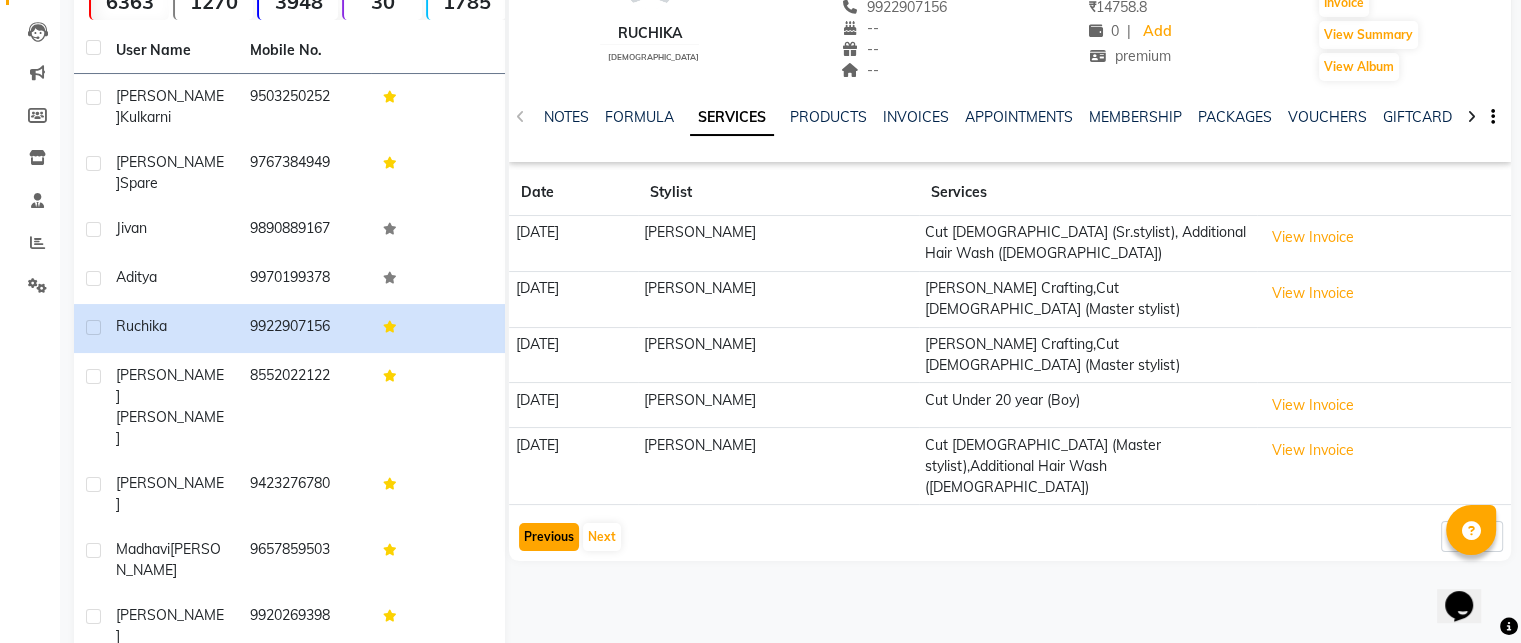 click on "Previous" 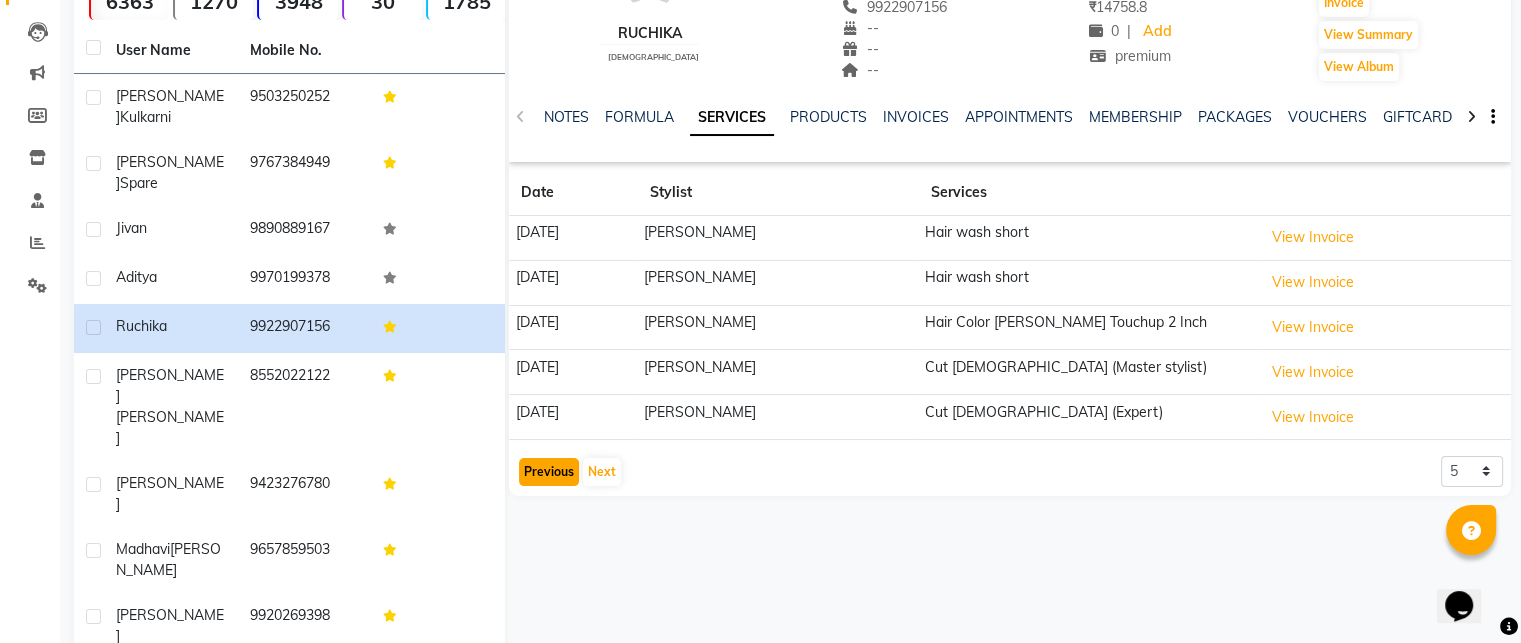 click on "Previous" 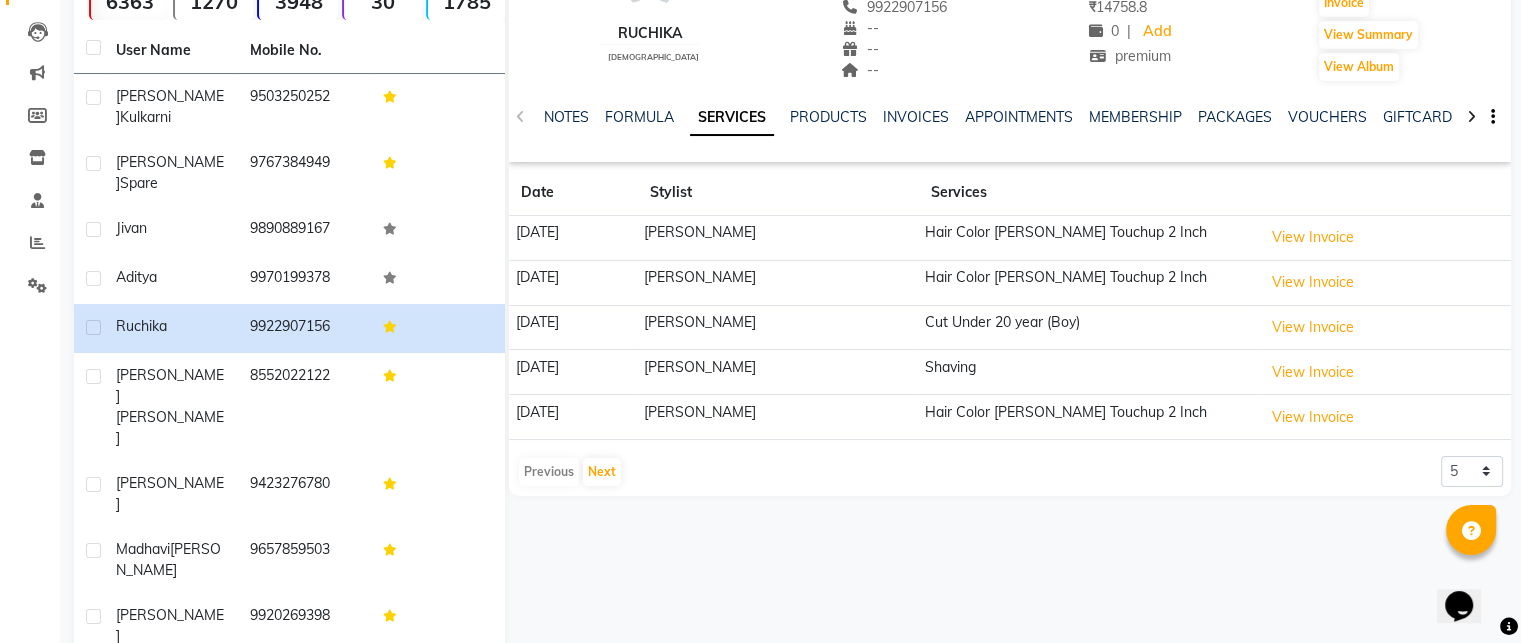 click on "Previous   Next" 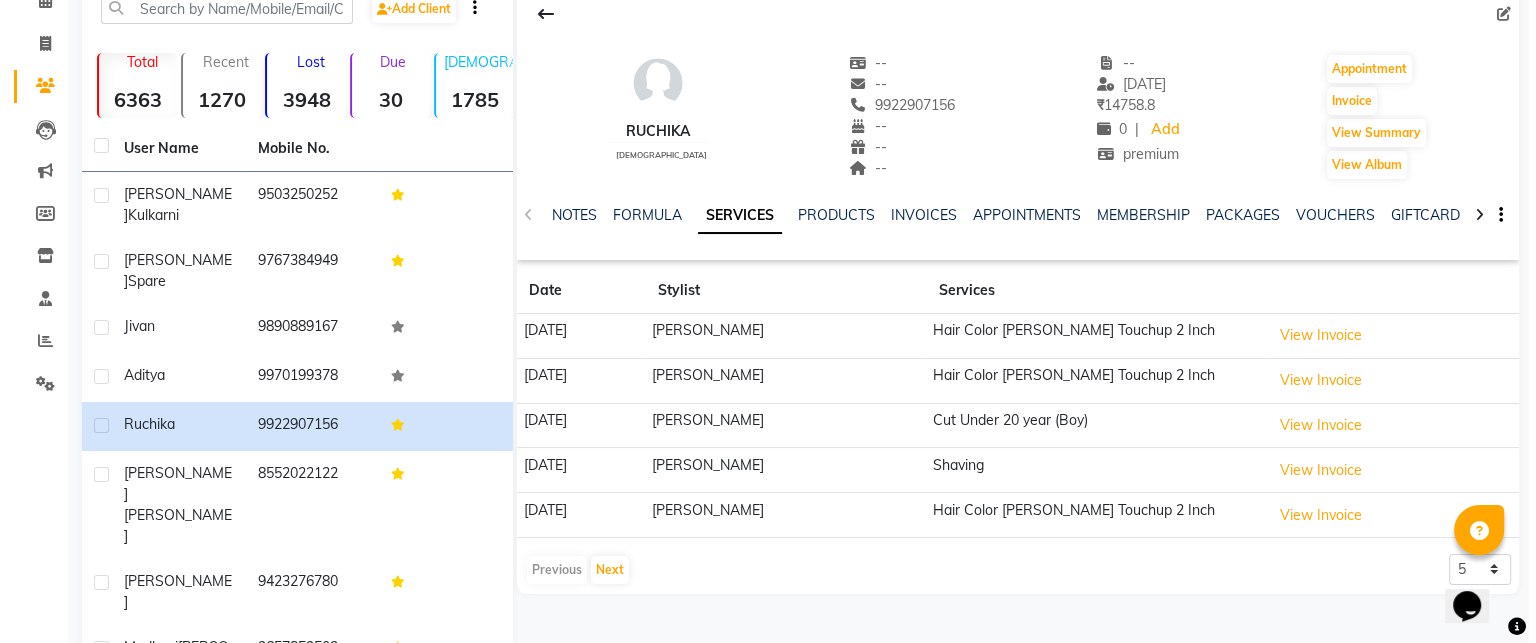 scroll, scrollTop: 0, scrollLeft: 0, axis: both 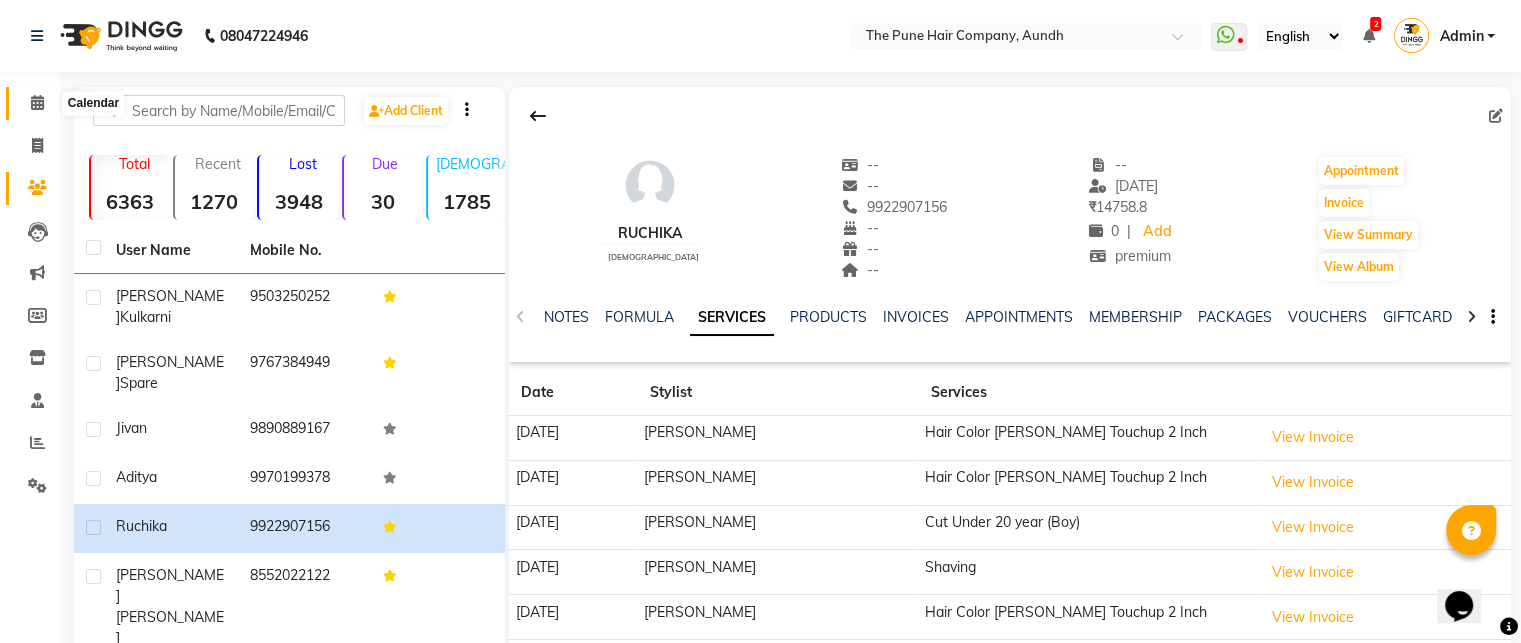 click 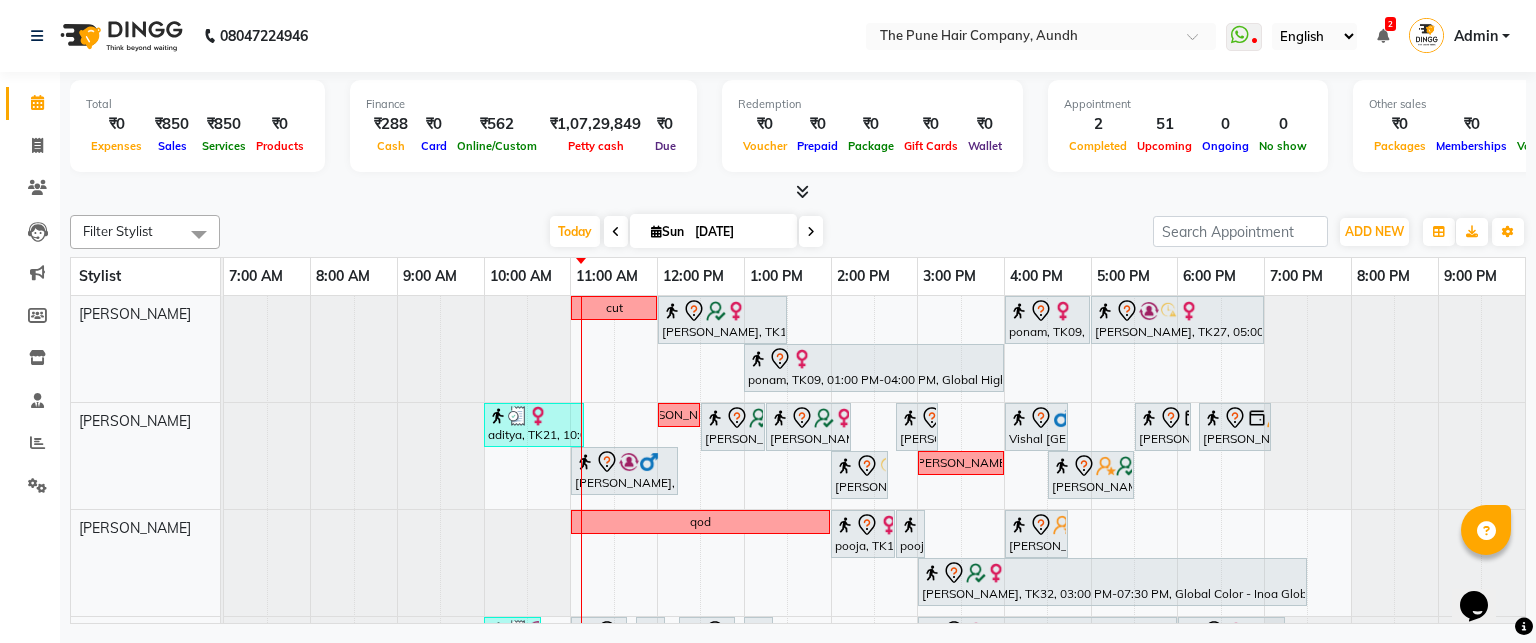 scroll, scrollTop: 300, scrollLeft: 0, axis: vertical 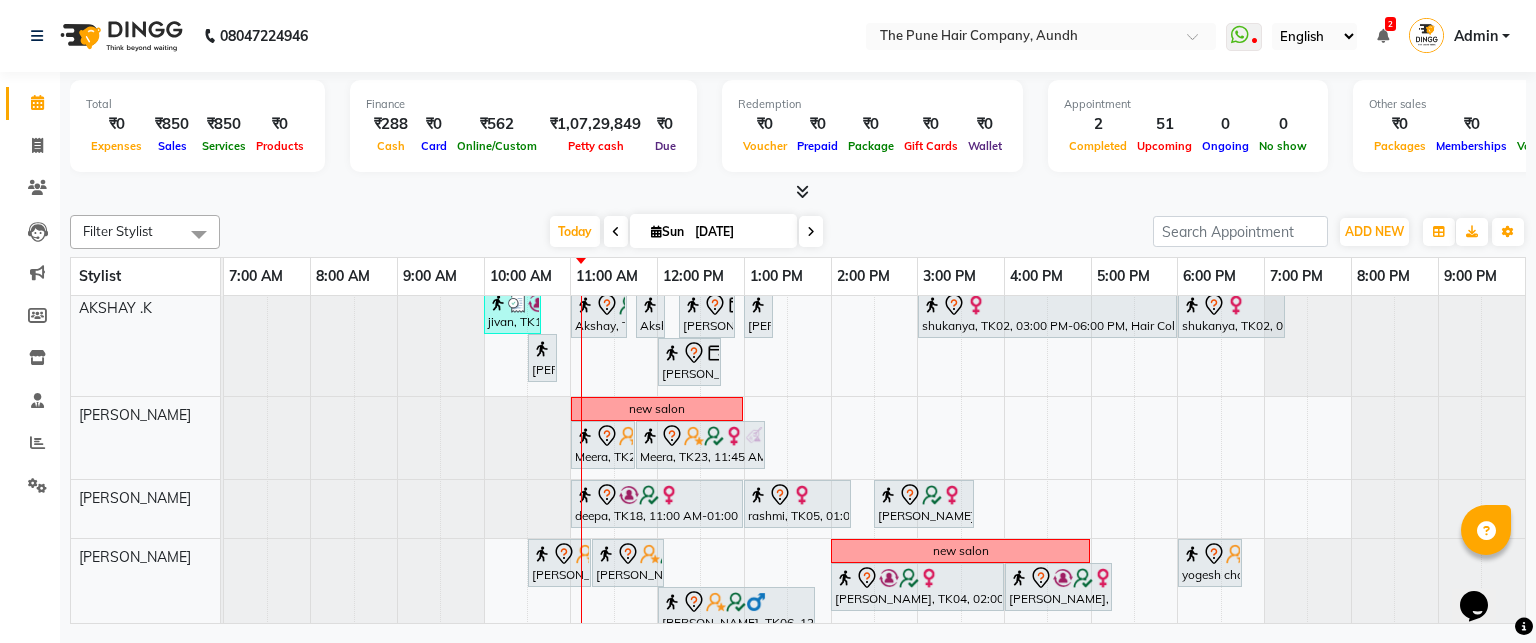 click at bounding box center (811, 232) 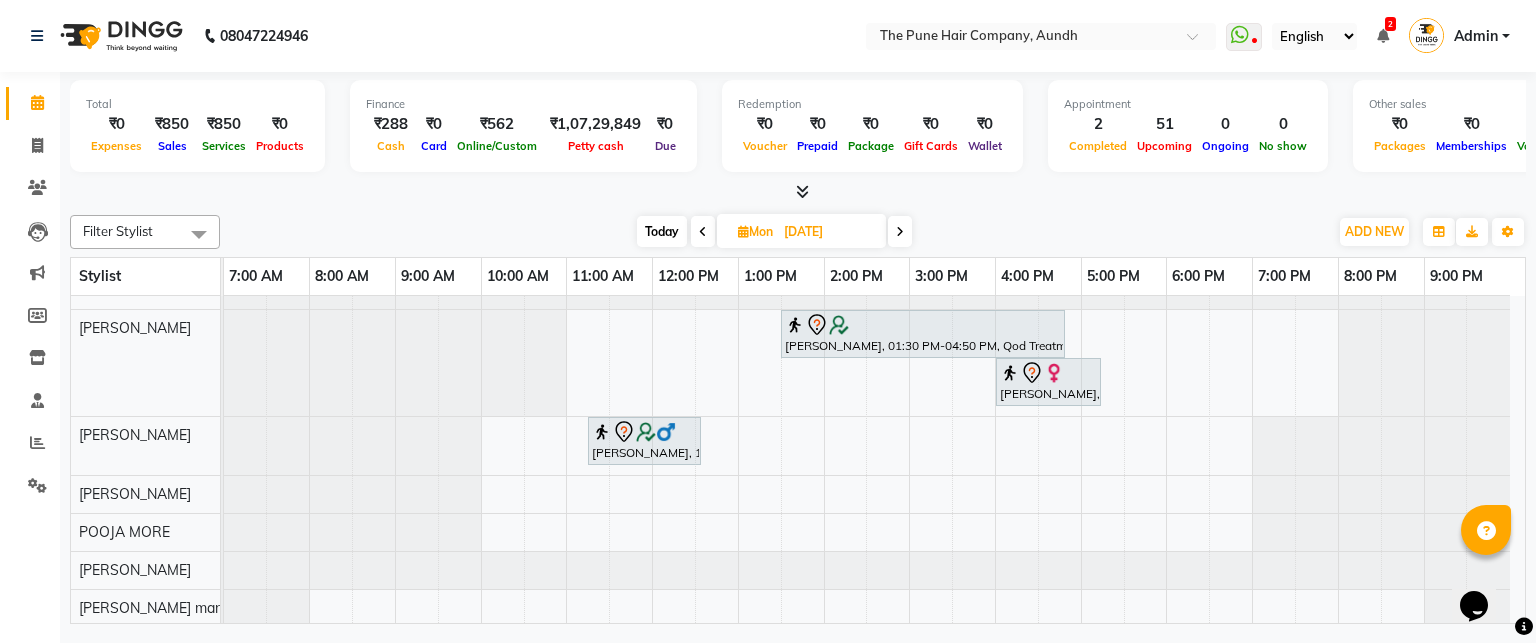 click on "Today" at bounding box center [662, 231] 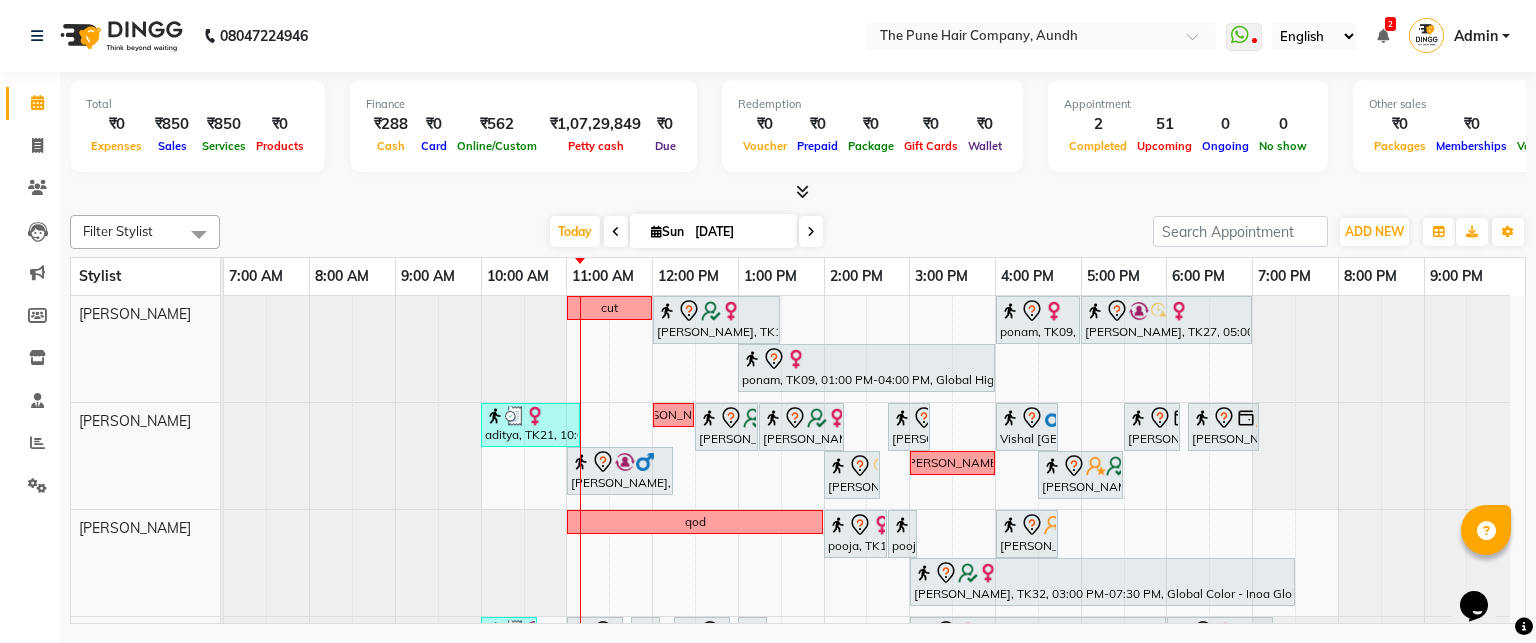 scroll, scrollTop: 84, scrollLeft: 0, axis: vertical 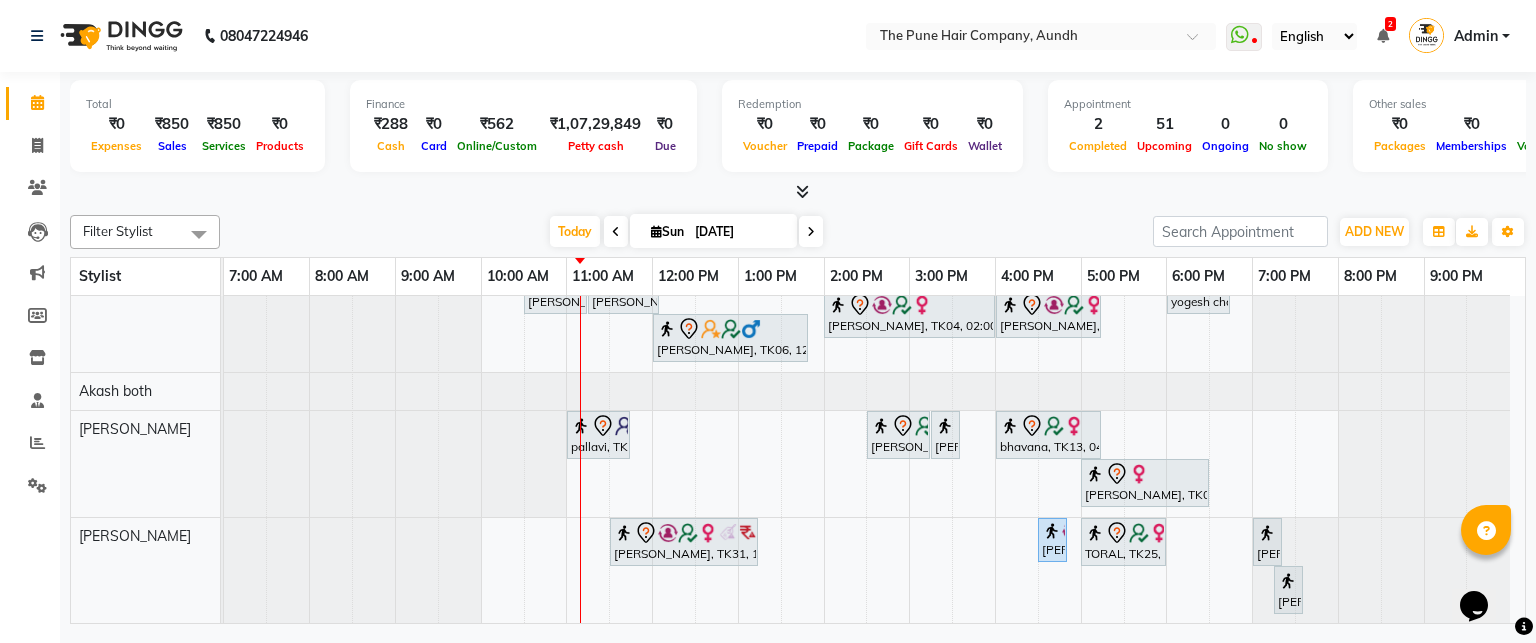 click at bounding box center (811, 231) 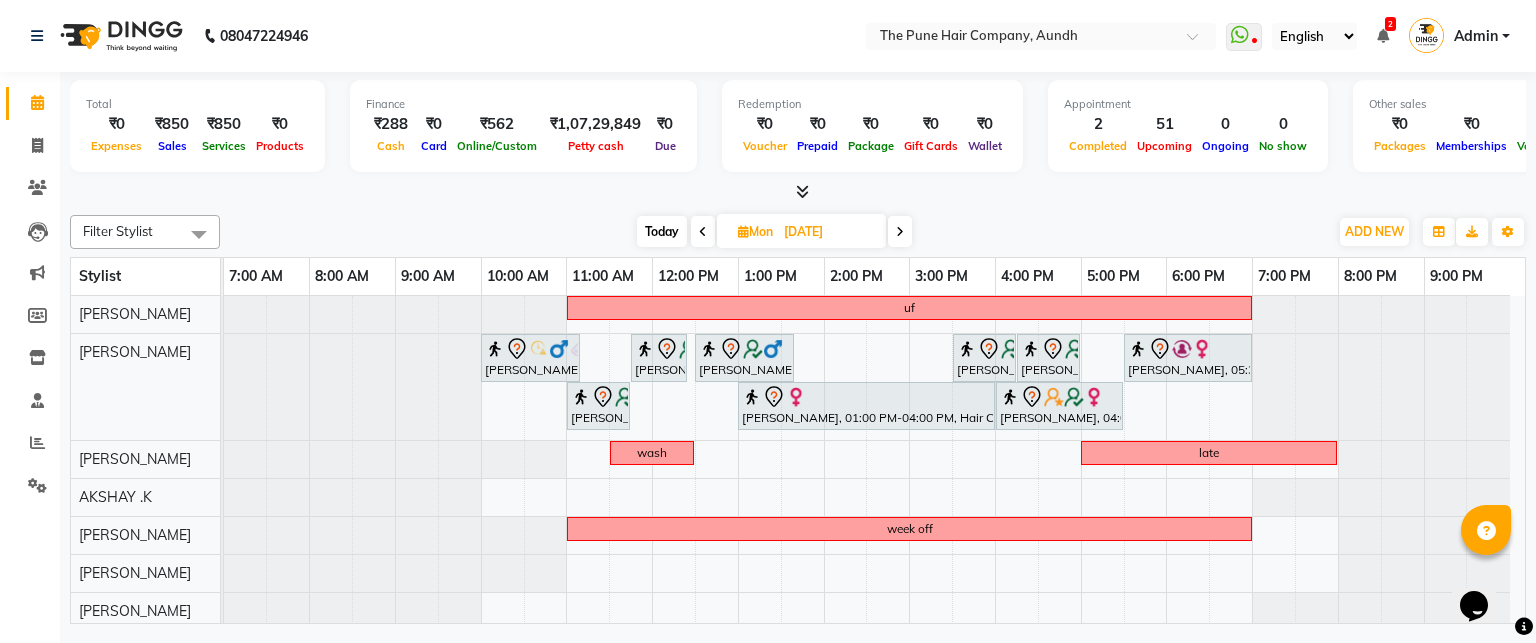 click at bounding box center [900, 232] 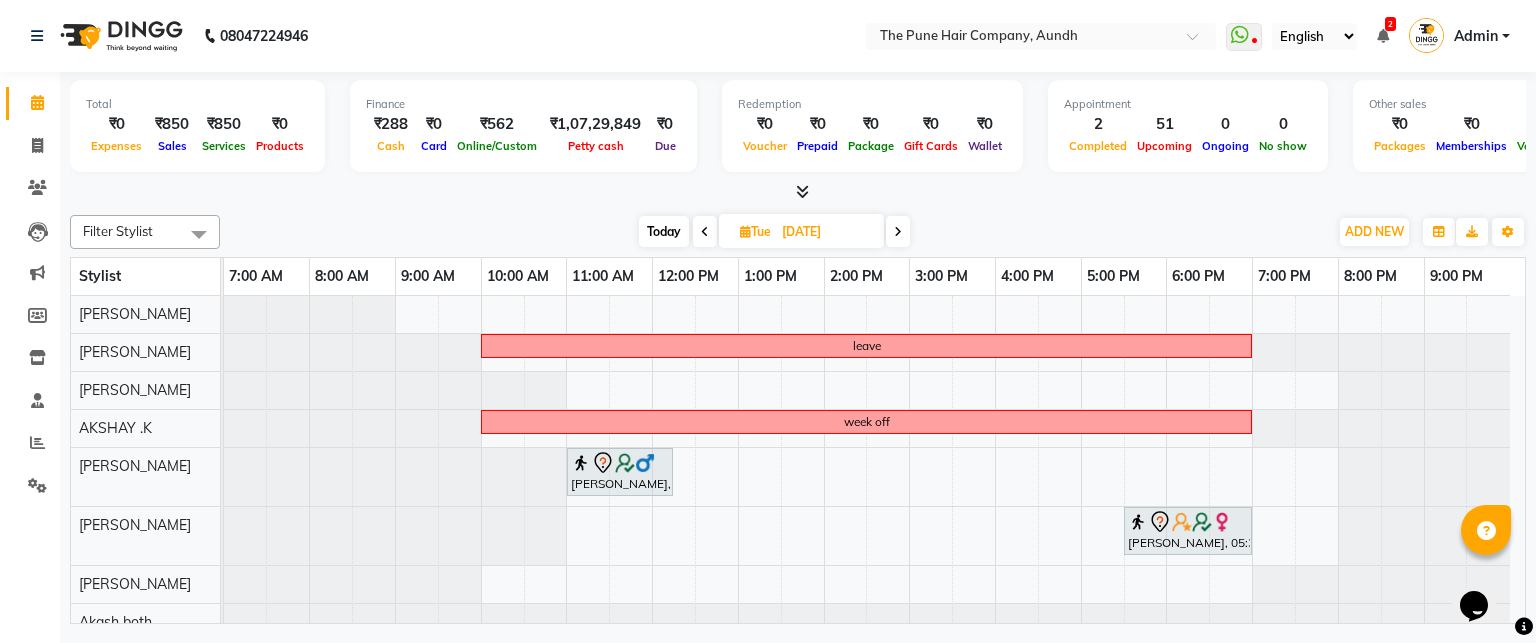 click at bounding box center [898, 232] 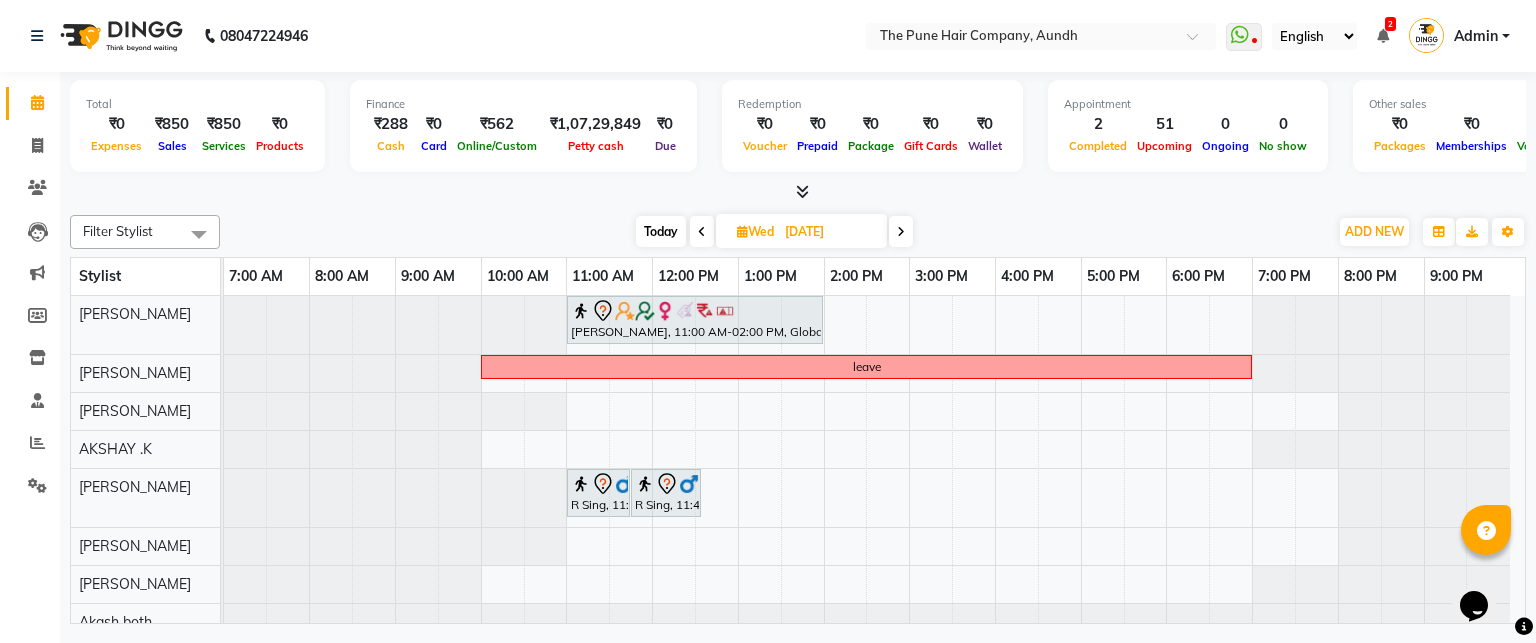 click at bounding box center [901, 232] 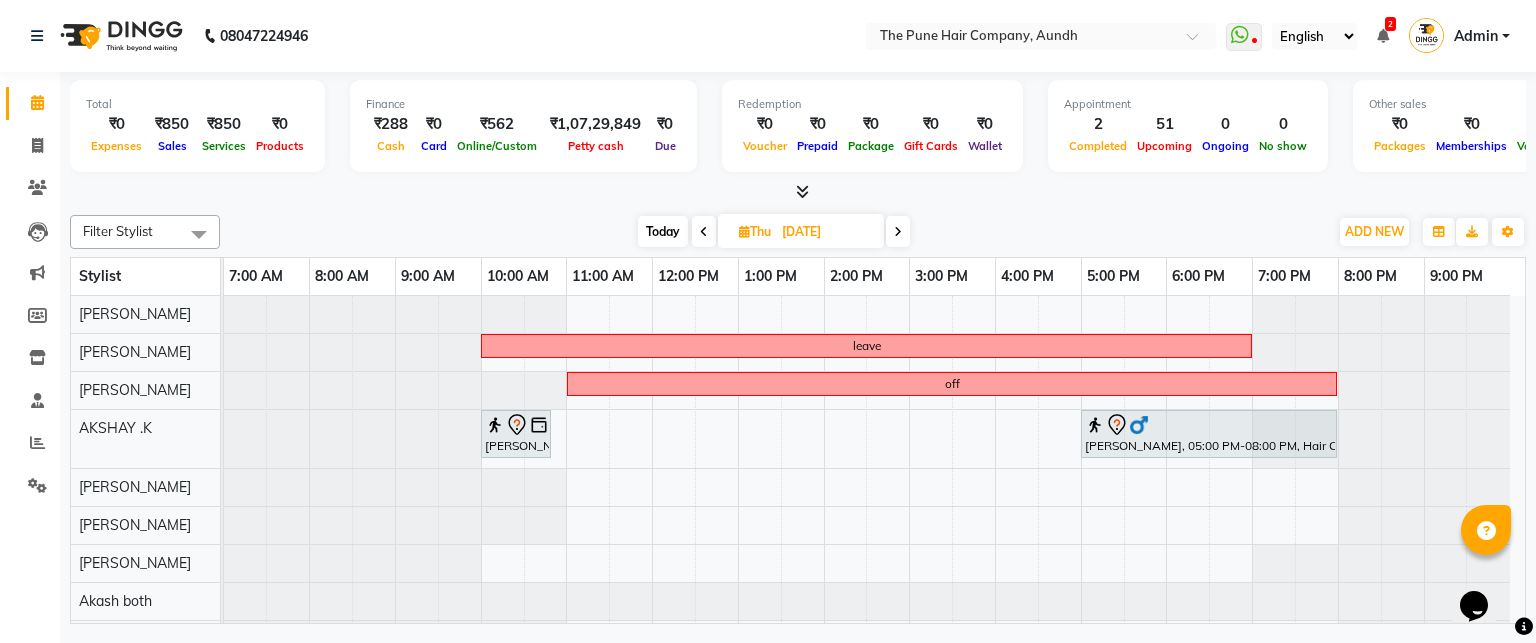click at bounding box center (898, 232) 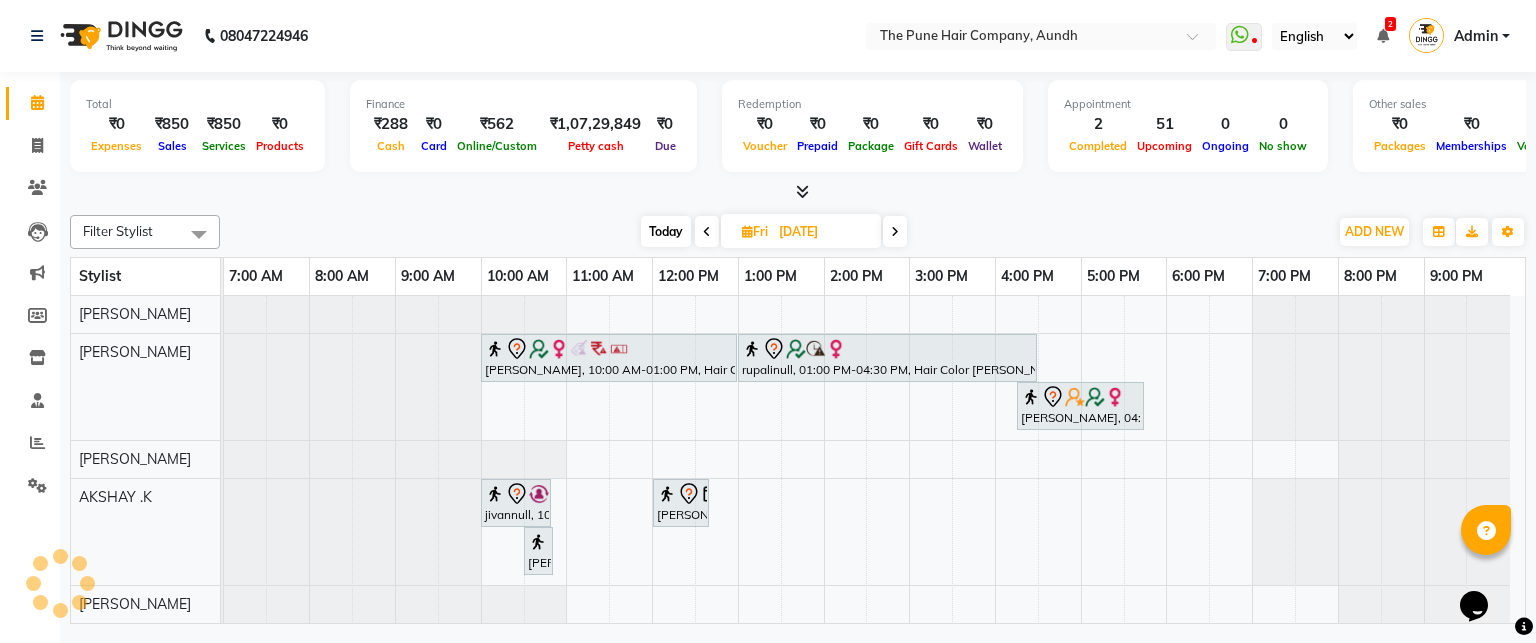 click at bounding box center [895, 232] 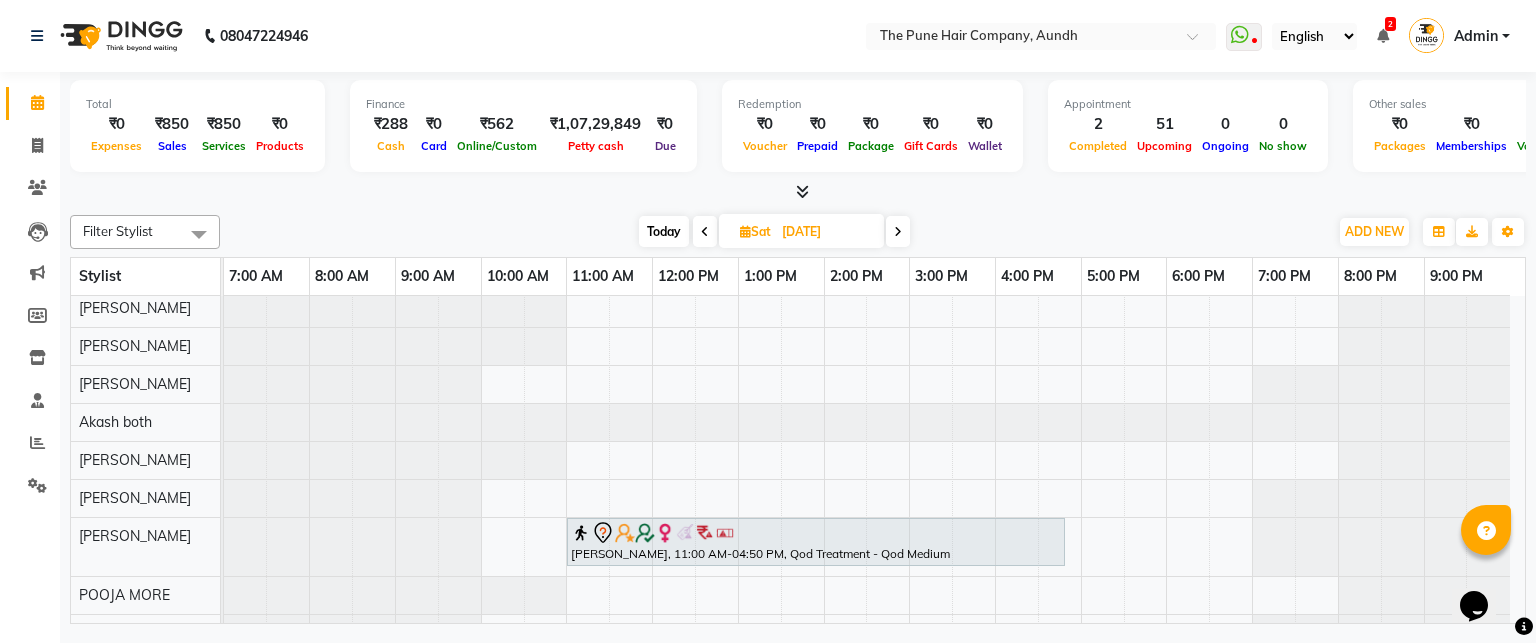 click at bounding box center [898, 232] 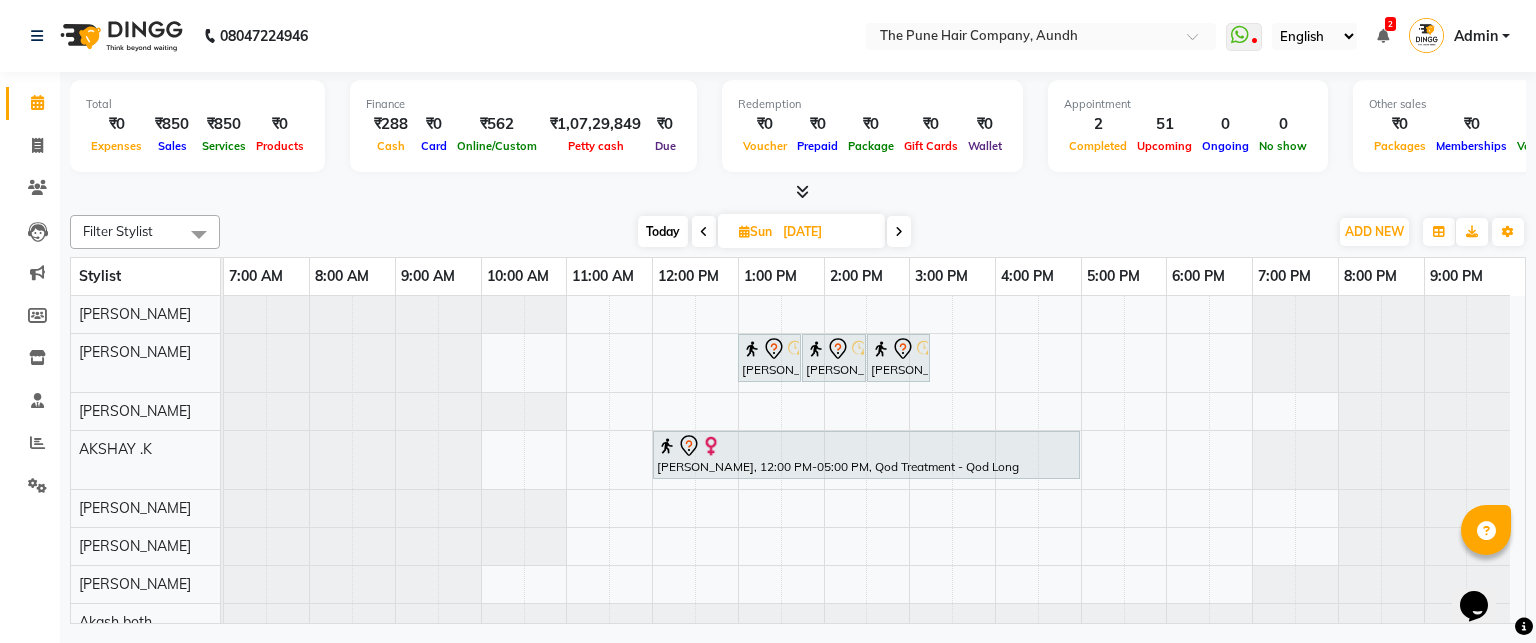 click on "Today" at bounding box center [663, 231] 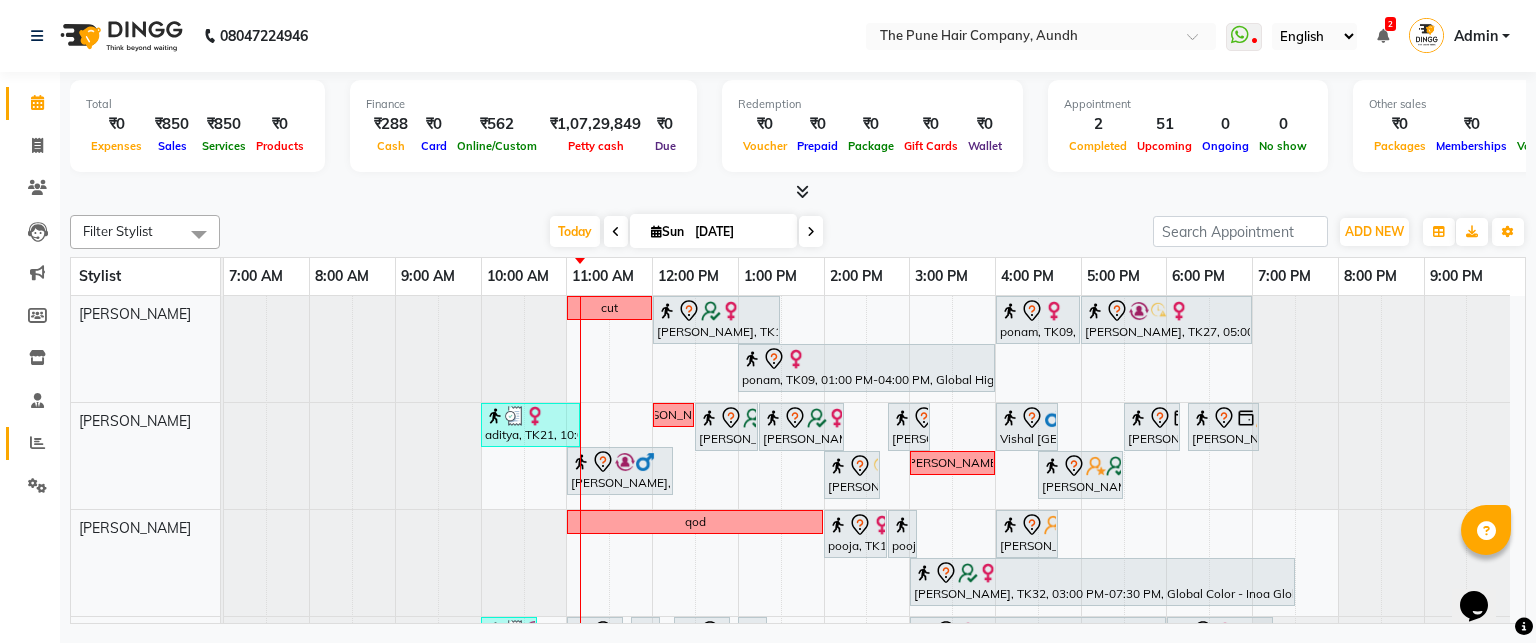 click on "Reports" 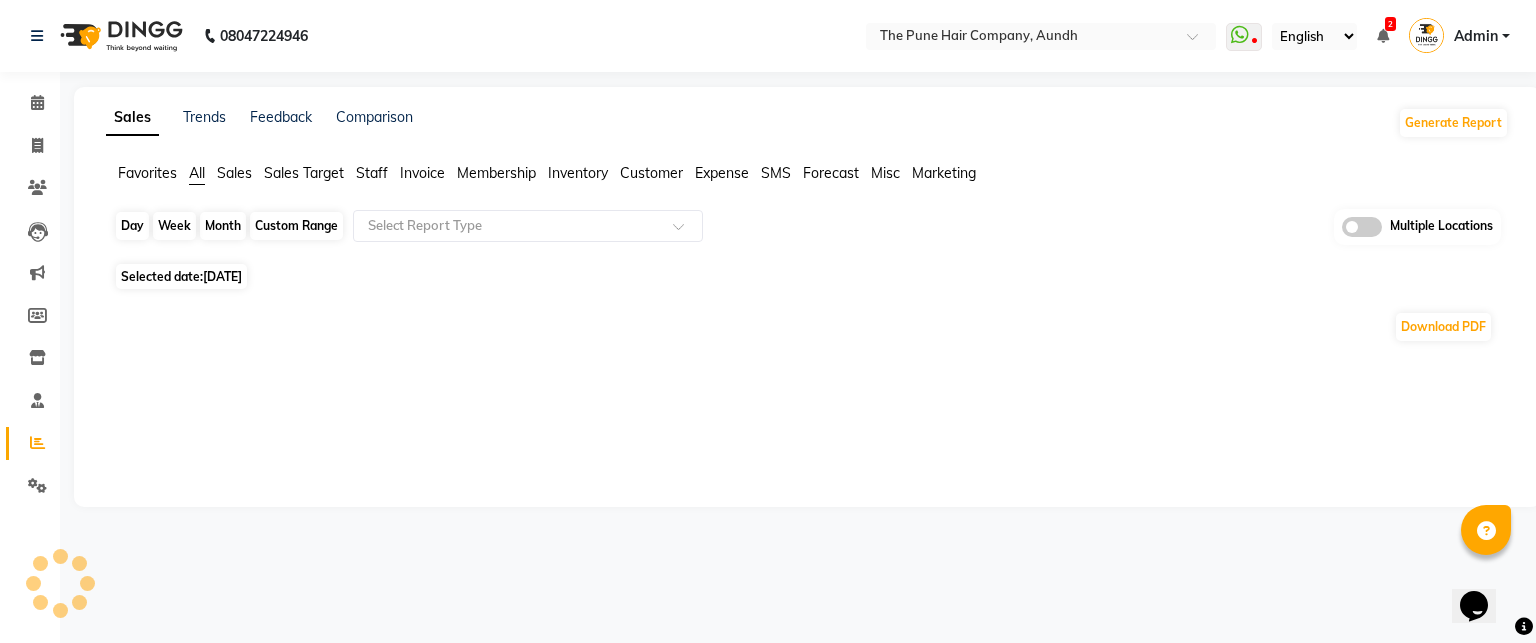 click on "Day" 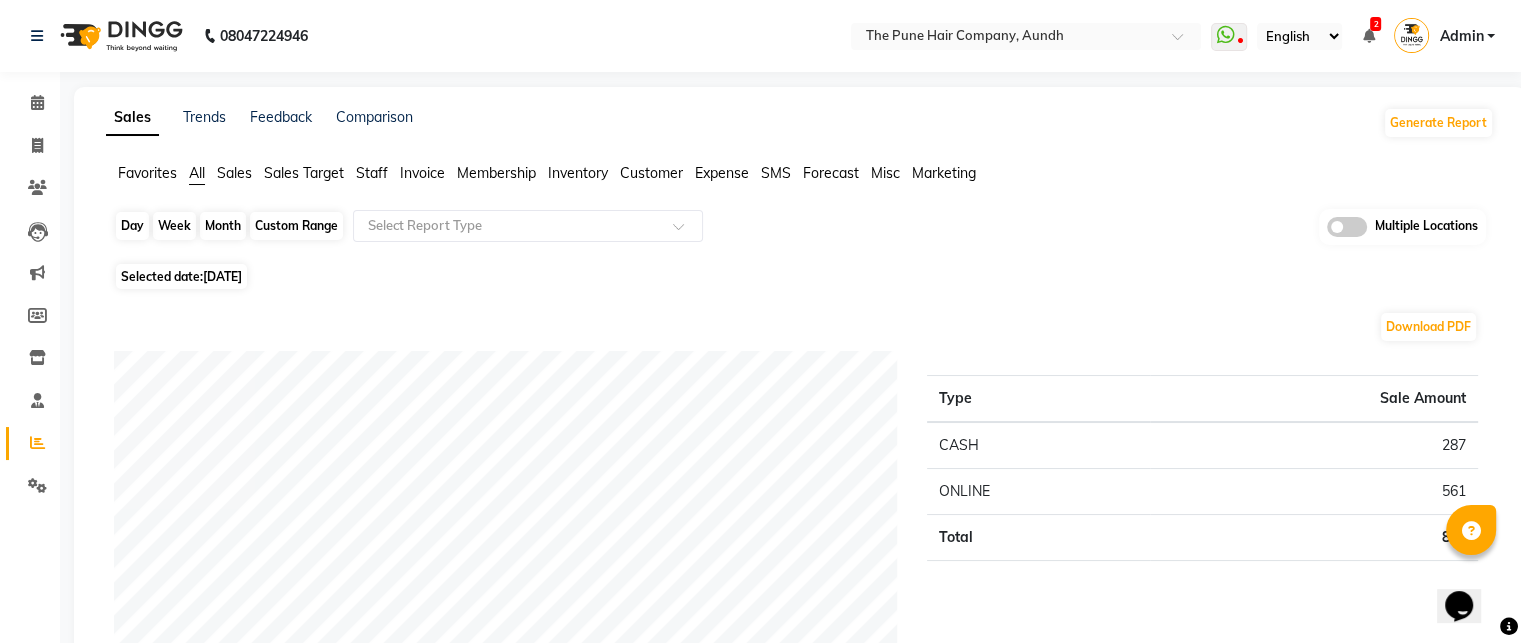 click on "Day" 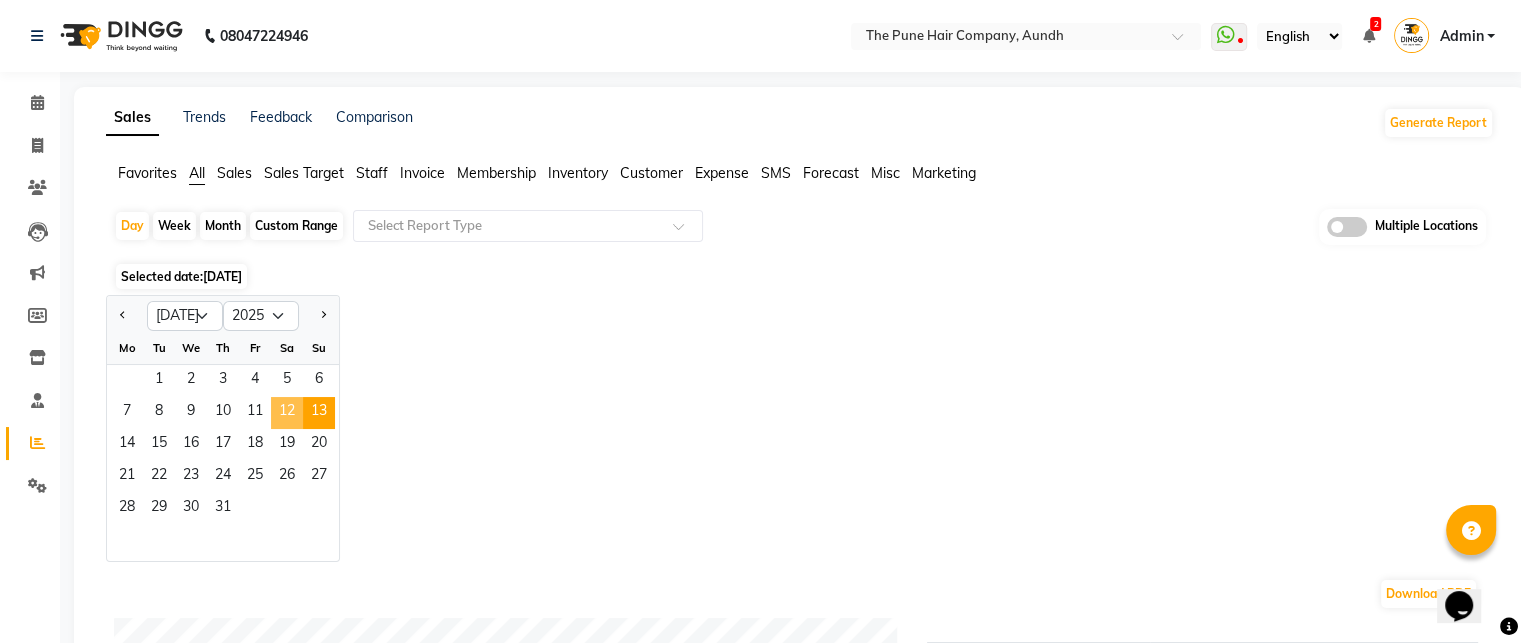 click on "12" 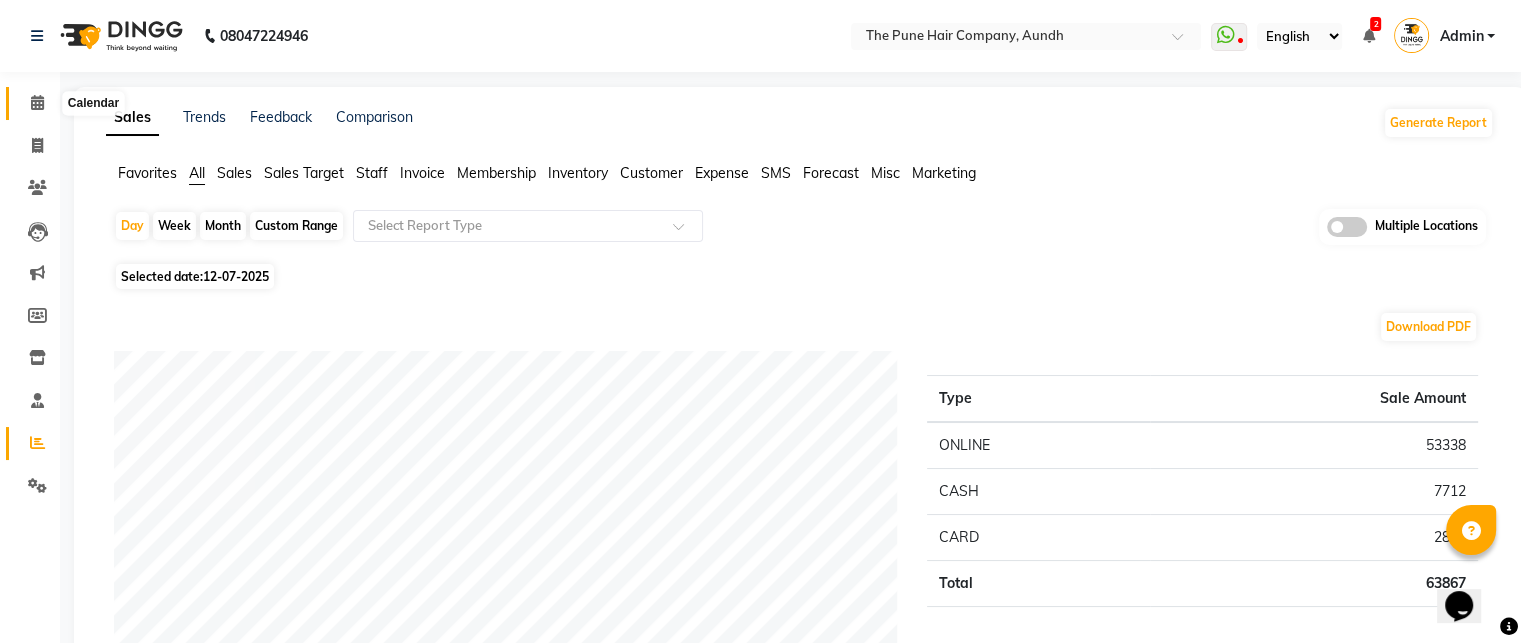 click 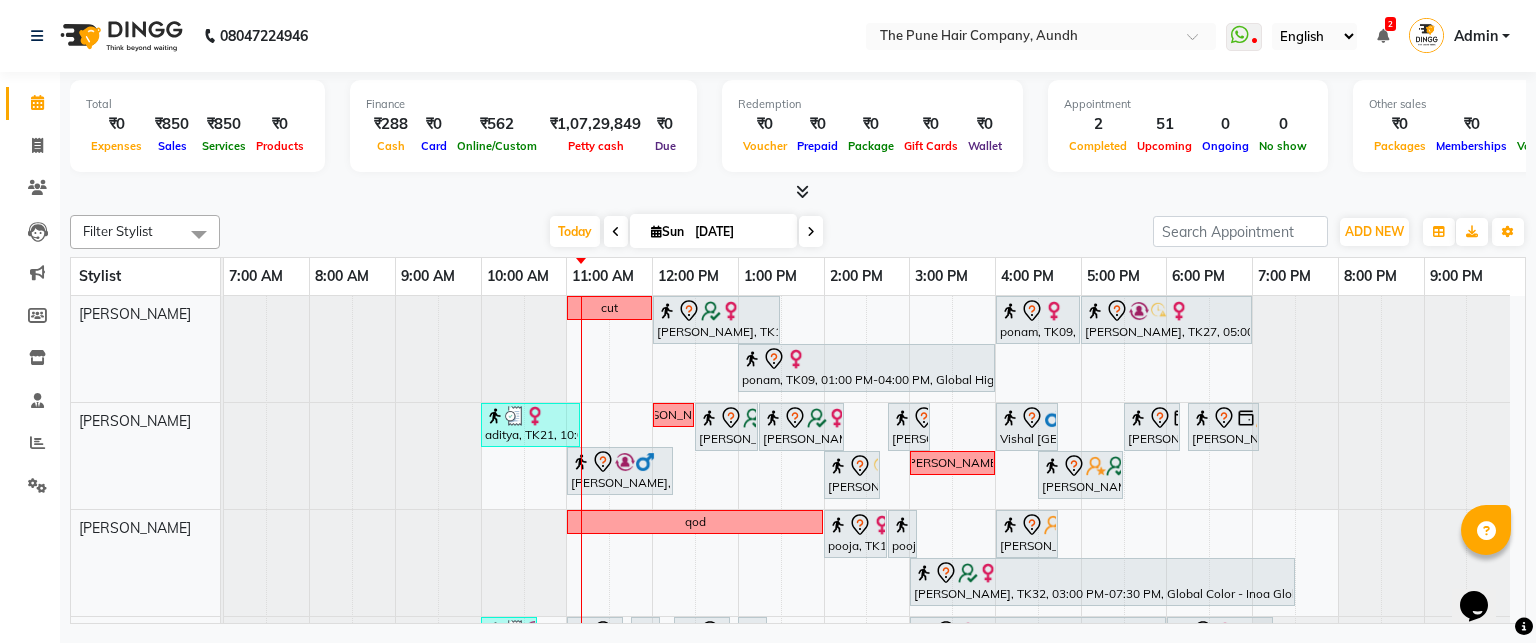 click at bounding box center (616, 232) 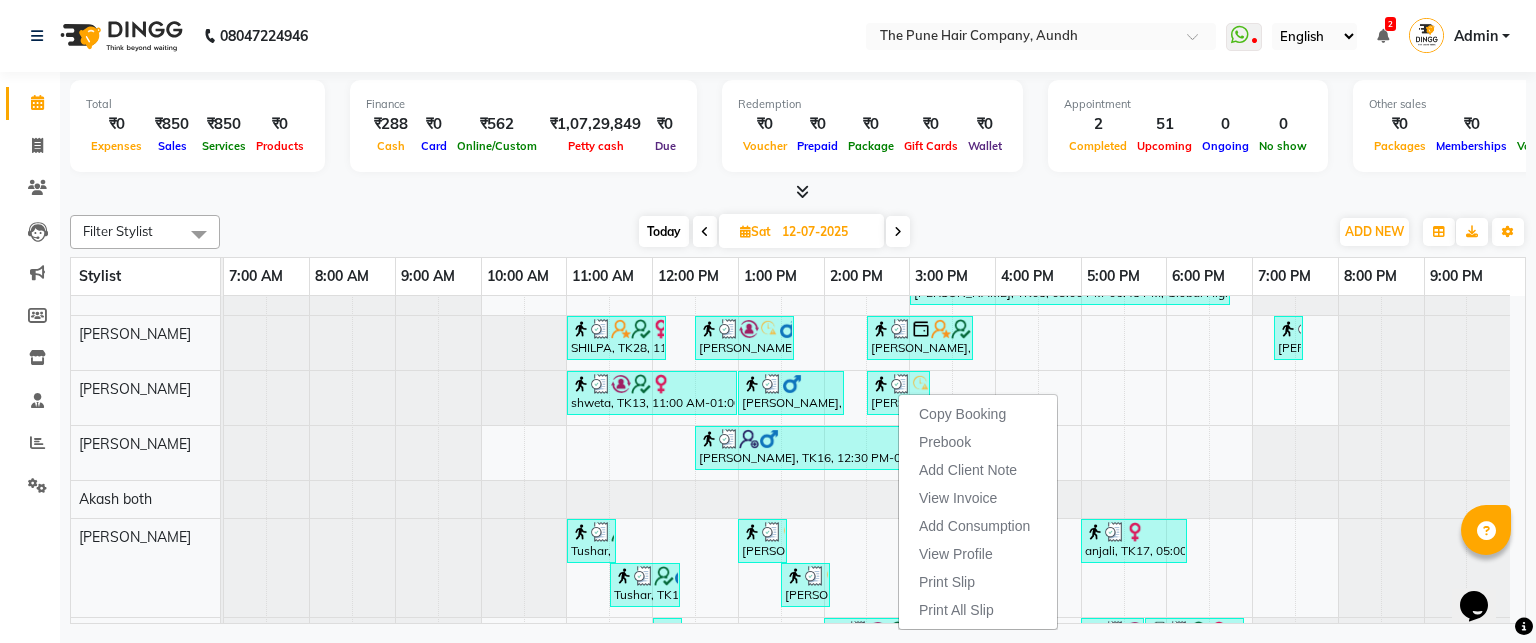 click on "Today  Sat 12-07-2025" at bounding box center [774, 232] 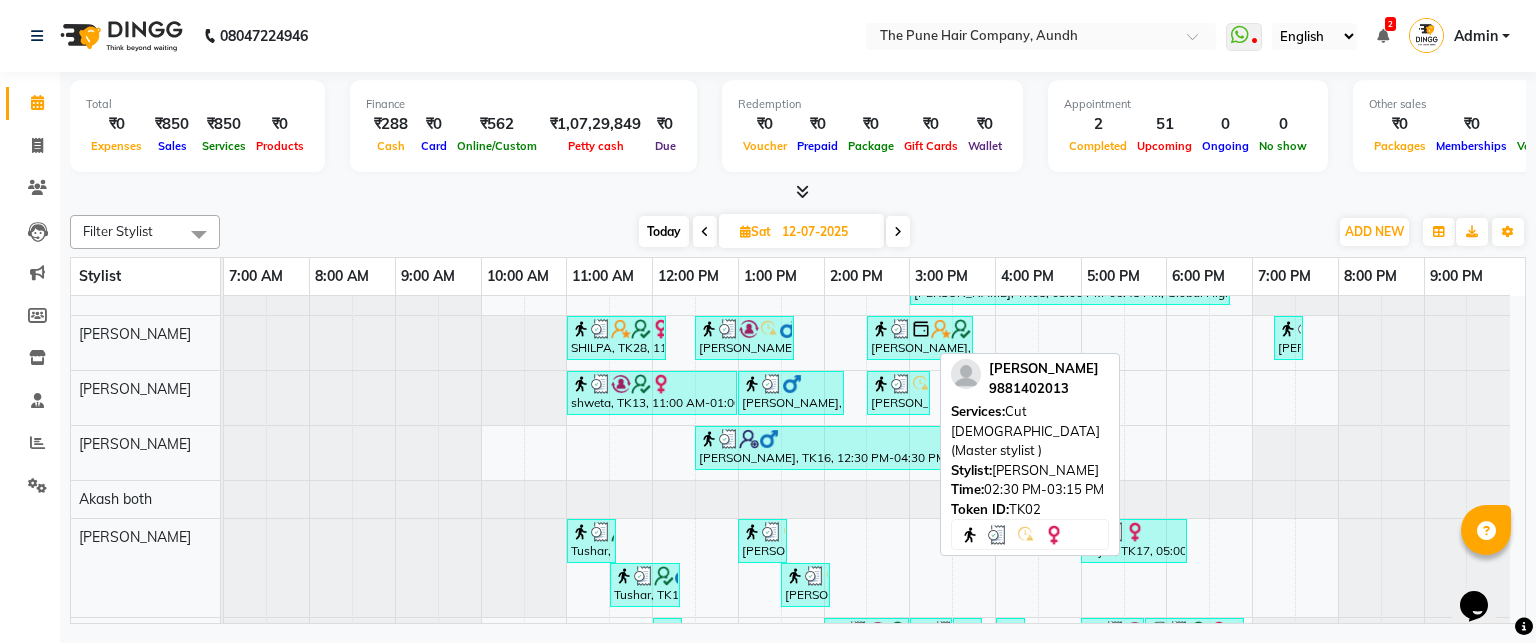 click on "Sudnya Athale, TK02, 02:30 PM-03:15 PM, Cut Female (Master stylist )" at bounding box center [898, 393] 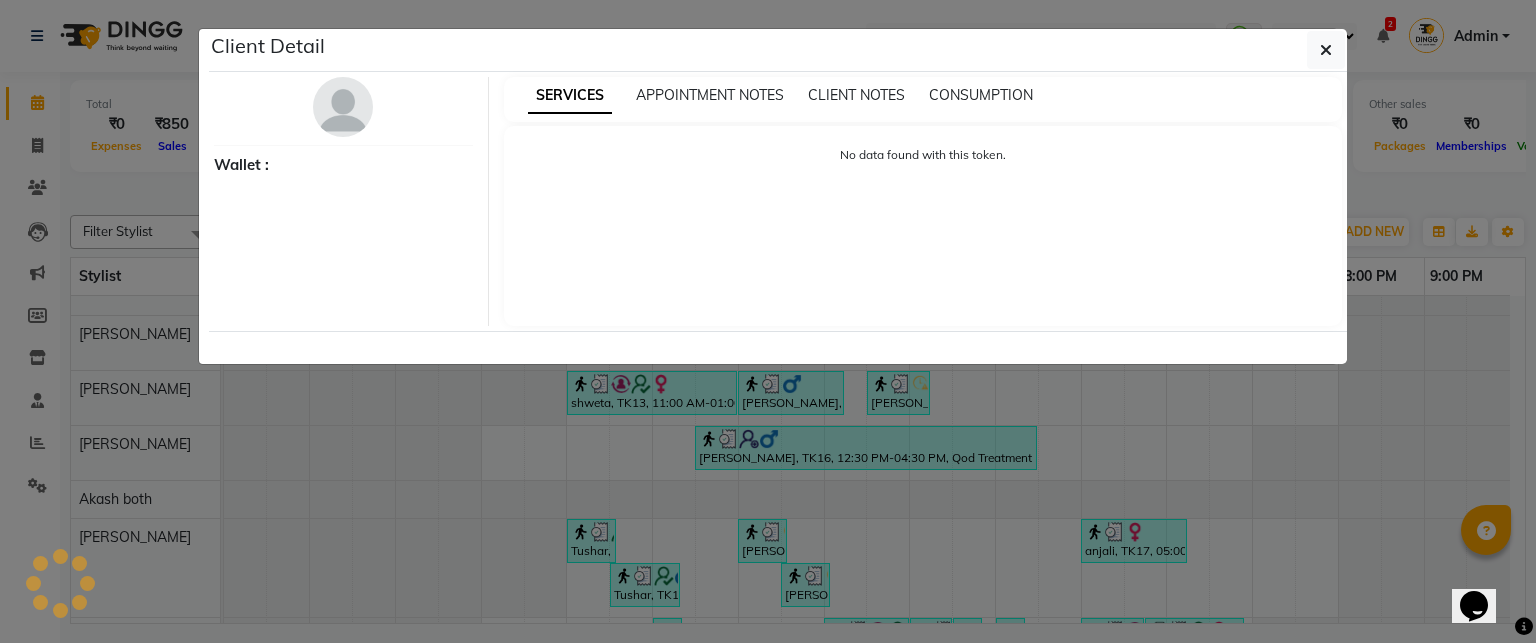 select on "3" 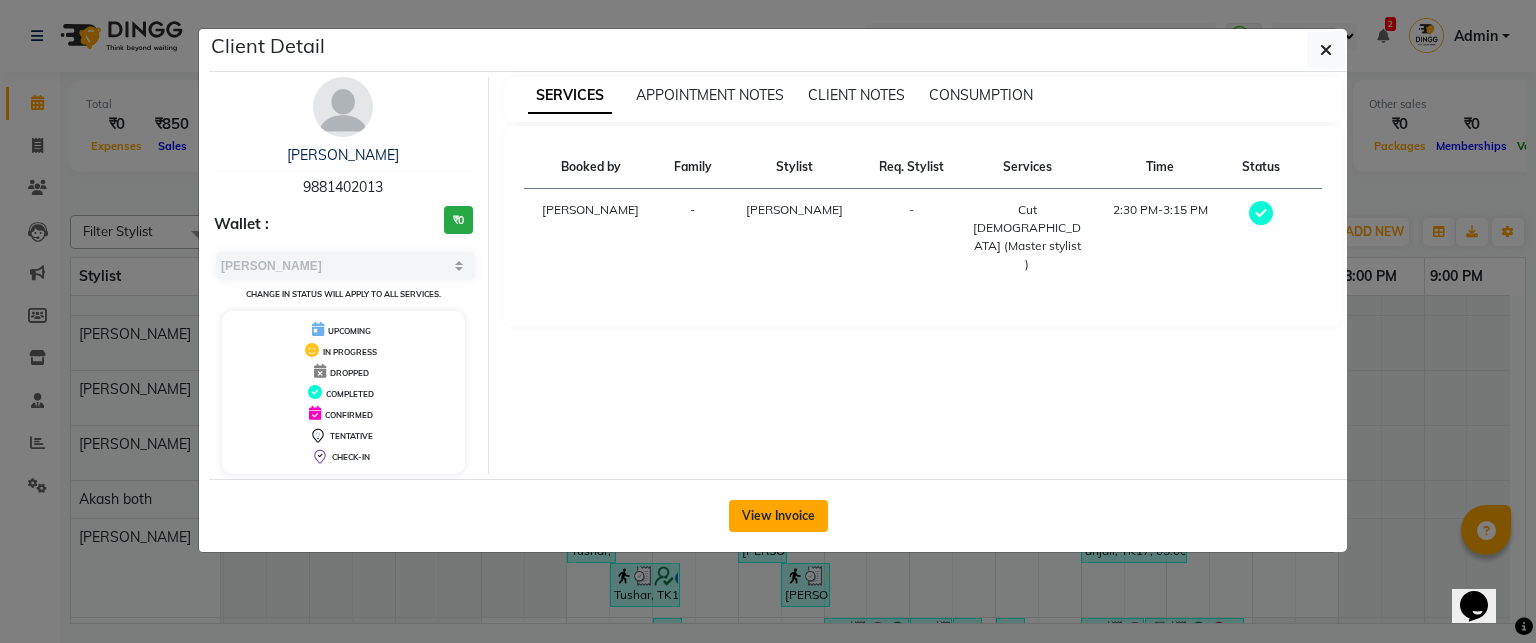 click on "View Invoice" 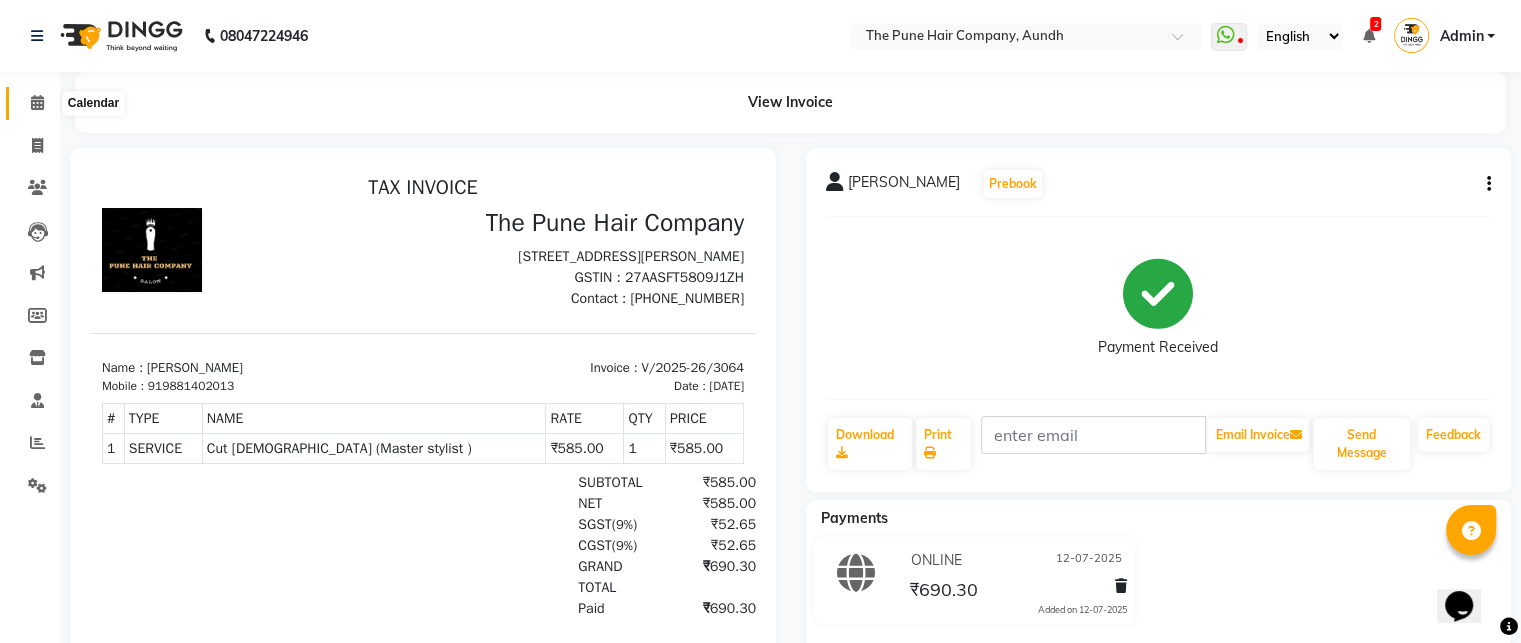 click 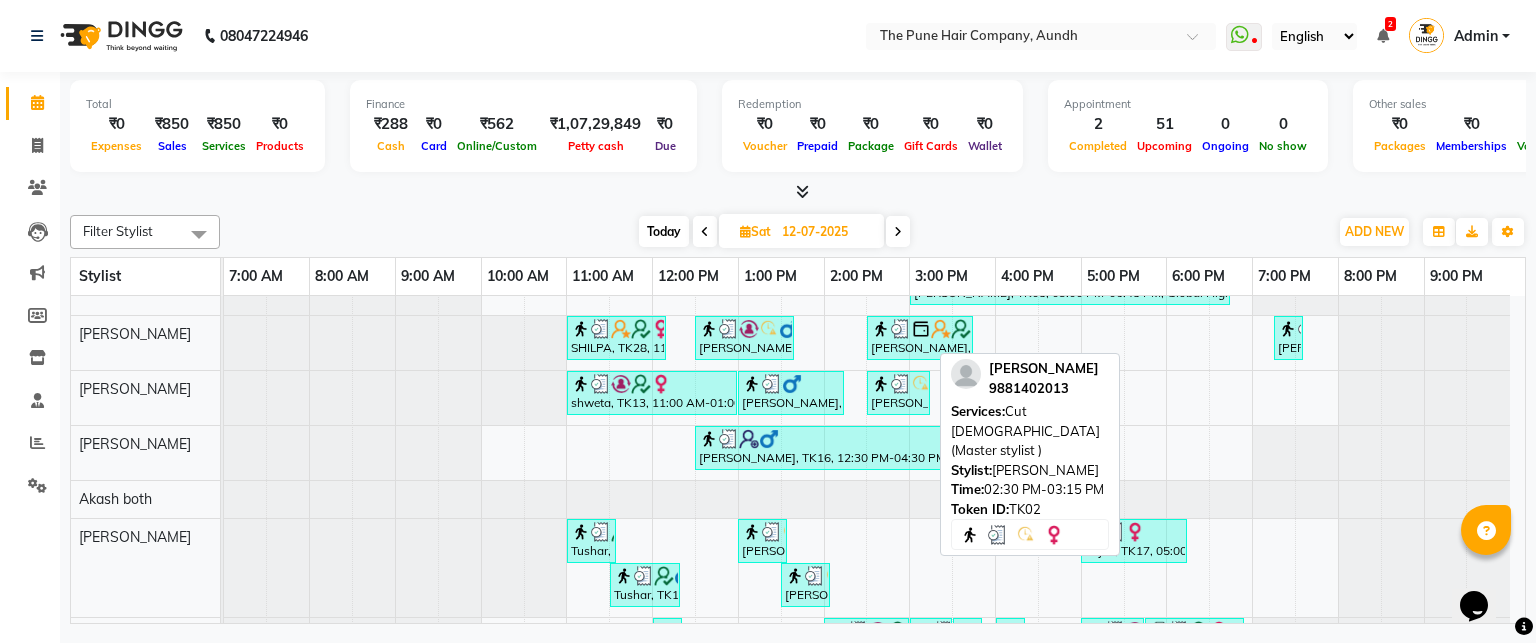 click at bounding box center (901, 384) 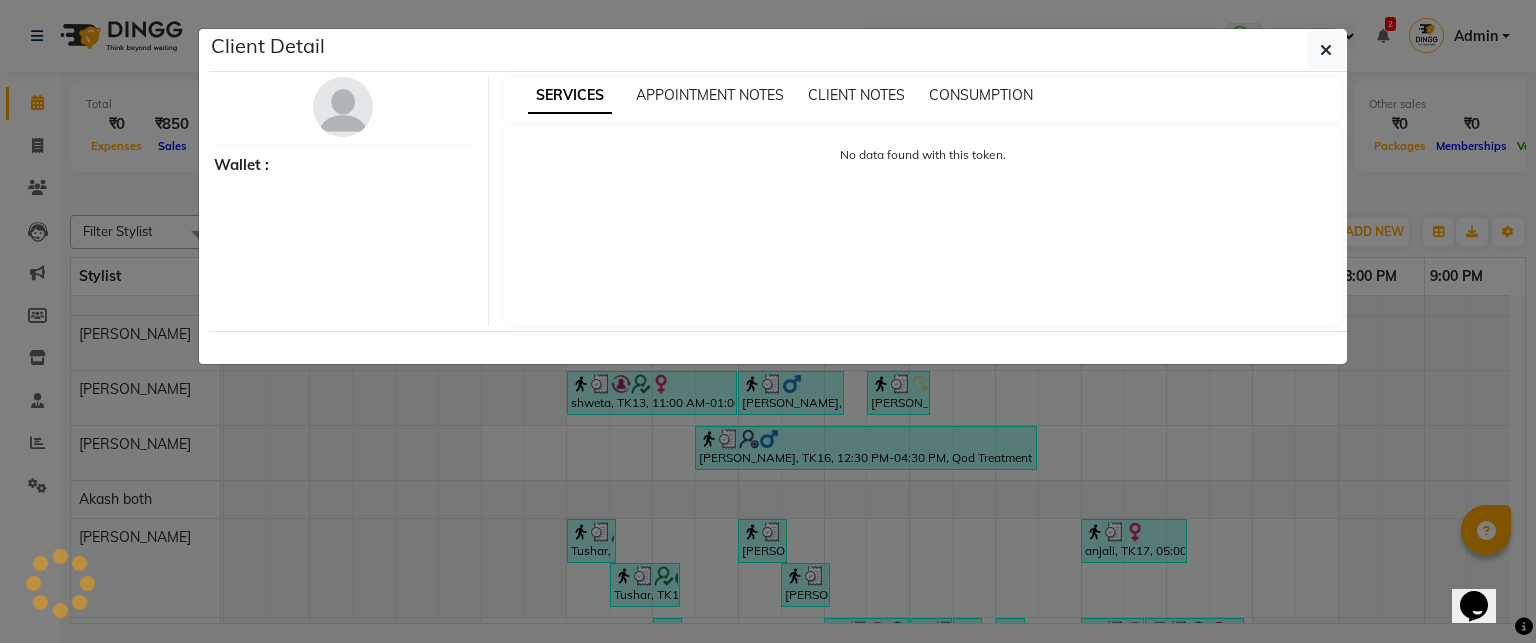 select on "3" 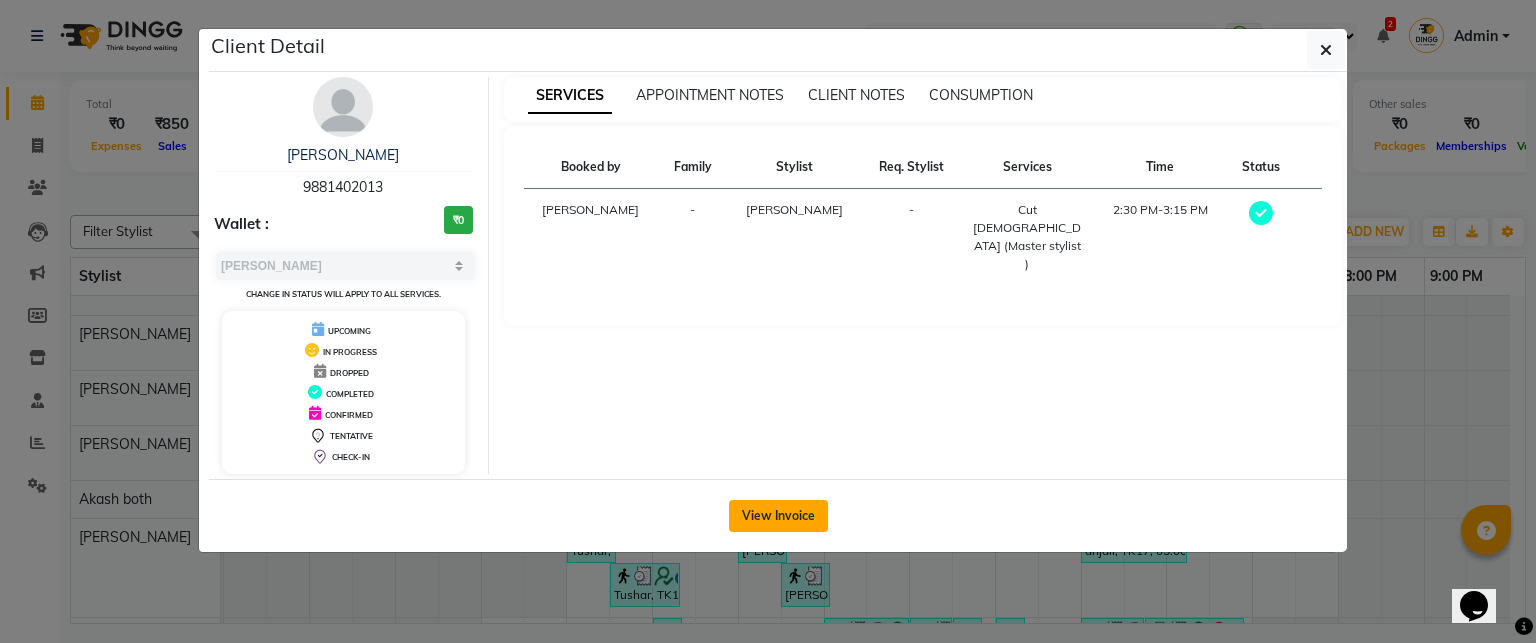 click on "View Invoice" 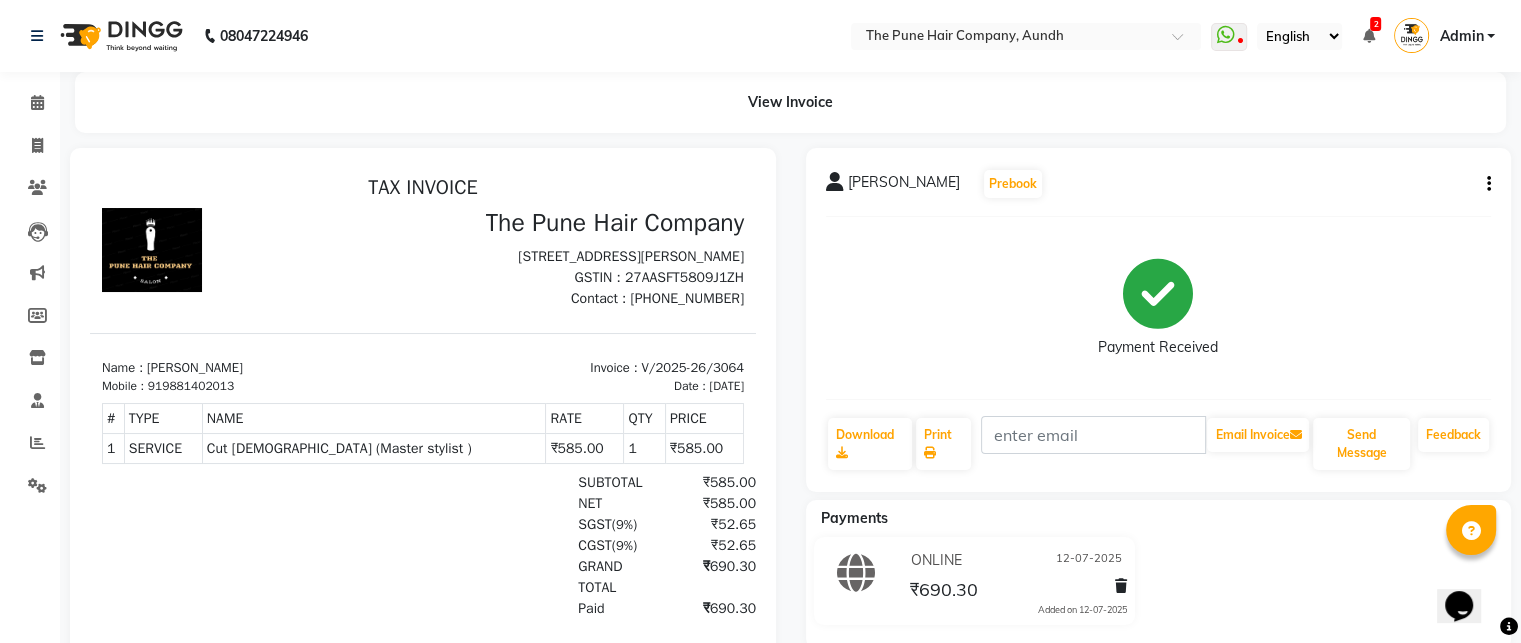 click 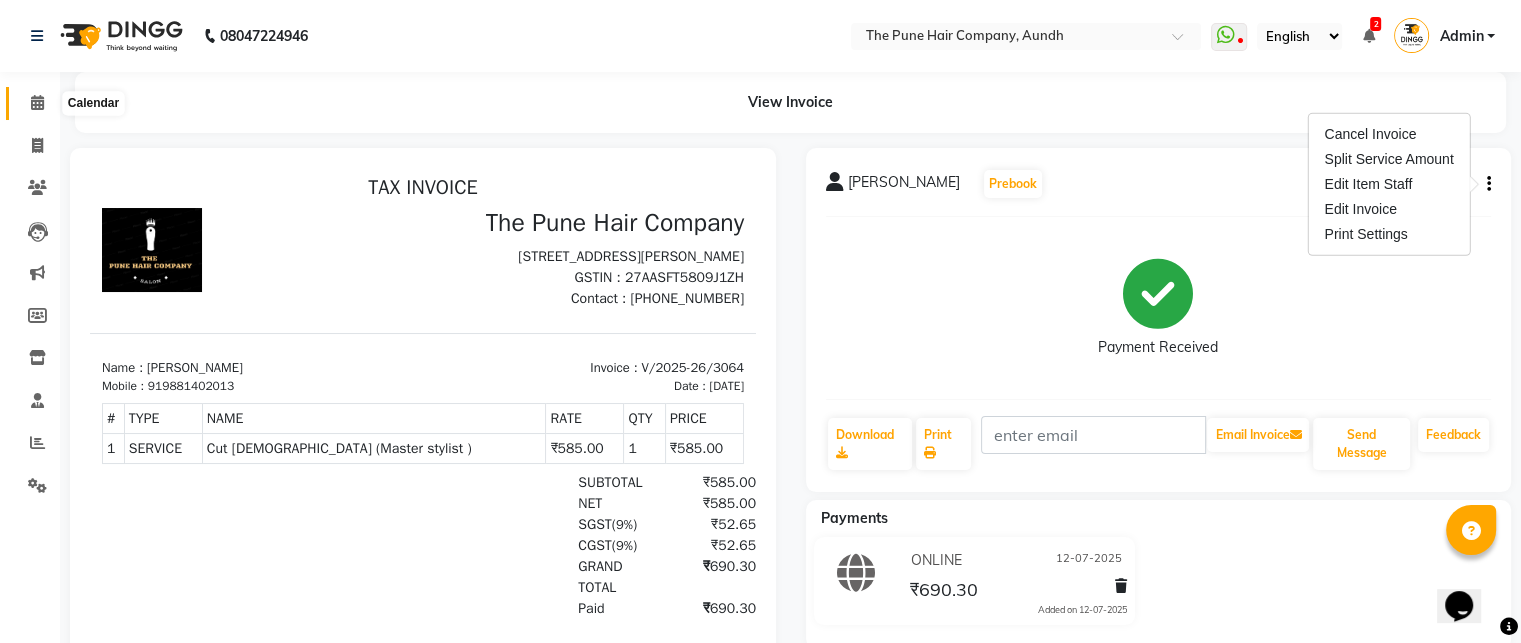 click 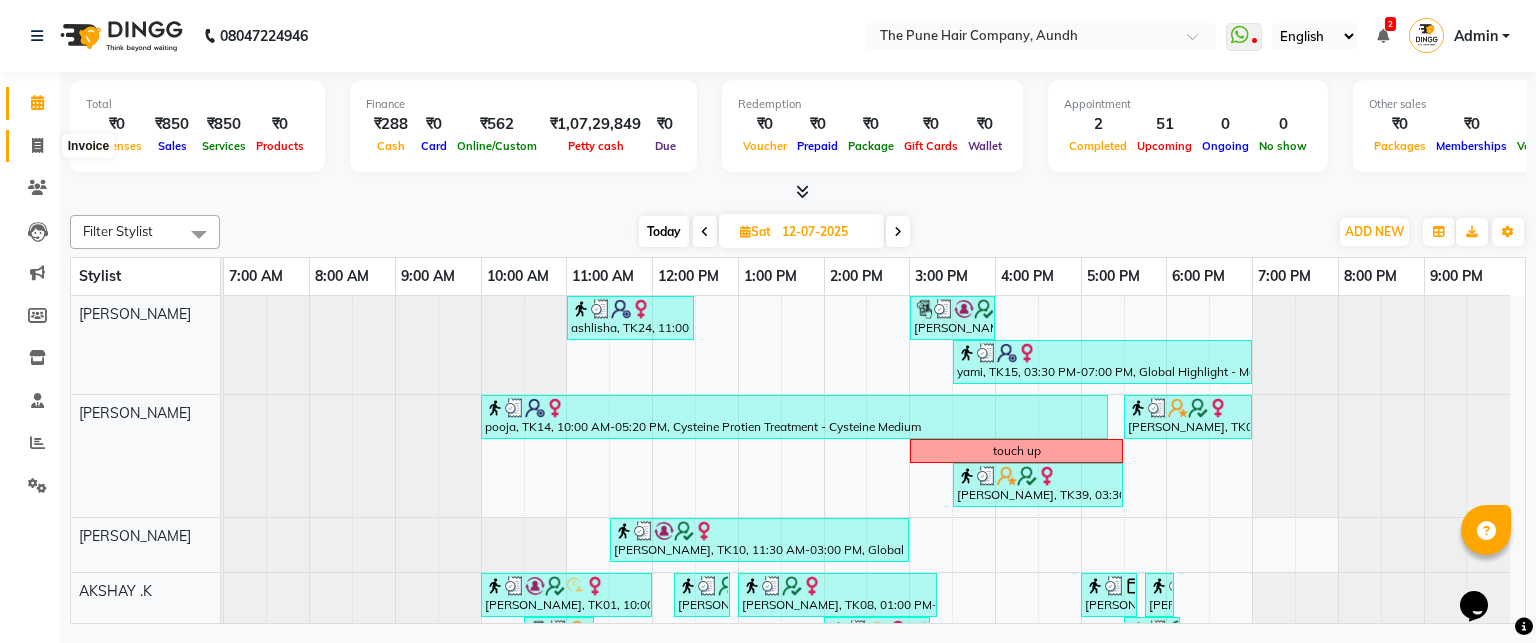 click 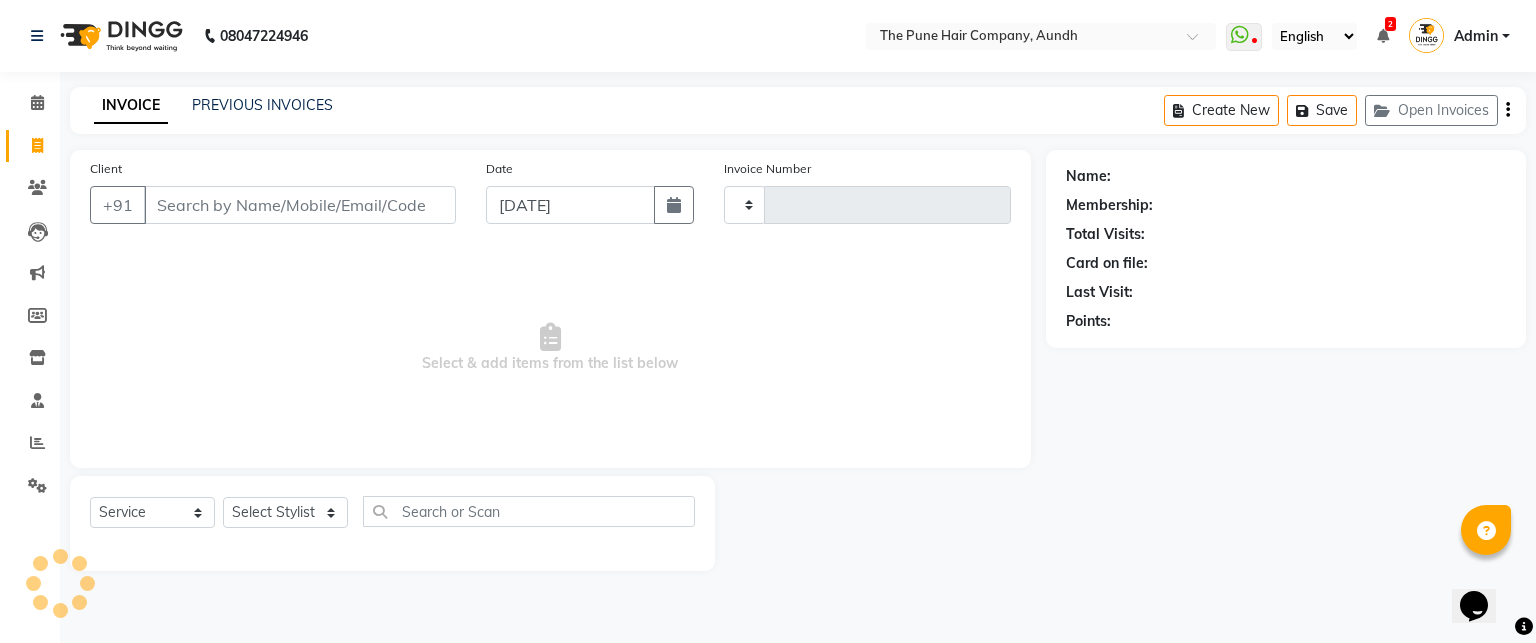 type on "3085" 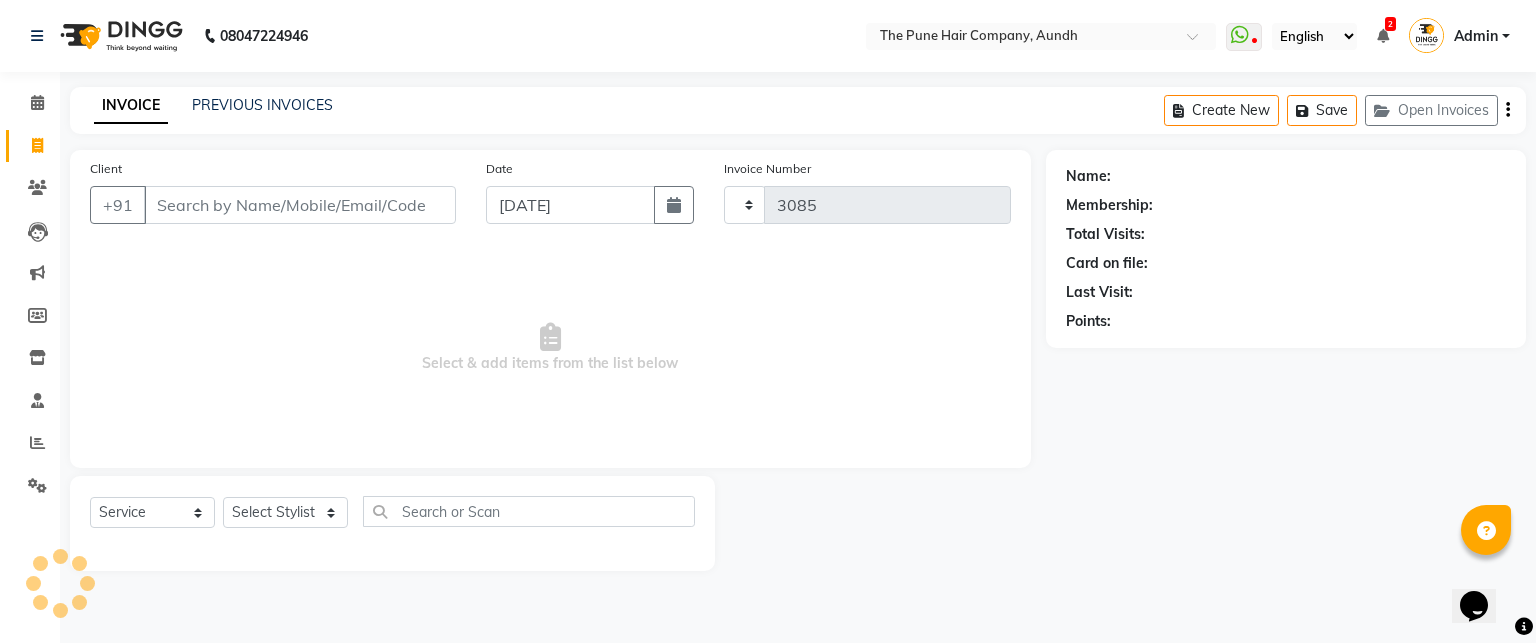select on "106" 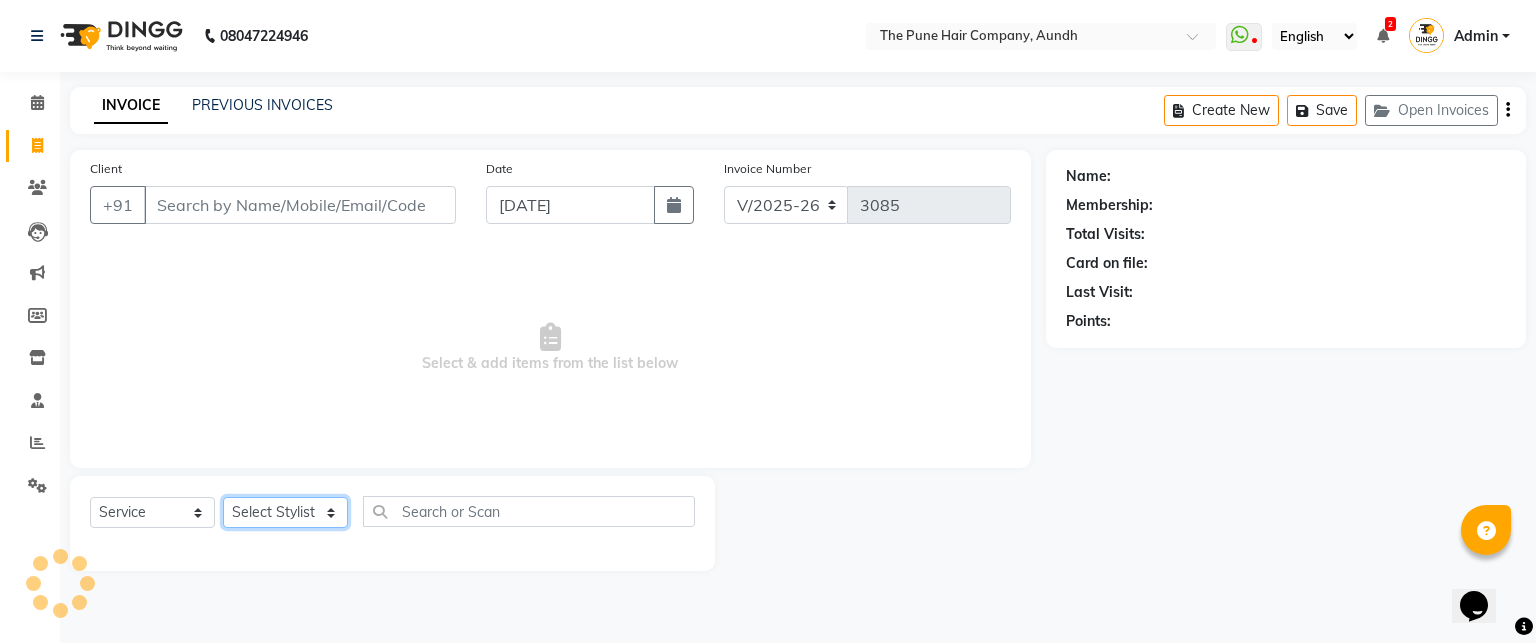 click on "Select Stylist Akash both AKSHAY .K harshal gaikwad kaif shaikh LAKKHAN SHINDE Nagesh Jadhav Nitish Desai  Pavan mane POOJA MORE Prasad Adhav  Prathmesh powar Shweta gotur Sonal saindane swapnil sonavane" 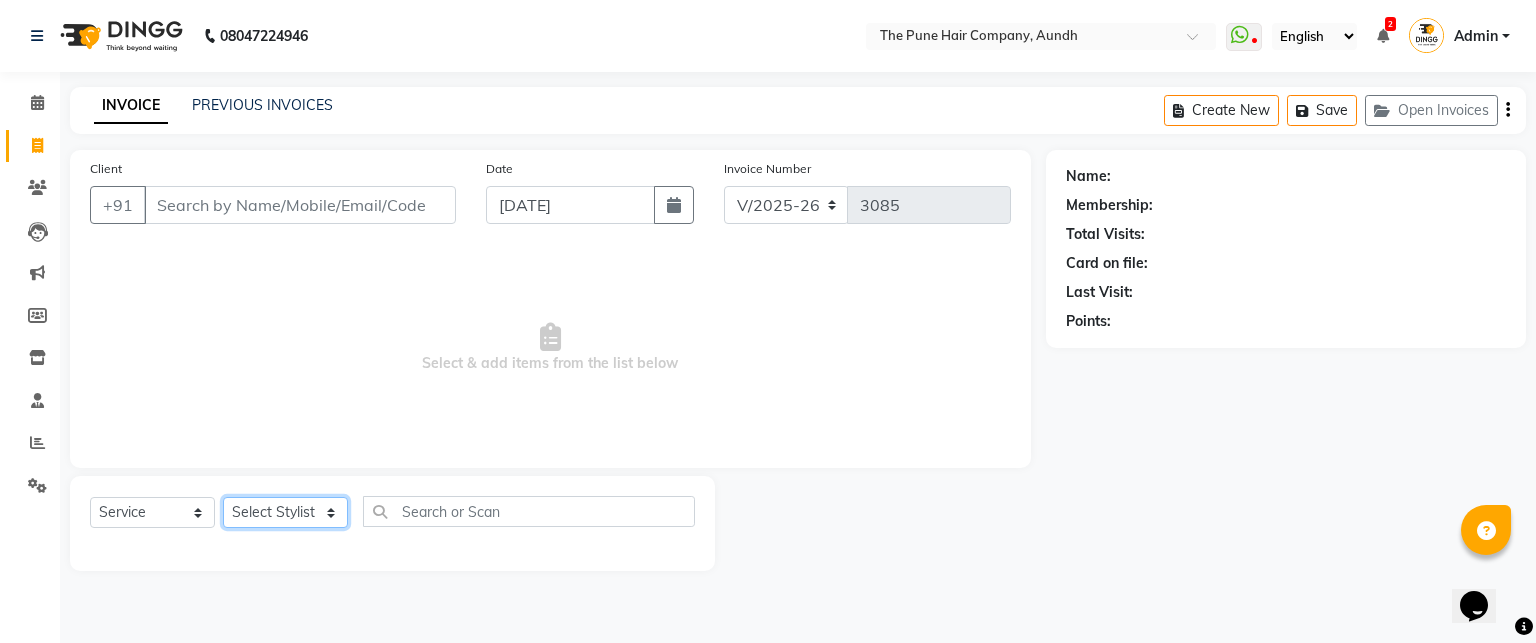 select on "18078" 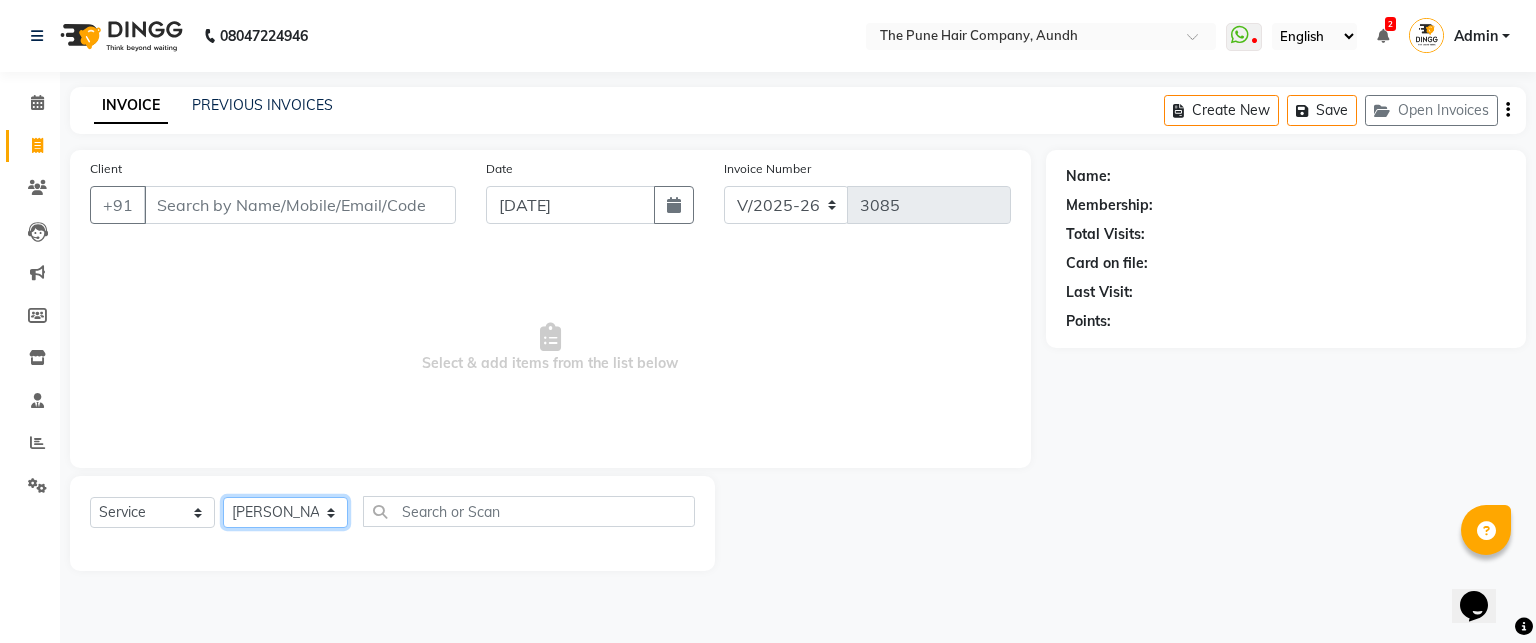 click on "Select Stylist Akash both AKSHAY .K harshal gaikwad kaif shaikh LAKKHAN SHINDE Nagesh Jadhav Nitish Desai  Pavan mane POOJA MORE Prasad Adhav  Prathmesh powar Shweta gotur Sonal saindane swapnil sonavane" 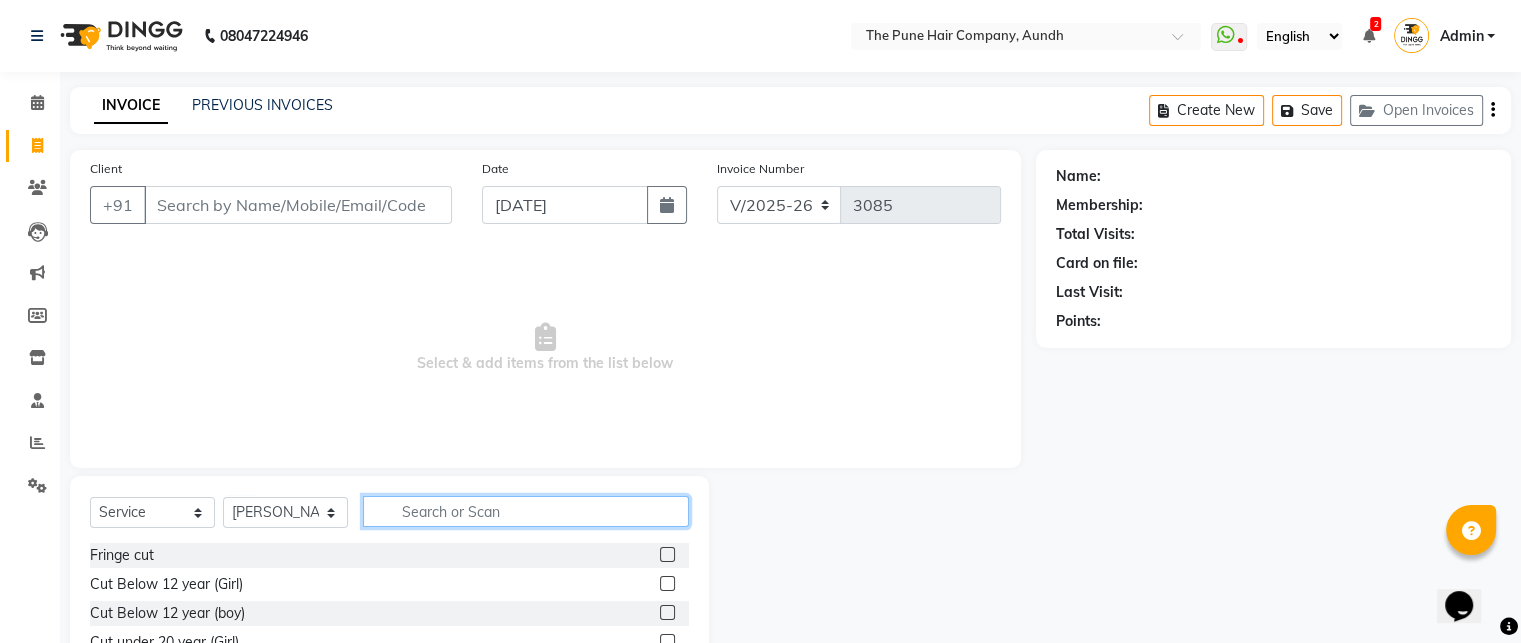 click 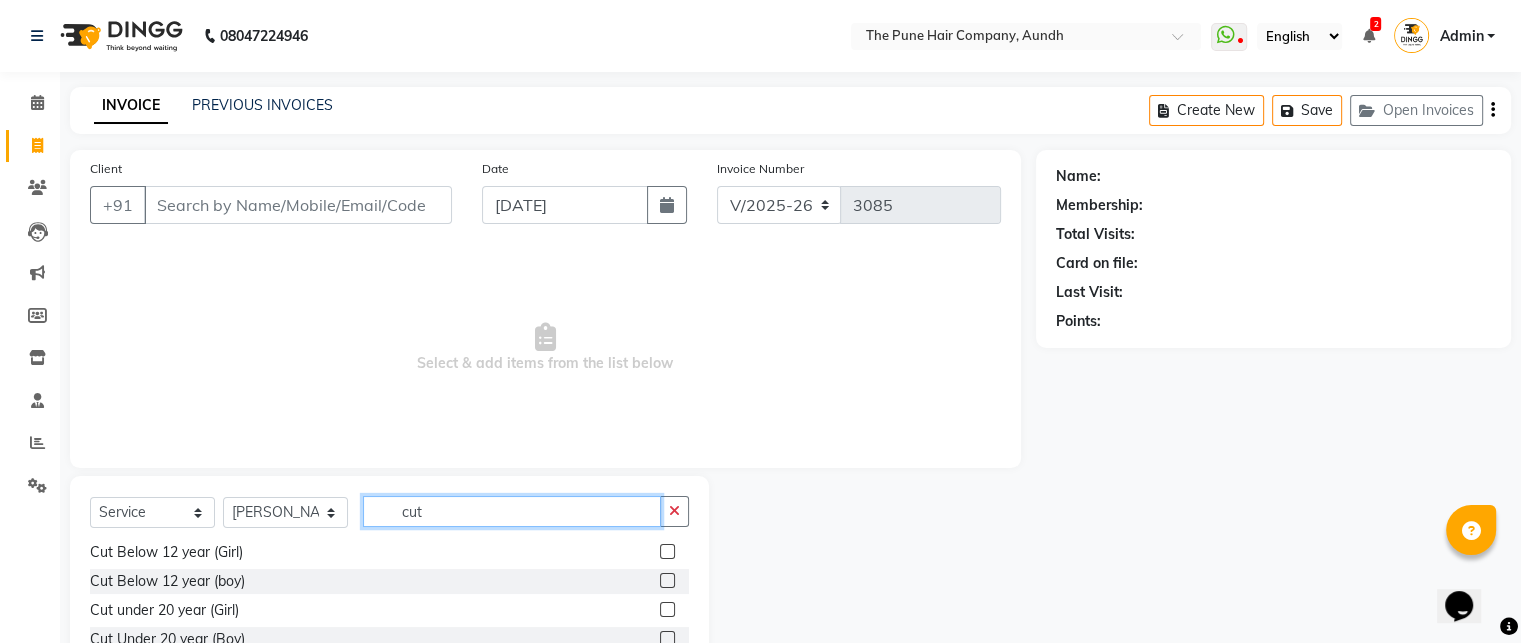 scroll, scrollTop: 60, scrollLeft: 0, axis: vertical 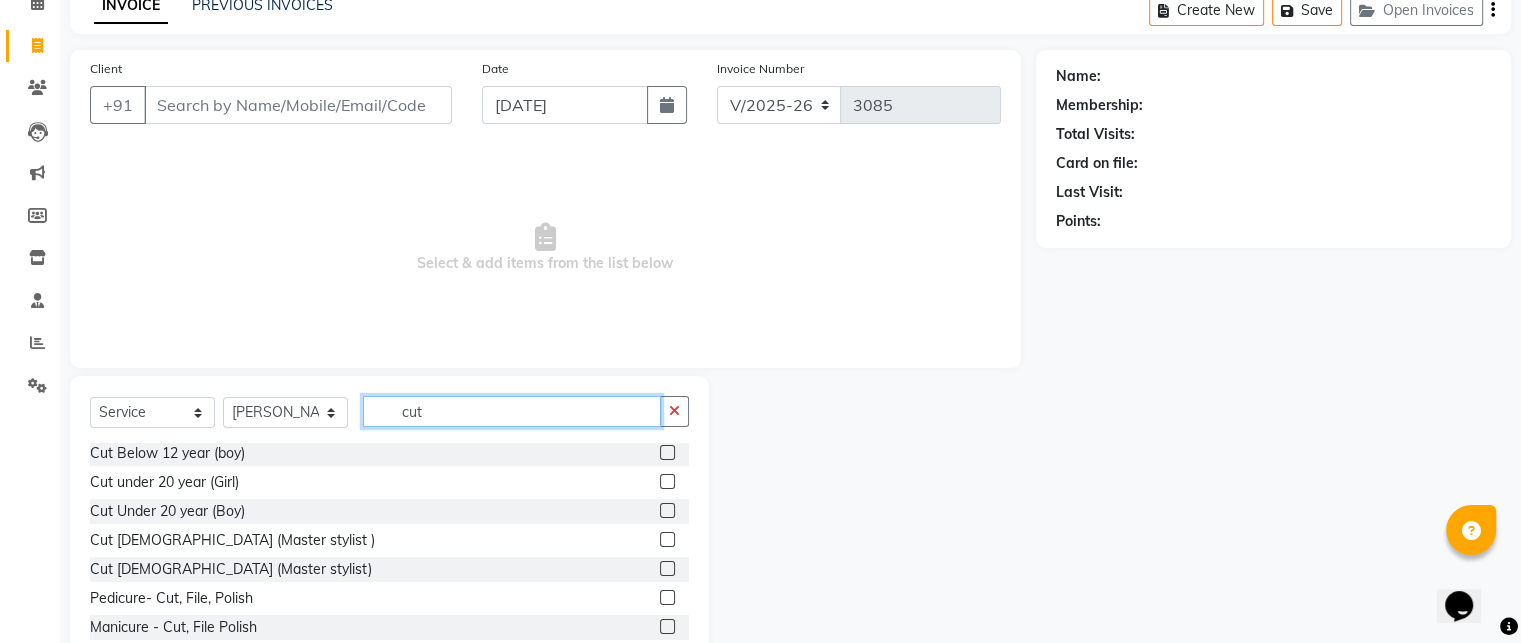 type on "cut" 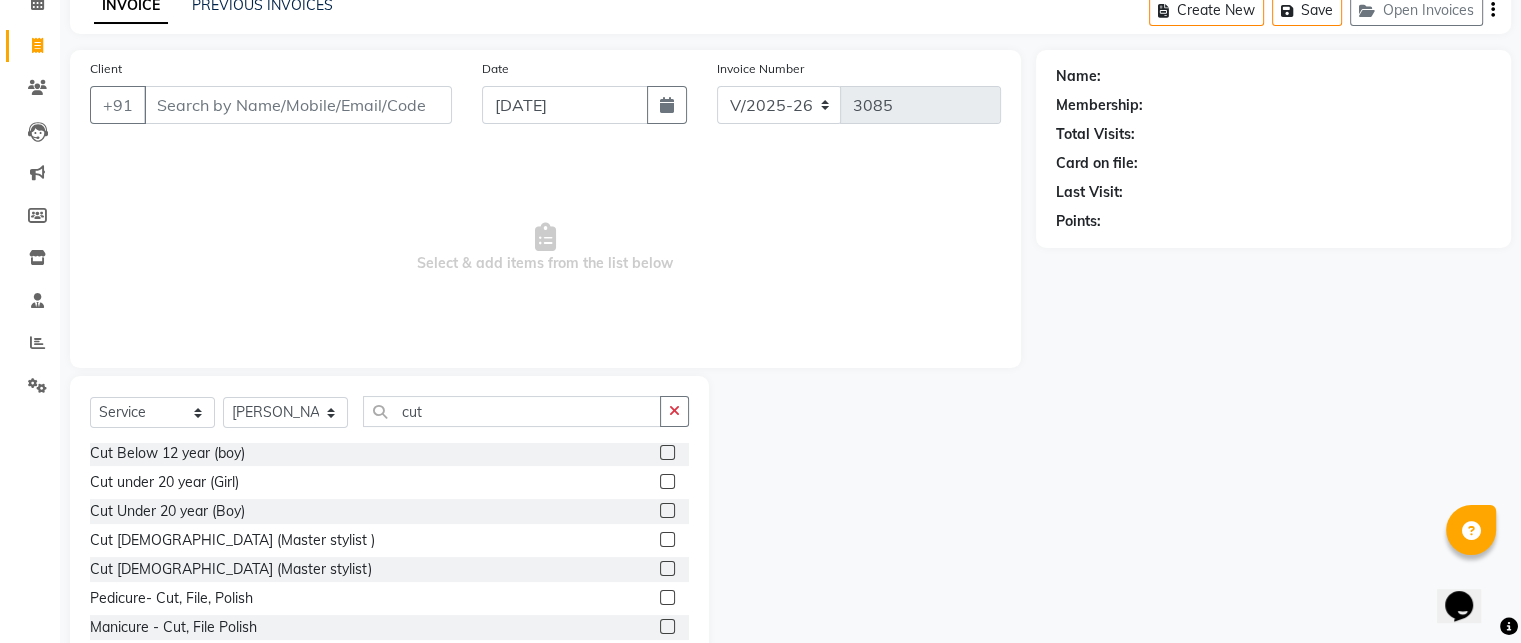 click 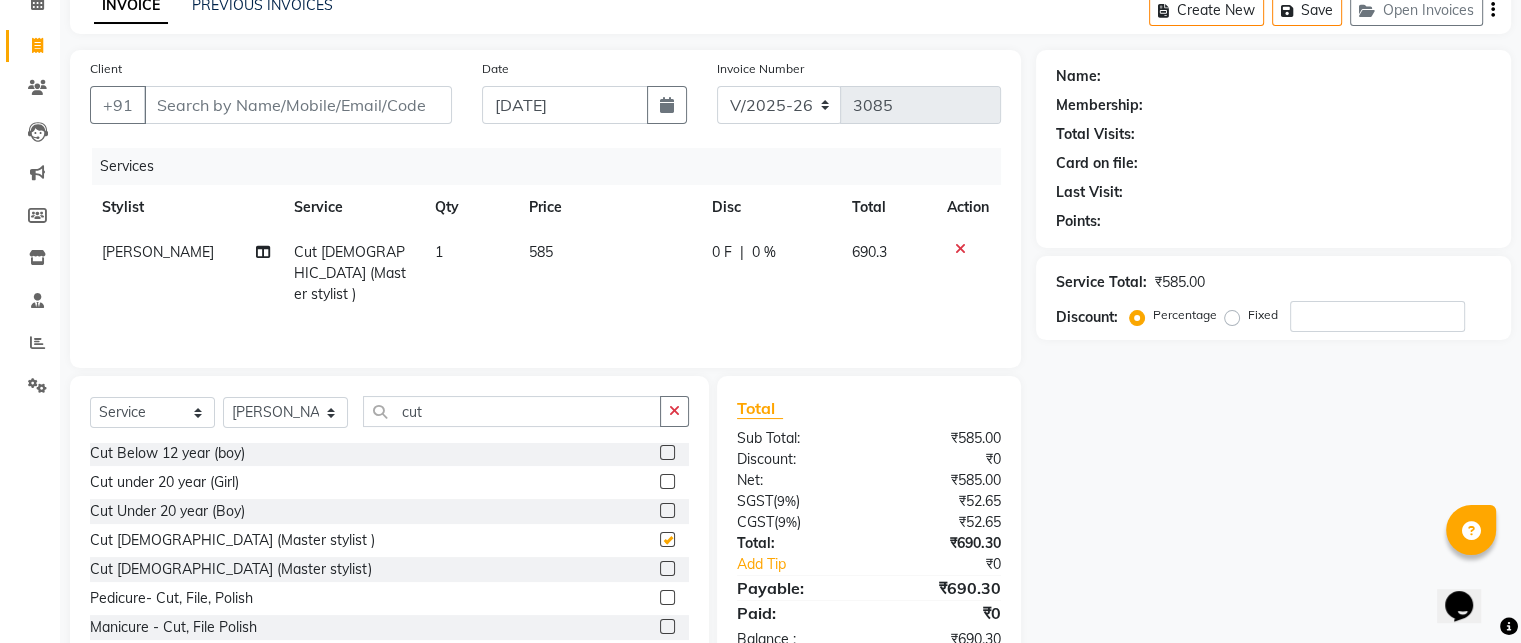 checkbox on "false" 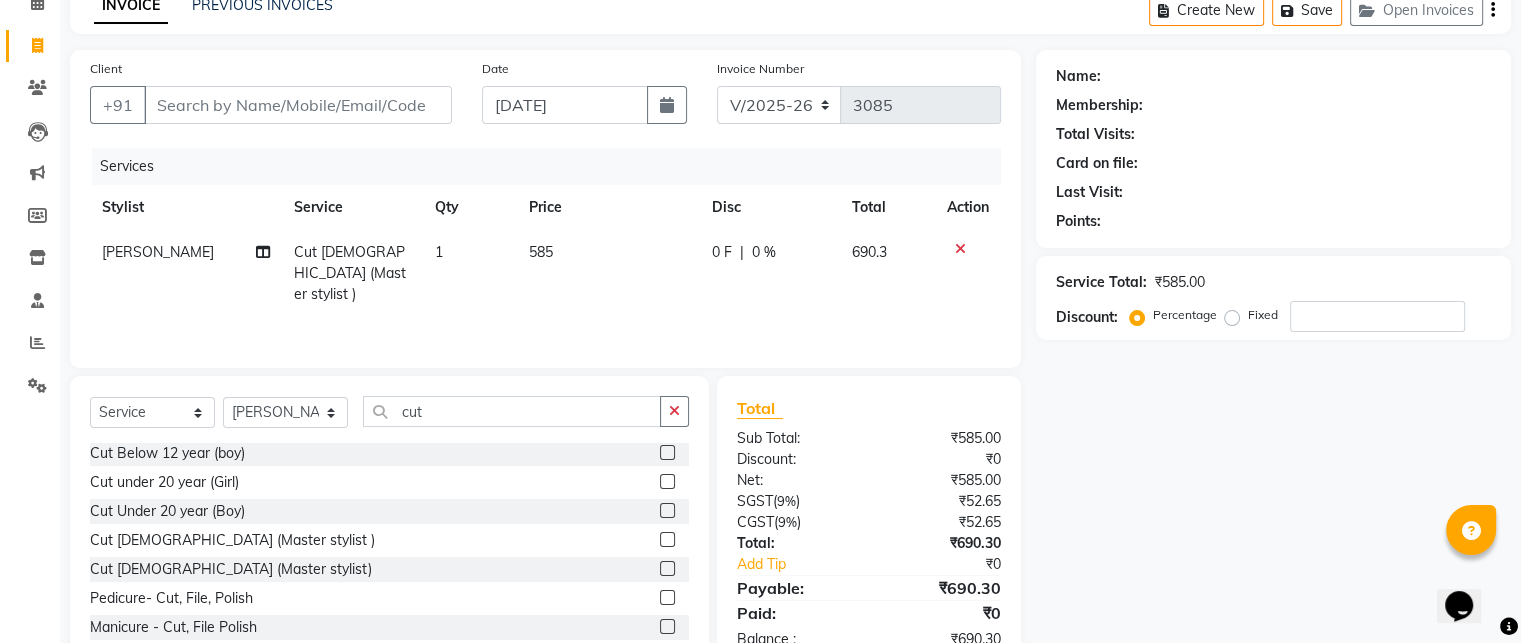 click 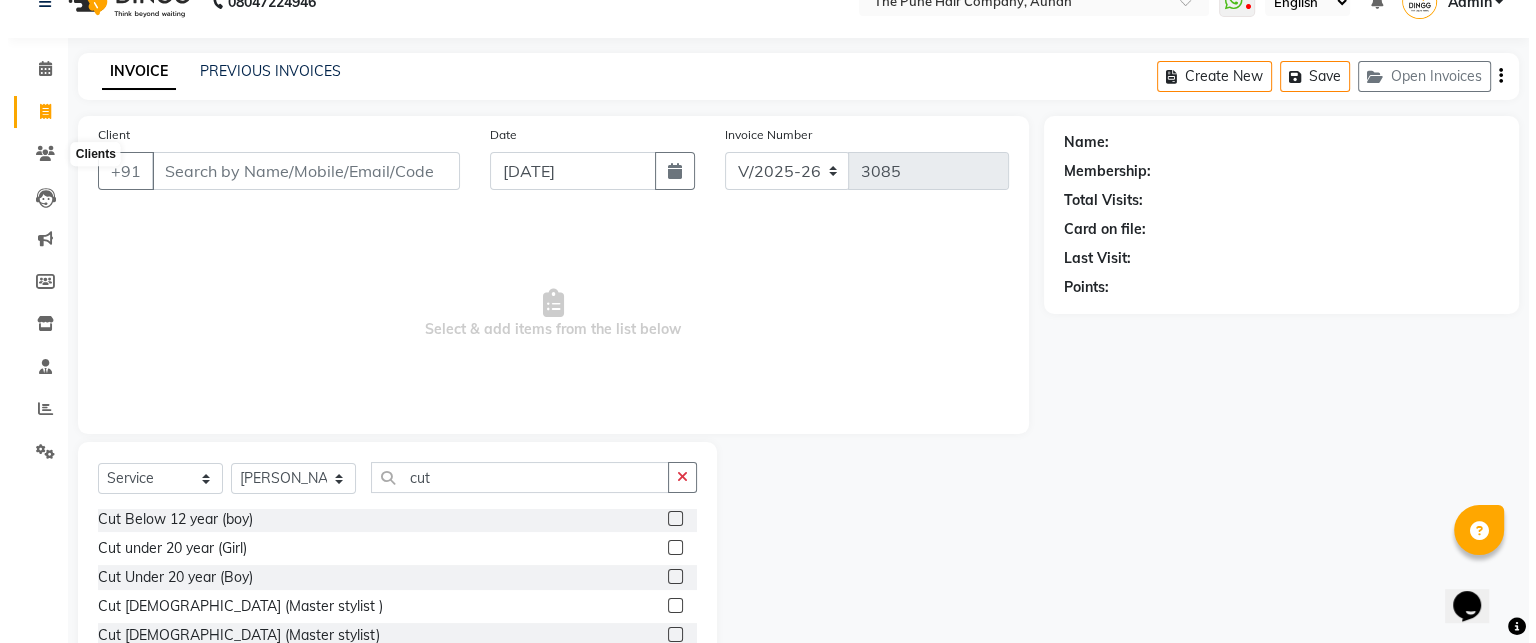 scroll, scrollTop: 0, scrollLeft: 0, axis: both 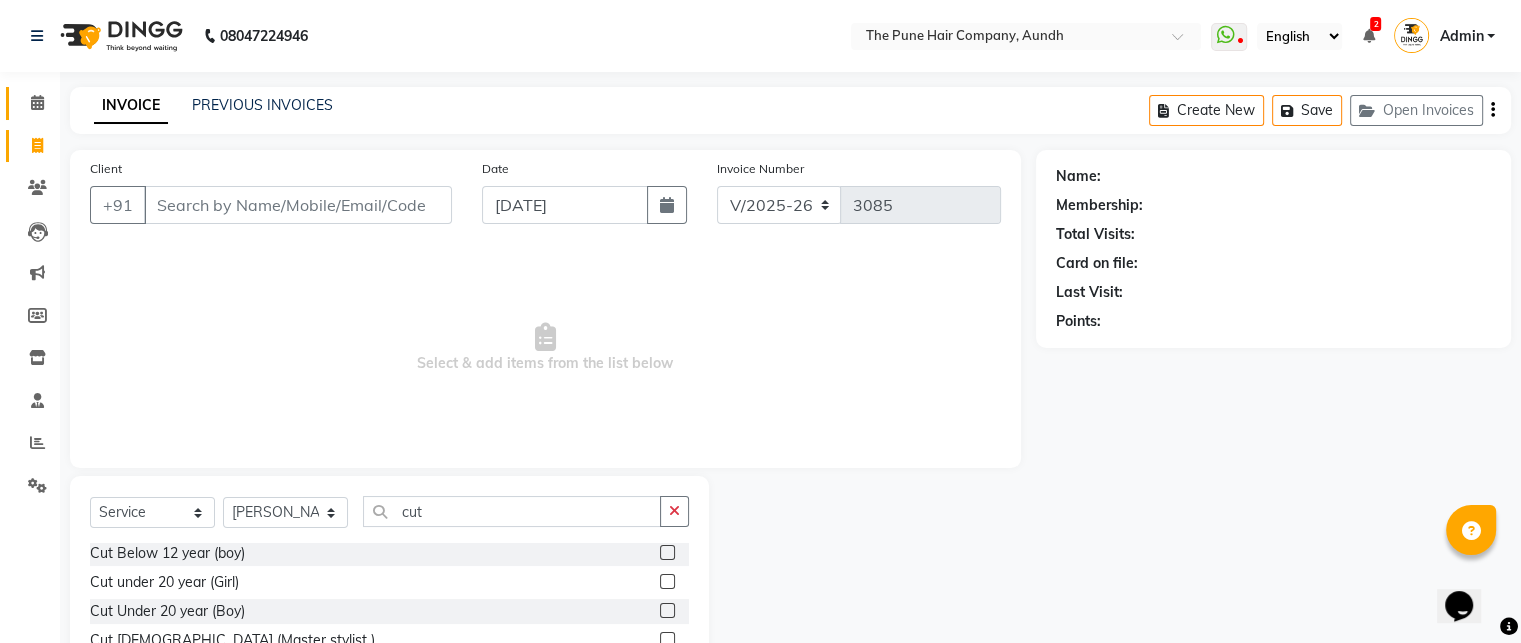 drag, startPoint x: 34, startPoint y: 97, endPoint x: 859, endPoint y: 67, distance: 825.5453 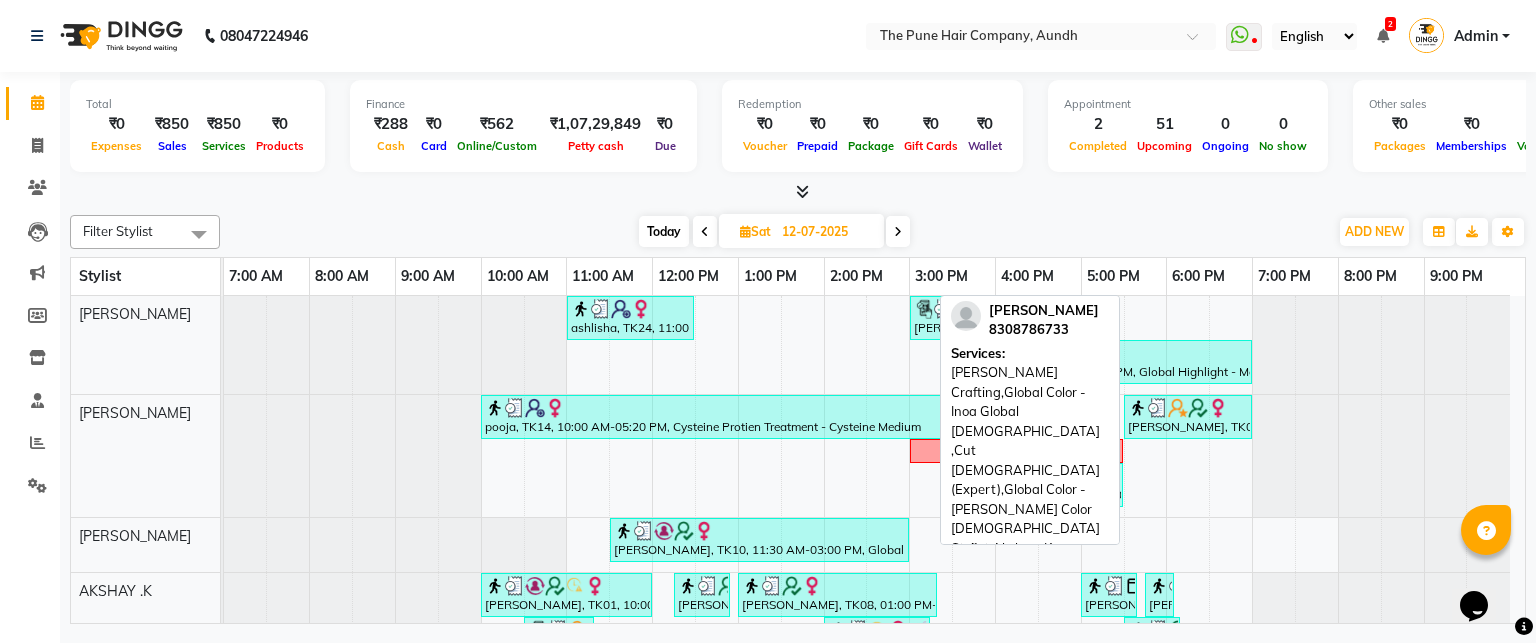 scroll, scrollTop: 68, scrollLeft: 0, axis: vertical 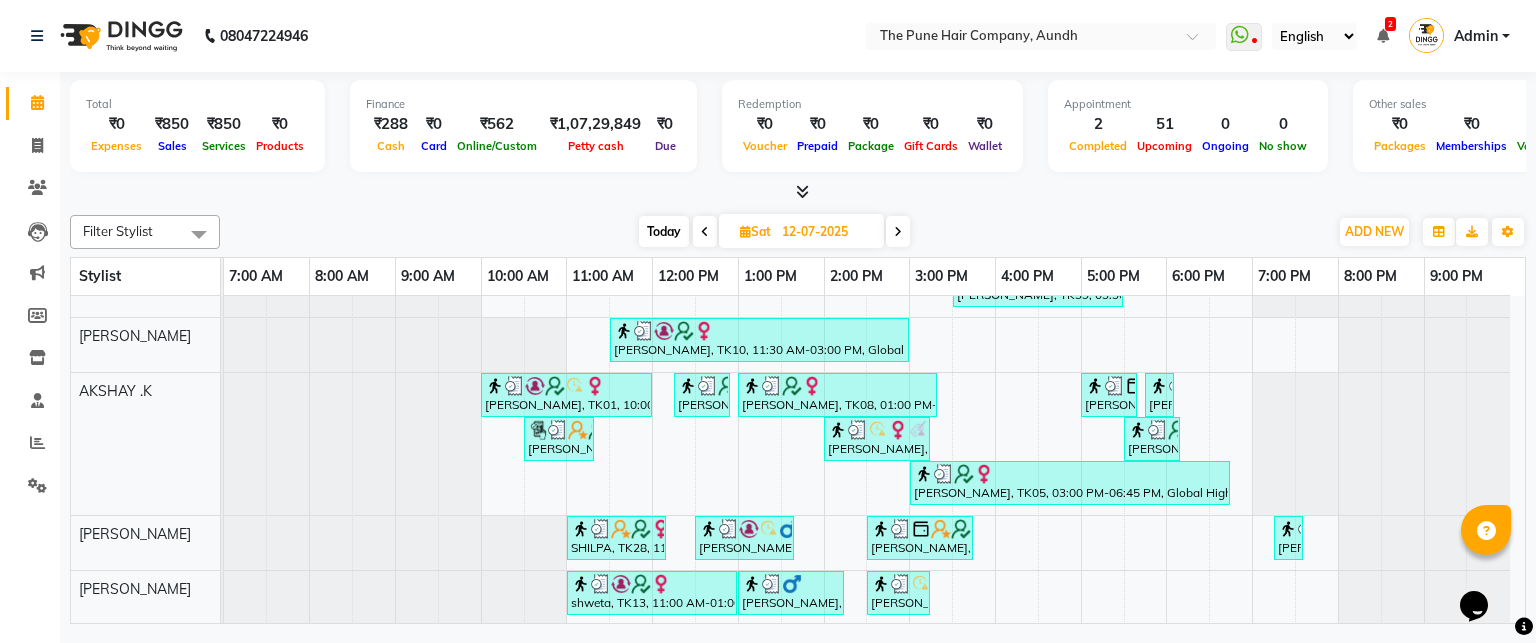 click on "Today" at bounding box center [664, 231] 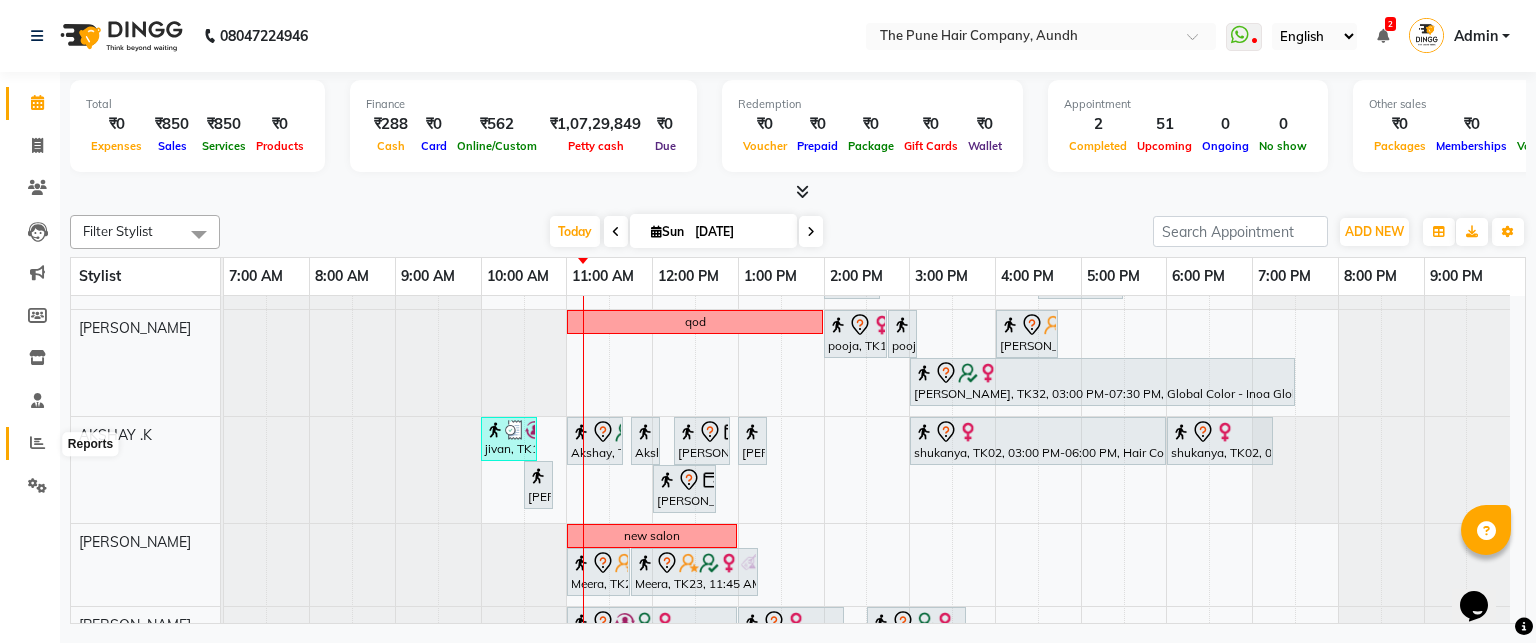 click 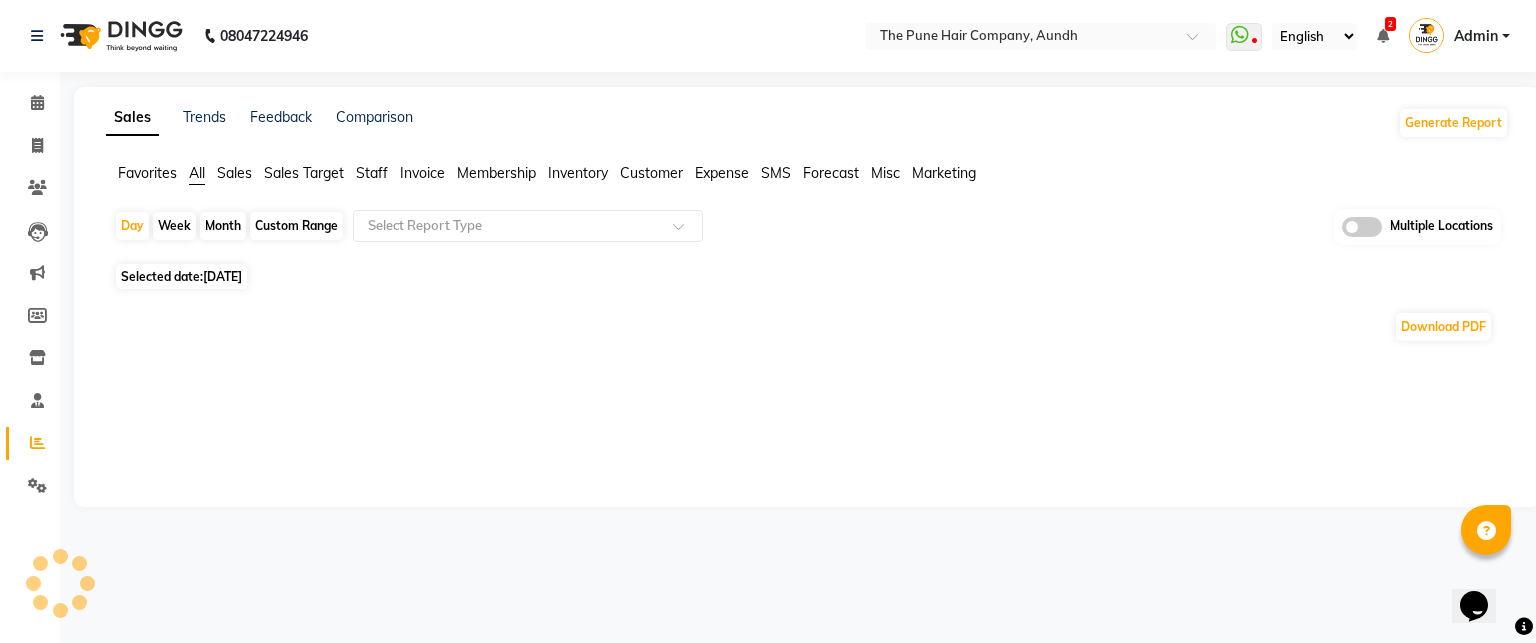click on "Month" 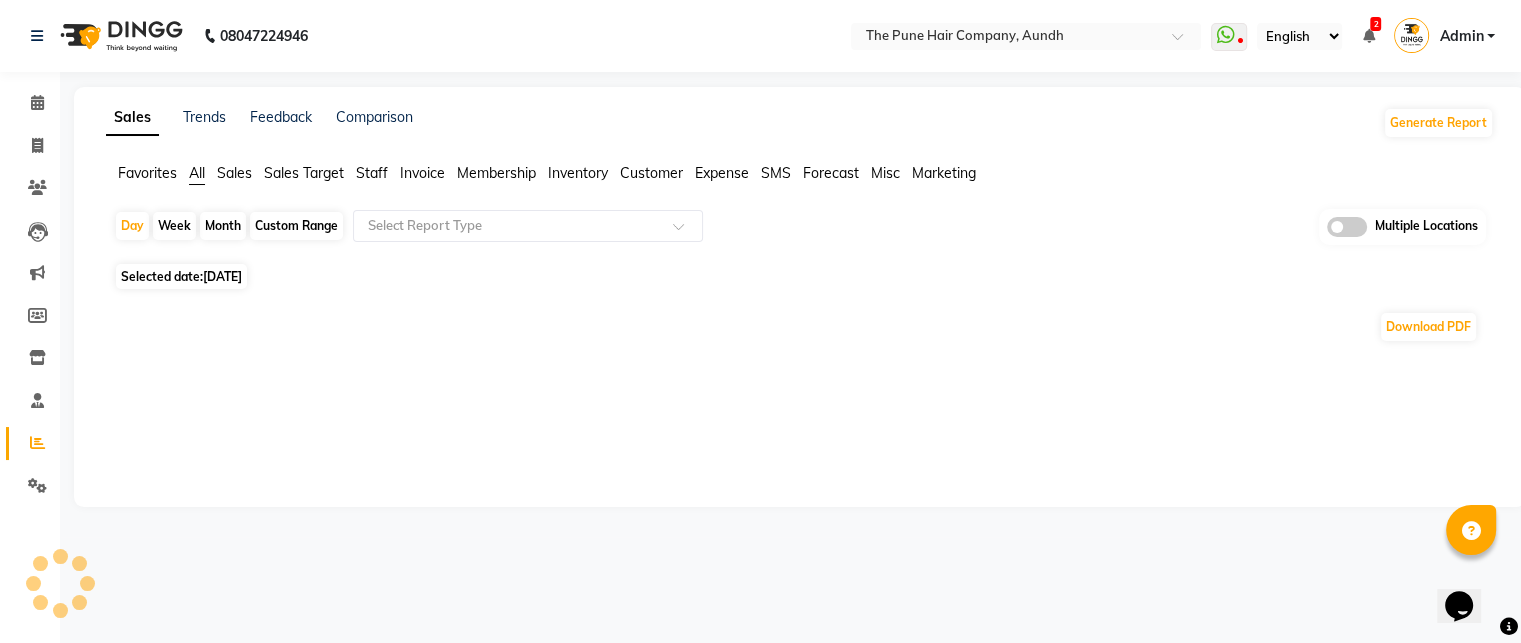 select on "7" 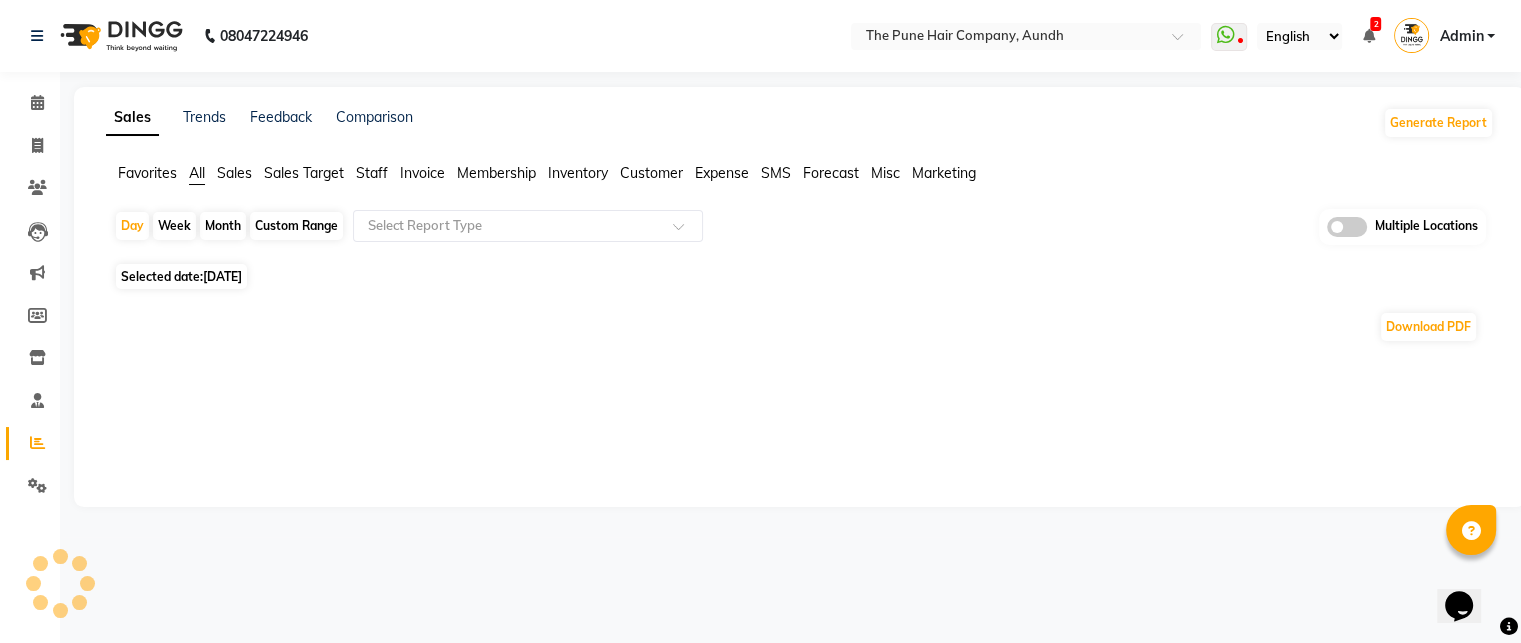 select on "2025" 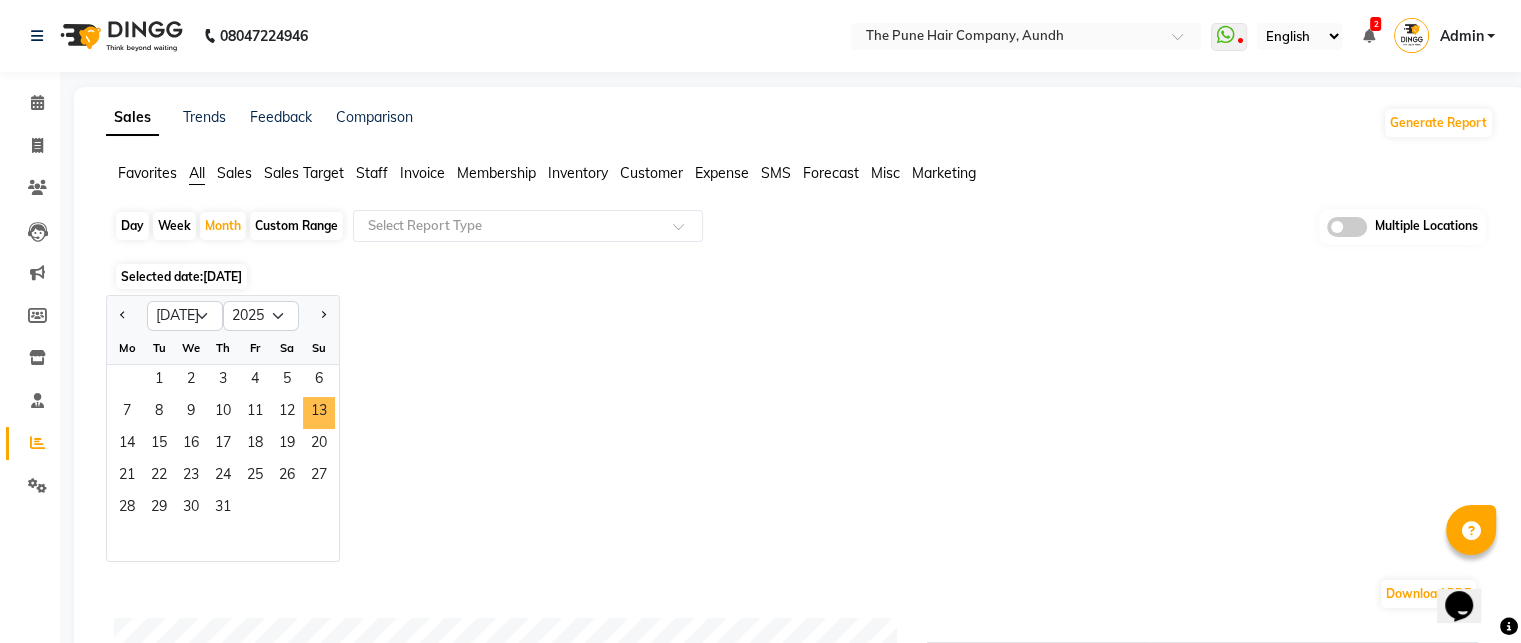 drag, startPoint x: 314, startPoint y: 414, endPoint x: 394, endPoint y: 403, distance: 80.75271 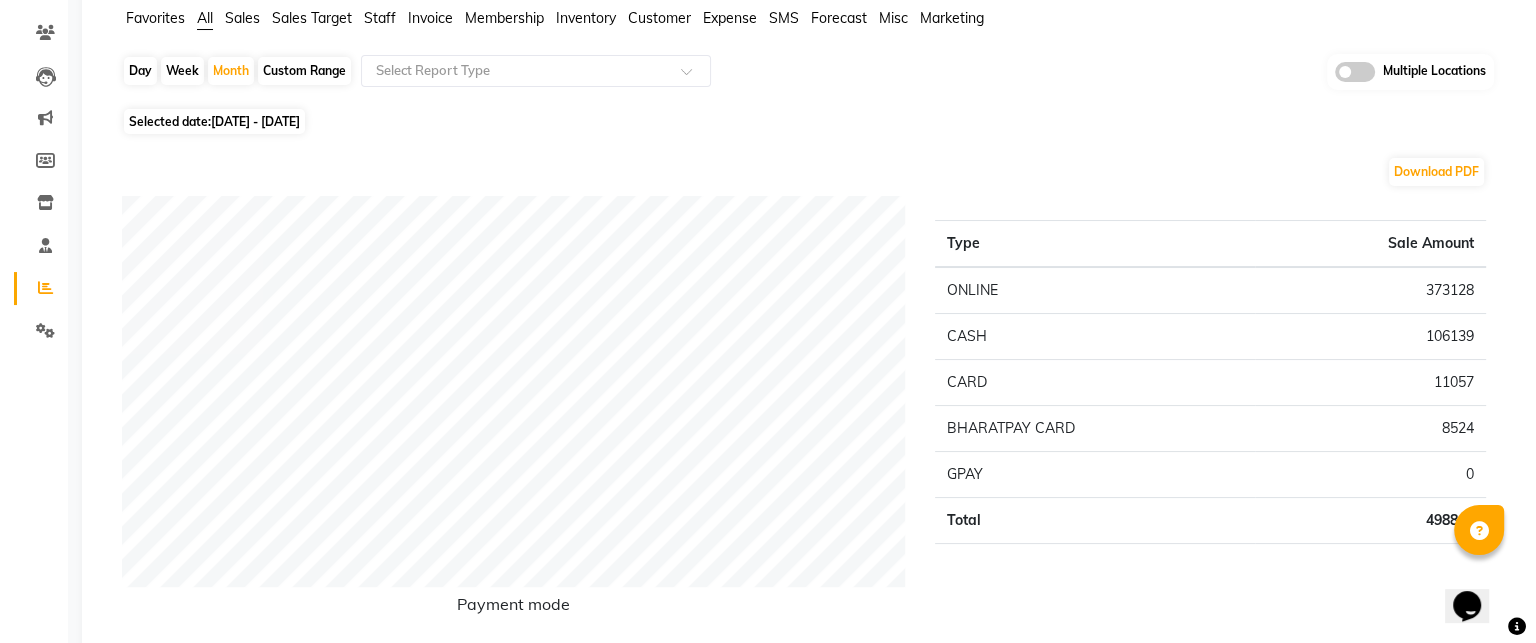 scroll, scrollTop: 0, scrollLeft: 0, axis: both 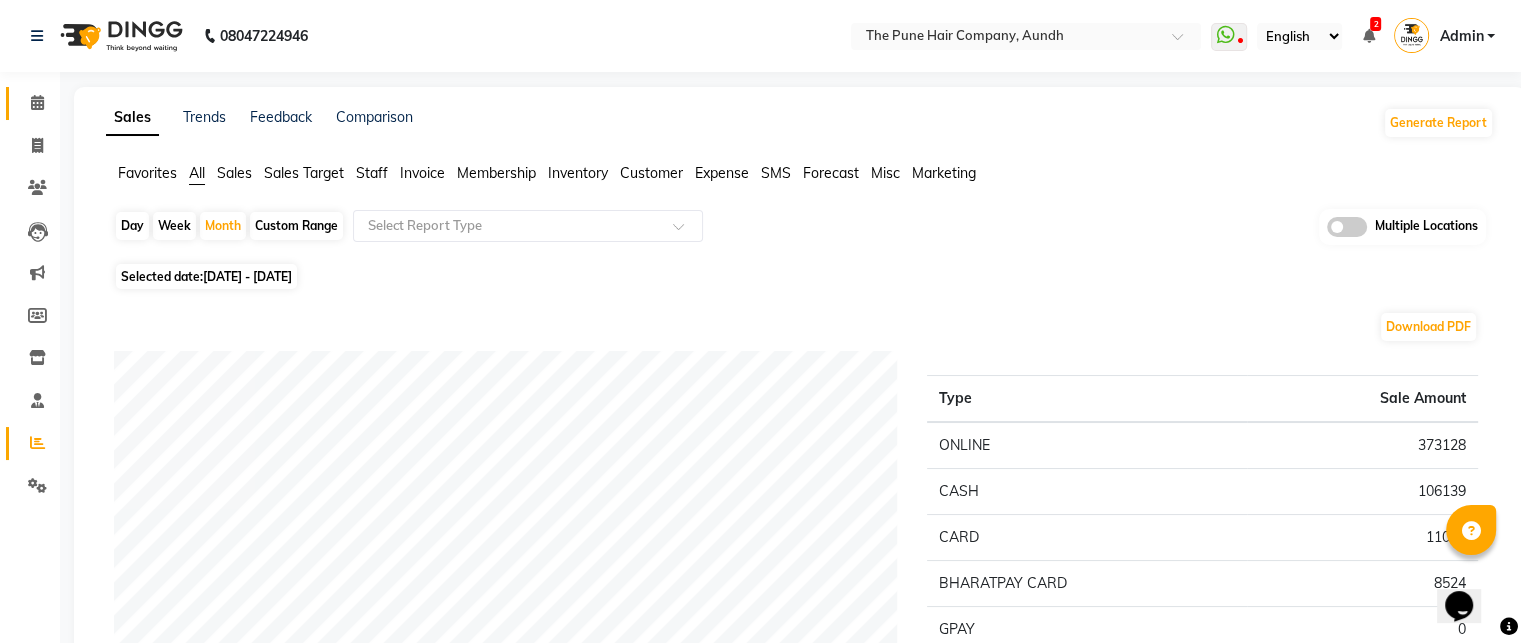 click on "Calendar" 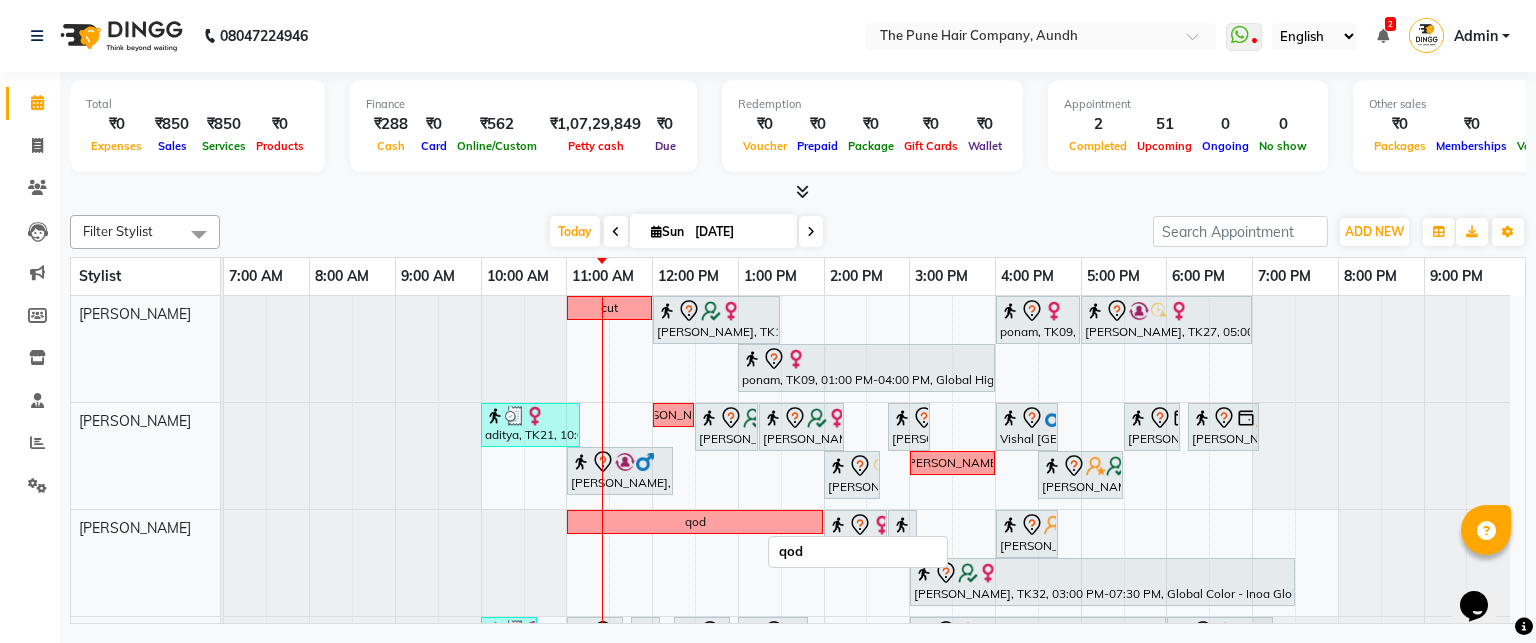 scroll, scrollTop: 464, scrollLeft: 0, axis: vertical 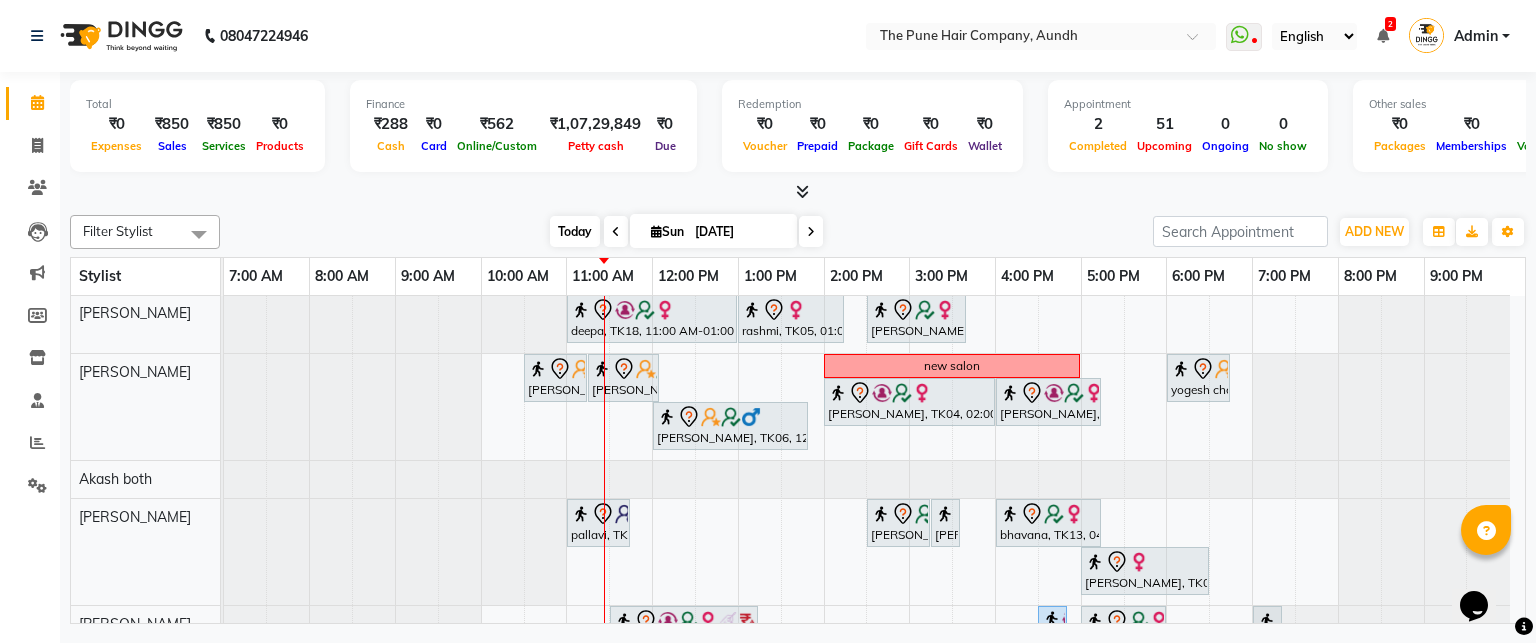 click on "Today" at bounding box center [575, 231] 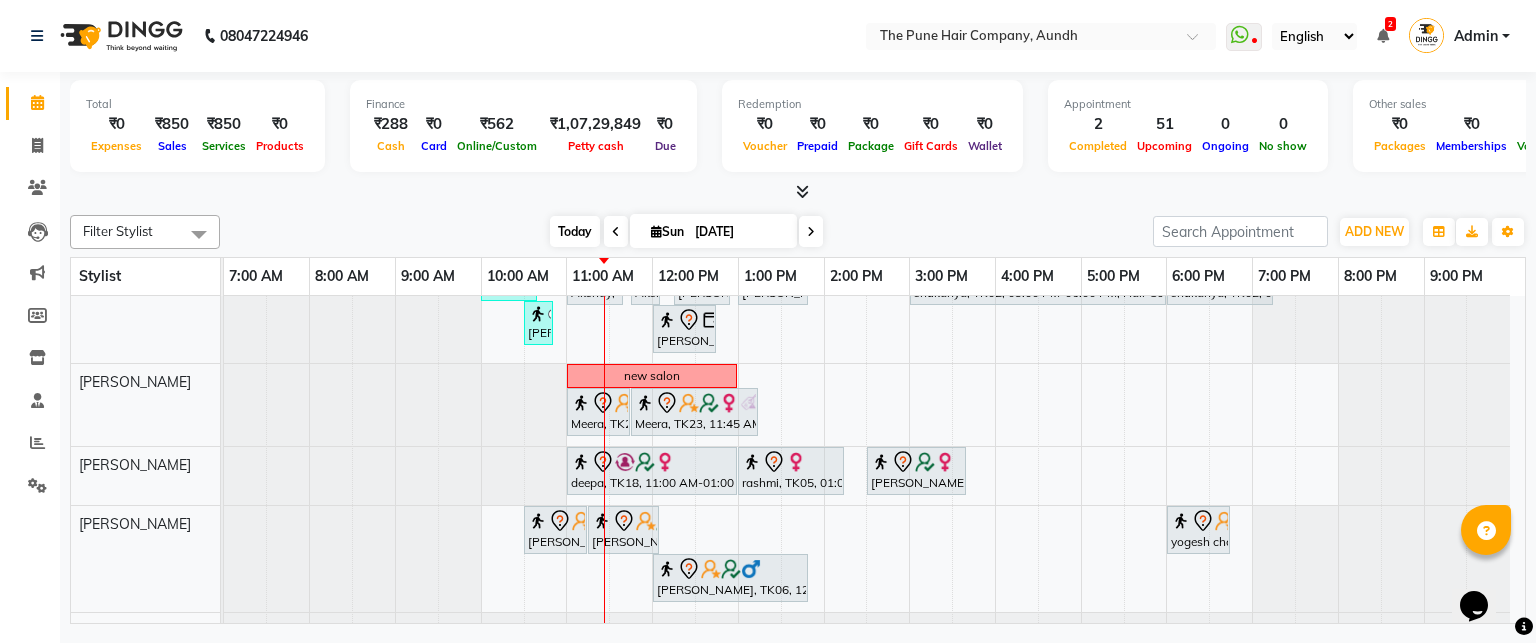 click on "Today" at bounding box center [575, 231] 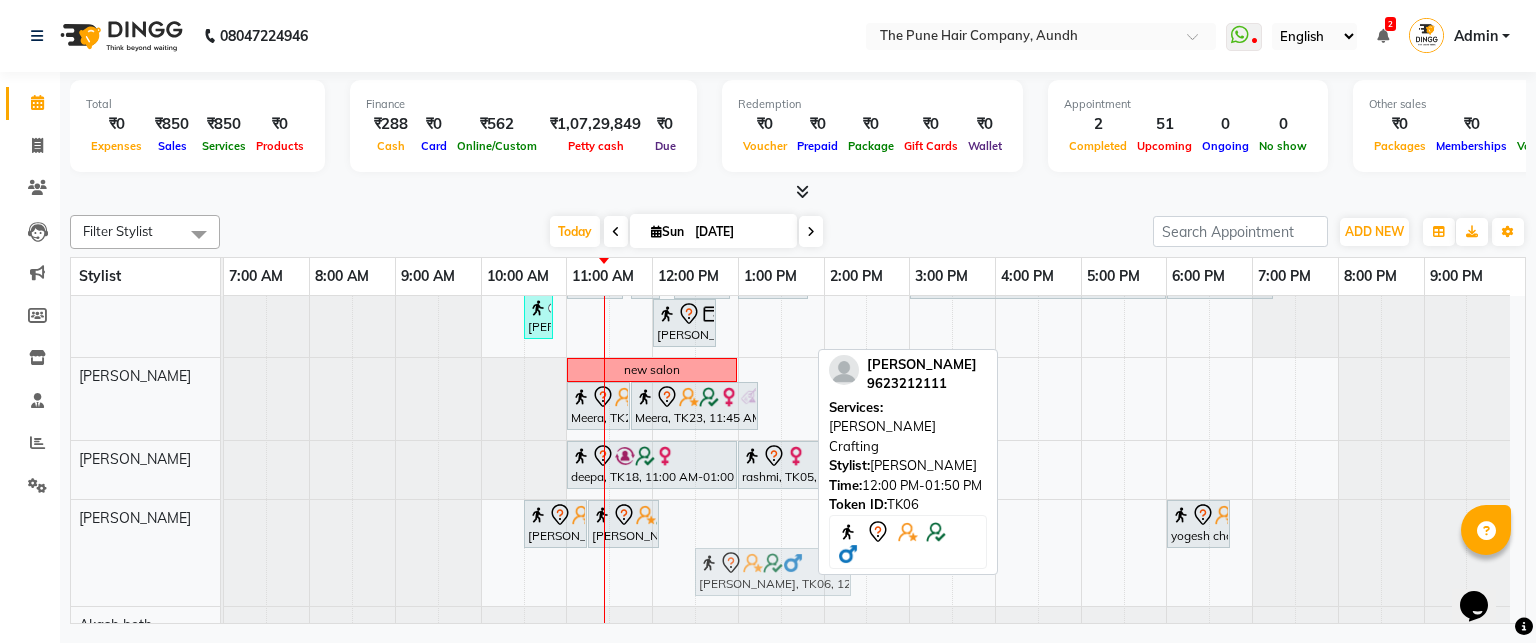 drag, startPoint x: 720, startPoint y: 580, endPoint x: 758, endPoint y: 583, distance: 38.118237 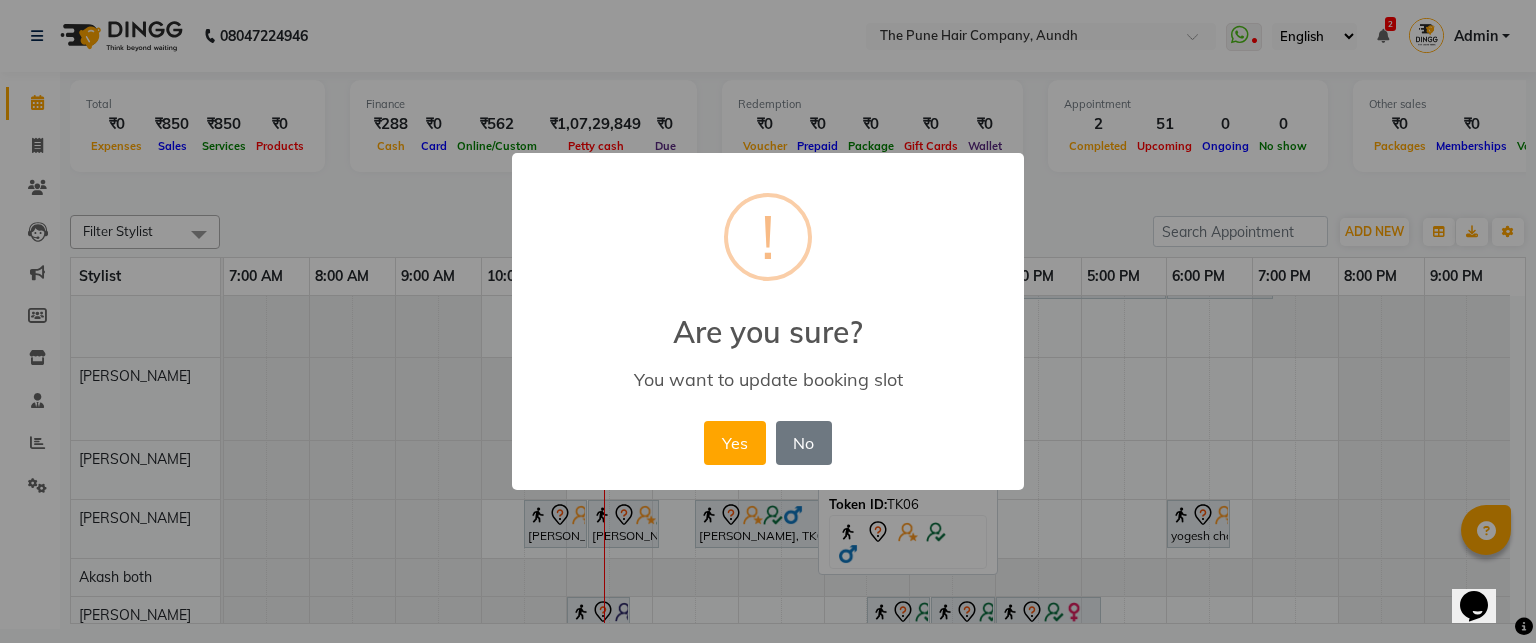 click on "Yes" at bounding box center (734, 443) 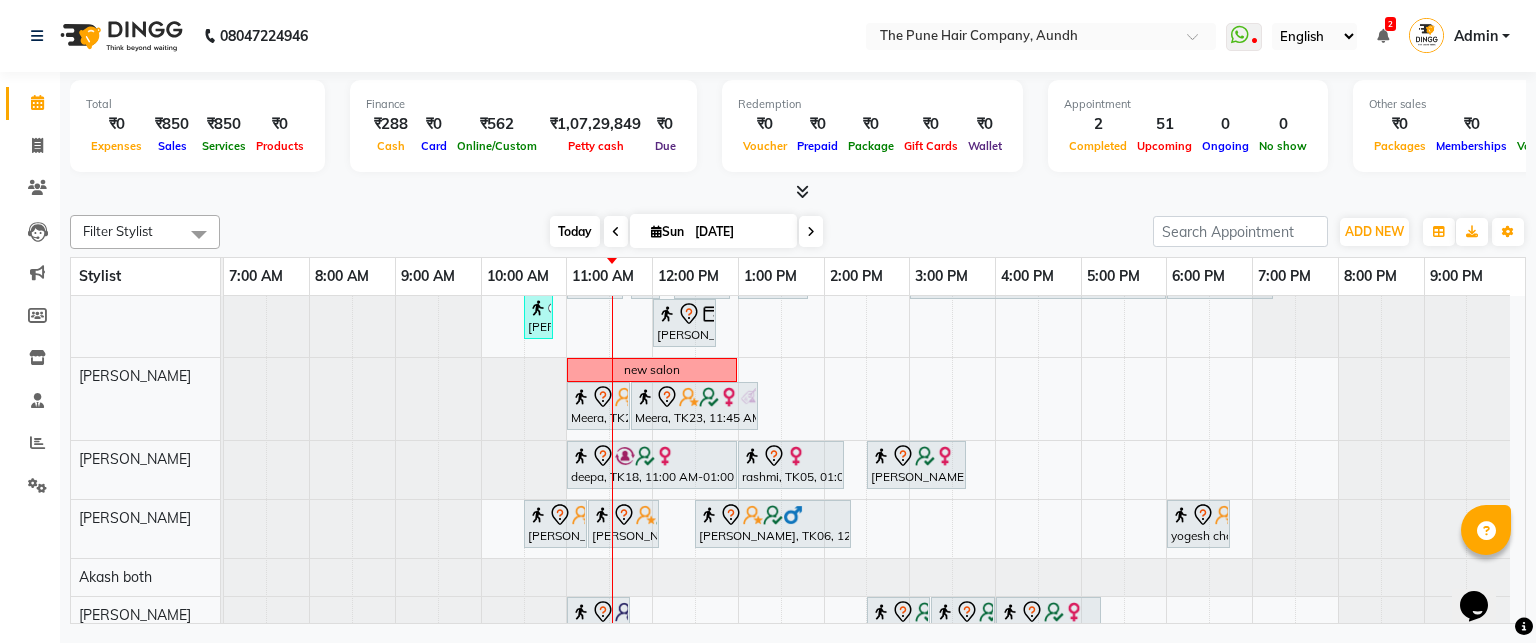 click on "Today" at bounding box center (575, 231) 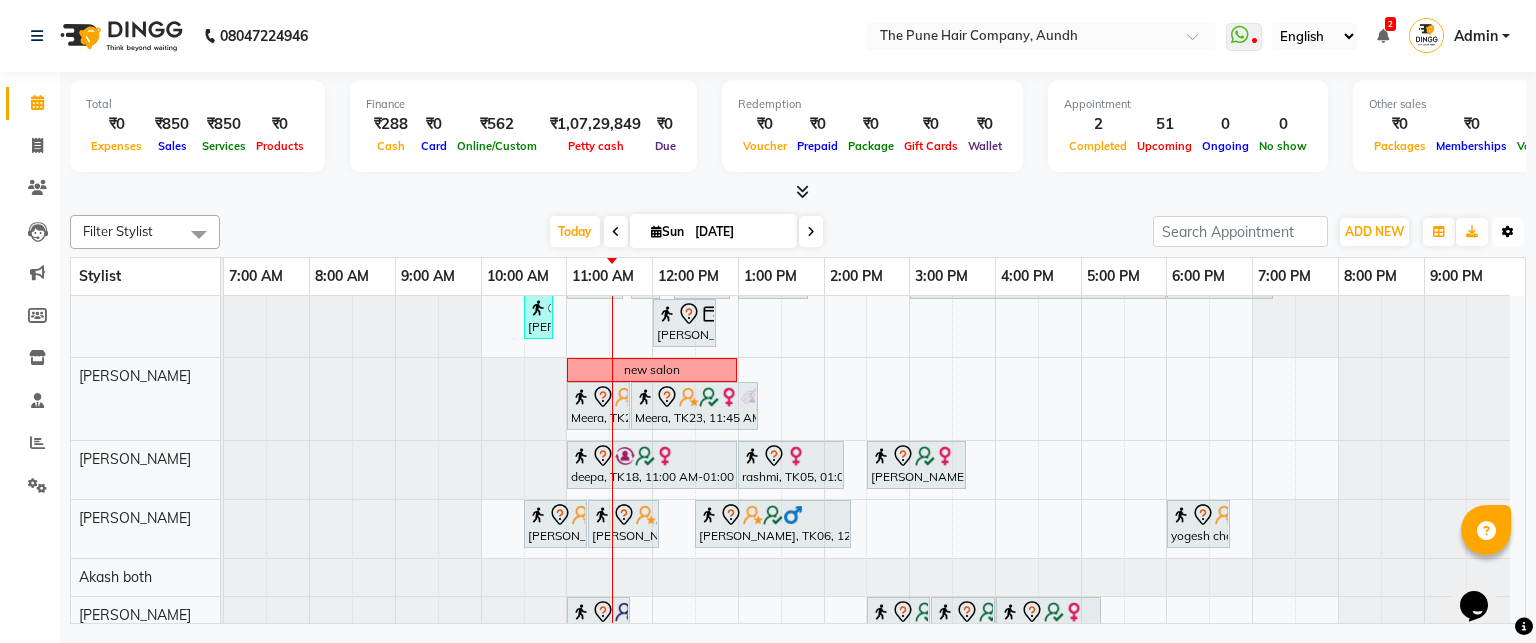 click on "Toggle Dropdown" at bounding box center [1508, 232] 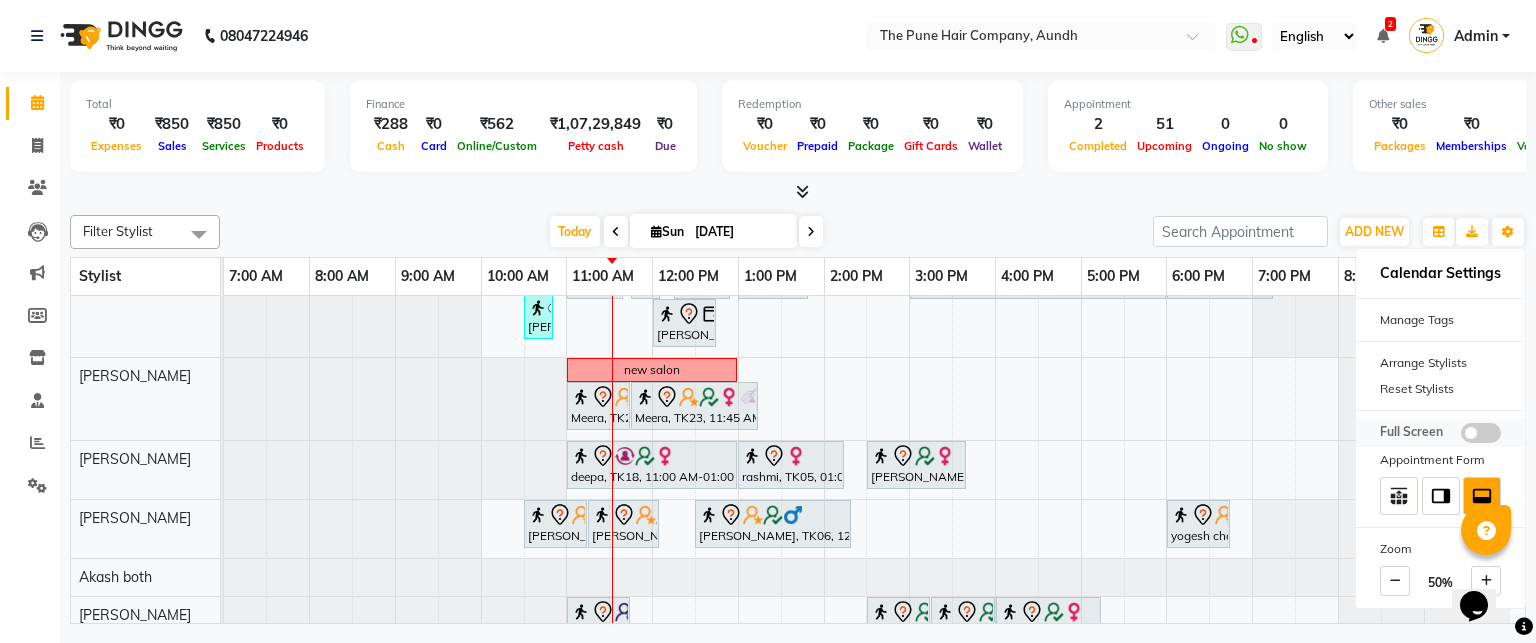 click at bounding box center (1481, 433) 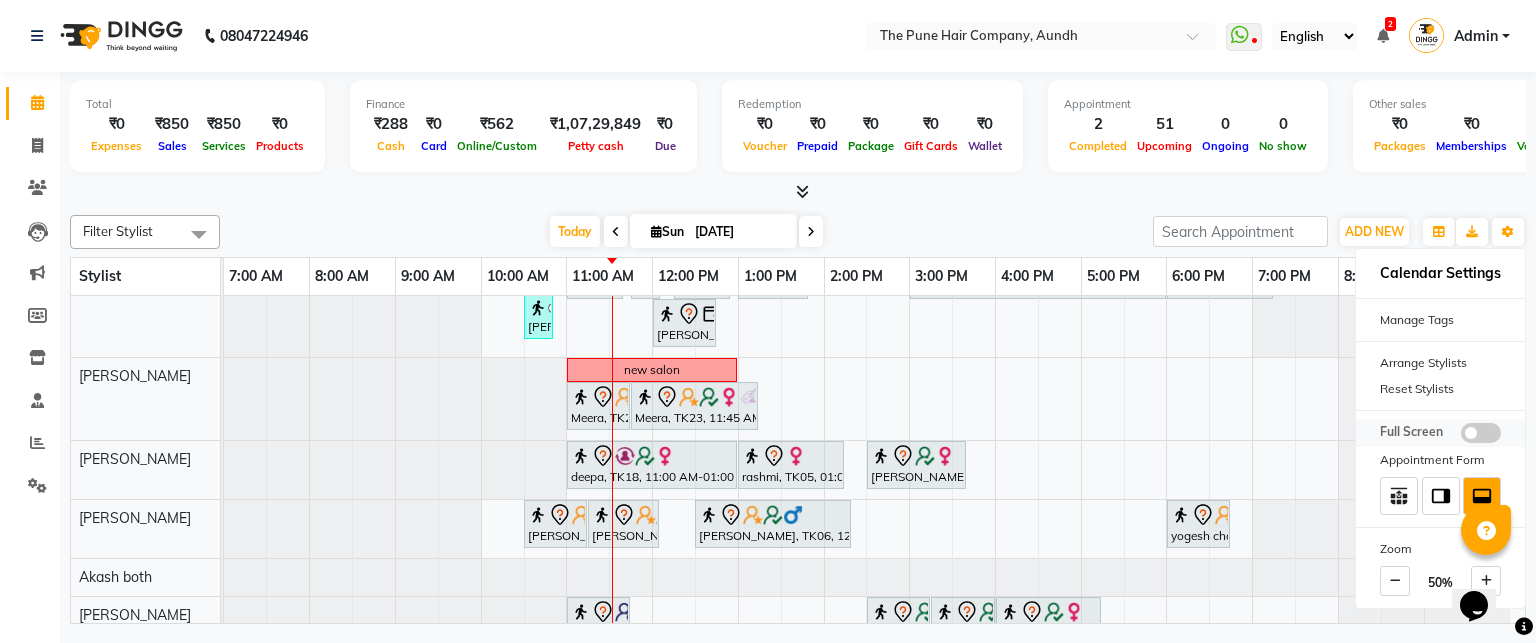 click at bounding box center (1461, 436) 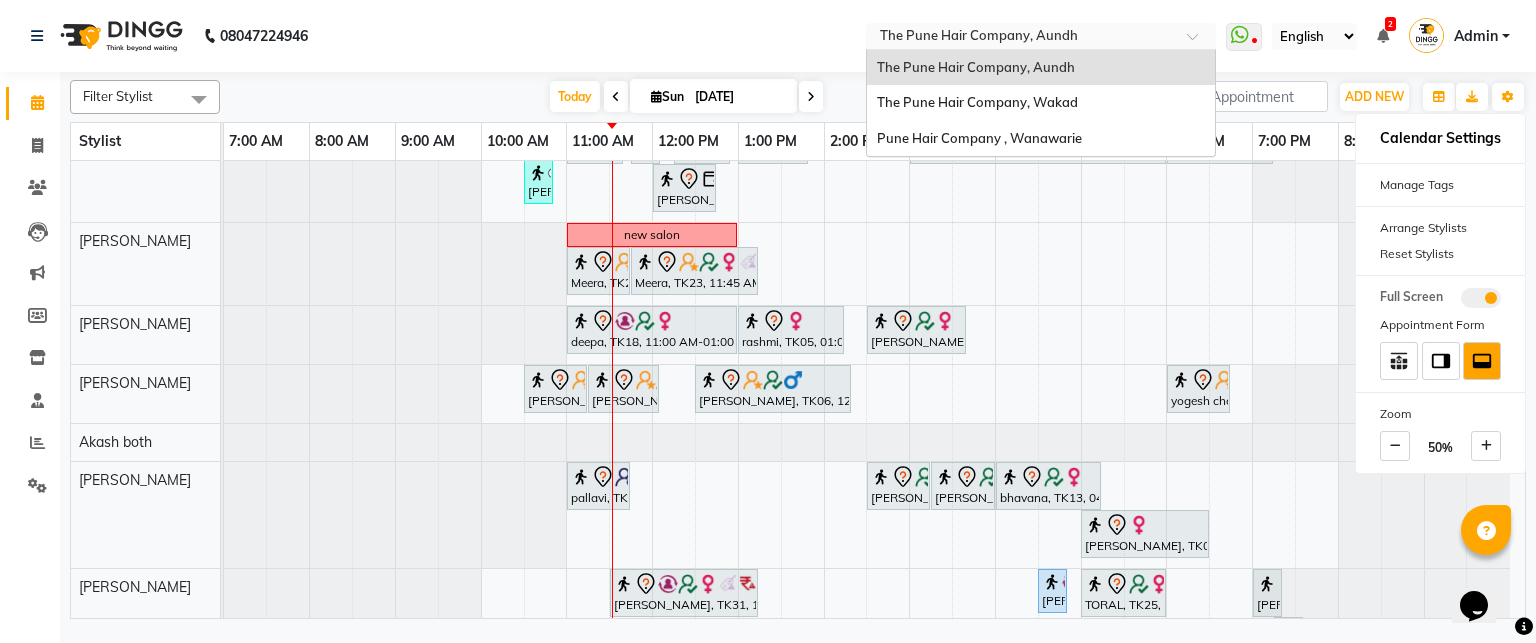 click at bounding box center (1021, 38) 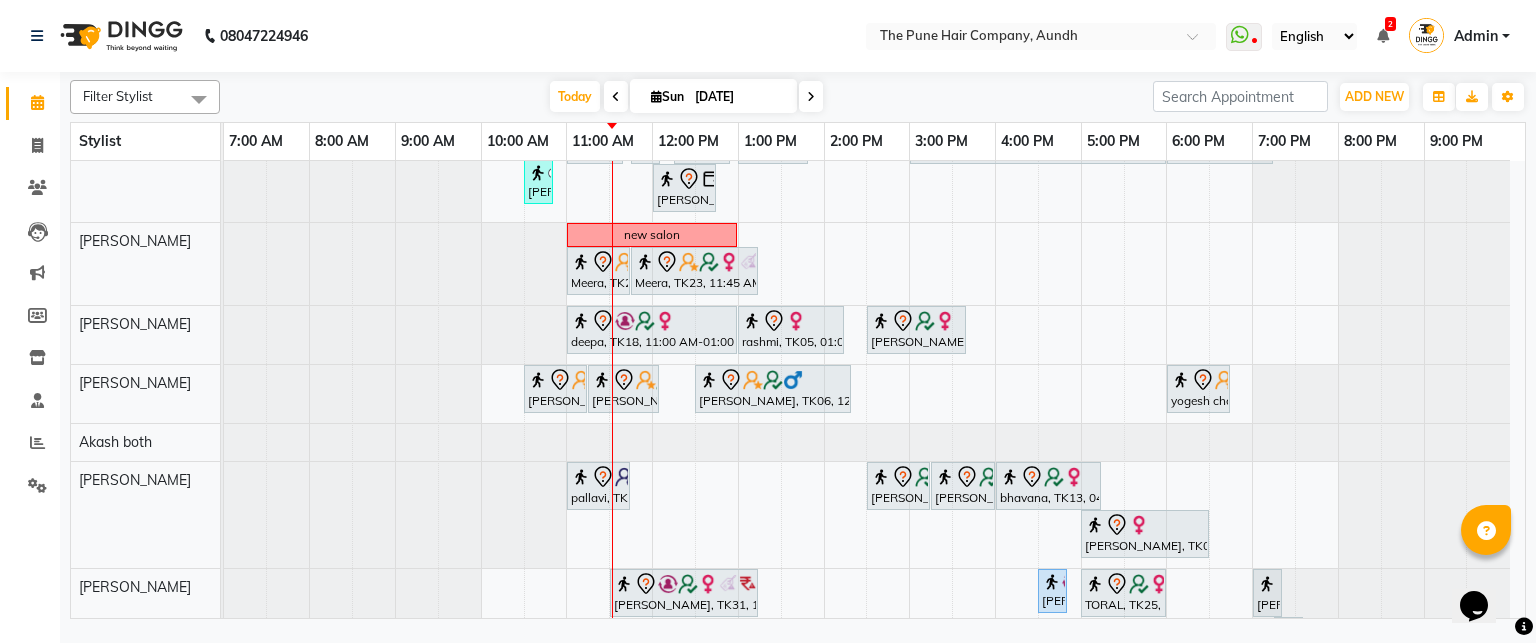 click on "08047224946 Select Location × The Pune Hair Company, Aundh  WhatsApp Status  ✕ Status:  Disconnected Most Recent Message: 25-03-2025     03:50 PM Recent Service Activity: 25-03-2025     04:14 PM  08047224946 Whatsapp Settings English ENGLISH Español العربية मराठी हिंदी ગુજરાતી தமிழ் 中文 2 Notifications nothing to show Admin Manage Profile Change Password Sign out  Version:3.15.4" 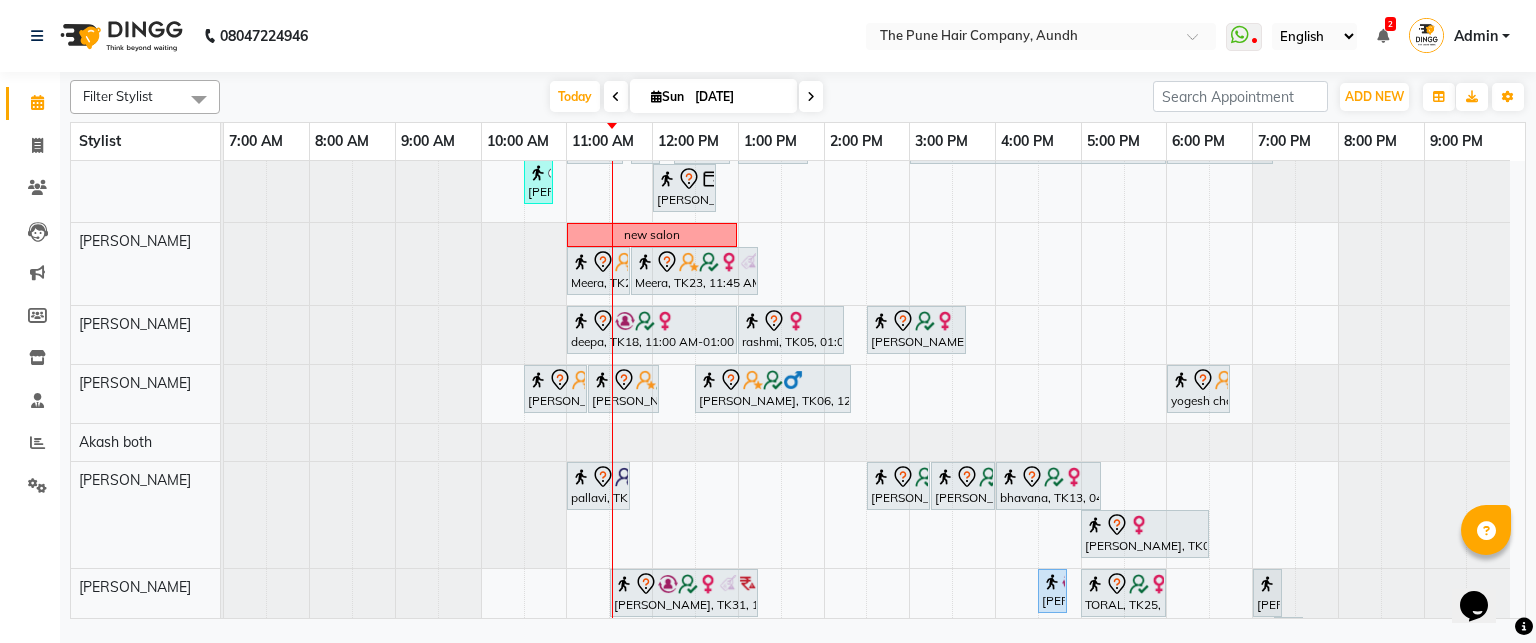 scroll, scrollTop: 0, scrollLeft: 0, axis: both 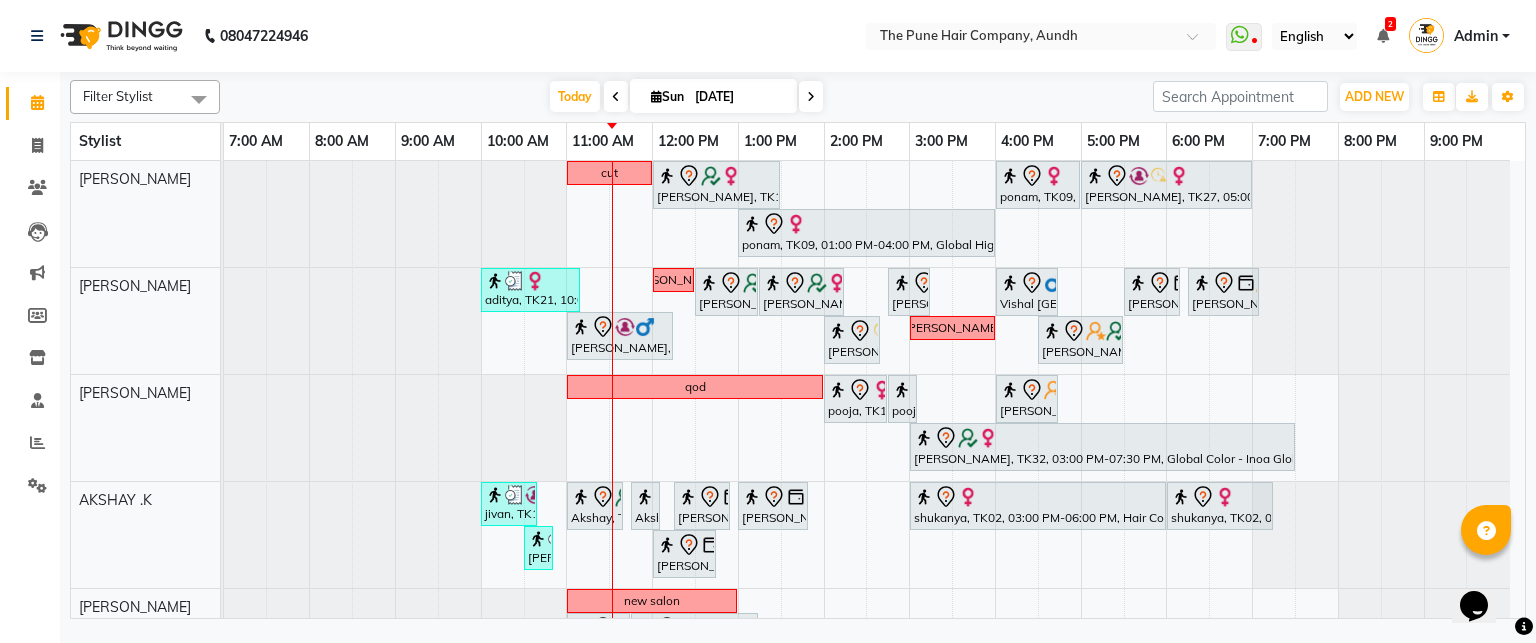 click on "Filter Stylist Select All Akash both AKSHAY .K harshal gaikwad kaif shaikh LAKKHAN SHINDE Nagesh Jadhav Nitish Desai  Pavan mane POOJA MORE Prasad Adhav  Prathmesh powar Shweta gotur Sonal saindane swapnil sonavane Today  Sun 13-07-2025 Toggle Dropdown Add Appointment Add Invoice Add Expense Add Attendance Add Client Add Transaction Toggle Dropdown Add Appointment Add Invoice Add Expense Add Attendance Add Client ADD NEW Toggle Dropdown Add Appointment Add Invoice Add Expense Add Attendance Add Client Add Transaction Filter Stylist Select All Akash both AKSHAY .K harshal gaikwad kaif shaikh LAKKHAN SHINDE Nagesh Jadhav Nitish Desai  Pavan mane POOJA MORE Prasad Adhav  Prathmesh powar Shweta gotur Sonal saindane swapnil sonavane Group By  Staff View   Room View  View as Vertical  Vertical - Week View  Horizontal  Horizontal - Week View  List  Toggle Dropdown Calendar Settings Manage Tags   Arrange Stylists   Reset Stylists  Full Screen Appointment Form Zoom 50%" at bounding box center [798, 97] 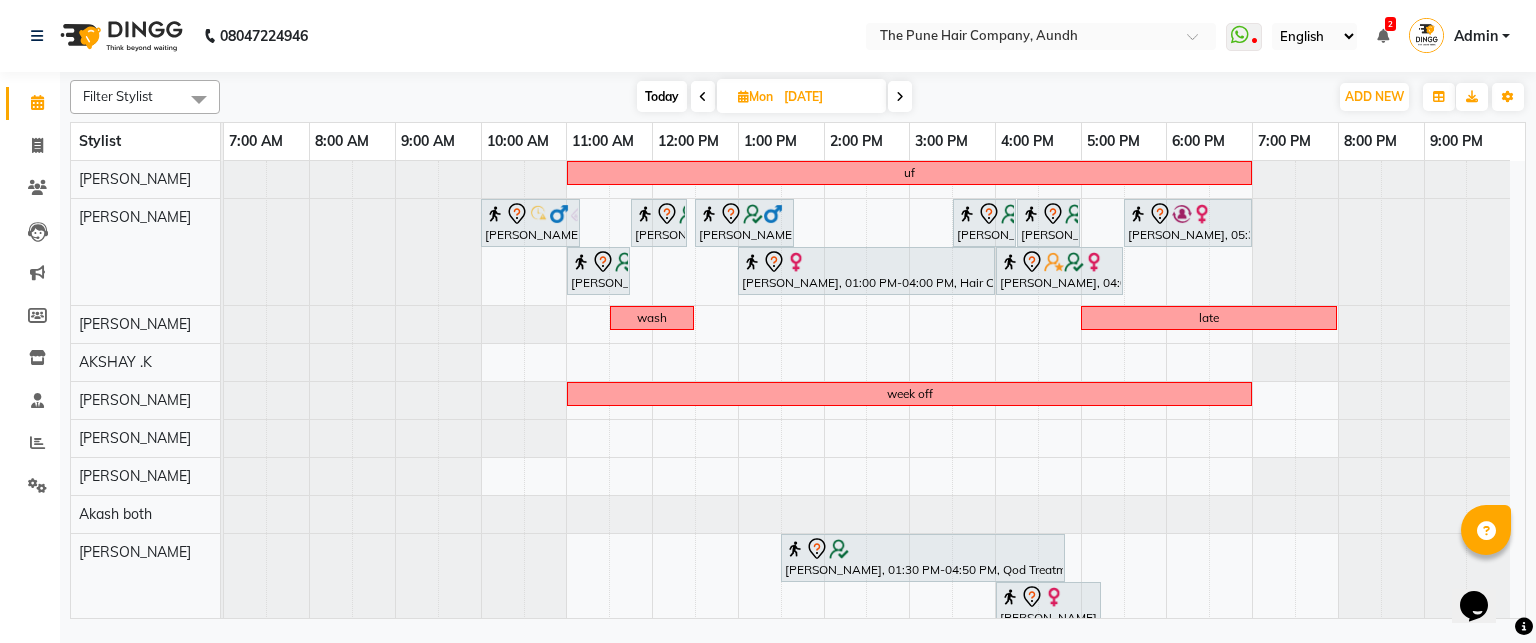 click at bounding box center [900, 97] 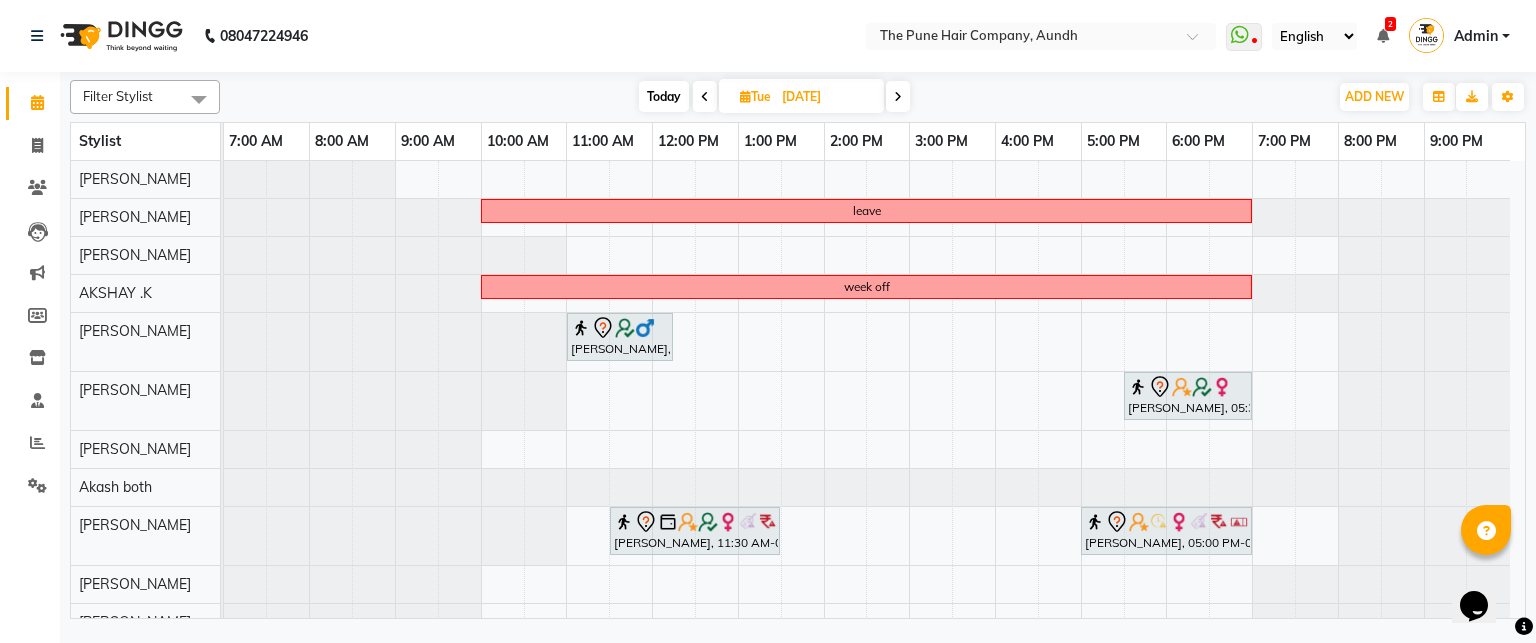 click on "Today" at bounding box center [664, 96] 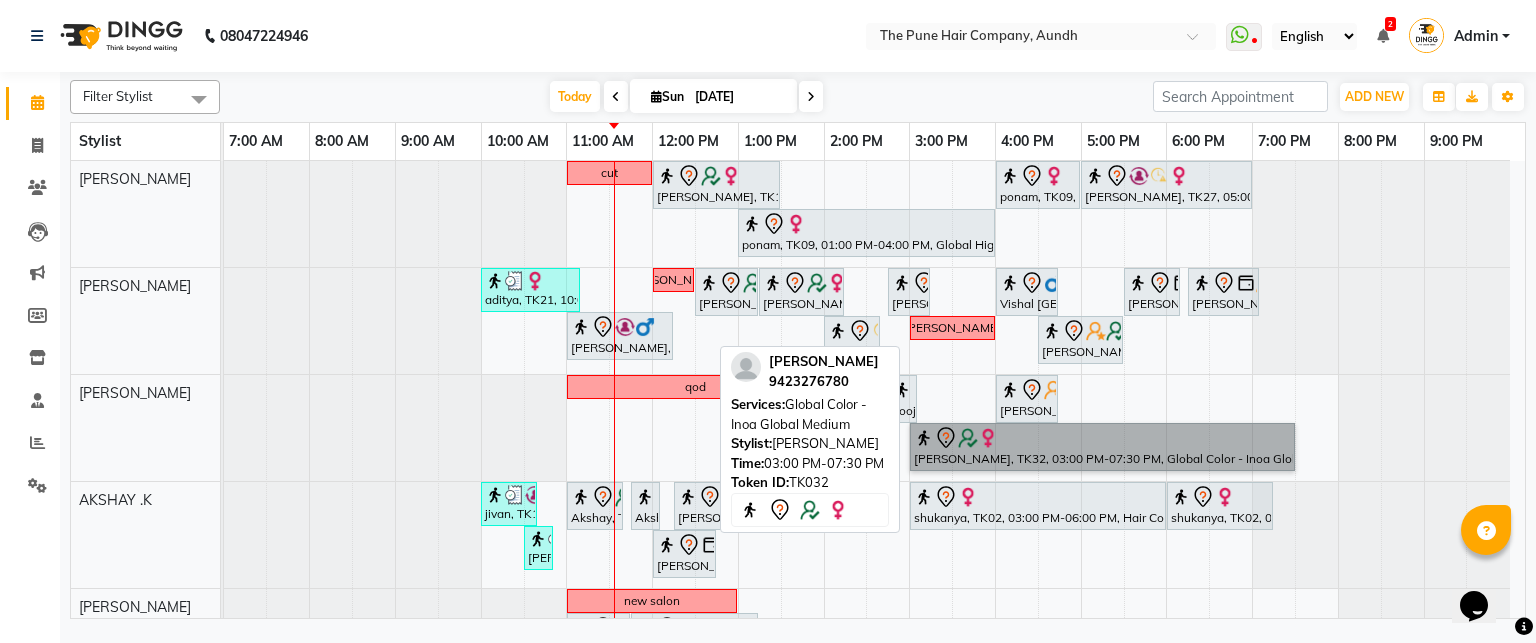 drag, startPoint x: 1003, startPoint y: 438, endPoint x: 993, endPoint y: 435, distance: 10.440307 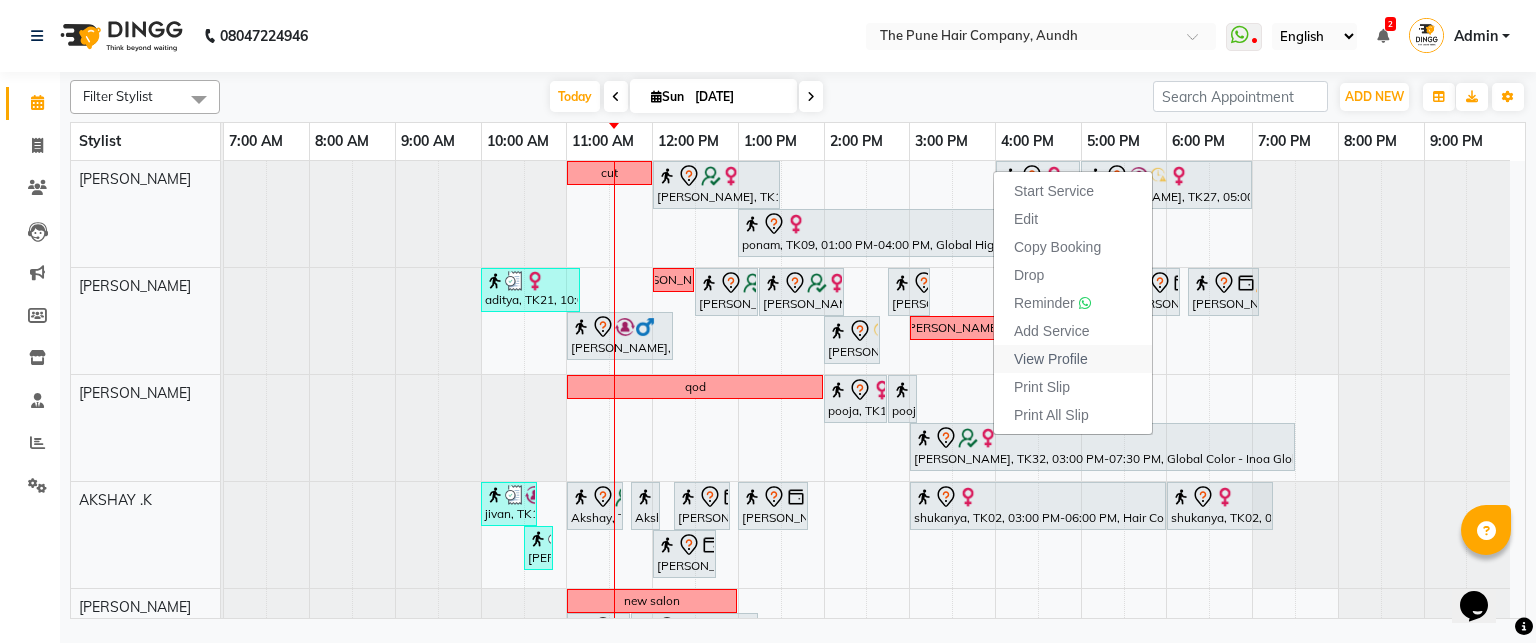 click on "View Profile" at bounding box center (1051, 359) 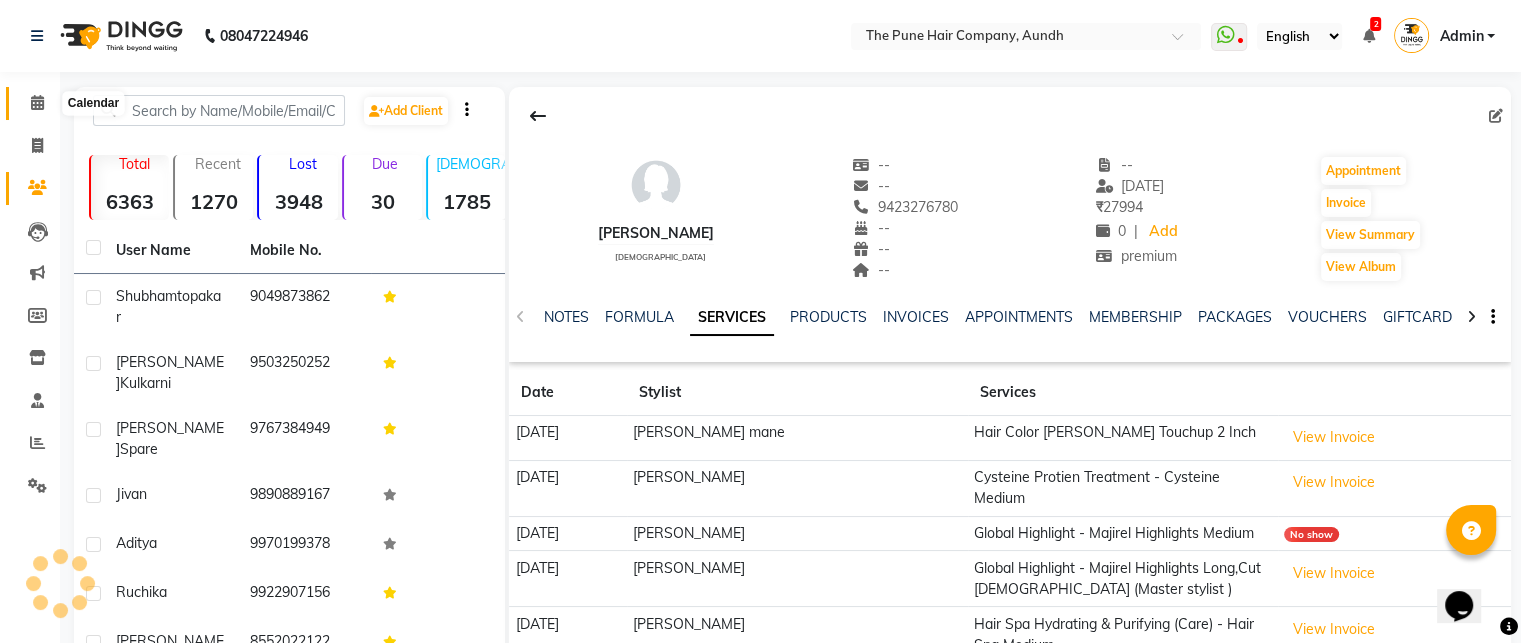 click 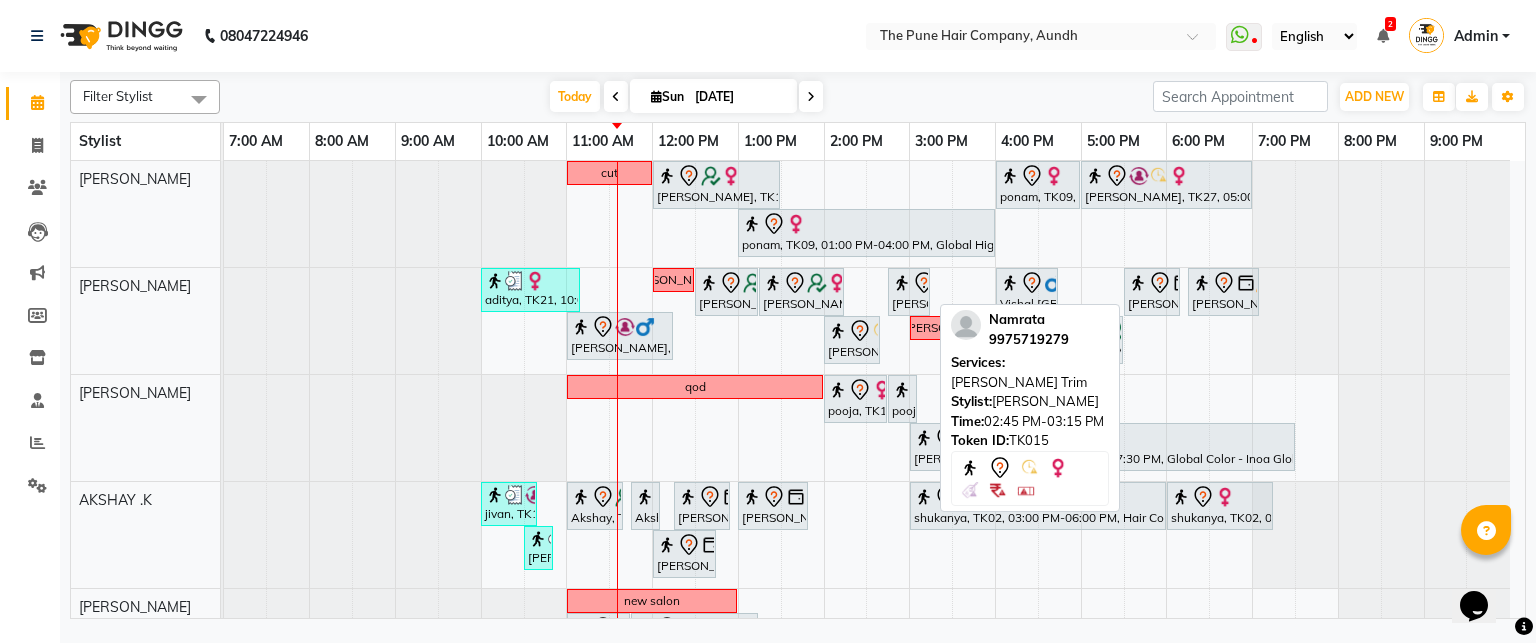 scroll, scrollTop: 75, scrollLeft: 0, axis: vertical 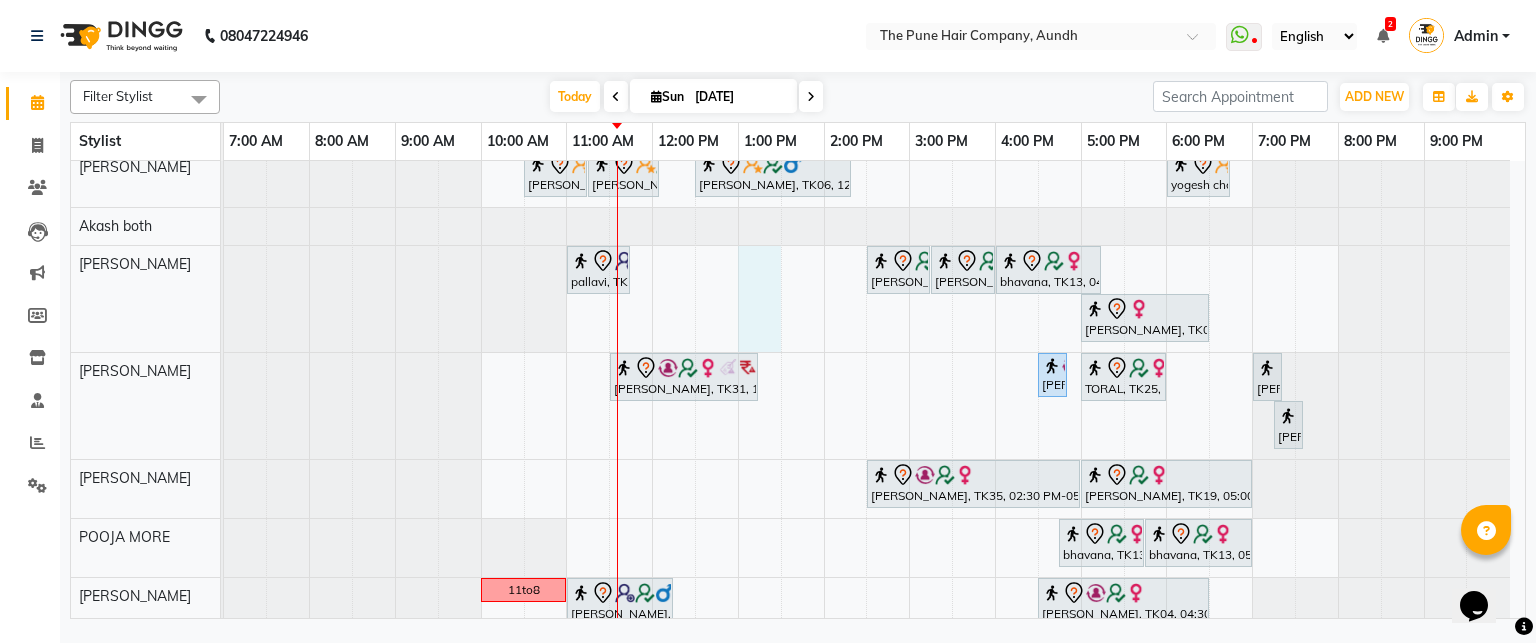 click on "cut              Gunjan Aror, TK17, 12:00 PM-01:30 PM, Cut Female ( Top Stylist )             ponam, TK09, 04:00 PM-05:00 PM, Cut Female ( Top Stylist )             Anubha Gupta, TK27, 05:00 PM-07:00 PM, Hair Color Inoa - Inoa Touchup 2 Inch             ponam, TK09, 01:00 PM-04:00 PM, Global Highlight - Majirel Highlights Long     aditya, TK21, 10:00 AM-11:10 AM, Cut male (Expert)  nevrekar              dishali, TK07, 12:30 PM-01:15 PM, Cut Female (Expert)             dishali, TK07, 01:15 PM-02:15 PM, Hair Spa Hydrating & Purifying (Care) - Hair Spa Medium             Namrata, TK15, 02:45 PM-03:15 PM,  Beard Trim             Vishal Mali, TK16, 04:00 PM-04:45 PM, Cut Under 20 year (Boy)             sudeep sawant, TK01, 05:30 PM-06:10 PM, Cut male (Expert)             sudeep sawant, TK01, 06:15 PM-07:05 PM,  Beard Crafting             Siddhant Unkule, TK29, 11:00 AM-12:15 PM, Cut Female (Expert)             Namrata, TK15, 02:00 PM-02:40 PM, Cut male (Expert)  sanketa               qod" at bounding box center (874, 150) 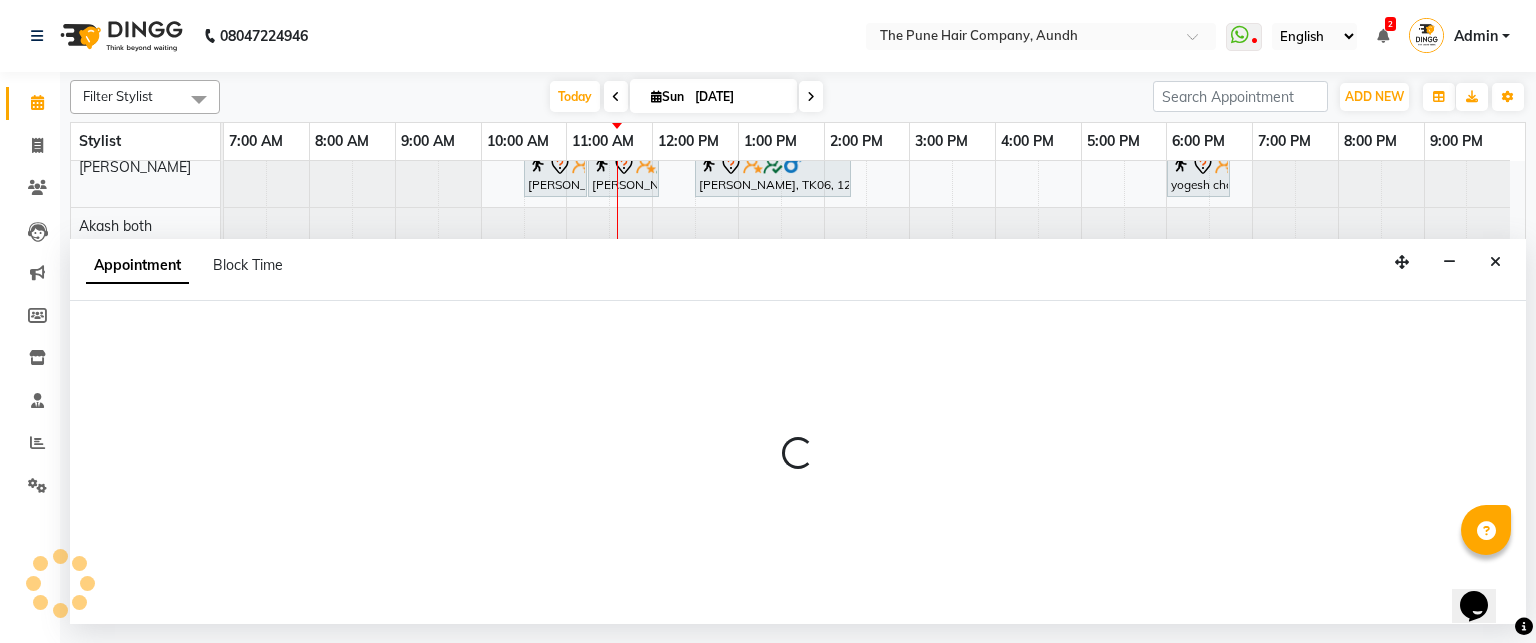 select on "49441" 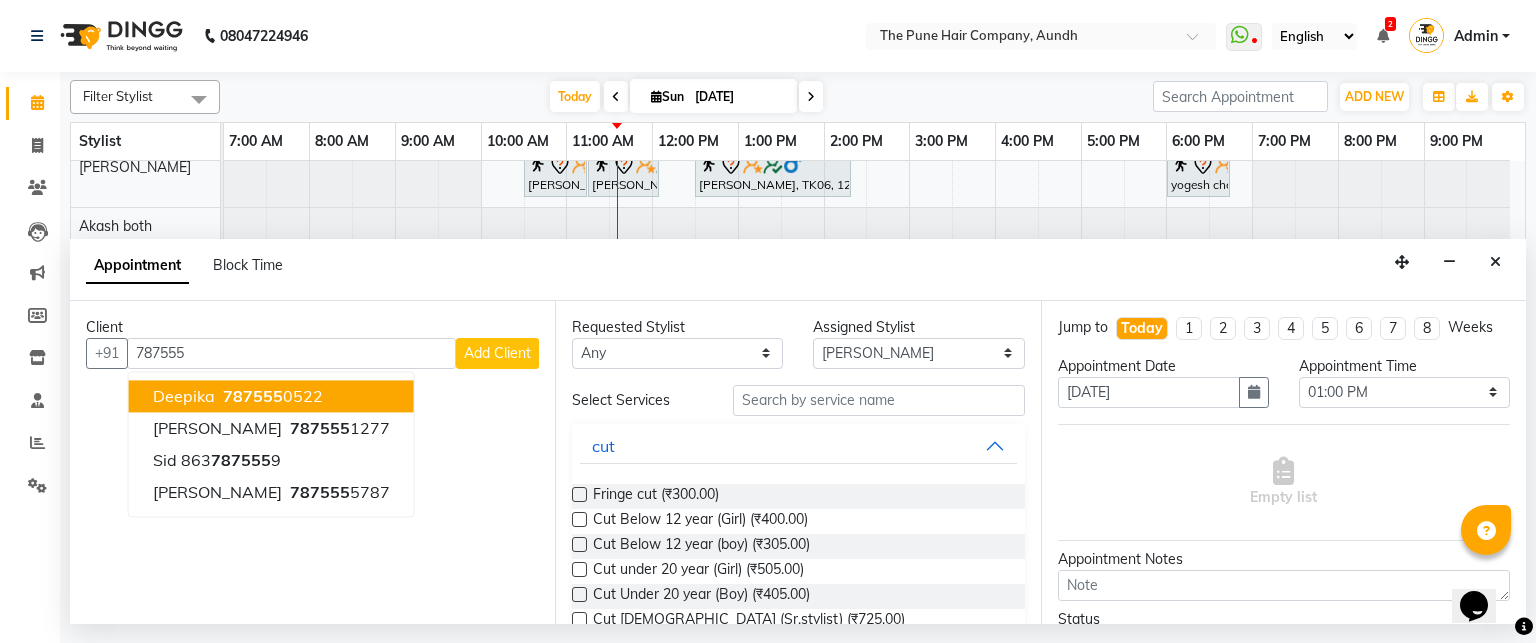 click on "787555" at bounding box center [253, 396] 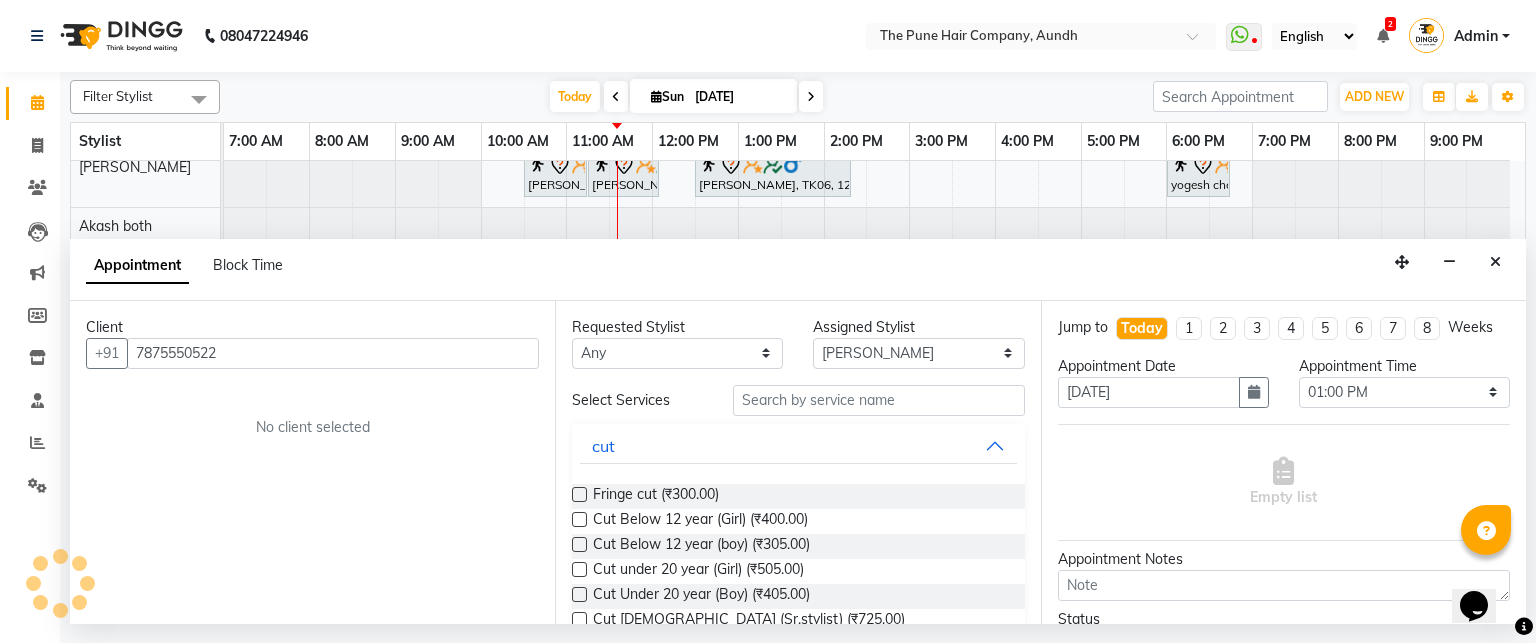 type on "7875550522" 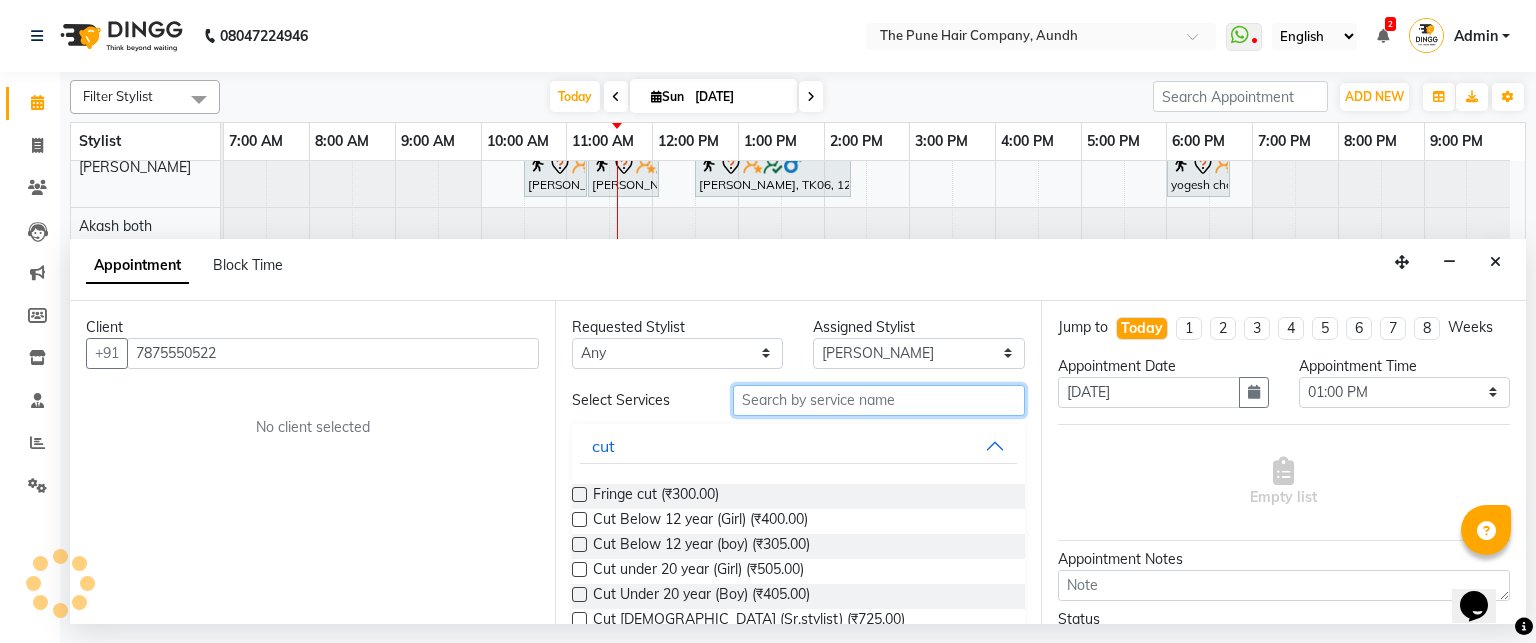 click at bounding box center (879, 400) 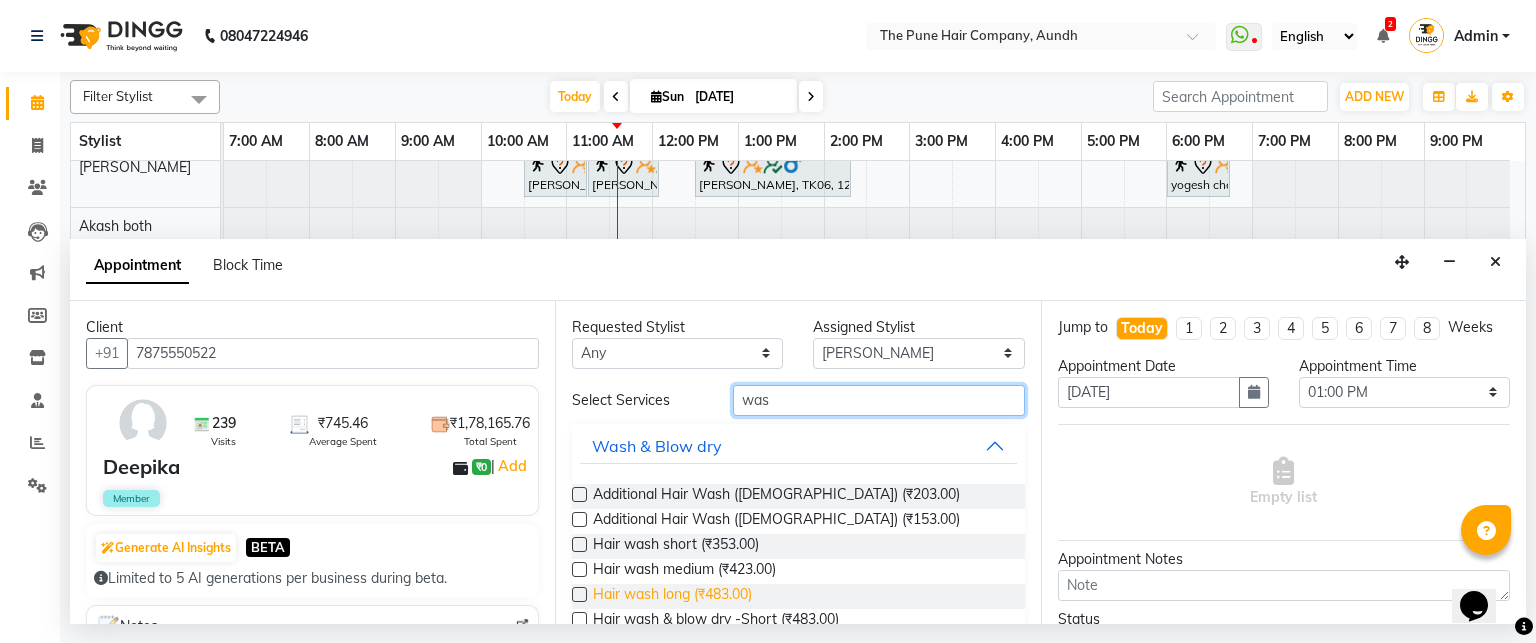 type on "was" 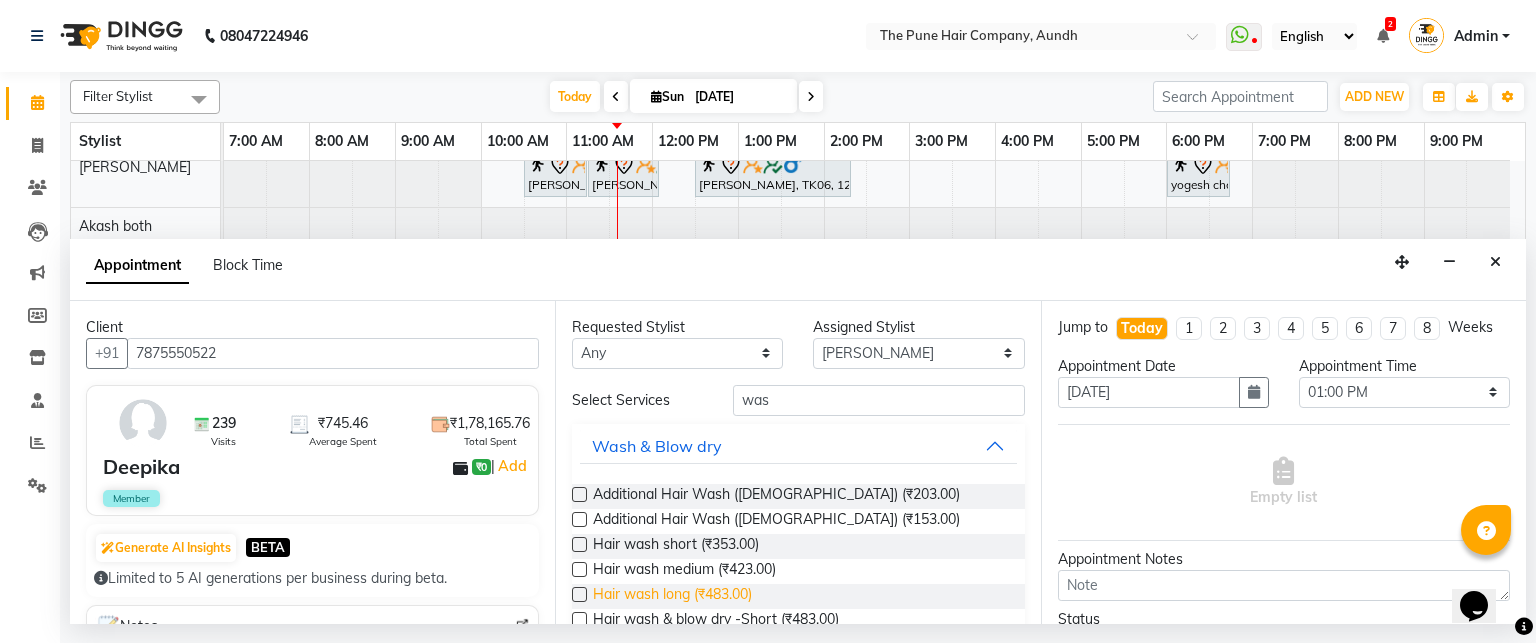 drag, startPoint x: 682, startPoint y: 594, endPoint x: 754, endPoint y: 591, distance: 72.06247 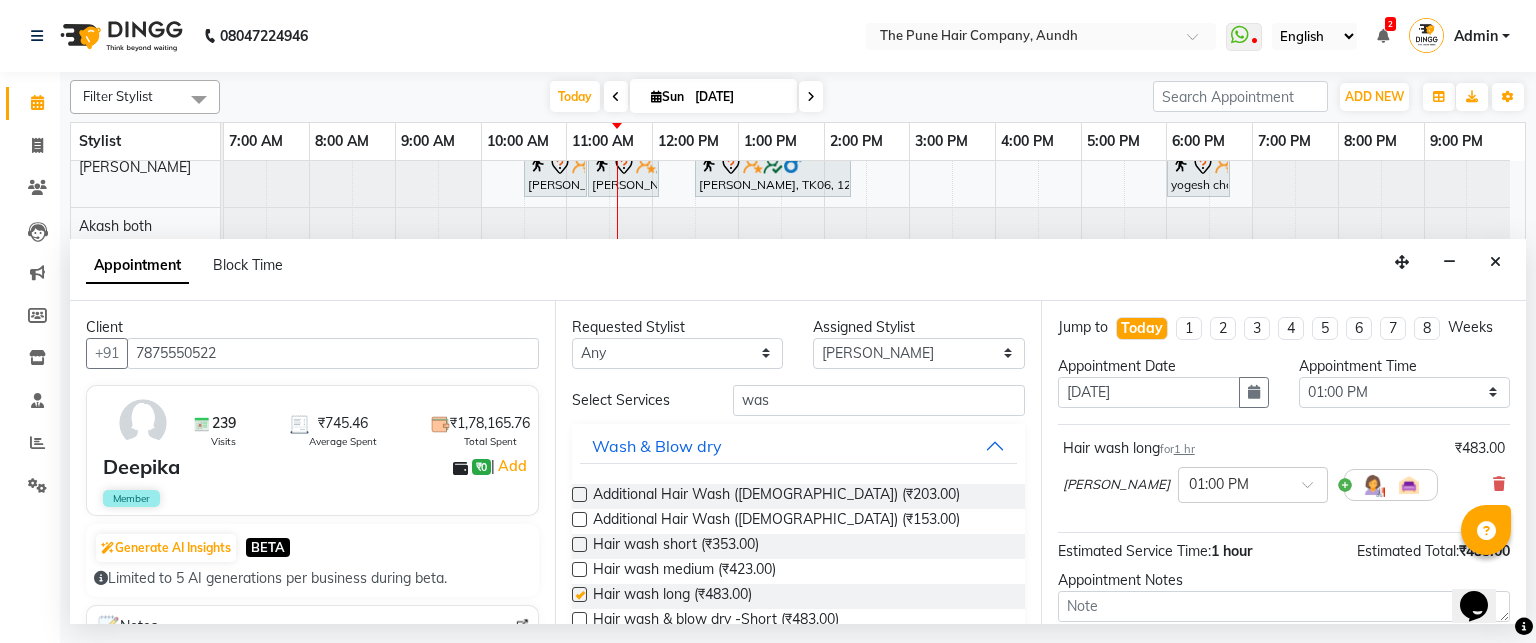 checkbox on "false" 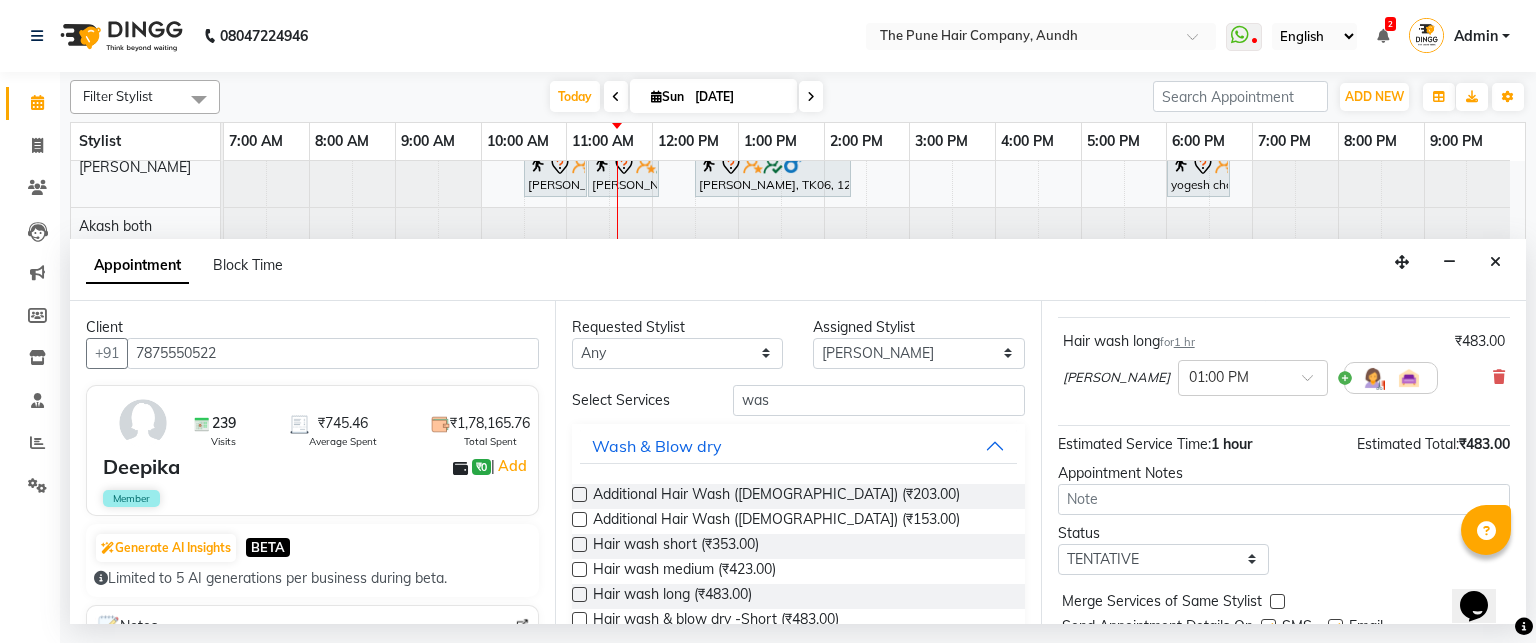 scroll, scrollTop: 182, scrollLeft: 0, axis: vertical 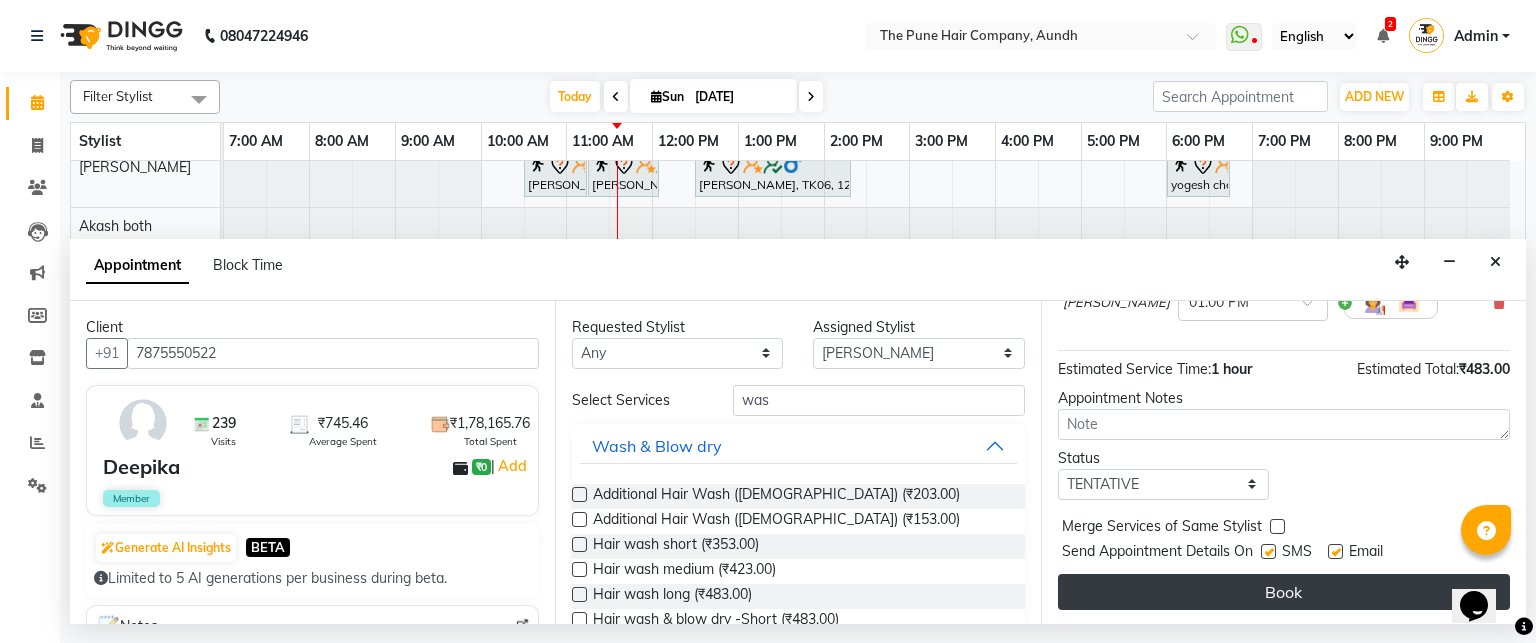 click on "Book" at bounding box center [1284, 592] 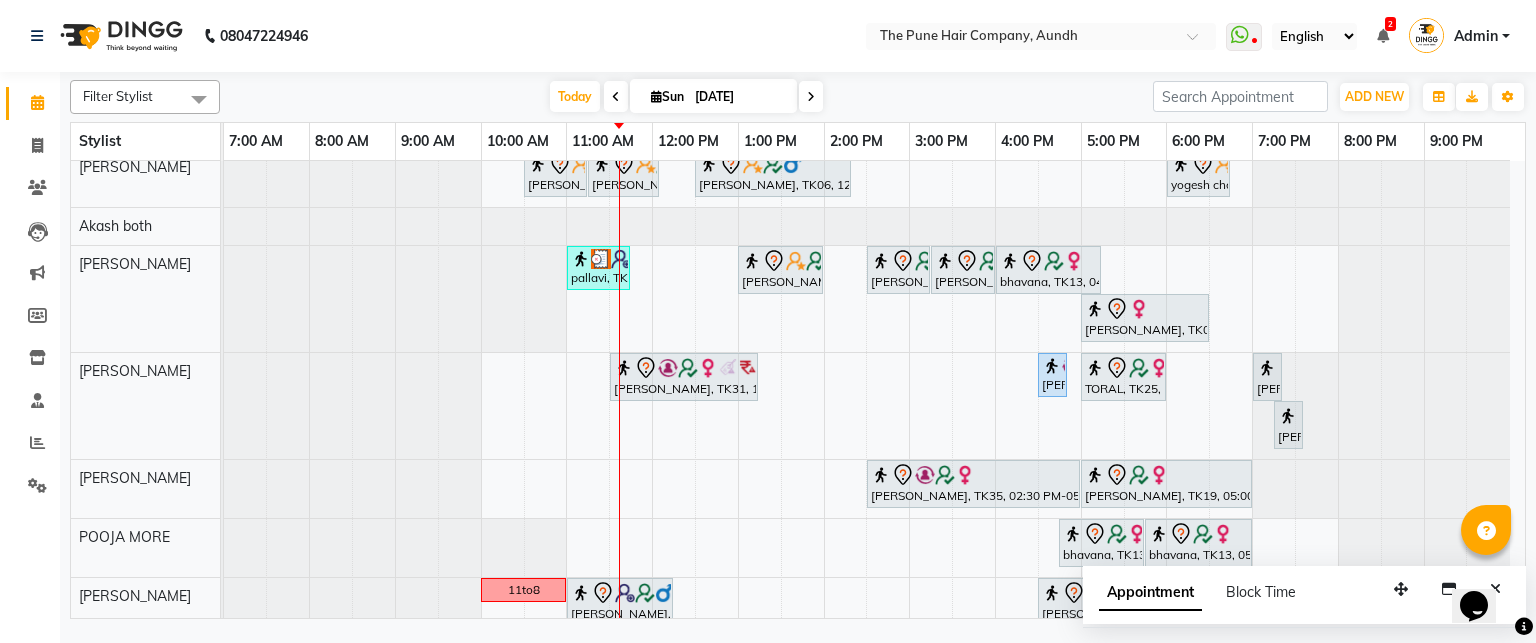 click on "Appointment" at bounding box center [1150, 593] 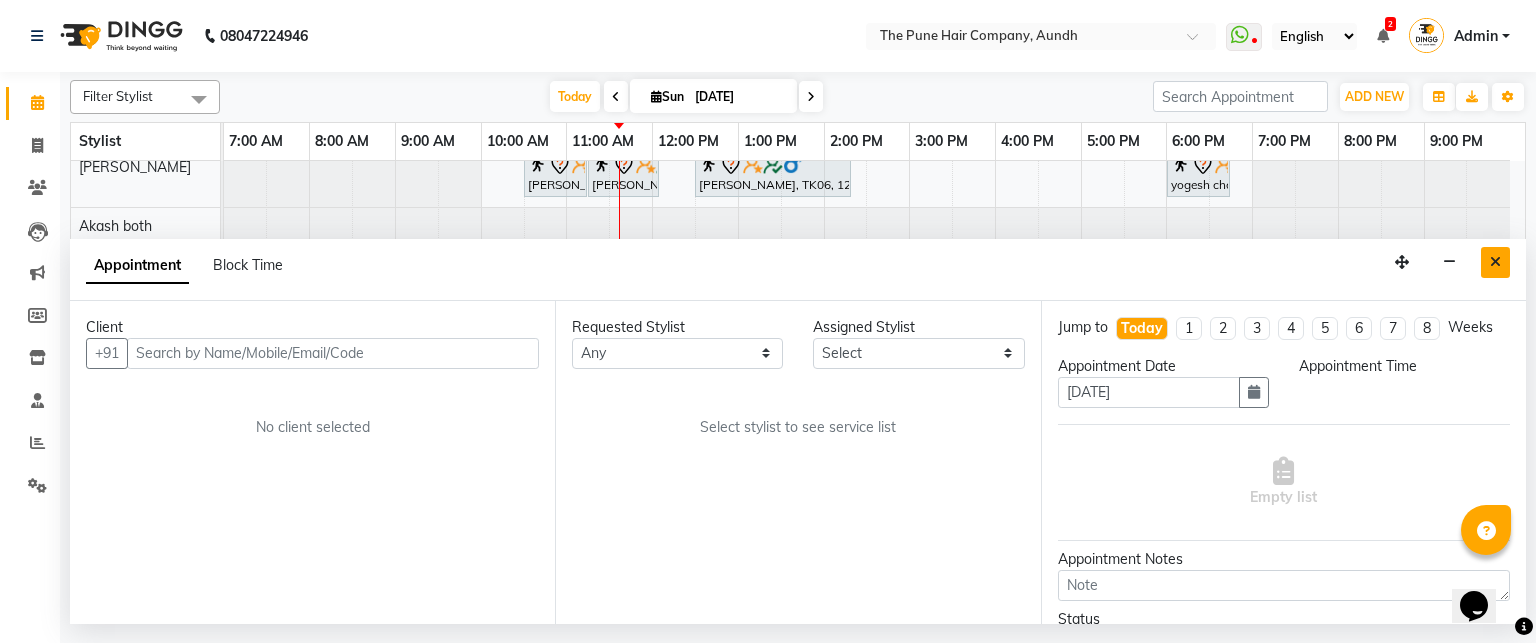 click at bounding box center (1495, 262) 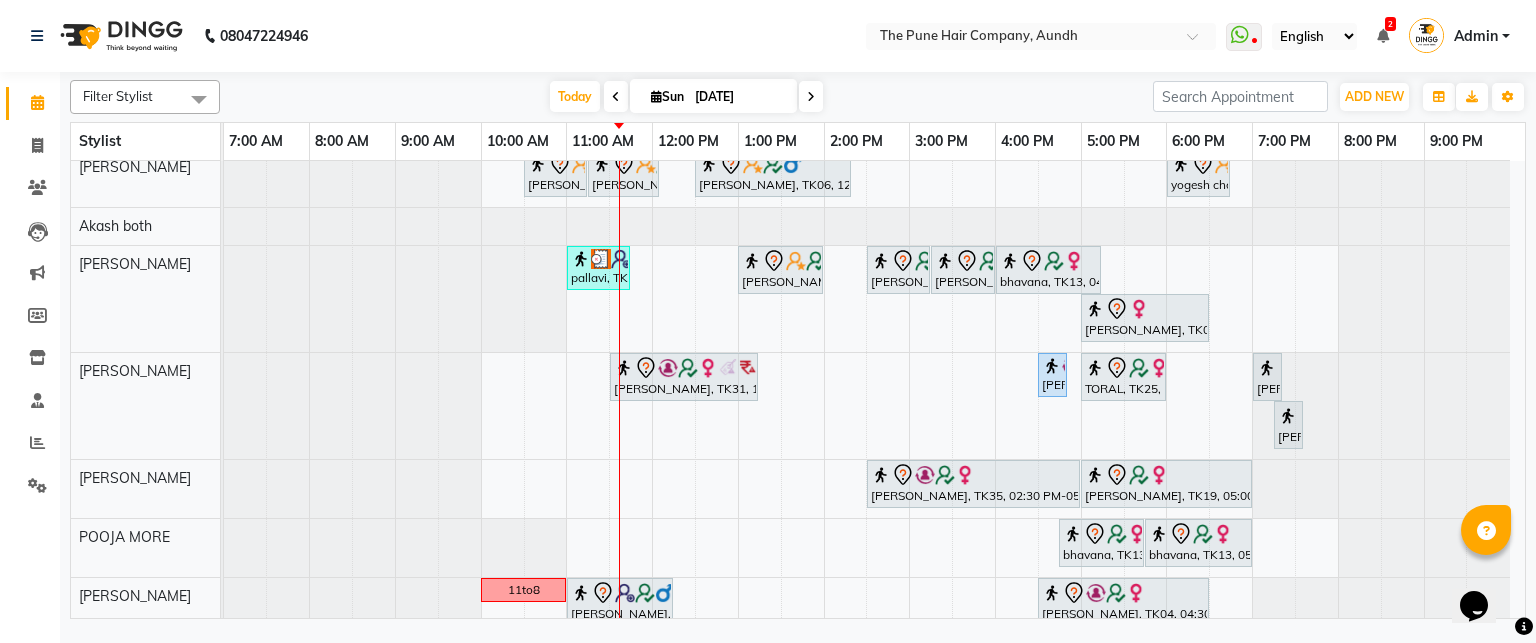 scroll, scrollTop: 0, scrollLeft: 0, axis: both 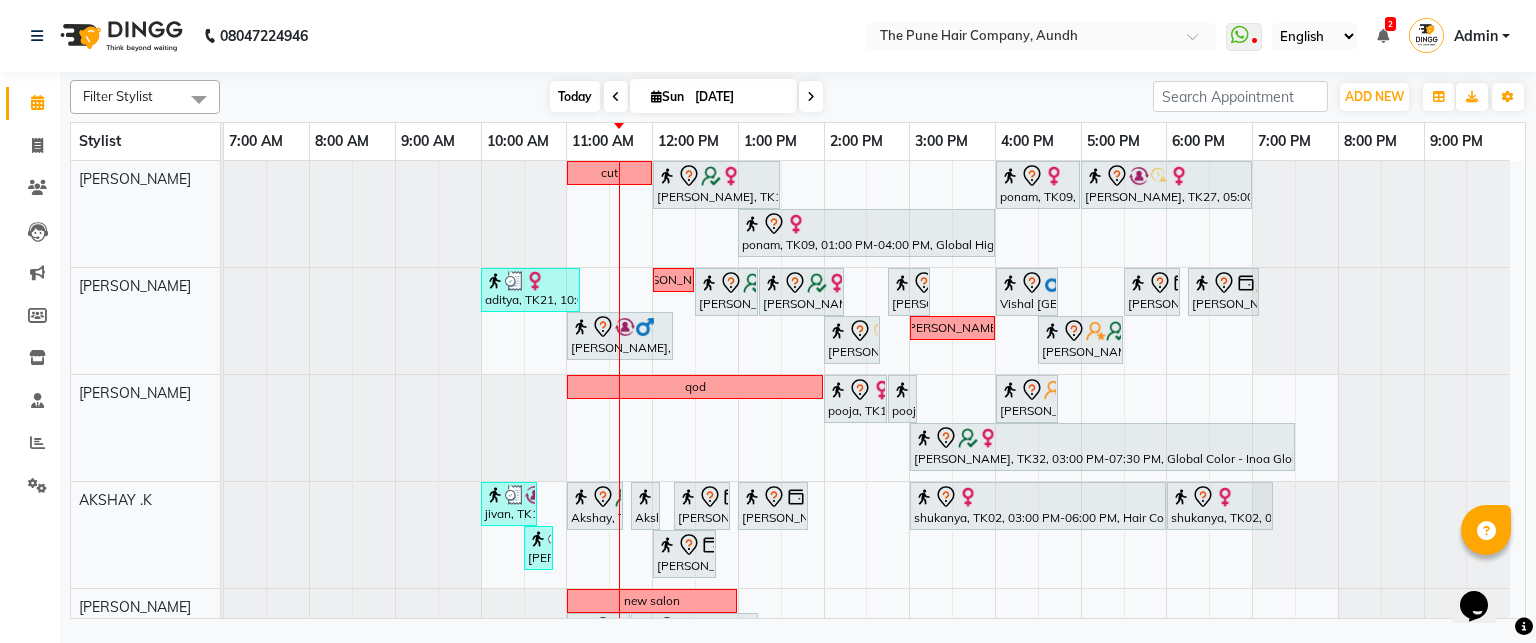 click on "Today" at bounding box center [575, 96] 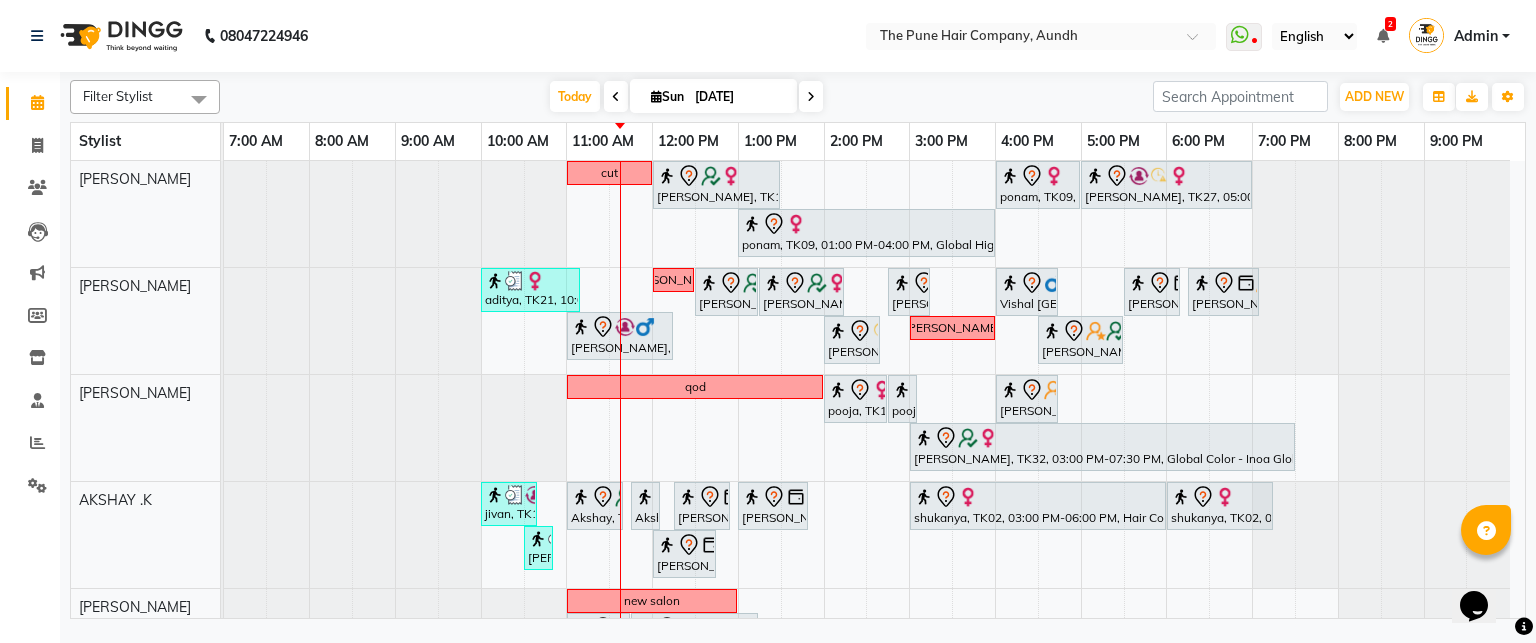 click at bounding box center (811, 96) 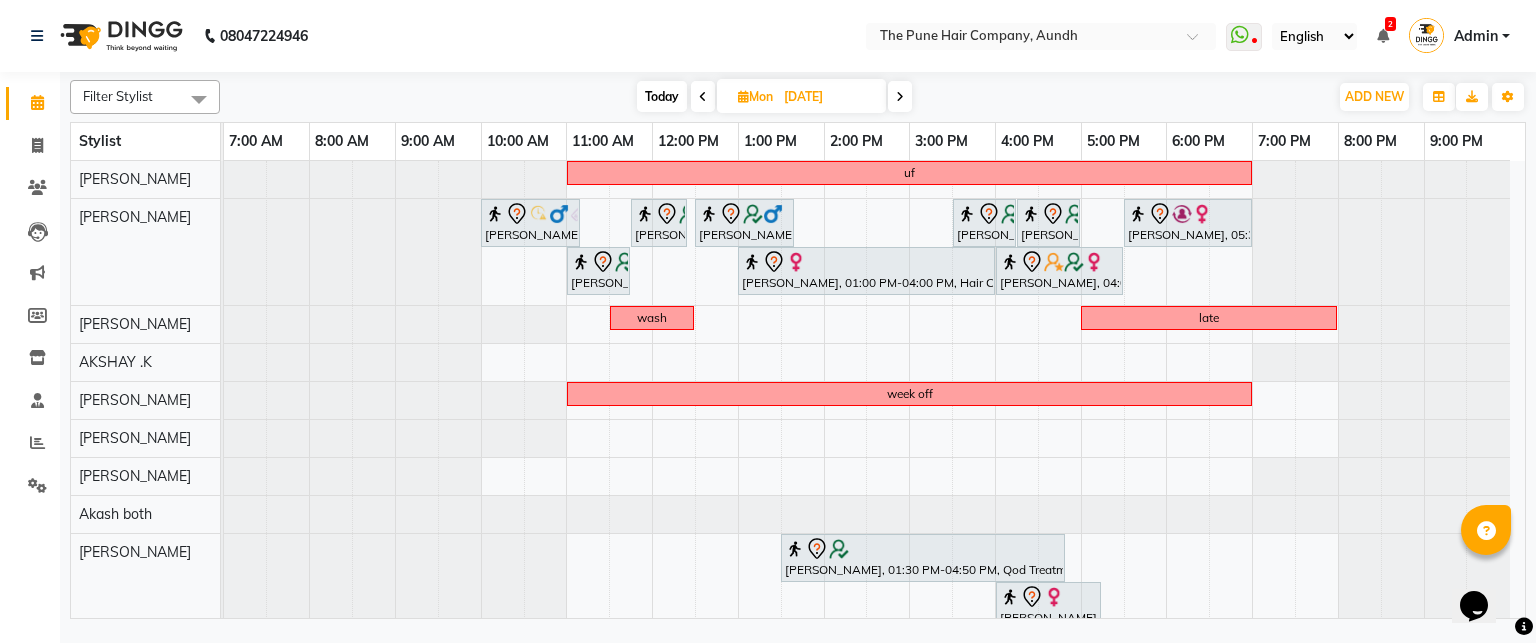 click on "Today" at bounding box center (662, 96) 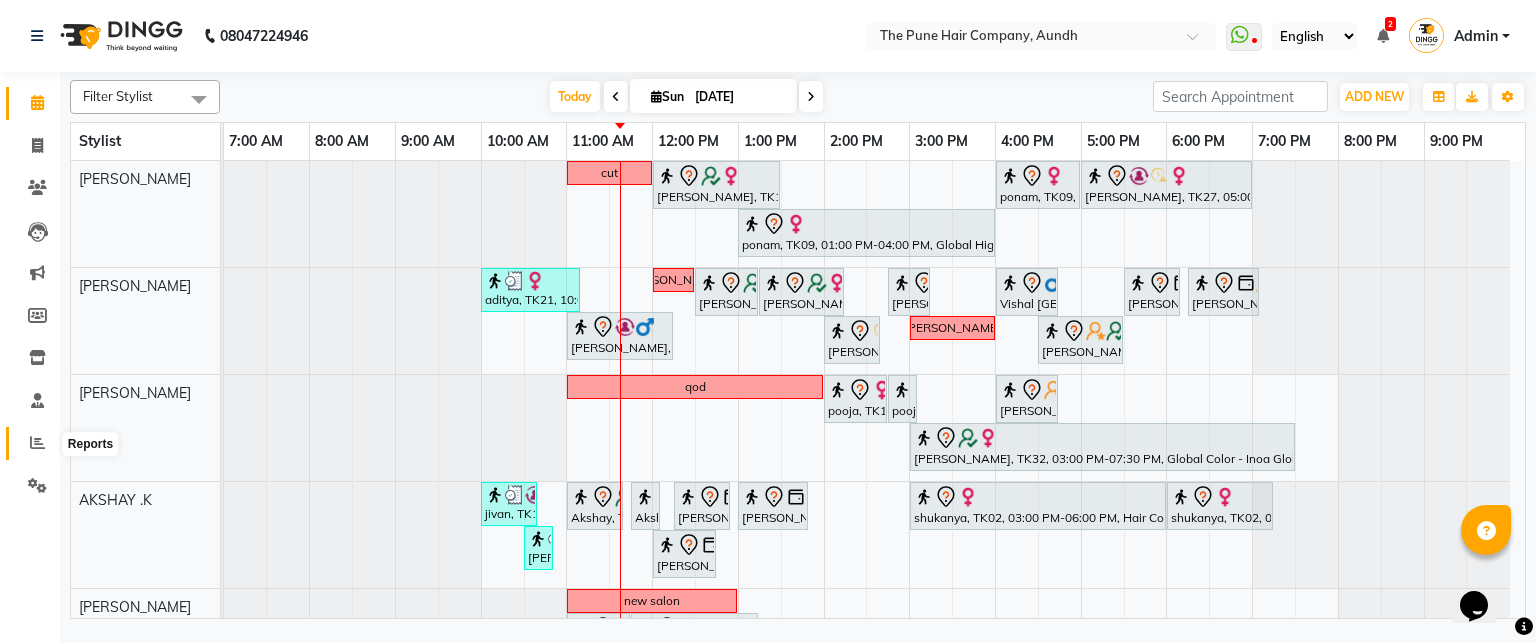 click 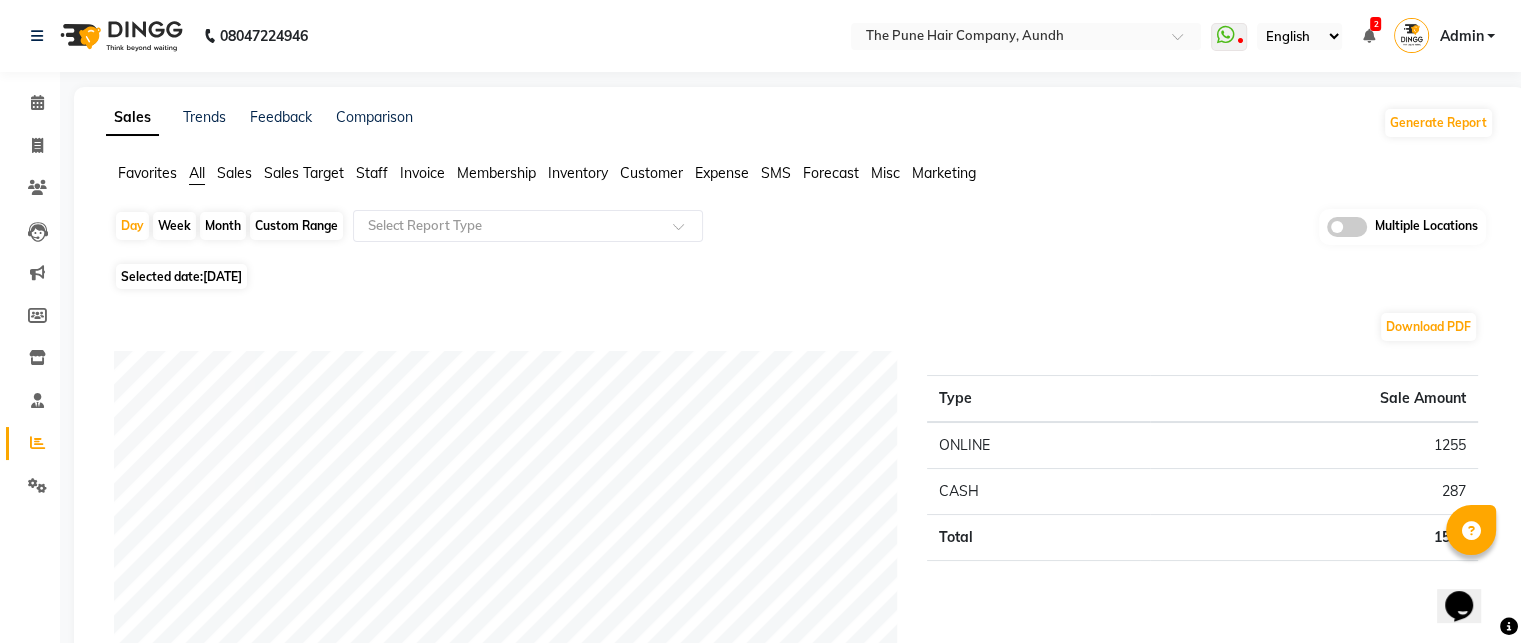 click on "Month" 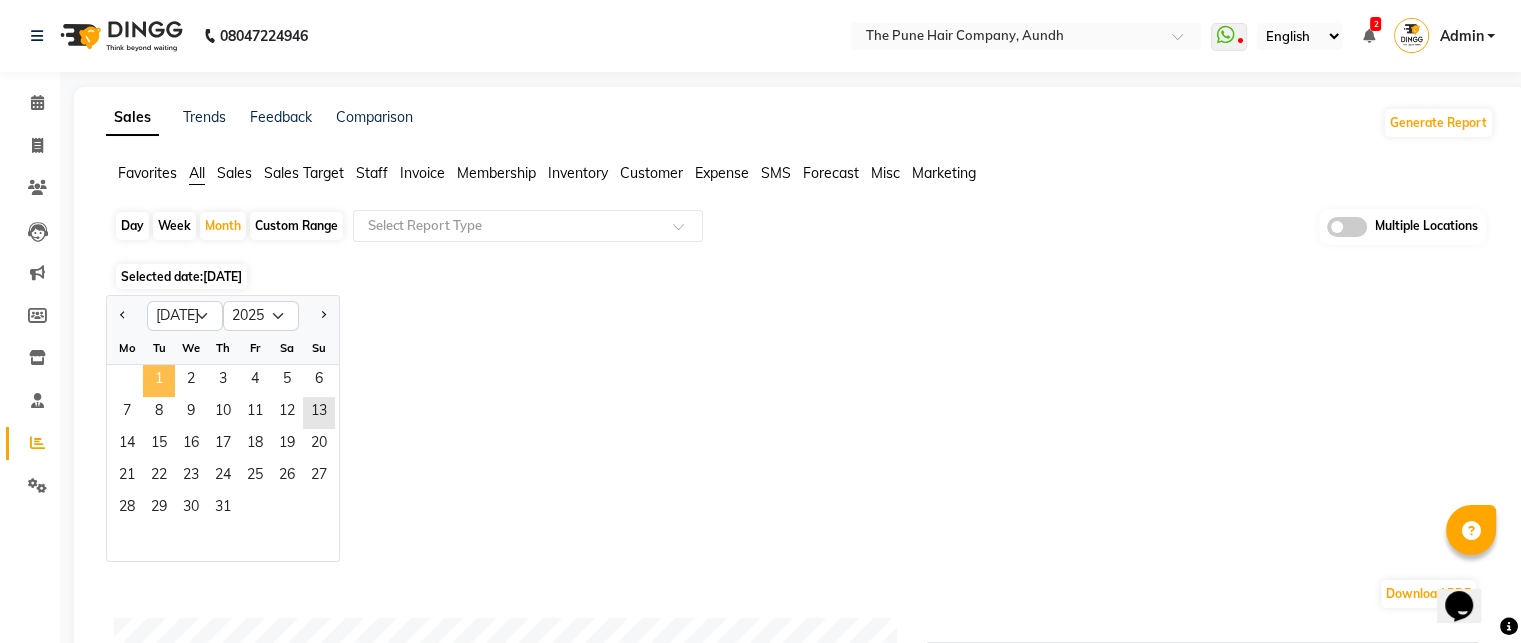 click on "1" 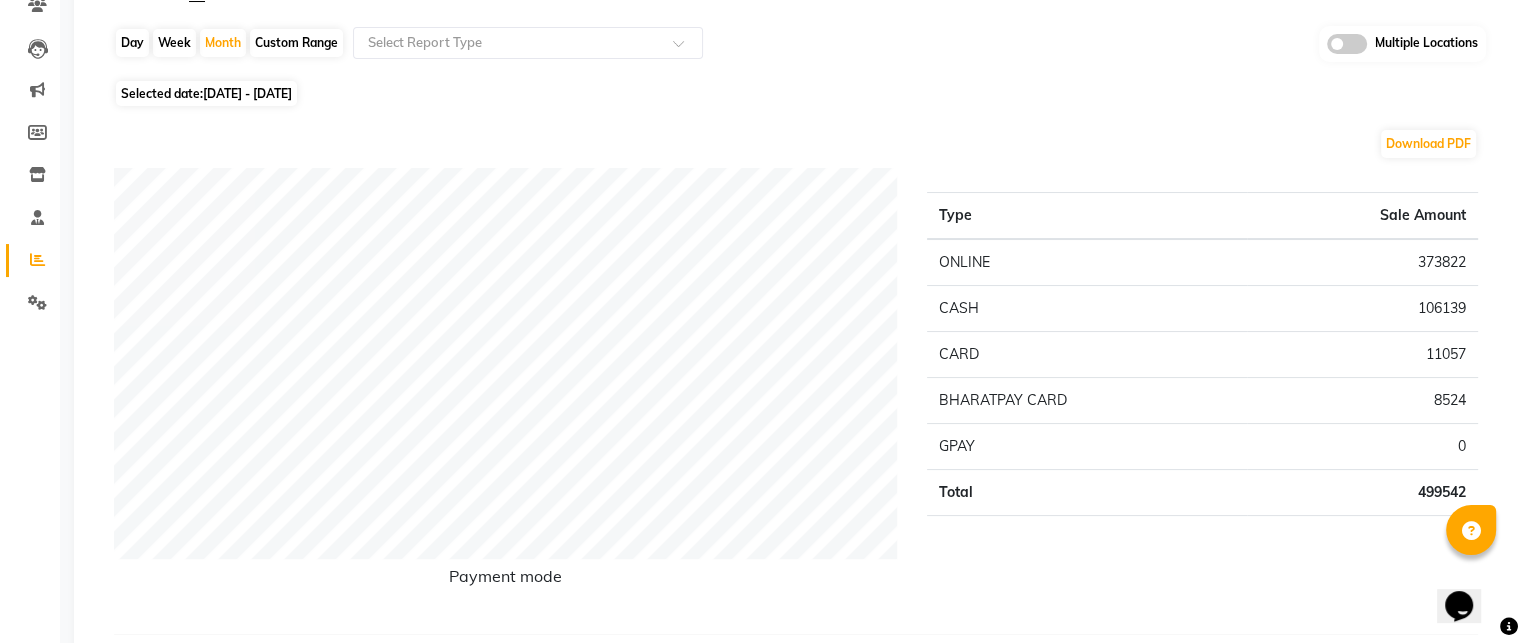 scroll, scrollTop: 0, scrollLeft: 0, axis: both 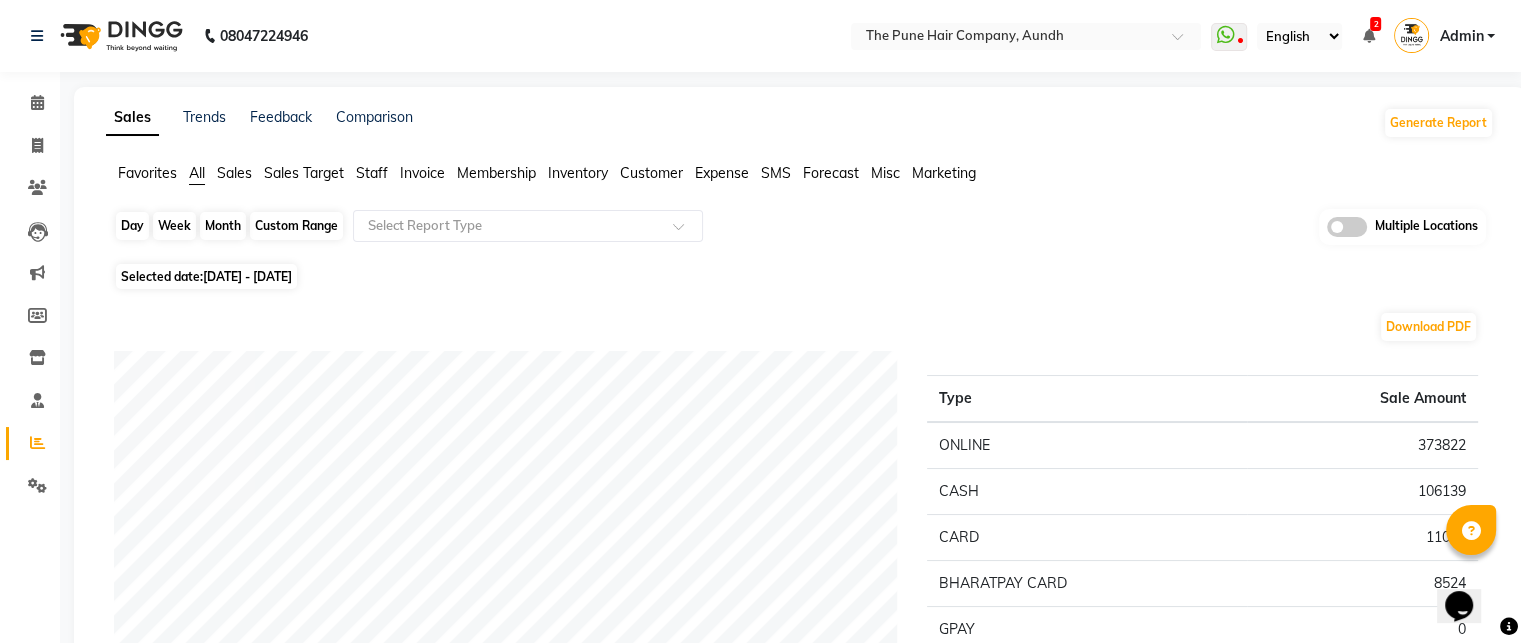 click on "Month" 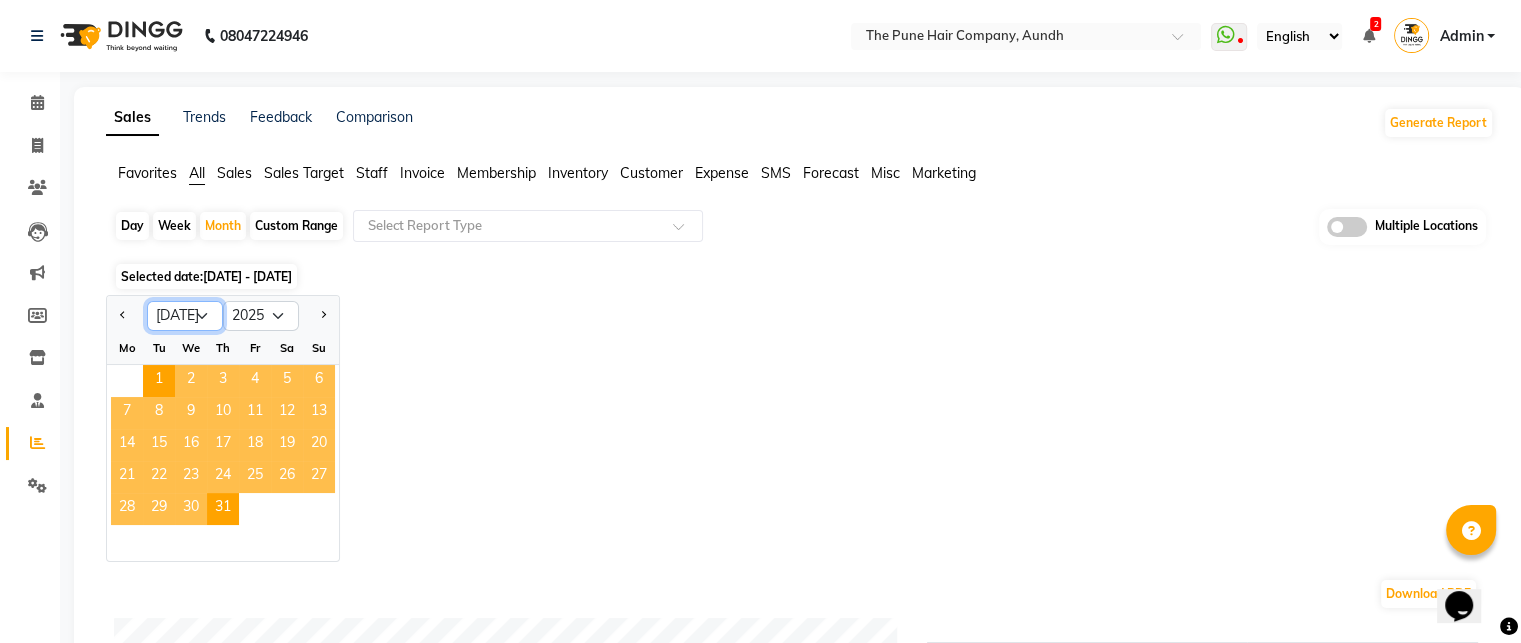 click on "Jan Feb Mar Apr May Jun Jul Aug Sep Oct Nov Dec" 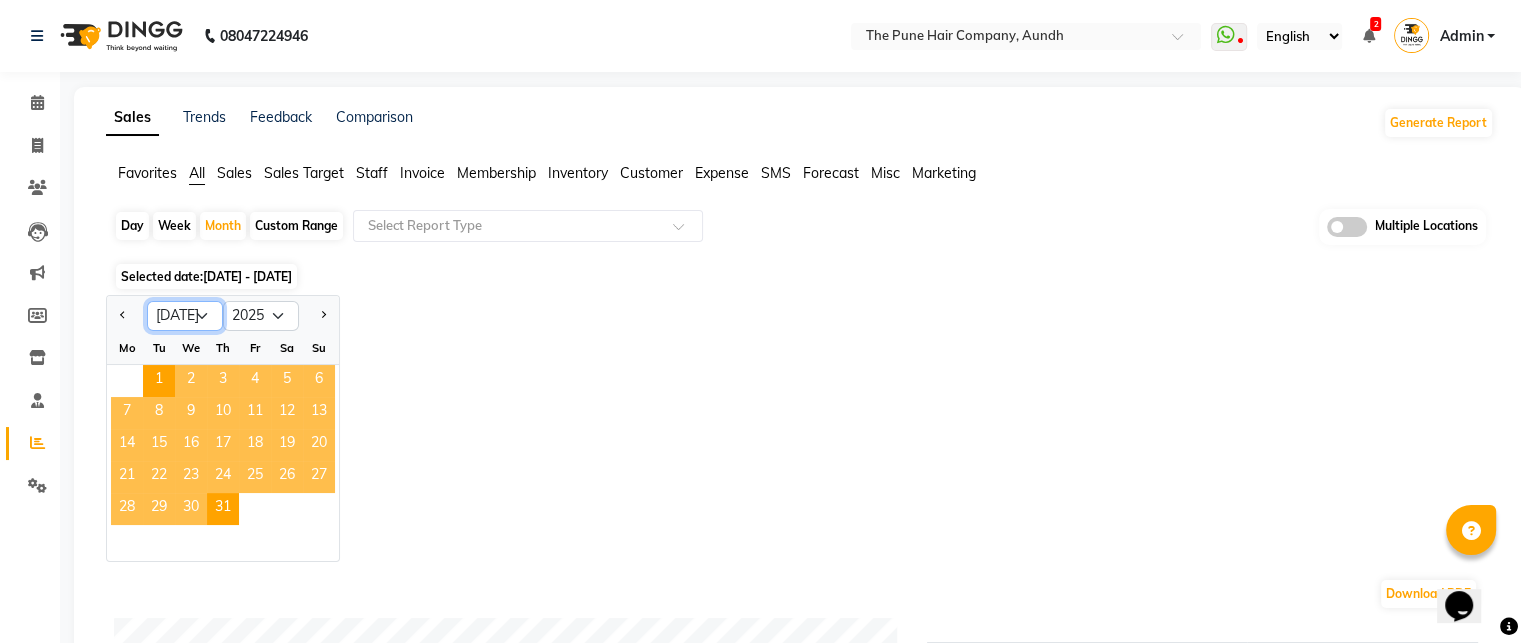 select on "6" 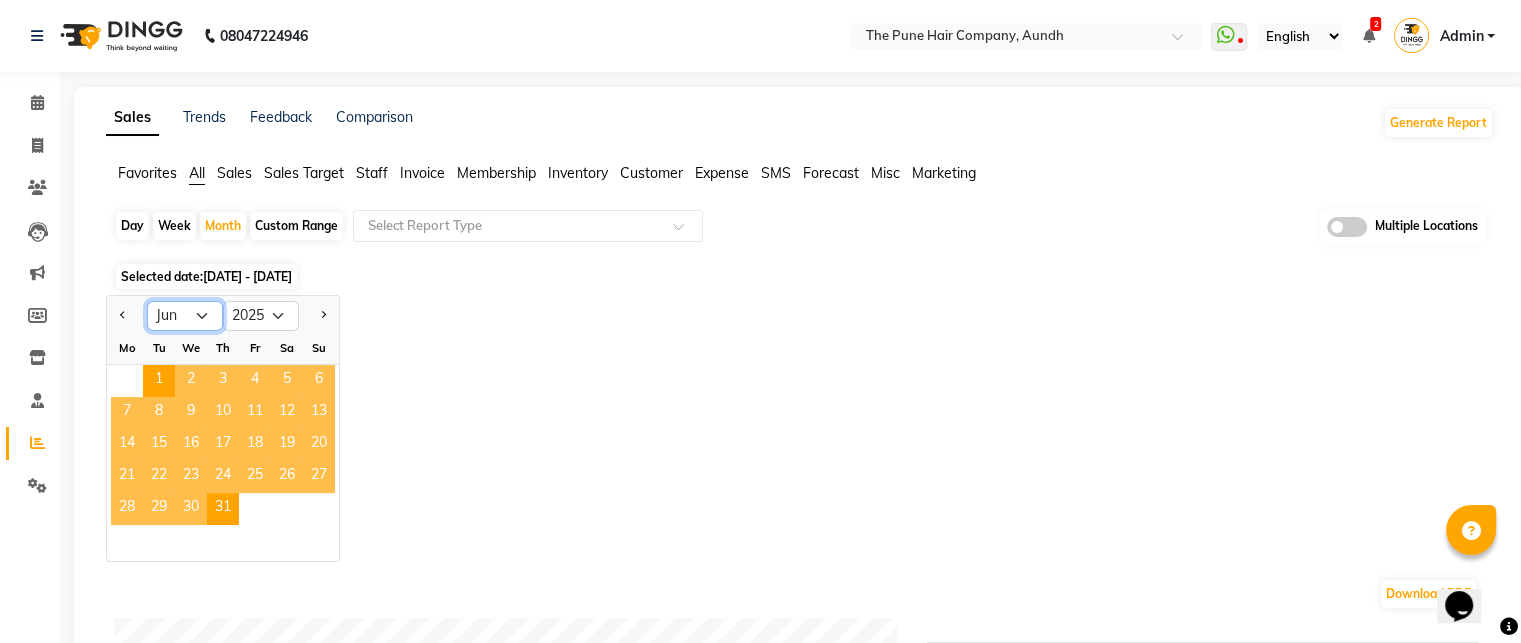 click on "Jan Feb Mar Apr May Jun Jul Aug Sep Oct Nov Dec" 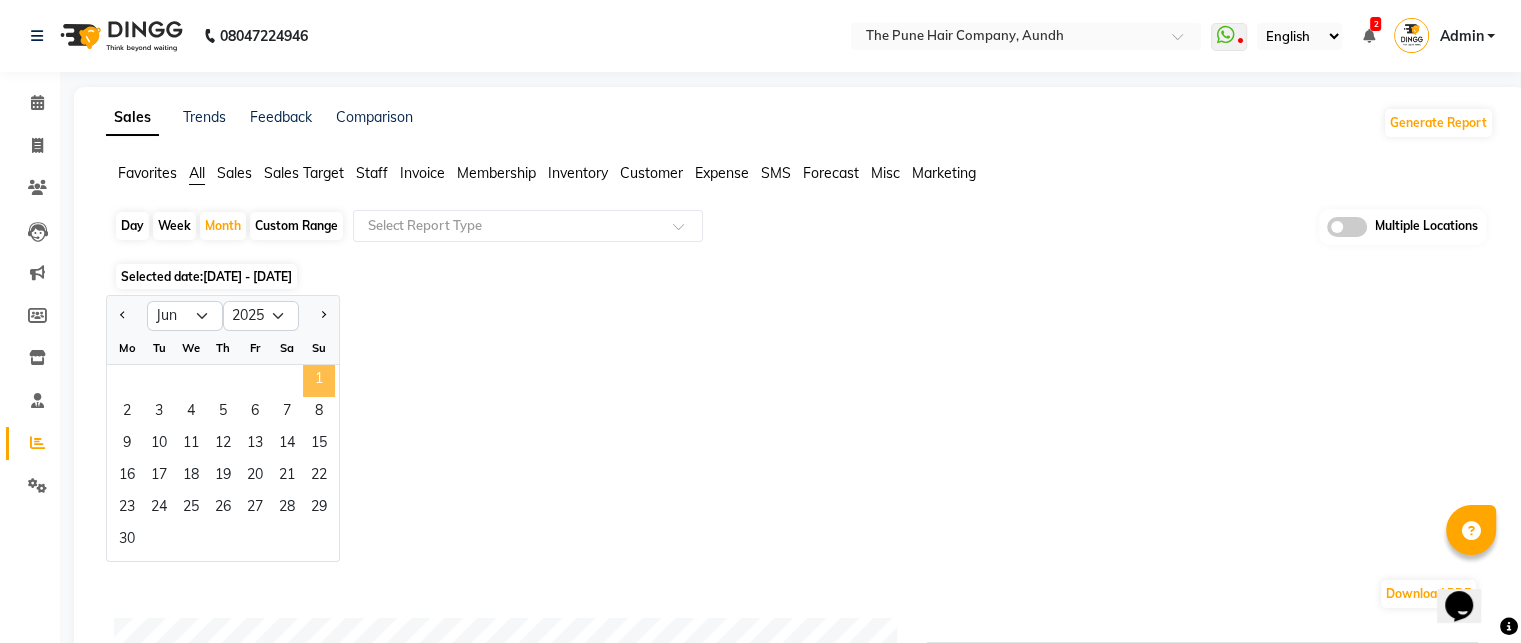 click on "1" 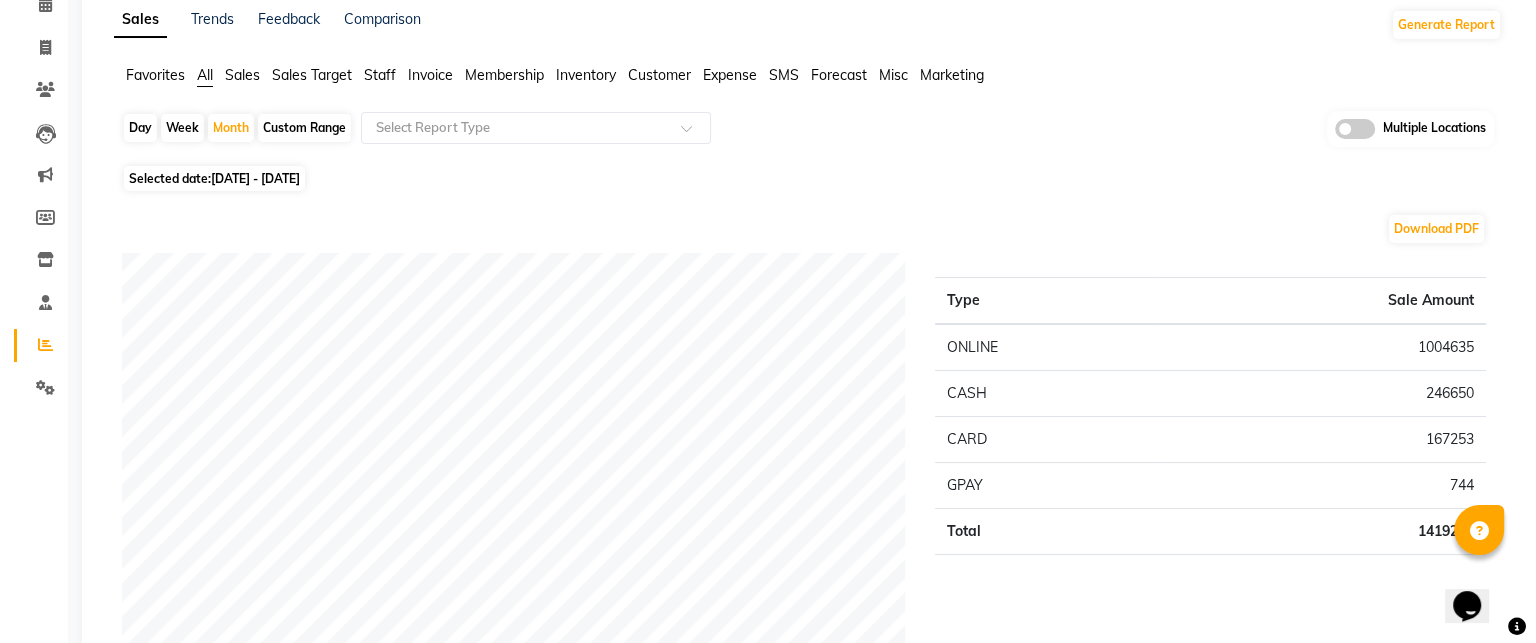 scroll, scrollTop: 0, scrollLeft: 0, axis: both 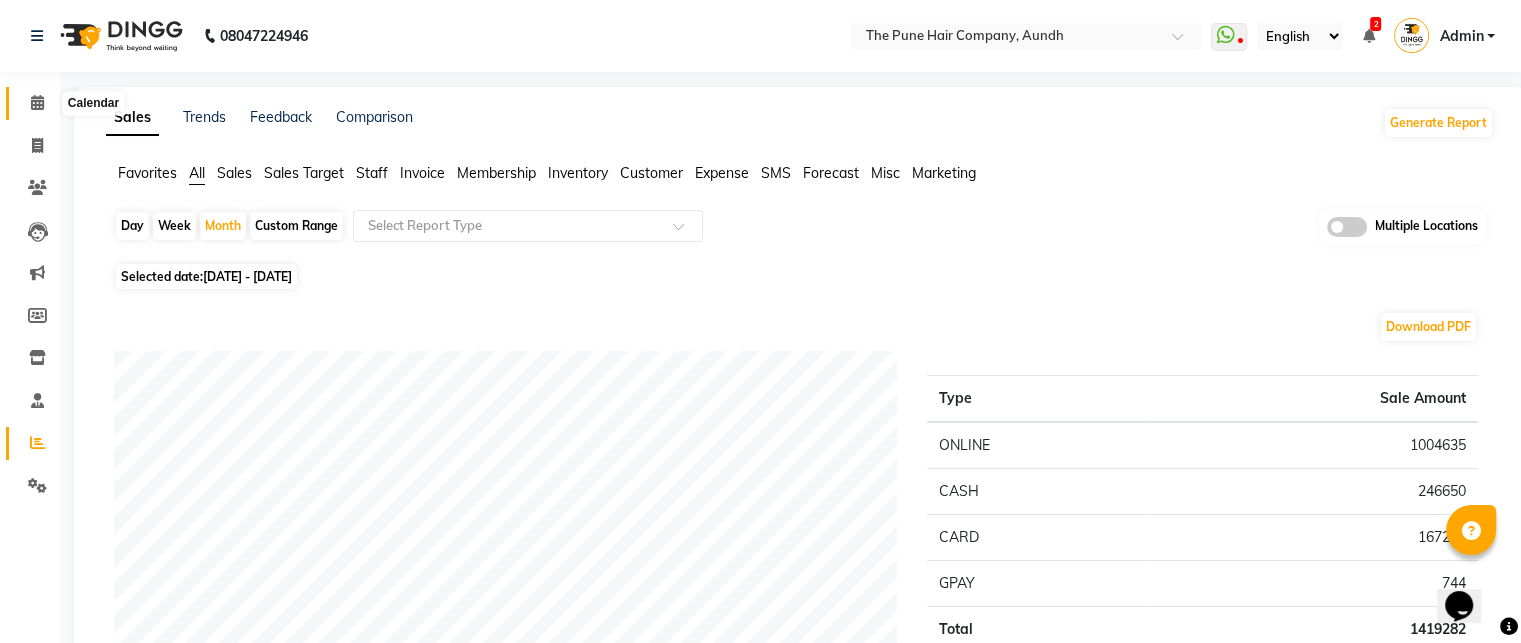 click 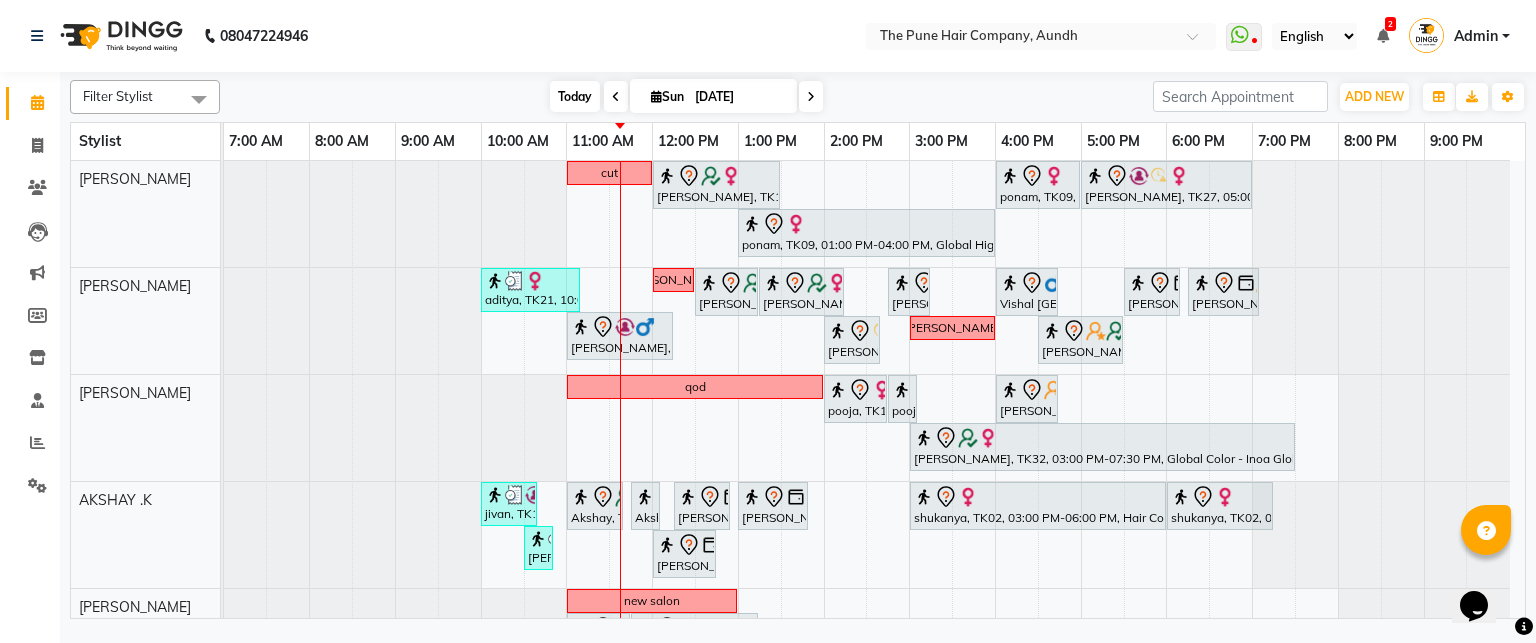 click on "Today" at bounding box center [575, 96] 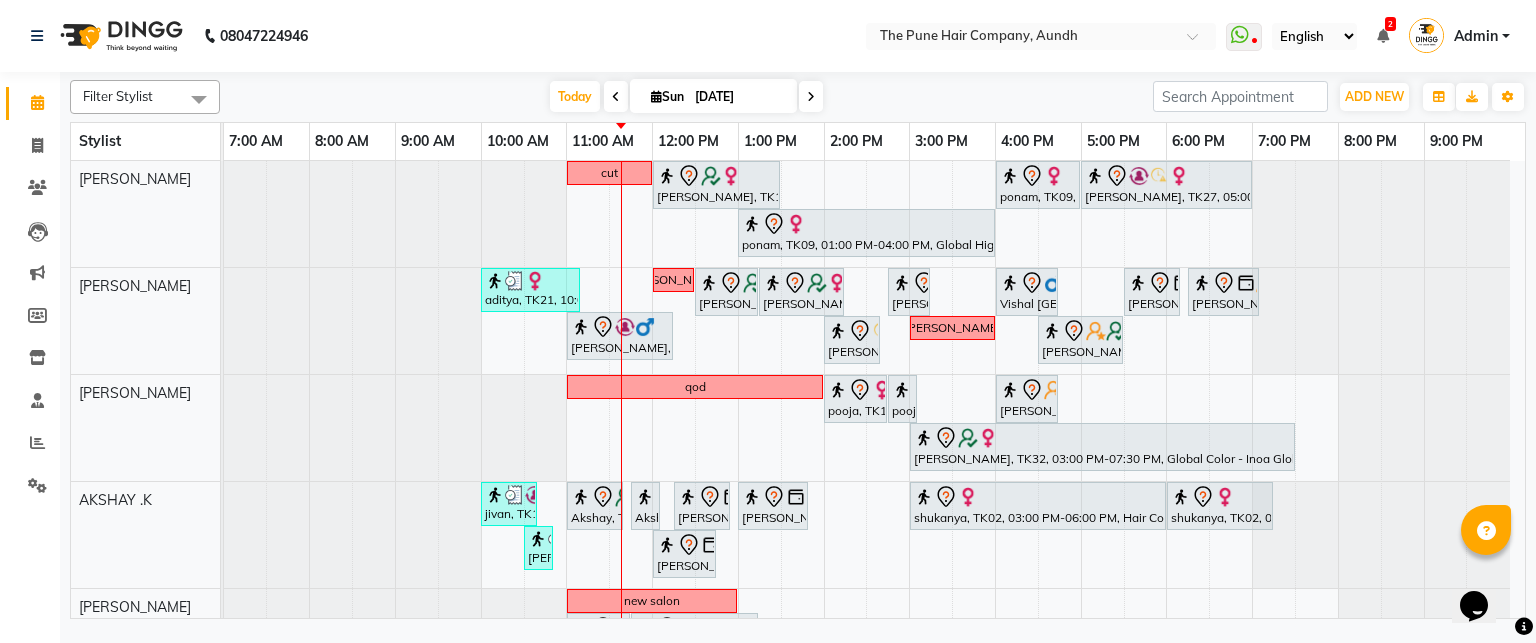 click at bounding box center [811, 96] 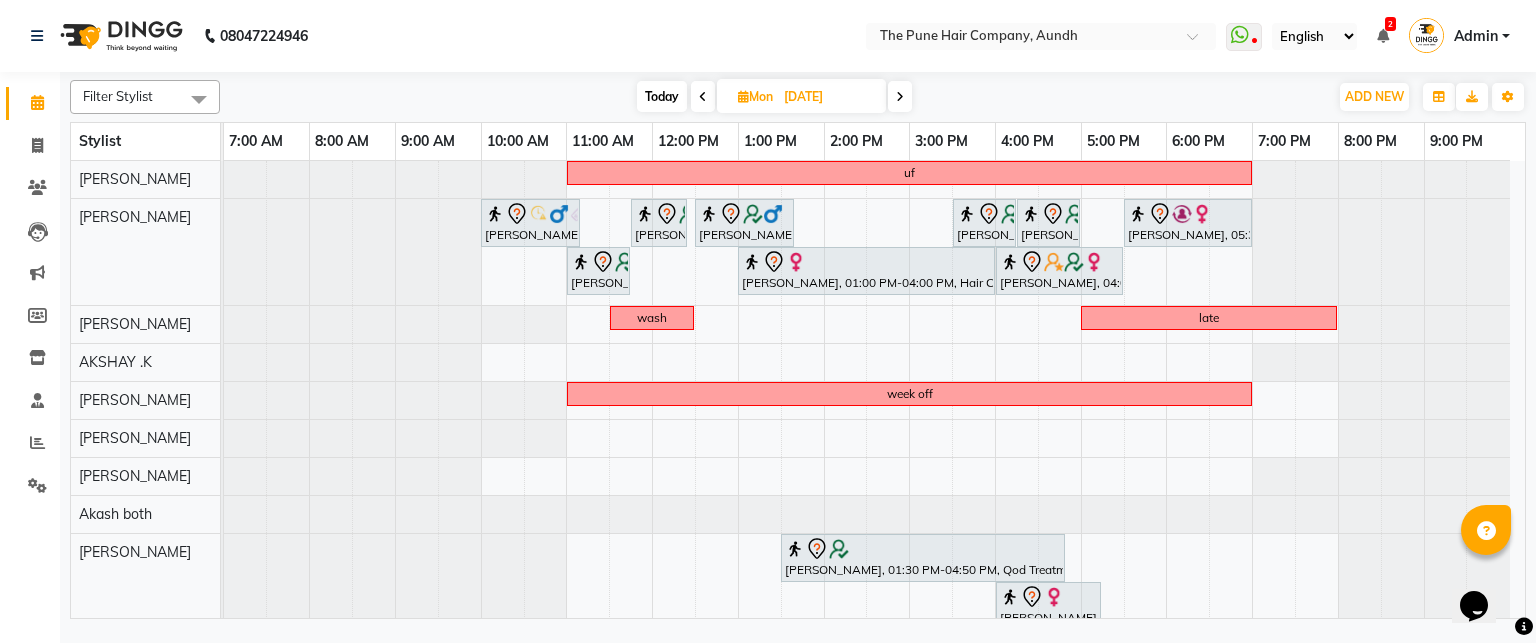 click at bounding box center [900, 97] 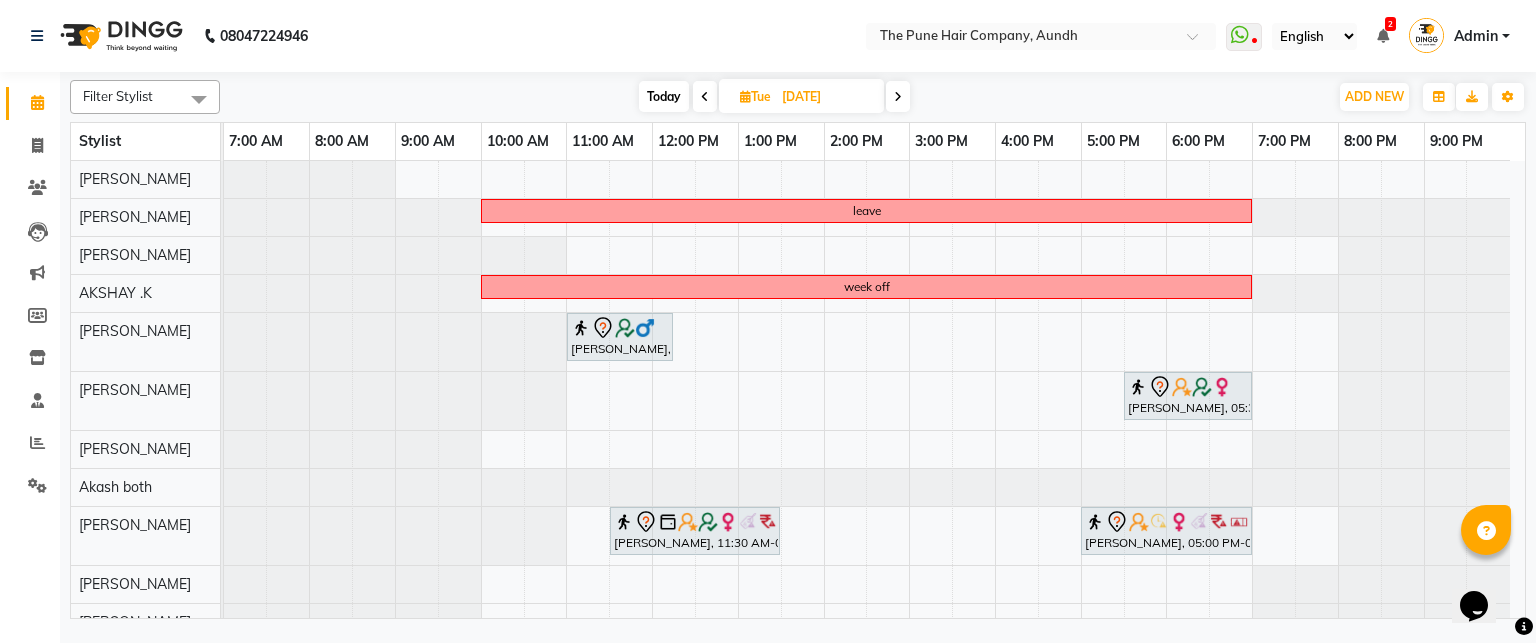 click at bounding box center [898, 96] 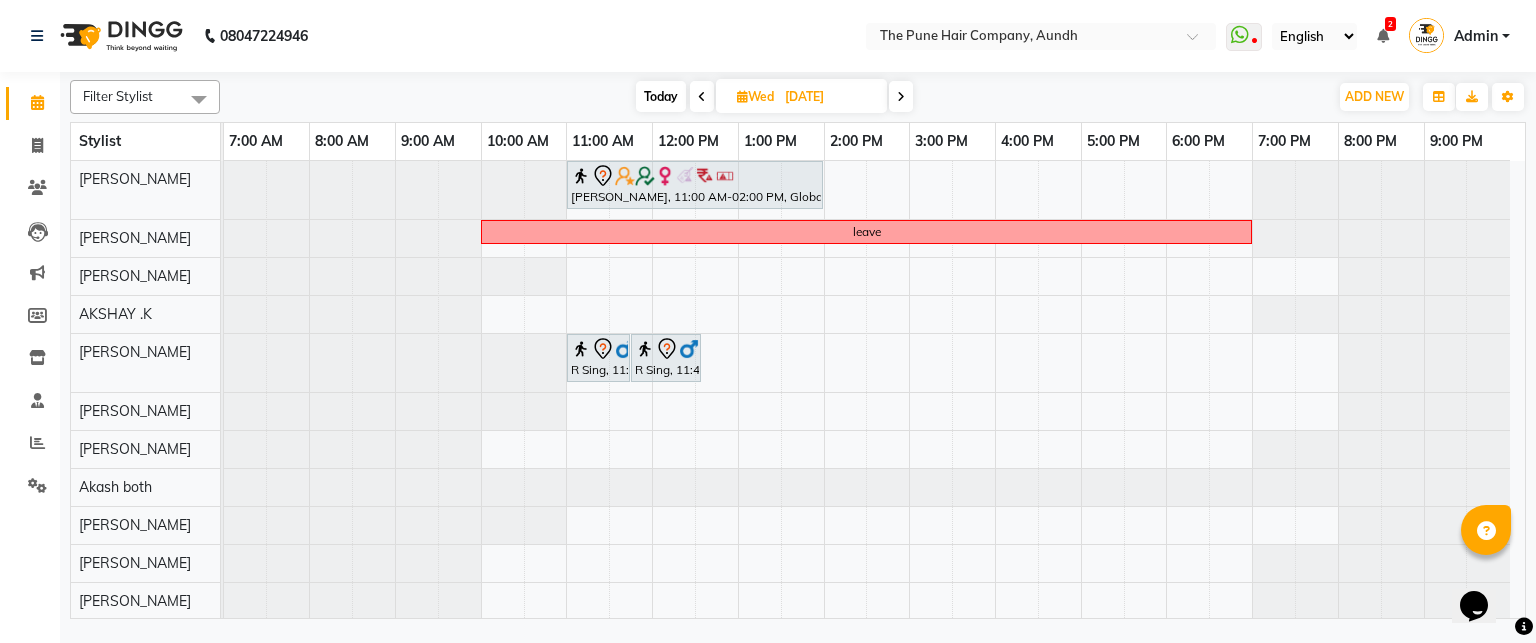 click on "Today" at bounding box center [661, 96] 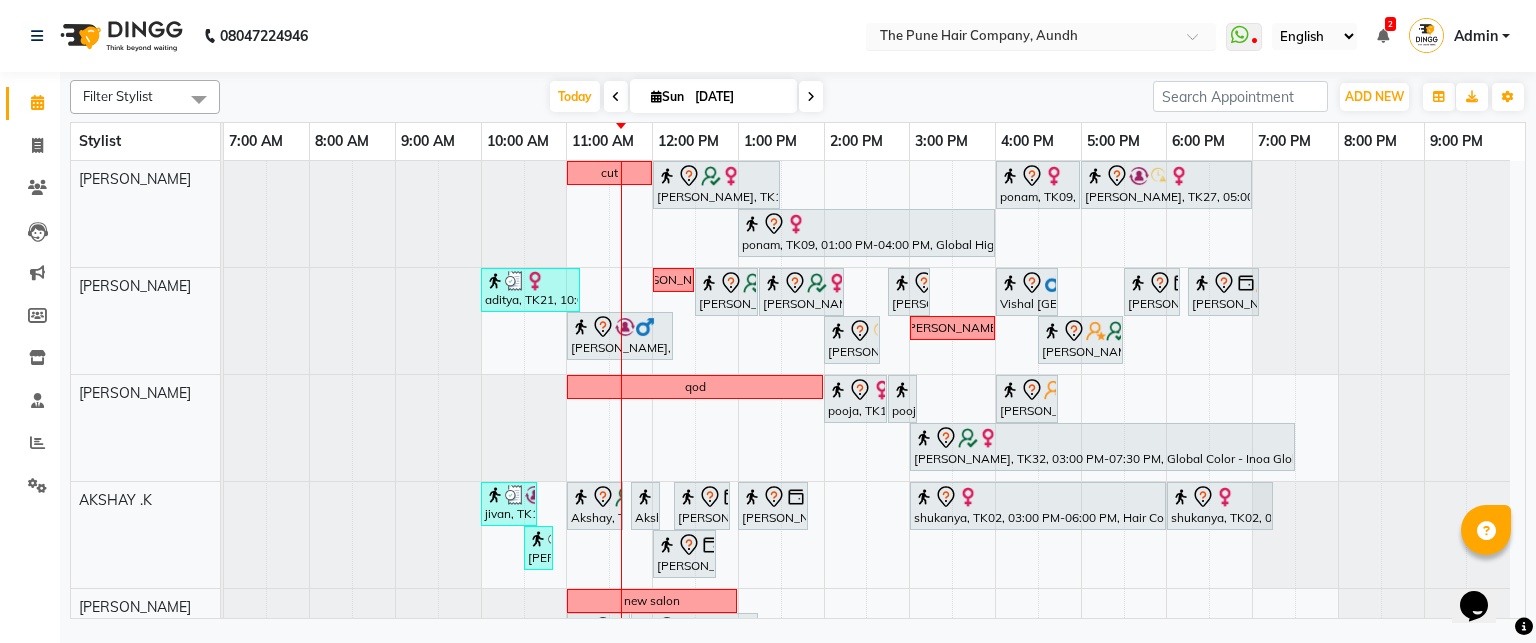 click at bounding box center [1021, 38] 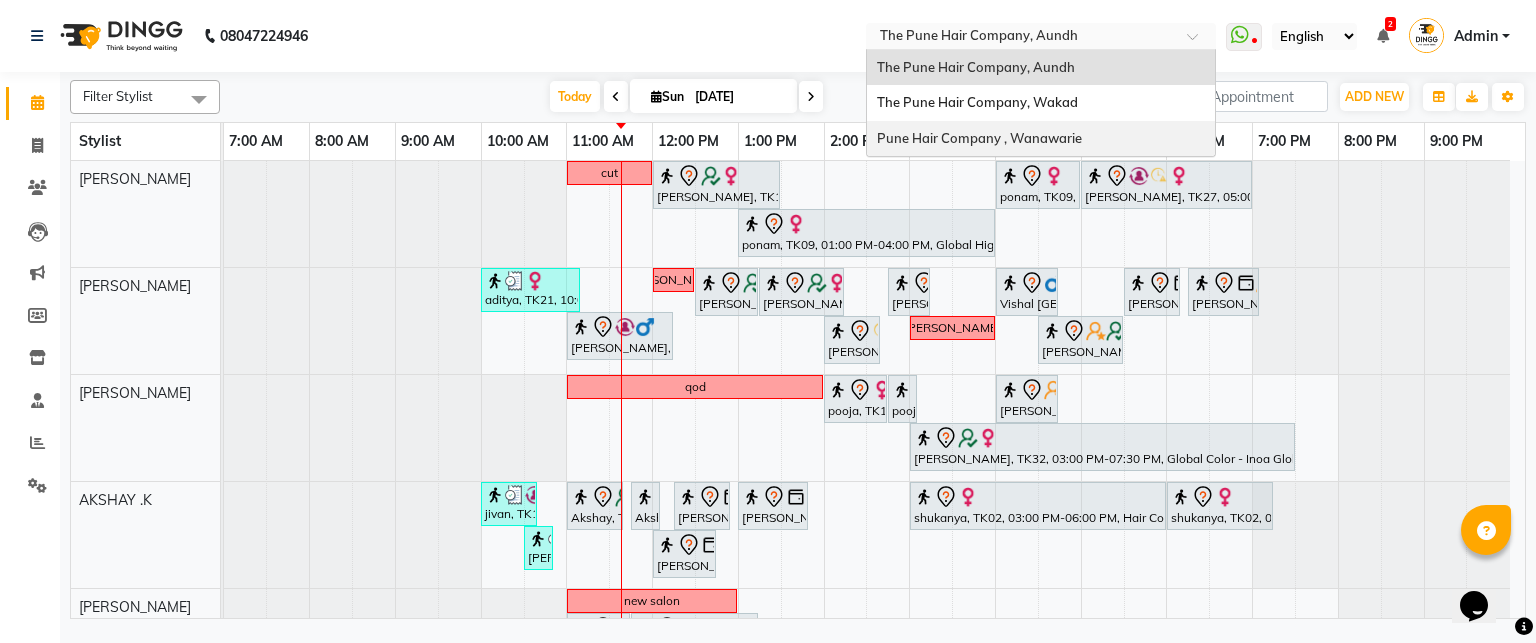 click on "Pune Hair Company , Wanawarie" at bounding box center (979, 138) 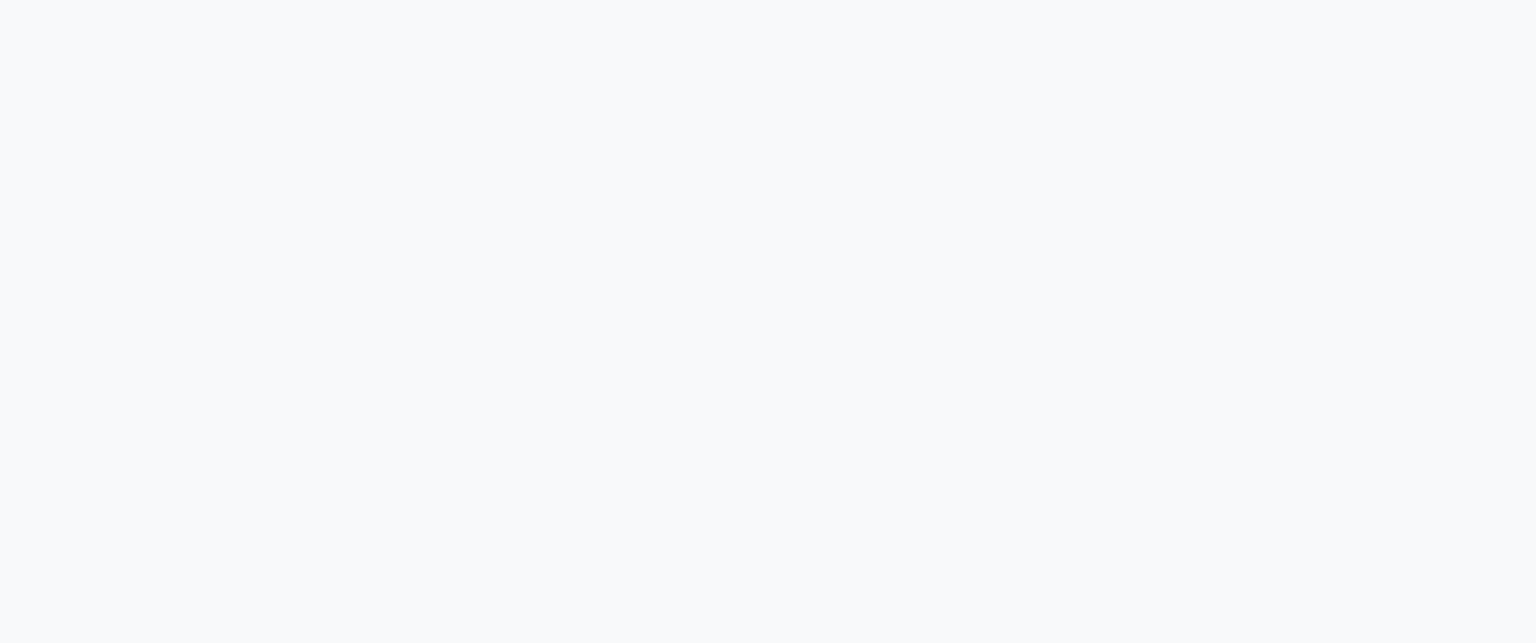 scroll, scrollTop: 0, scrollLeft: 0, axis: both 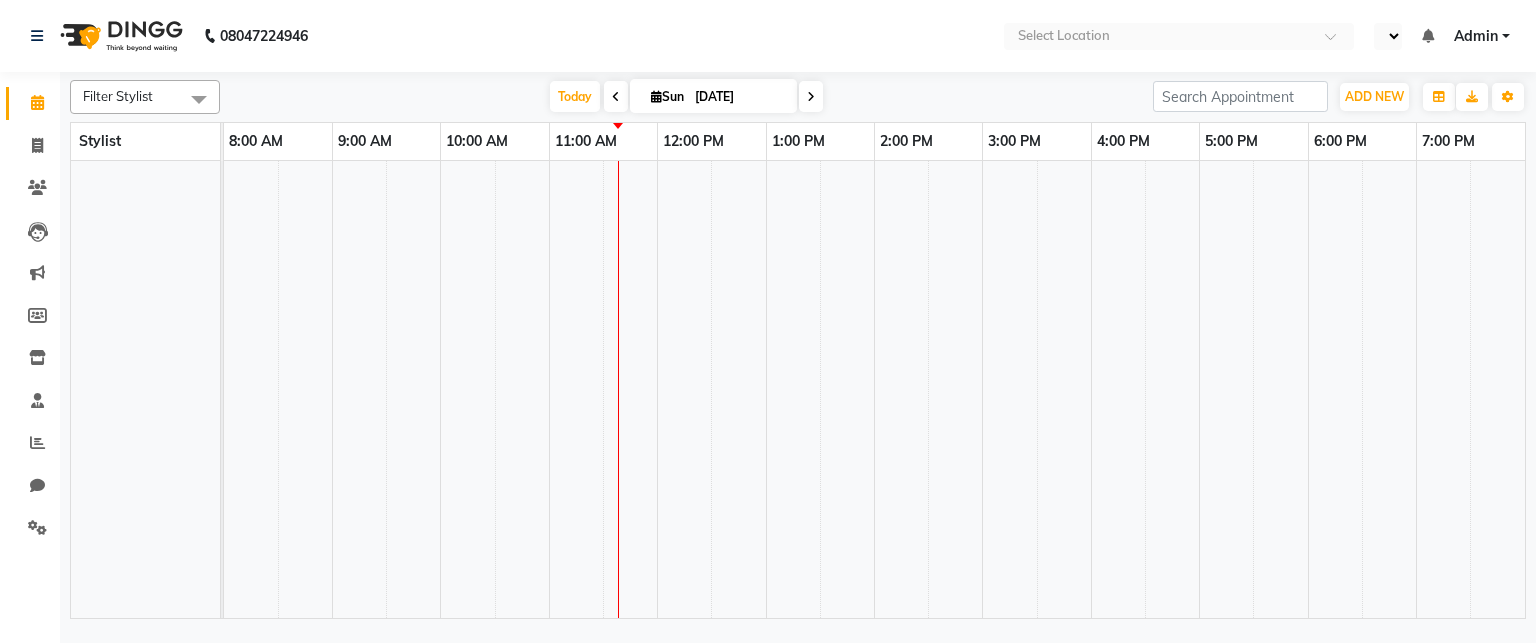 select on "en" 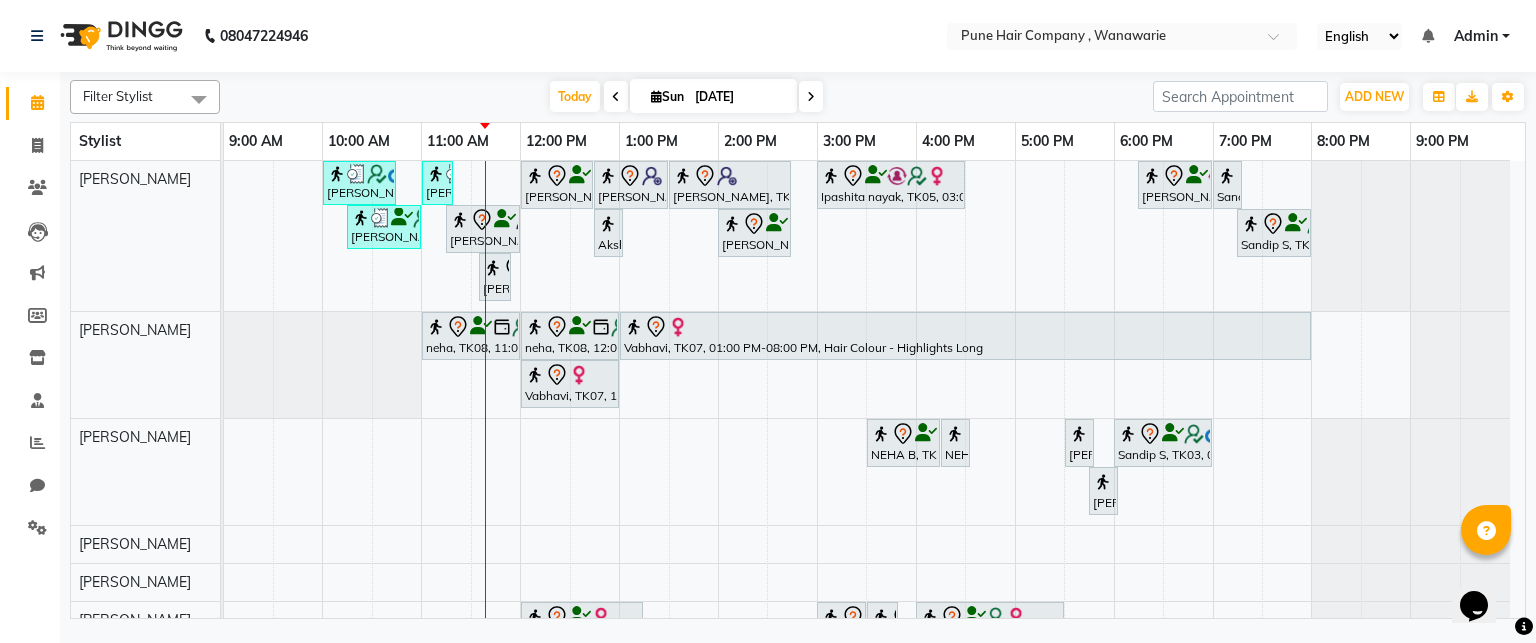 scroll, scrollTop: 0, scrollLeft: 0, axis: both 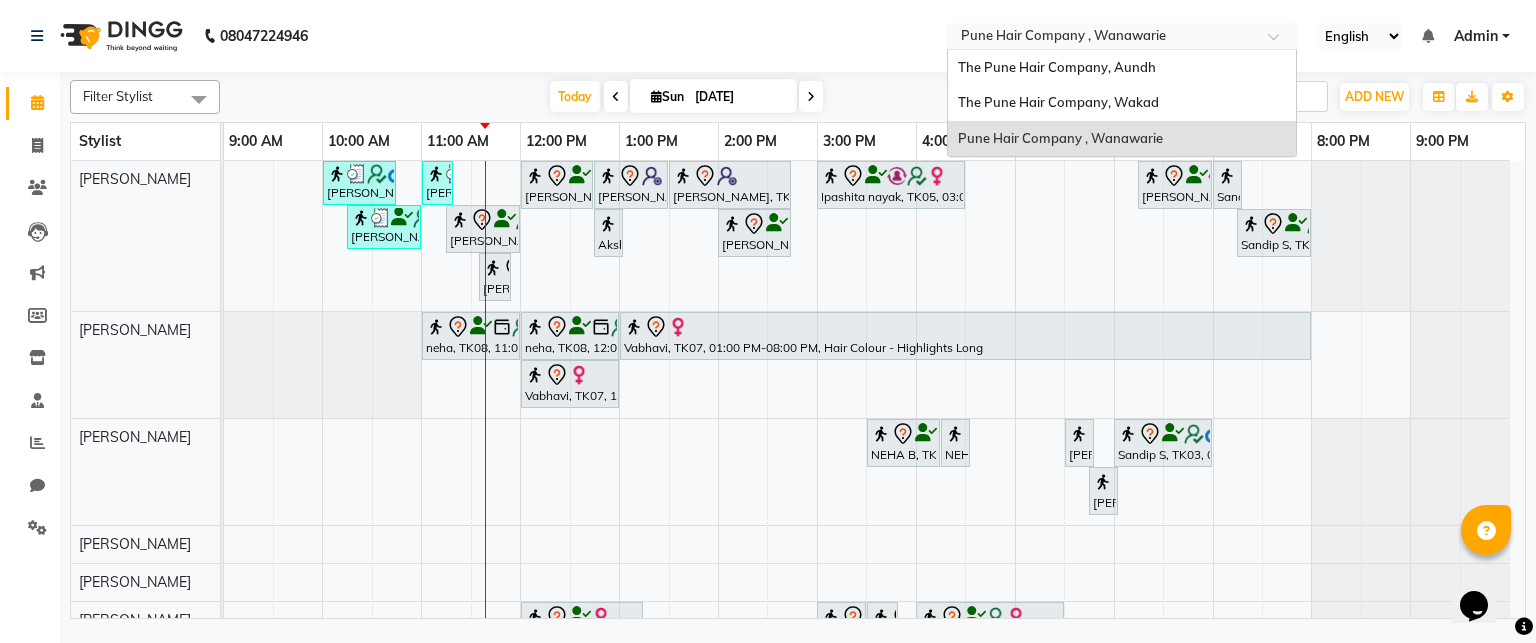 click at bounding box center (1102, 38) 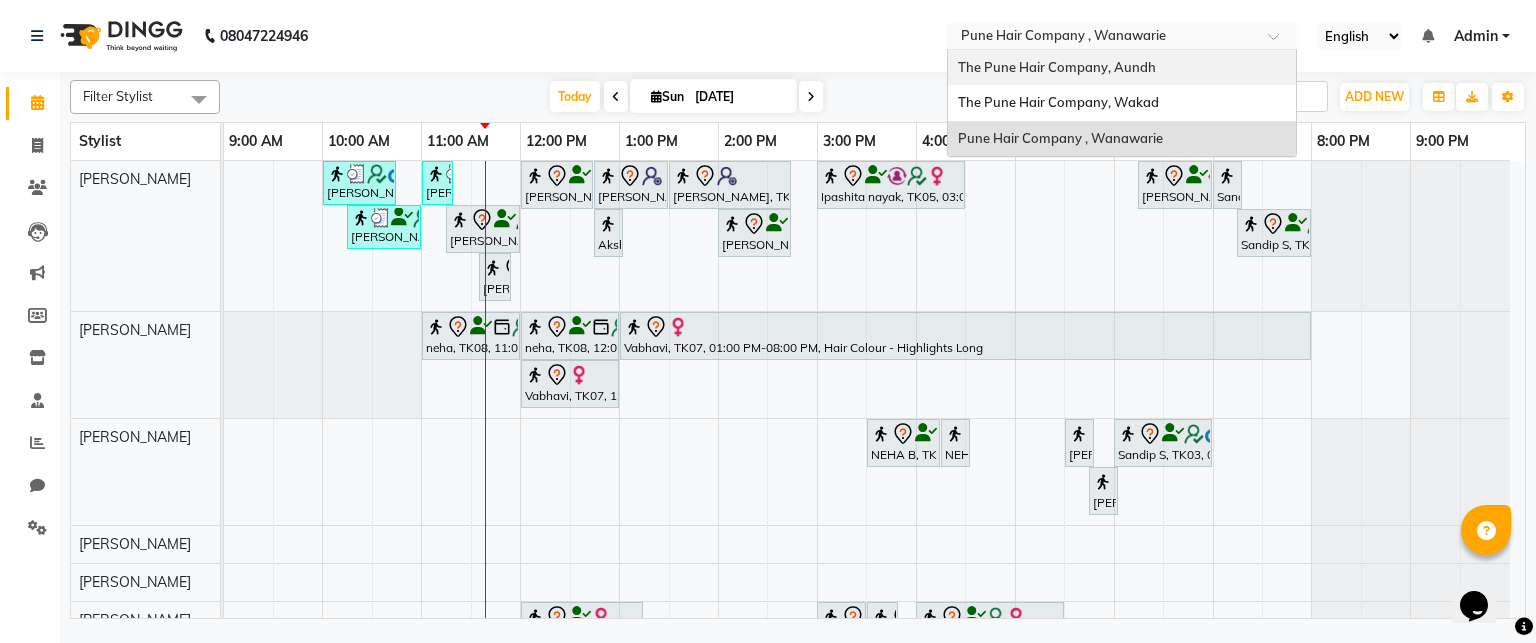 click on "The Pune Hair Company, Aundh" at bounding box center [1122, 68] 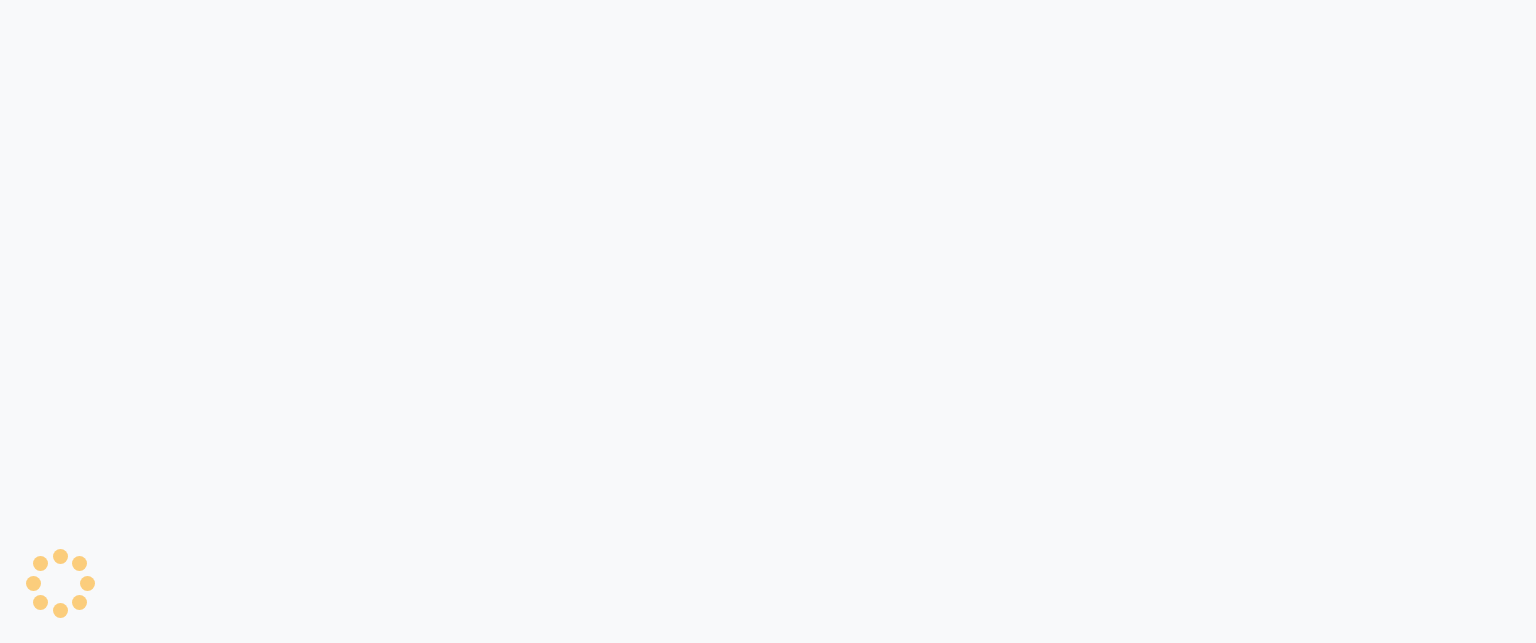 scroll, scrollTop: 0, scrollLeft: 0, axis: both 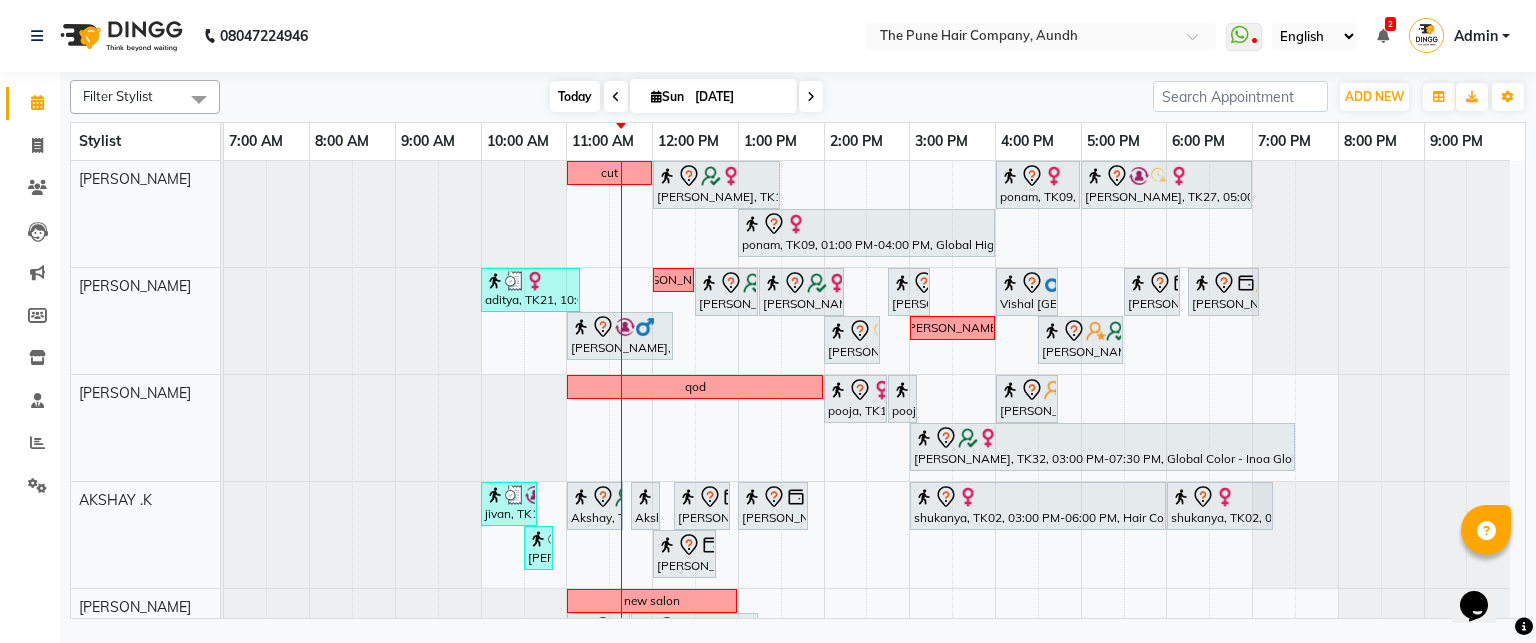 click on "Today" at bounding box center (575, 96) 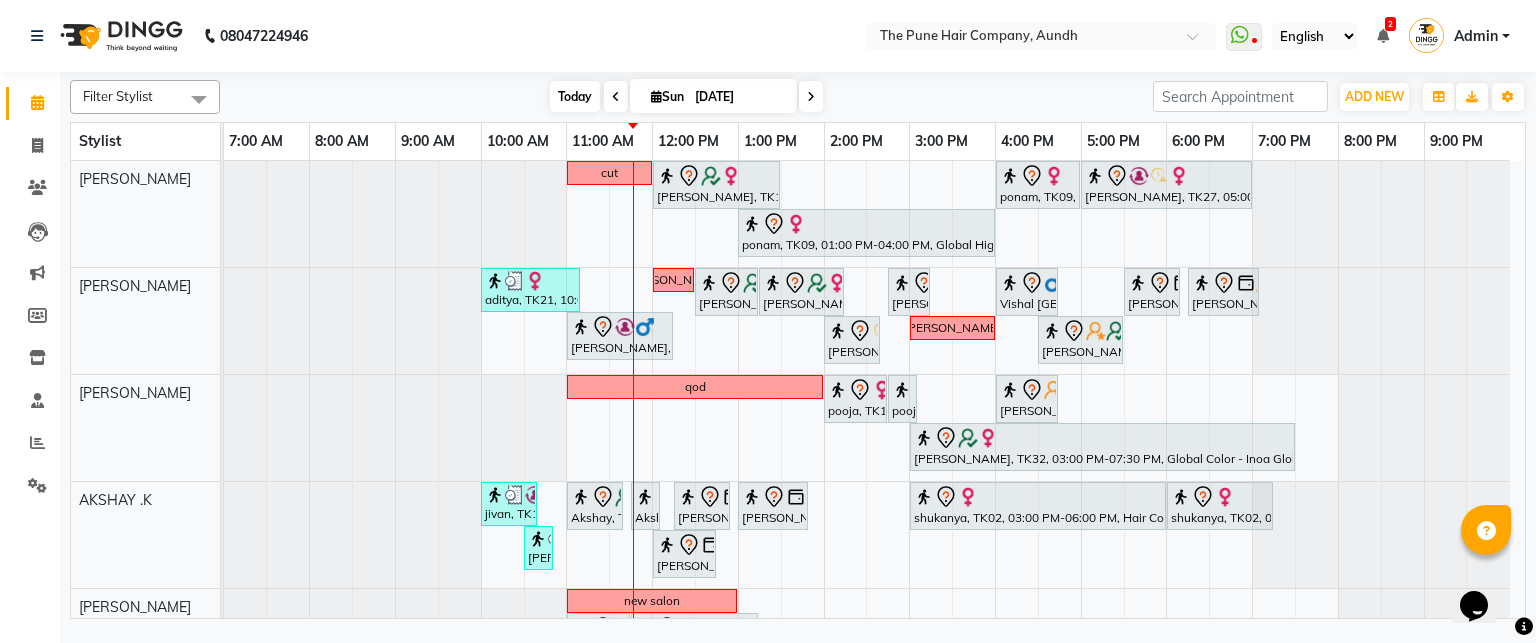click on "Today" at bounding box center (575, 96) 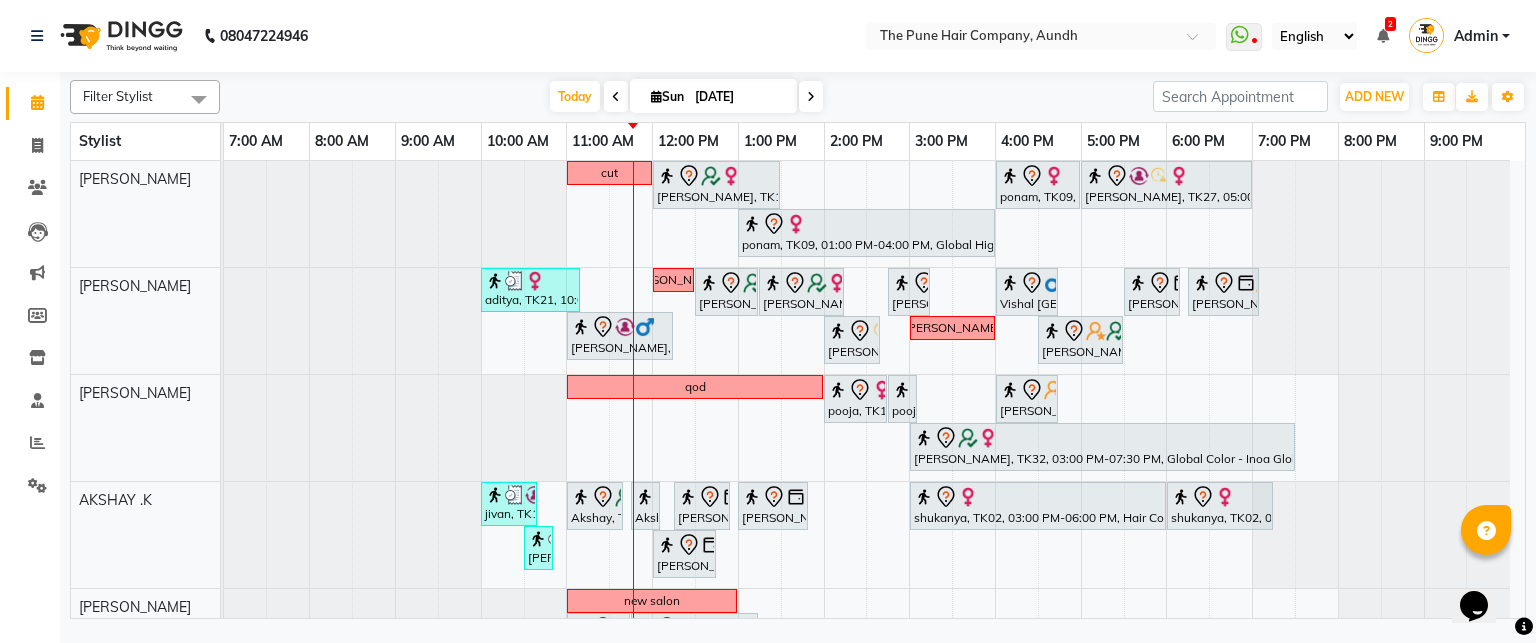 scroll, scrollTop: 600, scrollLeft: 0, axis: vertical 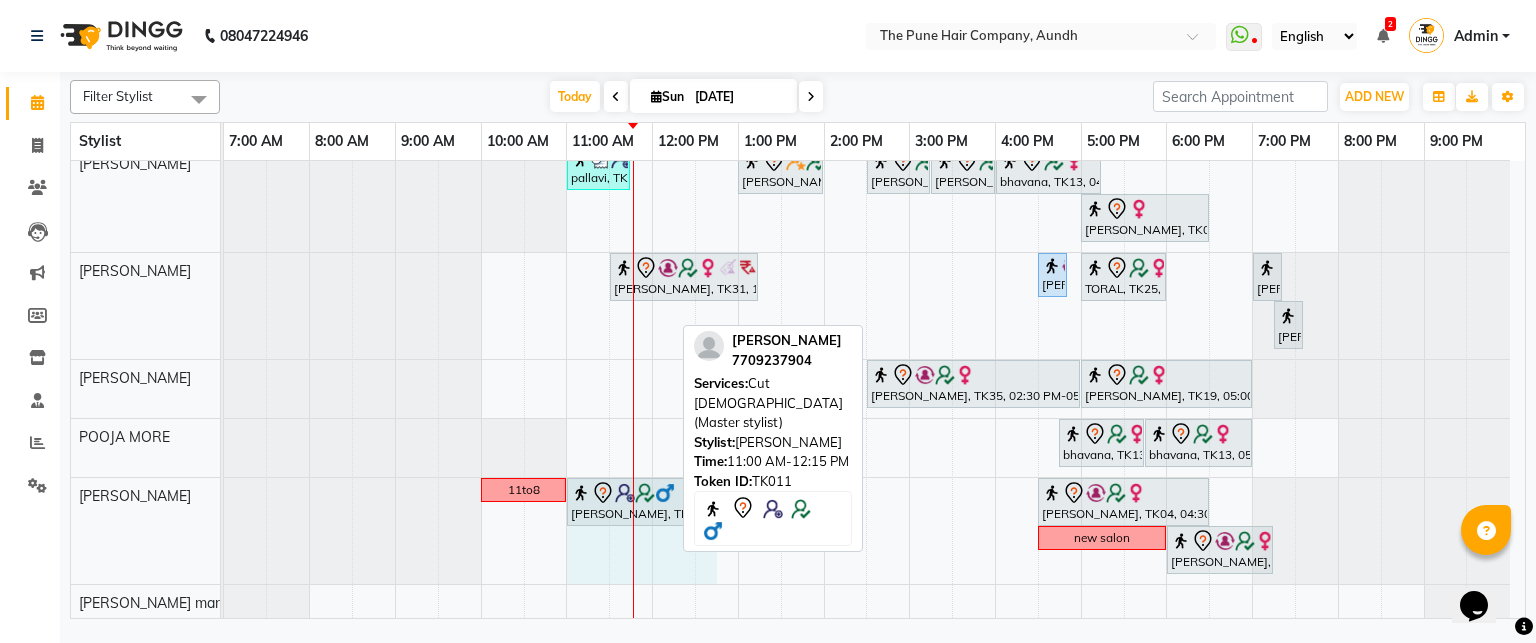 drag, startPoint x: 668, startPoint y: 484, endPoint x: 696, endPoint y: 492, distance: 29.12044 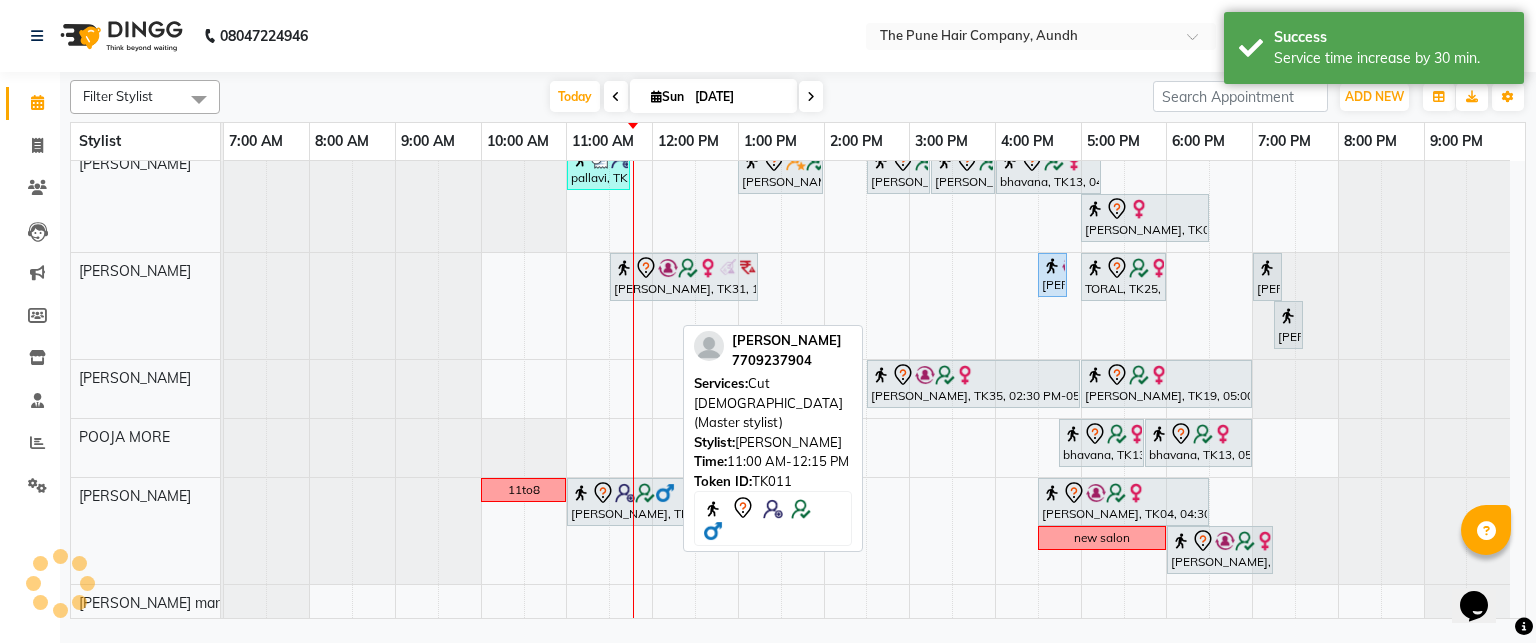 scroll, scrollTop: 682, scrollLeft: 0, axis: vertical 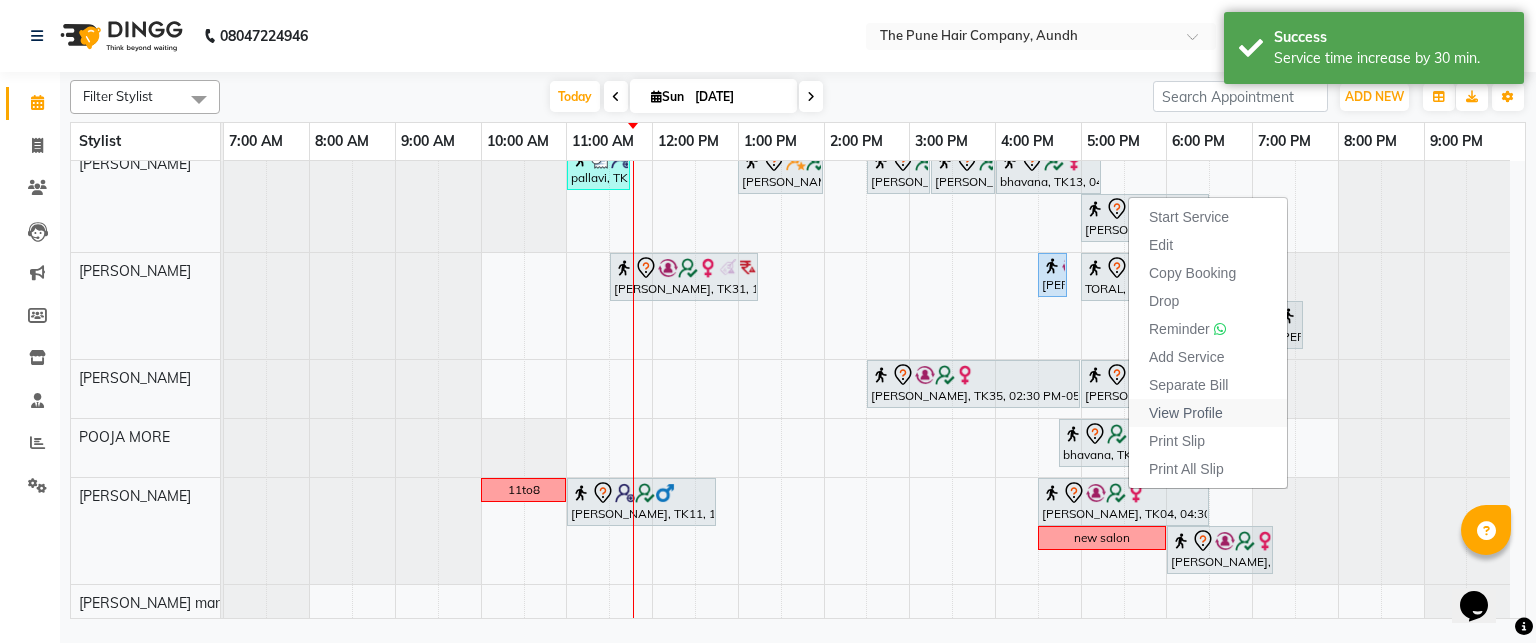click on "View Profile" at bounding box center (1186, 413) 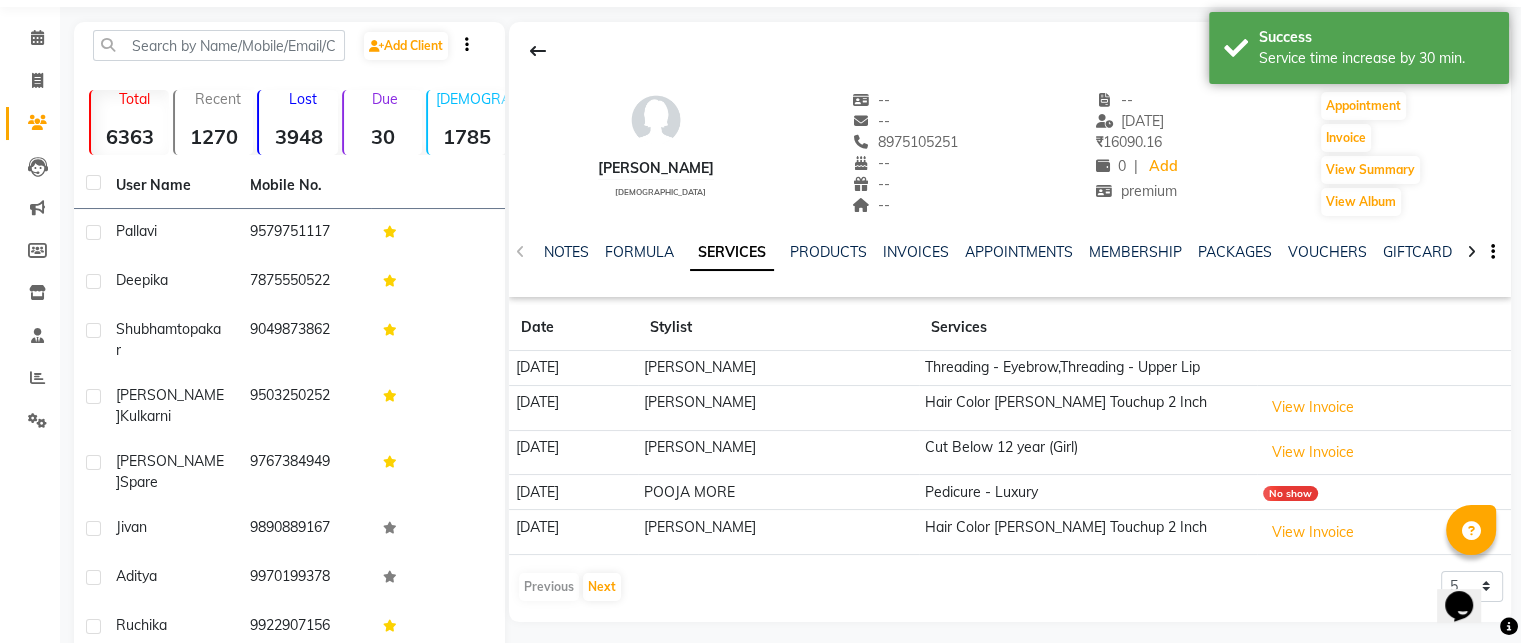 scroll, scrollTop: 100, scrollLeft: 0, axis: vertical 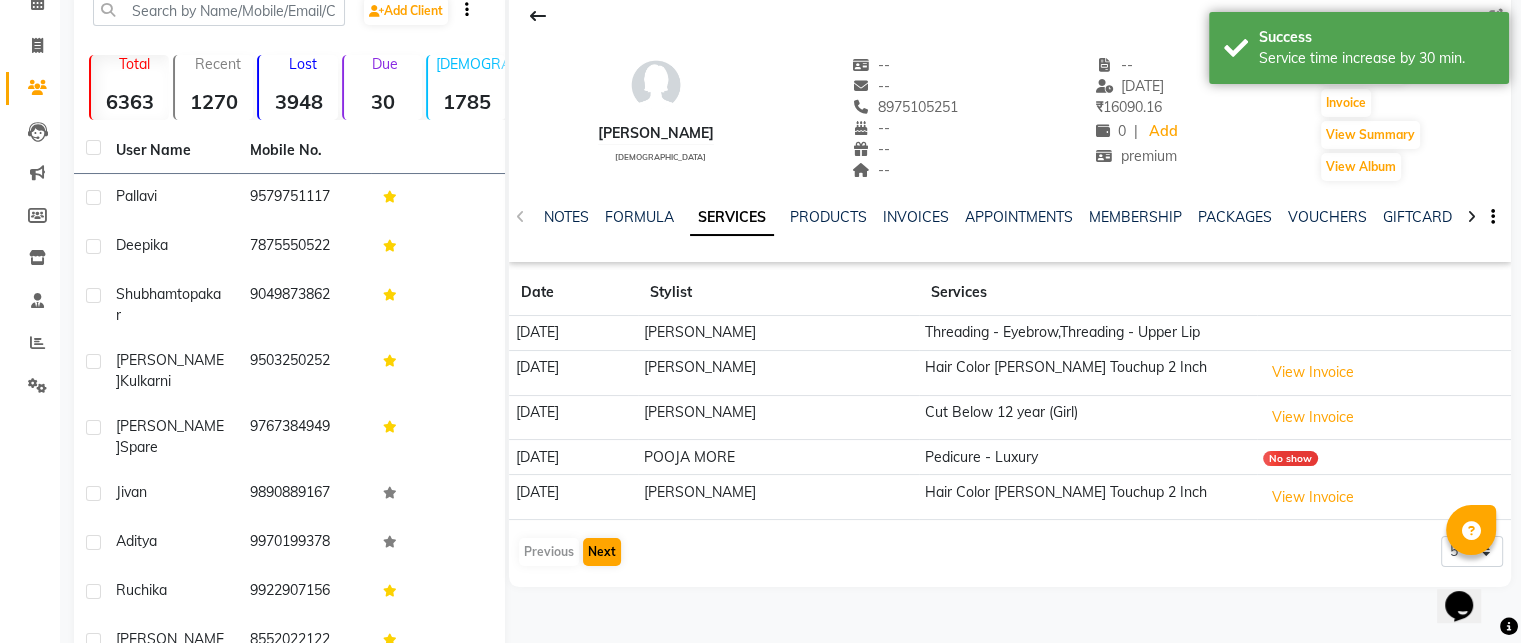 click on "Previous   Next" 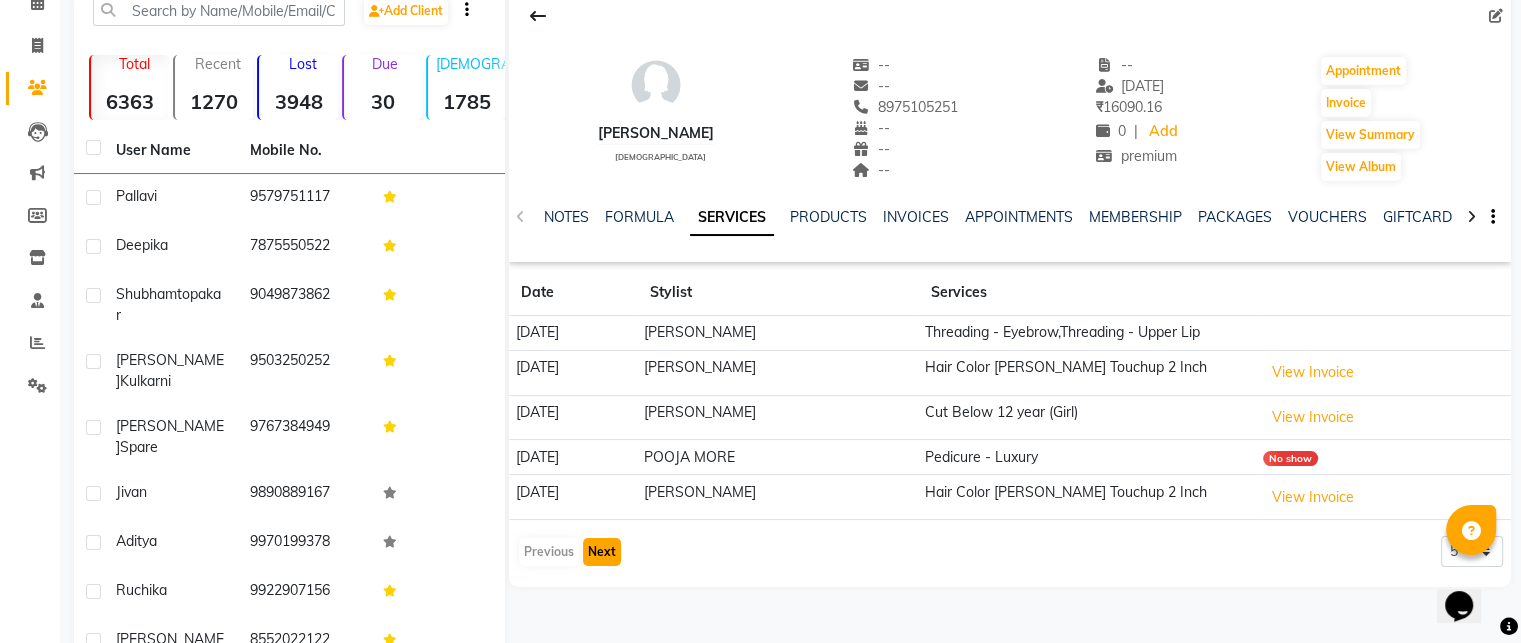 click on "Next" 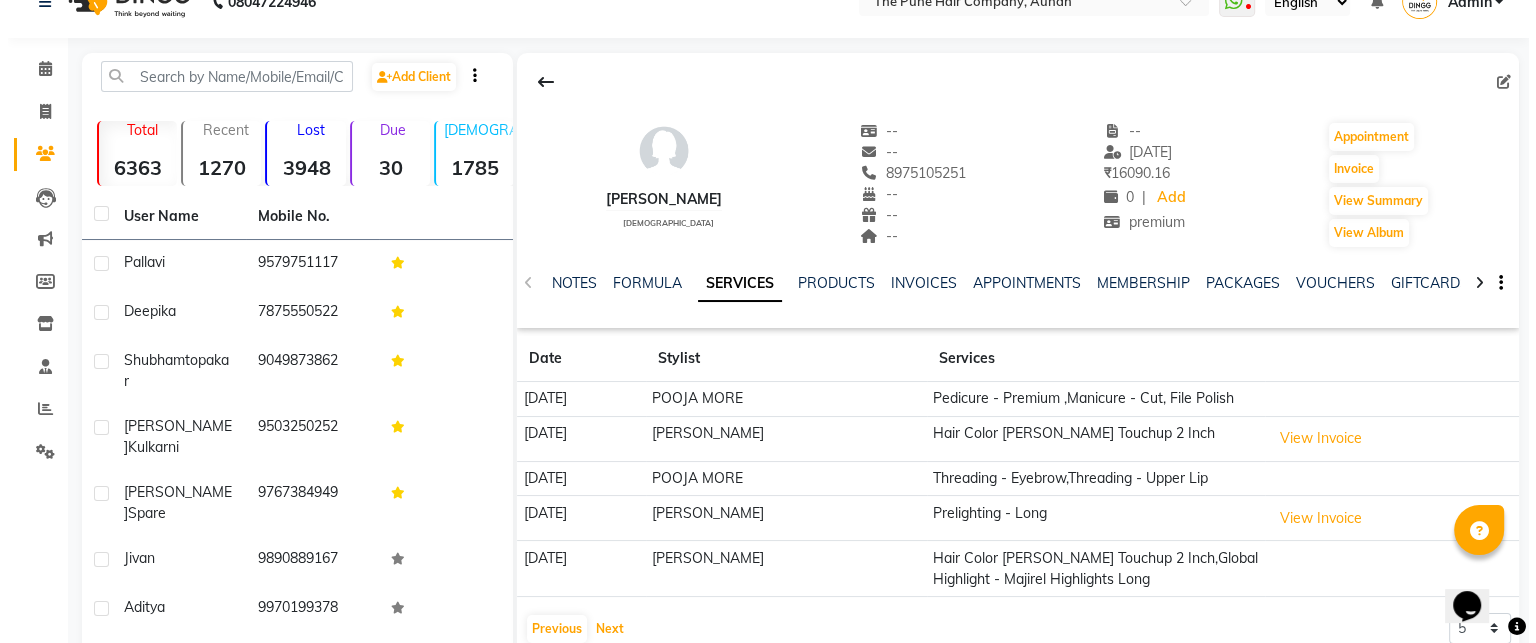 scroll, scrollTop: 0, scrollLeft: 0, axis: both 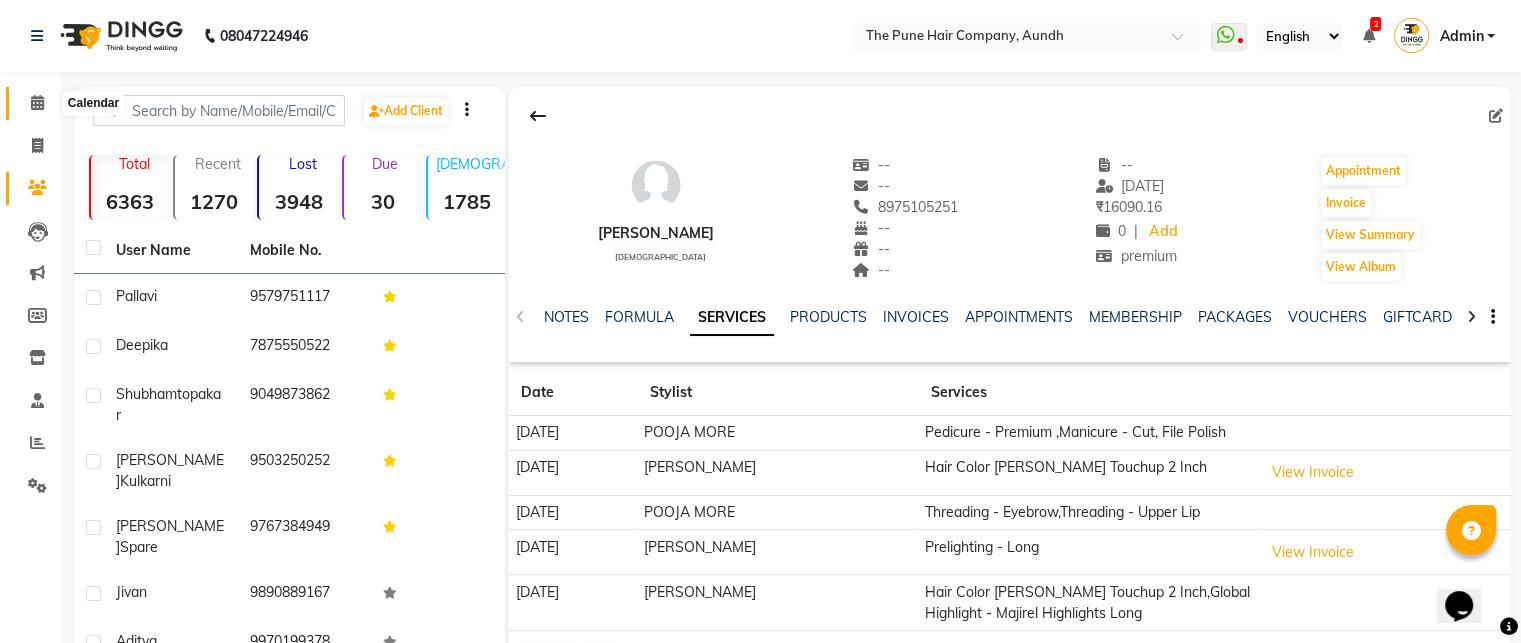 click 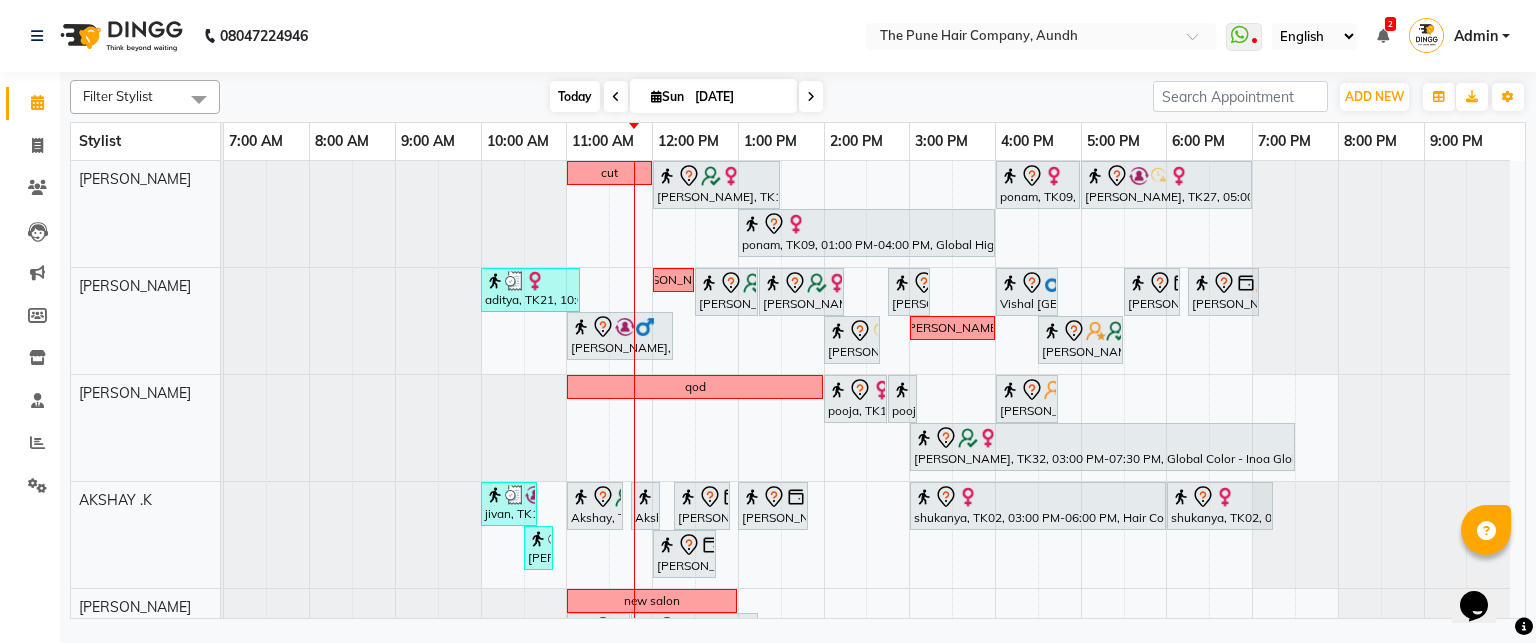 click on "Today" at bounding box center (575, 96) 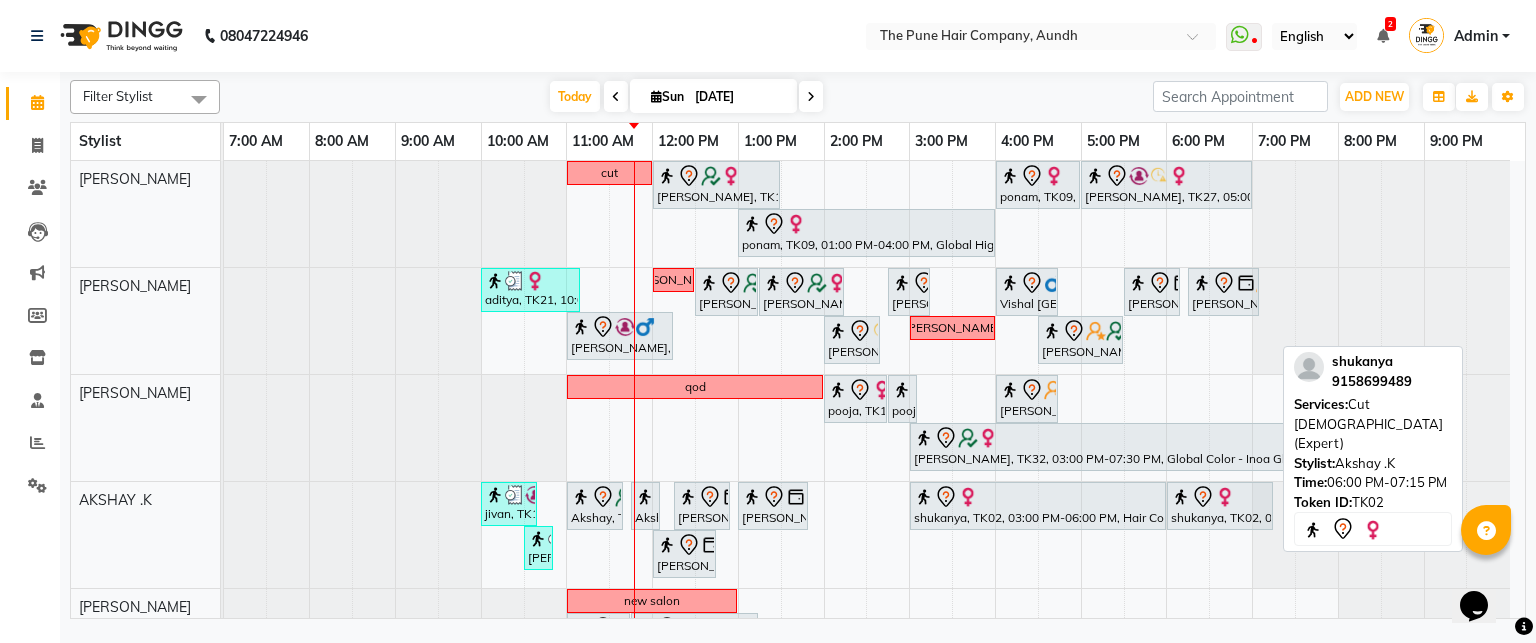 scroll, scrollTop: 123, scrollLeft: 0, axis: vertical 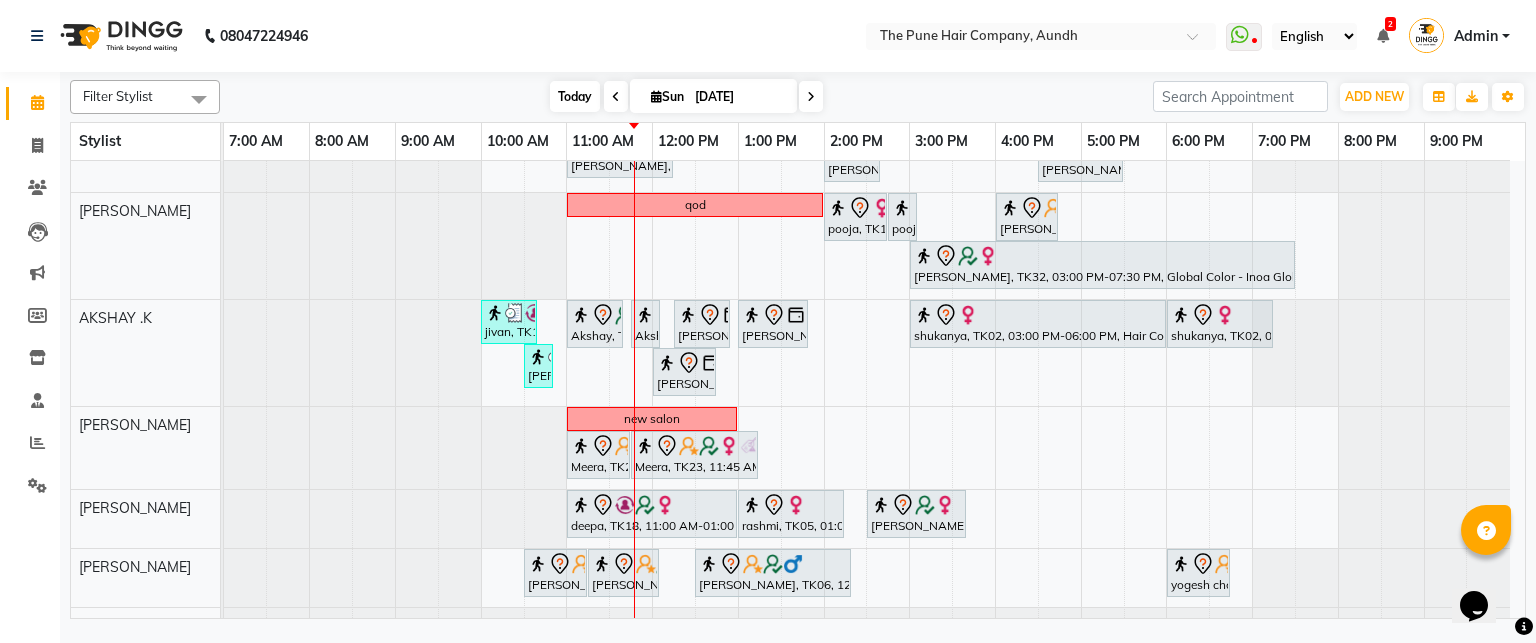 click on "Today" at bounding box center (575, 96) 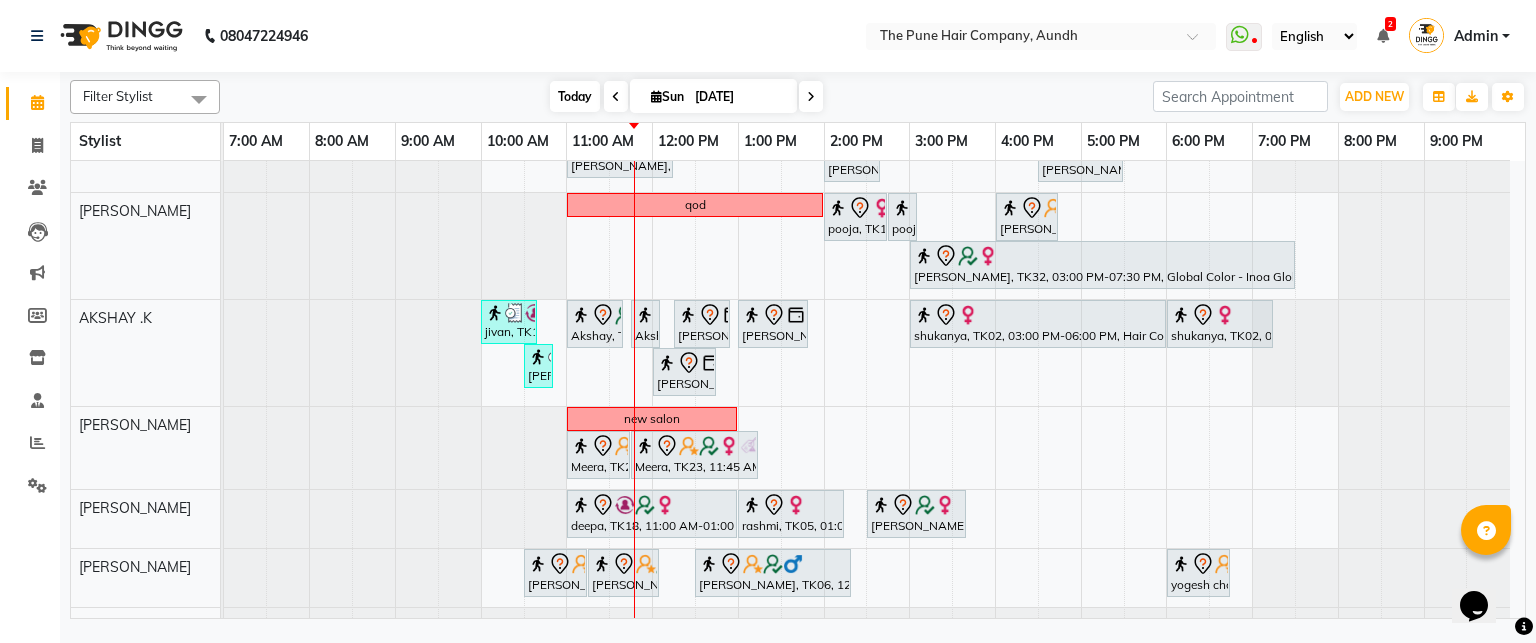 click on "Today" at bounding box center (575, 96) 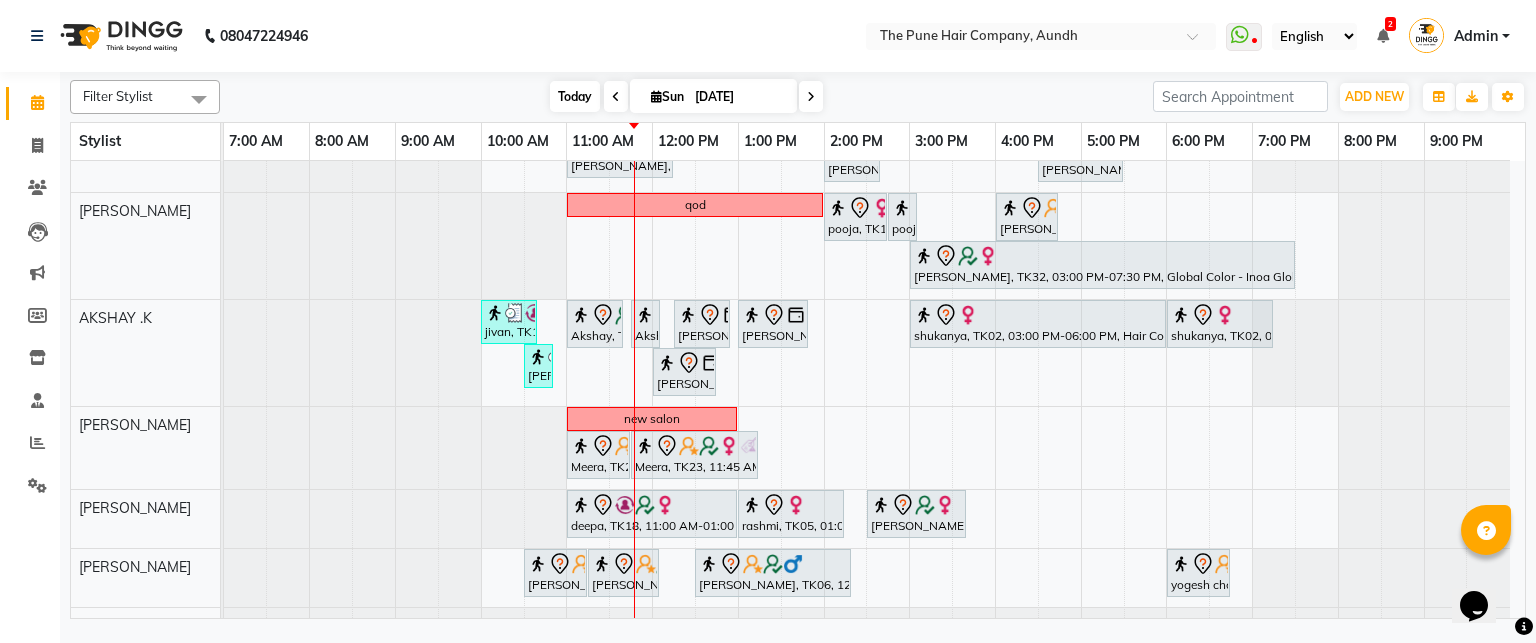 click on "Today" at bounding box center (575, 96) 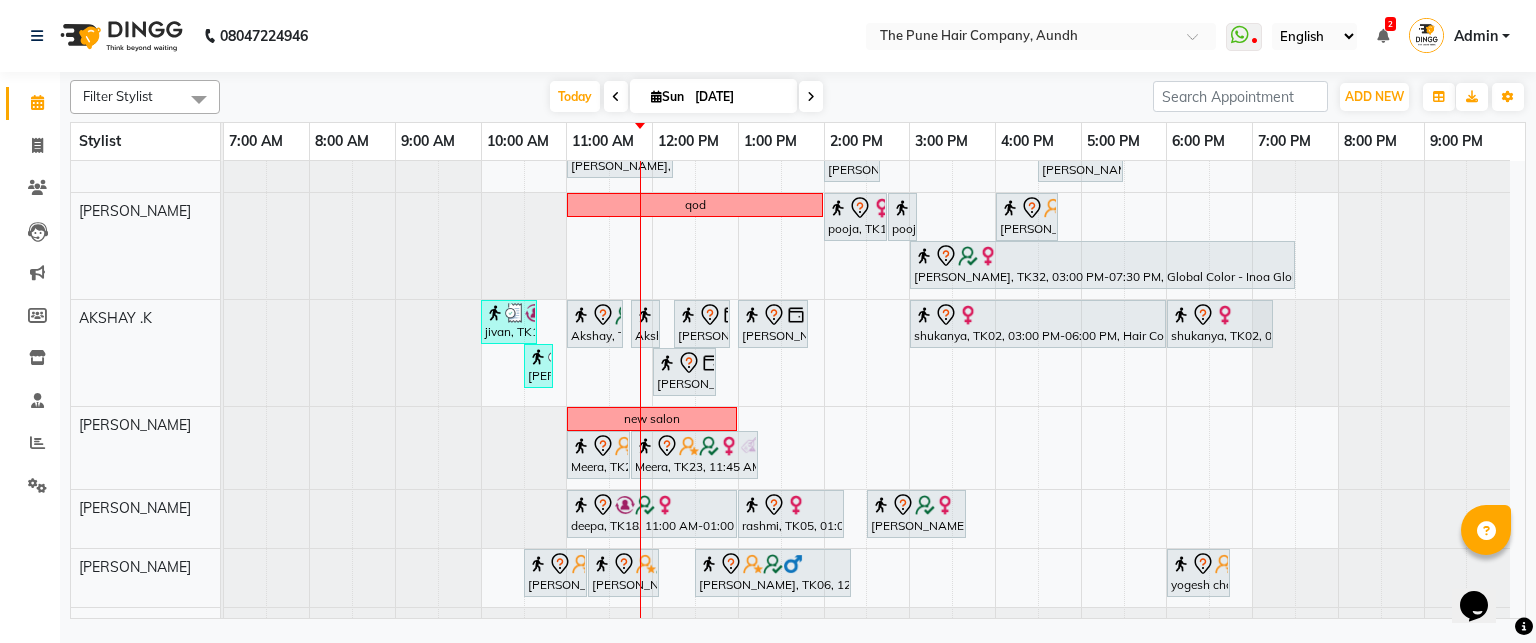 scroll, scrollTop: 380, scrollLeft: 0, axis: vertical 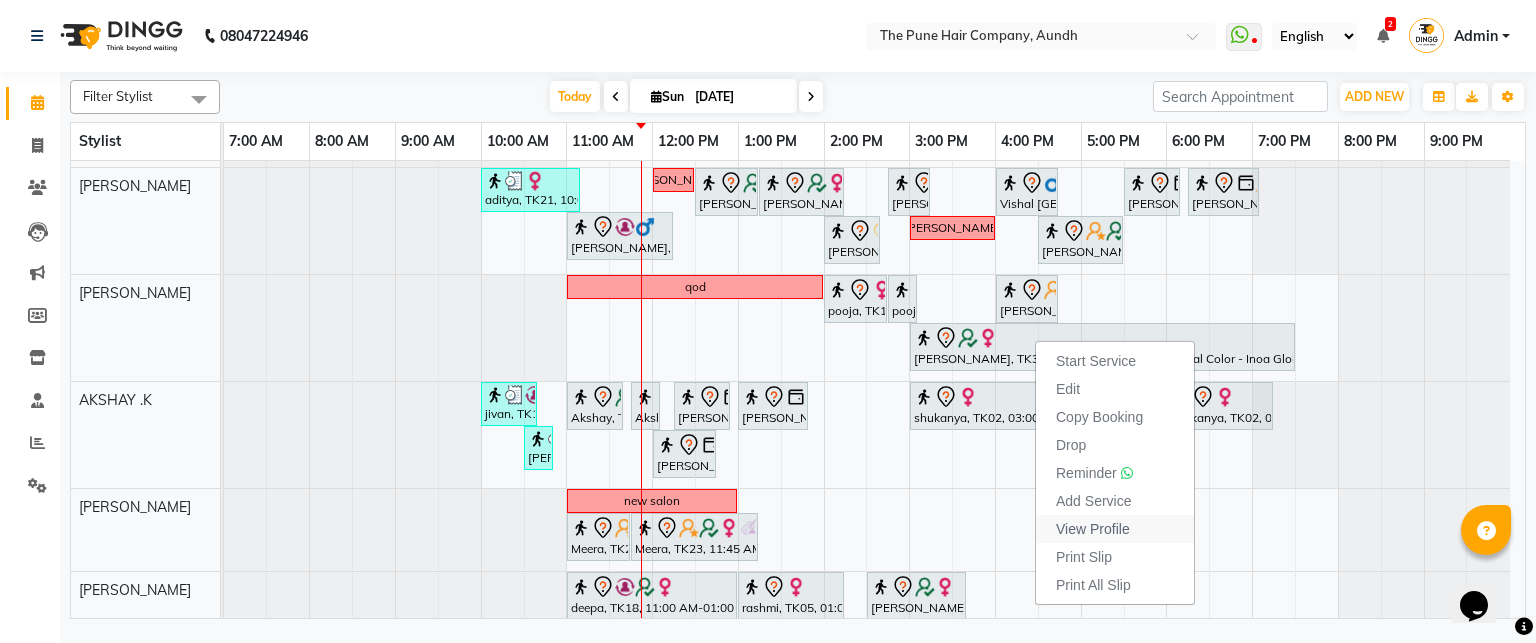 click on "View Profile" at bounding box center (1093, 529) 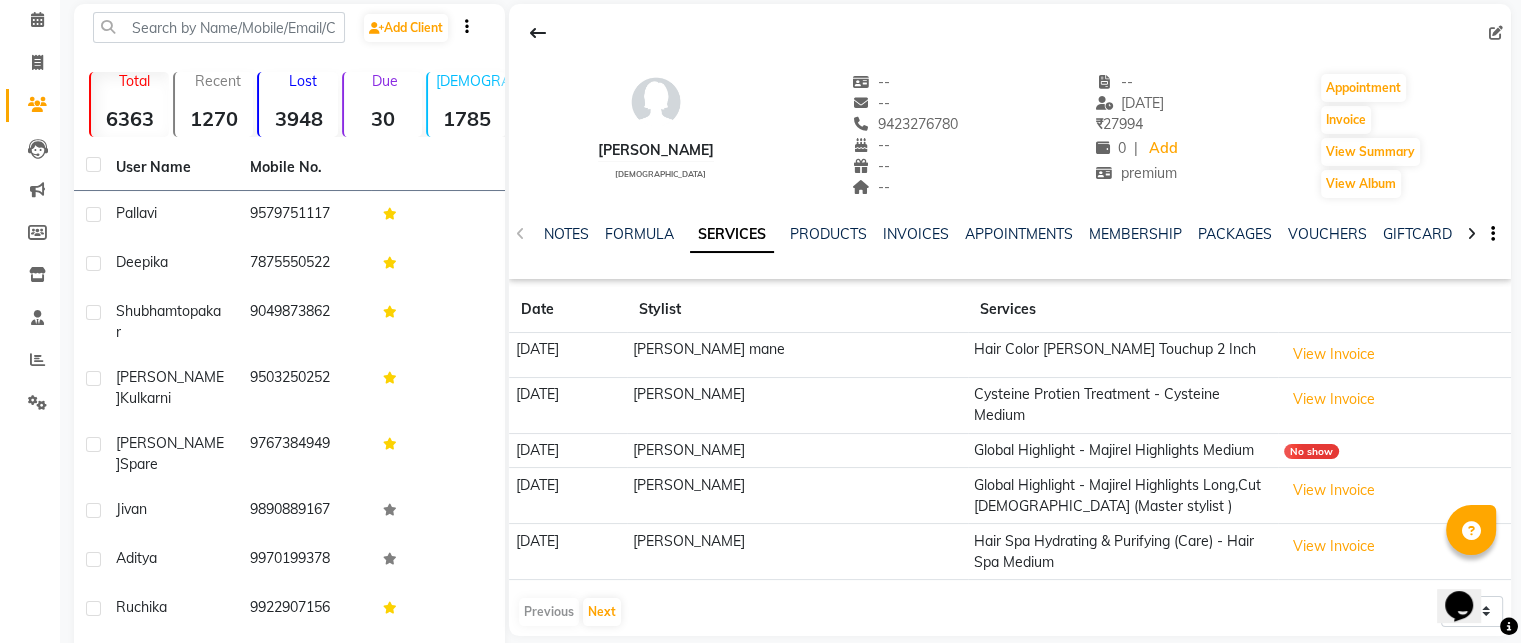 scroll, scrollTop: 200, scrollLeft: 0, axis: vertical 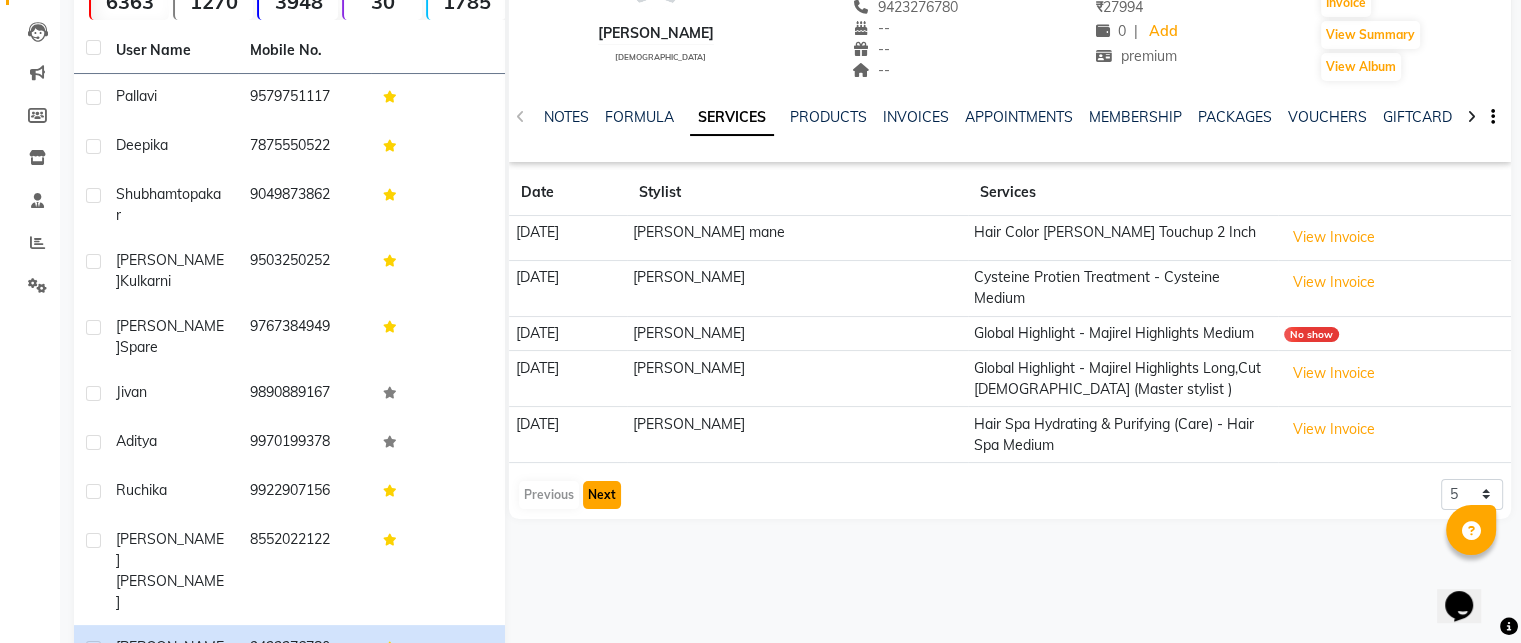 click on "Next" 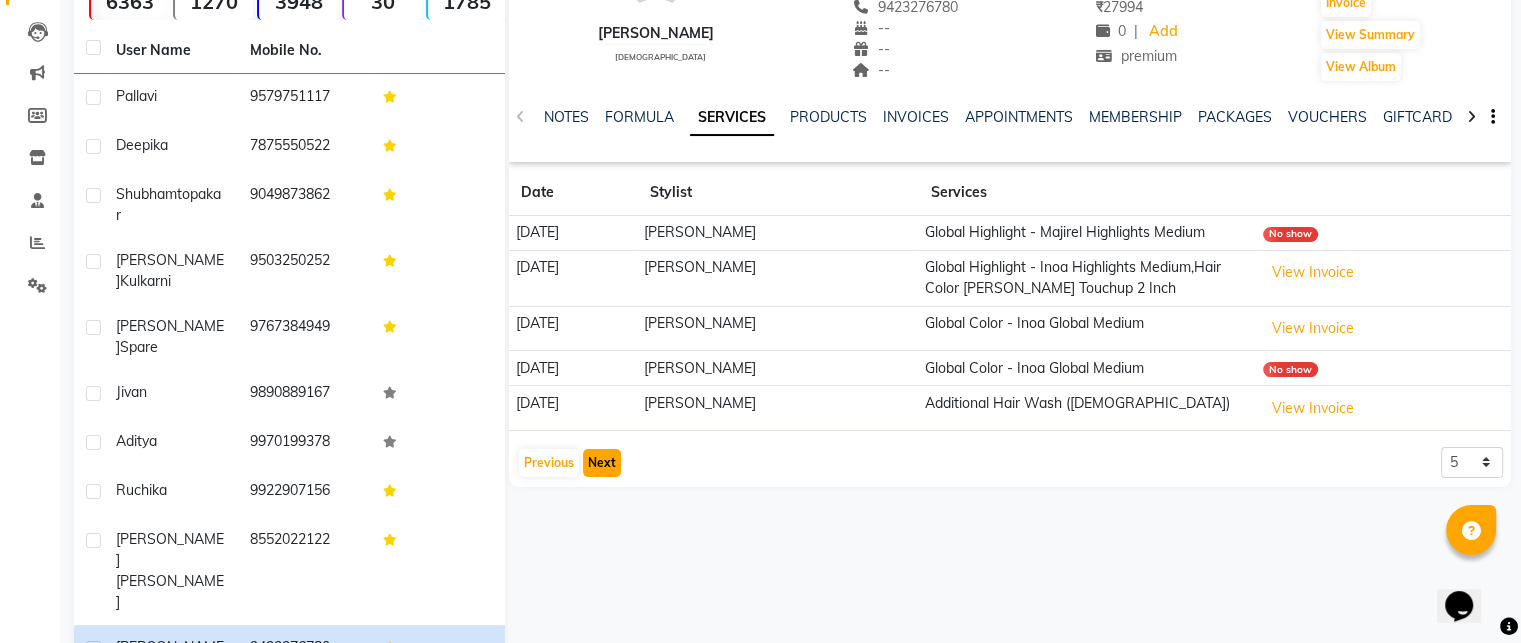click on "Next" 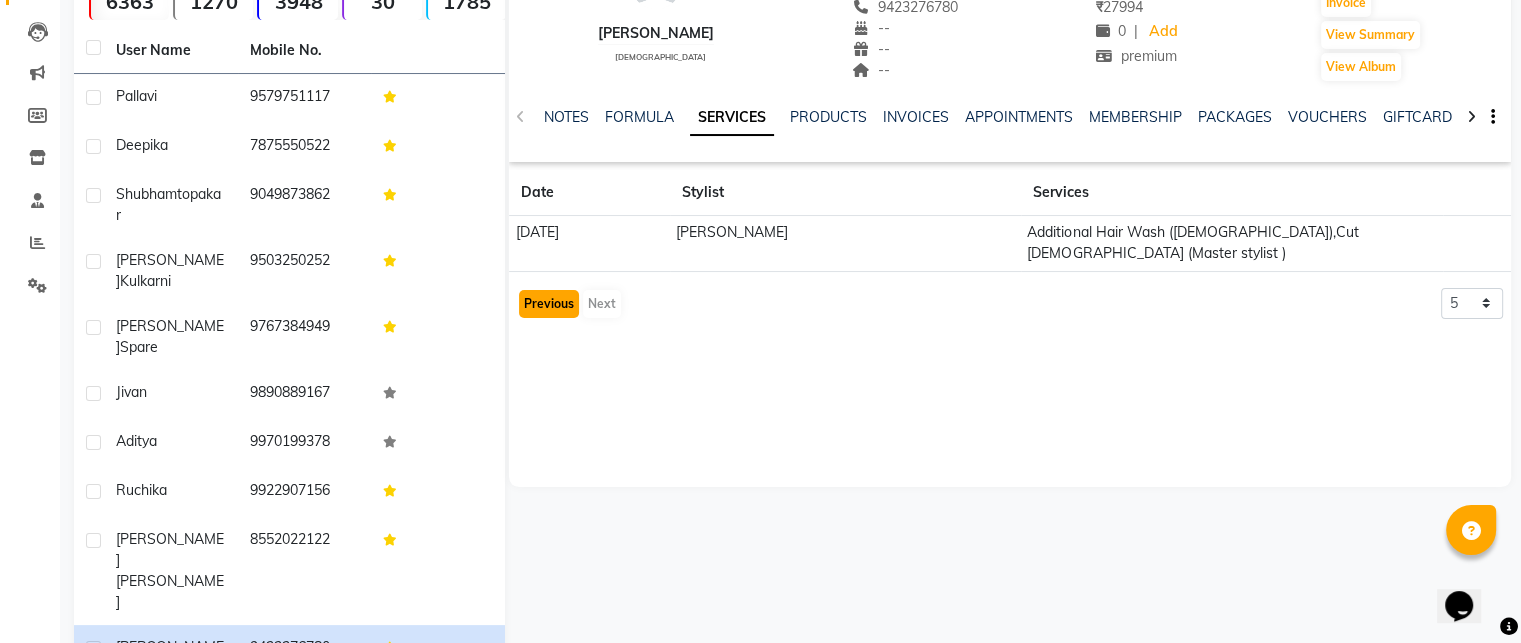 click on "Previous" 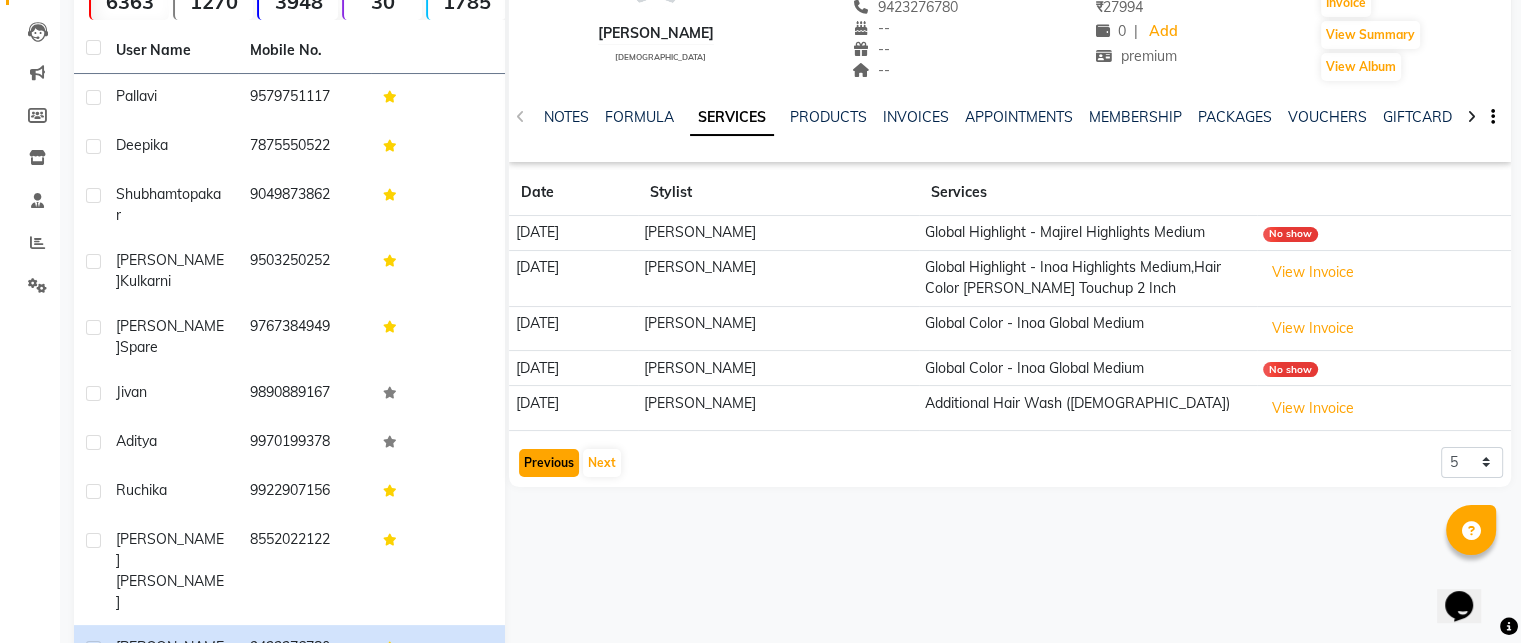 click on "Previous" 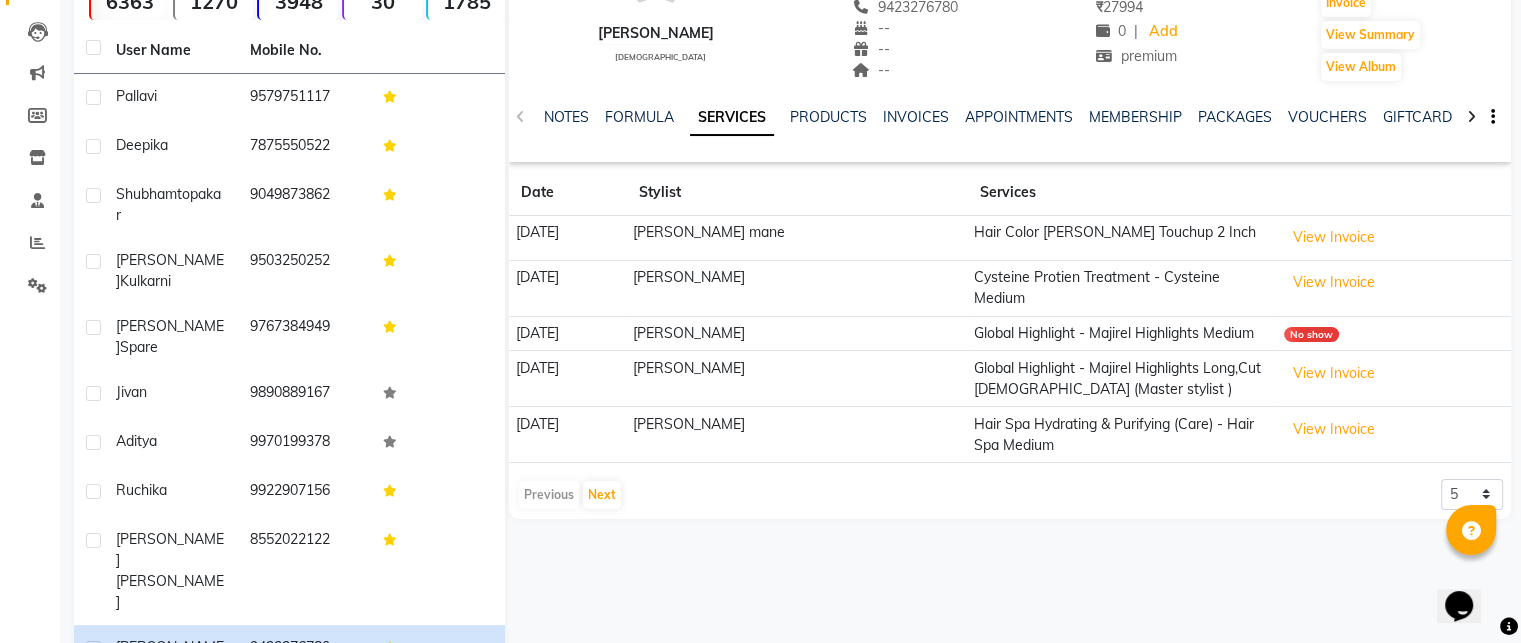 click on "Previous   Next" 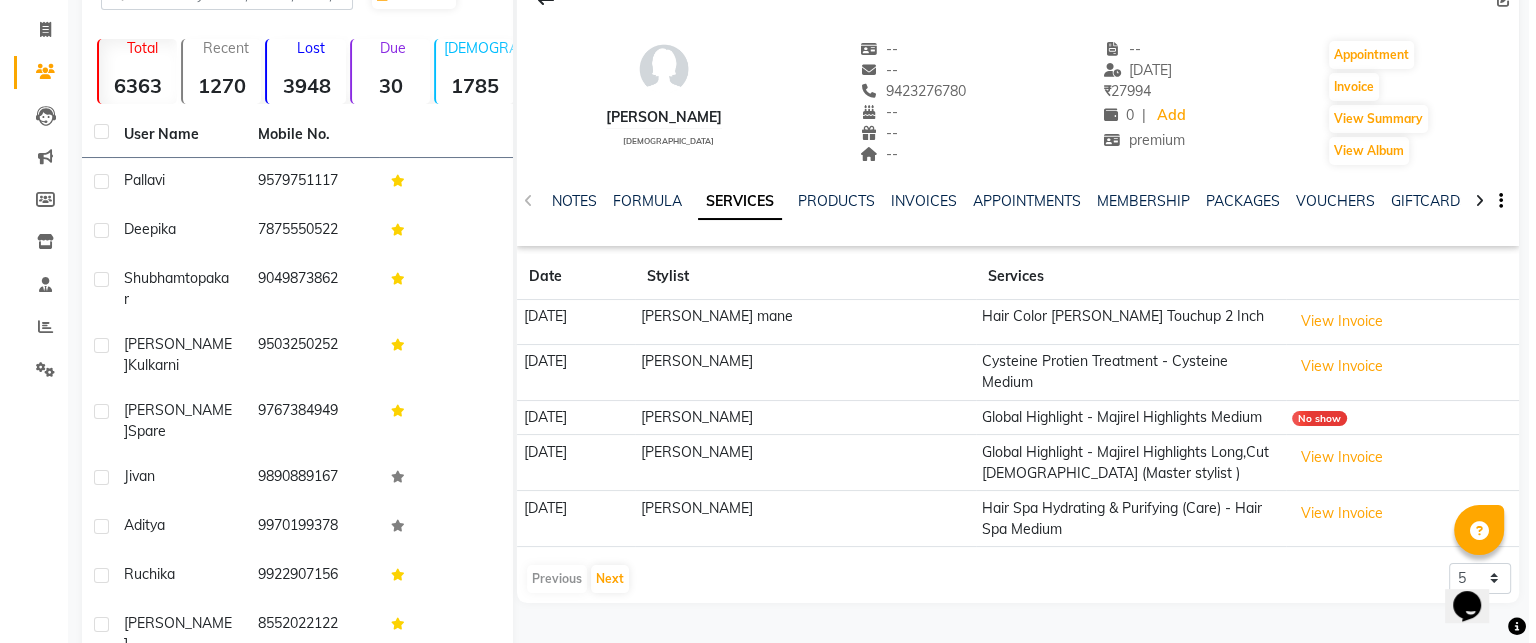 scroll, scrollTop: 0, scrollLeft: 0, axis: both 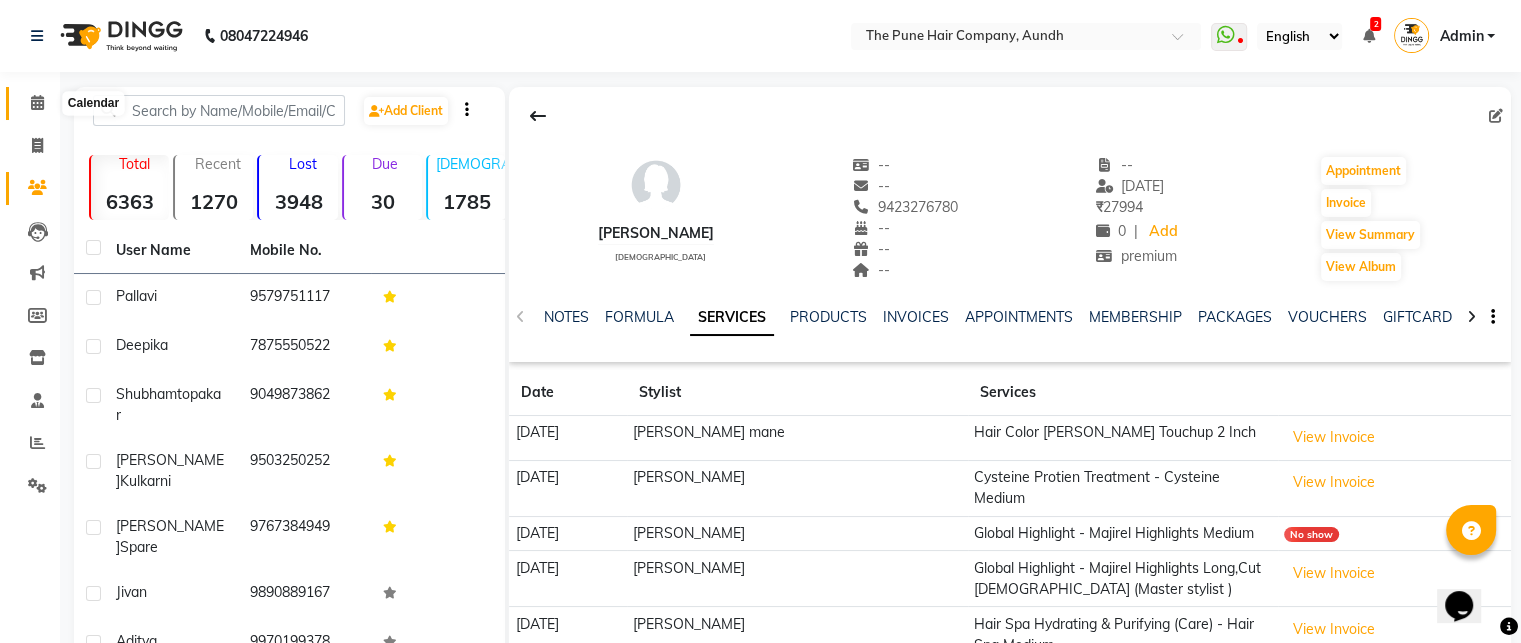 click 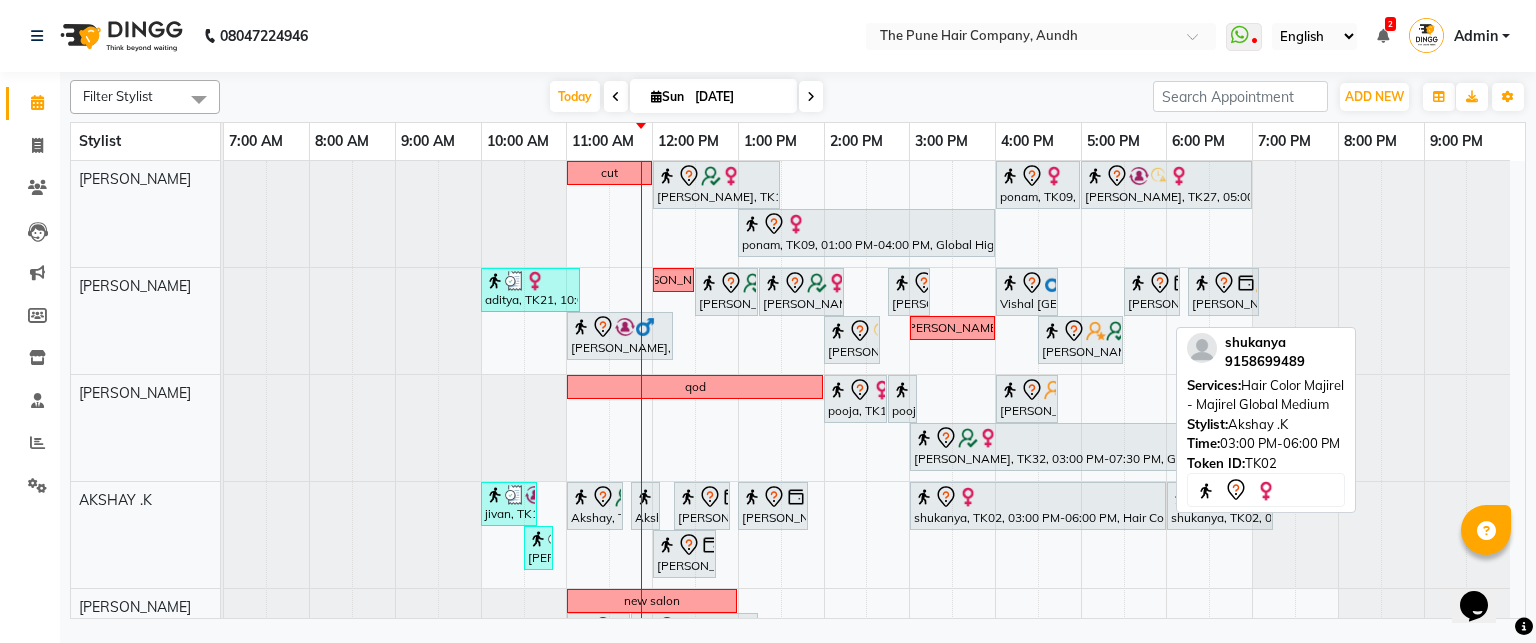 scroll, scrollTop: 105, scrollLeft: 0, axis: vertical 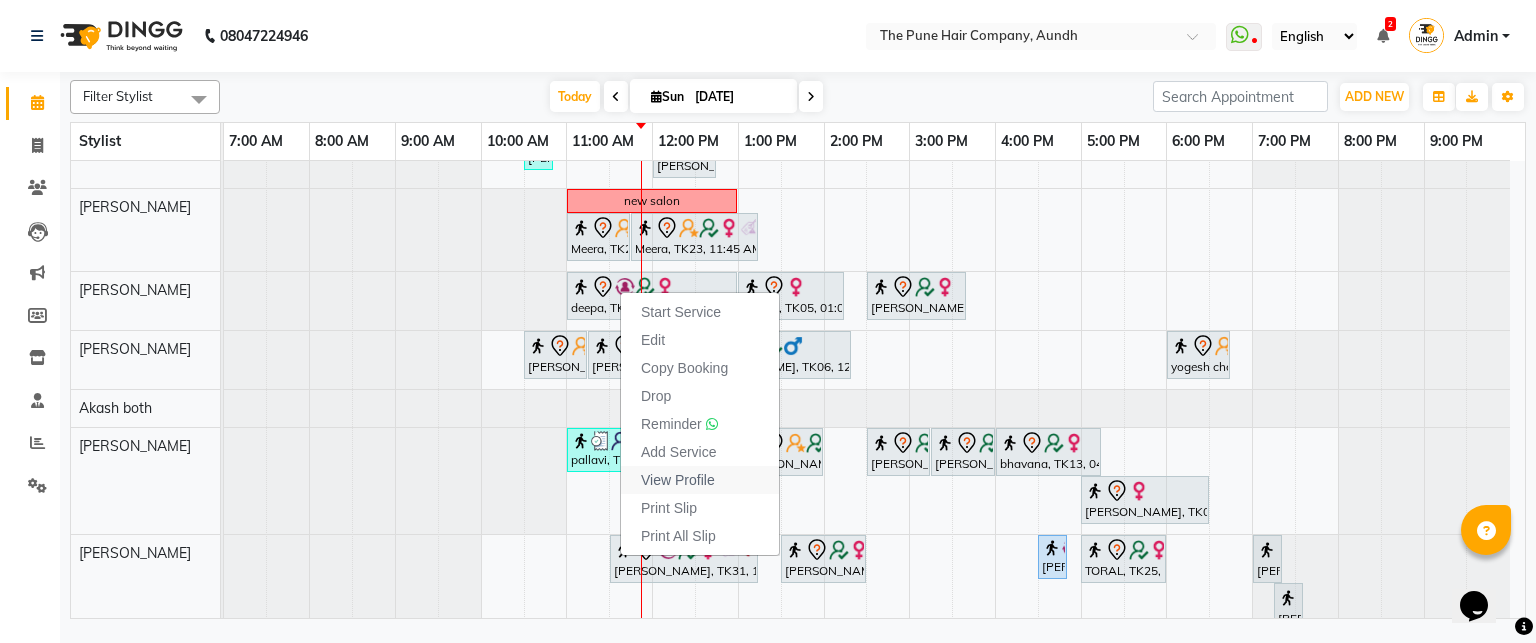 click on "View Profile" at bounding box center [678, 480] 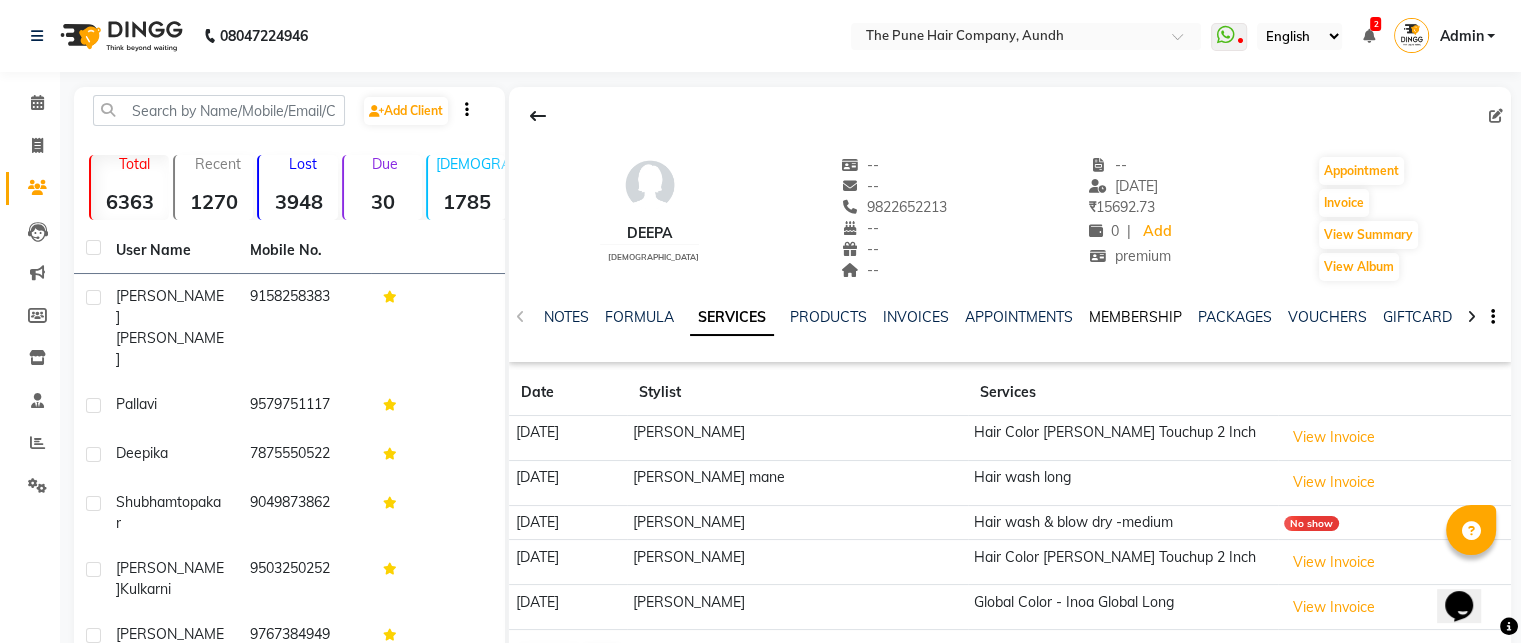 click on "MEMBERSHIP" 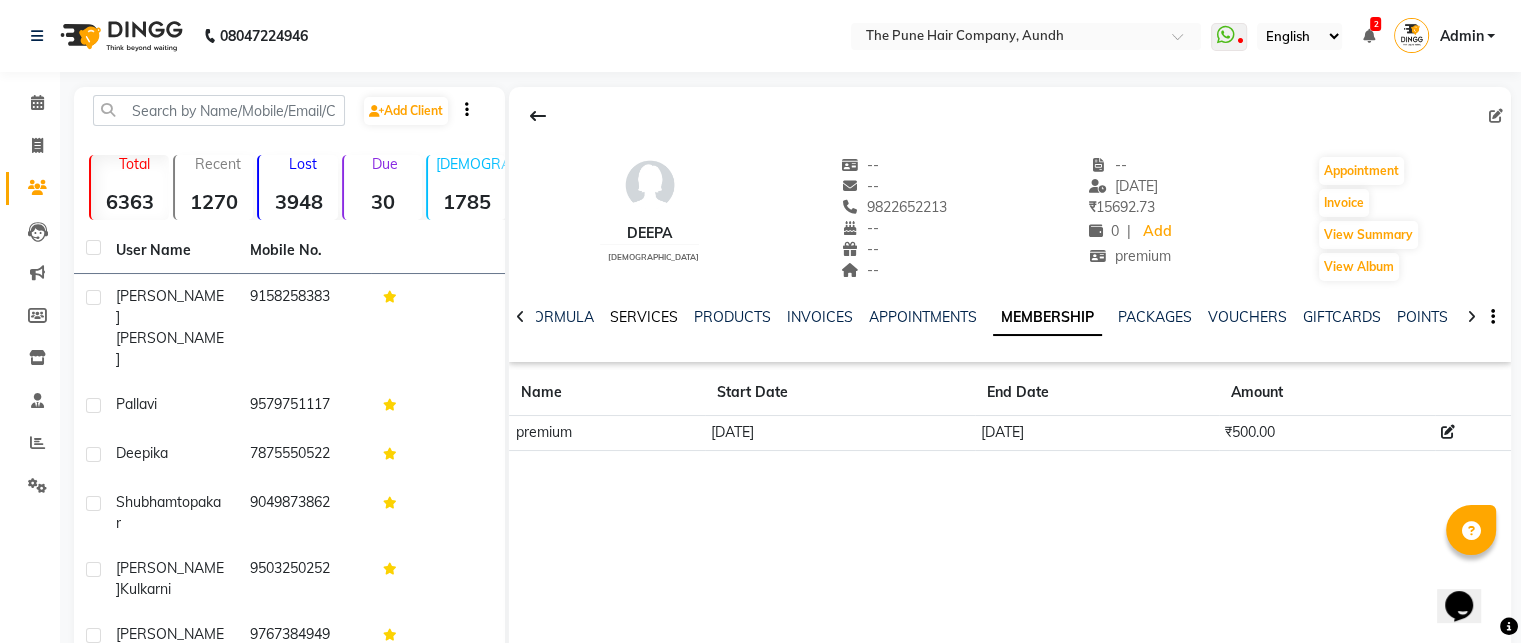 click on "SERVICES" 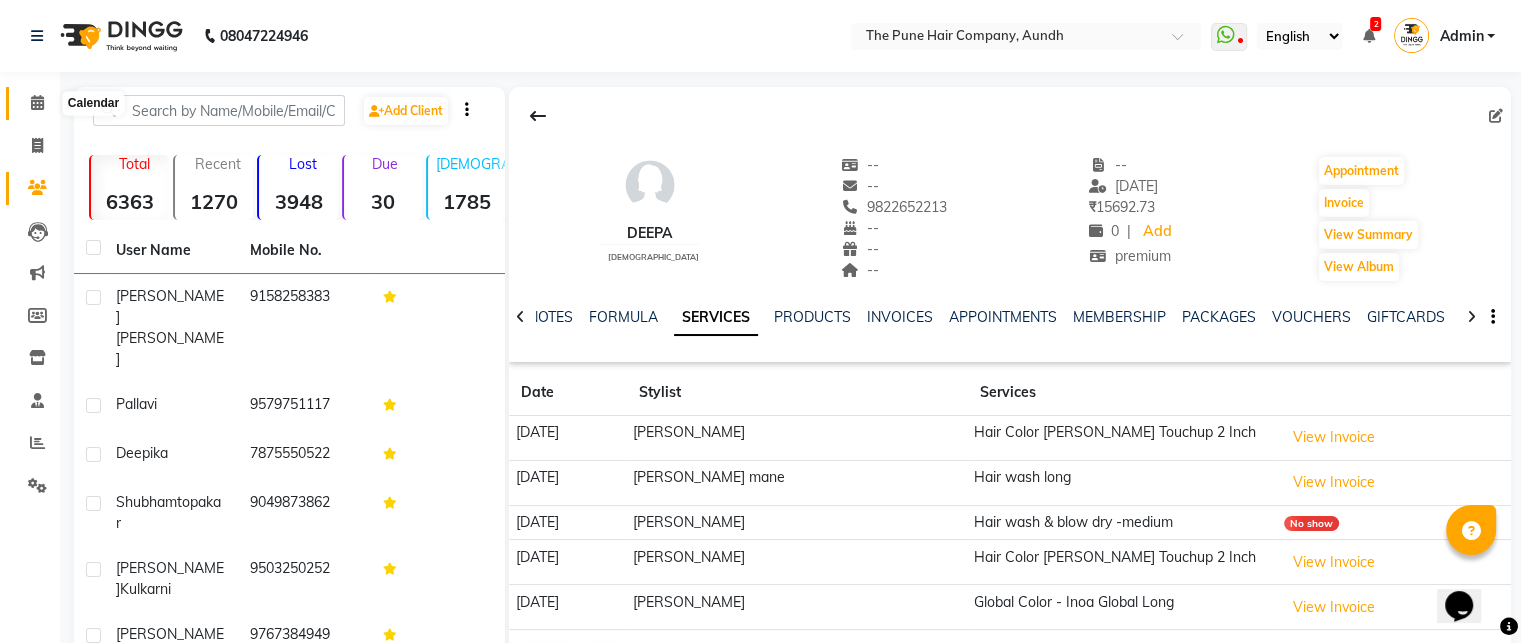 click 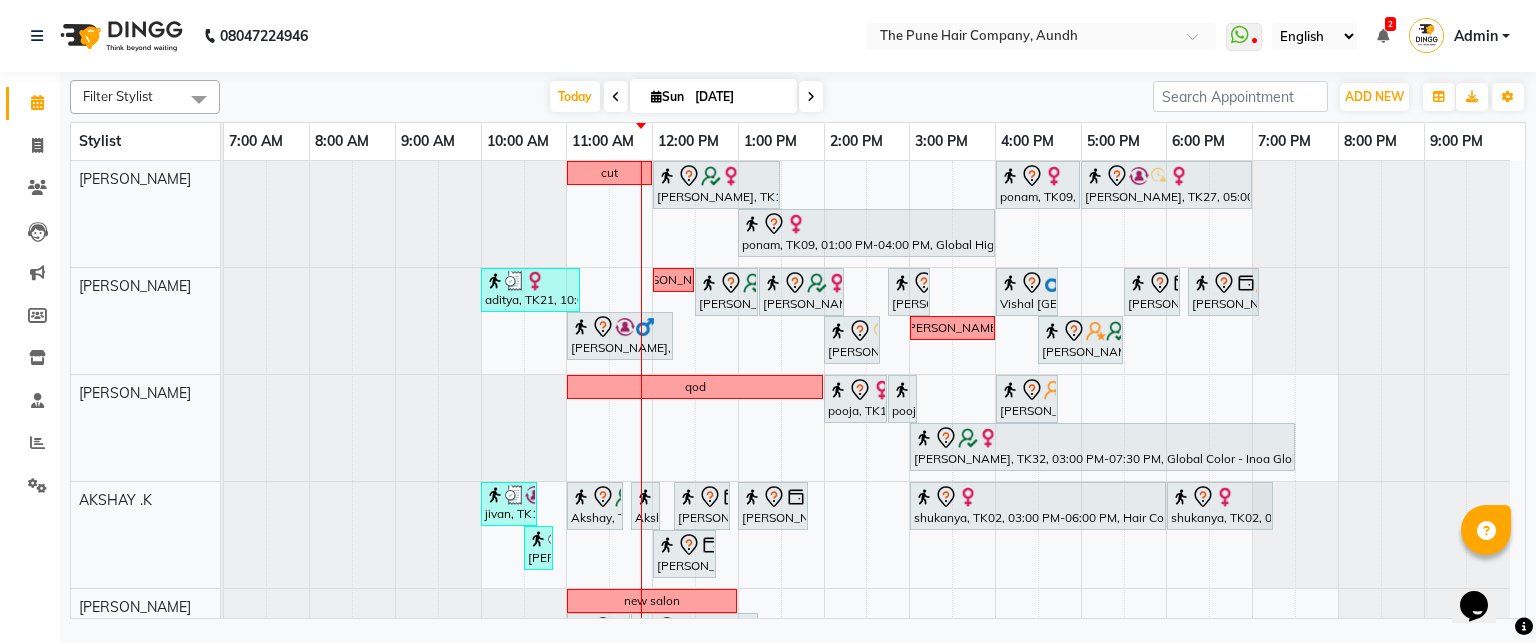 click at bounding box center (811, 97) 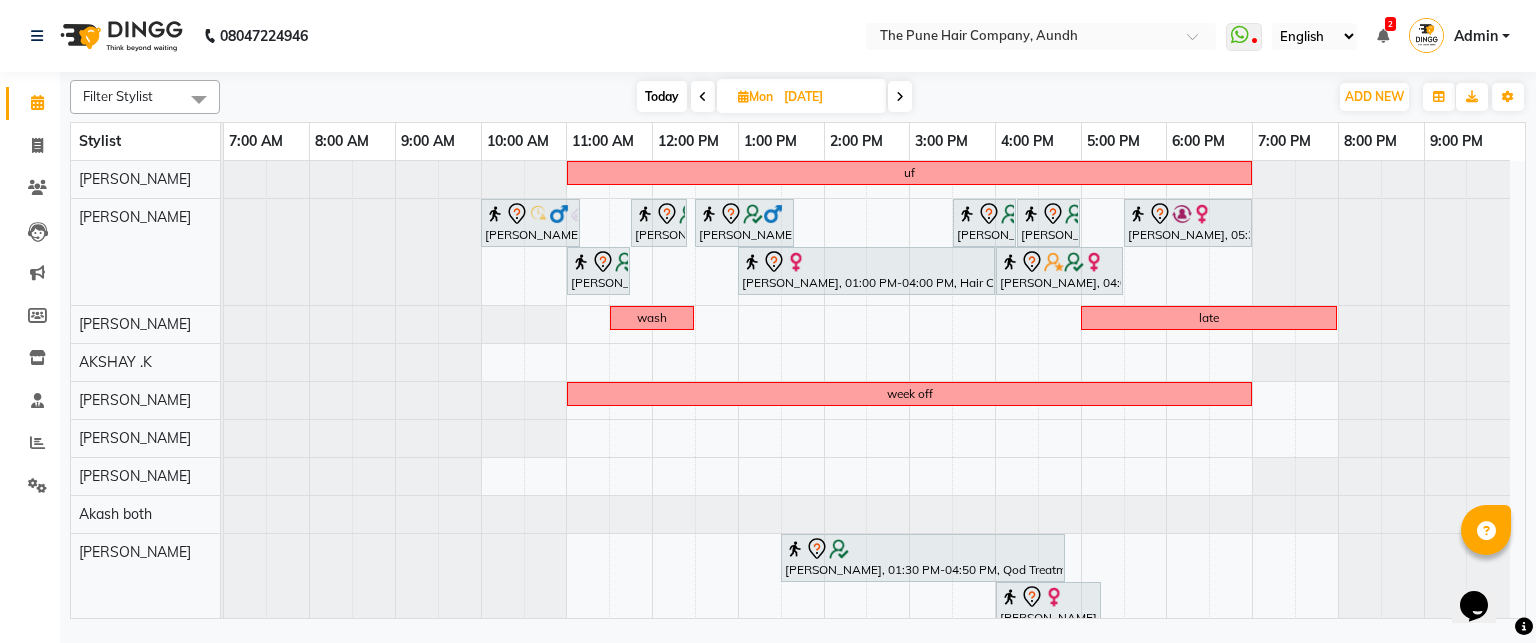 scroll, scrollTop: 99, scrollLeft: 0, axis: vertical 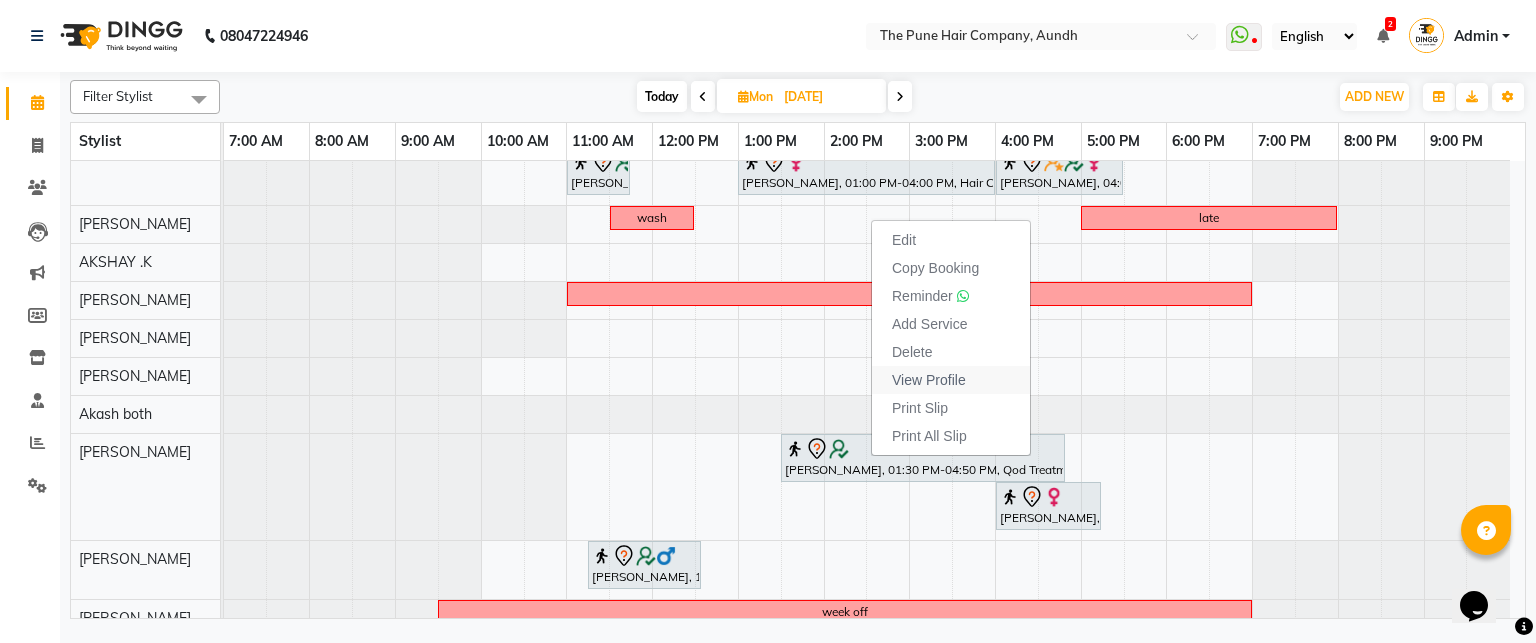 click on "View Profile" at bounding box center (929, 380) 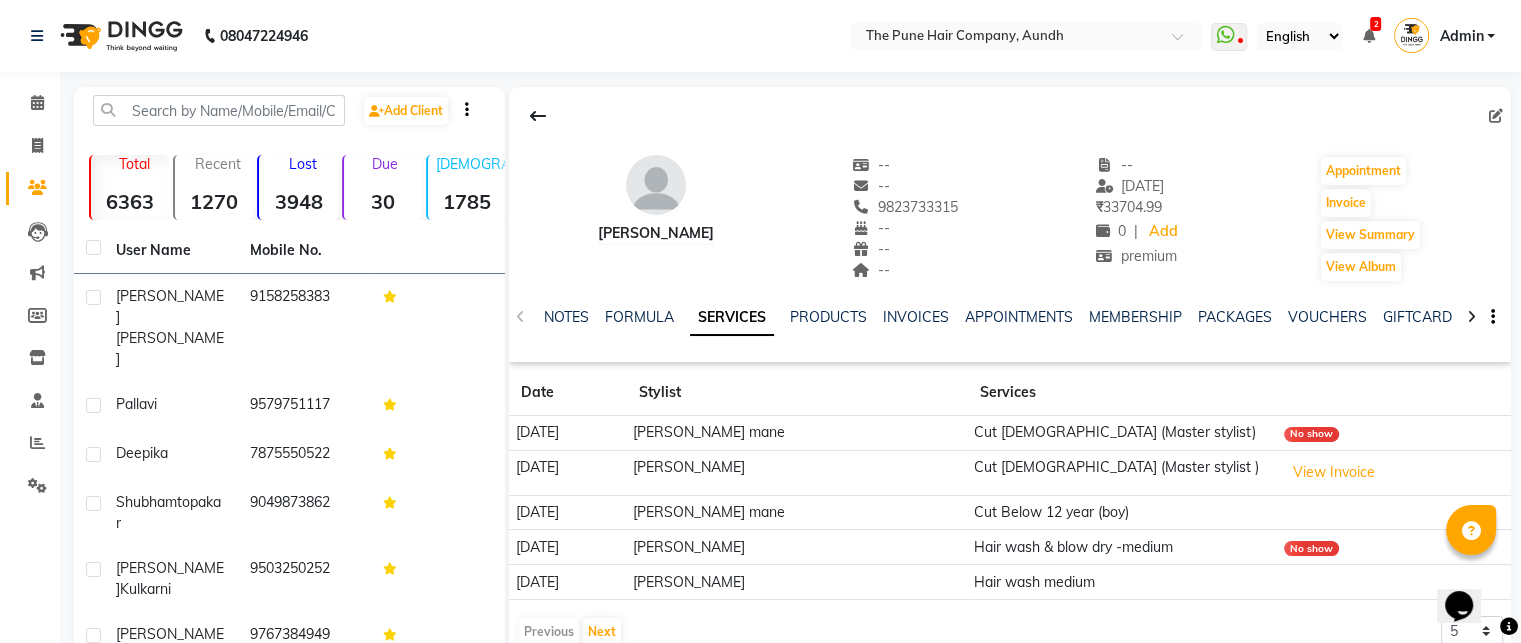 scroll, scrollTop: 100, scrollLeft: 0, axis: vertical 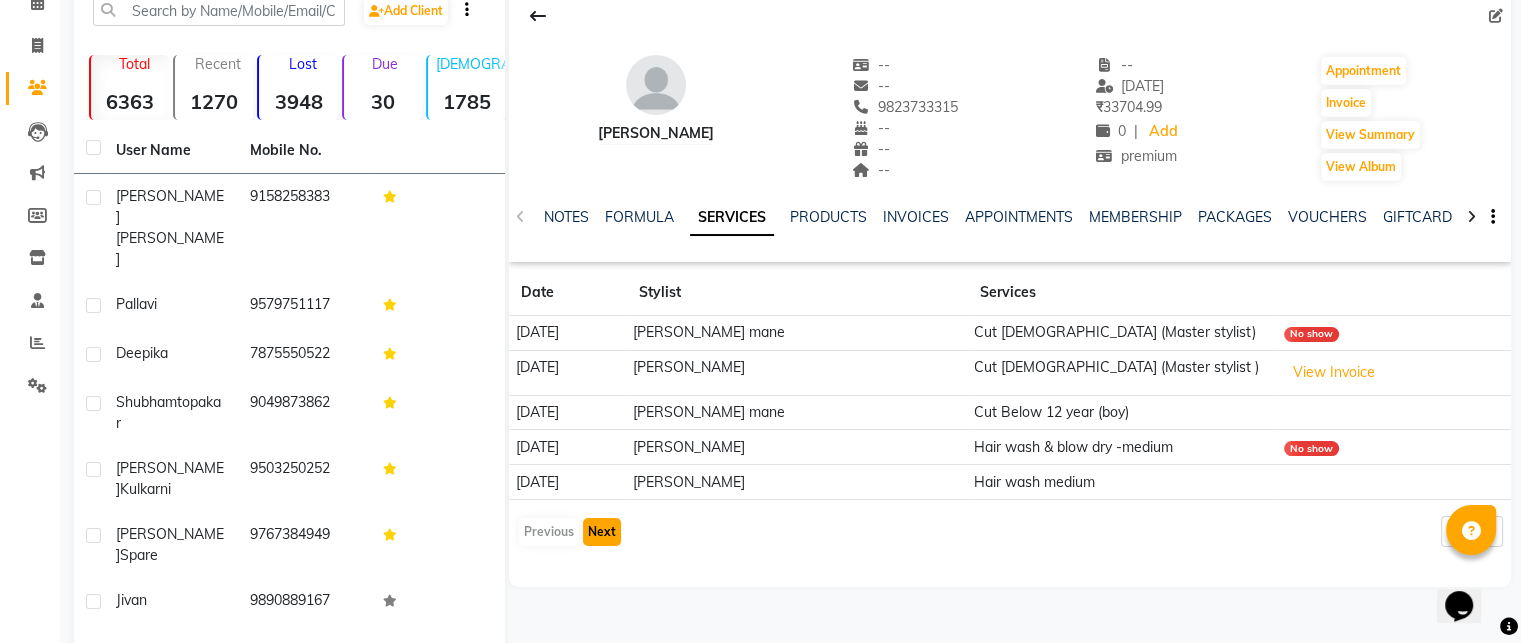 click on "Next" 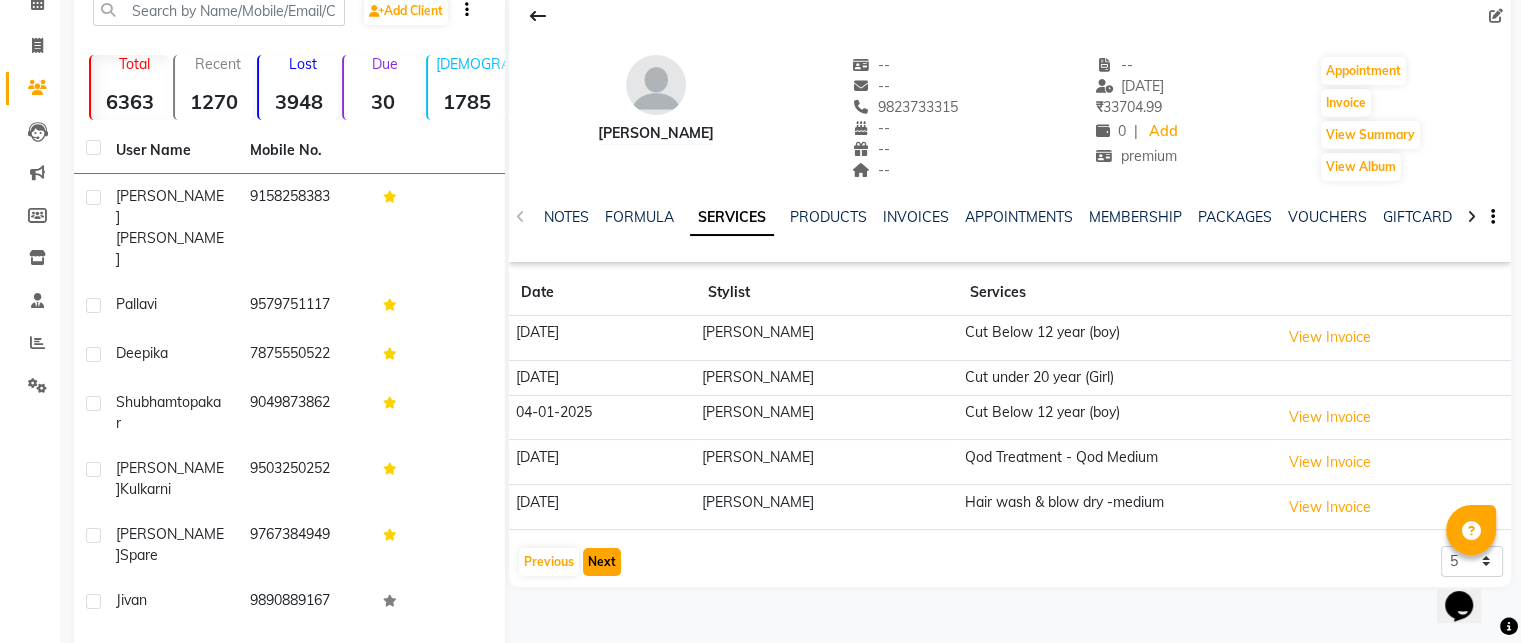 click on "Next" 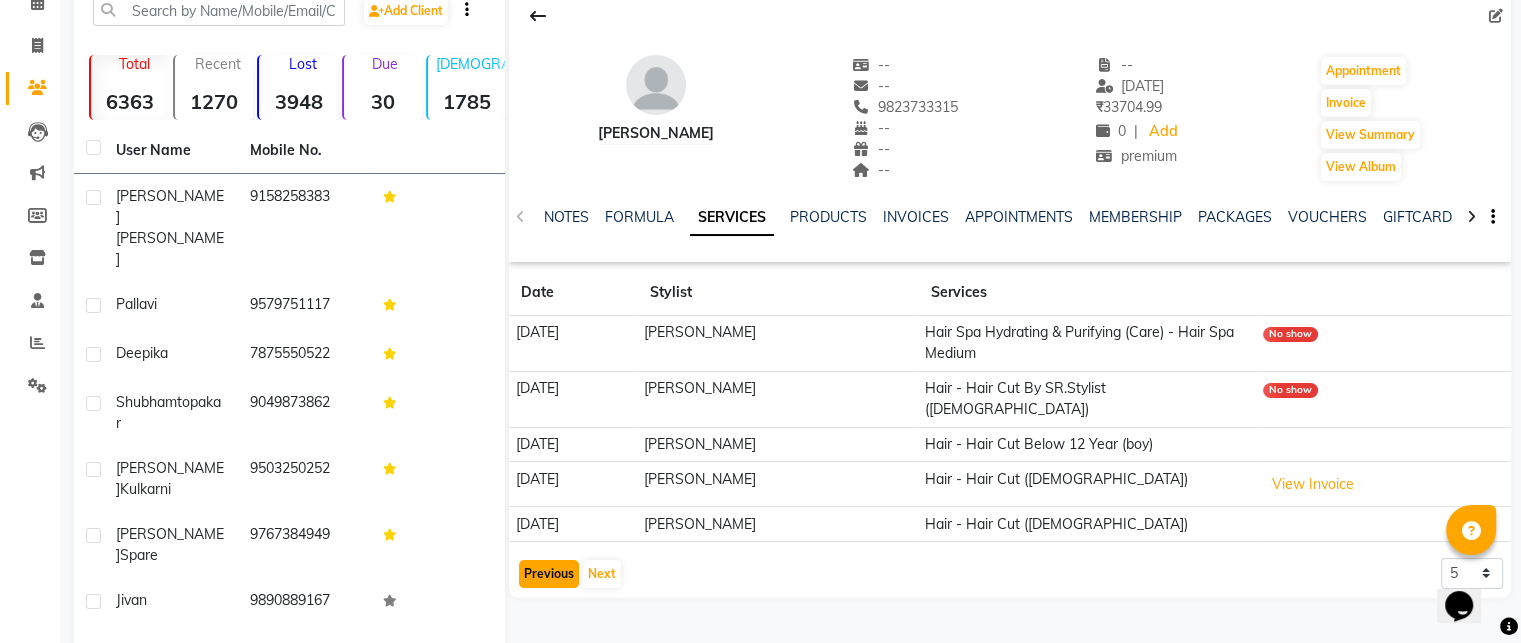 click on "Previous" 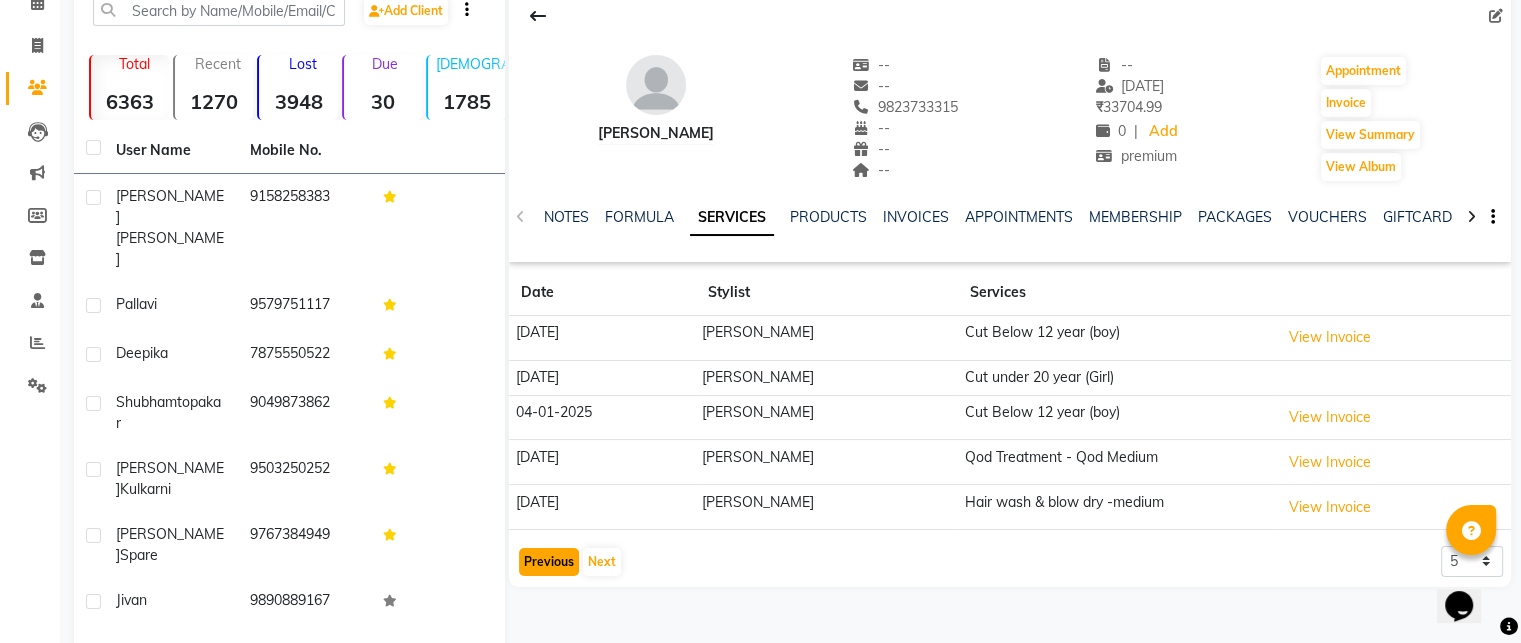 click on "Previous" 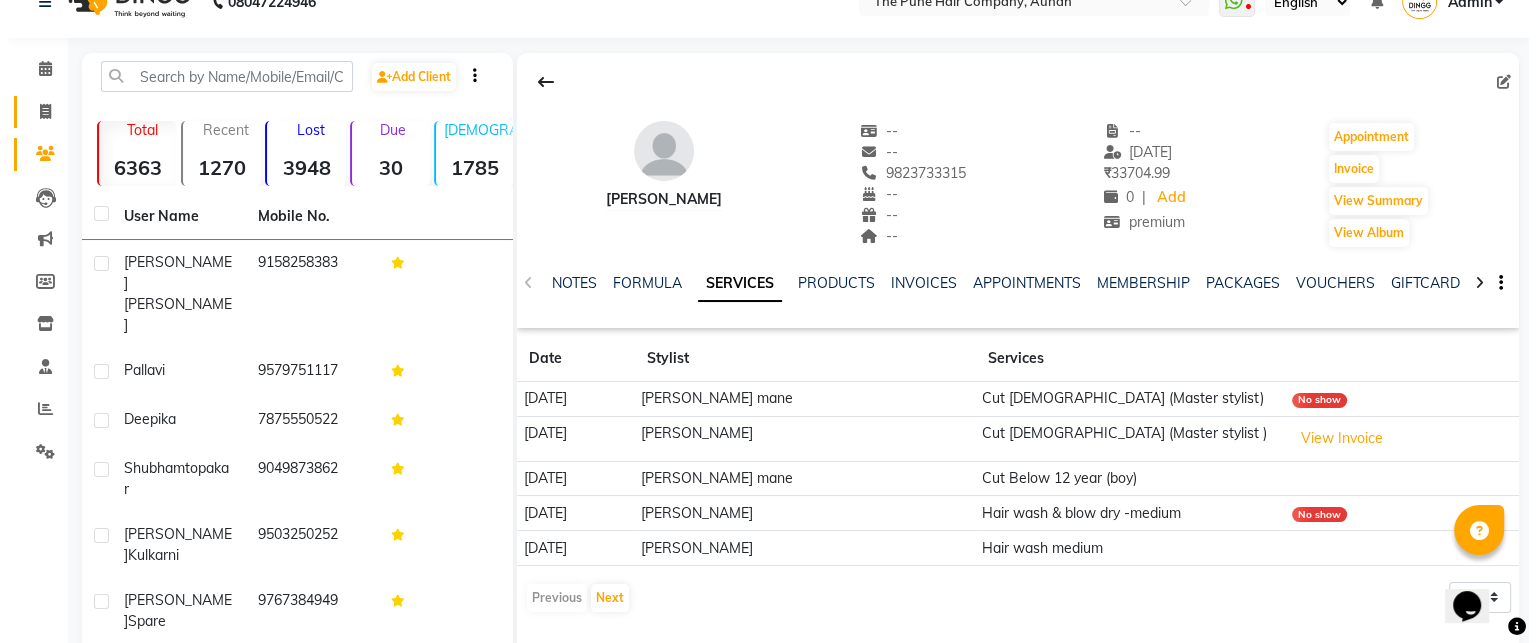 scroll, scrollTop: 0, scrollLeft: 0, axis: both 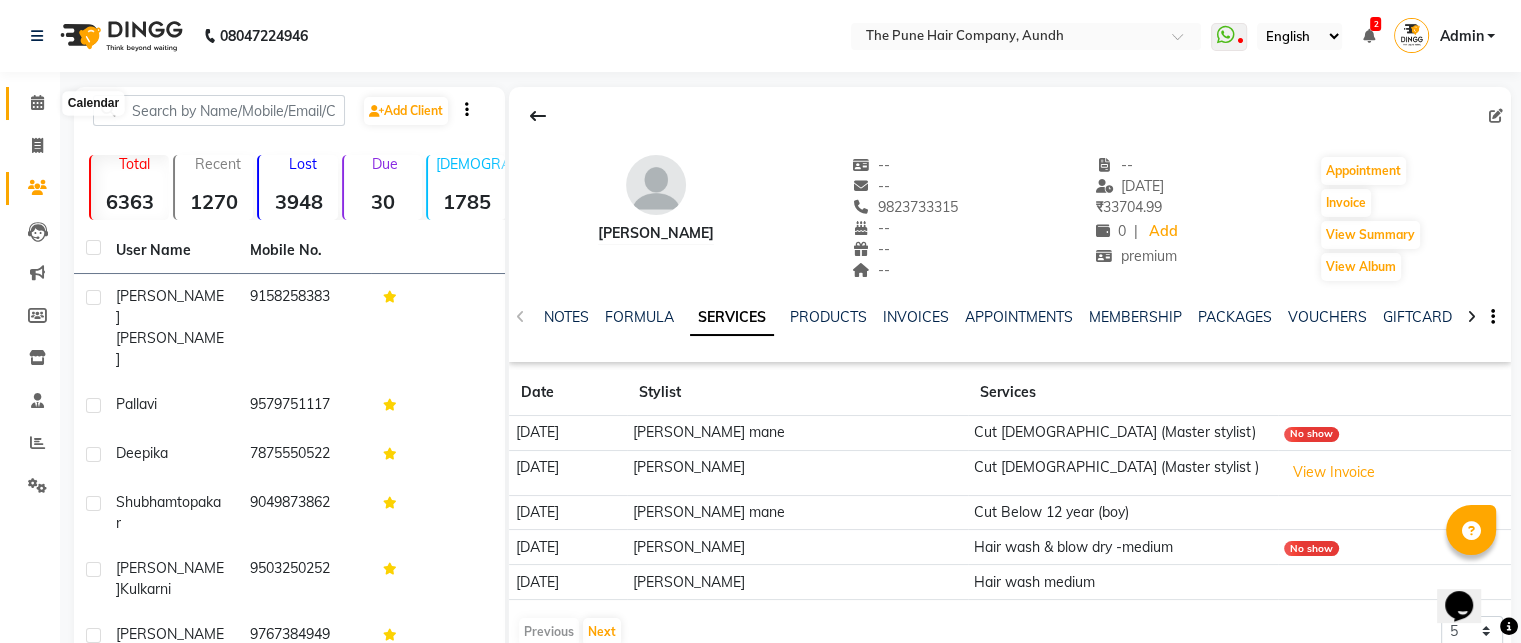 click 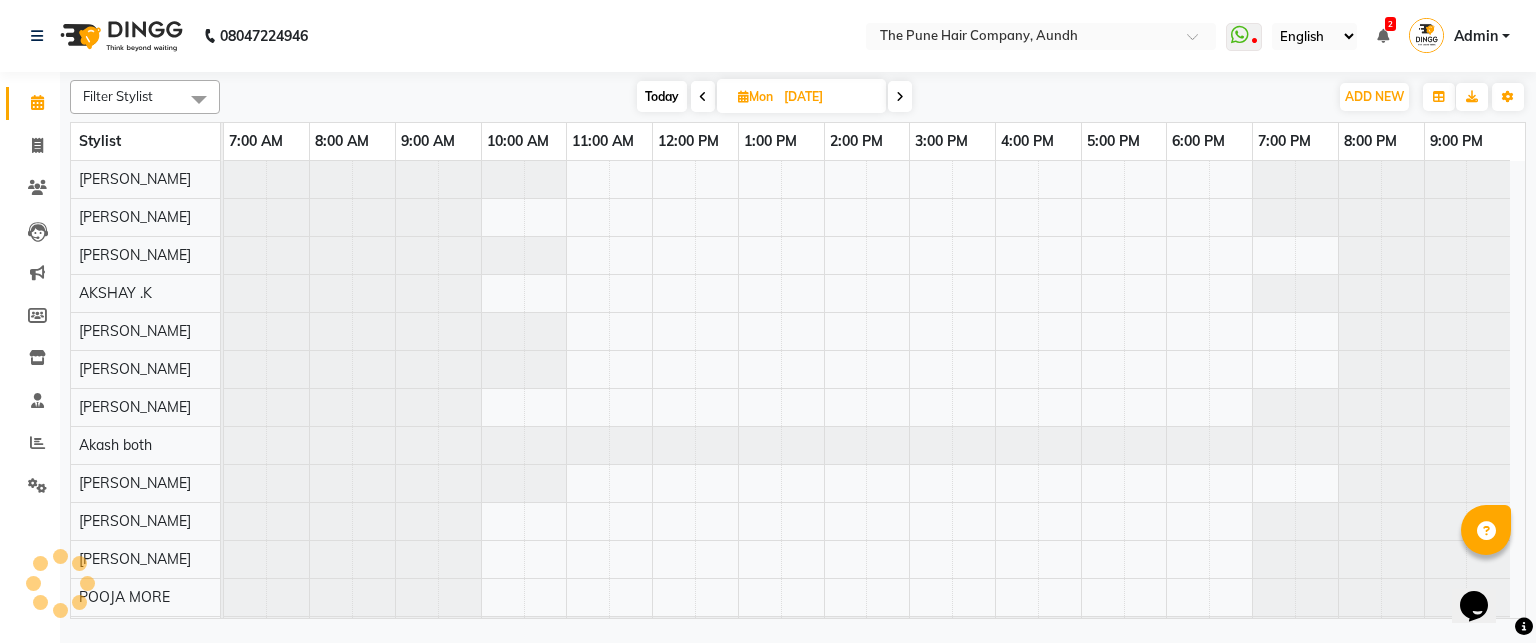 click at bounding box center (900, 97) 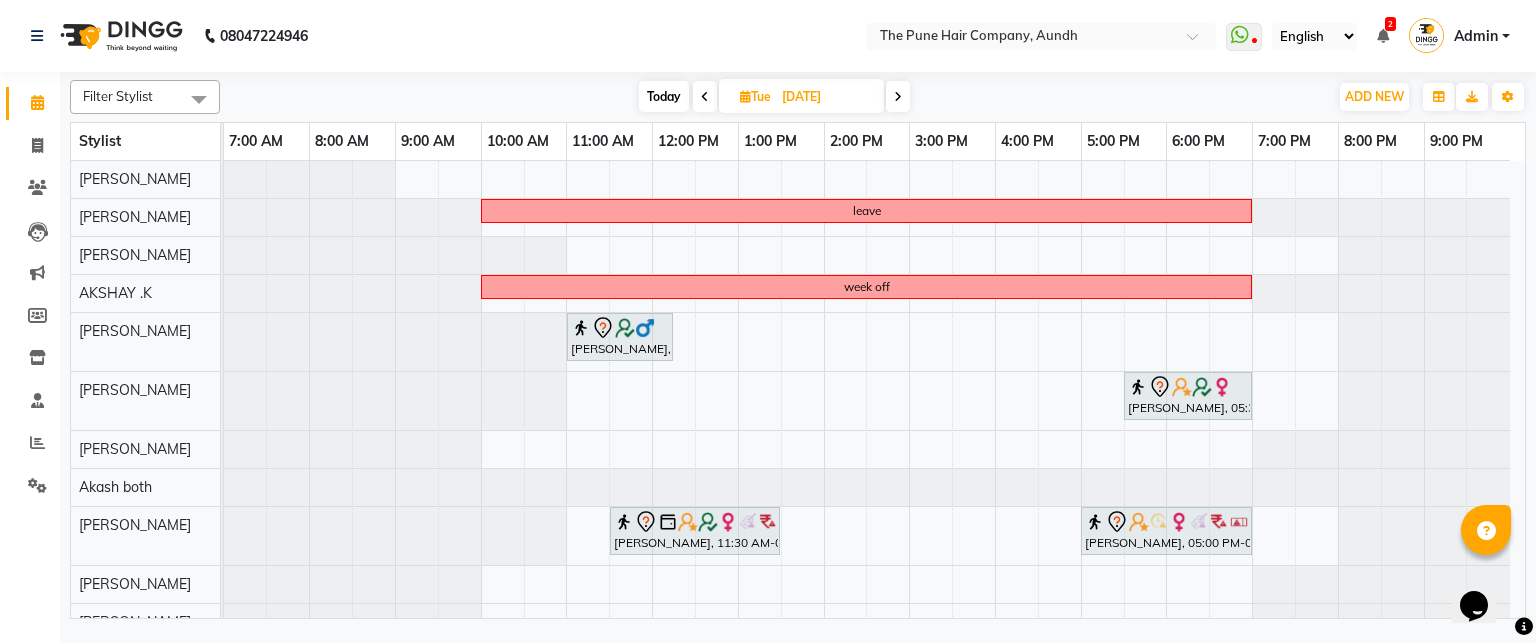 click on "Today" at bounding box center [664, 96] 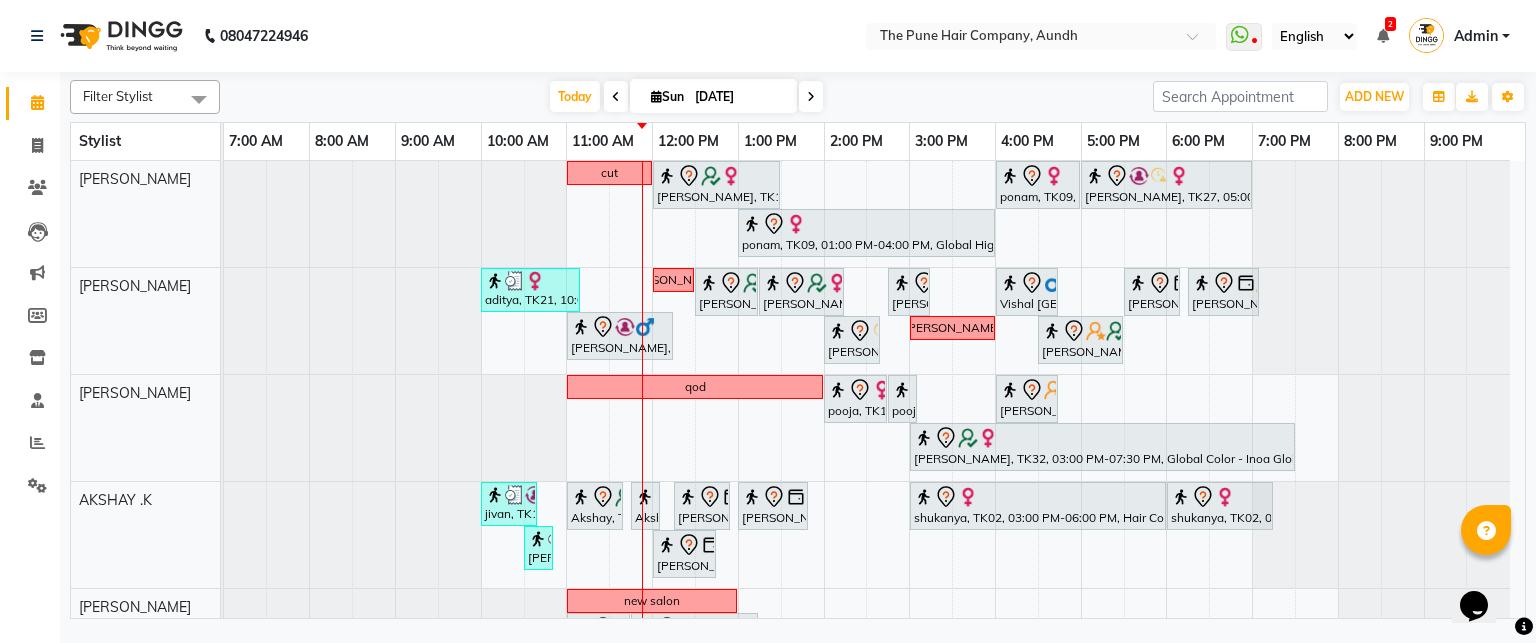 click at bounding box center (811, 97) 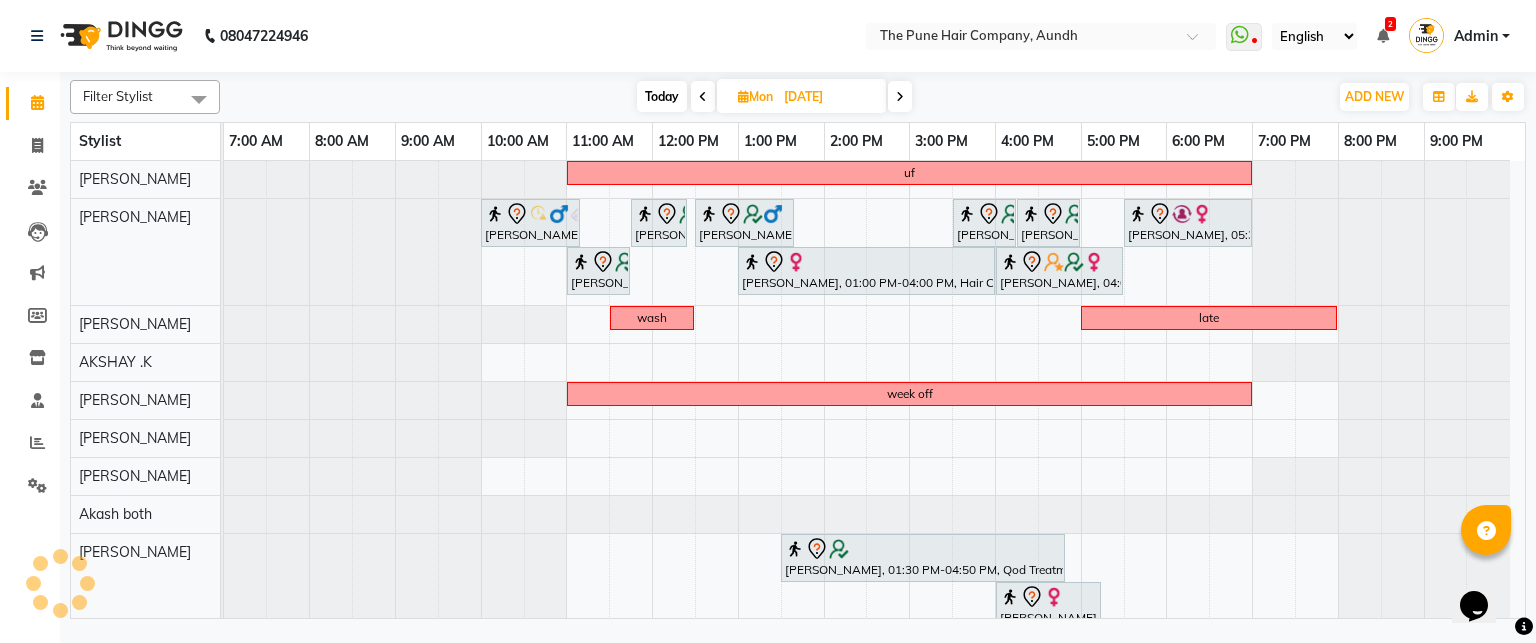 drag, startPoint x: 920, startPoint y: 91, endPoint x: 907, endPoint y: 95, distance: 13.601471 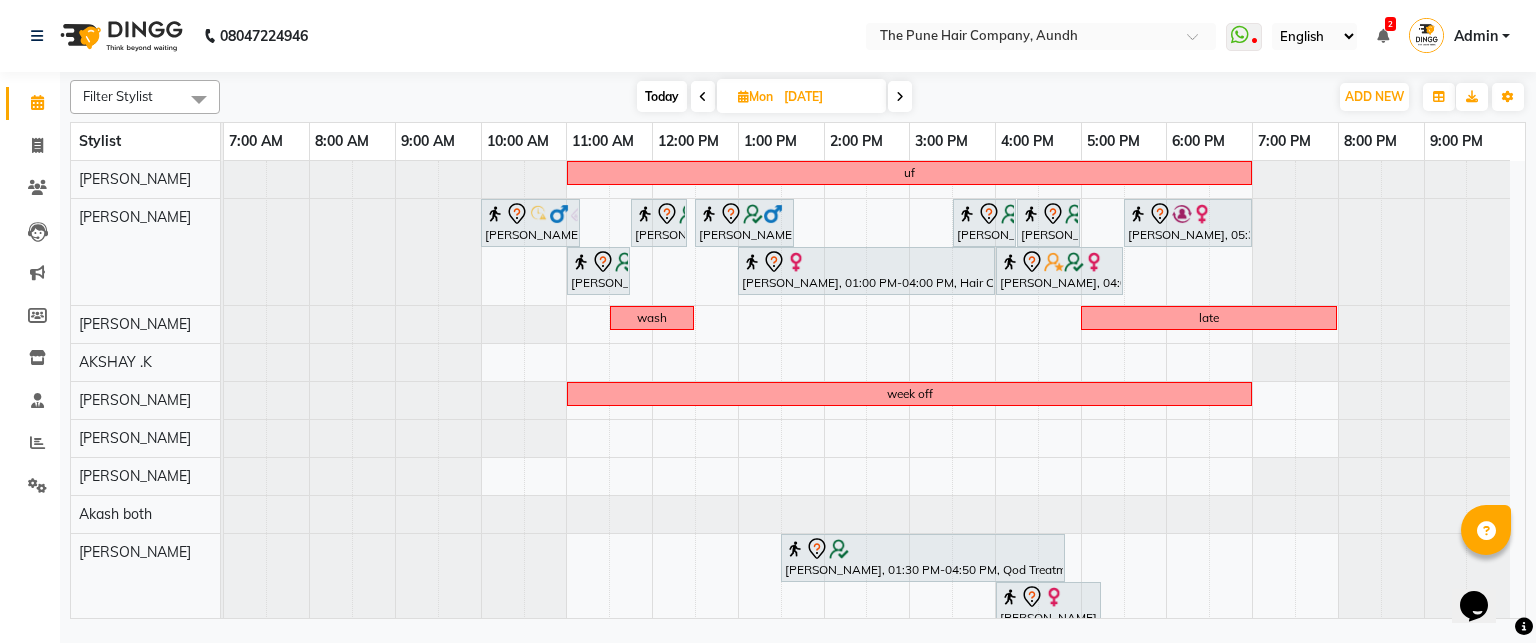click at bounding box center (900, 96) 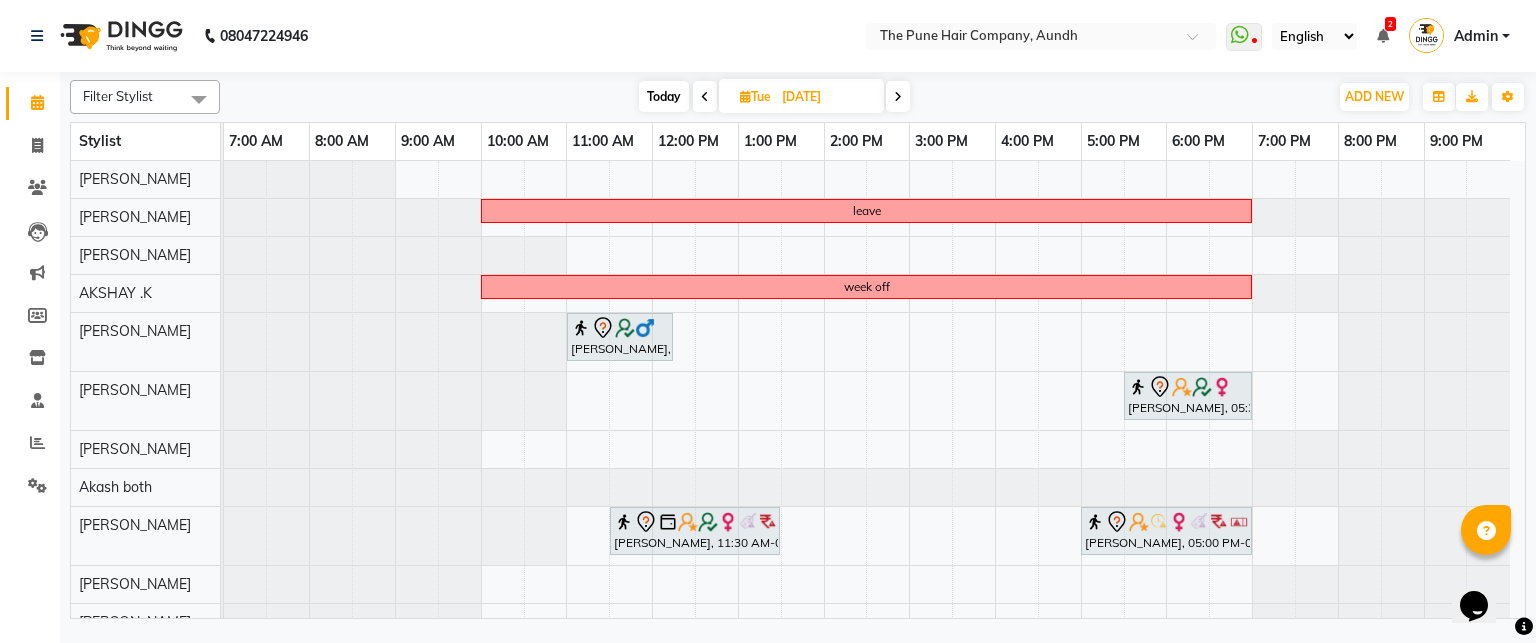click on "leave   week off              vivek mankari, 11:00 AM-12:15 PM, Cut Male (Master stylist)             Anu Shewani, 05:30 PM-07:00 PM, Hair wash & blow dry - long             deena lakhani, 11:30 AM-01:30 PM, Hair Color Inoa - Inoa Touchup 2 Inch             Preeti Bomrah, 05:00 PM-07:00 PM, 3 ten x Long" at bounding box center (874, 458) 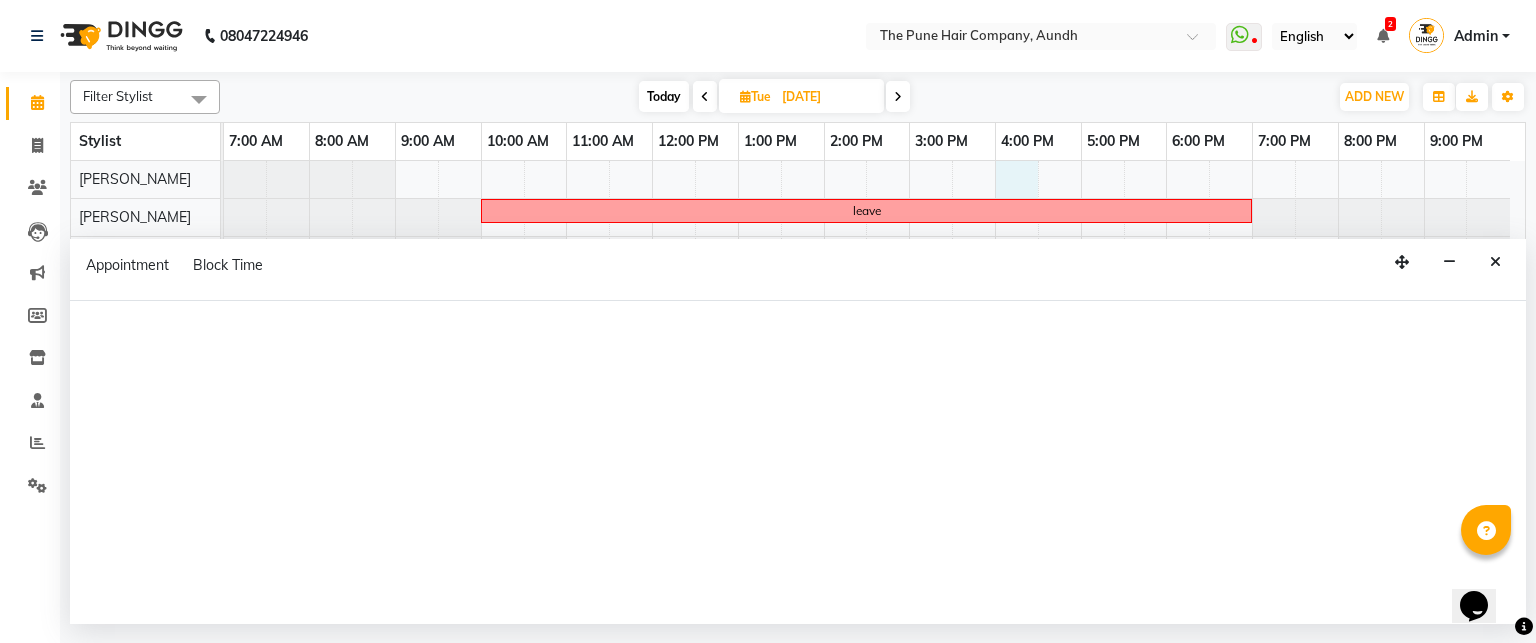 select on "3338" 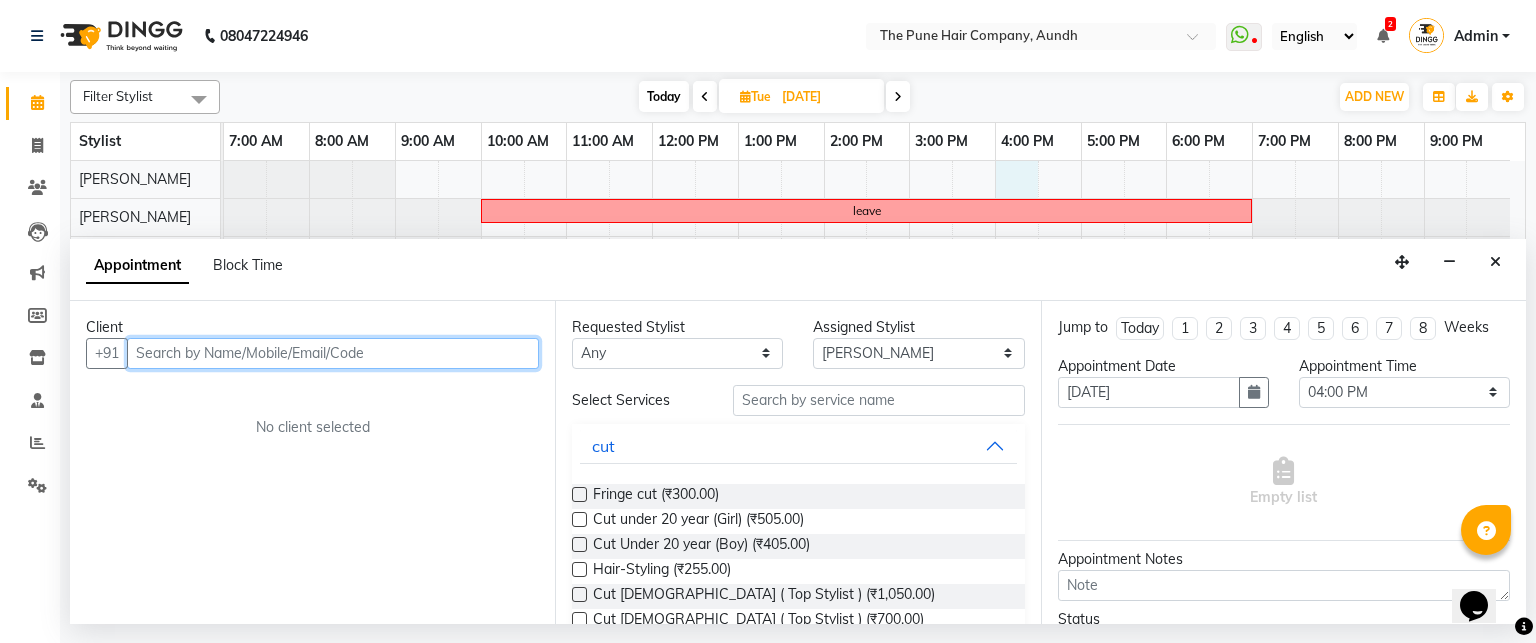 click at bounding box center [333, 353] 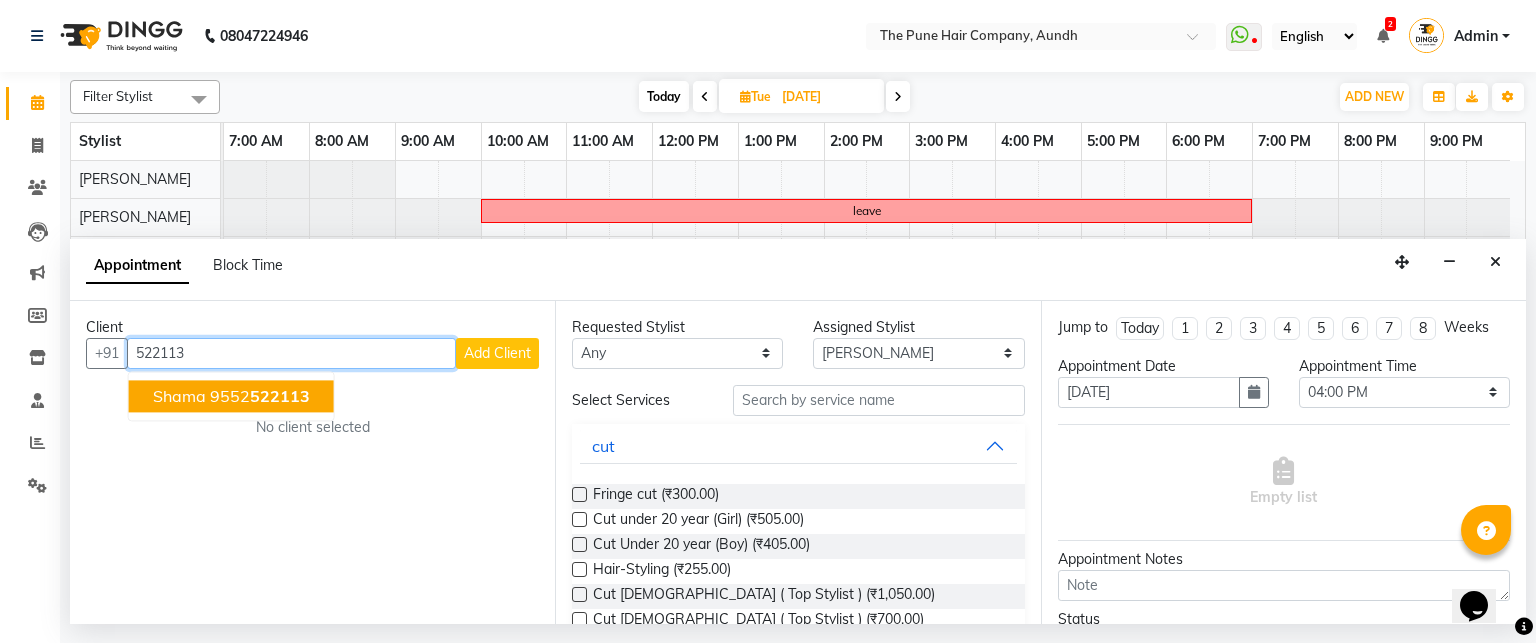 click on "9552 522113" at bounding box center (260, 396) 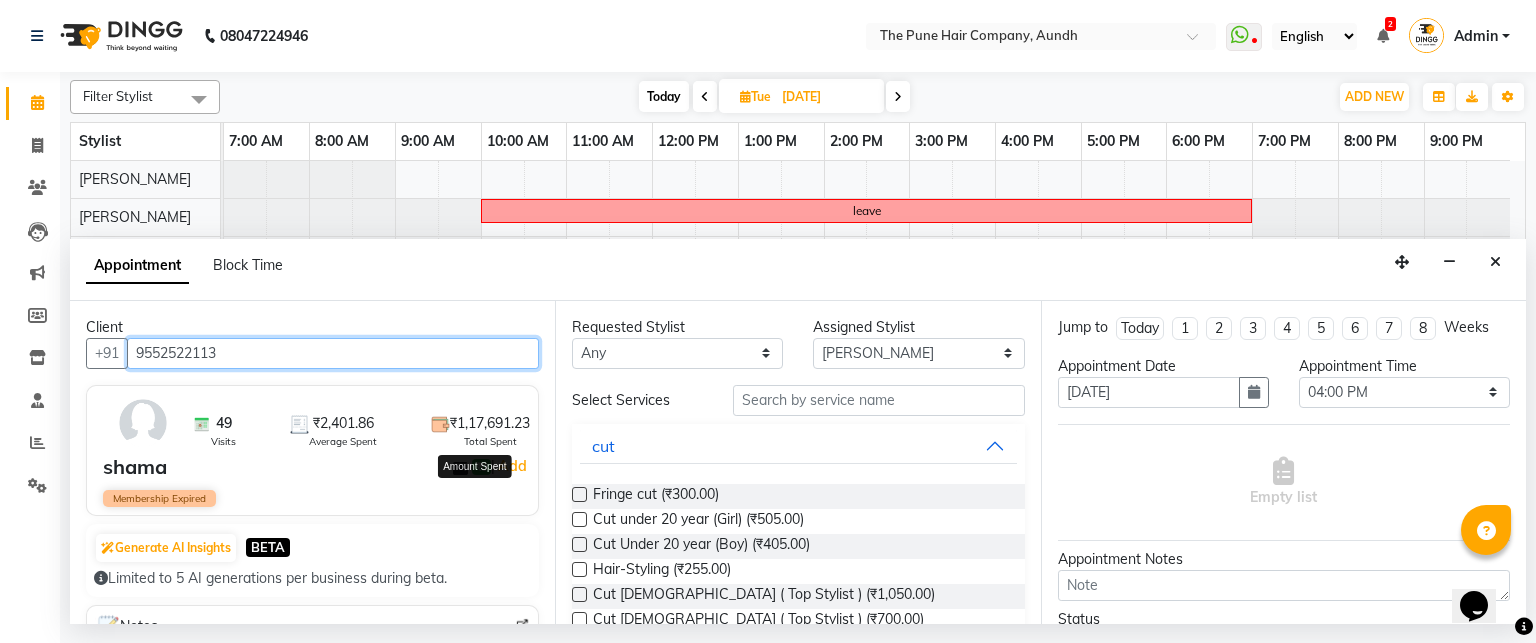 scroll, scrollTop: 200, scrollLeft: 0, axis: vertical 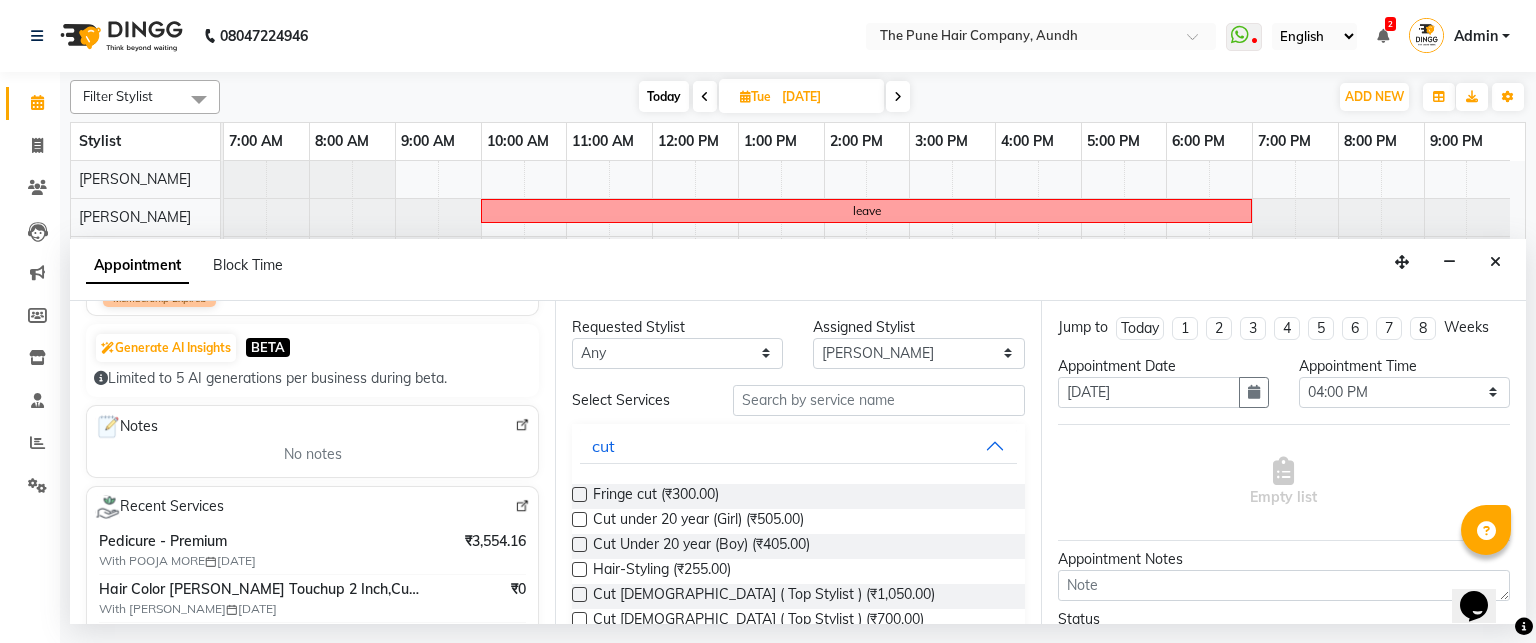 type on "9552522113" 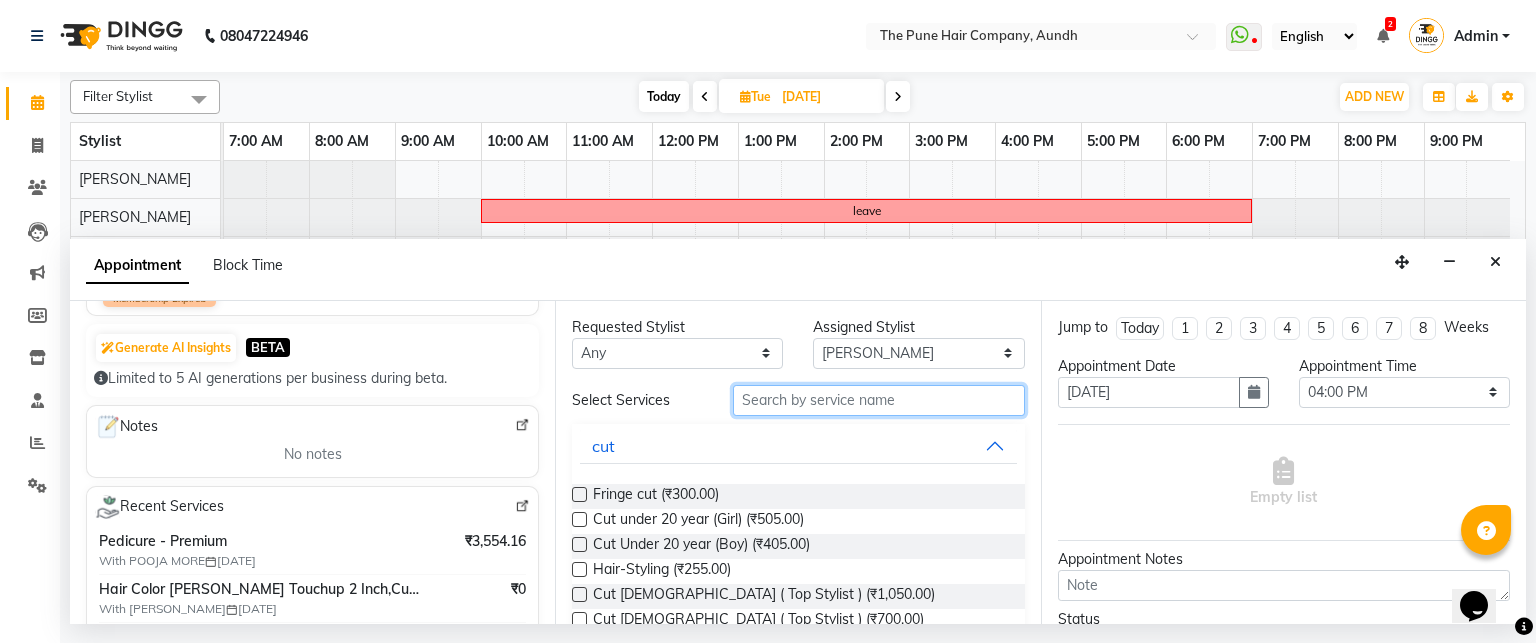 click at bounding box center (879, 400) 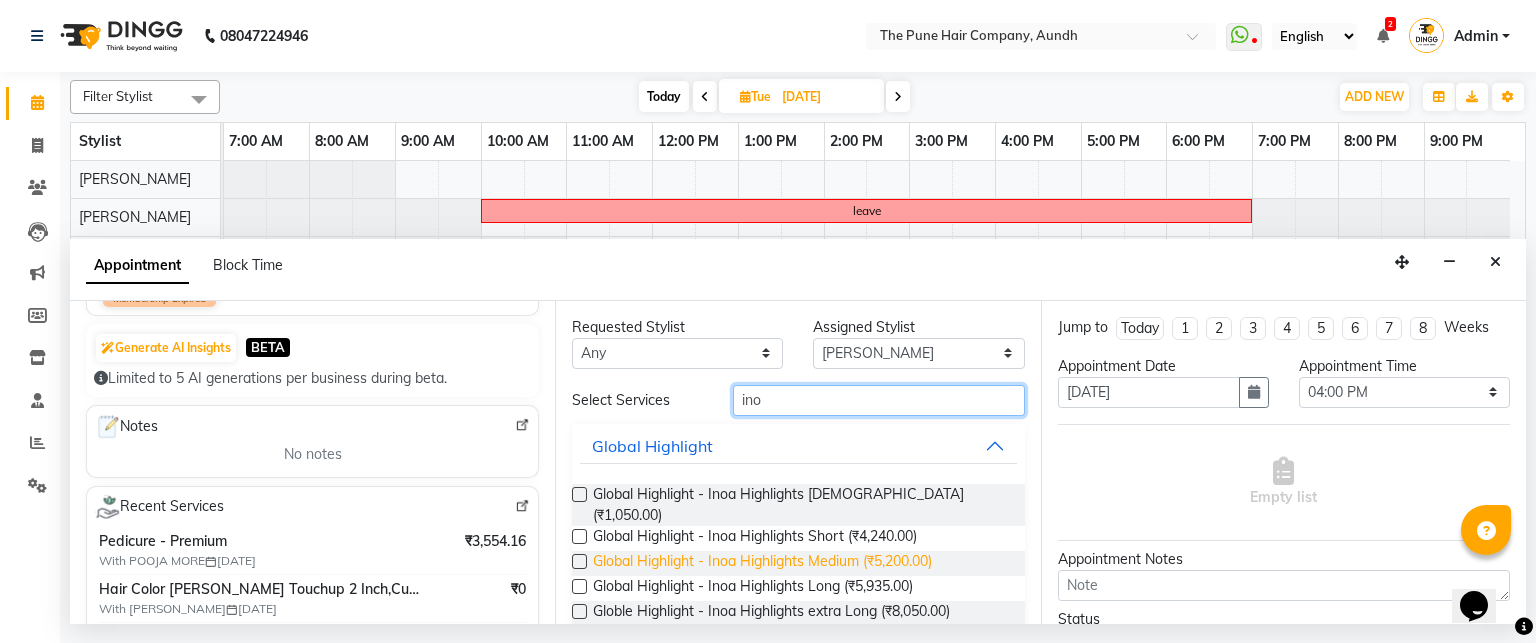 scroll, scrollTop: 60, scrollLeft: 0, axis: vertical 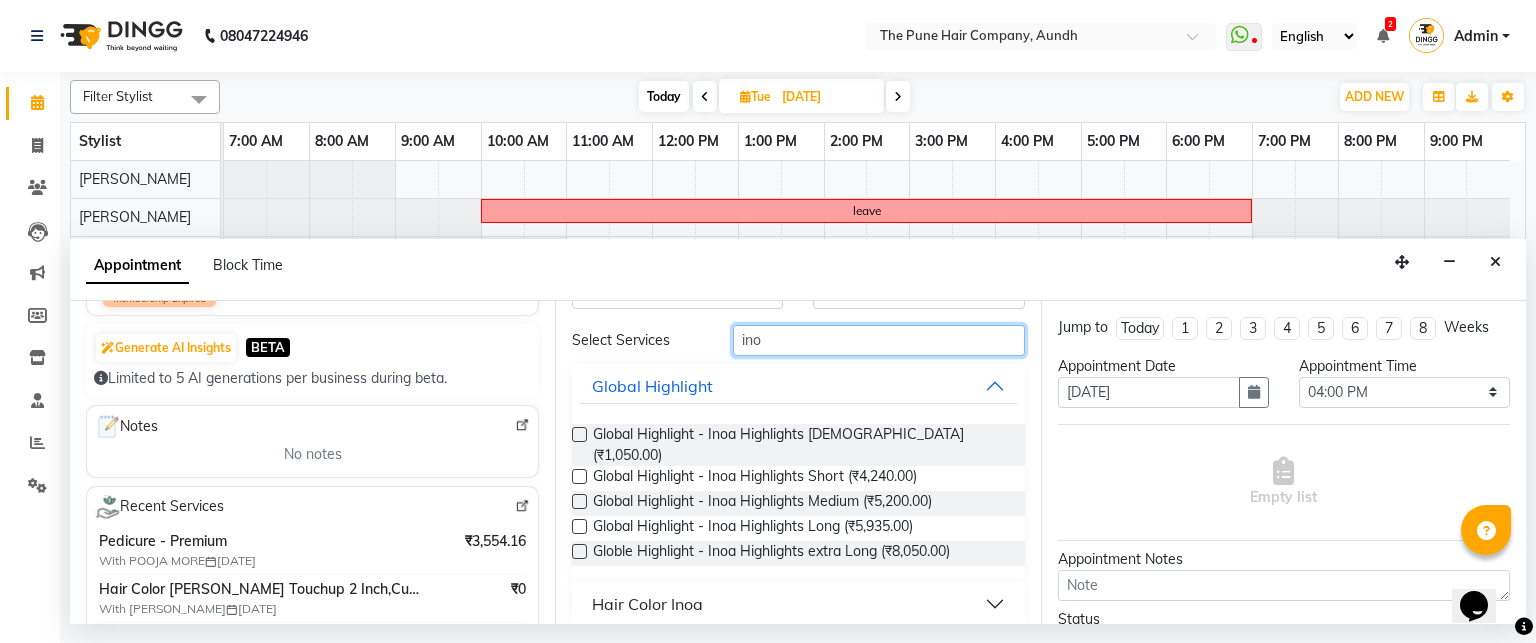 type on "ino" 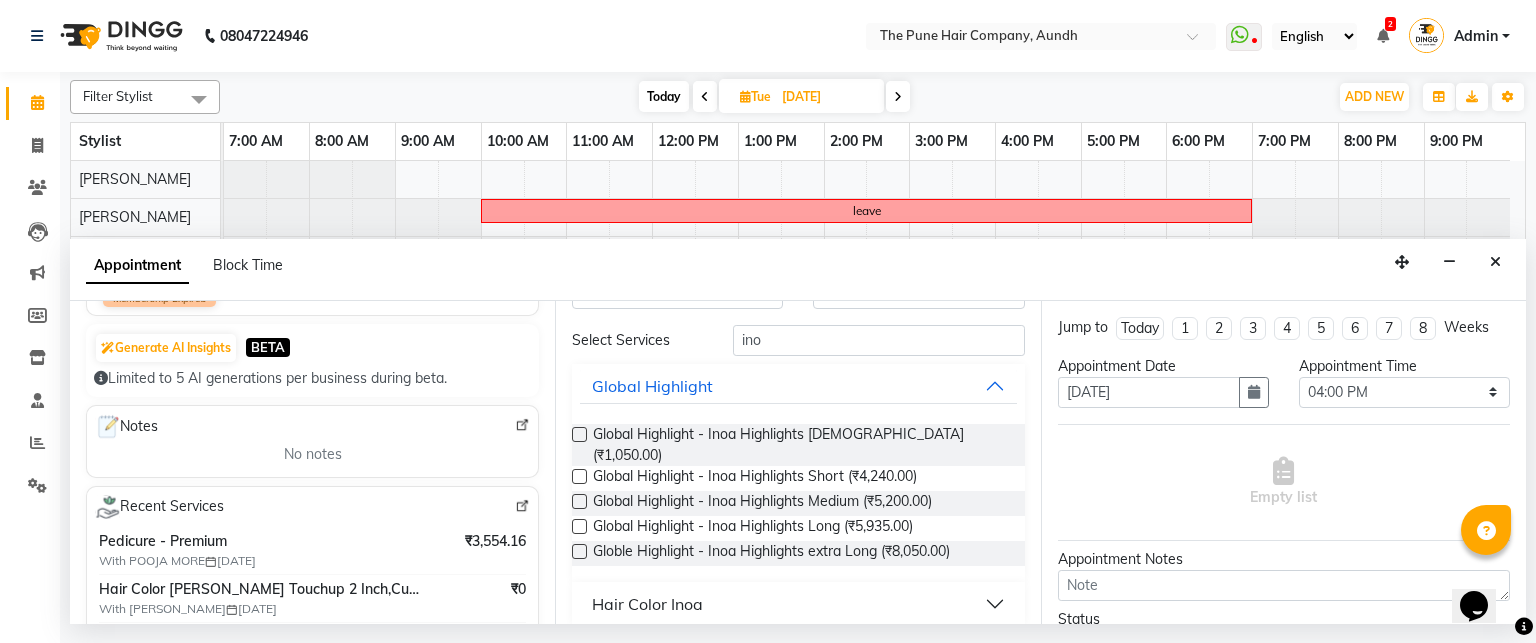 click on "Hair Color Inoa" at bounding box center (647, 604) 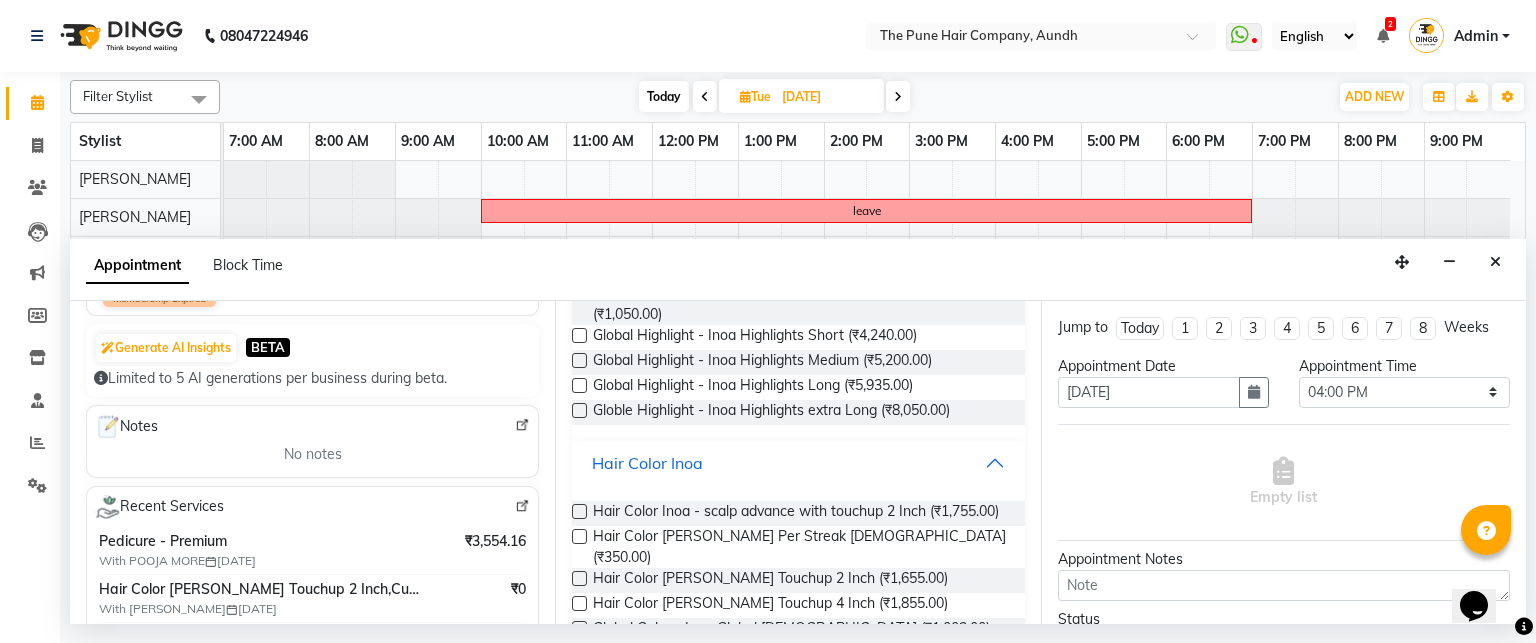 scroll, scrollTop: 360, scrollLeft: 0, axis: vertical 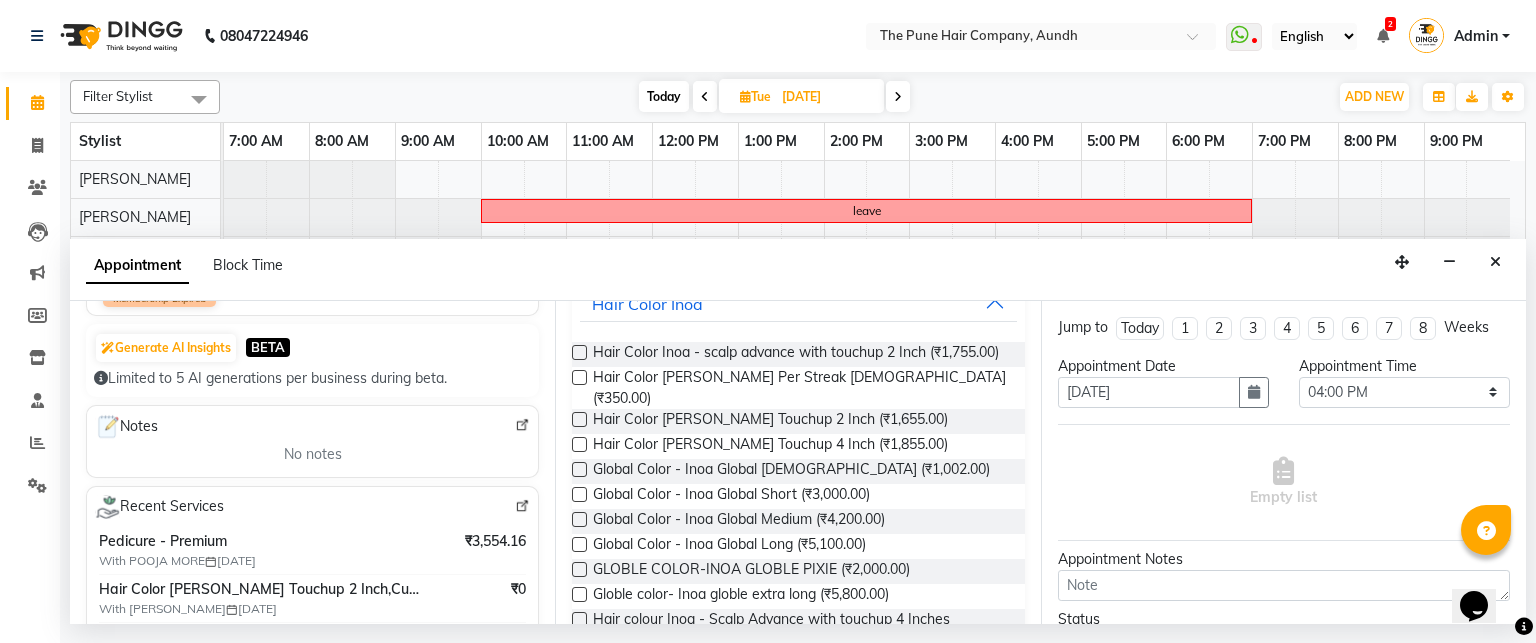 click at bounding box center [579, 419] 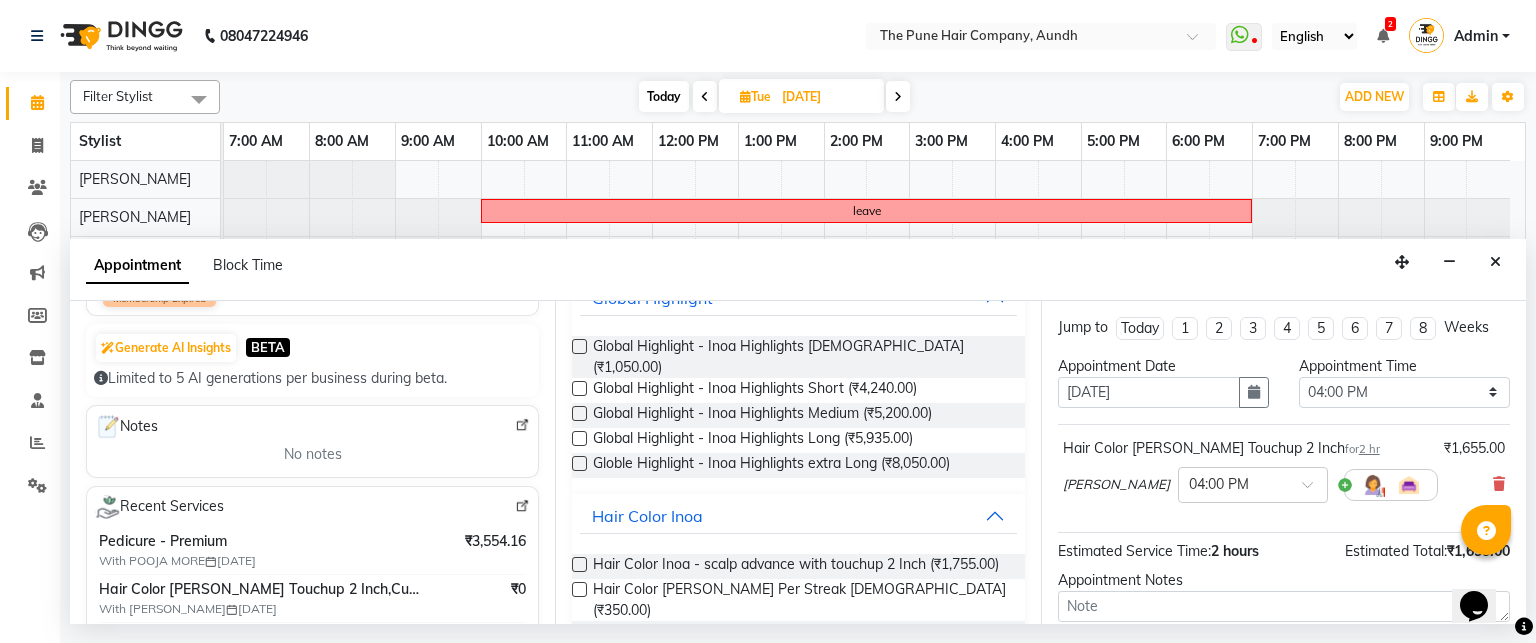 scroll, scrollTop: 0, scrollLeft: 0, axis: both 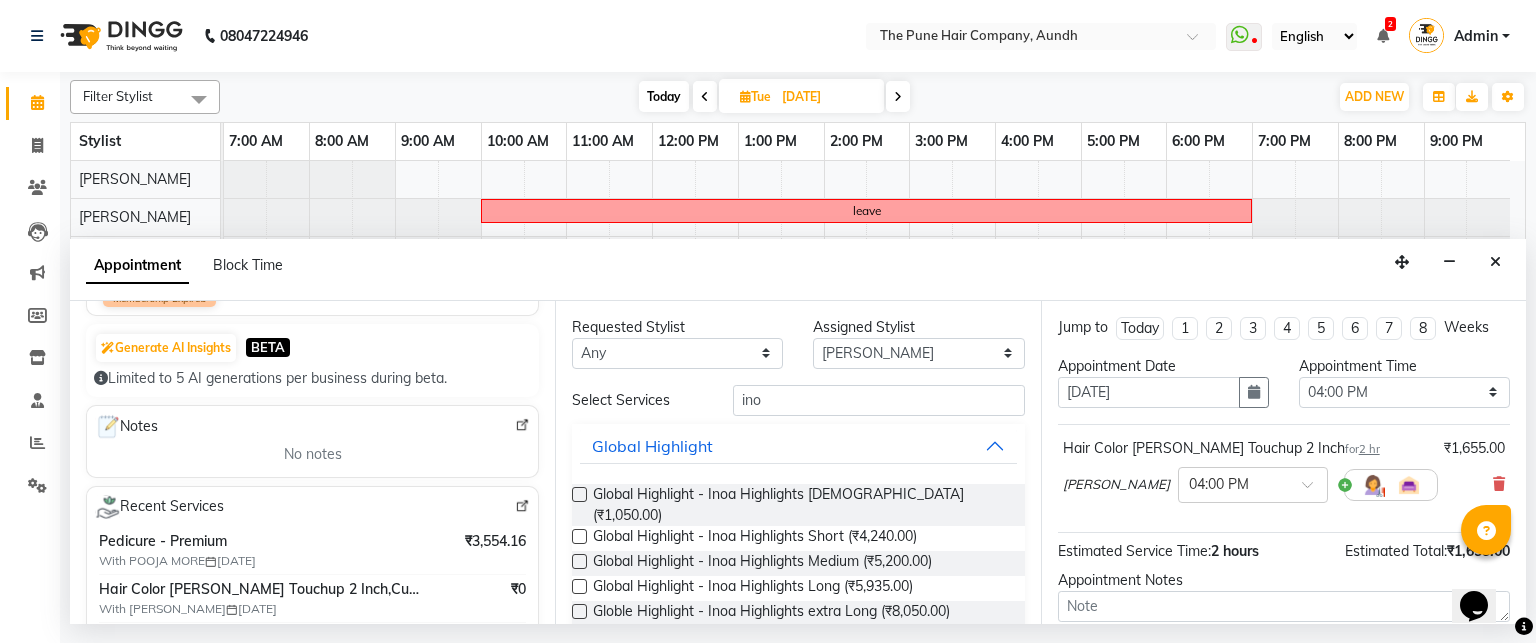 checkbox on "false" 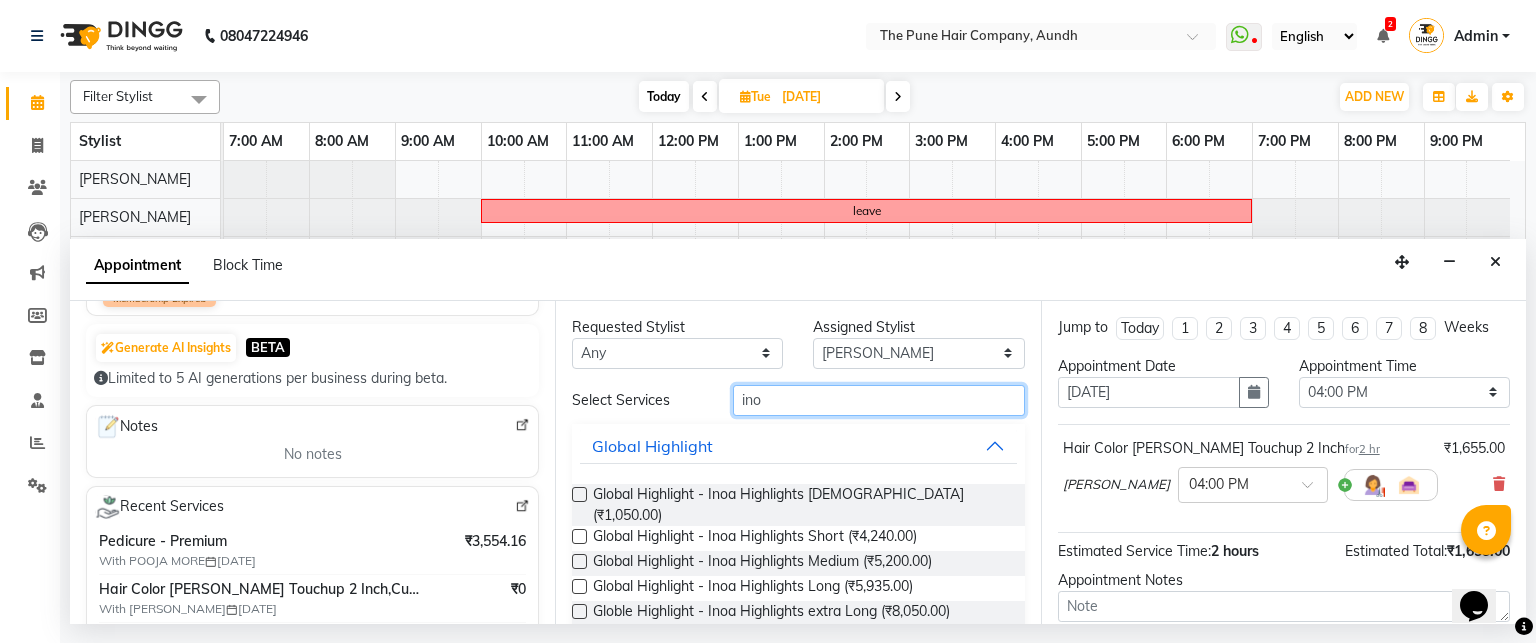click on "ino" at bounding box center (879, 400) 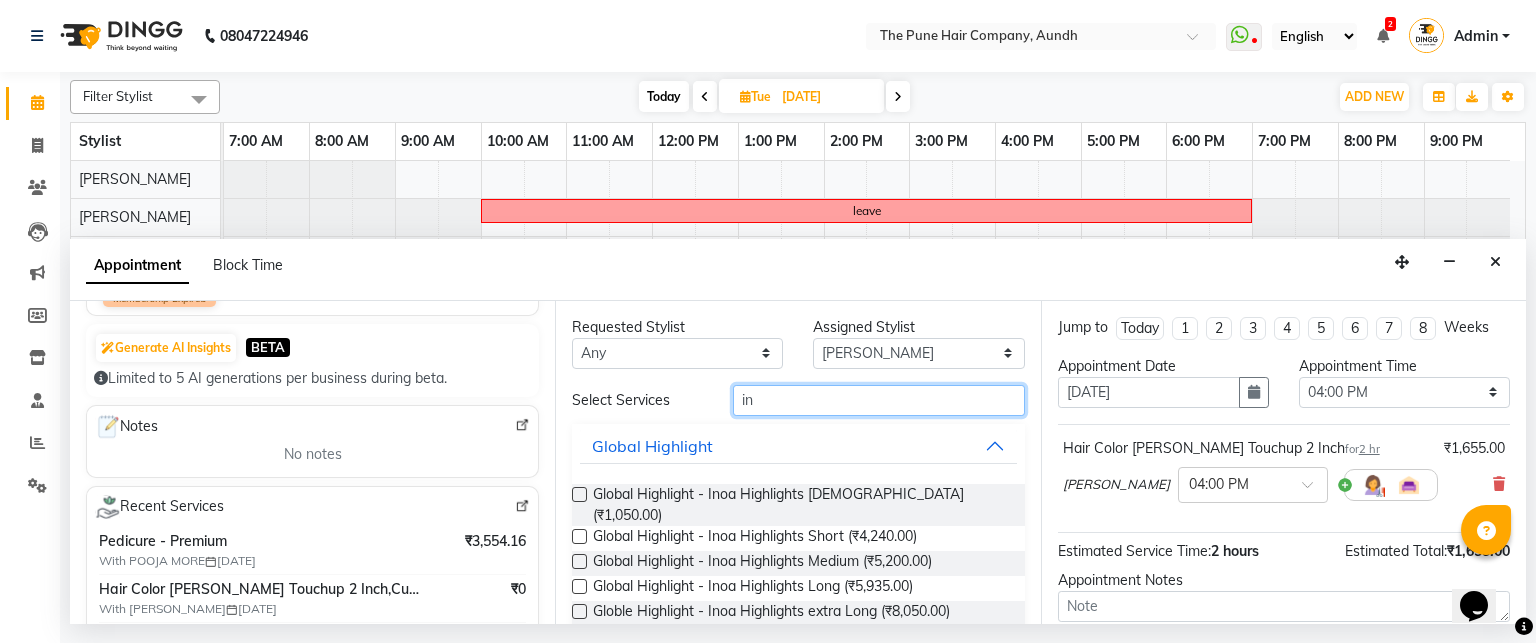 type on "i" 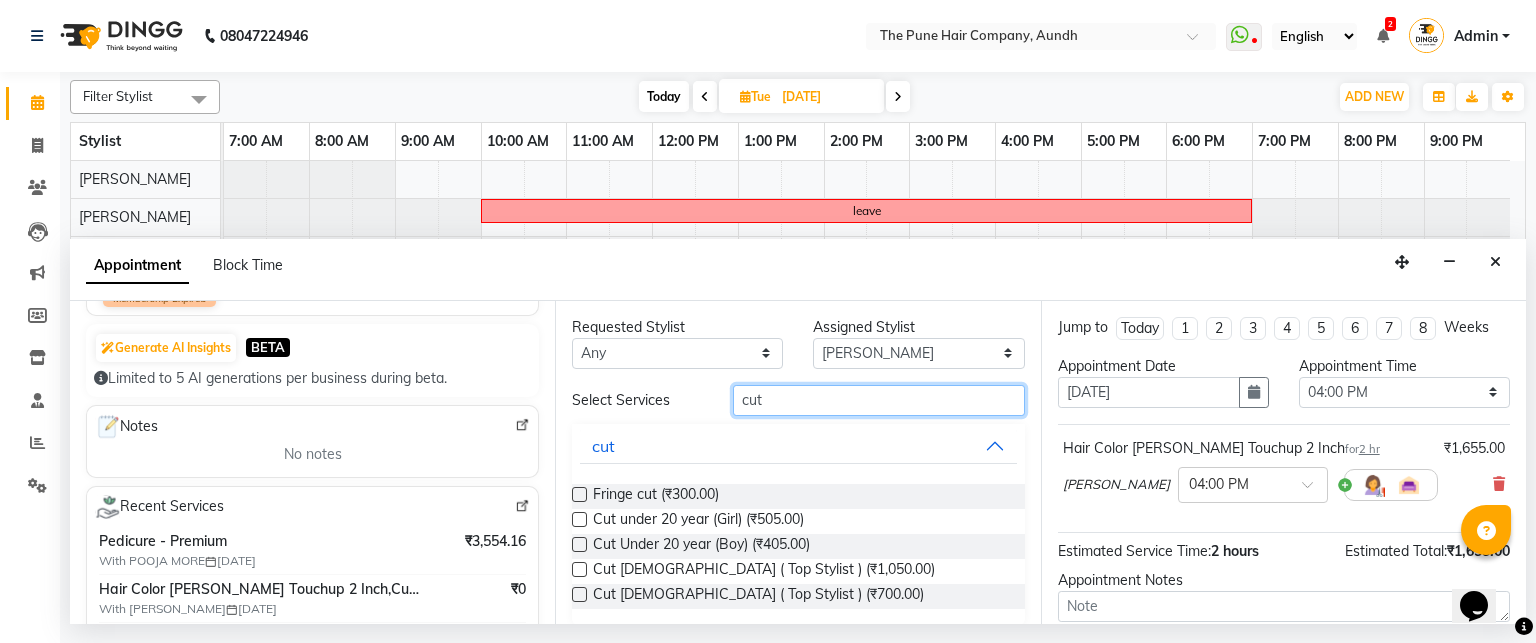 type on "cut" 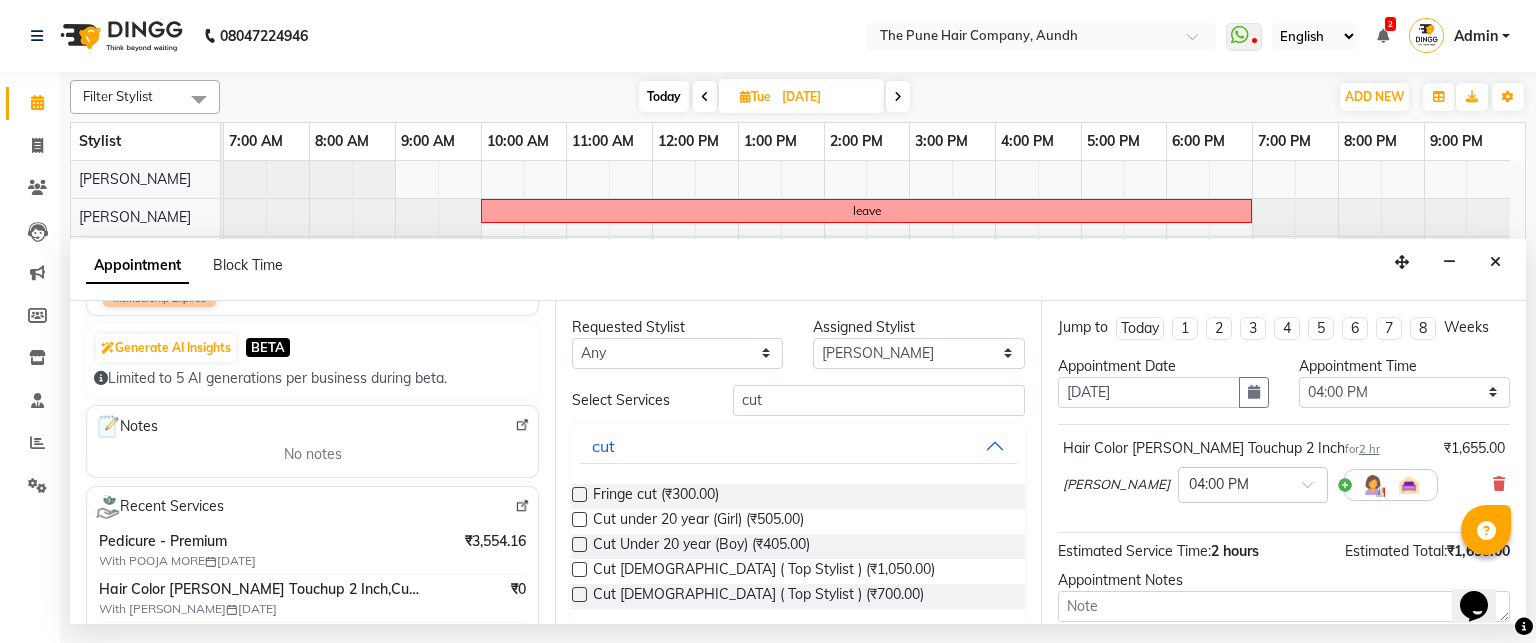click at bounding box center (579, 569) 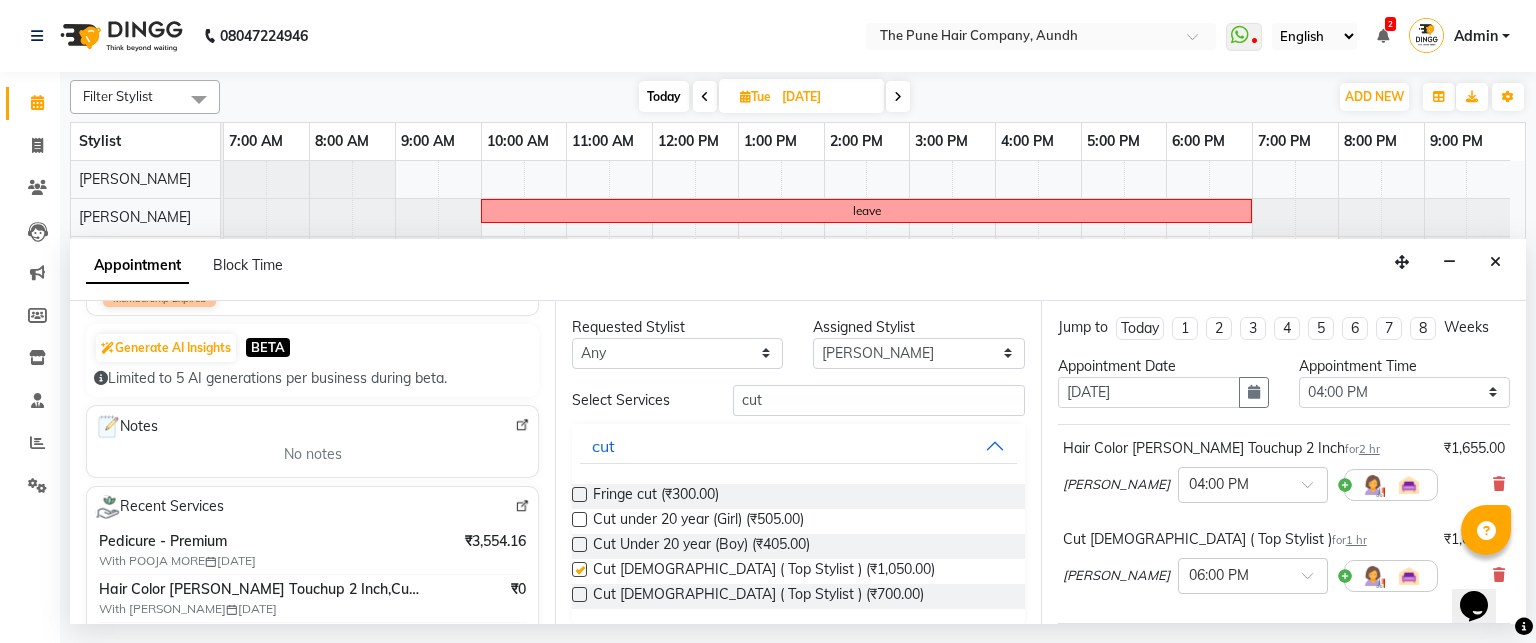 checkbox on "false" 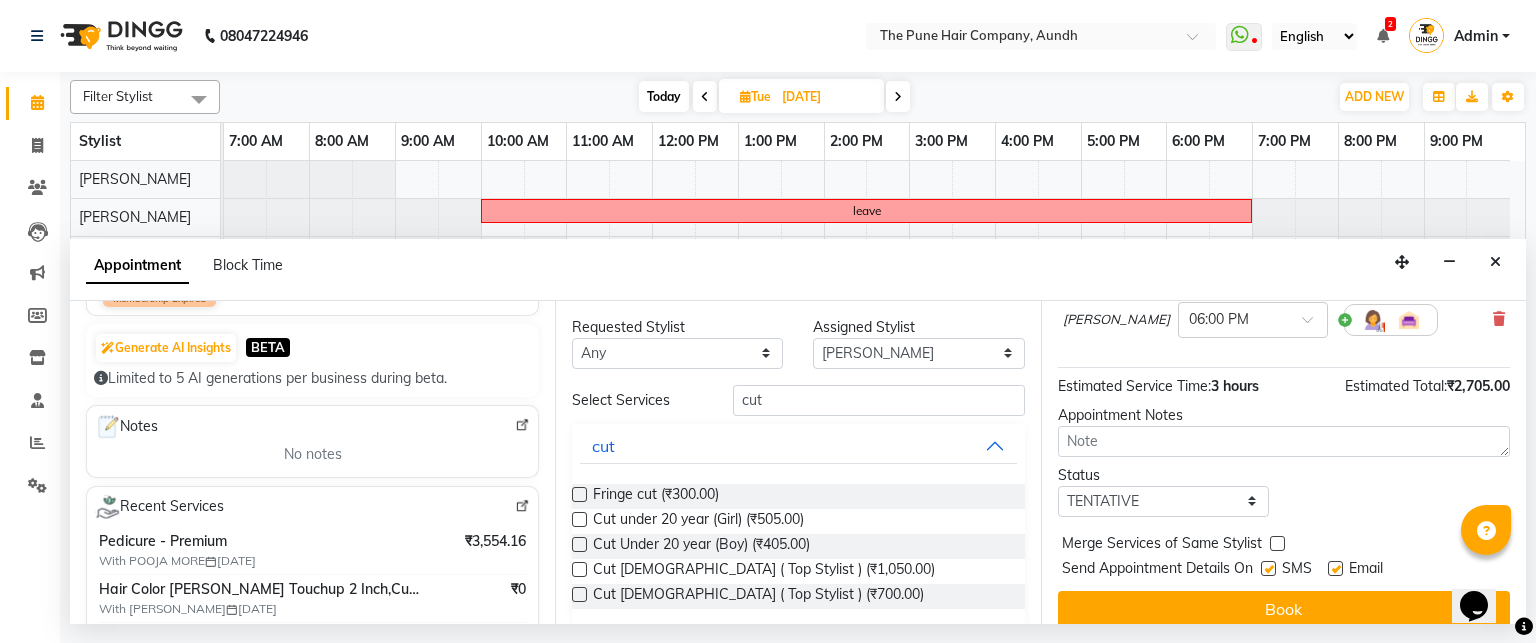 scroll, scrollTop: 272, scrollLeft: 0, axis: vertical 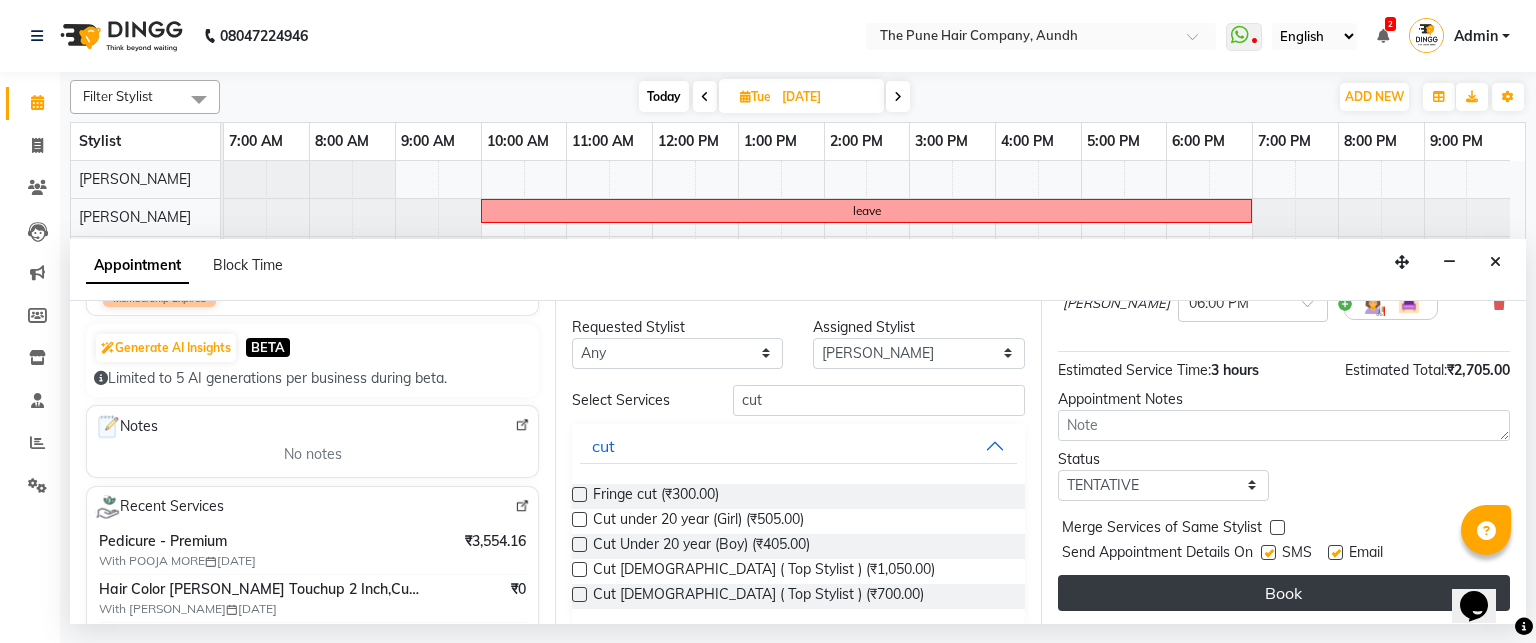 click on "Book" at bounding box center (1284, 593) 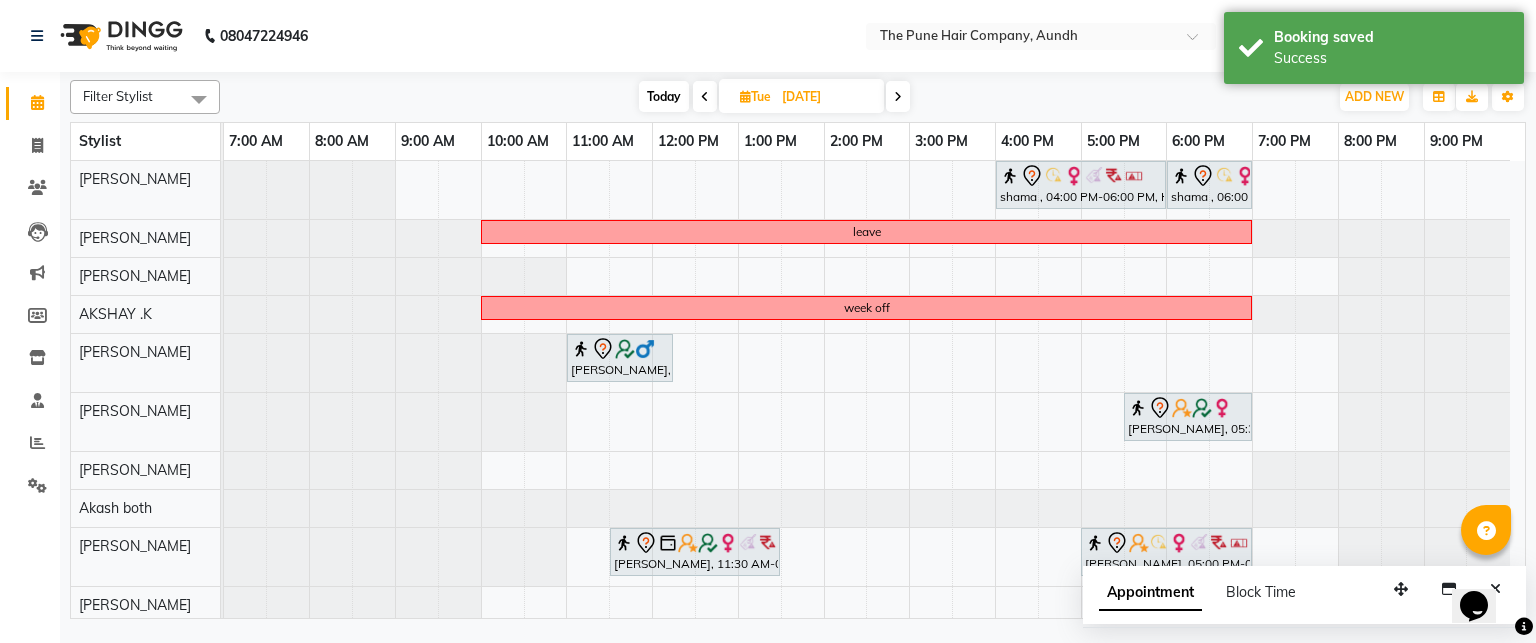 scroll, scrollTop: 56, scrollLeft: 0, axis: vertical 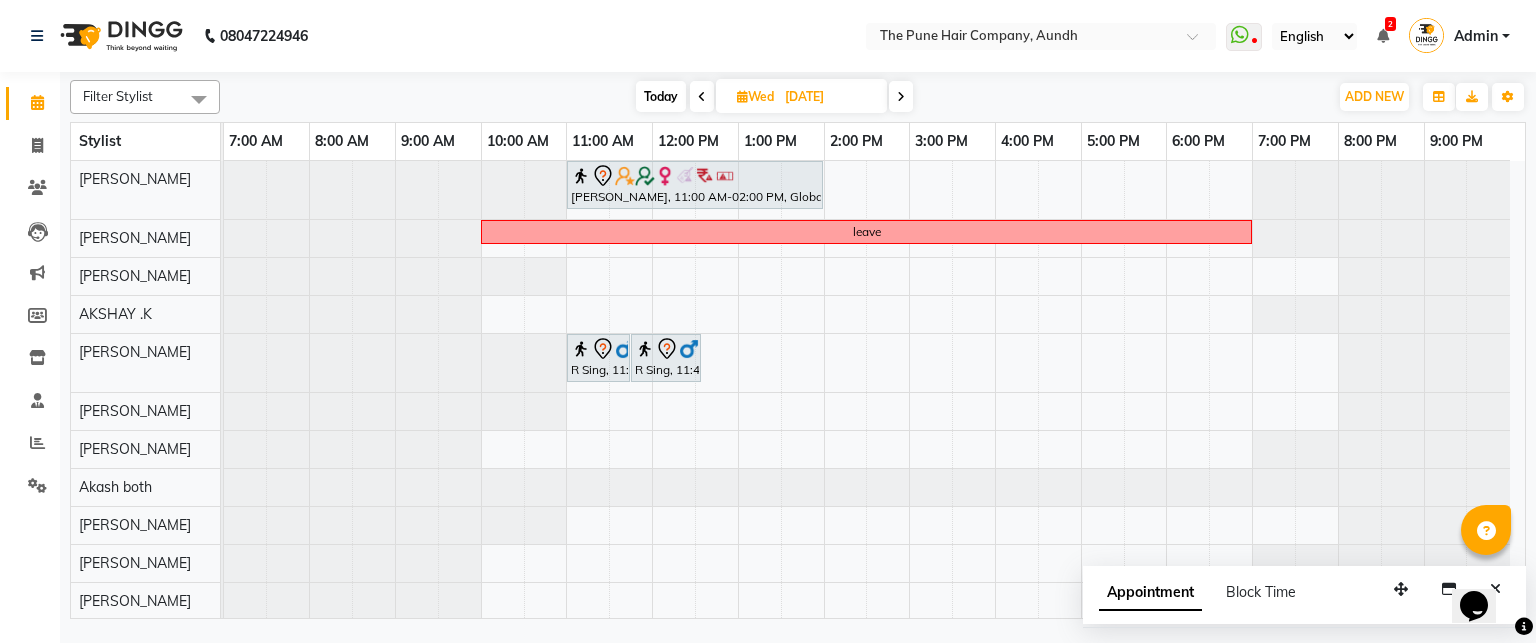 click at bounding box center (901, 97) 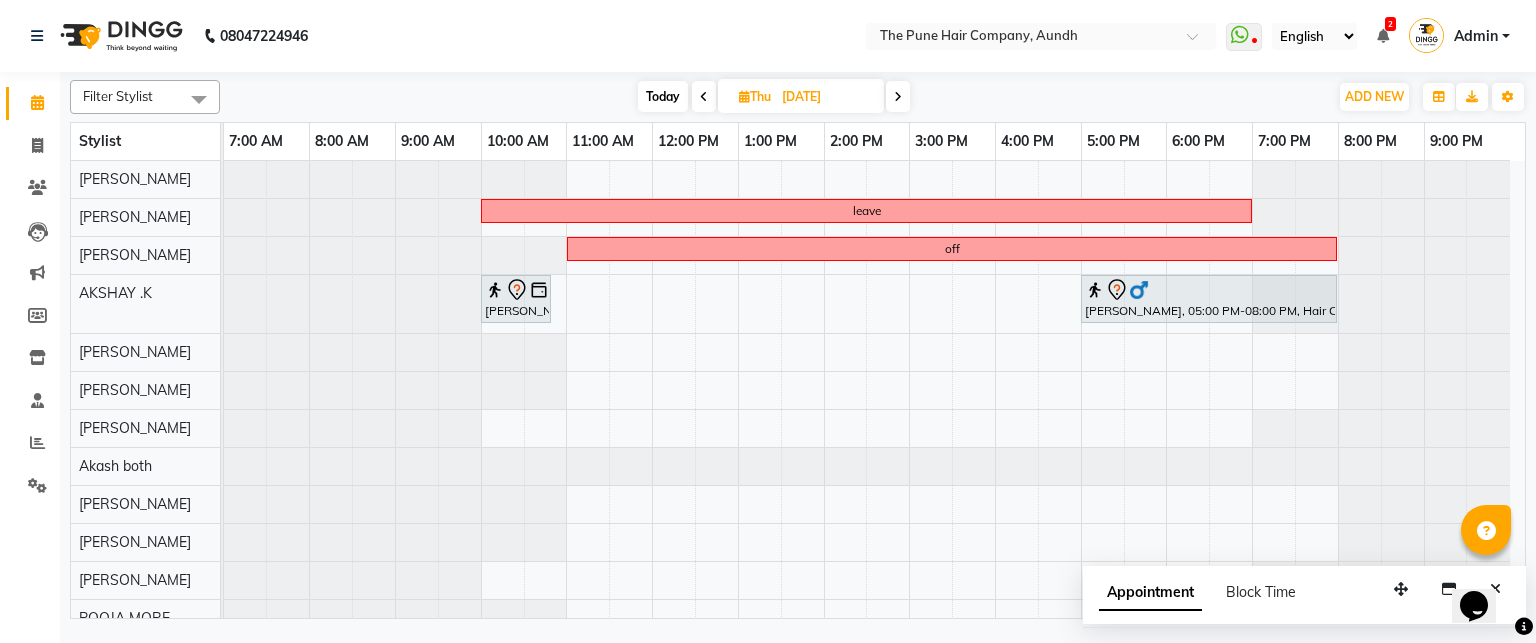 click at bounding box center [898, 97] 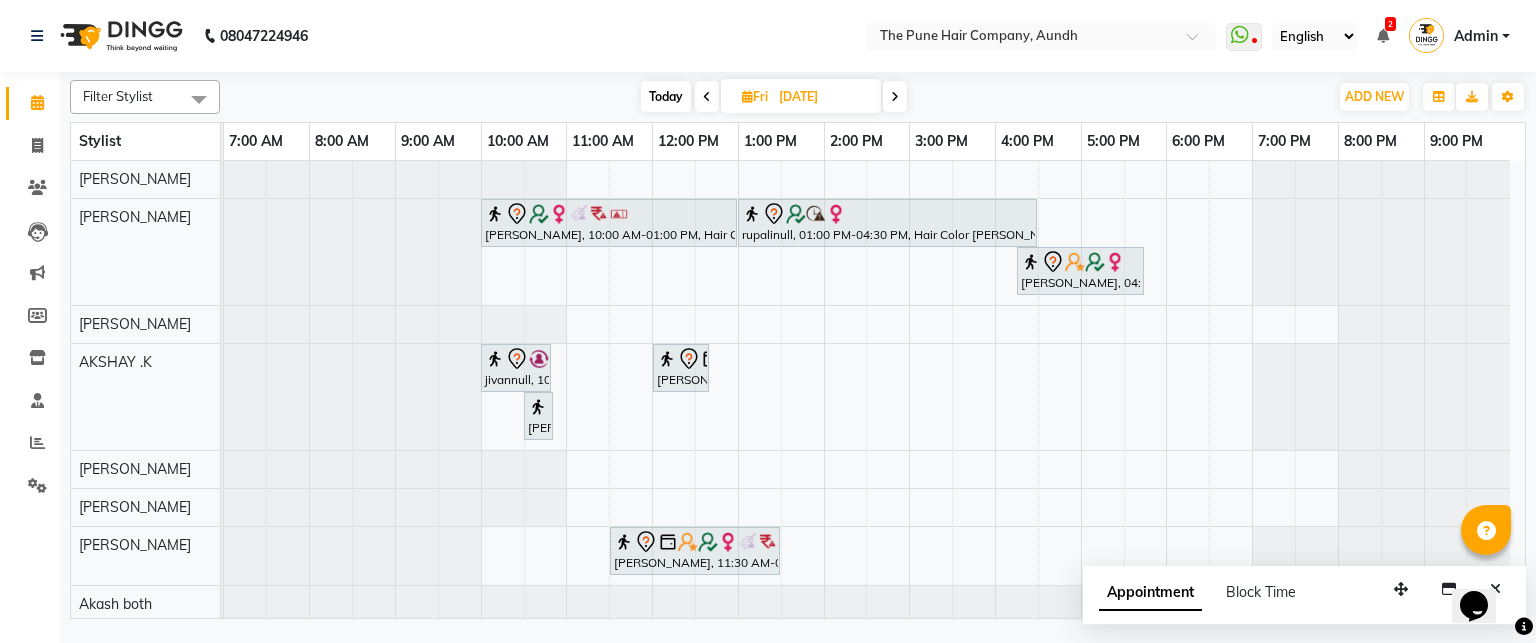 click at bounding box center (895, 97) 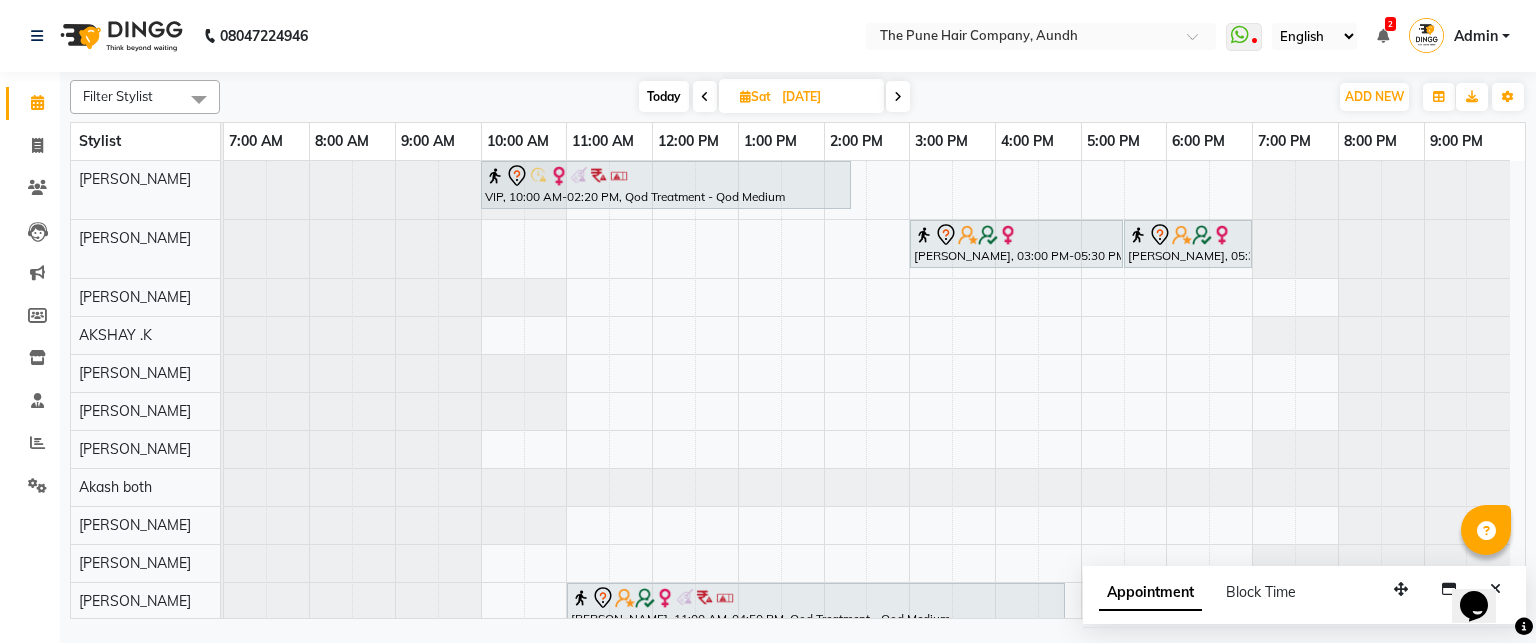 click on "Today" at bounding box center (664, 96) 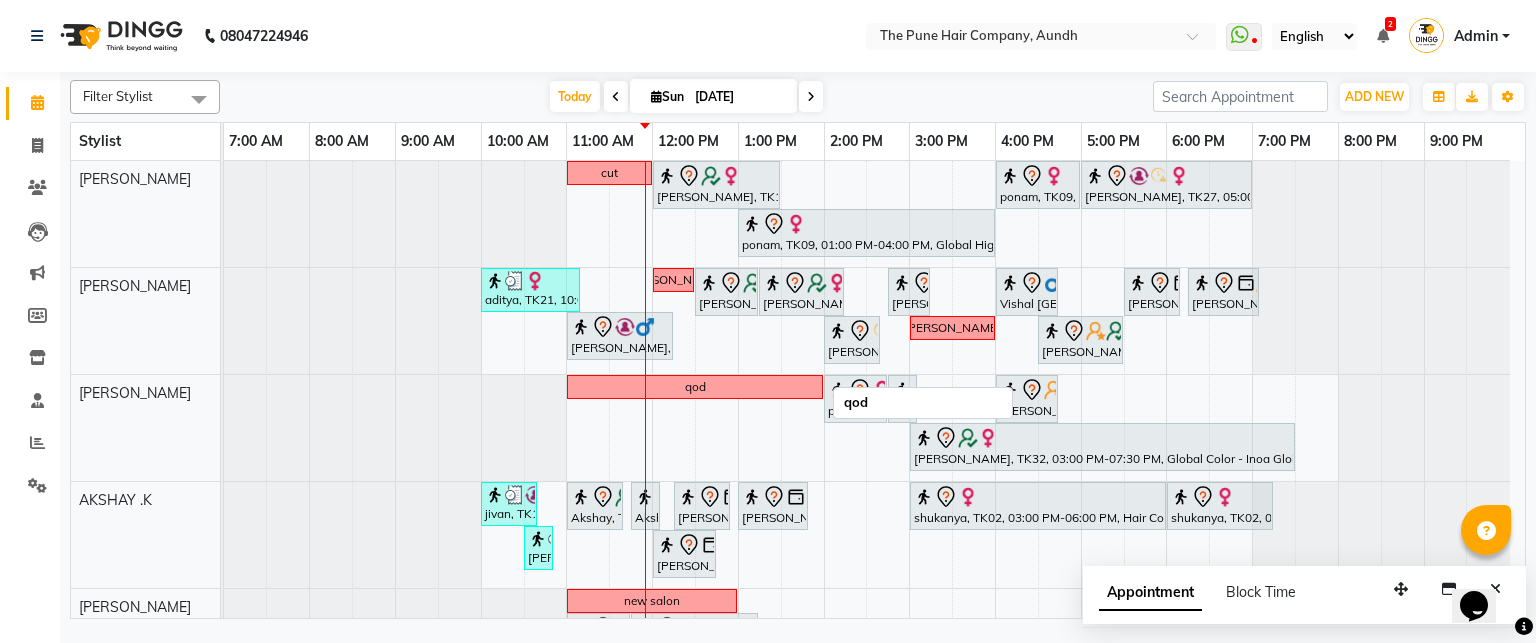 scroll, scrollTop: 444, scrollLeft: 0, axis: vertical 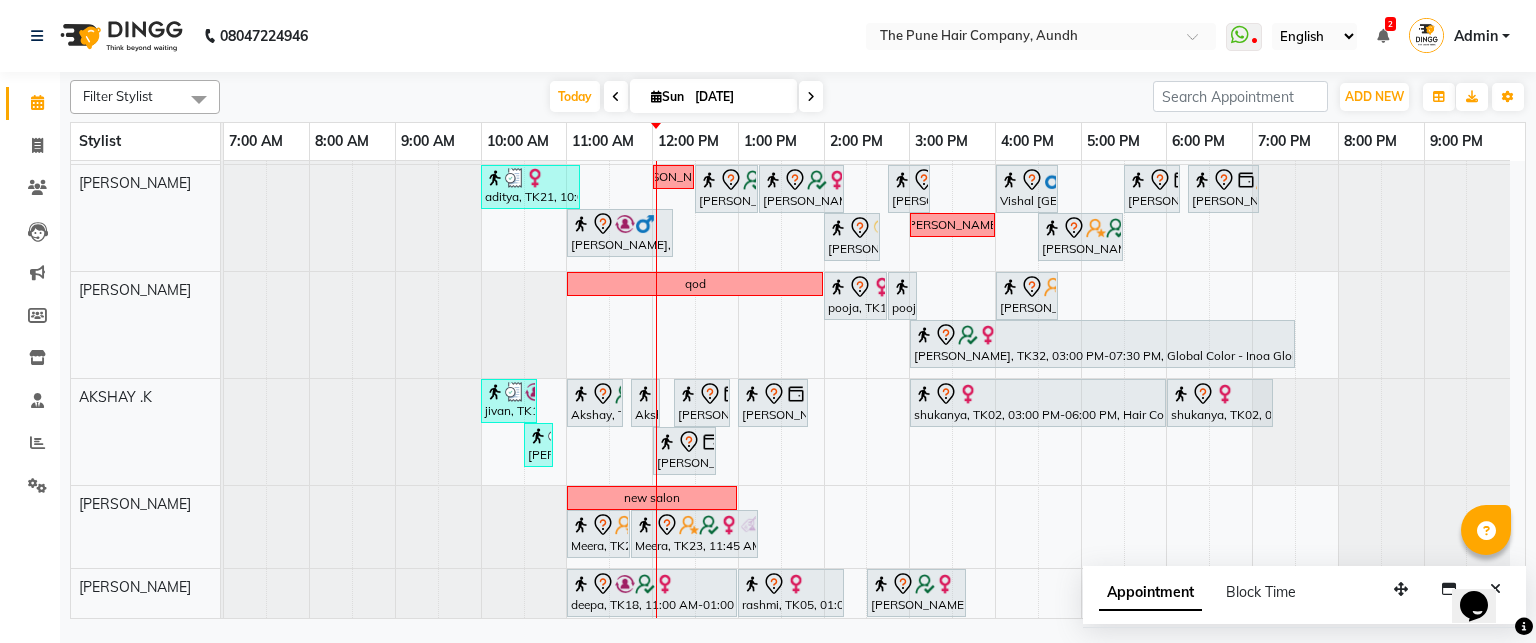click on "Calendar" 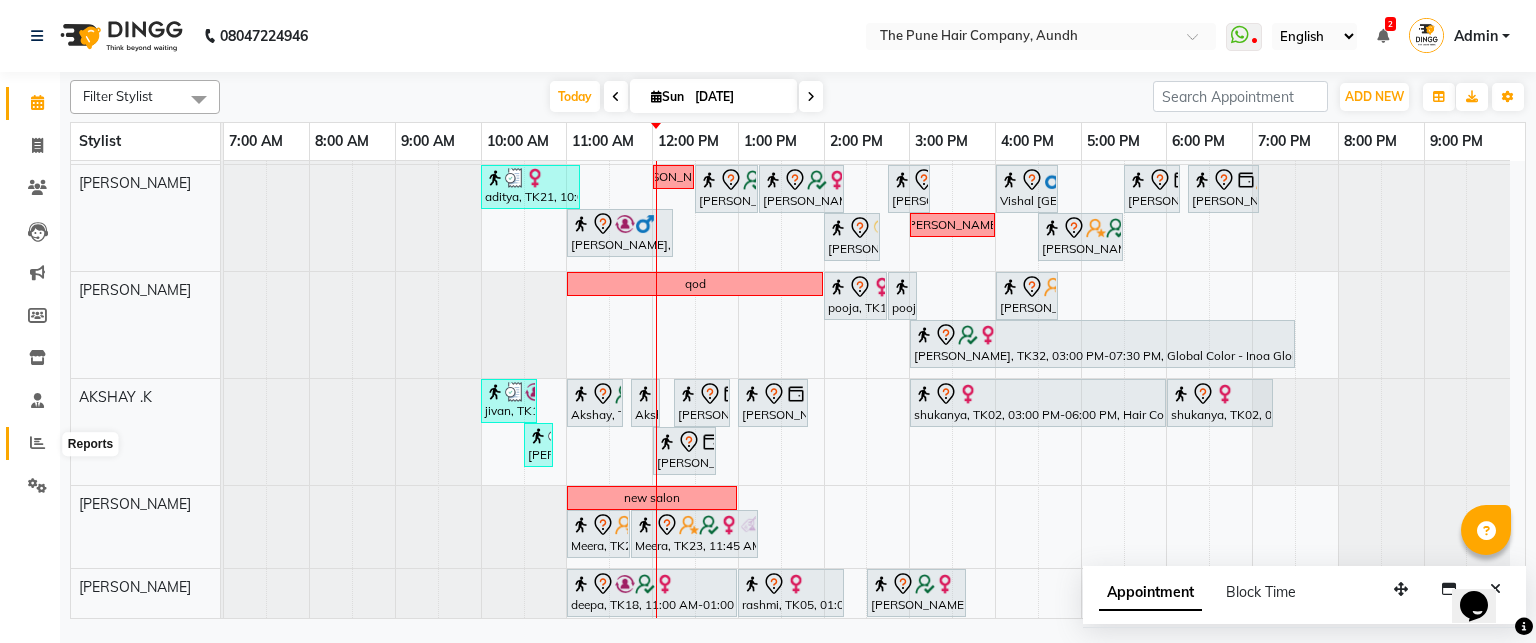 click 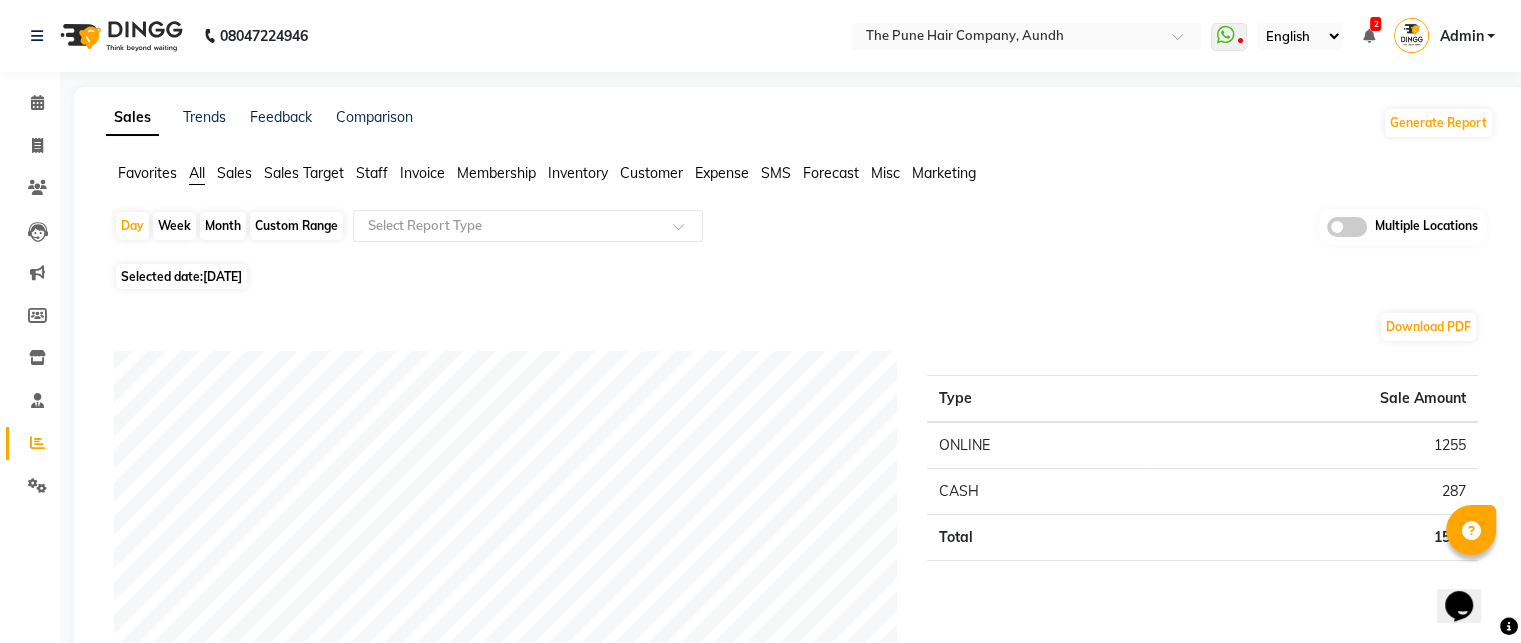 click on "Month" 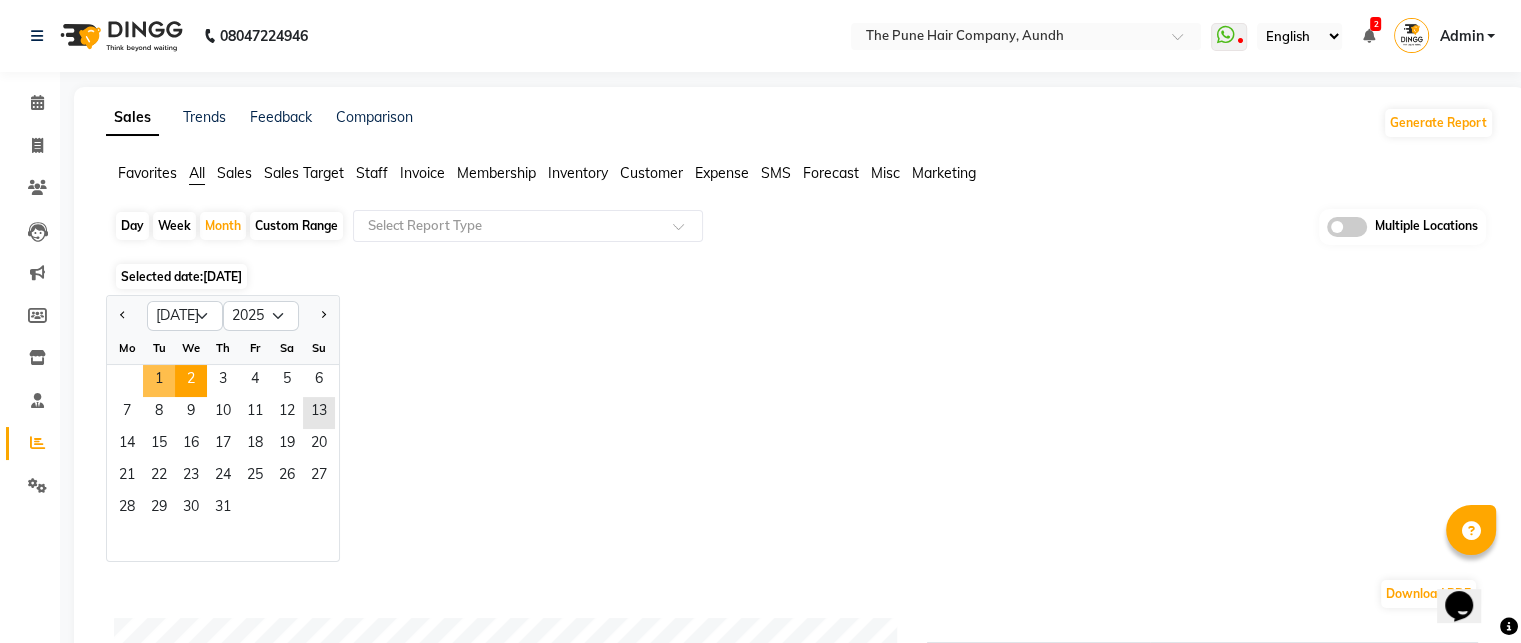 drag, startPoint x: 148, startPoint y: 382, endPoint x: 183, endPoint y: 377, distance: 35.35534 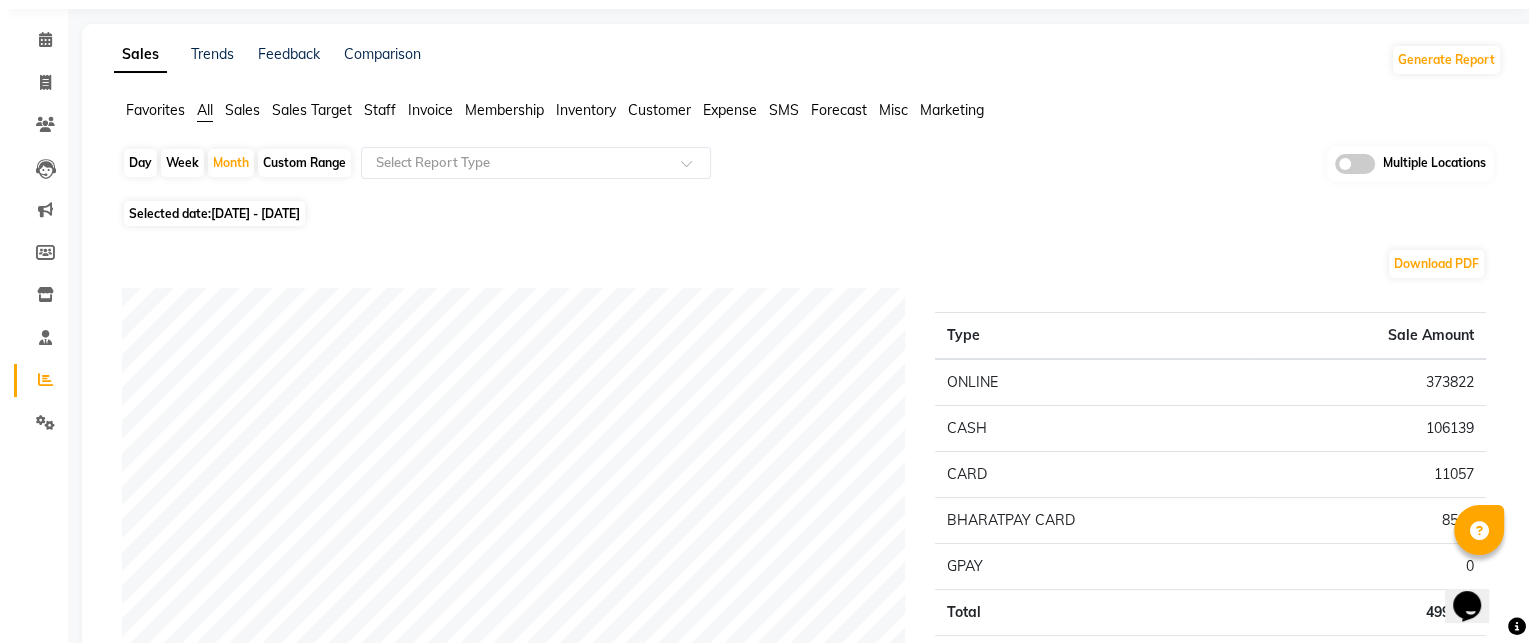 scroll, scrollTop: 0, scrollLeft: 0, axis: both 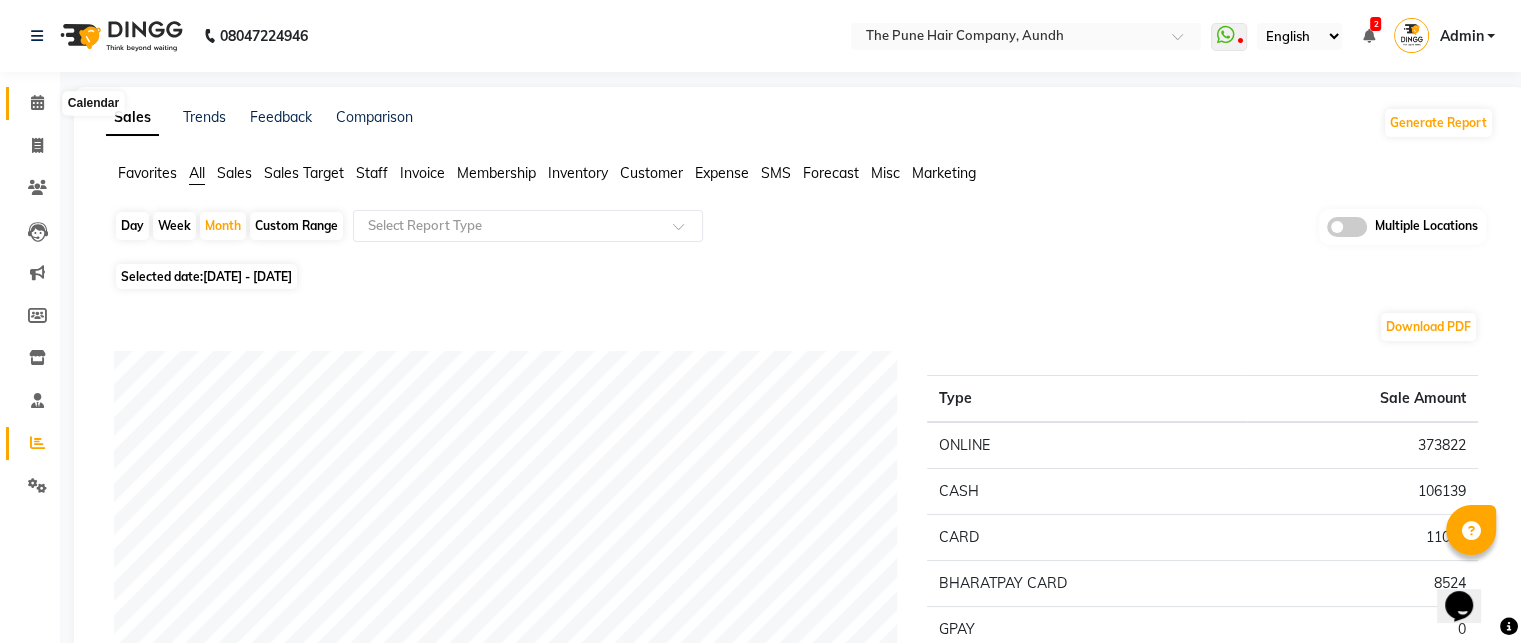 click 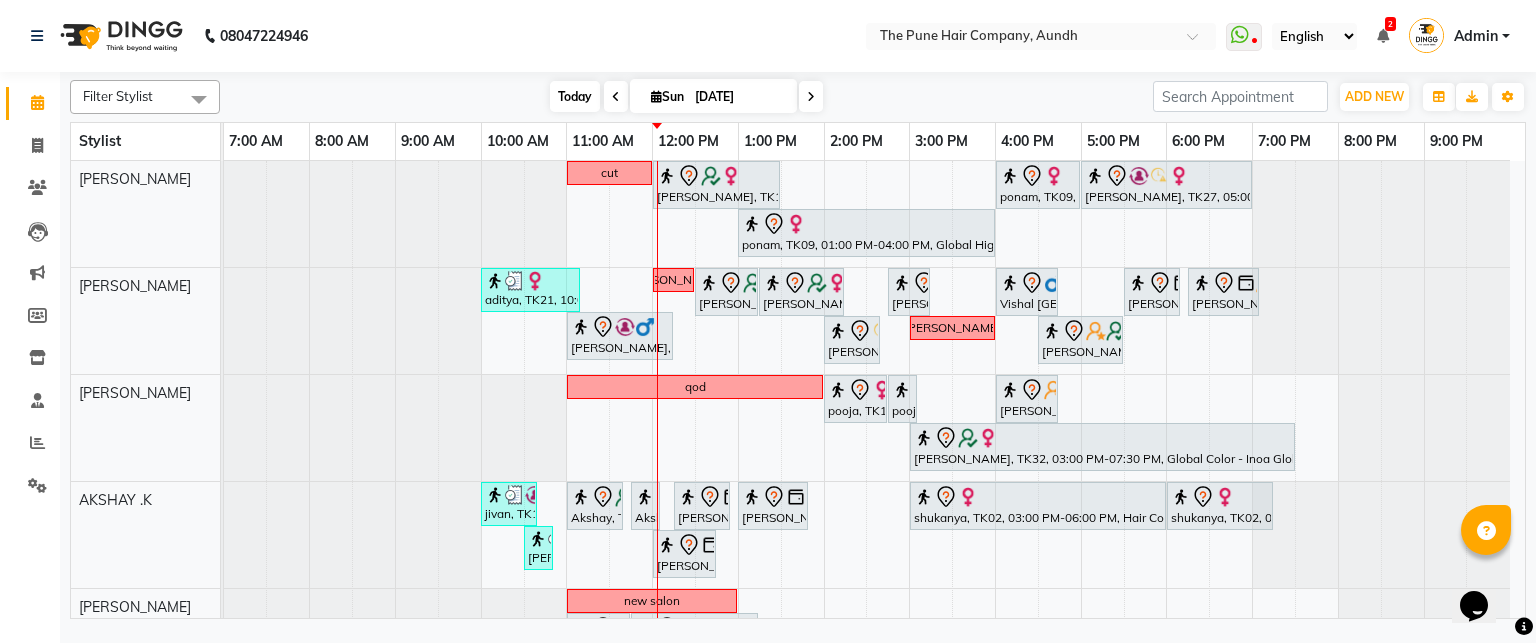 click on "Today" at bounding box center (575, 96) 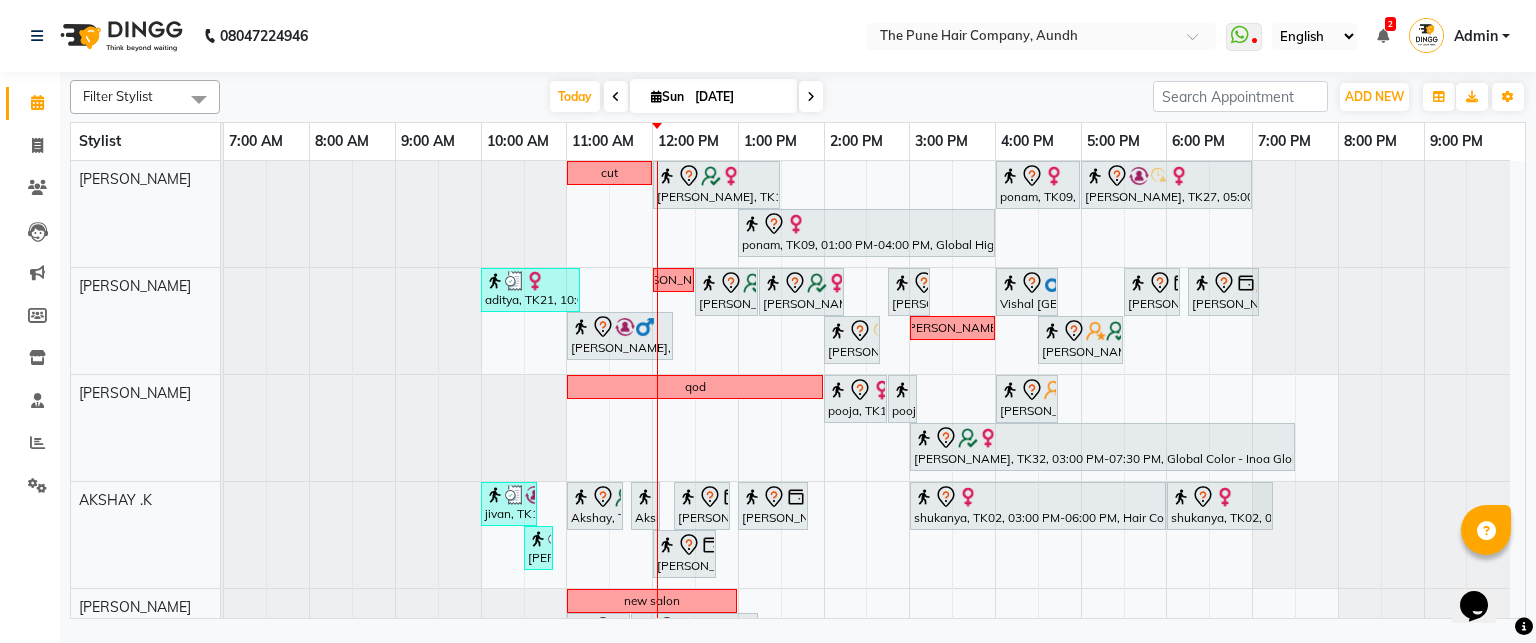 scroll, scrollTop: 58, scrollLeft: 0, axis: vertical 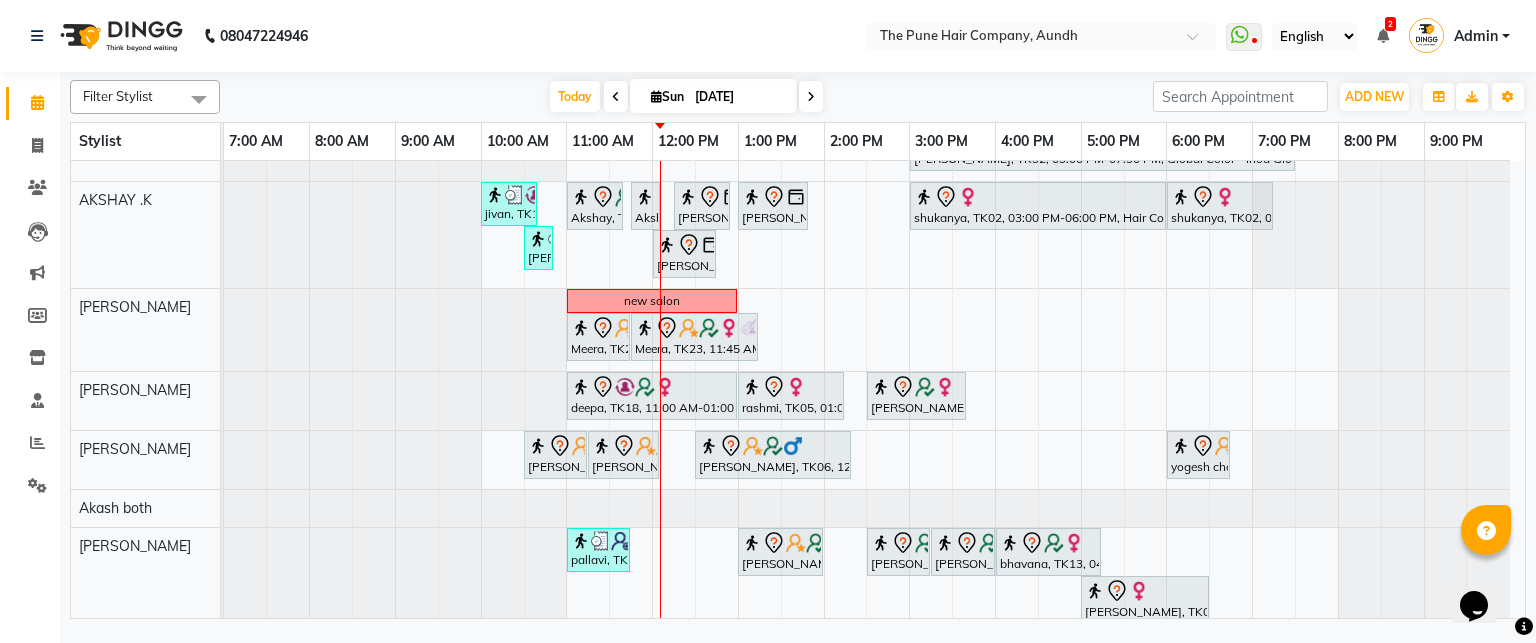 click at bounding box center (811, 97) 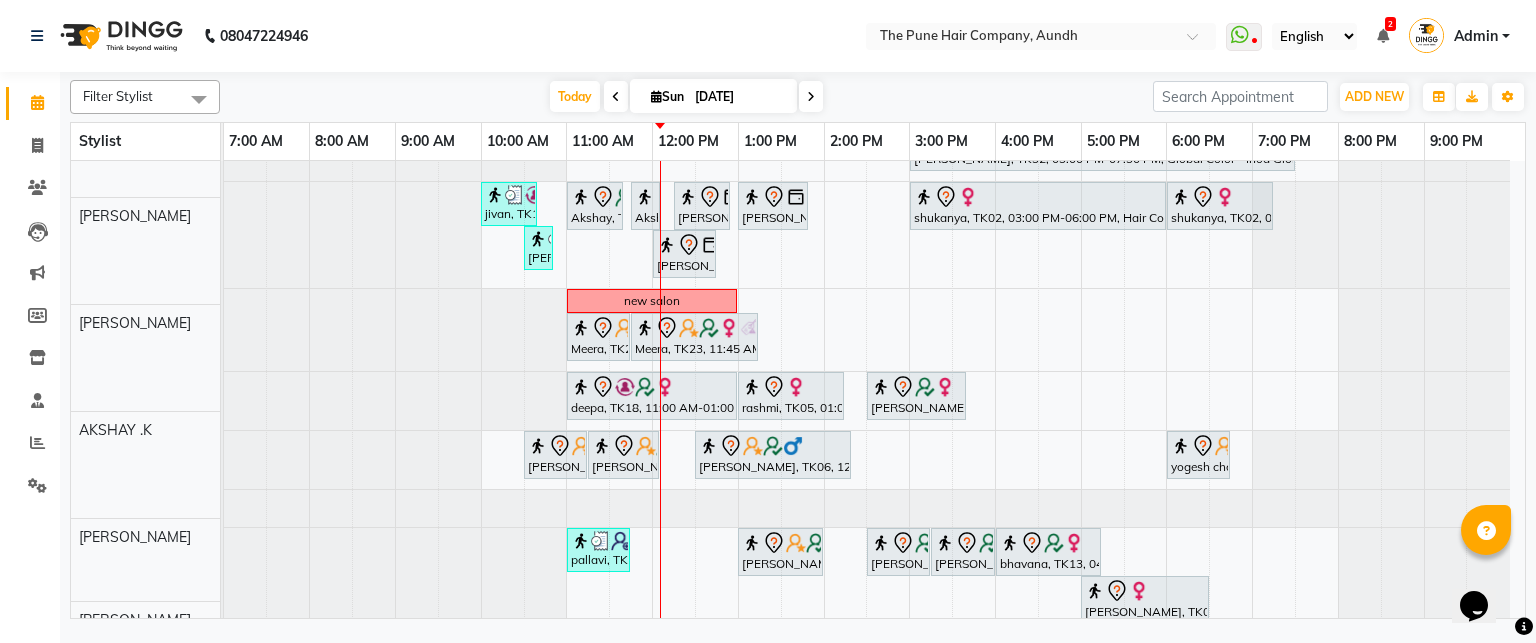 scroll, scrollTop: 70, scrollLeft: 0, axis: vertical 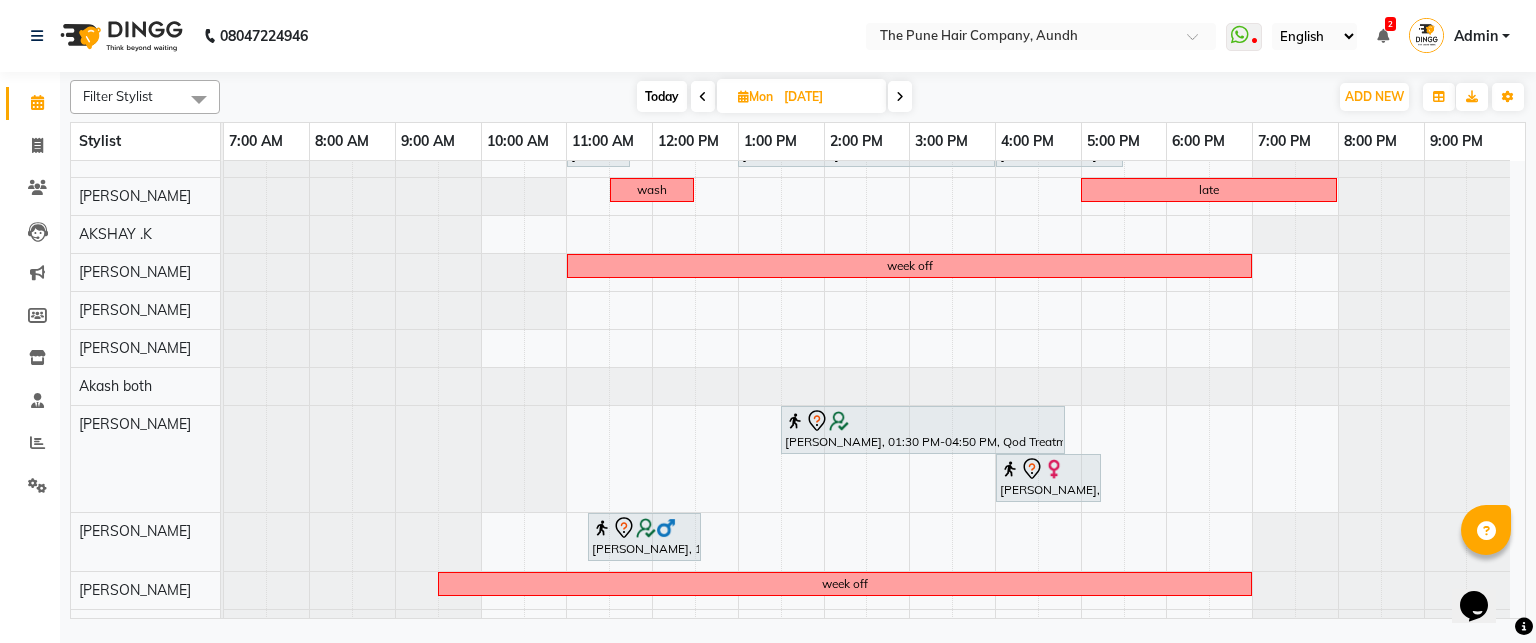 click on "Today" at bounding box center [662, 96] 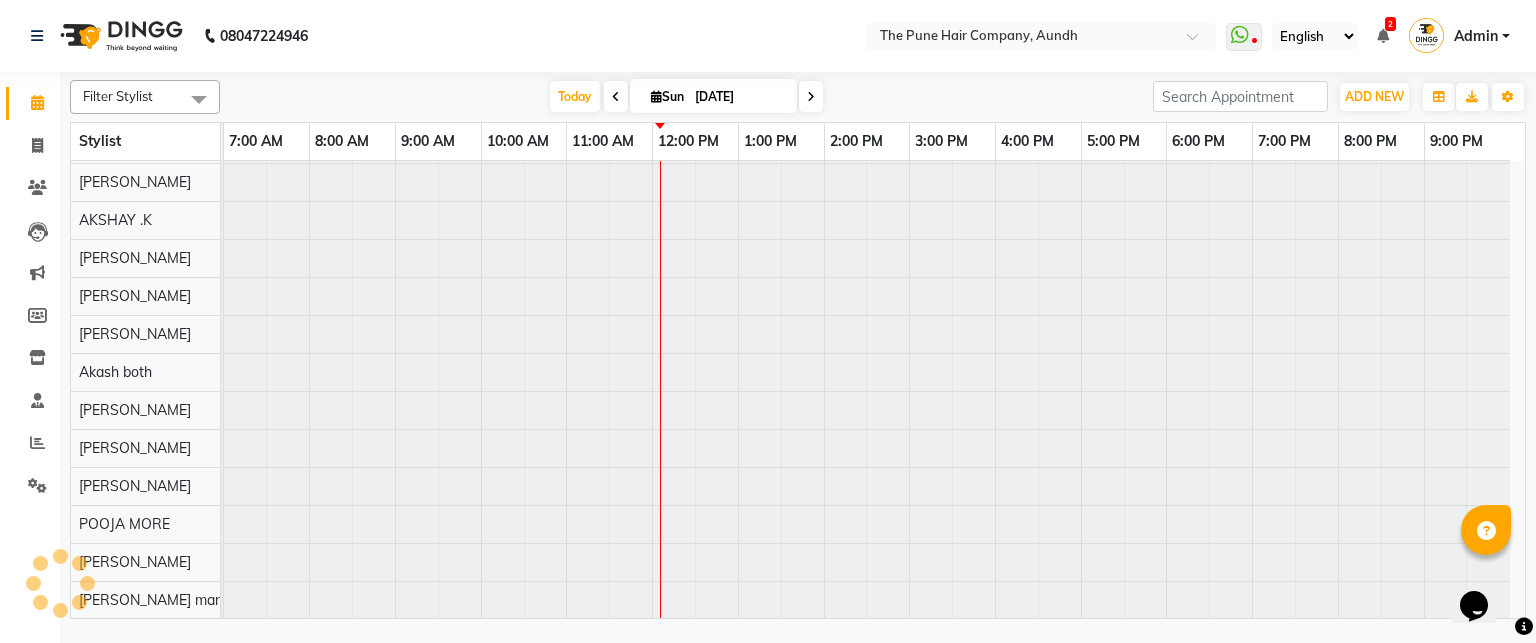 scroll, scrollTop: 70, scrollLeft: 0, axis: vertical 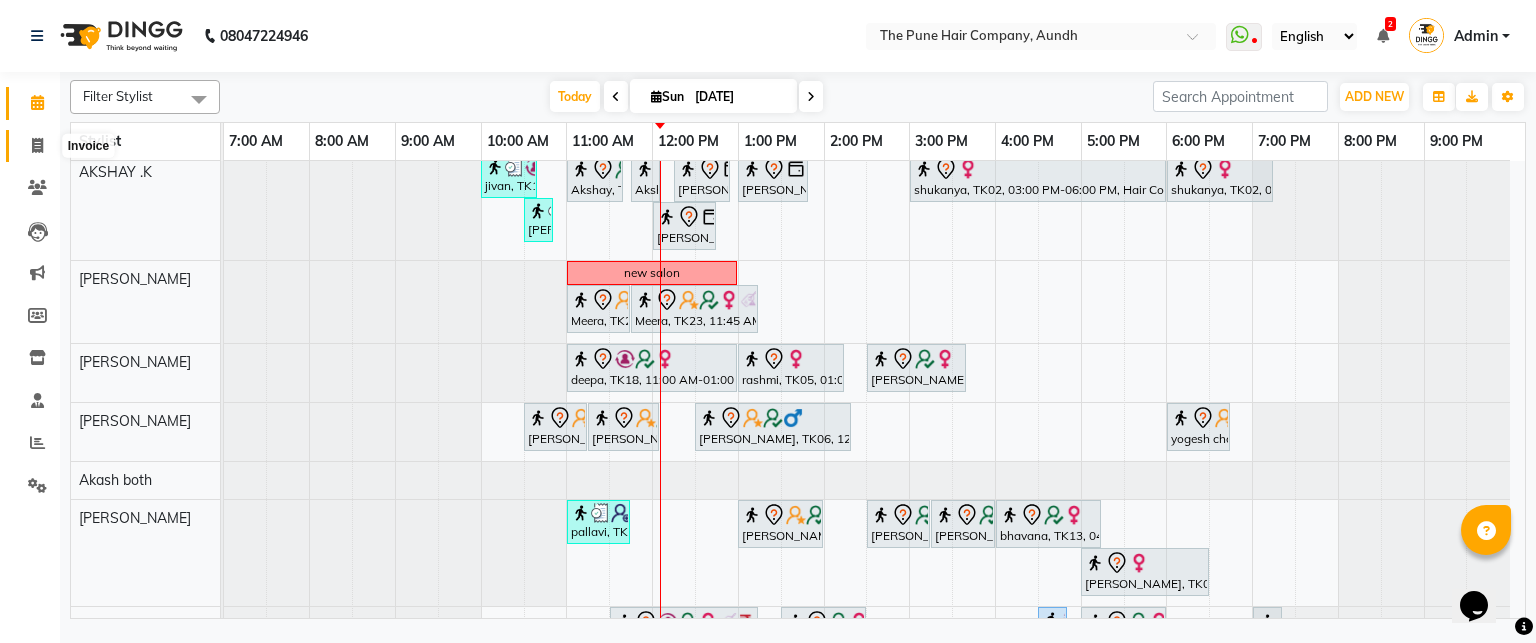 click 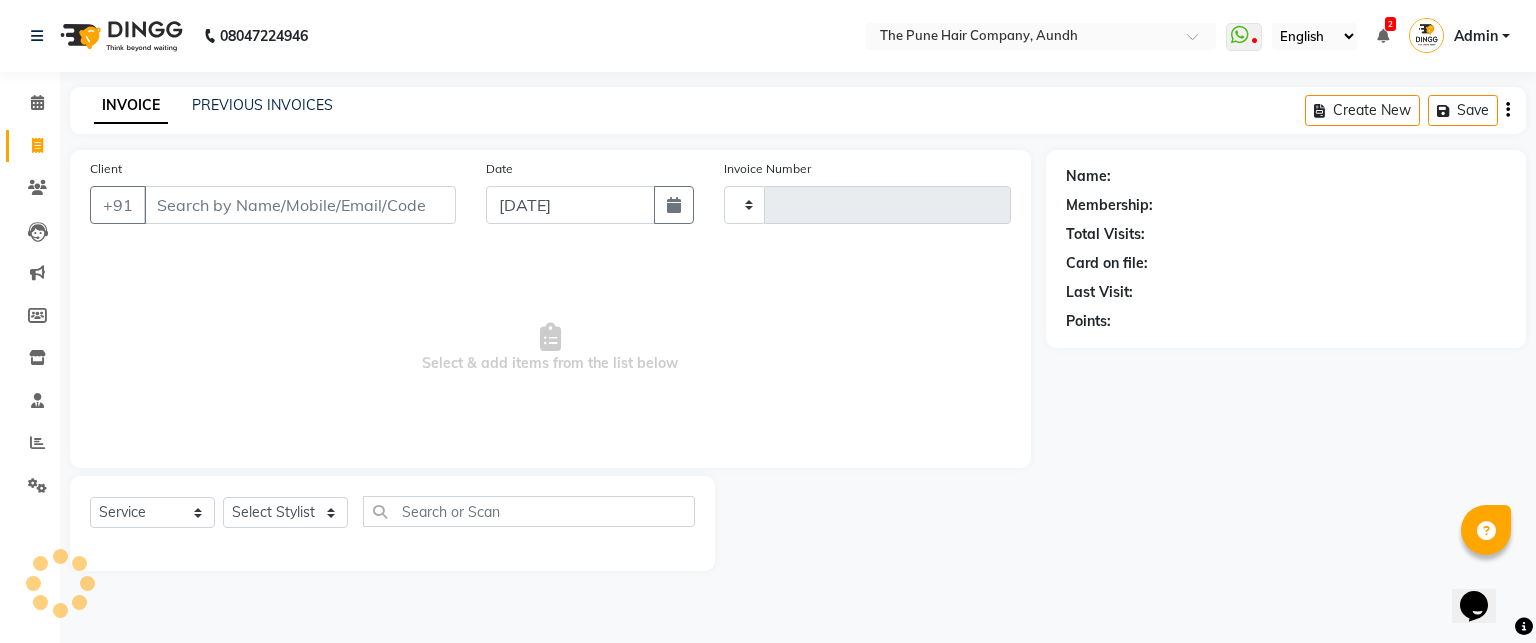 type on "3087" 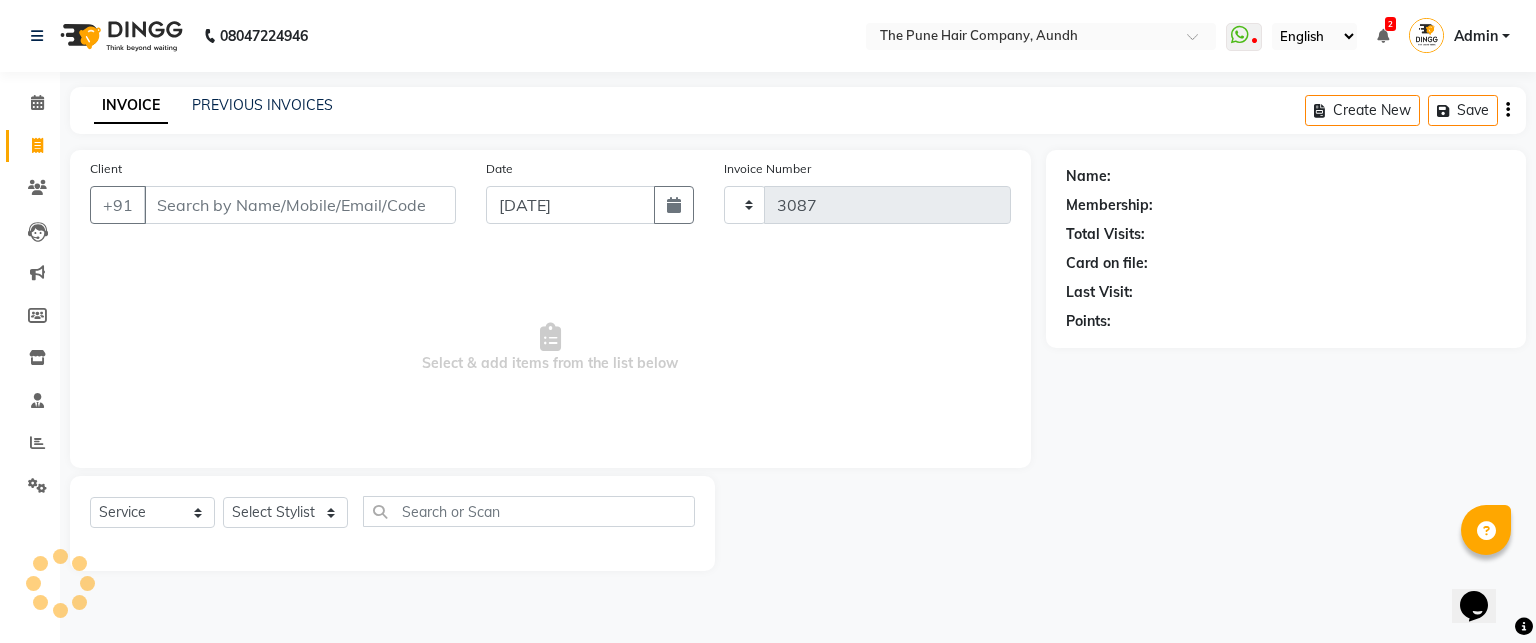select on "106" 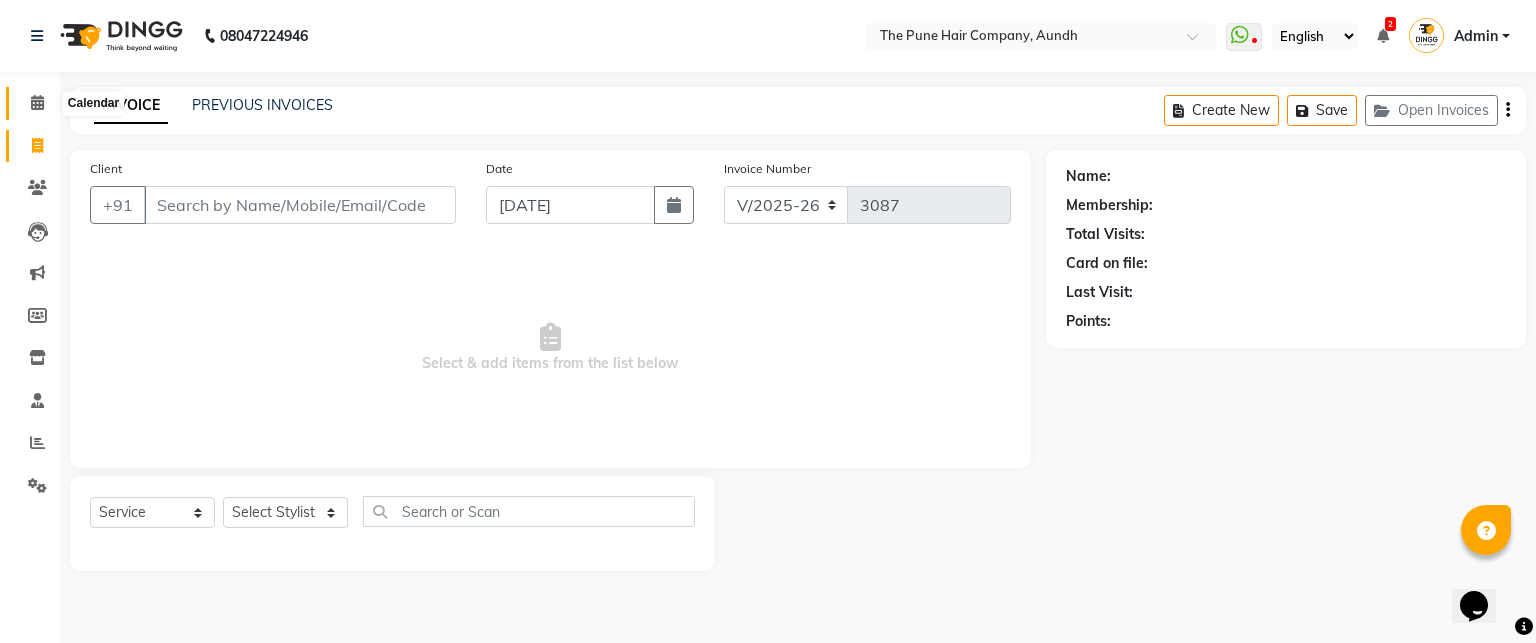 click 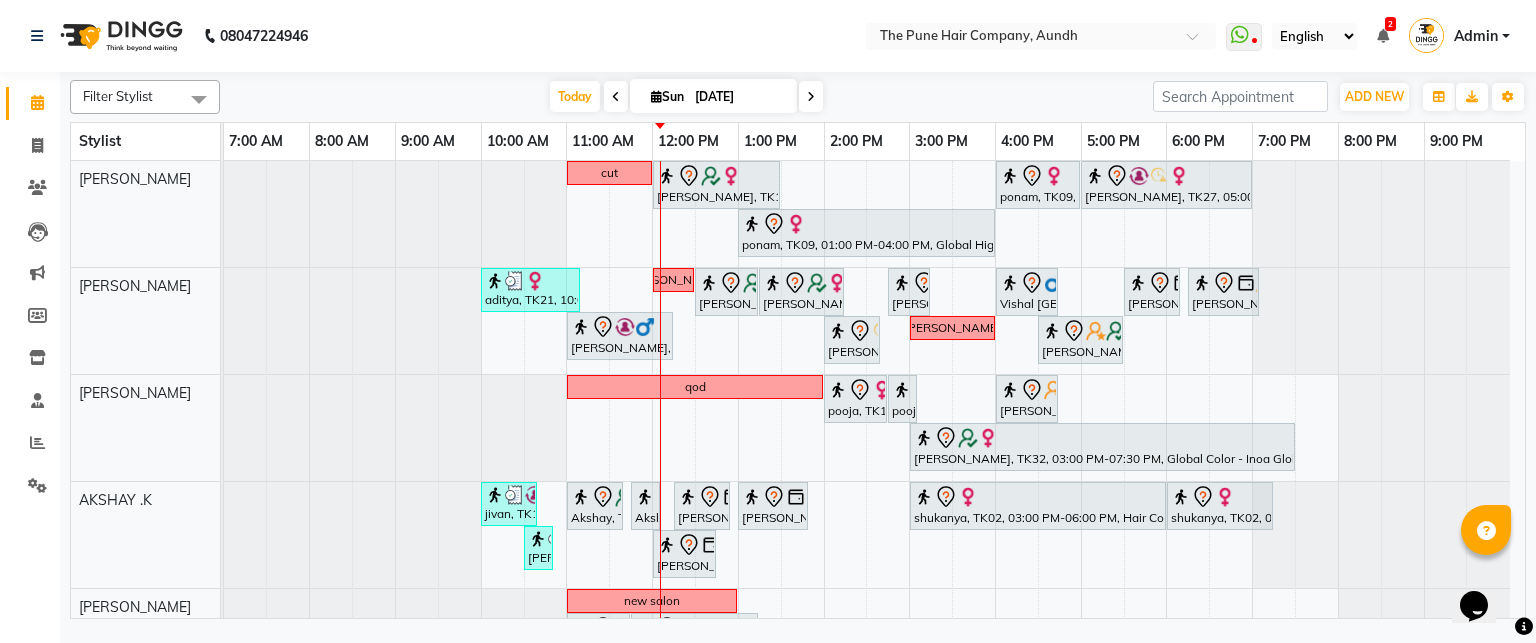 scroll, scrollTop: 73, scrollLeft: 0, axis: vertical 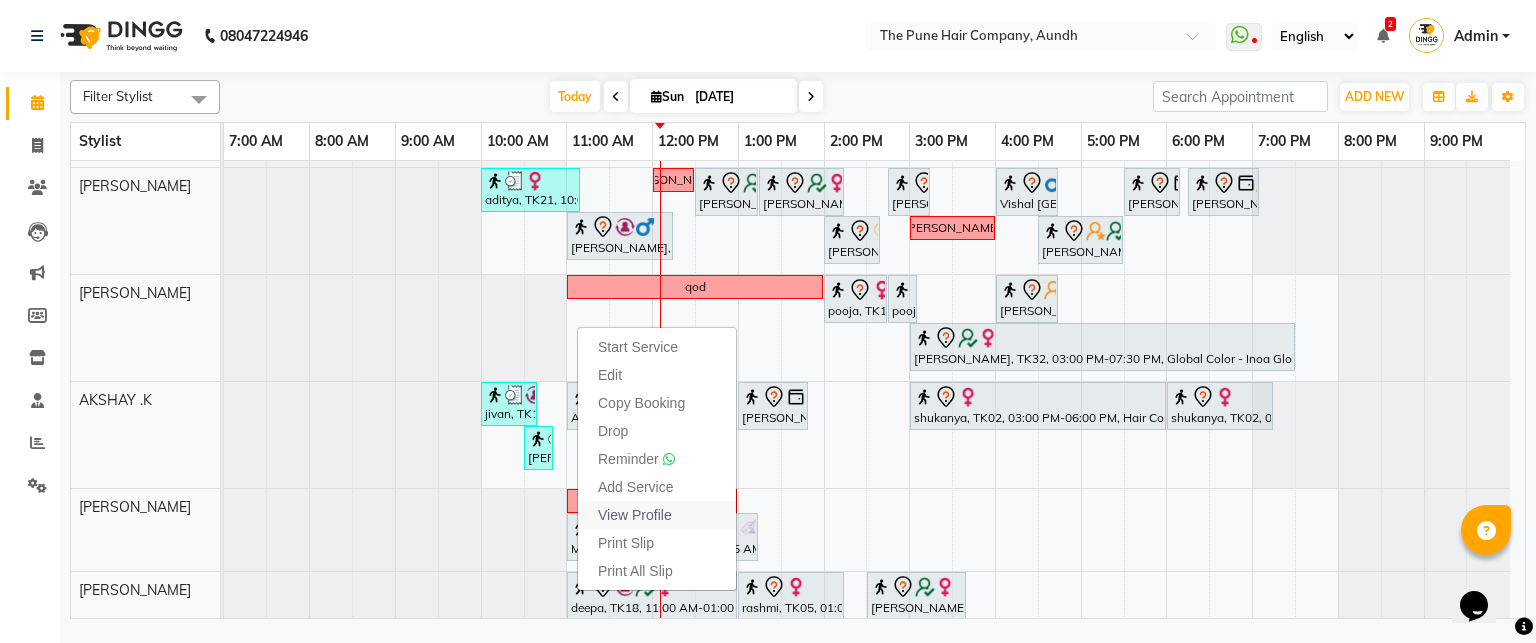 click on "View Profile" at bounding box center (635, 515) 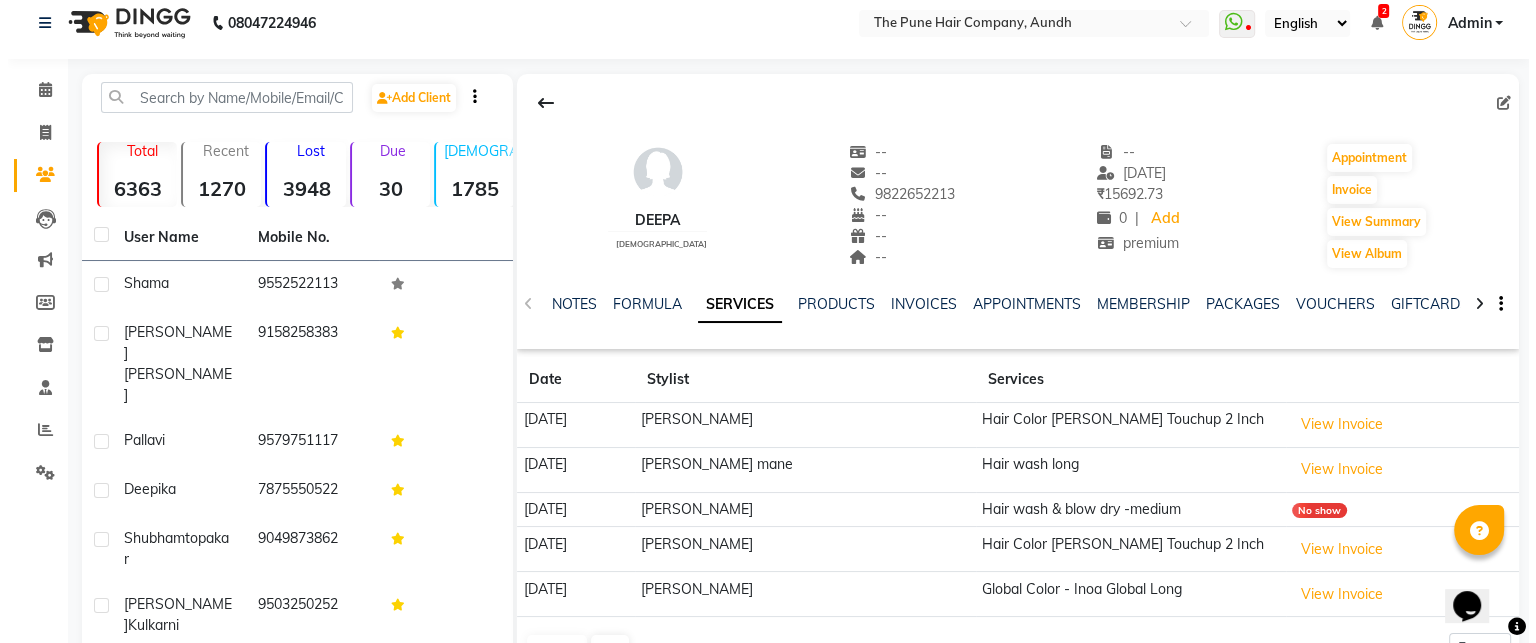 scroll, scrollTop: 200, scrollLeft: 0, axis: vertical 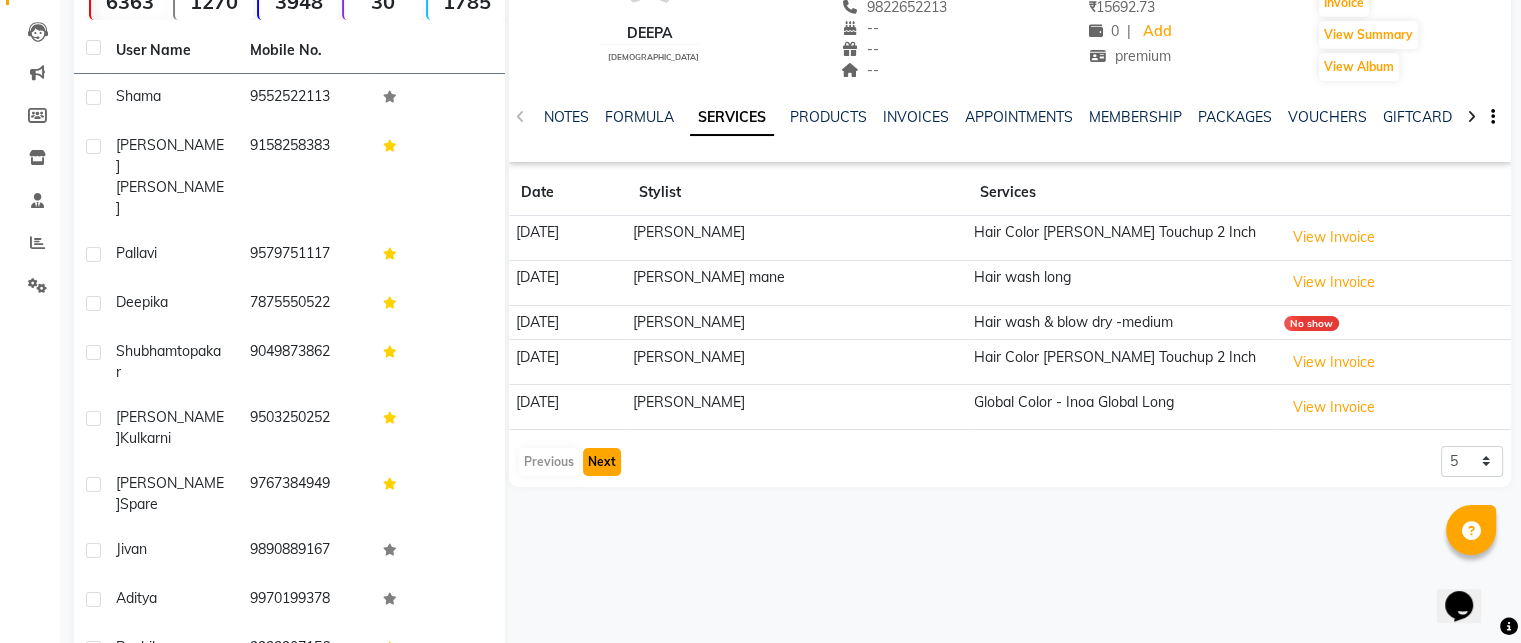 click on "Next" 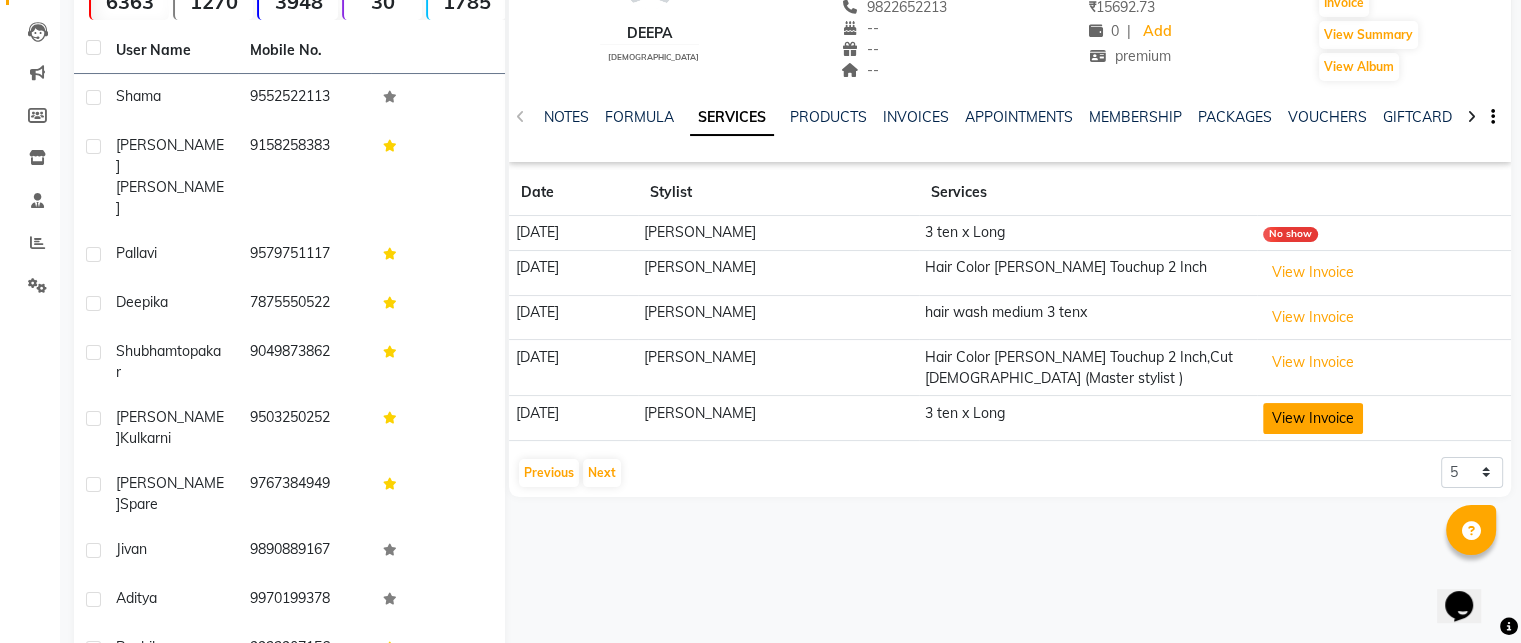 click on "View Invoice" 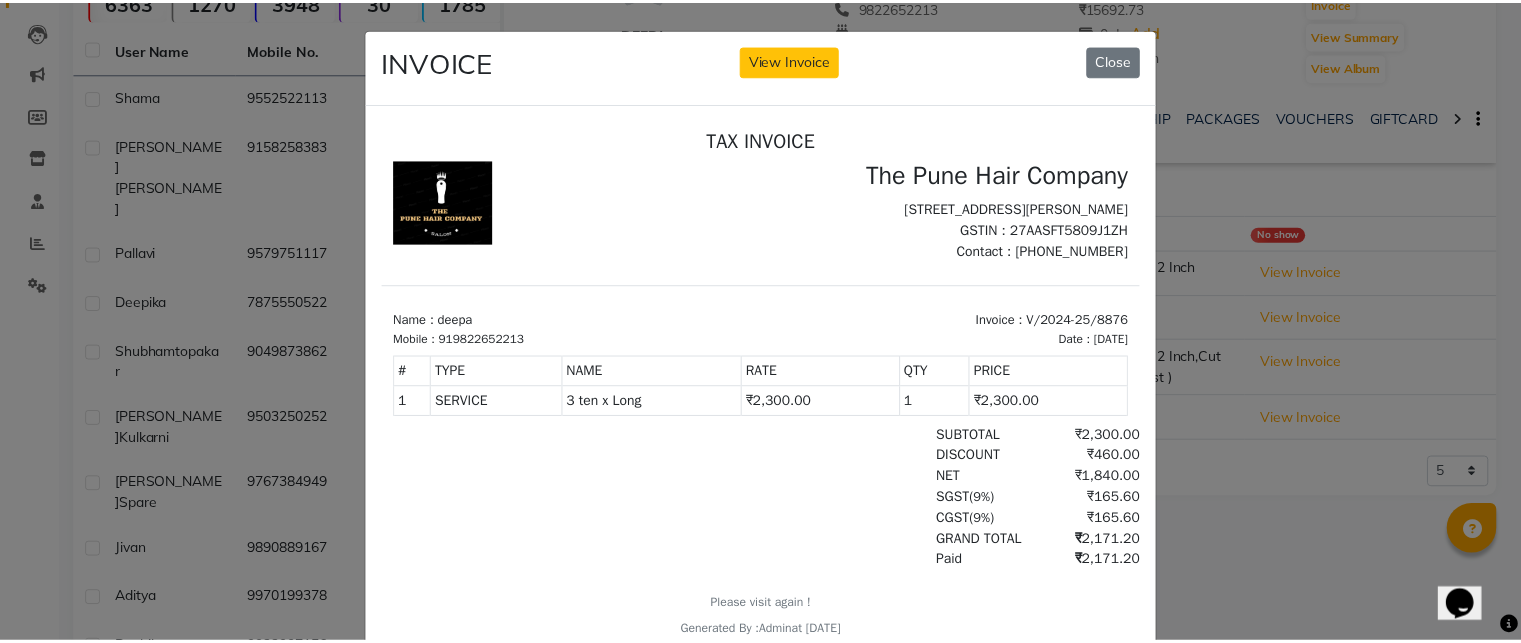 scroll, scrollTop: 15, scrollLeft: 0, axis: vertical 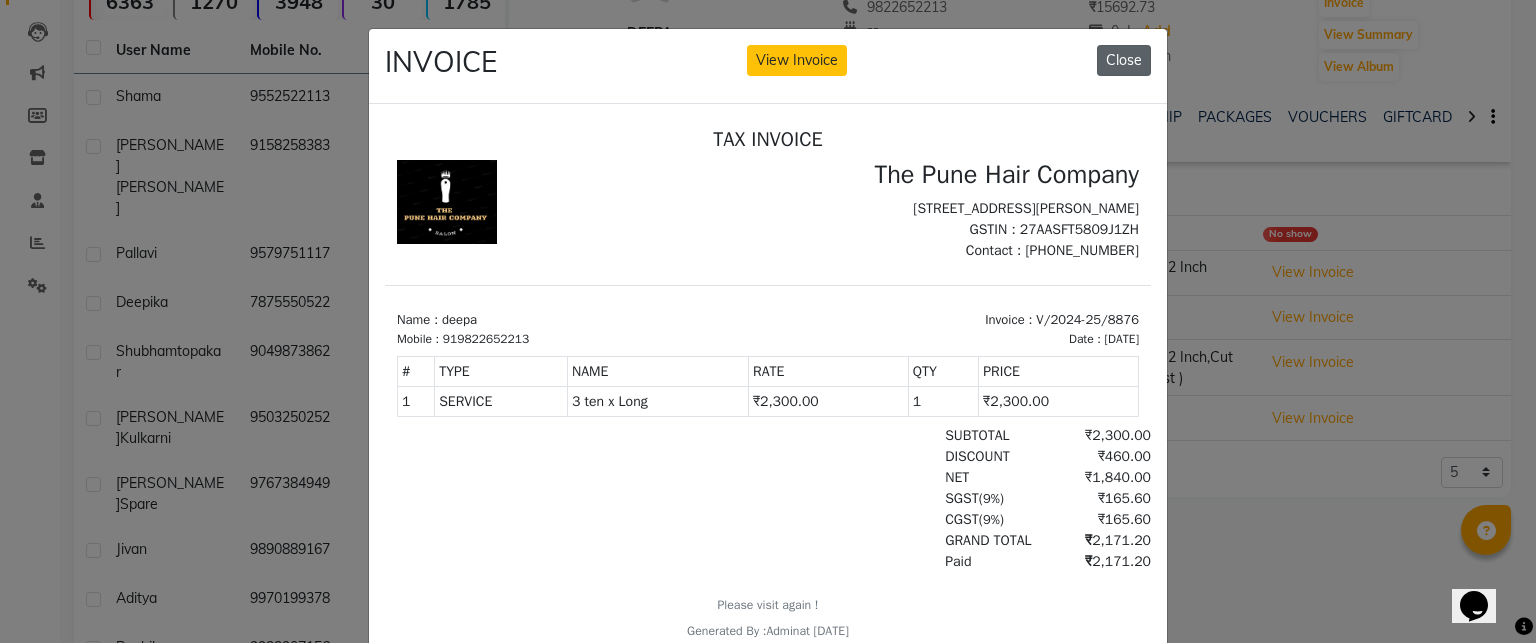 click on "Close" 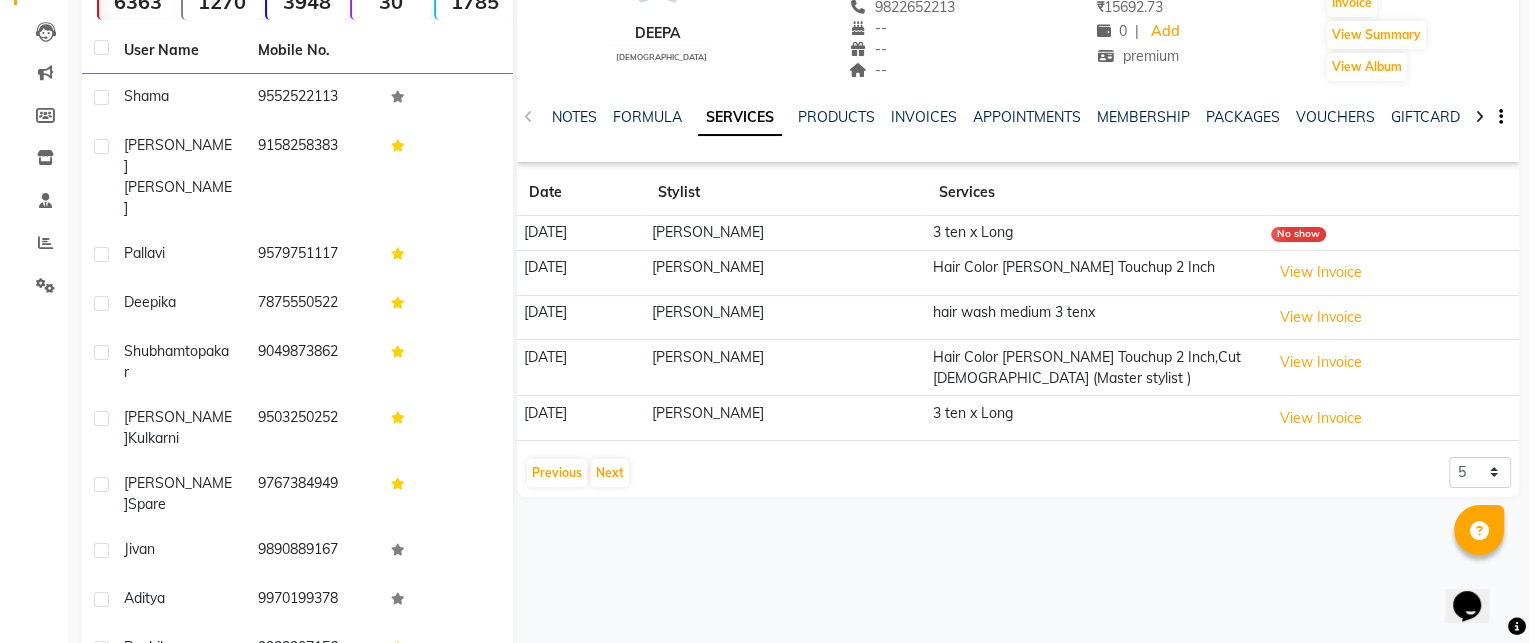 scroll, scrollTop: 224, scrollLeft: 0, axis: vertical 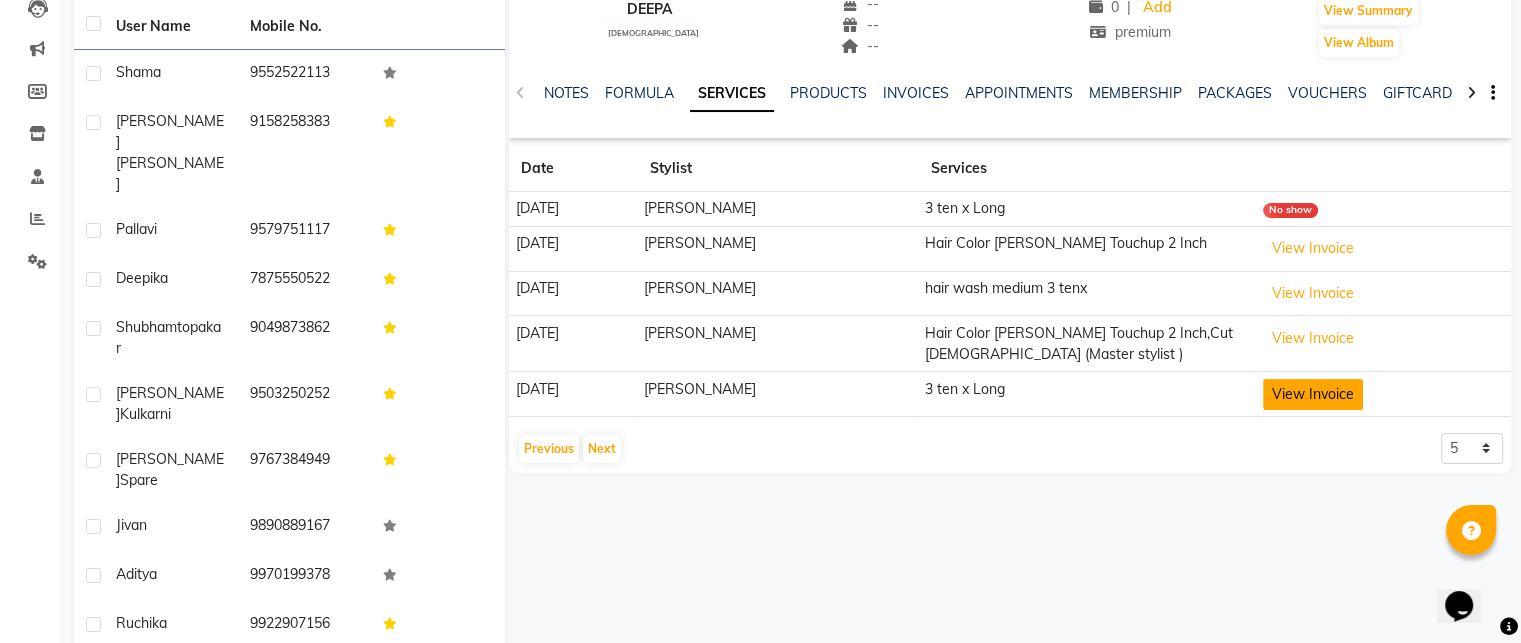 click on "View Invoice" 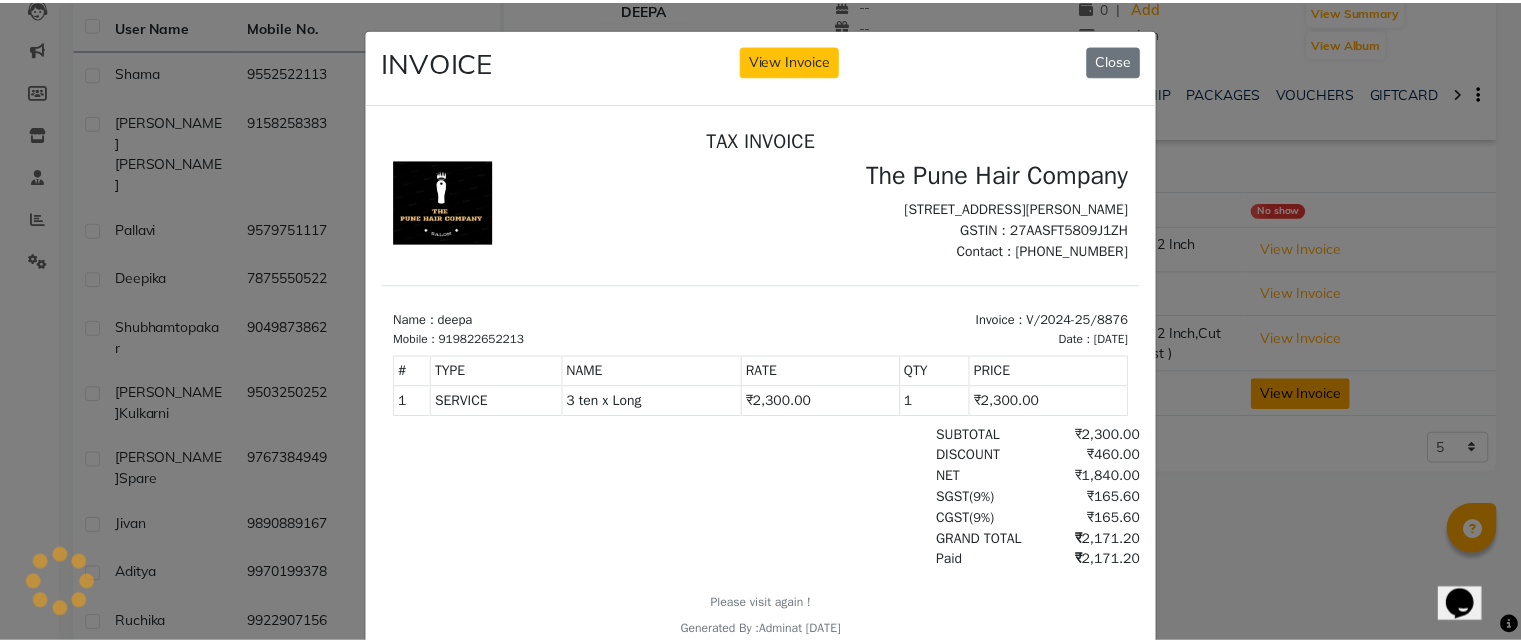 scroll, scrollTop: 0, scrollLeft: 0, axis: both 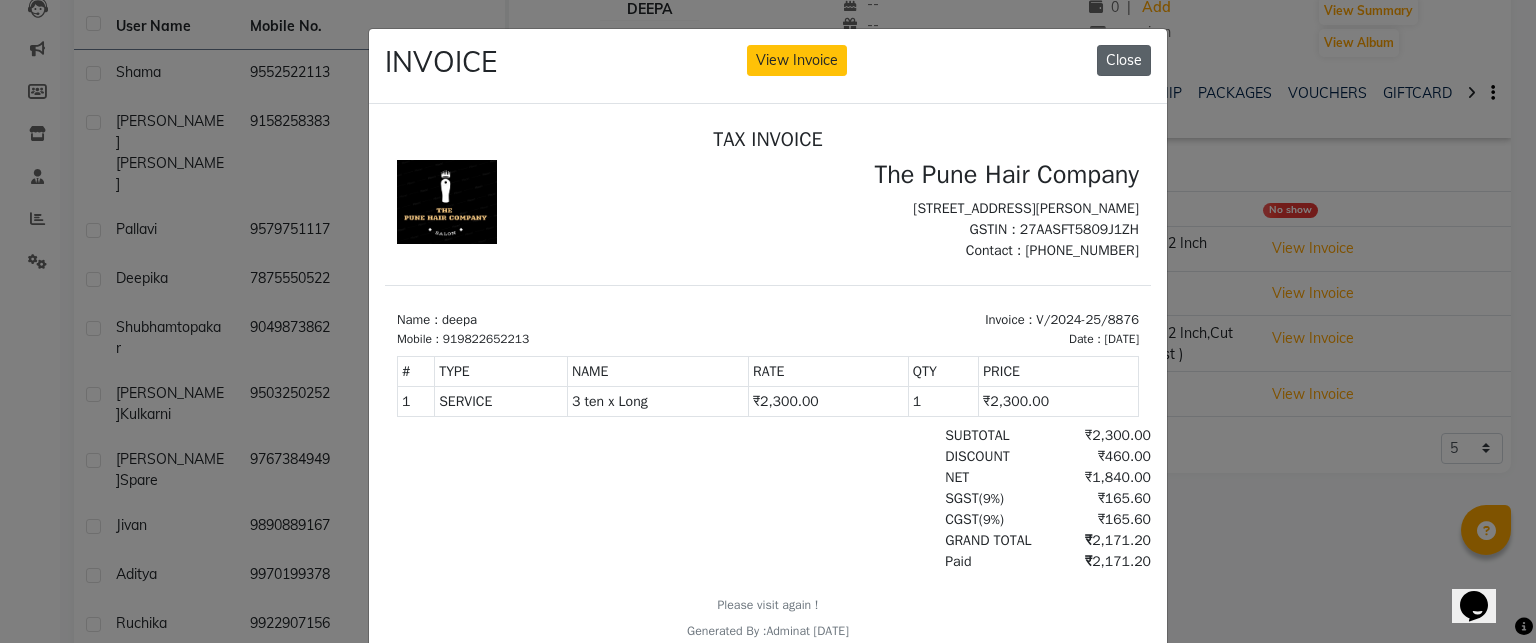 click on "Close" 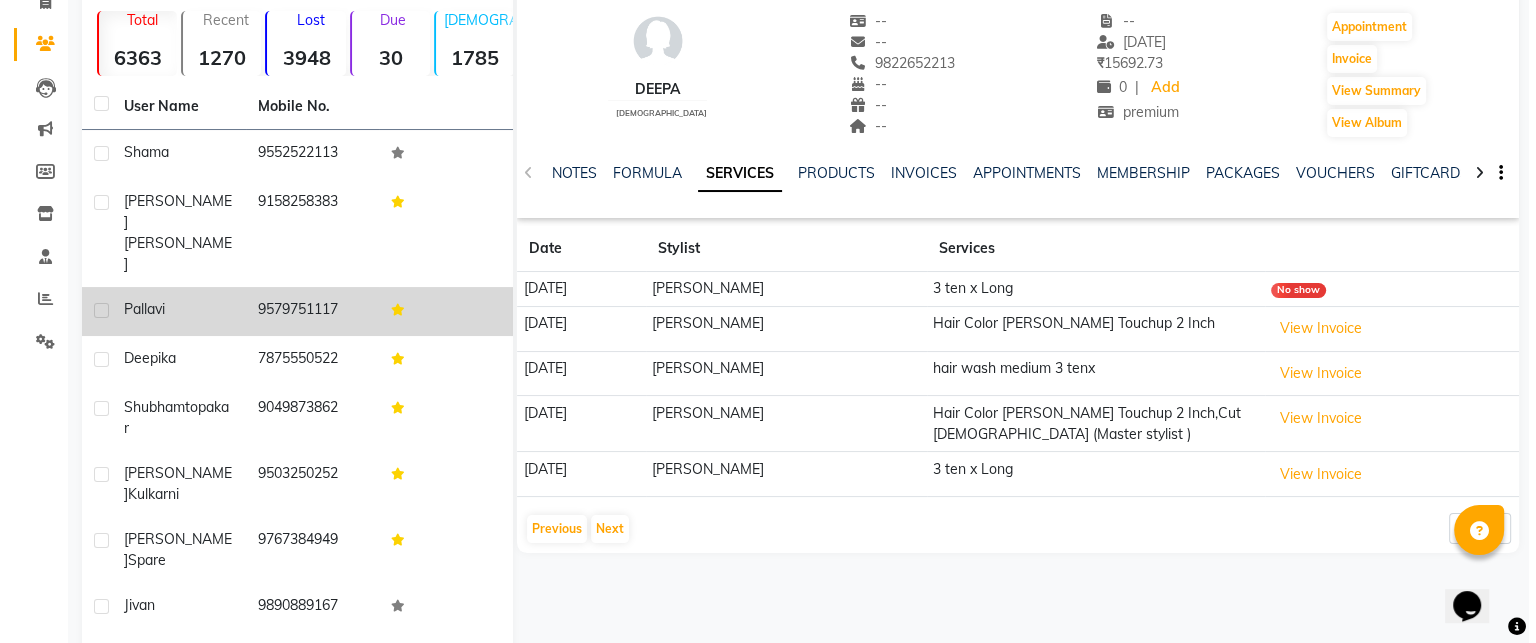 scroll, scrollTop: 0, scrollLeft: 0, axis: both 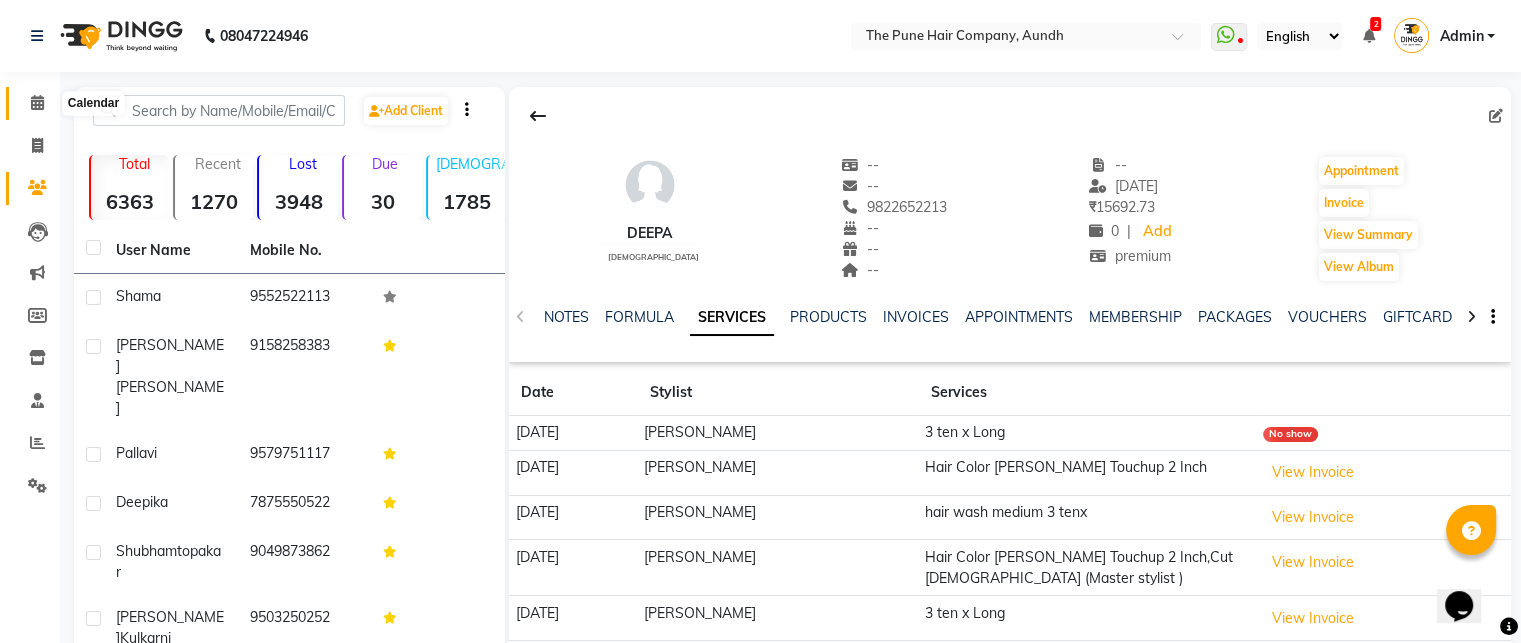 click 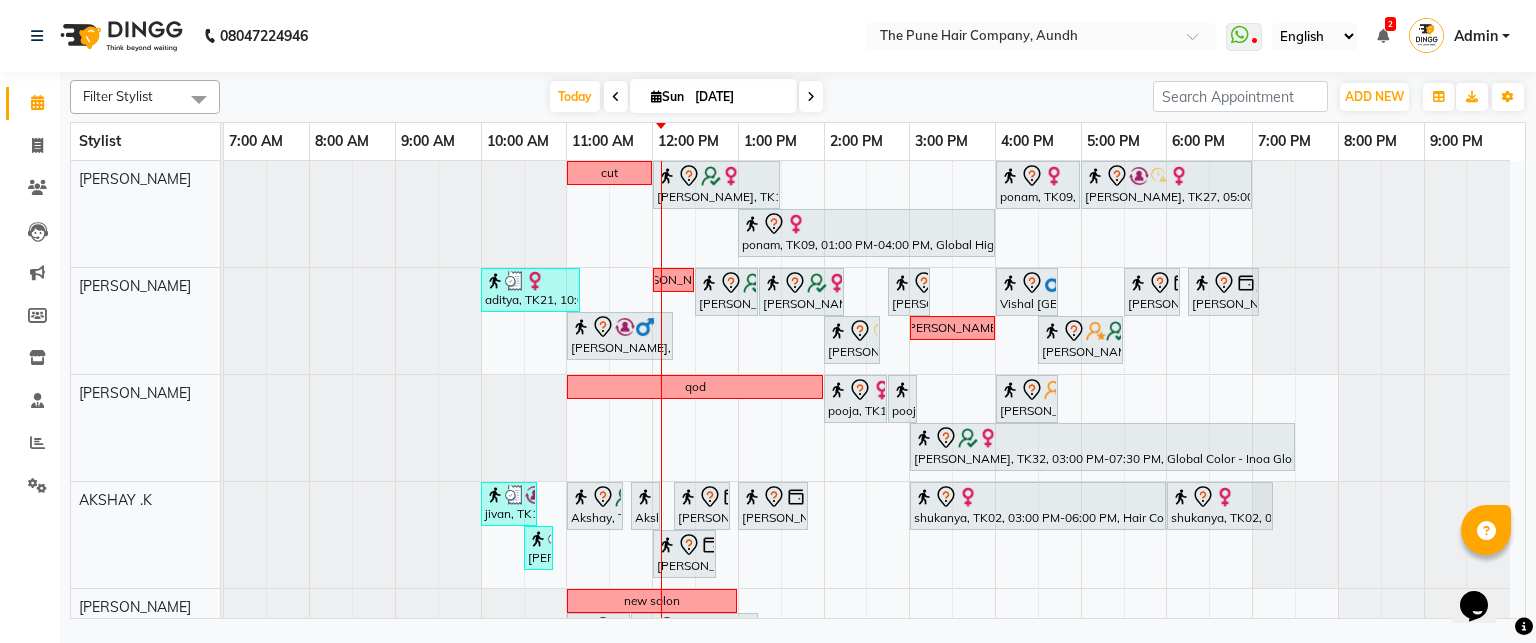 scroll, scrollTop: 29, scrollLeft: 0, axis: vertical 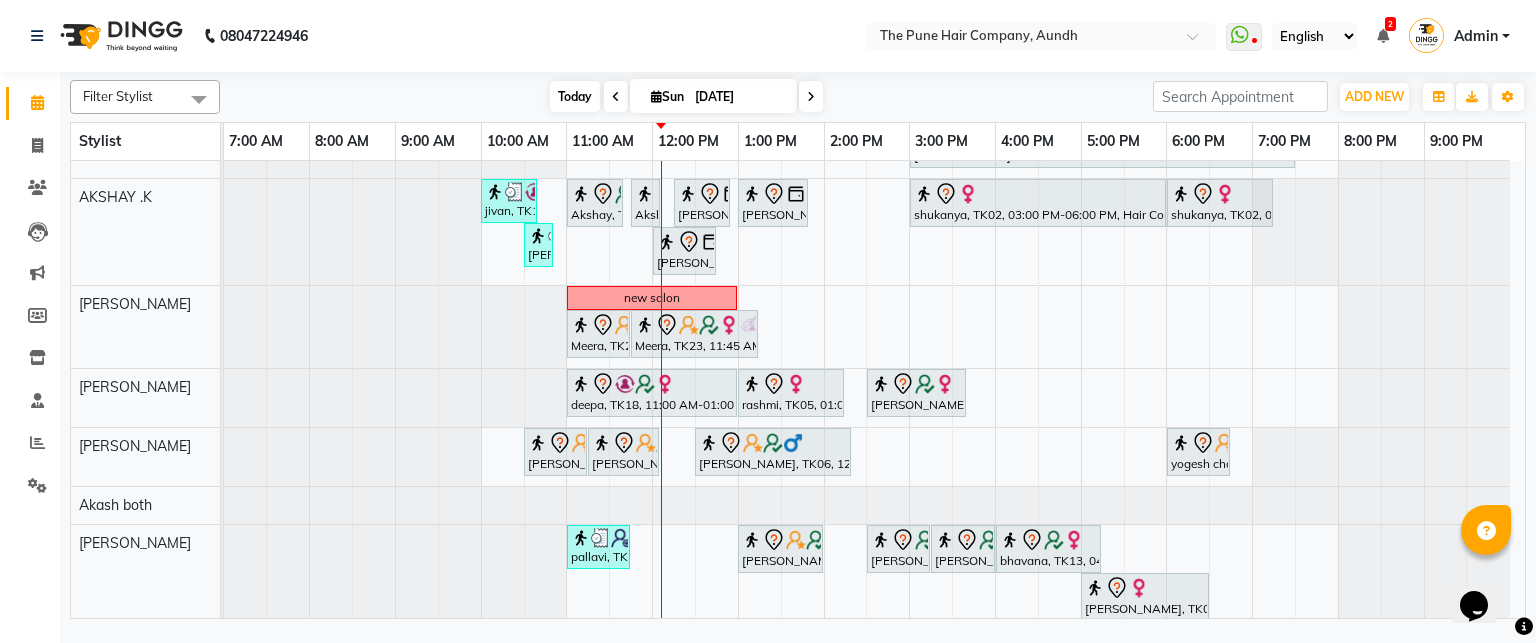 click on "Today" at bounding box center (575, 96) 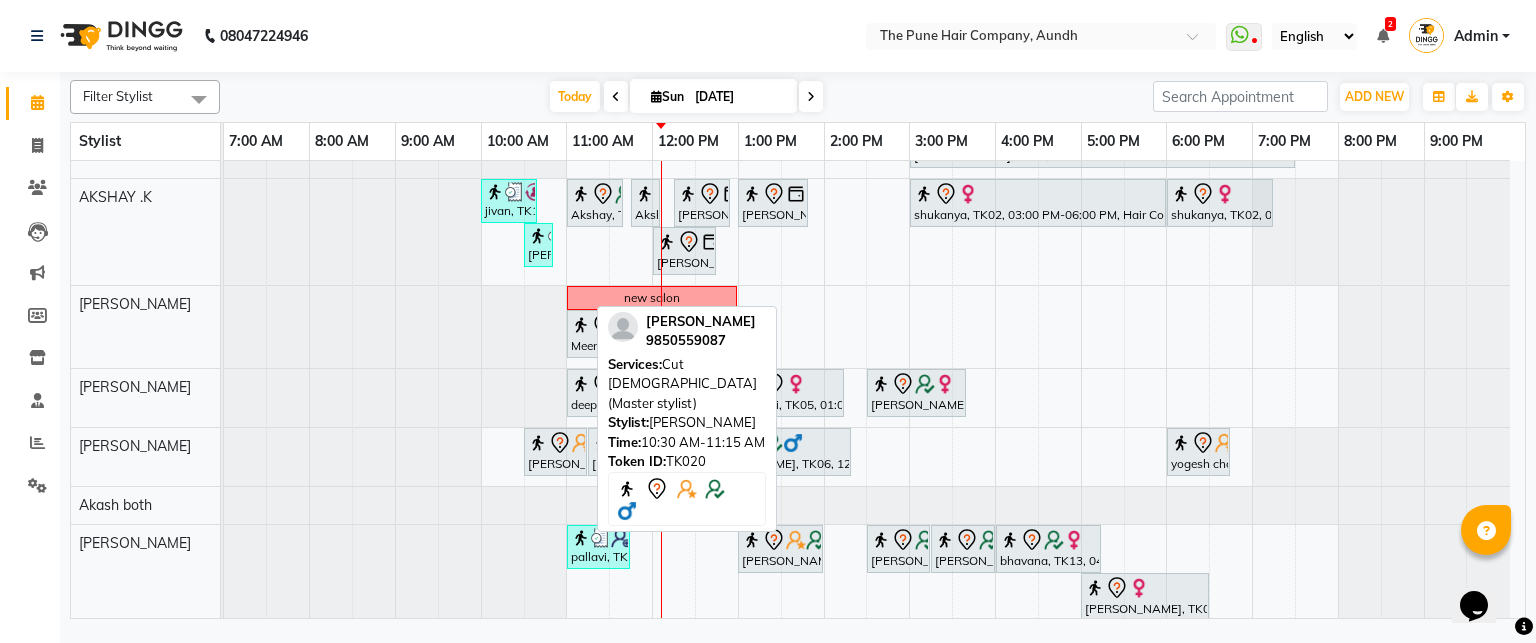 click on "harish pille, TK20, 10:30 AM-11:15 AM, Cut Male (Master stylist)" at bounding box center (555, 452) 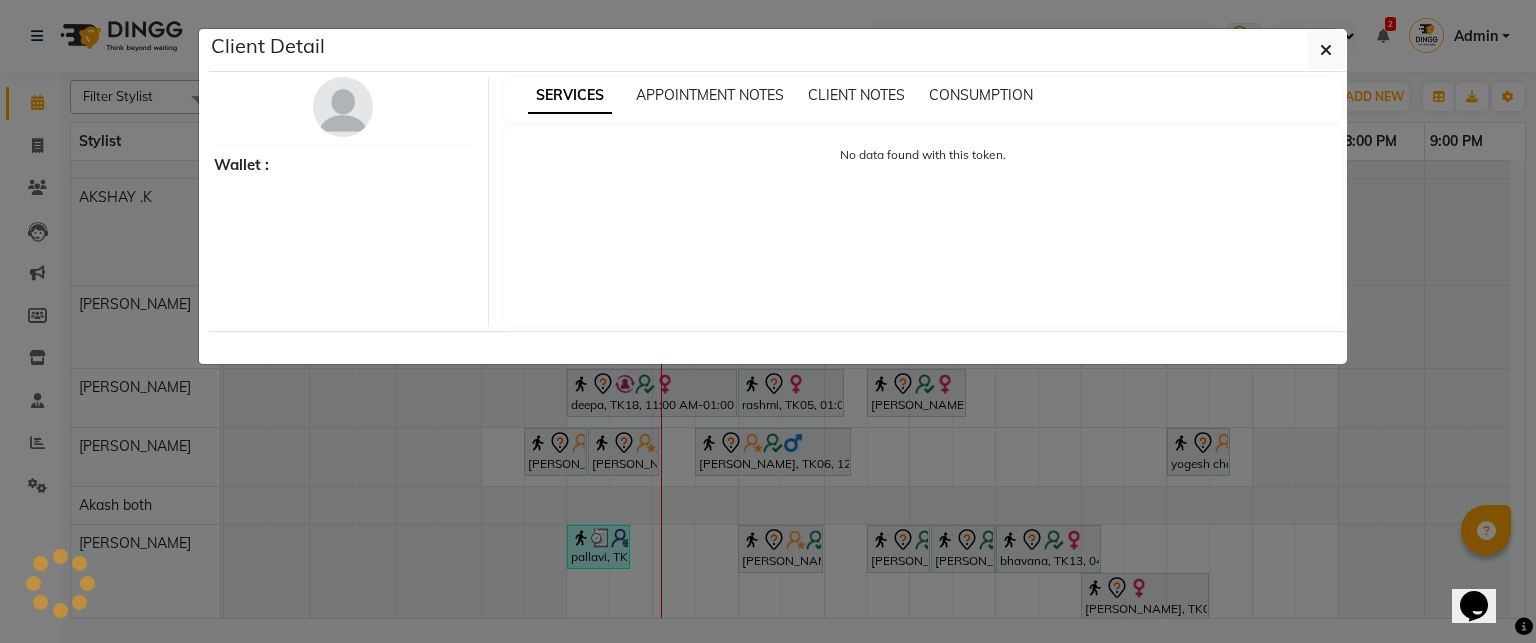 select on "7" 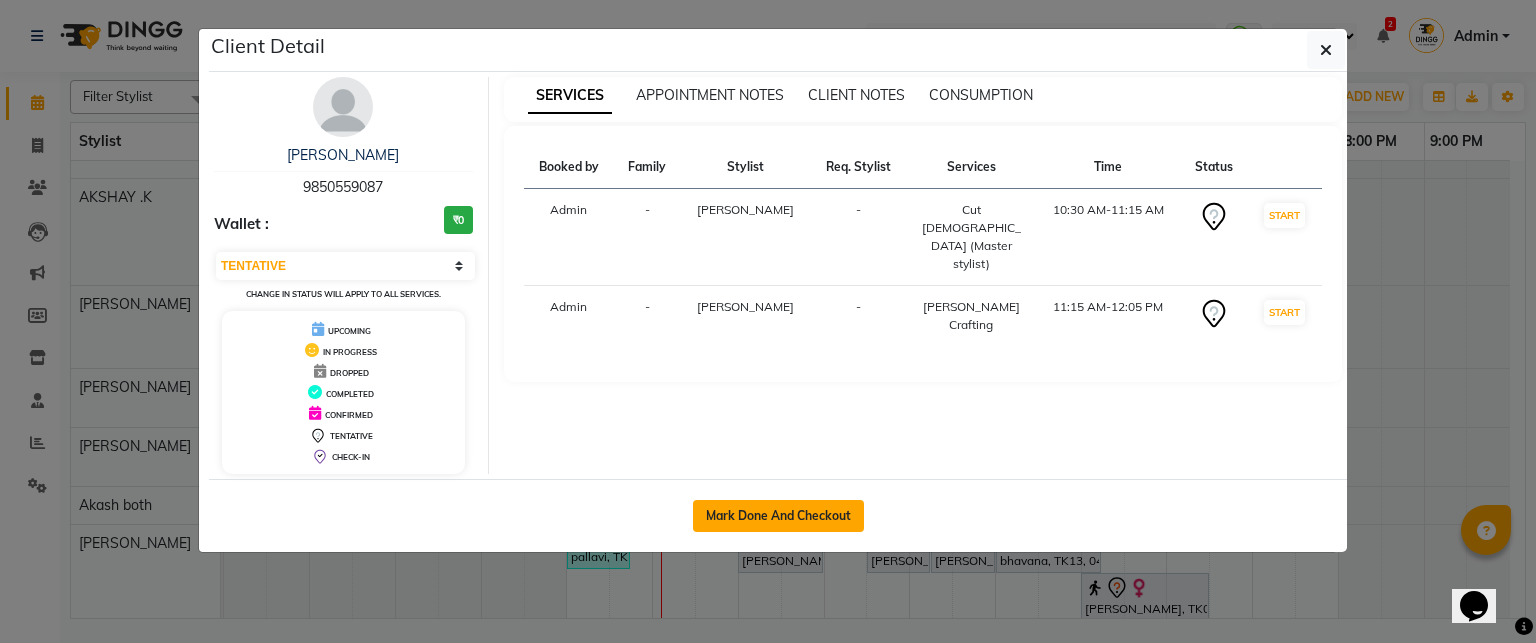 click on "Mark Done And Checkout" 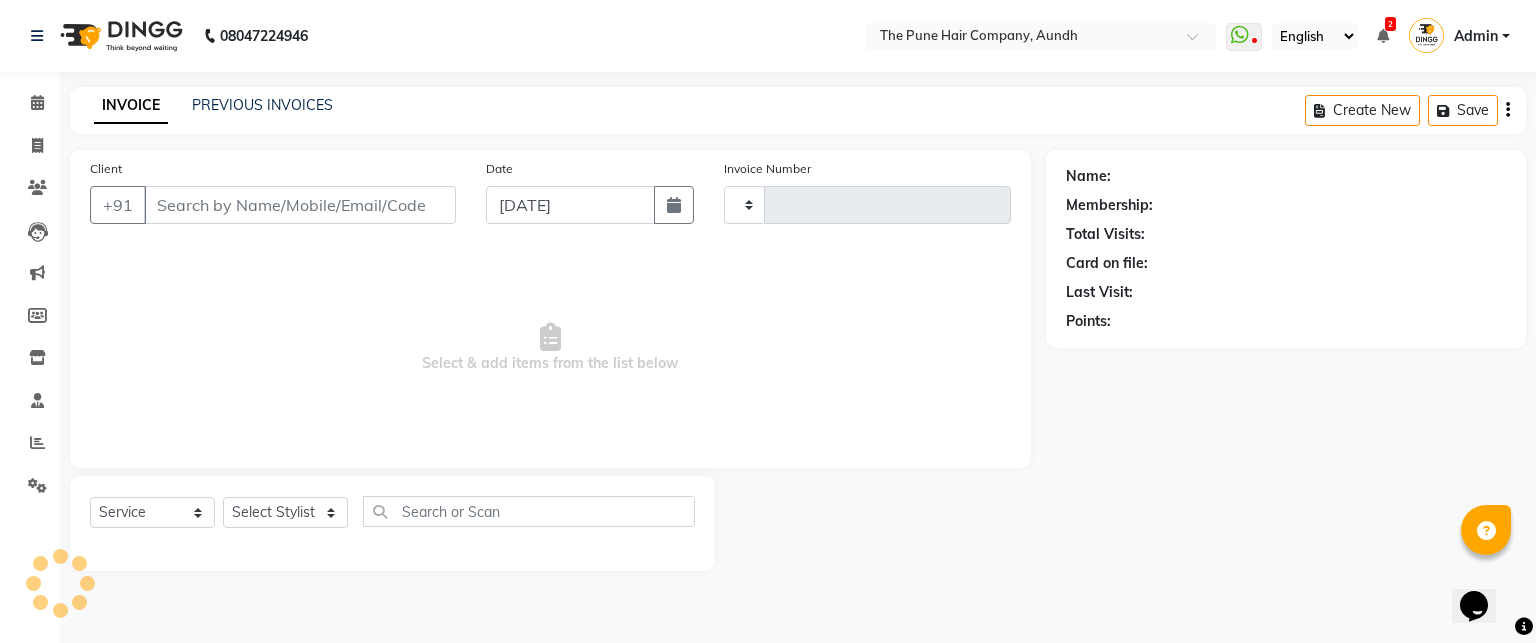type on "3087" 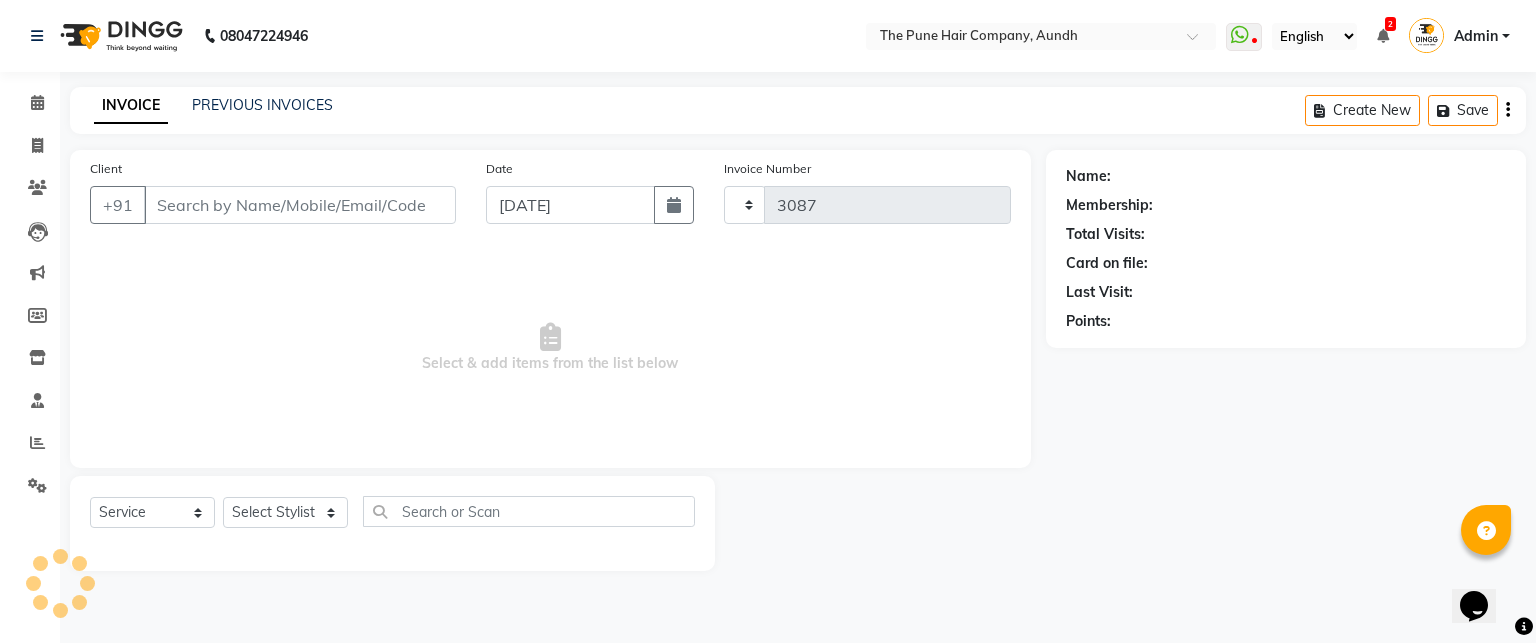 select on "106" 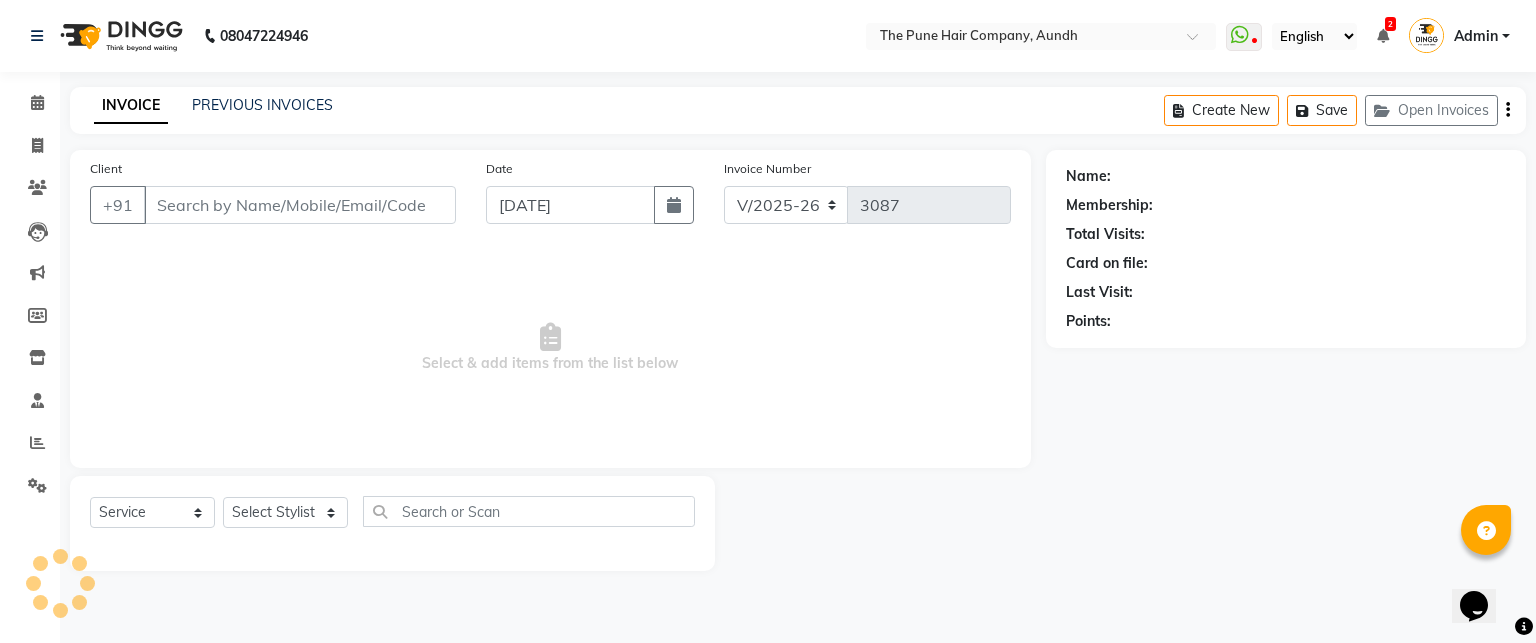type on "9850559087" 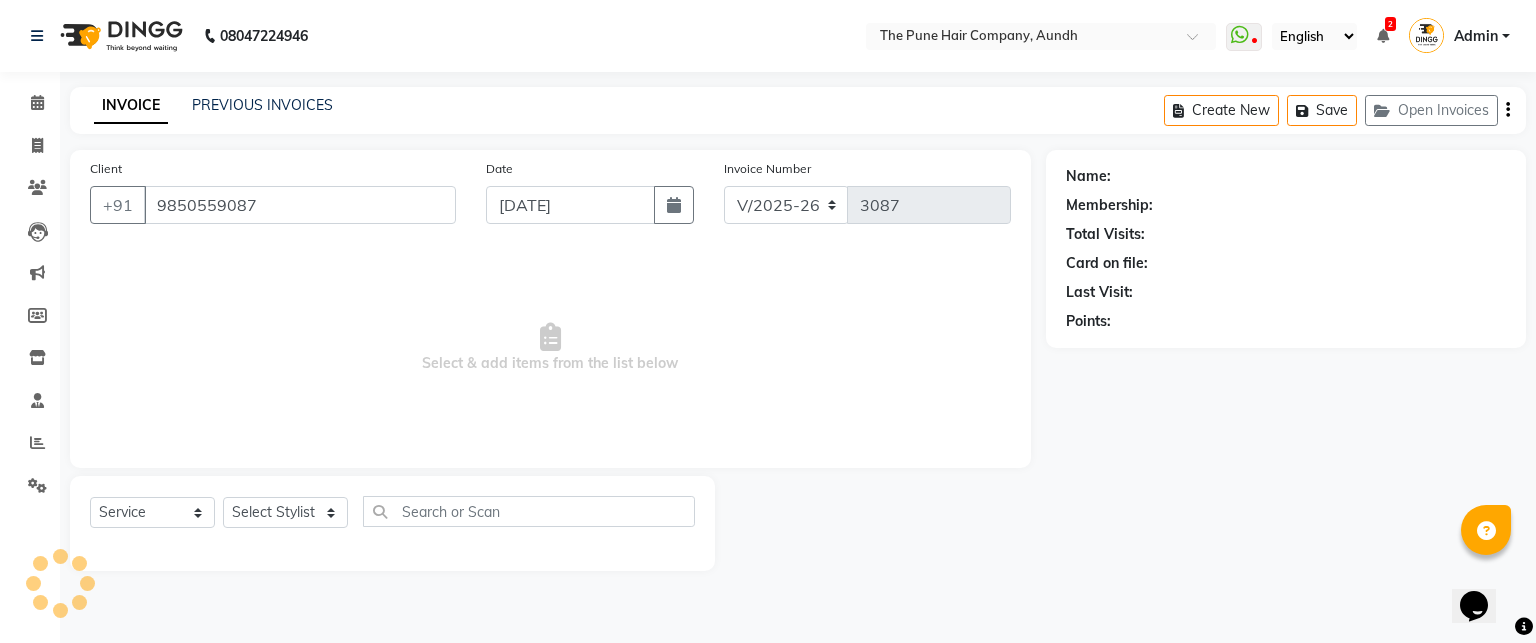 select on "25240" 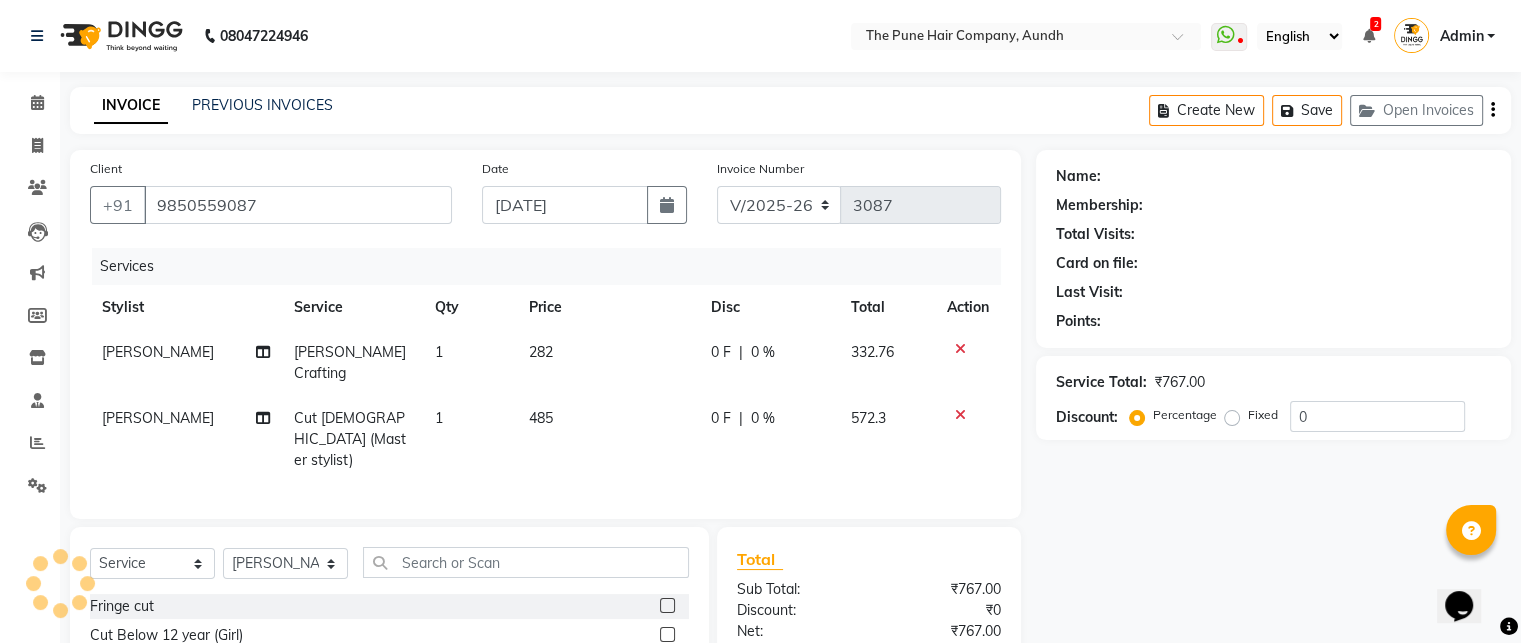 select on "1: Object" 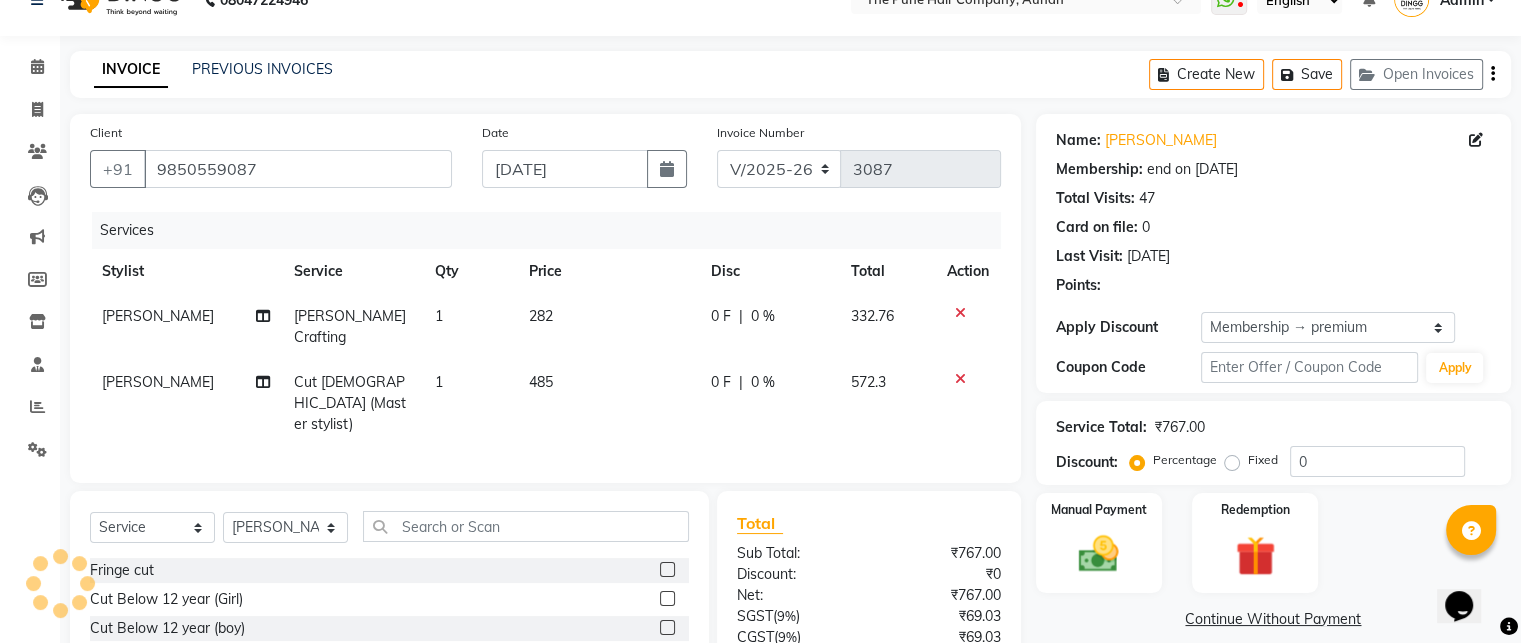 type on "20" 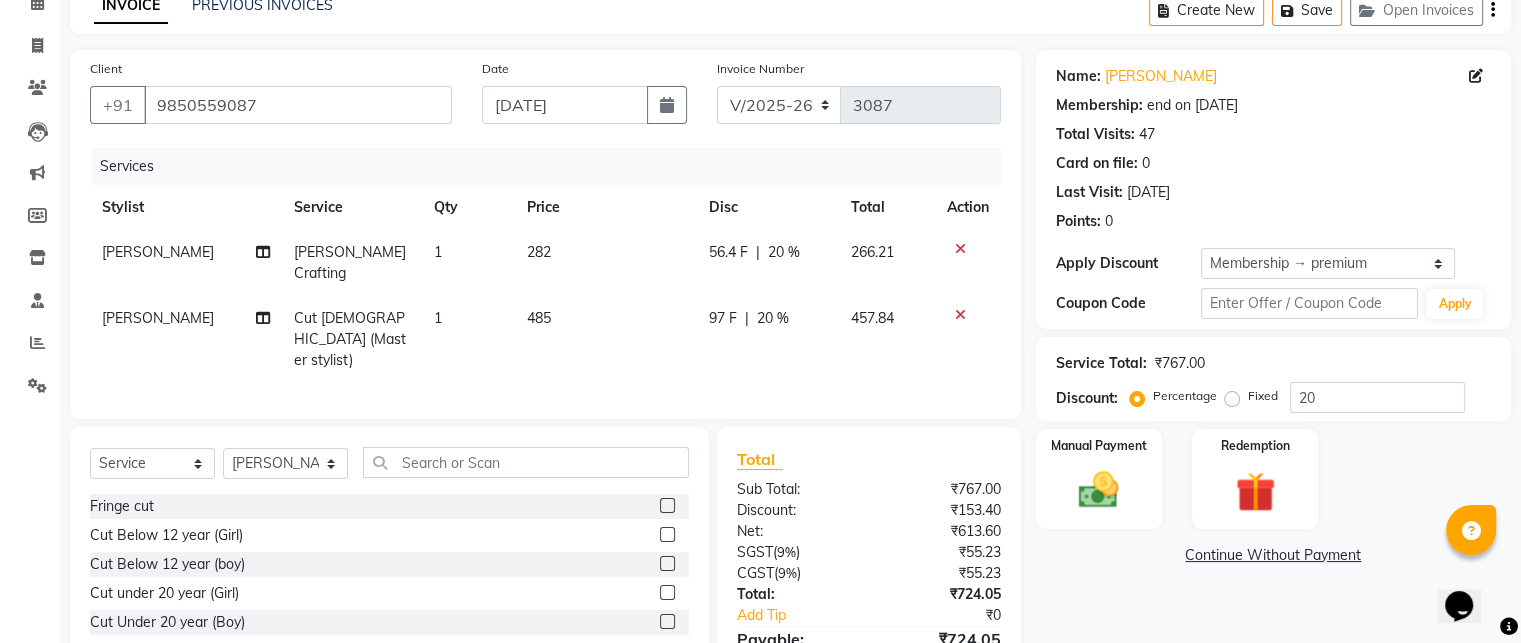click 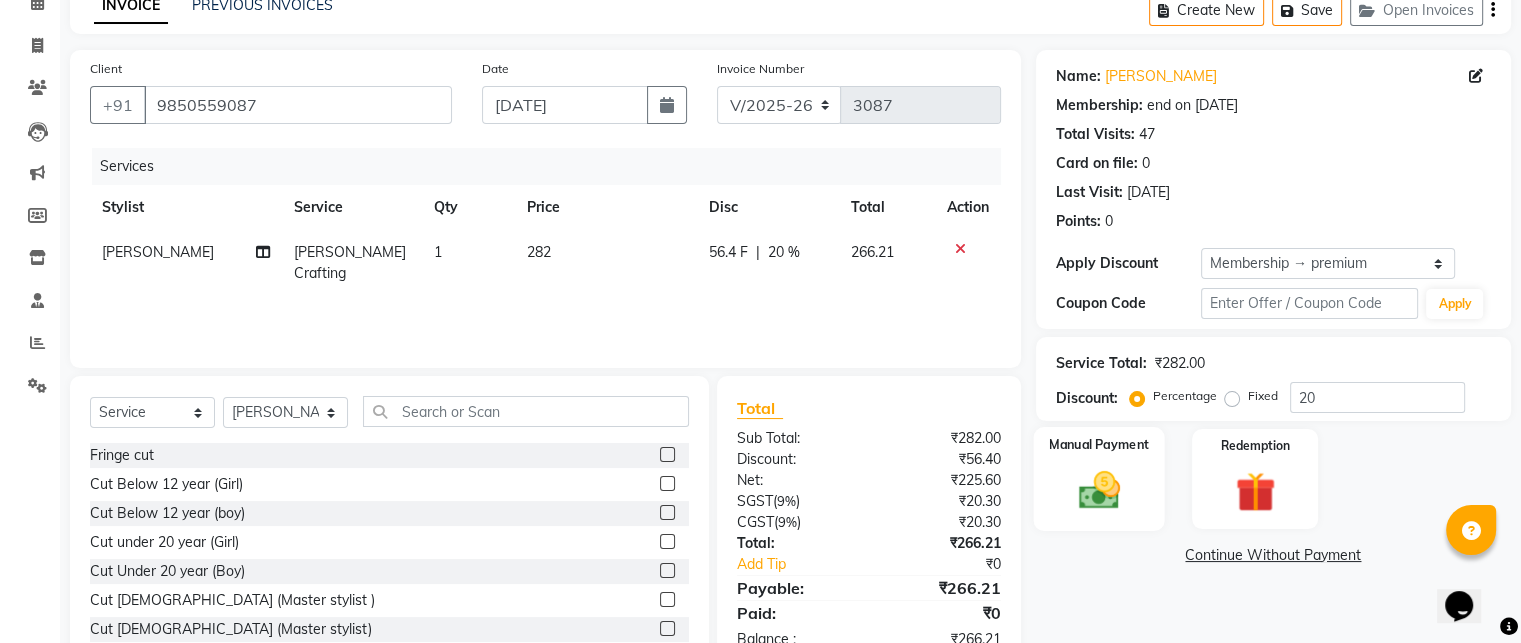 click on "Manual Payment" 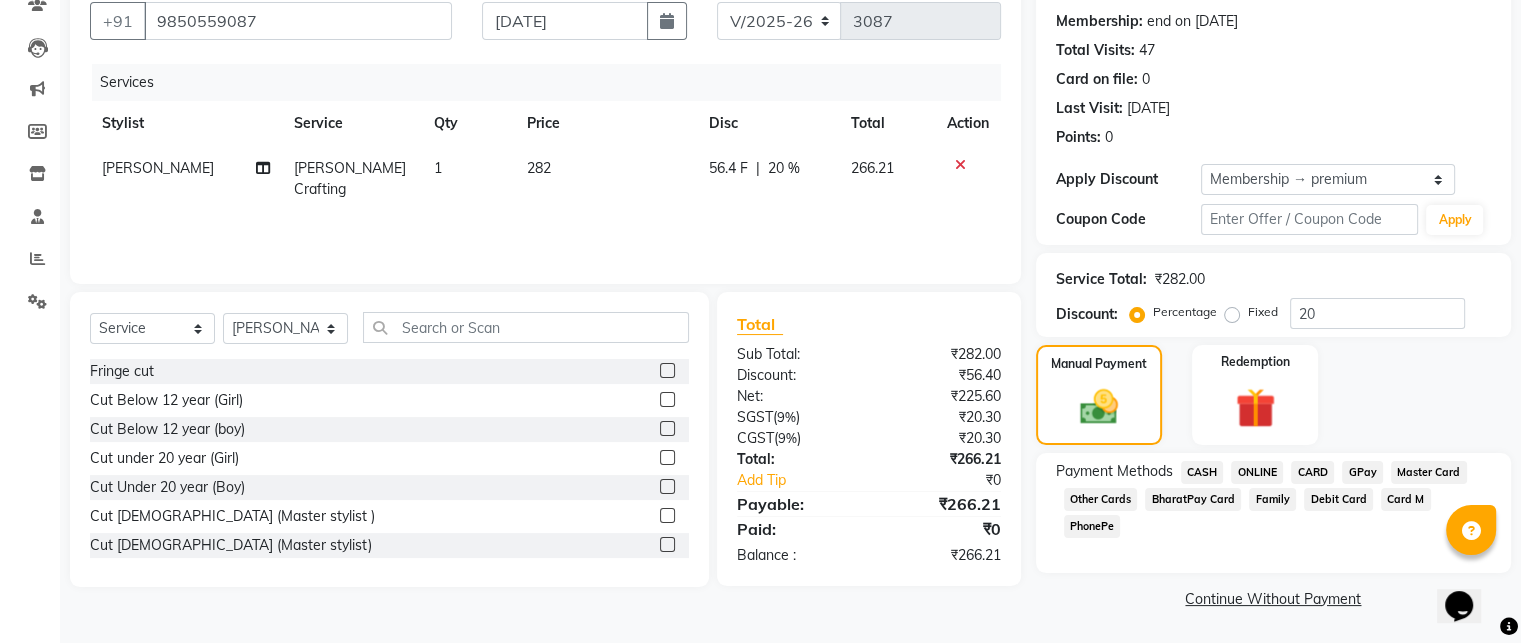 click on "ONLINE" 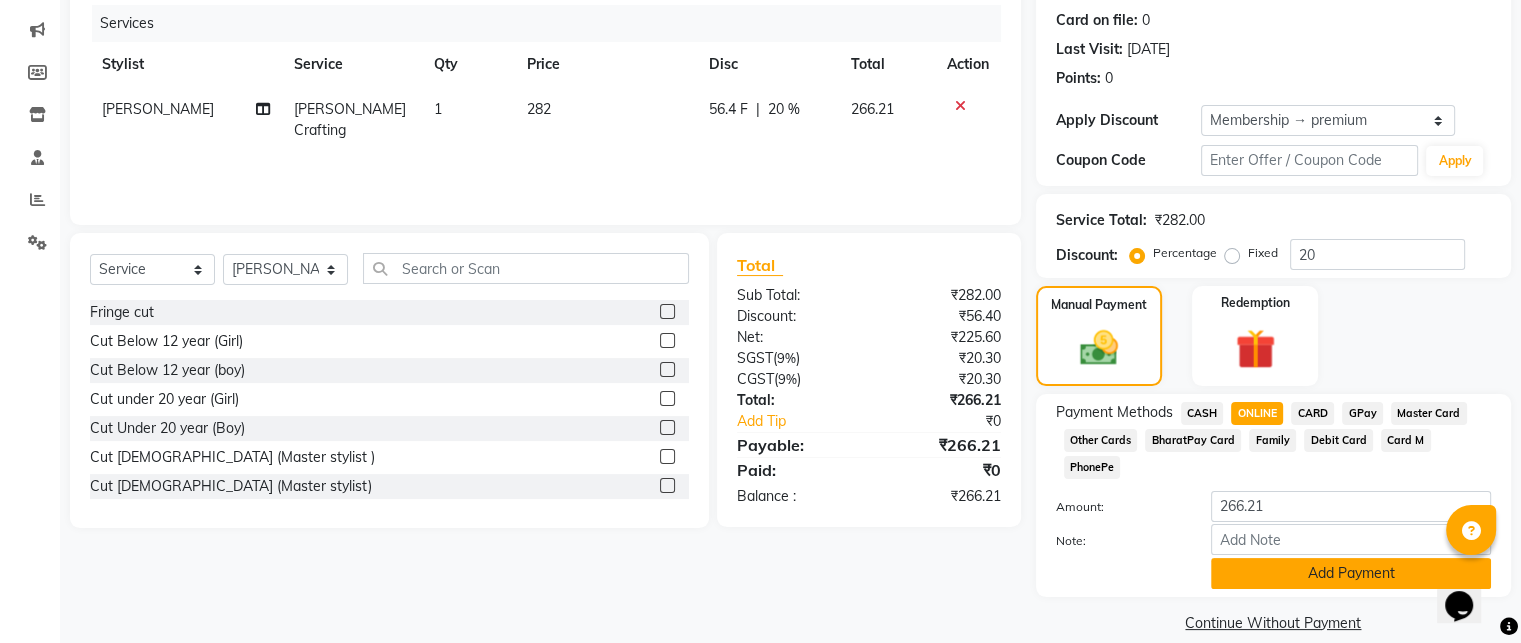 click on "Add Payment" 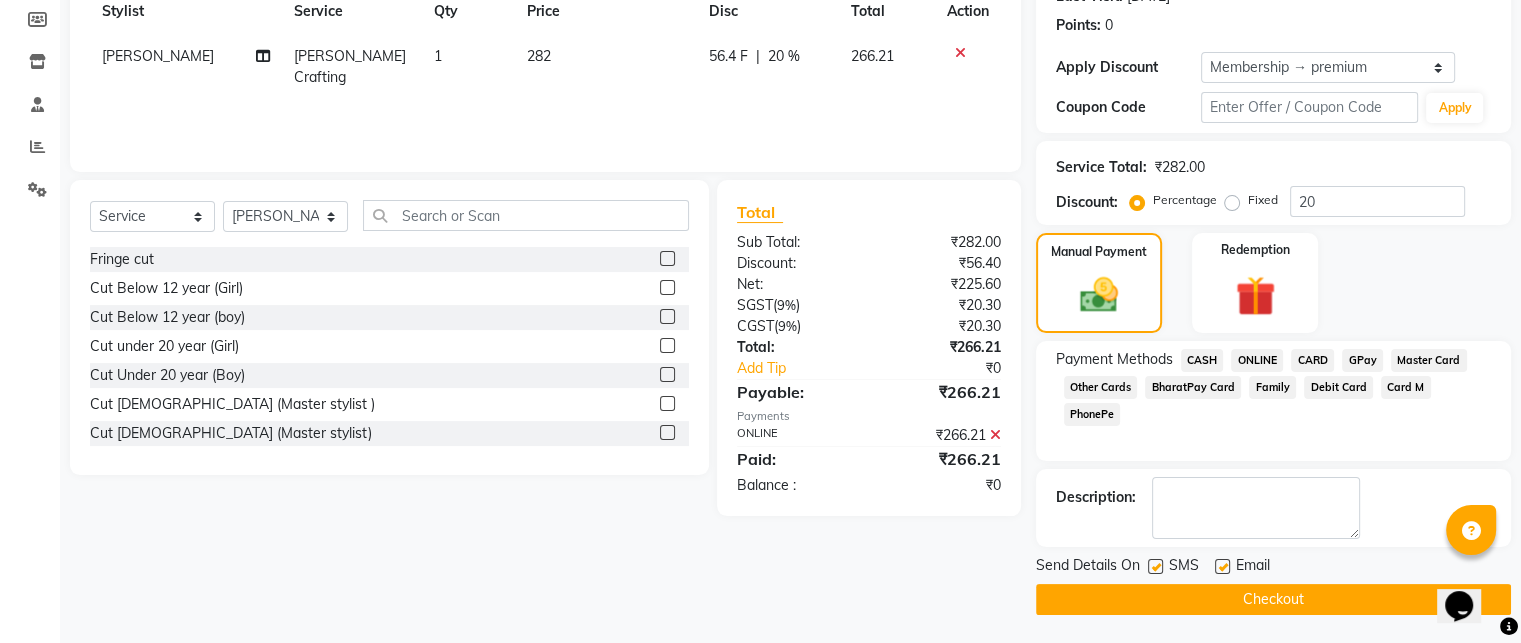 drag, startPoint x: 1245, startPoint y: 584, endPoint x: 1234, endPoint y: 581, distance: 11.401754 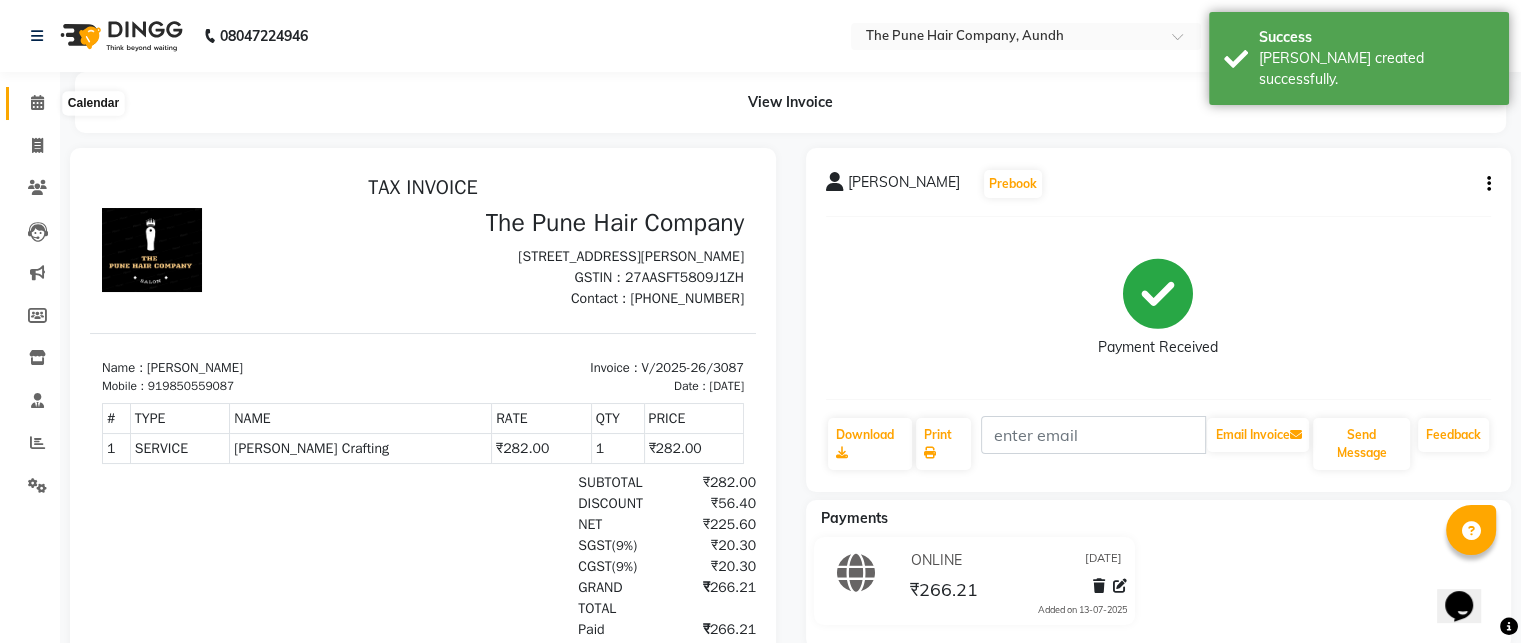 click 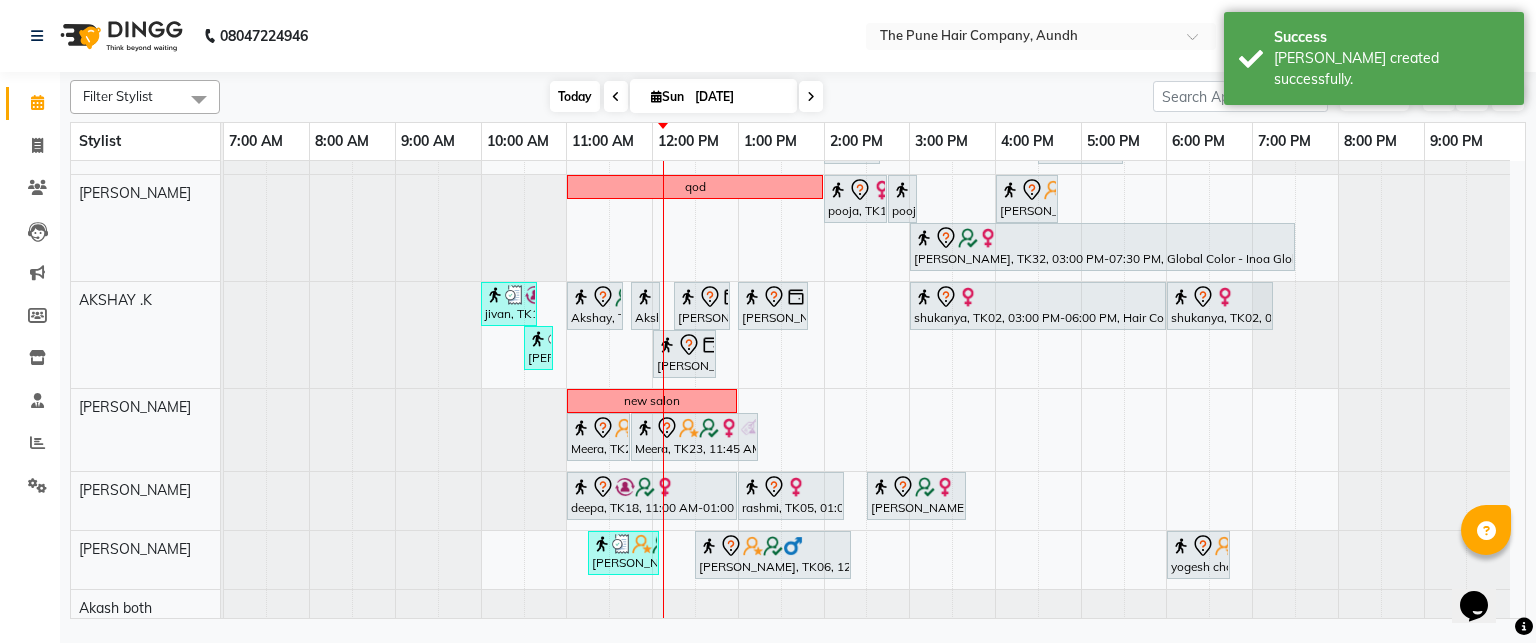 click on "Today" at bounding box center [575, 96] 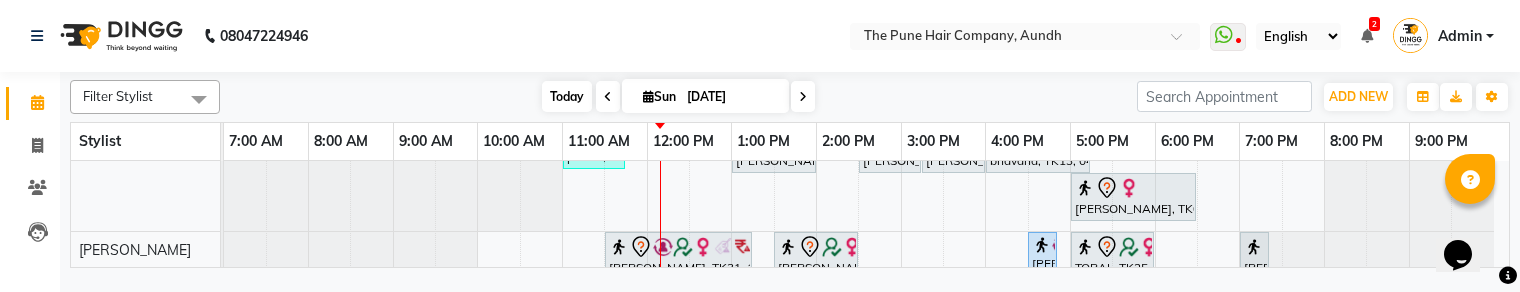 click on "Today" at bounding box center (567, 96) 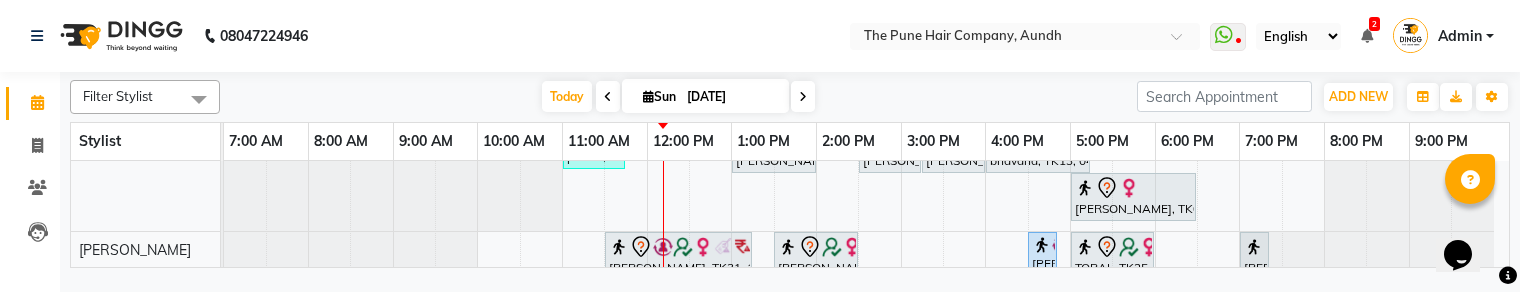 scroll, scrollTop: 589, scrollLeft: 0, axis: vertical 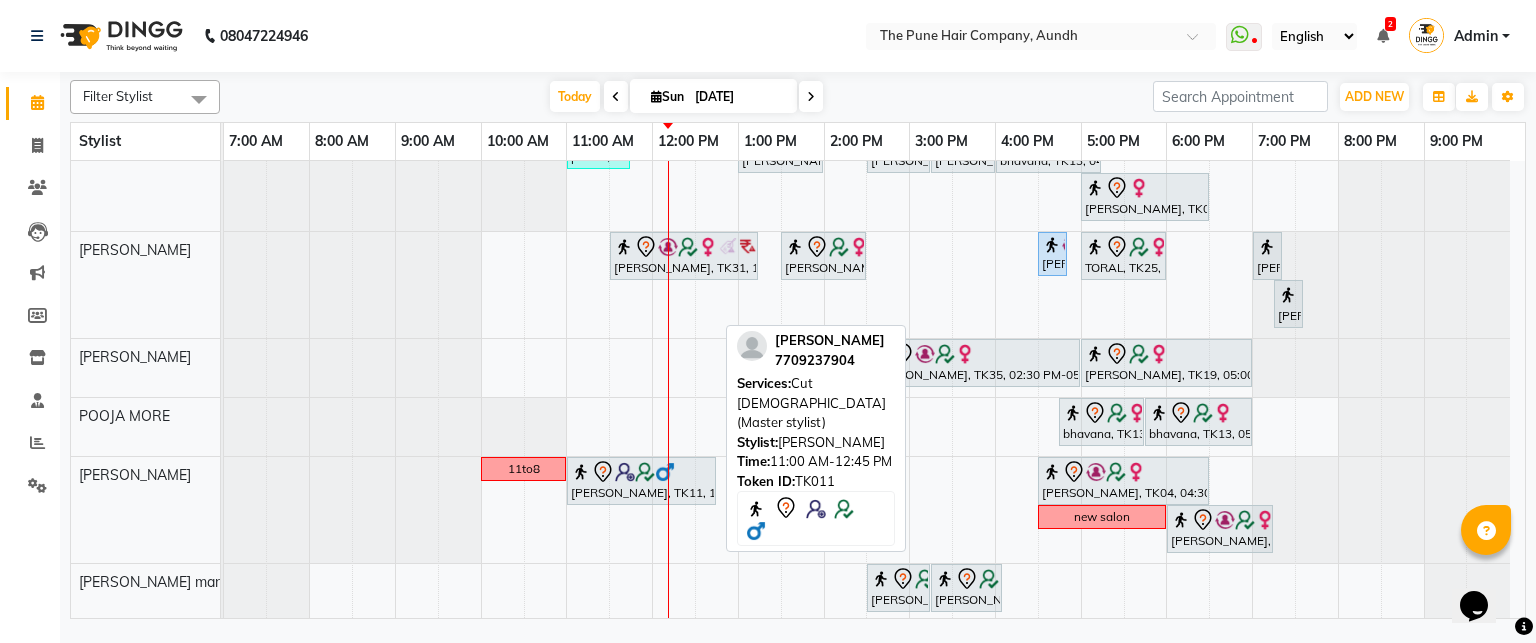 click on "kaustubh girme, TK11, 11:00 AM-12:45 PM, Cut Male (Master stylist)" at bounding box center (641, 481) 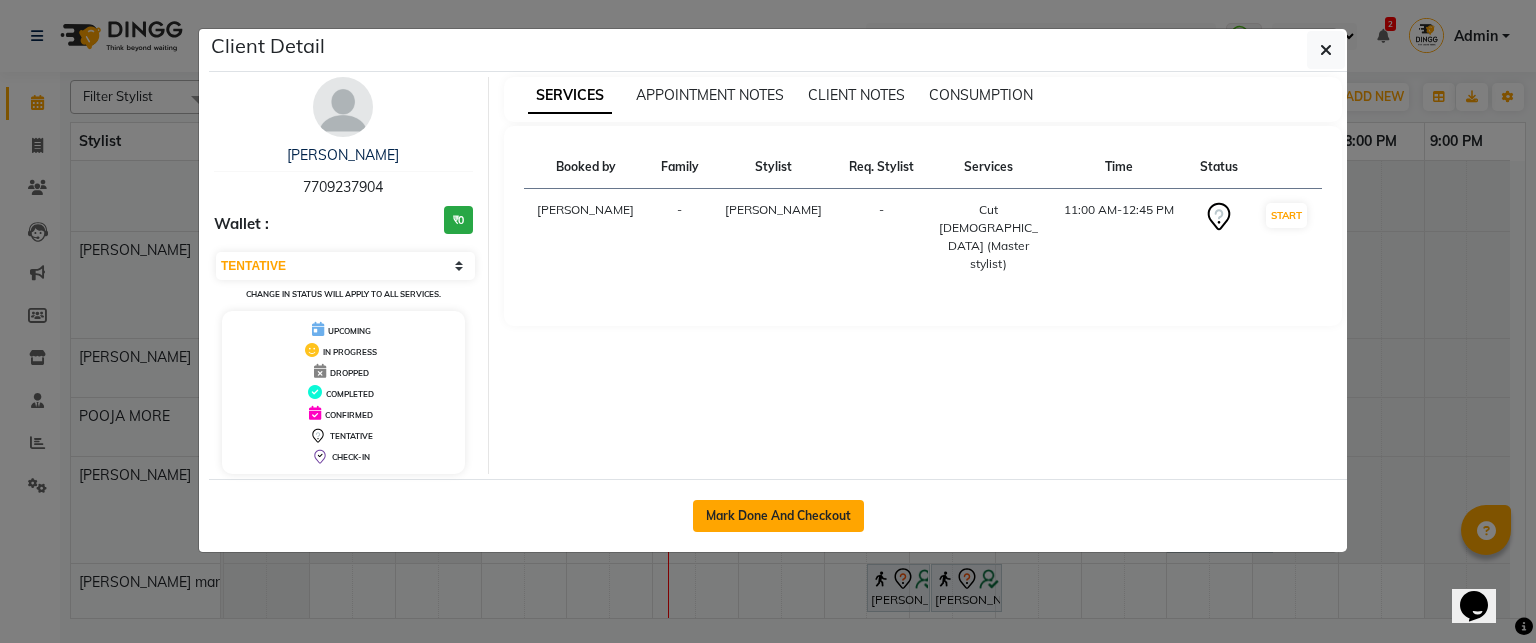 click on "Mark Done And Checkout" 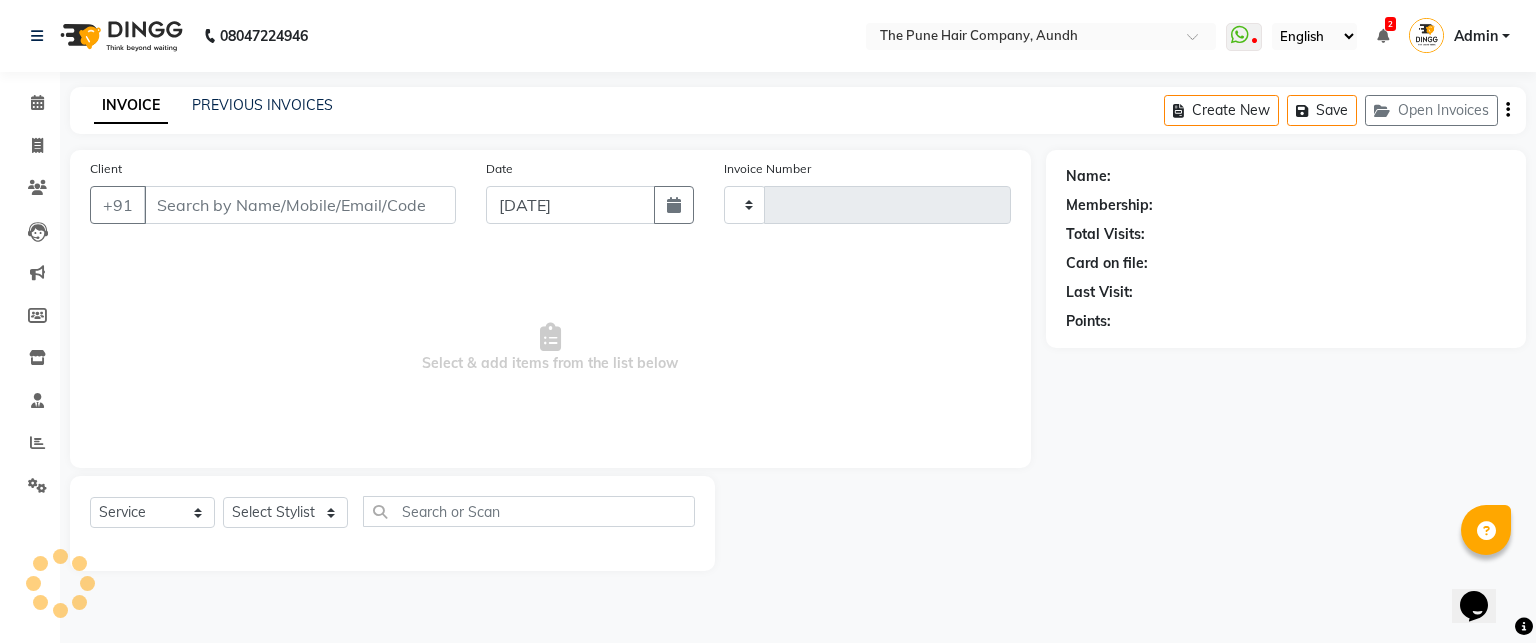 type on "3088" 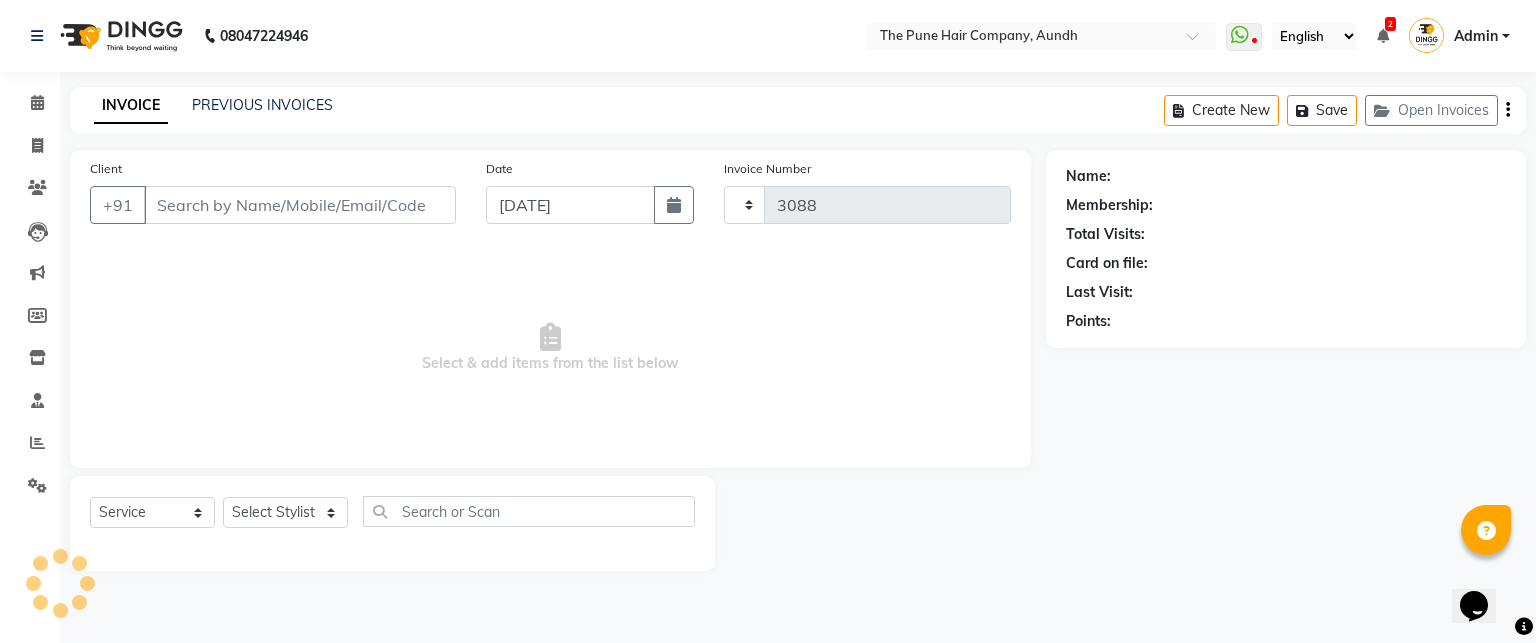 select on "106" 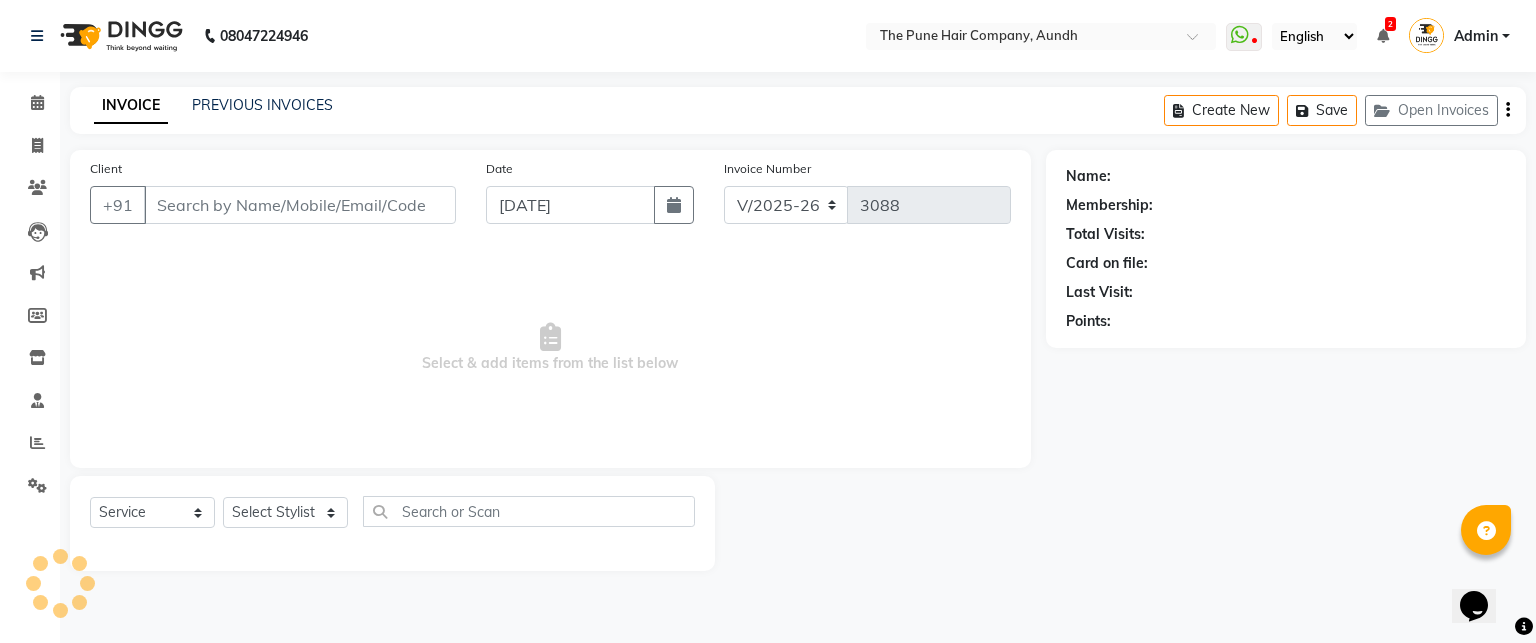 type on "7709237904" 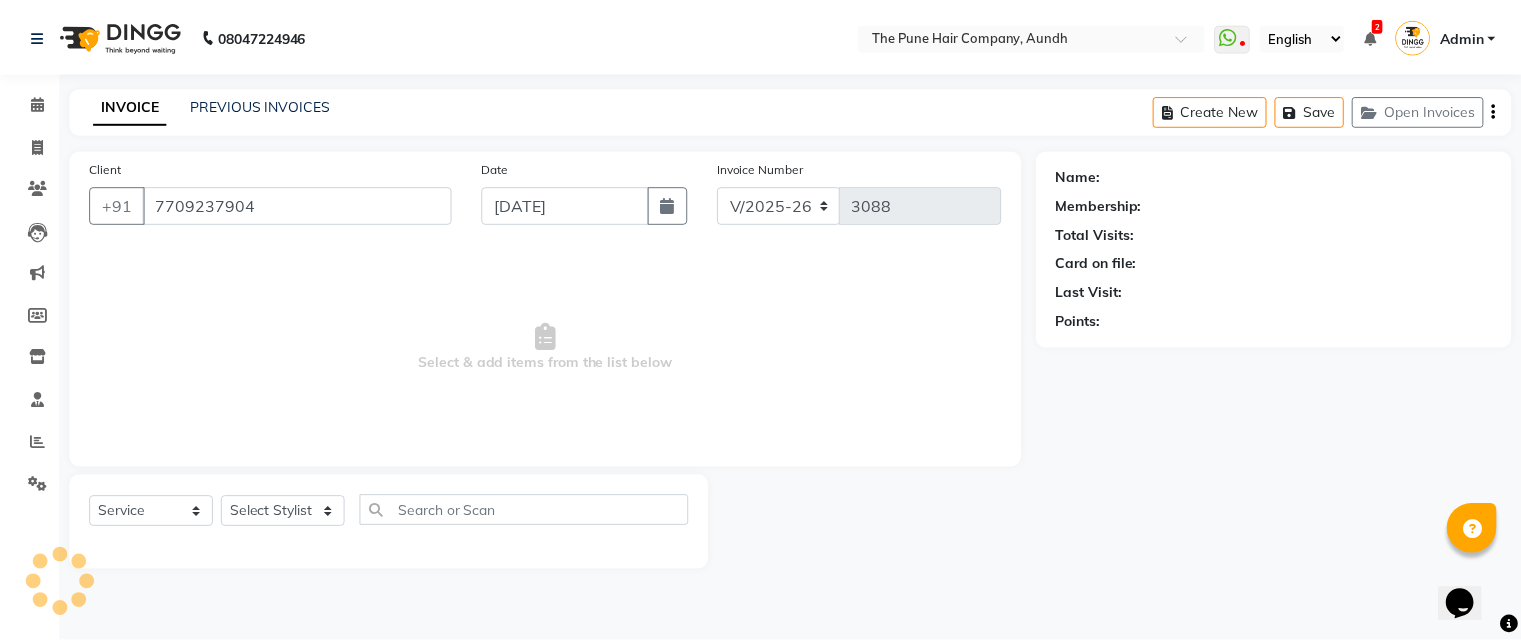 select on "50093" 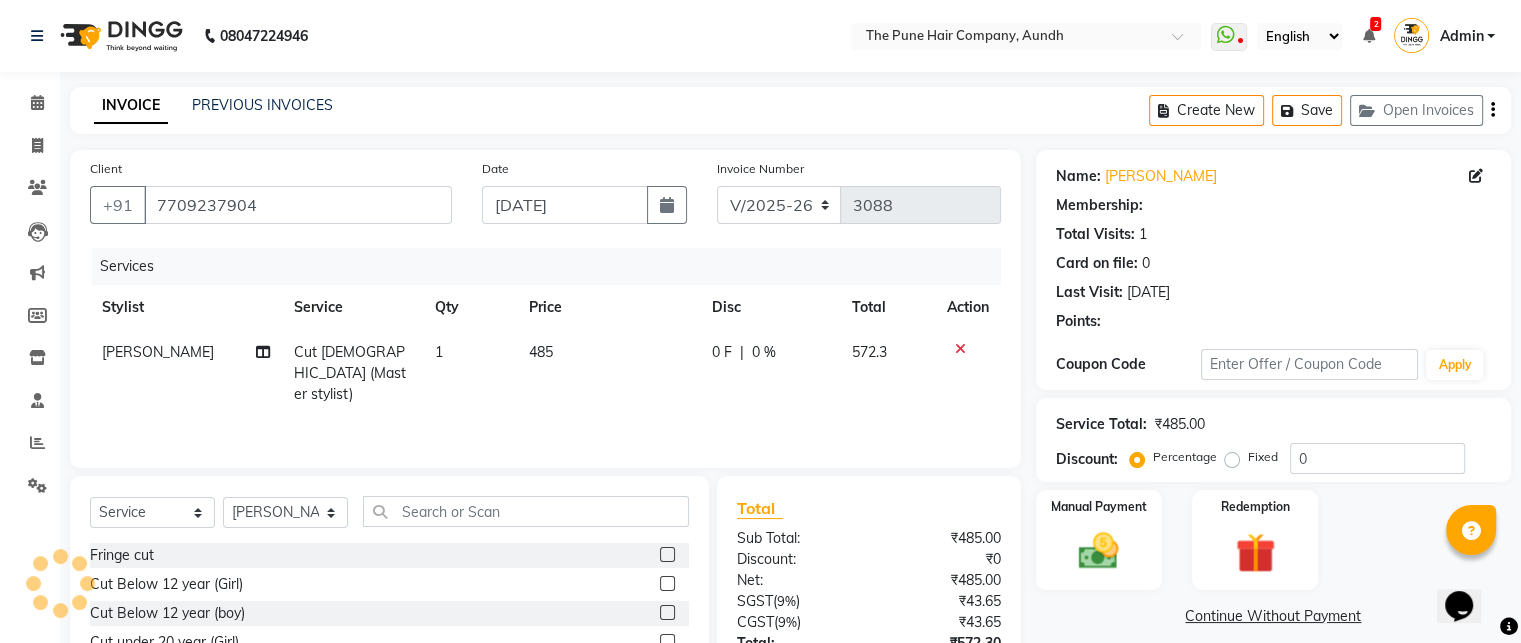 select on "1: Object" 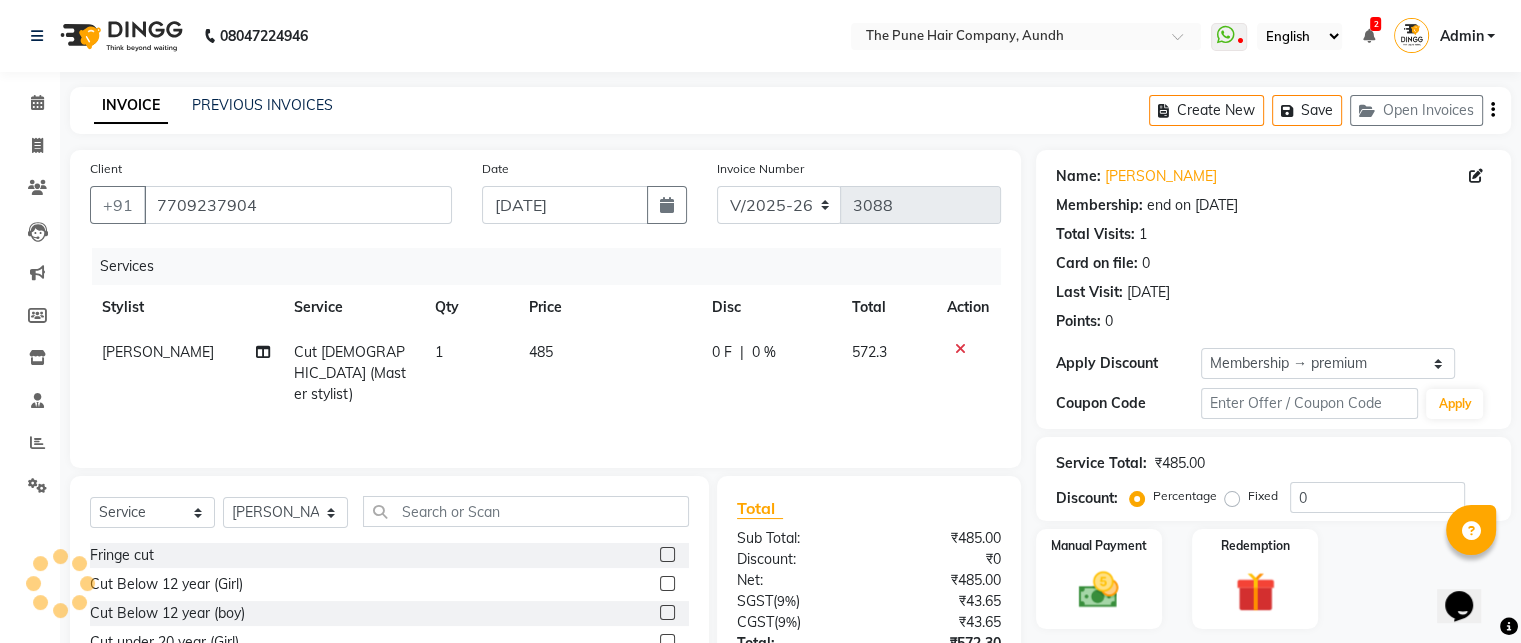 type on "20" 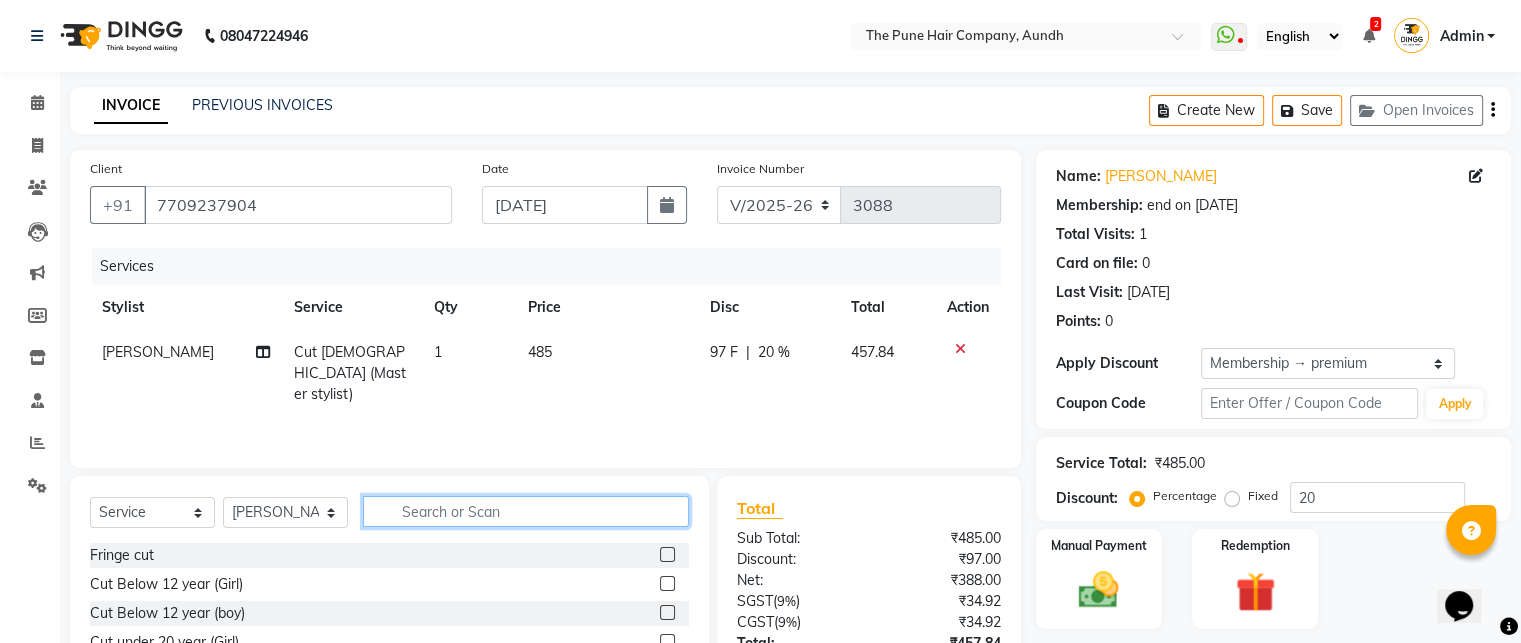 click 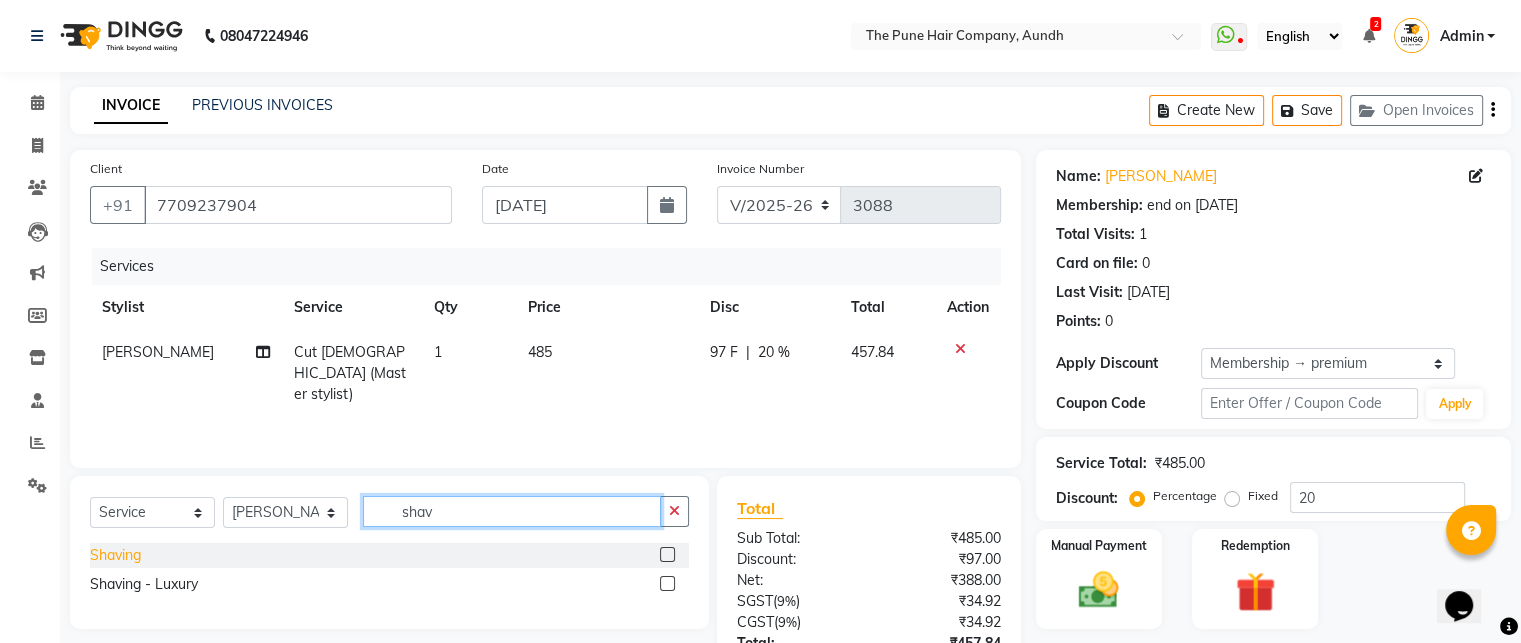 type on "shav" 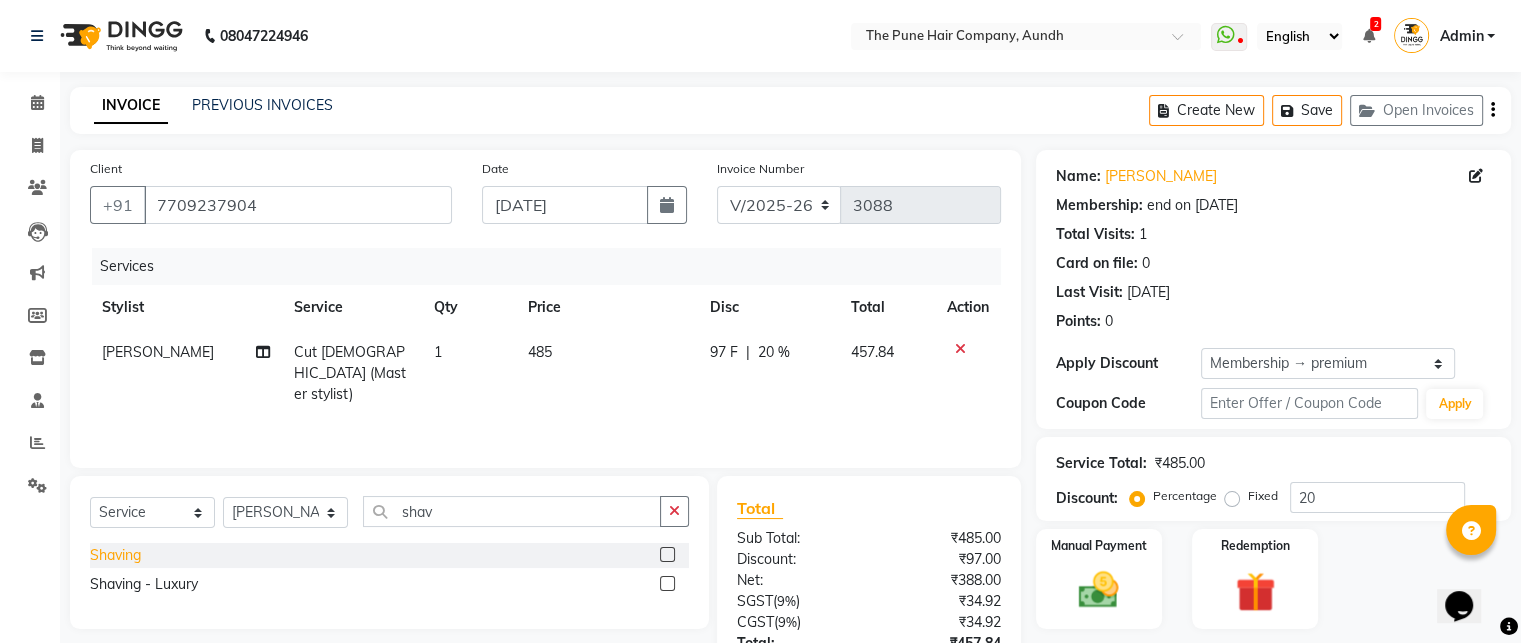 click on "Shaving" 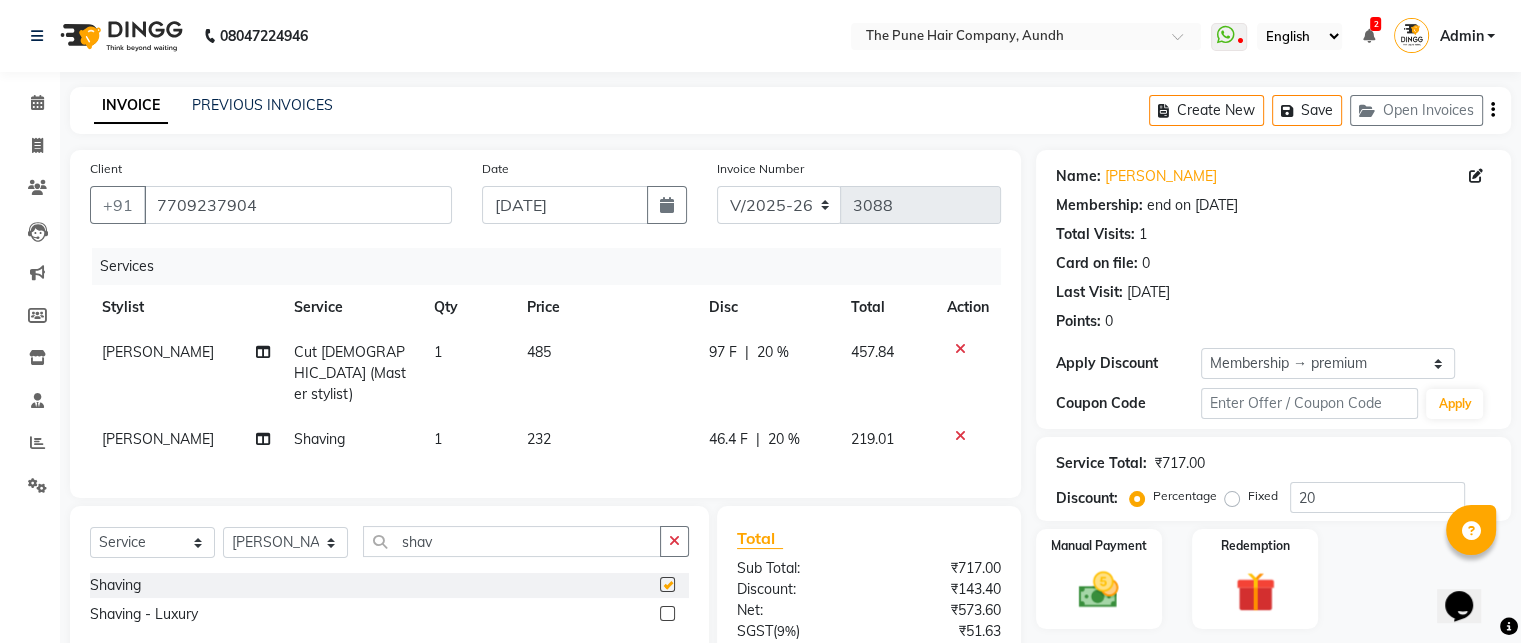 checkbox on "false" 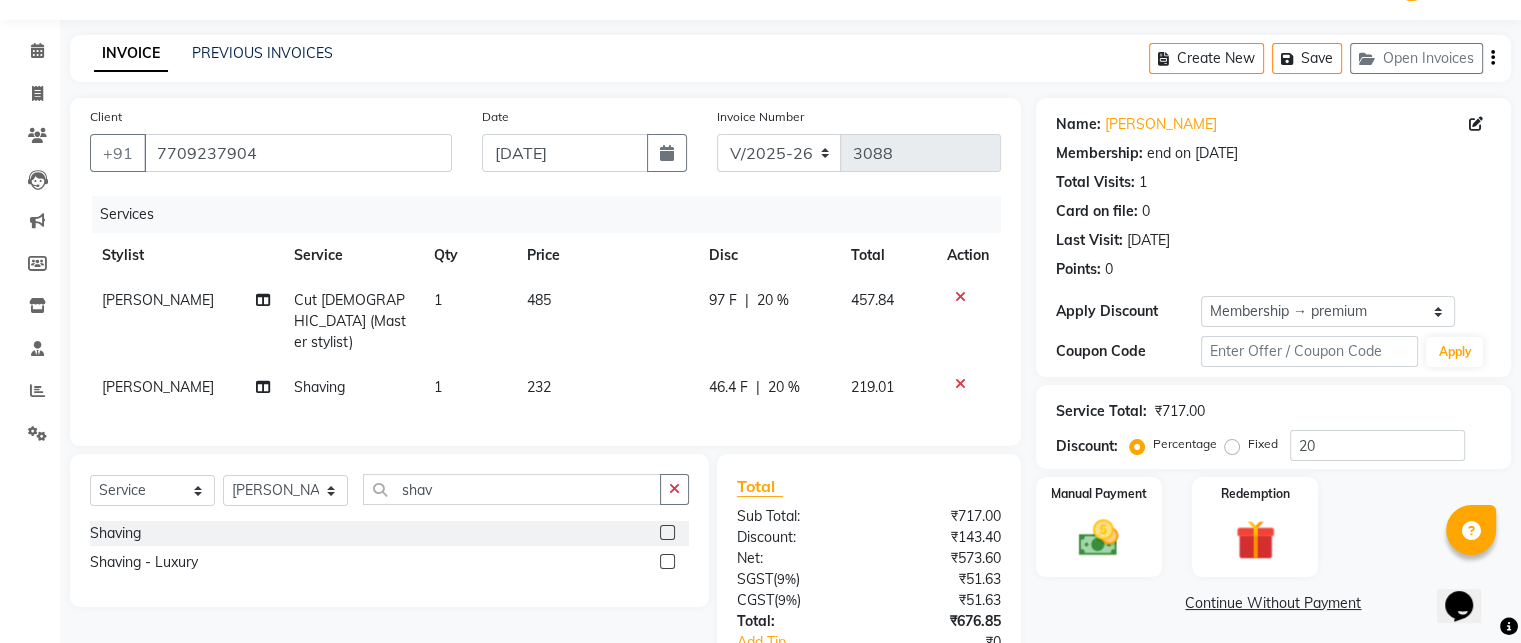 scroll, scrollTop: 100, scrollLeft: 0, axis: vertical 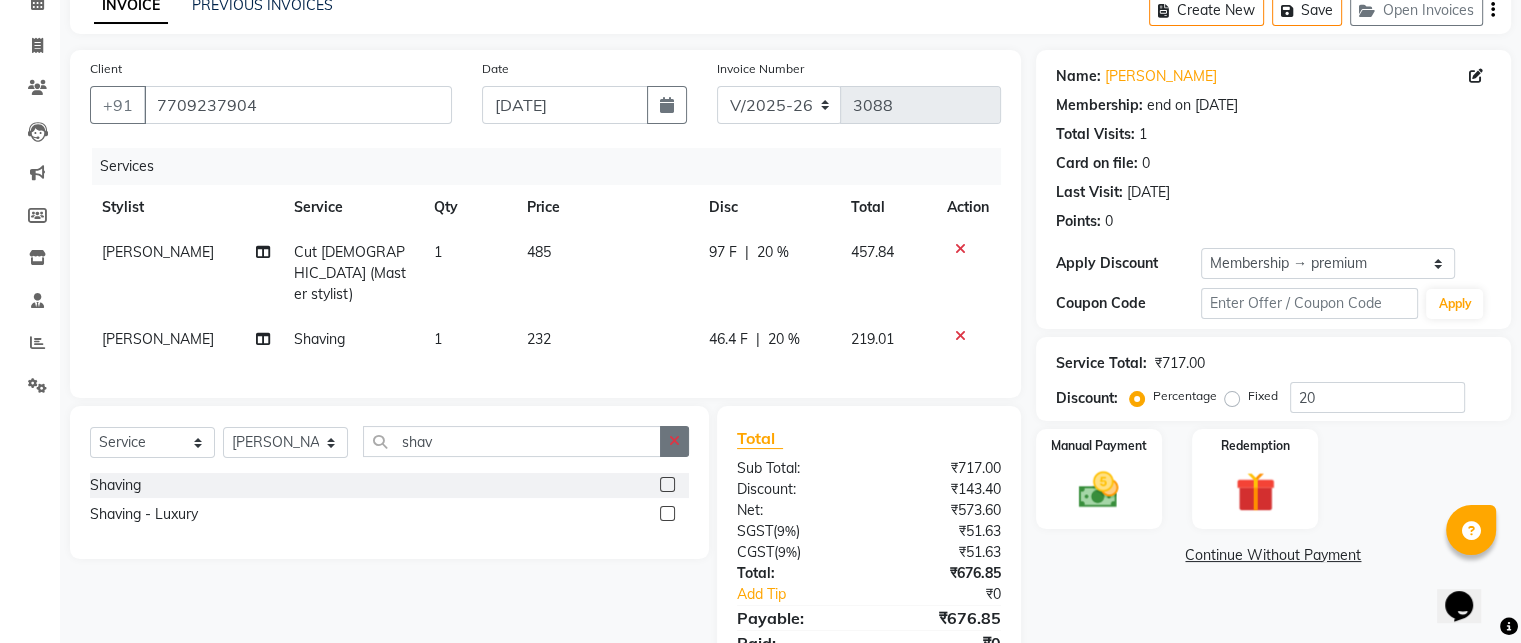 click 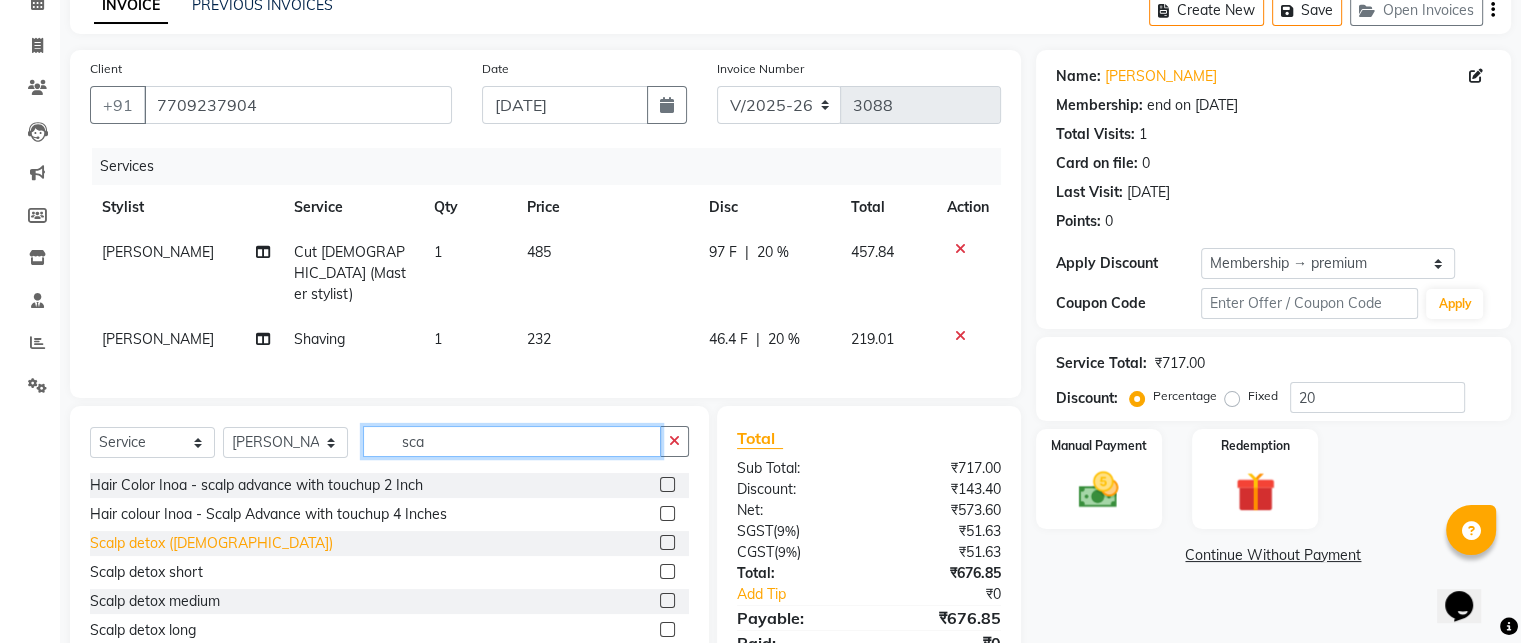 type on "sca" 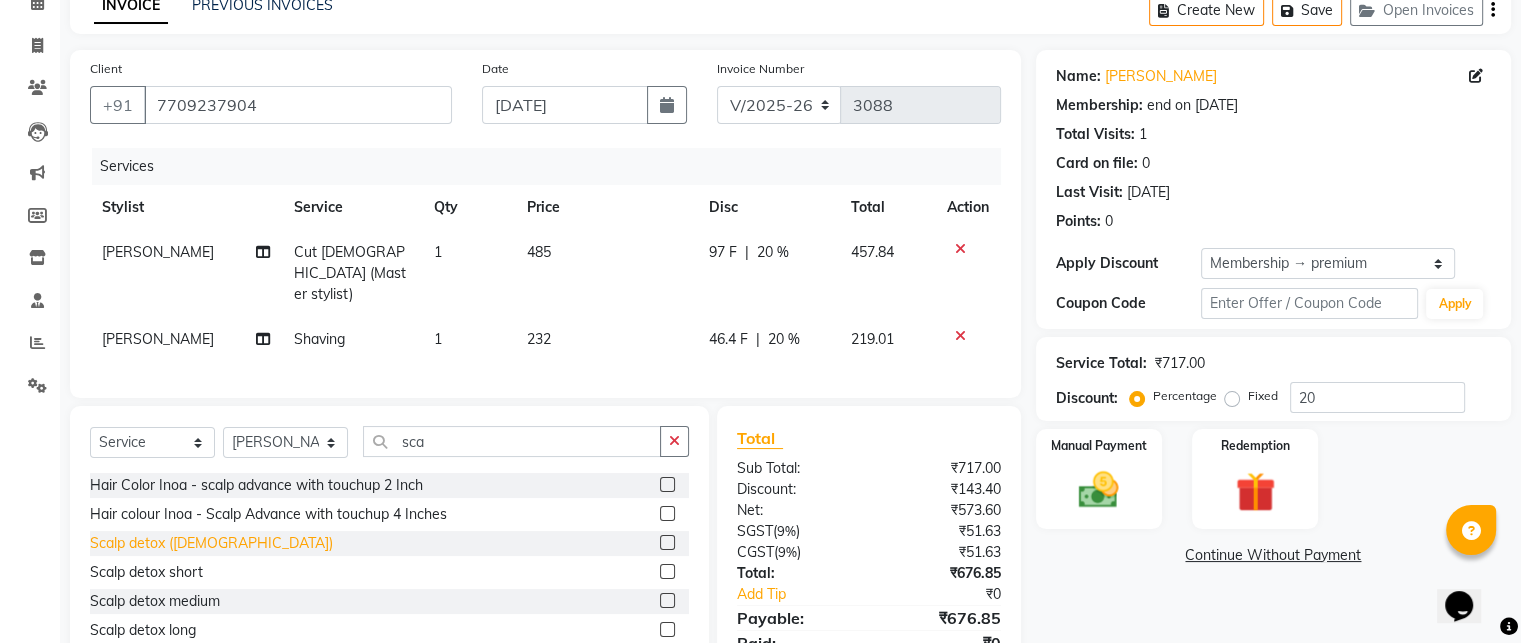 click on "Scalp detox ([DEMOGRAPHIC_DATA])" 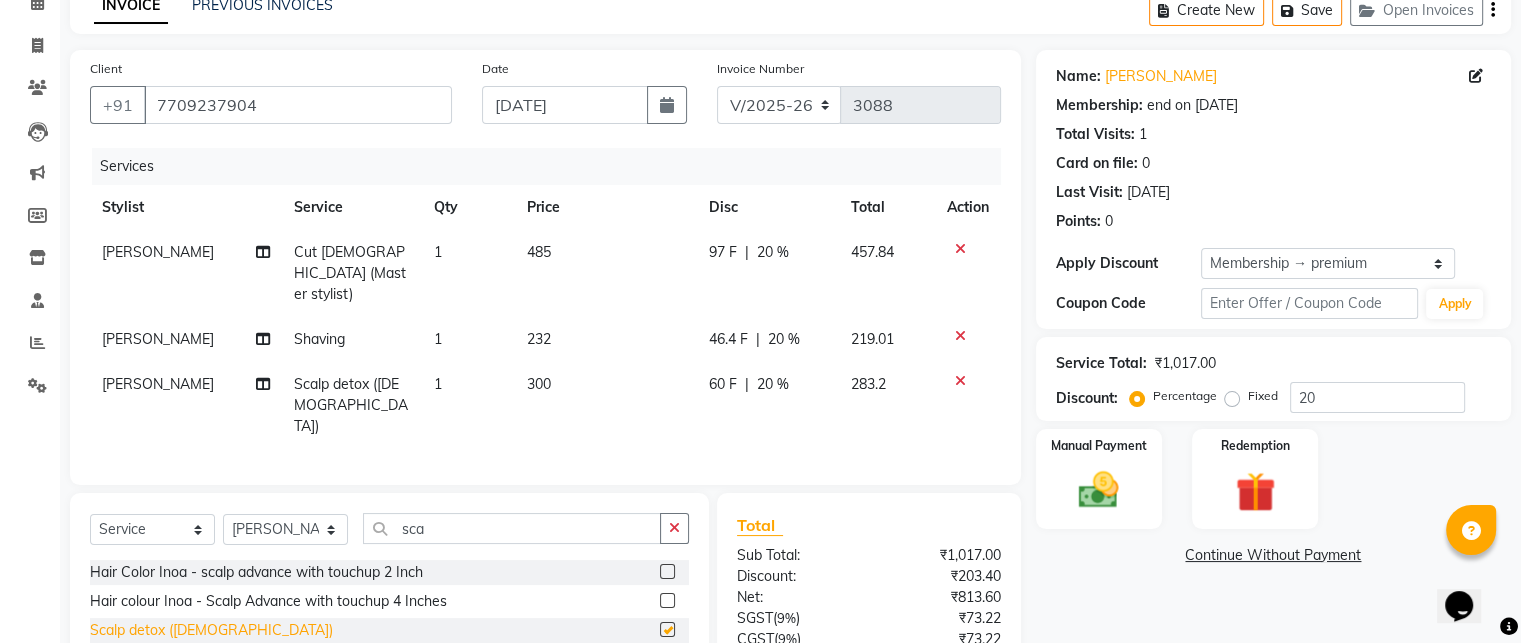 checkbox on "false" 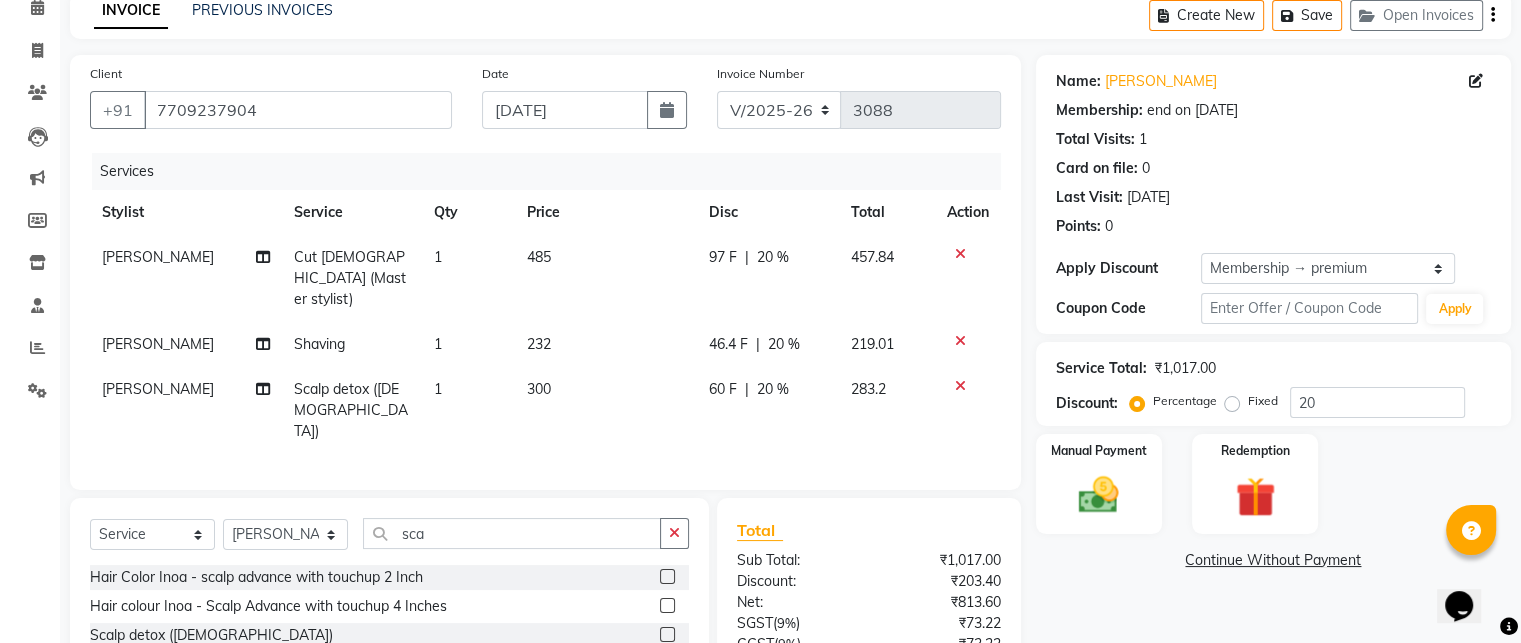 scroll, scrollTop: 248, scrollLeft: 0, axis: vertical 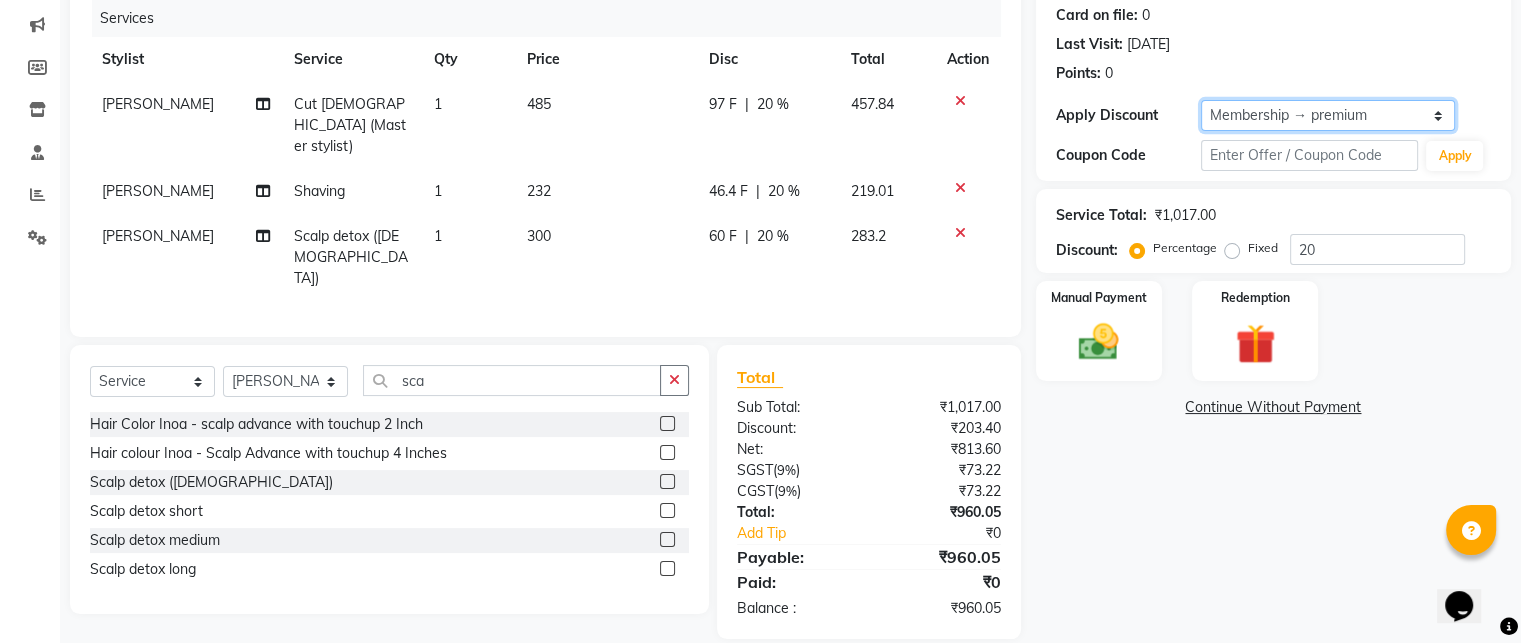 click on "Select Membership → premium" 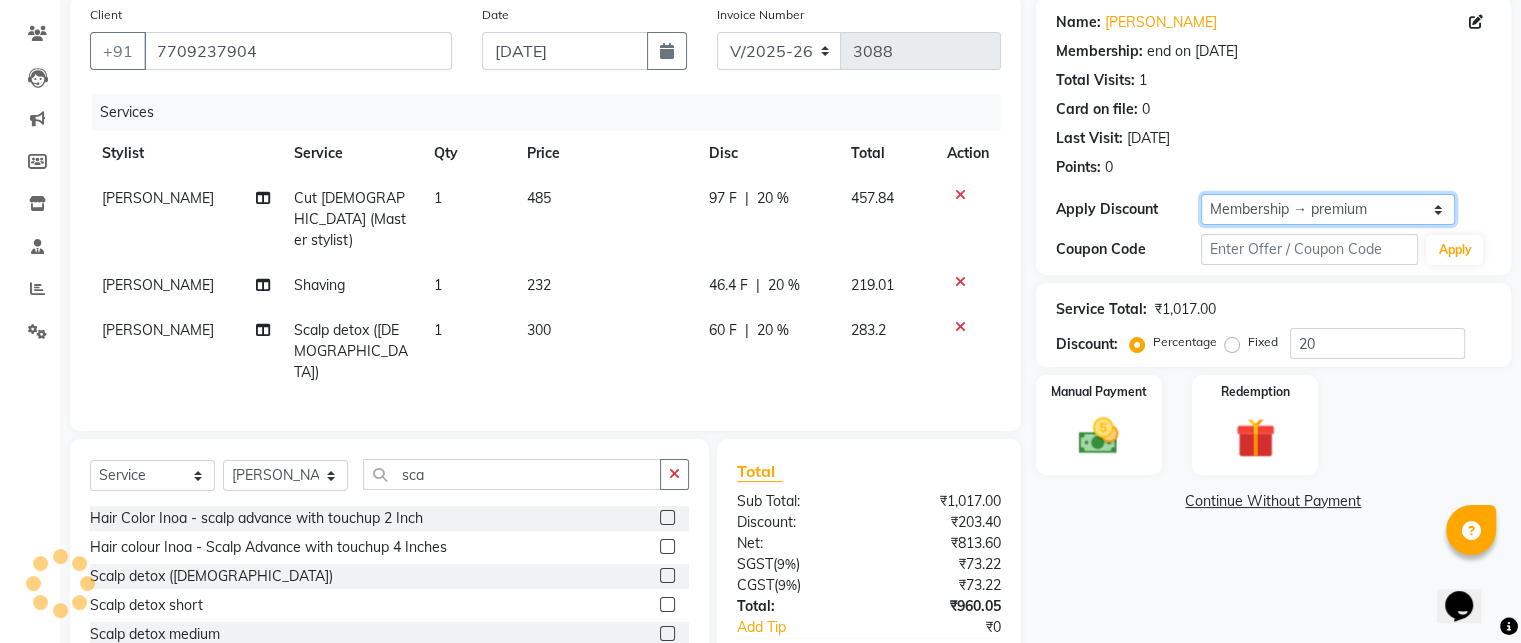 scroll, scrollTop: 248, scrollLeft: 0, axis: vertical 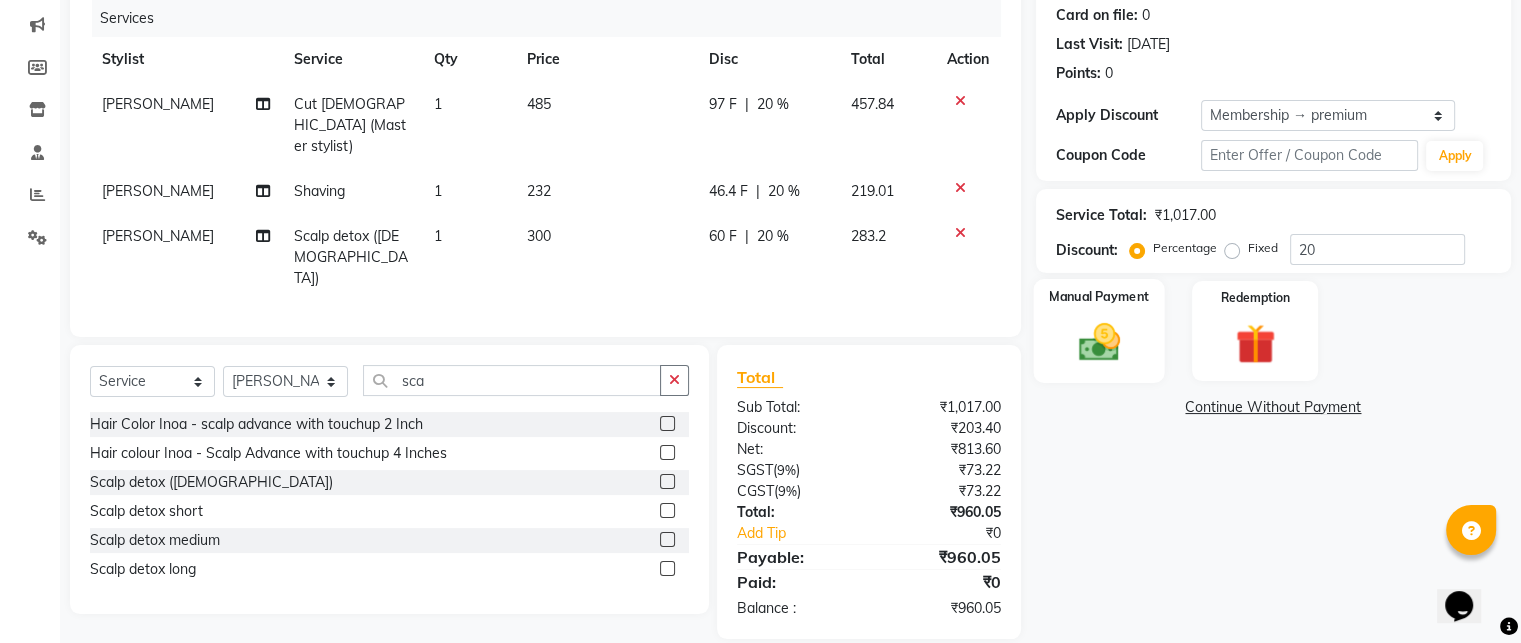 click on "Manual Payment" 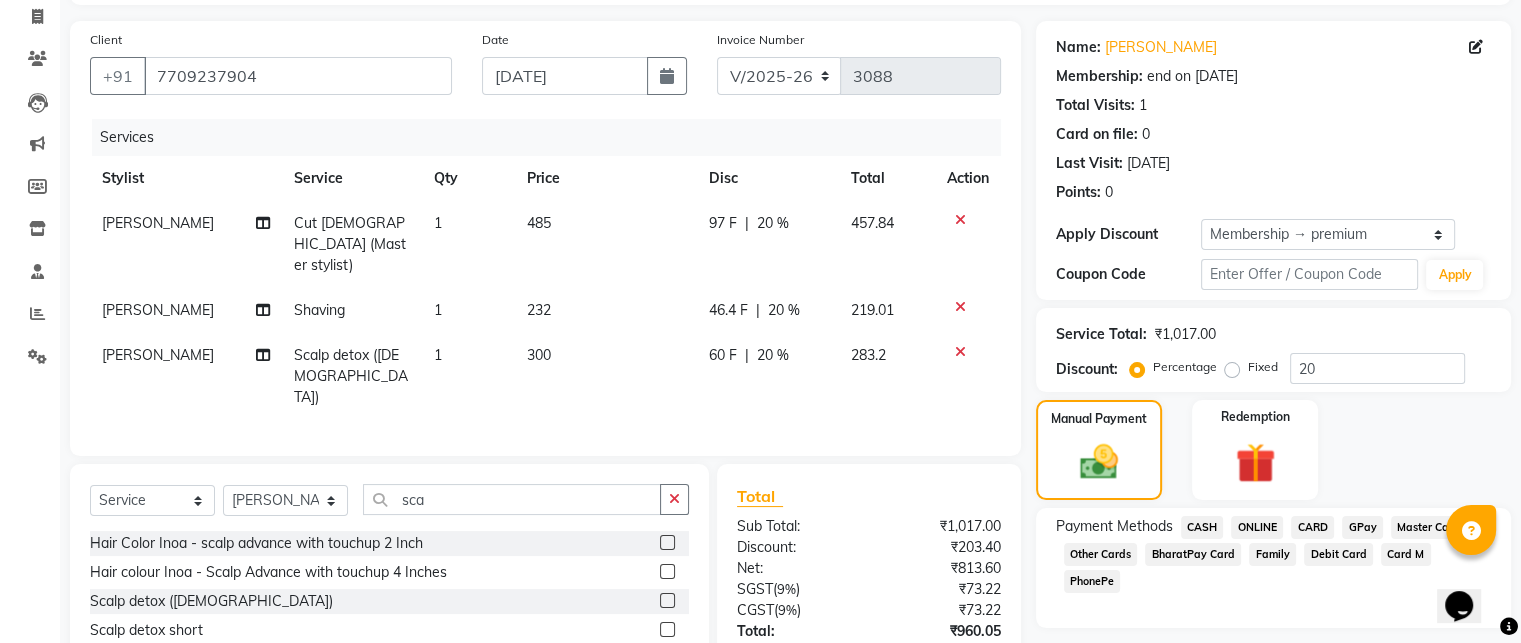 scroll, scrollTop: 248, scrollLeft: 0, axis: vertical 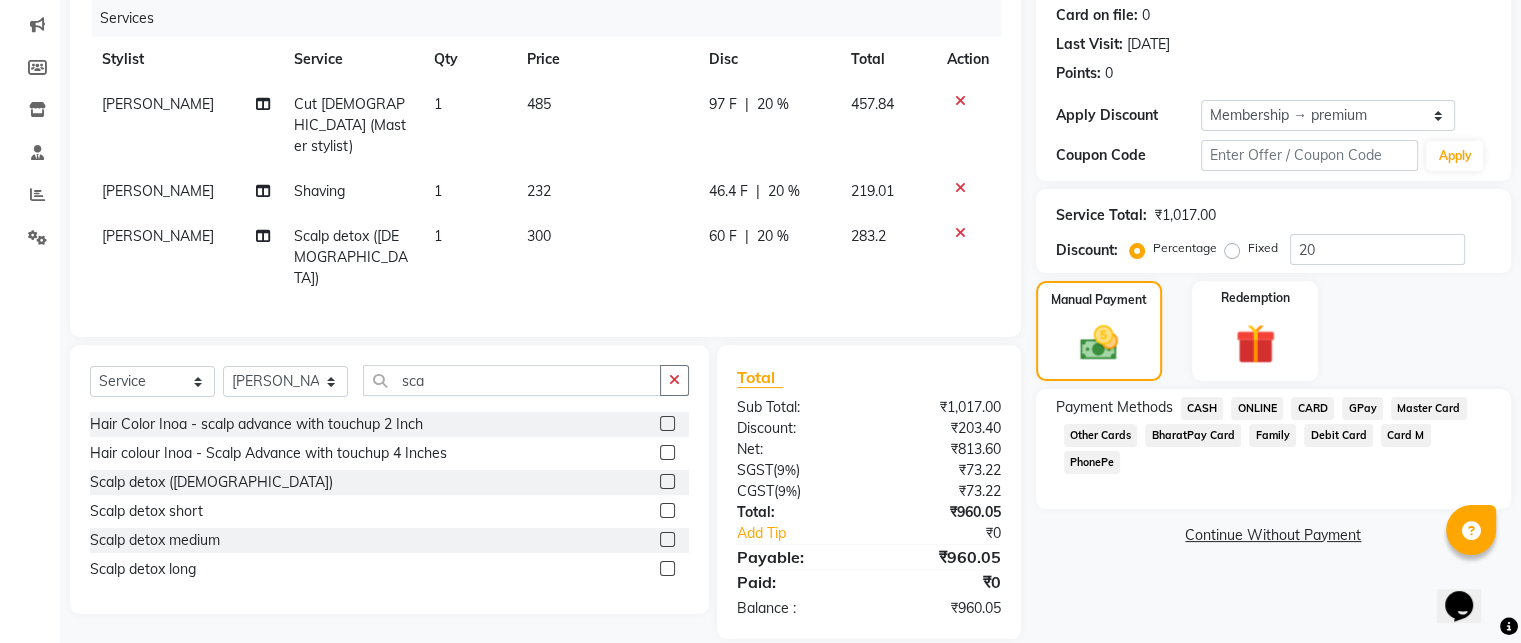 click on "ONLINE" 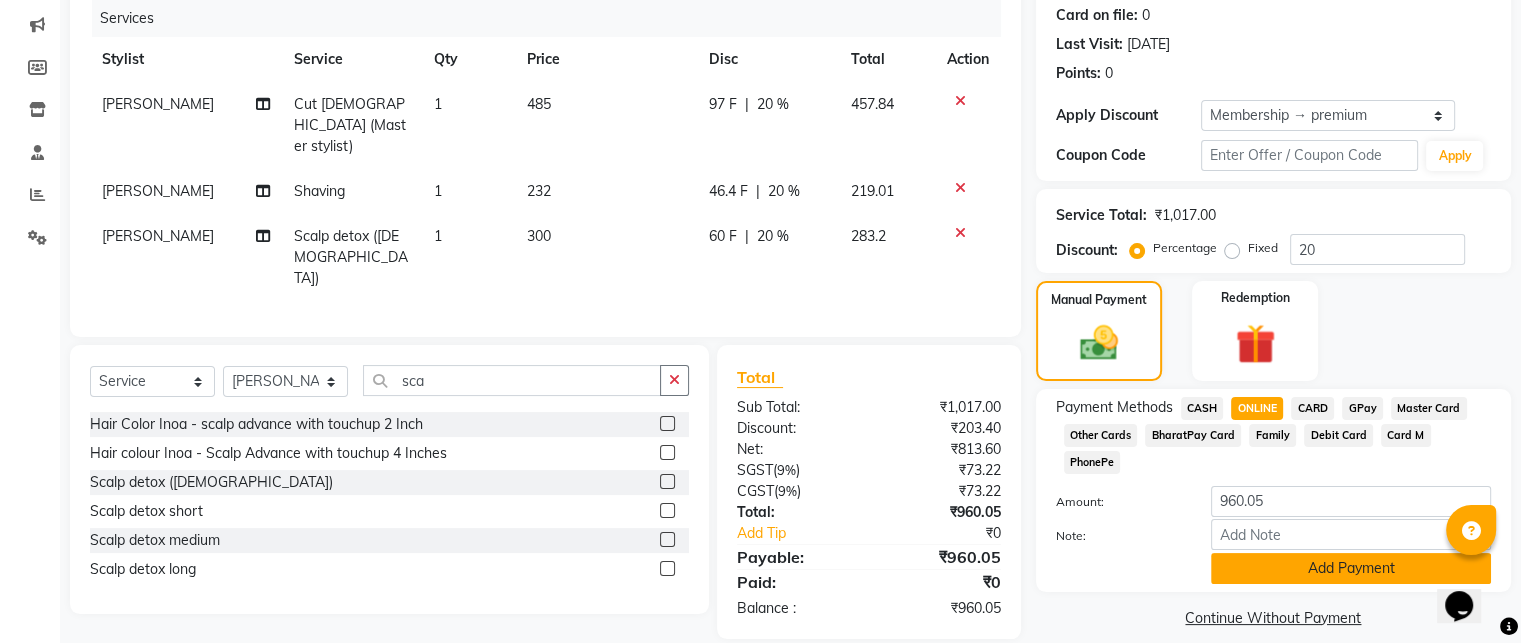 click on "Add Payment" 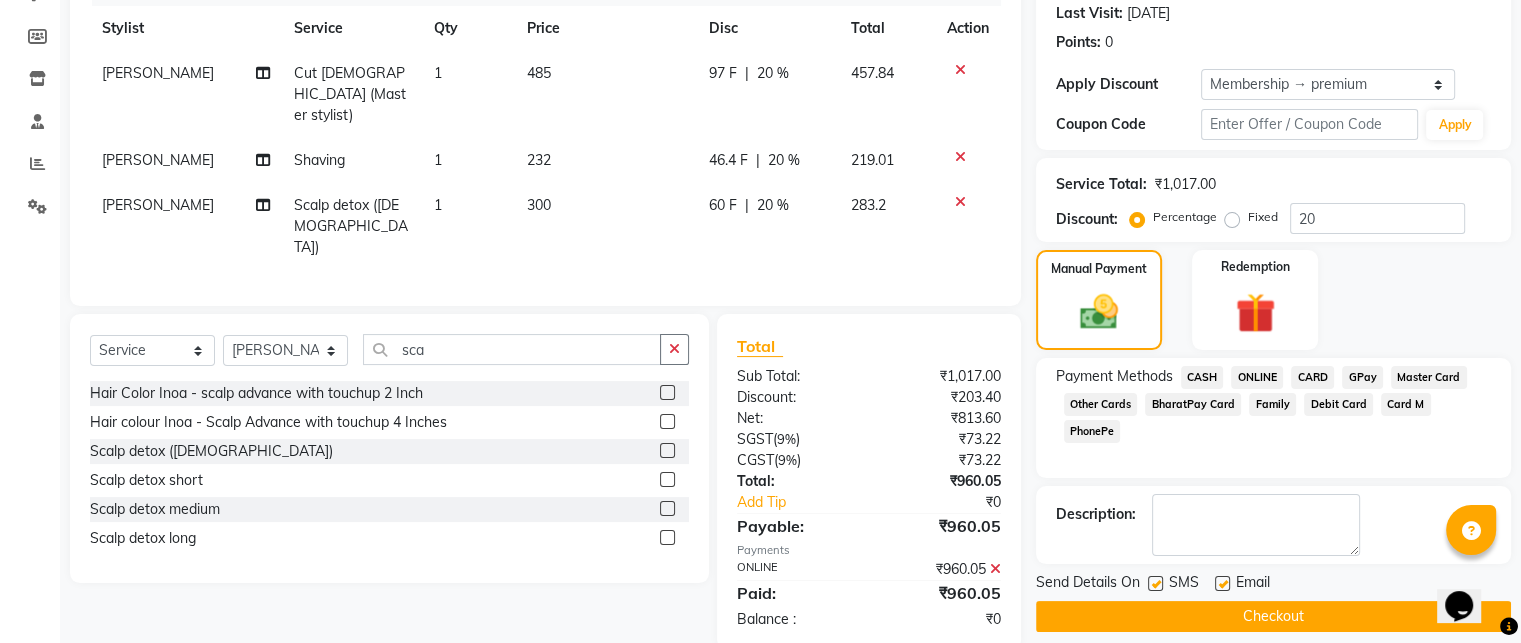 scroll, scrollTop: 296, scrollLeft: 0, axis: vertical 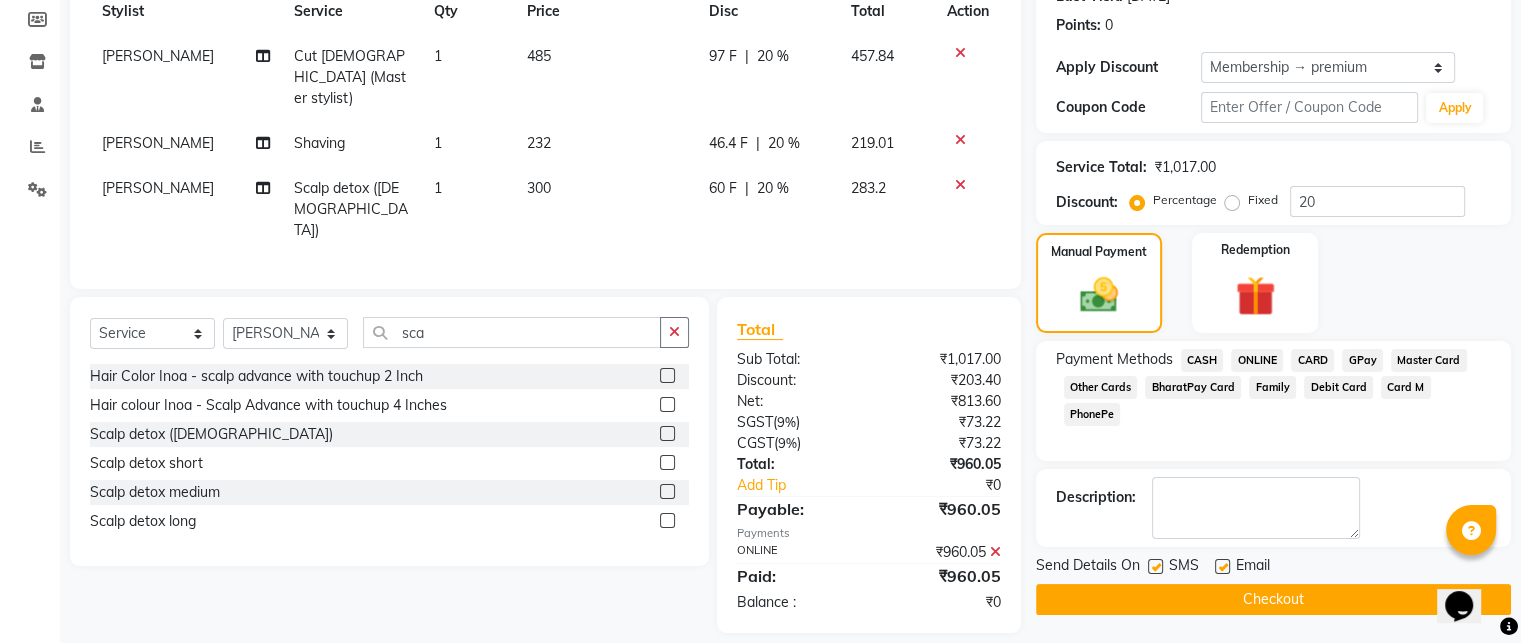 click on "Checkout" 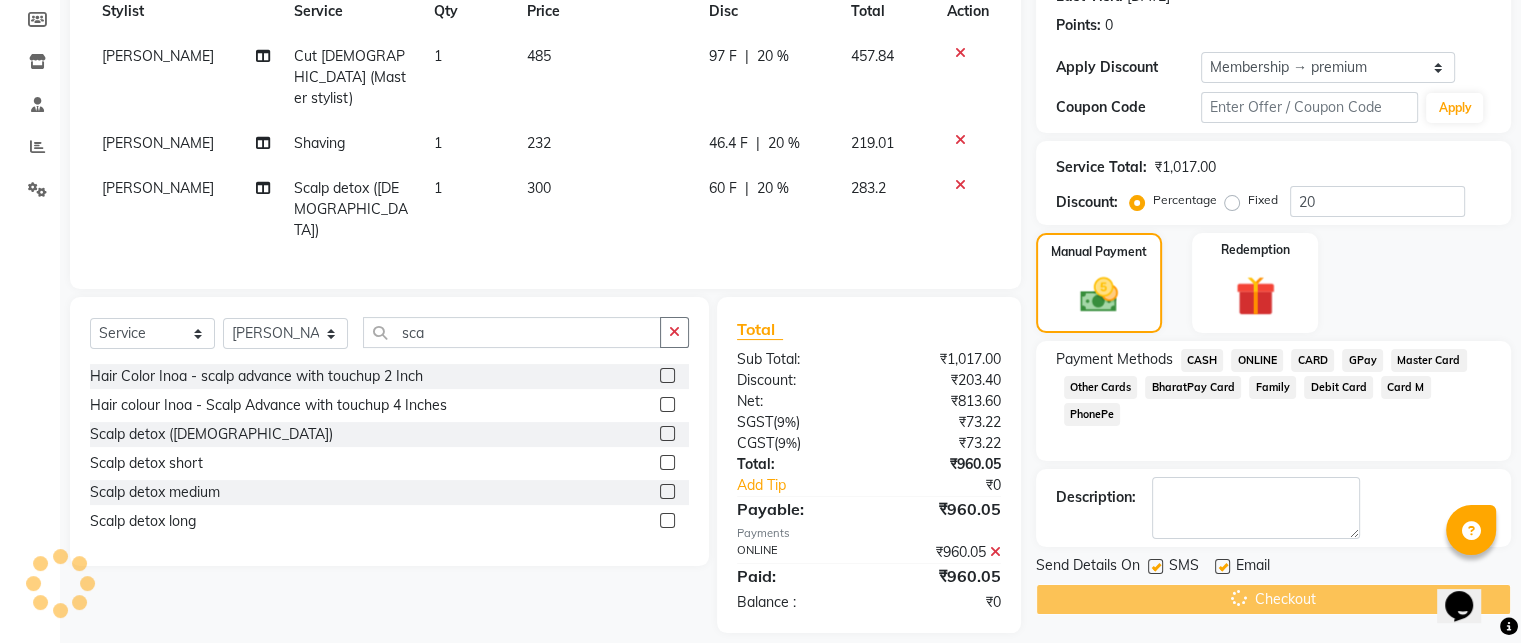 scroll, scrollTop: 0, scrollLeft: 0, axis: both 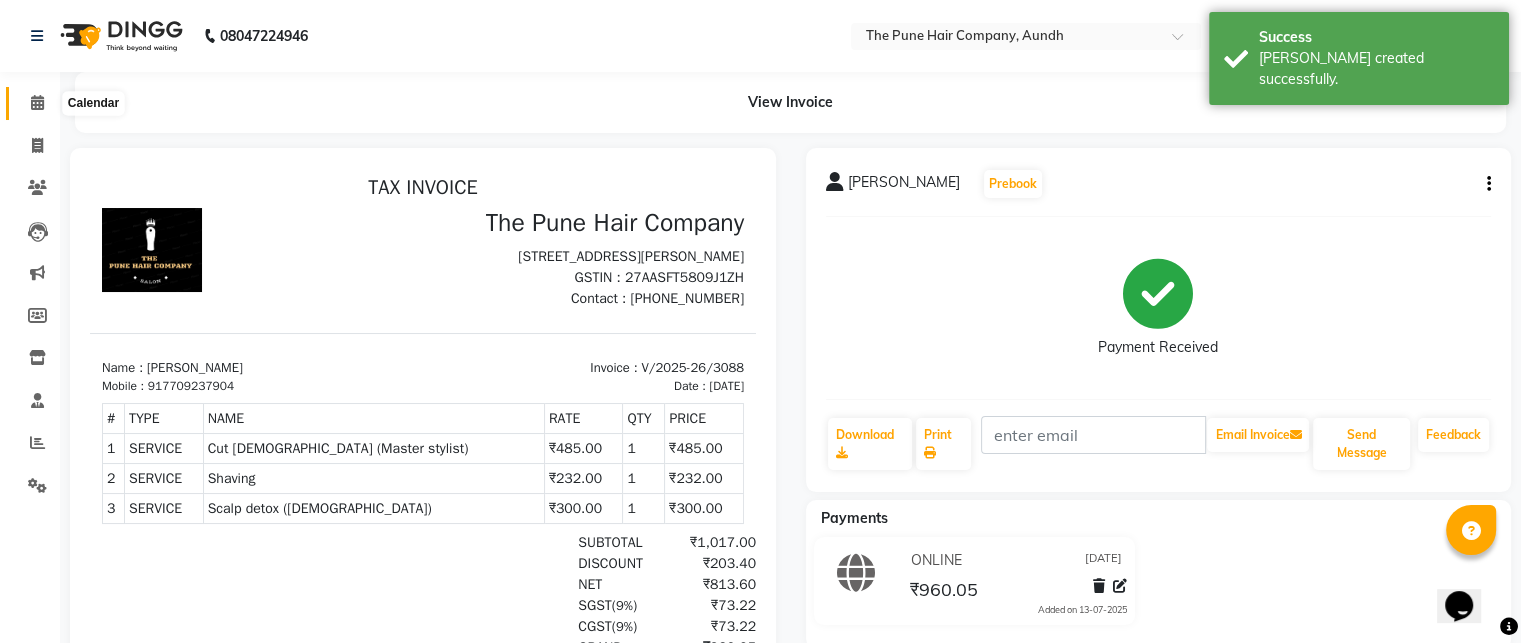 click 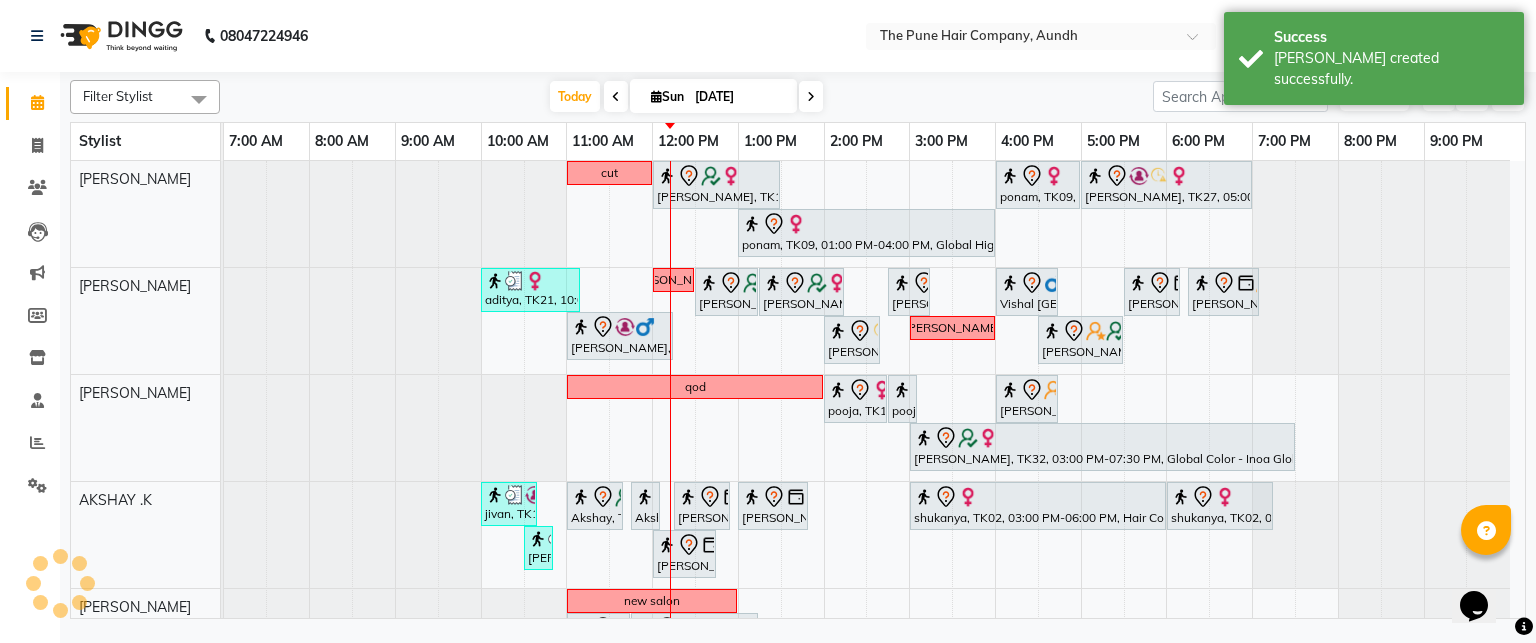 scroll, scrollTop: 467, scrollLeft: 0, axis: vertical 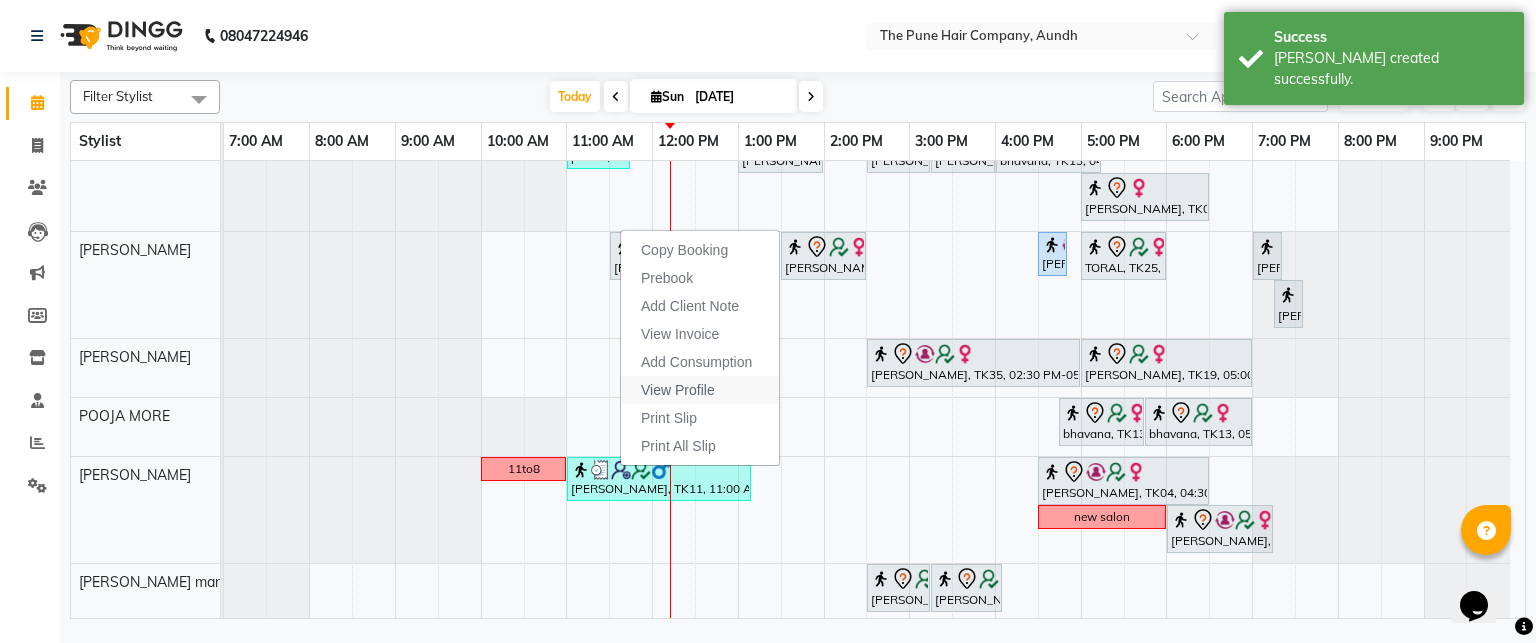 click on "View Profile" at bounding box center (678, 390) 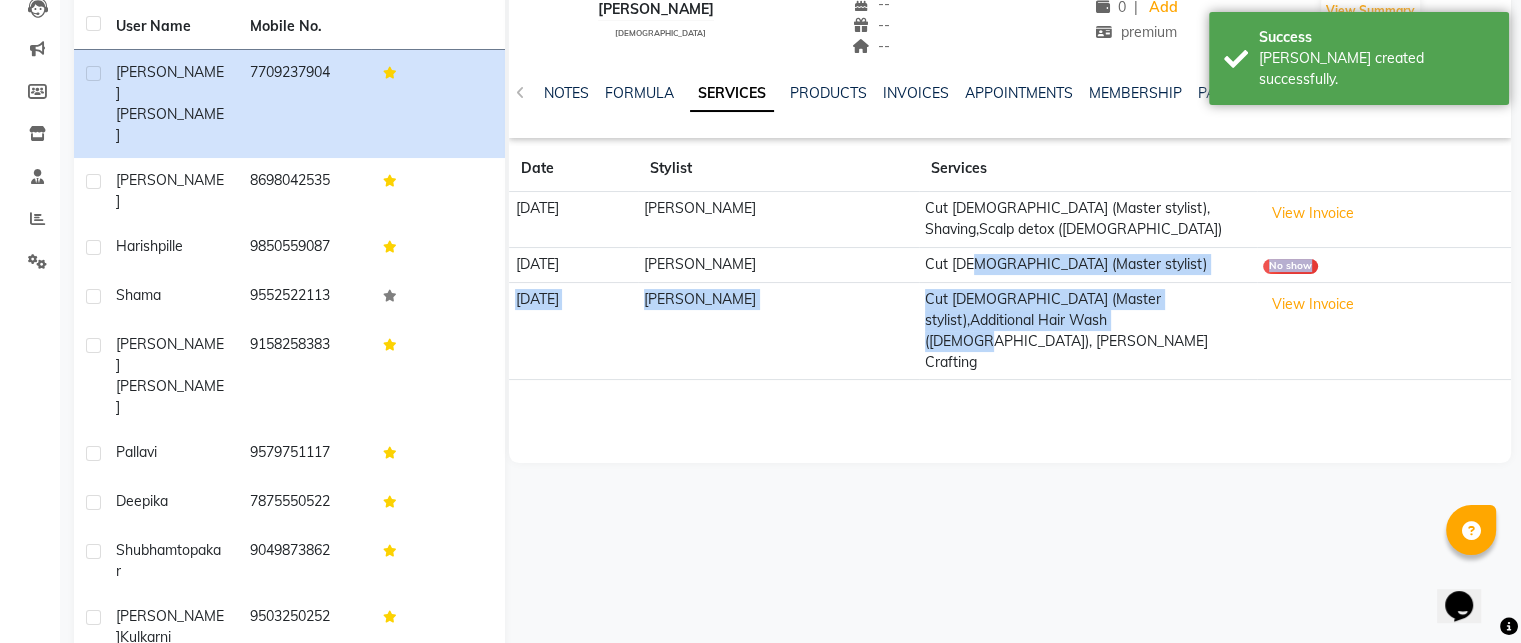 drag, startPoint x: 1164, startPoint y: 335, endPoint x: 1028, endPoint y: 275, distance: 148.64723 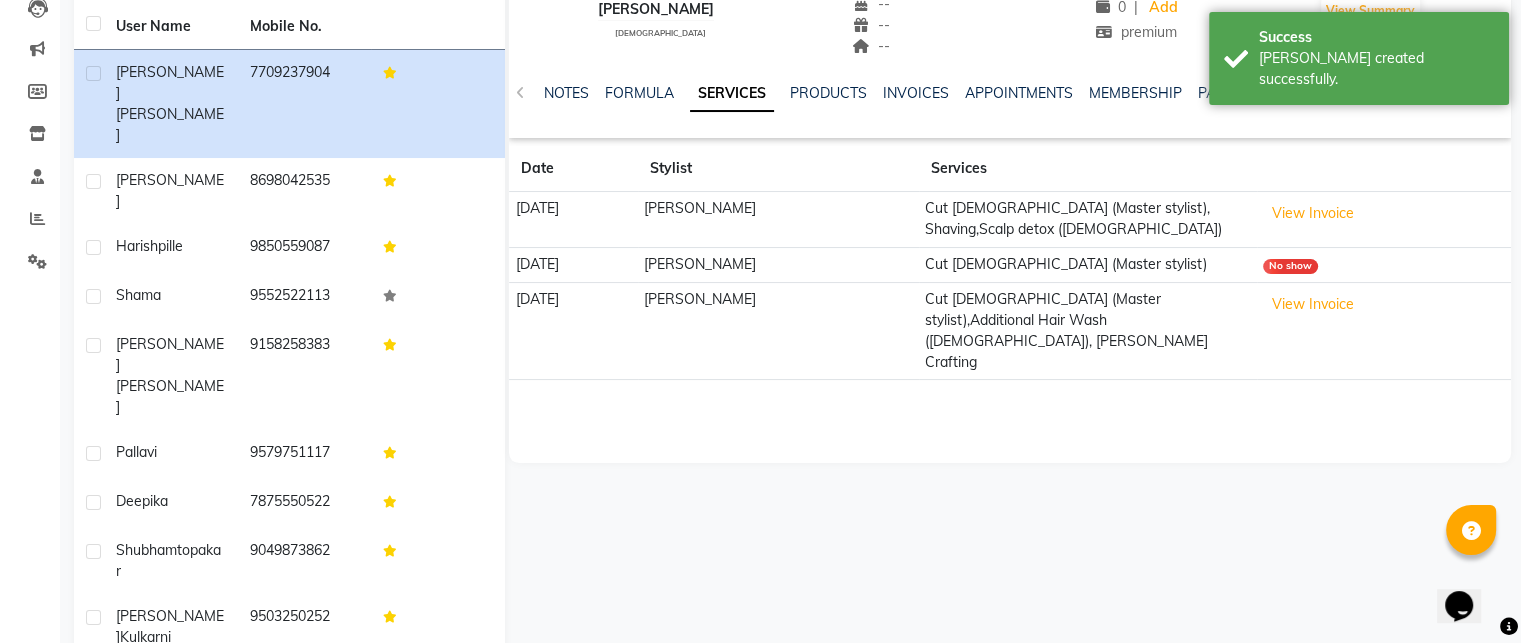 click on "kaustubh girme   male  --   --   7709237904  --  --  --  -- 13-07-2025 ₹    2328.53 0 |  Add  premium   Appointment   Invoice  View Summary  View Album  NOTES FORMULA SERVICES PRODUCTS INVOICES APPOINTMENTS MEMBERSHIP PACKAGES VOUCHERS GIFTCARDS POINTS FORMS FAMILY CARDS WALLET Date Stylist Services 13-07-2025 kaif shaikh Cut Male (Master stylist), Shaving,Scalp detox (male)  View Invoice  06-07-2025 kaif shaikh Cut Male (Master stylist) No show 20-04-2025 swapnil sonavane Cut Male (Master stylist),Additional Hair Wash (Male), Beard Crafting  View Invoice" 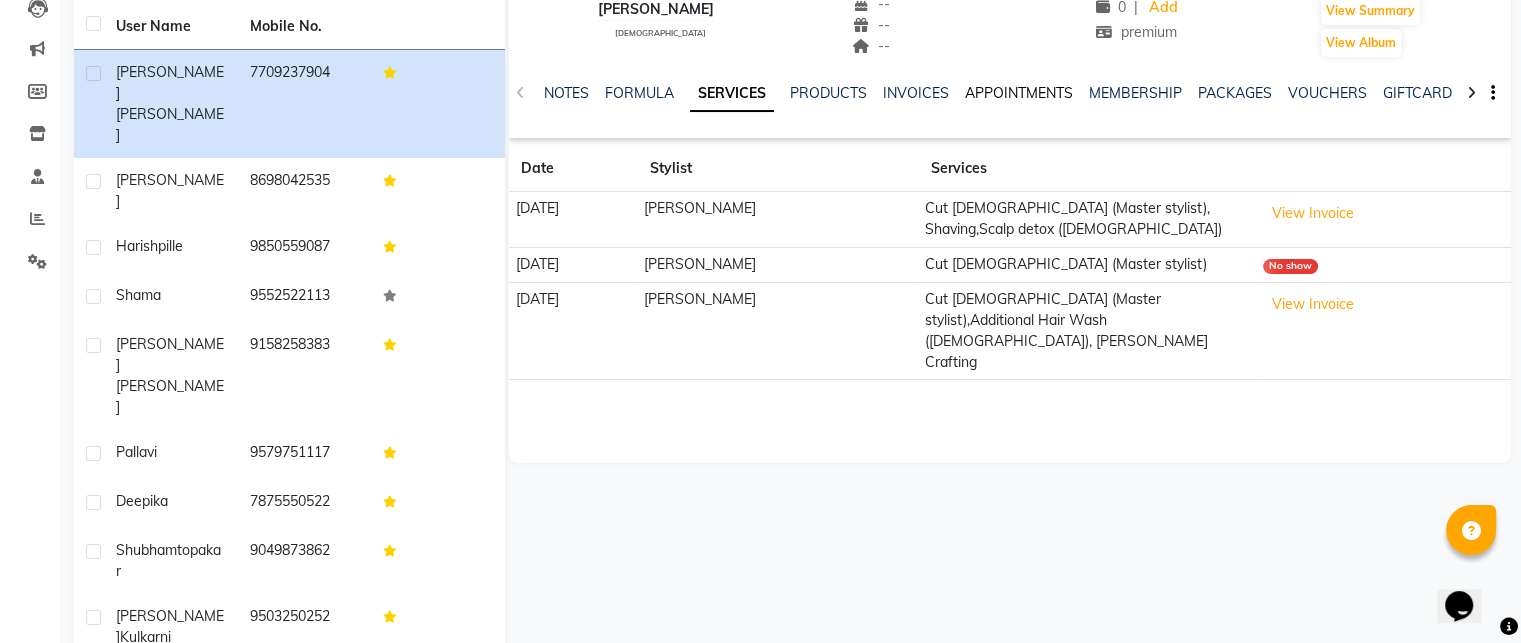 click on "APPOINTMENTS" 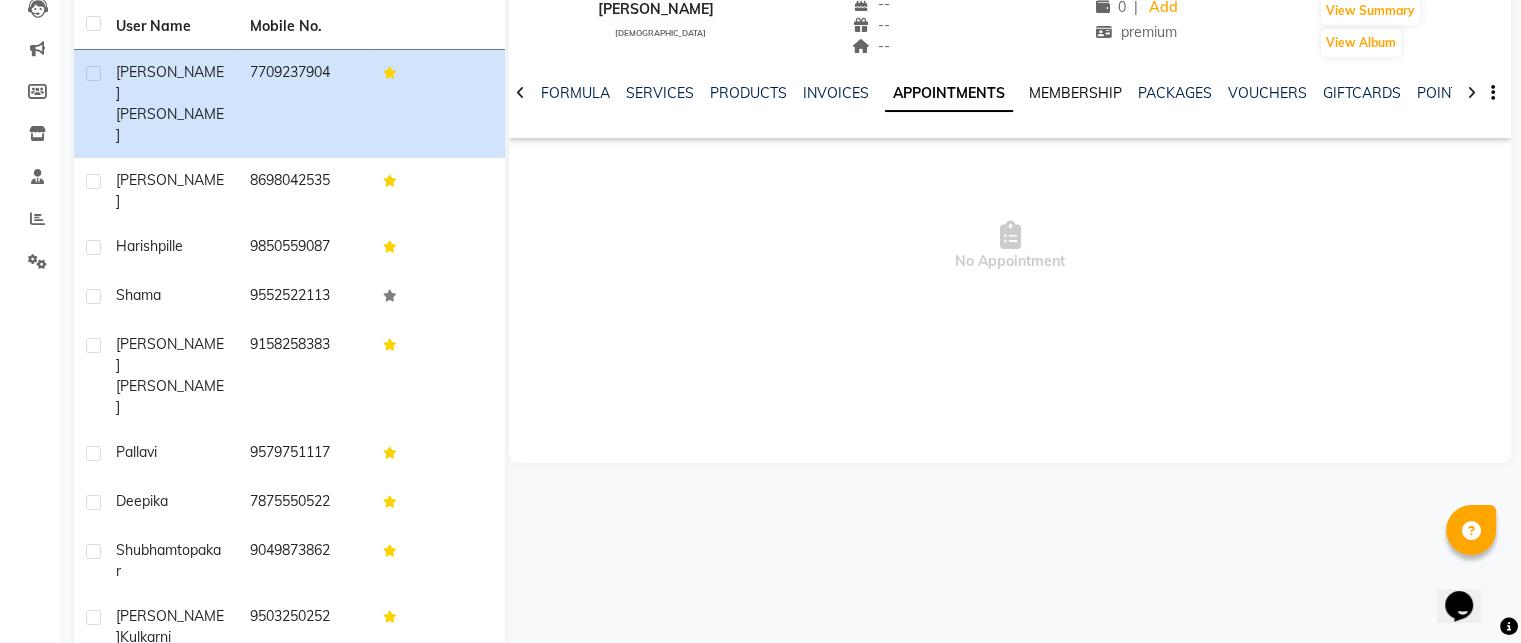 click on "MEMBERSHIP" 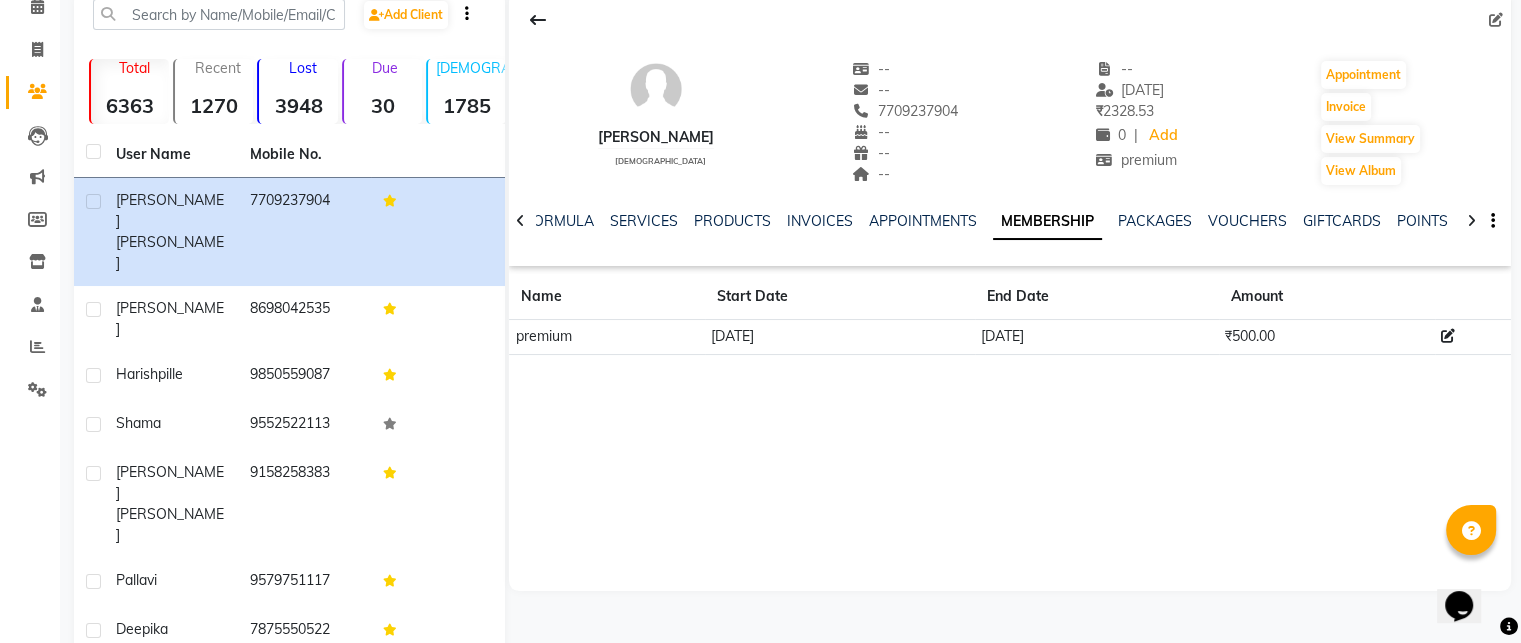 scroll, scrollTop: 0, scrollLeft: 0, axis: both 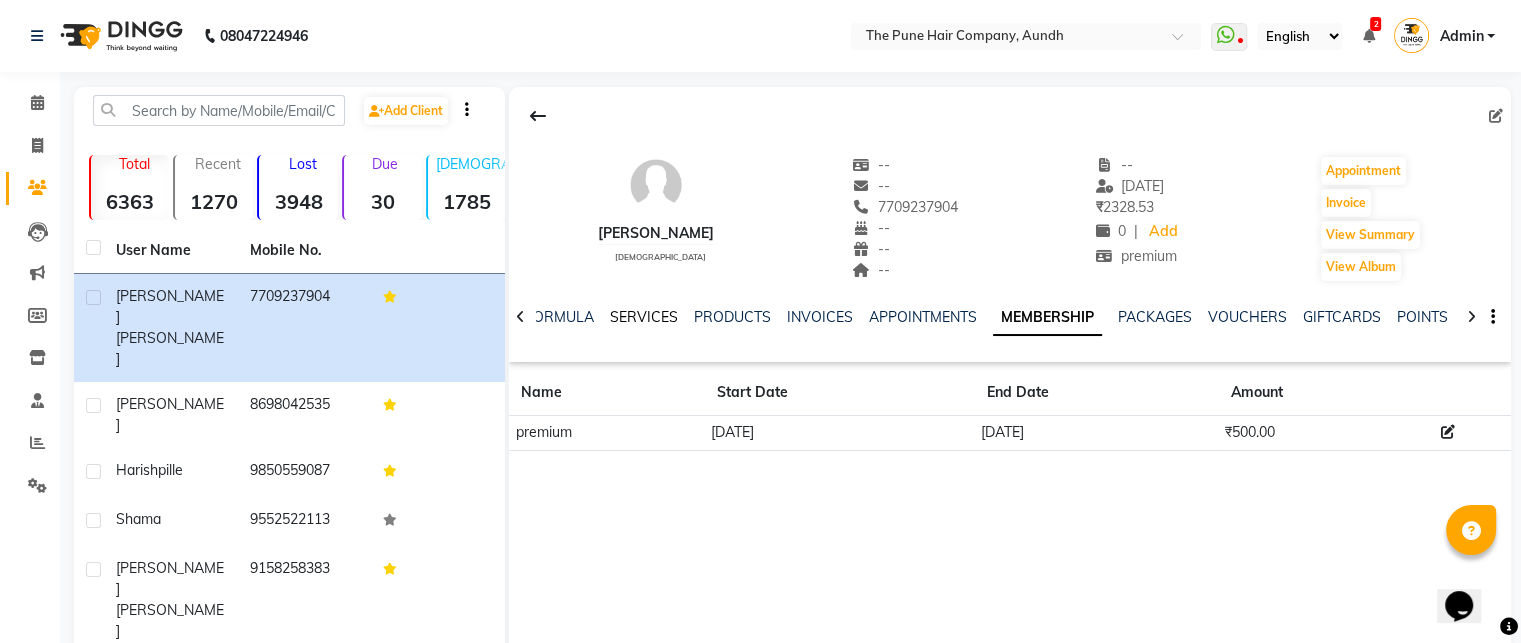 click on "SERVICES" 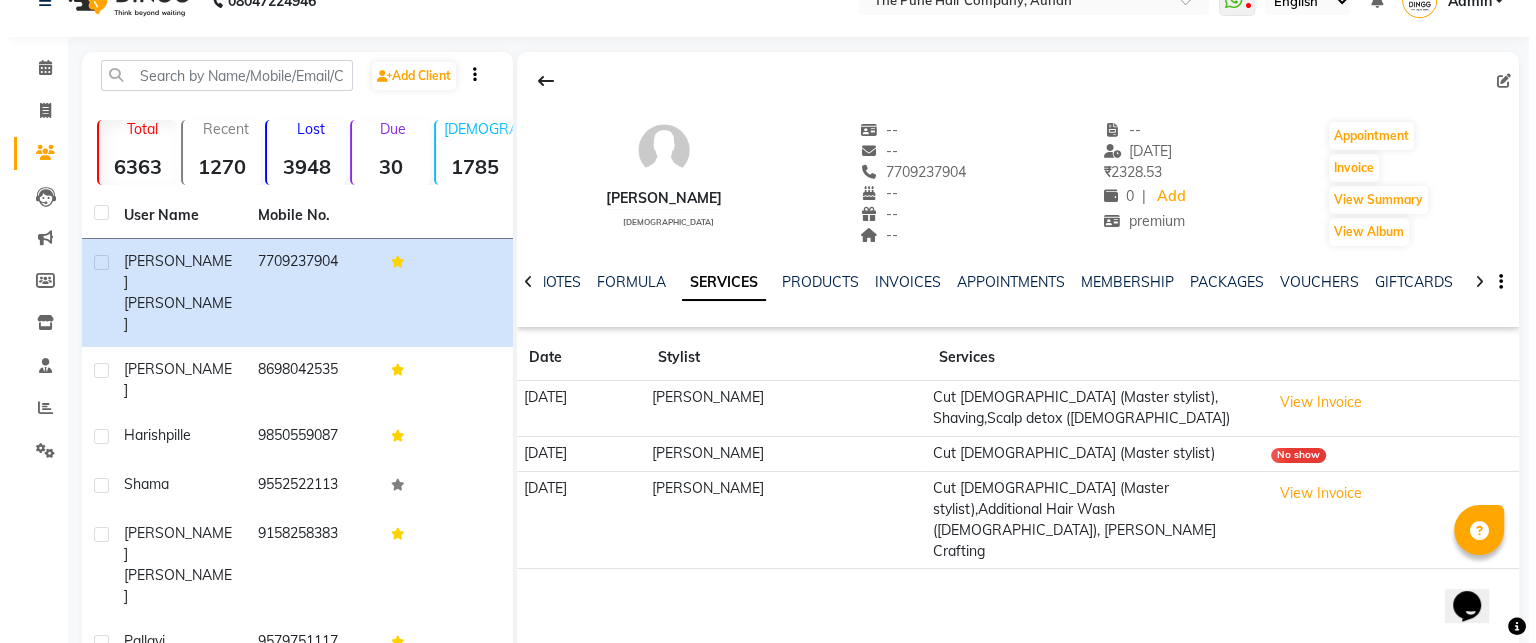 scroll, scrollTop: 0, scrollLeft: 0, axis: both 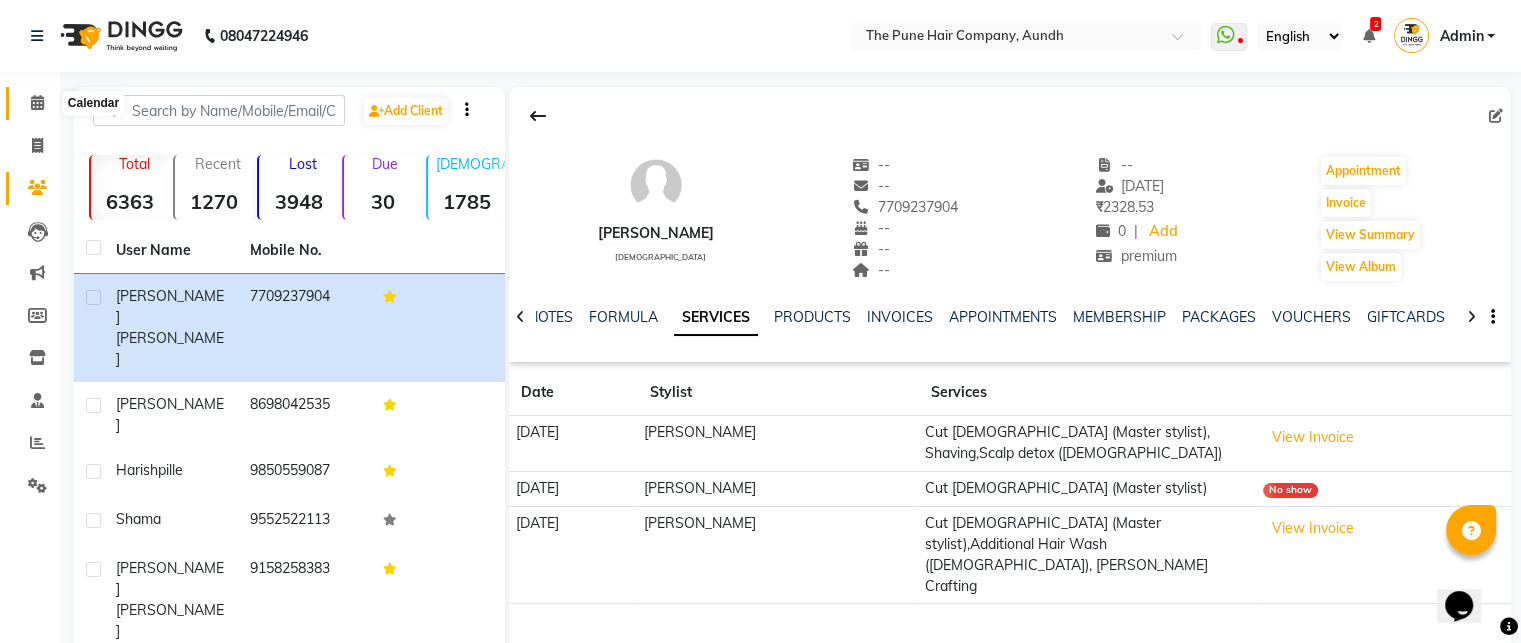 click 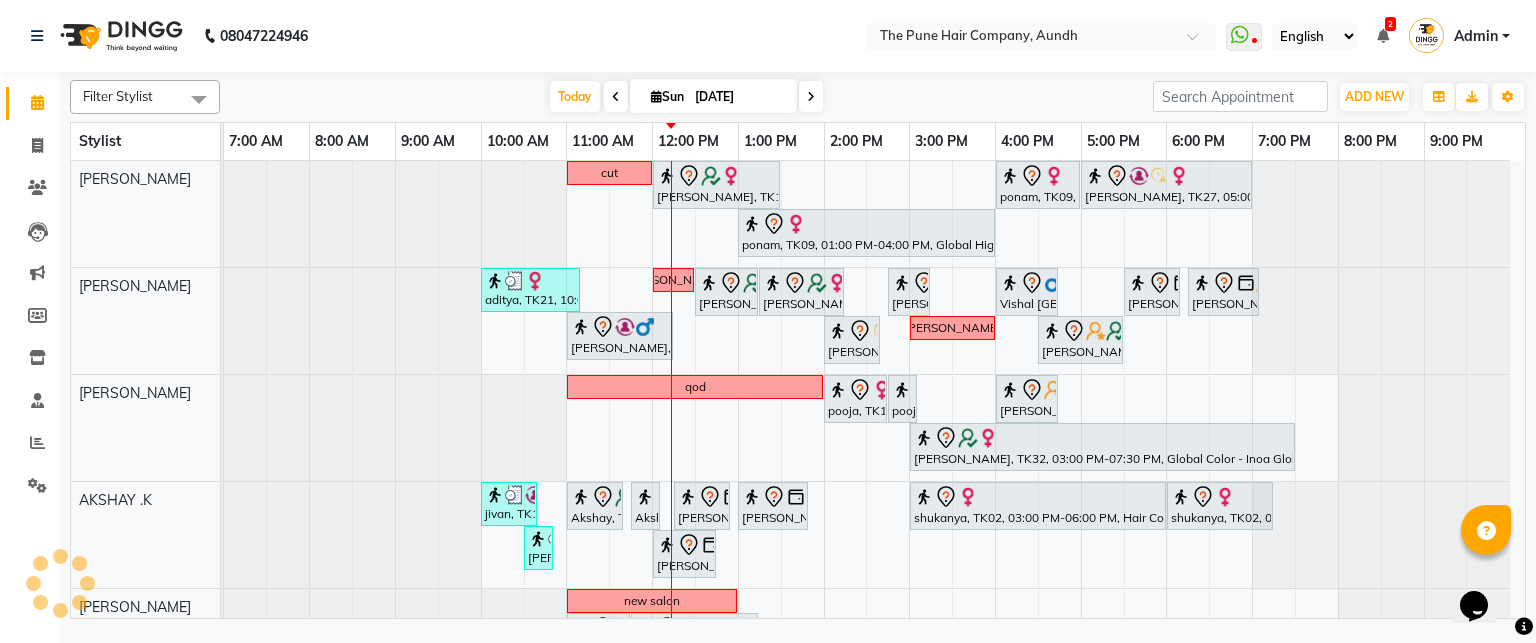scroll, scrollTop: 300, scrollLeft: 0, axis: vertical 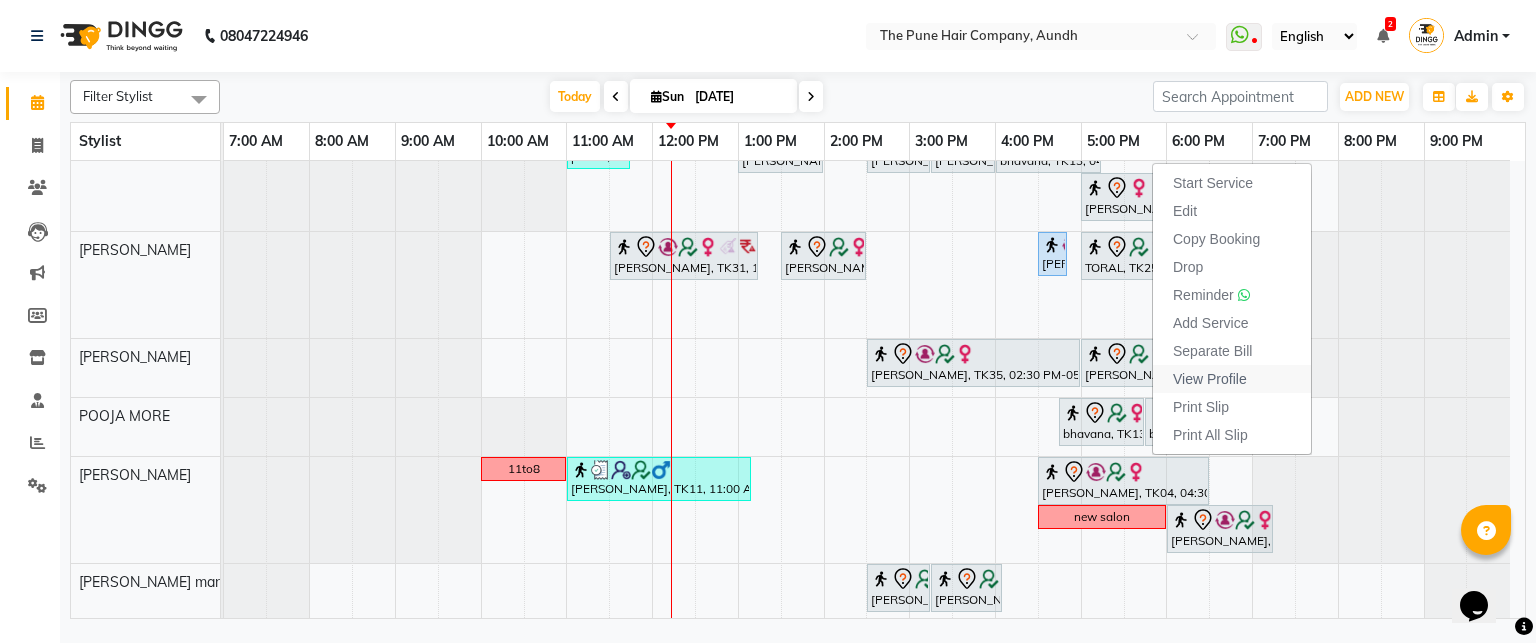 click on "View Profile" at bounding box center (1210, 379) 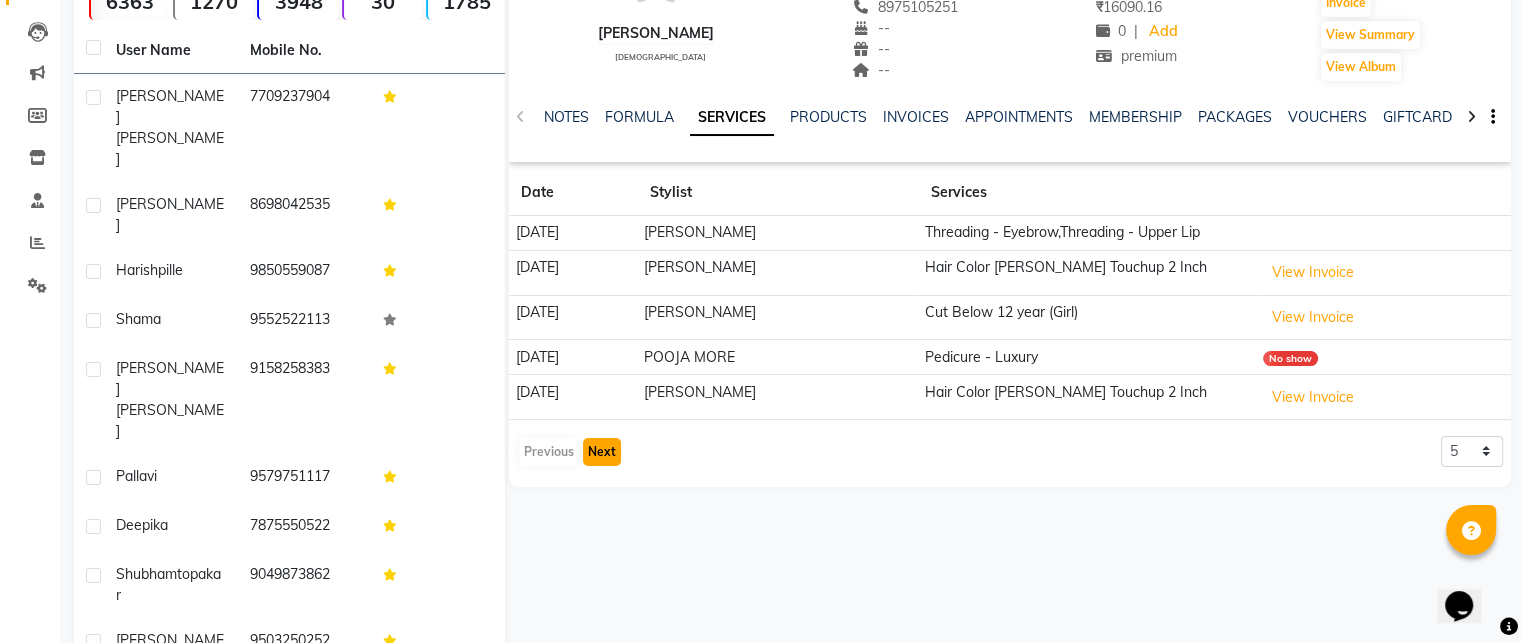 click on "Next" 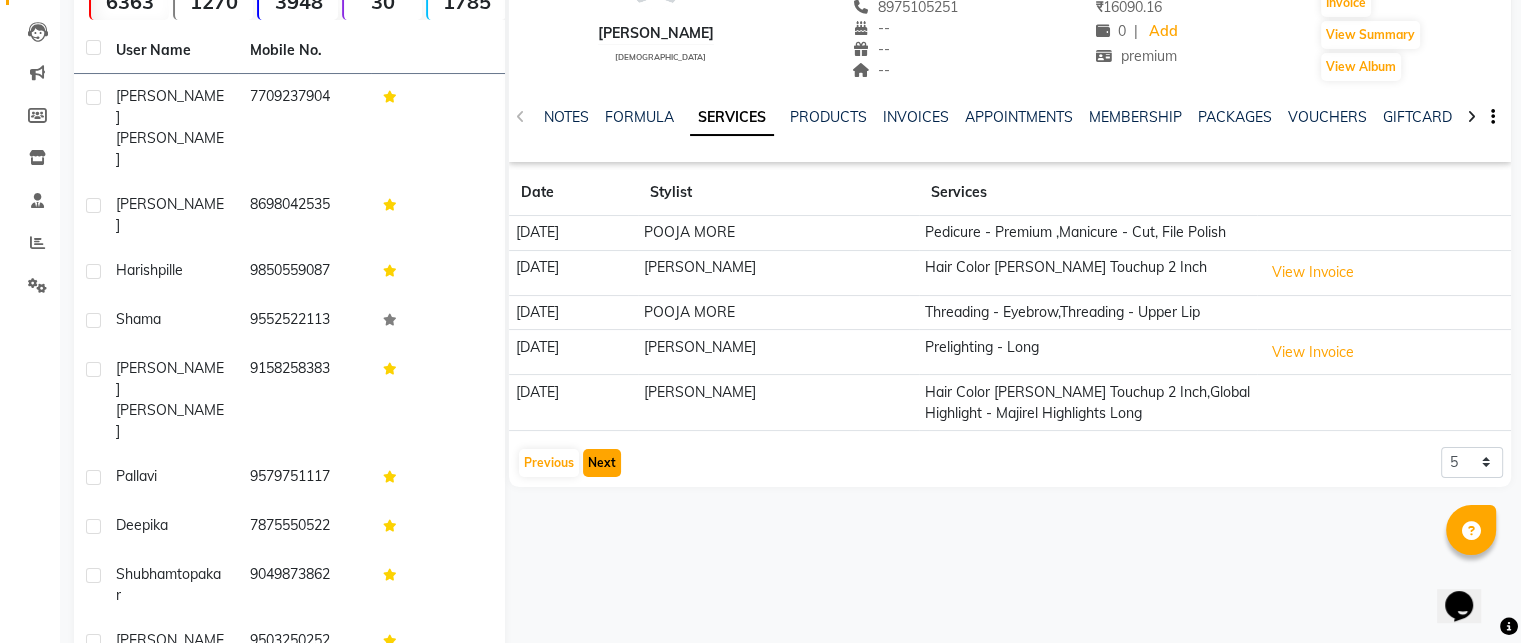 click on "Next" 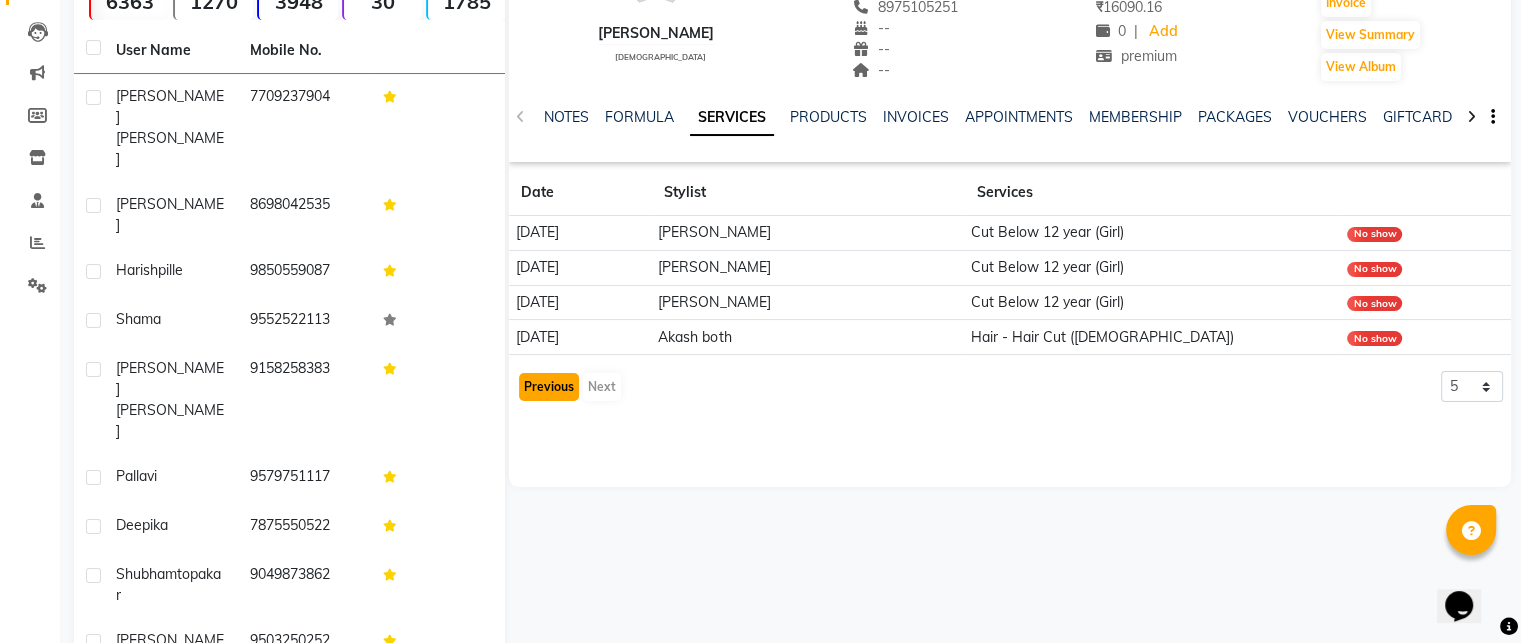 click on "Previous" 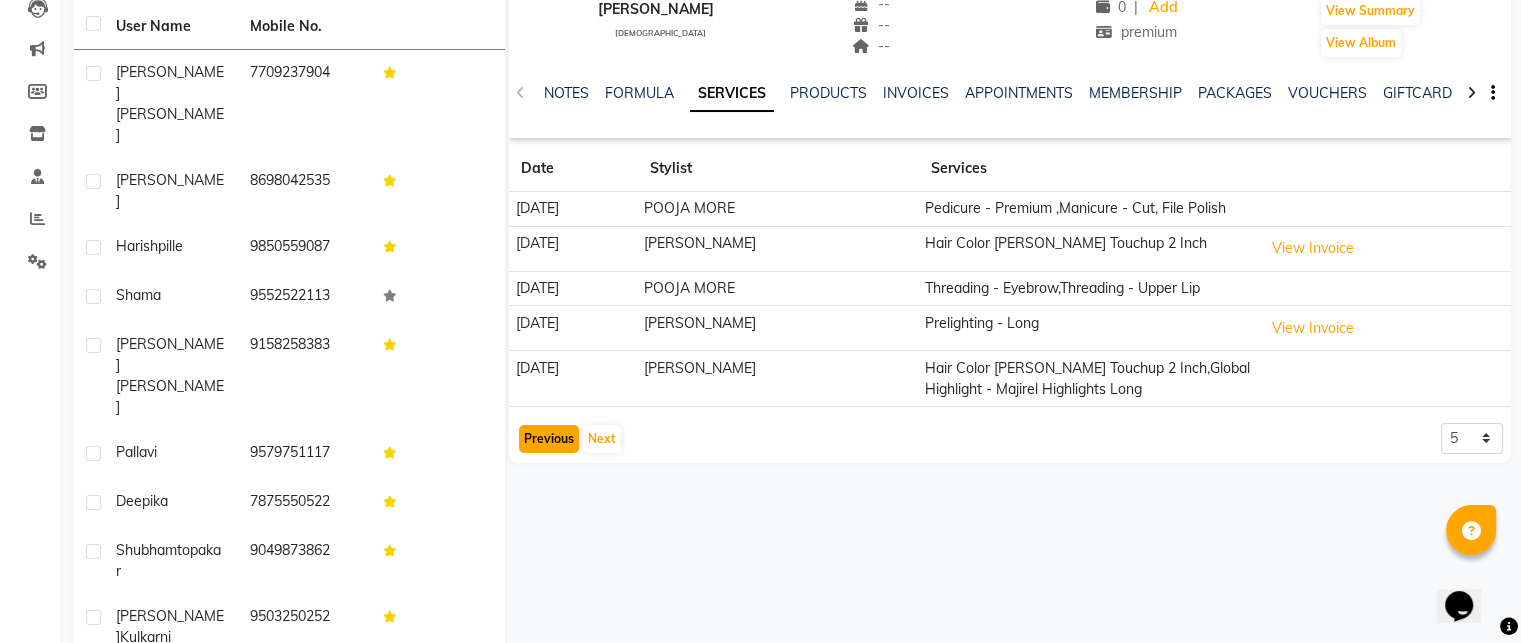 click on "Previous" 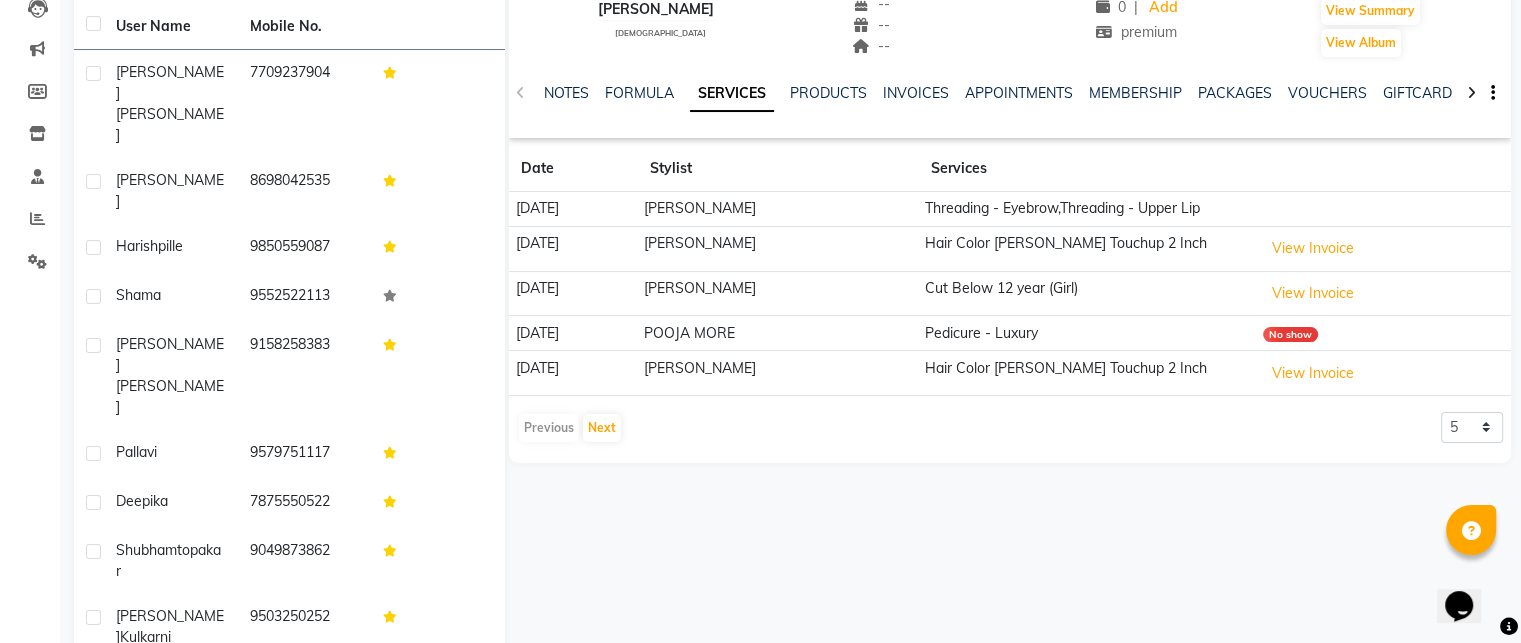 click on "Previous   Next" 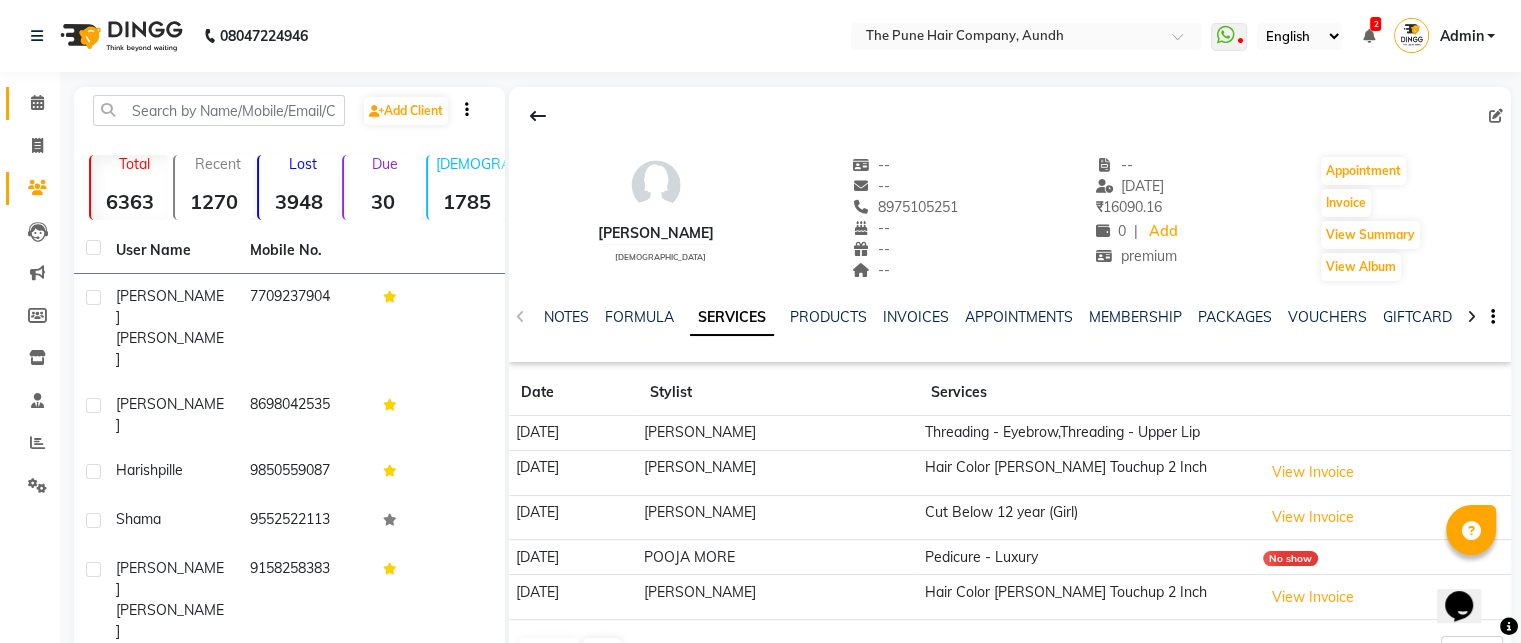 click on "Calendar" 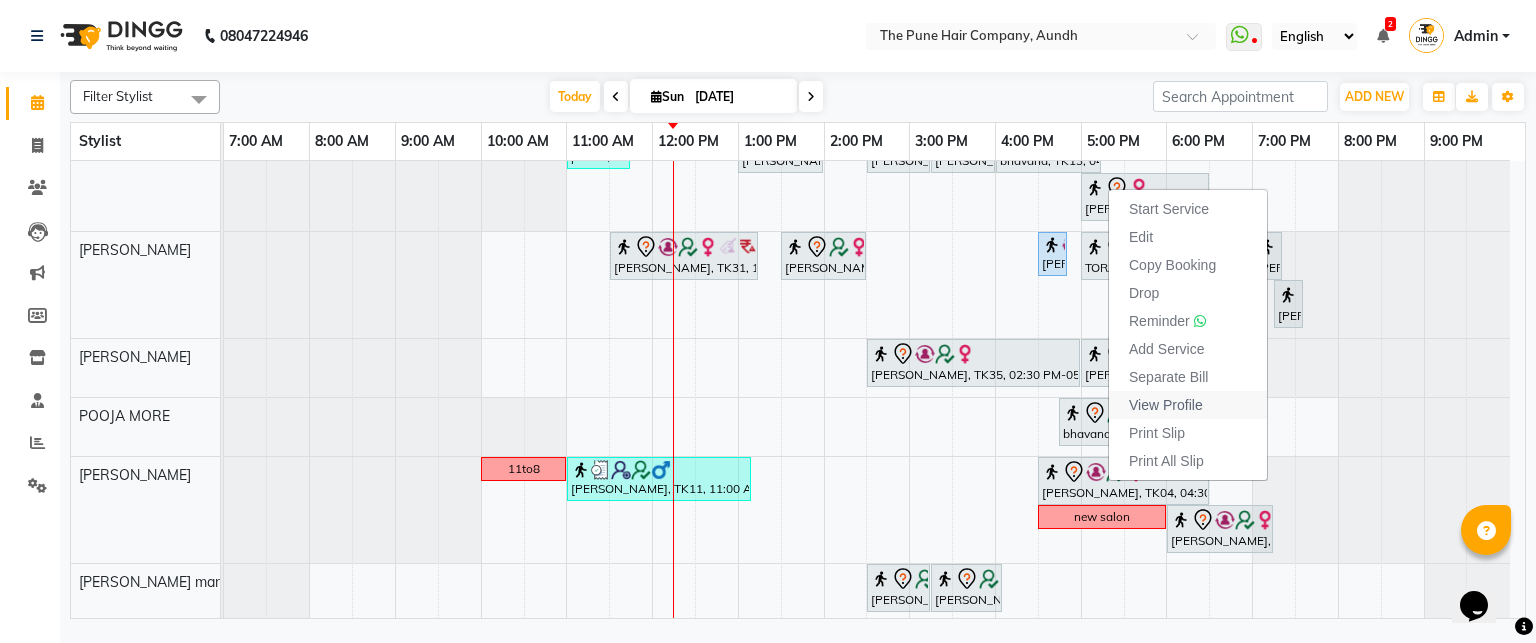 click on "View Profile" at bounding box center (1166, 405) 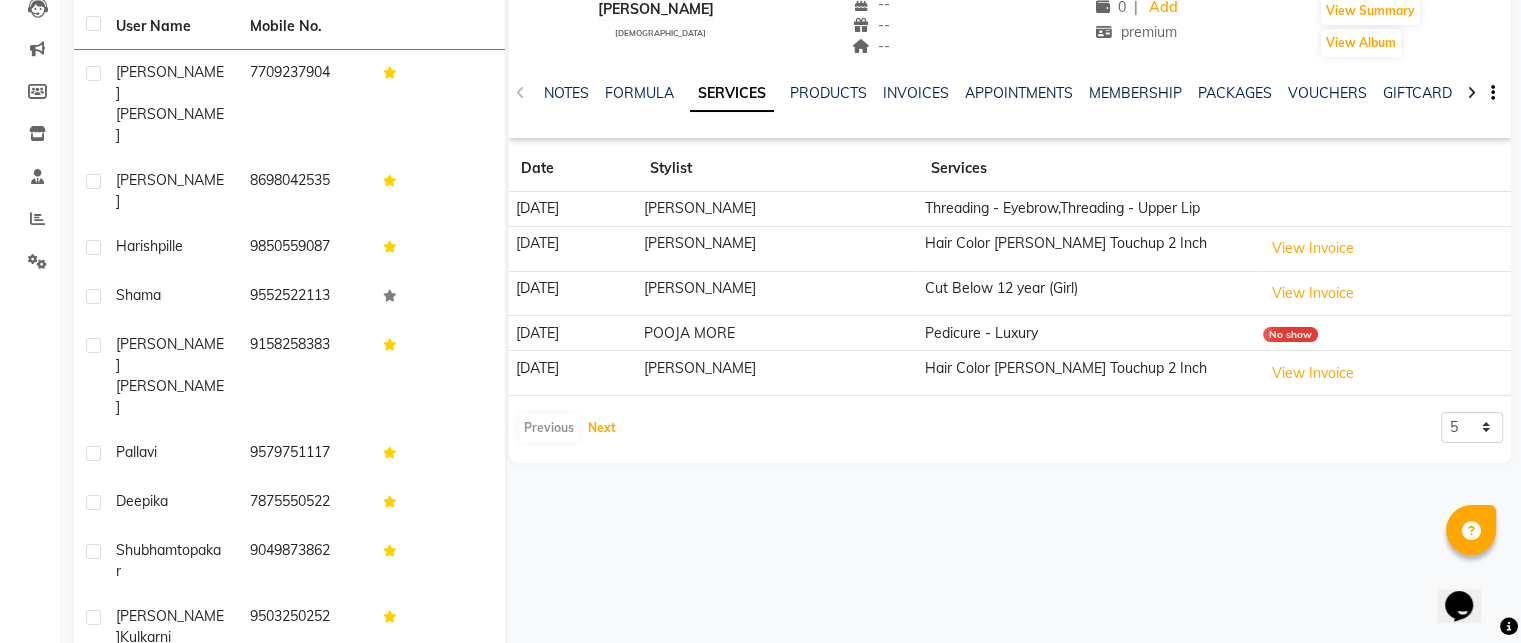 drag, startPoint x: 586, startPoint y: 426, endPoint x: 628, endPoint y: 424, distance: 42.047592 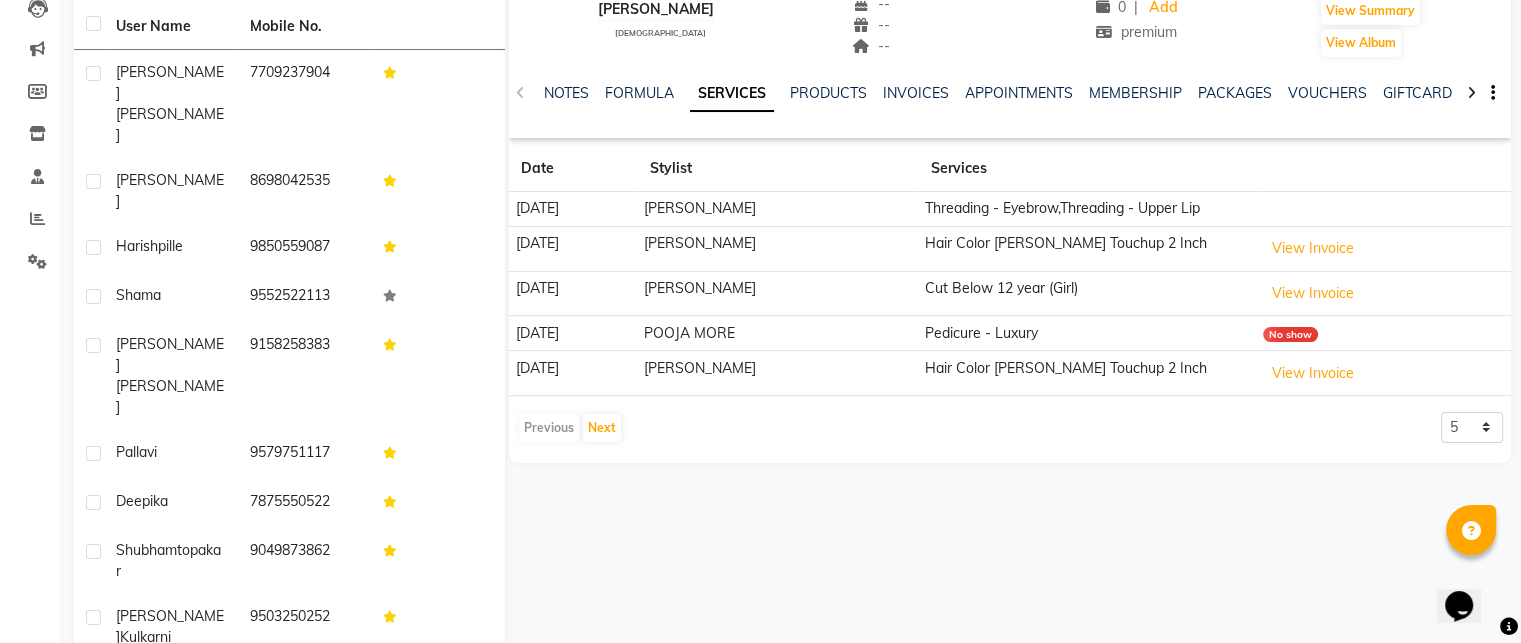click on "Previous   Next  5 10 50 100 500" 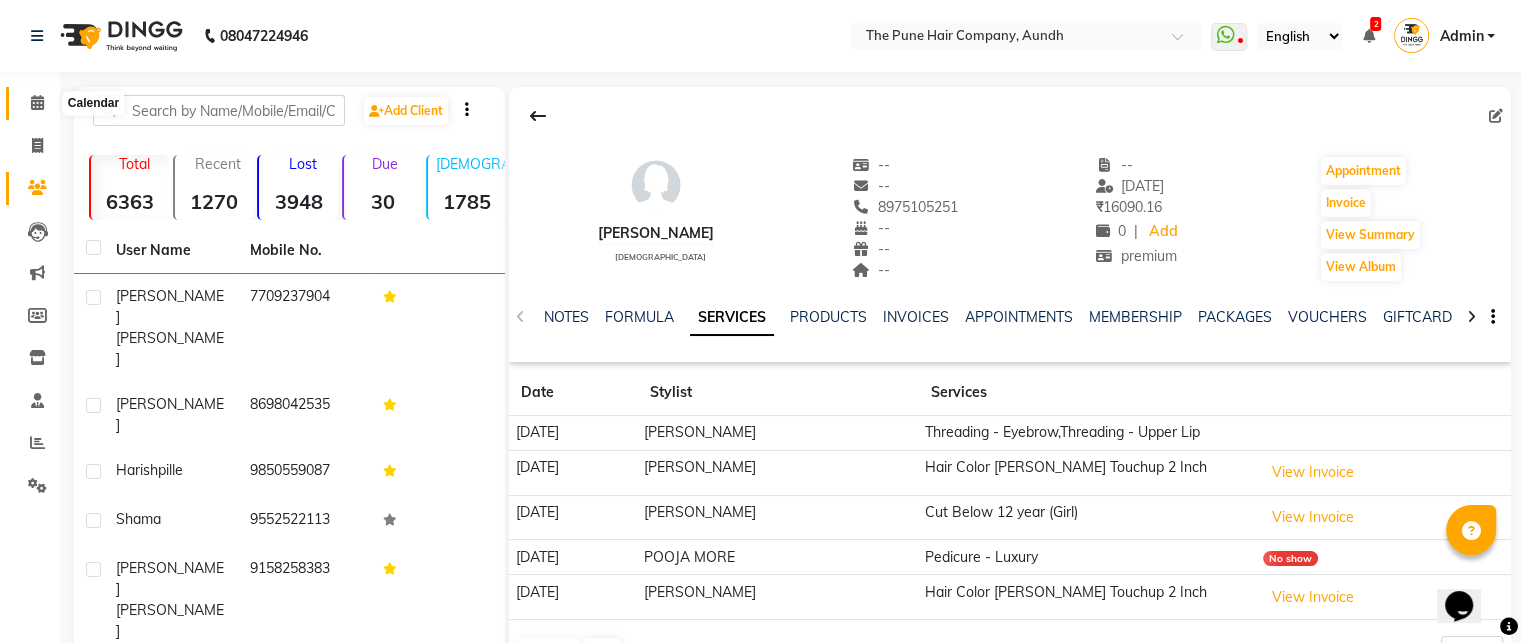 click 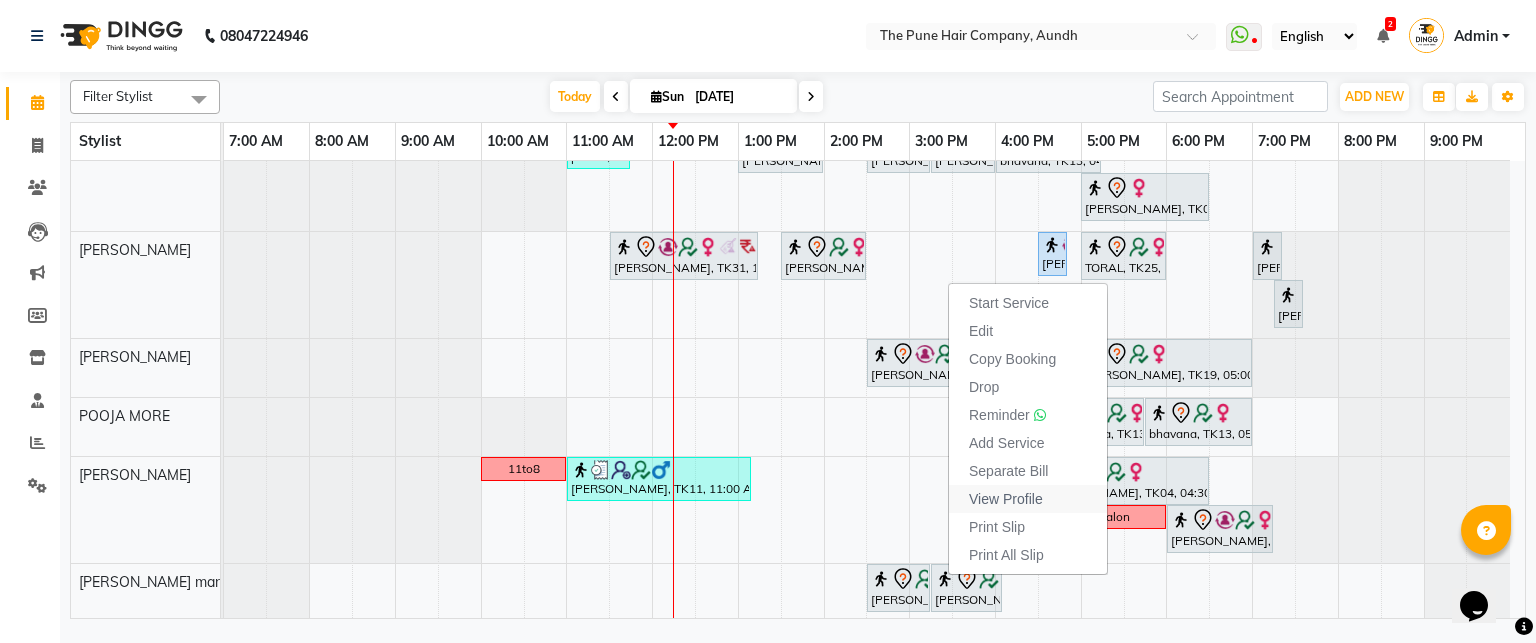 click on "View Profile" at bounding box center [1006, 499] 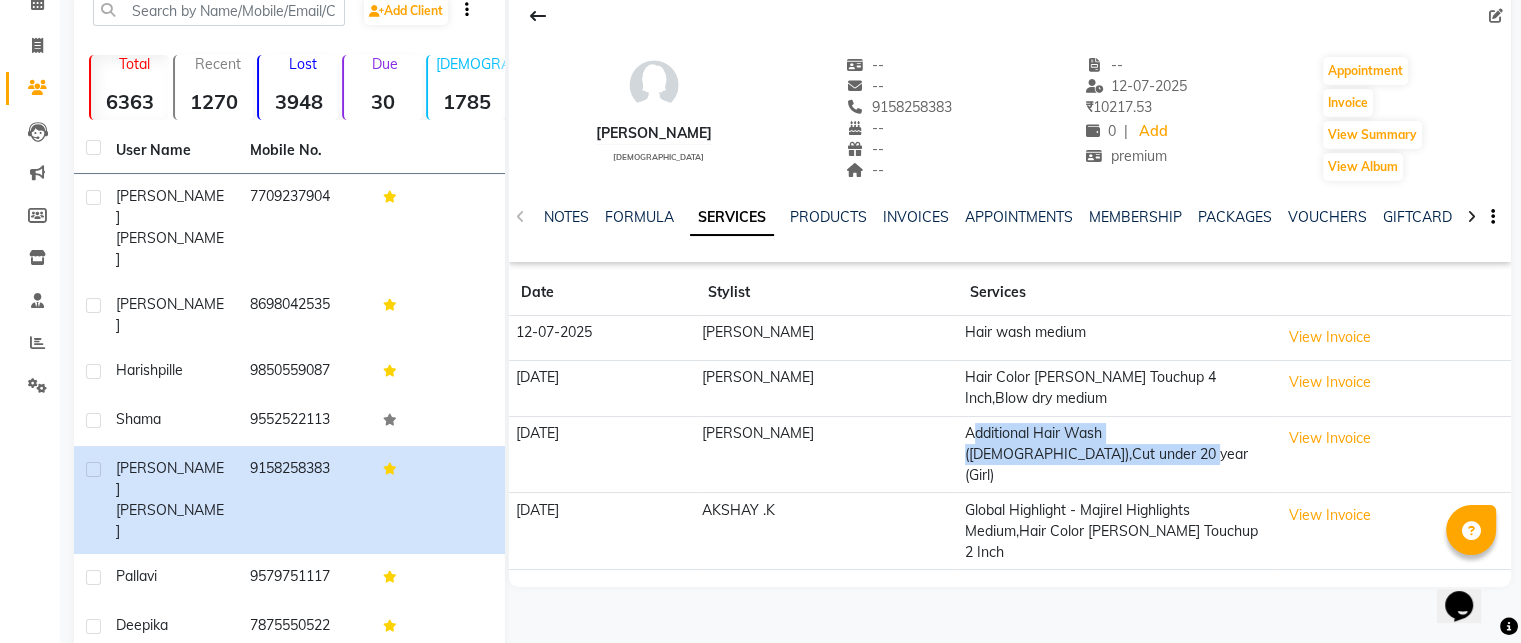 drag, startPoint x: 1034, startPoint y: 451, endPoint x: 952, endPoint y: 415, distance: 89.55445 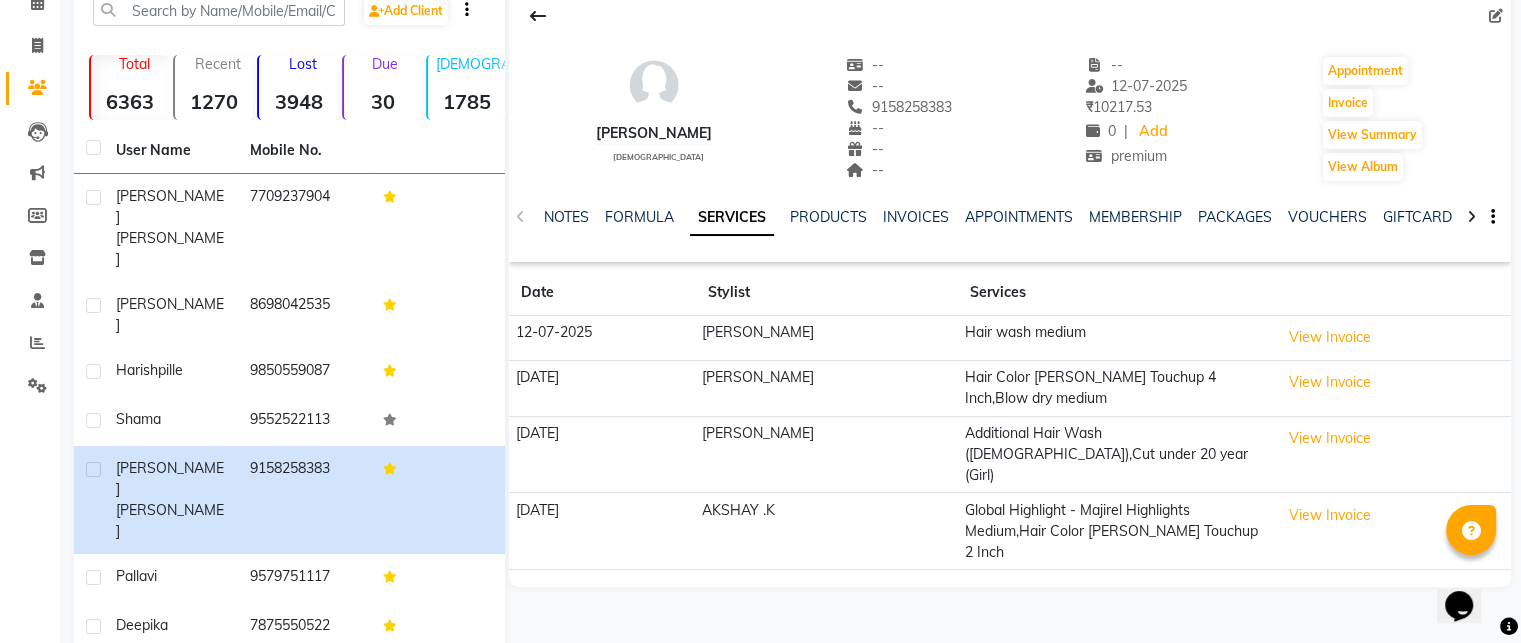 click on "[PERSON_NAME]" 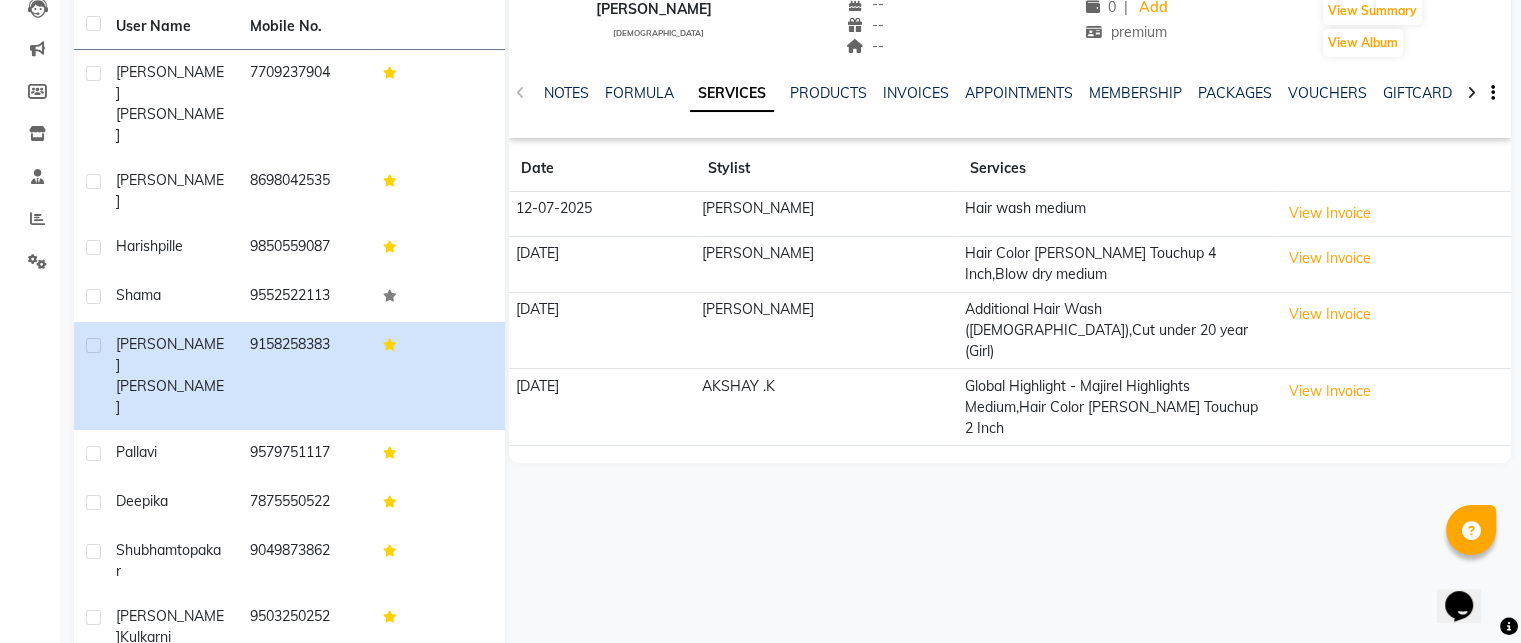 click on "Additional Hair Wash (Female),Cut under 20 year (Girl)" 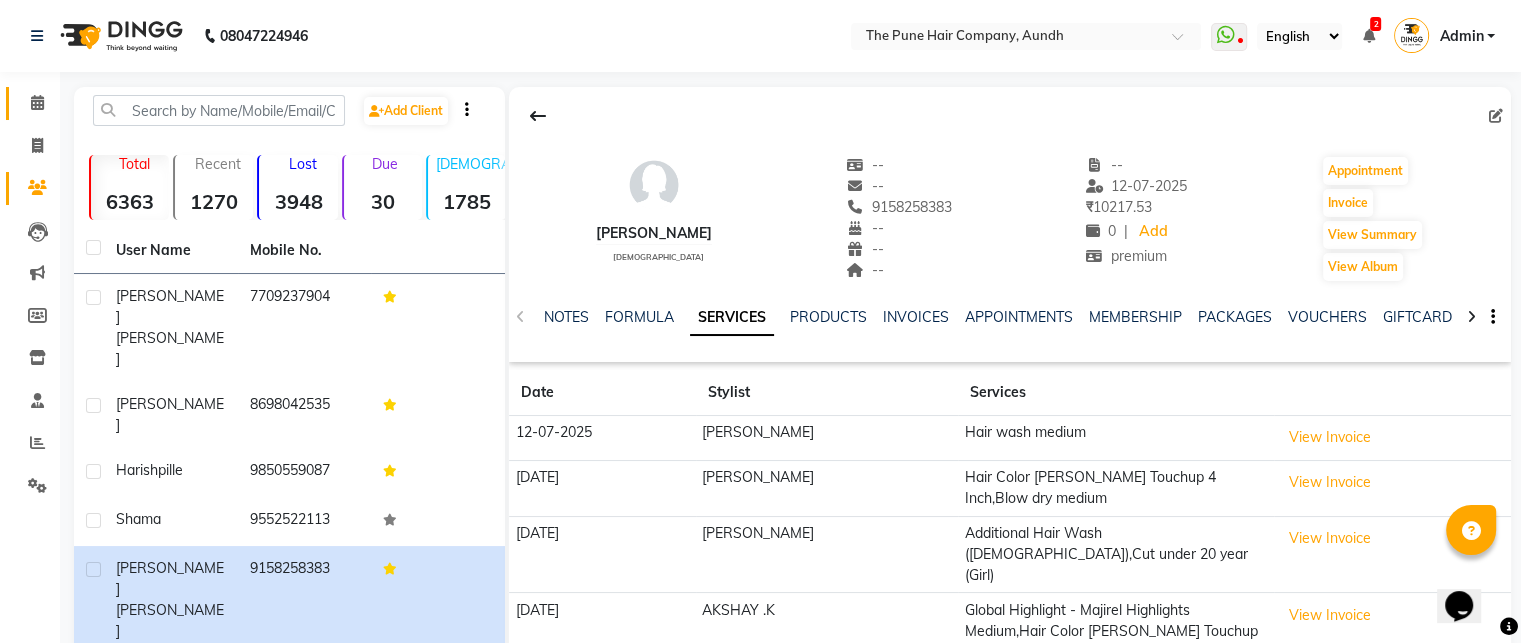 drag, startPoint x: 60, startPoint y: 113, endPoint x: 49, endPoint y: 107, distance: 12.529964 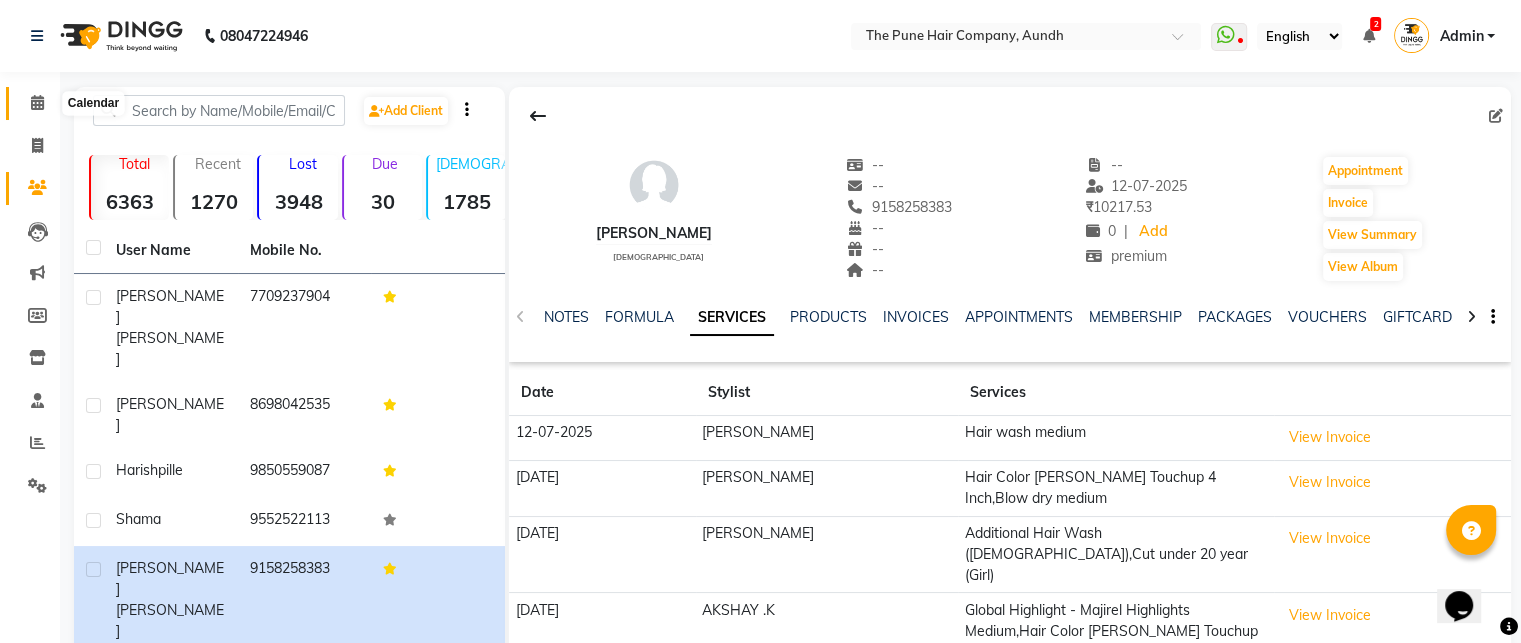 click 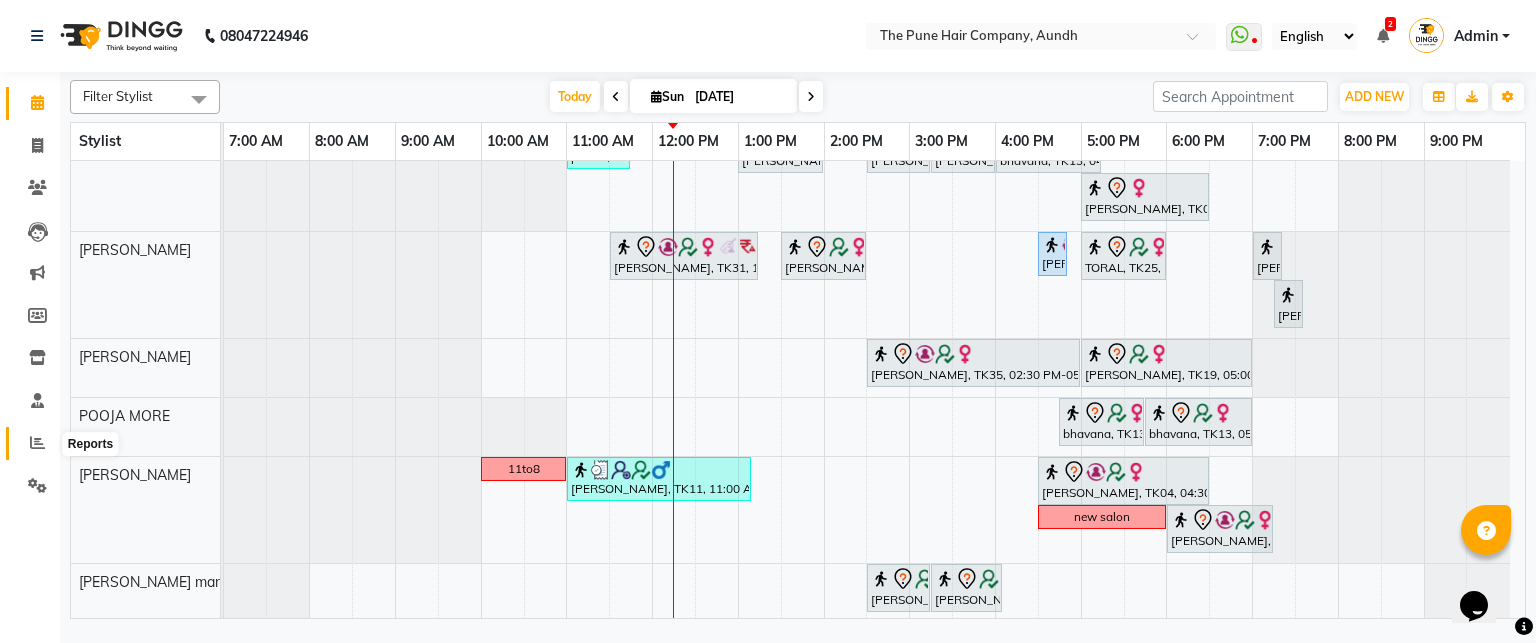 click 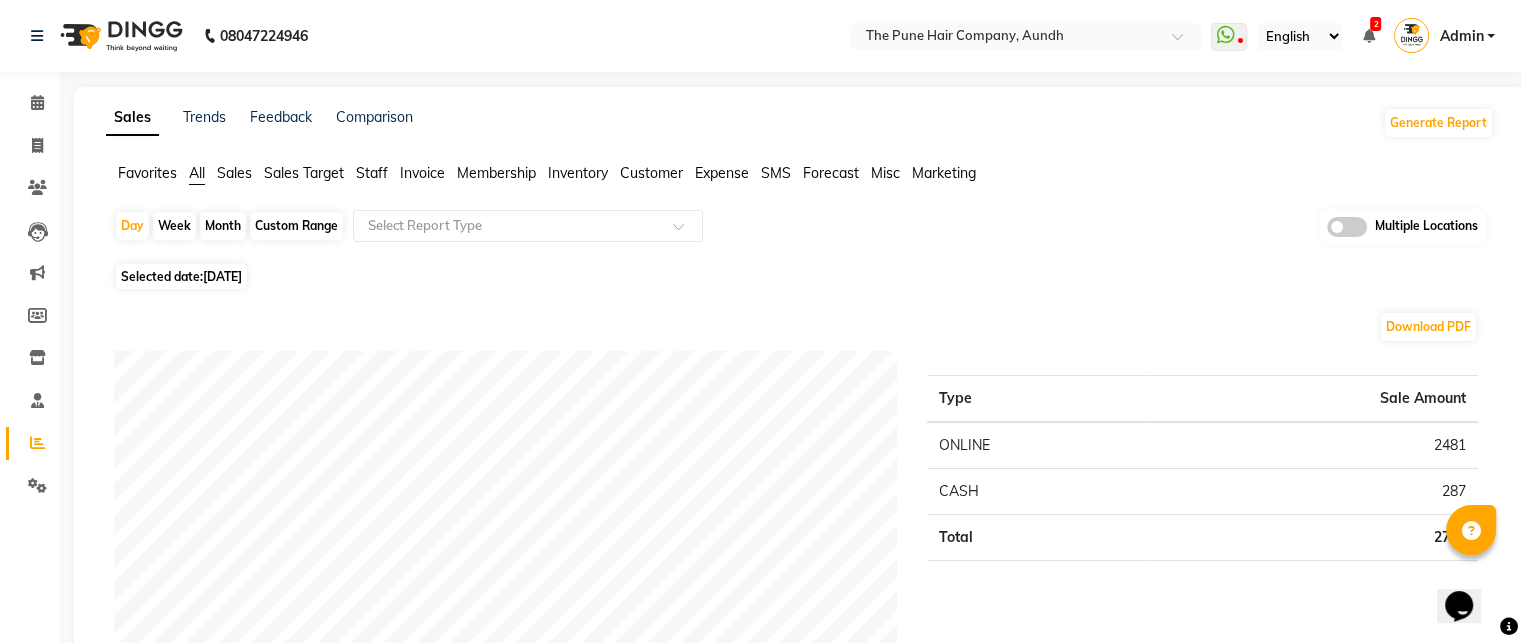 click on "Month" 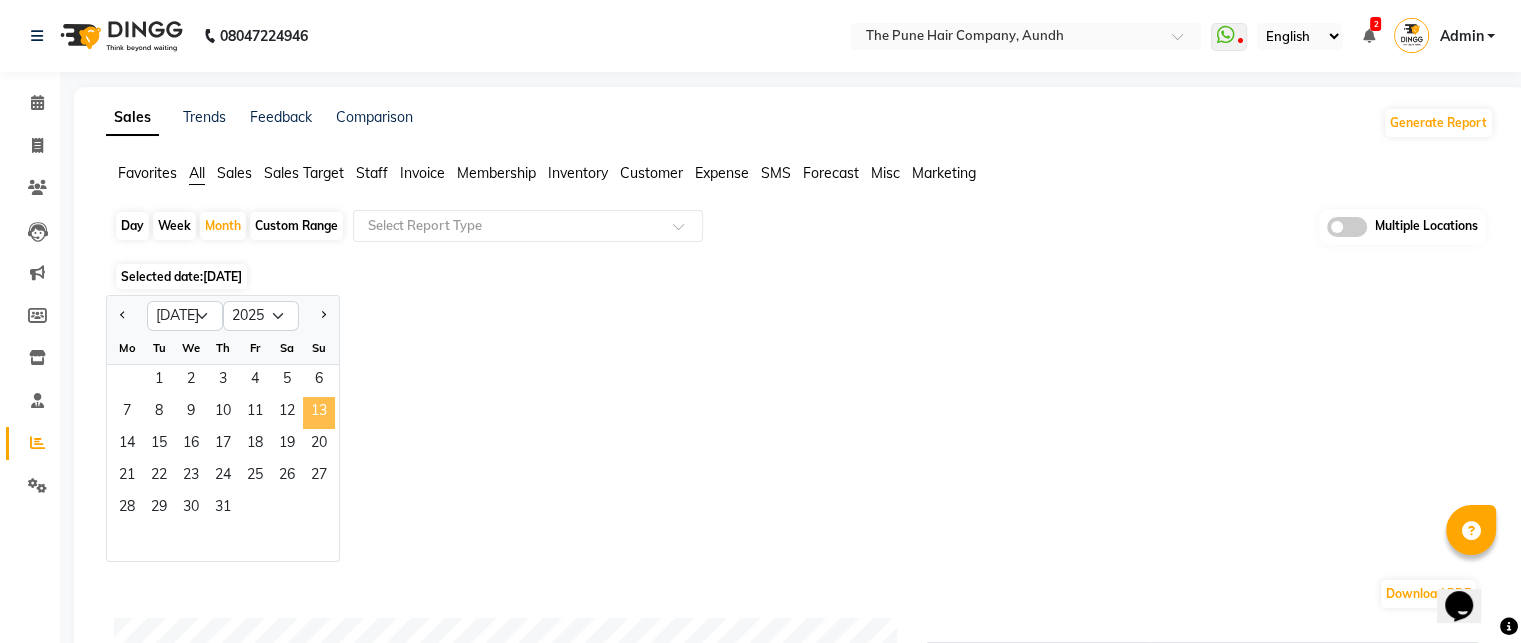 click on "13" 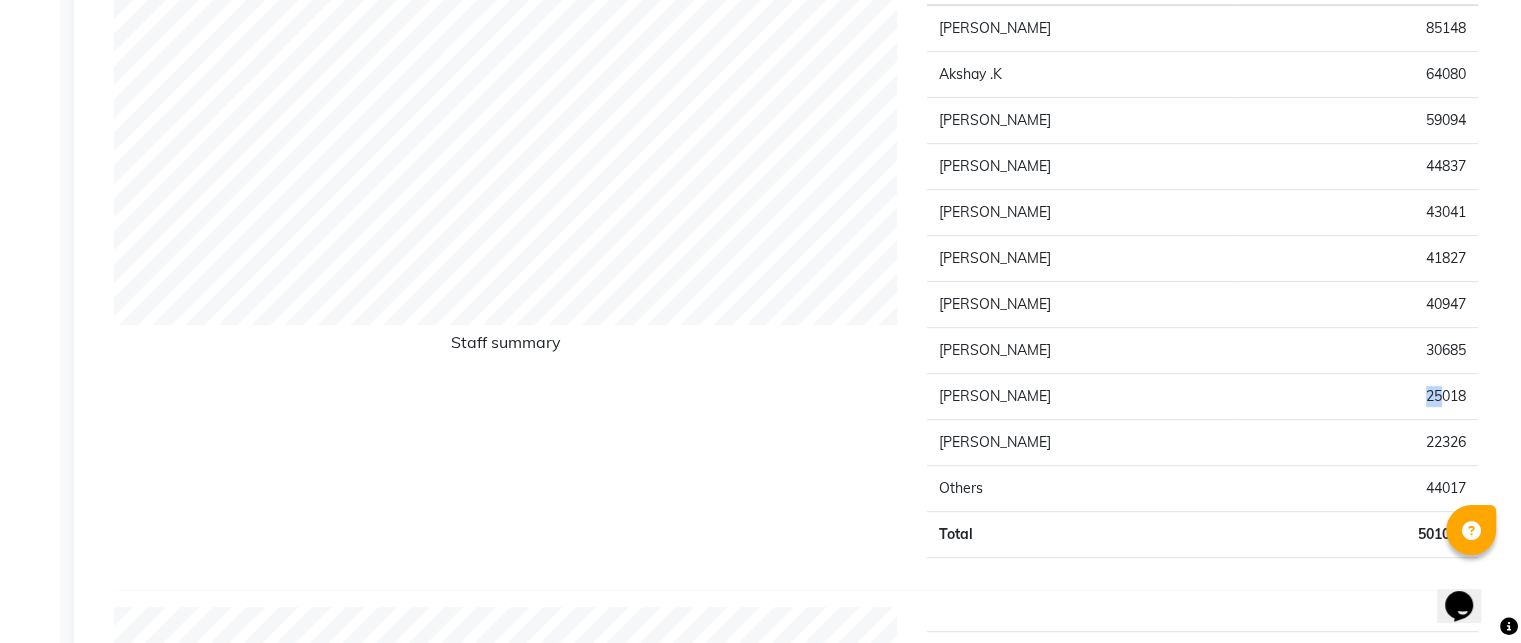 click on "25018" 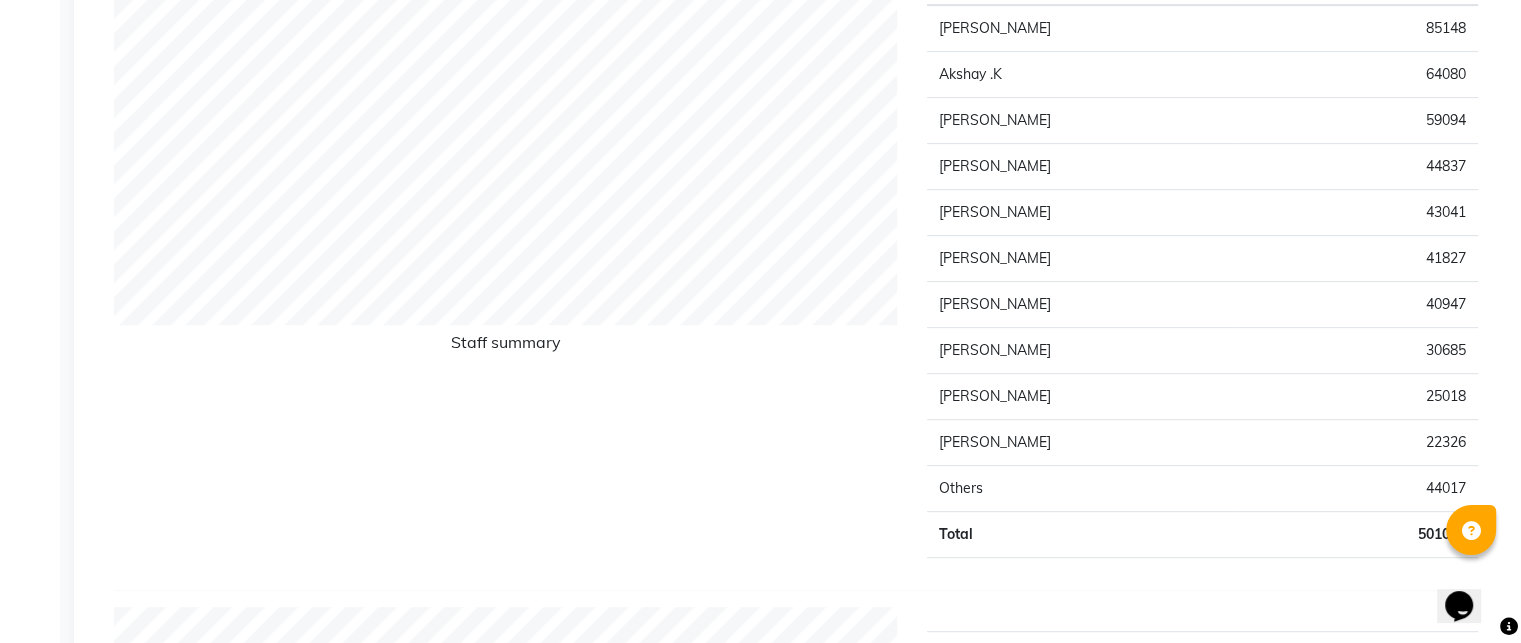 click on "40947" 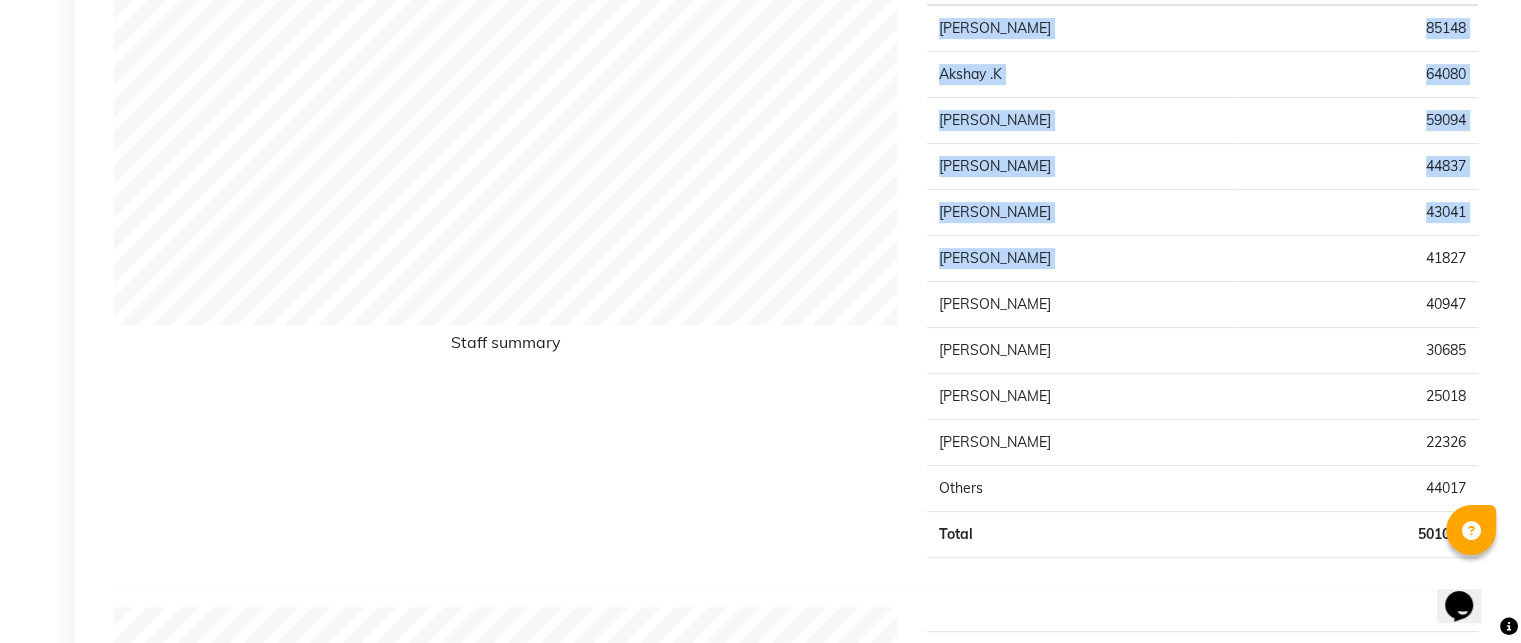 drag, startPoint x: 1492, startPoint y: 251, endPoint x: 1410, endPoint y: 239, distance: 82.8734 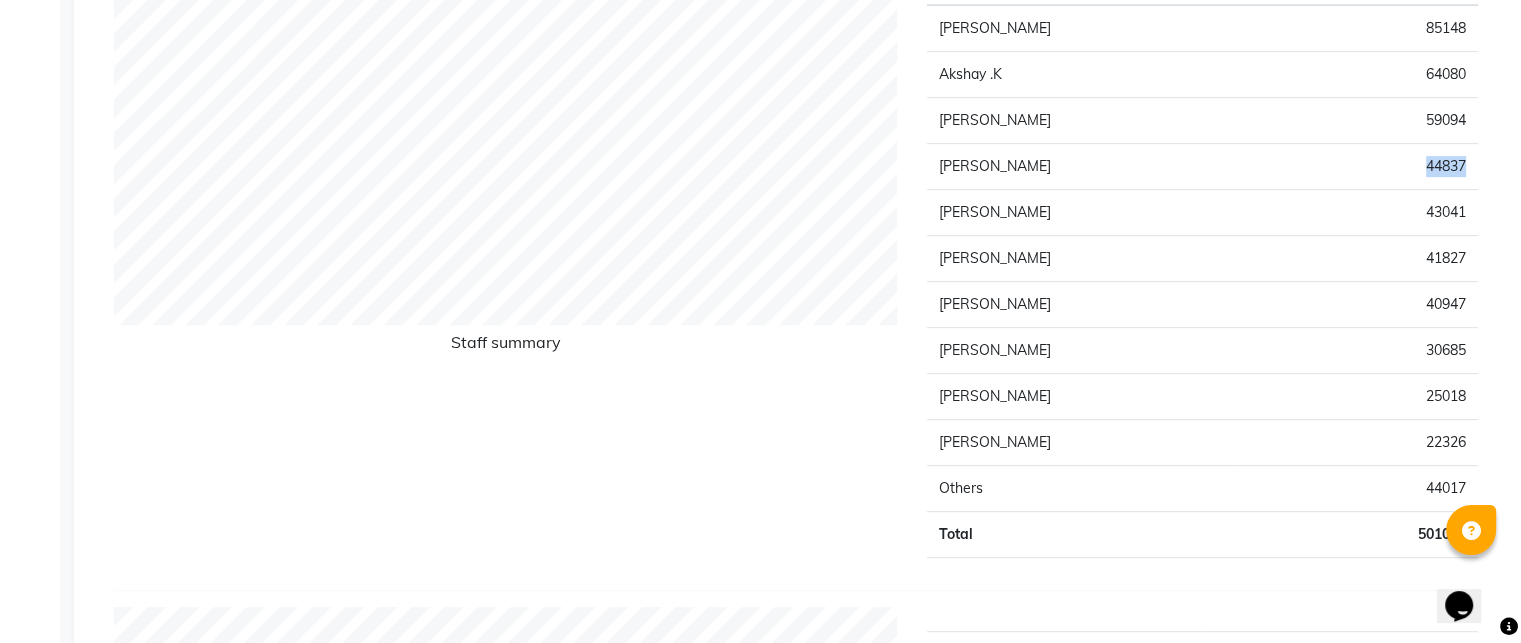 drag, startPoint x: 1423, startPoint y: 161, endPoint x: 1475, endPoint y: 160, distance: 52.009613 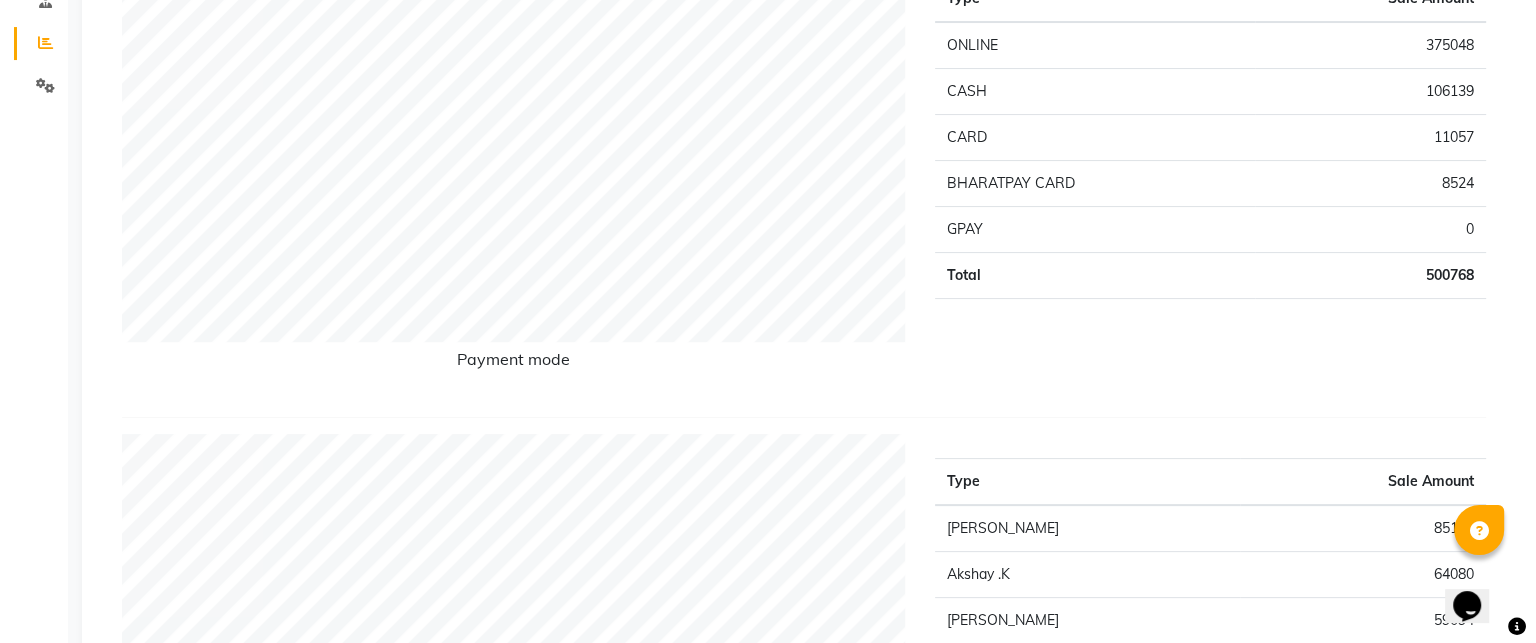scroll, scrollTop: 0, scrollLeft: 0, axis: both 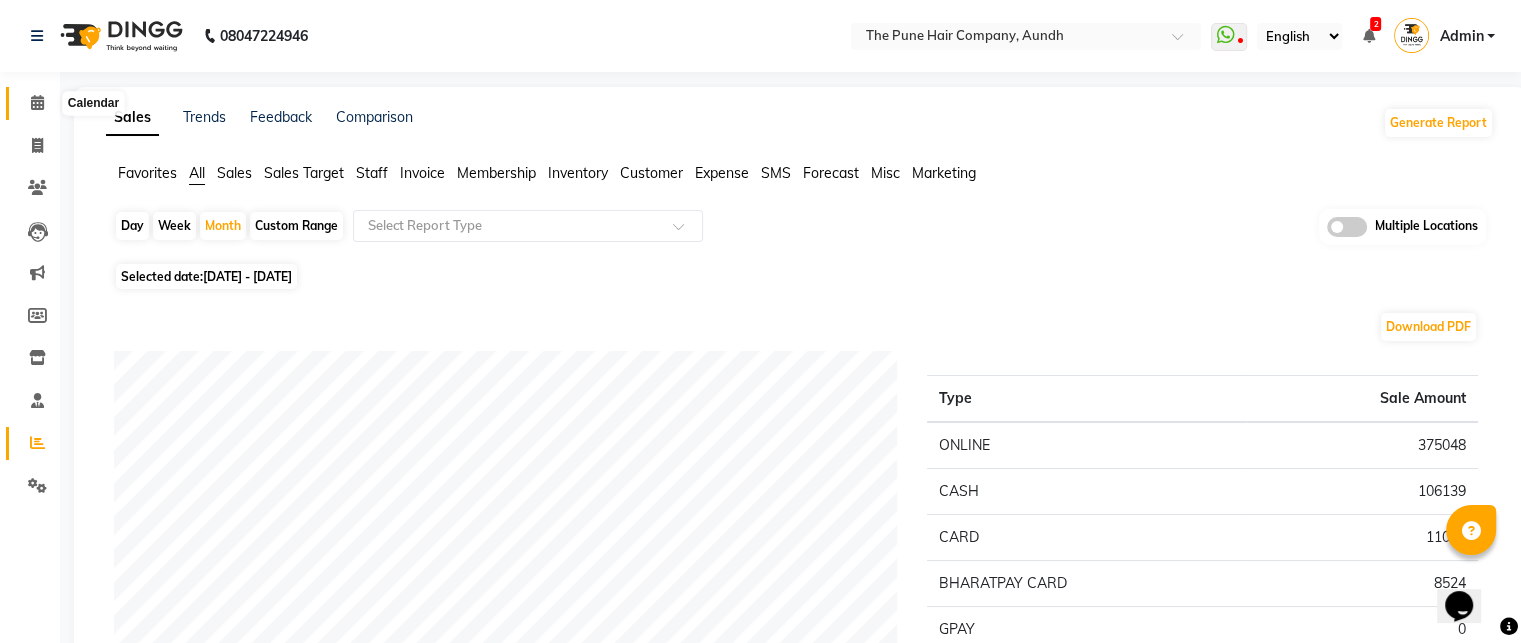 click 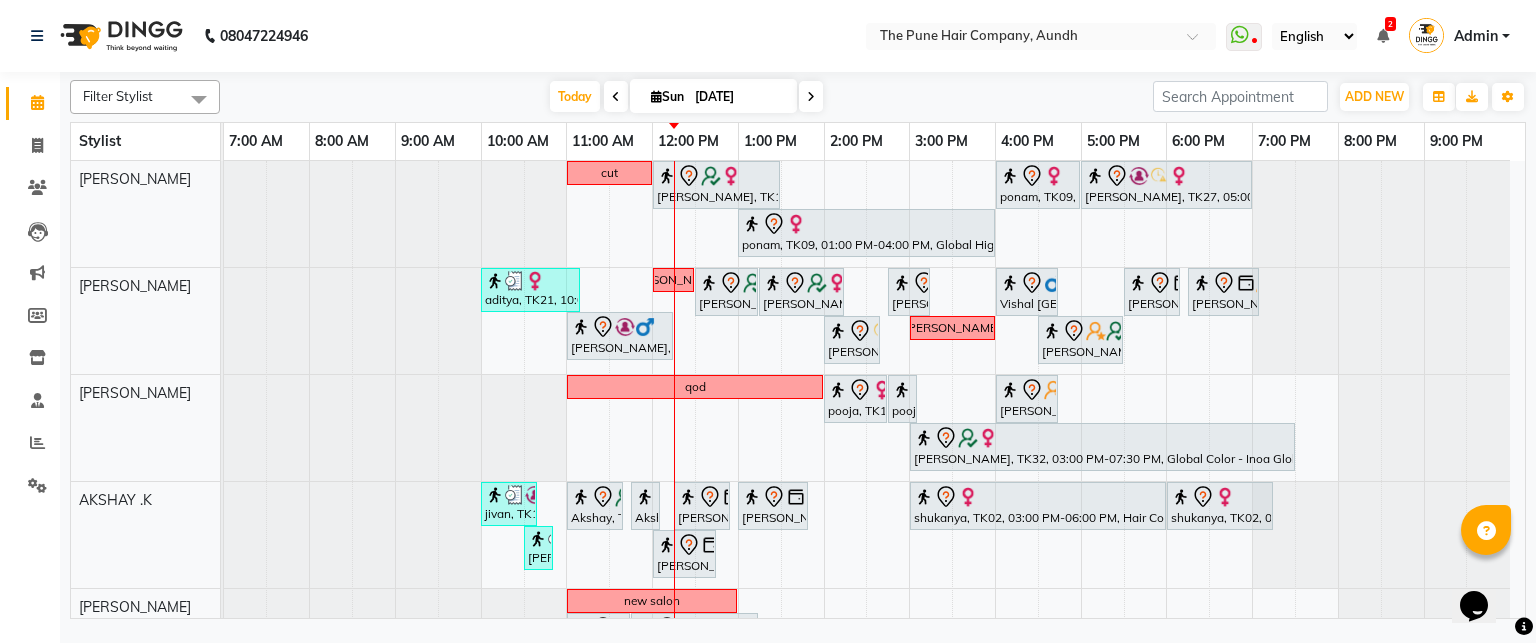 click at bounding box center (811, 97) 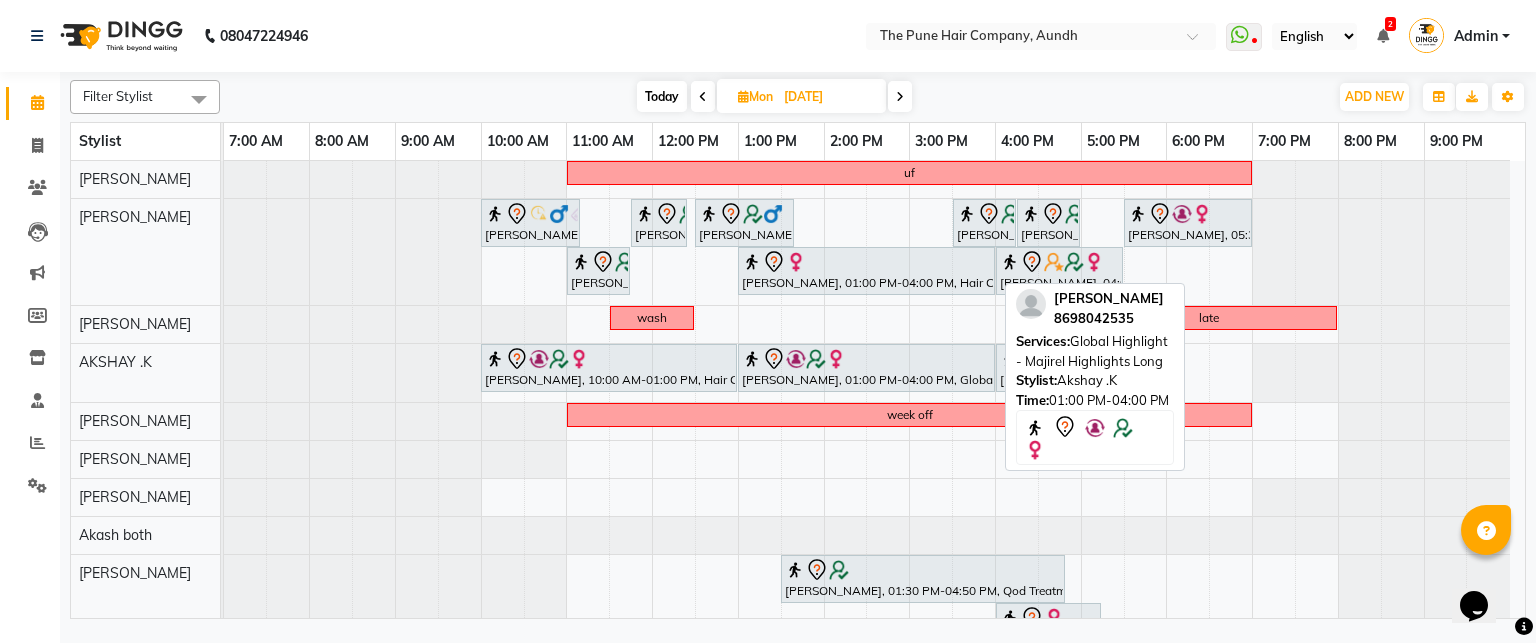 scroll, scrollTop: 169, scrollLeft: 0, axis: vertical 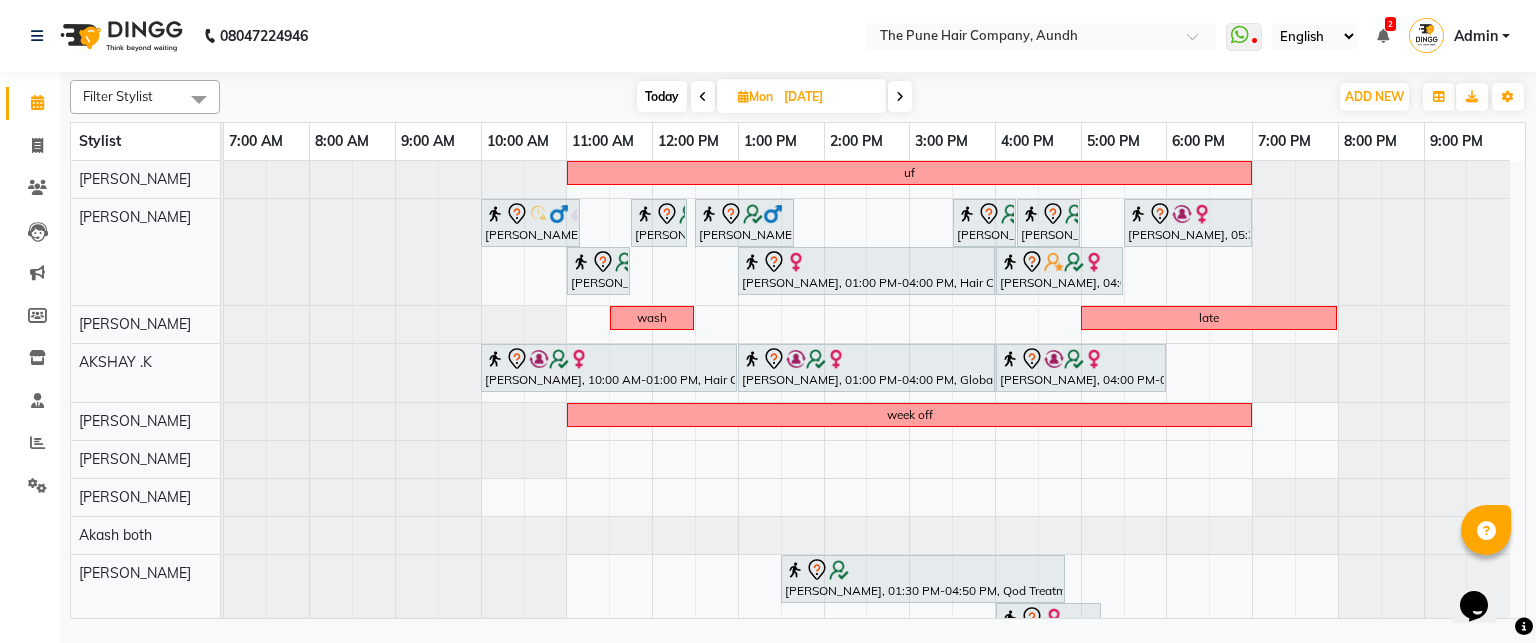 click on "Today" at bounding box center (662, 96) 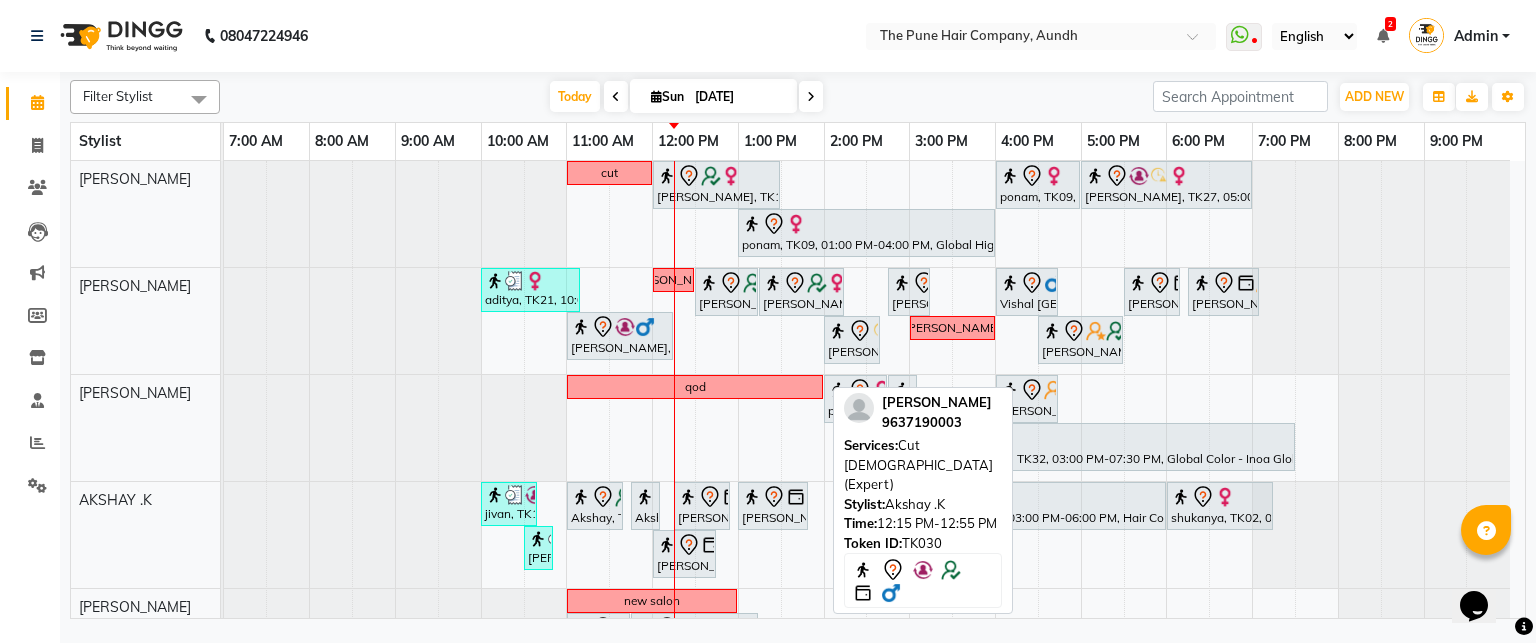 scroll, scrollTop: 132, scrollLeft: 0, axis: vertical 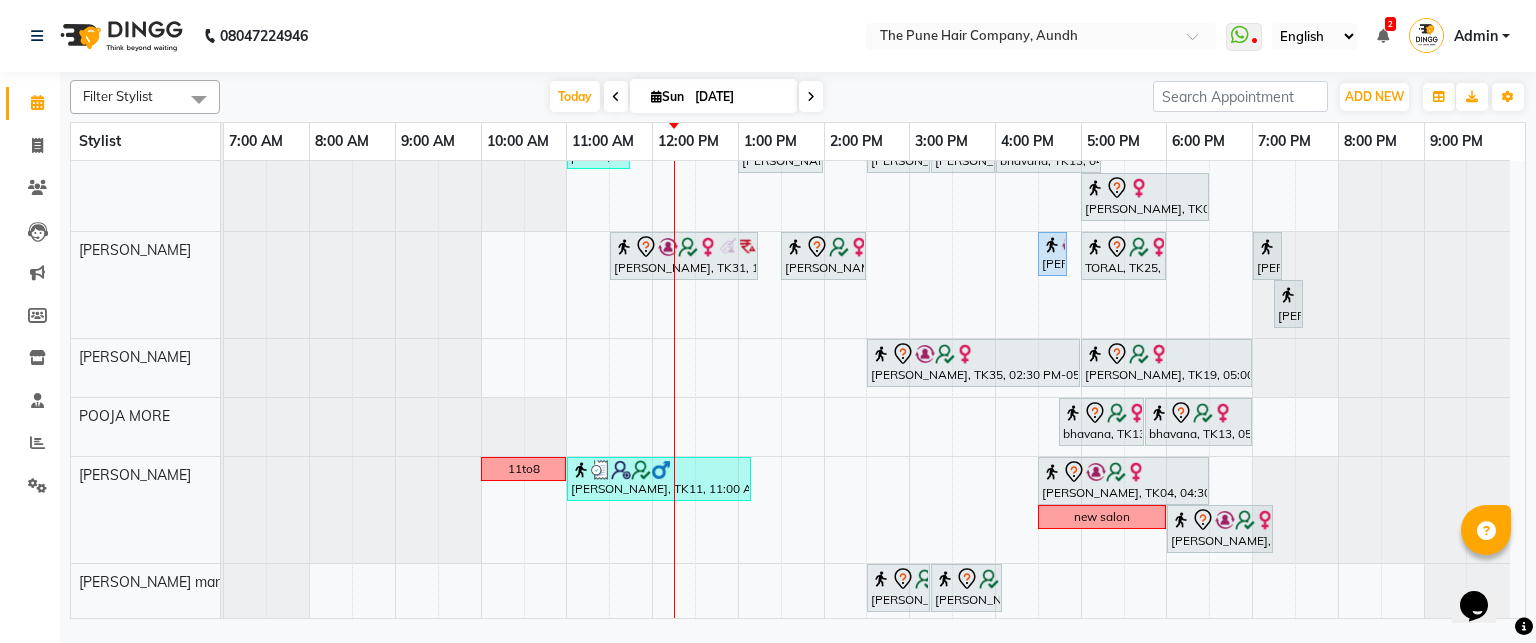 click on "cut              Gunjan Aror, TK17, 12:00 PM-01:30 PM, Cut Female ( Top Stylist )             ponam, TK09, 04:00 PM-05:00 PM, Cut Female ( Top Stylist )             Anubha Gupta, TK27, 05:00 PM-07:00 PM, Hair Color Inoa - Inoa Touchup 2 Inch             ponam, TK09, 01:00 PM-04:00 PM, Global Highlight - Majirel Highlights Long     aditya, TK21, 10:00 AM-11:10 AM, Cut male (Expert)  nevrekar              dishali, TK07, 12:30 PM-01:15 PM, Cut Female (Expert)             dishali, TK07, 01:15 PM-02:15 PM, Hair Spa Hydrating & Purifying (Care) - Hair Spa Medium             Namrata, TK15, 02:45 PM-03:15 PM,  Beard Trim             Vishal Mali, TK16, 04:00 PM-04:45 PM, Cut Under 20 year (Boy)             sudeep sawant, TK01, 05:30 PM-06:10 PM, Cut male (Expert)             sudeep sawant, TK01, 06:15 PM-07:05 PM,  Beard Crafting             Siddhant Unkule, TK29, 11:00 AM-12:15 PM, Cut Female (Expert)             Namrata, TK15, 02:00 PM-02:40 PM, Cut male (Expert)  sanketa               qod" at bounding box center (874, 40) 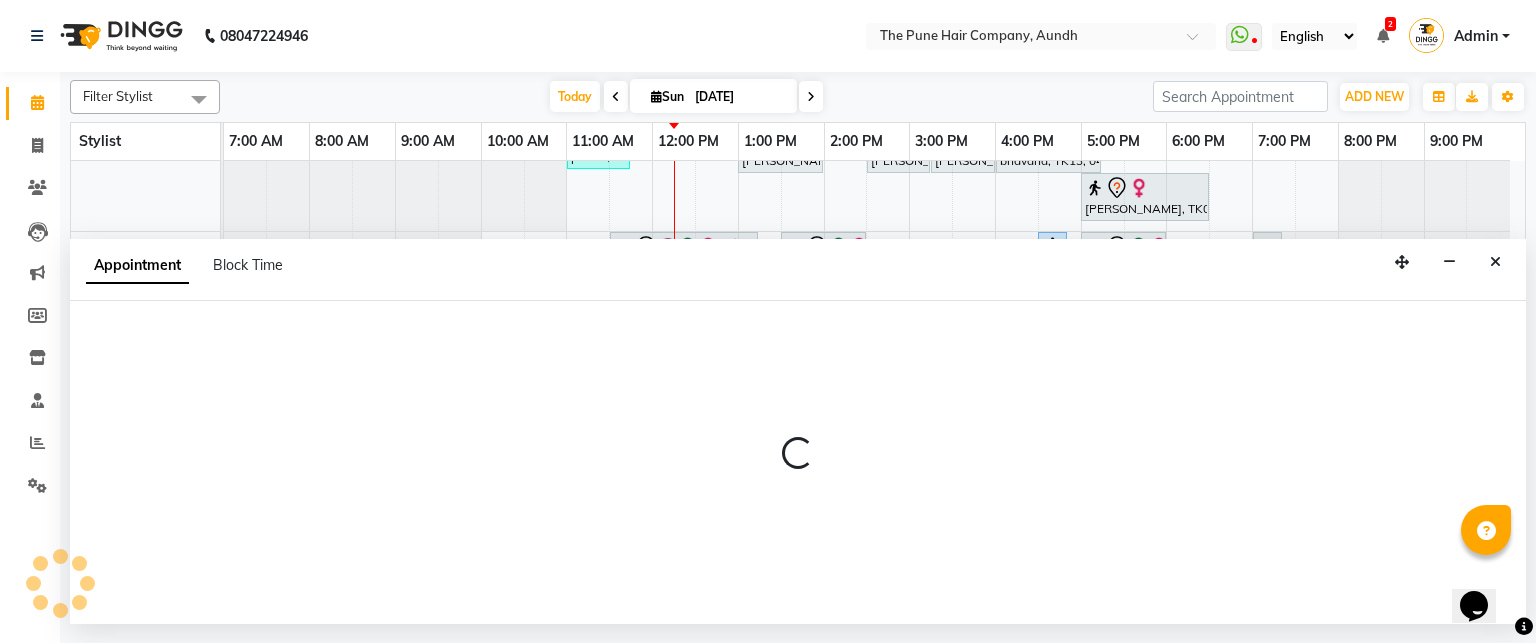 select on "50093" 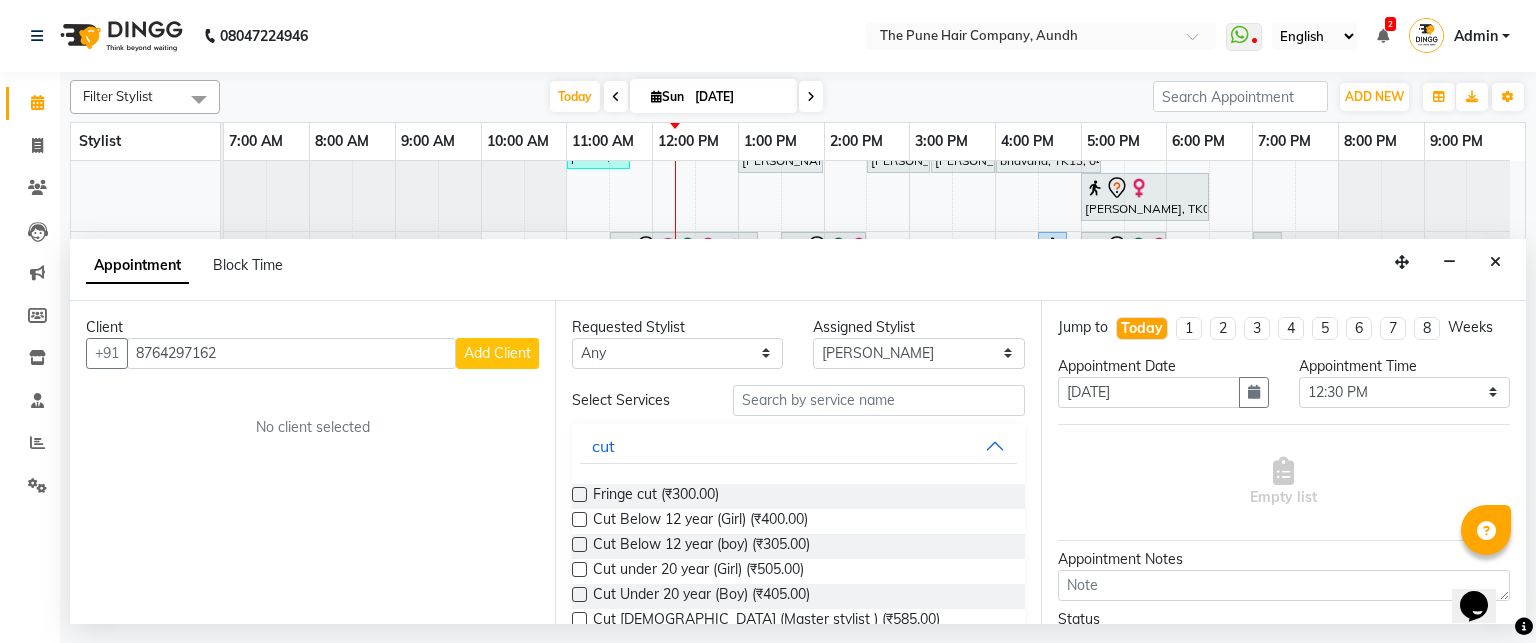 type on "8764297162" 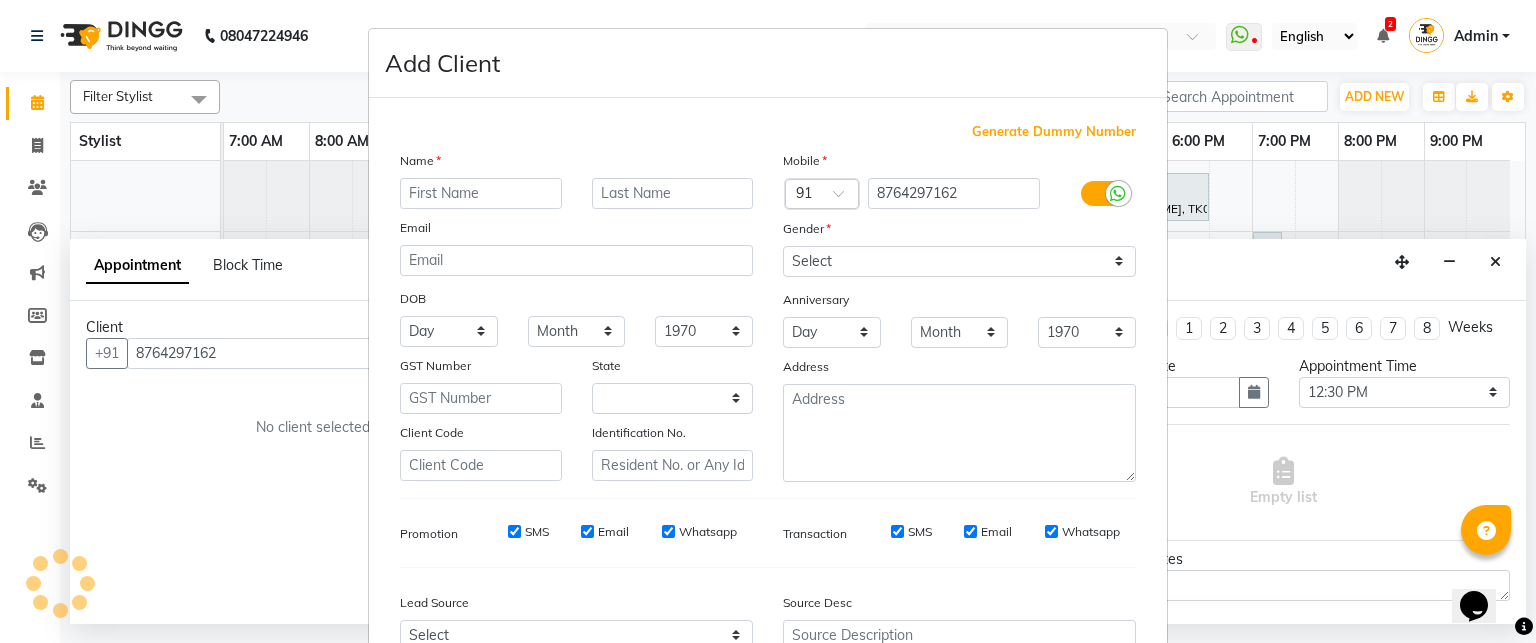 select on "22" 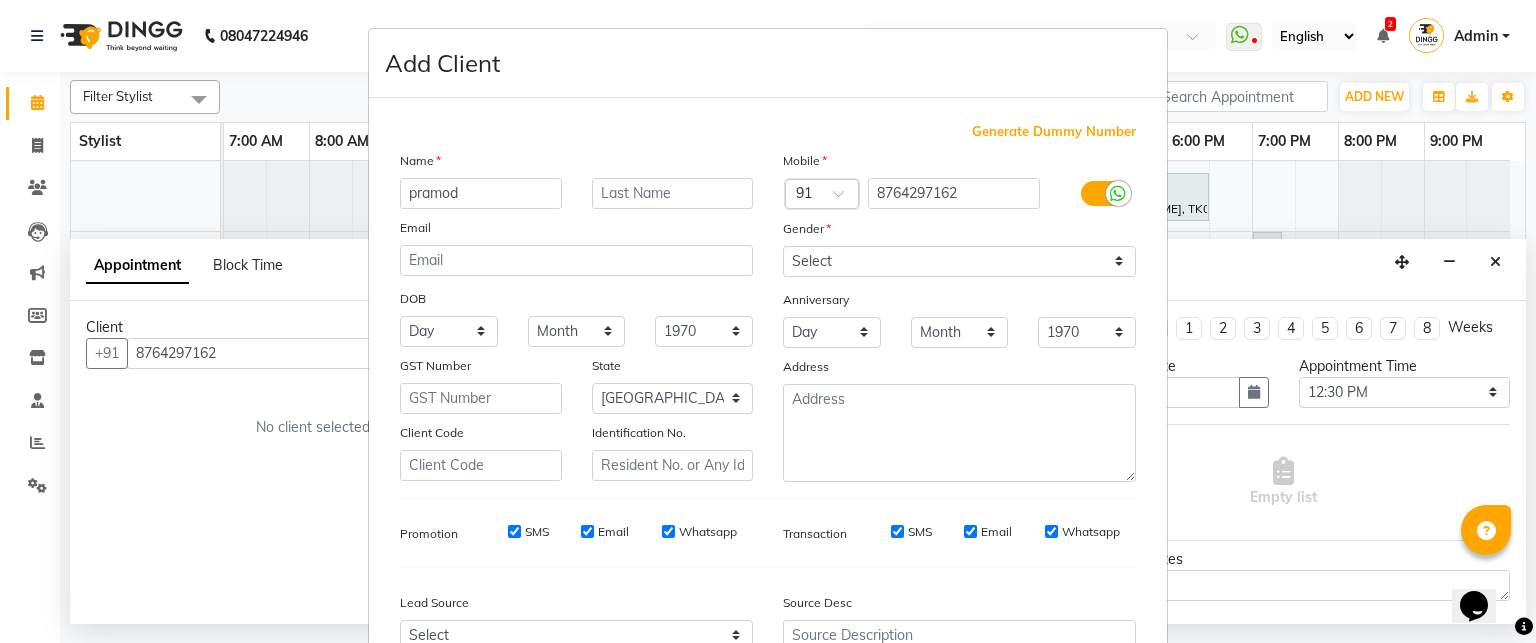 type on "pramod" 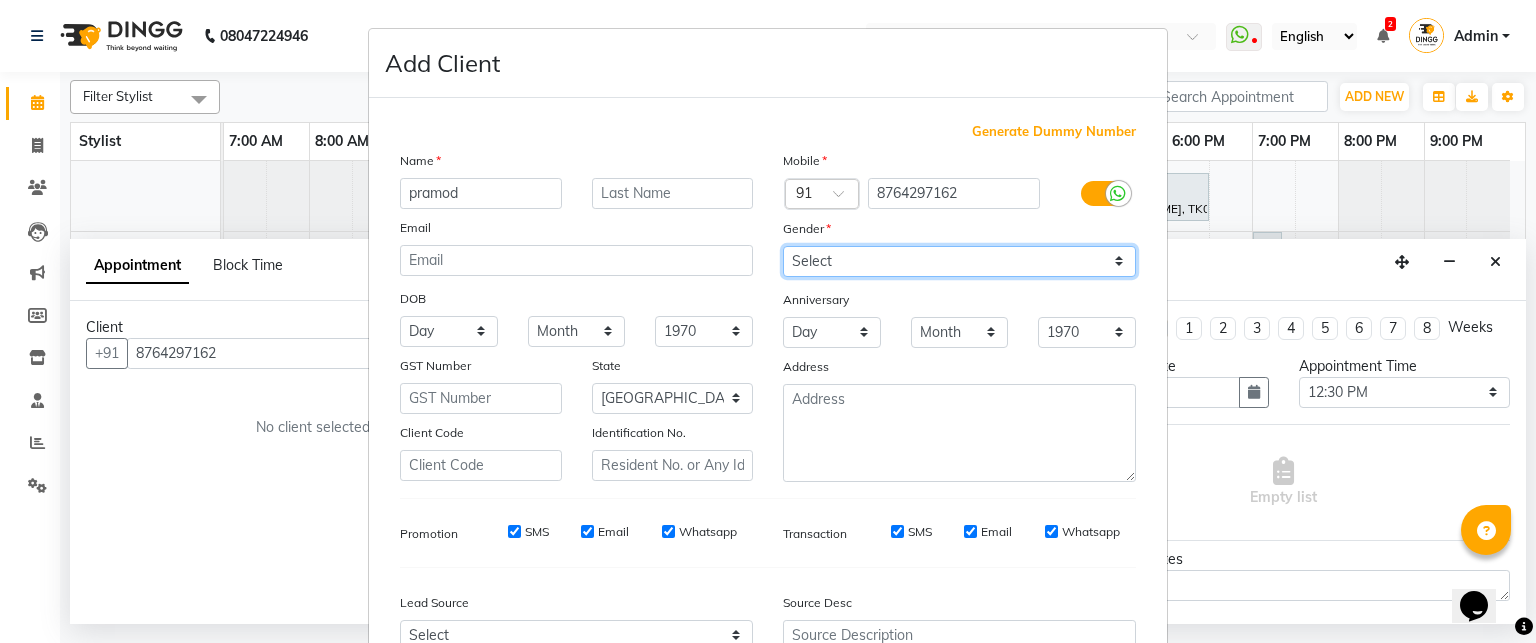 click on "Select Male Female Other Prefer Not To Say" at bounding box center [959, 261] 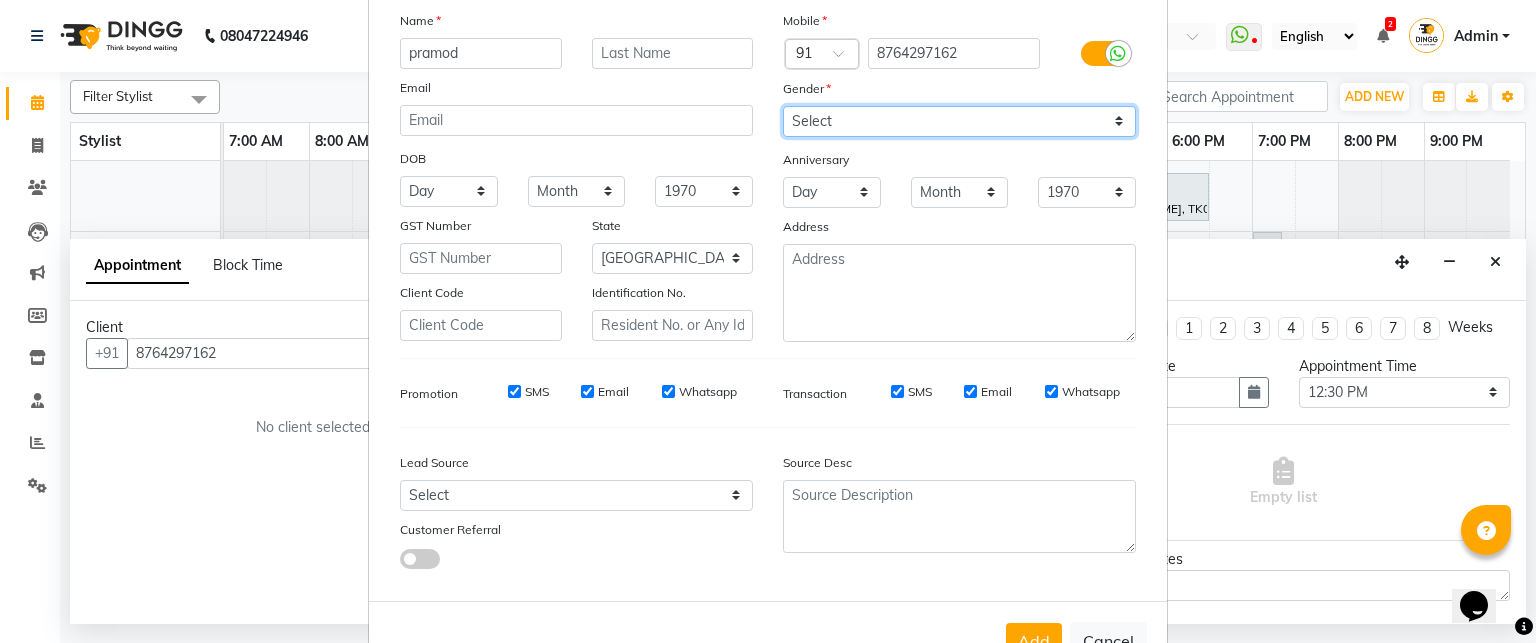scroll, scrollTop: 213, scrollLeft: 0, axis: vertical 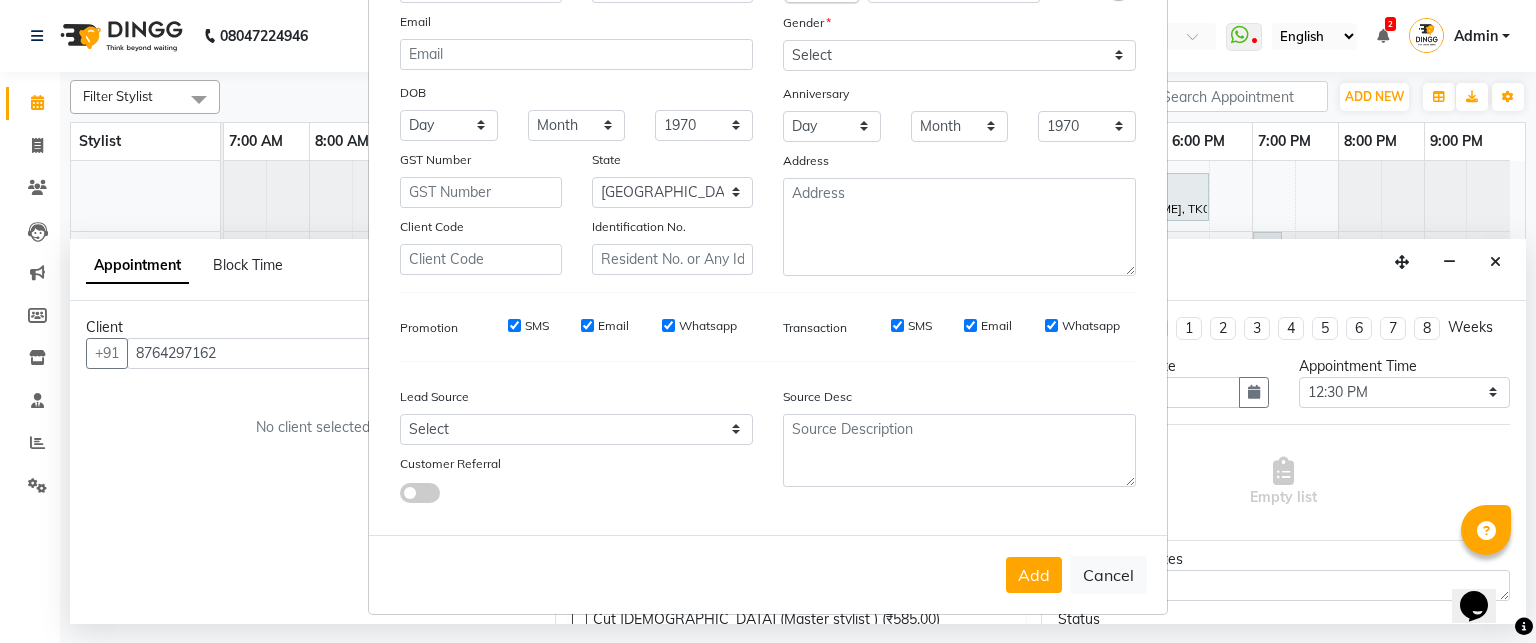 click on "Add" at bounding box center (1034, 575) 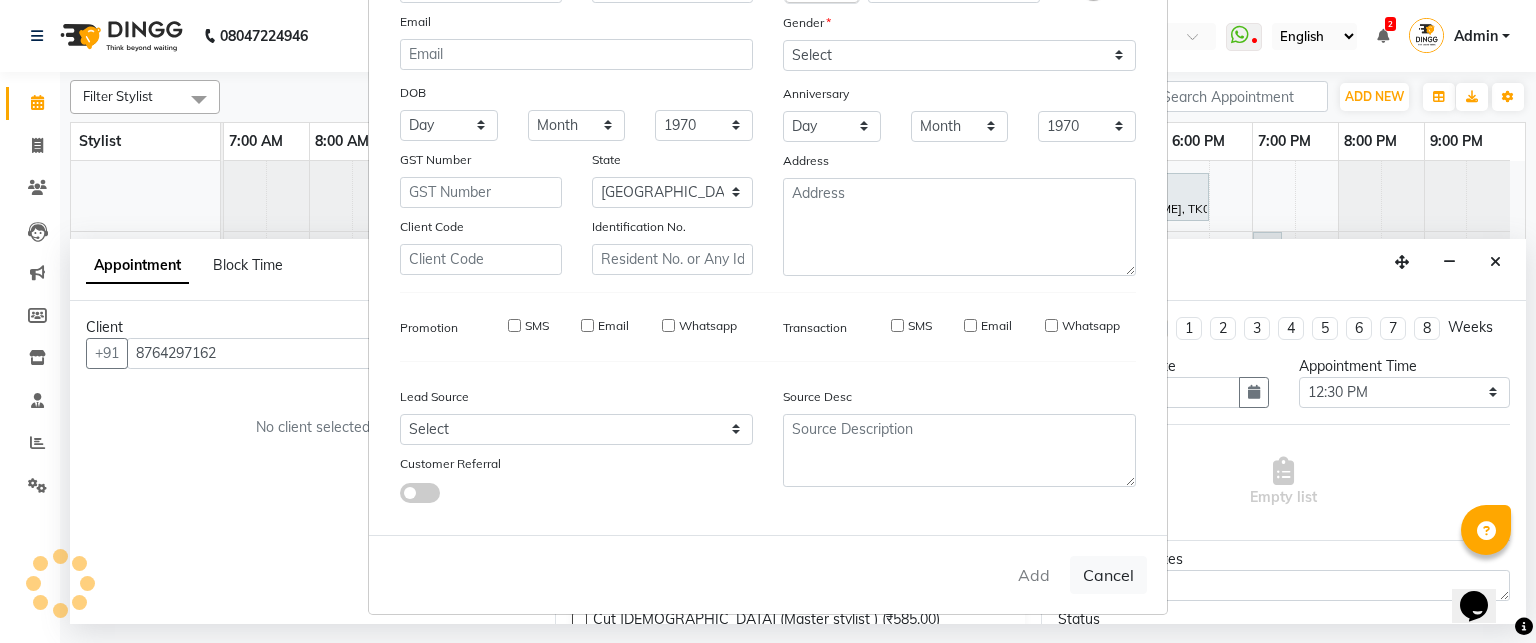 type 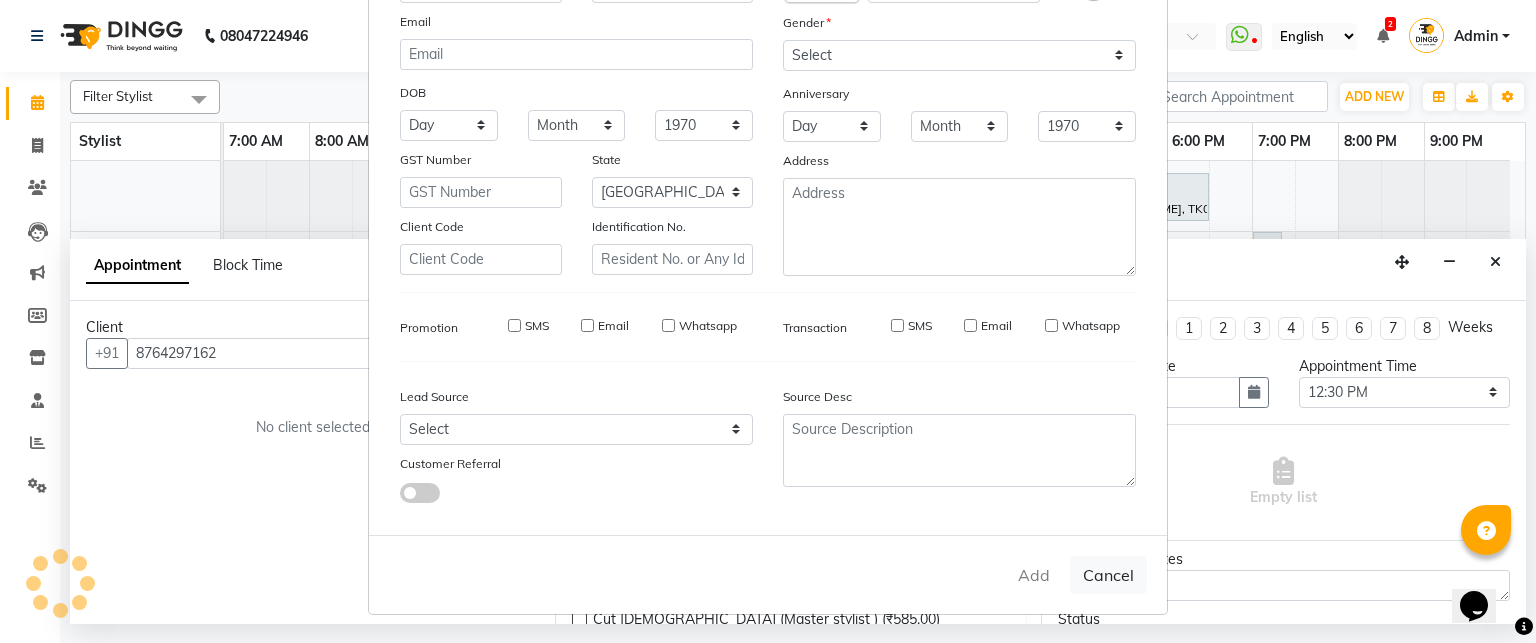 select 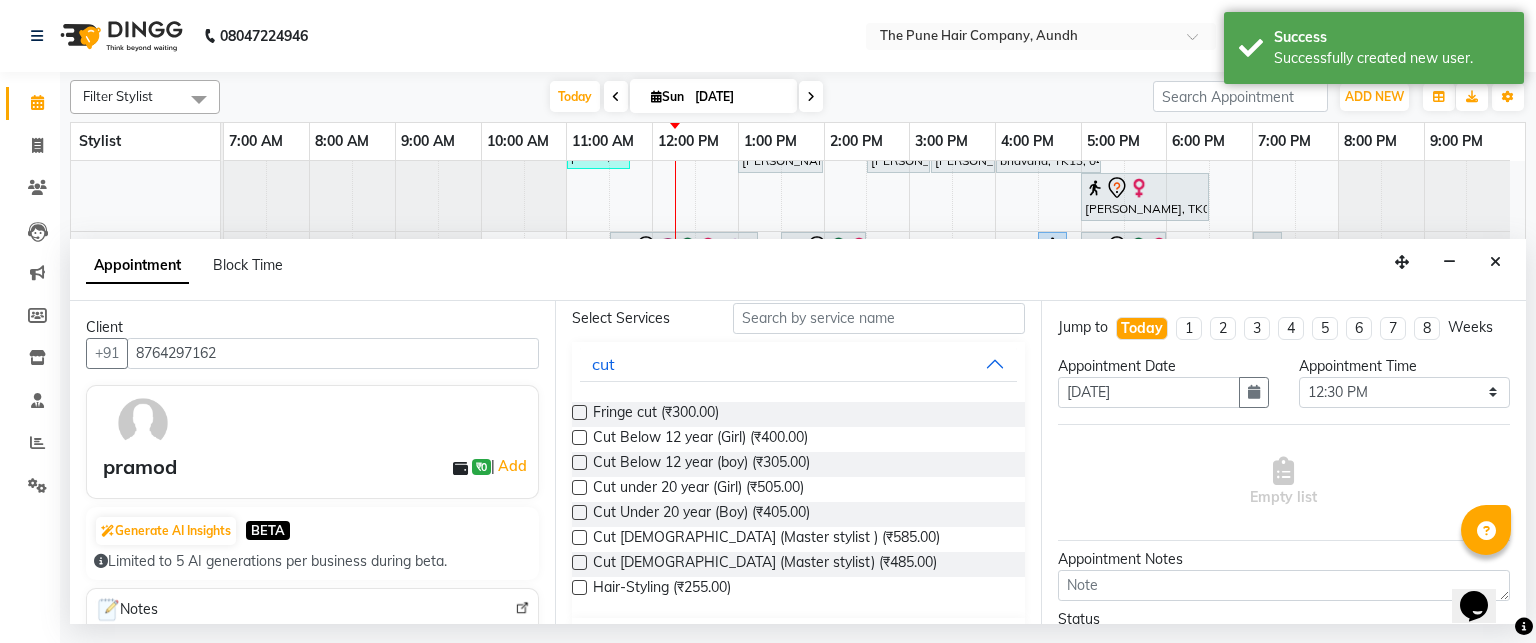 scroll, scrollTop: 100, scrollLeft: 0, axis: vertical 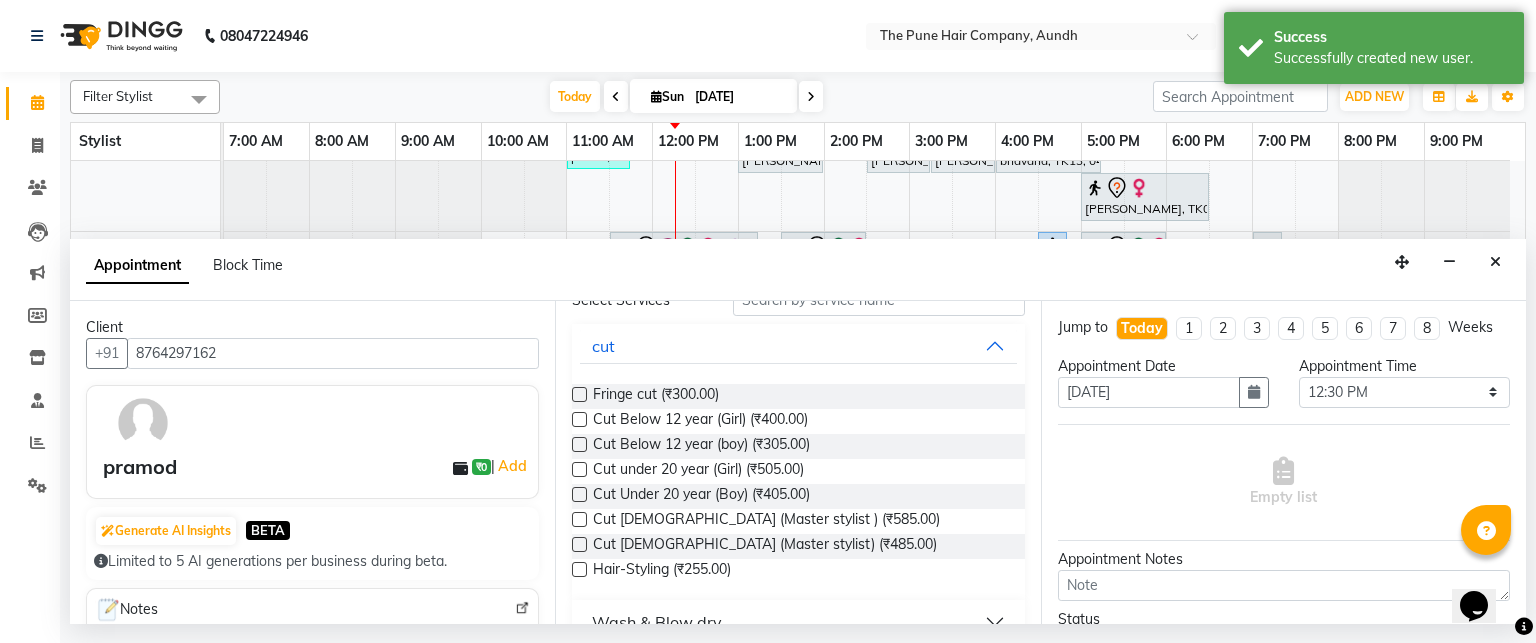 click at bounding box center (579, 544) 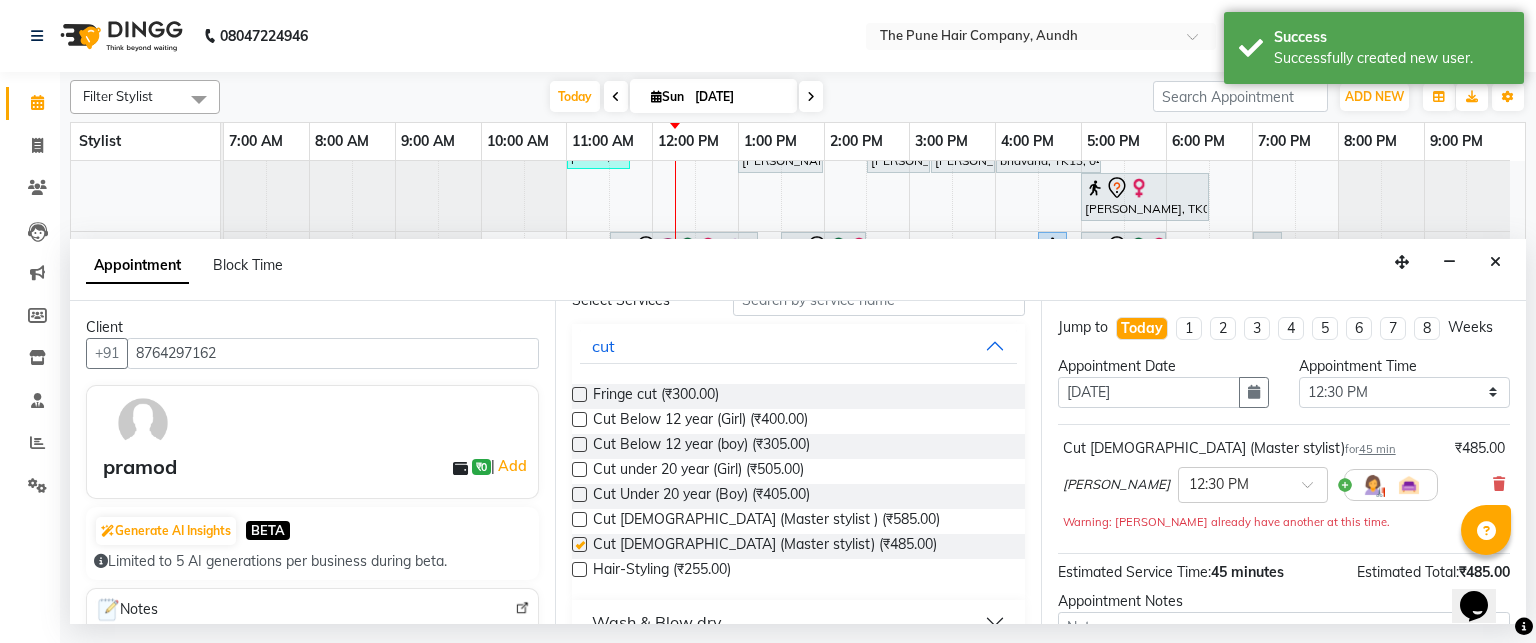 checkbox on "false" 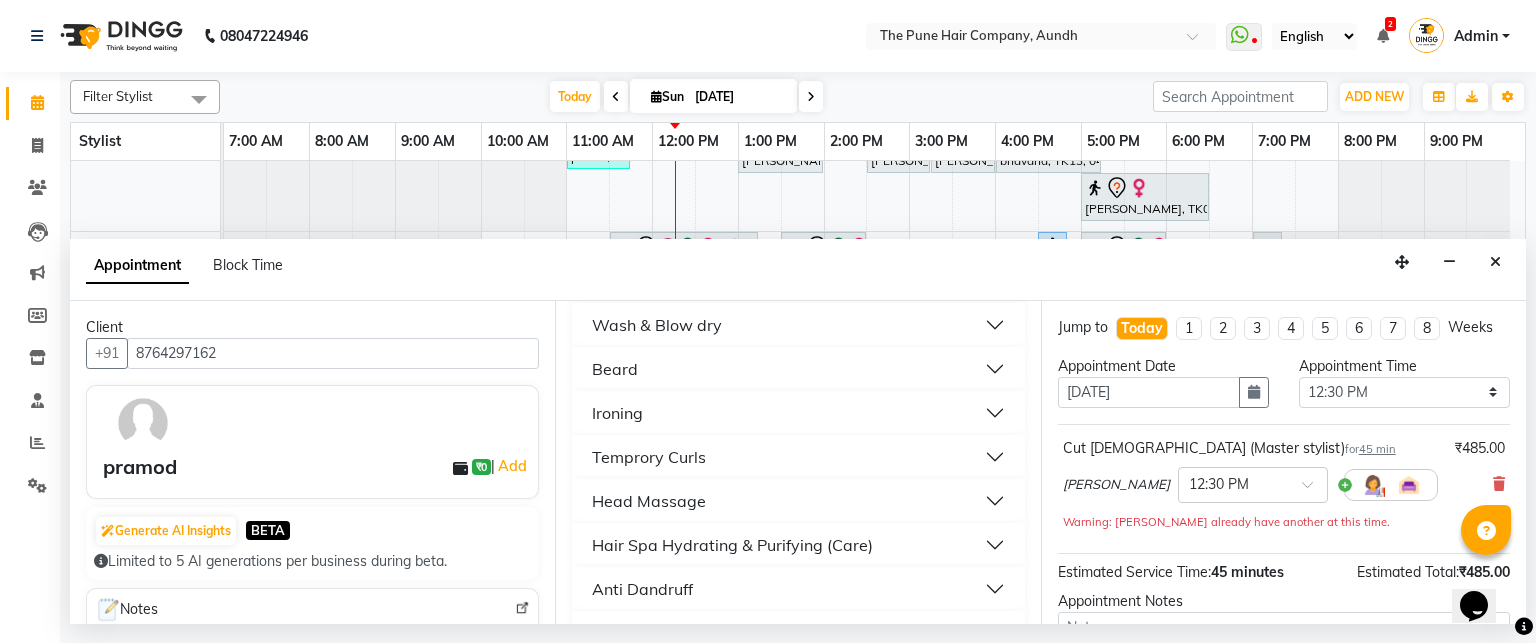scroll, scrollTop: 400, scrollLeft: 0, axis: vertical 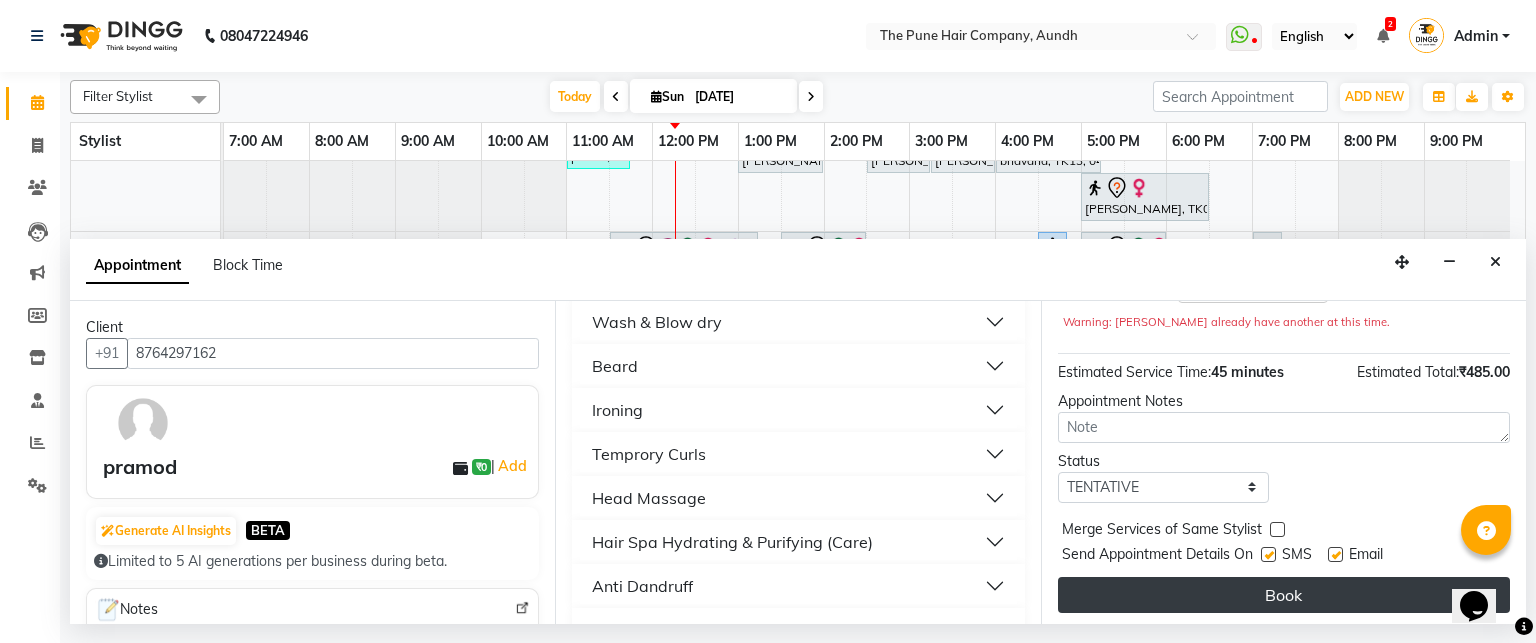 click on "Book" at bounding box center (1284, 595) 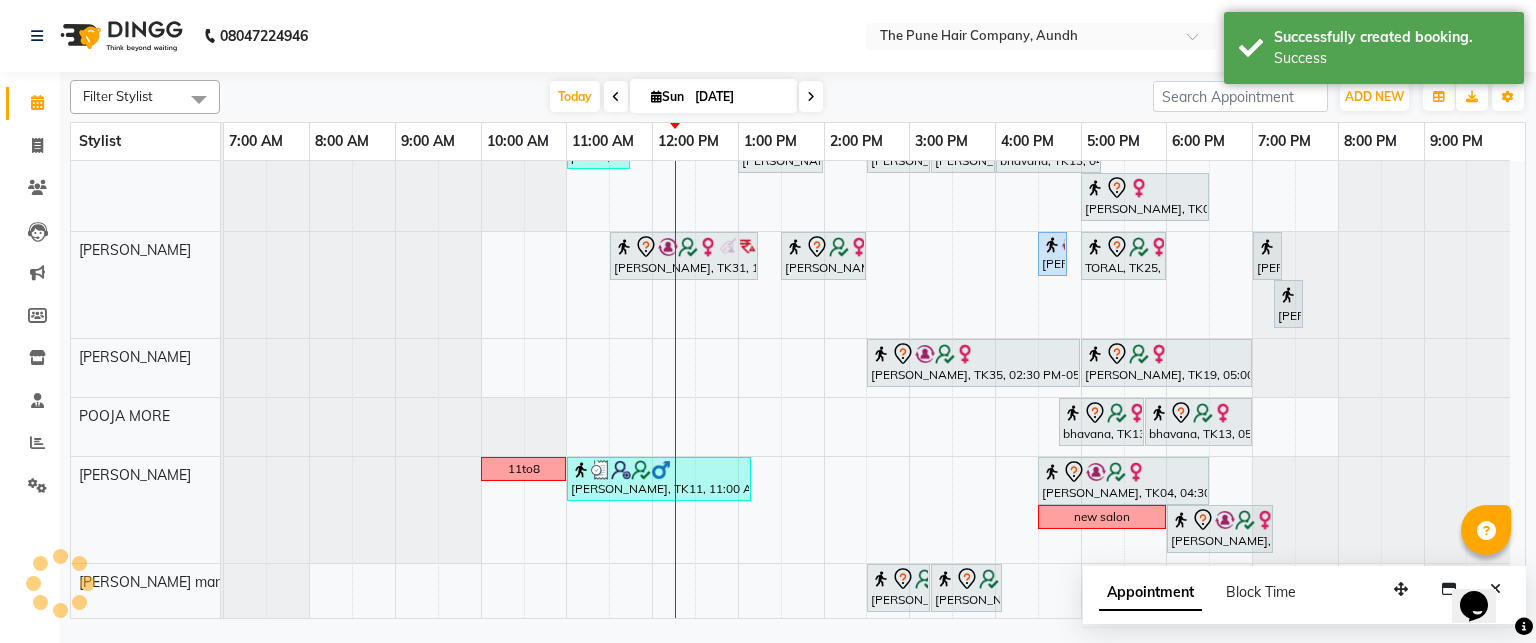 scroll, scrollTop: 703, scrollLeft: 0, axis: vertical 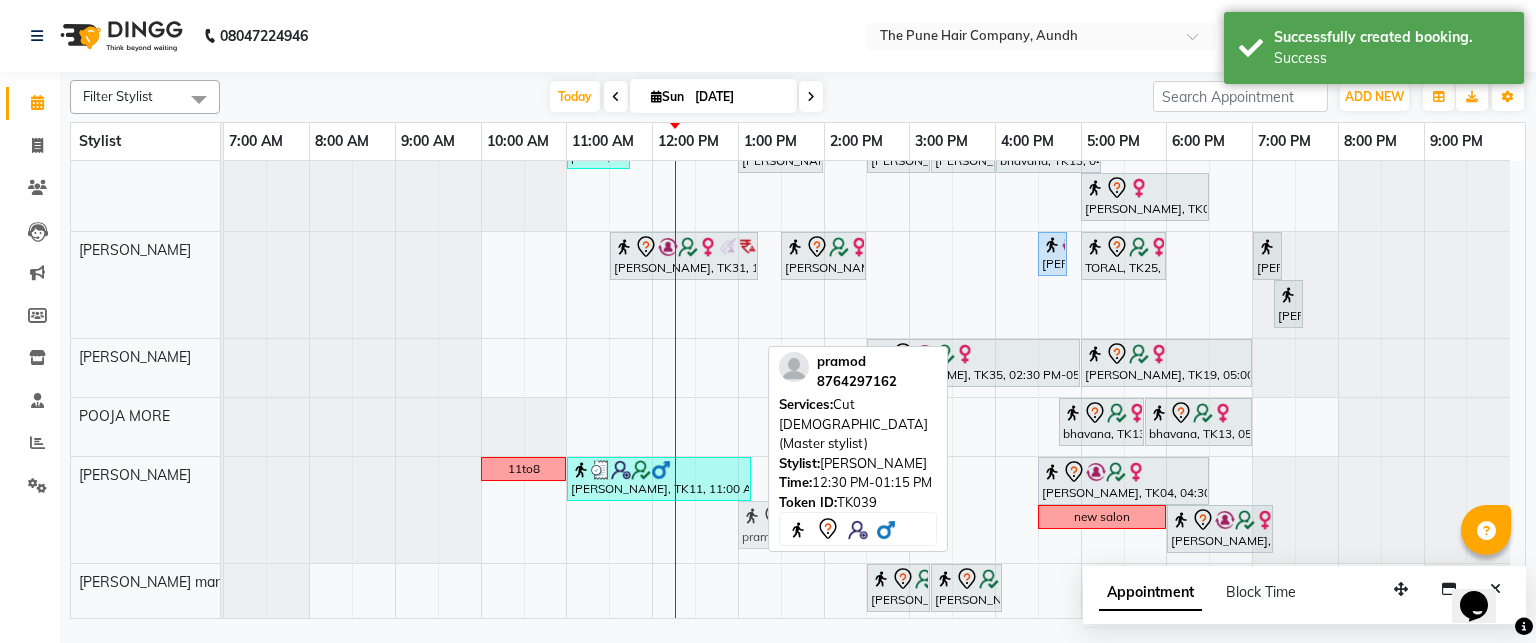 drag, startPoint x: 752, startPoint y: 515, endPoint x: 805, endPoint y: 535, distance: 56.648037 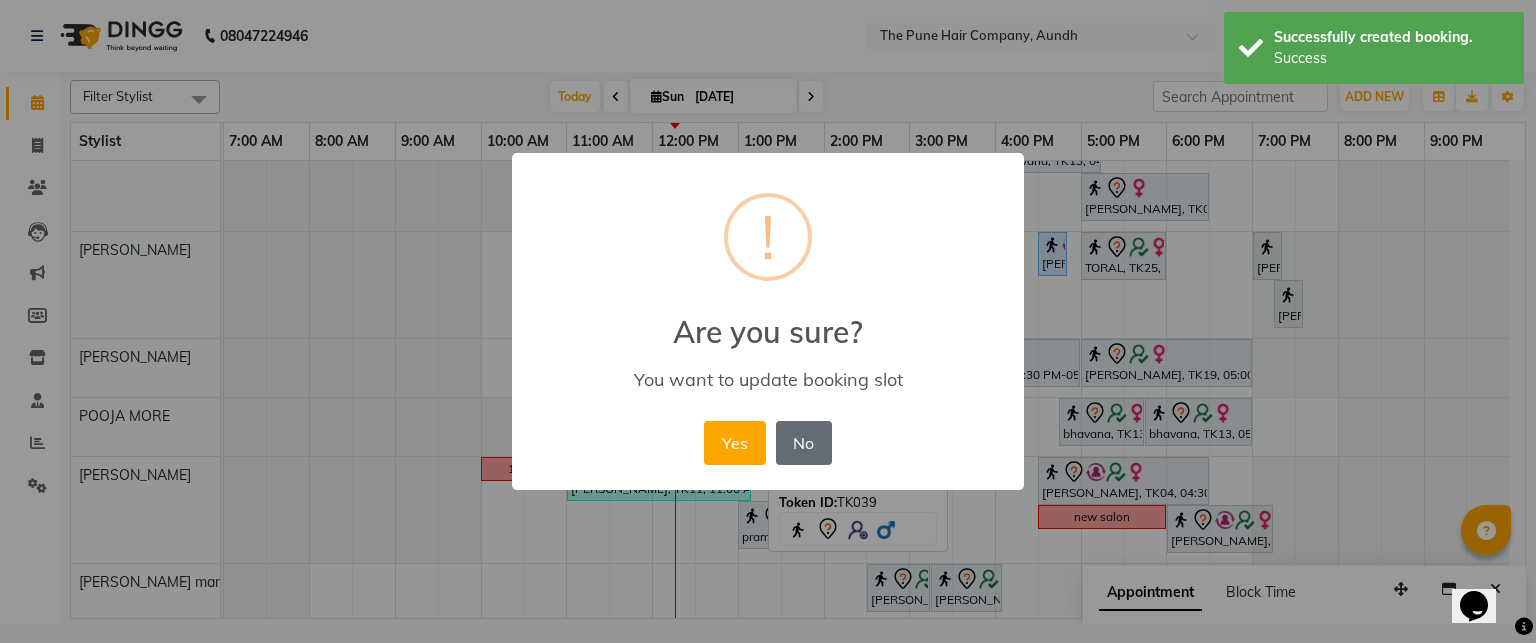 click on "No" at bounding box center (804, 443) 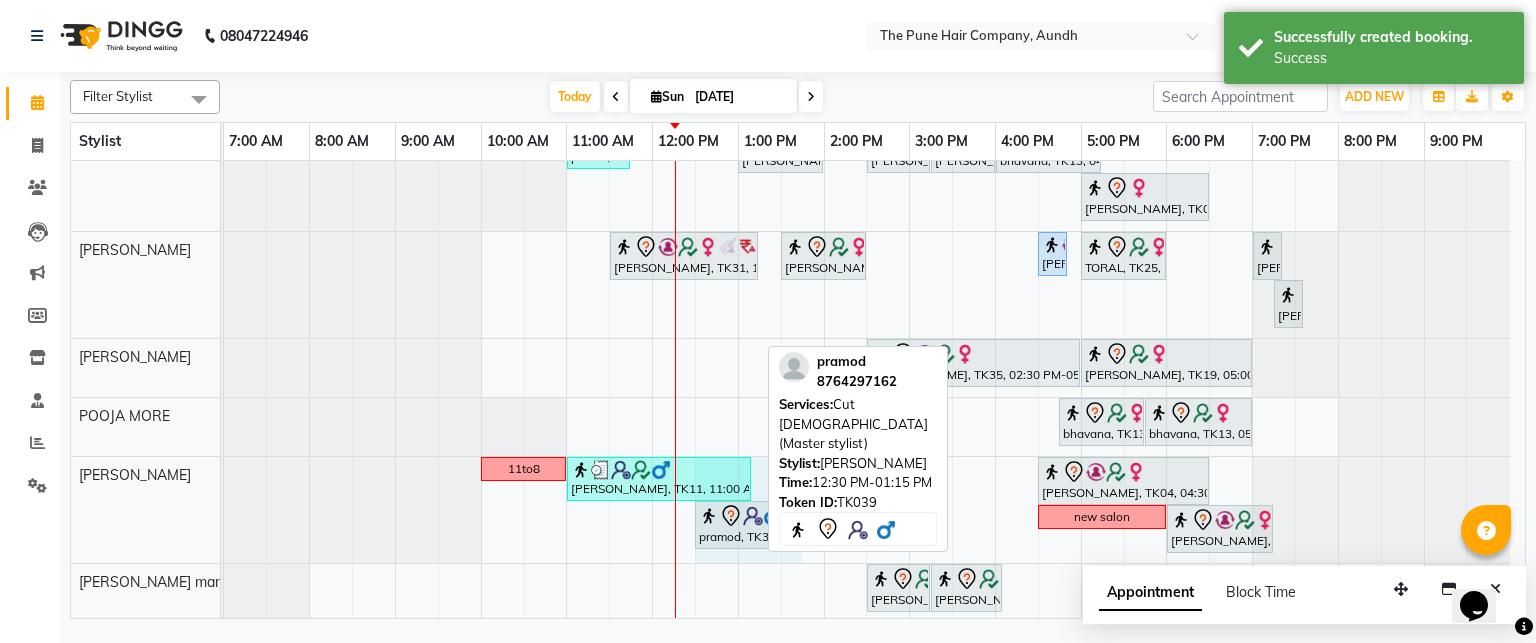 drag, startPoint x: 754, startPoint y: 529, endPoint x: 800, endPoint y: 523, distance: 46.389652 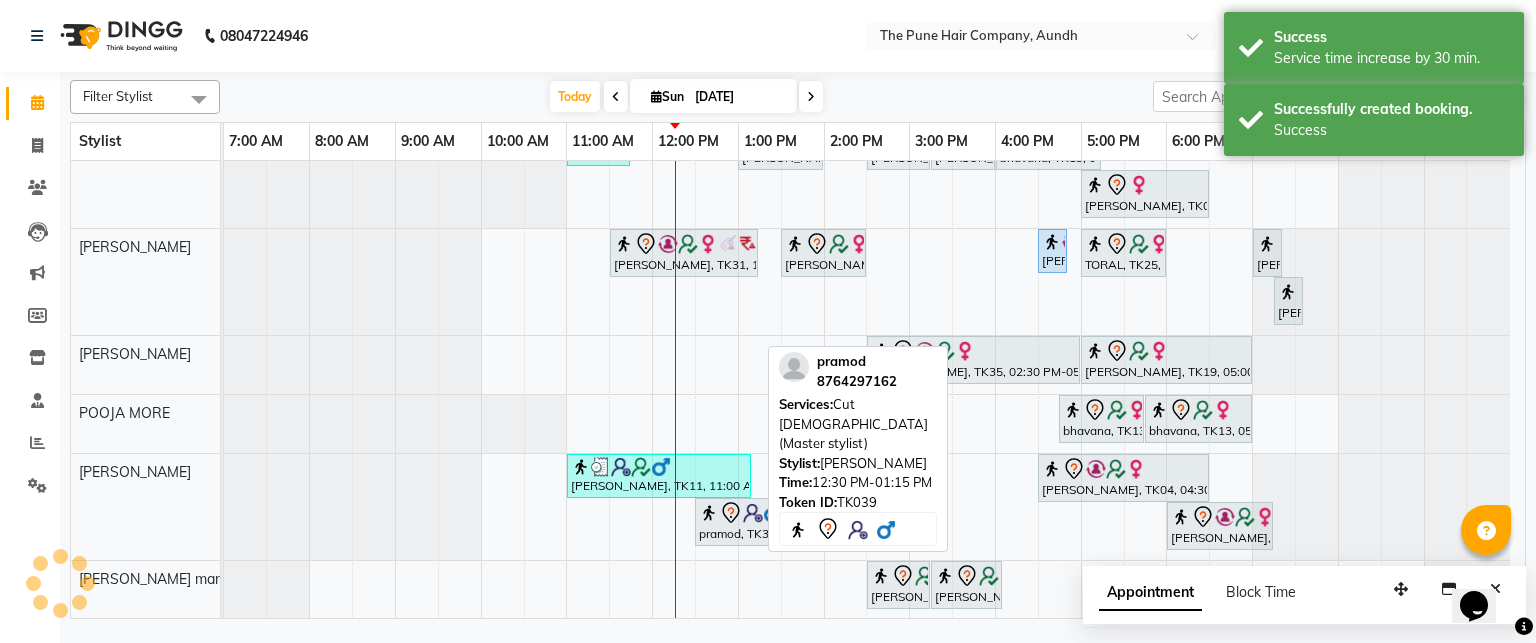 scroll, scrollTop: 703, scrollLeft: 0, axis: vertical 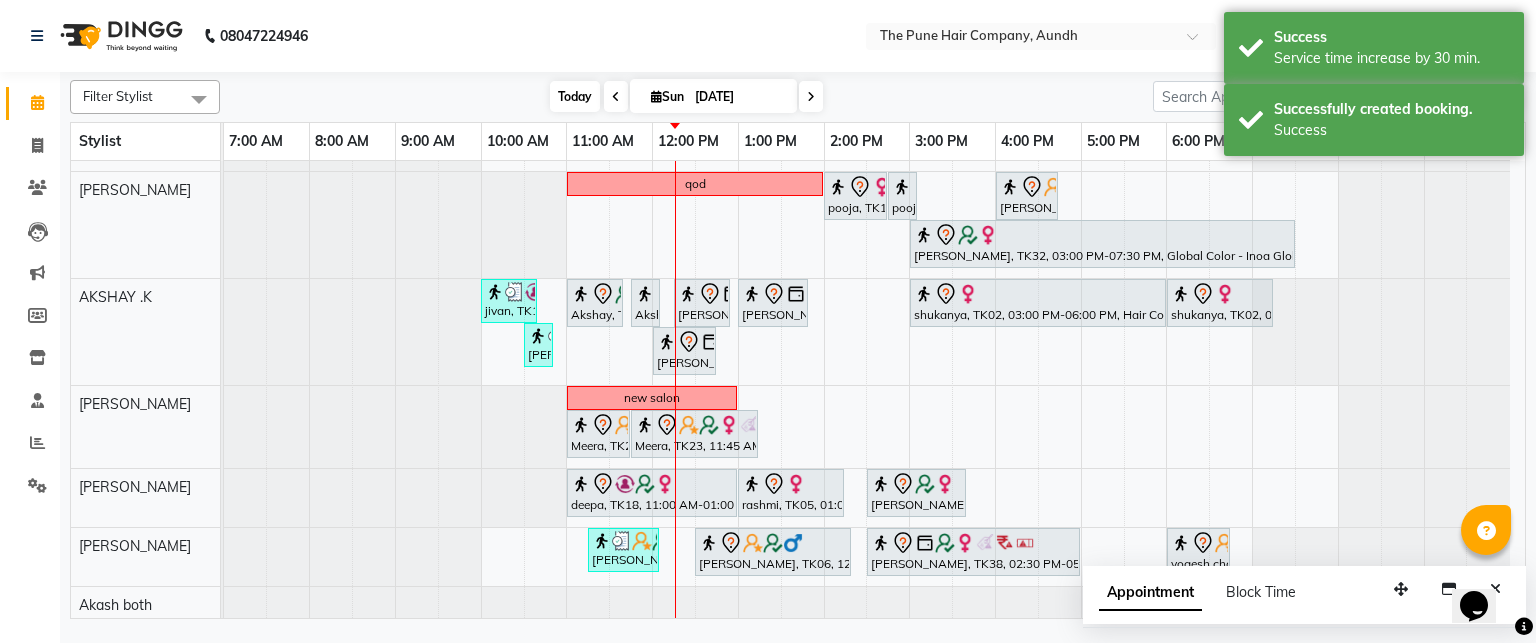 click on "Today" at bounding box center [575, 96] 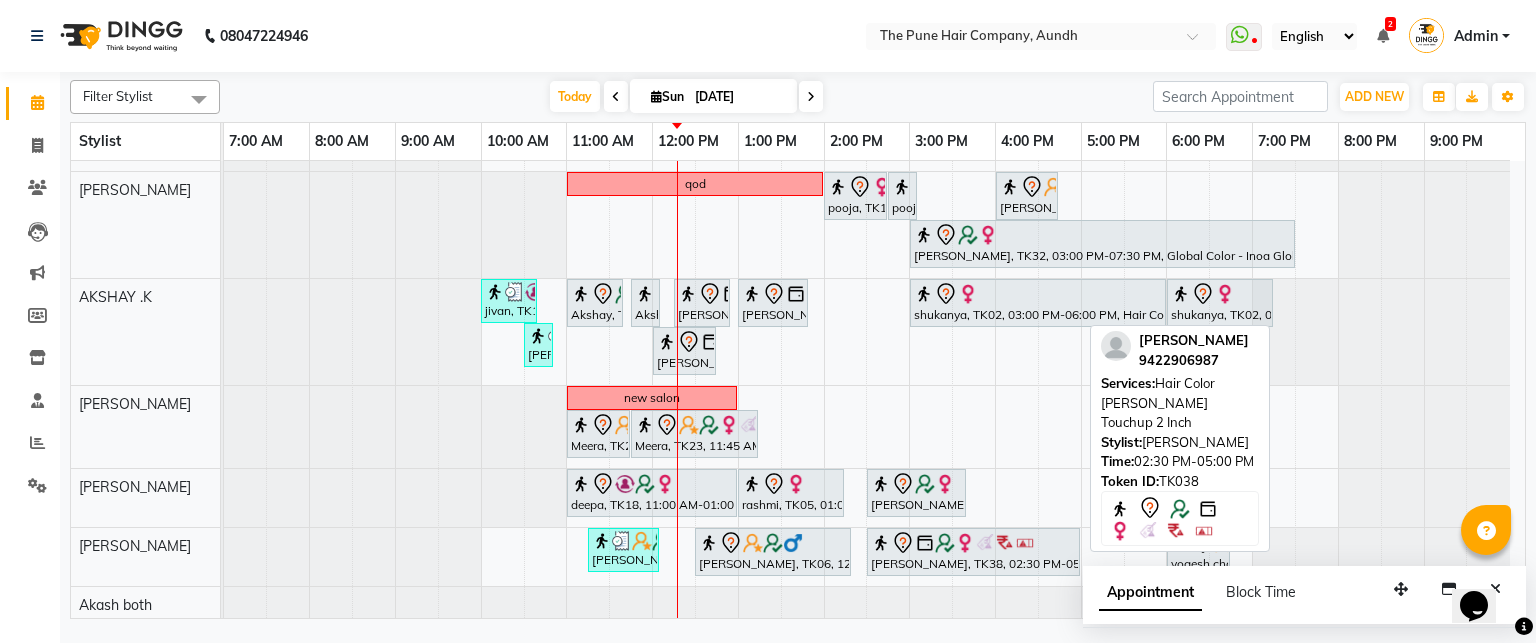 scroll, scrollTop: 289, scrollLeft: 0, axis: vertical 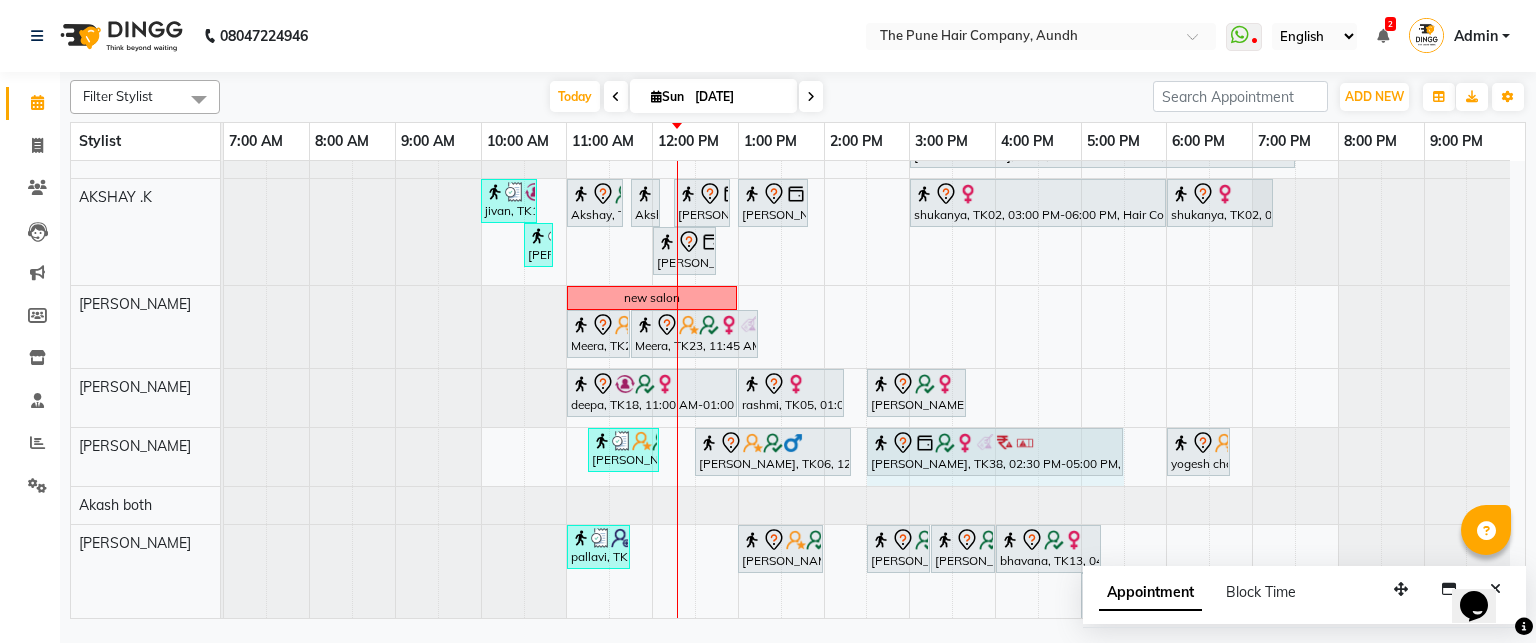 drag, startPoint x: 1077, startPoint y: 439, endPoint x: 1113, endPoint y: 451, distance: 37.94733 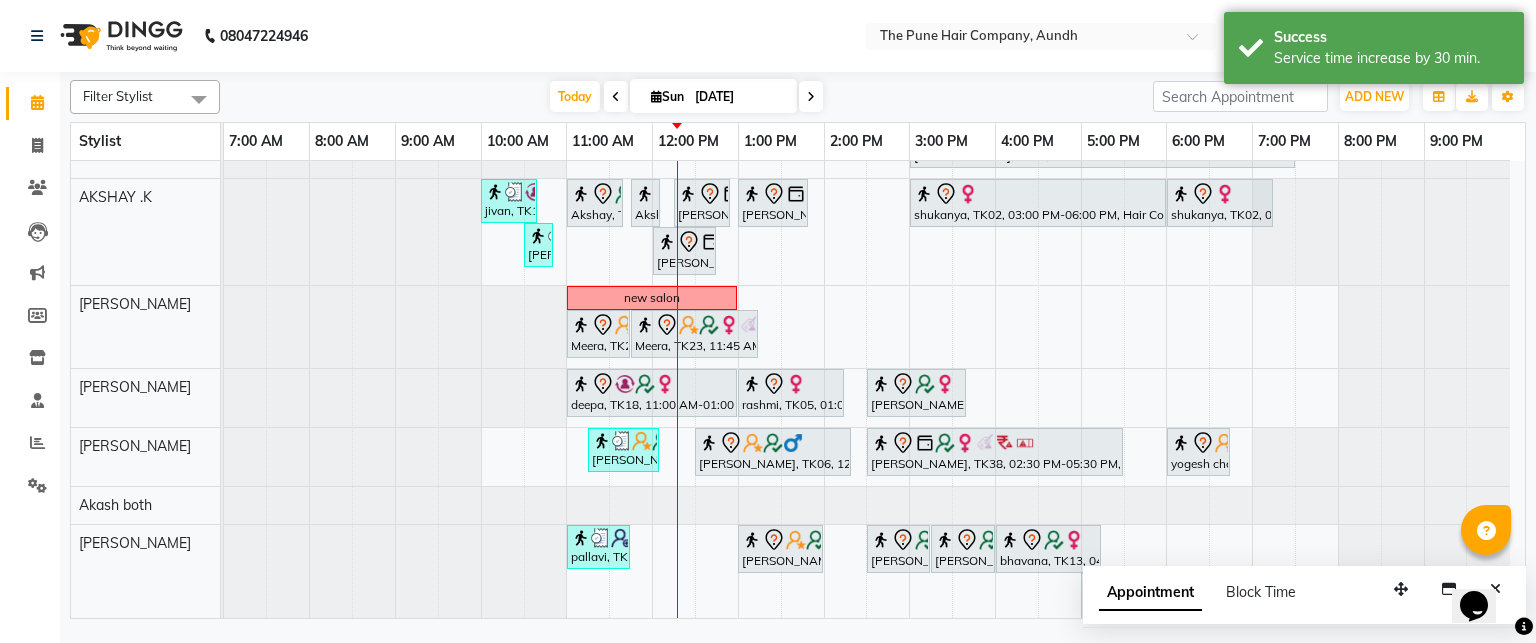 scroll, scrollTop: 403, scrollLeft: 0, axis: vertical 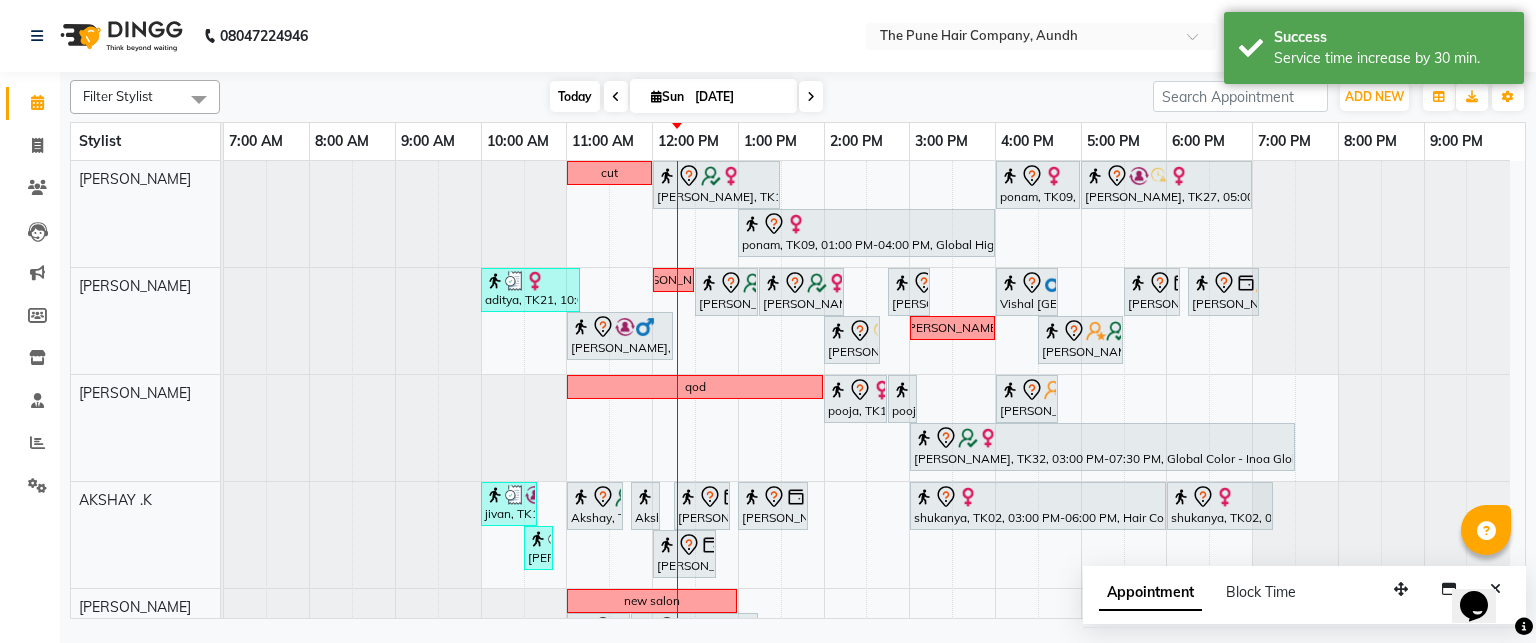 click on "Today" at bounding box center [575, 96] 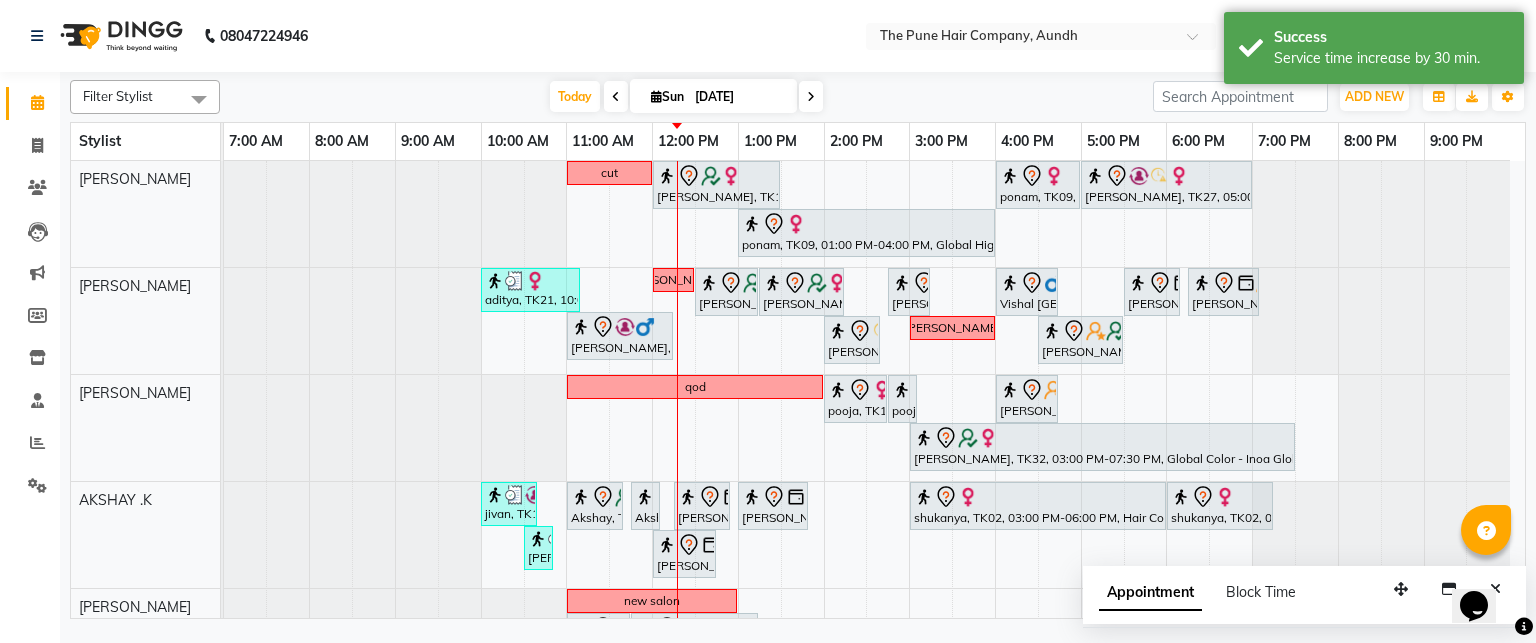 scroll, scrollTop: 400, scrollLeft: 0, axis: vertical 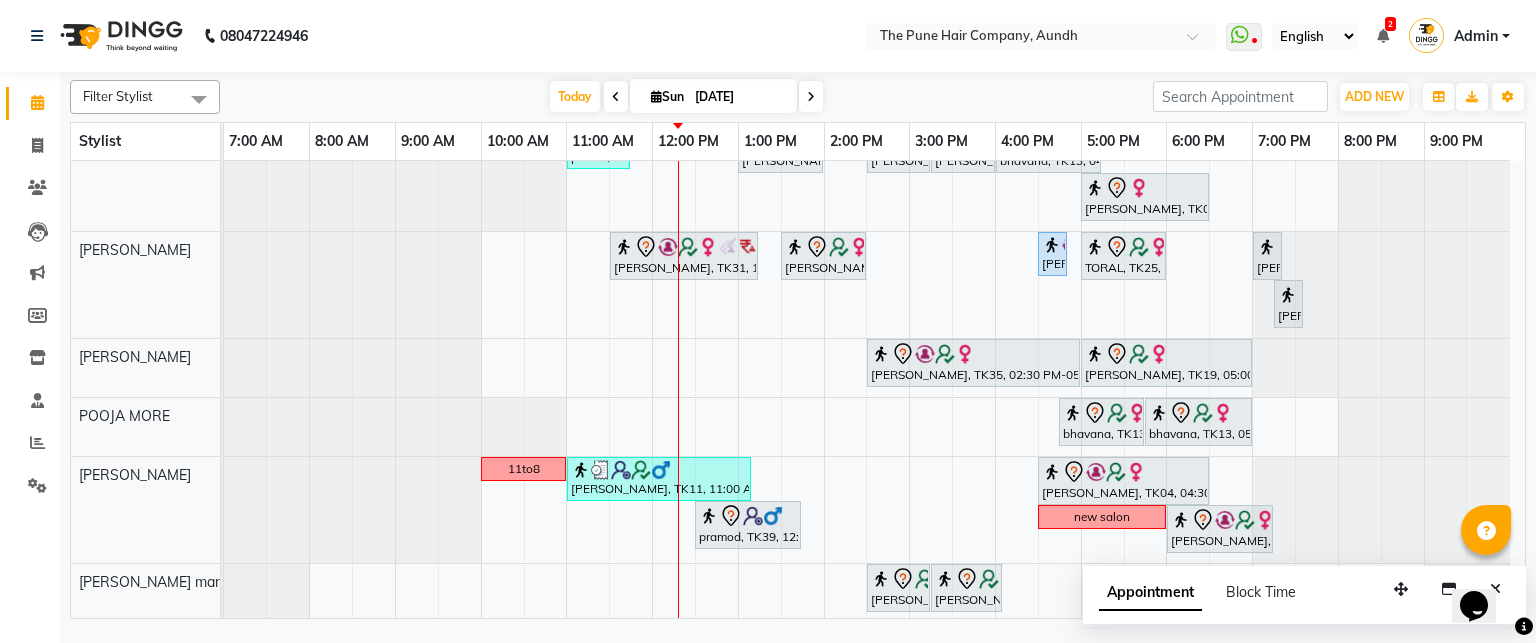 click at bounding box center (811, 96) 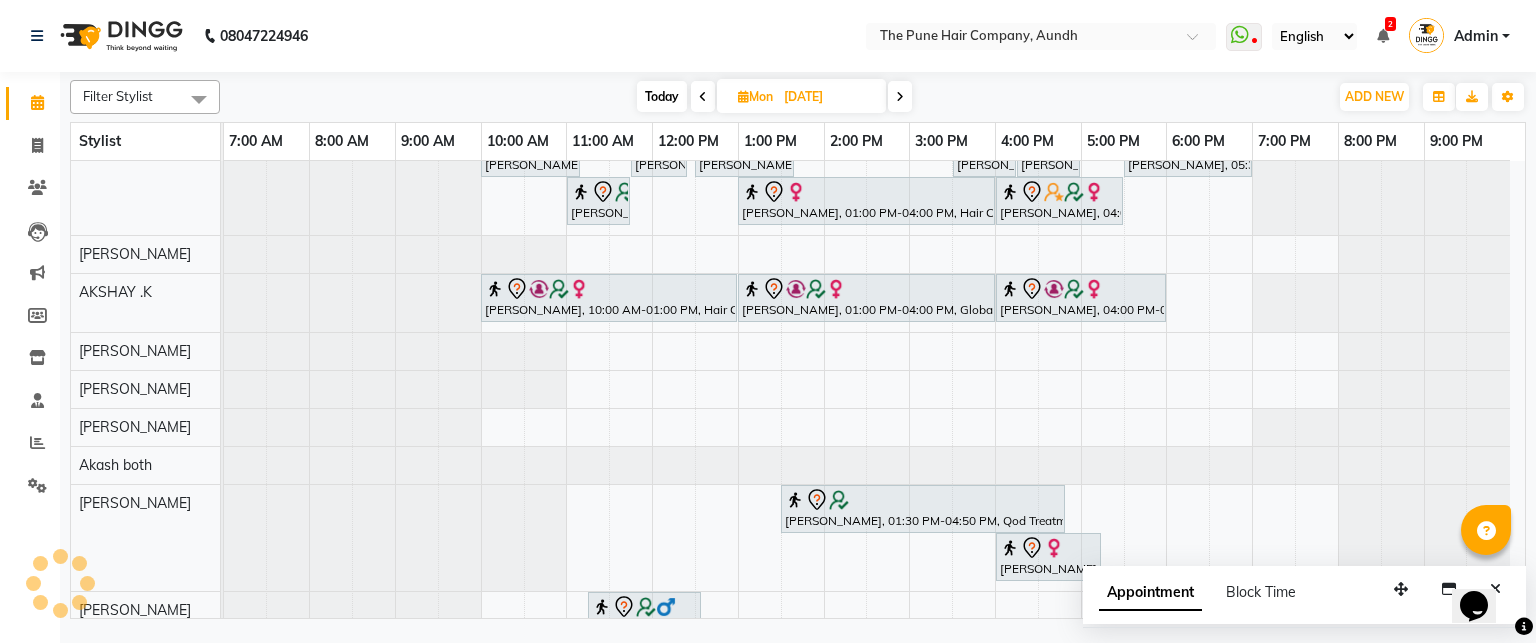 scroll, scrollTop: 250, scrollLeft: 0, axis: vertical 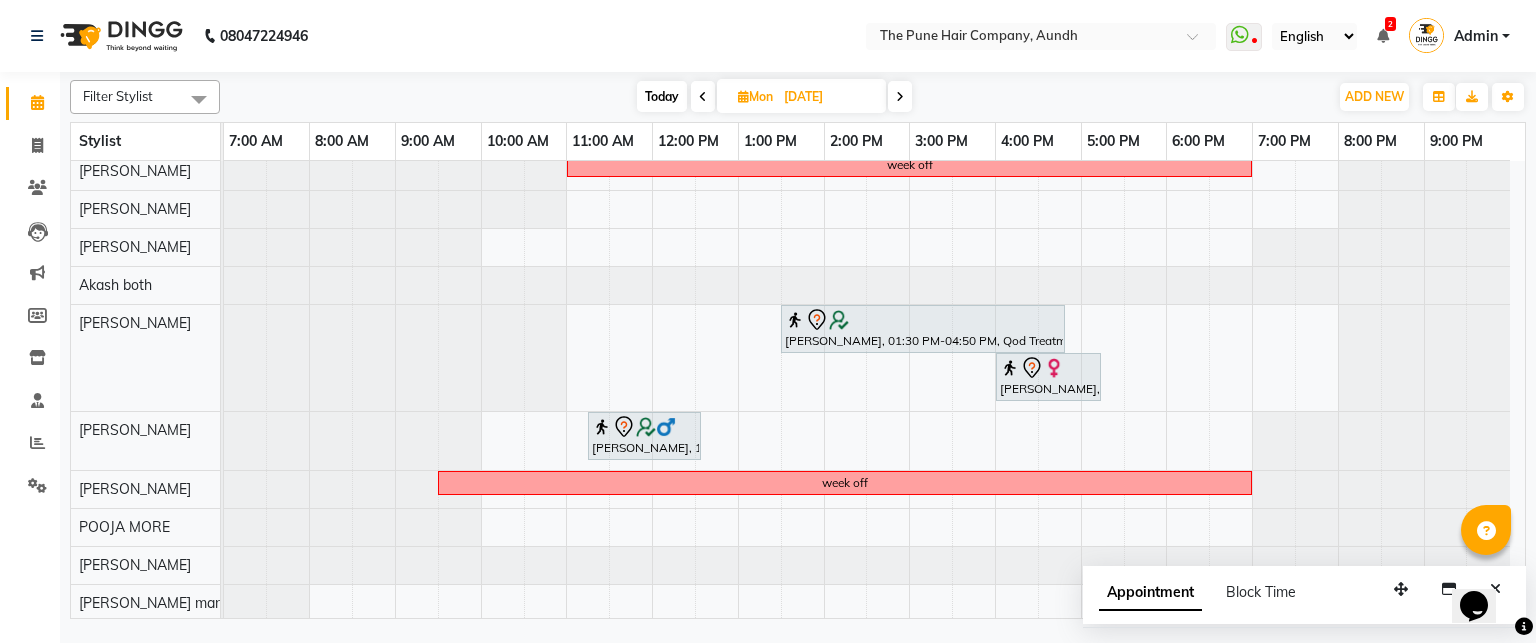 click on "Today" at bounding box center (662, 96) 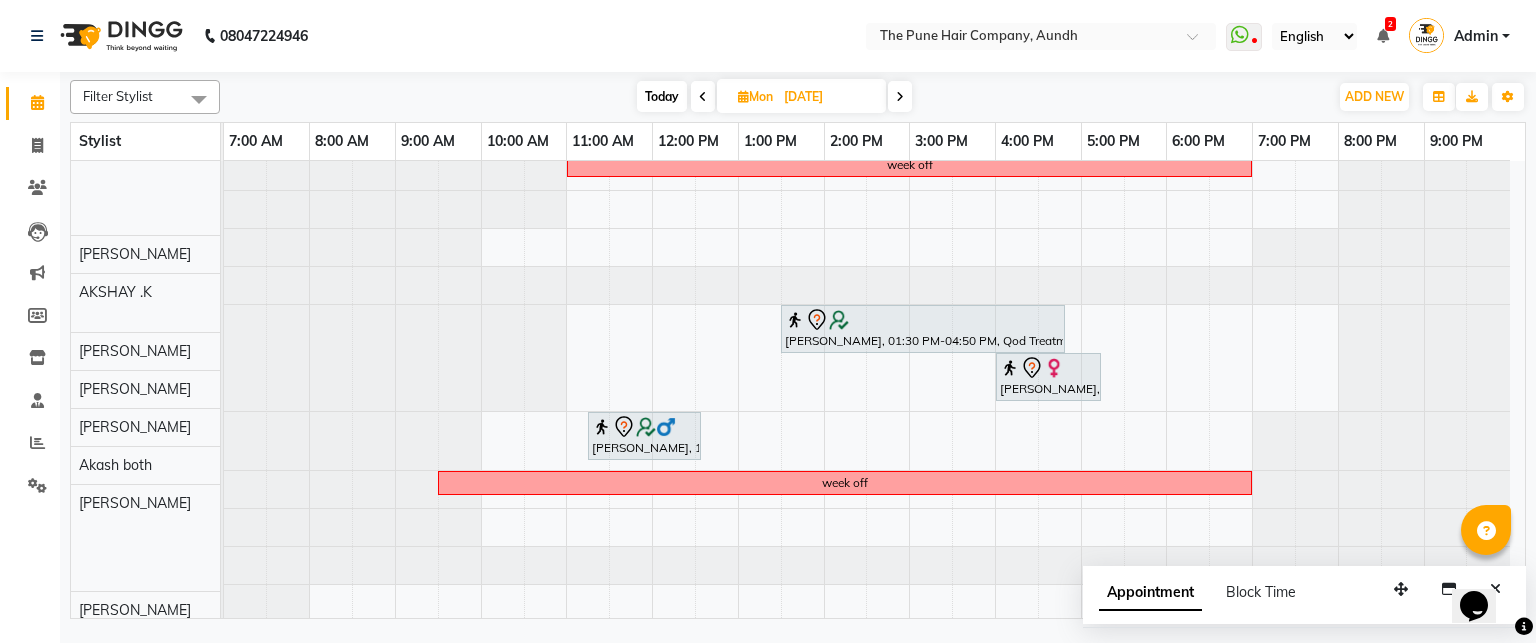 scroll, scrollTop: 70, scrollLeft: 0, axis: vertical 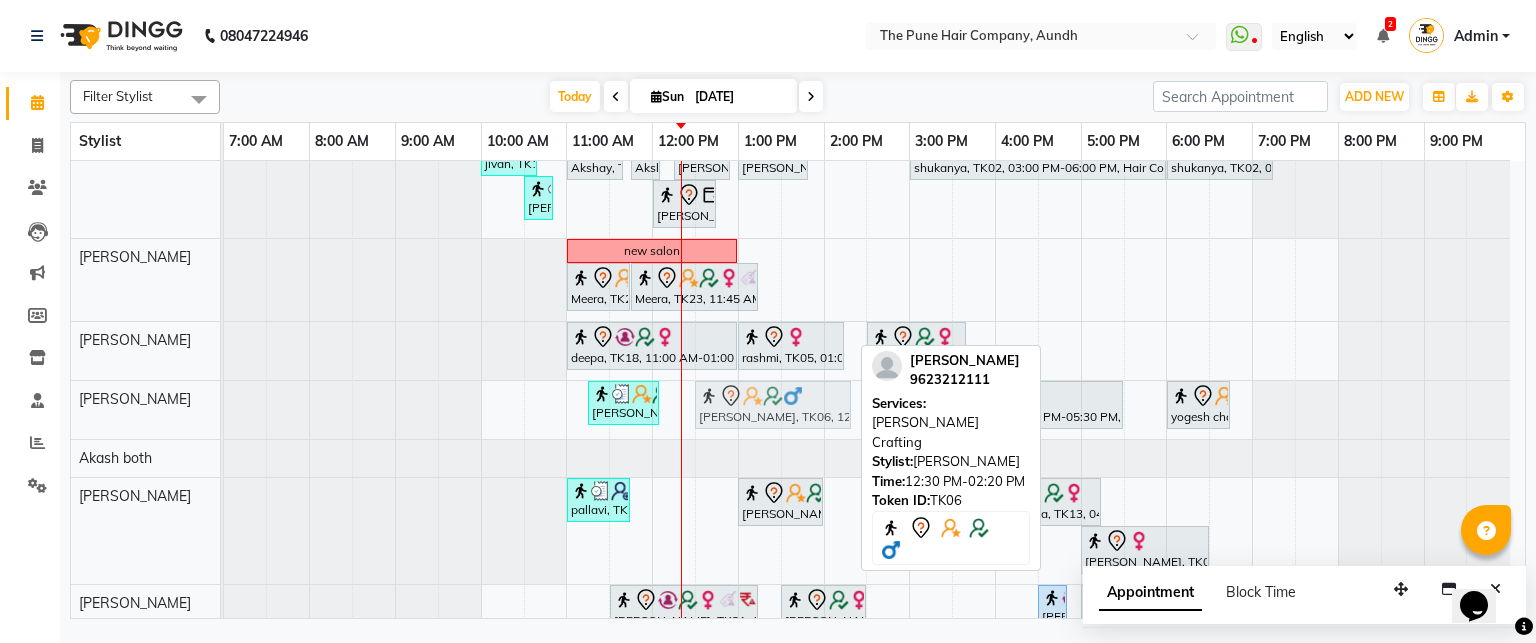 drag, startPoint x: 771, startPoint y: 403, endPoint x: 787, endPoint y: 408, distance: 16.763054 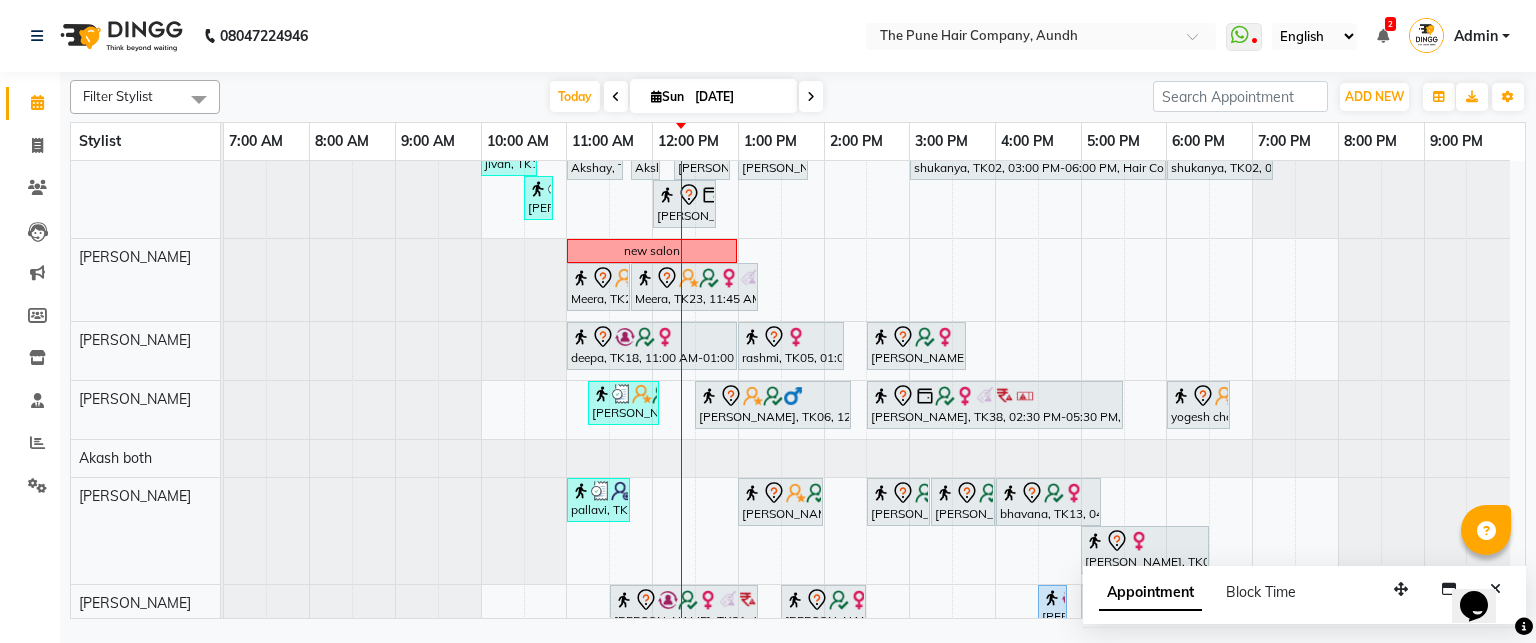 scroll, scrollTop: 209, scrollLeft: 0, axis: vertical 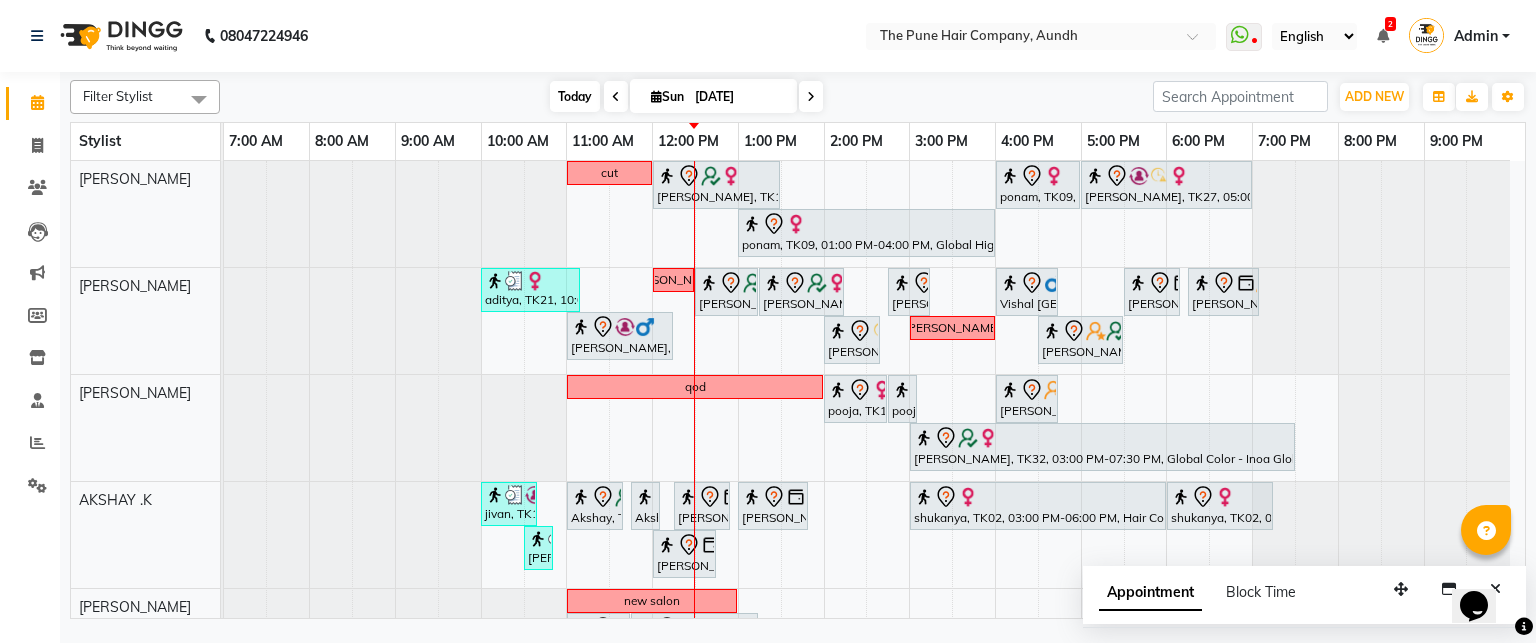 click on "Today" at bounding box center [575, 96] 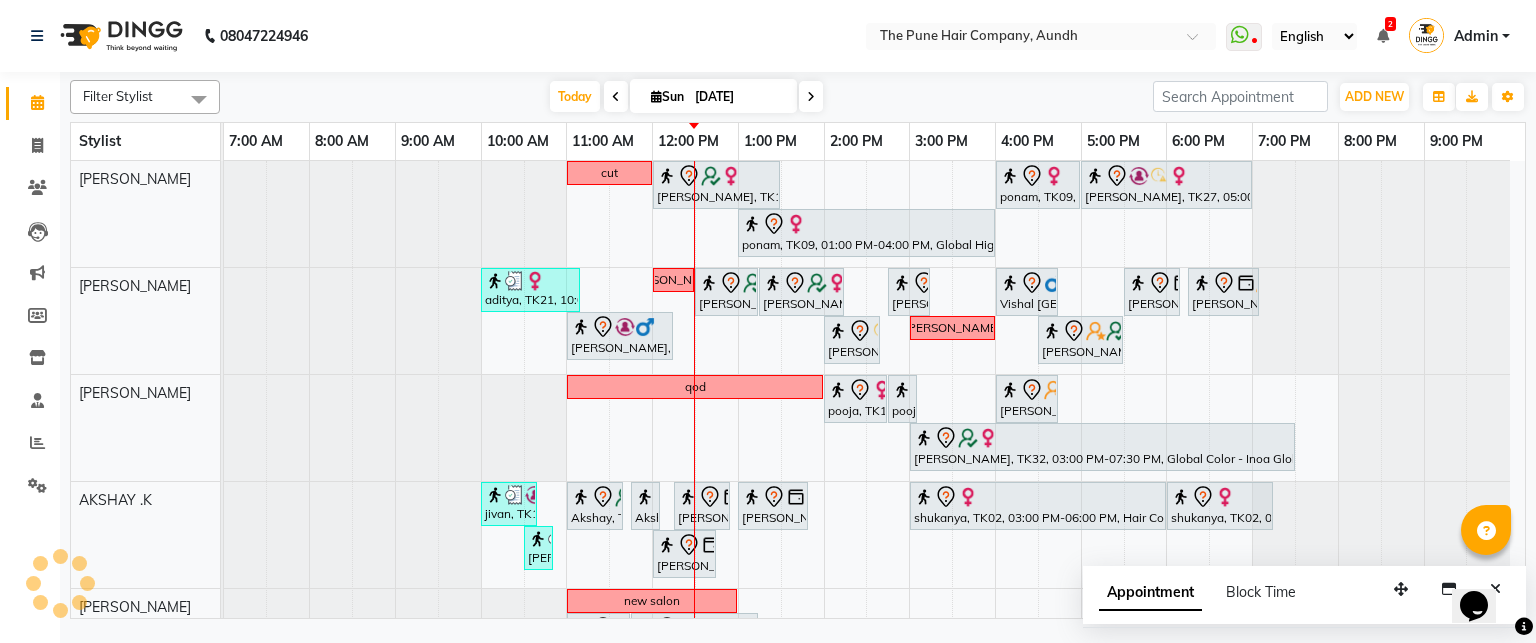 scroll, scrollTop: 68, scrollLeft: 0, axis: vertical 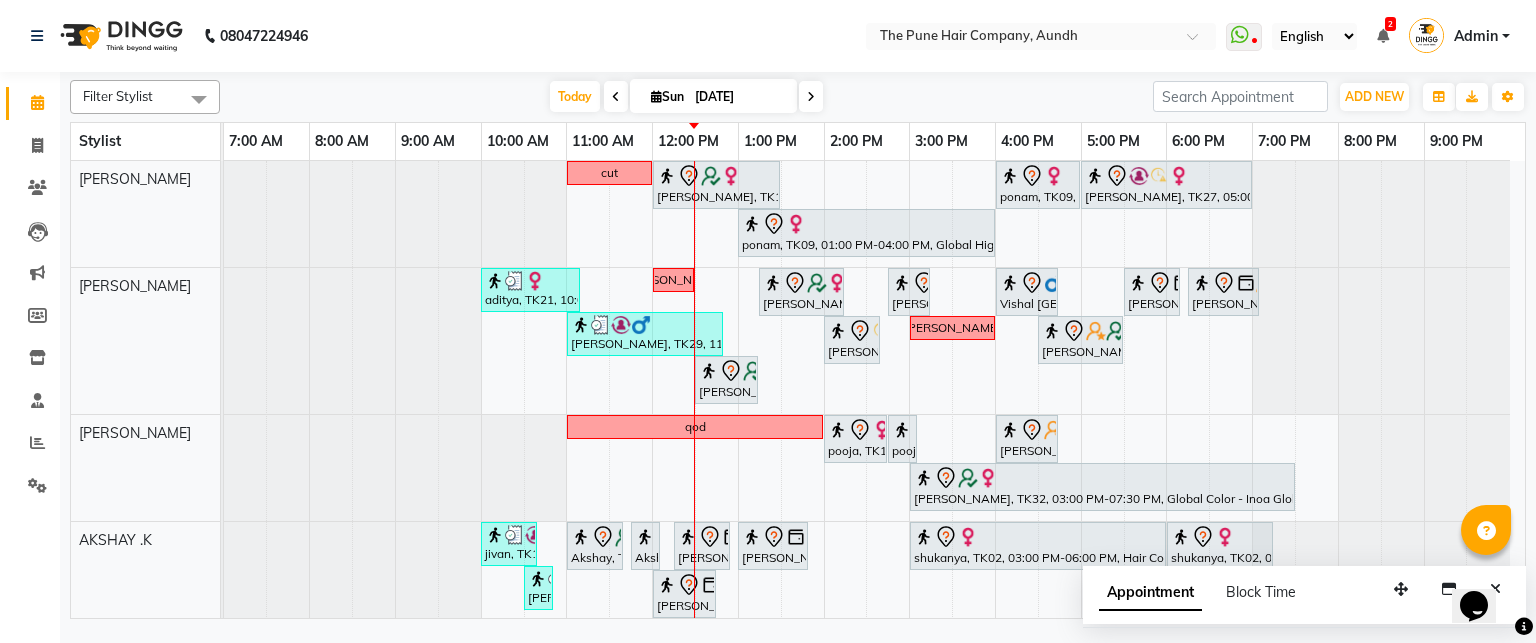 click at bounding box center [811, 97] 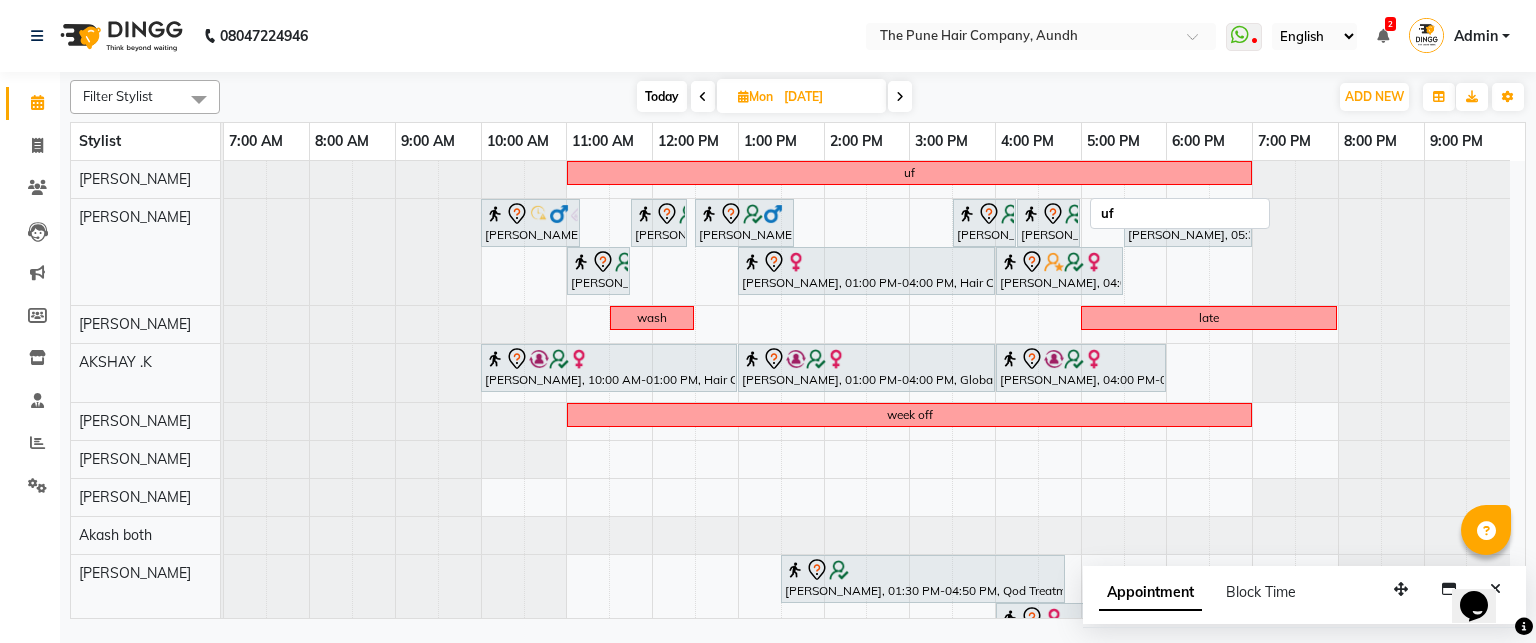 scroll, scrollTop: 121, scrollLeft: 0, axis: vertical 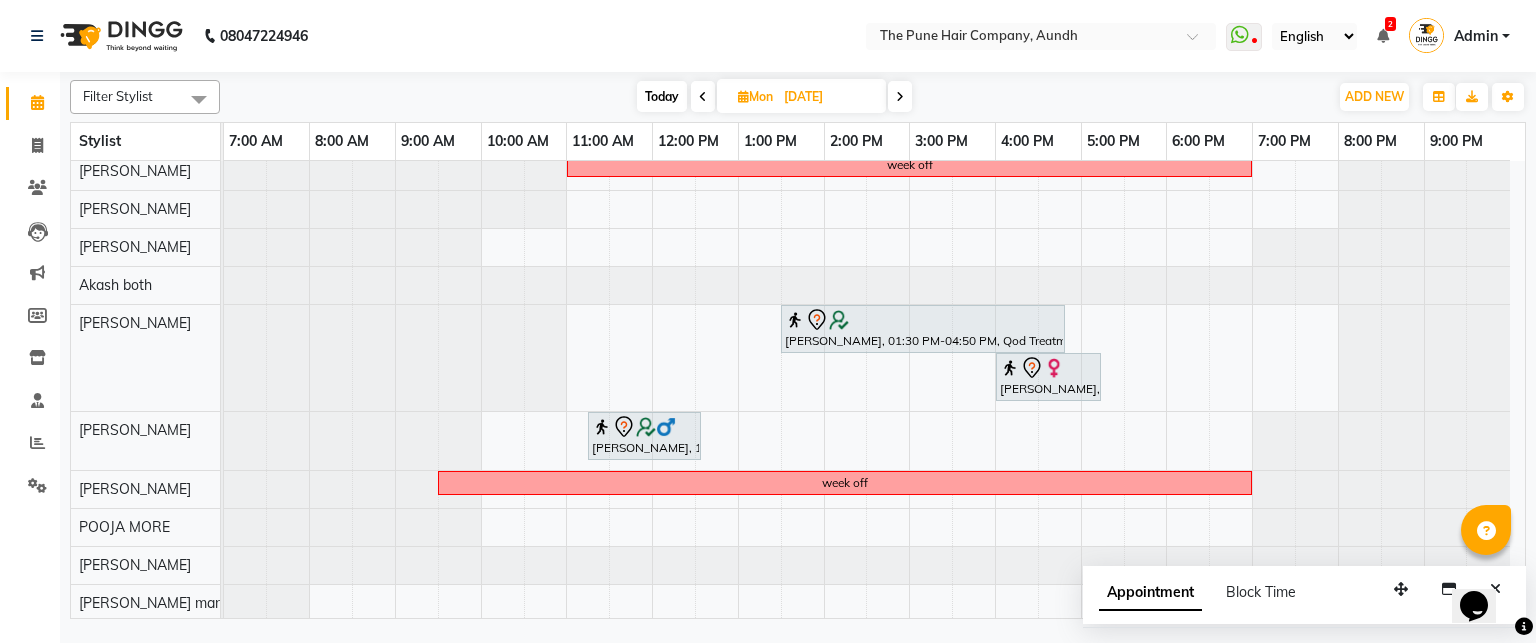click at bounding box center [900, 96] 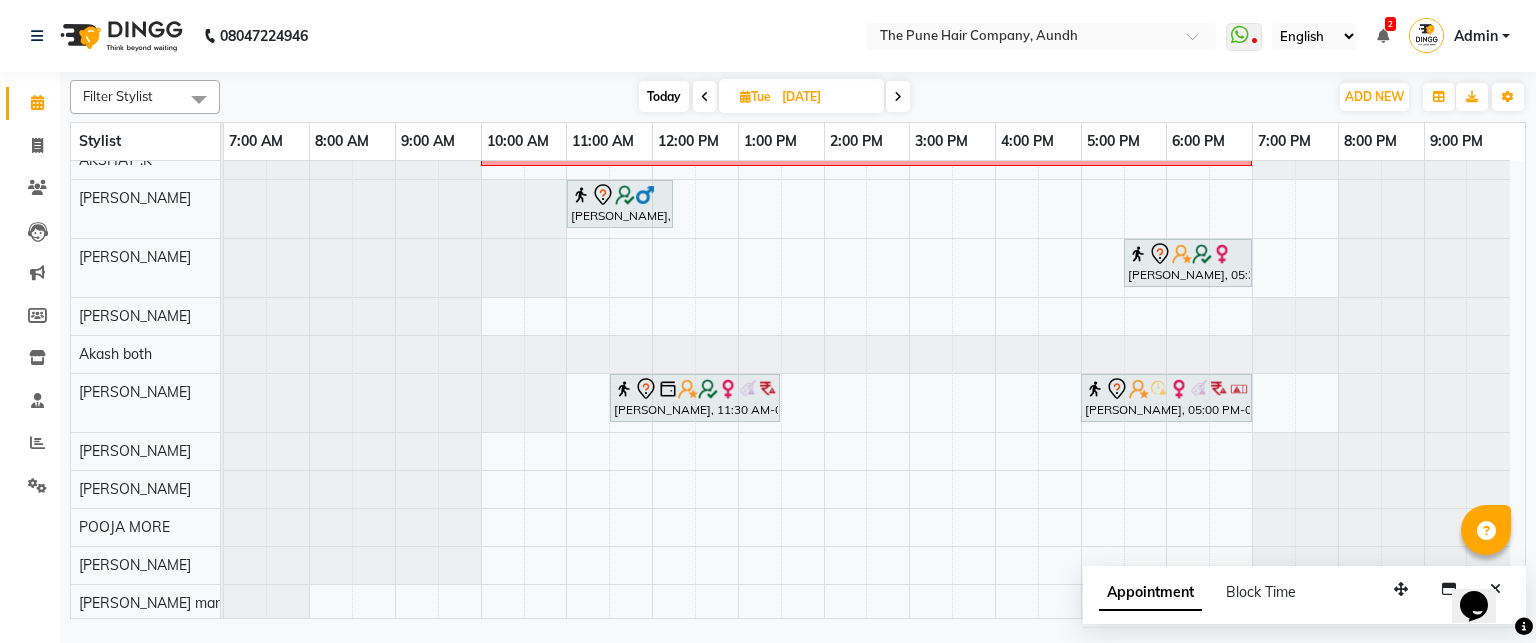click at bounding box center (898, 96) 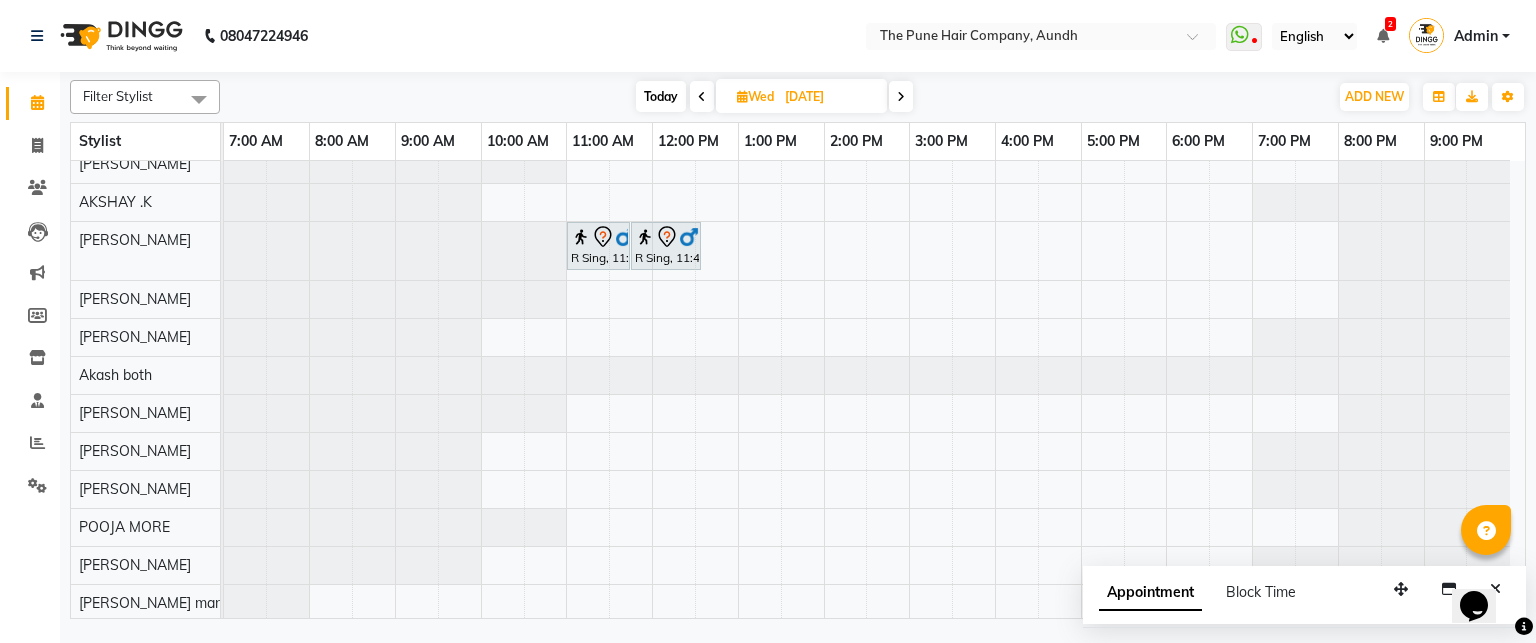 click on "Filter Stylist Select All Akash both AKSHAY .K harshal gaikwad kaif shaikh LAKKHAN SHINDE Nagesh Jadhav Nitish Desai  Pavan mane POOJA MORE Prasad Adhav  Prathmesh powar Shweta gotur Sonal saindane swapnil sonavane Today  Wed 16-07-2025 Toggle Dropdown Add Appointment Add Invoice Add Expense Add Attendance Add Client Add Transaction Toggle Dropdown Add Appointment Add Invoice Add Expense Add Attendance Add Client ADD NEW Toggle Dropdown Add Appointment Add Invoice Add Expense Add Attendance Add Client Add Transaction Filter Stylist Select All Akash both AKSHAY .K harshal gaikwad kaif shaikh LAKKHAN SHINDE Nagesh Jadhav Nitish Desai  Pavan mane POOJA MORE Prasad Adhav  Prathmesh powar Shweta gotur Sonal saindane swapnil sonavane Group By  Staff View   Room View  View as Vertical  Vertical - Week View  Horizontal  Horizontal - Week View  List  Toggle Dropdown Calendar Settings Manage Tags   Arrange Stylists   Reset Stylists  Full Screen Appointment Form Zoom 50% Stylist 7:00 AM 8:00 AM 9:00 AM 10:00 AM 11:00 AM" 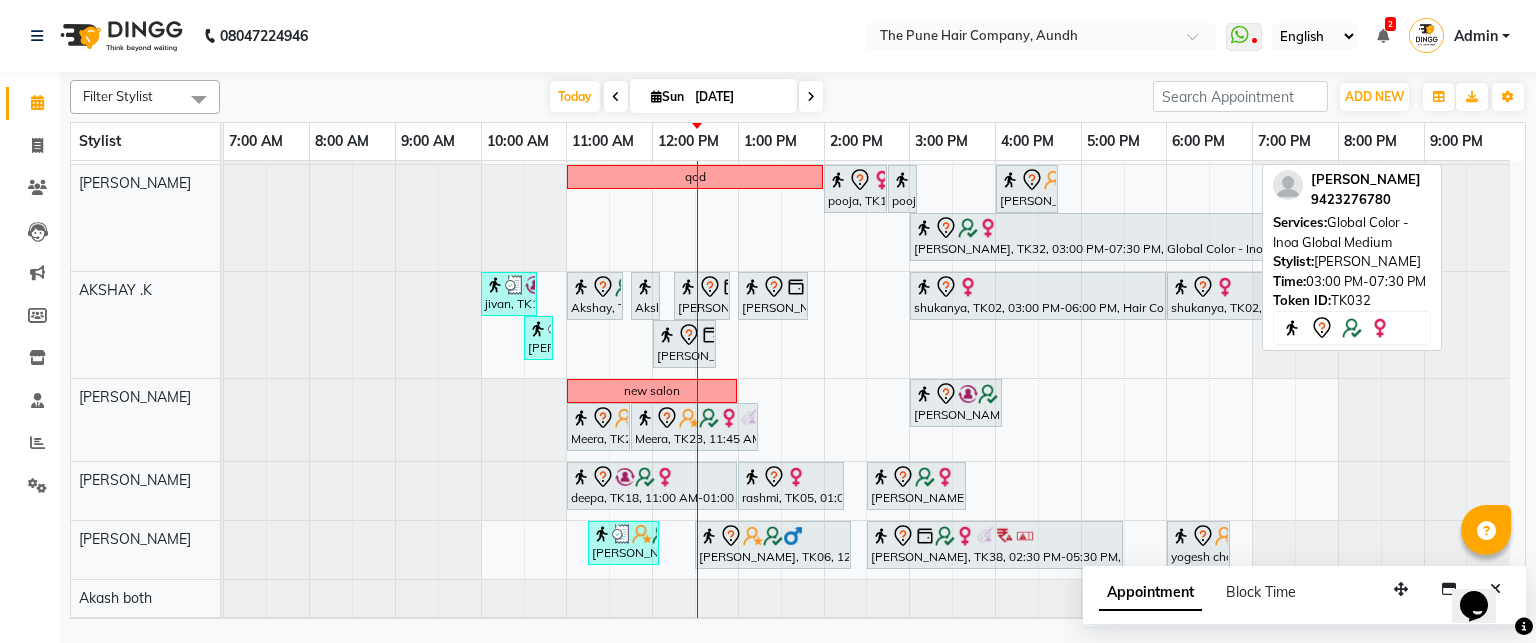 scroll, scrollTop: 58, scrollLeft: 0, axis: vertical 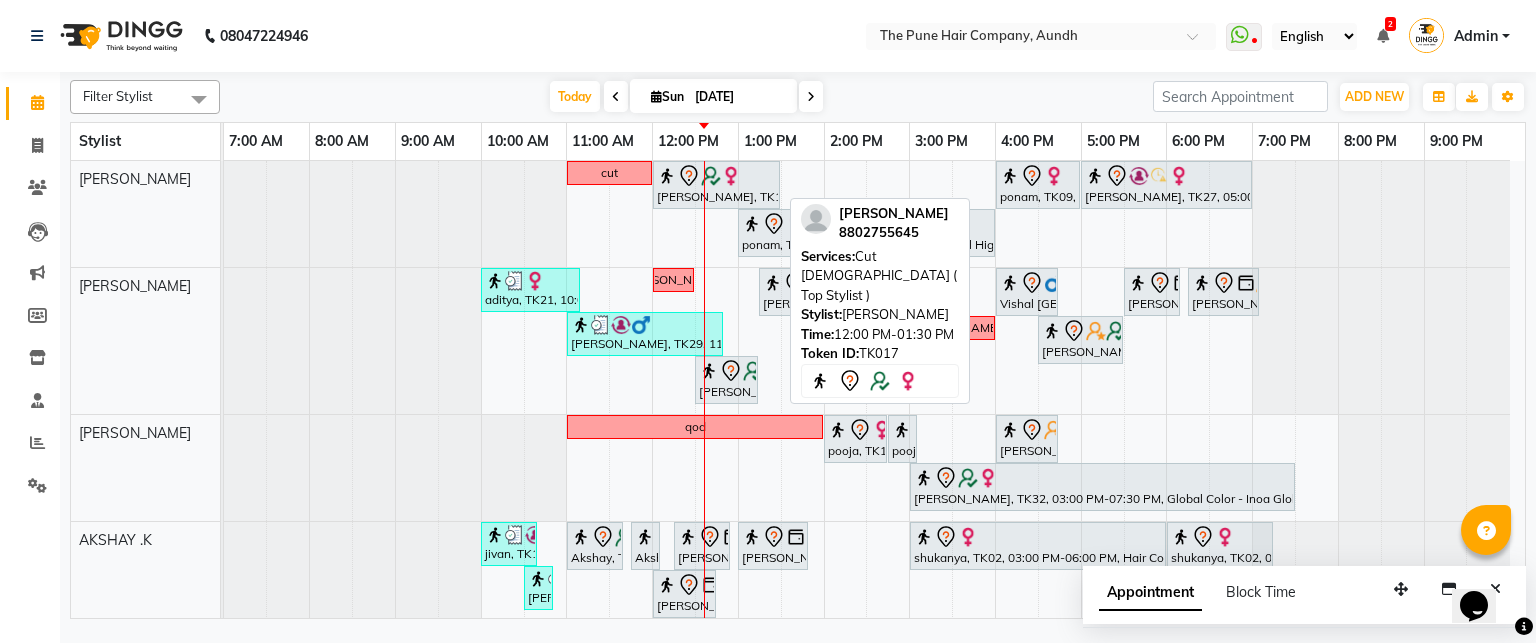 click 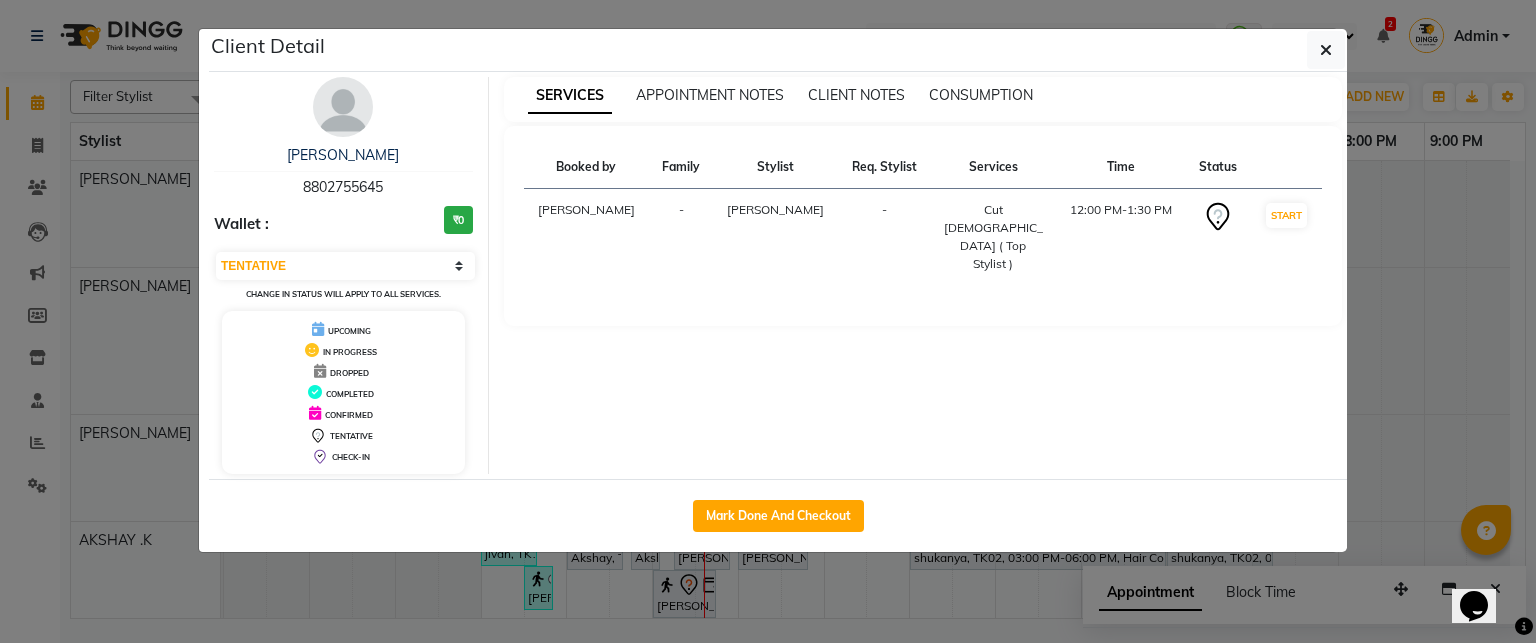 click on "Mark Done And Checkout" 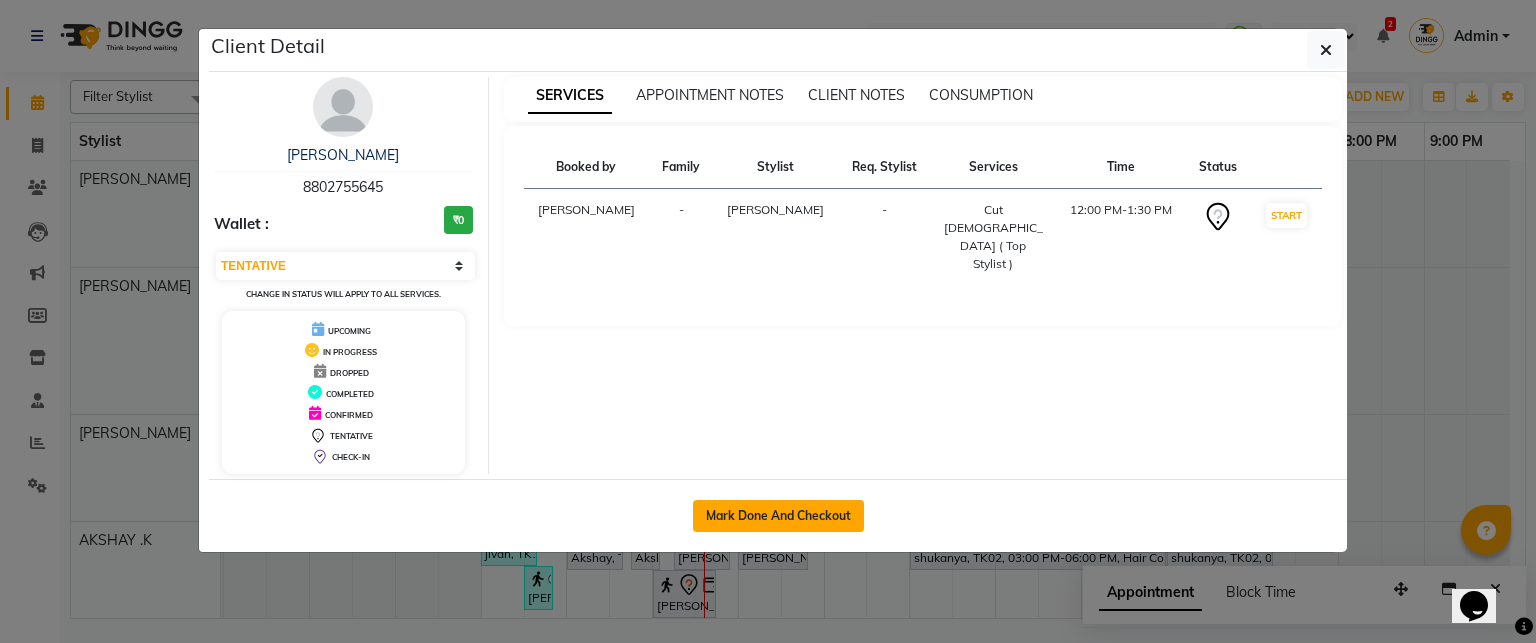 click on "Mark Done And Checkout" 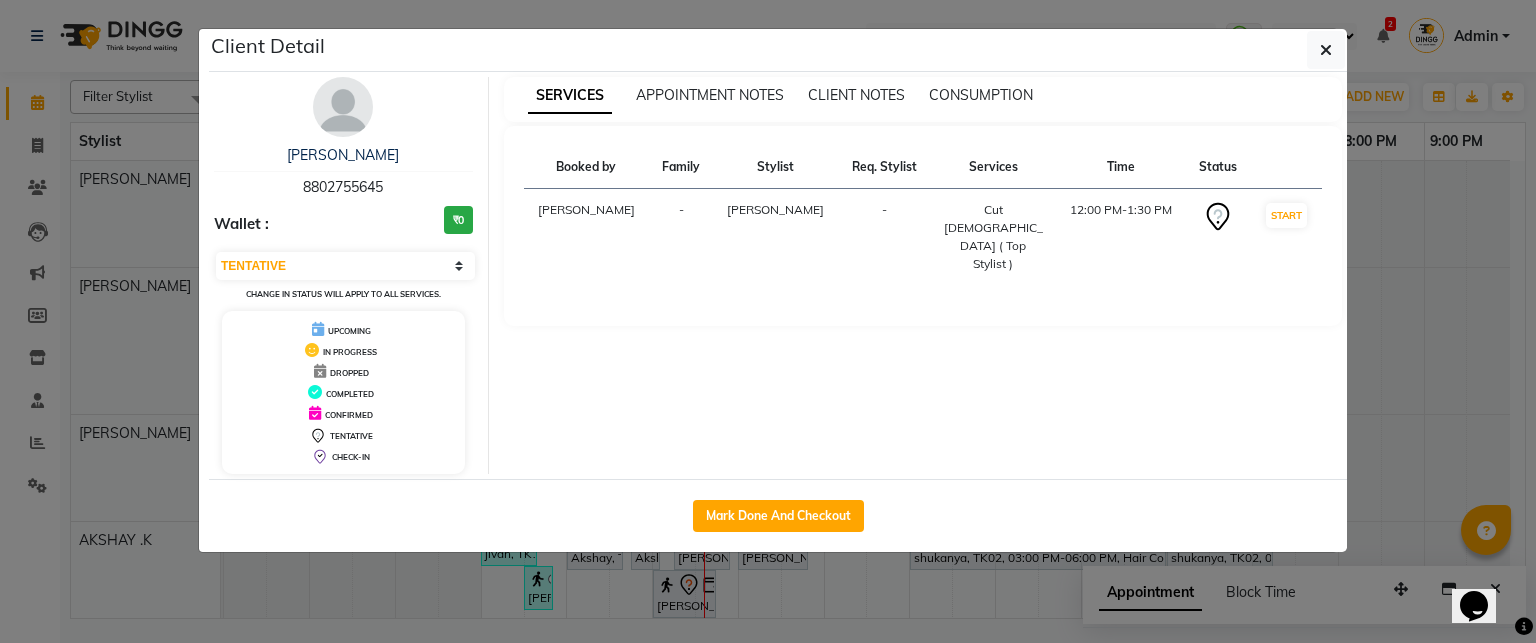 select on "service" 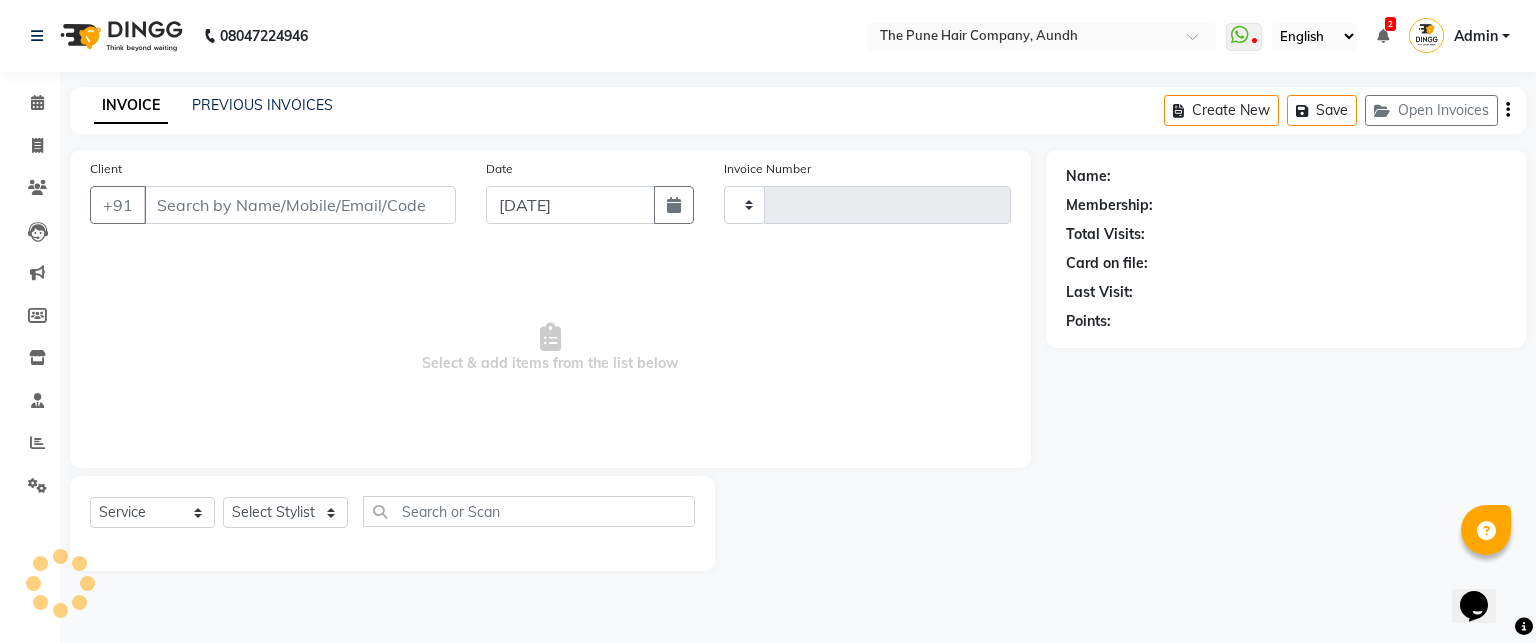 type on "3090" 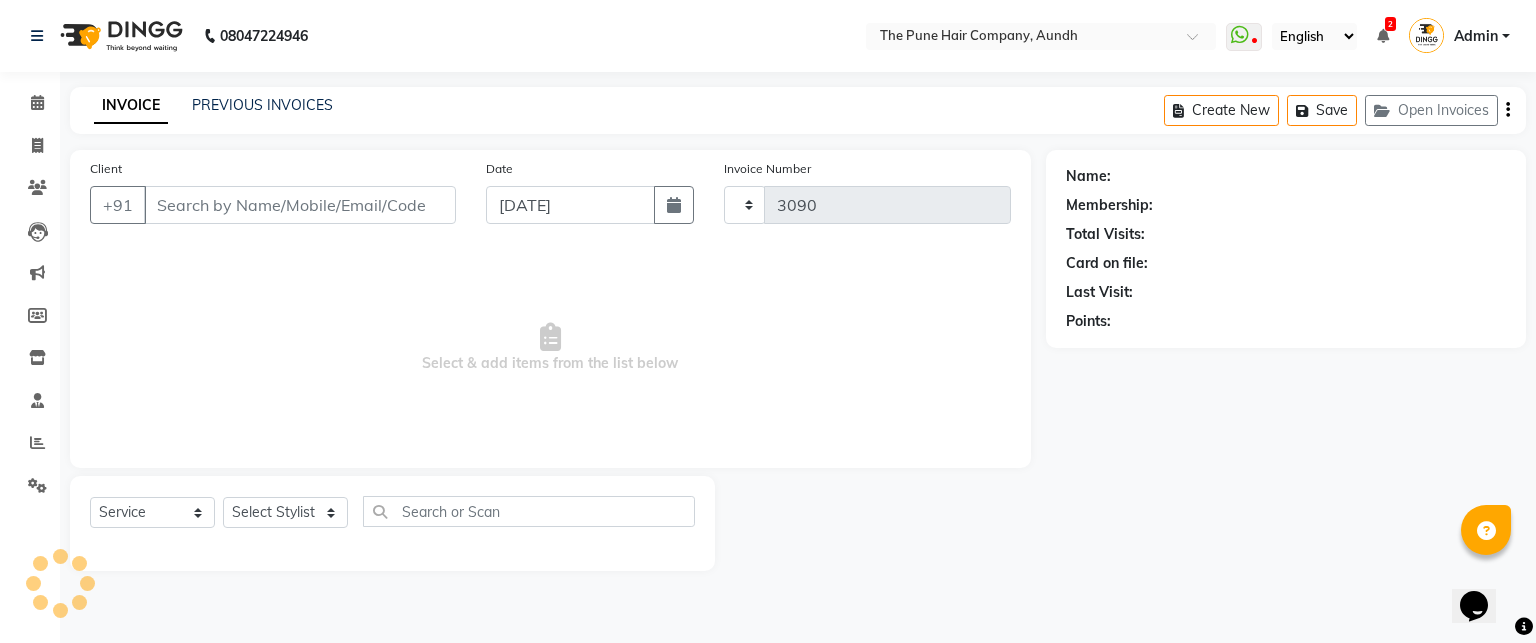 select on "106" 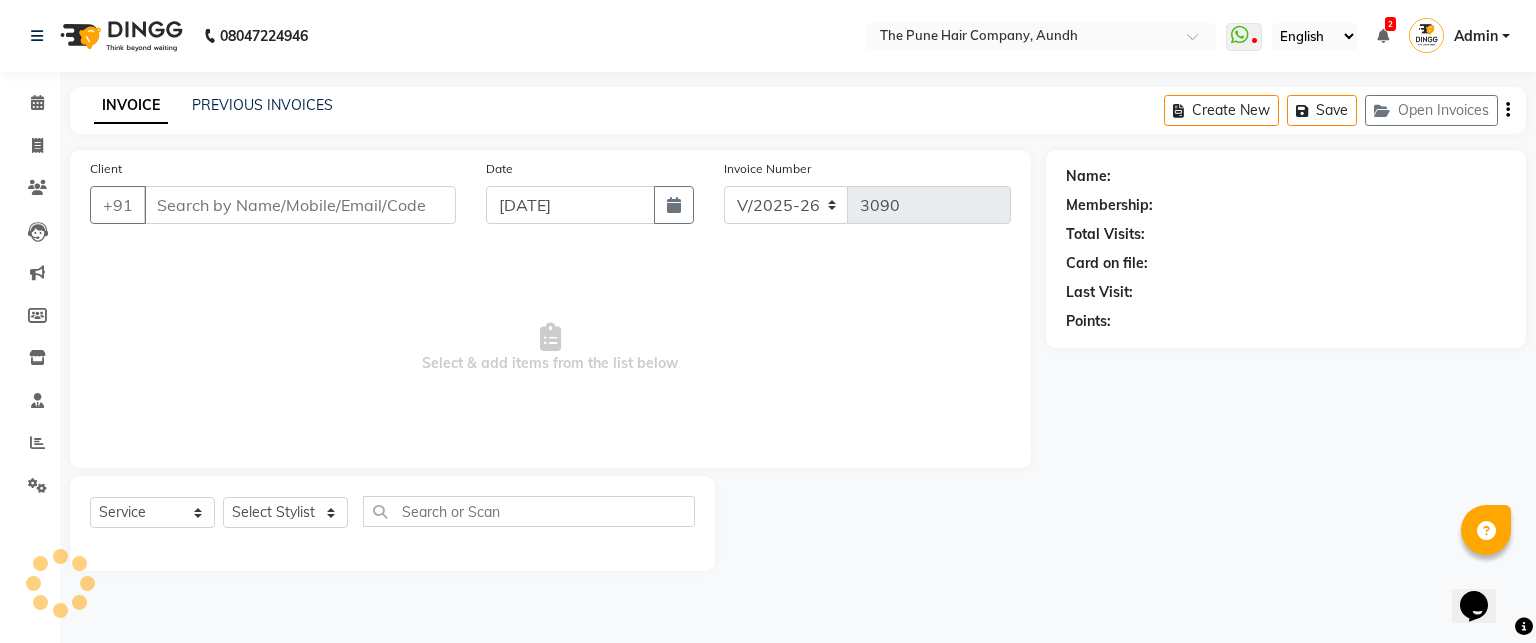 type on "8802755645" 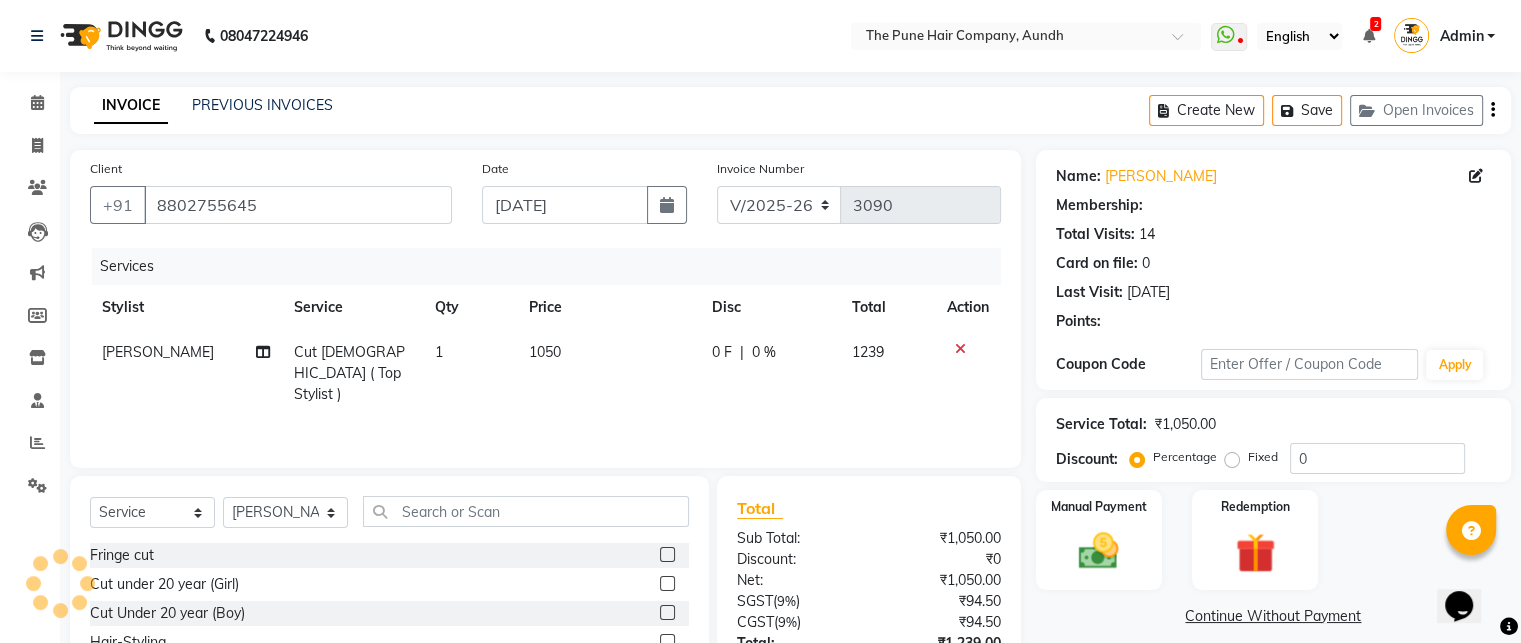 select on "1: Object" 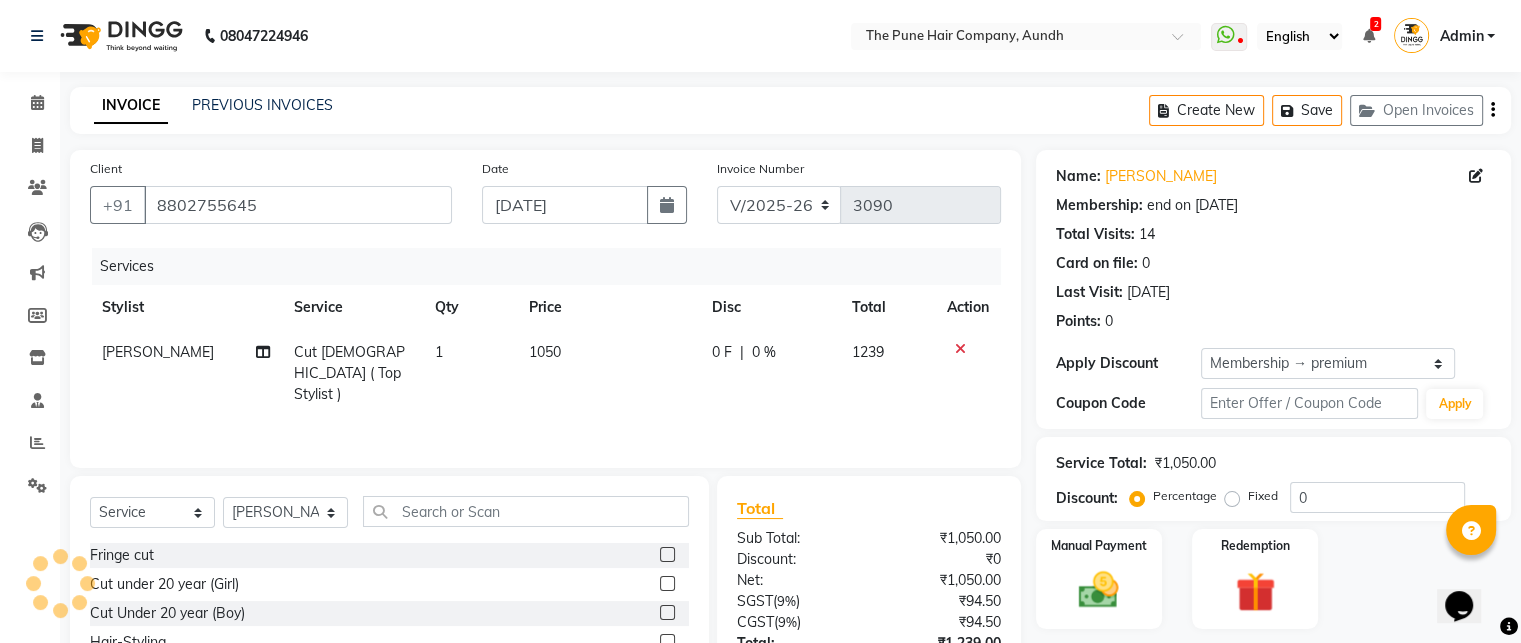 type on "20" 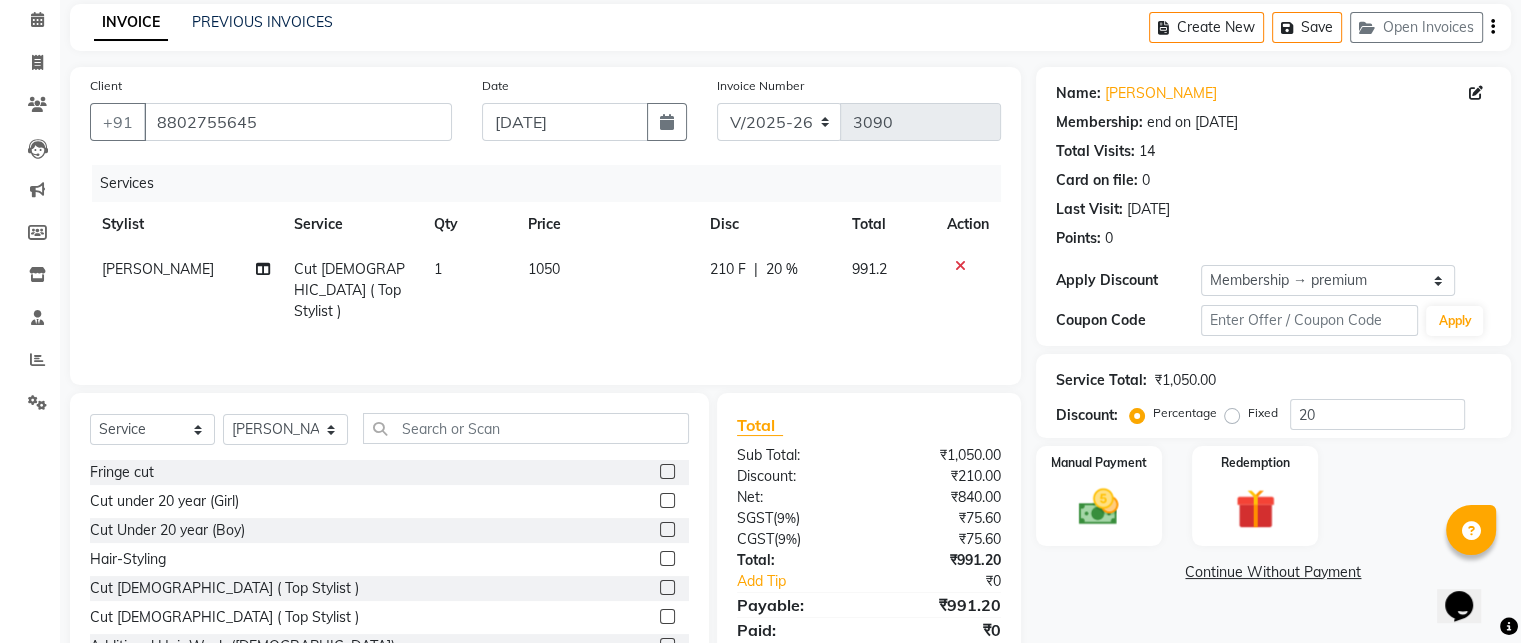 scroll, scrollTop: 158, scrollLeft: 0, axis: vertical 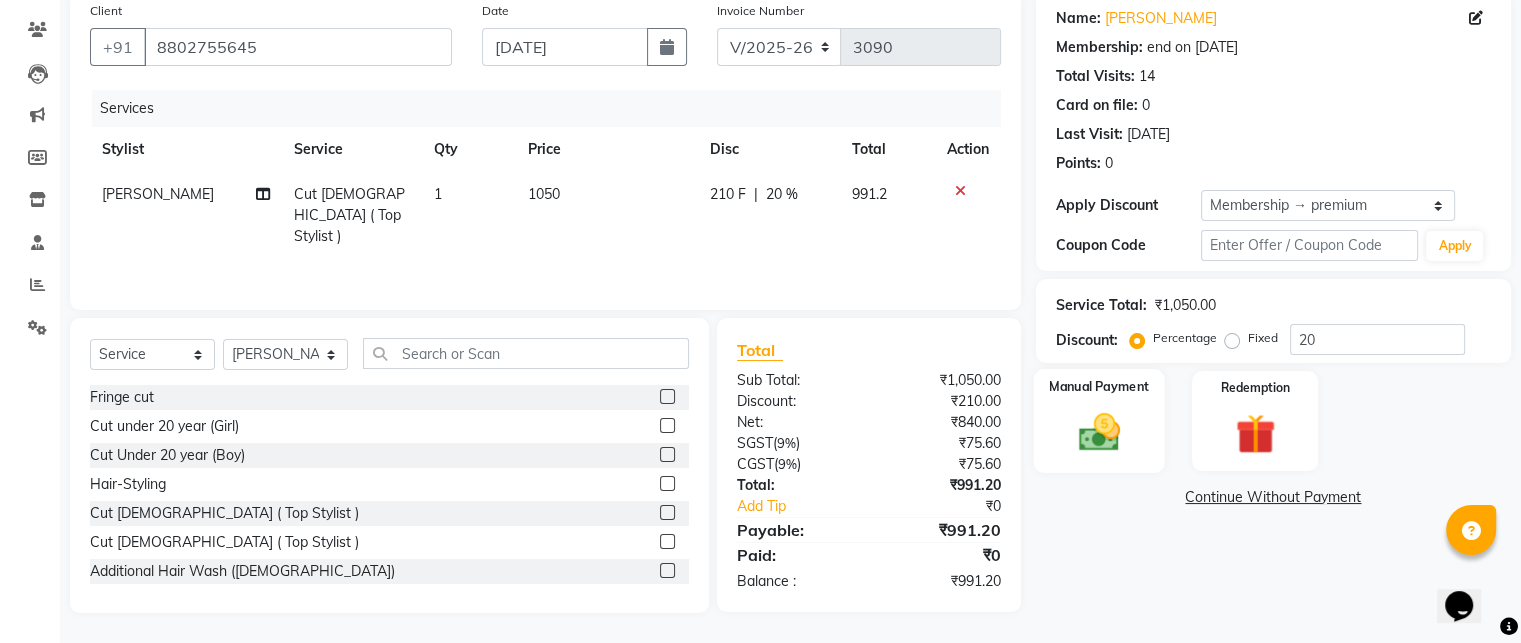 click 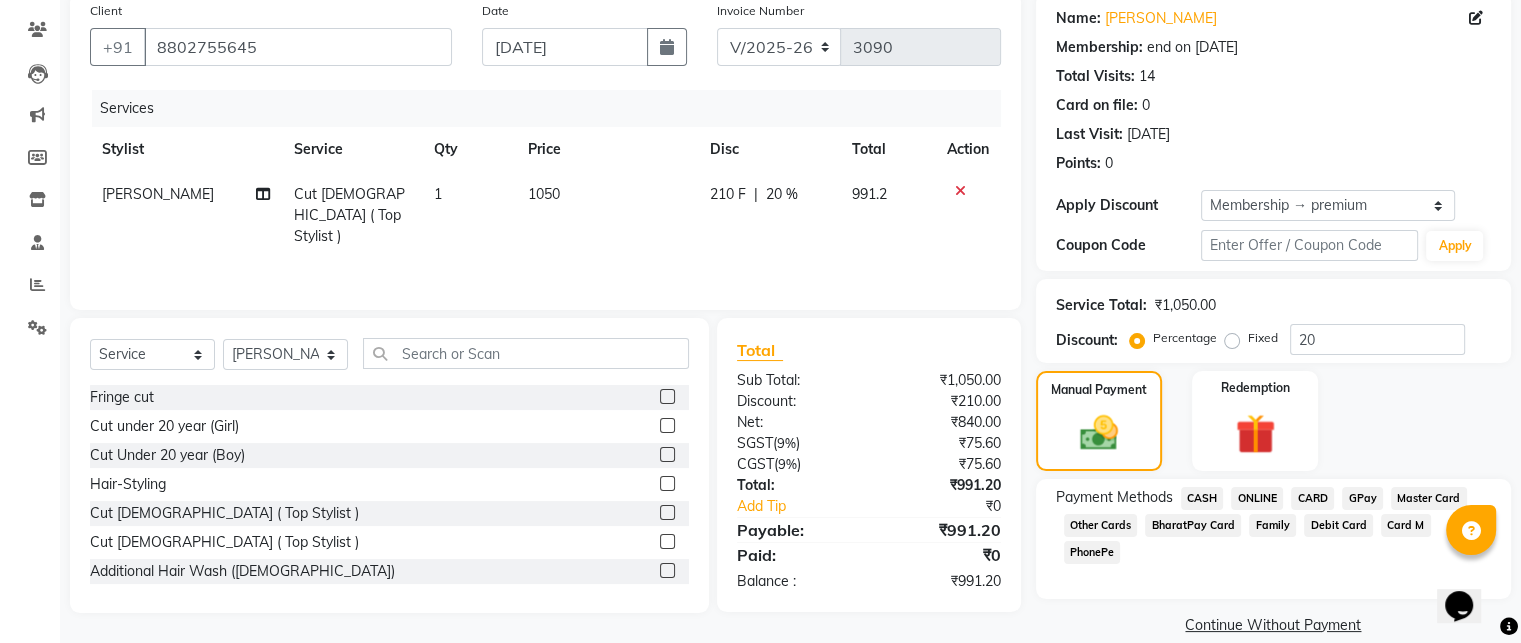 click on "ONLINE" 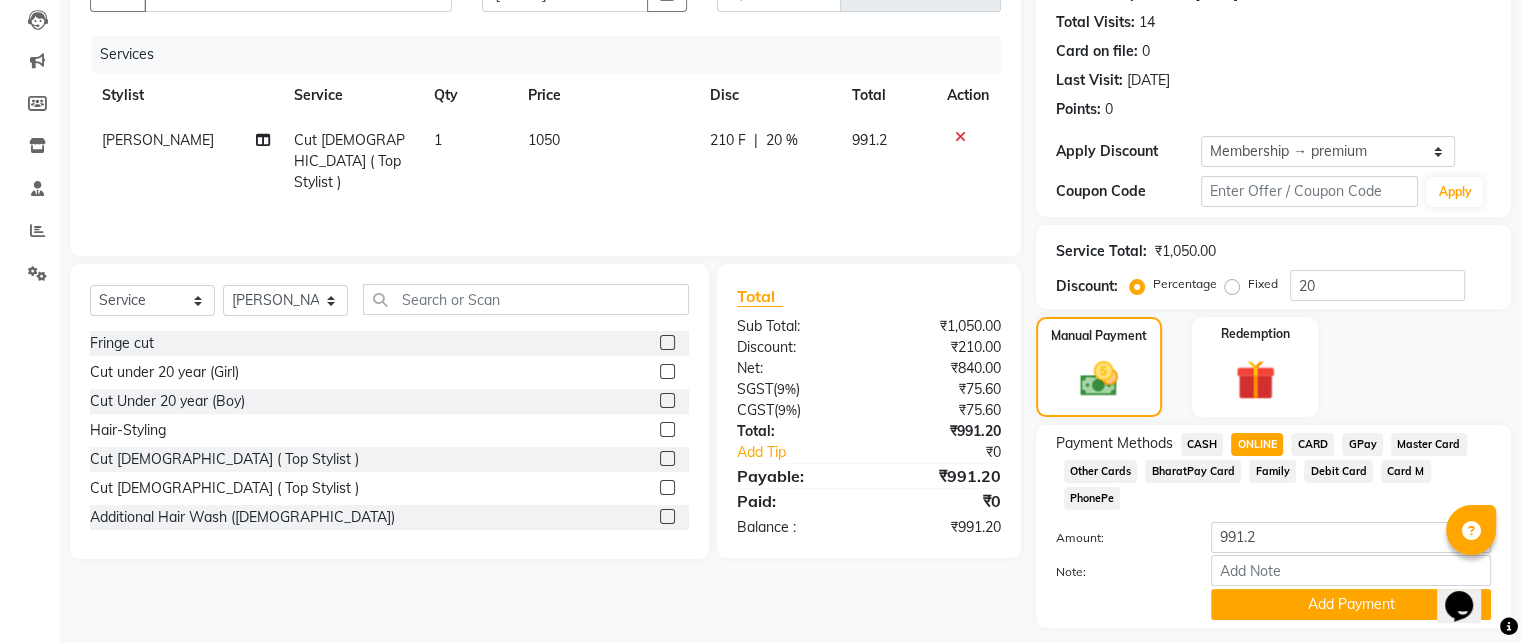scroll, scrollTop: 243, scrollLeft: 0, axis: vertical 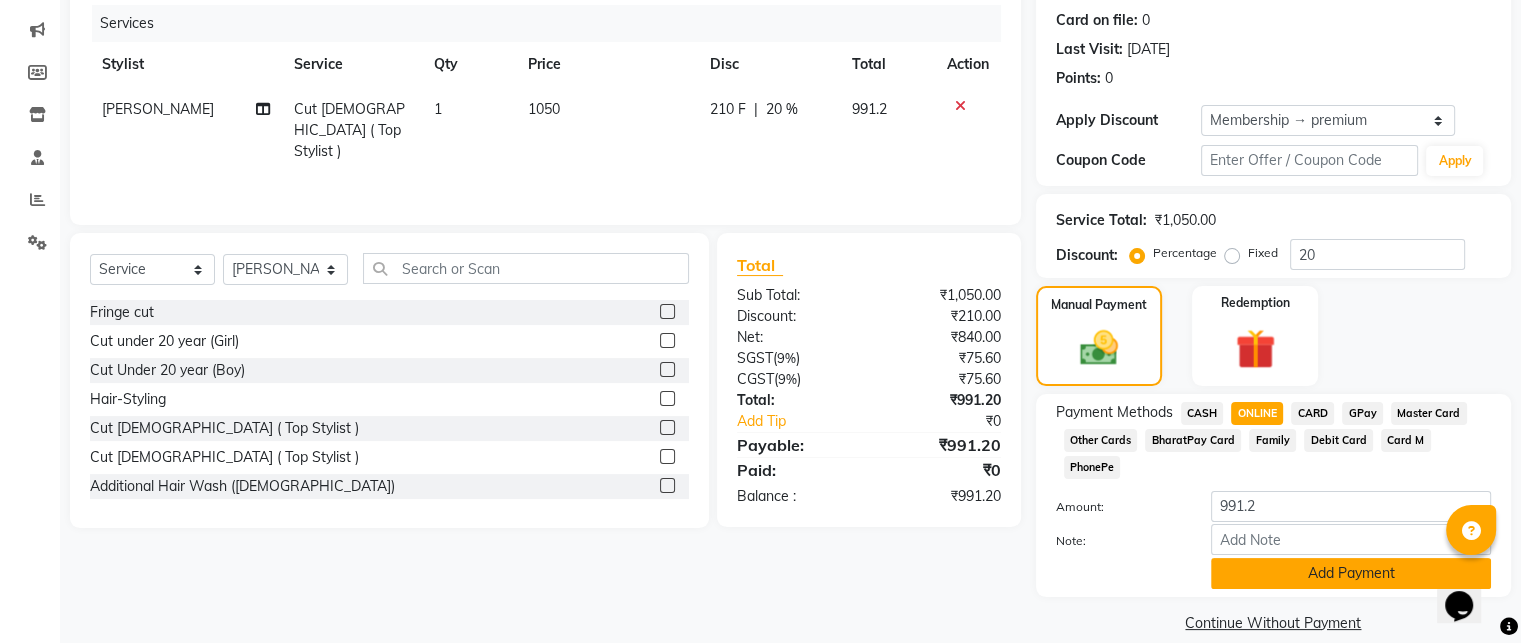 click on "Add Payment" 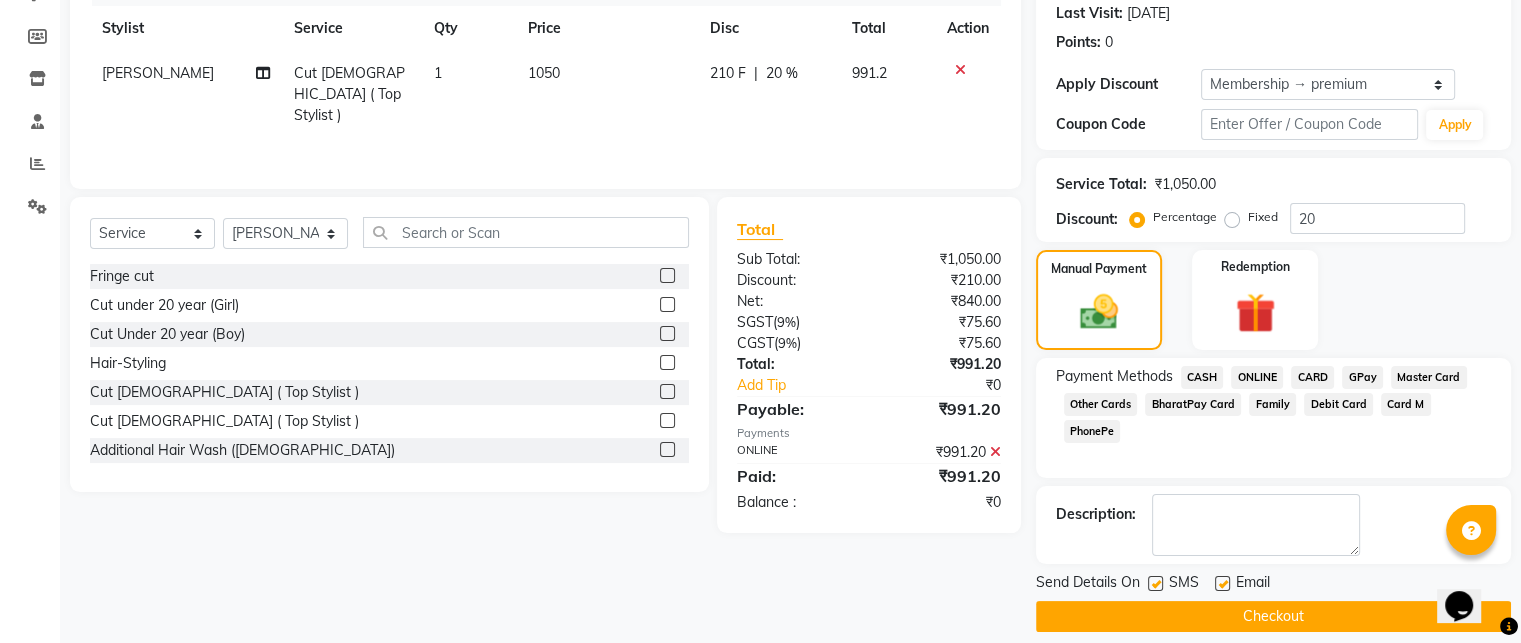 scroll, scrollTop: 296, scrollLeft: 0, axis: vertical 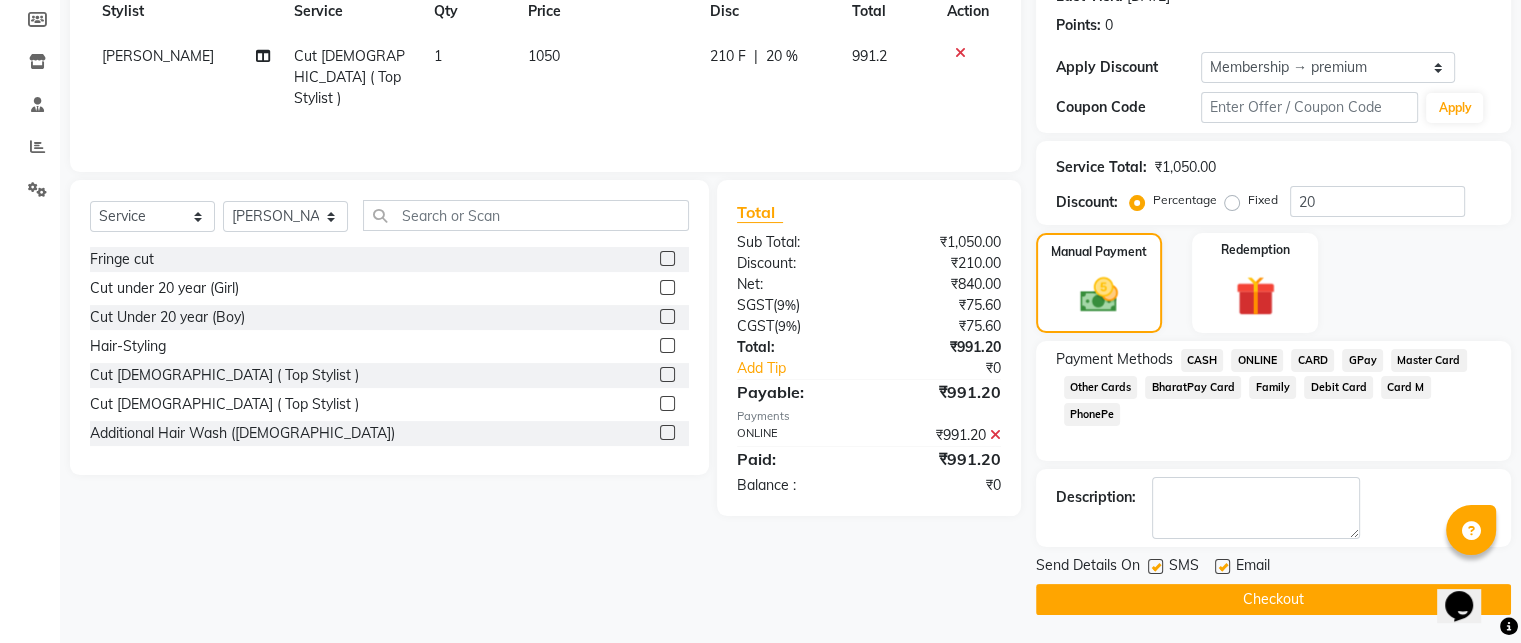 click on "Checkout" 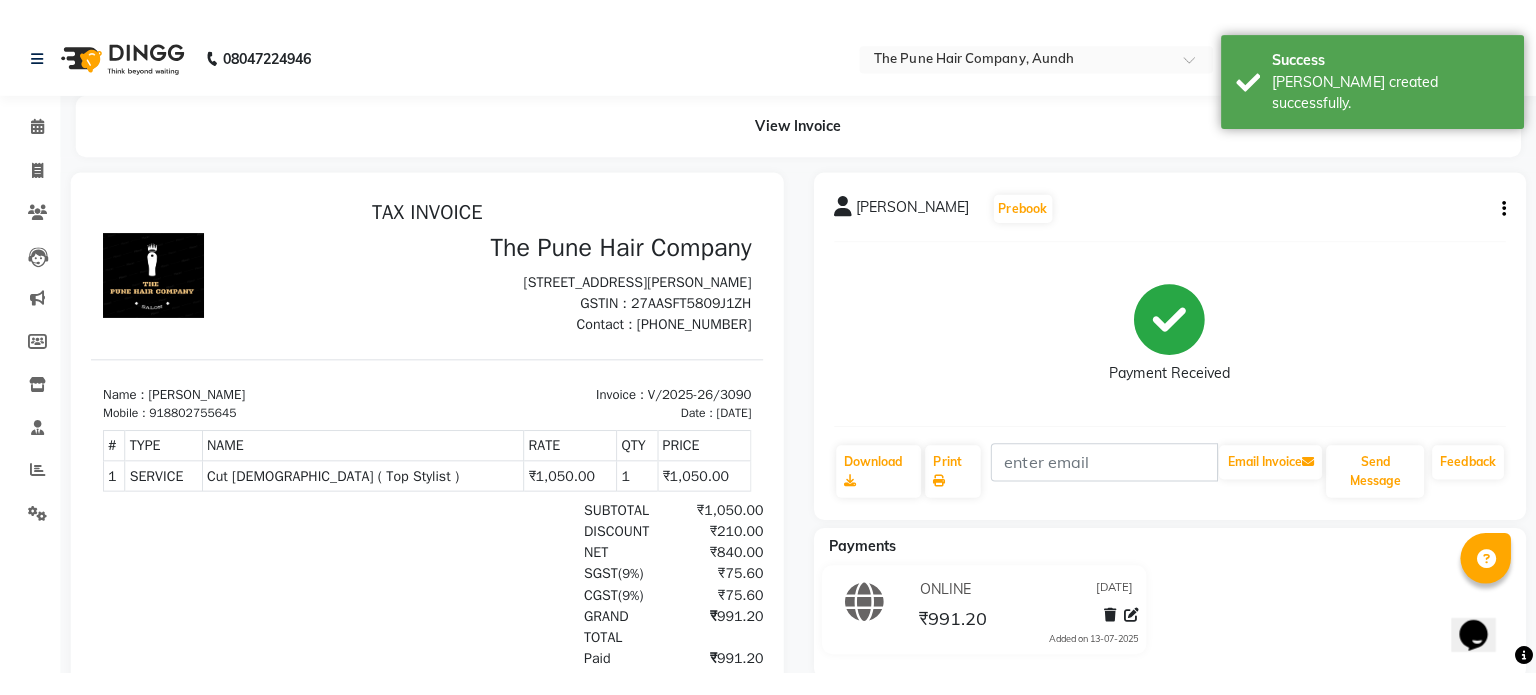 scroll, scrollTop: 0, scrollLeft: 0, axis: both 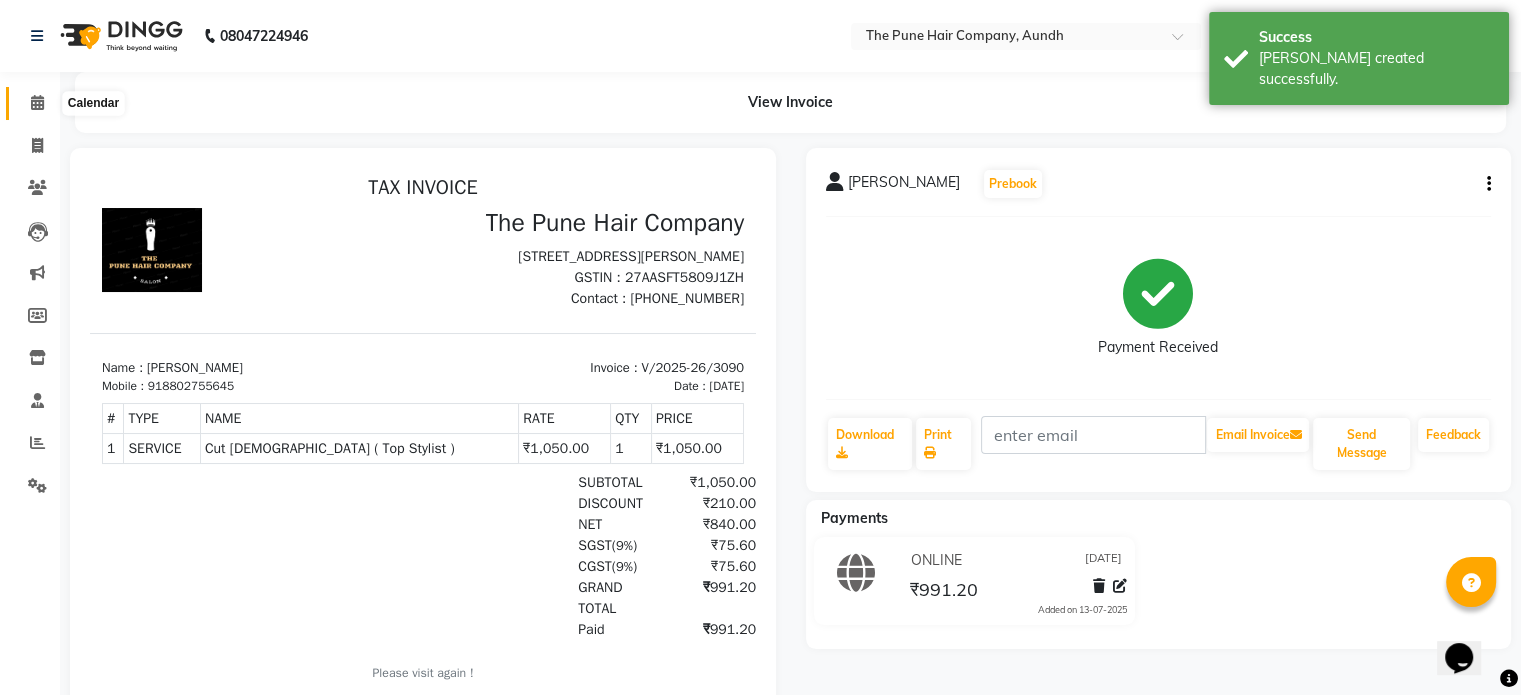 click 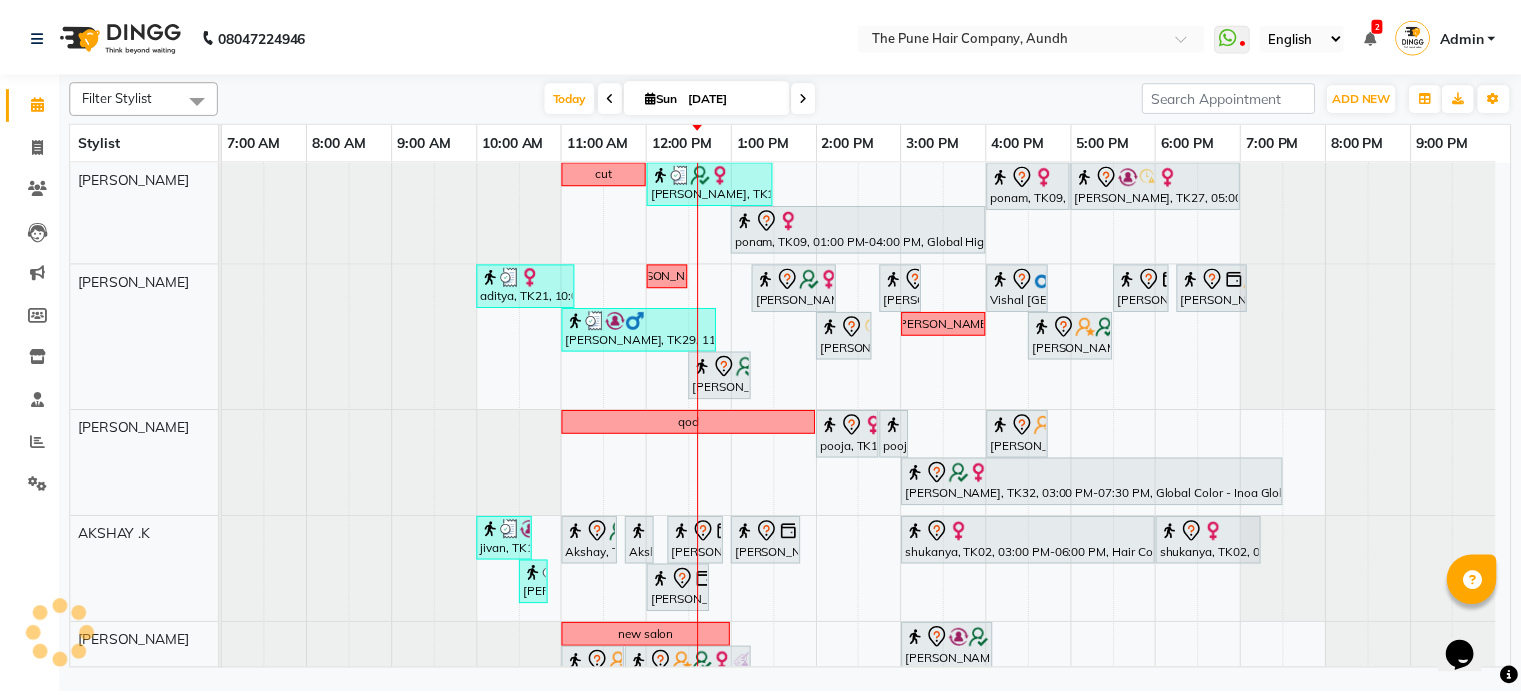 scroll, scrollTop: 0, scrollLeft: 0, axis: both 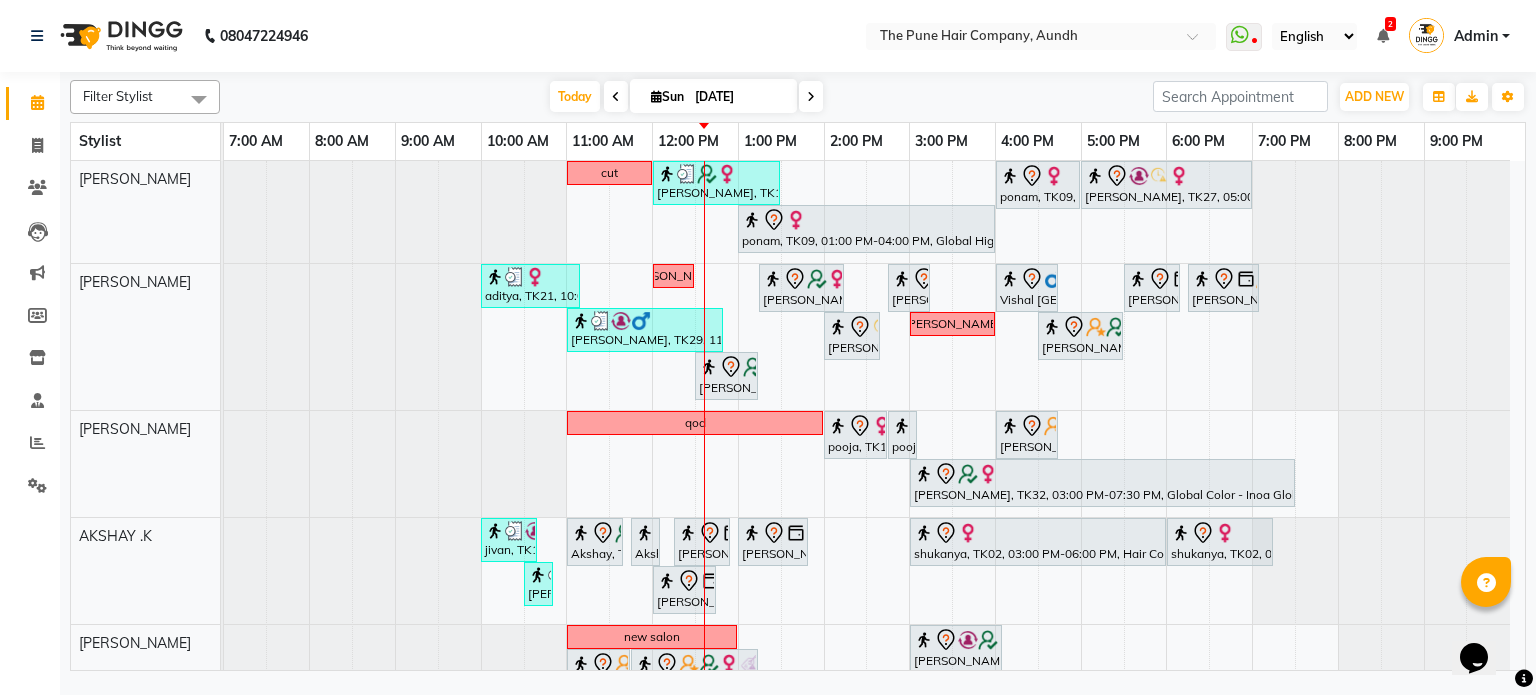click at bounding box center [811, 96] 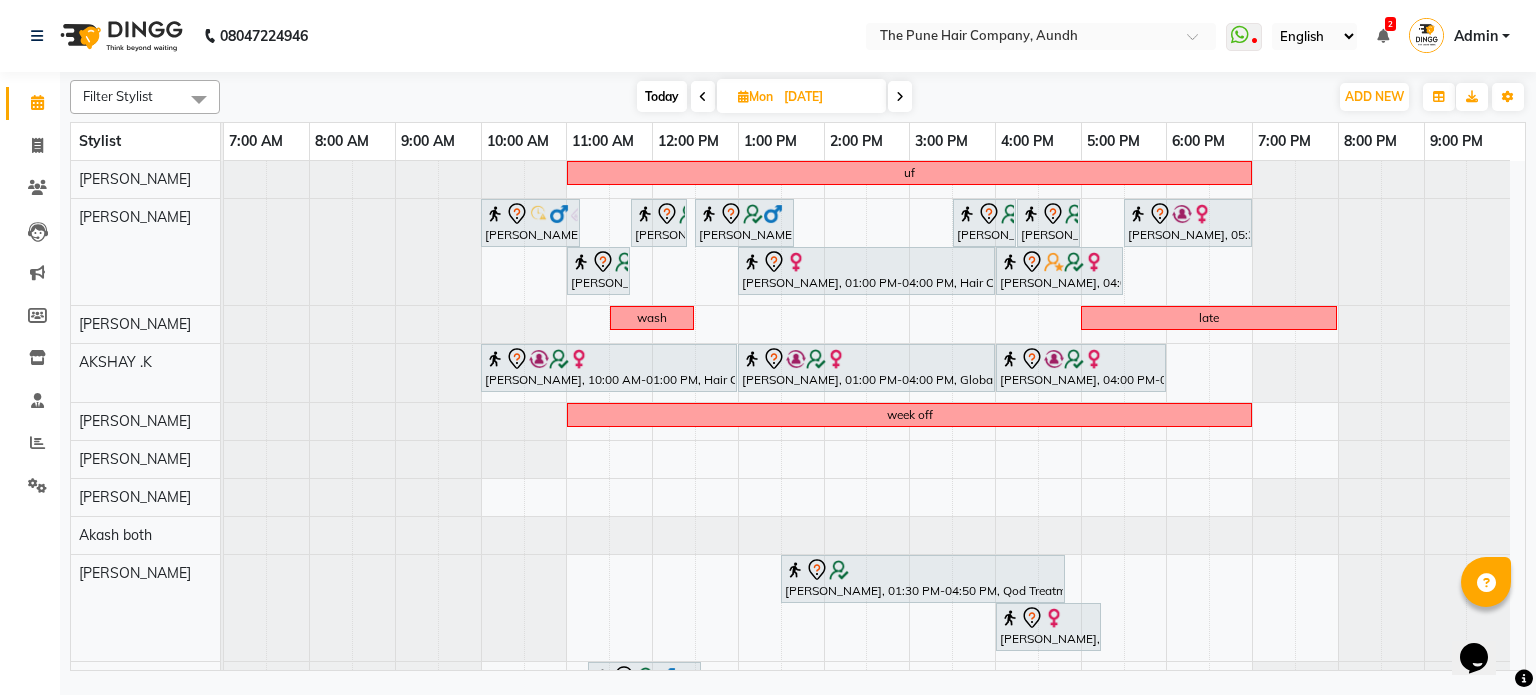 click on "Today" at bounding box center [662, 96] 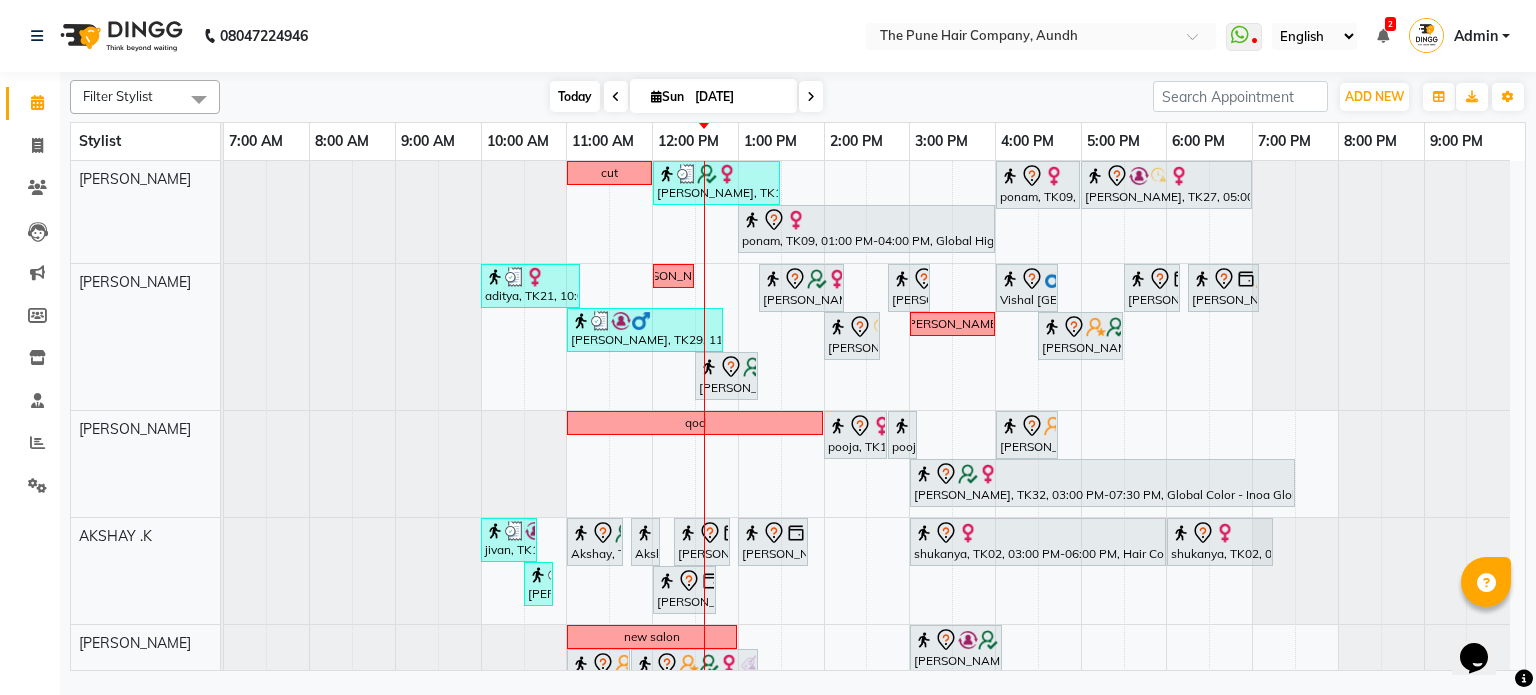 click on "Today" at bounding box center (575, 96) 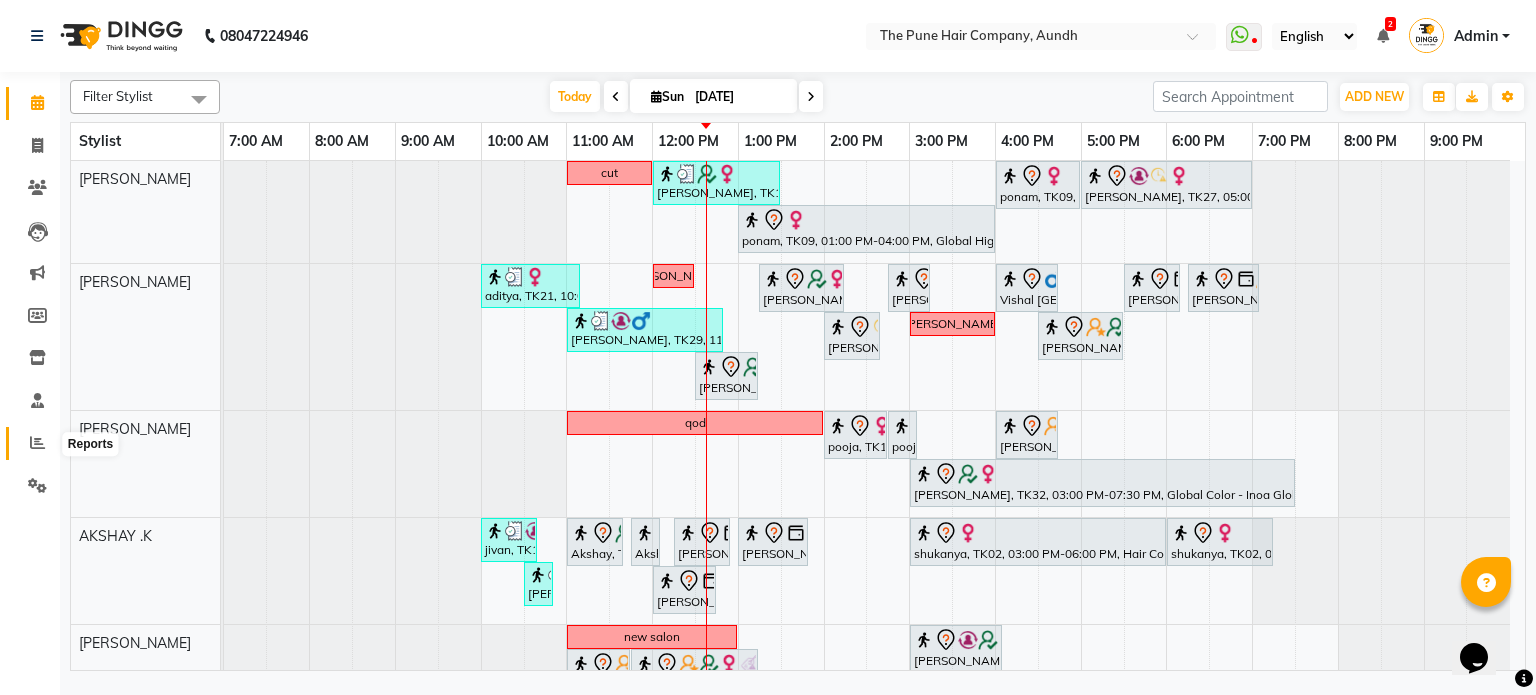 click 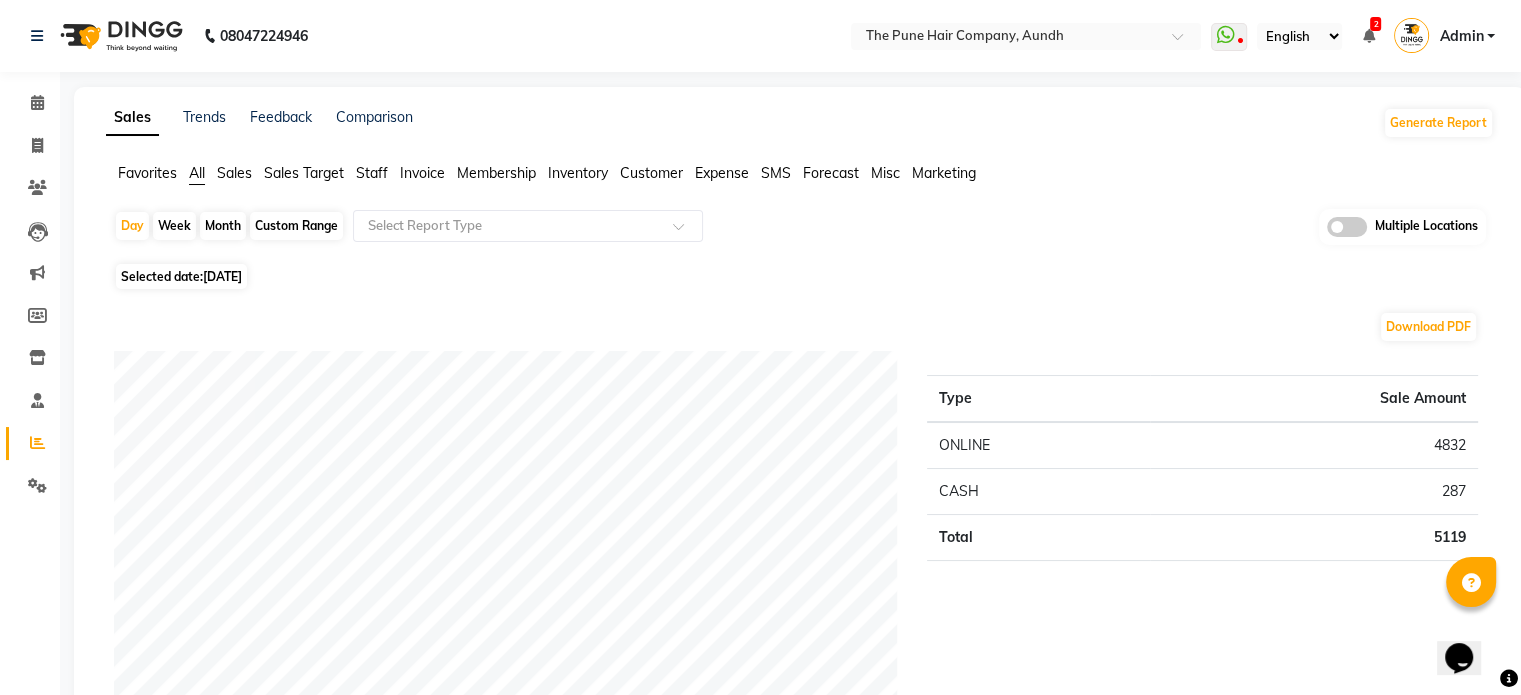 click on "Month" 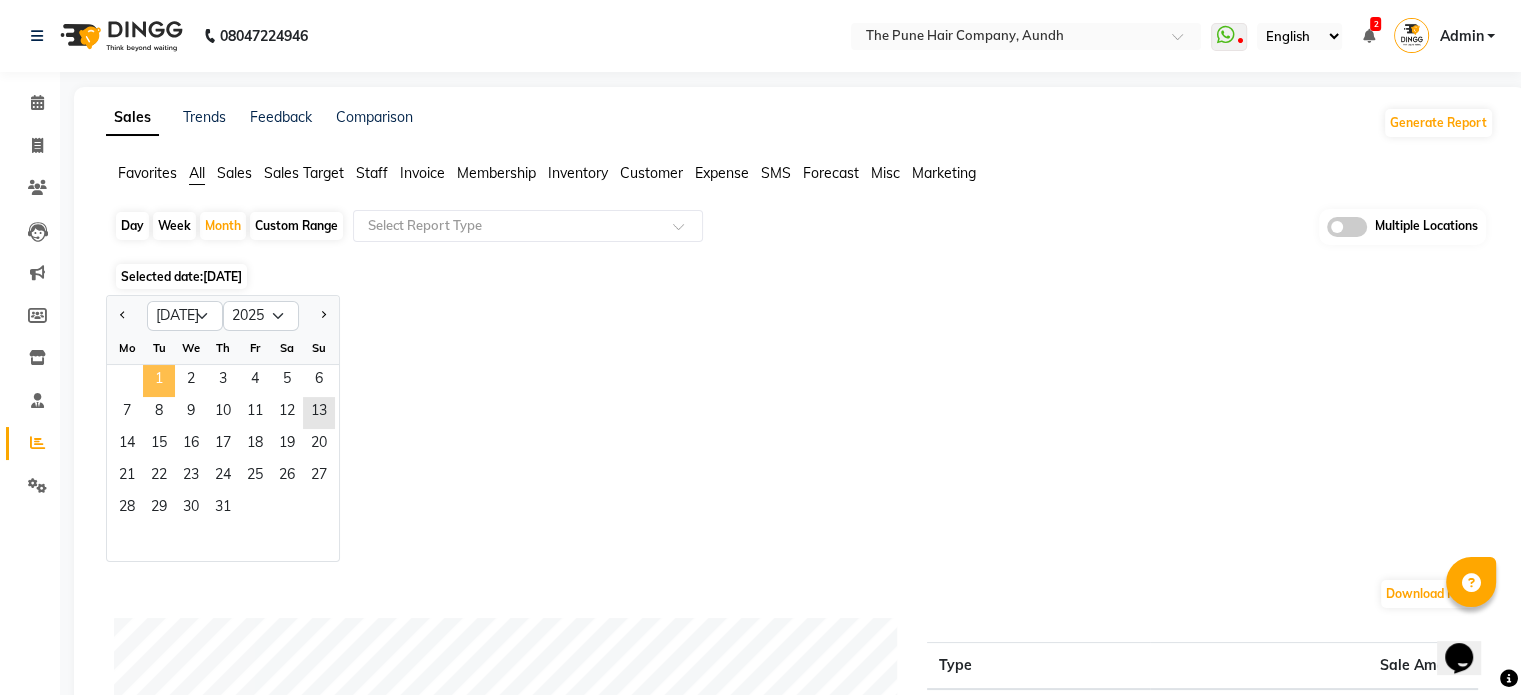 click on "1" 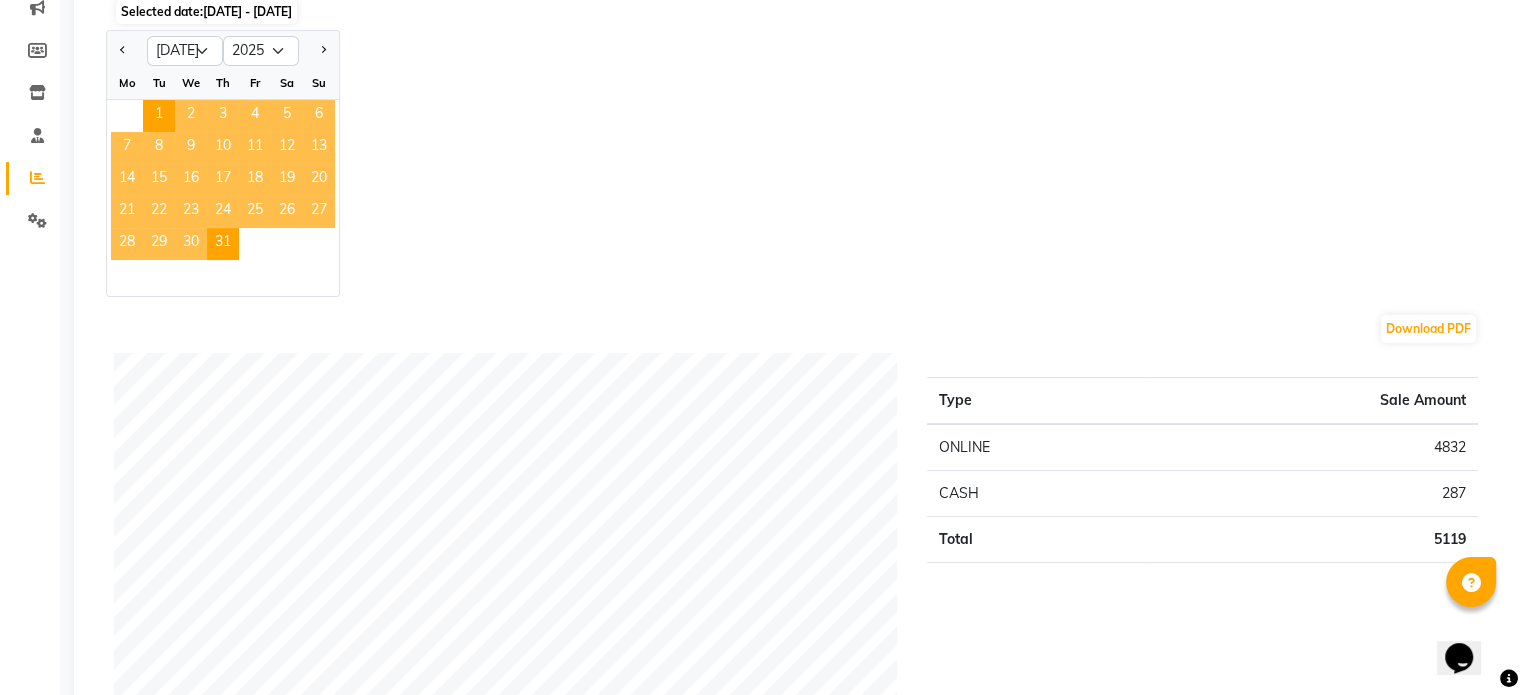 scroll, scrollTop: 100, scrollLeft: 0, axis: vertical 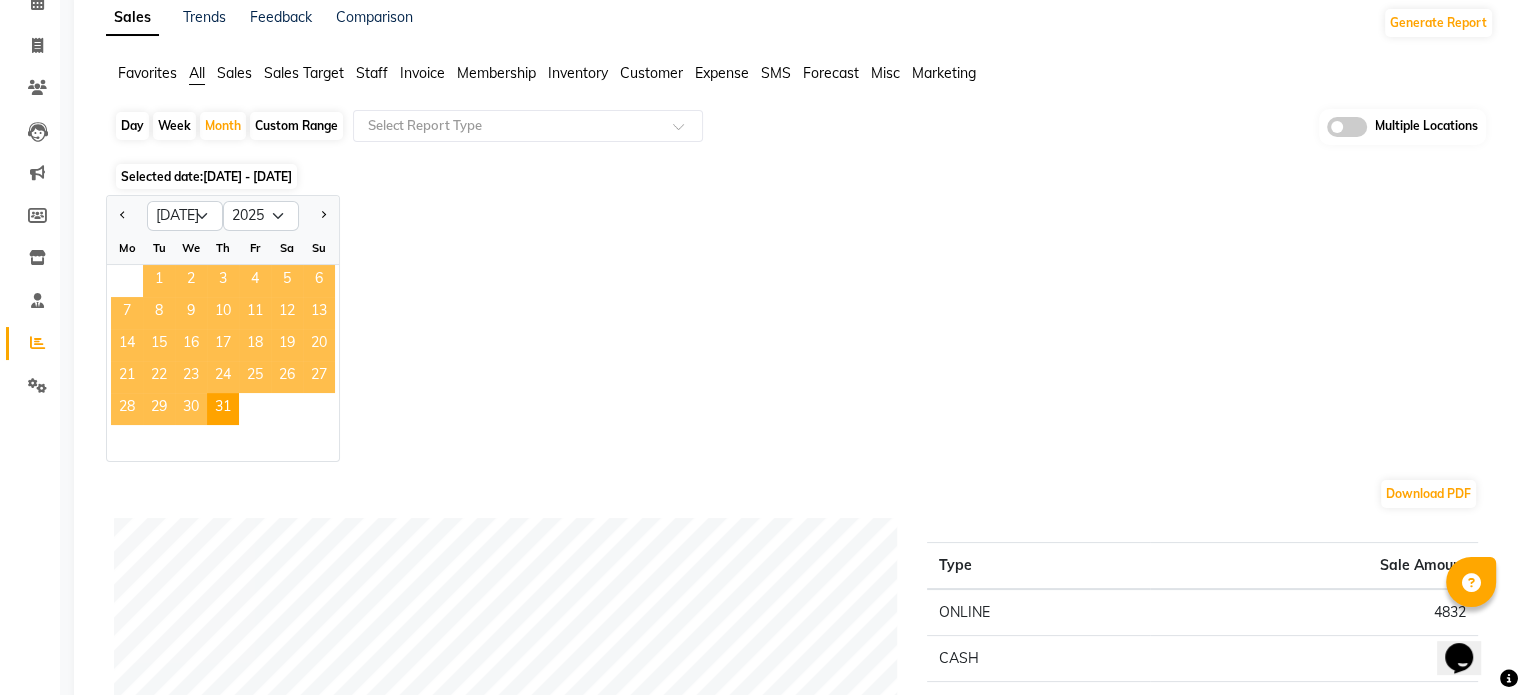 click on "1" 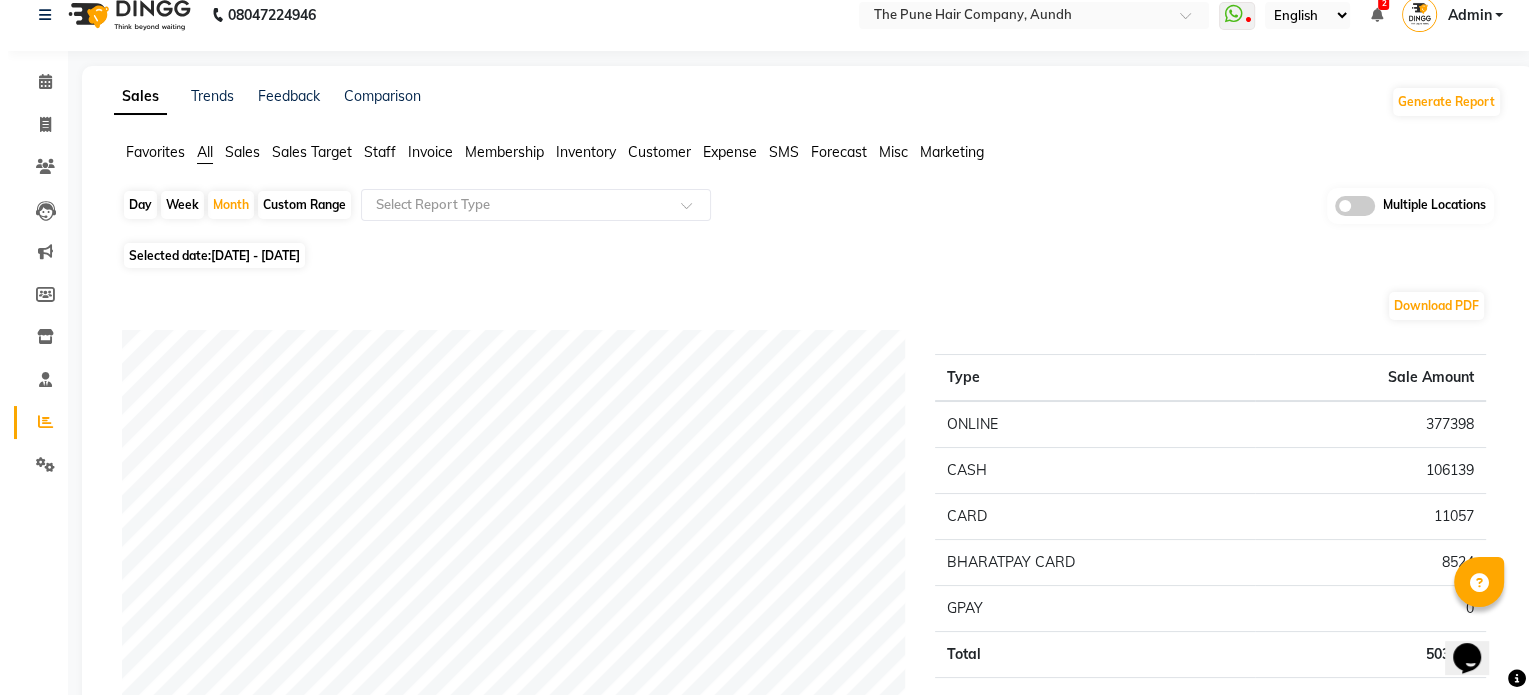 scroll, scrollTop: 0, scrollLeft: 0, axis: both 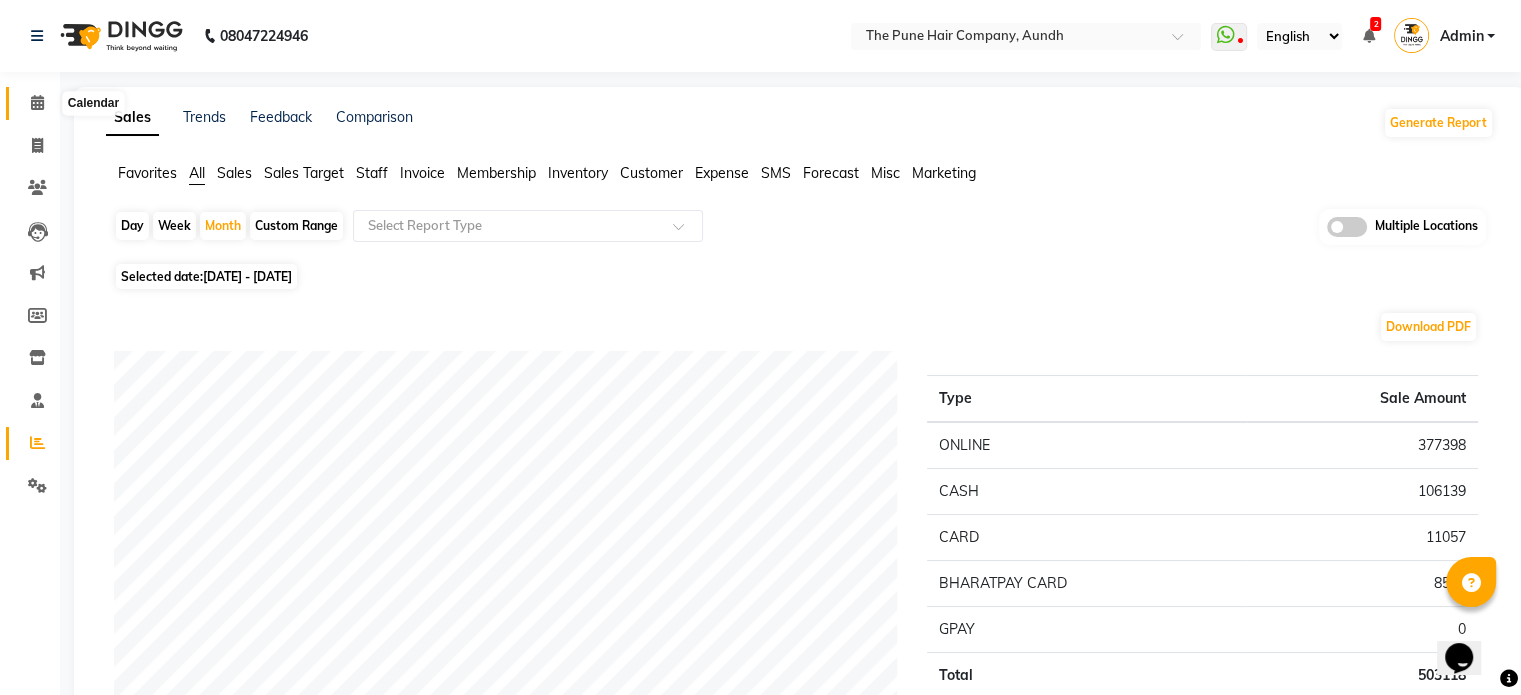 click 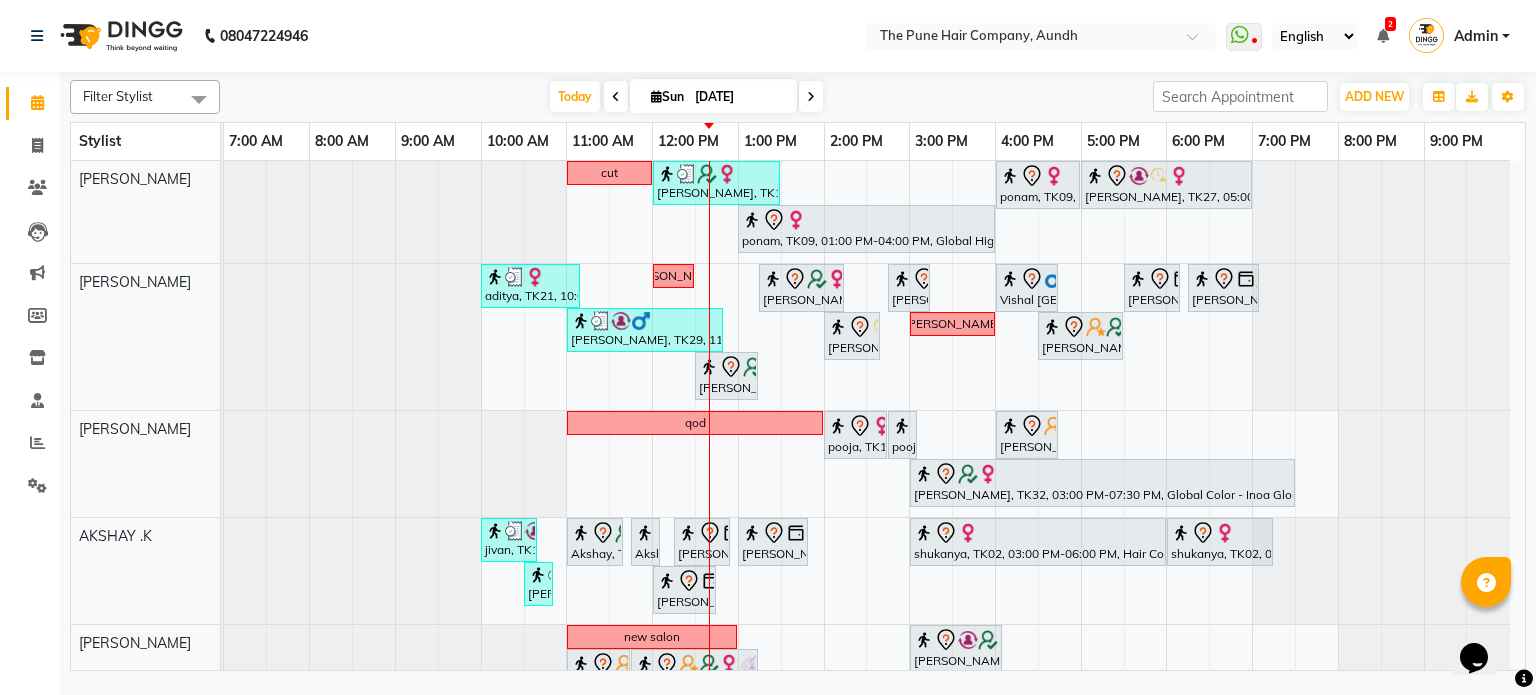 click at bounding box center [811, 96] 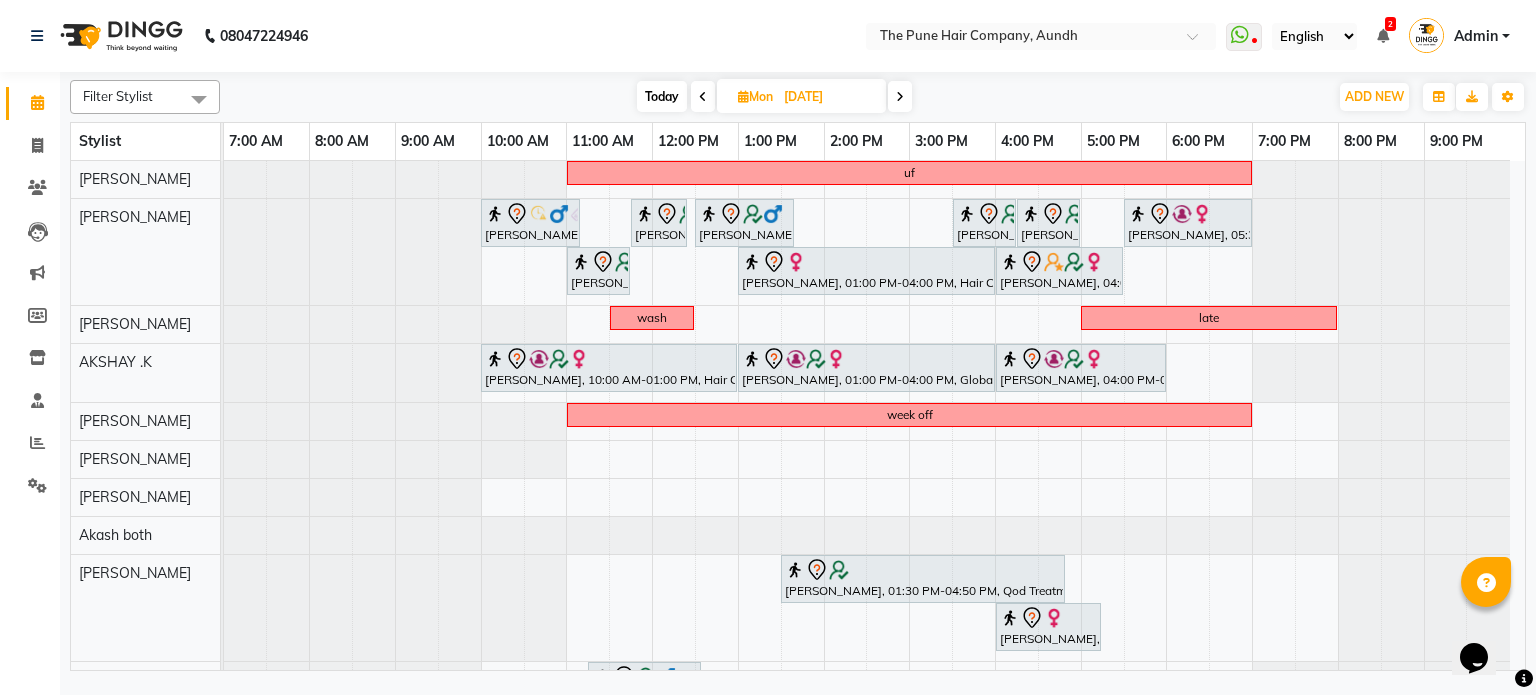 scroll, scrollTop: 197, scrollLeft: 0, axis: vertical 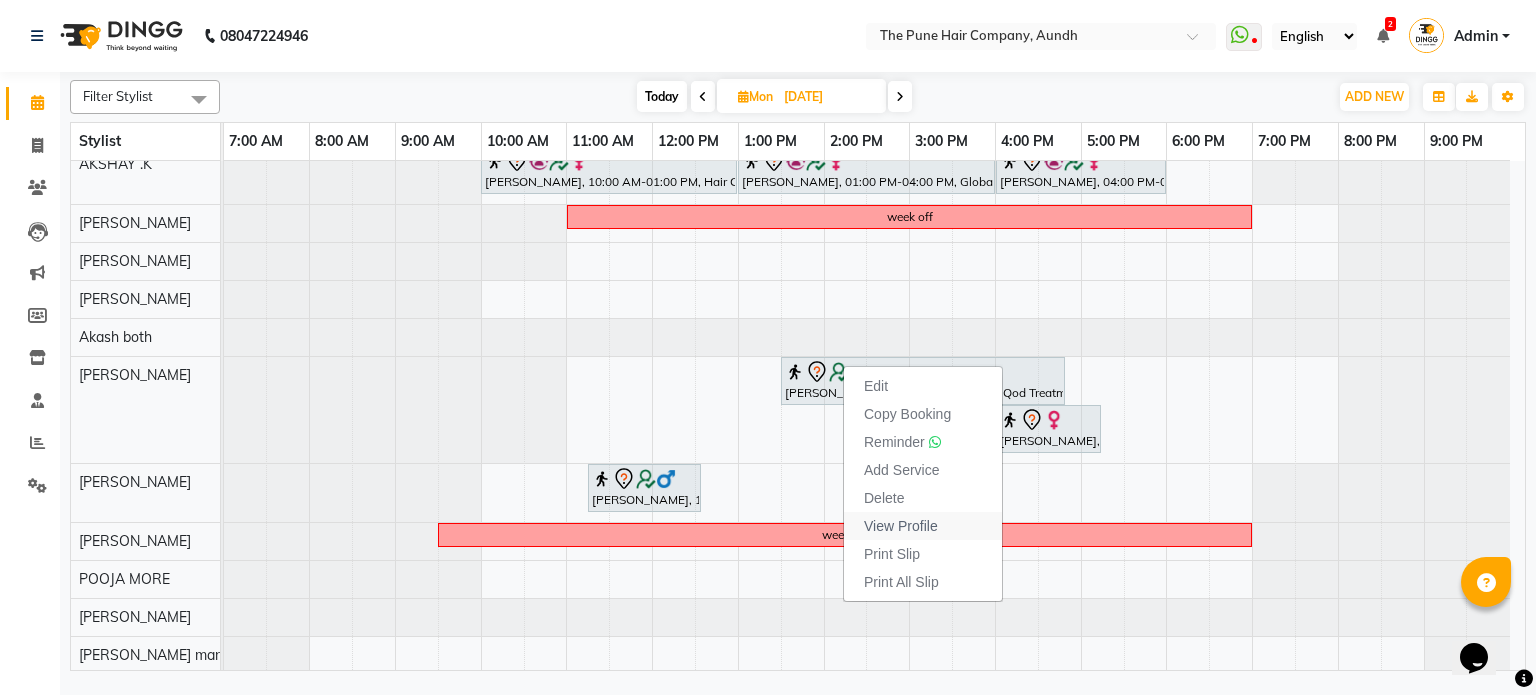 click on "View Profile" at bounding box center (901, 526) 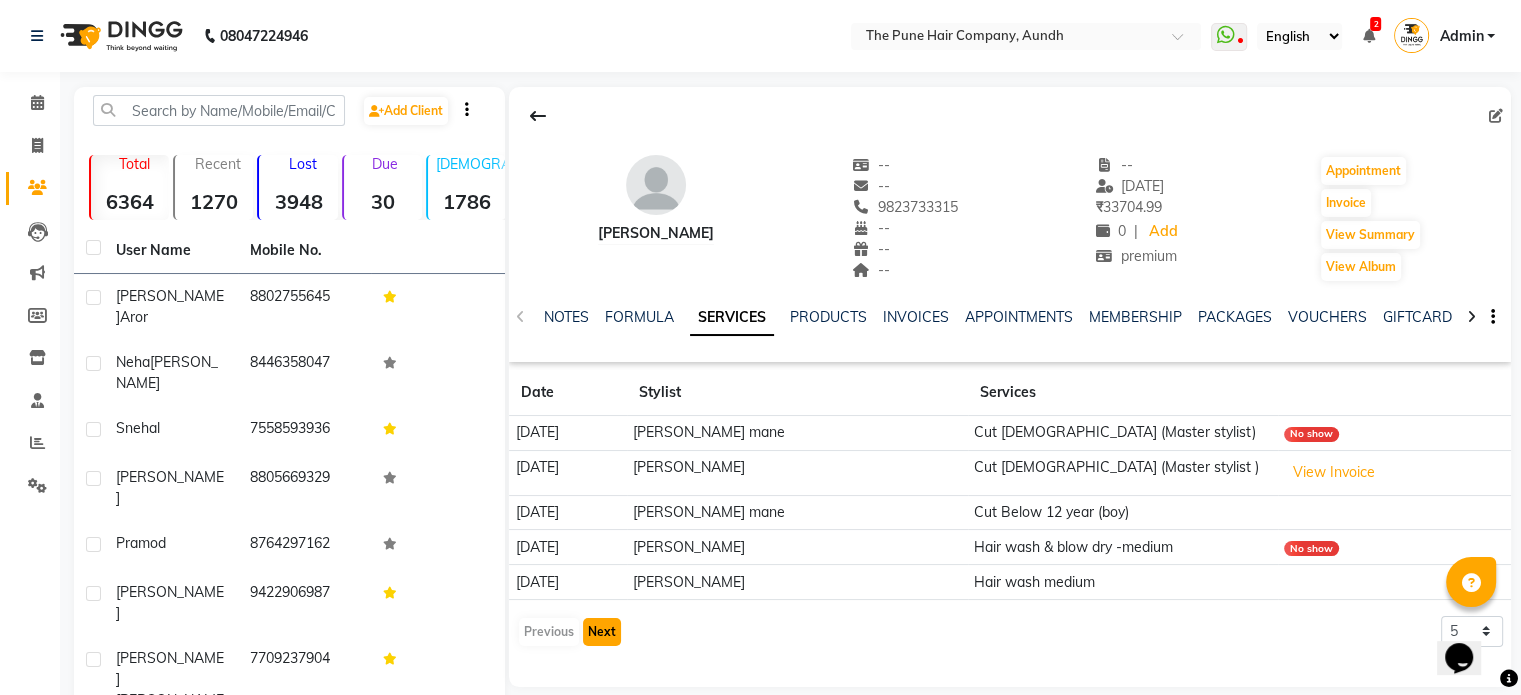 click on "Next" 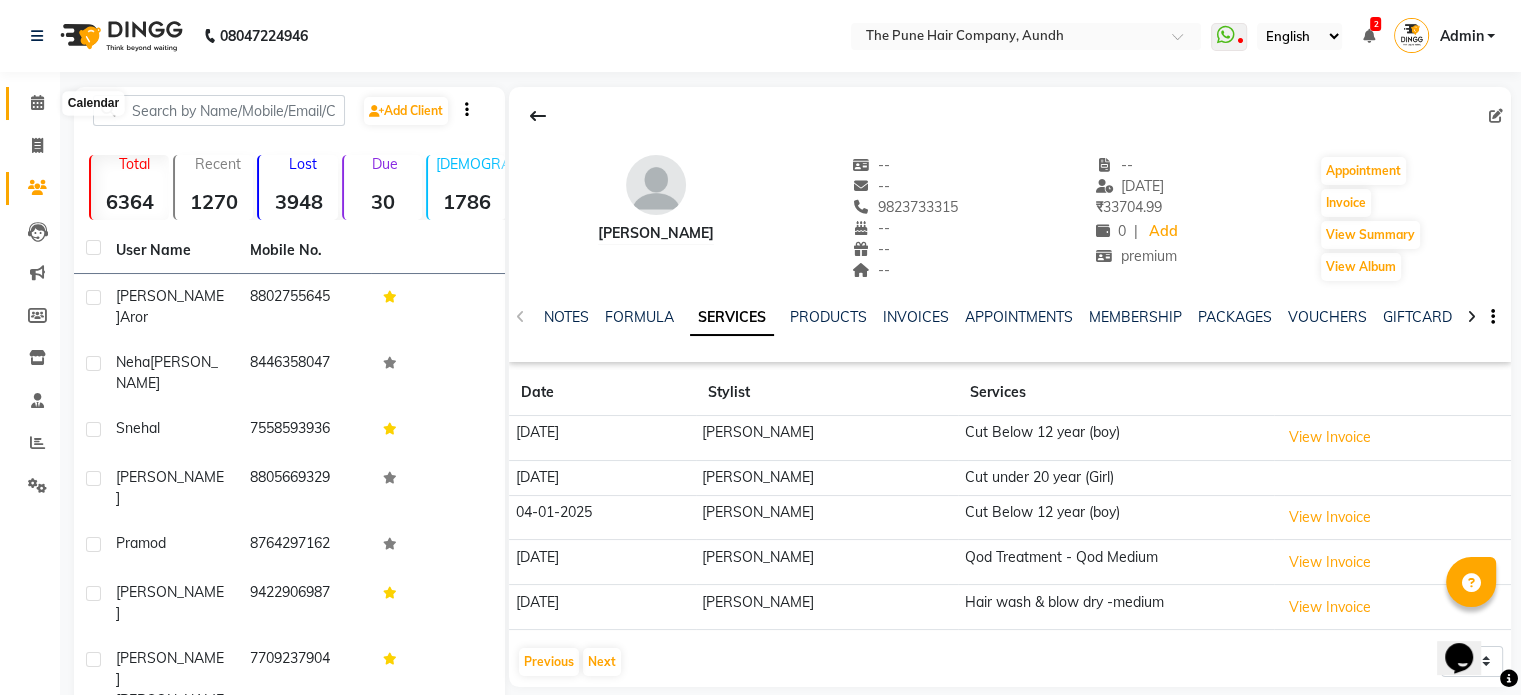 click 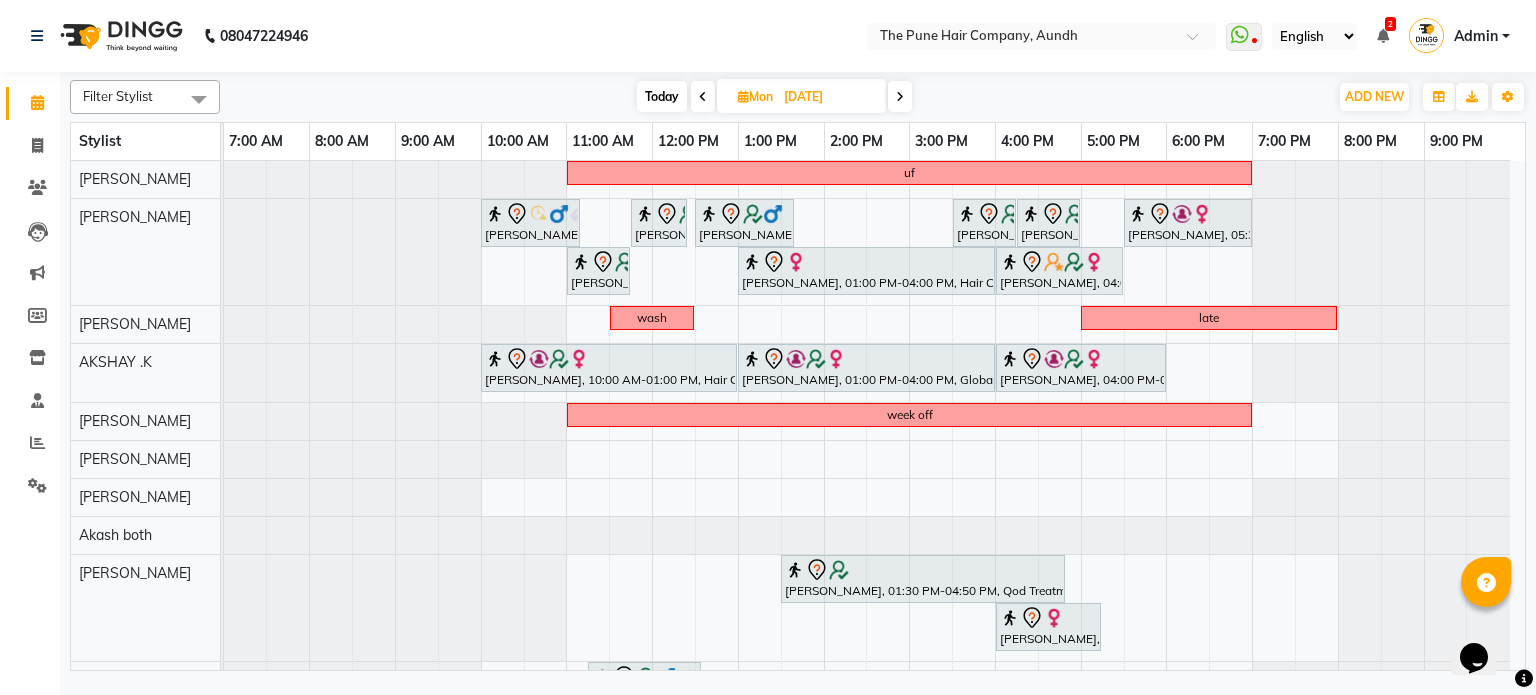click on "Today" at bounding box center (662, 96) 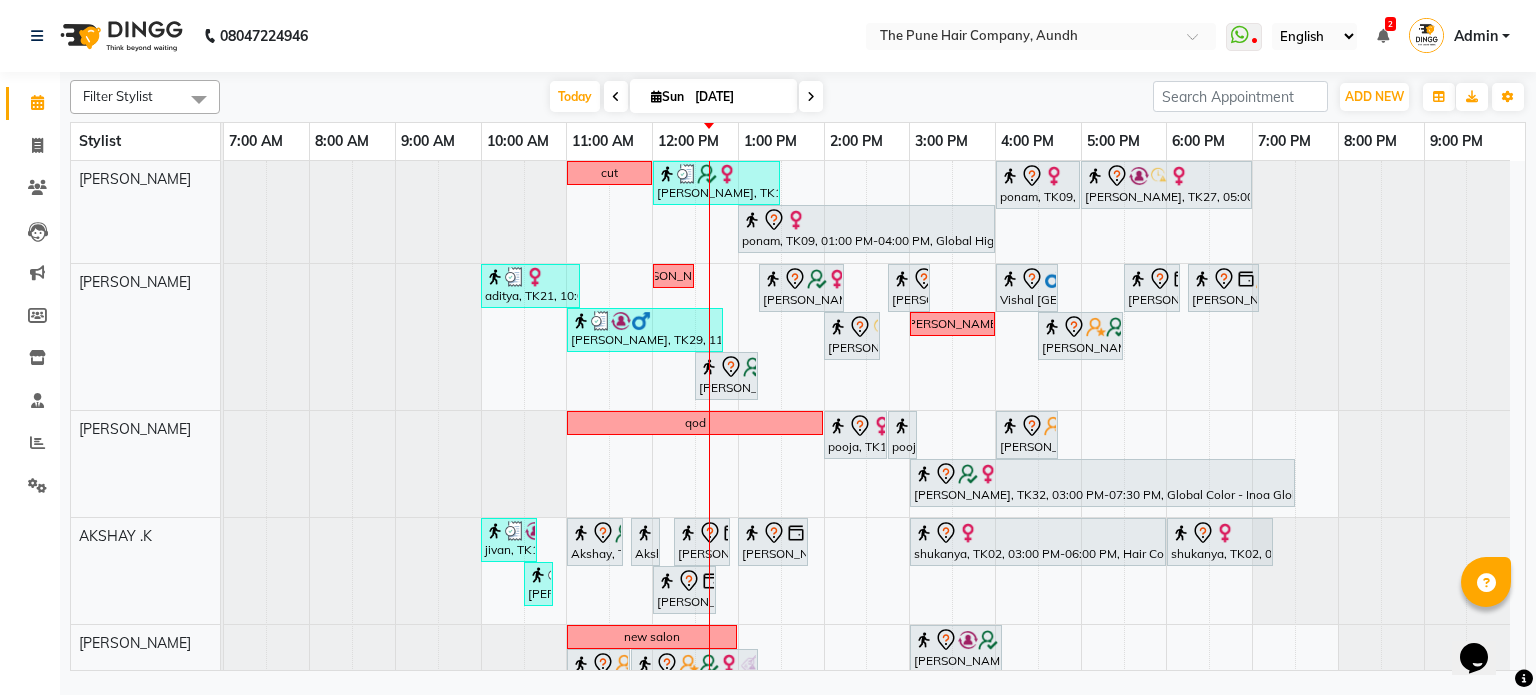 click at bounding box center [811, 97] 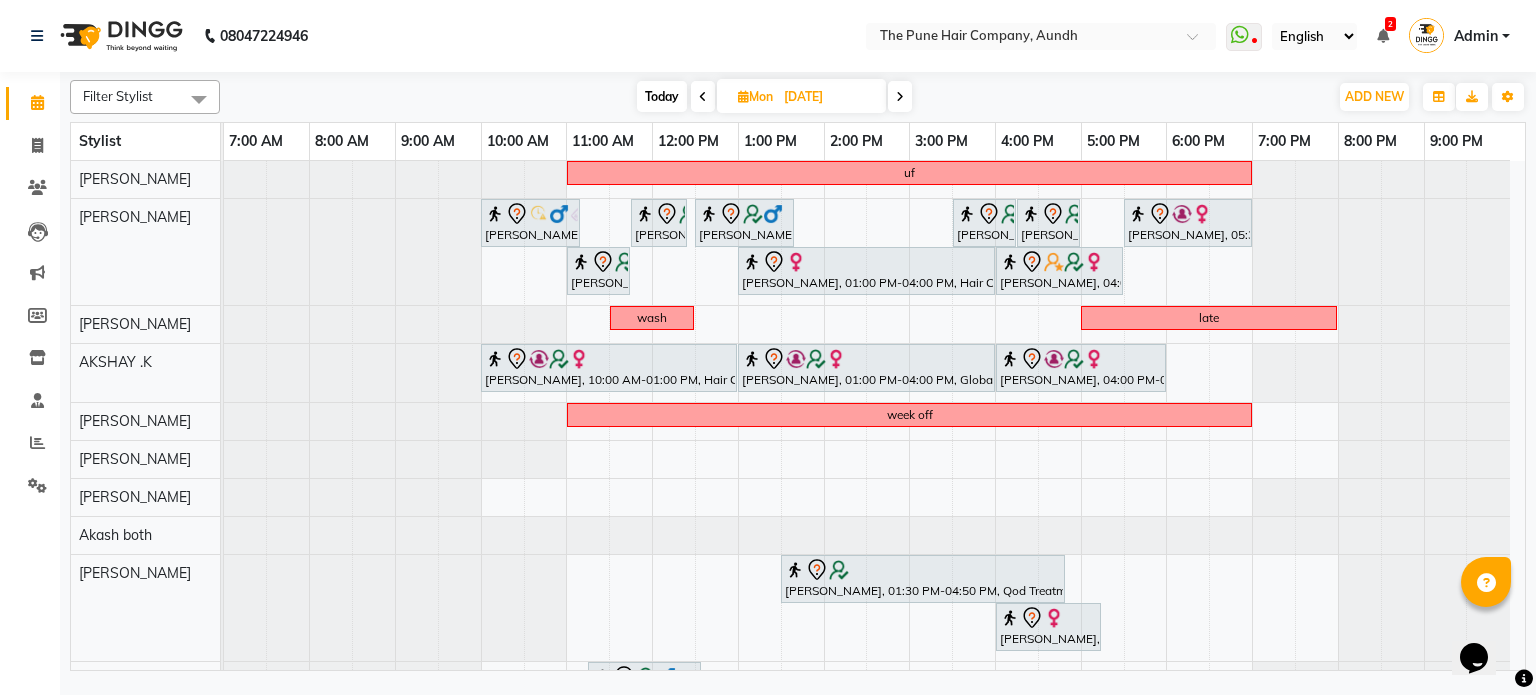 click at bounding box center (900, 96) 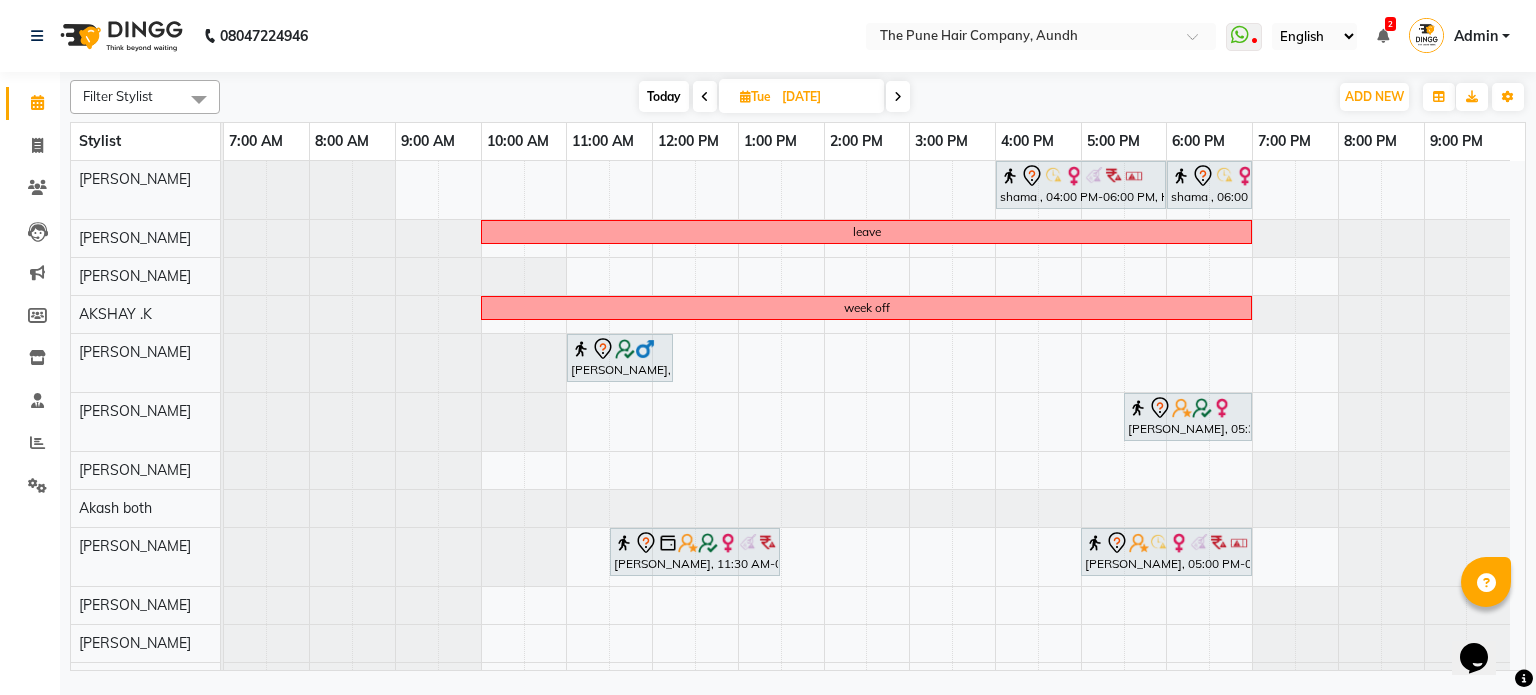 click at bounding box center [705, 96] 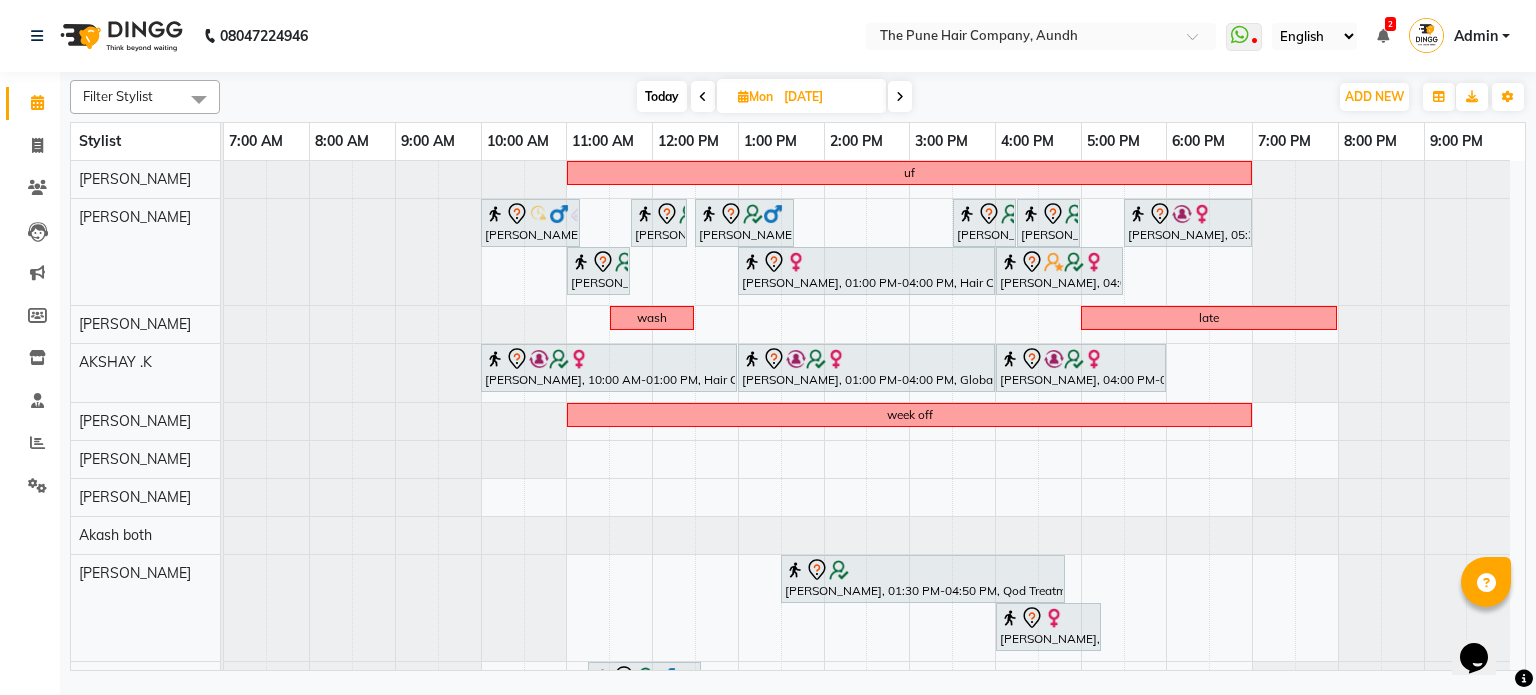 click at bounding box center [703, 96] 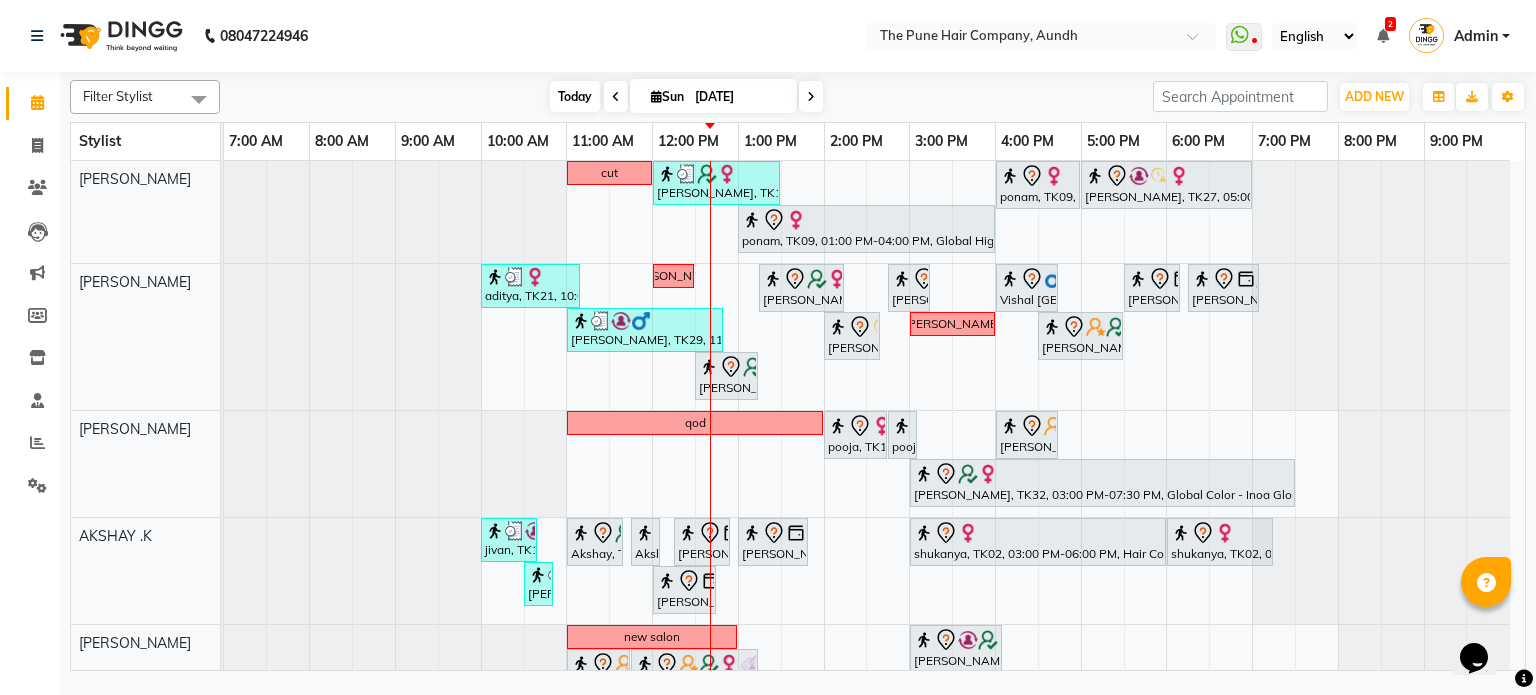 click on "Today" at bounding box center (575, 96) 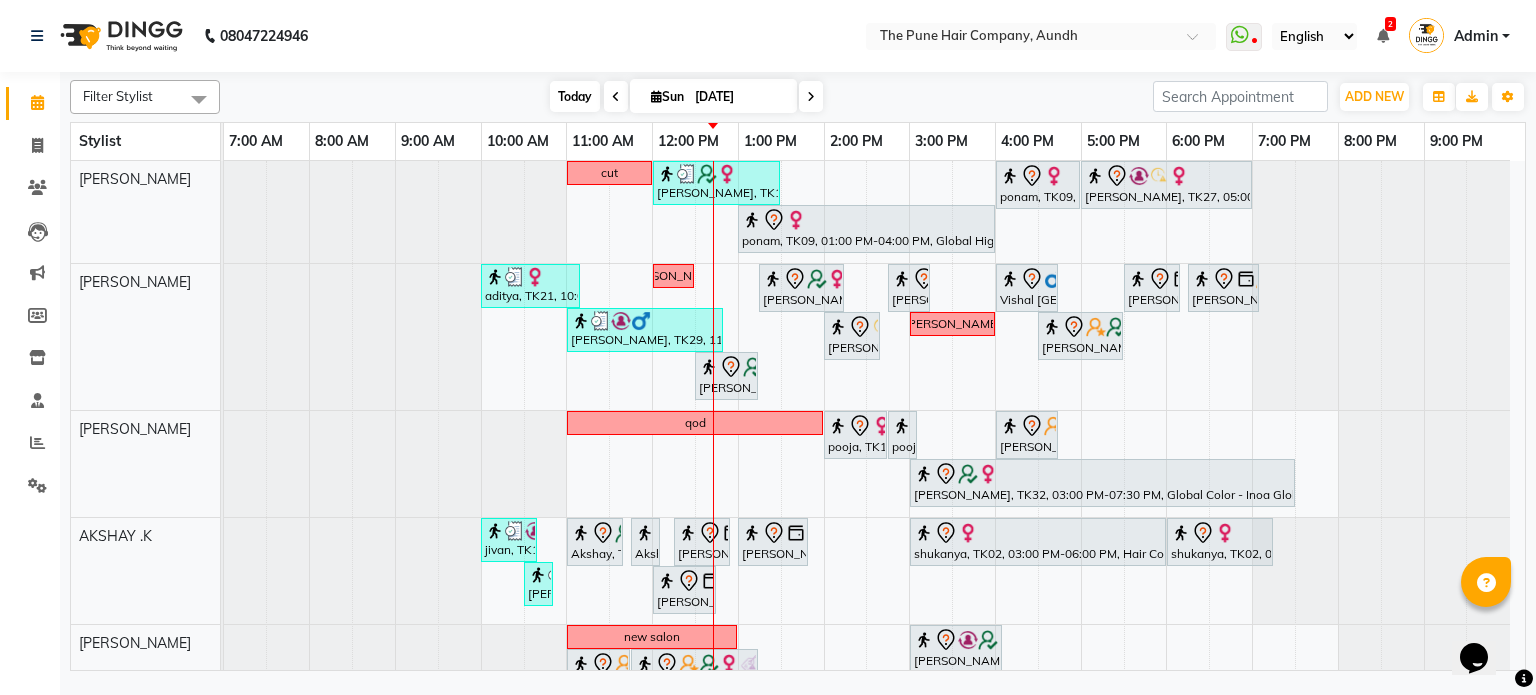 click on "Today" at bounding box center [575, 96] 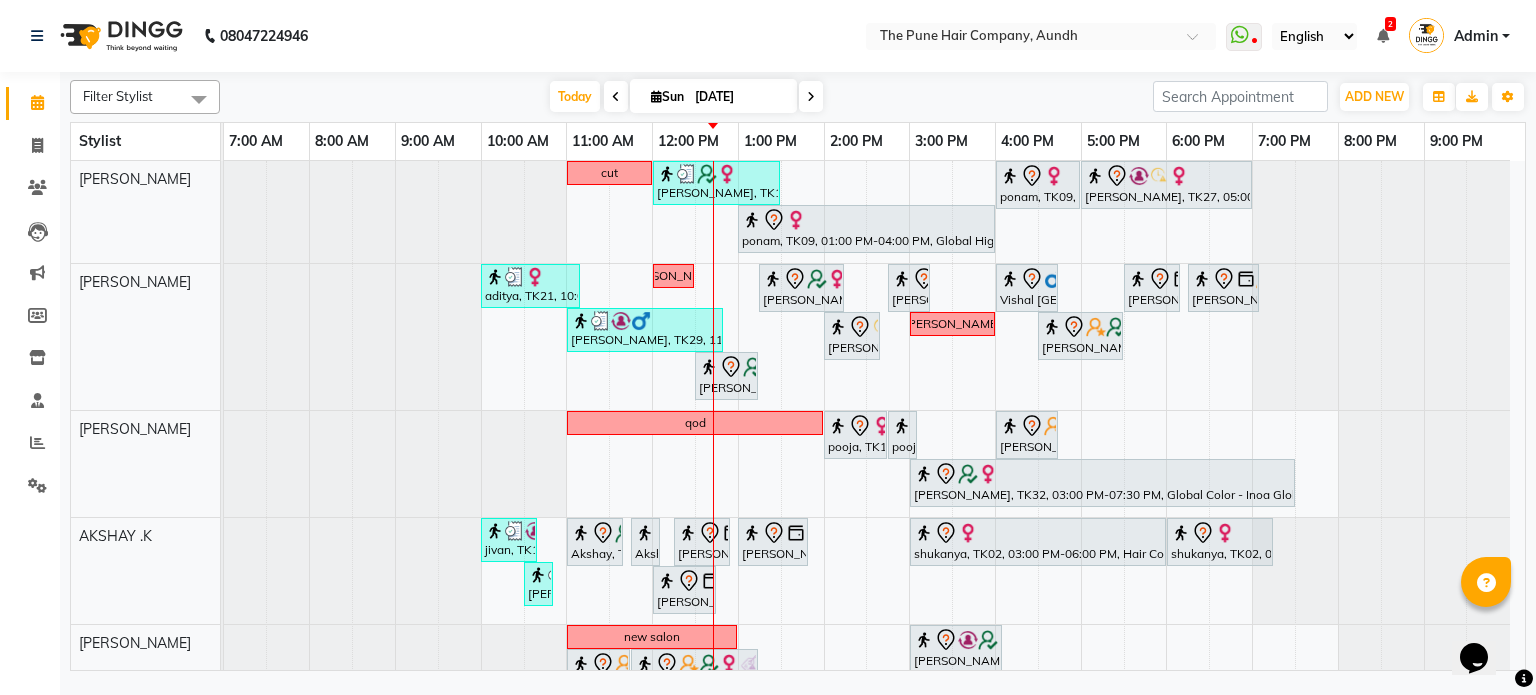 scroll, scrollTop: 52, scrollLeft: 0, axis: vertical 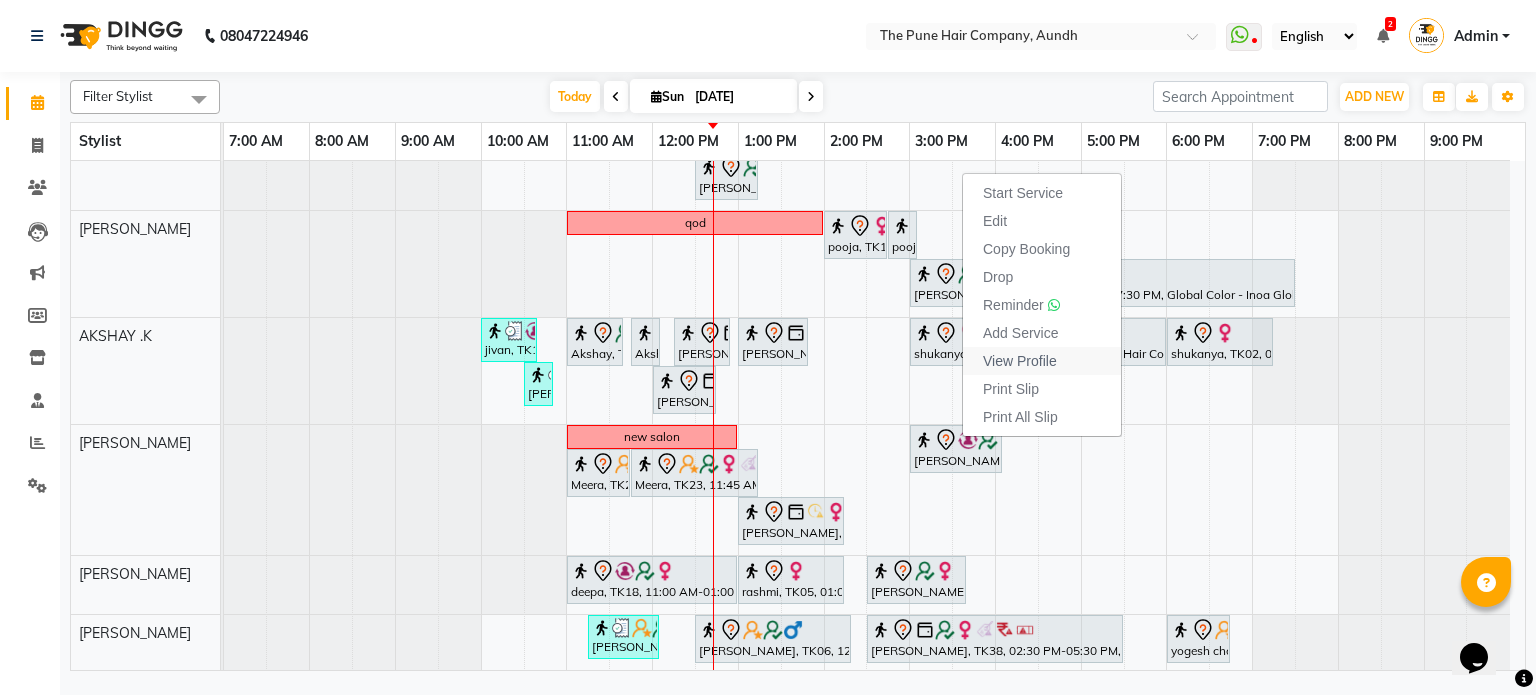 click on "View Profile" at bounding box center [1020, 361] 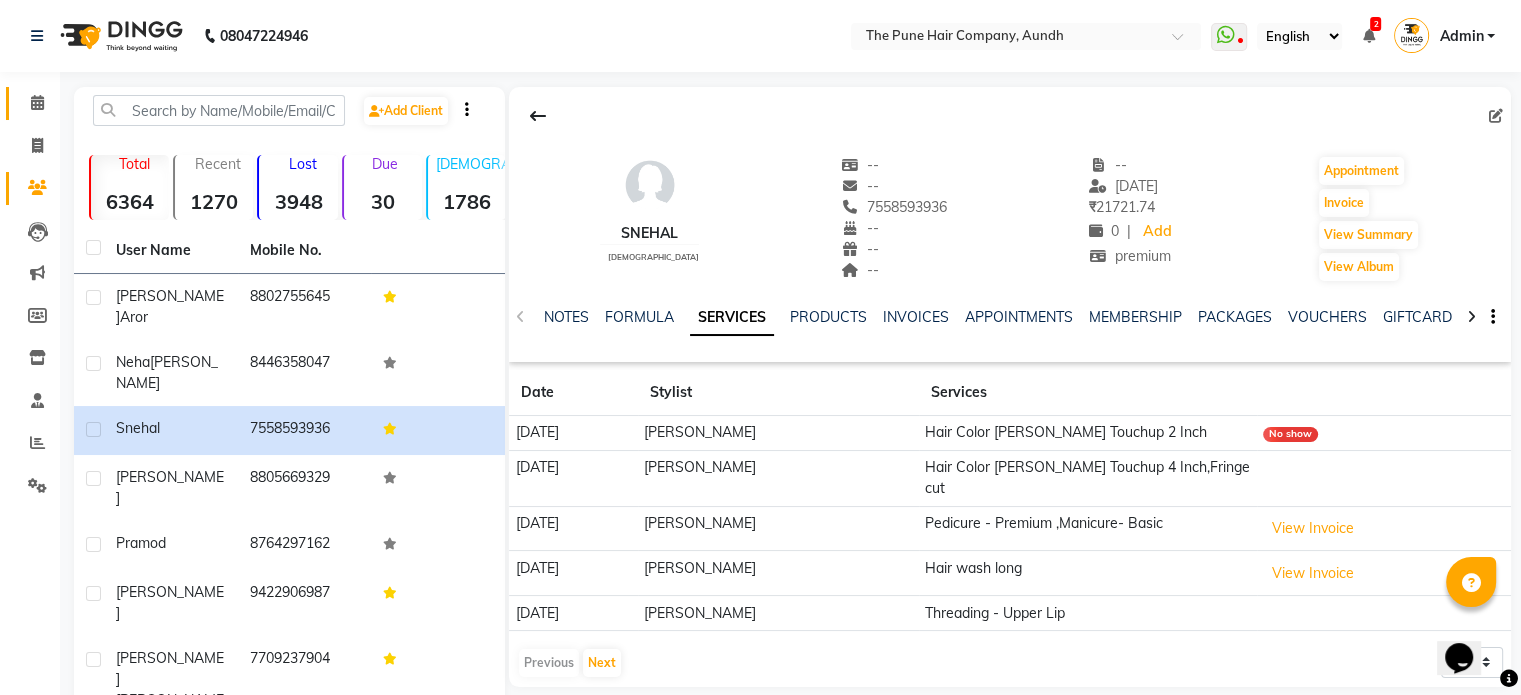 click on "Calendar" 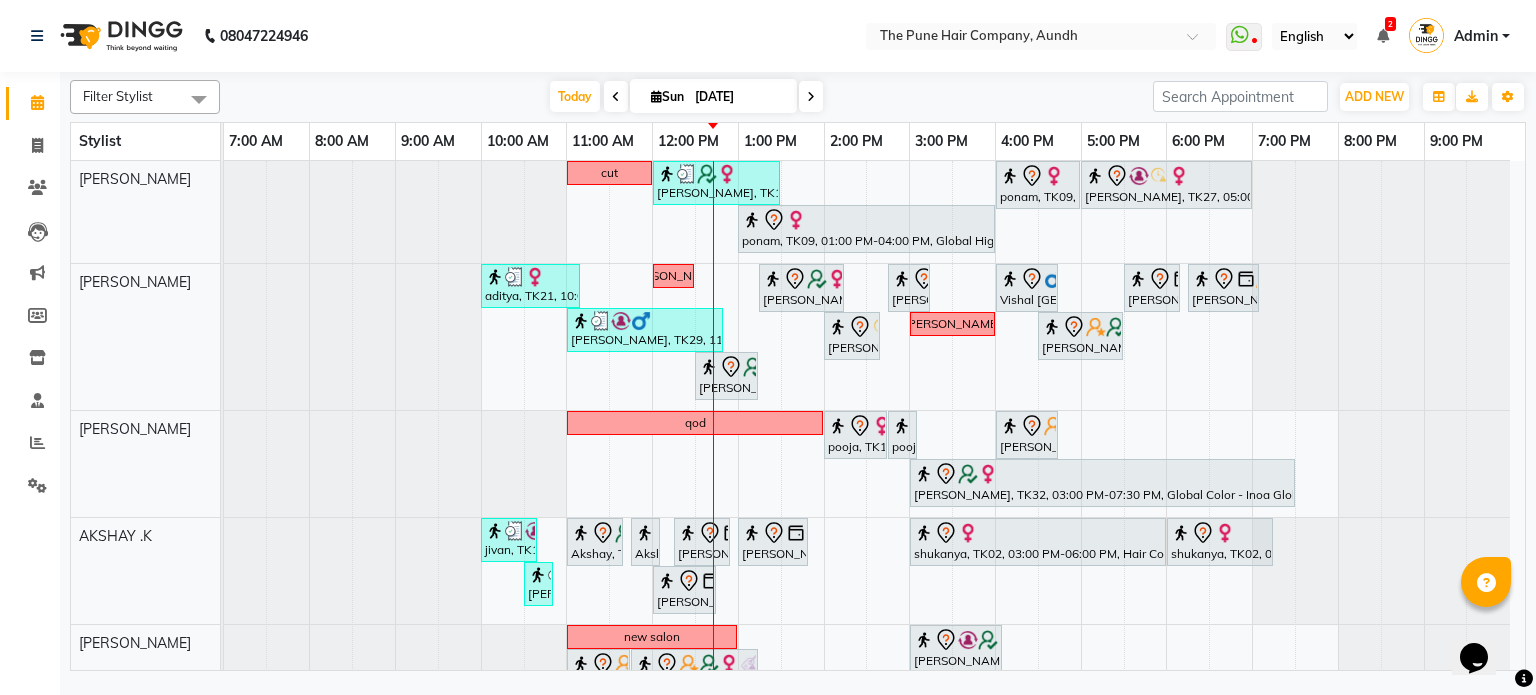 scroll, scrollTop: 150, scrollLeft: 0, axis: vertical 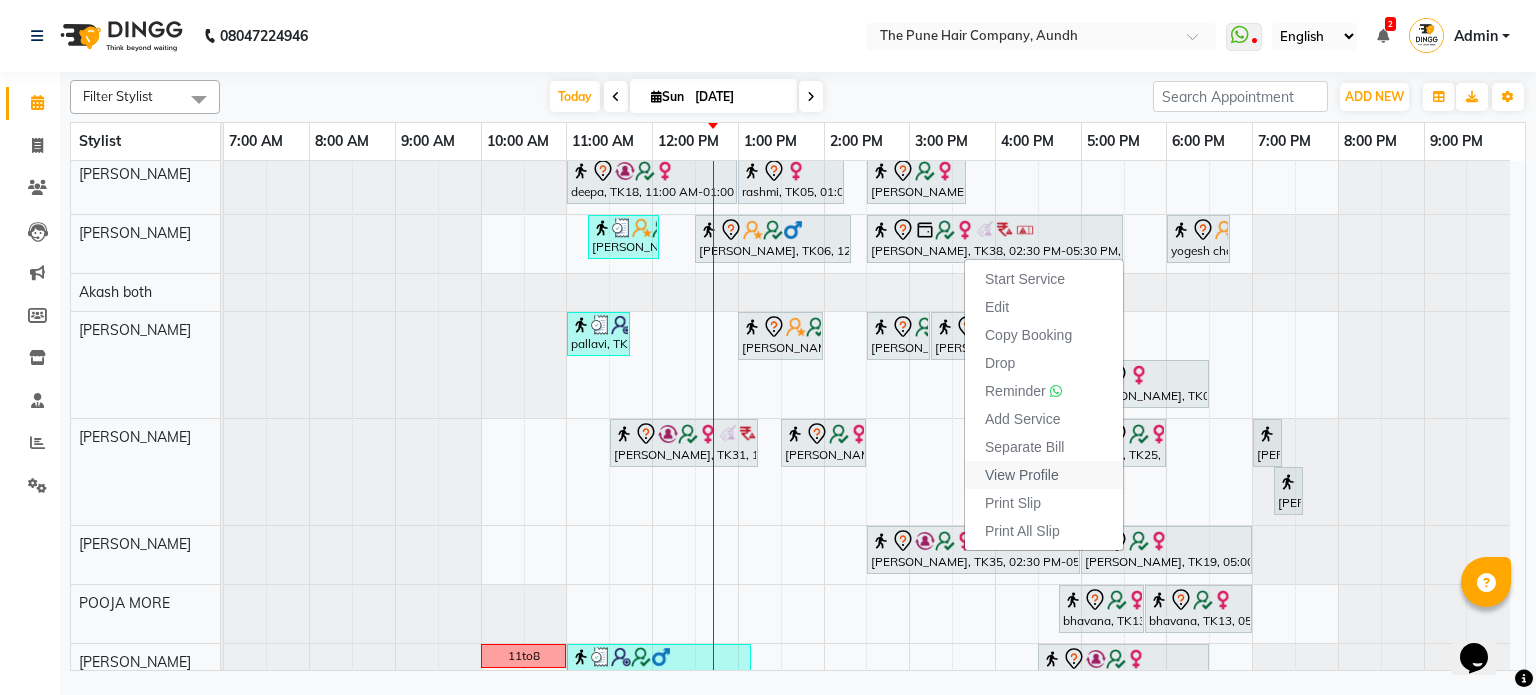 click on "View Profile" at bounding box center (1022, 475) 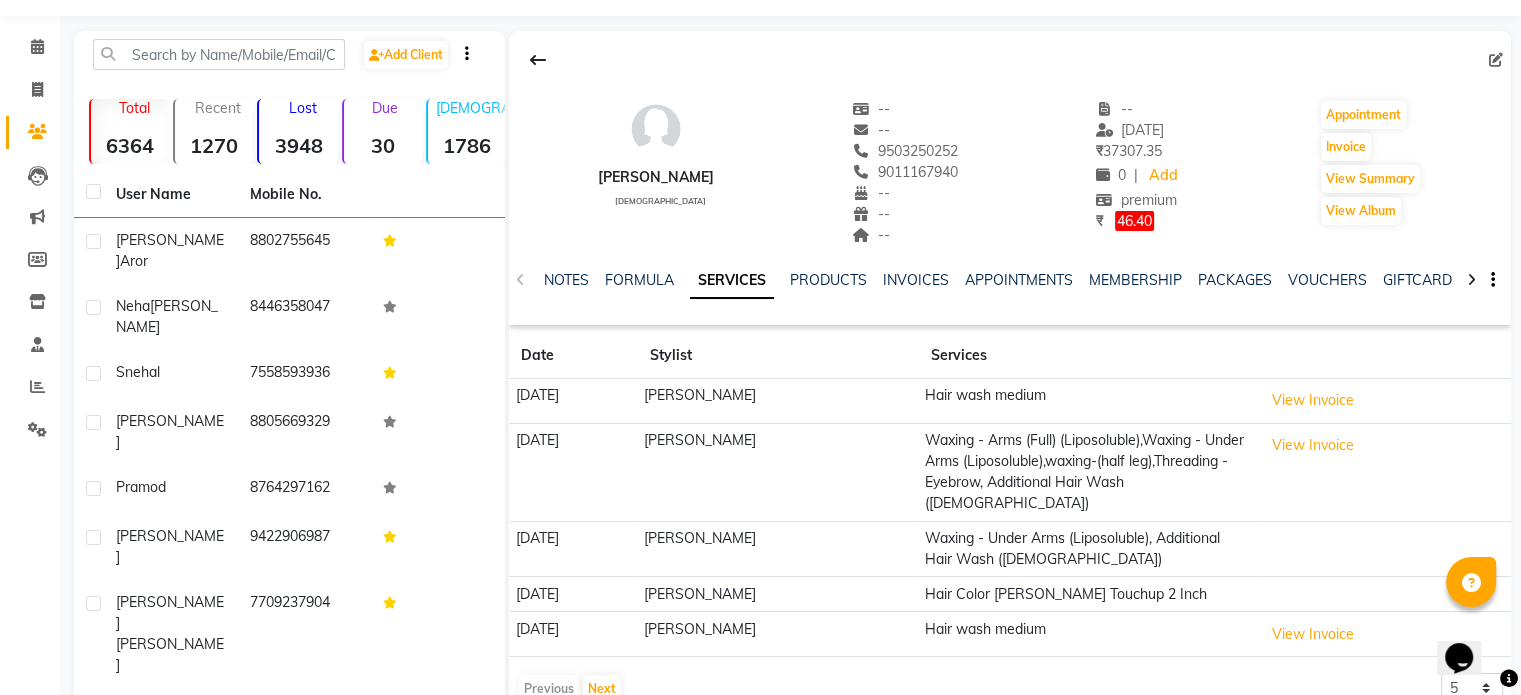 scroll, scrollTop: 100, scrollLeft: 0, axis: vertical 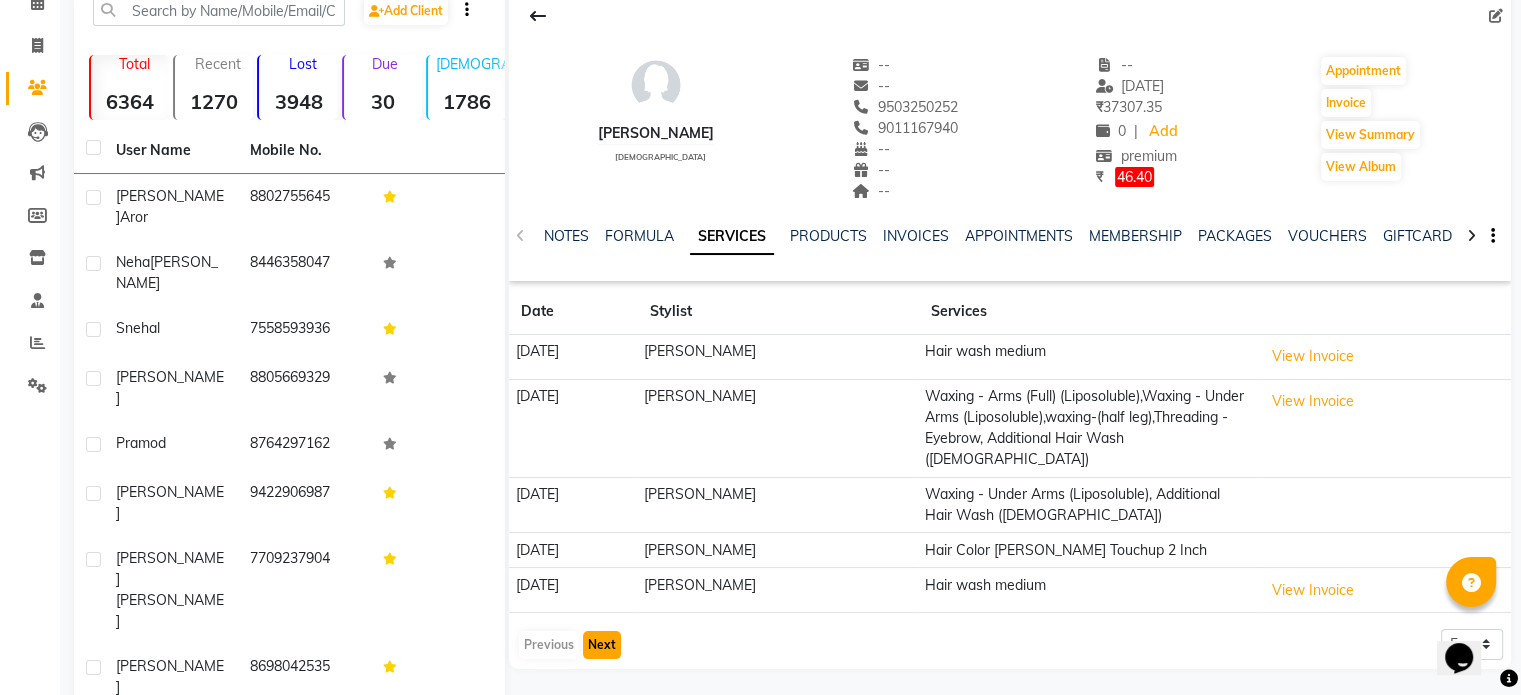 click on "Next" 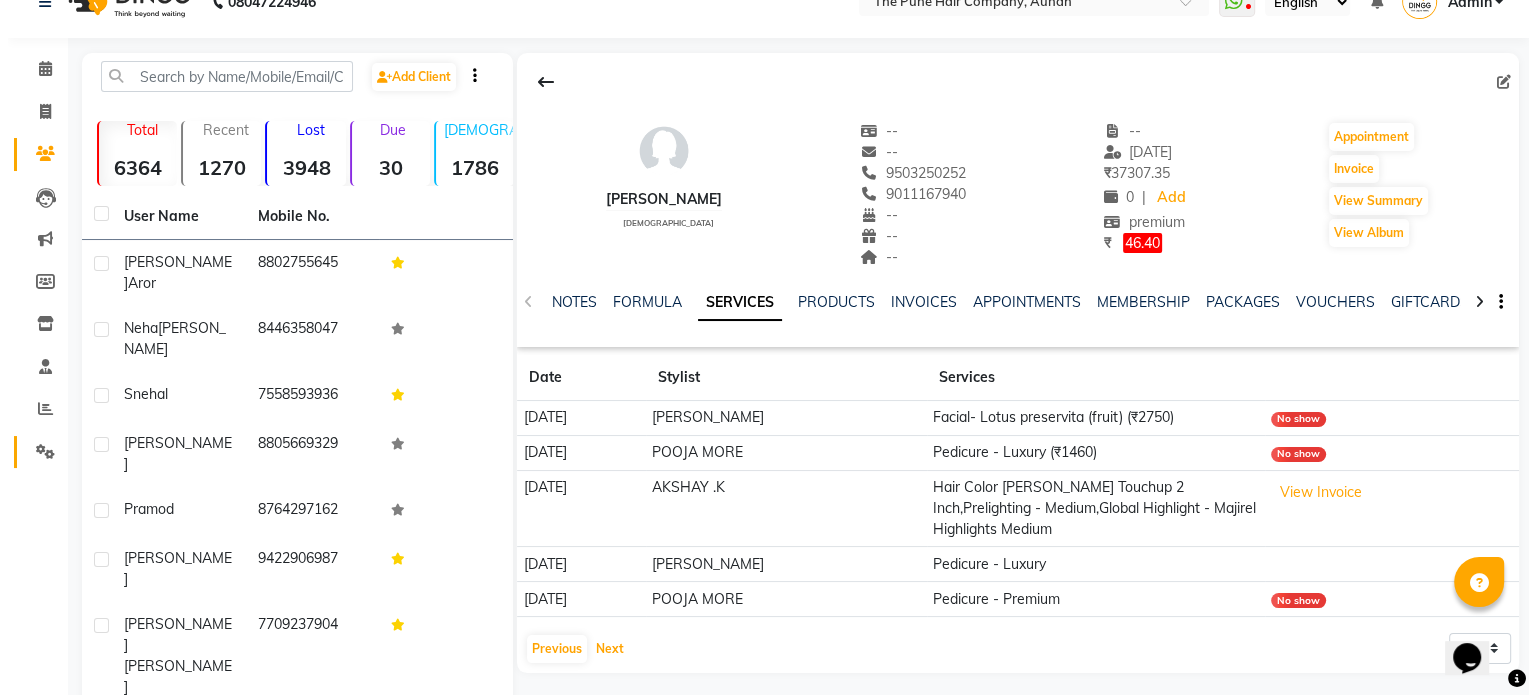 scroll, scrollTop: 0, scrollLeft: 0, axis: both 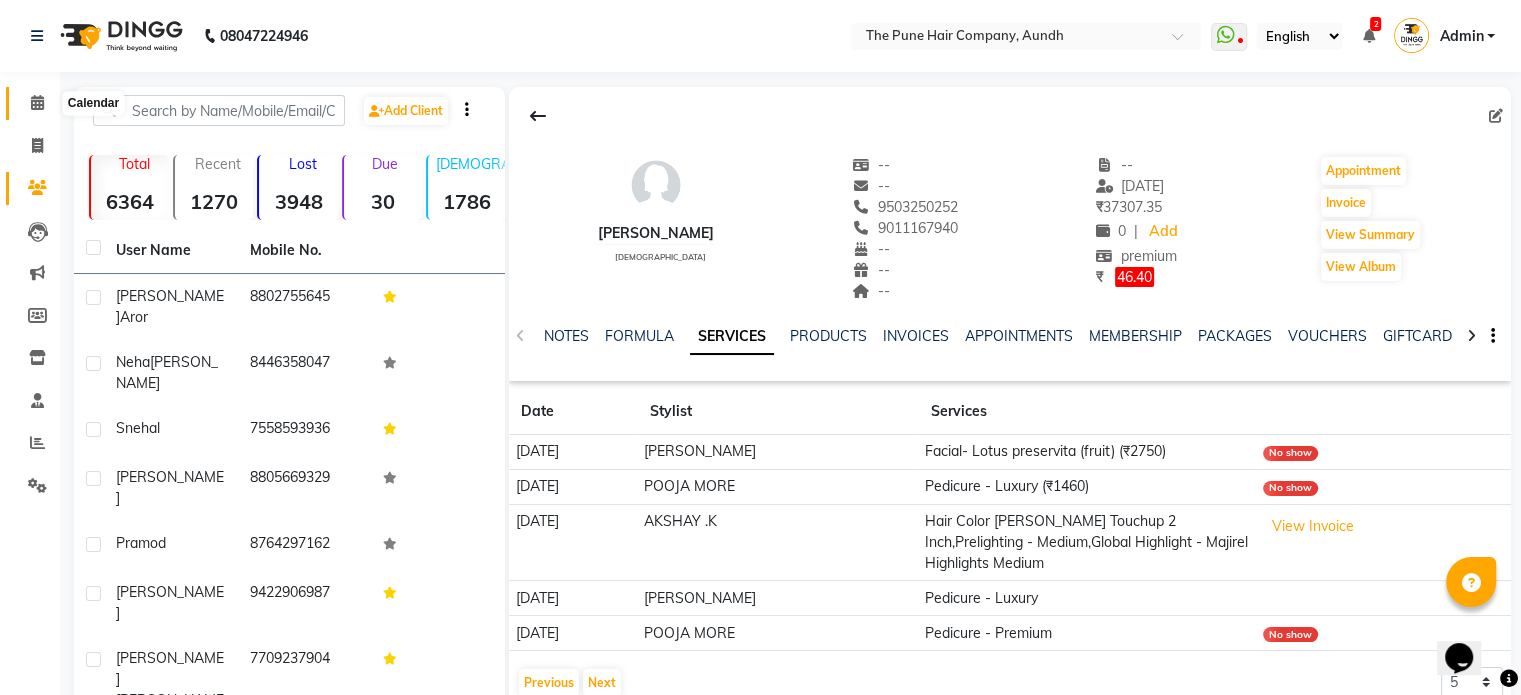 click 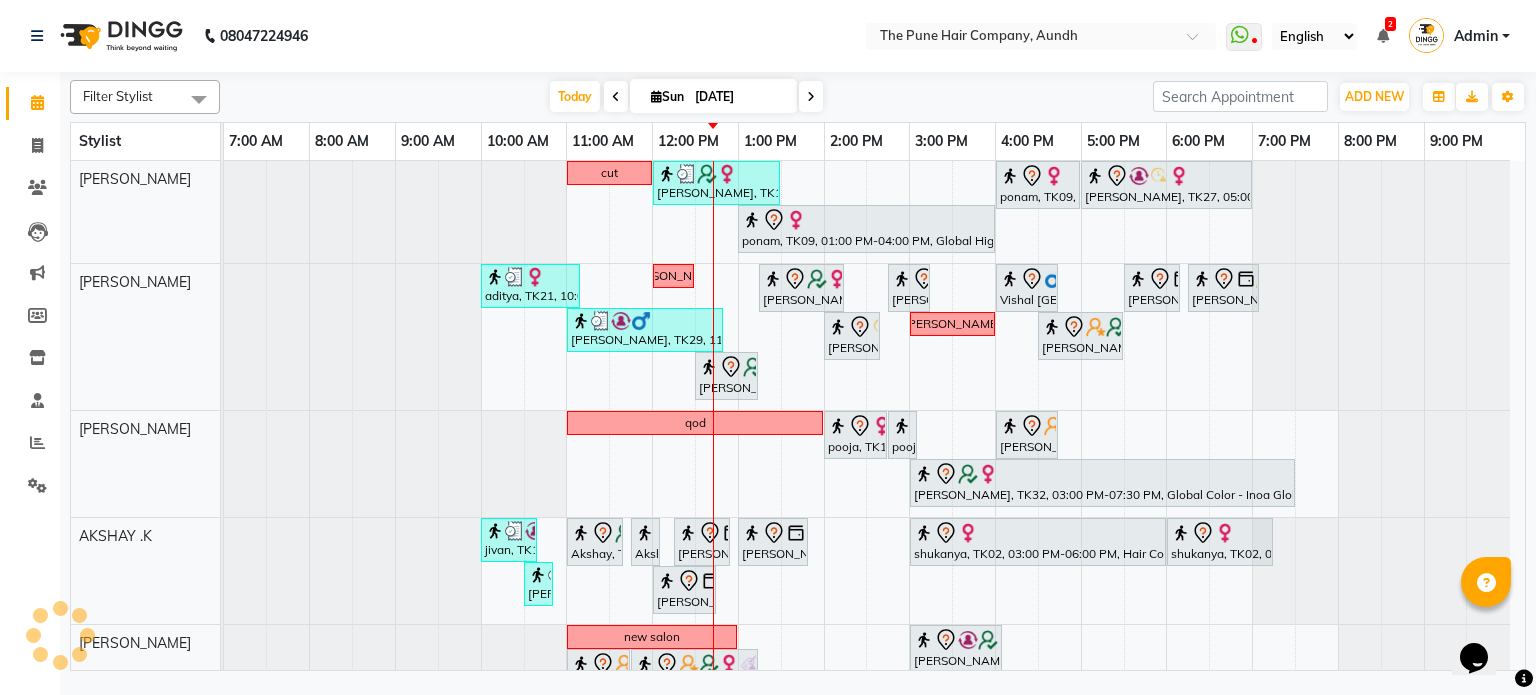 scroll, scrollTop: 85, scrollLeft: 0, axis: vertical 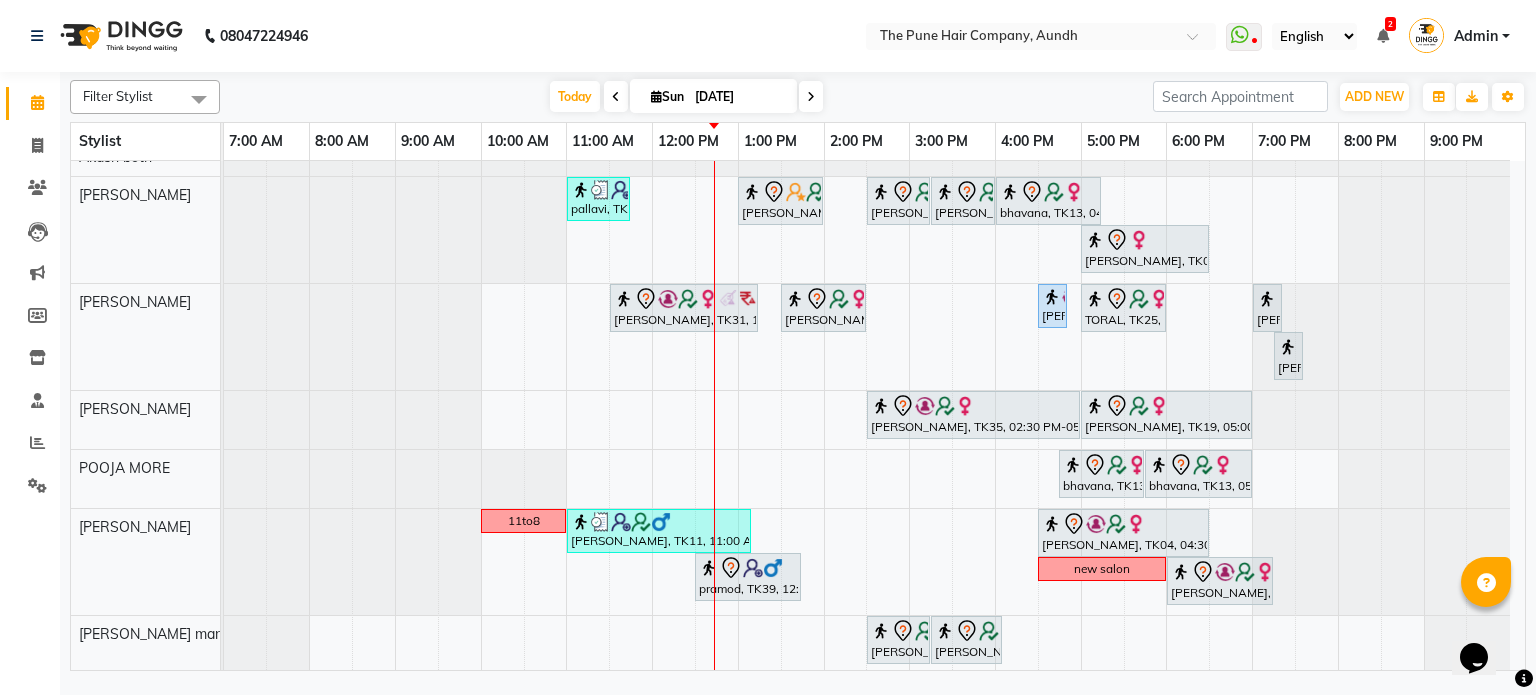 click at bounding box center [811, 96] 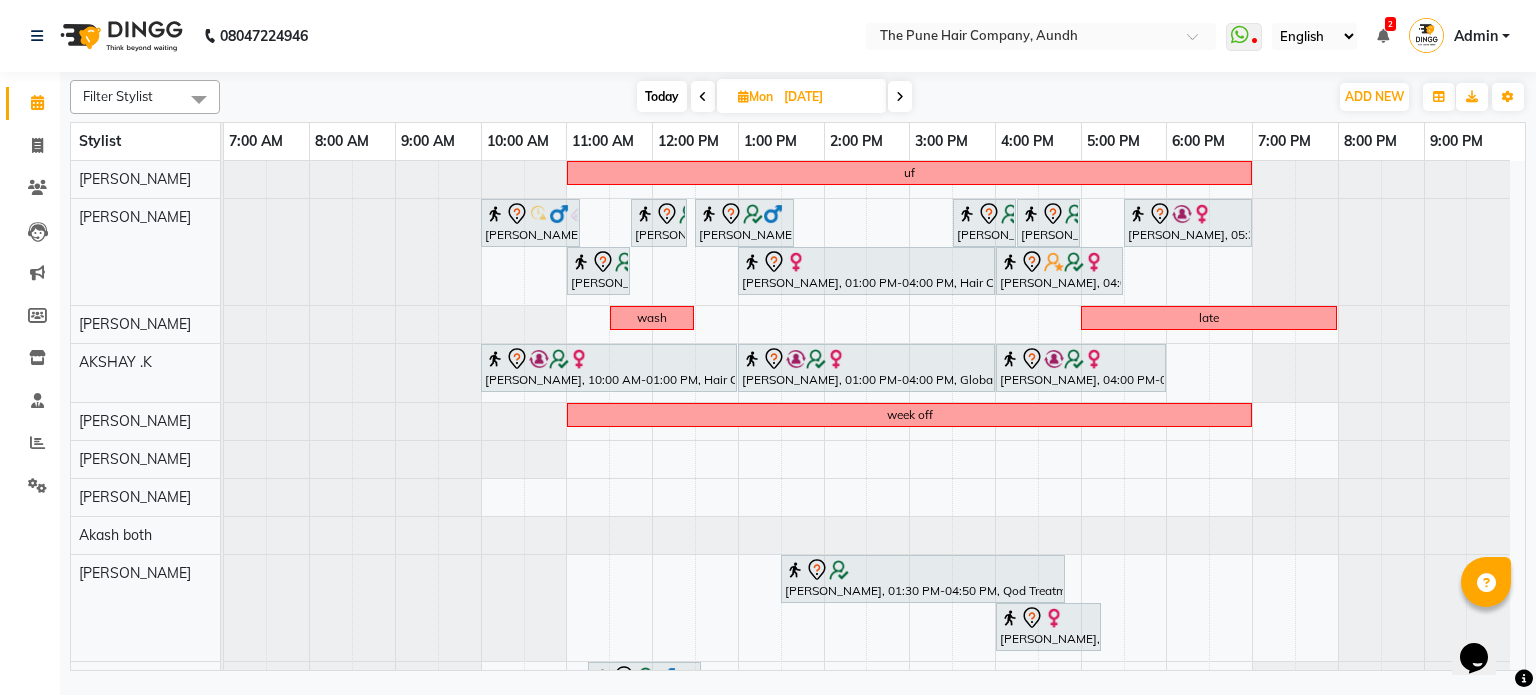 click at bounding box center [900, 96] 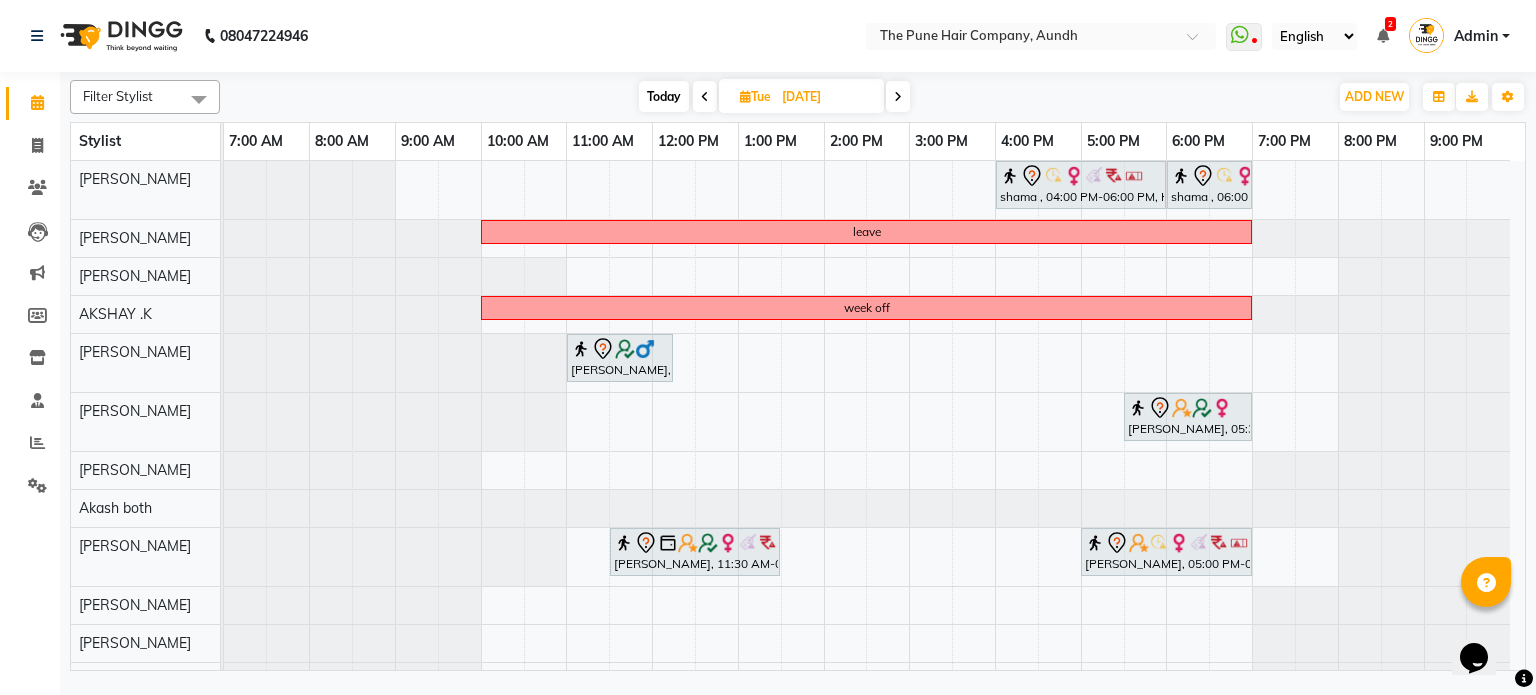 click on "Today" at bounding box center [664, 96] 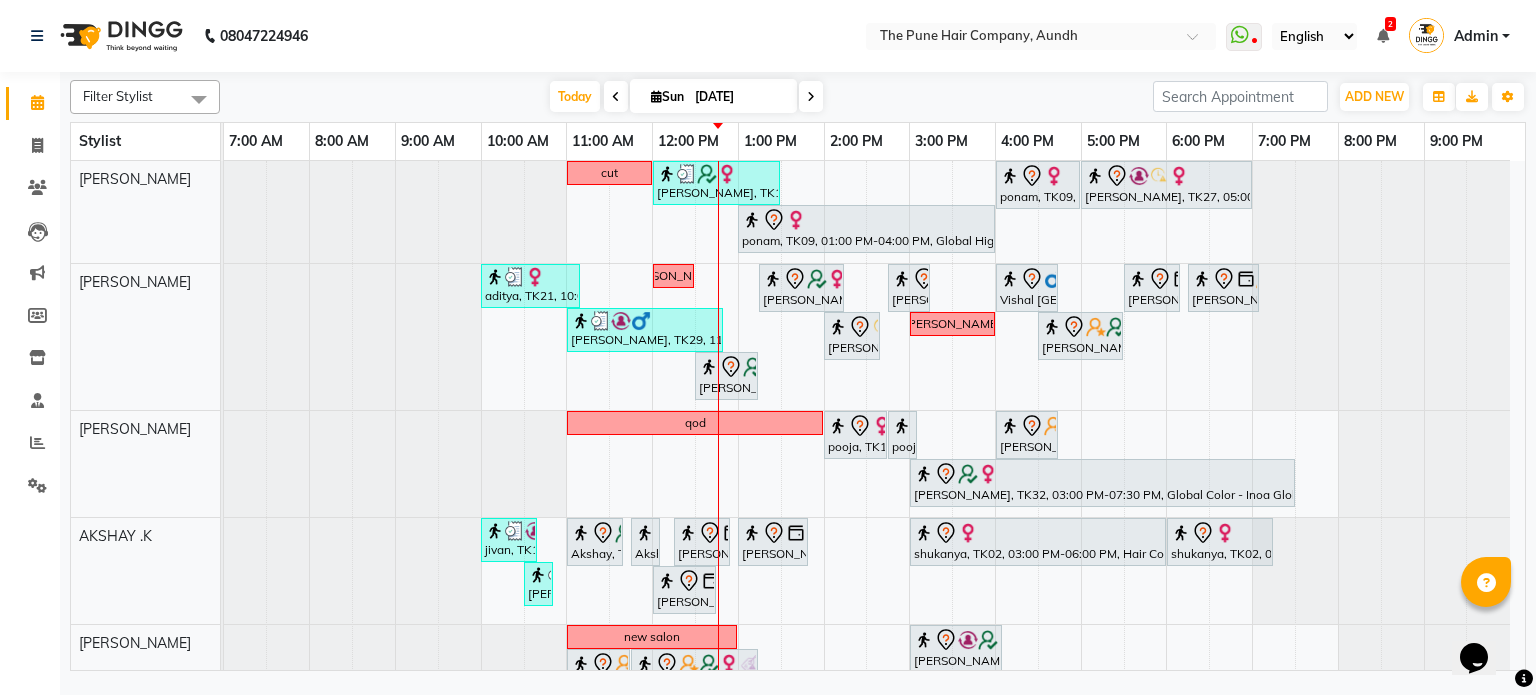 scroll, scrollTop: 71, scrollLeft: 0, axis: vertical 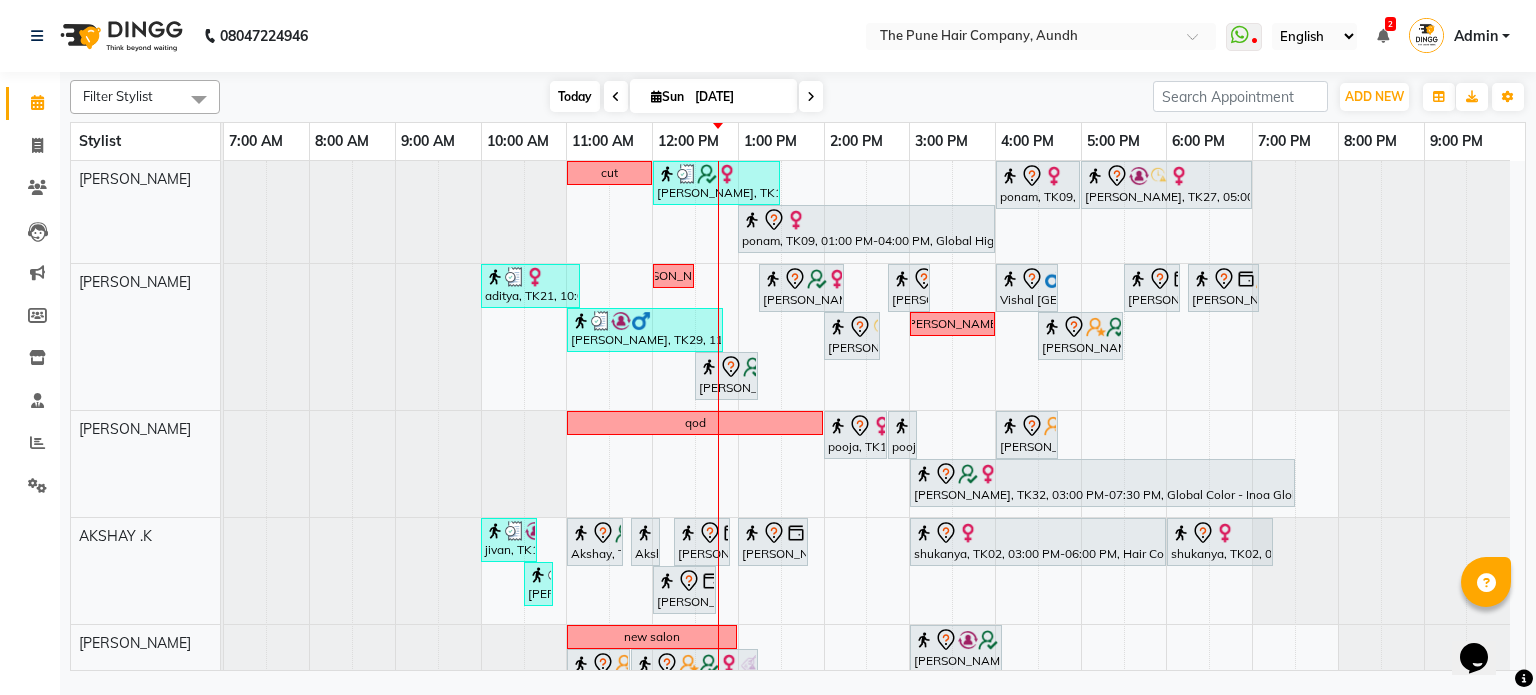 click on "Today" at bounding box center (575, 96) 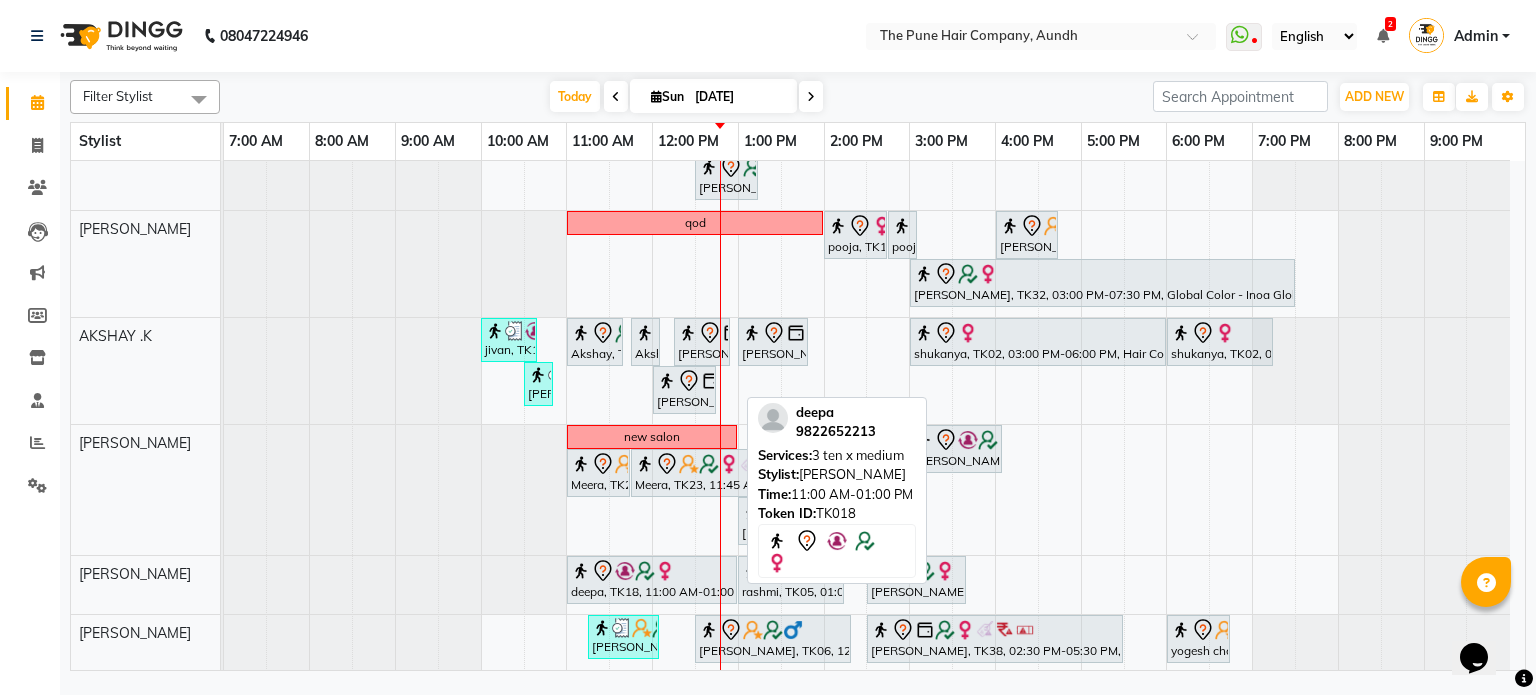 click on "deepa, TK18, 11:00 AM-01:00 PM, 3 ten x medium" at bounding box center [652, 580] 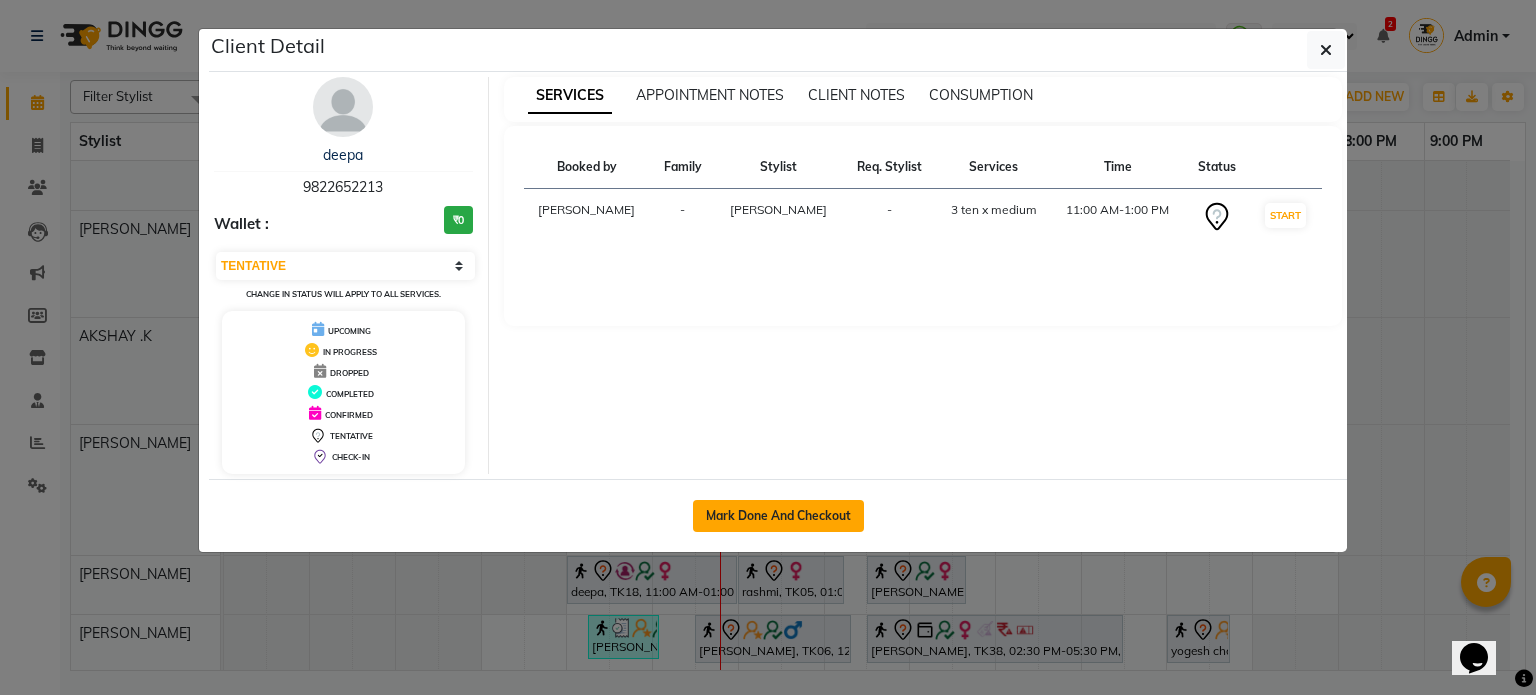 click on "Mark Done And Checkout" 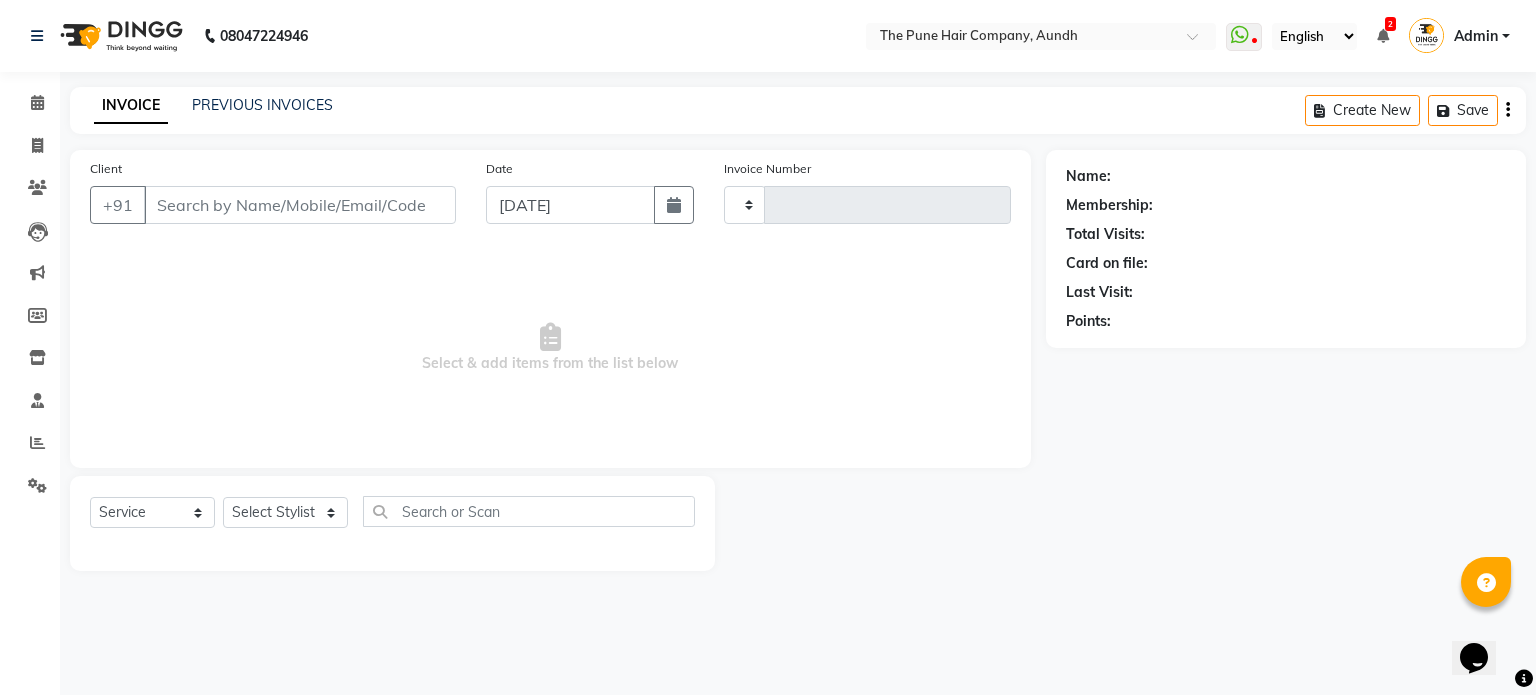 select on "3" 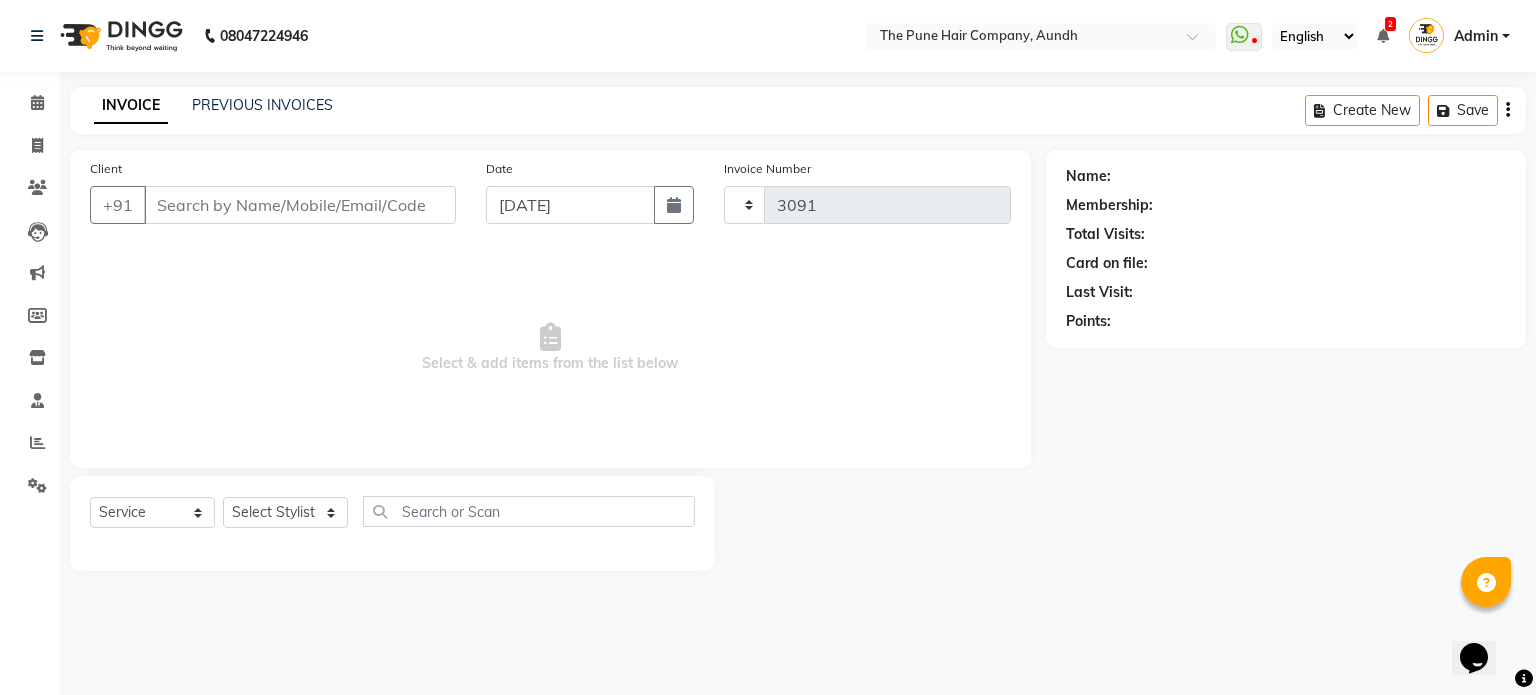 select on "106" 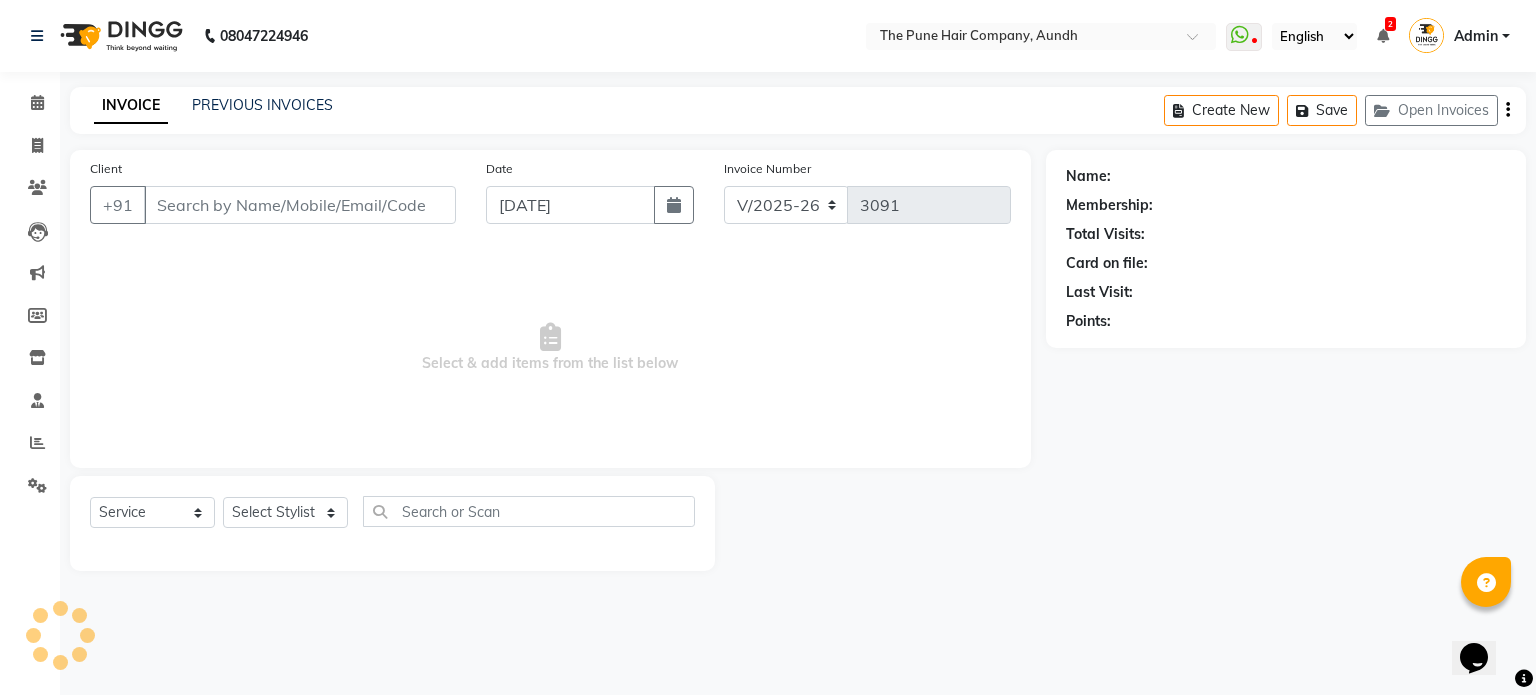 type on "9822652213" 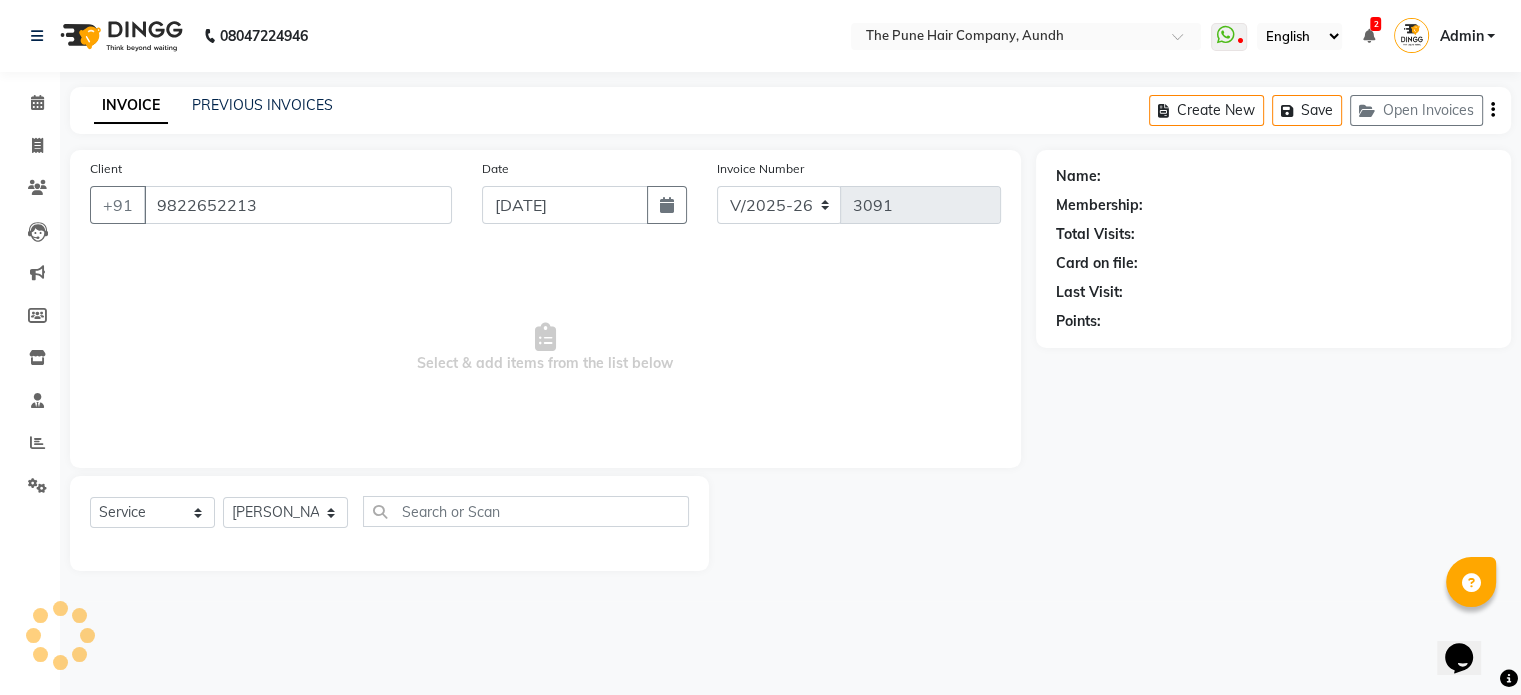 select on "1: Object" 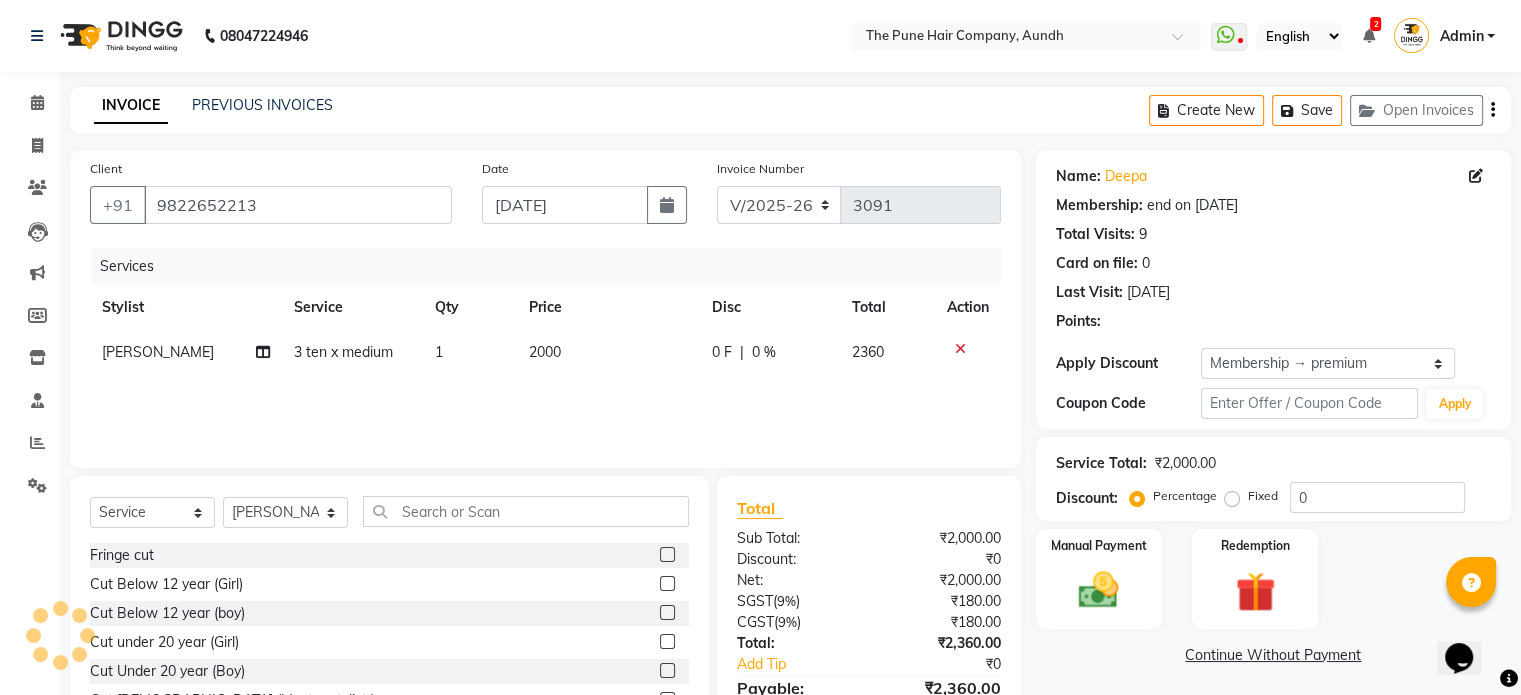 type on "20" 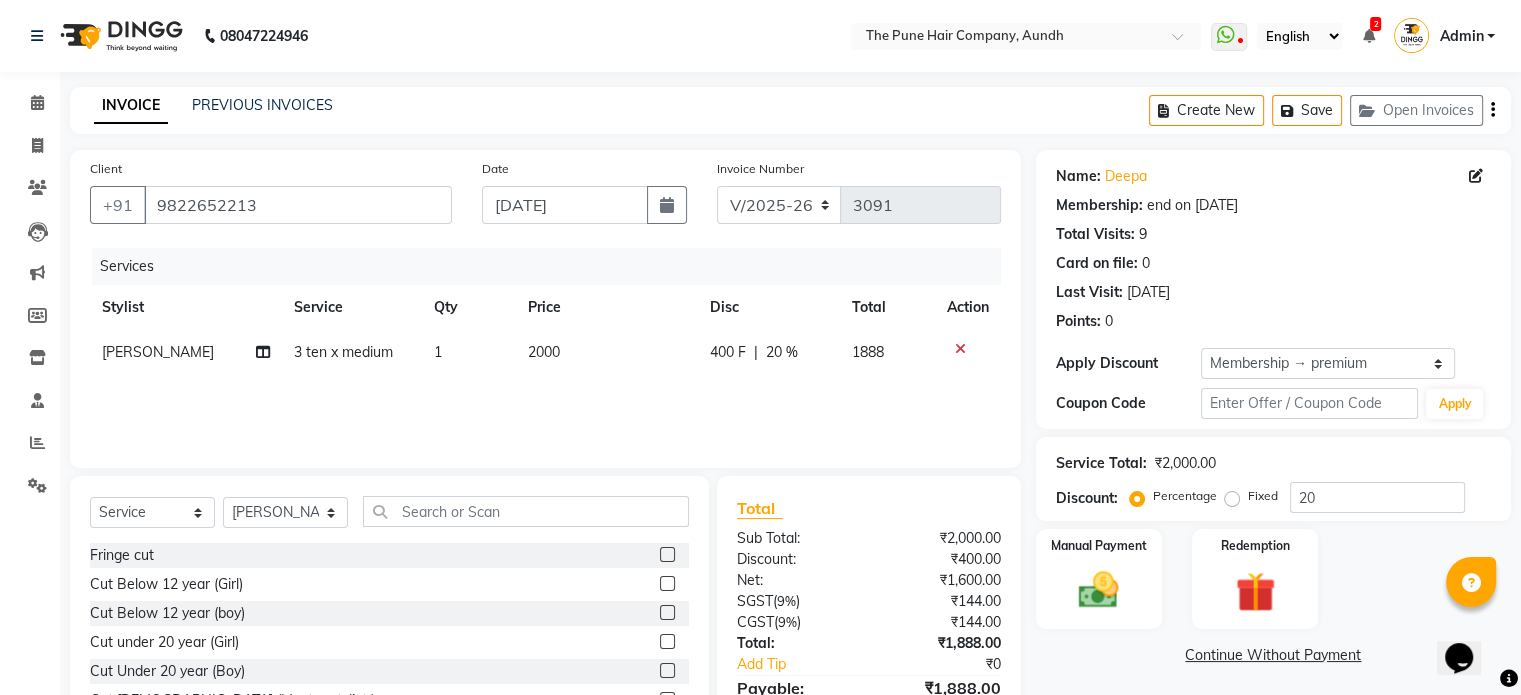 click on "3 ten x medium" 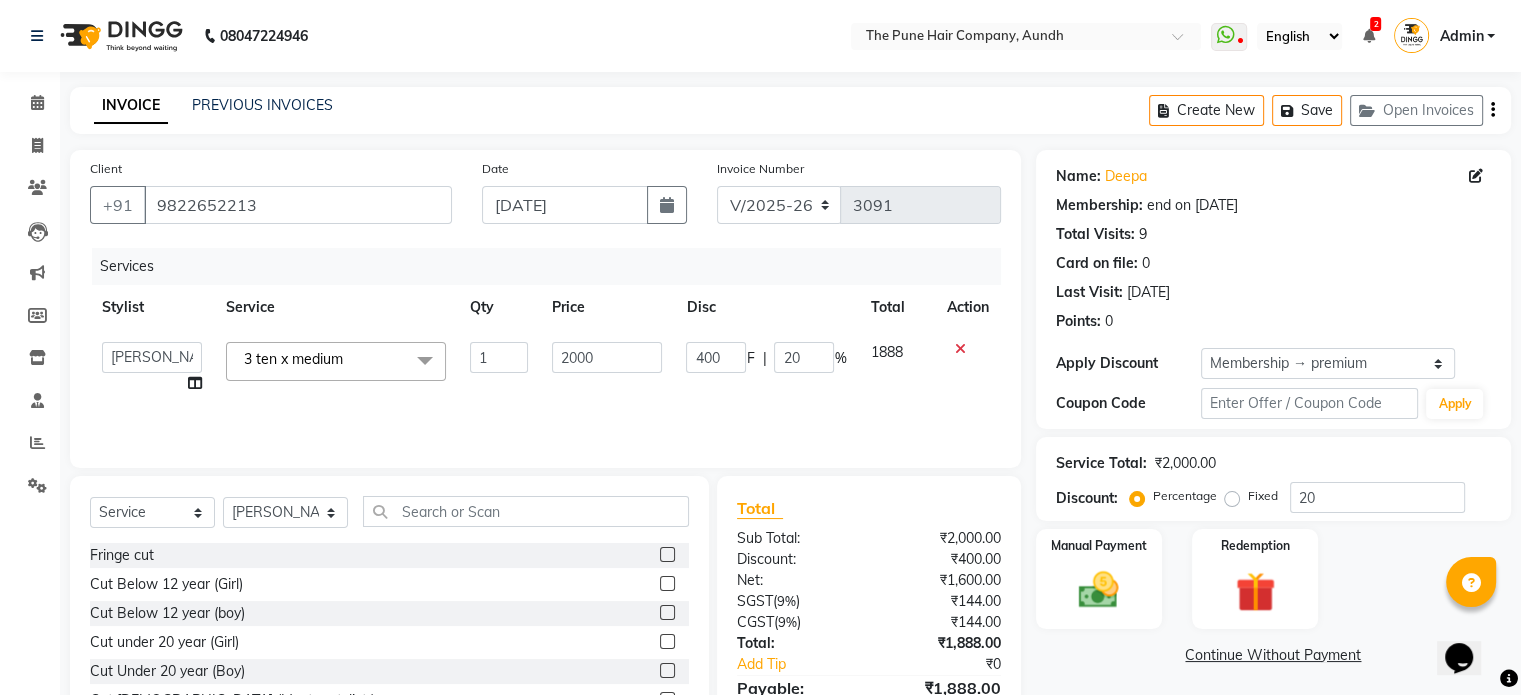 click on "3 ten x medium  x" 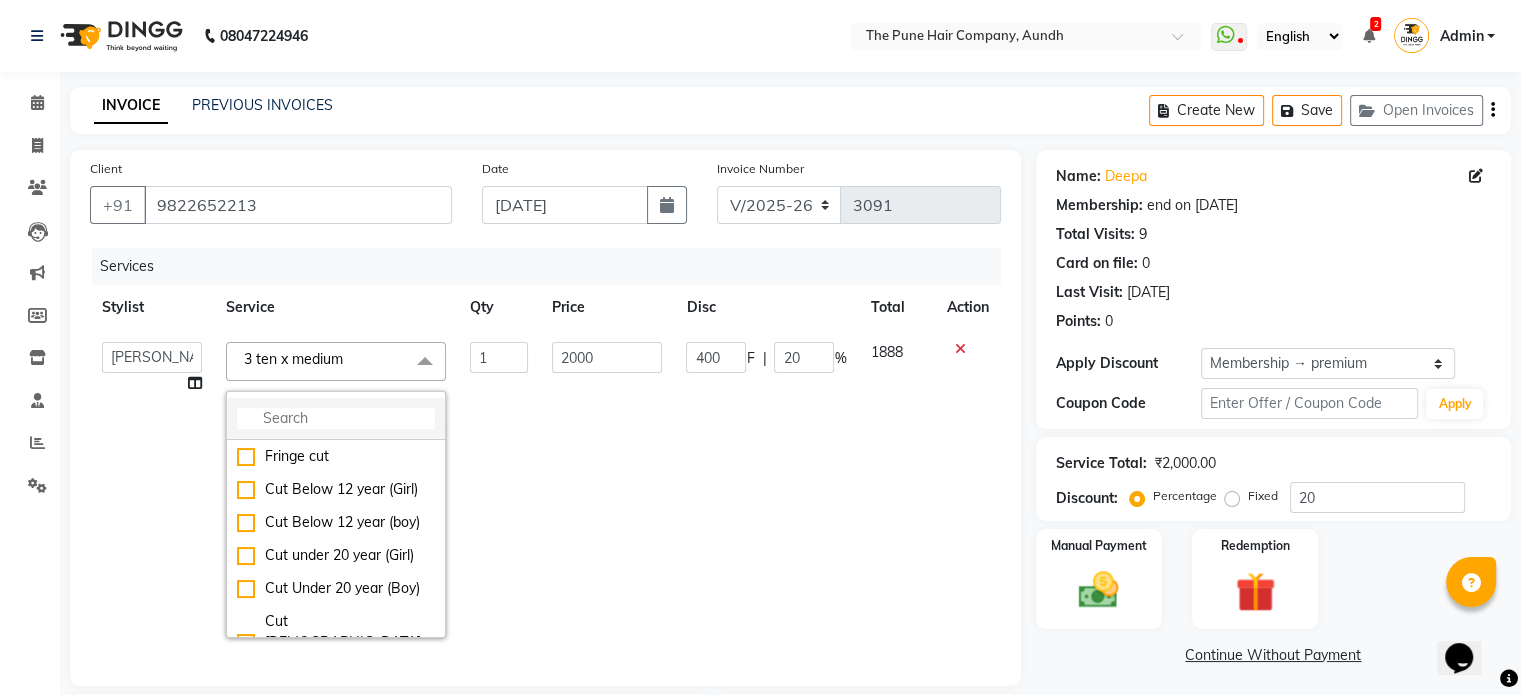 click 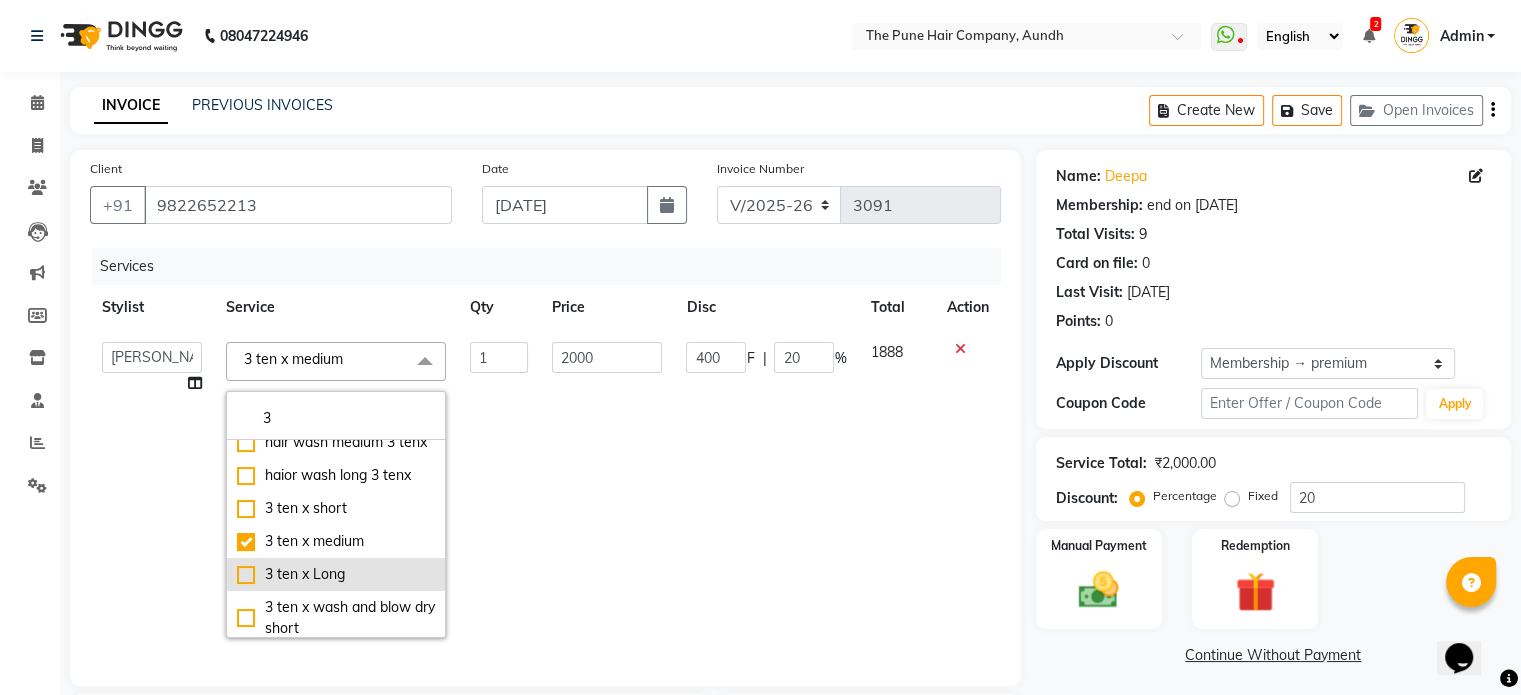 type on "3" 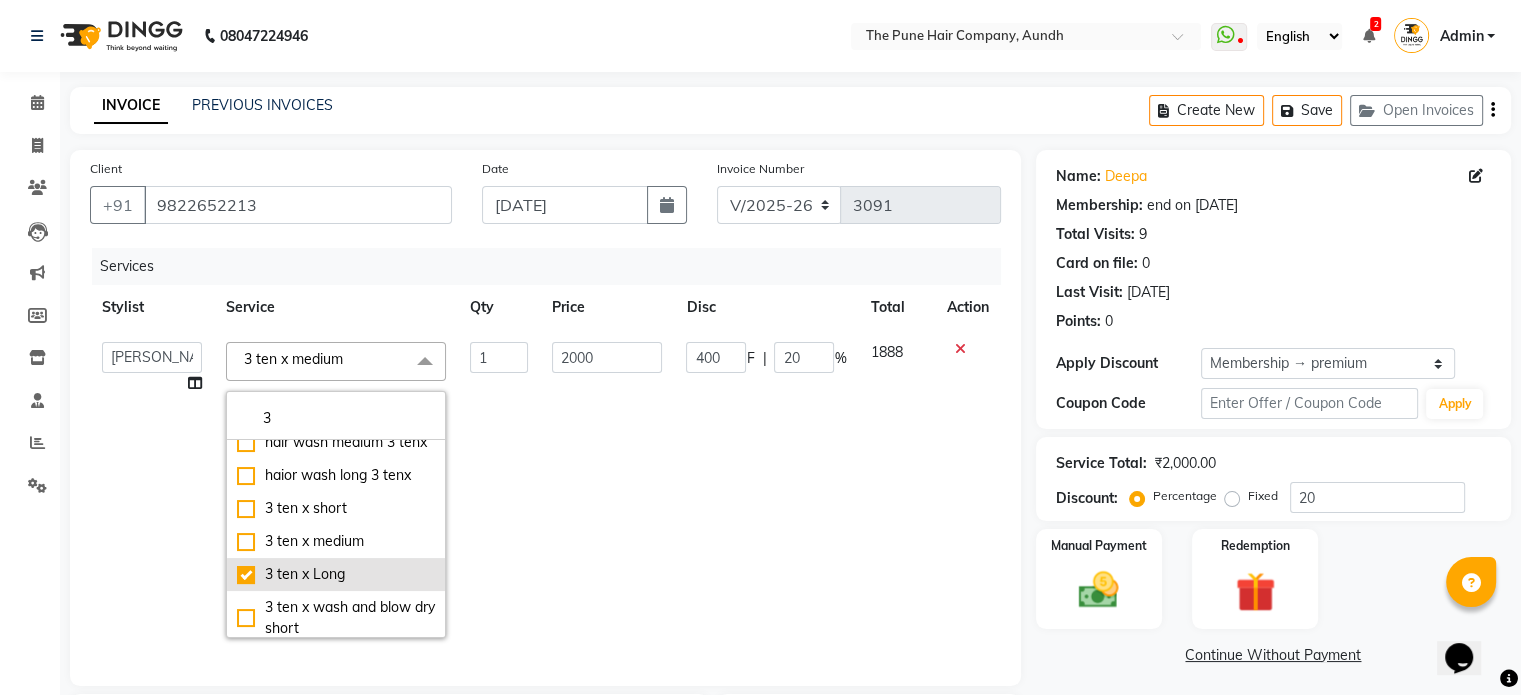 checkbox on "false" 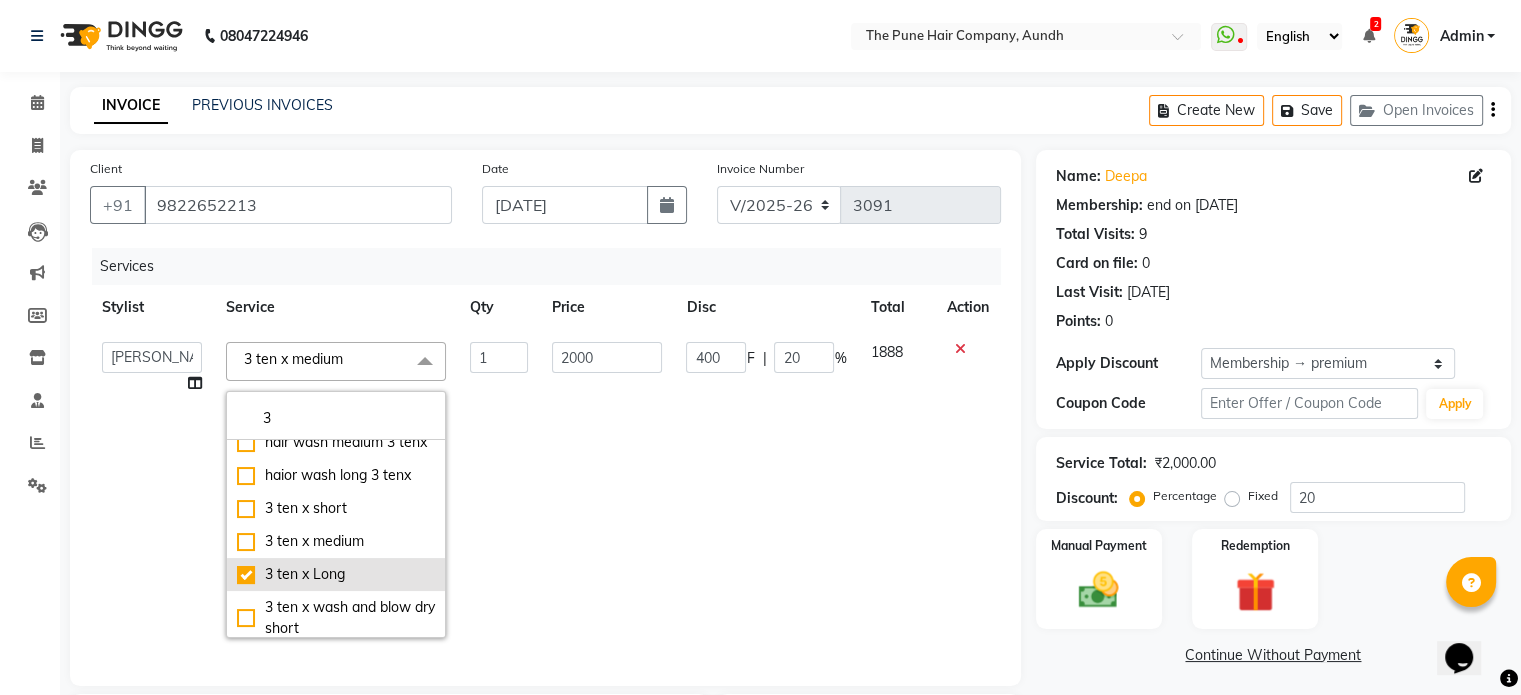 checkbox on "true" 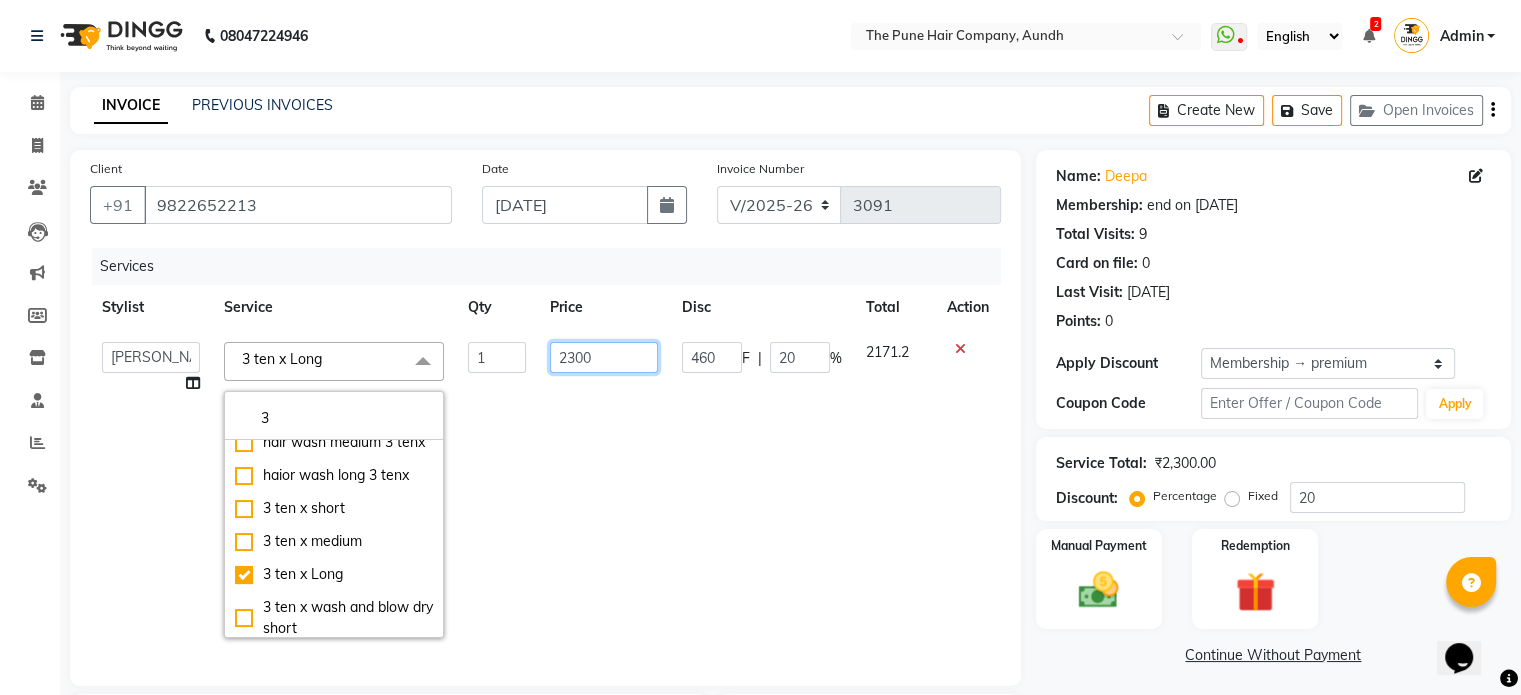 drag, startPoint x: 632, startPoint y: 528, endPoint x: 684, endPoint y: 528, distance: 52 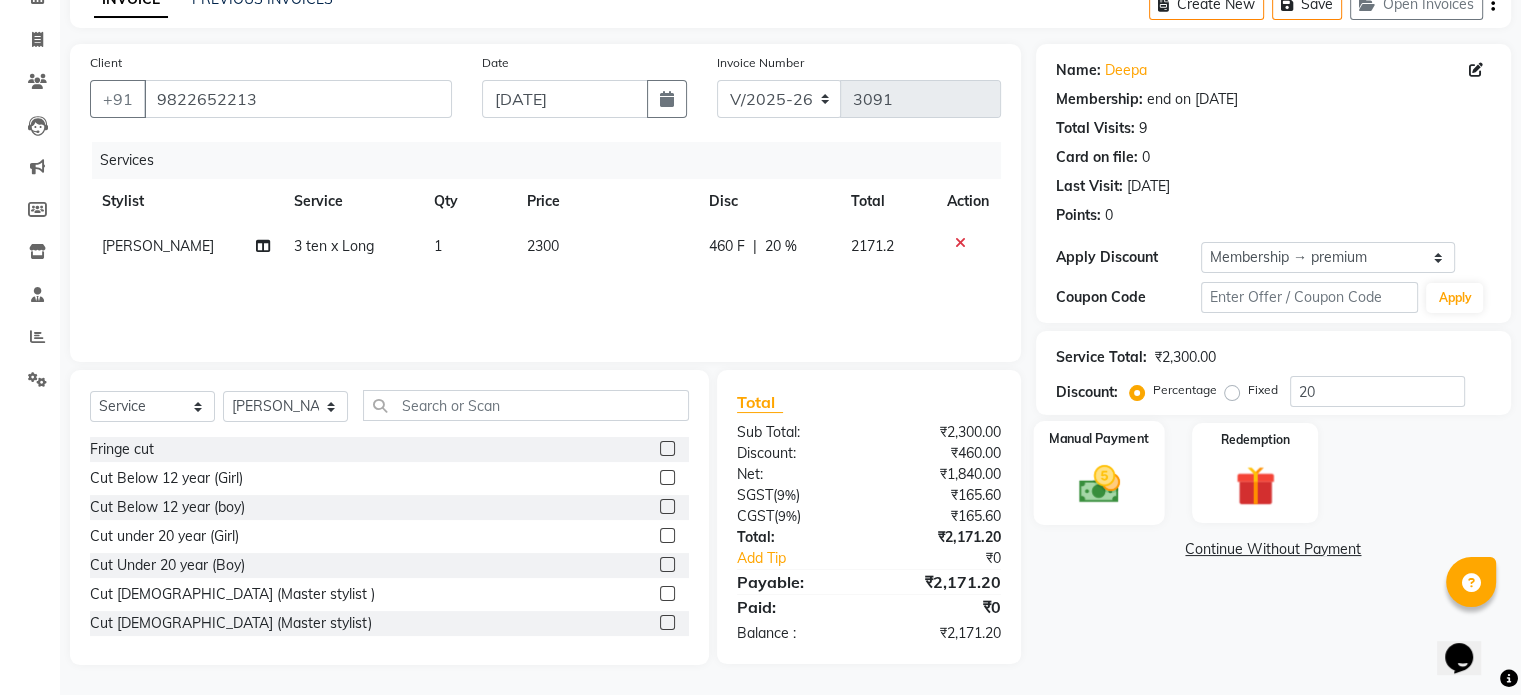 click 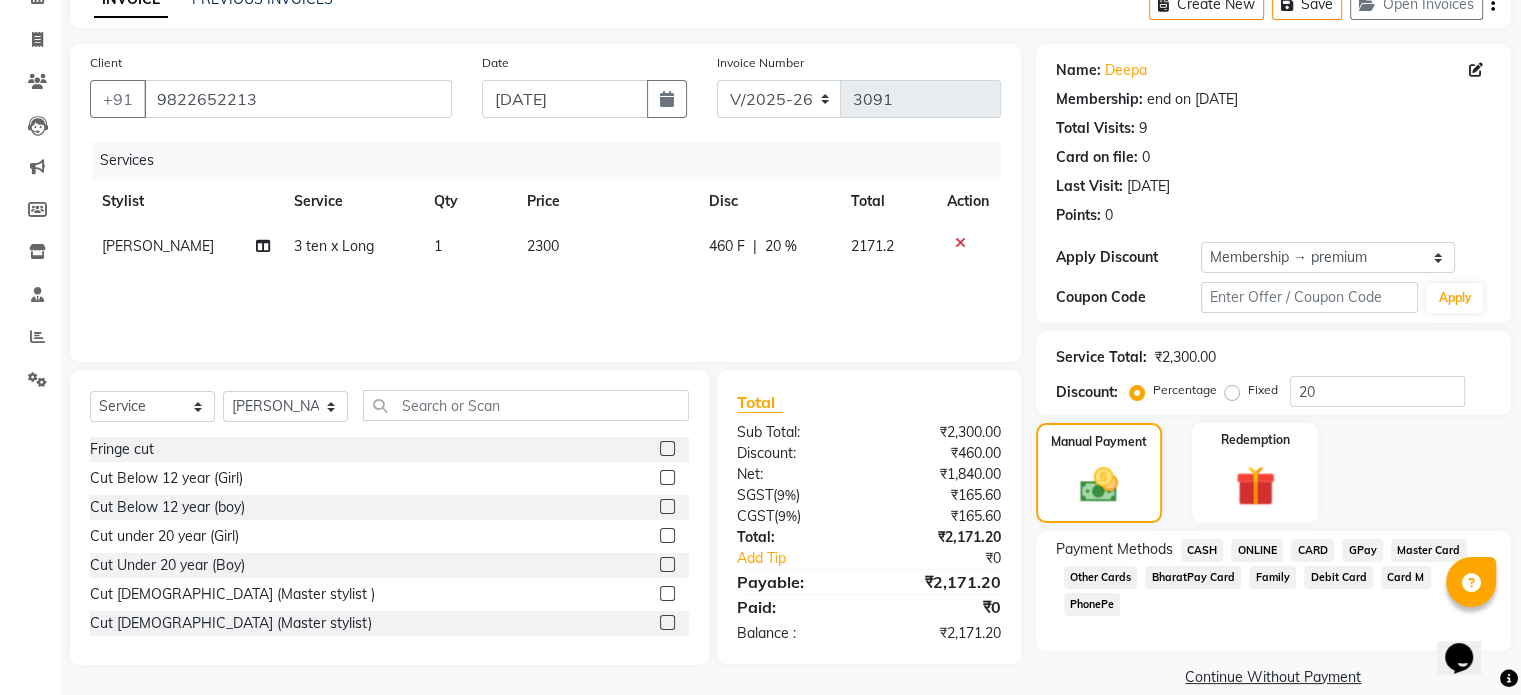 click on "CASH" 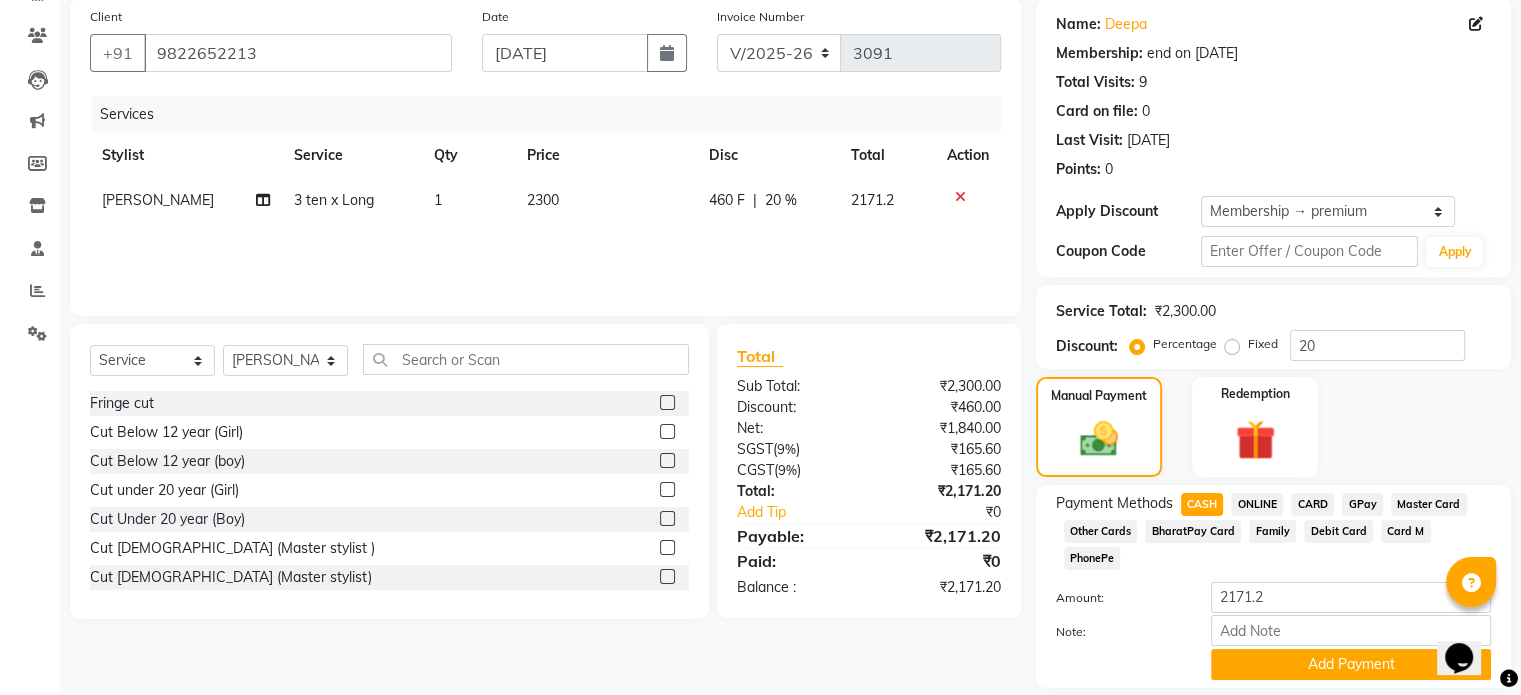 scroll, scrollTop: 191, scrollLeft: 0, axis: vertical 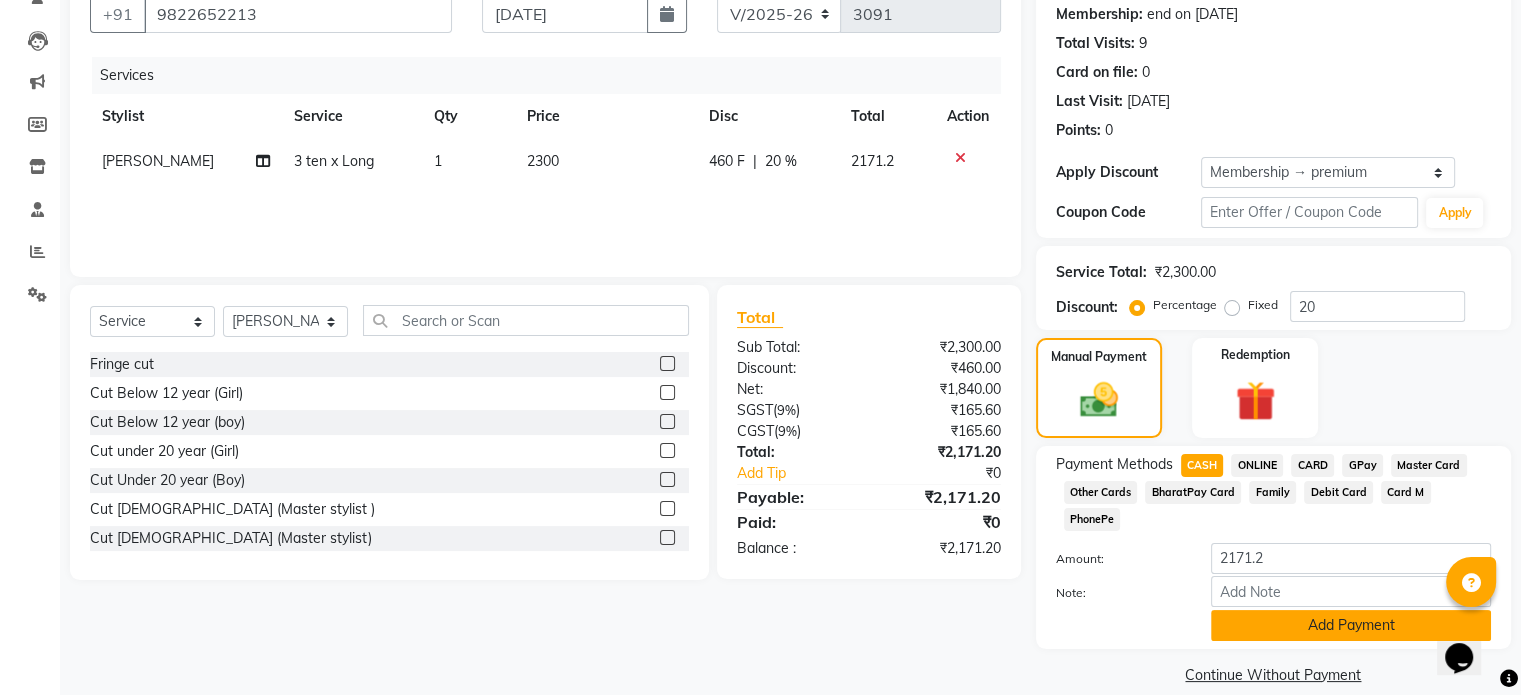 click on "Add Payment" 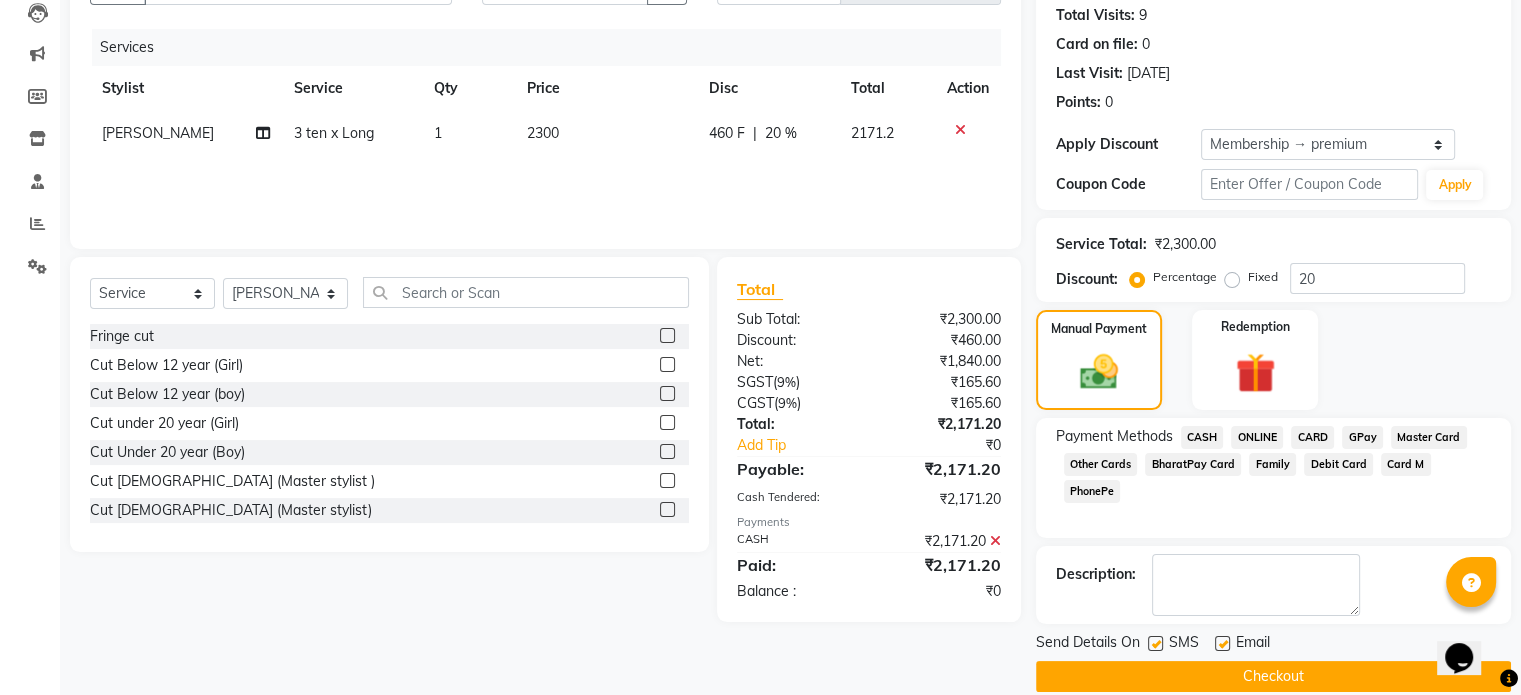 scroll, scrollTop: 244, scrollLeft: 0, axis: vertical 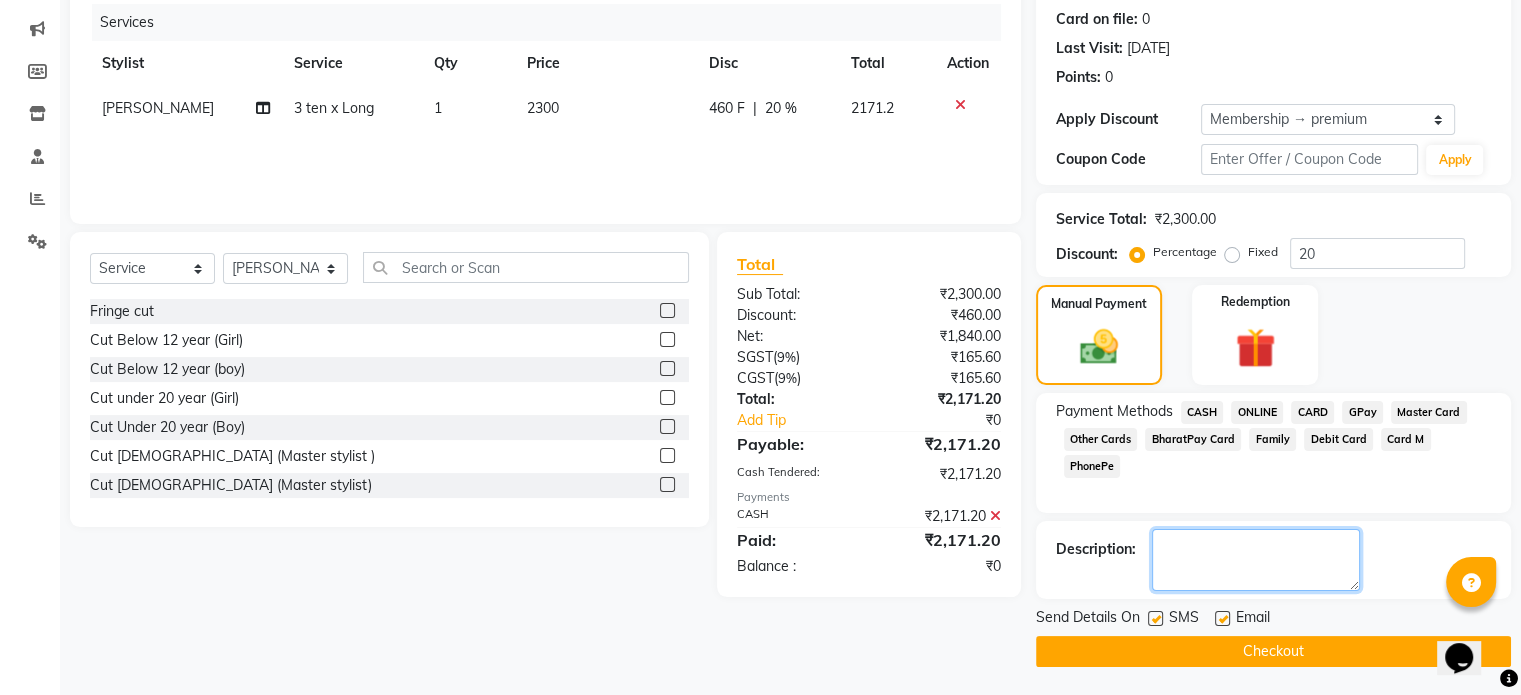 click 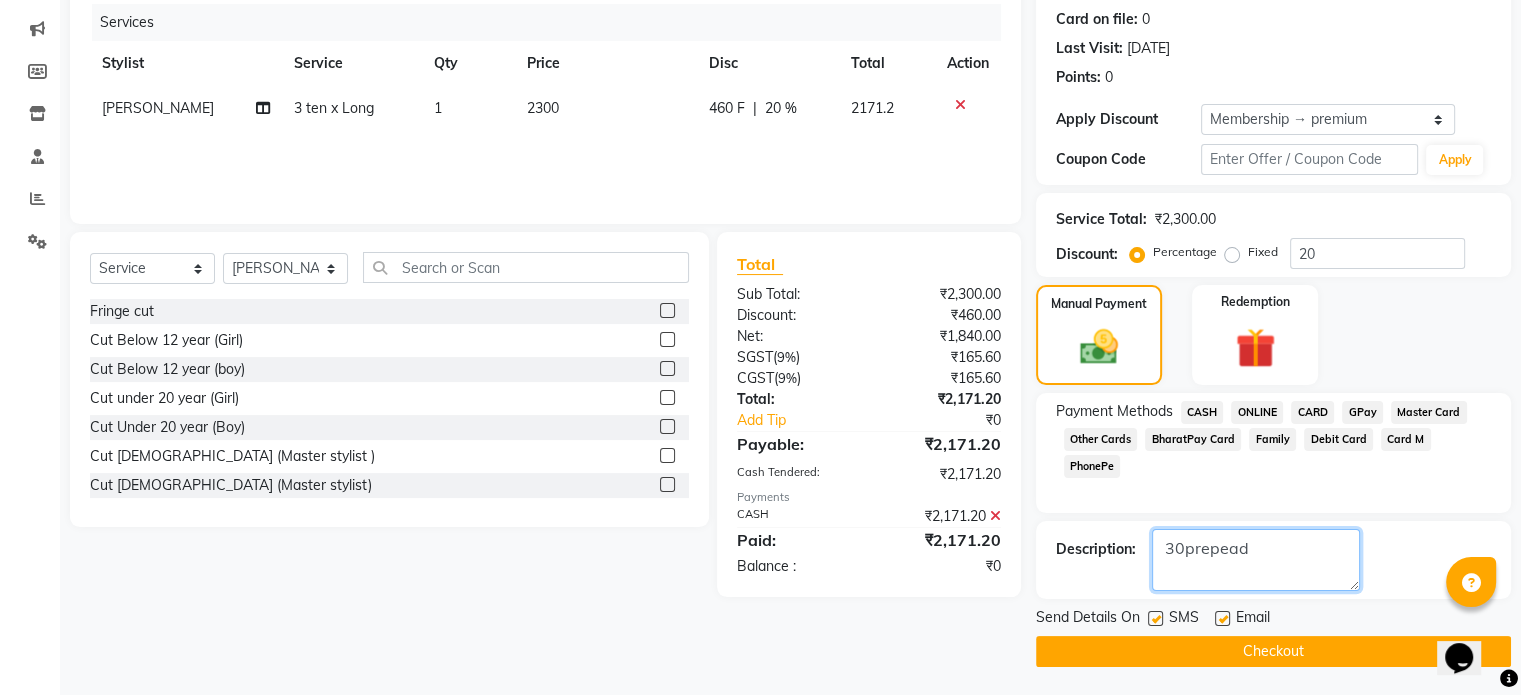 type on "30prepead" 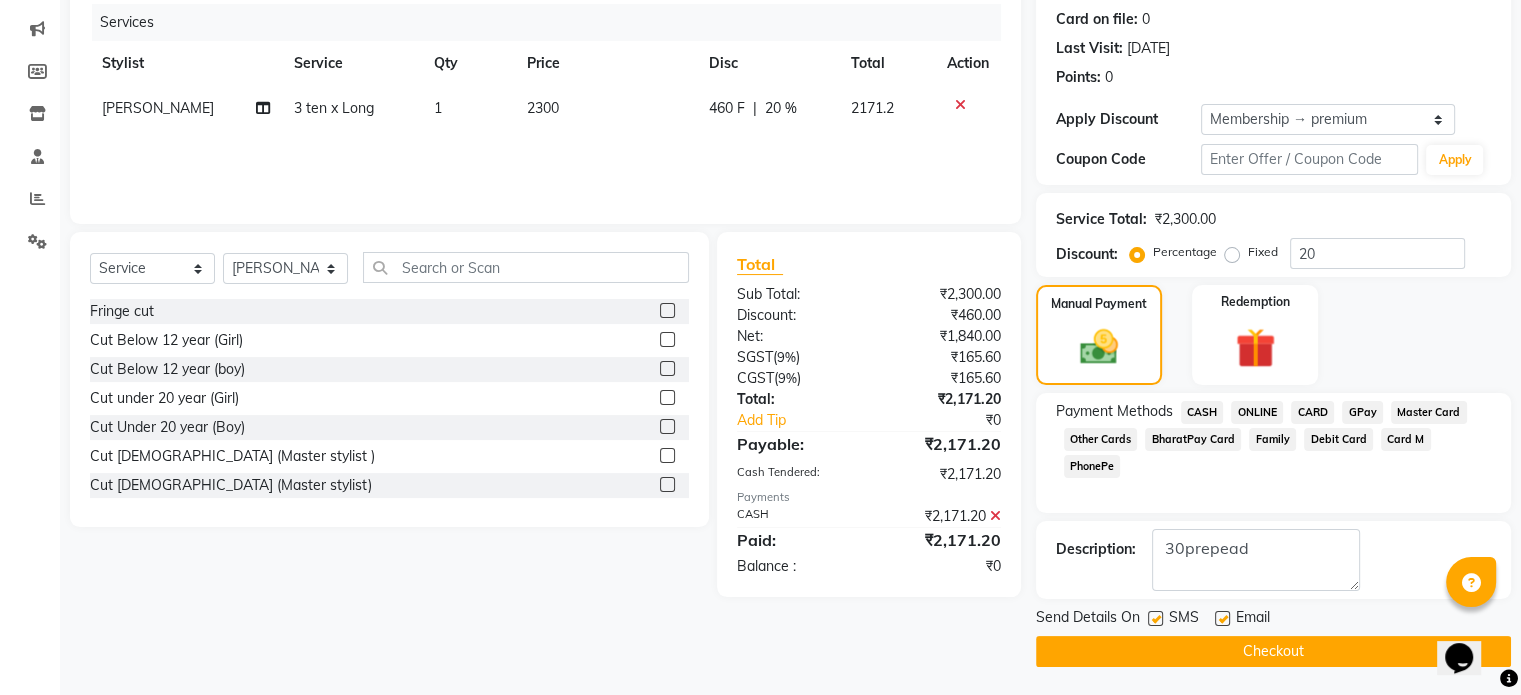 click on "Checkout" 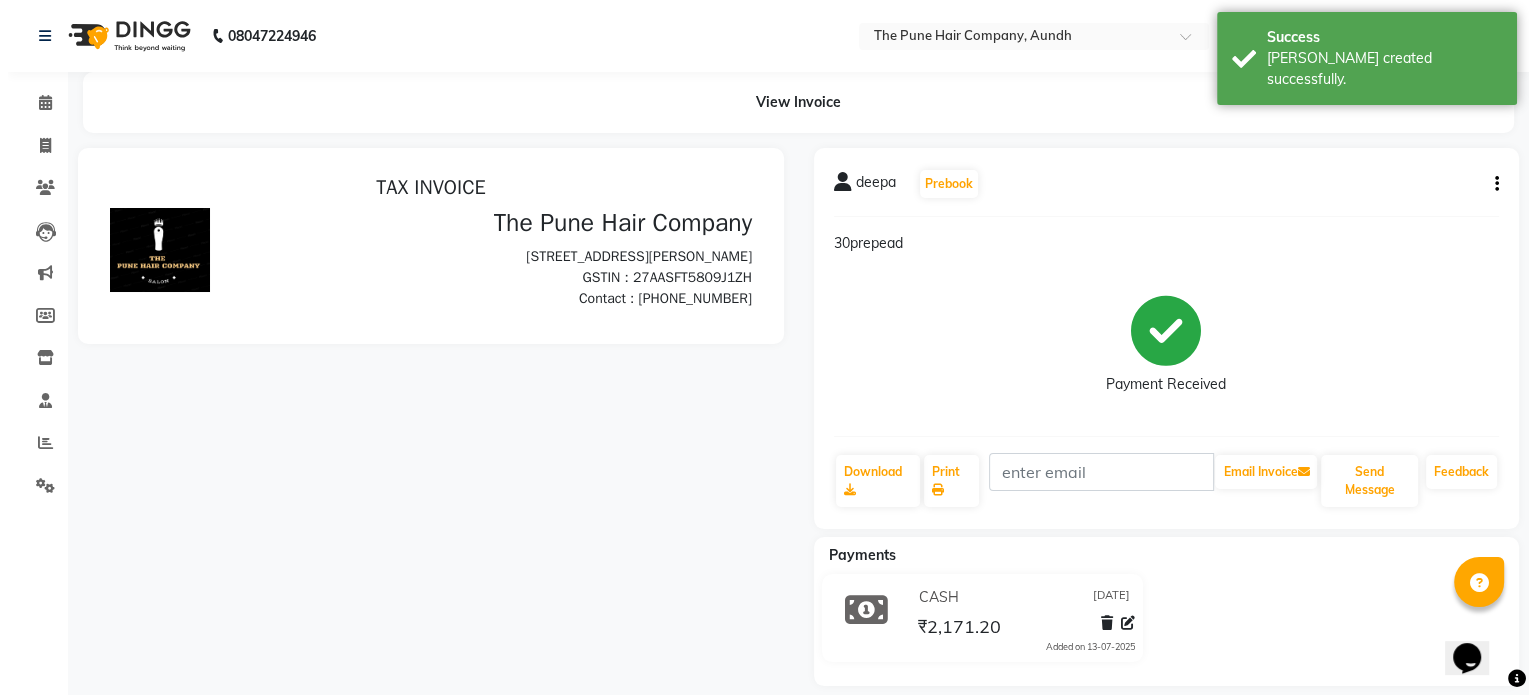 scroll, scrollTop: 0, scrollLeft: 0, axis: both 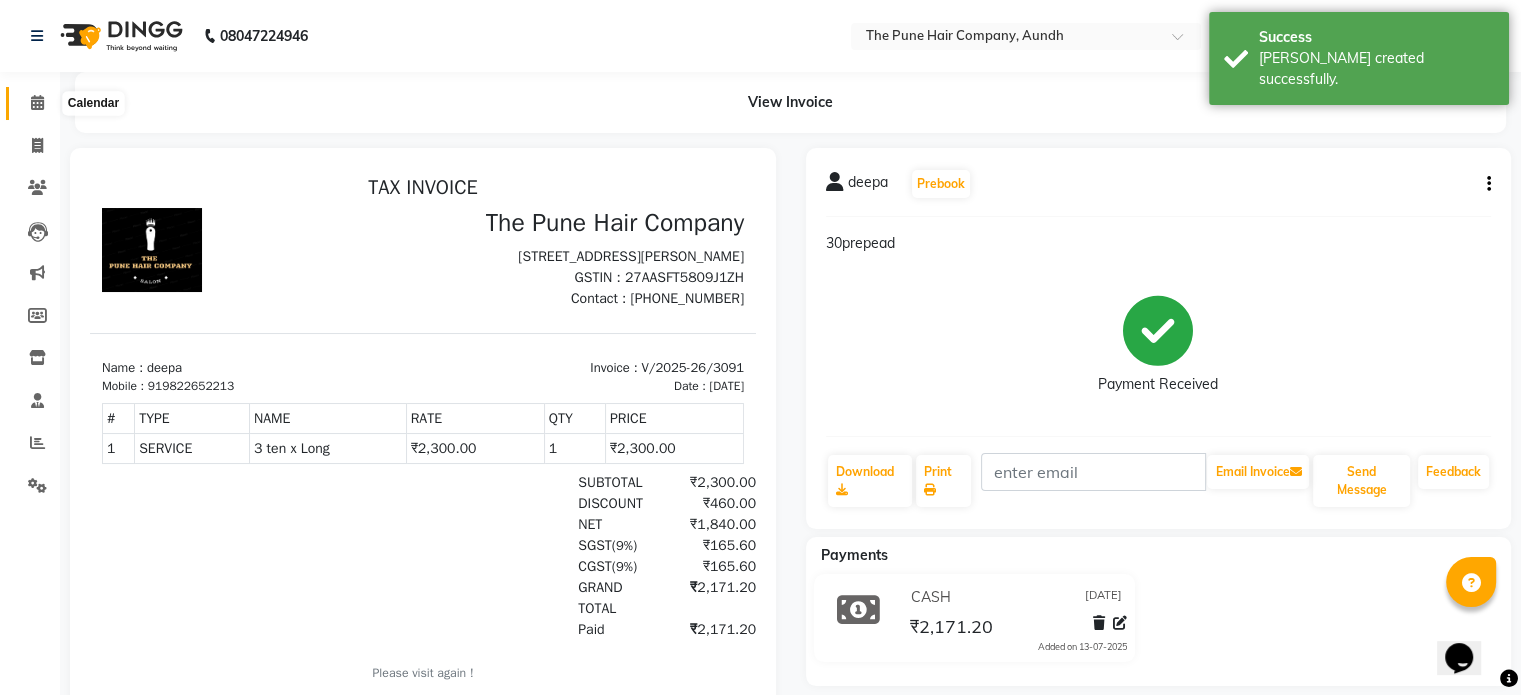 click 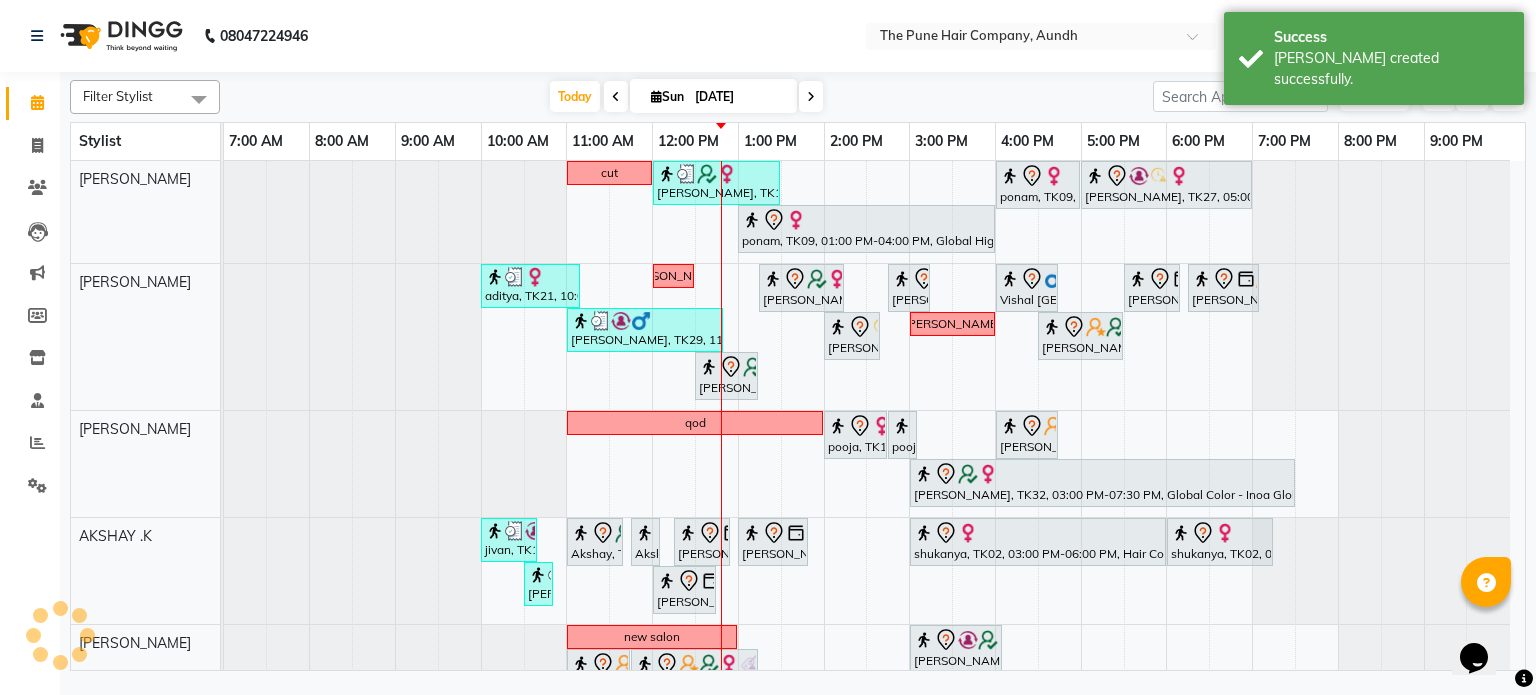 scroll, scrollTop: 60, scrollLeft: 0, axis: vertical 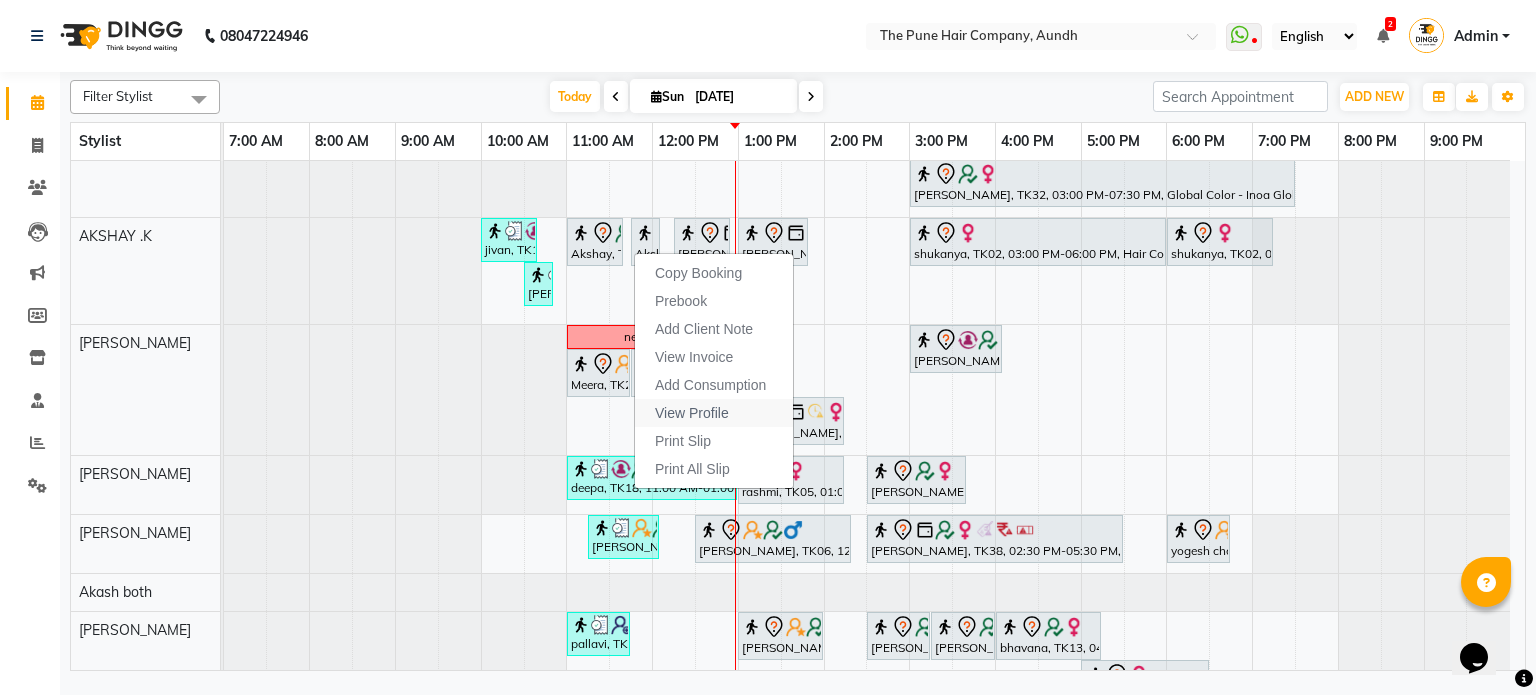 click on "View Profile" at bounding box center (692, 413) 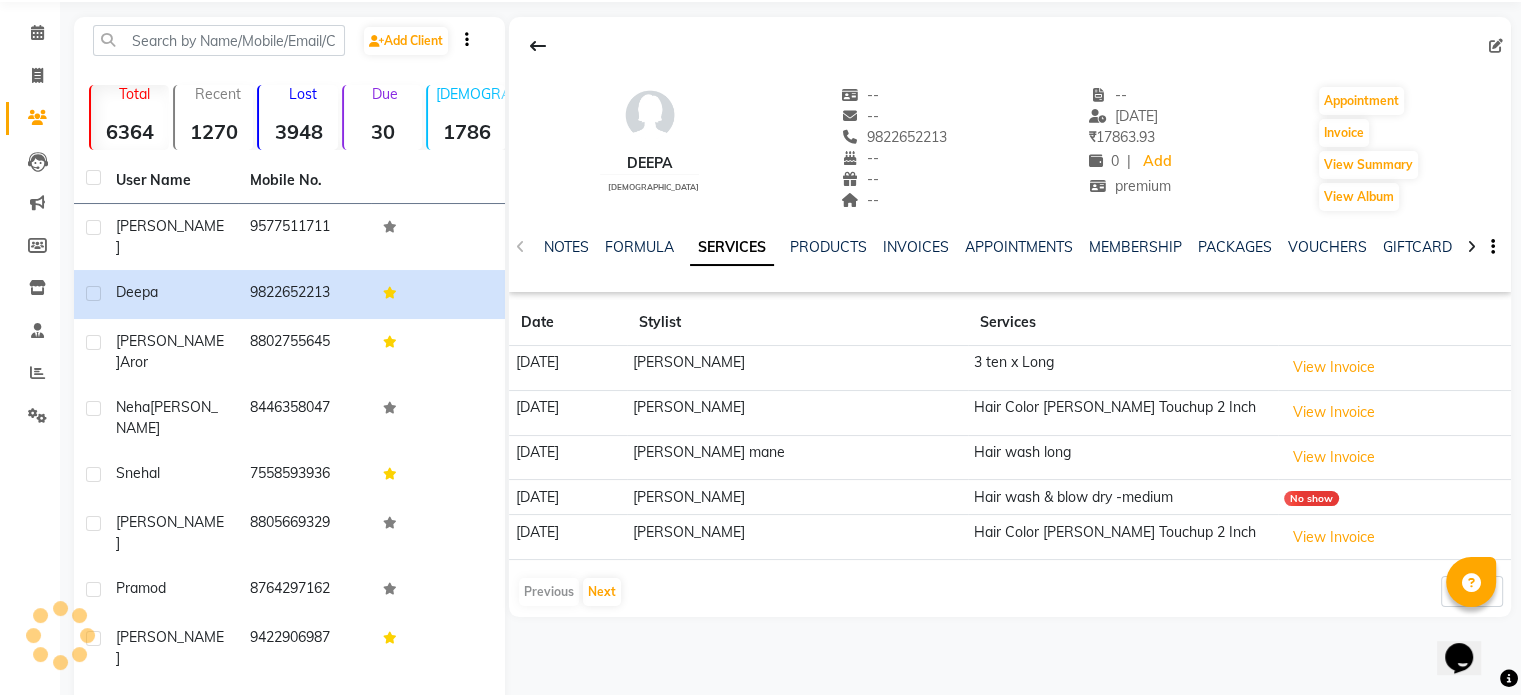 scroll, scrollTop: 154, scrollLeft: 0, axis: vertical 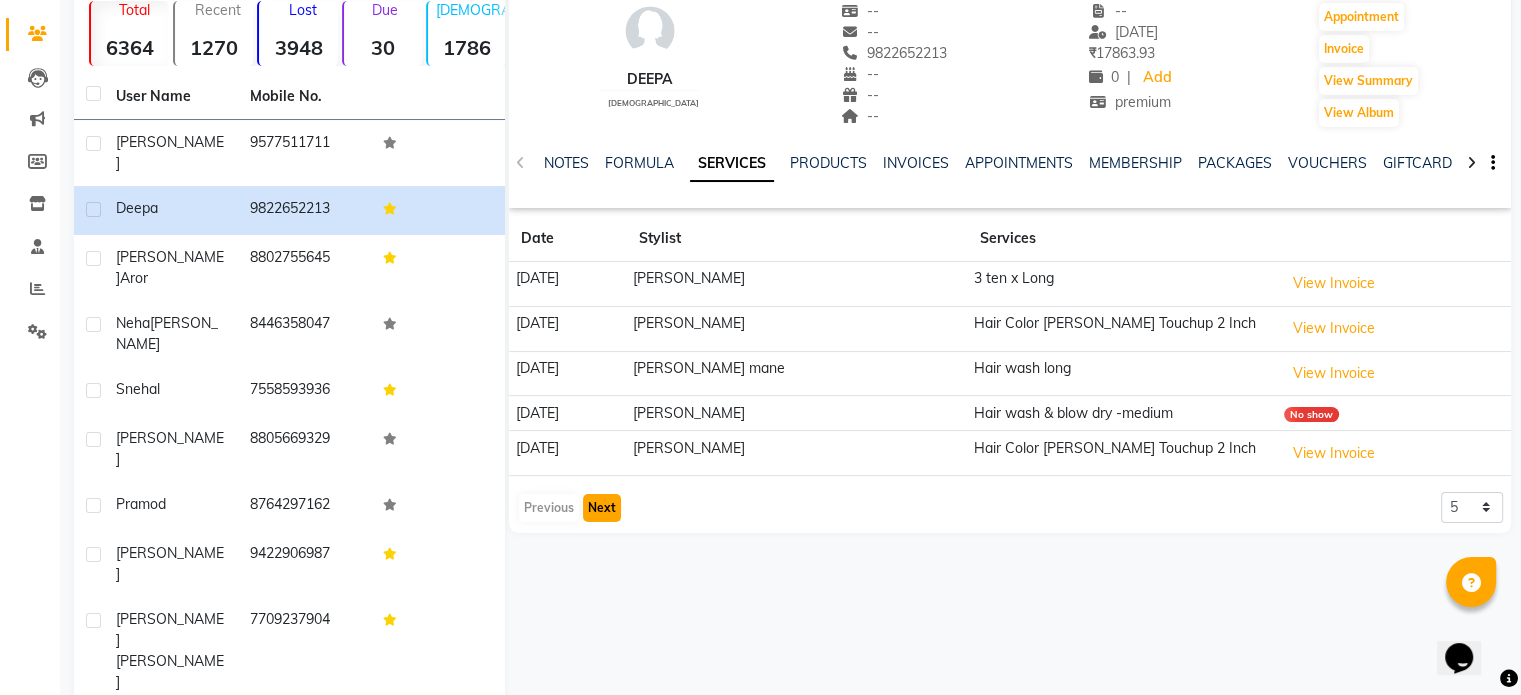 click on "Next" 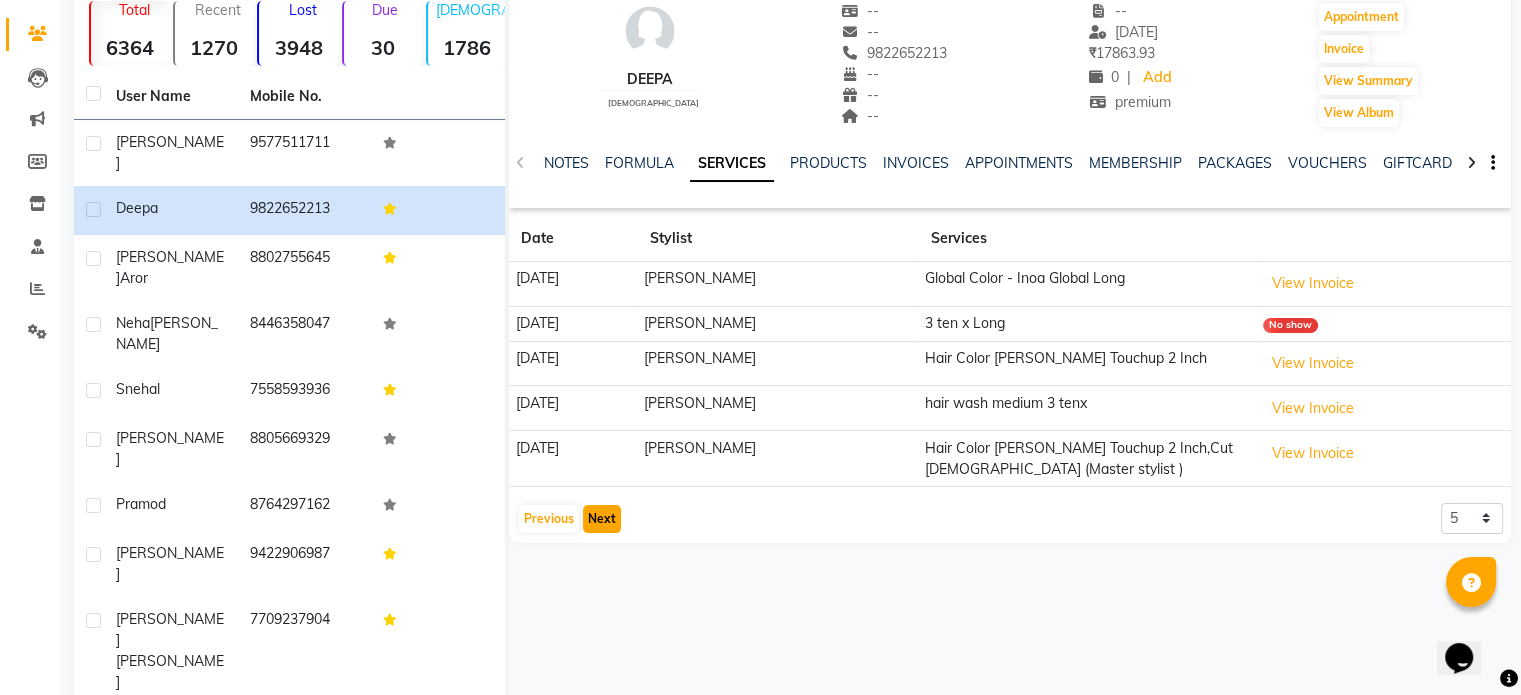 click on "Next" 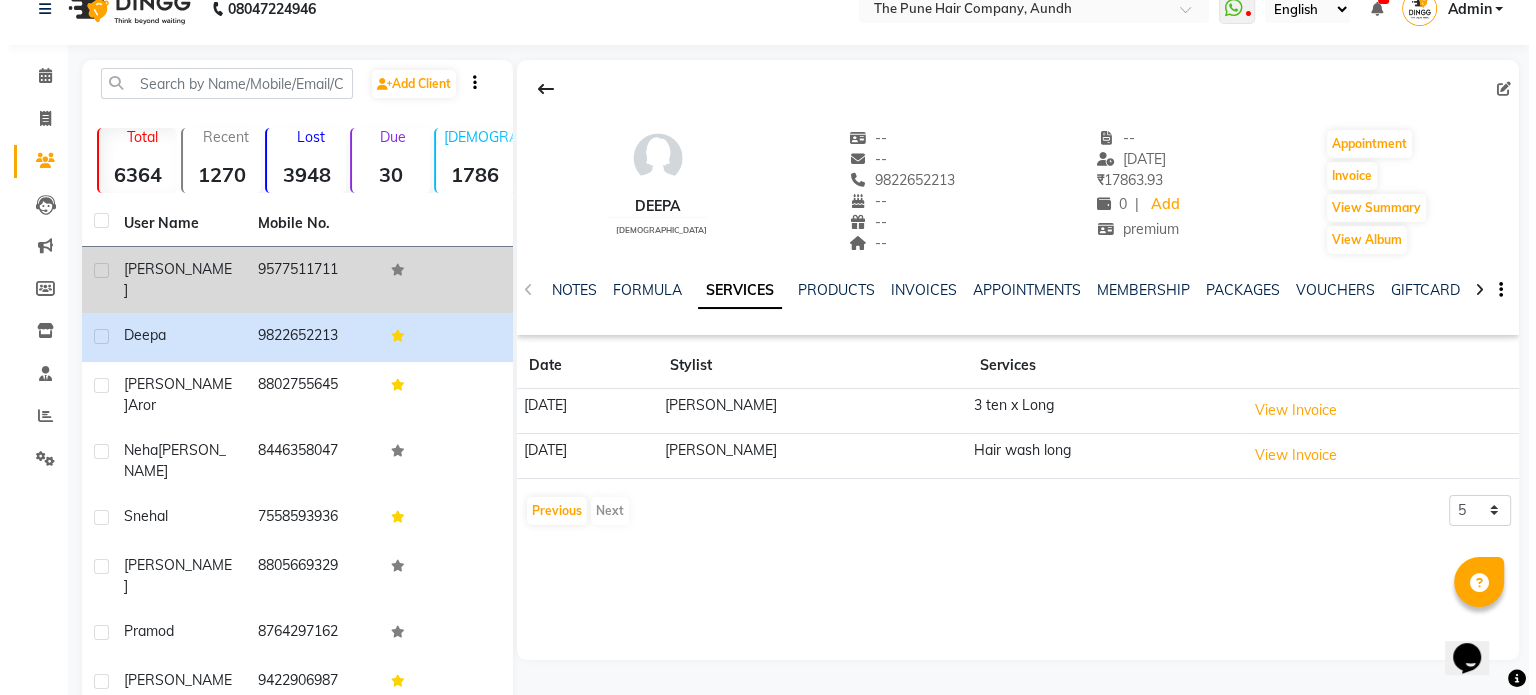 scroll, scrollTop: 0, scrollLeft: 0, axis: both 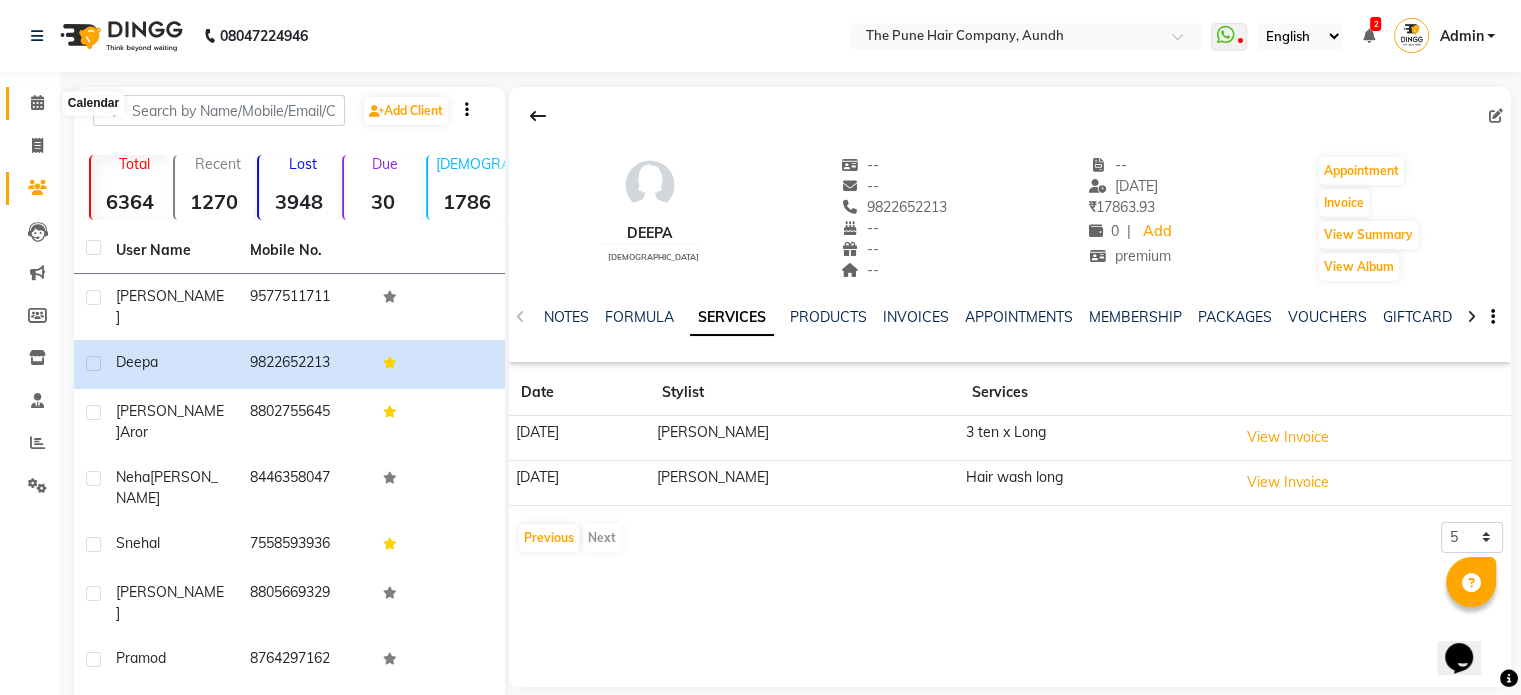 click 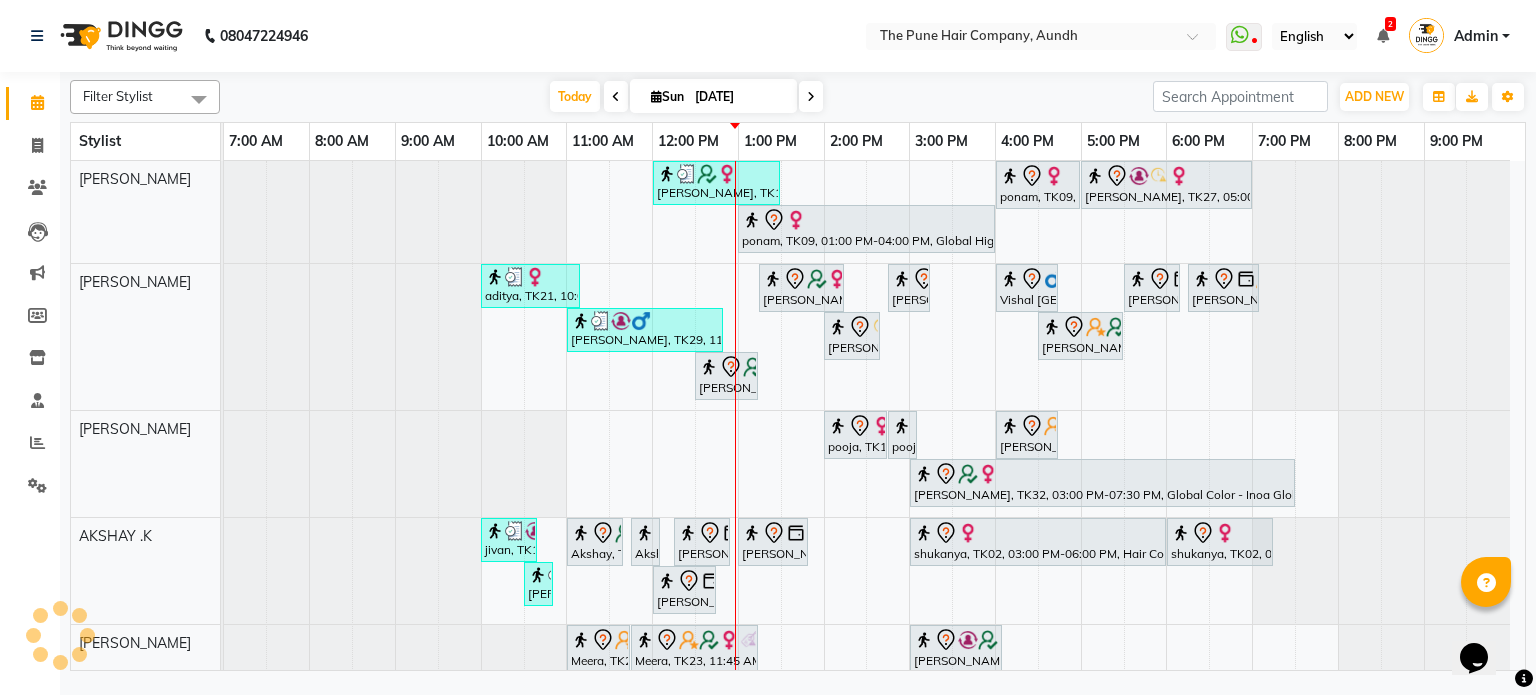 scroll, scrollTop: 400, scrollLeft: 0, axis: vertical 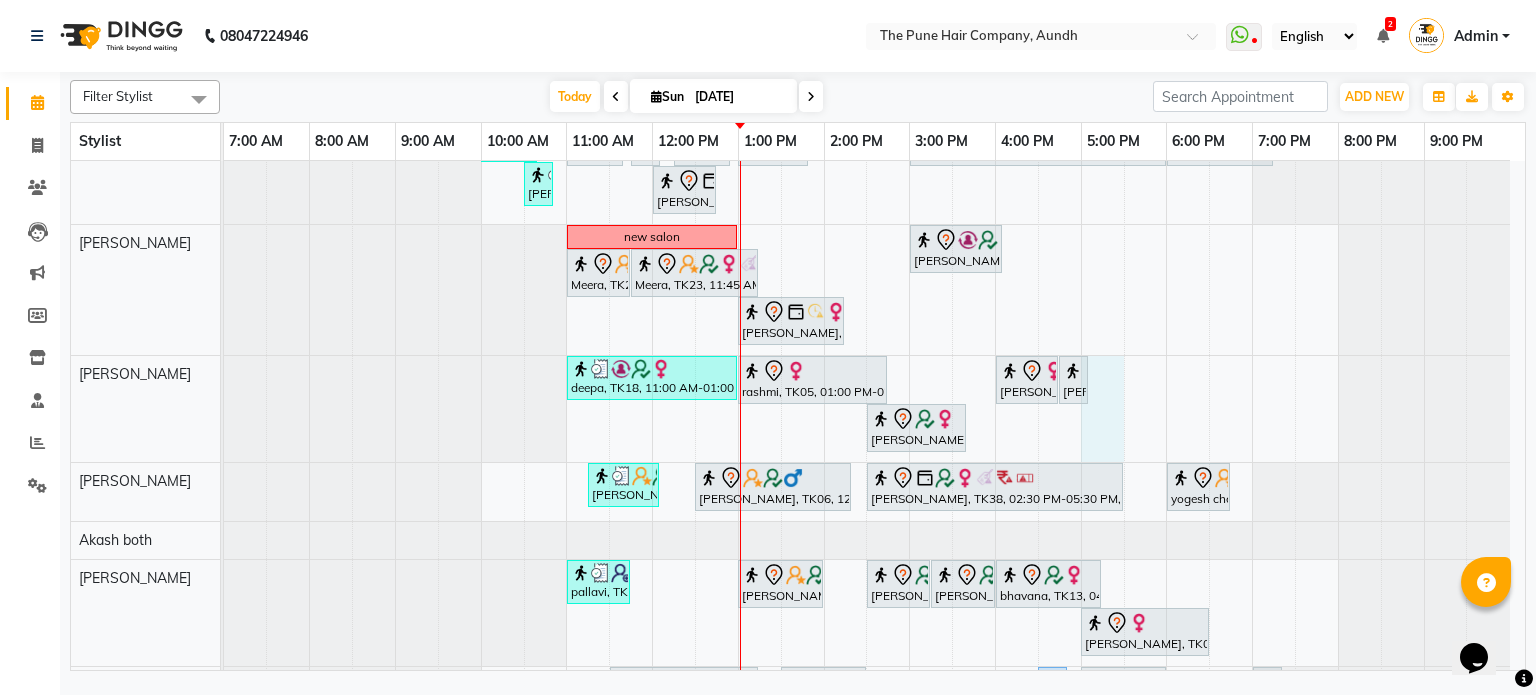 click on "cut      Gunjan Aror, TK17, 12:00 PM-01:30 PM, Cut Female ( Top Stylist )             ponam, TK09, 04:00 PM-05:00 PM, Cut Female ( Top Stylist )             Anubha Gupta, TK27, 05:00 PM-07:00 PM, Hair Color Inoa - Inoa Touchup 2 Inch             ponam, TK09, 01:00 PM-04:00 PM, Global Highlight - Majirel Highlights Long     aditya, TK21, 10:00 AM-11:10 AM, Cut male (Expert)  nevrekar              dishali, TK07, 01:15 PM-02:15 PM, Hair Spa Hydrating & Purifying (Care) - Hair Spa Medium             Namrata, TK15, 02:45 PM-03:15 PM,  Beard Trim             Vishal Mali, TK16, 04:00 PM-04:45 PM, Cut Under 20 year (Boy)             sudeep sawant, TK01, 05:30 PM-06:10 PM, Cut male (Expert)             sudeep sawant, TK01, 06:15 PM-07:05 PM,  Beard Crafting     Siddhant Unkule, TK29, 11:00 AM-12:50 PM, Cut Female (Expert), Additional Hair Wash (Female), Beard Crafting             Namrata, TK15, 02:00 PM-02:40 PM, Cut male (Expert)  sanketa              Anu Shewani, TK28, 04:30 PM-05:30 PM, Hair wash & blow dry - long" at bounding box center [874, 409] 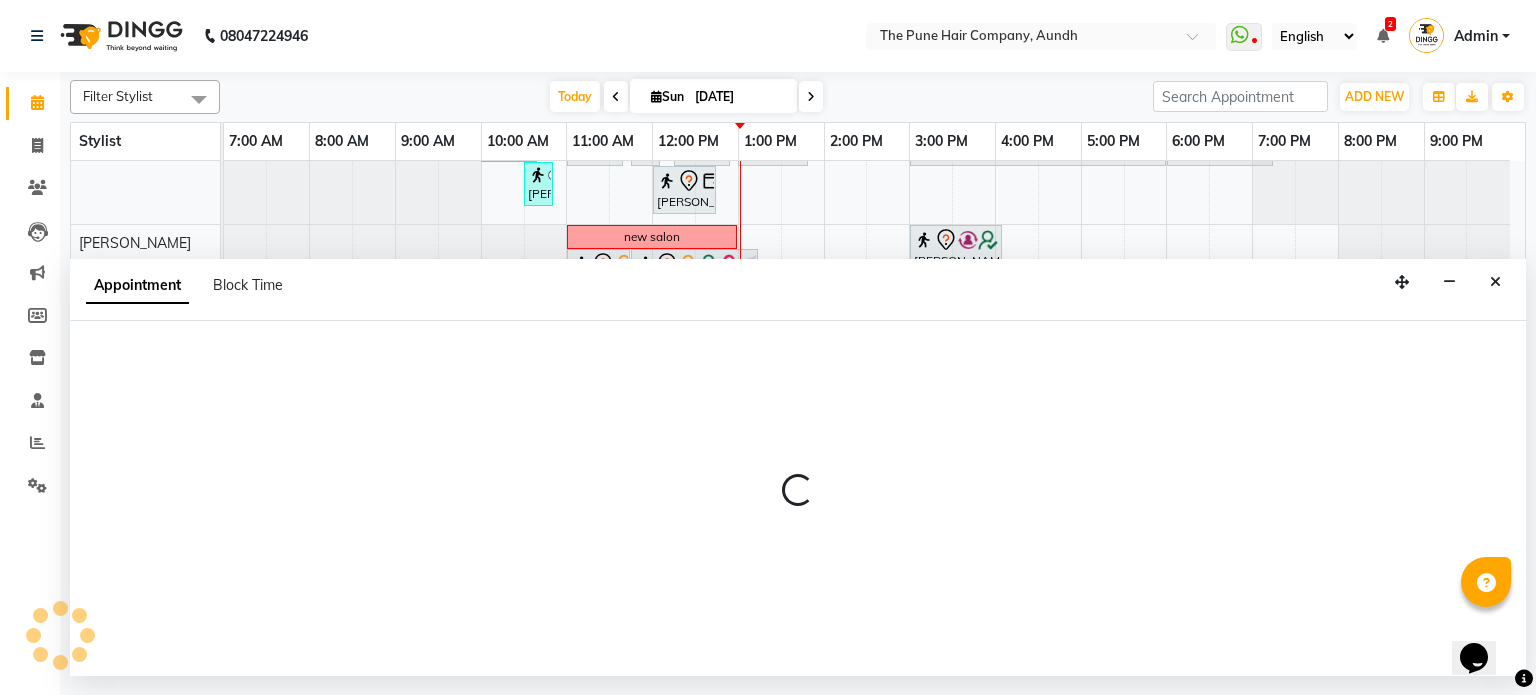 select on "18078" 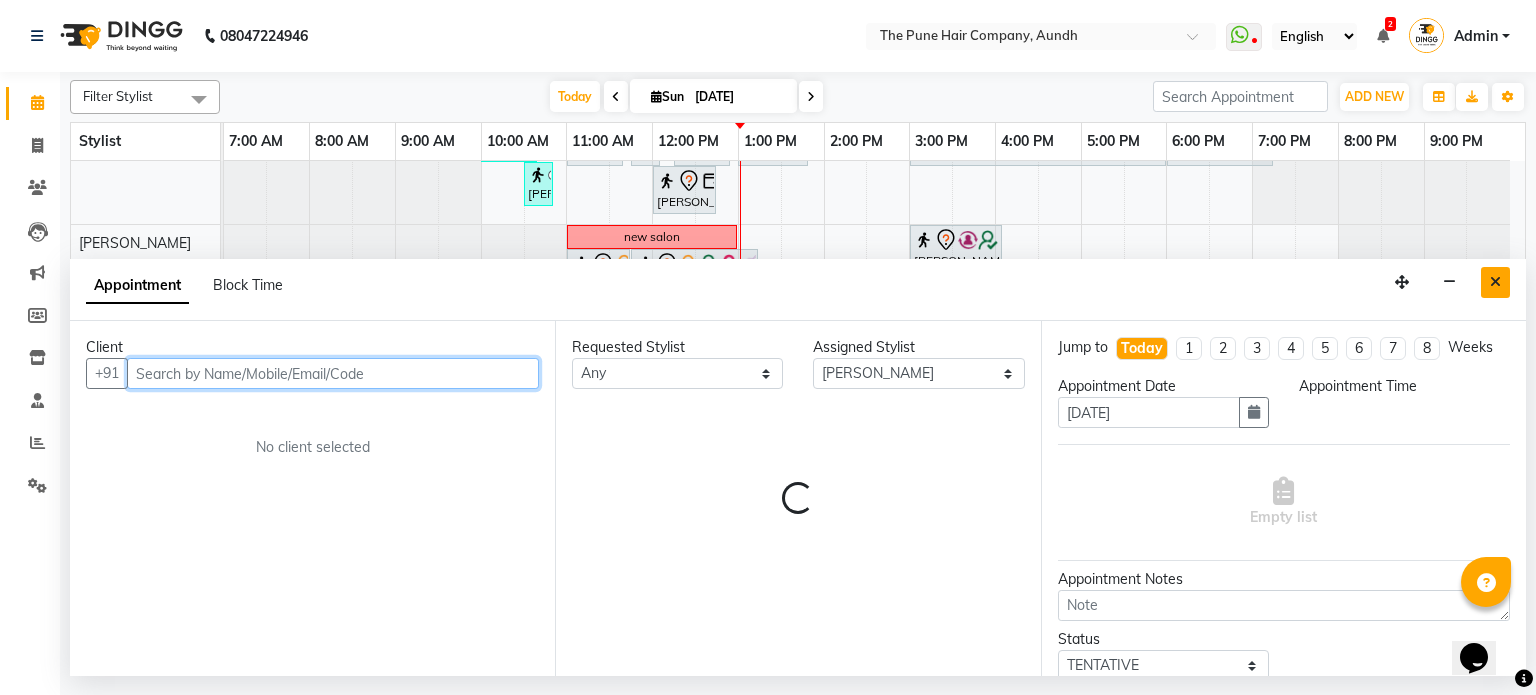 select on "1020" 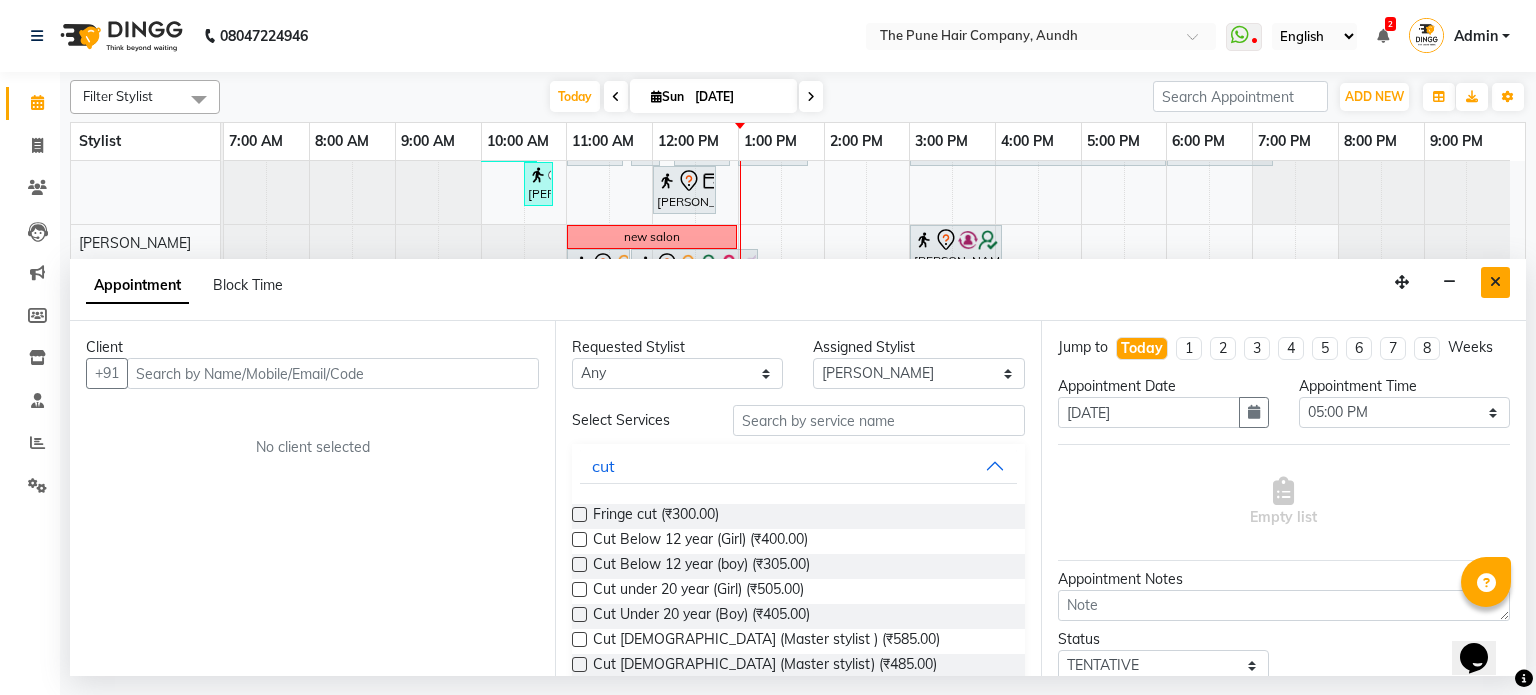 click at bounding box center (1495, 282) 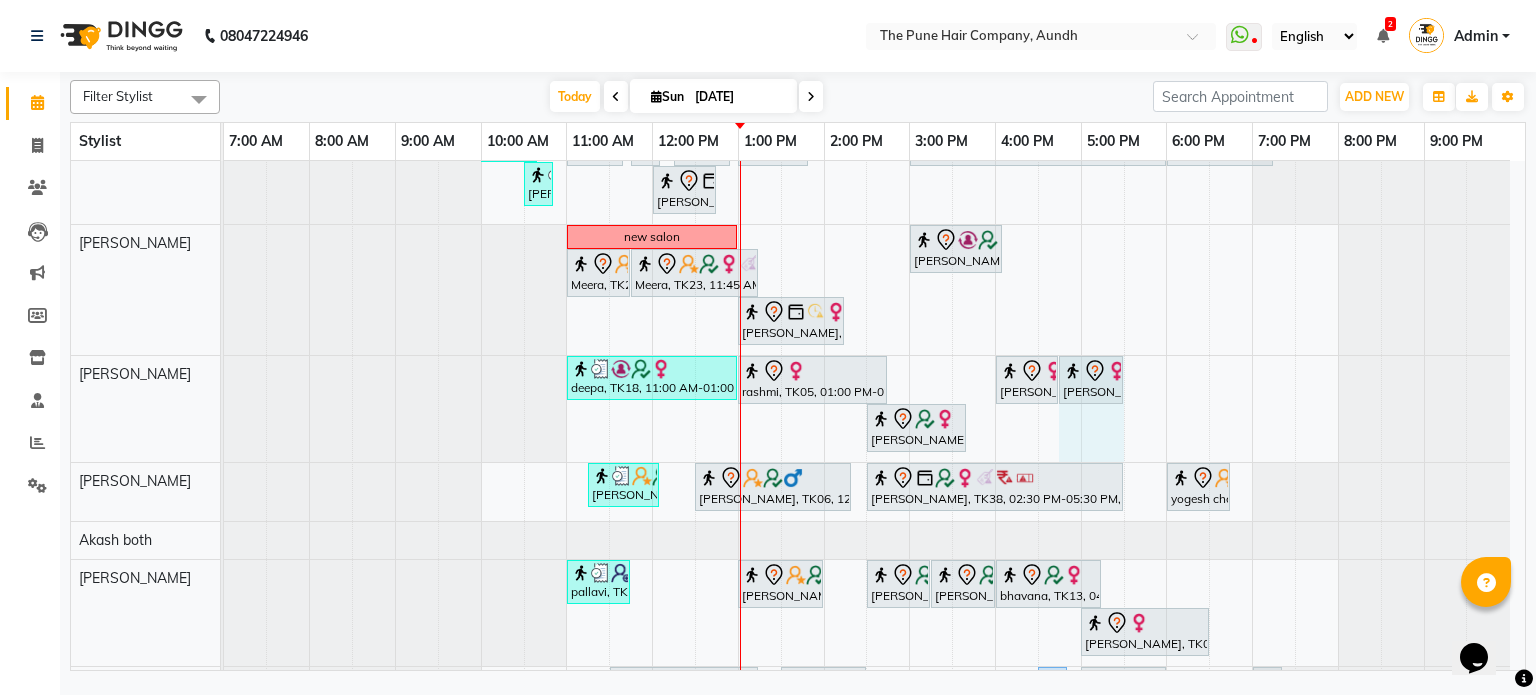 drag, startPoint x: 1090, startPoint y: 375, endPoint x: 1144, endPoint y: 371, distance: 54.147945 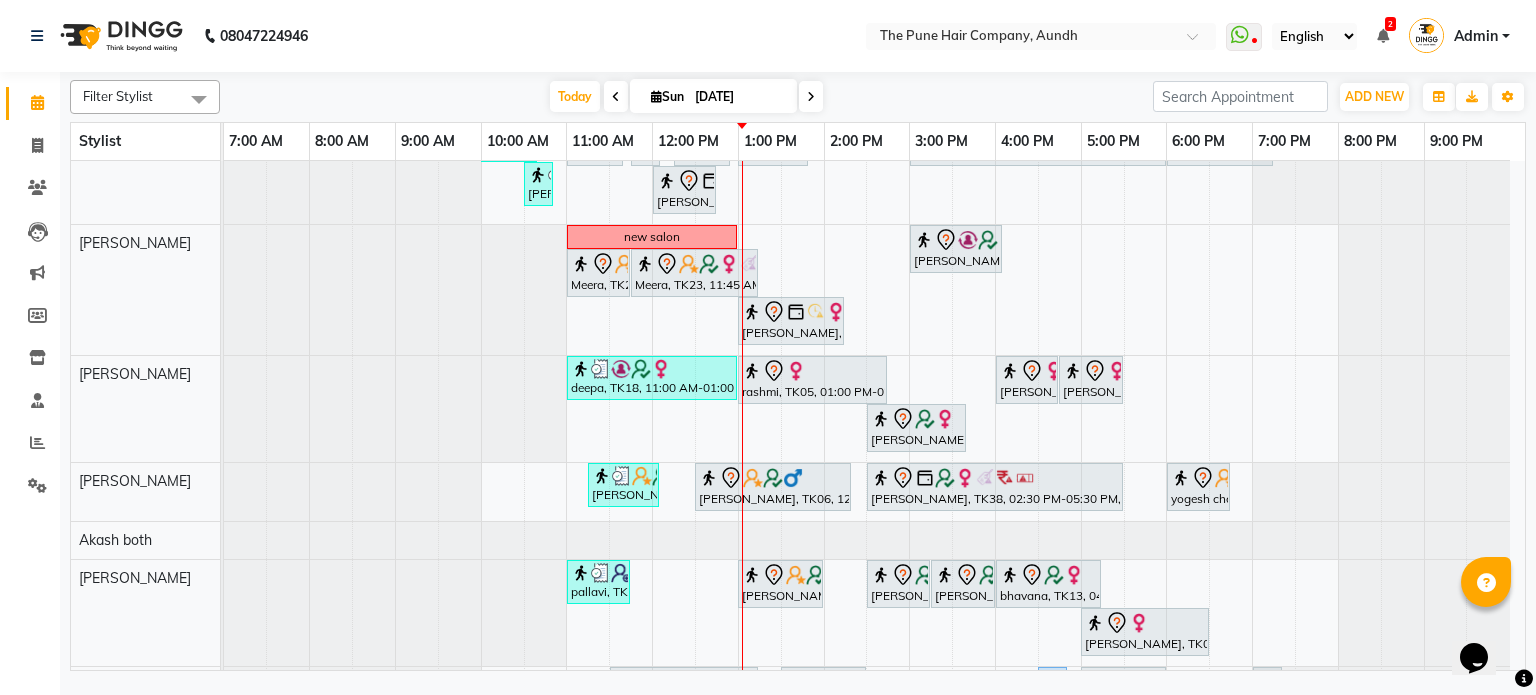 scroll, scrollTop: 480, scrollLeft: 0, axis: vertical 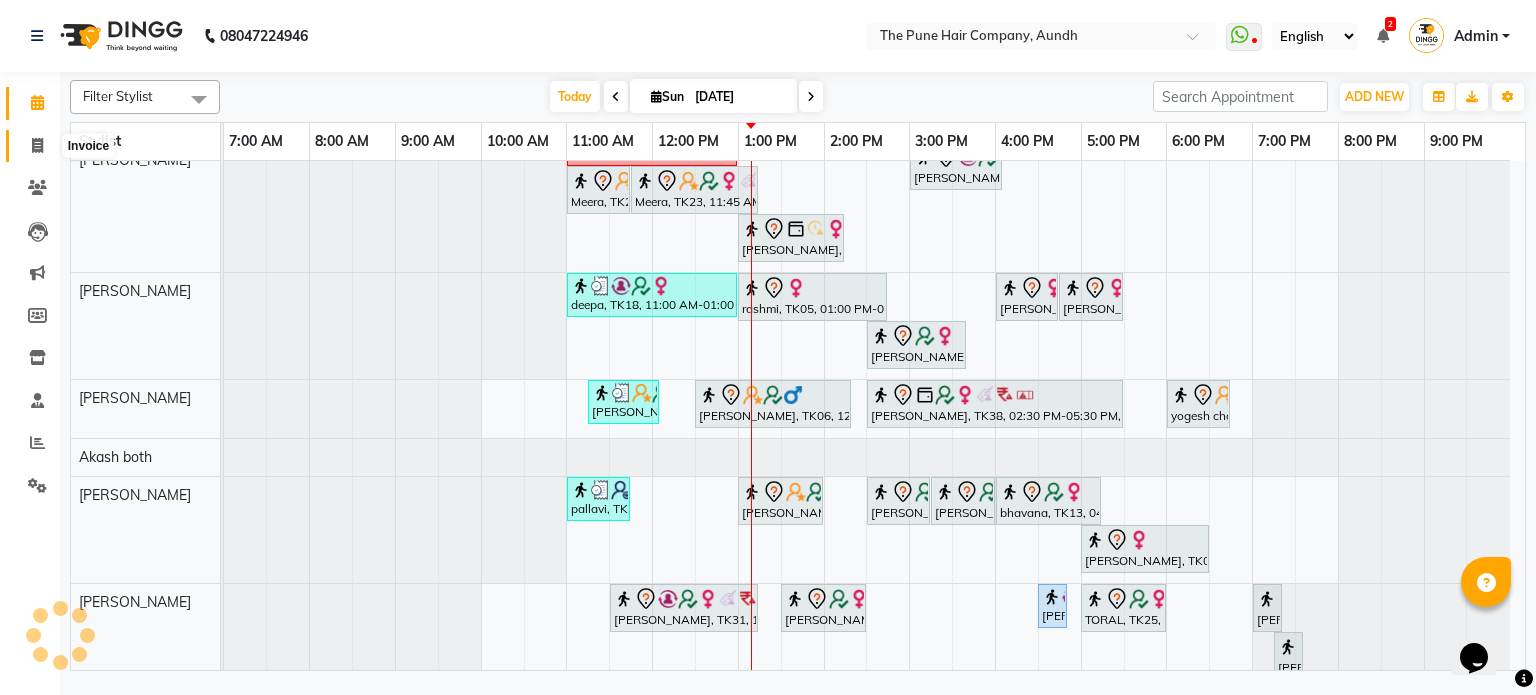click 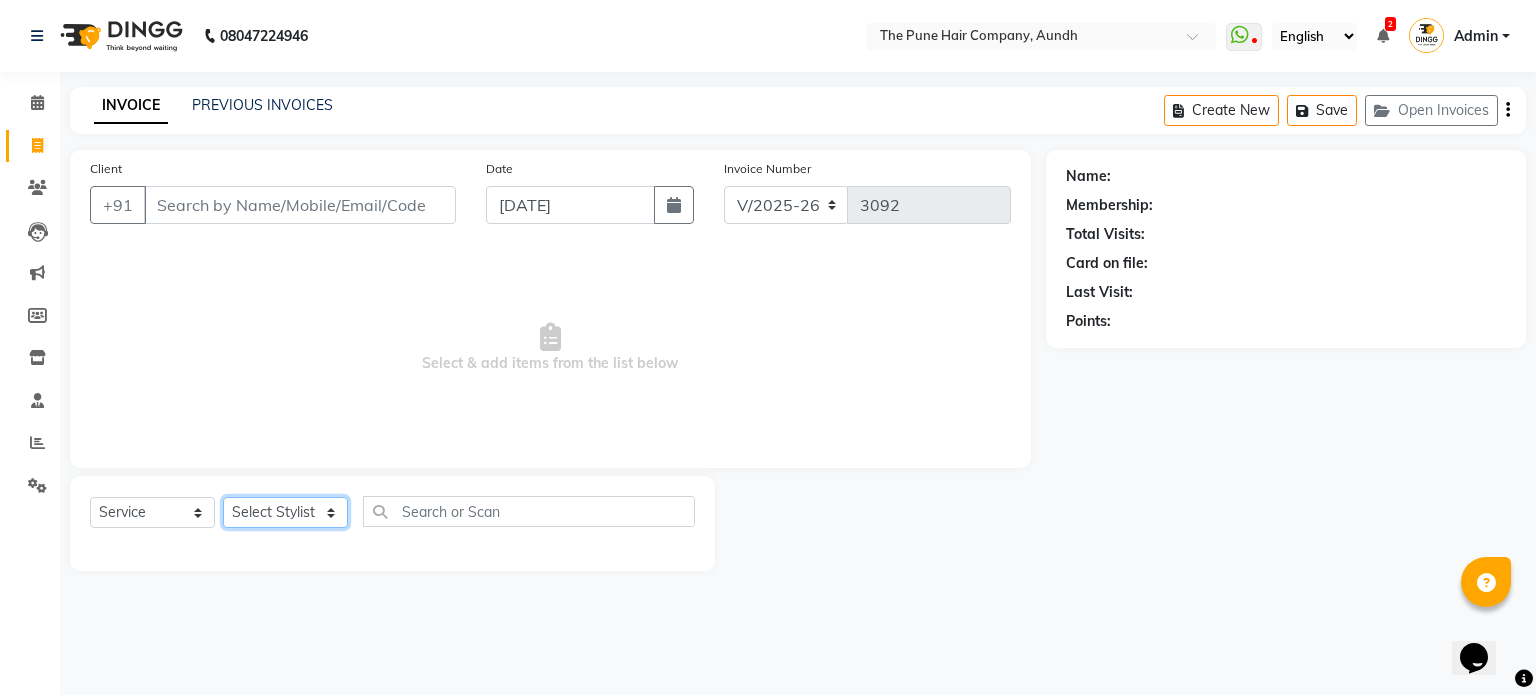 click on "Select Stylist Akash both AKSHAY .K harshal gaikwad kaif shaikh LAKKHAN SHINDE Nagesh Jadhav Nitish Desai  Pavan mane POOJA MORE Prasad Adhav  Prathmesh powar Shweta gotur Sonal saindane swapnil sonavane" 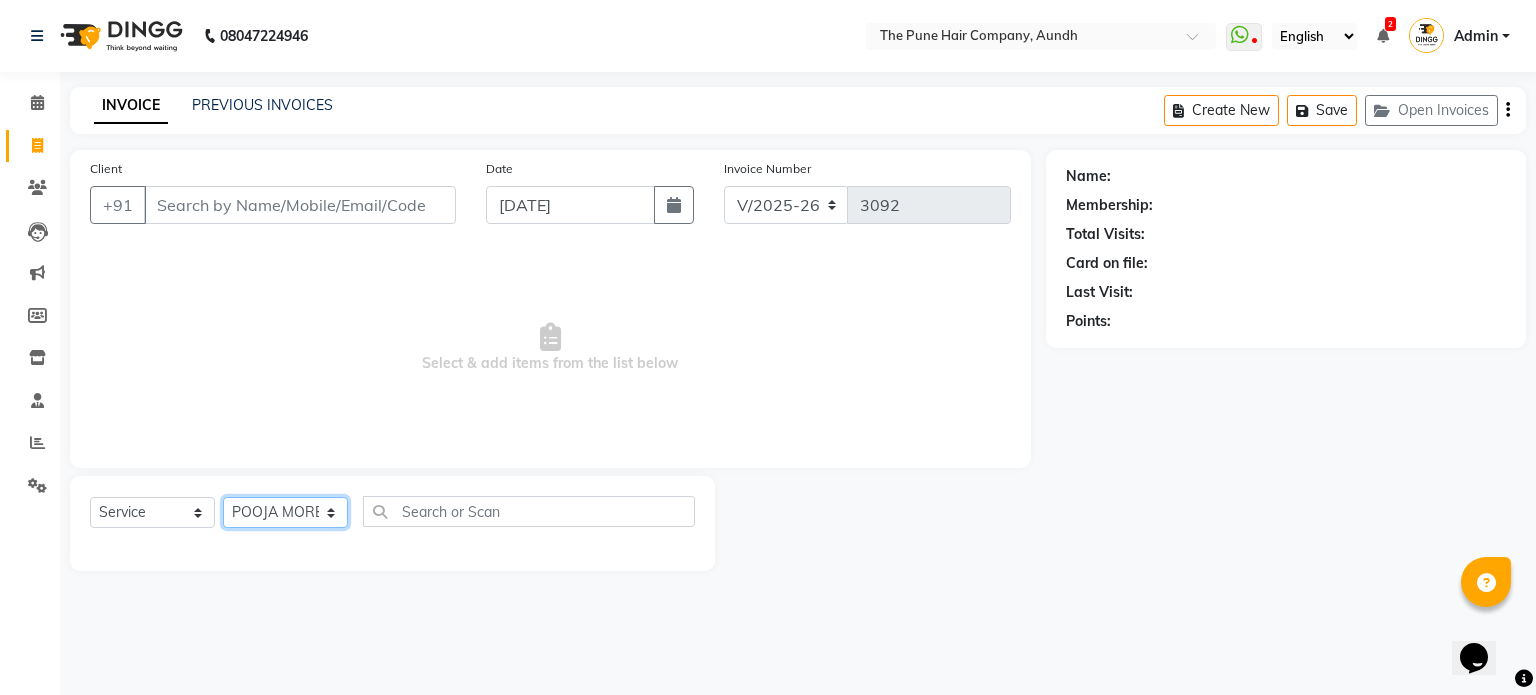 click on "Select Stylist Akash both AKSHAY .K harshal gaikwad kaif shaikh LAKKHAN SHINDE Nagesh Jadhav Nitish Desai  Pavan mane POOJA MORE Prasad Adhav  Prathmesh powar Shweta gotur Sonal saindane swapnil sonavane" 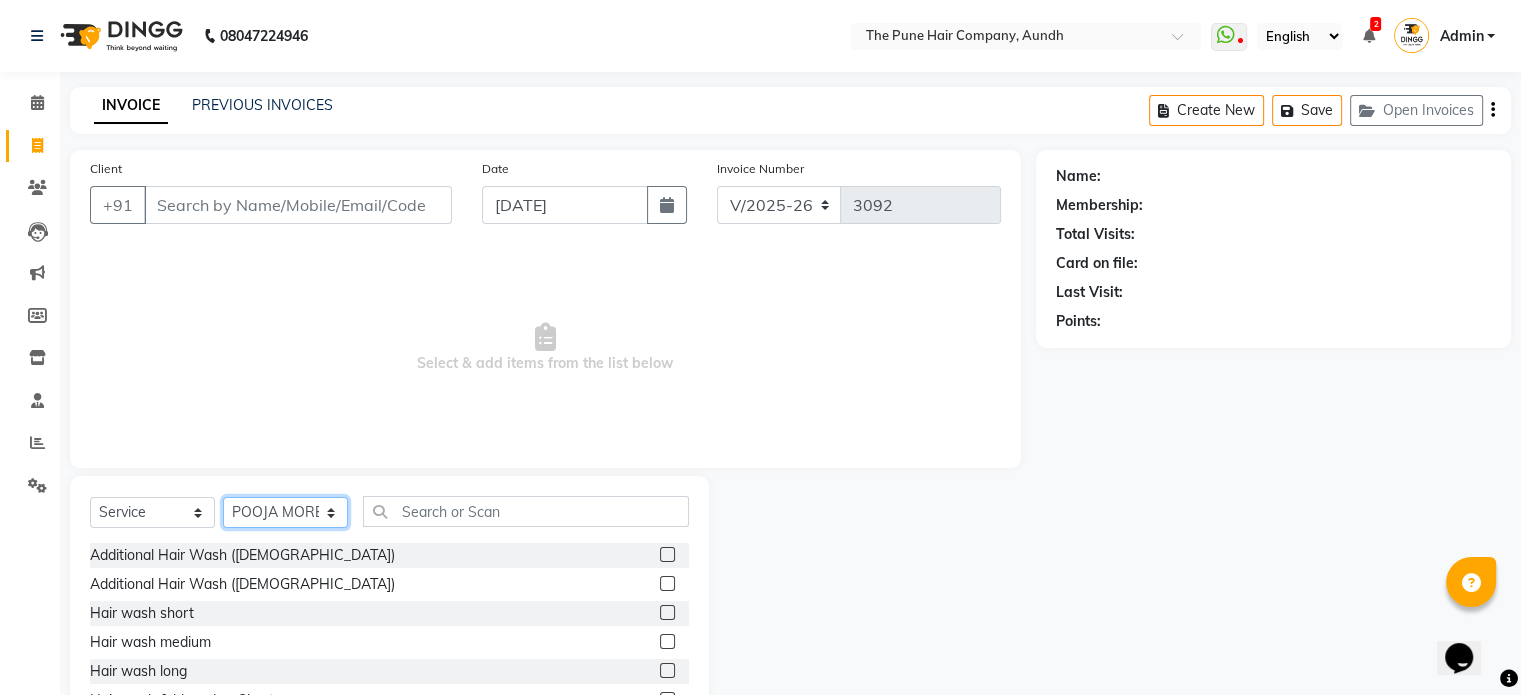 drag, startPoint x: 299, startPoint y: 519, endPoint x: 296, endPoint y: 507, distance: 12.369317 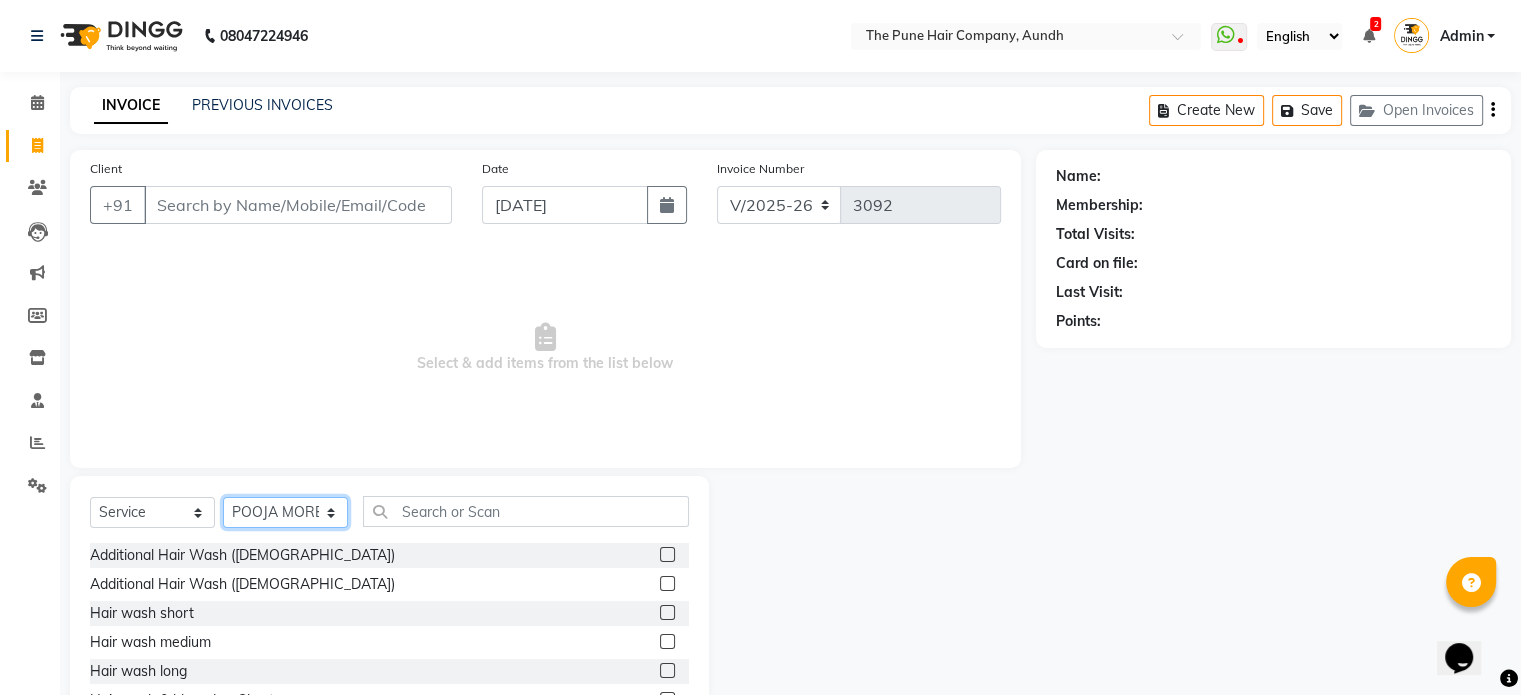 select on "3339" 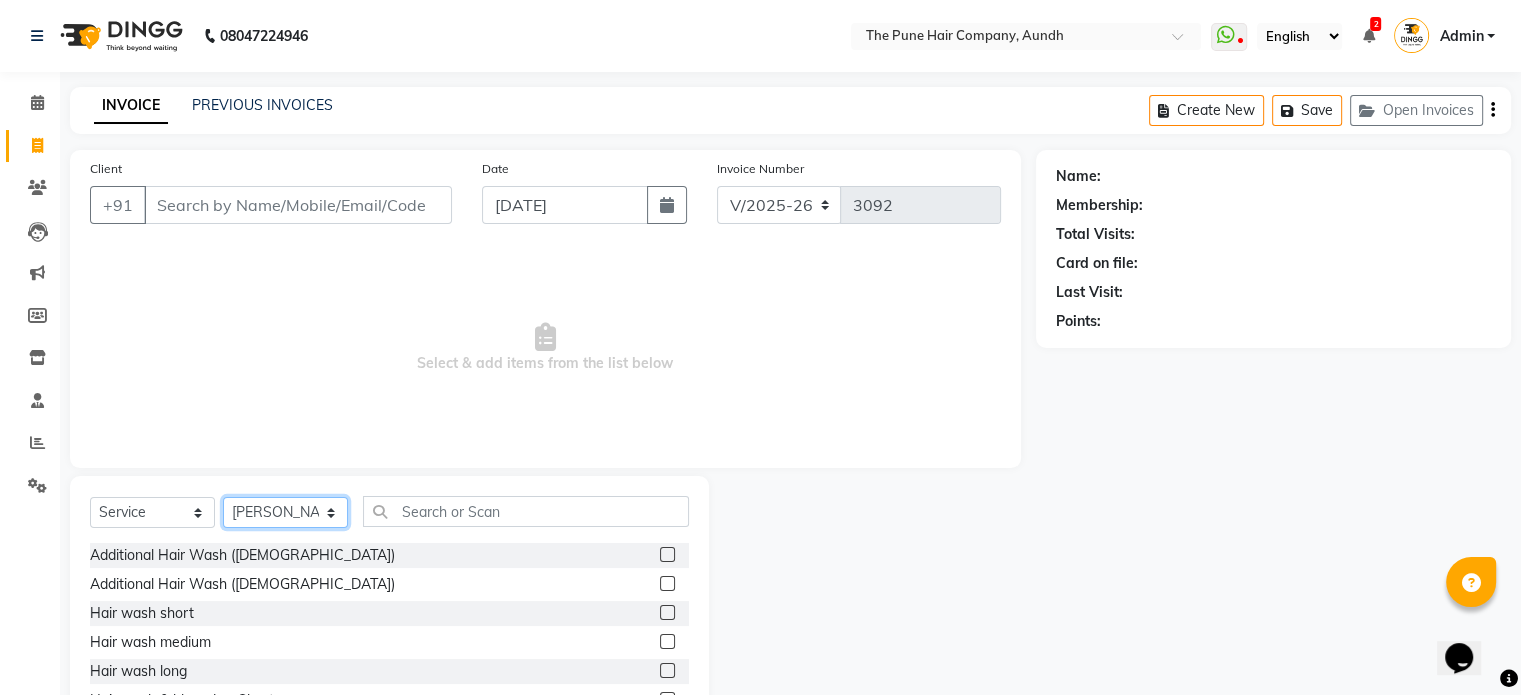 click on "Select Stylist Akash both AKSHAY .K harshal gaikwad kaif shaikh LAKKHAN SHINDE Nagesh Jadhav Nitish Desai  Pavan mane POOJA MORE Prasad Adhav  Prathmesh powar Shweta gotur Sonal saindane swapnil sonavane" 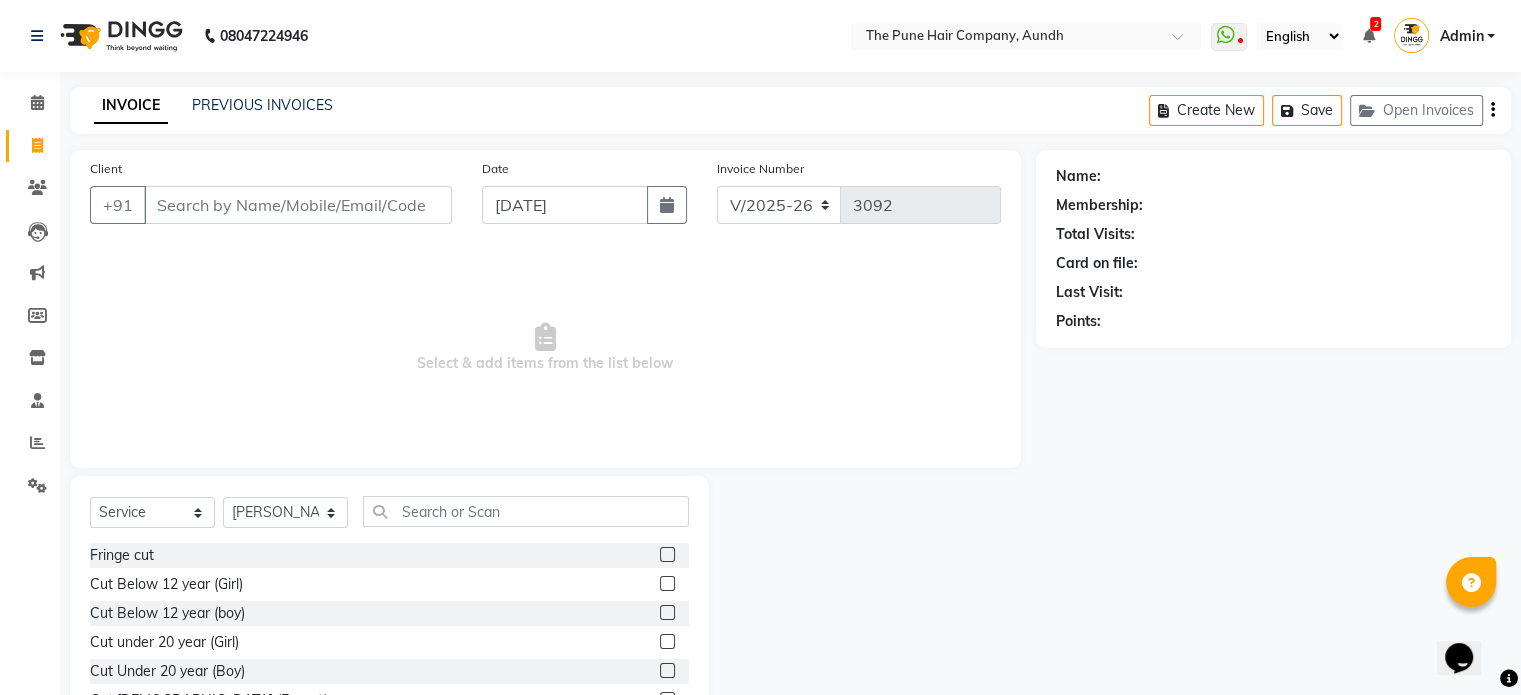 click on "Select  Service  Product  Membership  Package Voucher Prepaid Gift Card  Select Stylist Akash both AKSHAY .K harshal gaikwad kaif shaikh LAKKHAN SHINDE Nagesh Jadhav Nitish Desai  Pavan mane POOJA MORE Prasad Adhav  Prathmesh powar Shweta gotur Sonal saindane swapnil sonavane" 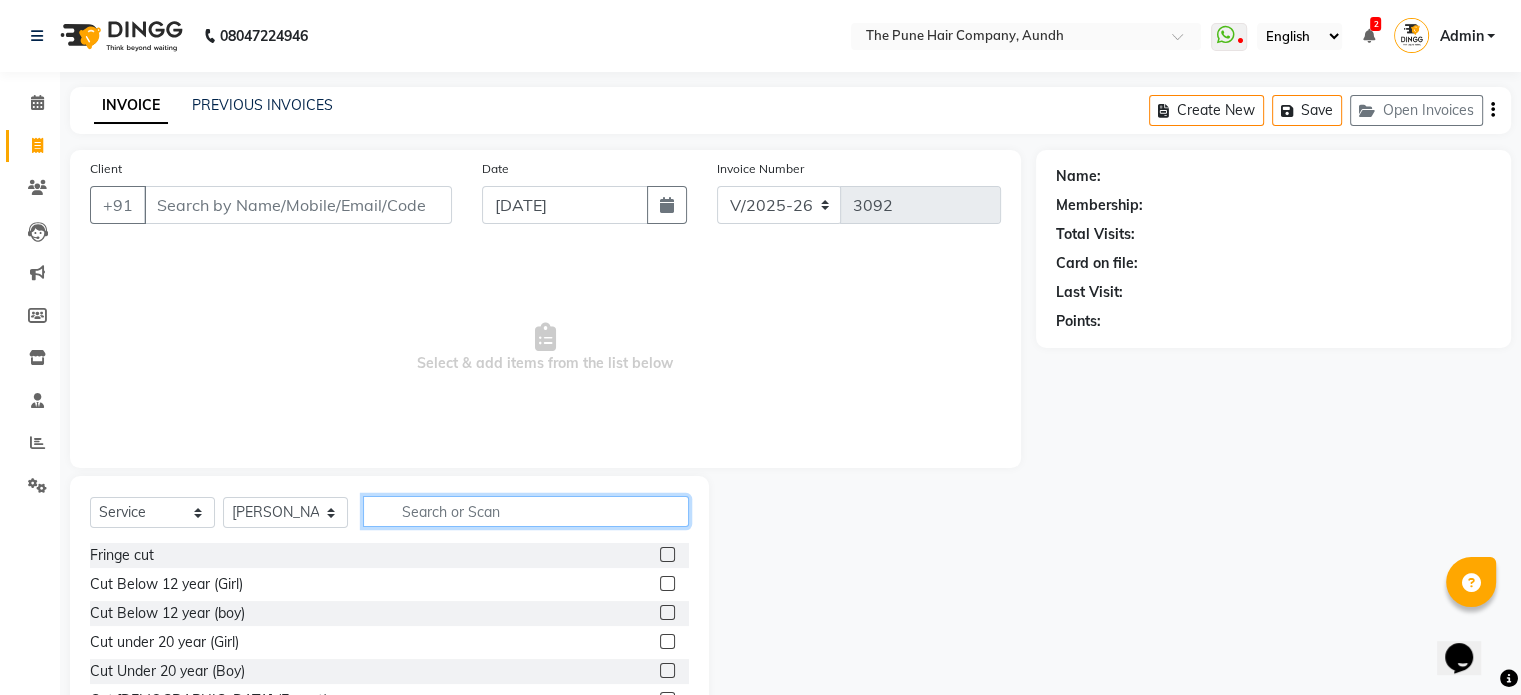 click 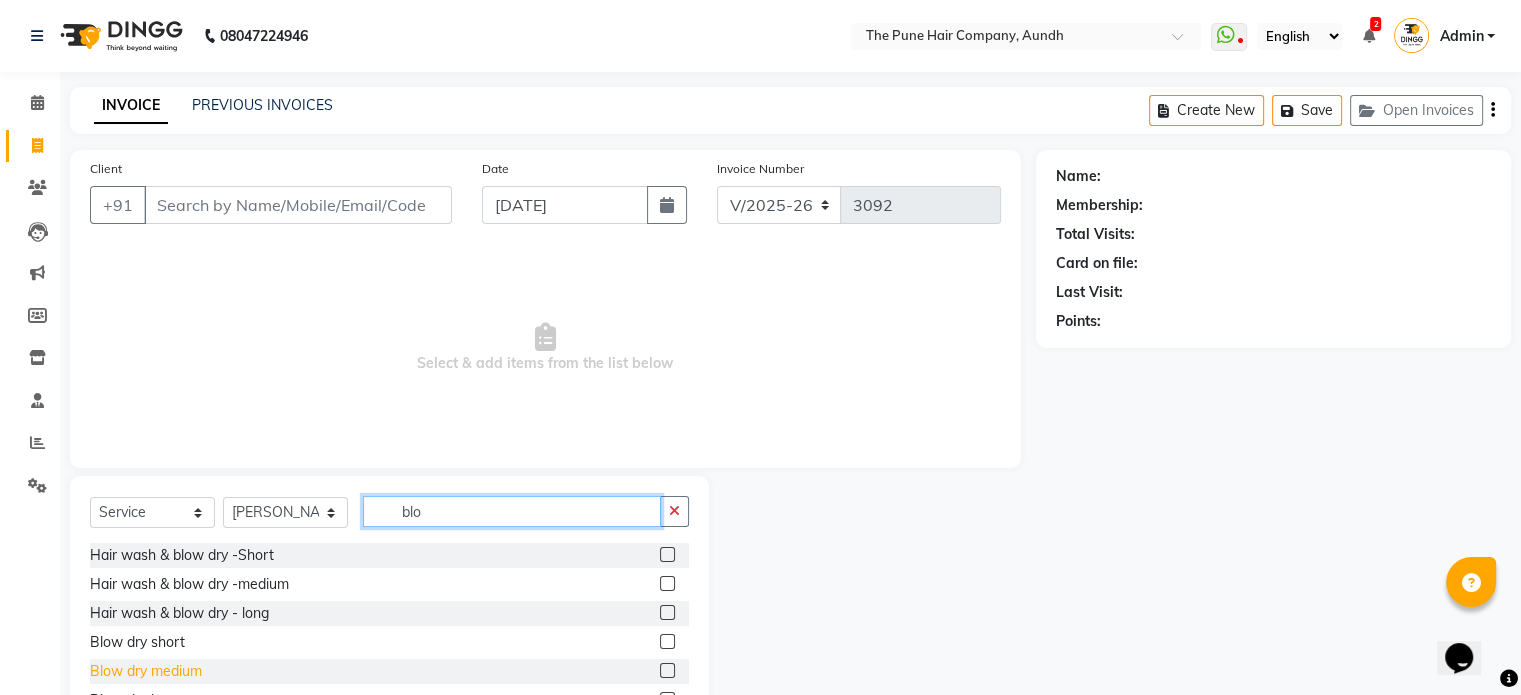 type on "blo" 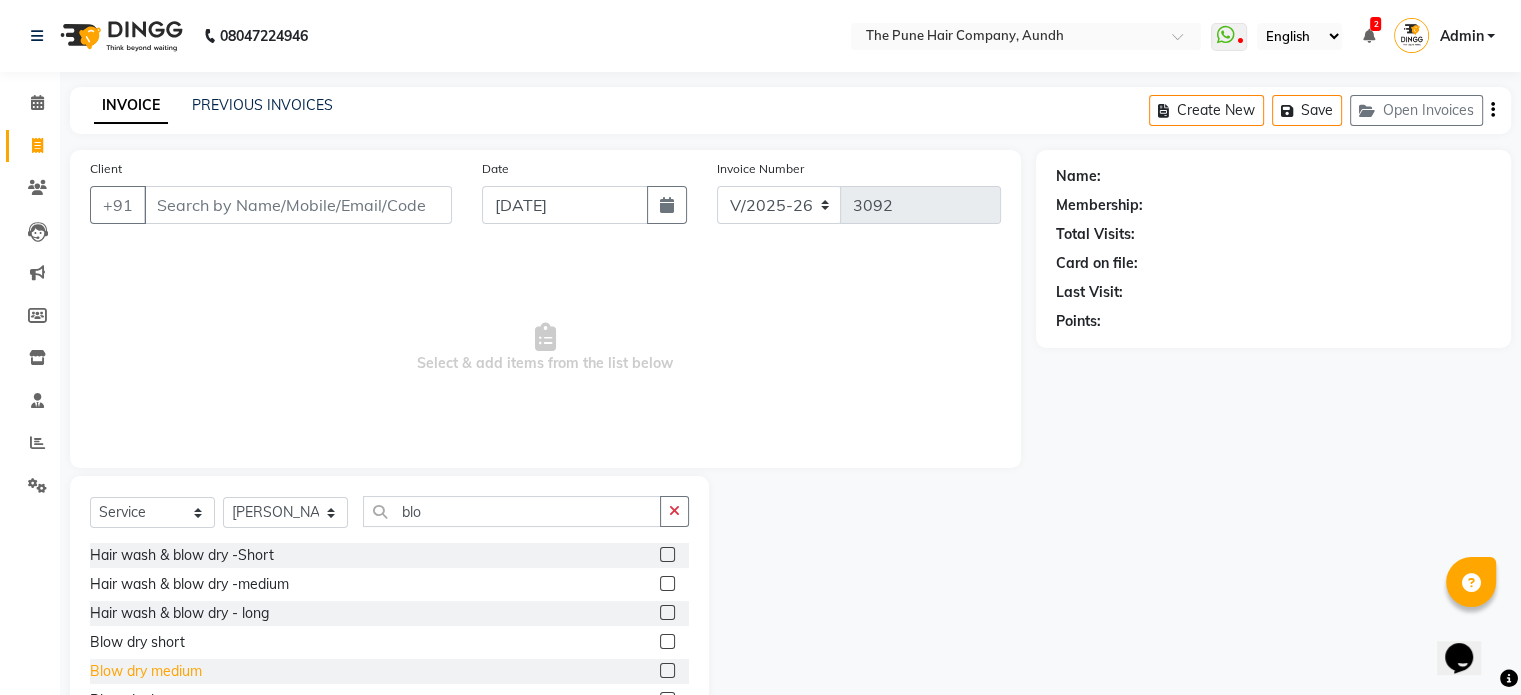 click on "Blow dry medium" 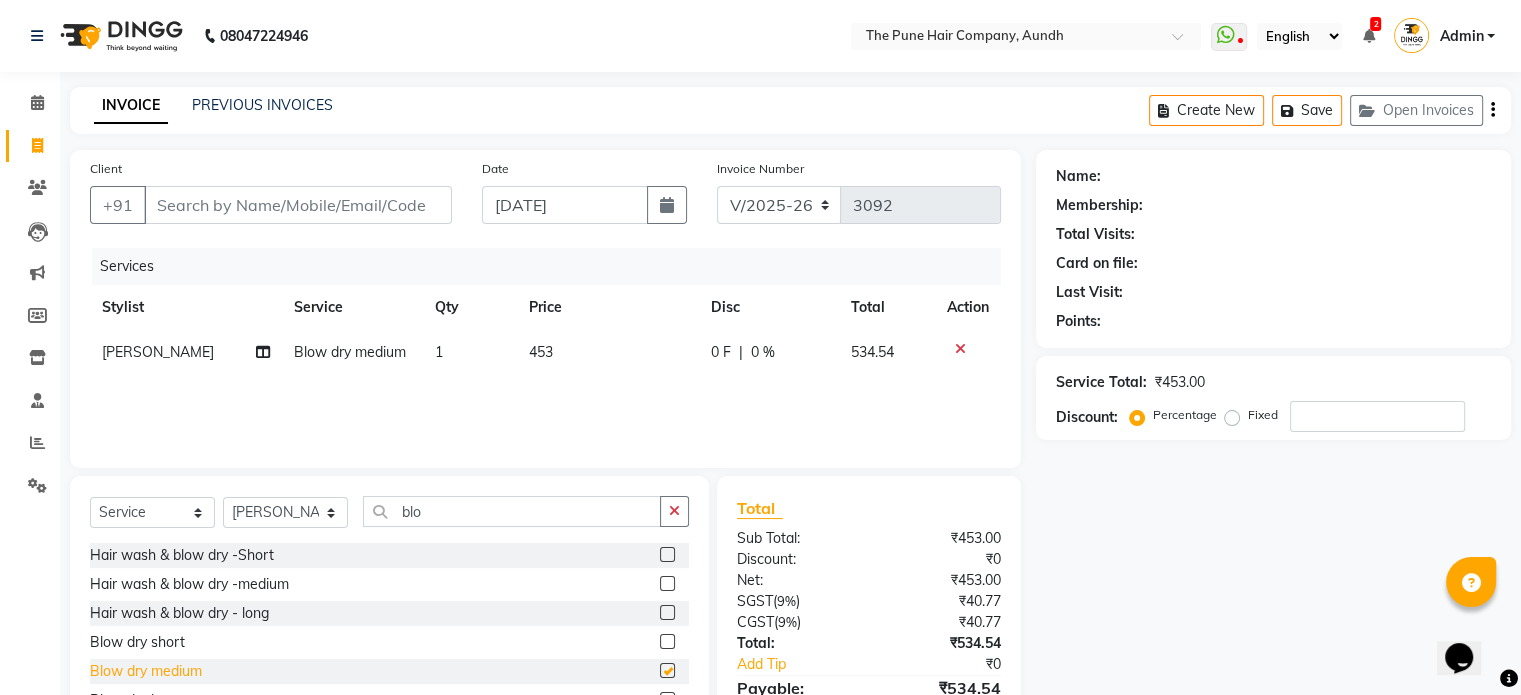 click on "Blow dry medium" 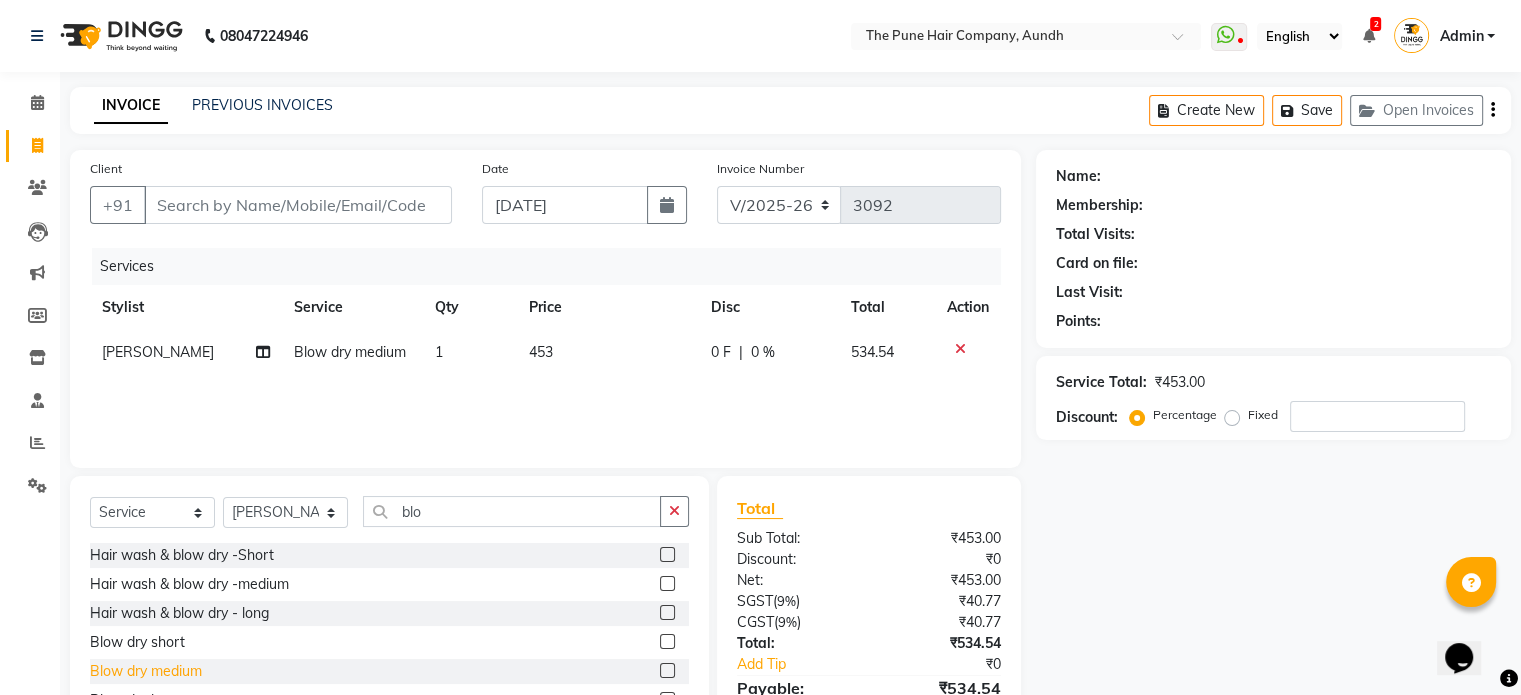 checkbox on "false" 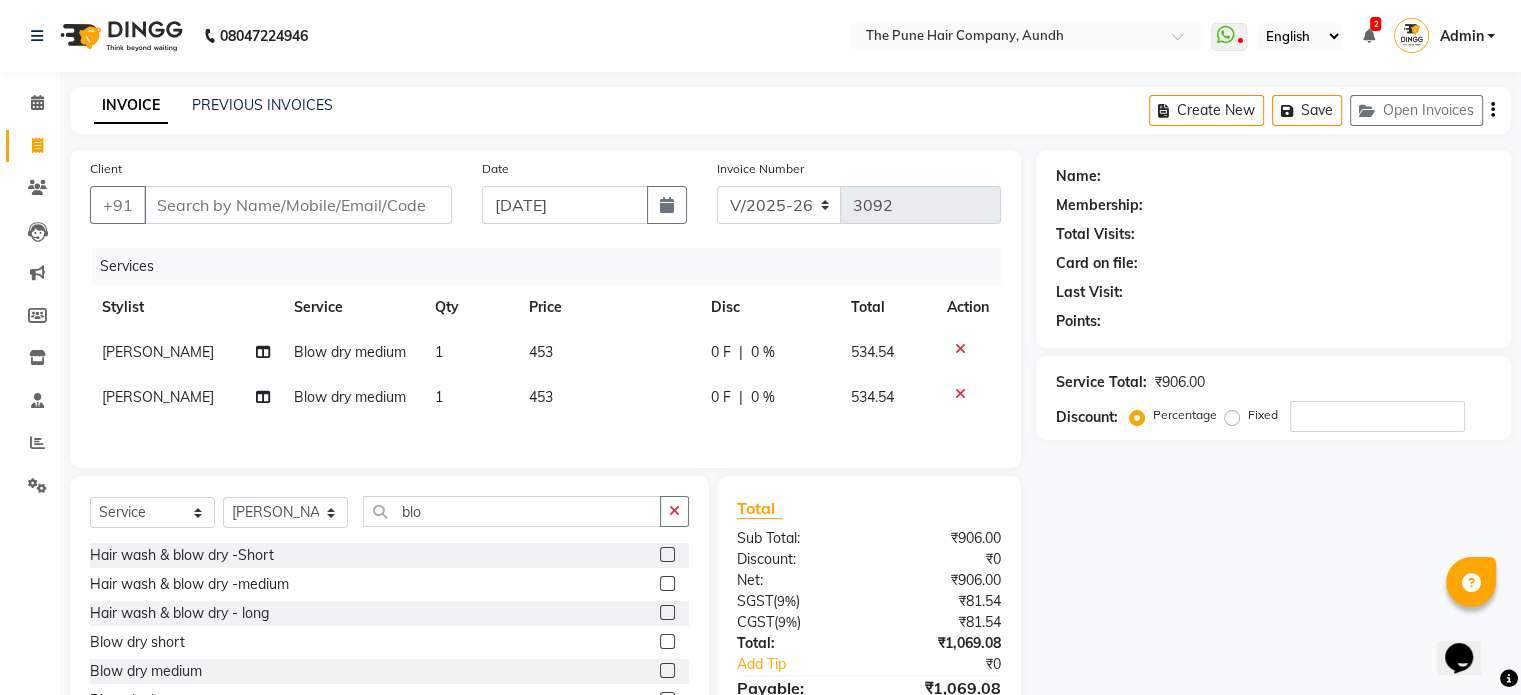 click 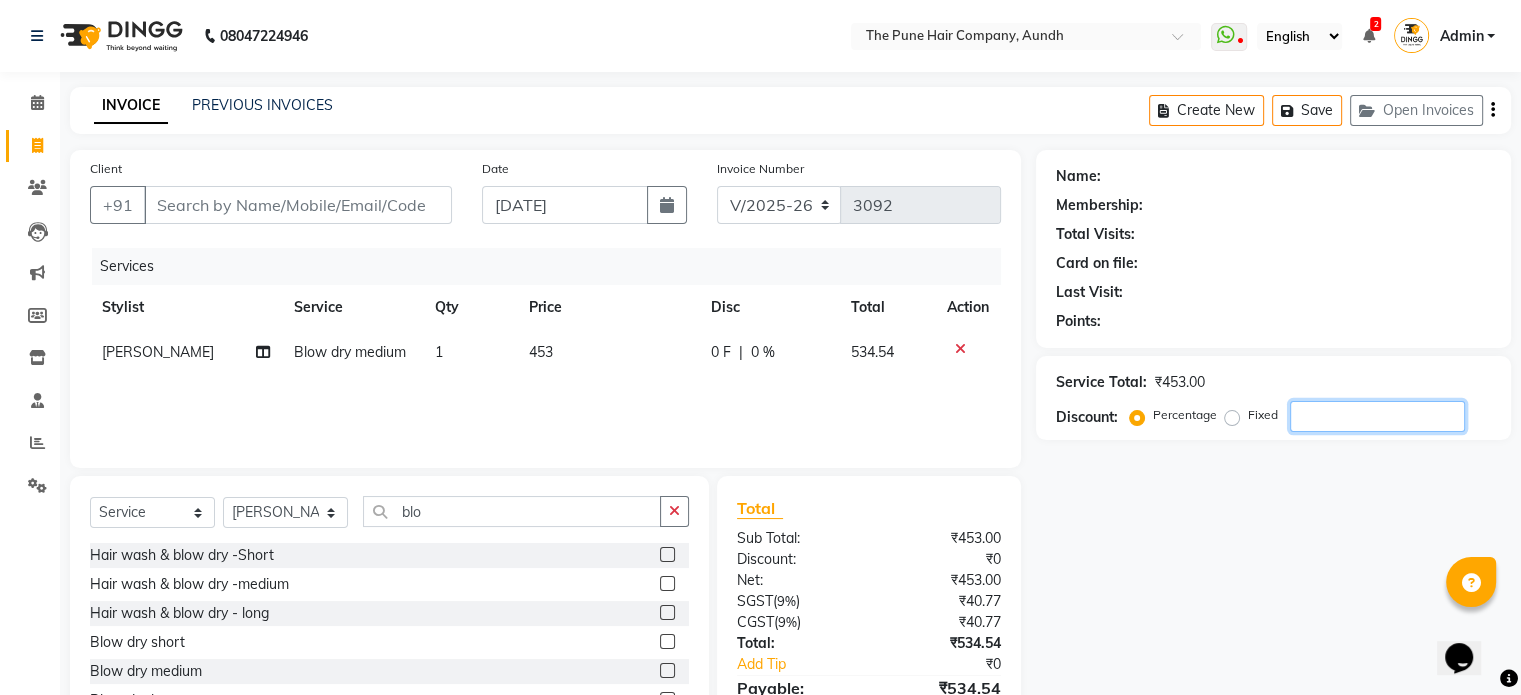 click 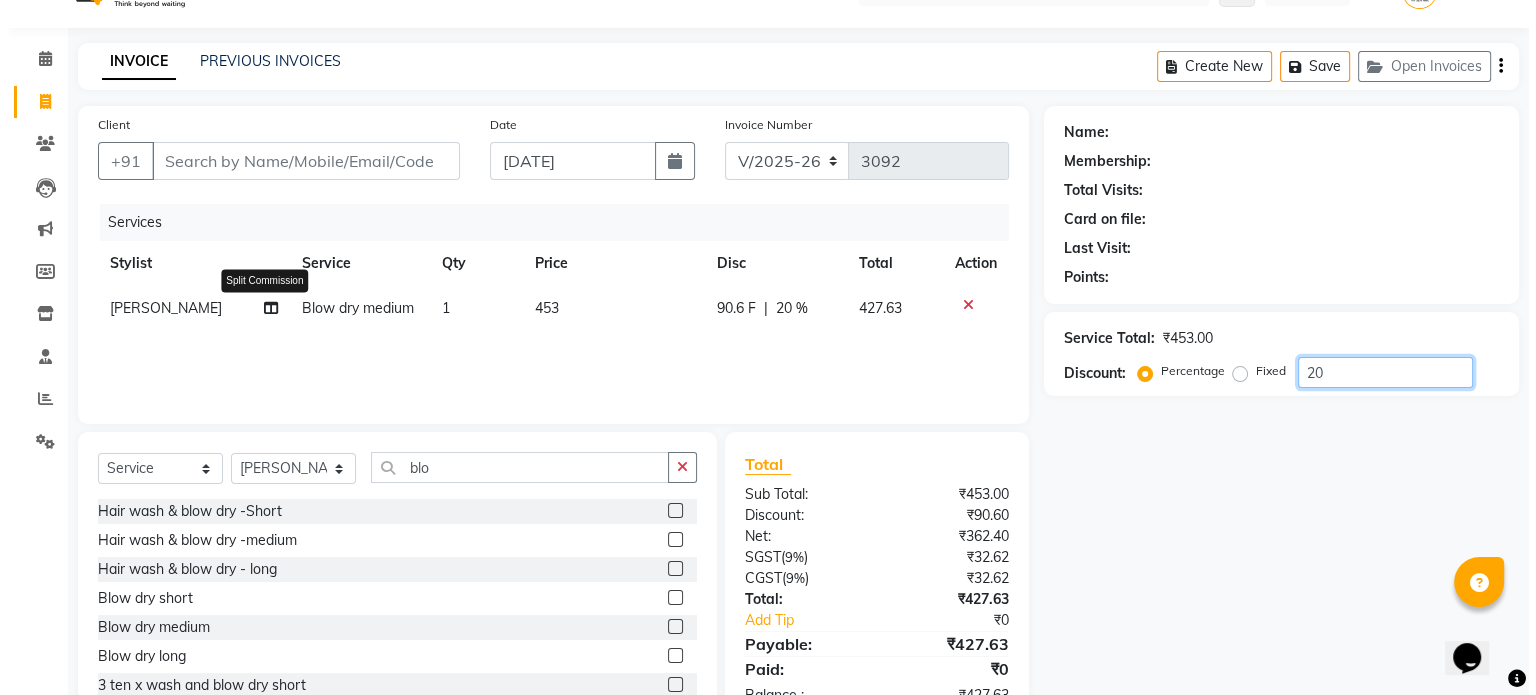 scroll, scrollTop: 0, scrollLeft: 0, axis: both 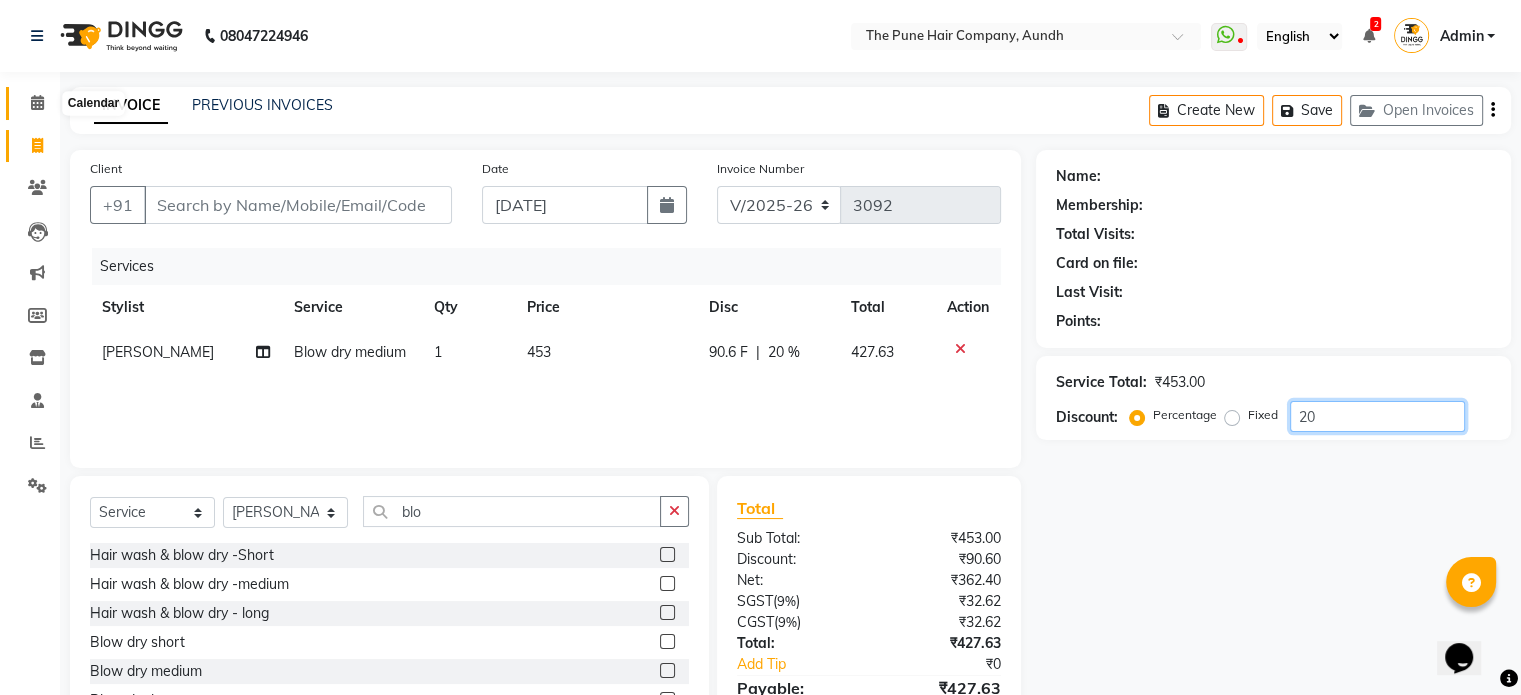 type on "20" 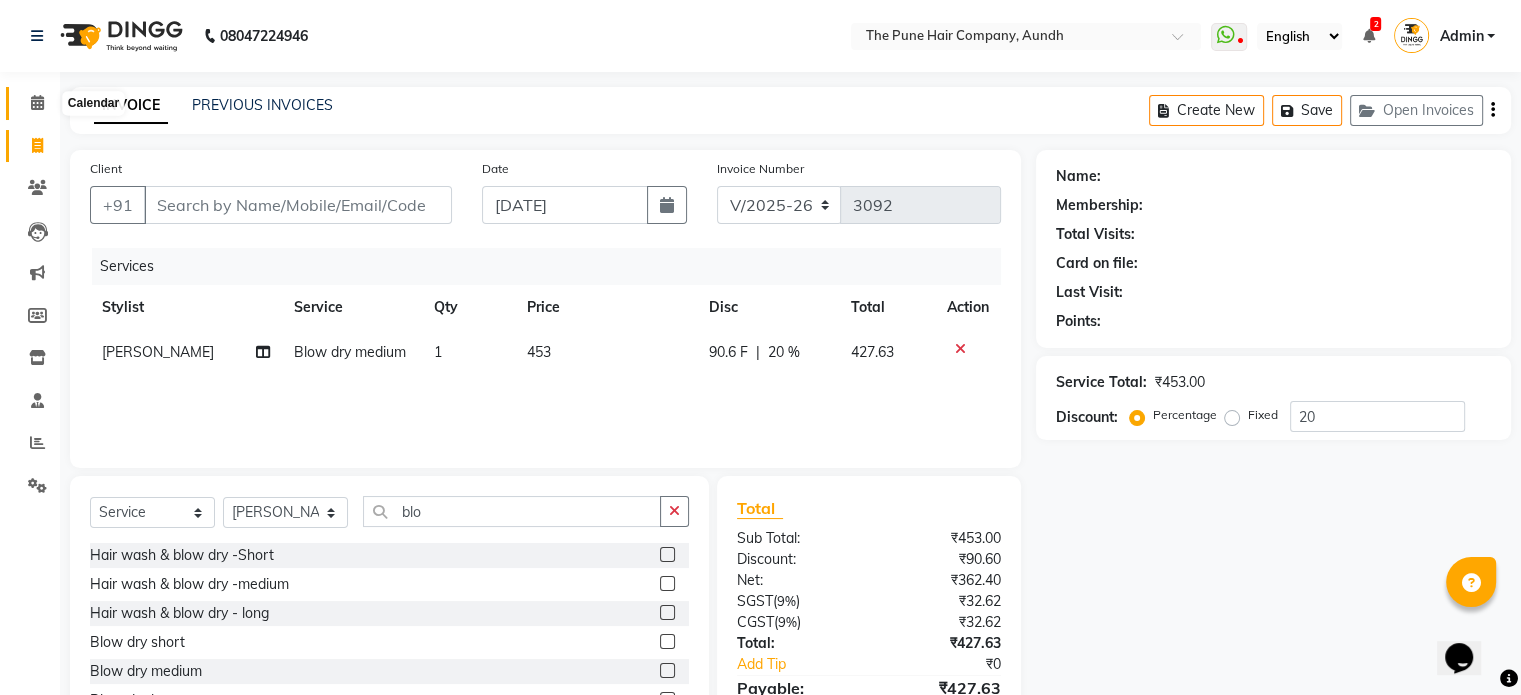 click 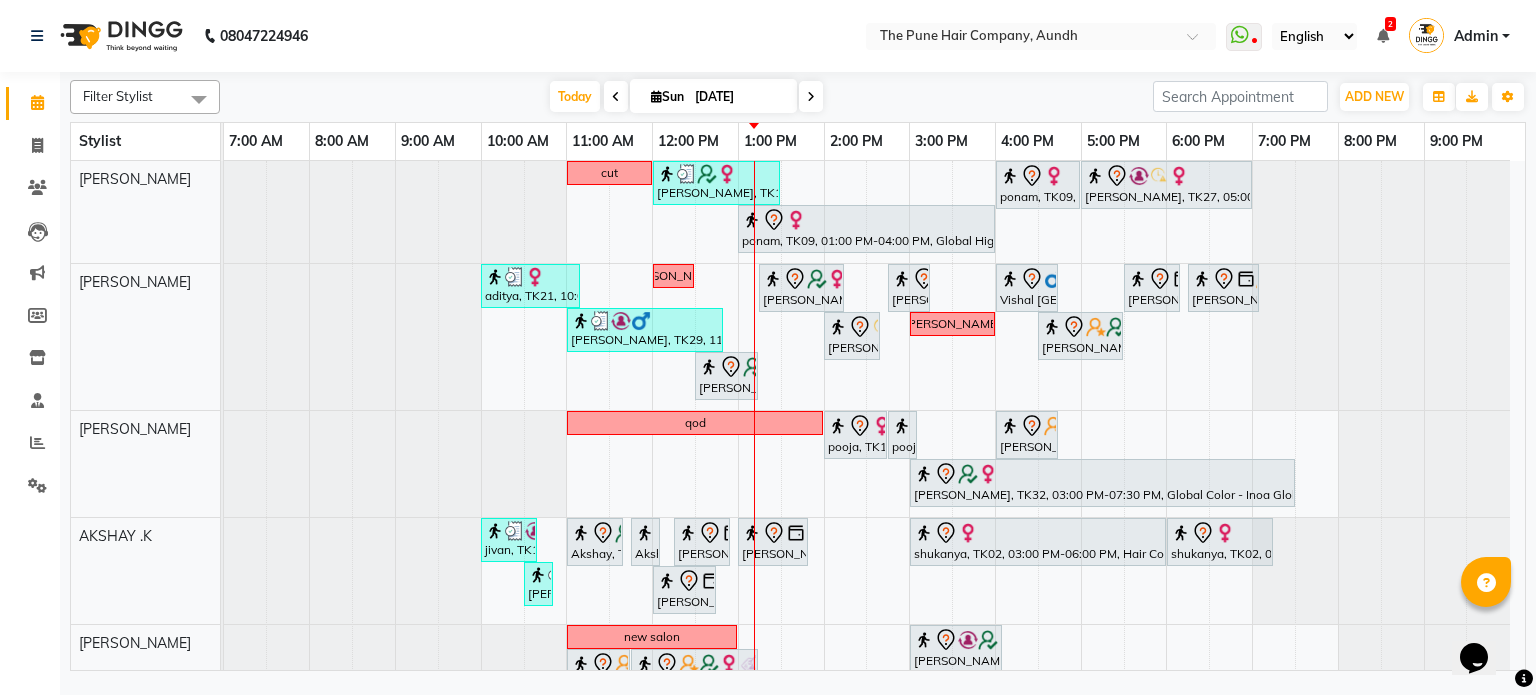 scroll, scrollTop: 67, scrollLeft: 0, axis: vertical 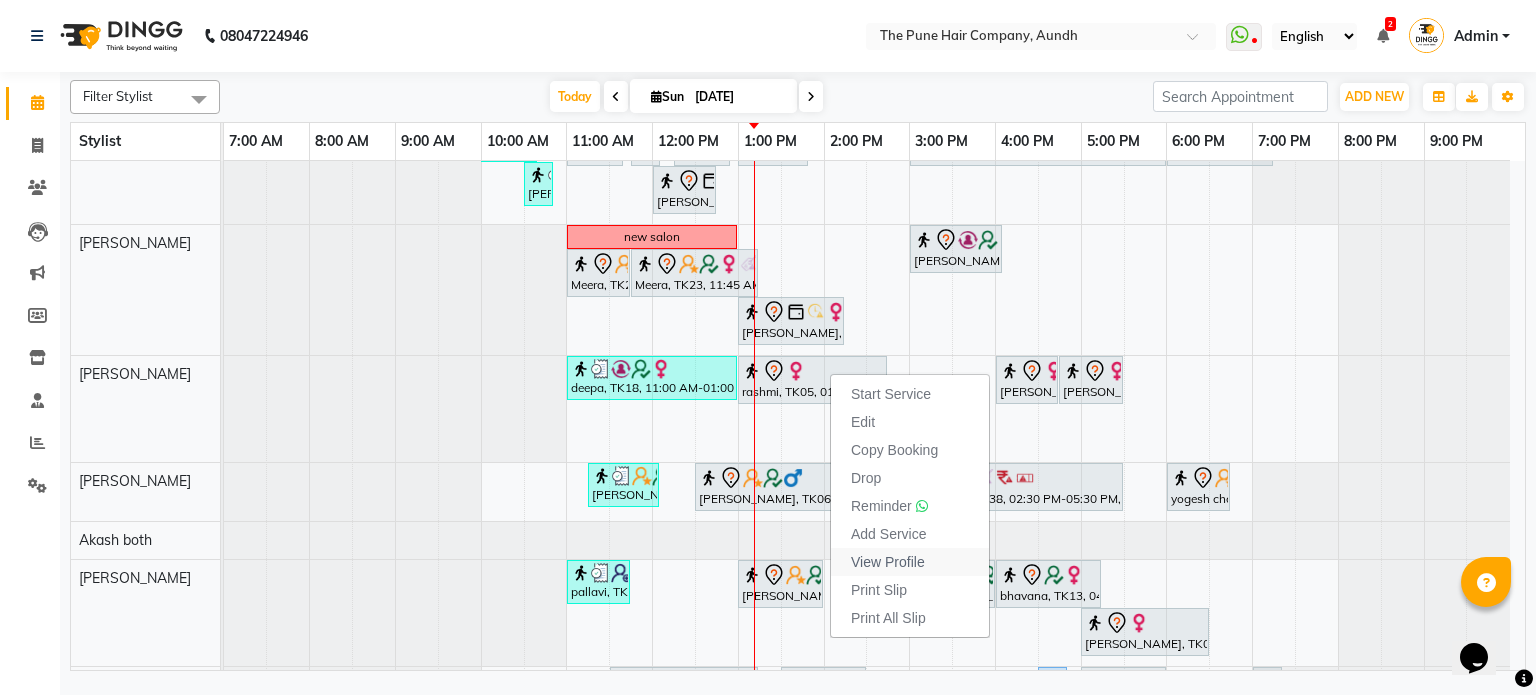 click on "View Profile" at bounding box center (888, 562) 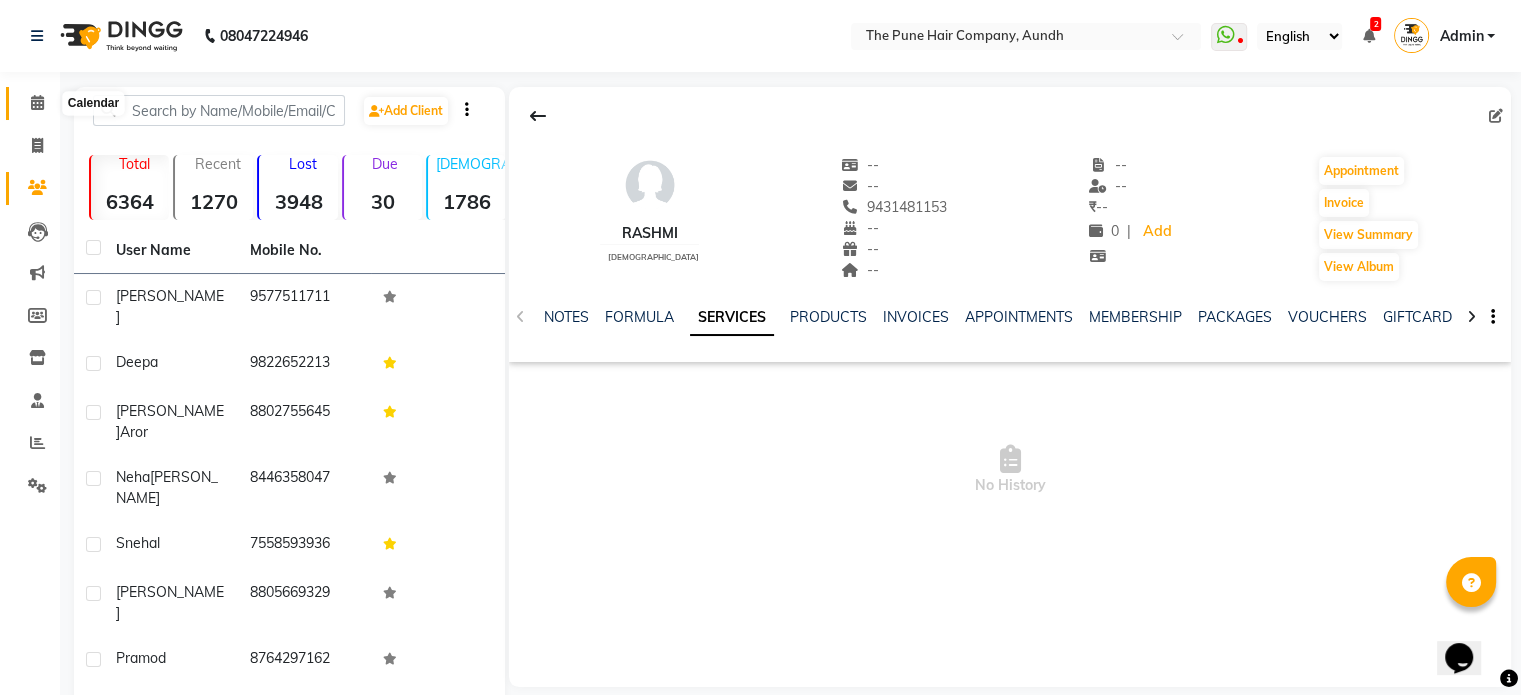 click 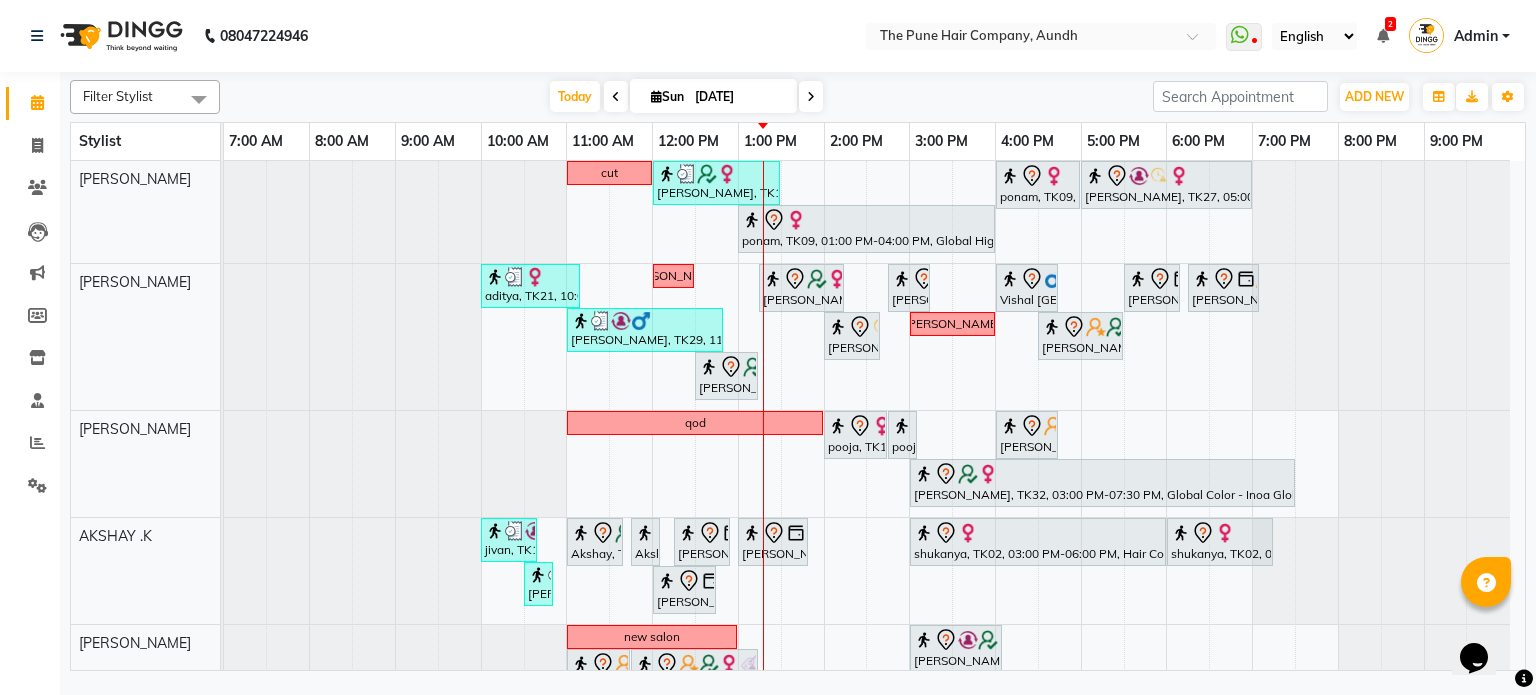 scroll, scrollTop: 28, scrollLeft: 0, axis: vertical 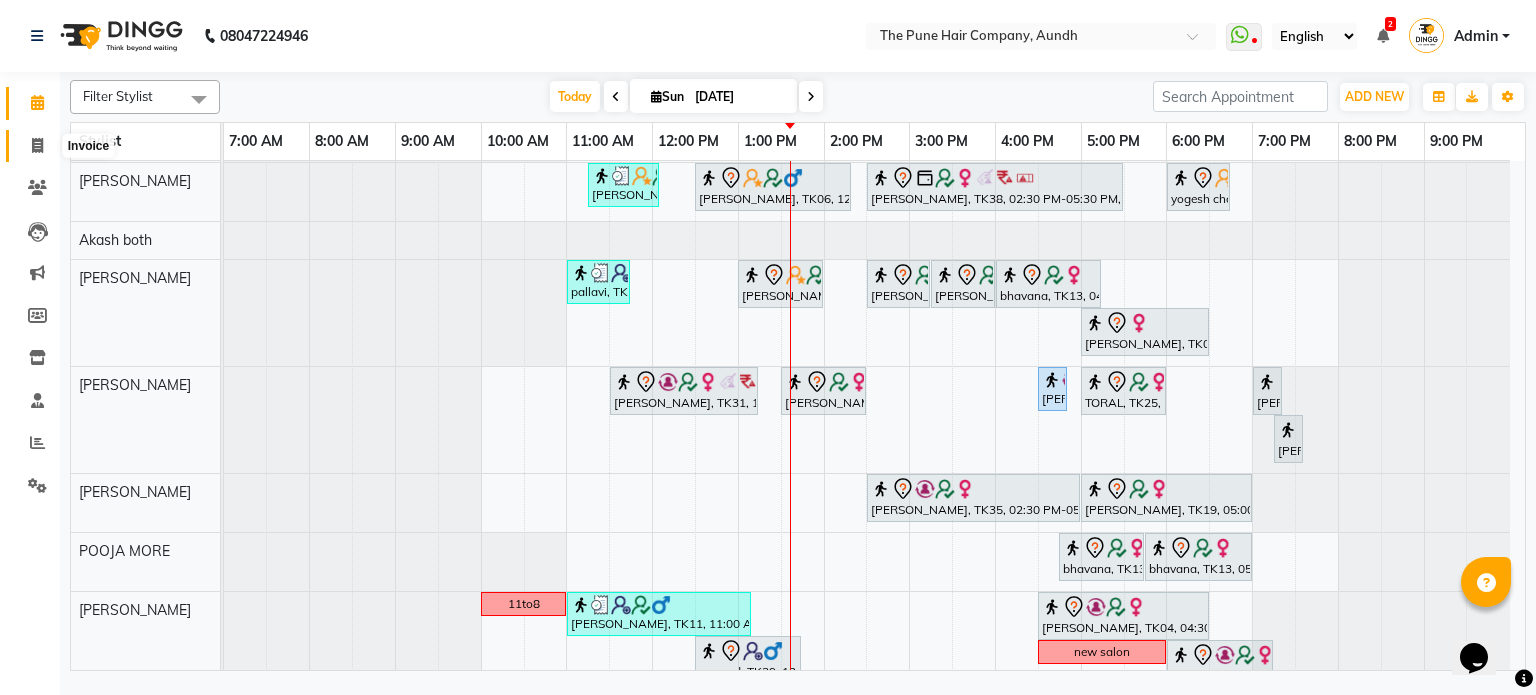 click 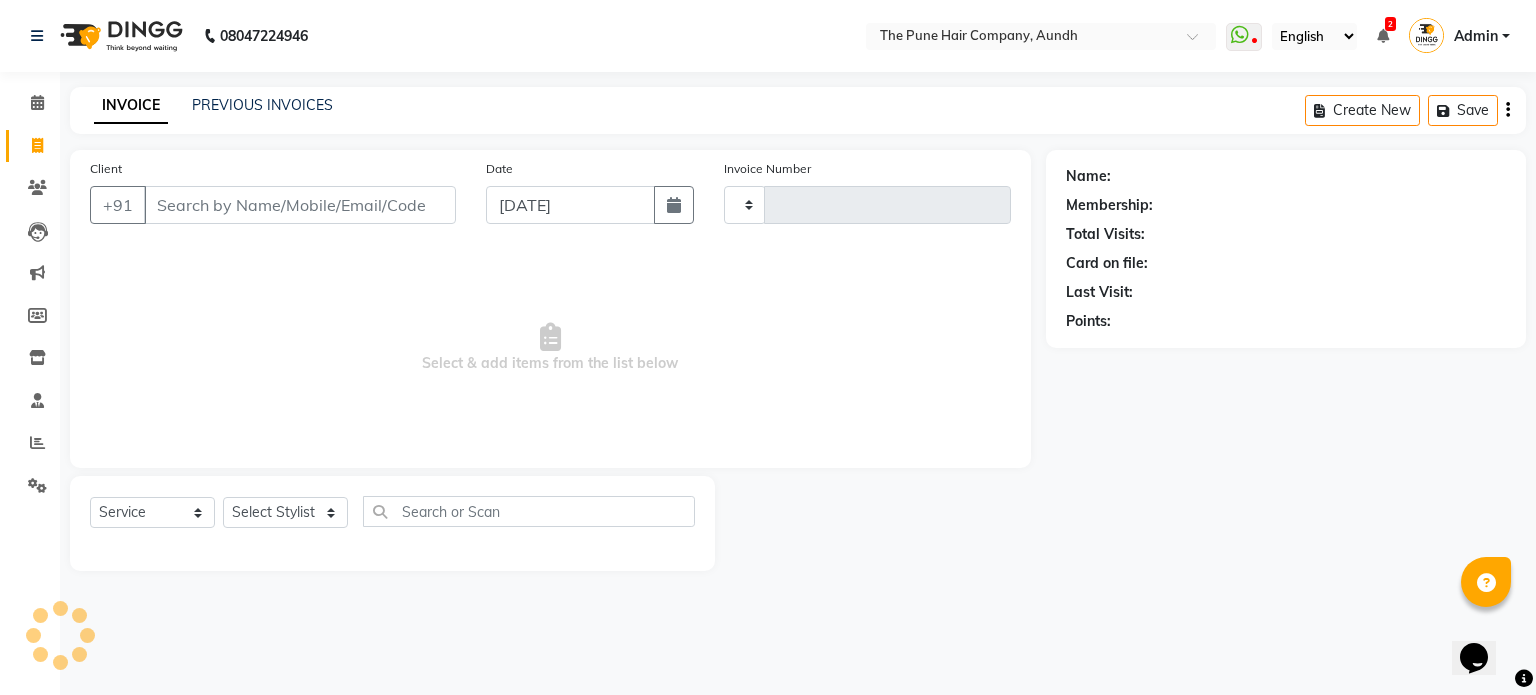 type on "3092" 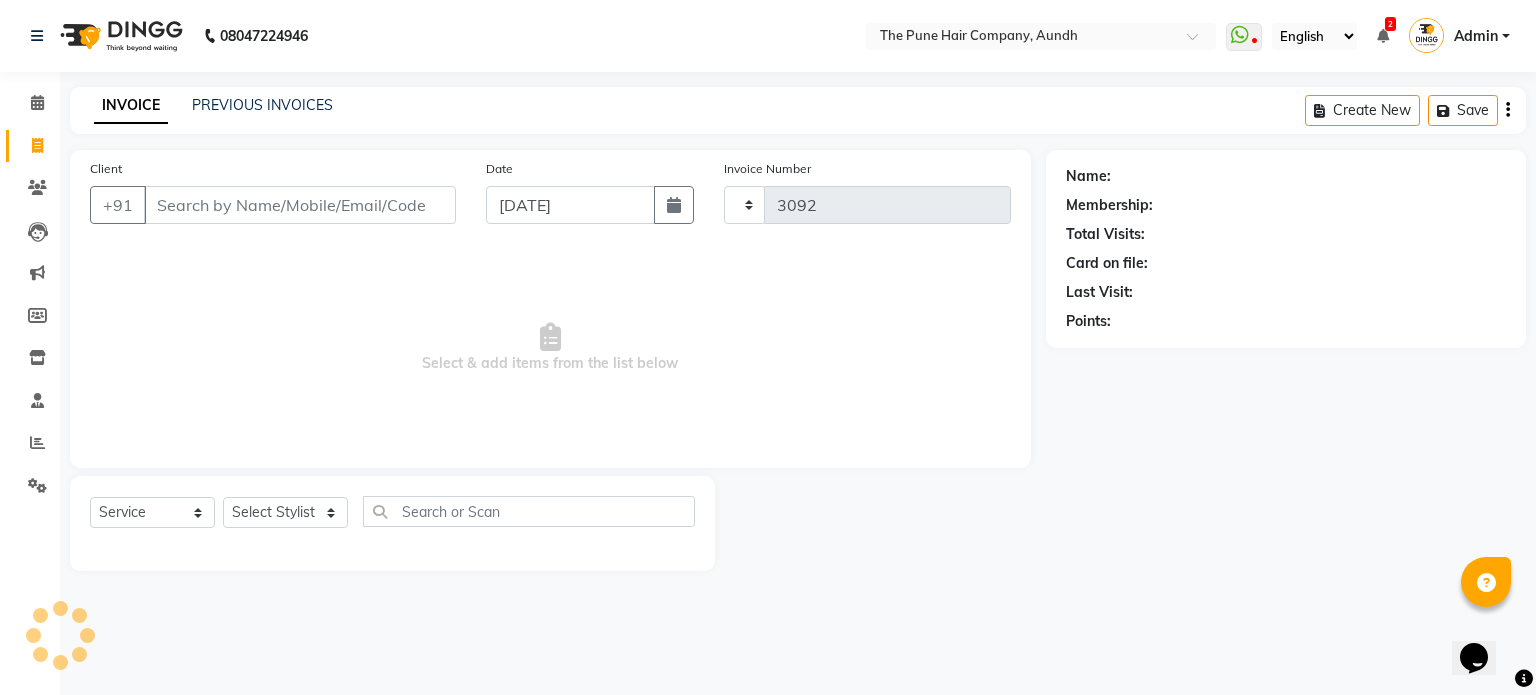 select on "106" 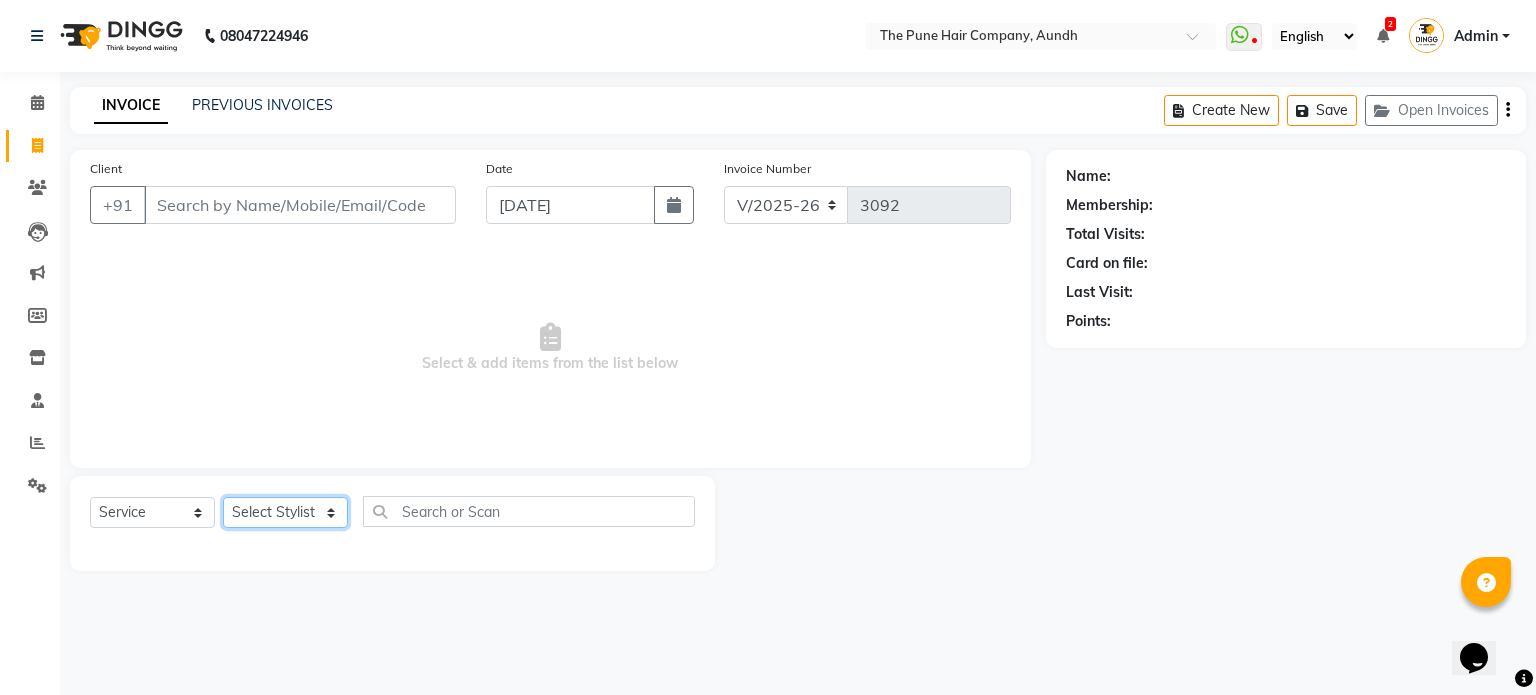 click on "Select Stylist Akash both AKSHAY .K harshal gaikwad kaif shaikh LAKKHAN SHINDE Nagesh Jadhav Nitish Desai  Pavan mane POOJA MORE Prasad Adhav  Prathmesh powar Shweta gotur Sonal saindane swapnil sonavane" 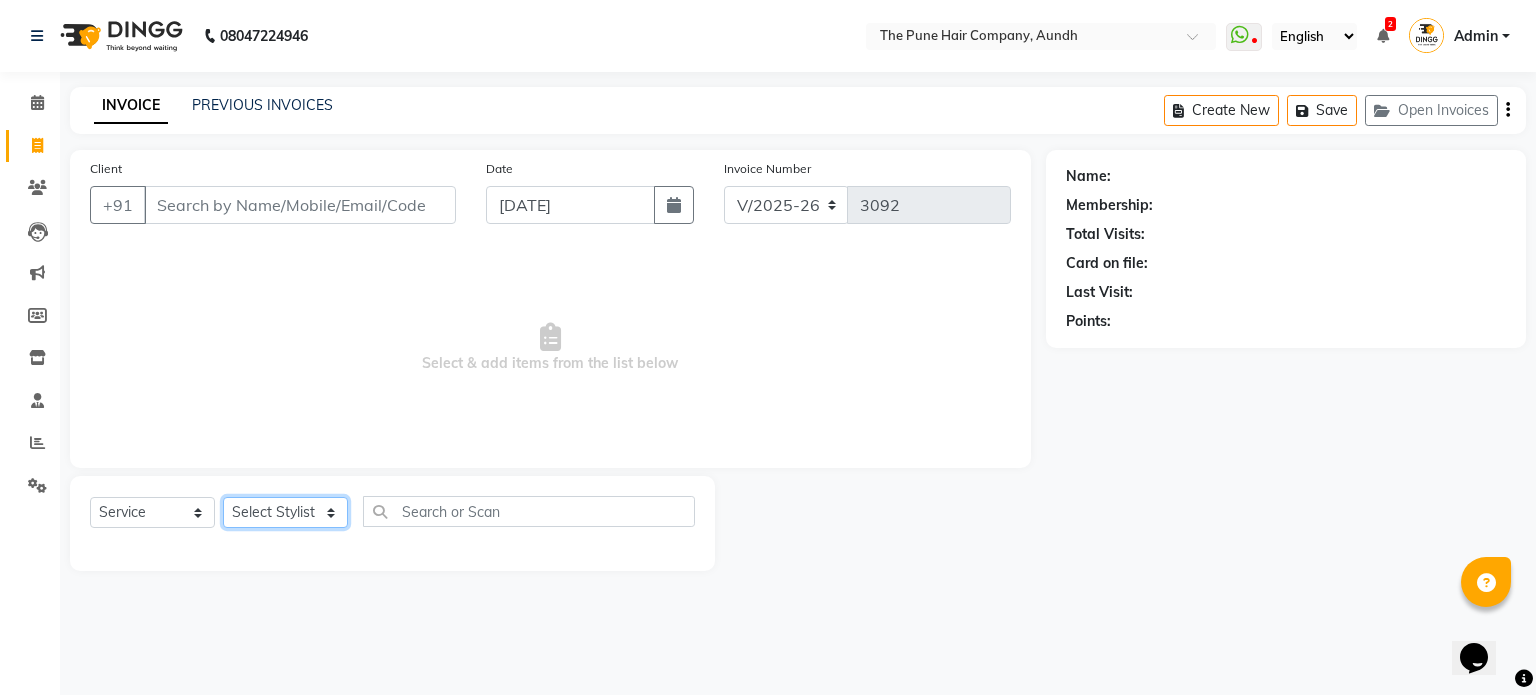 select on "50093" 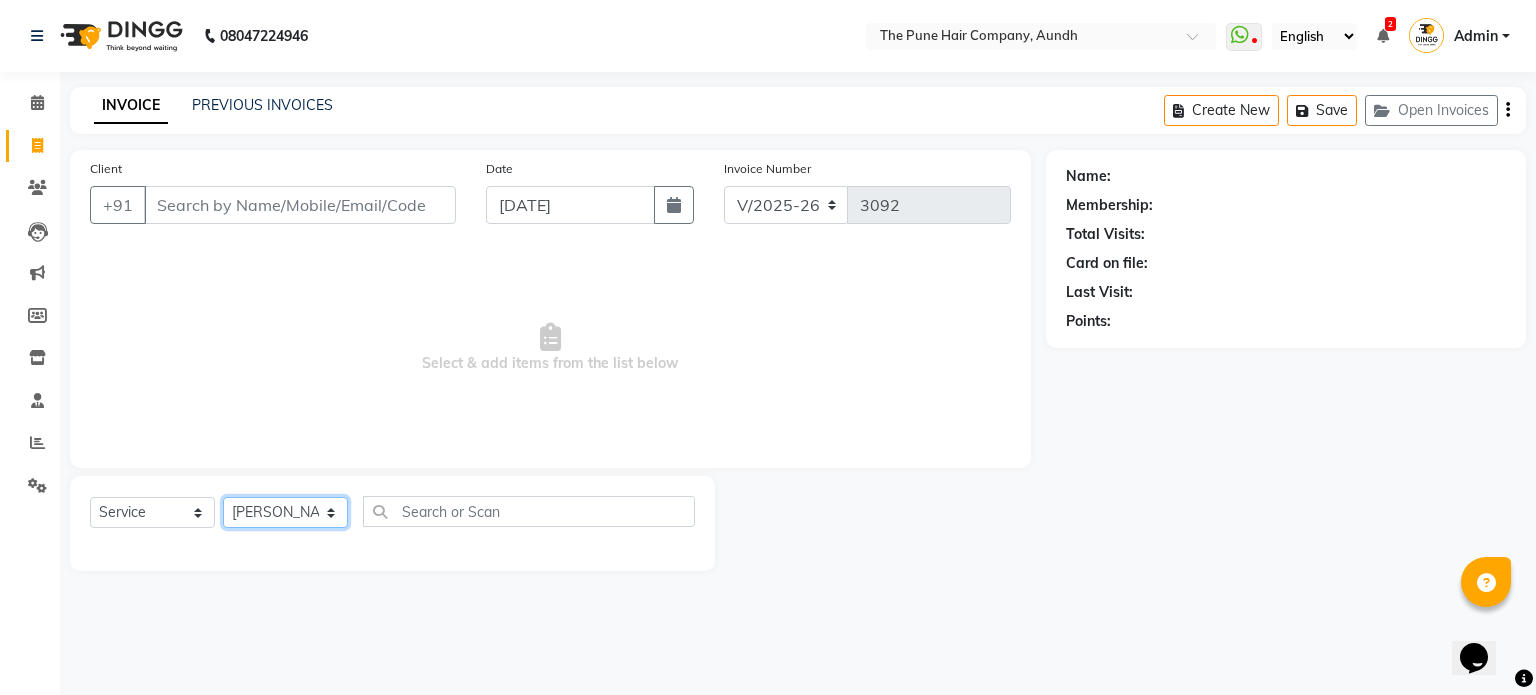 click on "Select Stylist Akash both AKSHAY .K harshal gaikwad kaif shaikh LAKKHAN SHINDE Nagesh Jadhav Nitish Desai  Pavan mane POOJA MORE Prasad Adhav  Prathmesh powar Shweta gotur Sonal saindane swapnil sonavane" 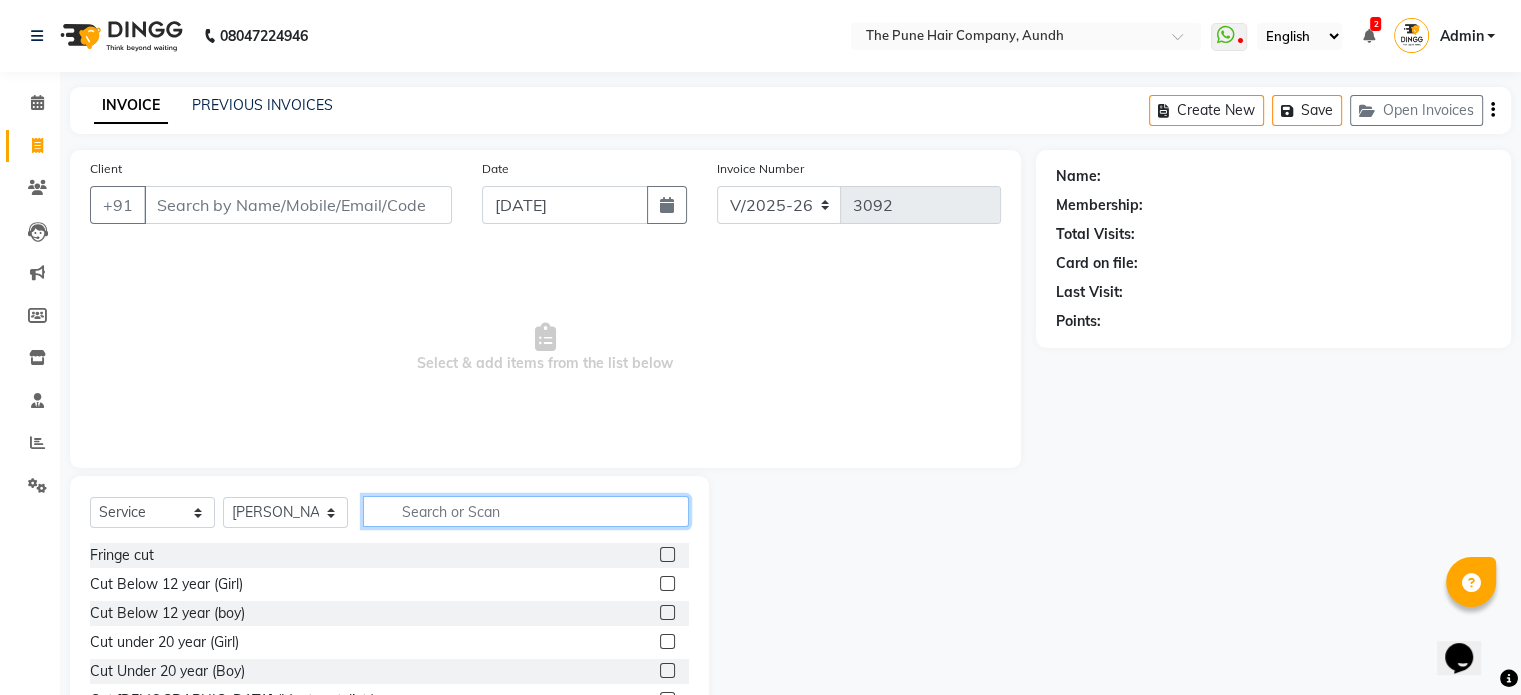 click 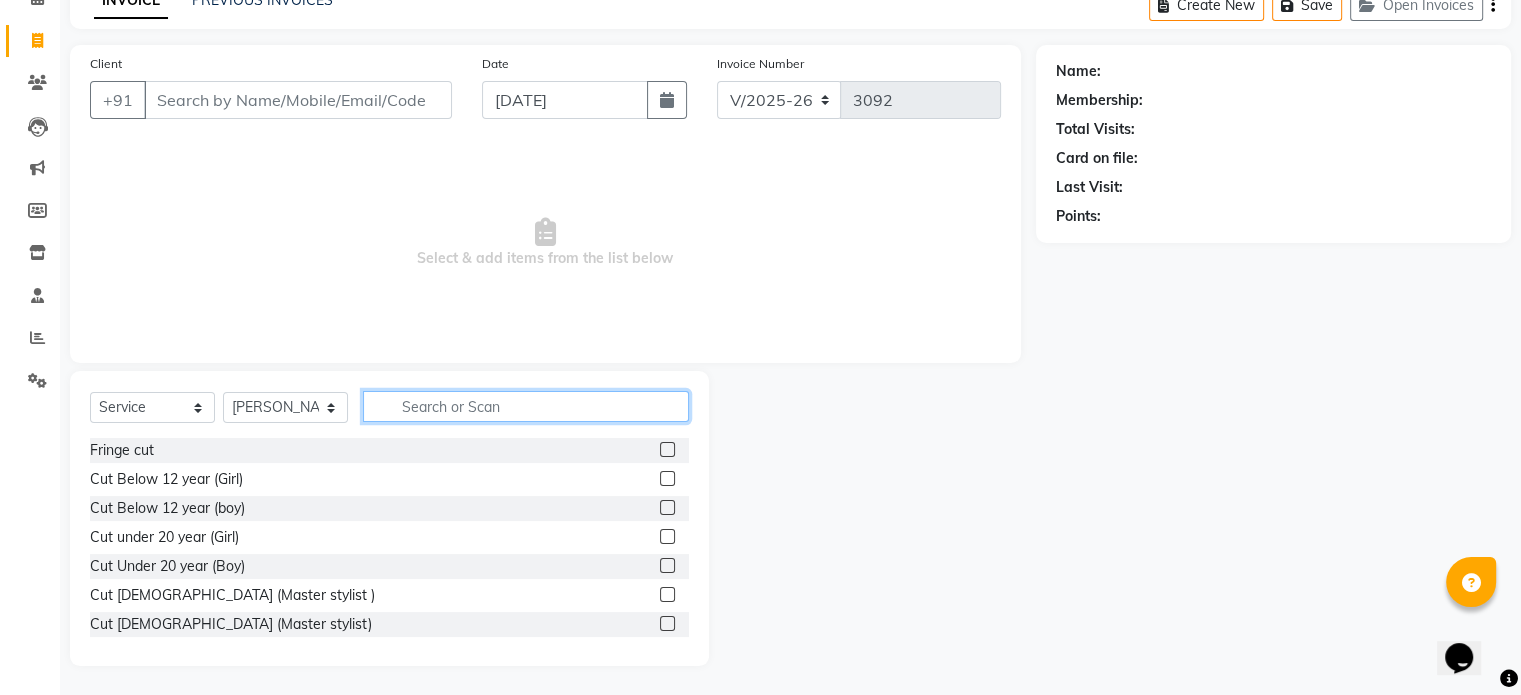 scroll, scrollTop: 106, scrollLeft: 0, axis: vertical 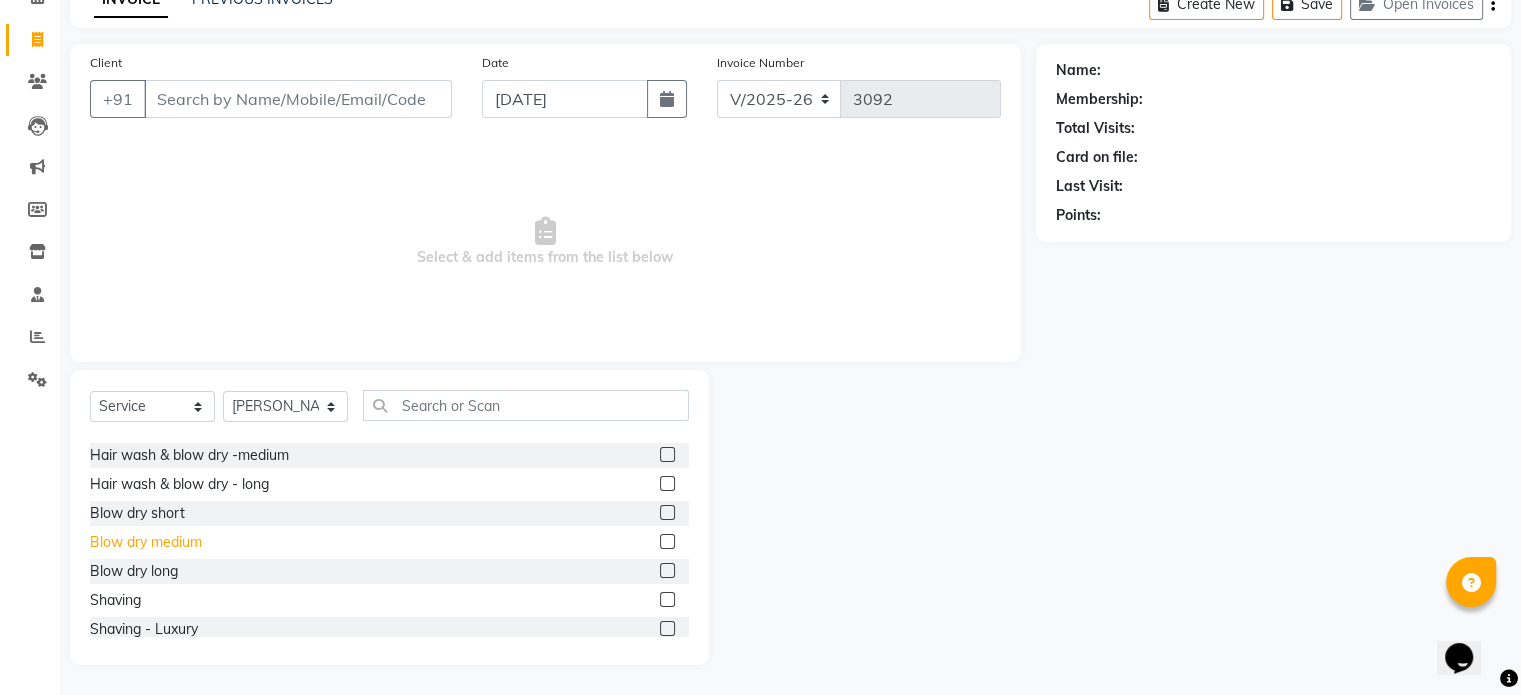 click on "Blow dry medium" 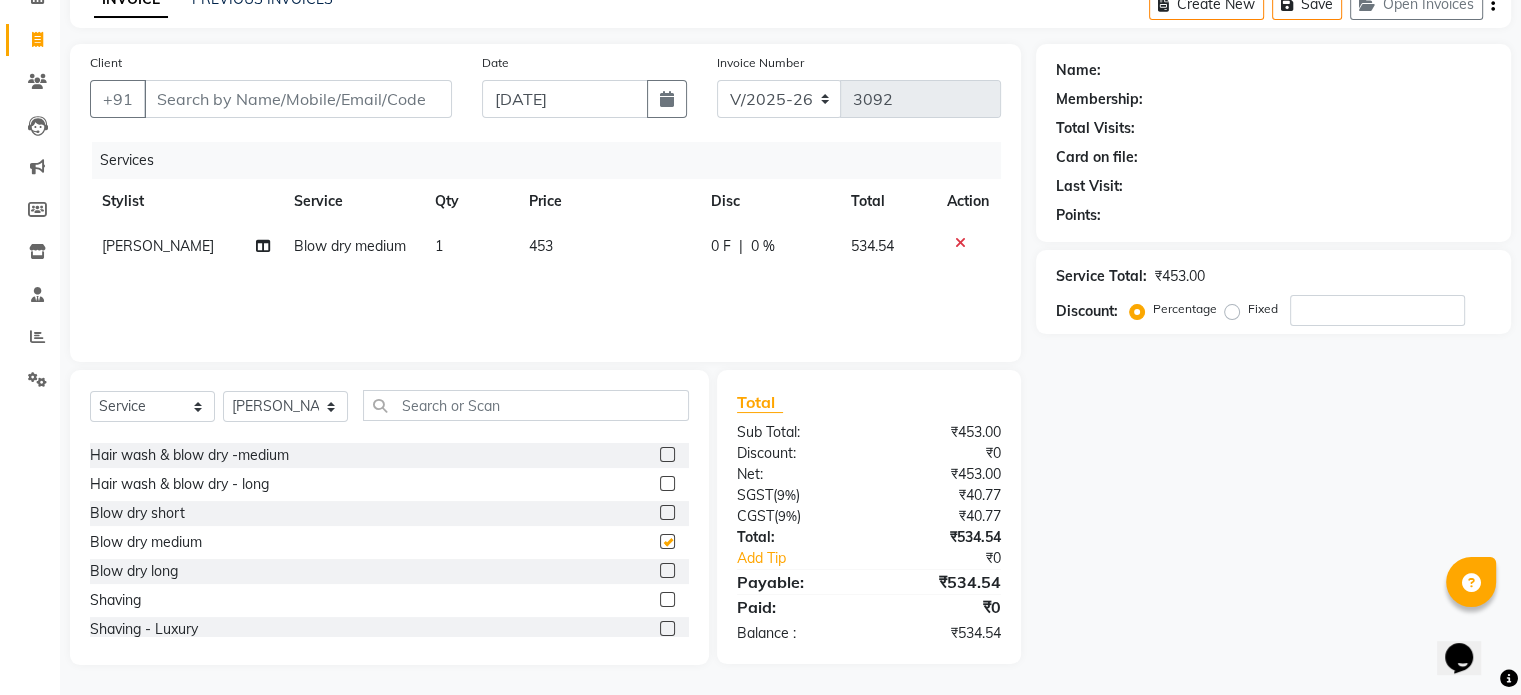 checkbox on "false" 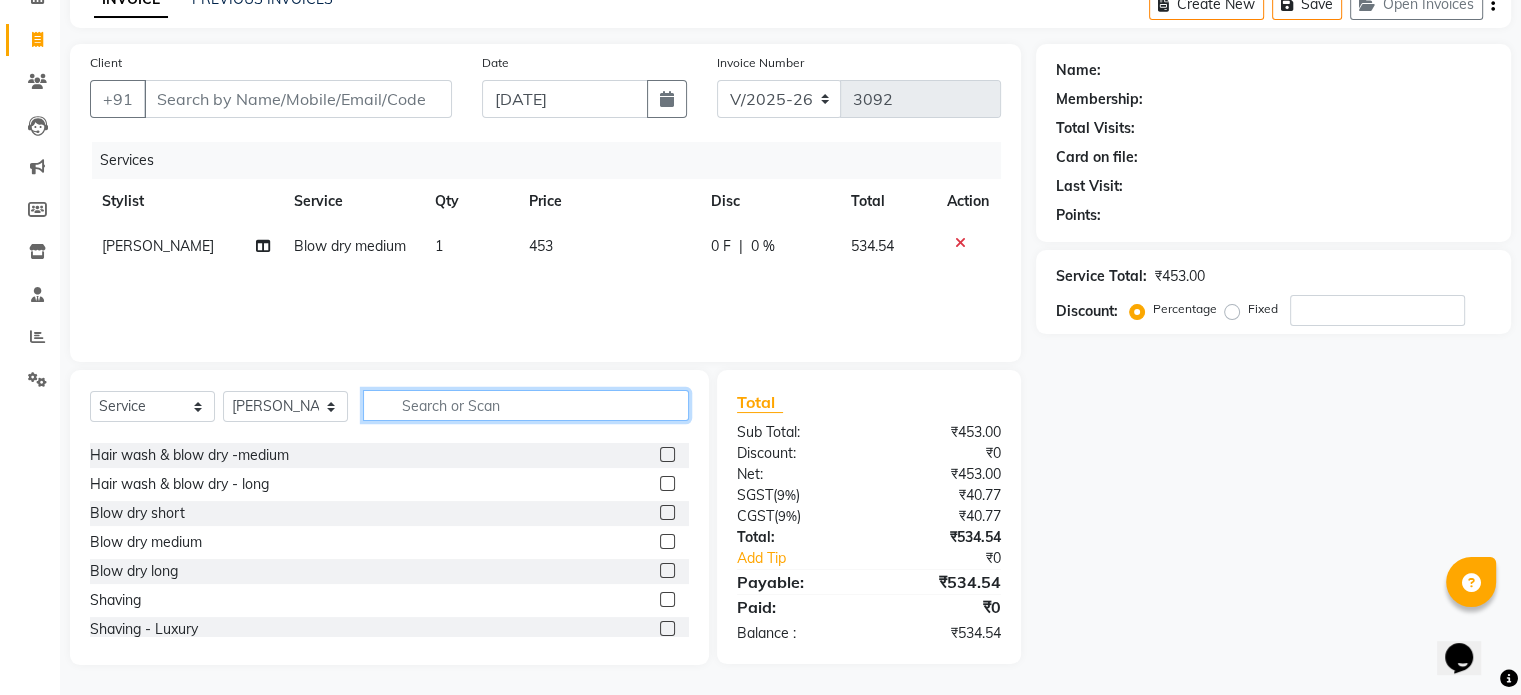 click 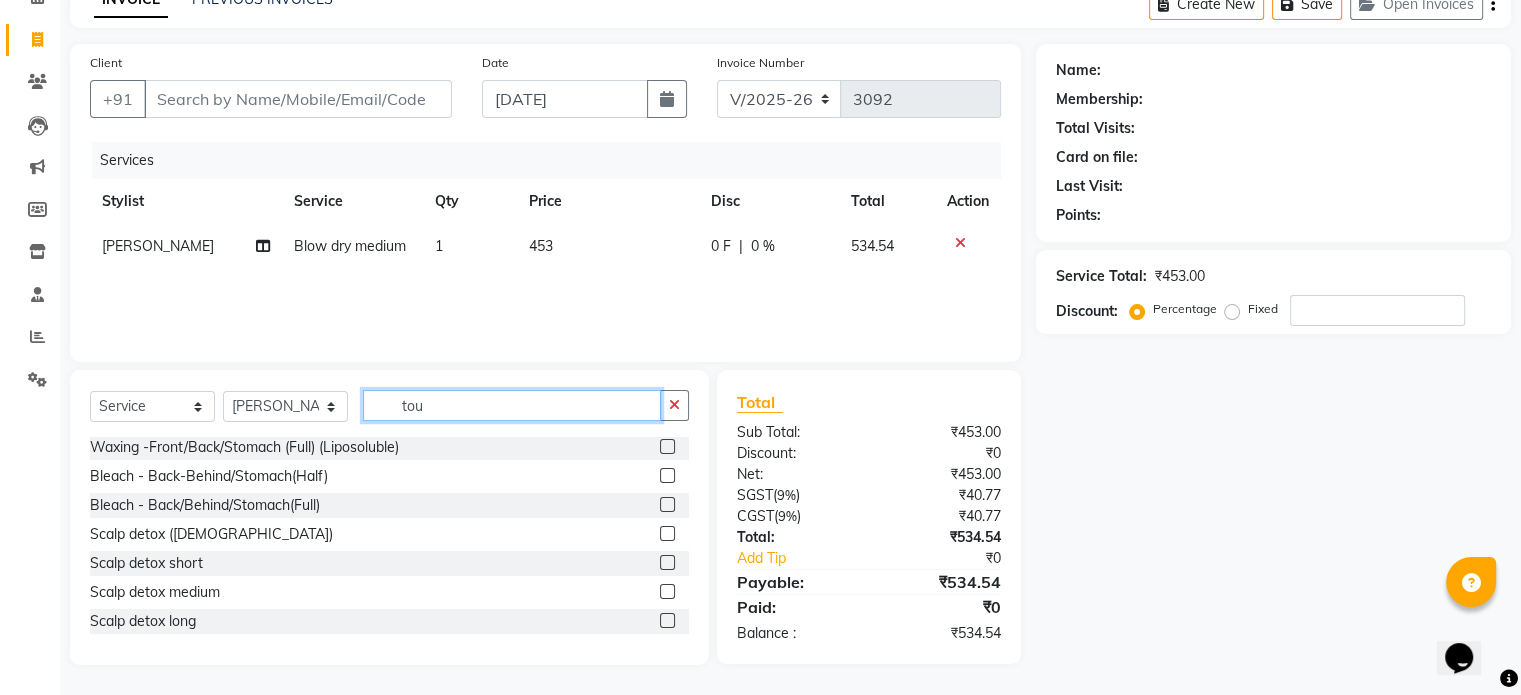 scroll, scrollTop: 3, scrollLeft: 0, axis: vertical 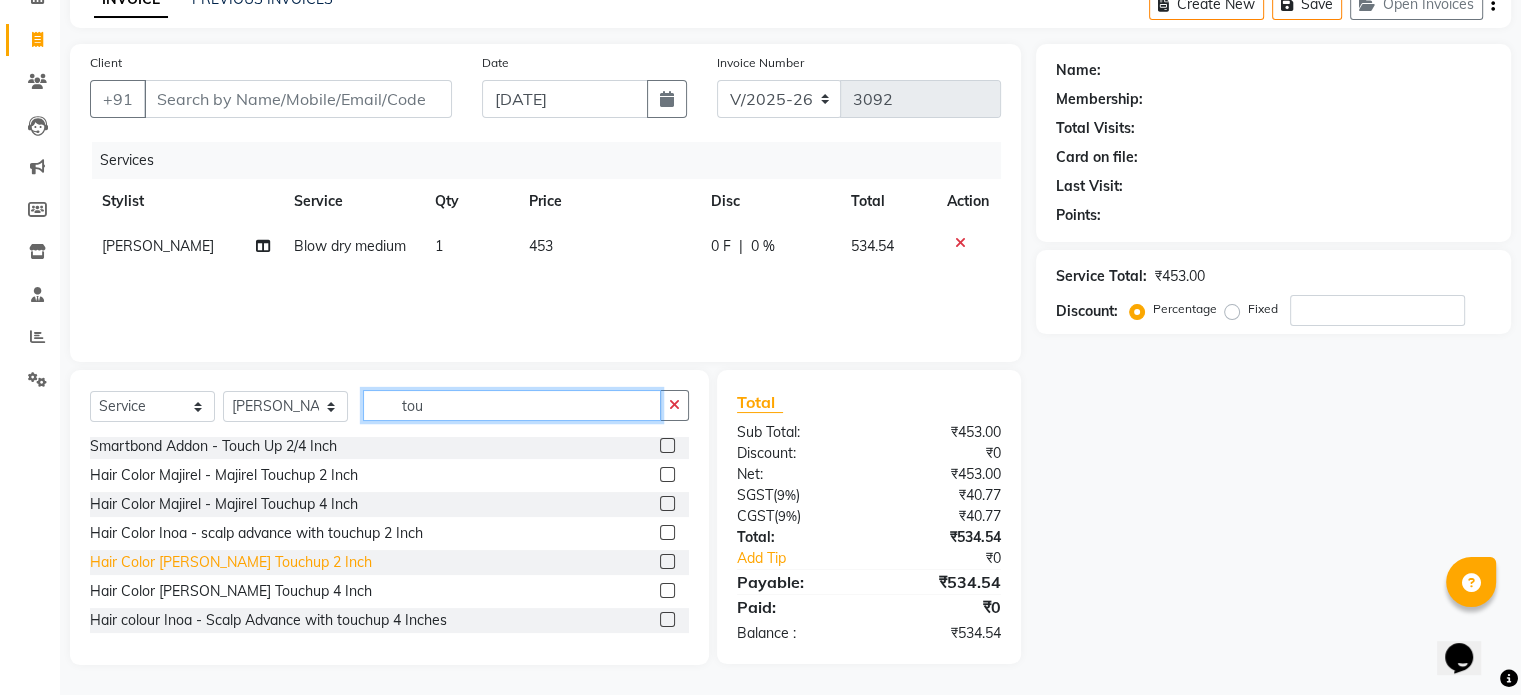 type on "tou" 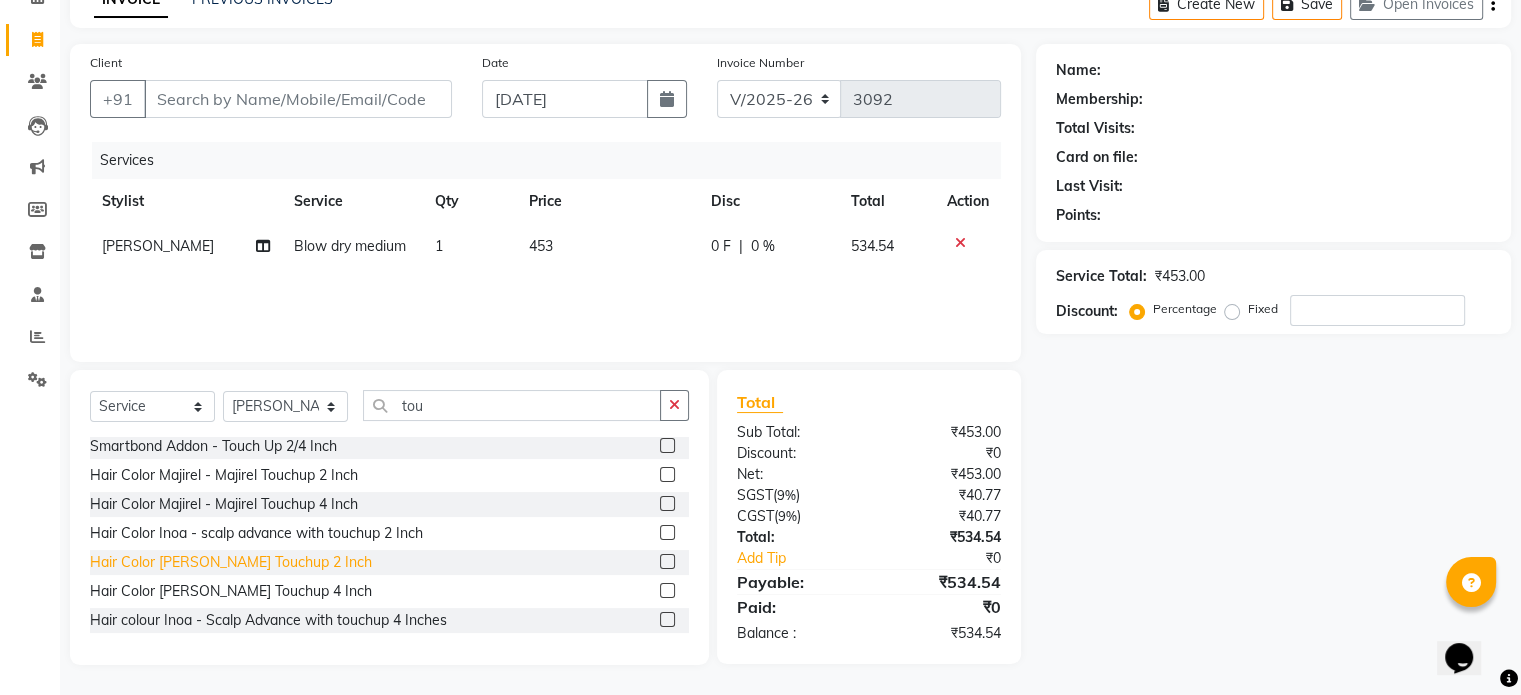 click on "Hair Color [PERSON_NAME] Touchup 2 Inch" 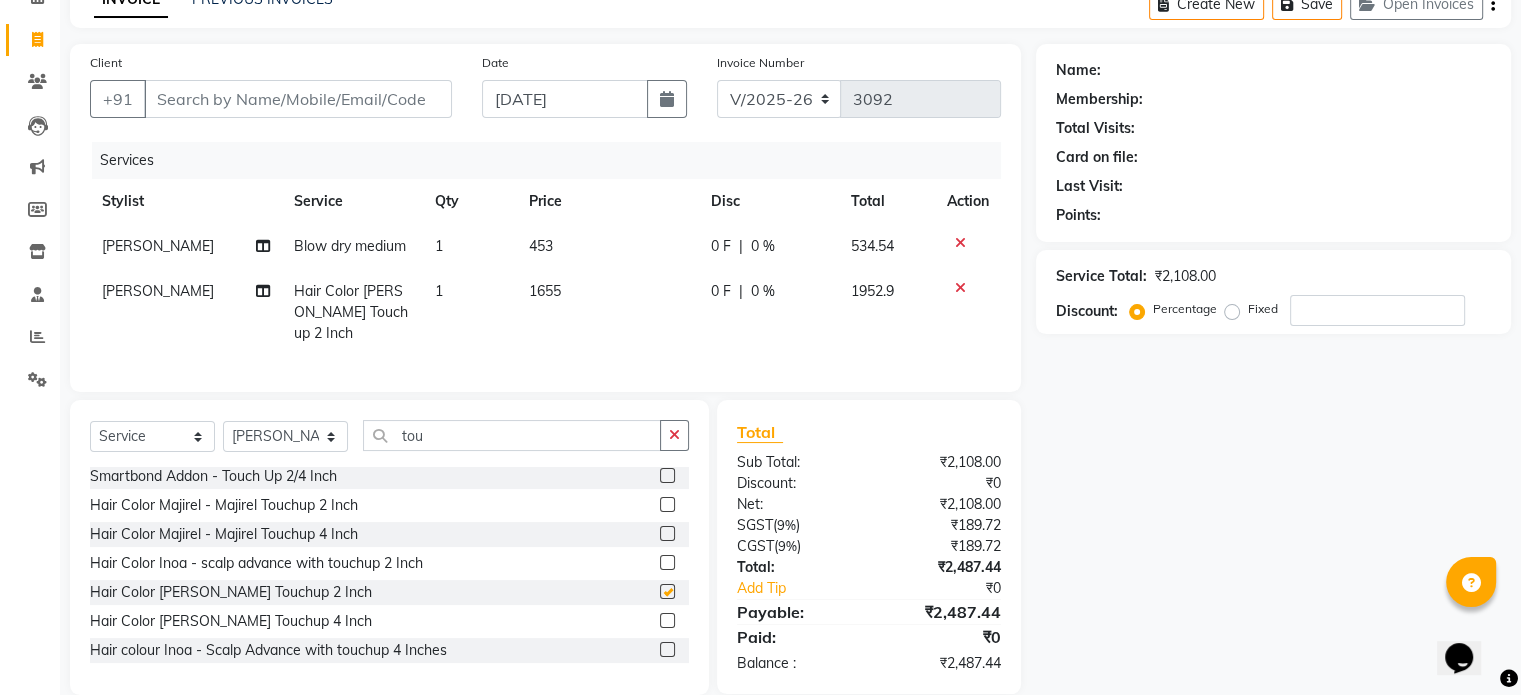 checkbox on "false" 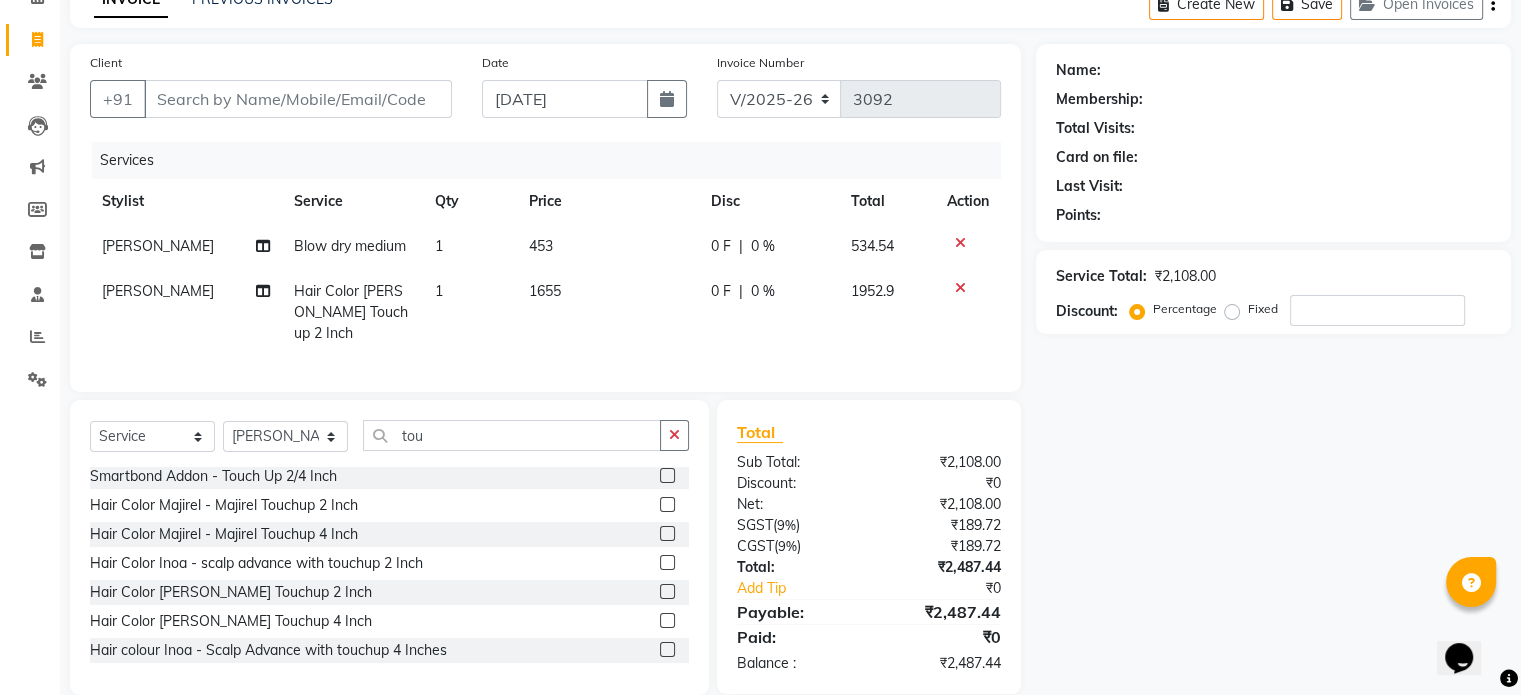 click on "Name: Membership: Total Visits: Card on file: Last Visit:  Points:  Service Total:  ₹2,108.00  Discount:  Percentage   Fixed" 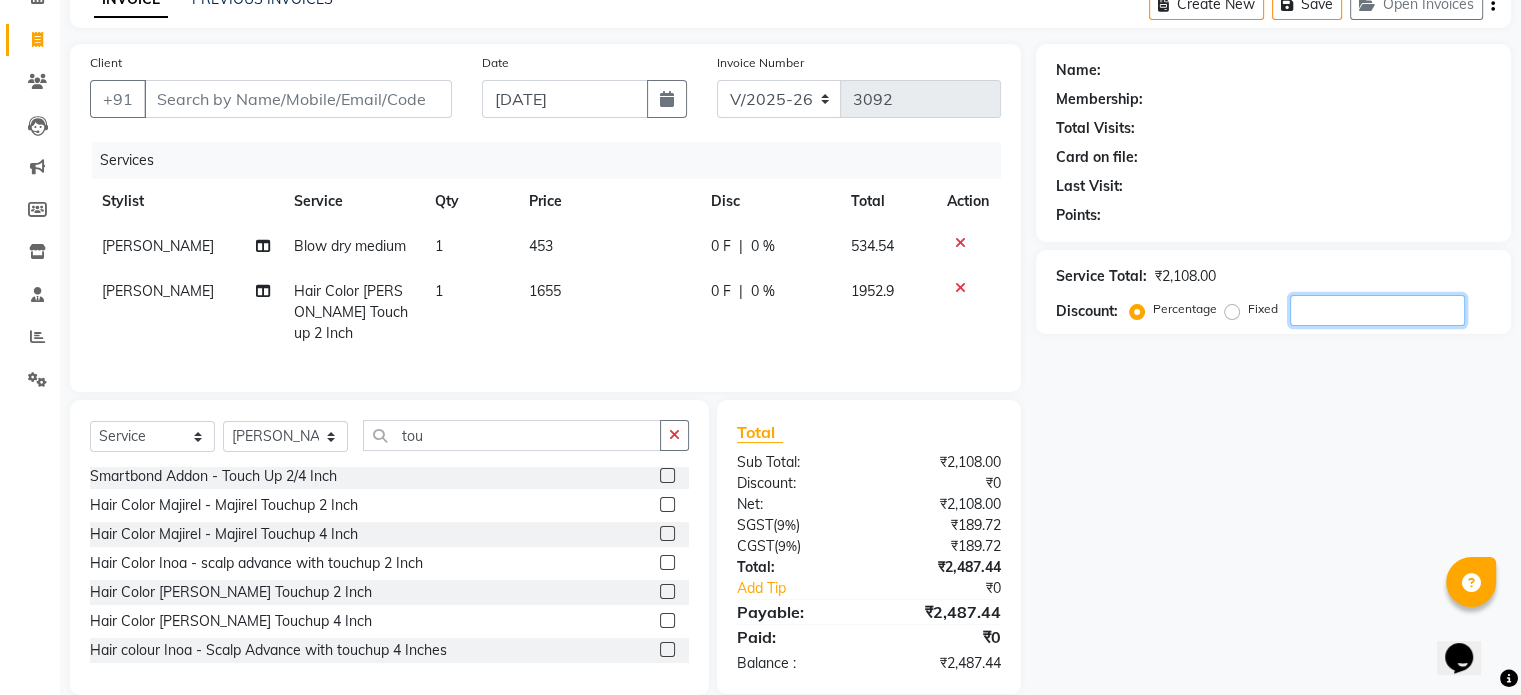 click 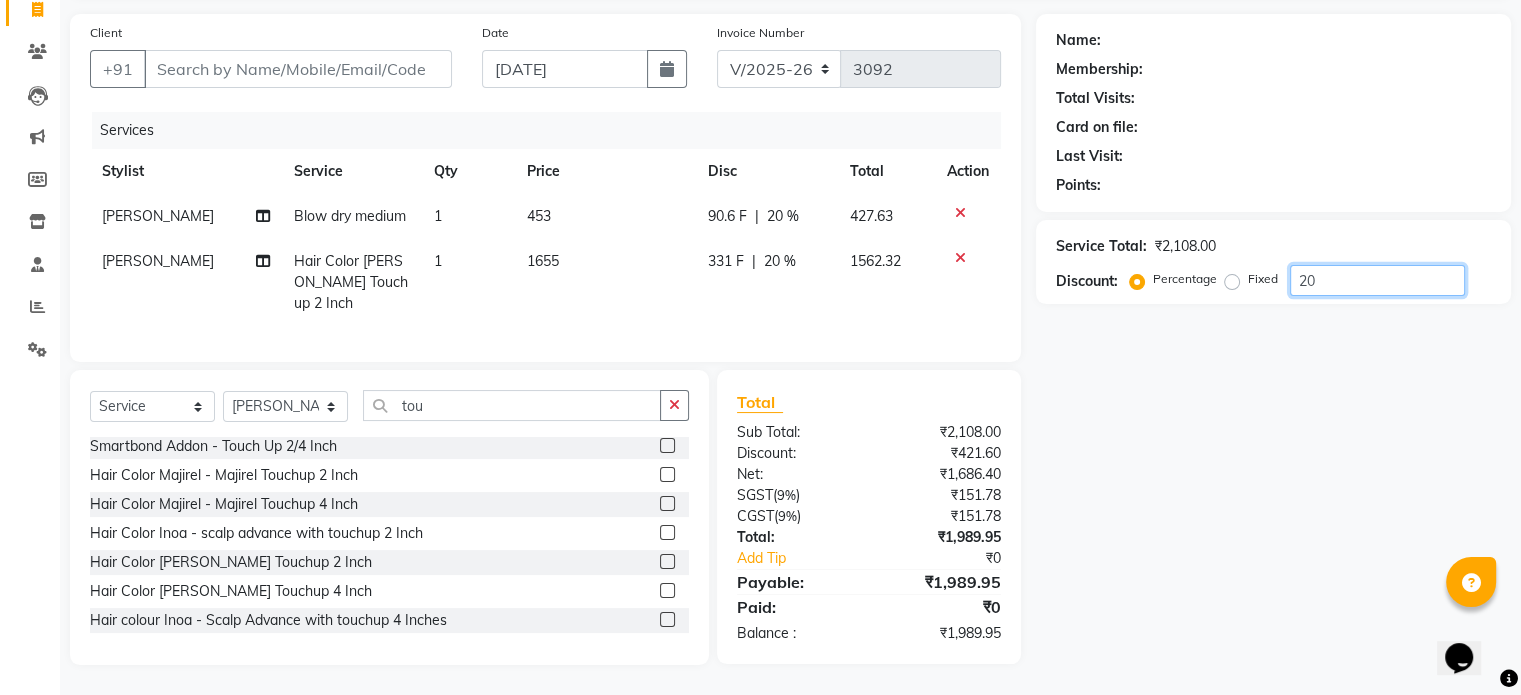 scroll, scrollTop: 152, scrollLeft: 0, axis: vertical 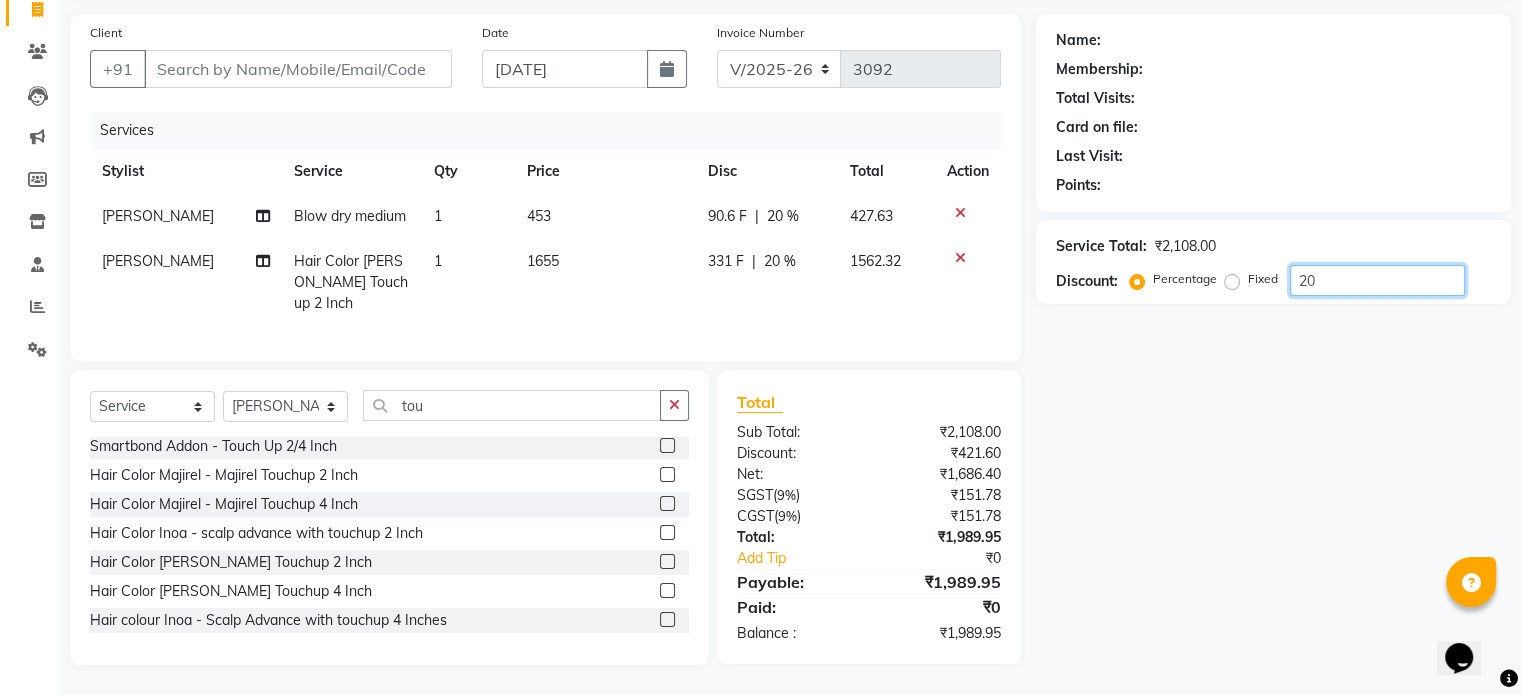 type on "20" 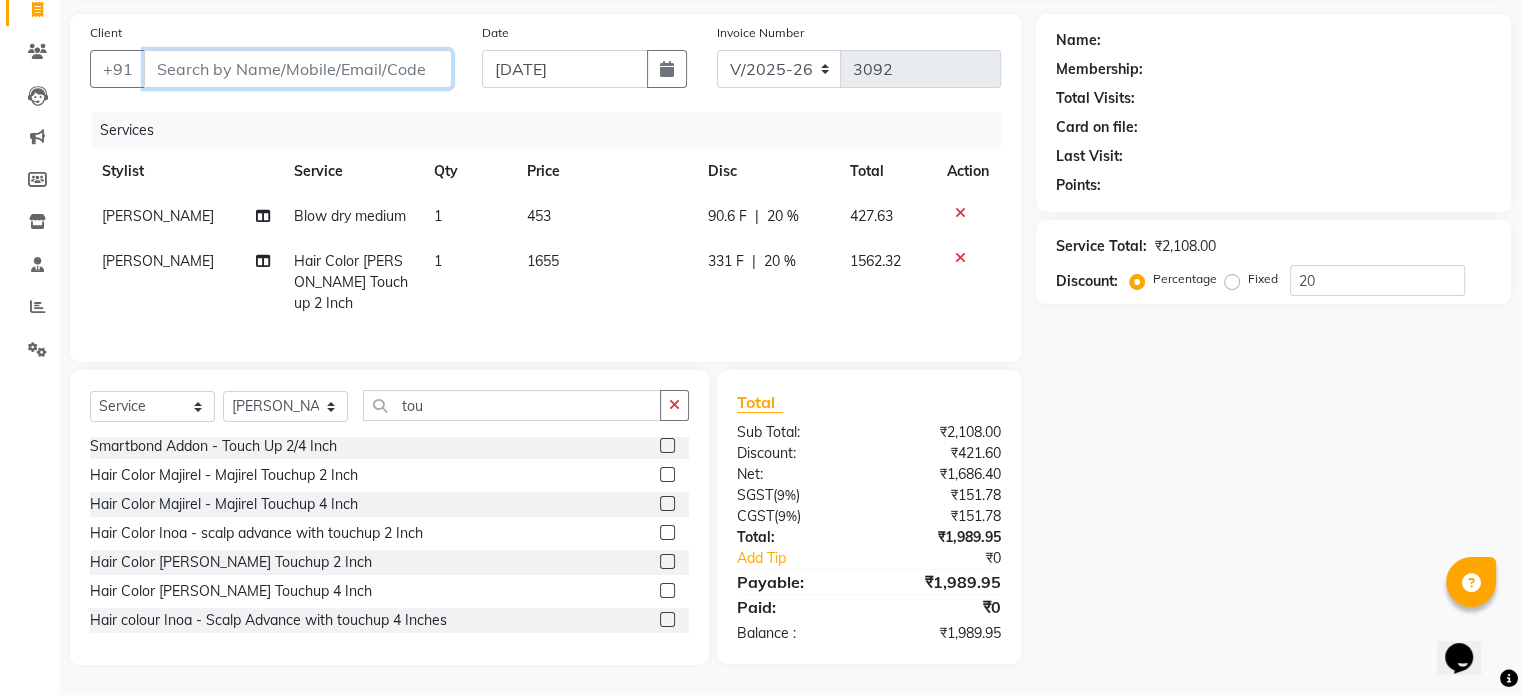 click on "Client" at bounding box center (298, 69) 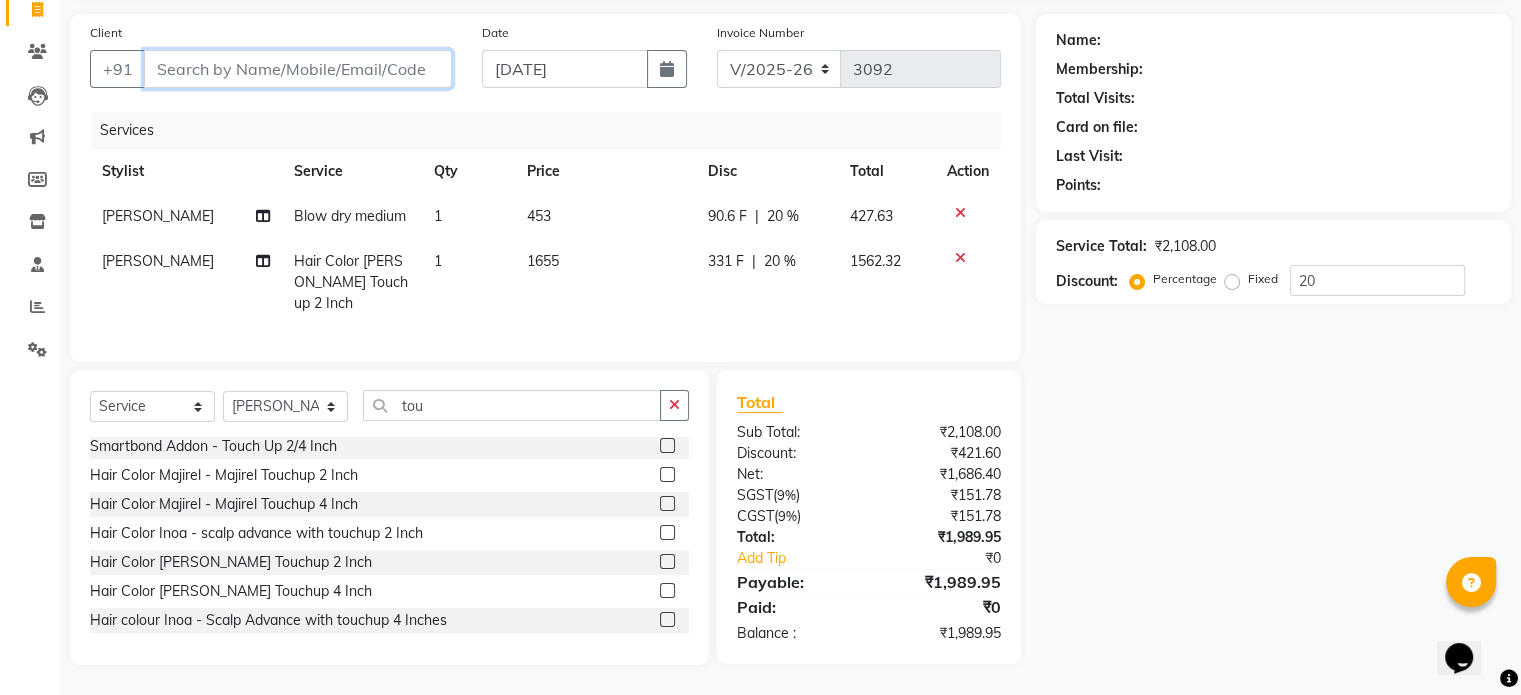 type on "7" 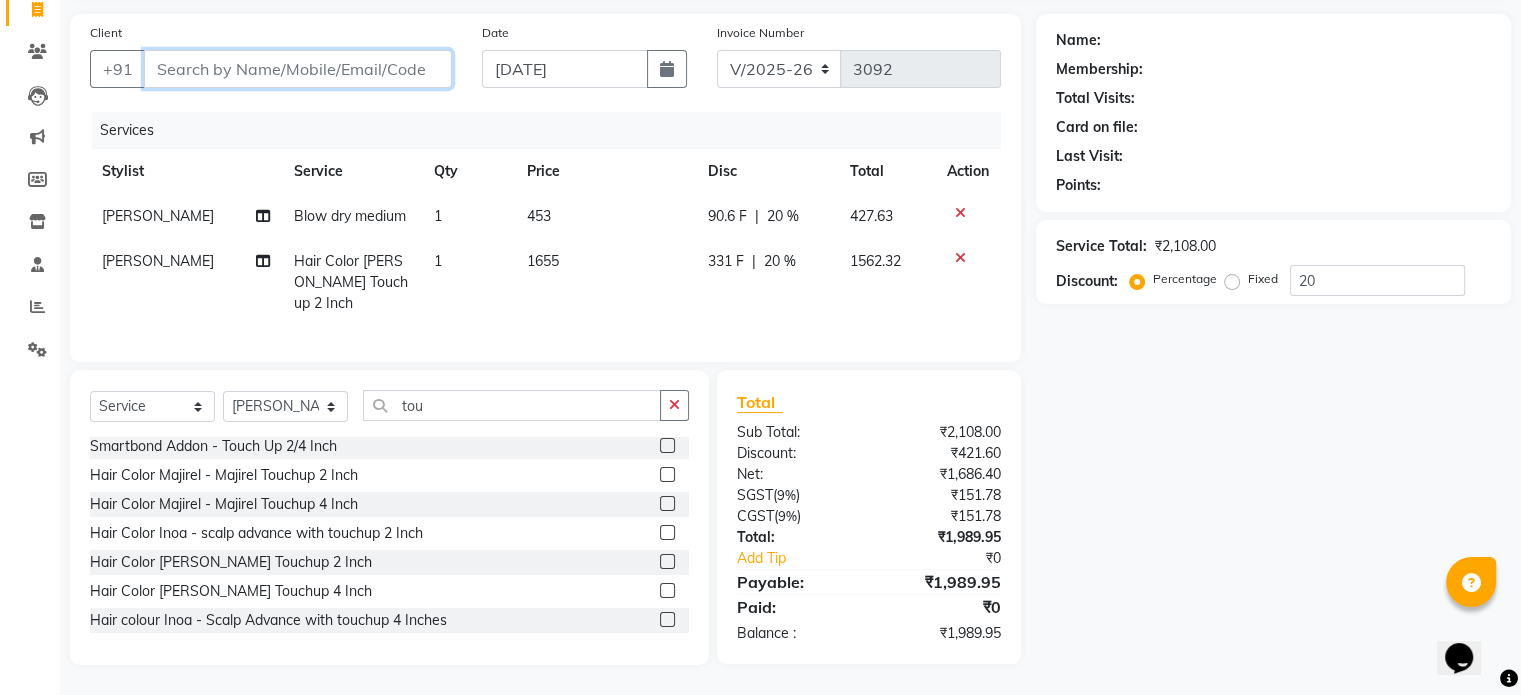 type on "0" 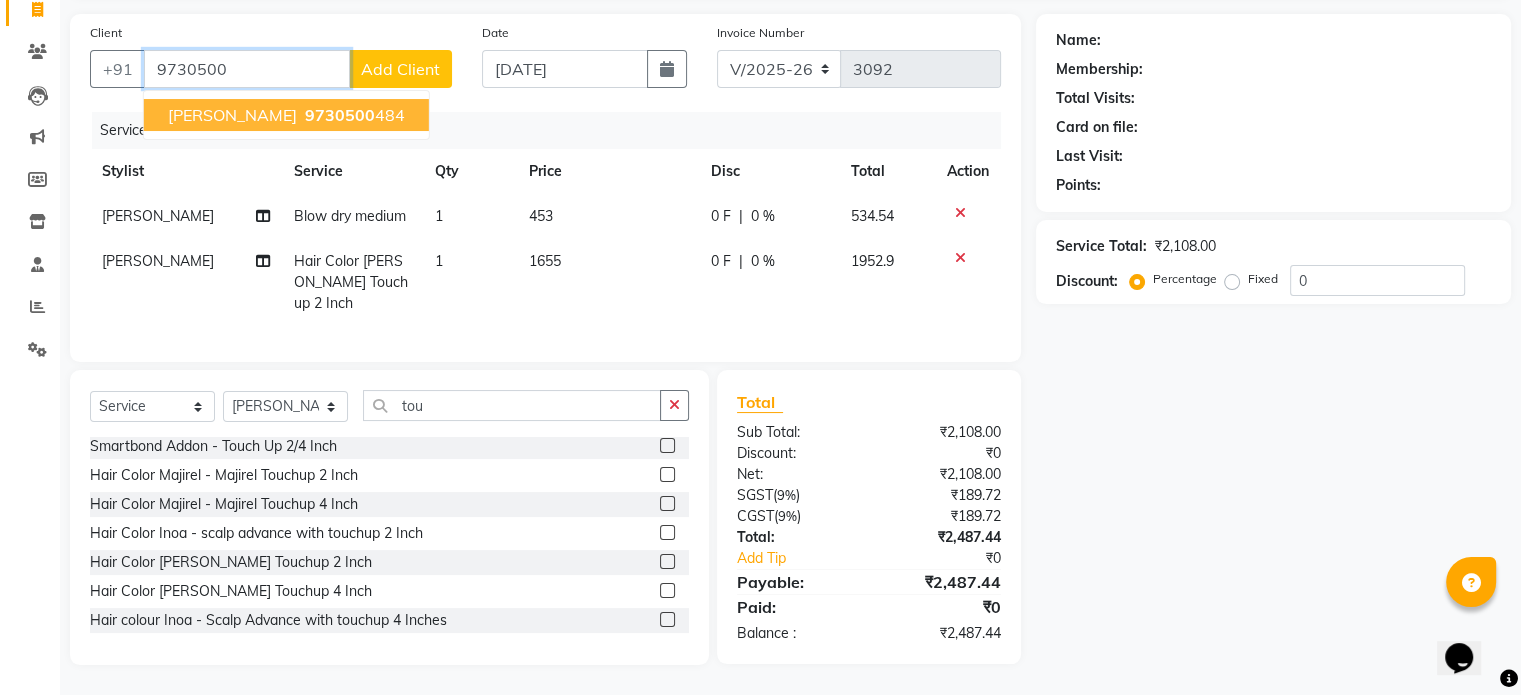 click on "9730500 484" at bounding box center [353, 115] 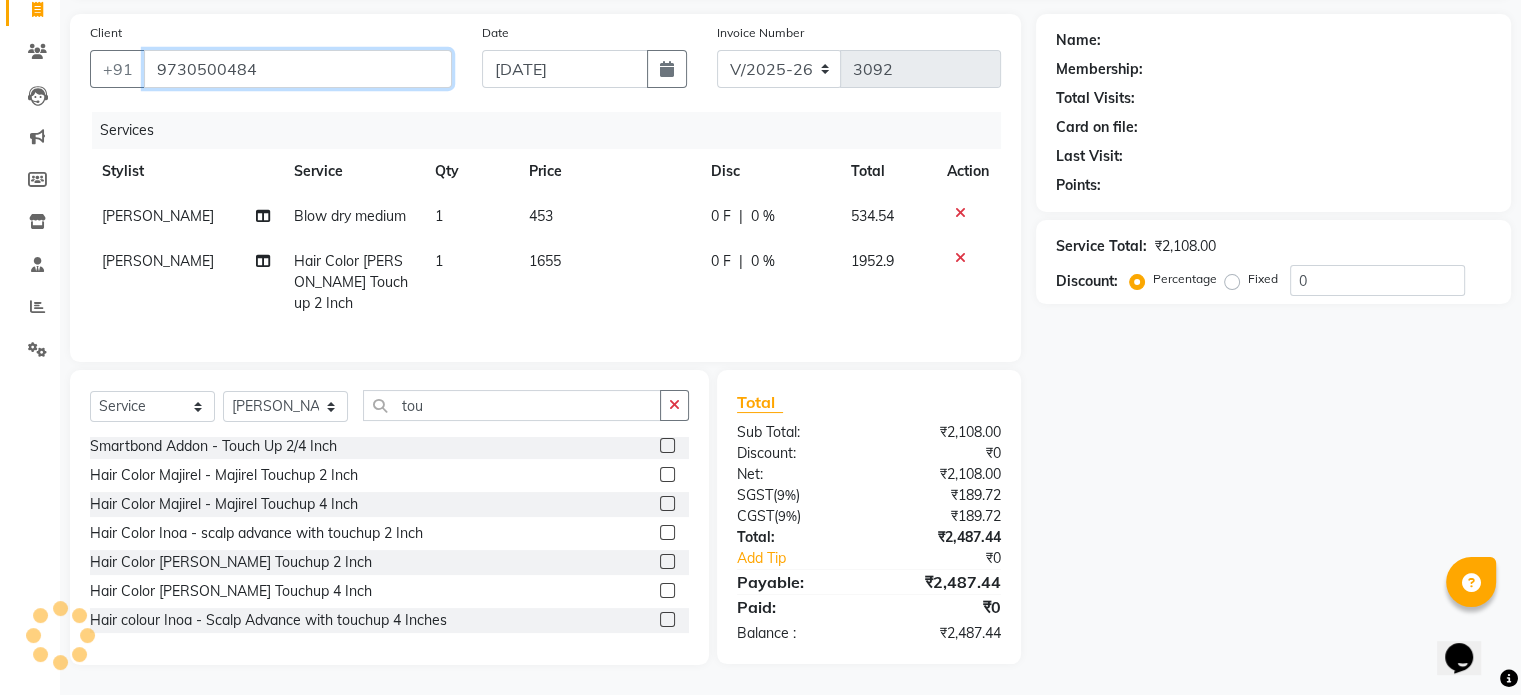 type on "9730500484" 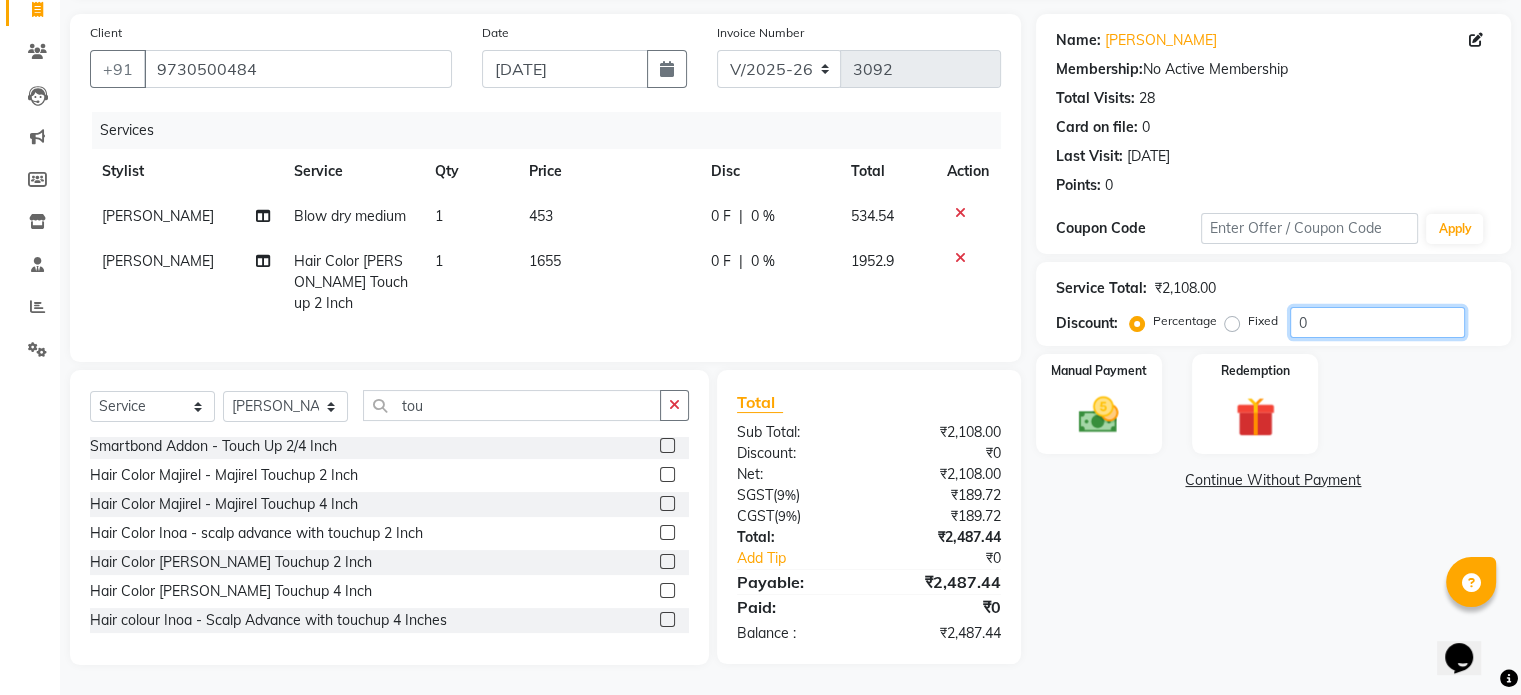 click on "0" 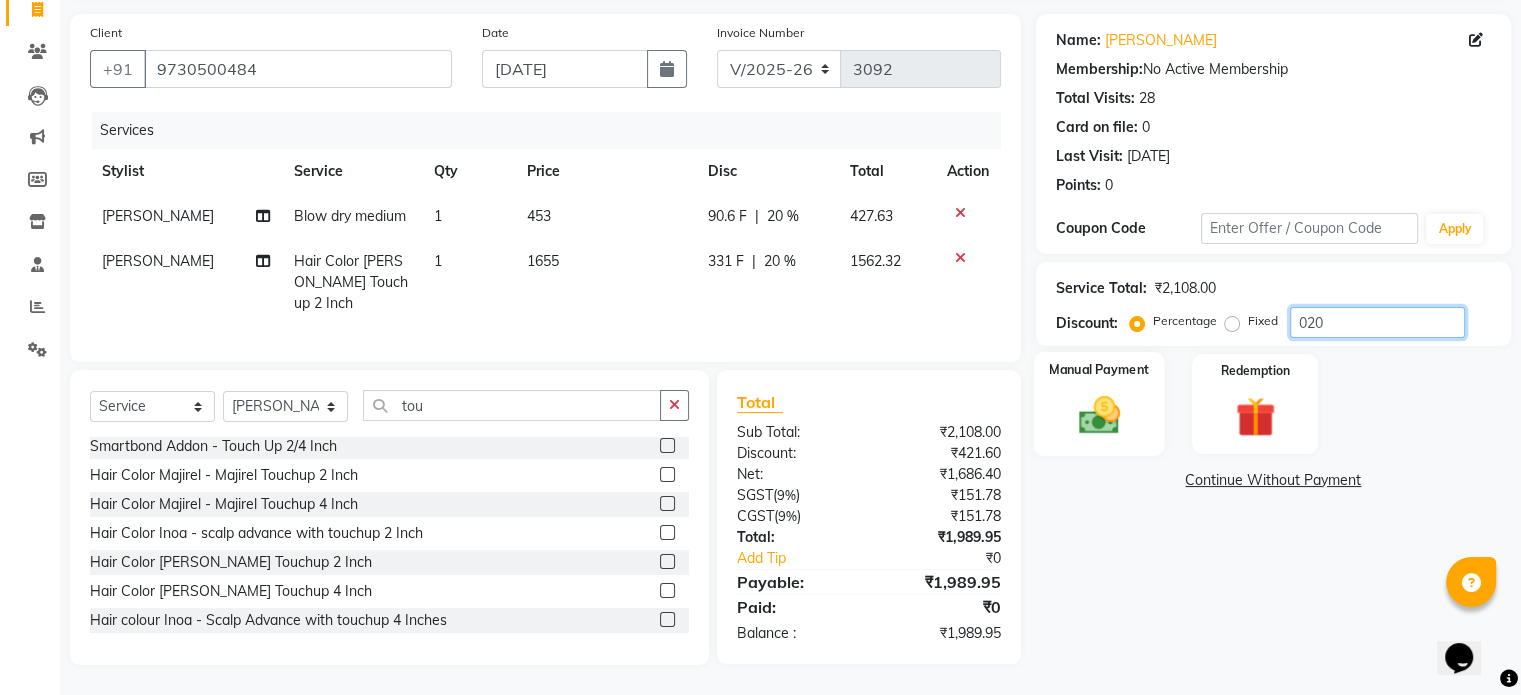 type on "020" 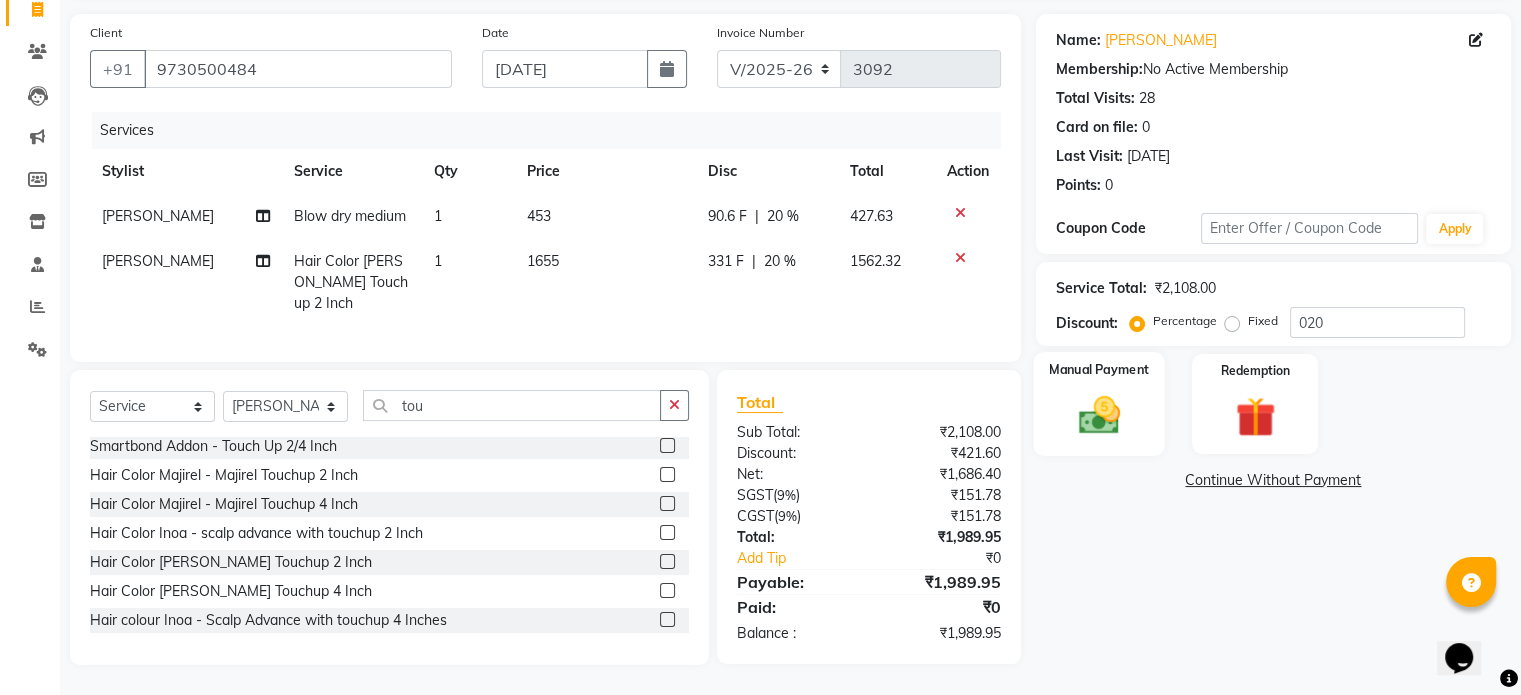 click 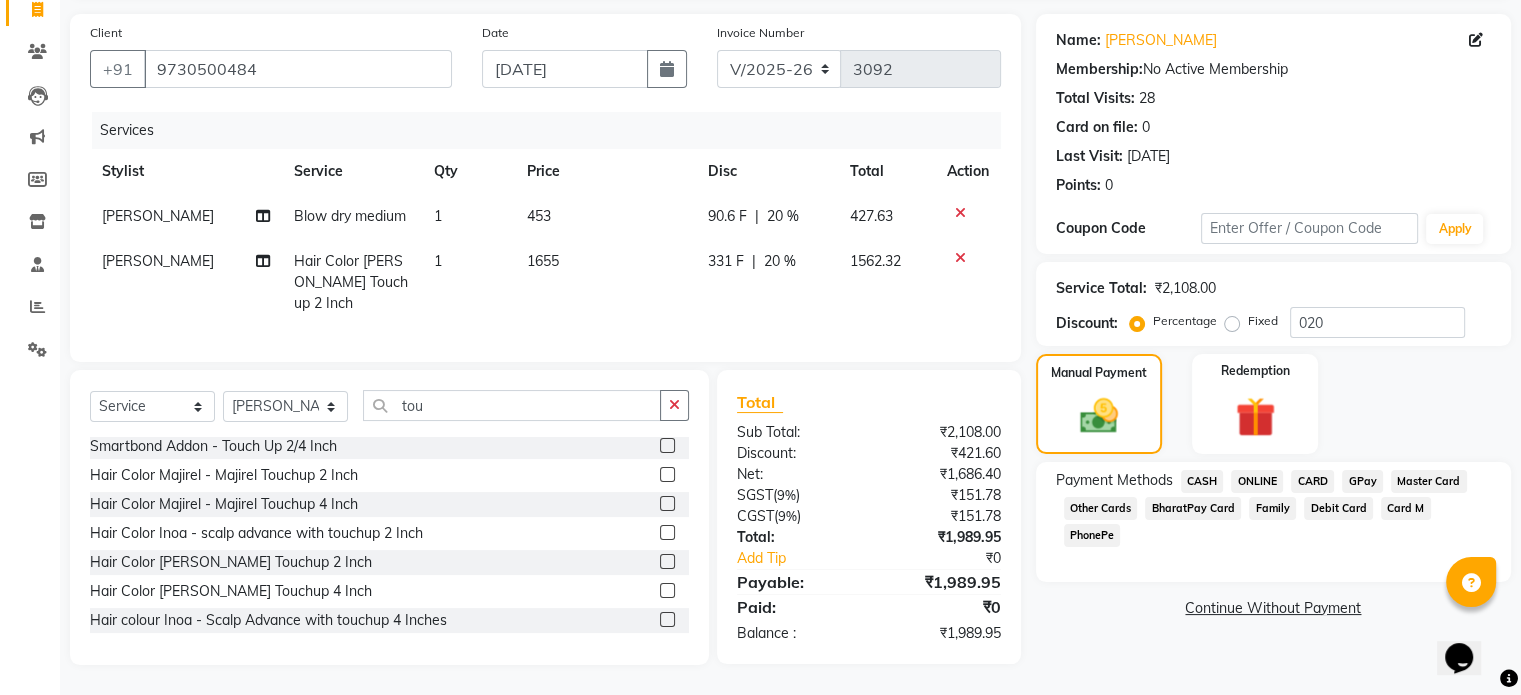 click on "ONLINE" 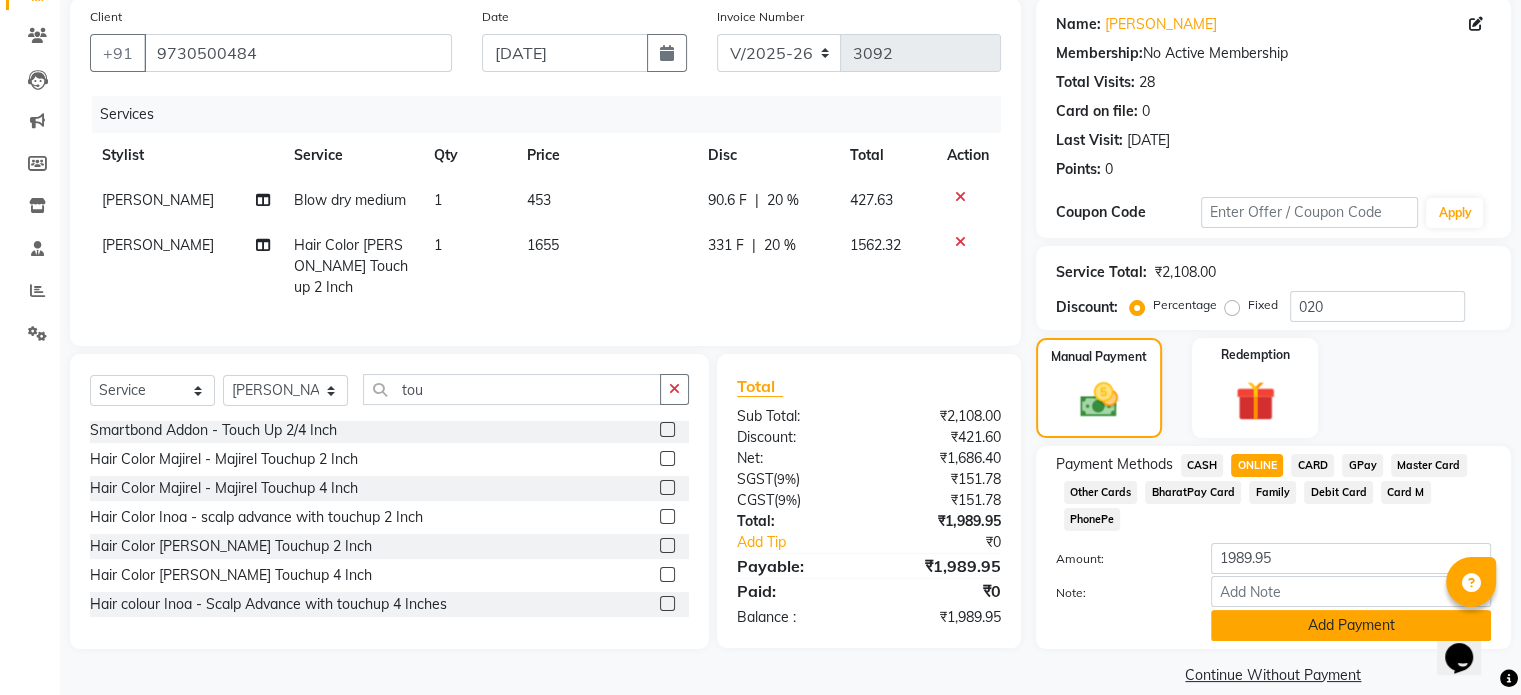 click on "Add Payment" 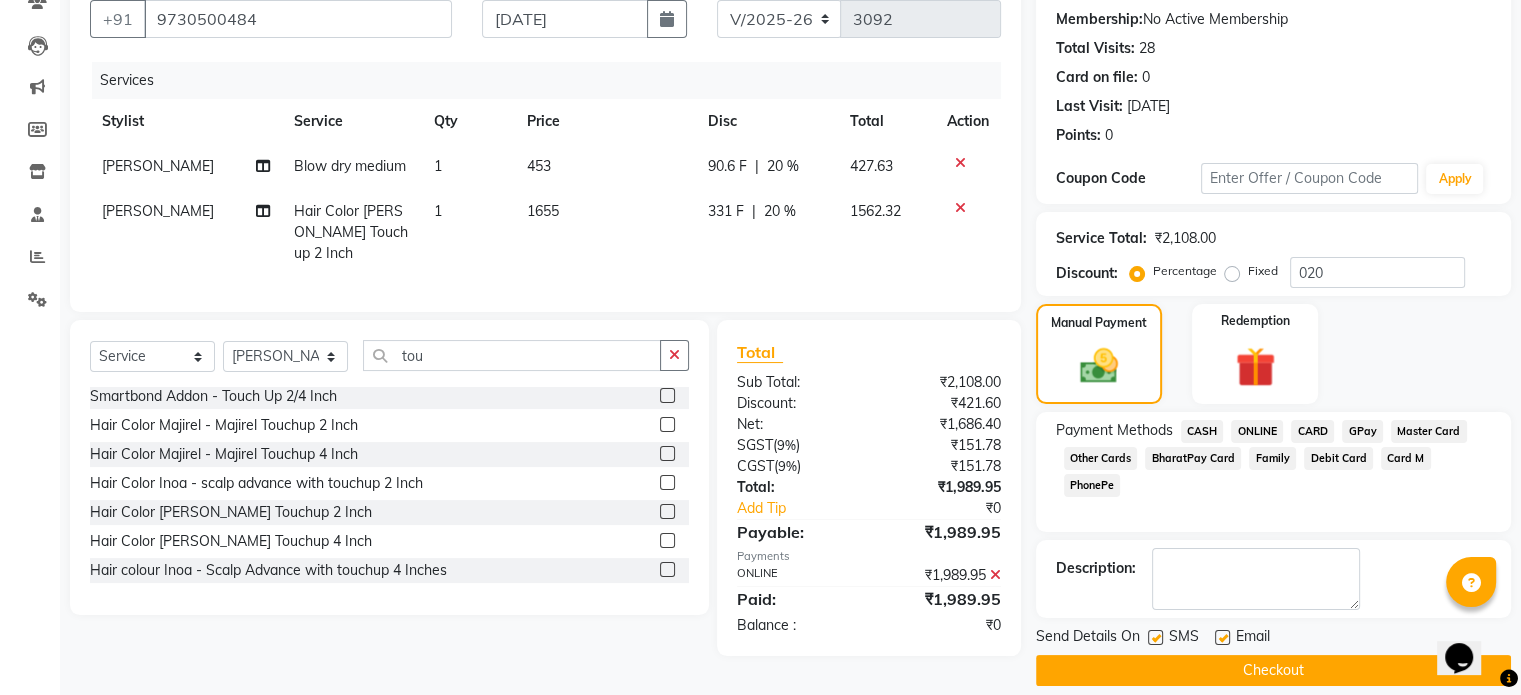scroll, scrollTop: 205, scrollLeft: 0, axis: vertical 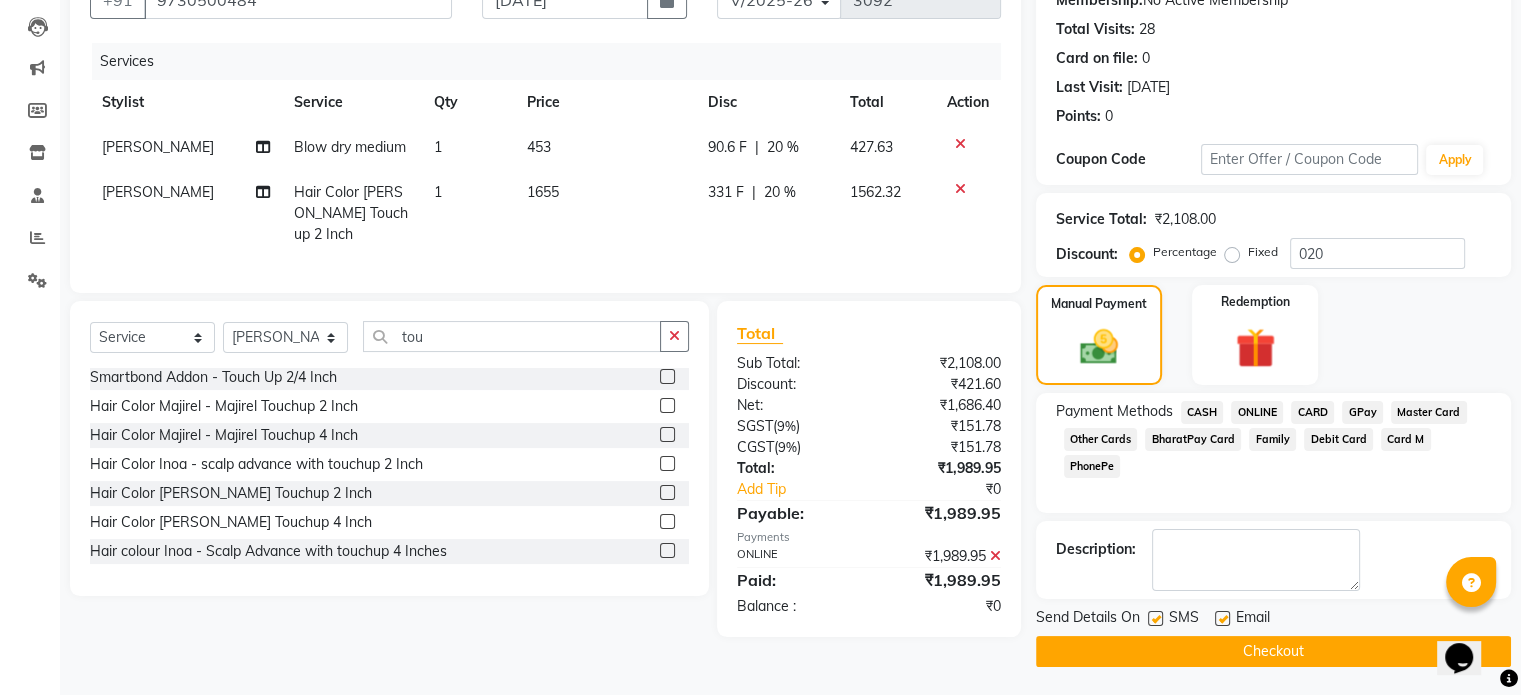 click on "Checkout" 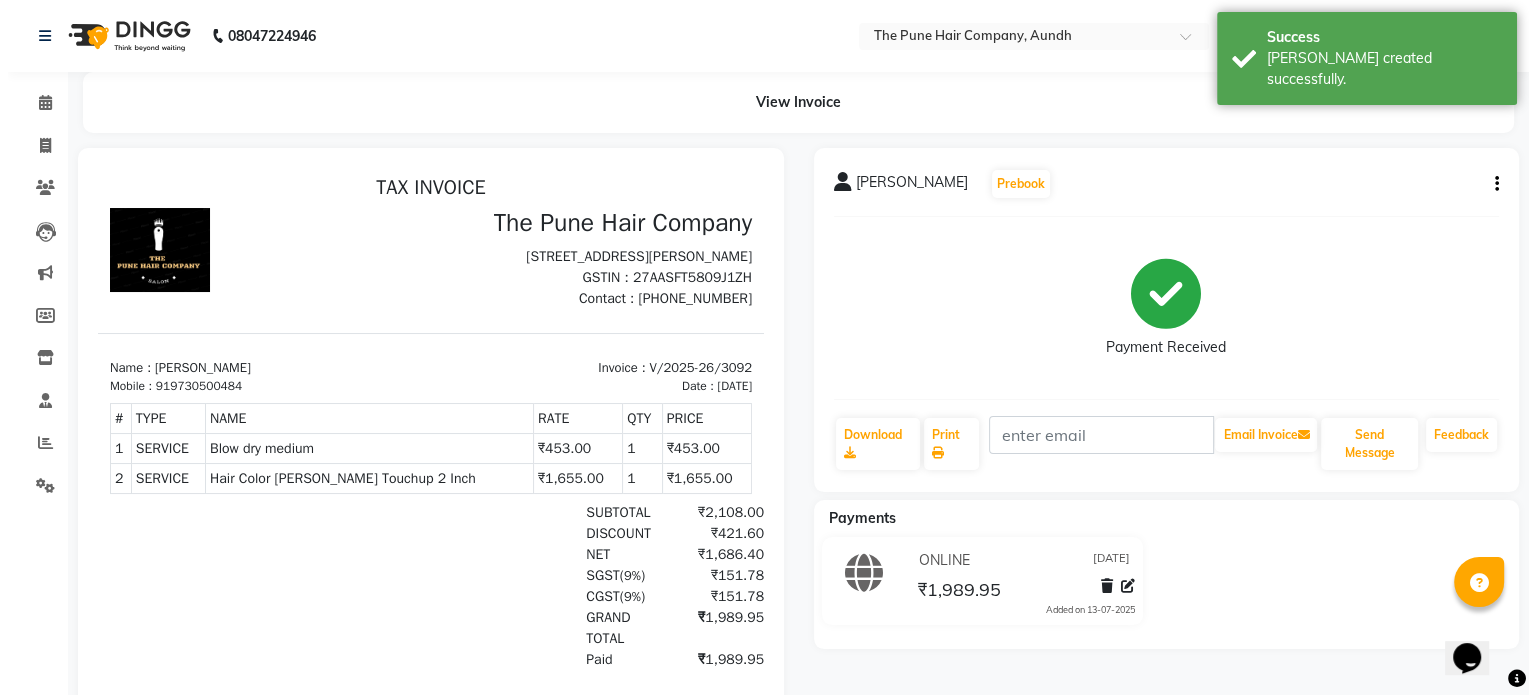 scroll, scrollTop: 0, scrollLeft: 0, axis: both 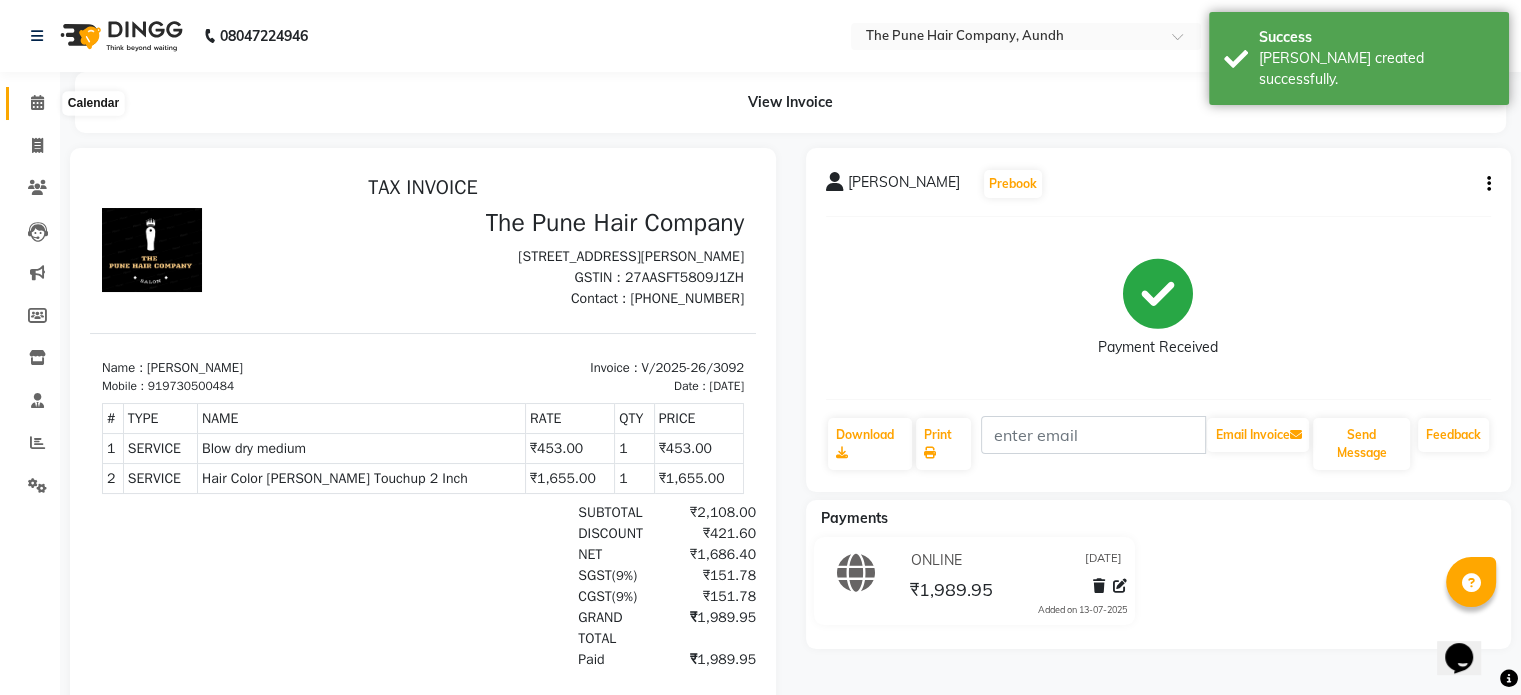 click 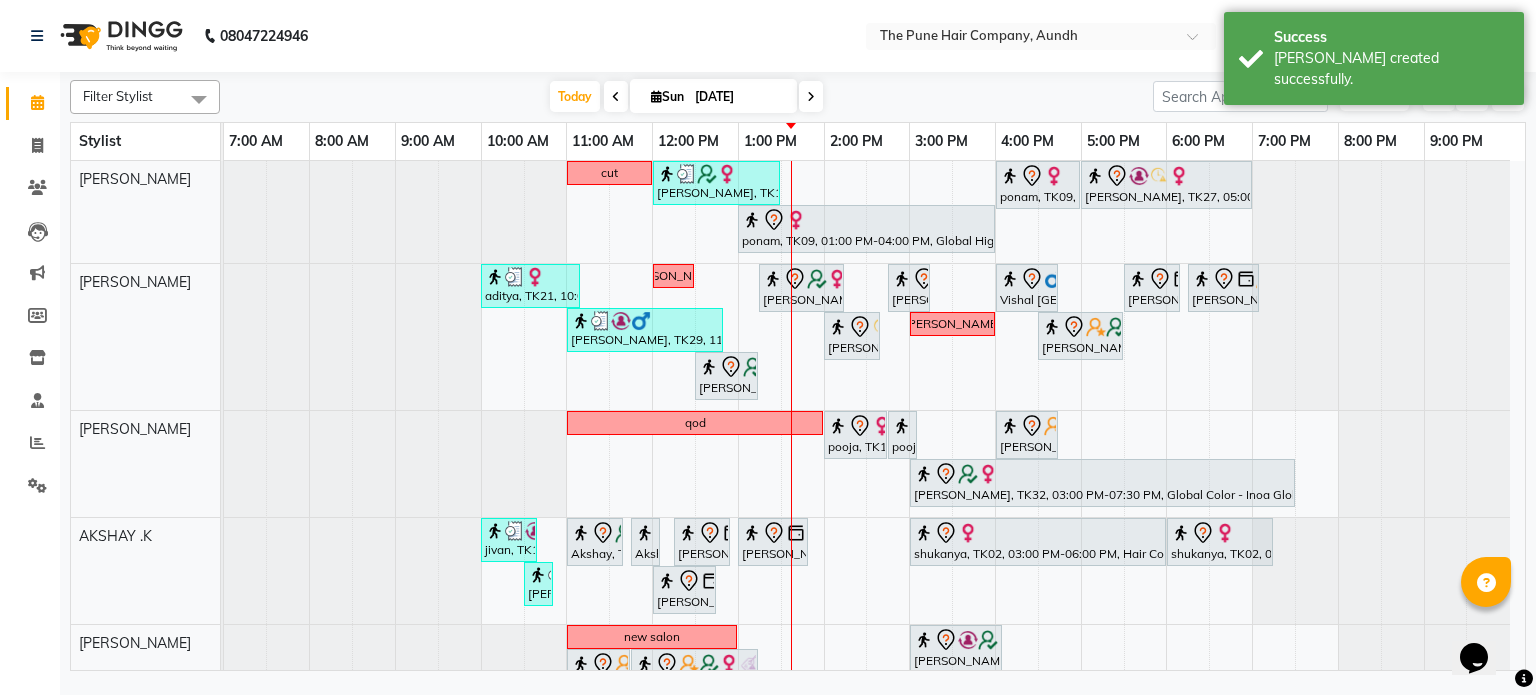 scroll, scrollTop: 564, scrollLeft: 0, axis: vertical 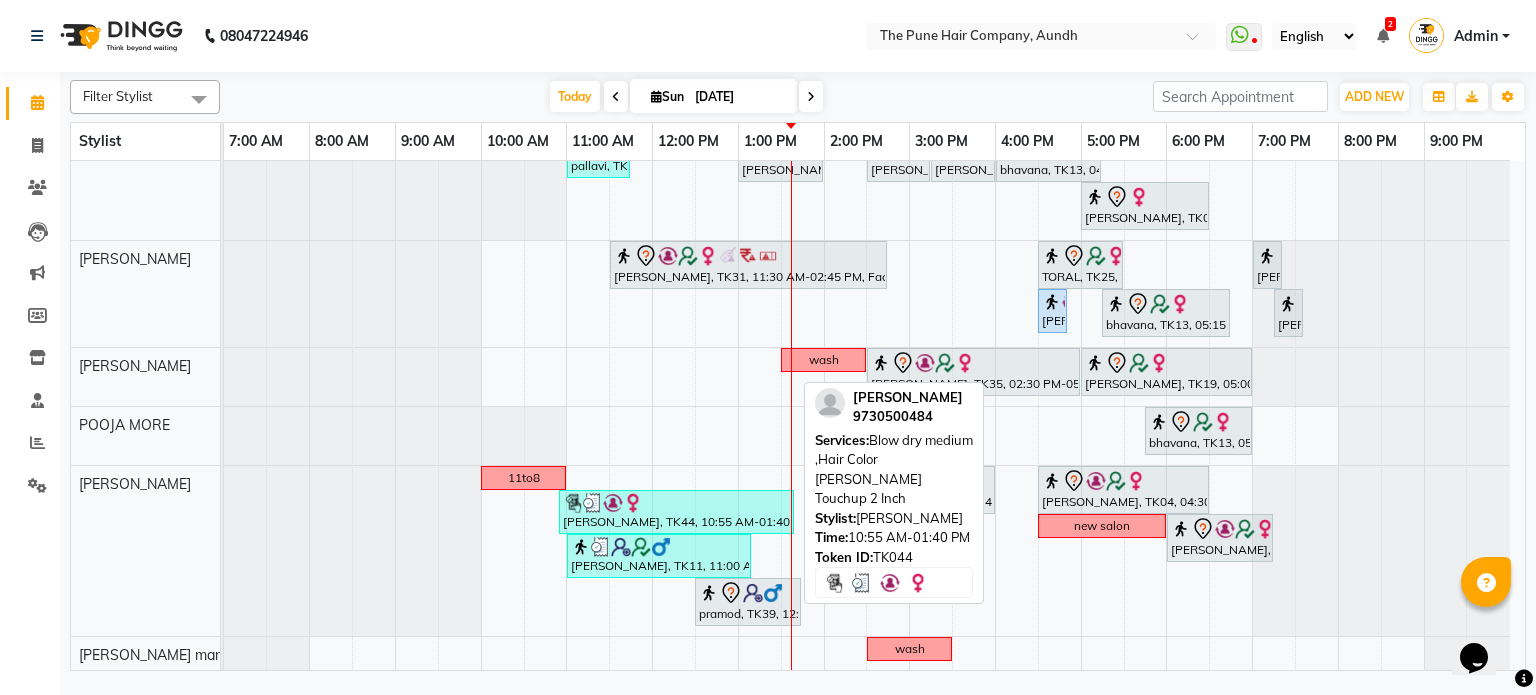 click at bounding box center [676, 503] 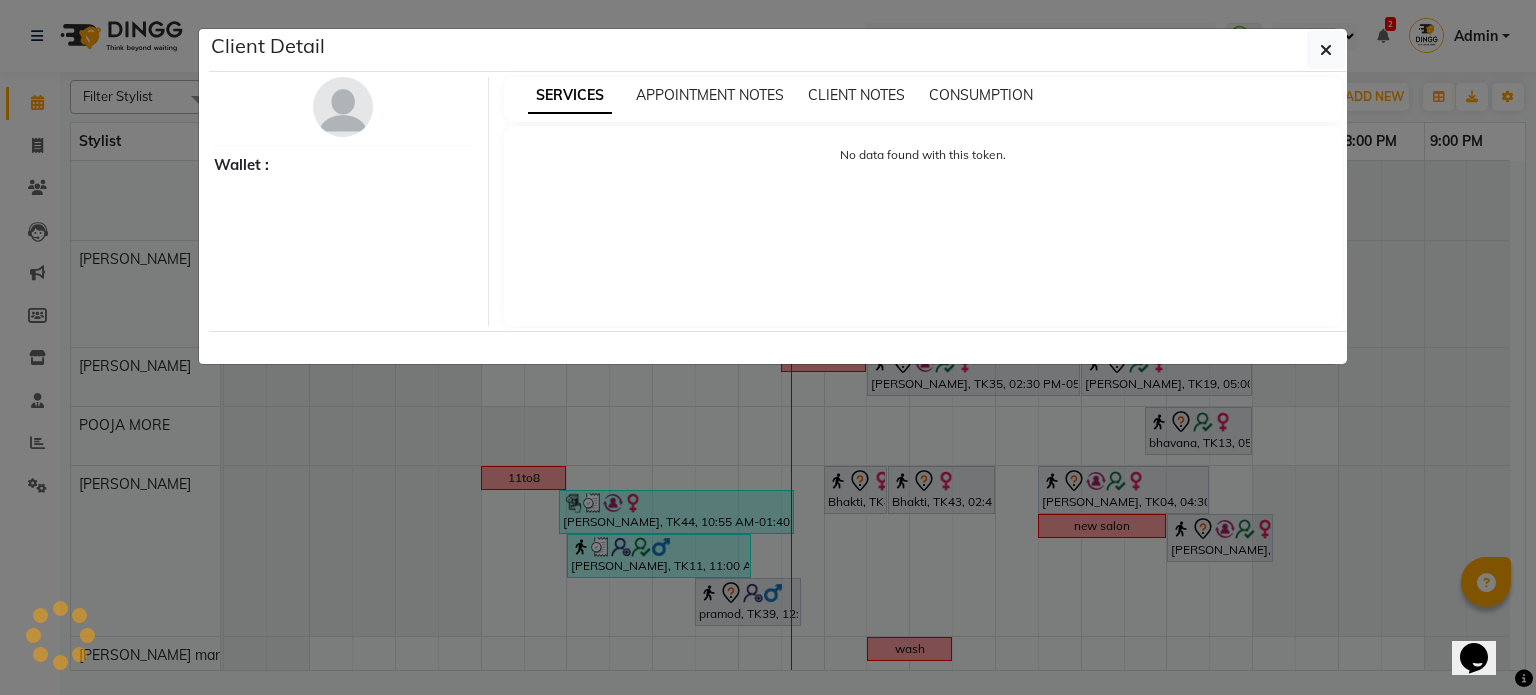 select on "3" 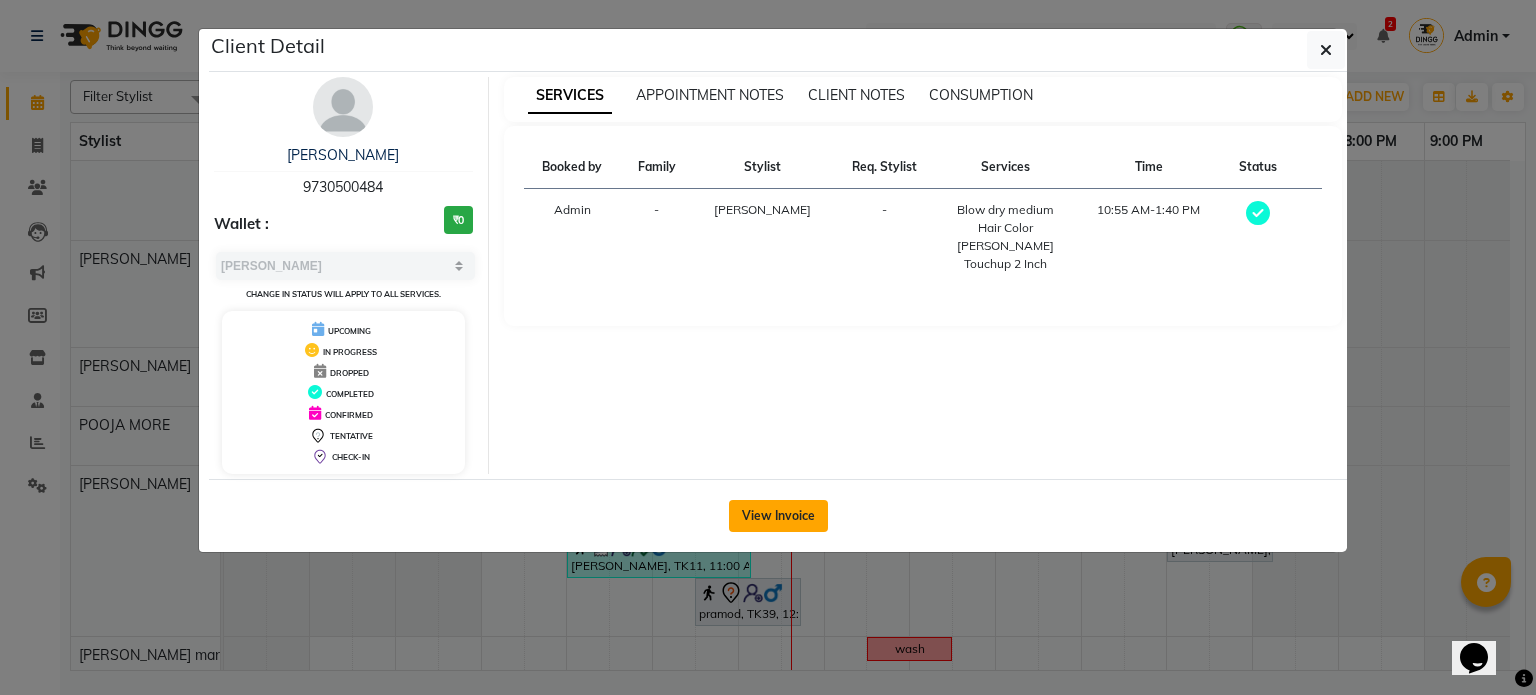 click on "View Invoice" 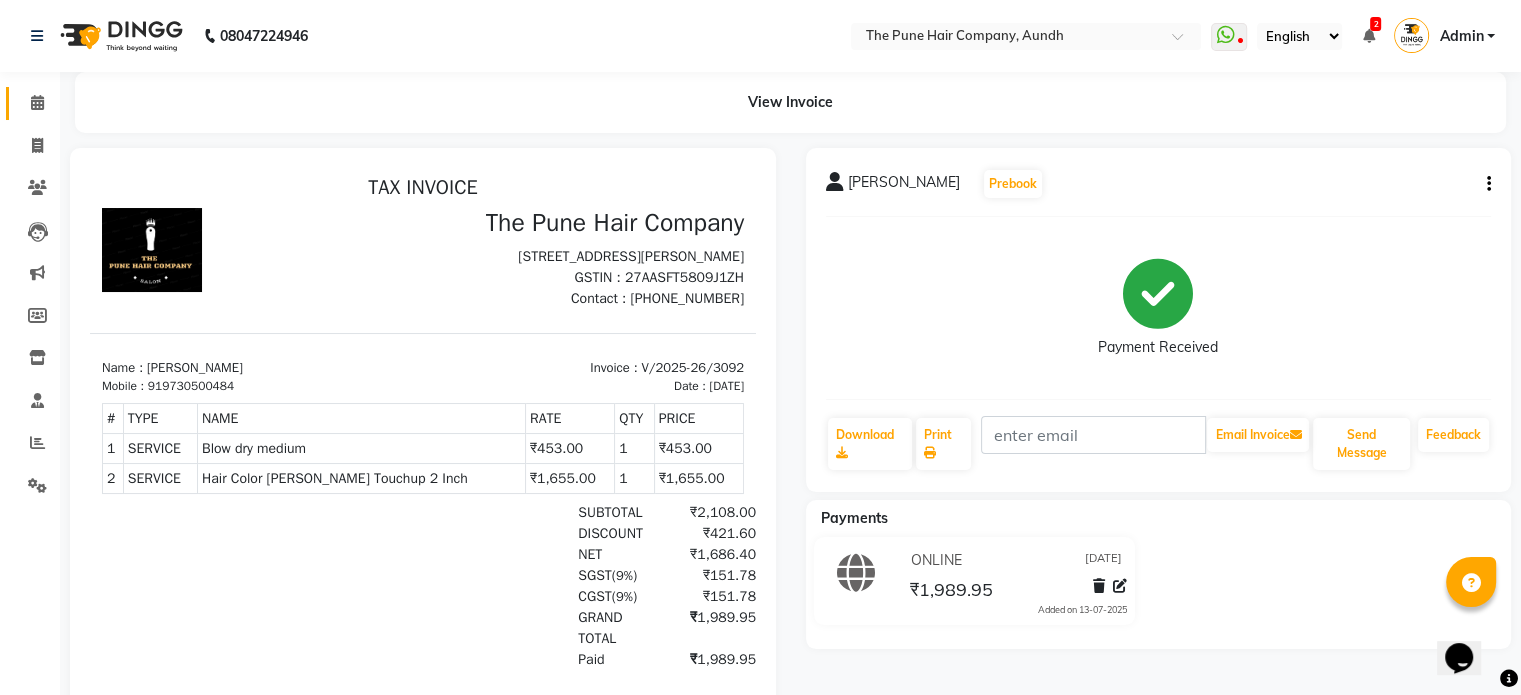 scroll, scrollTop: 0, scrollLeft: 0, axis: both 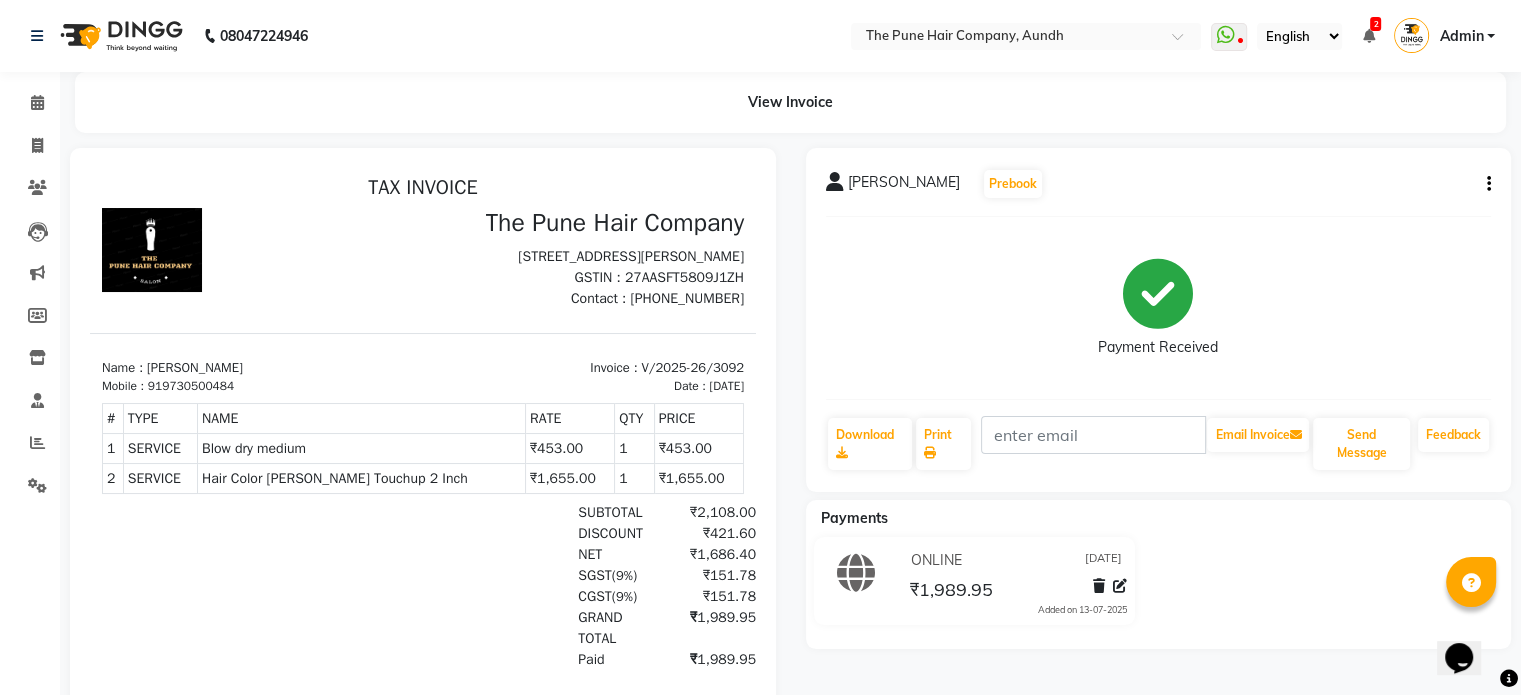 click on "surekha shinde  Prebook   Payment Received  Download  Print   Email Invoice   Send Message Feedback" 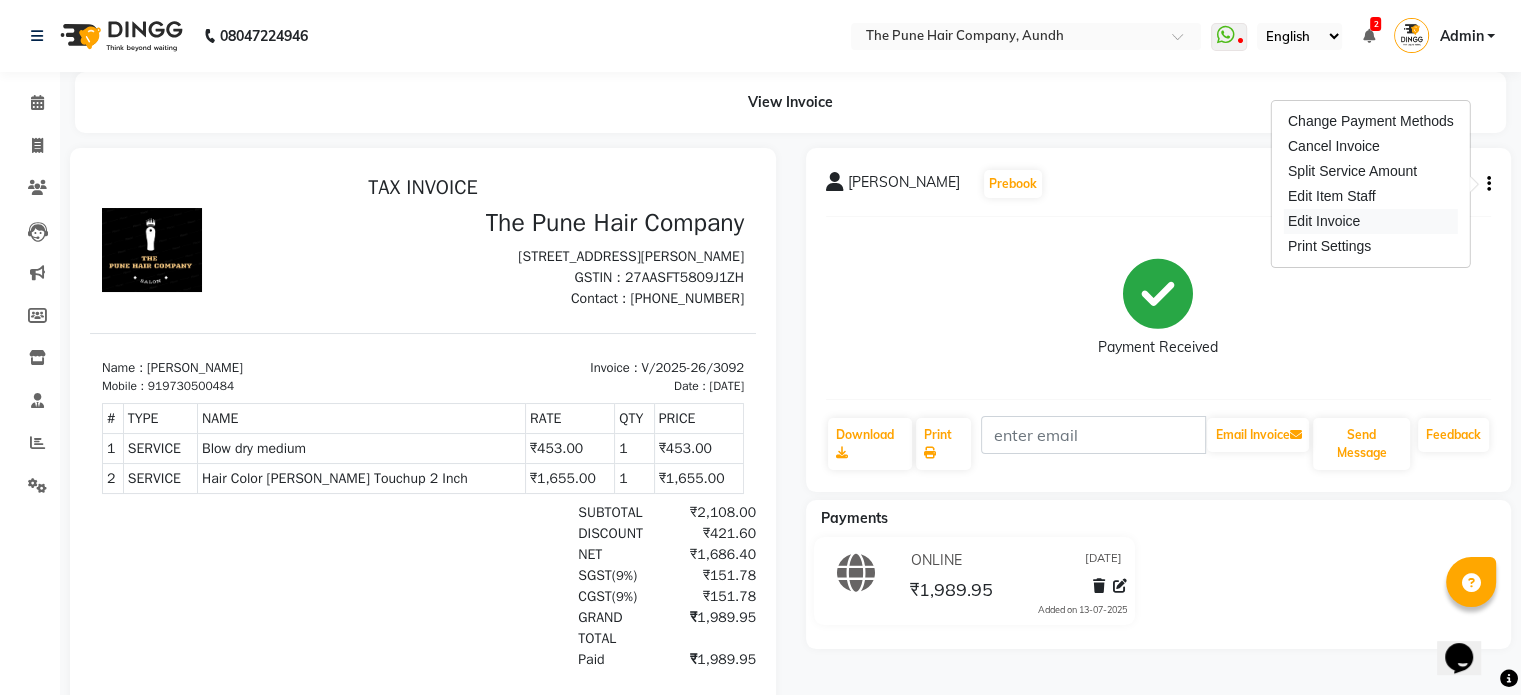 click on "Edit Invoice" at bounding box center (1371, 221) 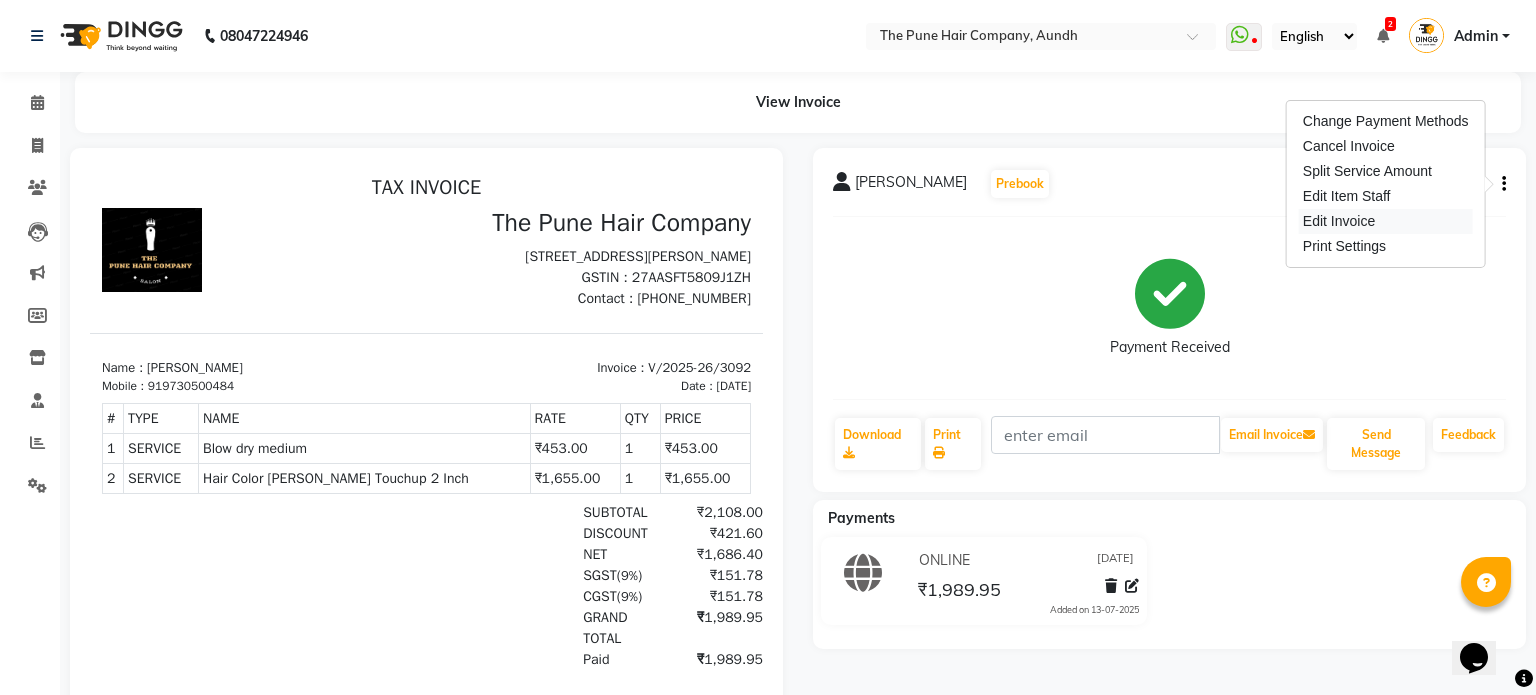 select on "service" 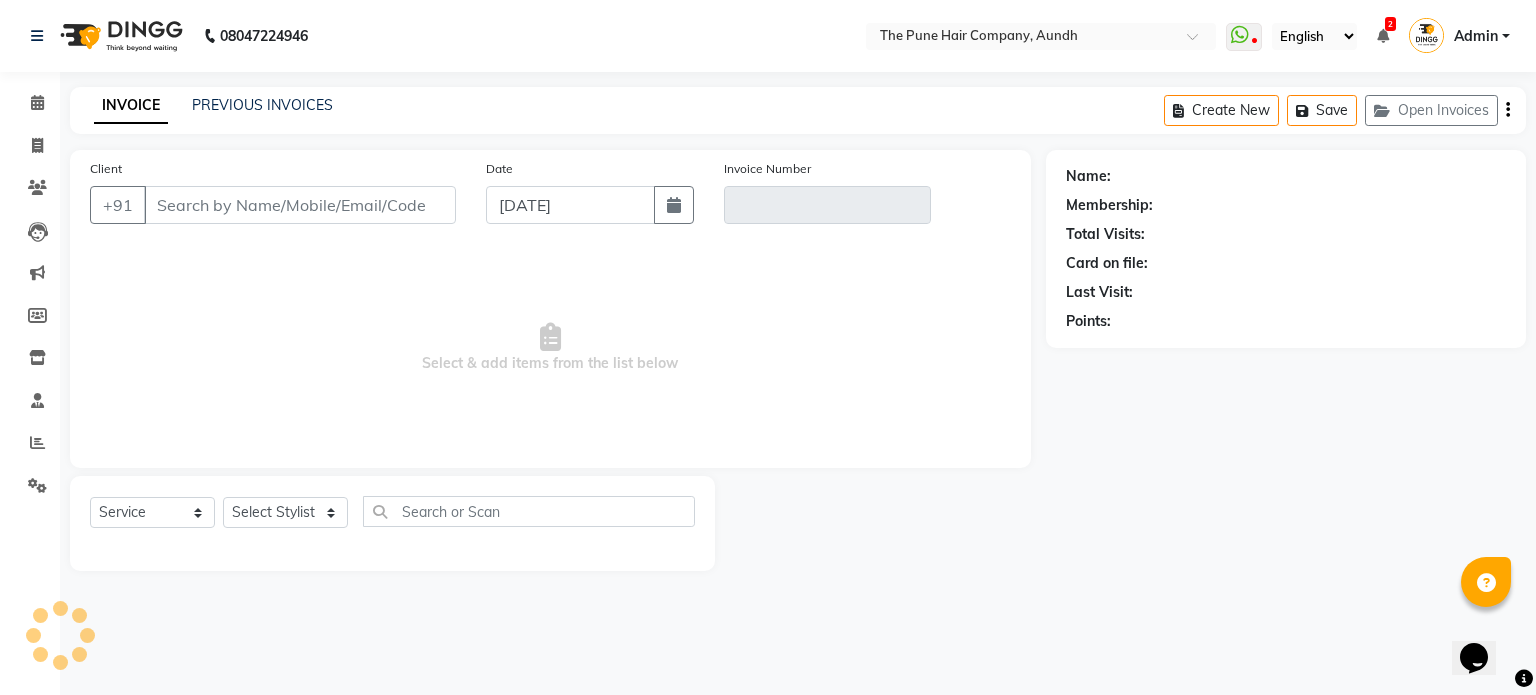 type on "9730500484" 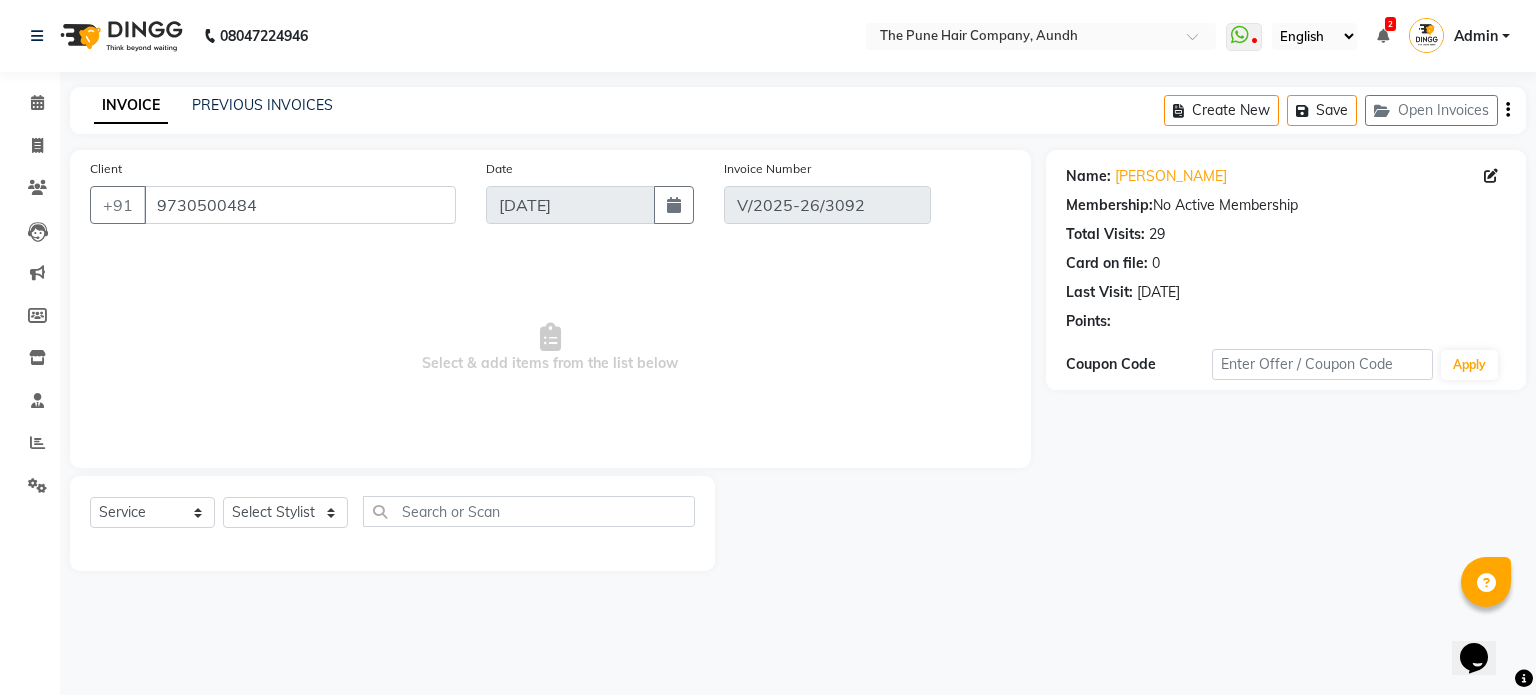 select on "select" 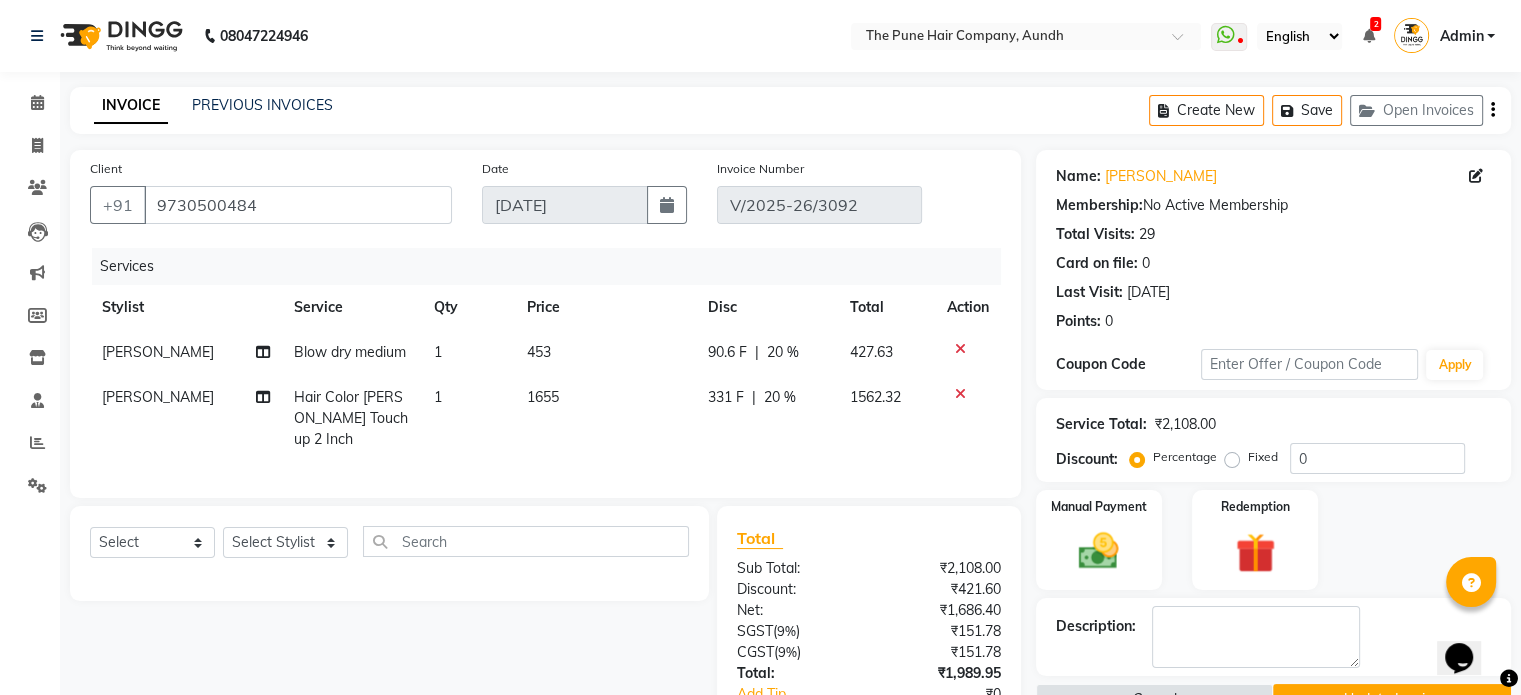click on "[PERSON_NAME]" 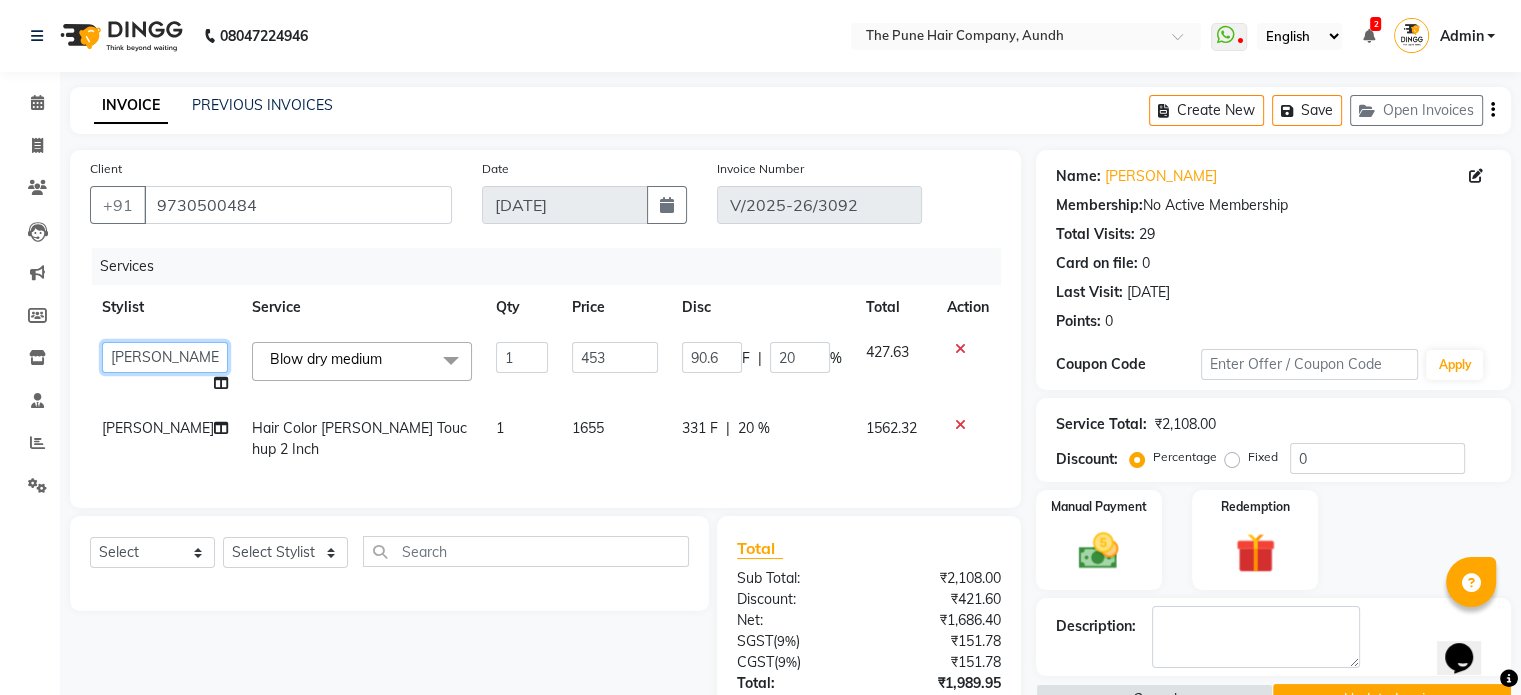 click on "Akash both   AKSHAY .K   harshal gaikwad   kaif shaikh   LAKKHAN SHINDE   Nagesh Jadhav   Nitish Desai    Pavan mane   POOJA MORE   Prasad Adhav    Prathmesh powar   Shweta gotur   Sonal saindane   swapnil sonavane" 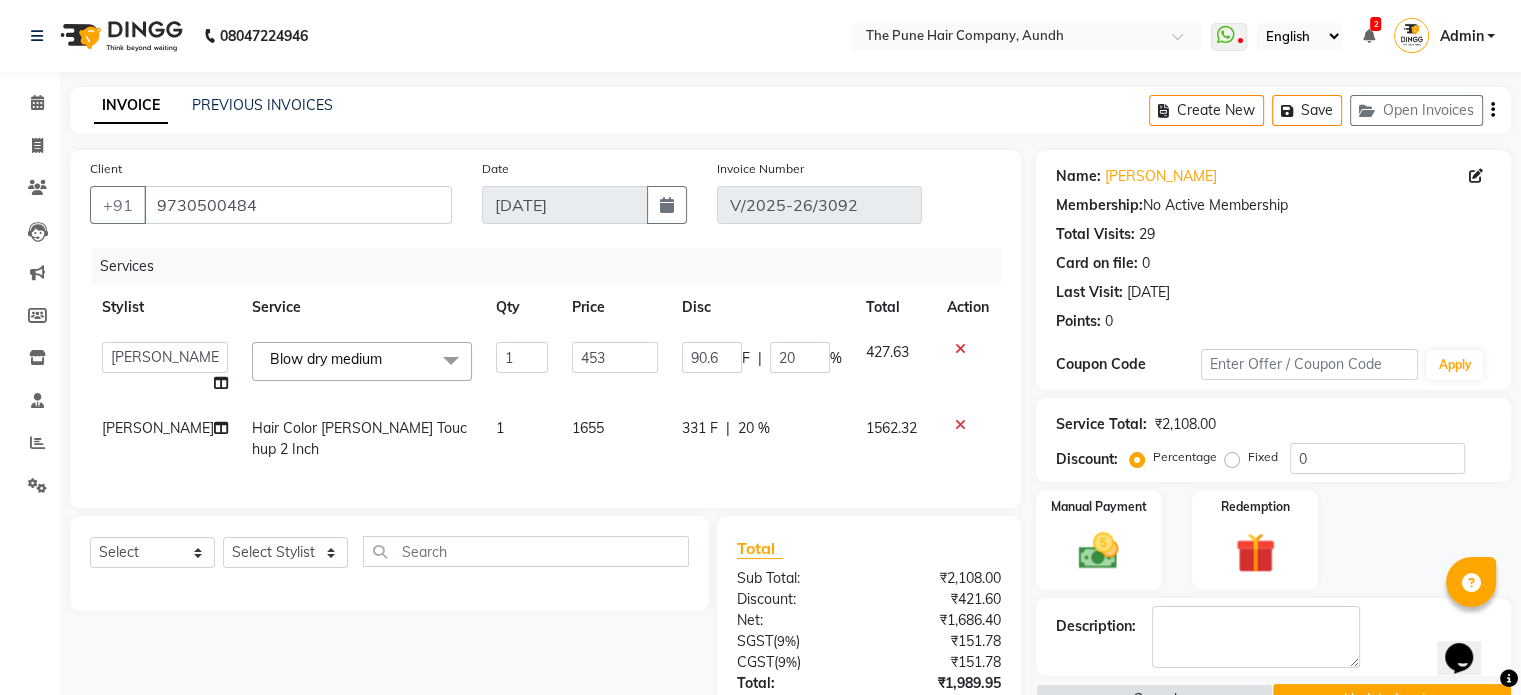 select on "3340" 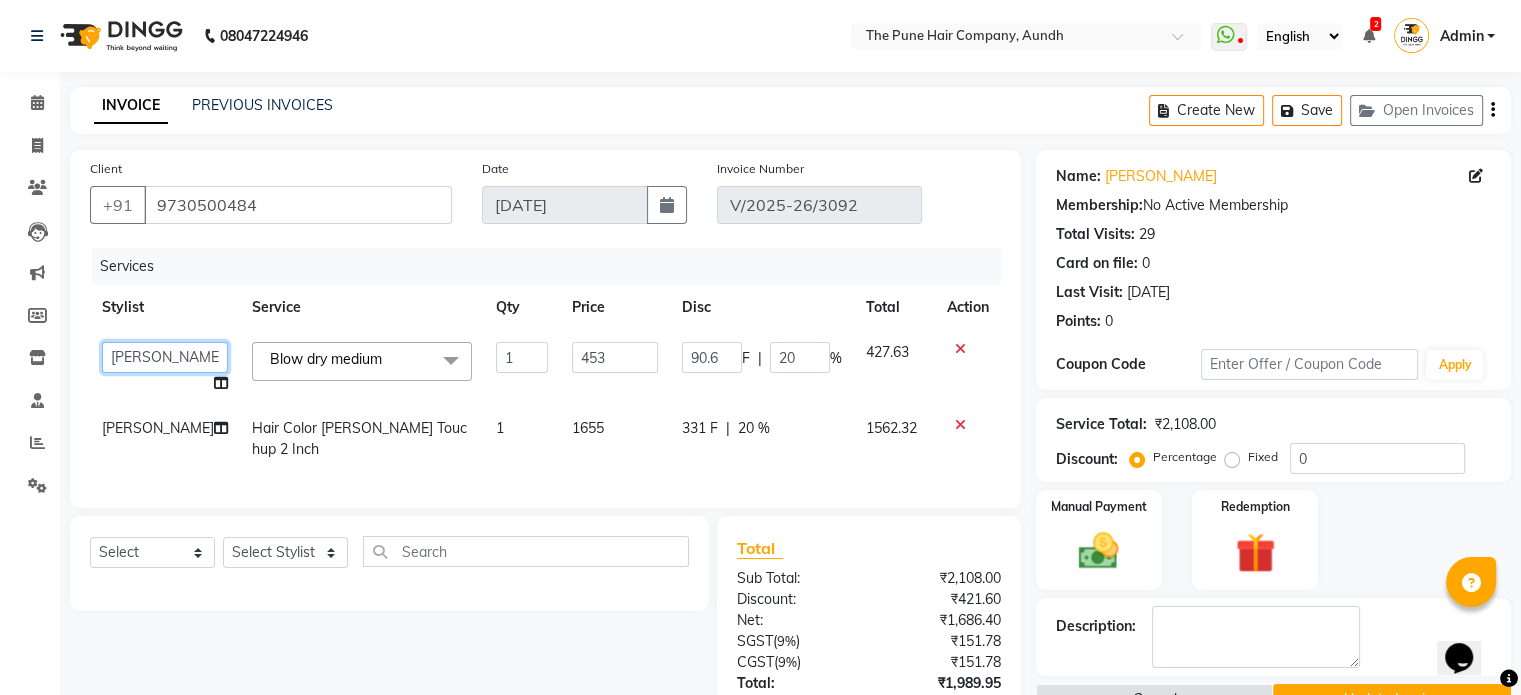 click on "Akash both   AKSHAY .K   harshal gaikwad   kaif shaikh   LAKKHAN SHINDE   Nagesh Jadhav   Nitish Desai    Pavan mane   POOJA MORE   Prasad Adhav    Prathmesh powar   Shweta gotur   Sonal saindane   swapnil sonavane" 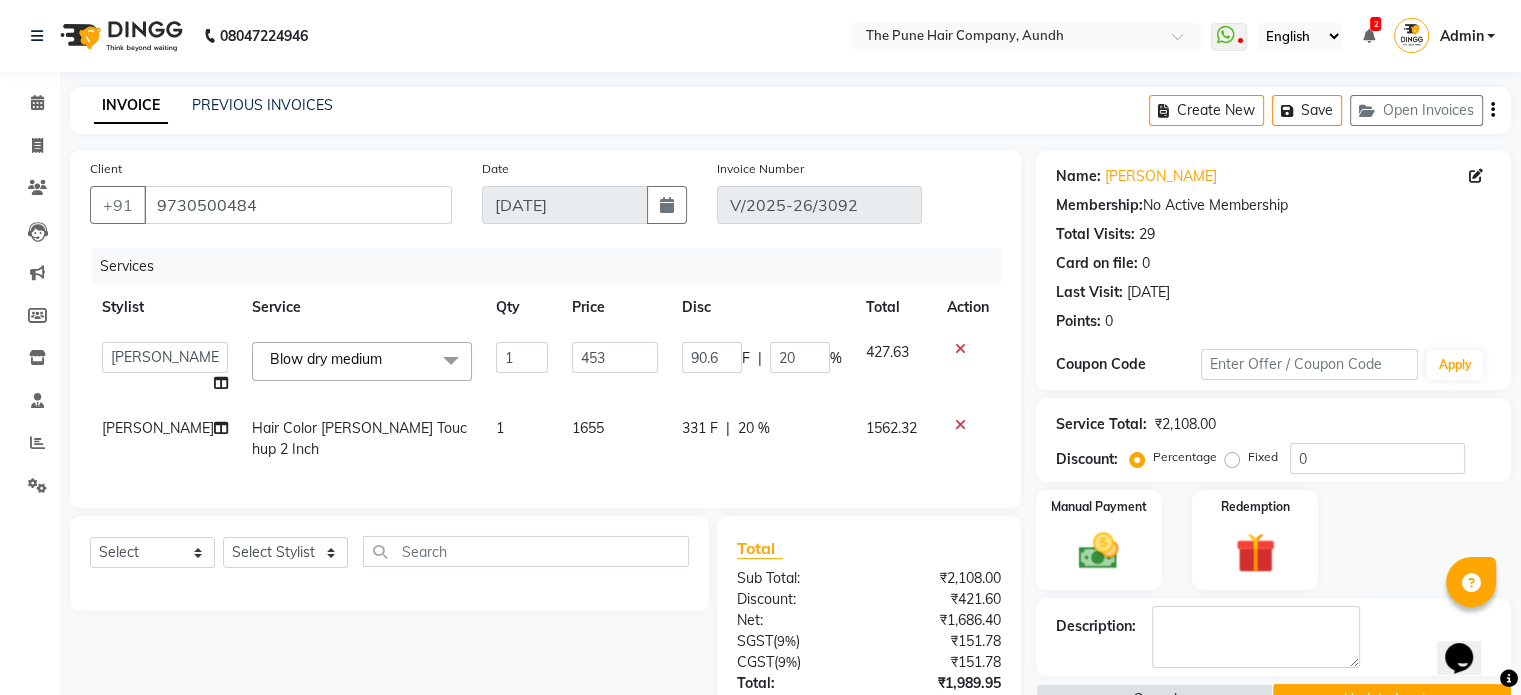 select on "50093" 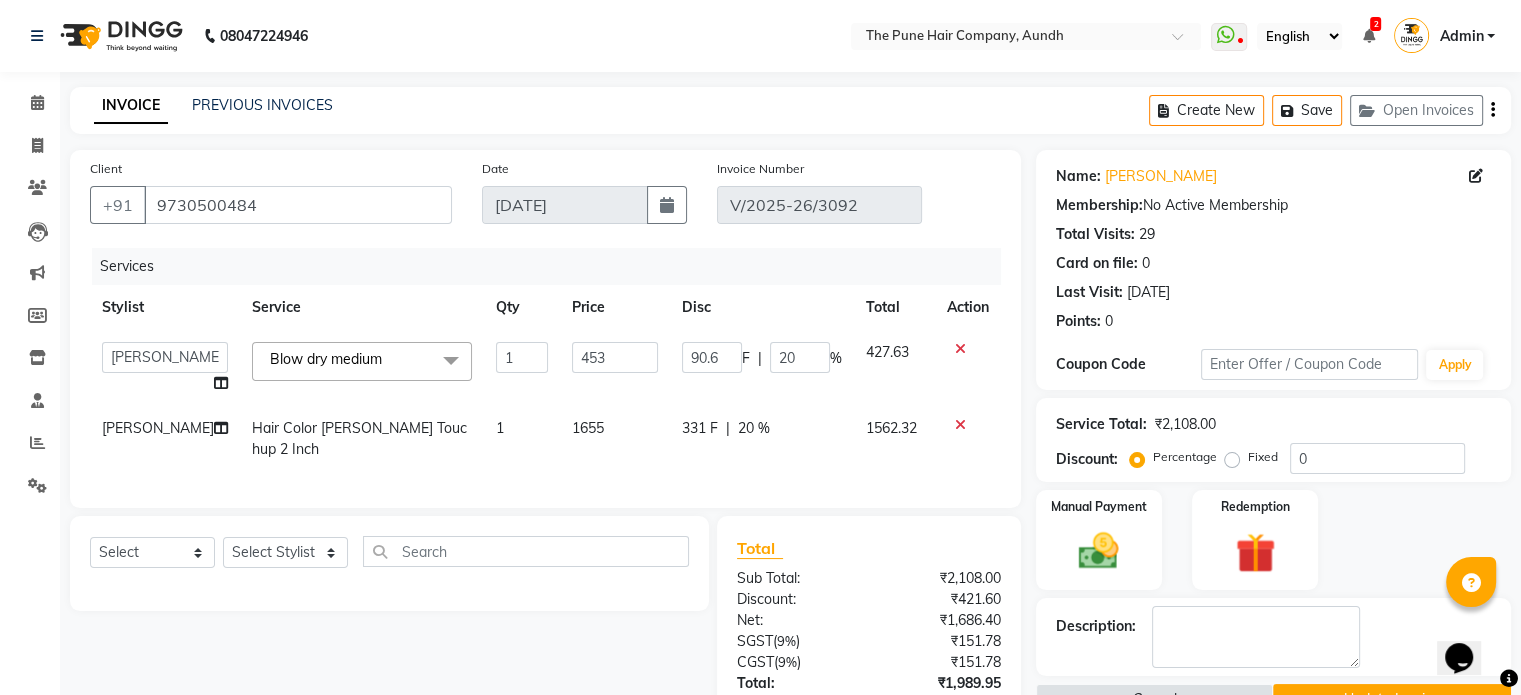 click on "[PERSON_NAME]" 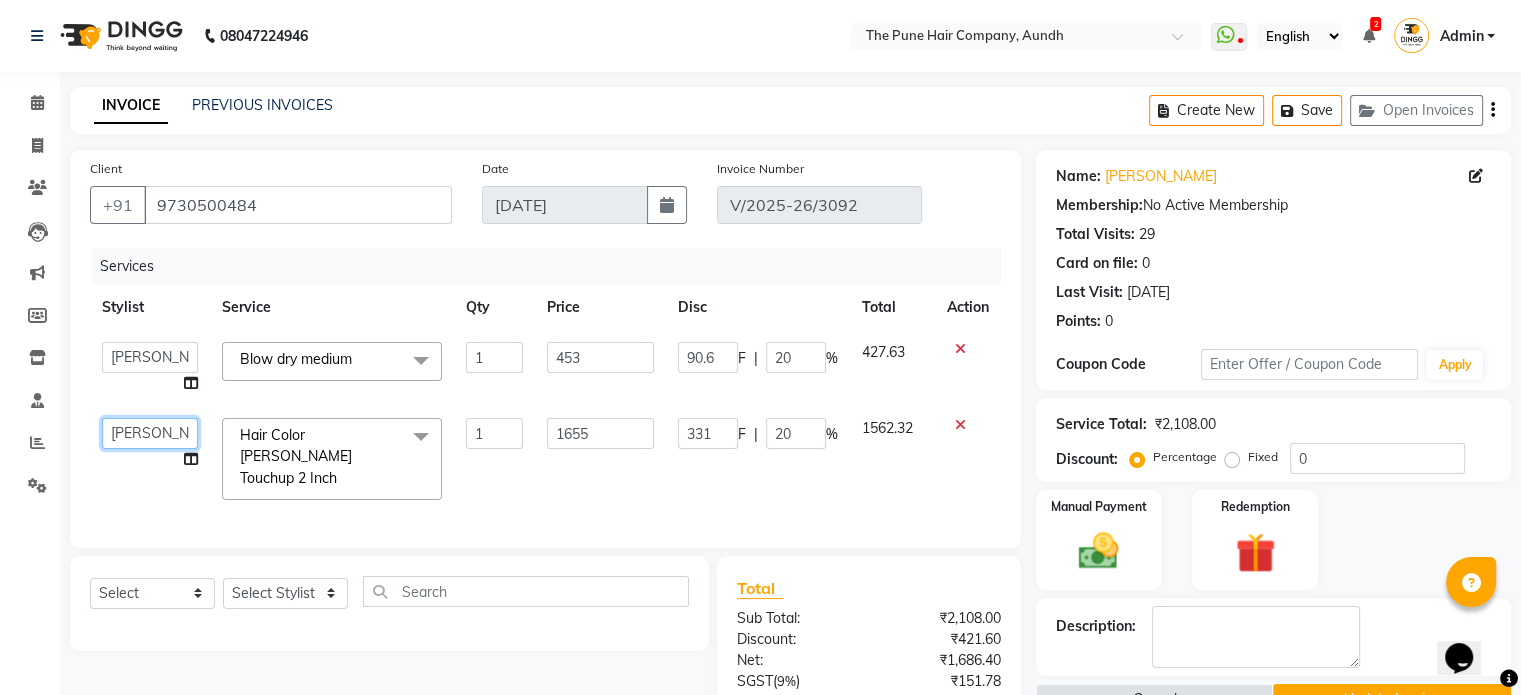 click on "Akash both   AKSHAY .K   harshal gaikwad   kaif shaikh   LAKKHAN SHINDE   Nagesh Jadhav   Nitish Desai    Pavan mane   POOJA MORE   Prasad Adhav    Prathmesh powar   Shweta gotur   Sonal saindane   swapnil sonavane" 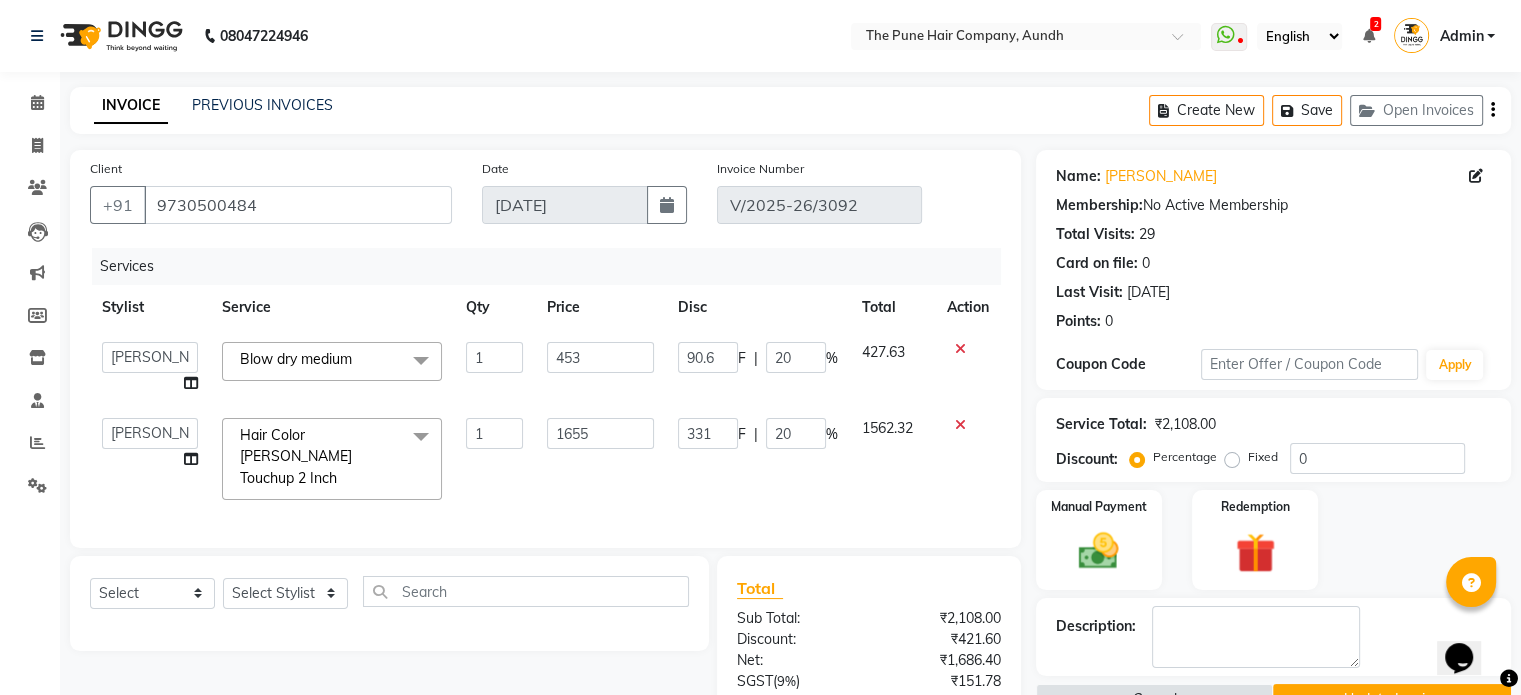 select on "3340" 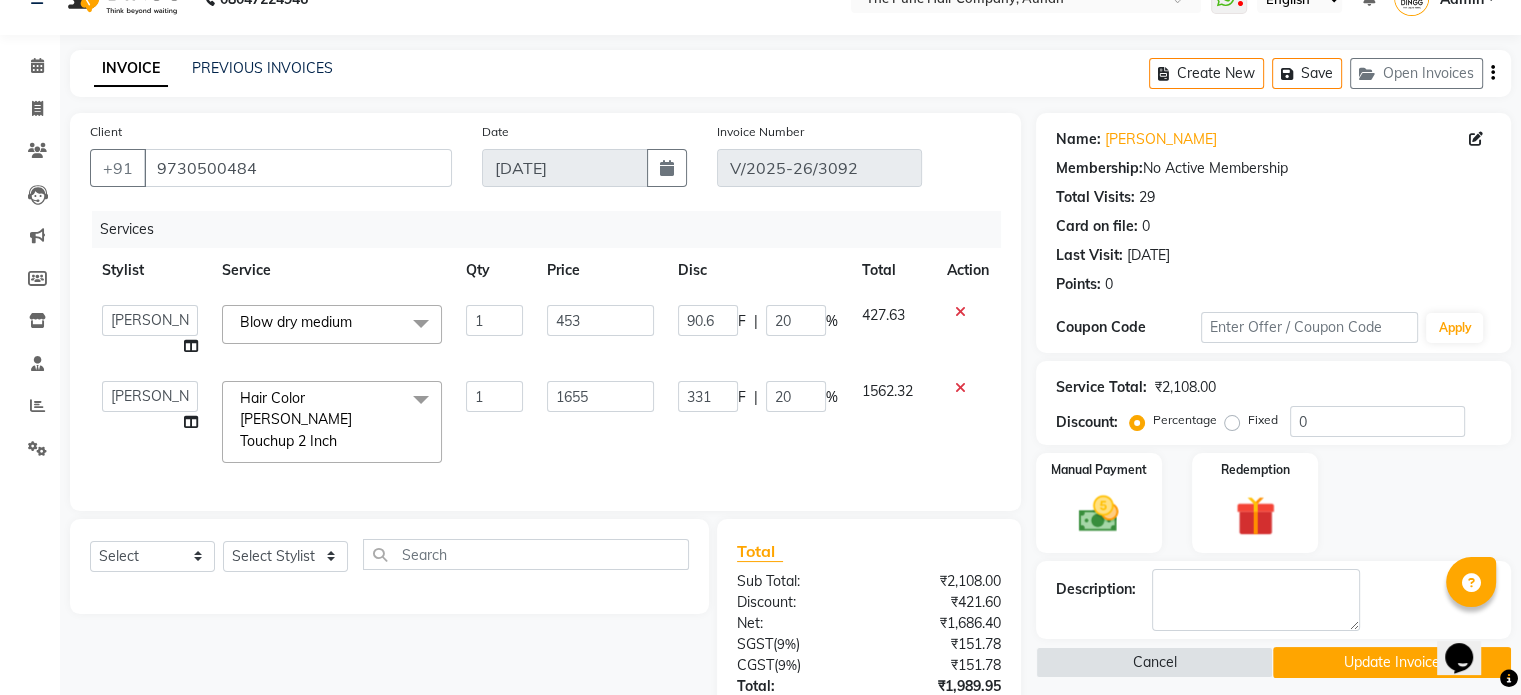 scroll, scrollTop: 100, scrollLeft: 0, axis: vertical 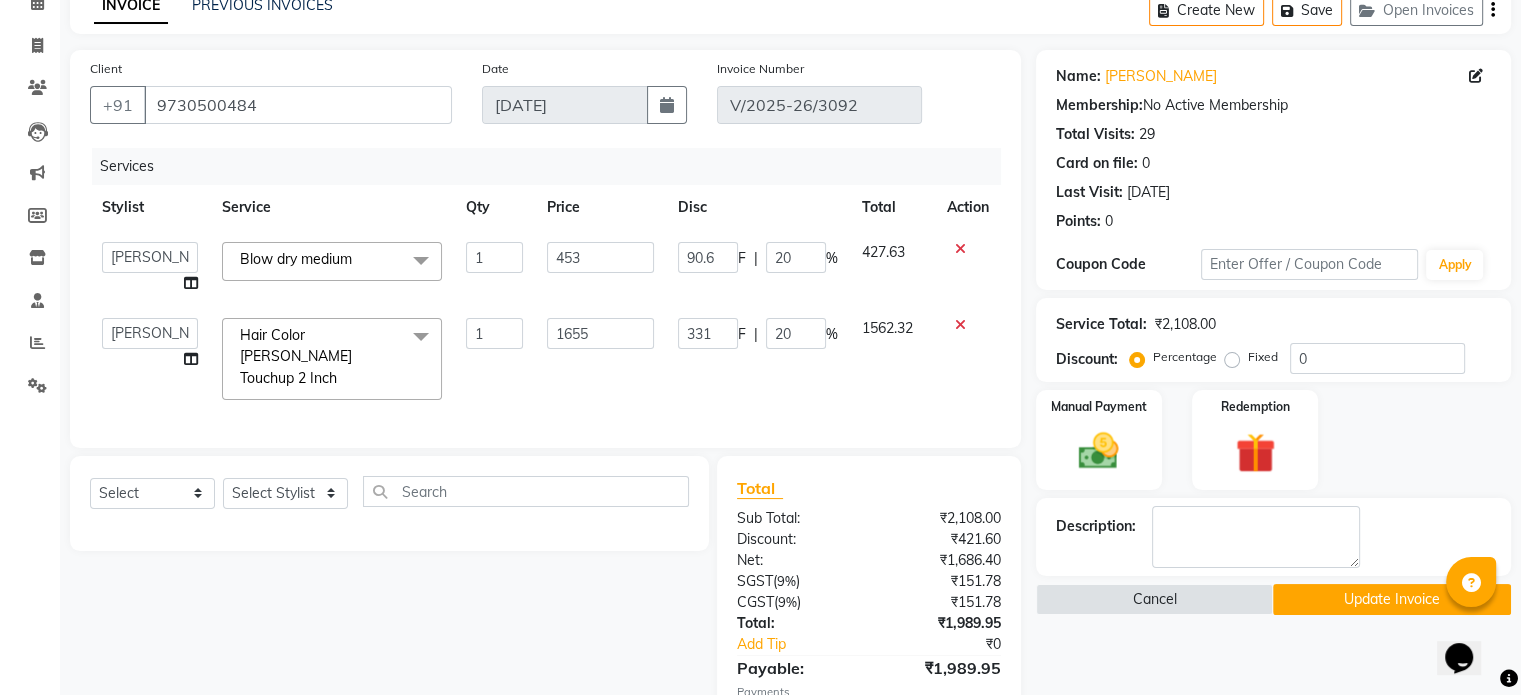 click on "Update Invoice" 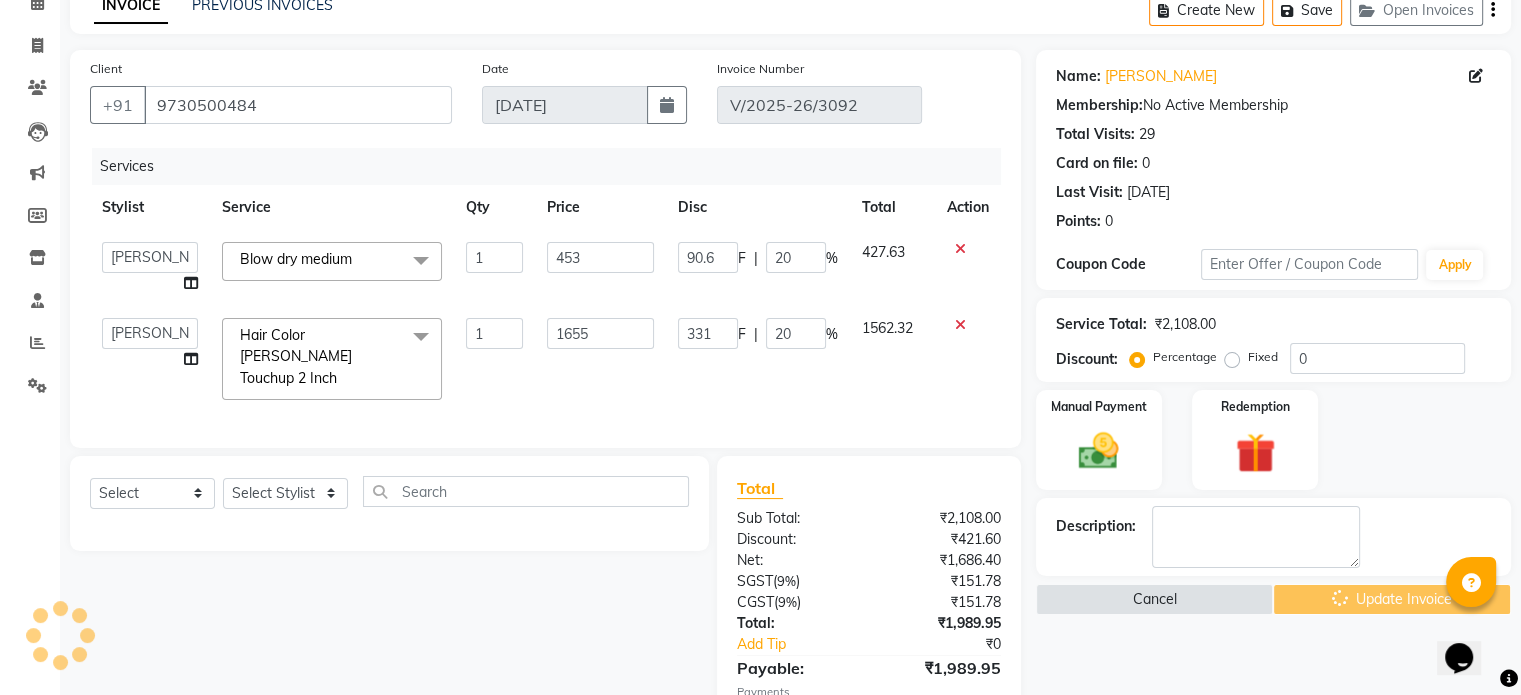 scroll, scrollTop: 163, scrollLeft: 0, axis: vertical 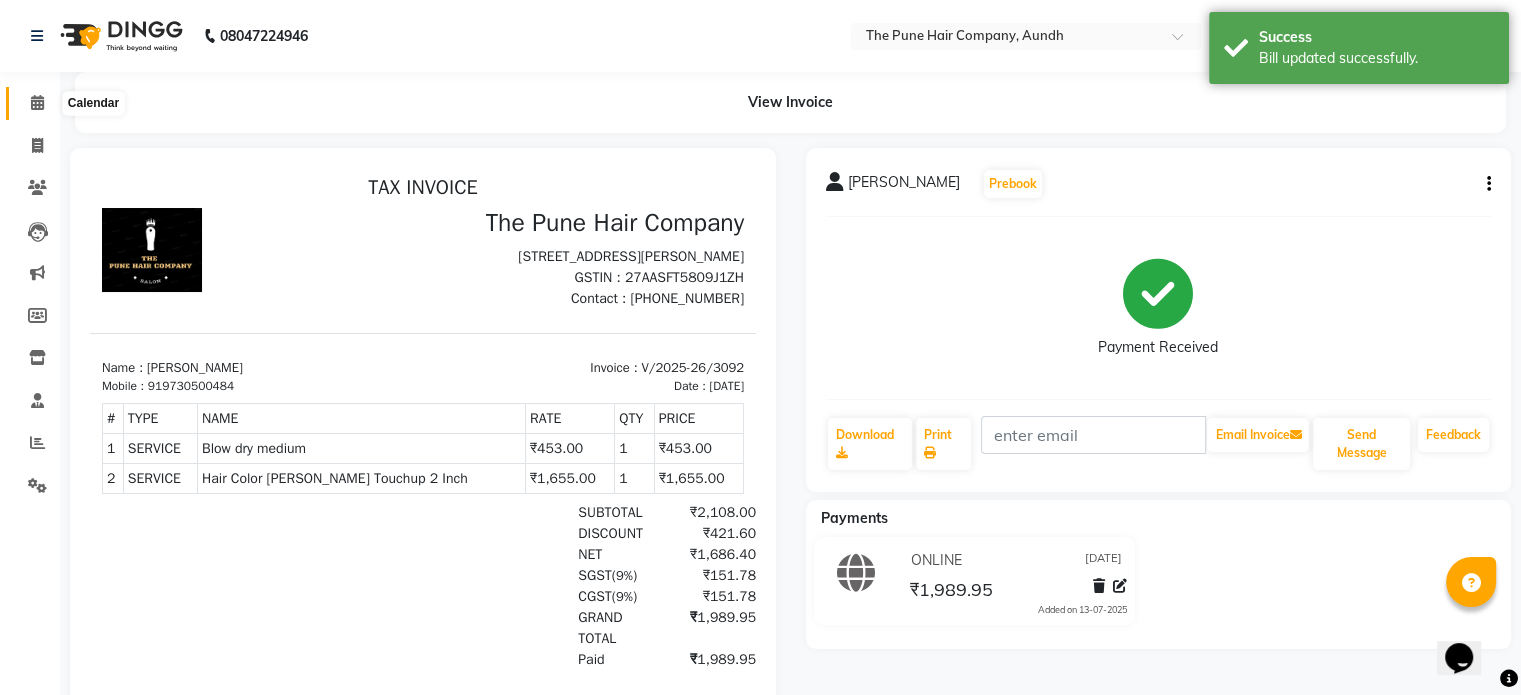 click 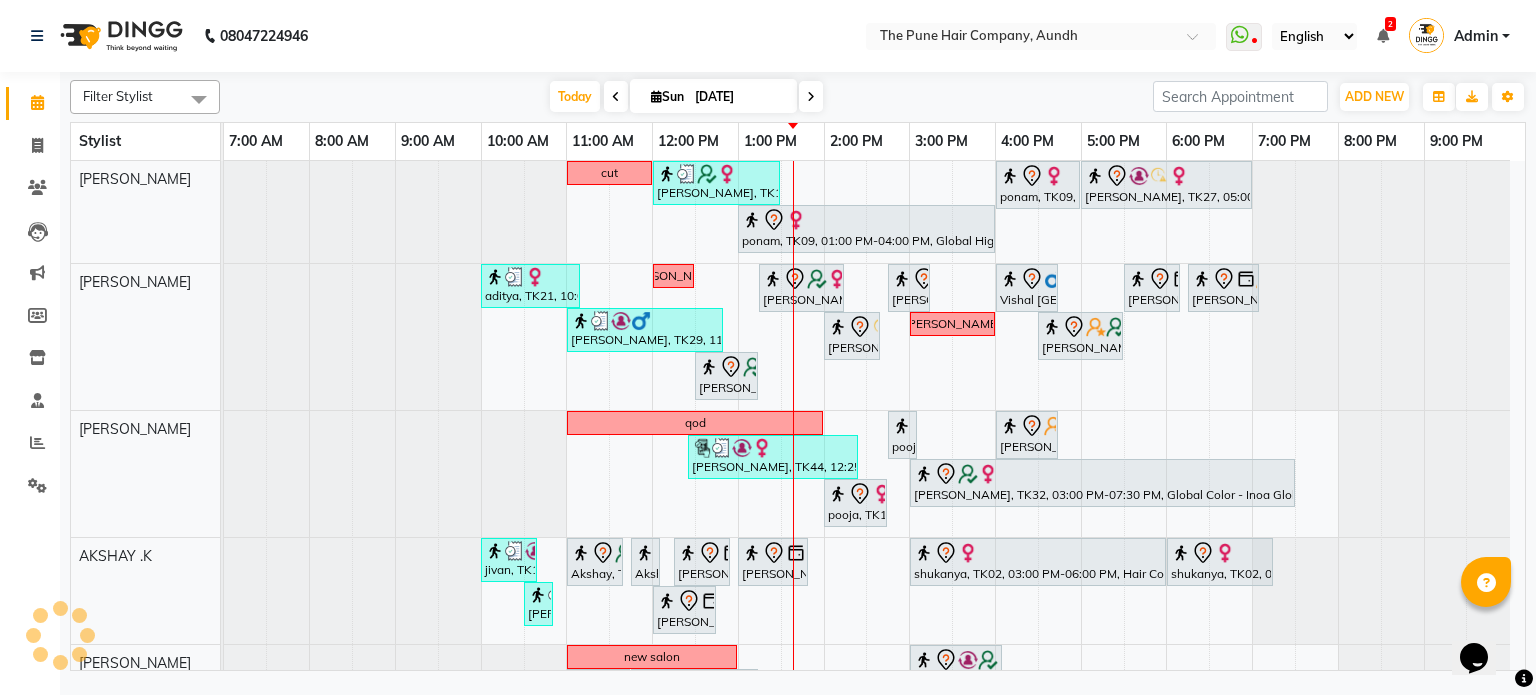 scroll, scrollTop: 600, scrollLeft: 0, axis: vertical 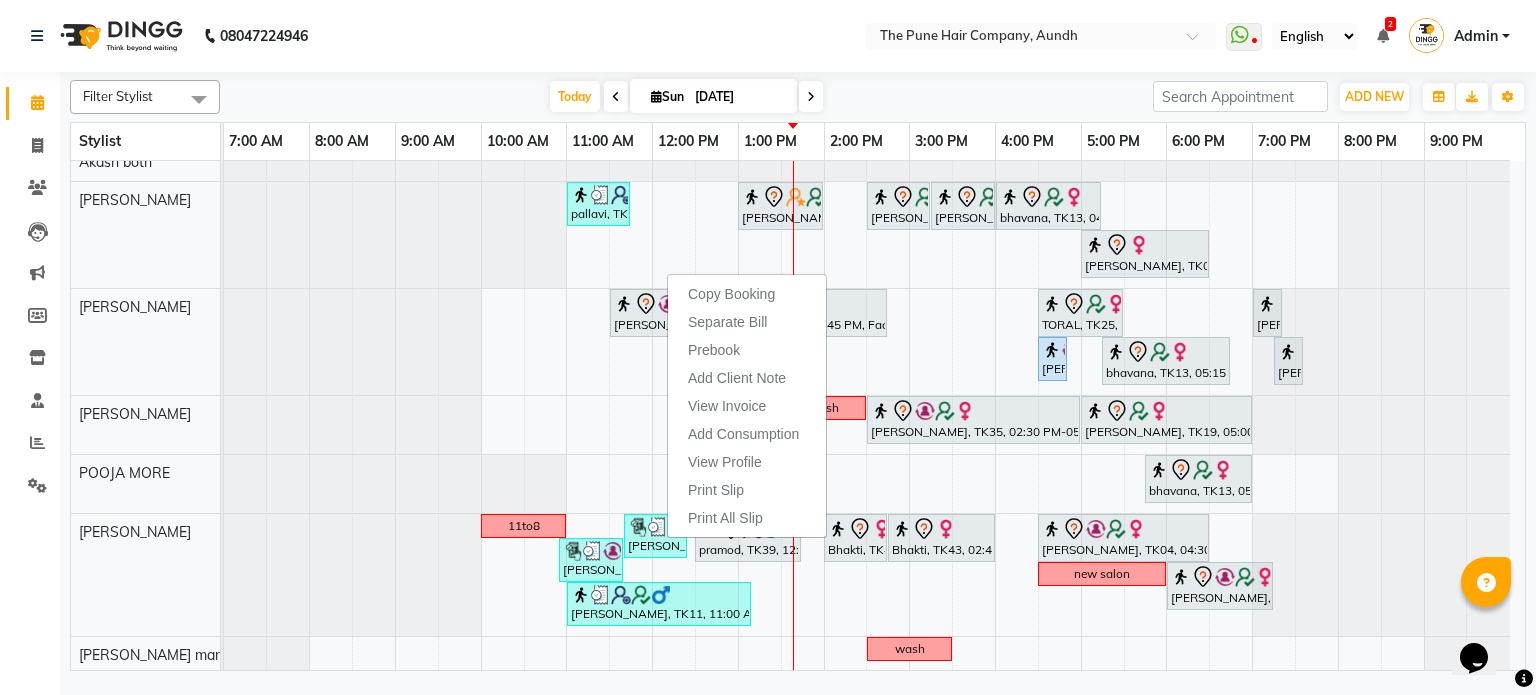click on "Today  Sun 13-07-2025" at bounding box center (686, 97) 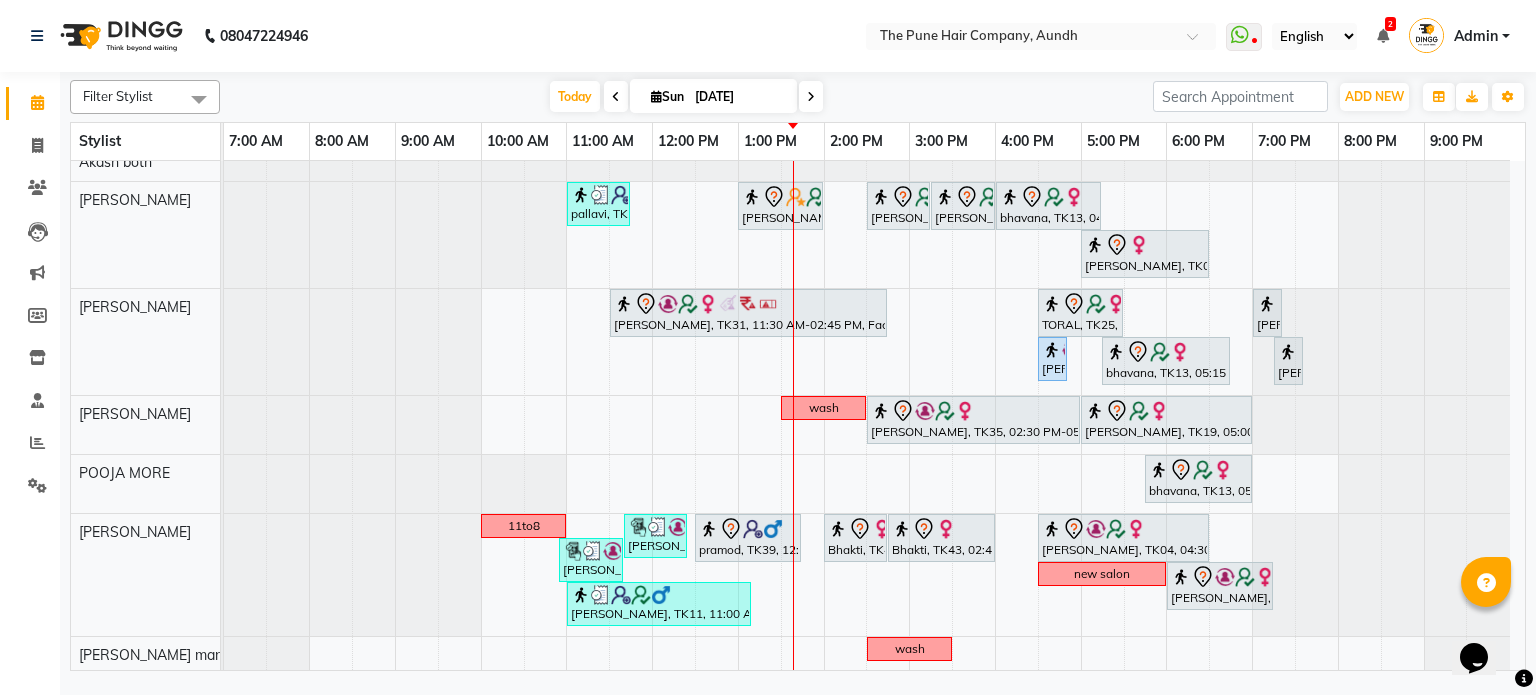 scroll, scrollTop: 684, scrollLeft: 0, axis: vertical 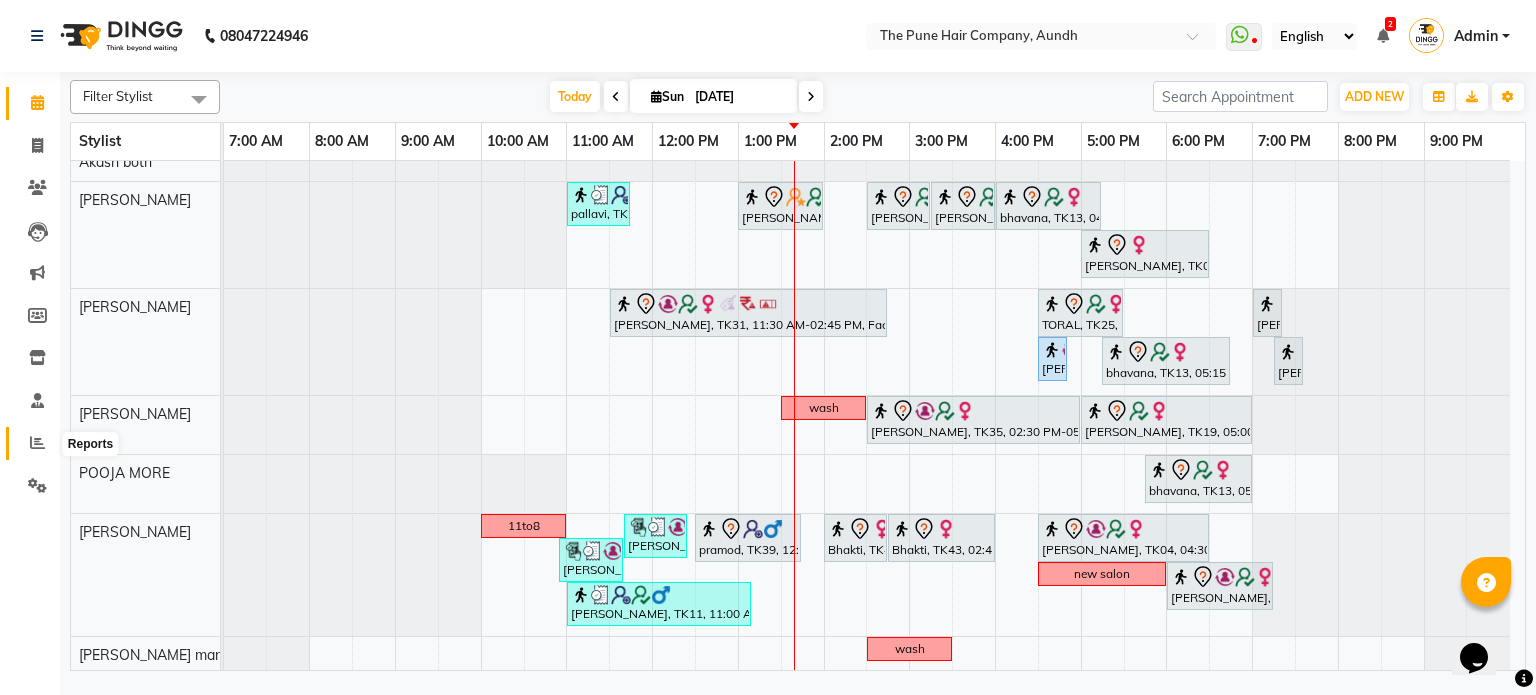 click 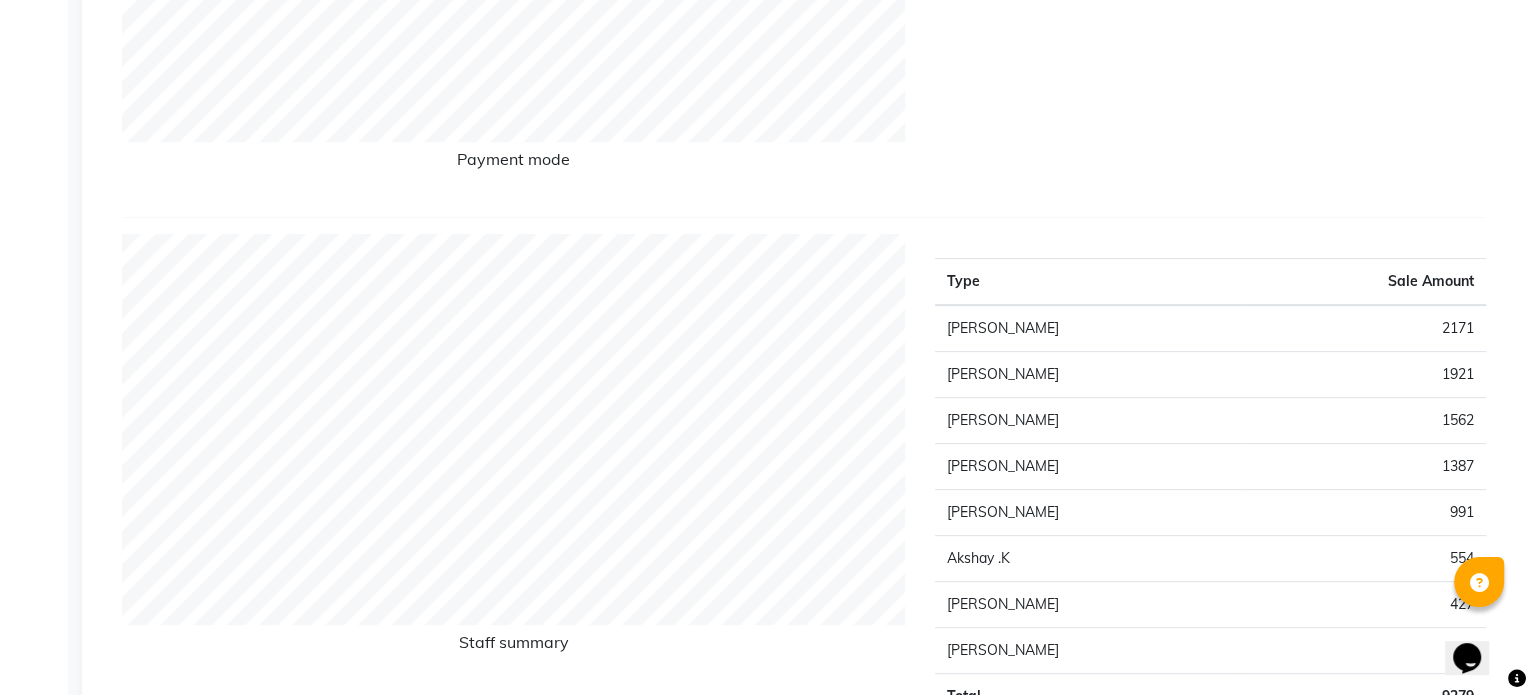 scroll, scrollTop: 0, scrollLeft: 0, axis: both 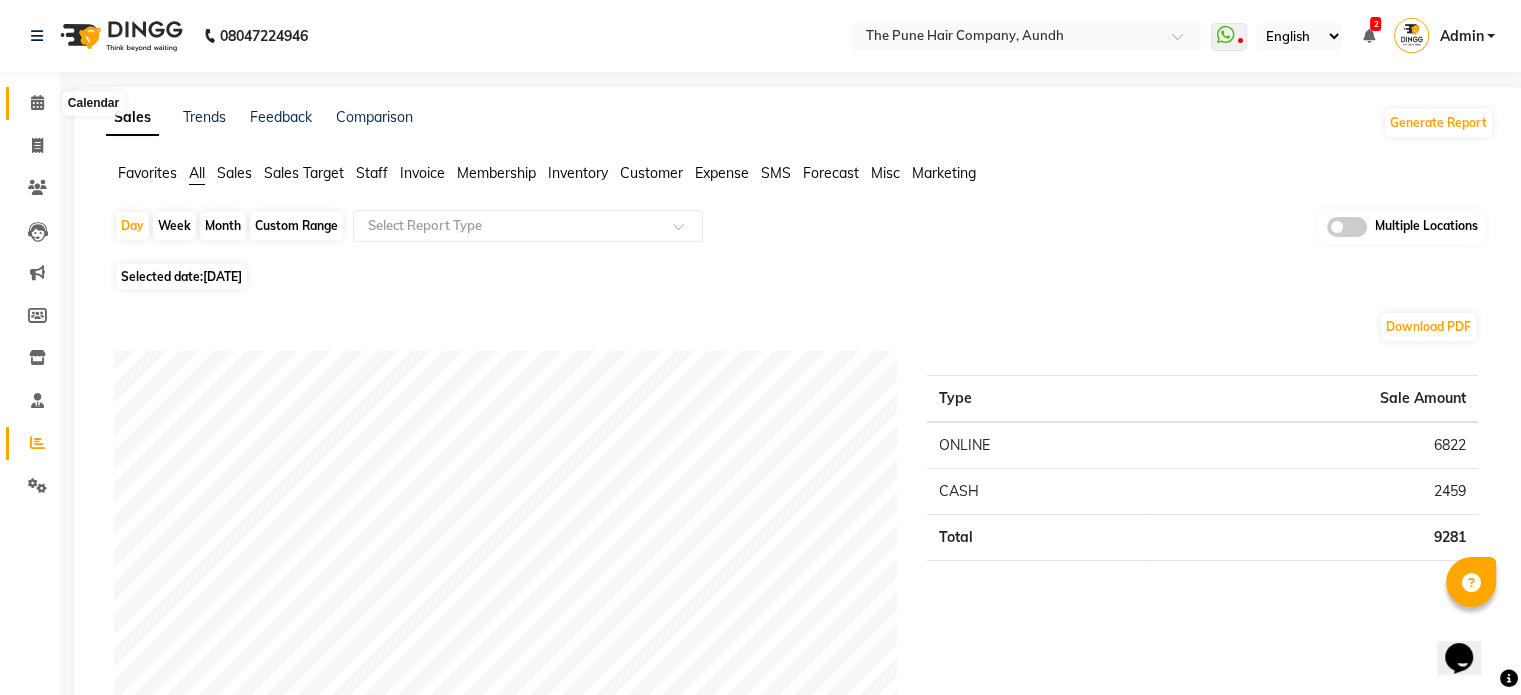 click 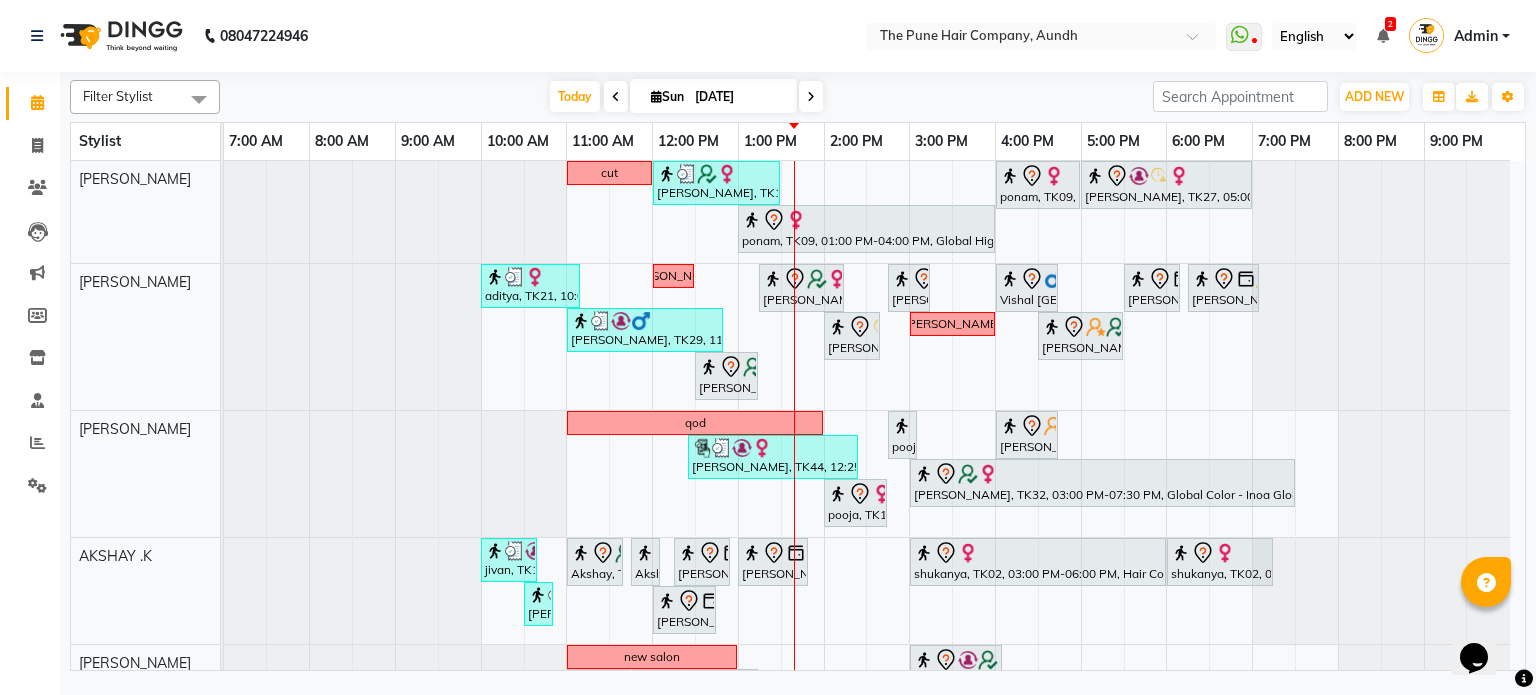scroll, scrollTop: 32, scrollLeft: 0, axis: vertical 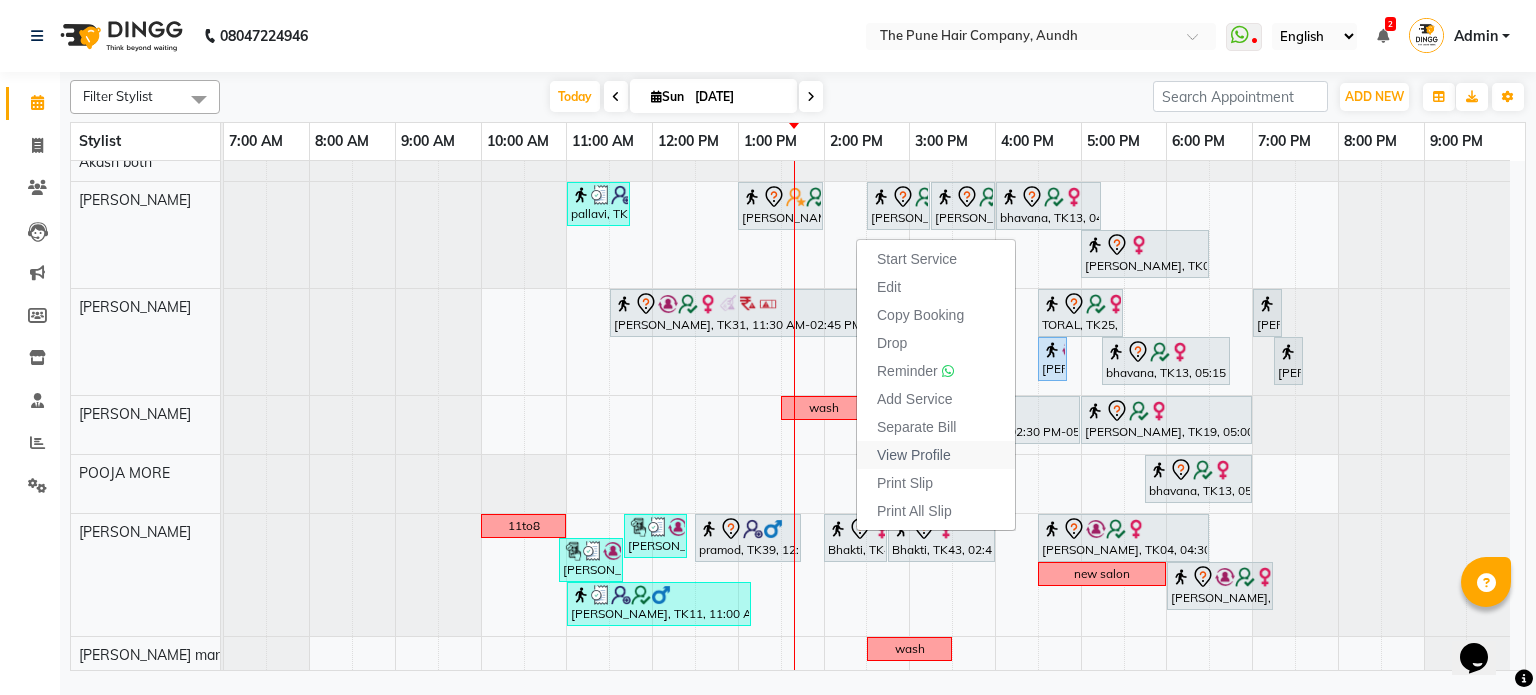 click on "View Profile" at bounding box center [936, 455] 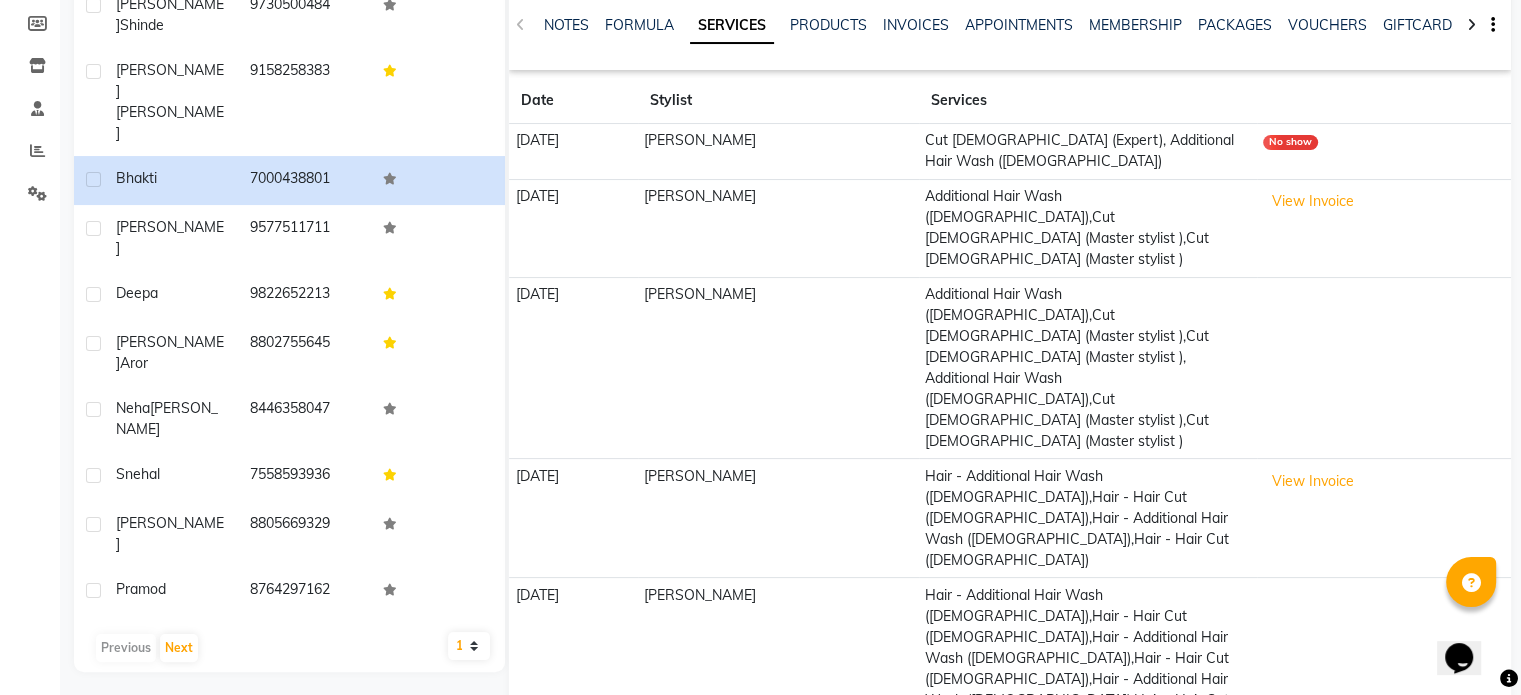 scroll, scrollTop: 294, scrollLeft: 0, axis: vertical 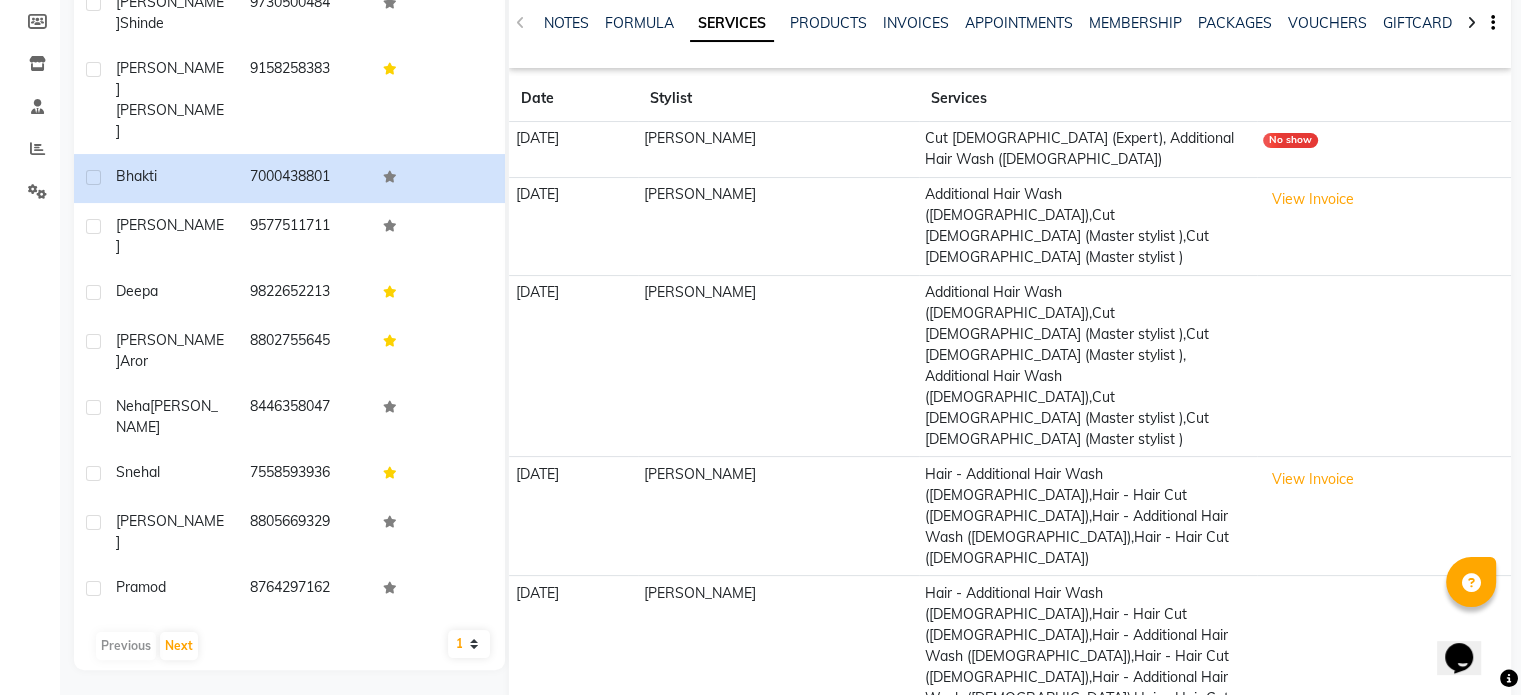 click on "Next" 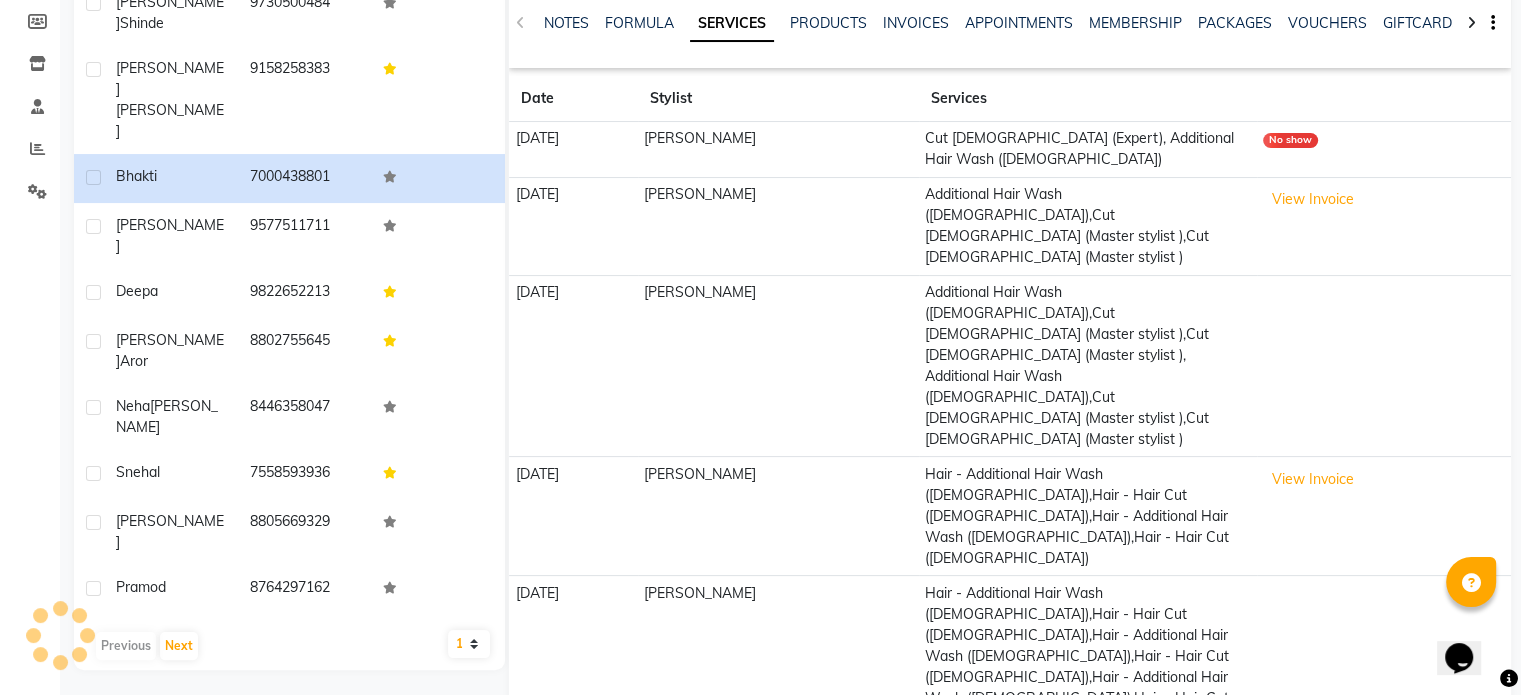 scroll, scrollTop: 154, scrollLeft: 0, axis: vertical 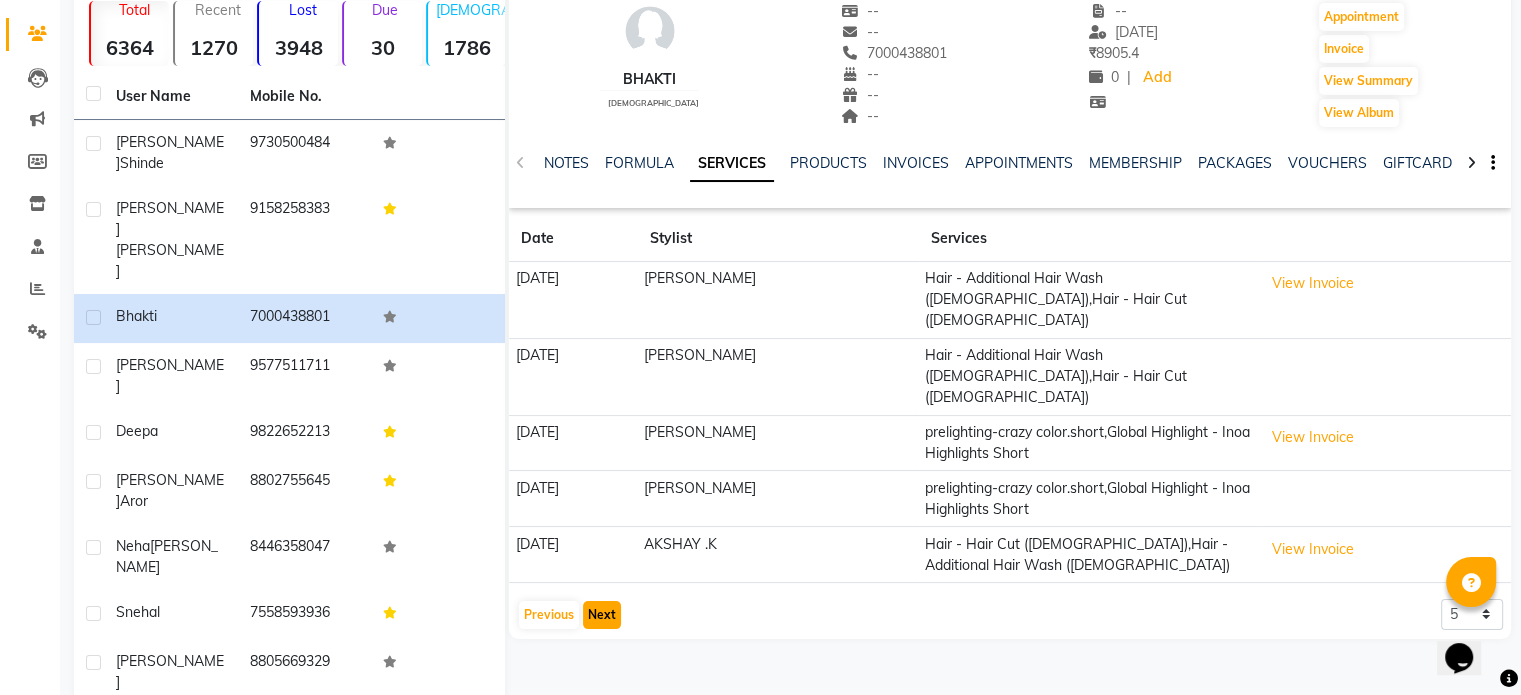 click on "Next" 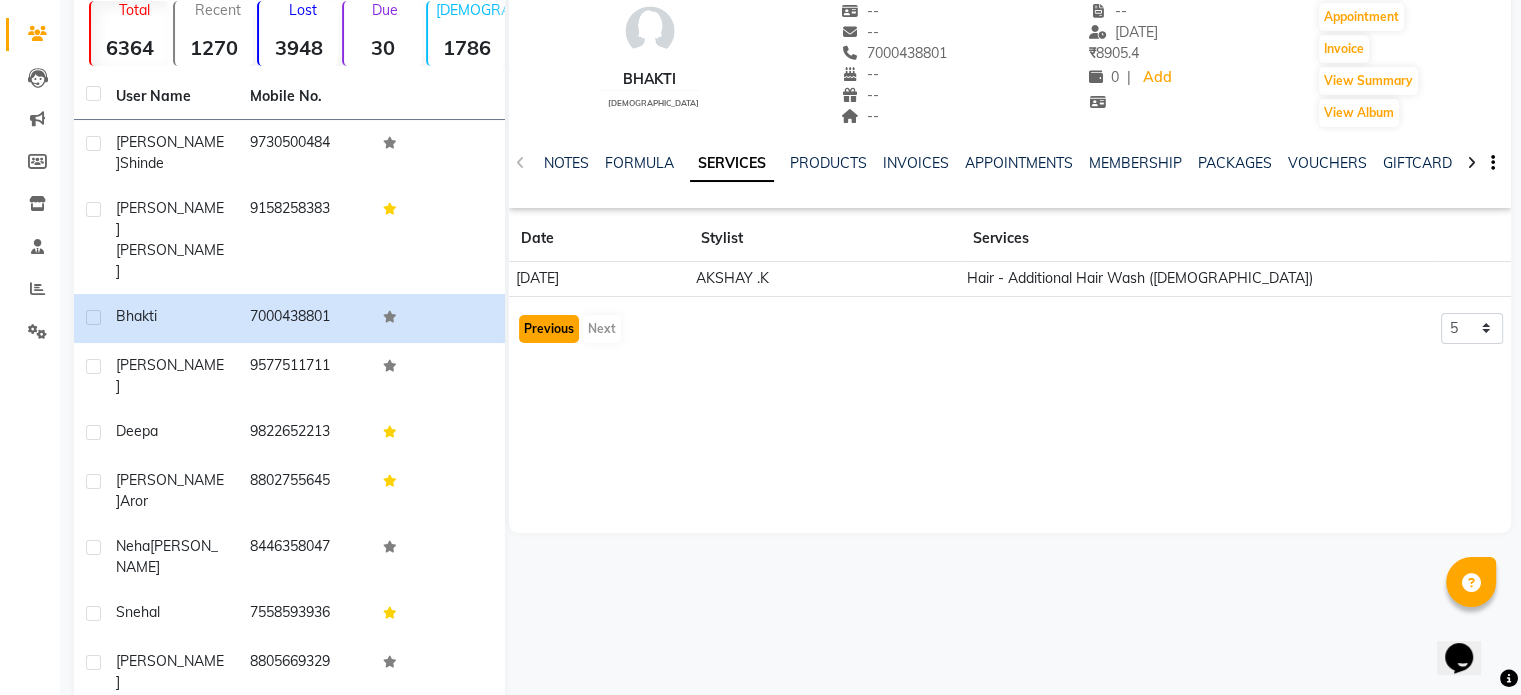 click on "Previous" 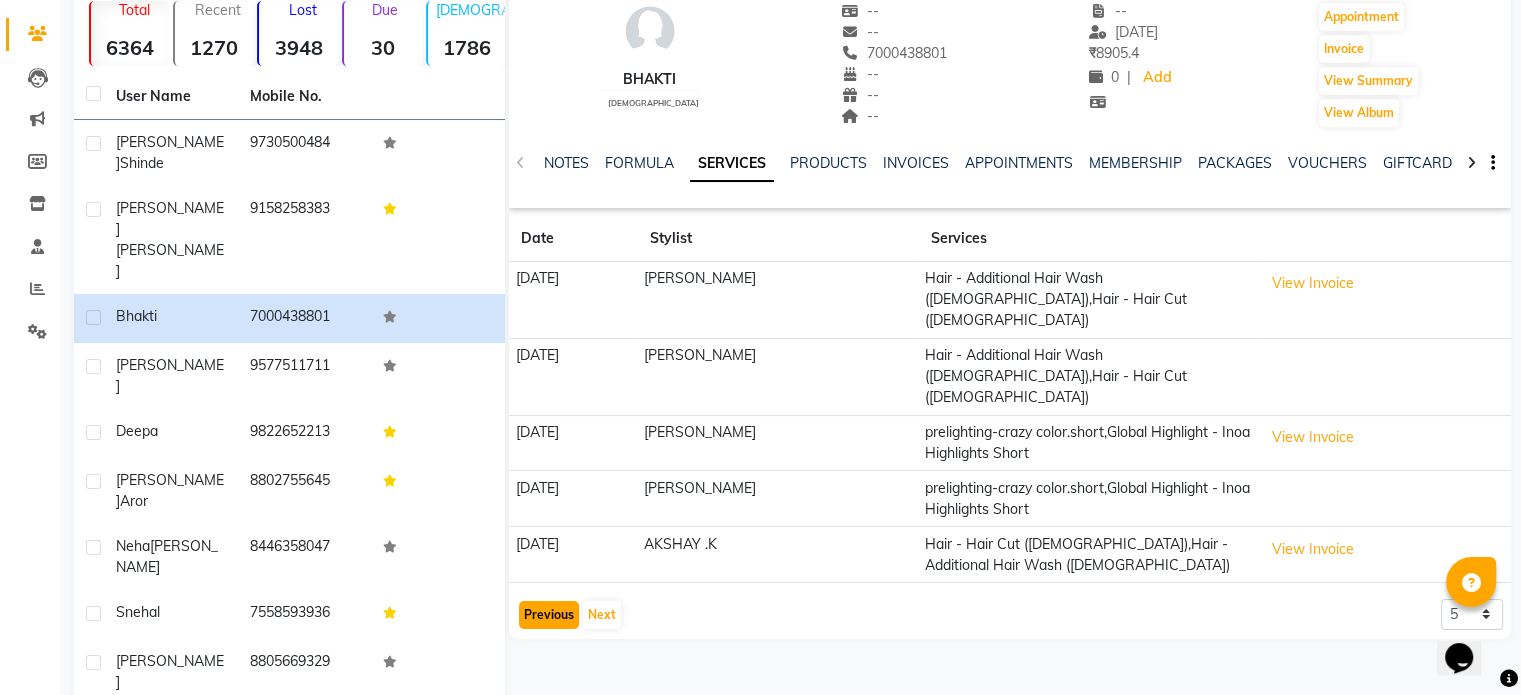click on "Previous" 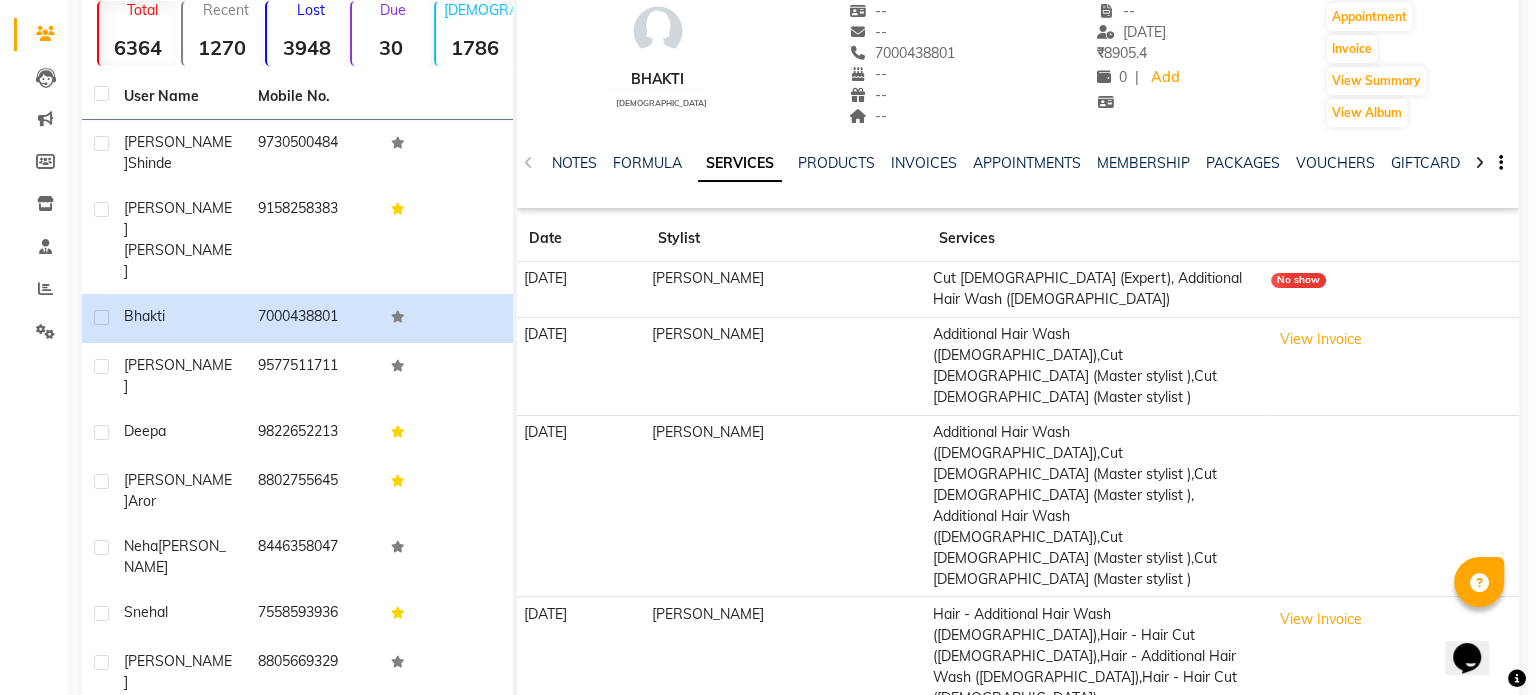 scroll, scrollTop: 254, scrollLeft: 0, axis: vertical 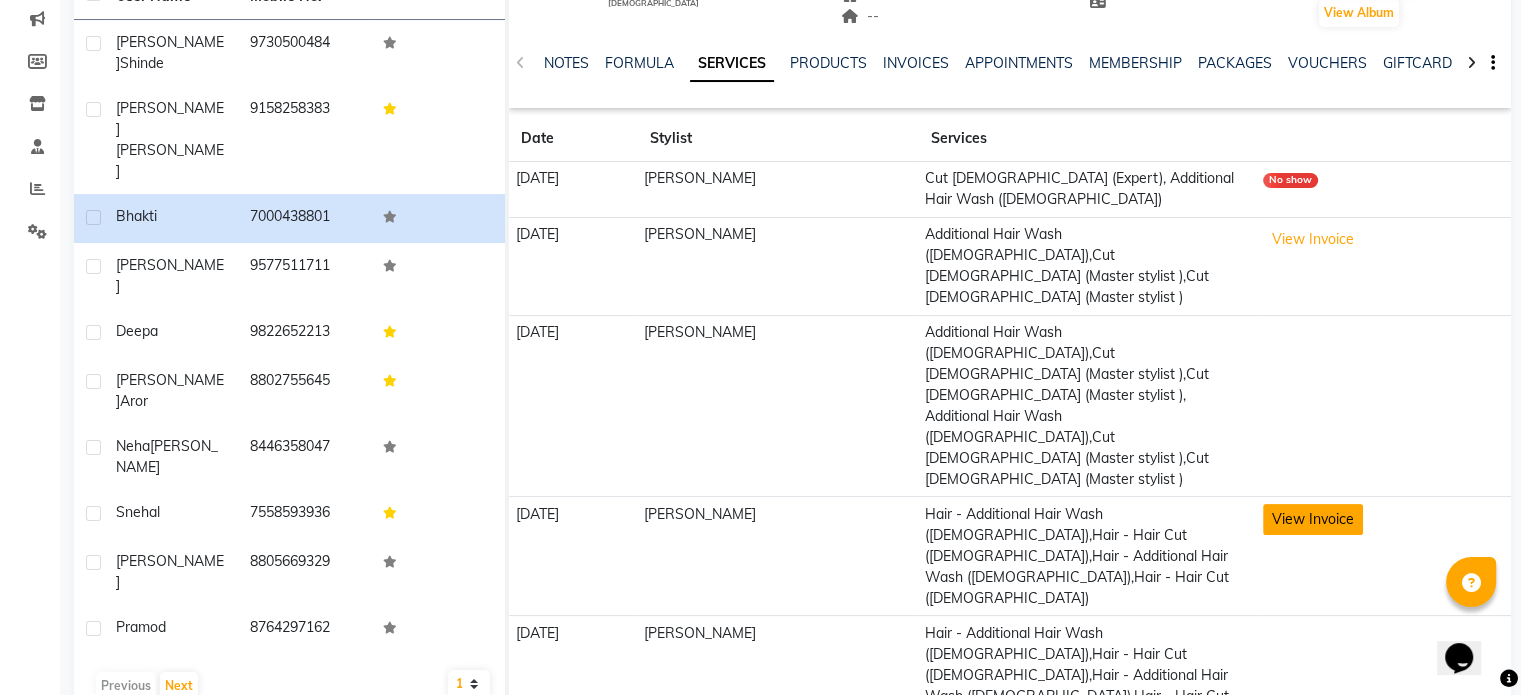 click on "View Invoice" 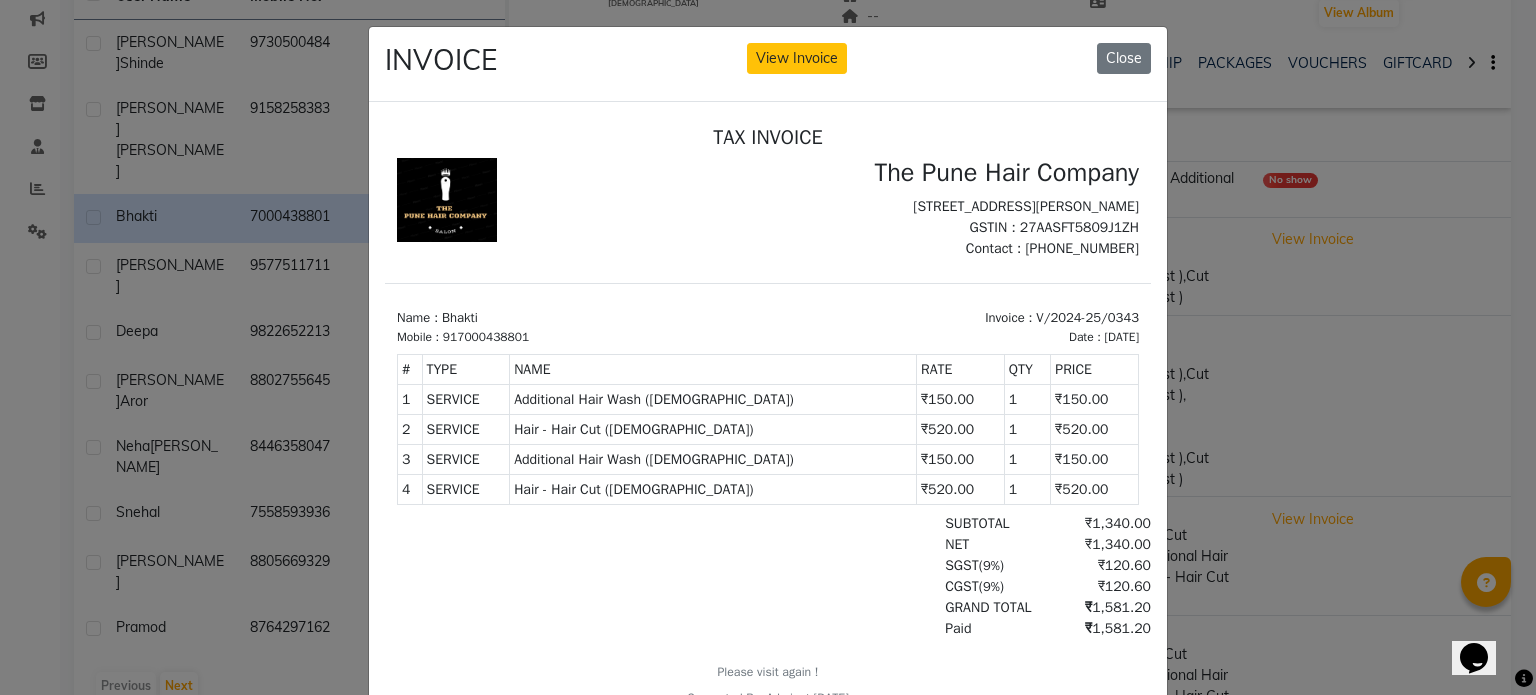 scroll, scrollTop: 0, scrollLeft: 0, axis: both 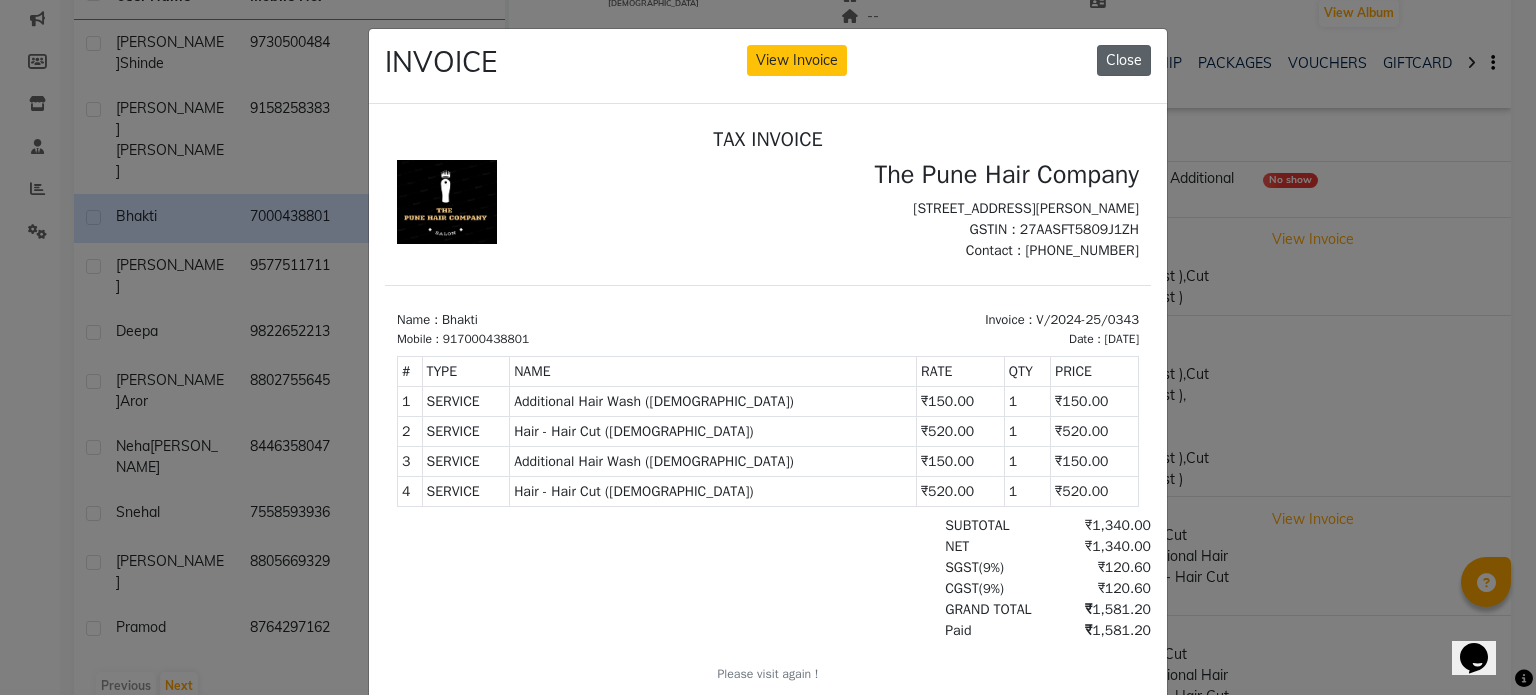 click on "Close" 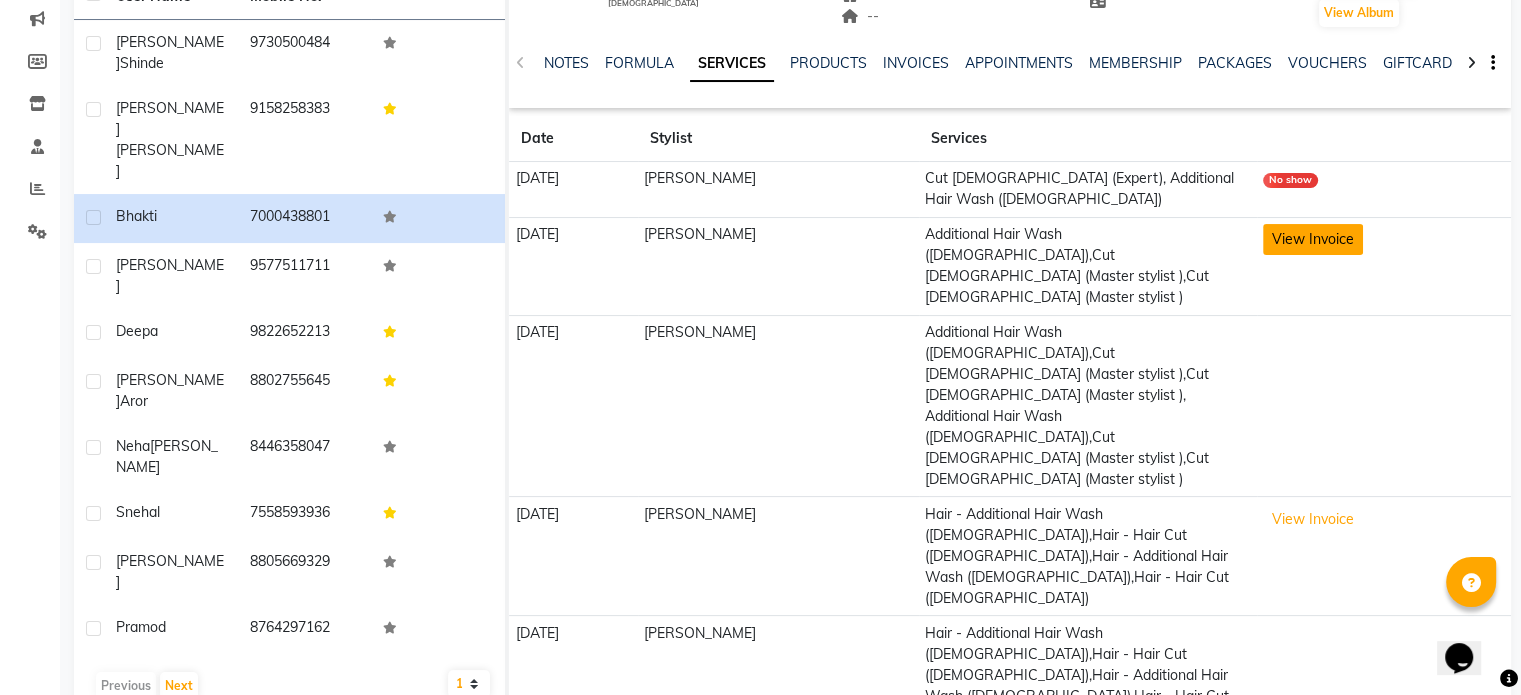 click on "View Invoice" 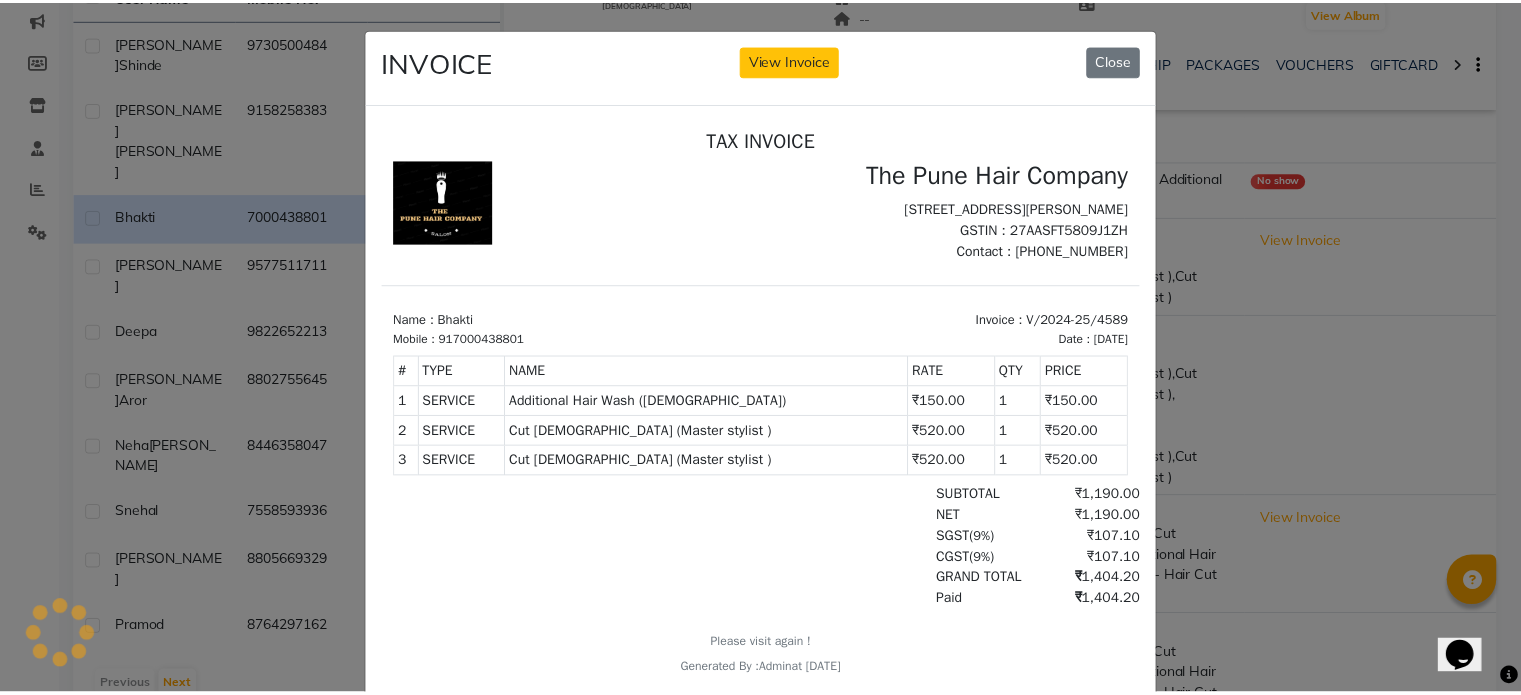 scroll, scrollTop: 0, scrollLeft: 0, axis: both 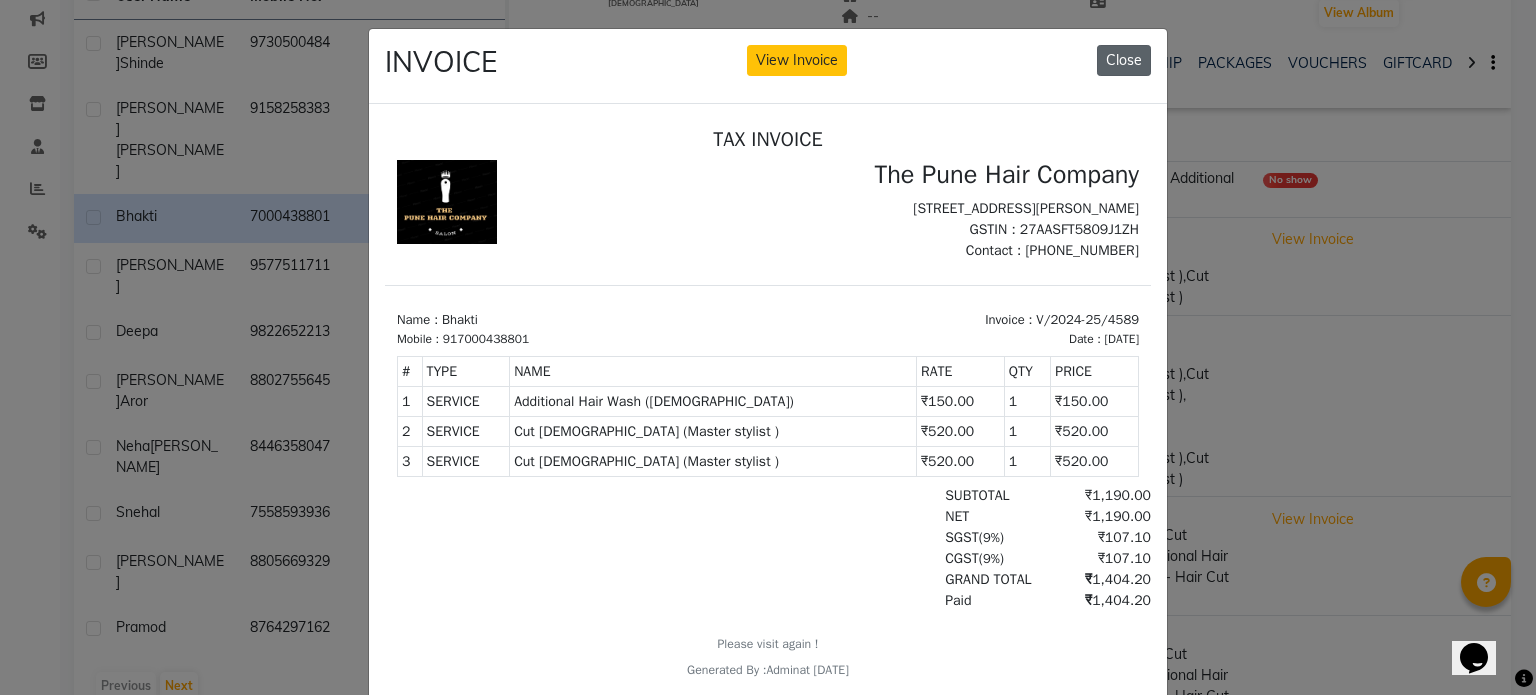 click on "Close" 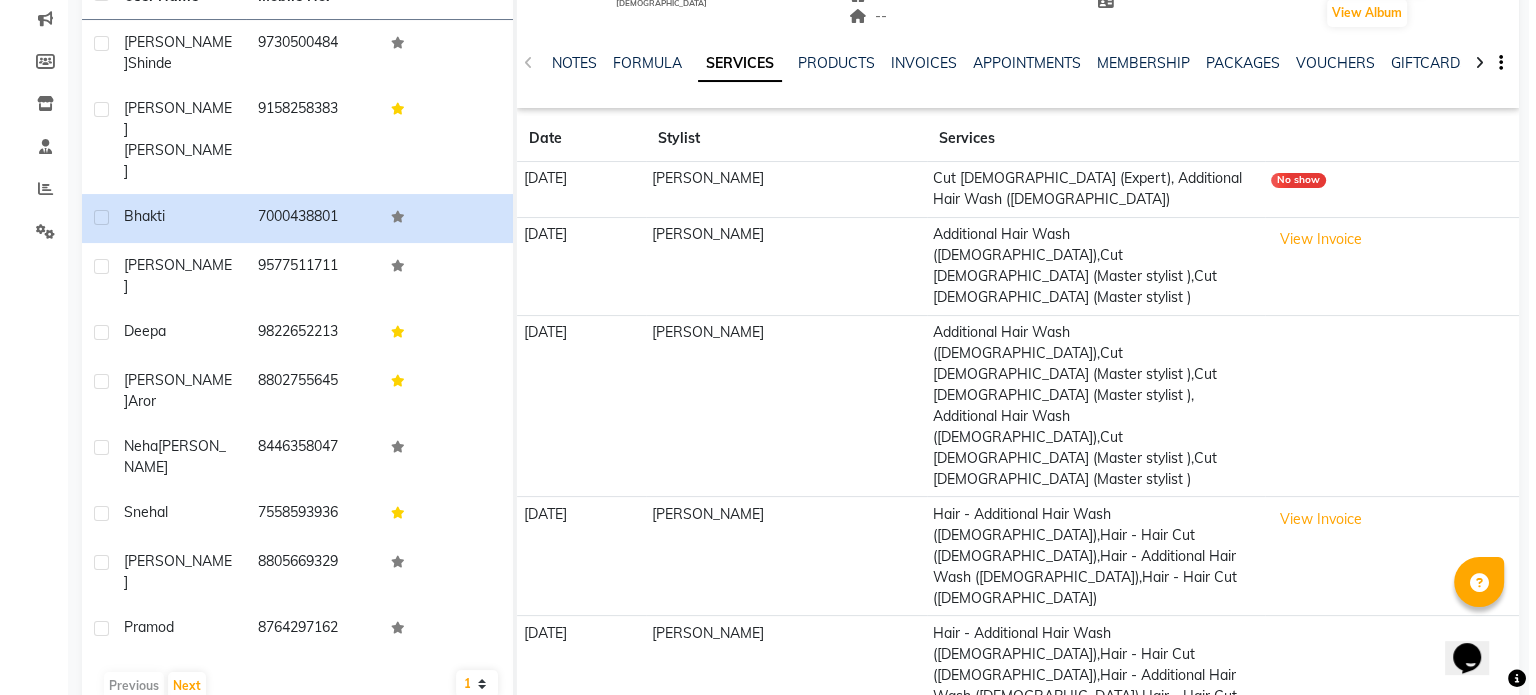 scroll, scrollTop: 0, scrollLeft: 0, axis: both 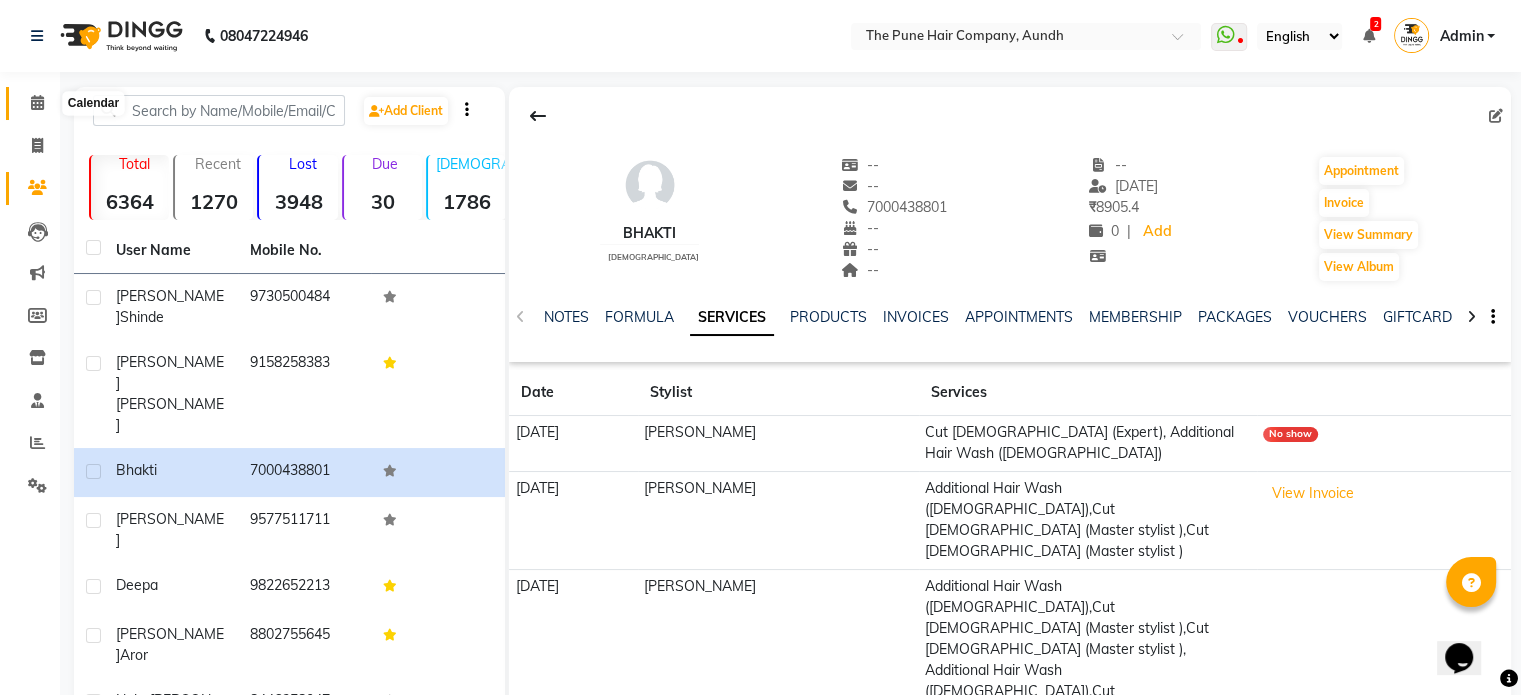 click 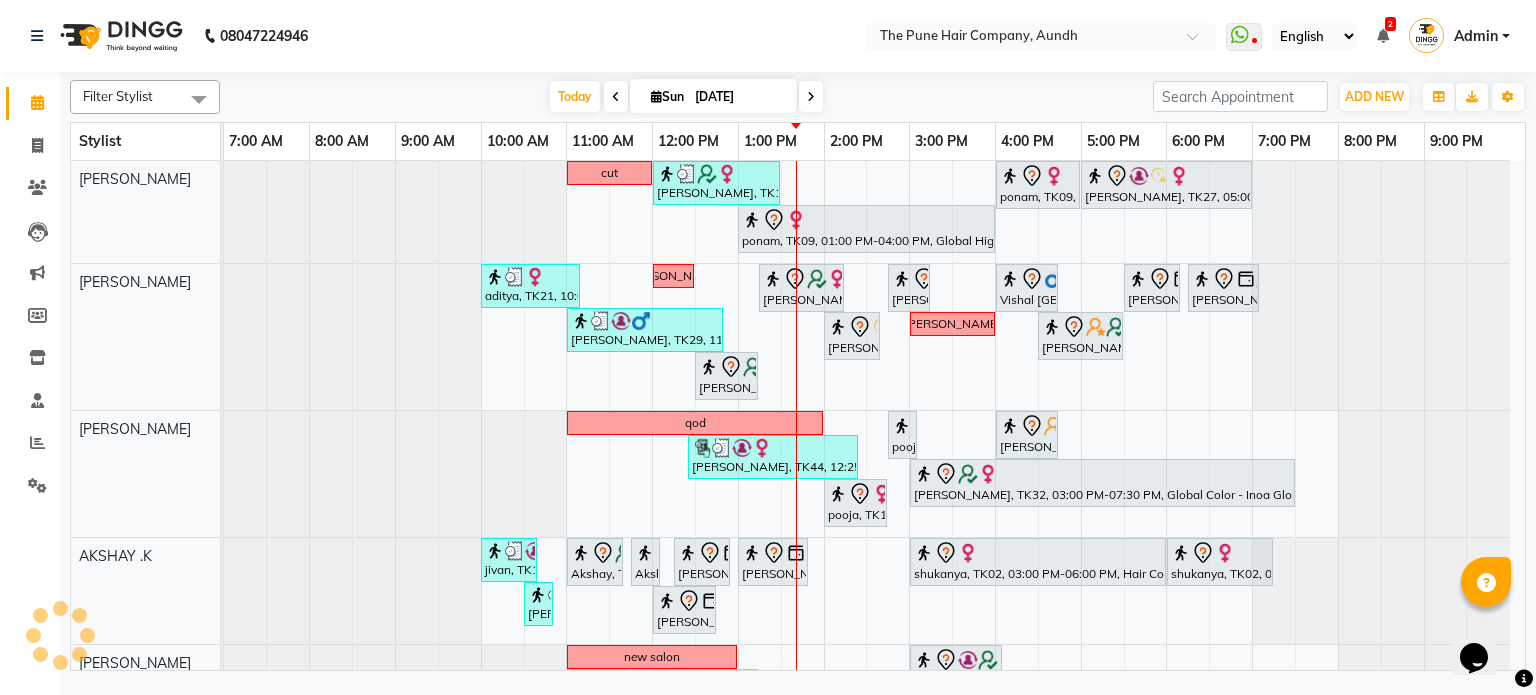 scroll, scrollTop: 368, scrollLeft: 0, axis: vertical 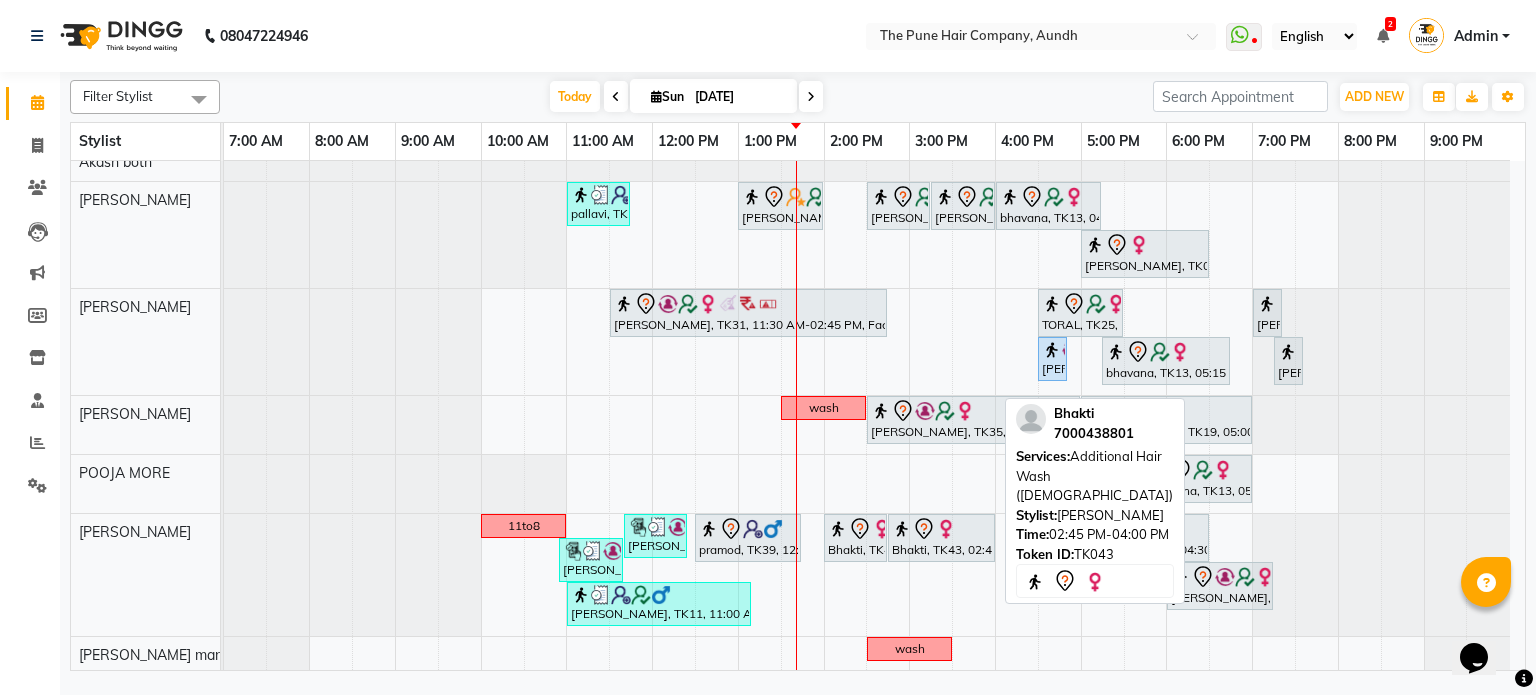 click 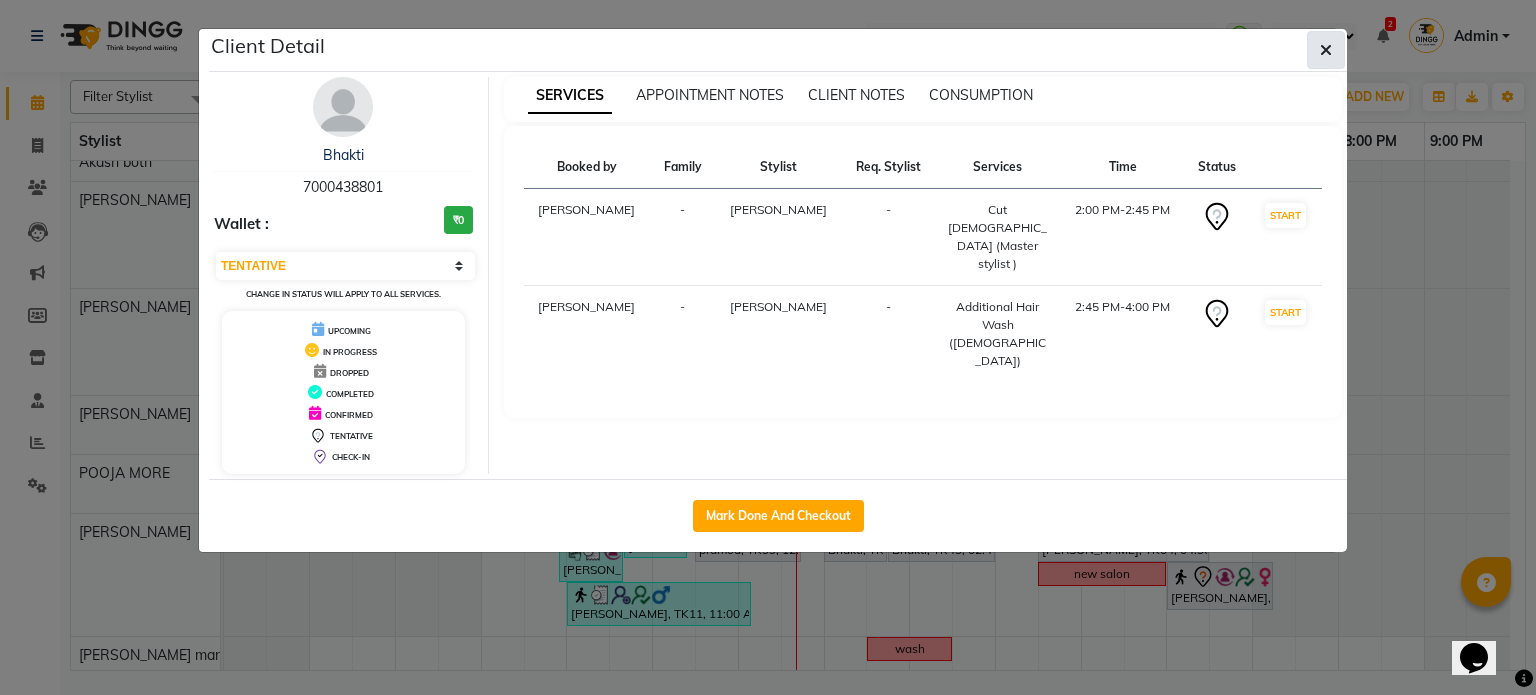 click 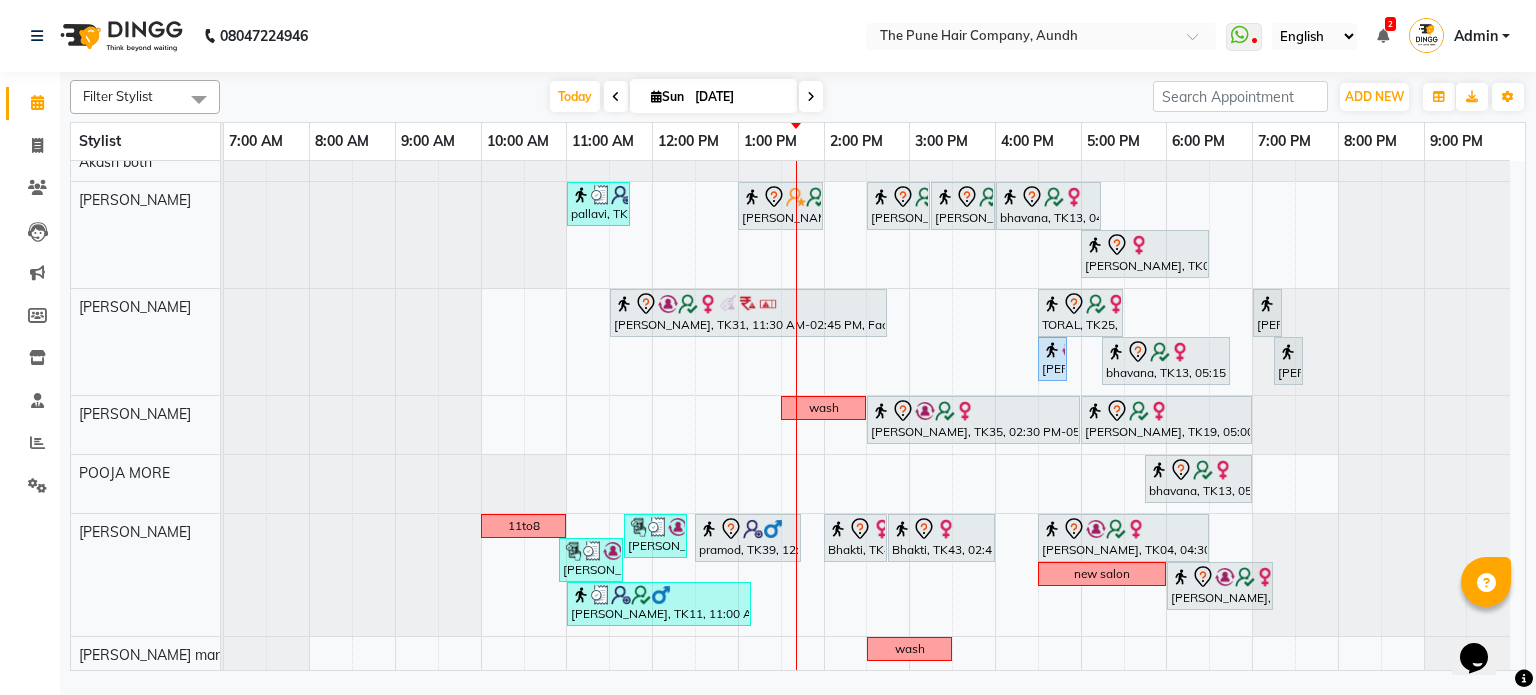 scroll, scrollTop: 719, scrollLeft: 0, axis: vertical 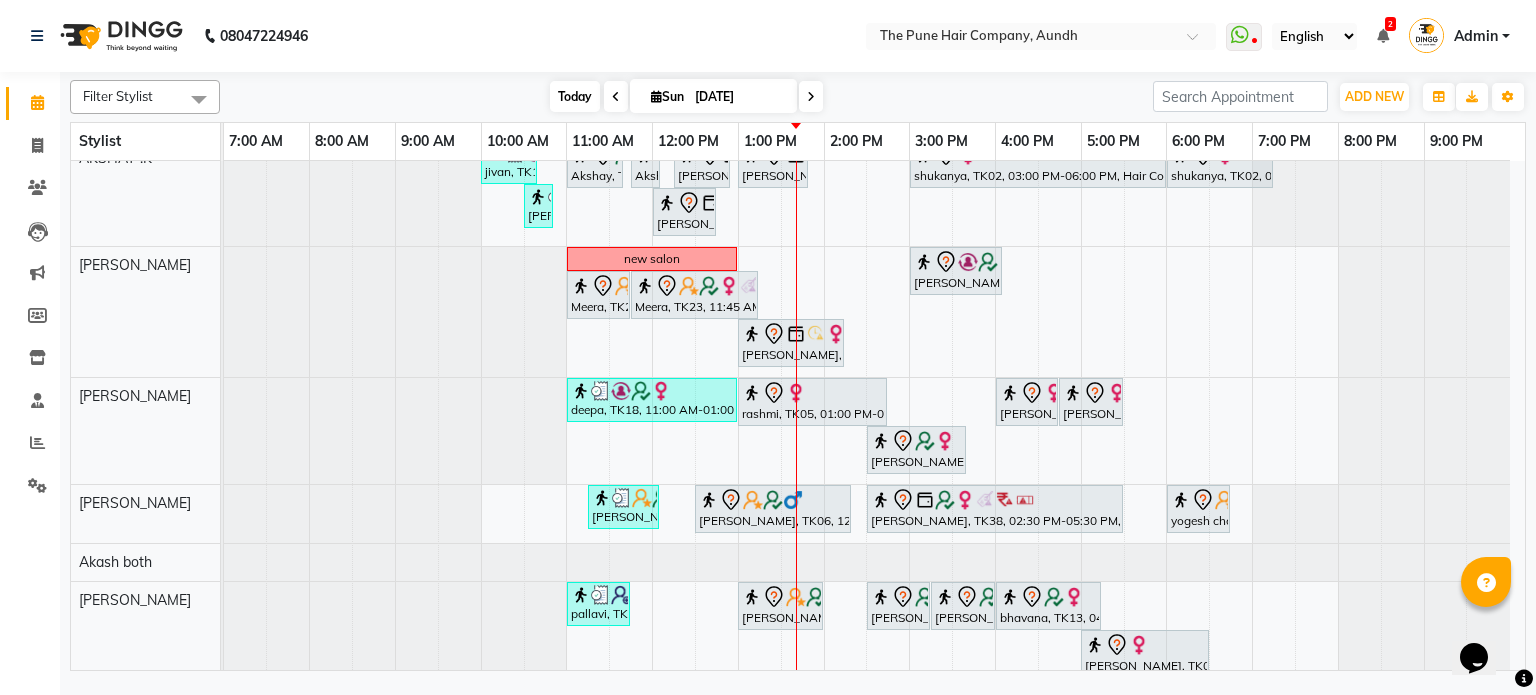 click on "Today" at bounding box center [575, 96] 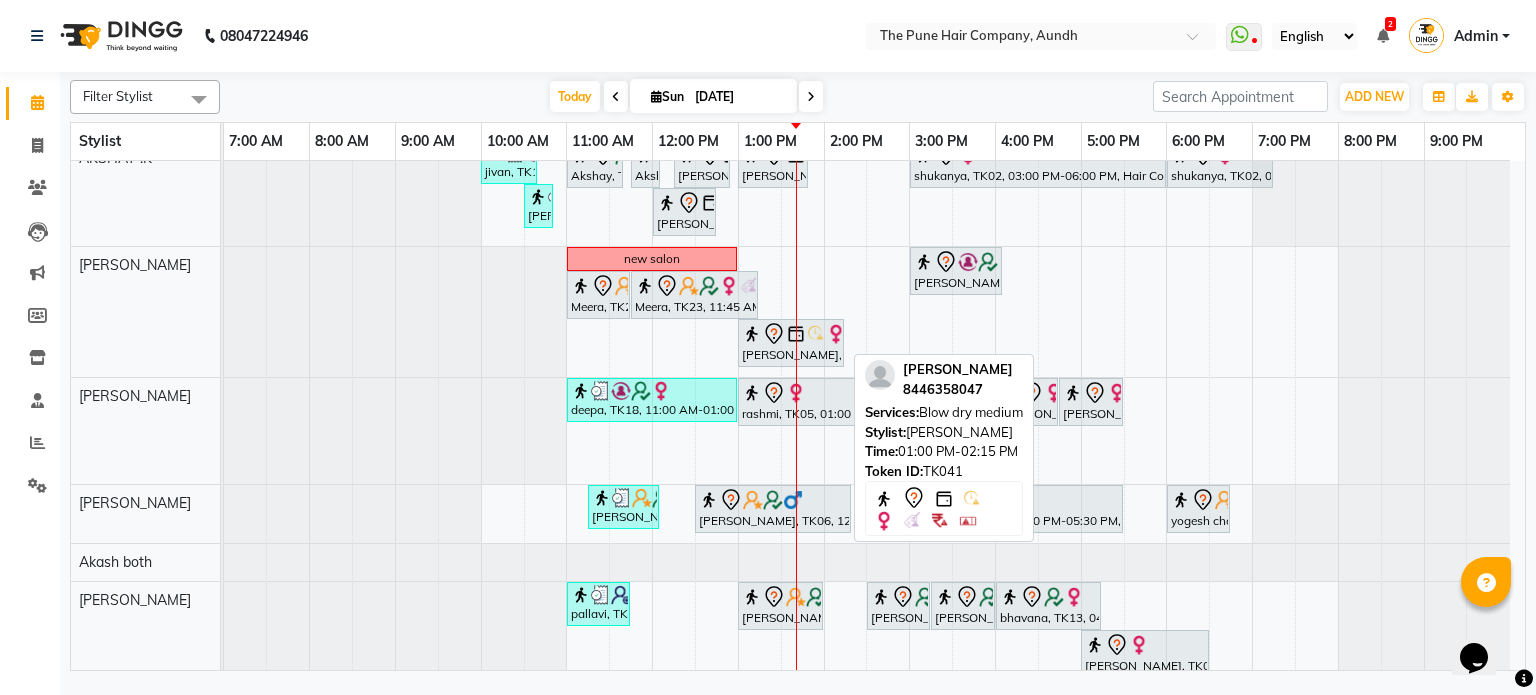 click at bounding box center [816, 334] 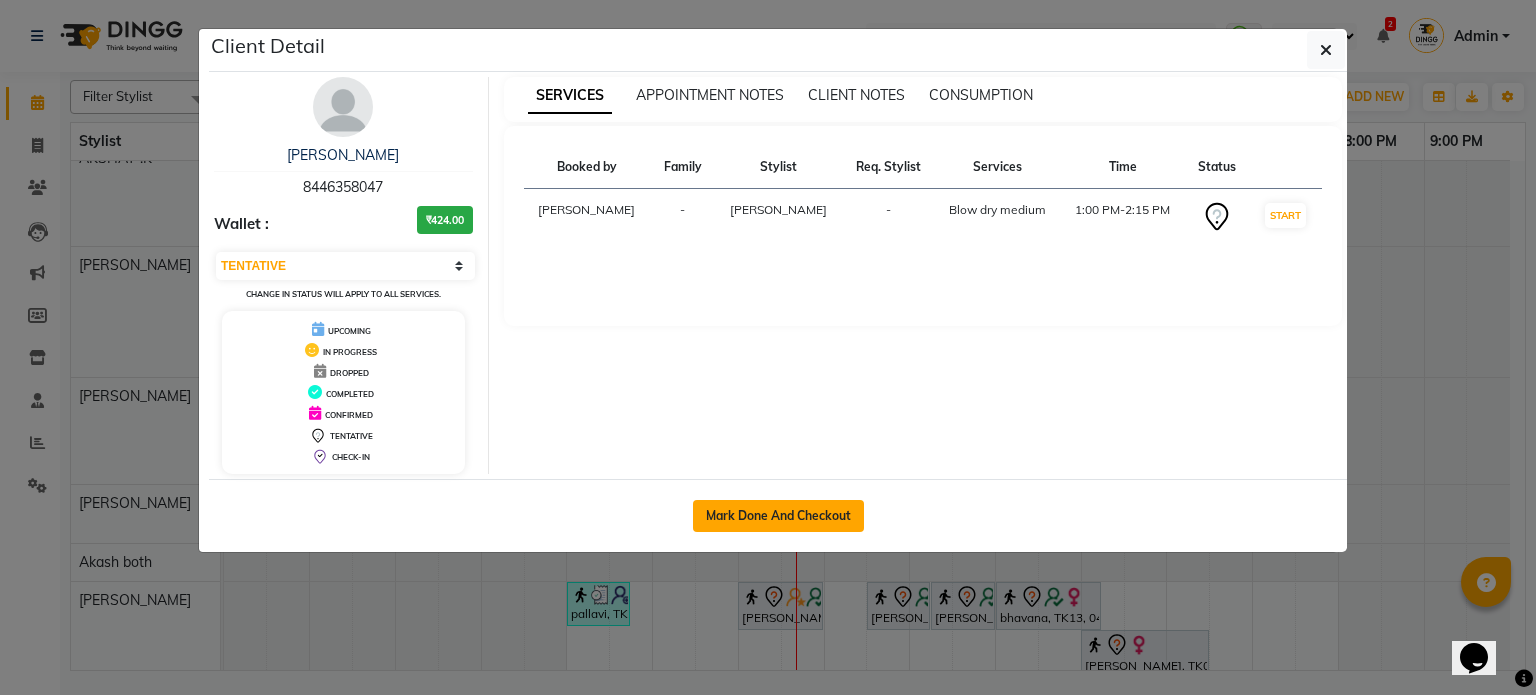 click on "Mark Done And Checkout" 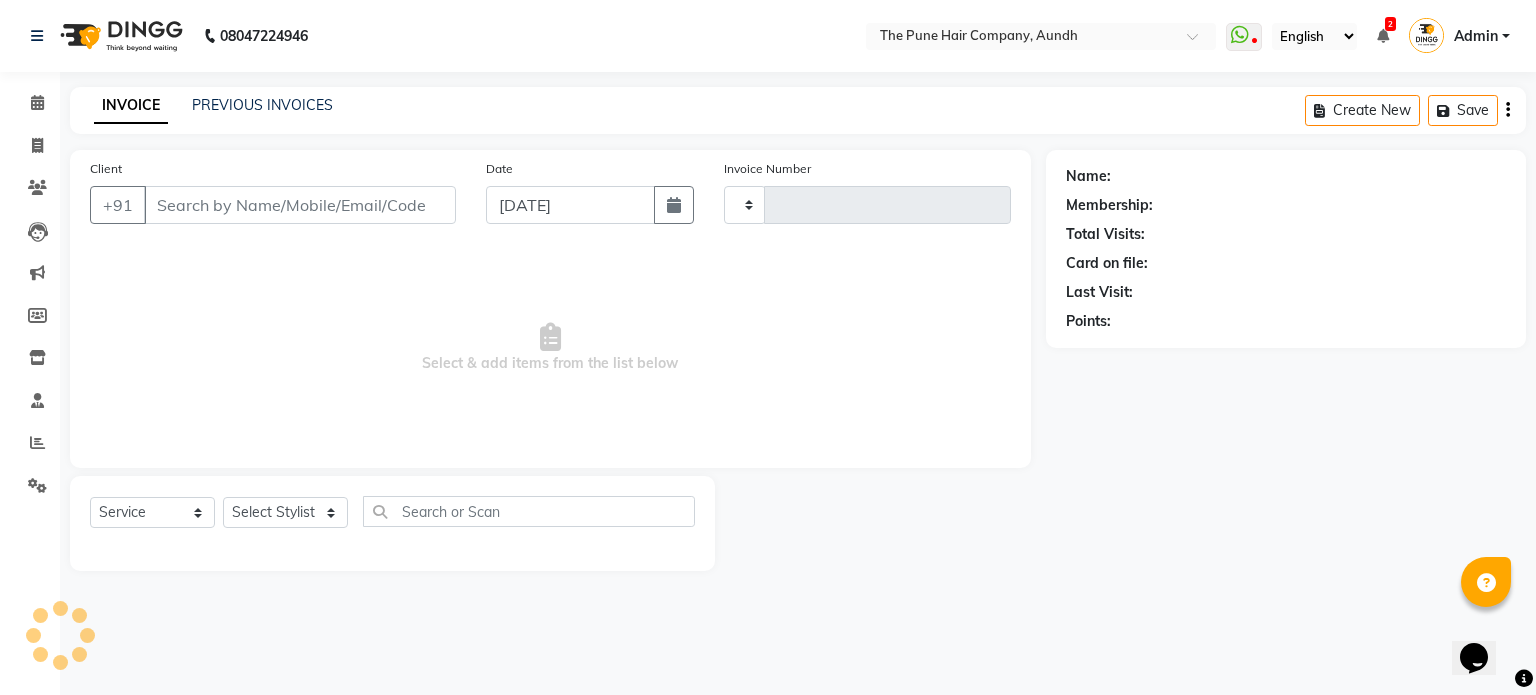 type on "3093" 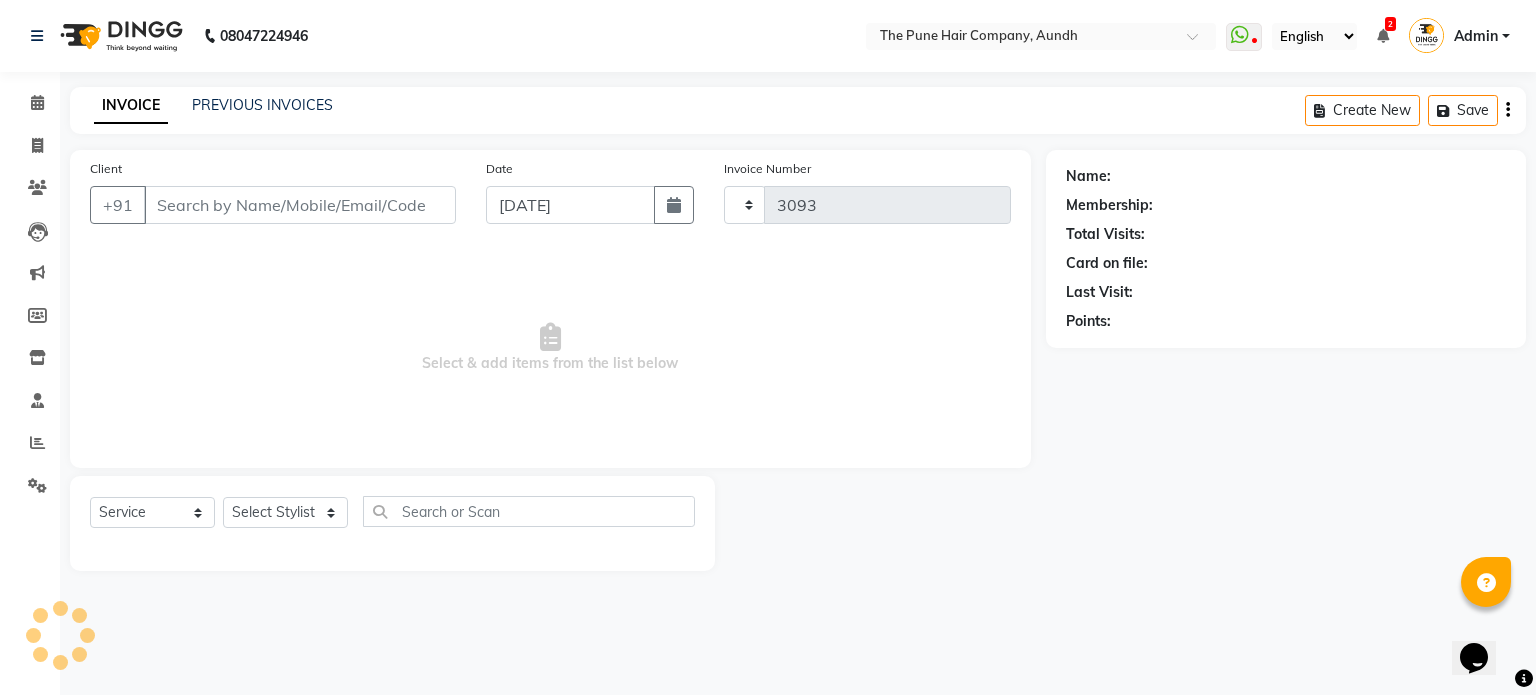 select on "106" 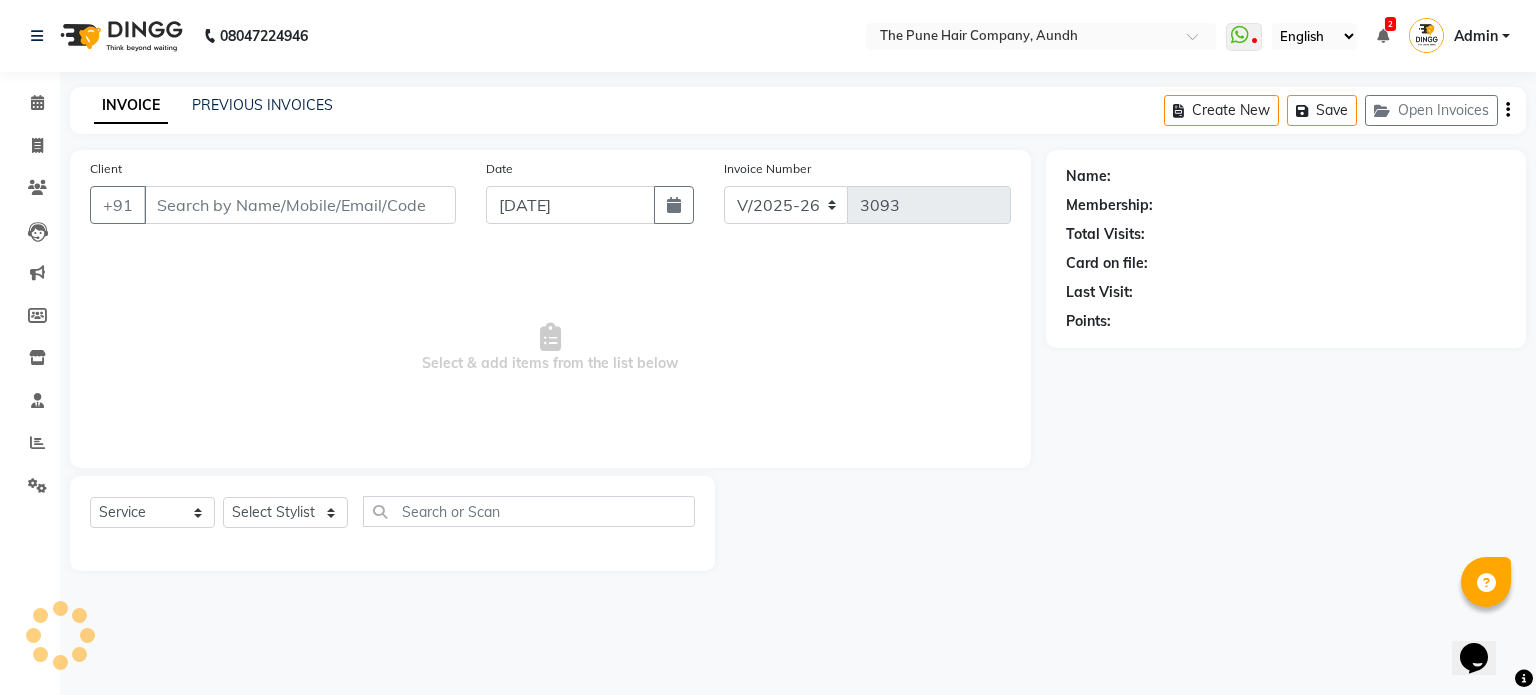 type on "8446358047" 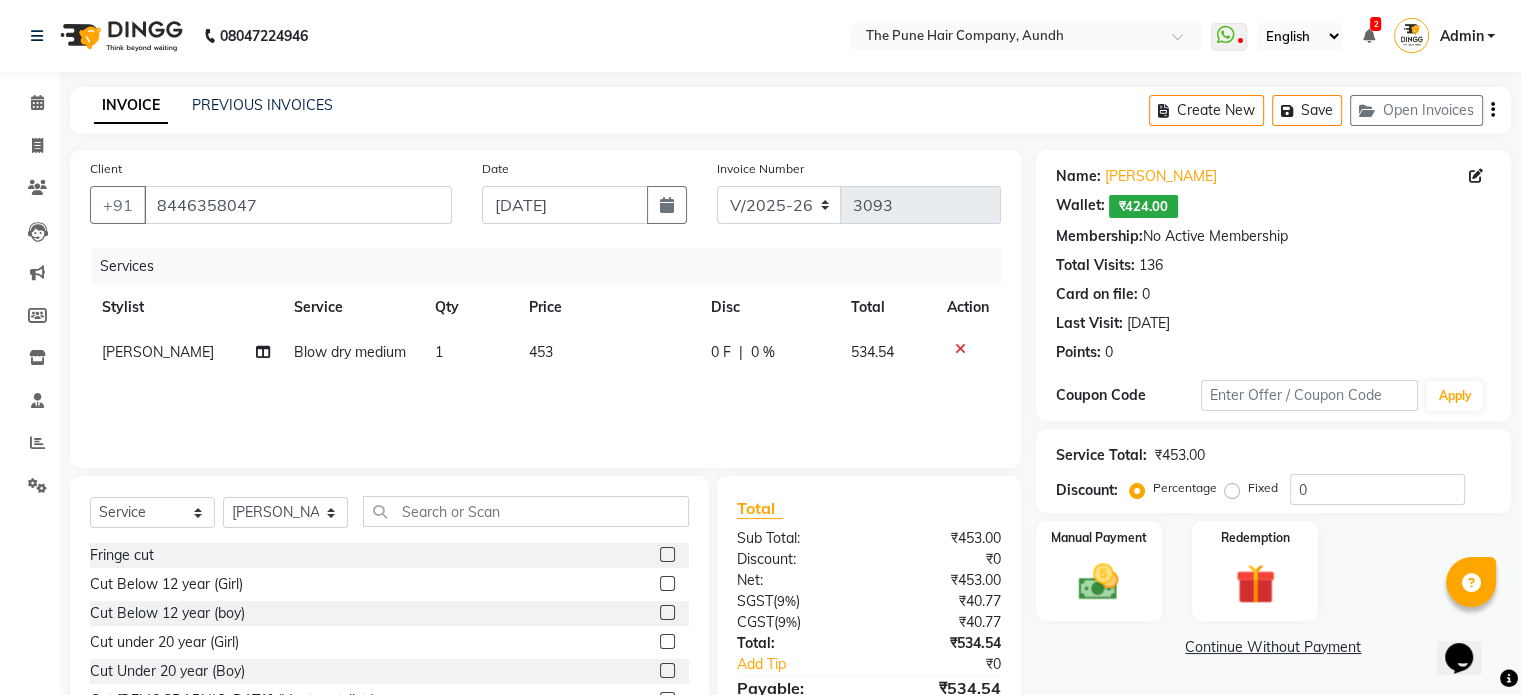click on "Blow dry medium" 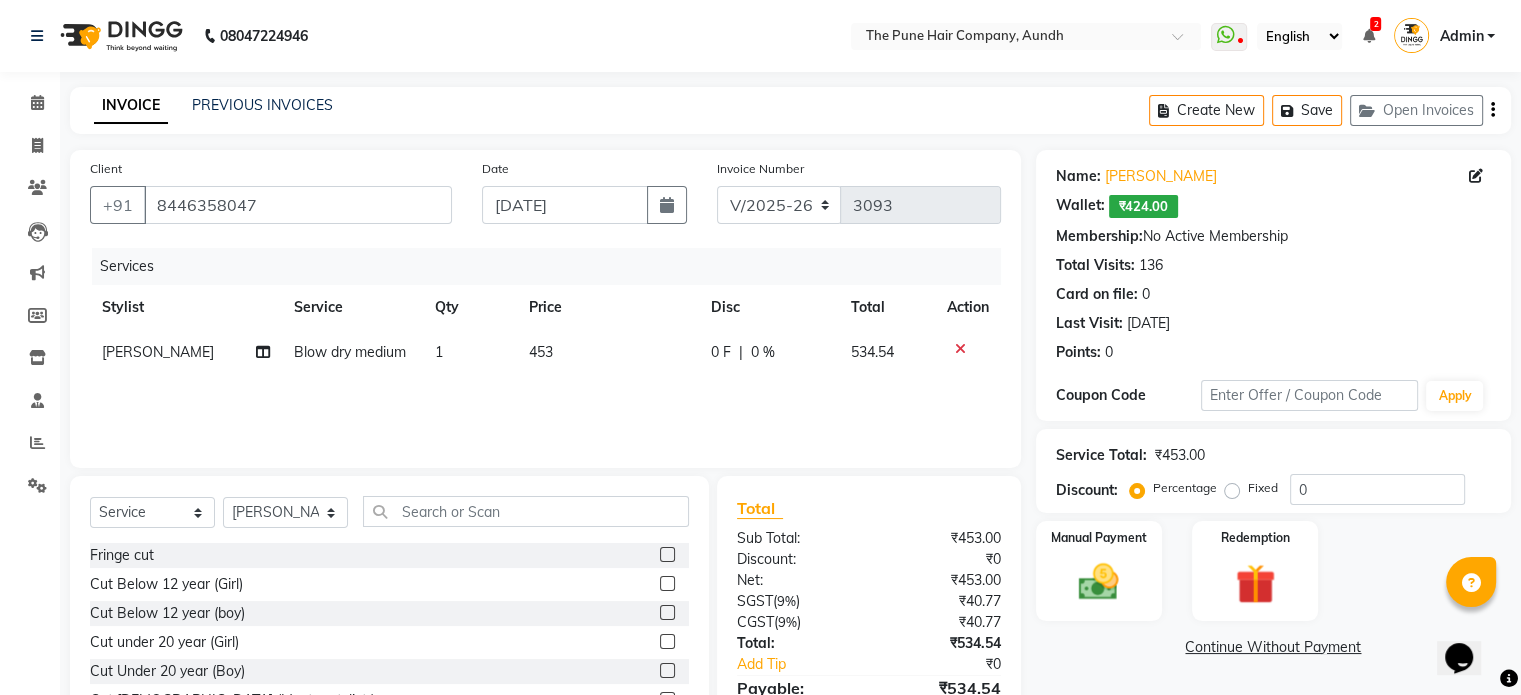 select on "12769" 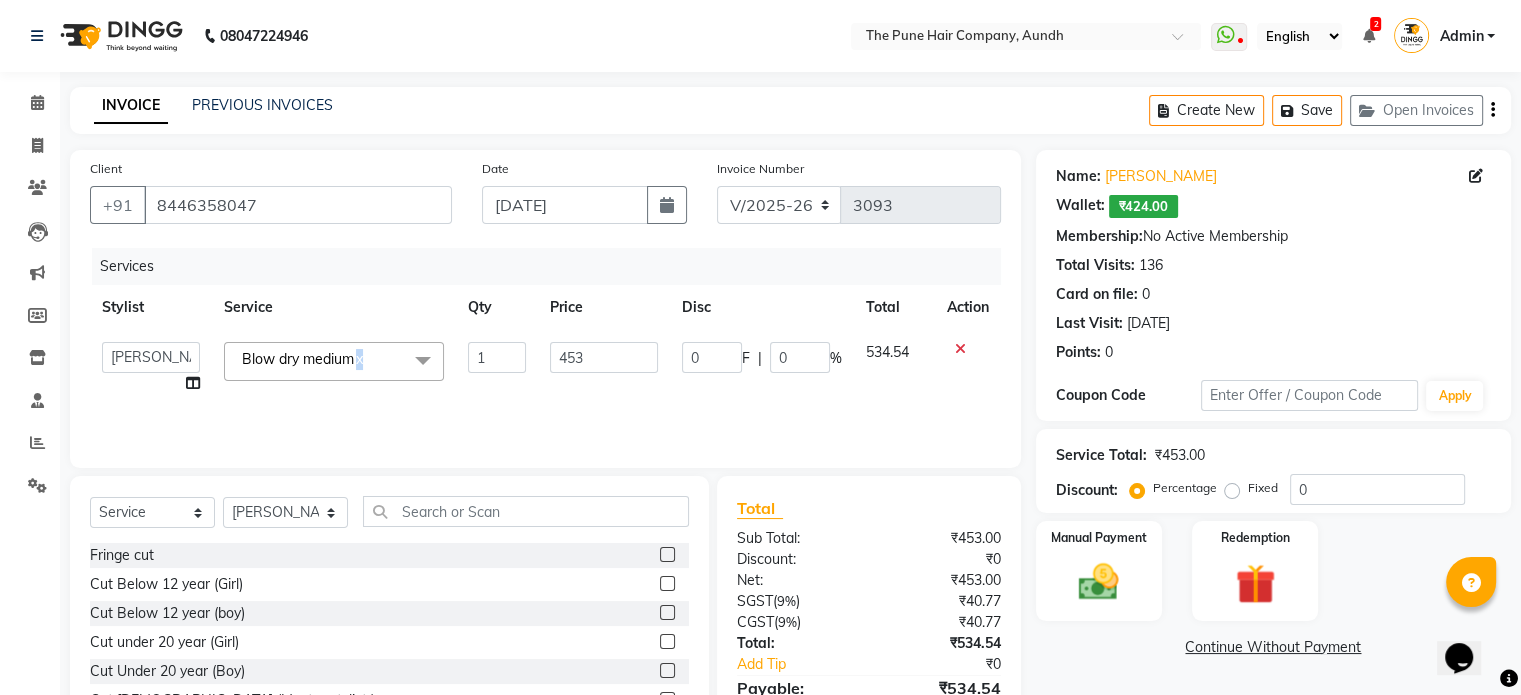 click on "x" 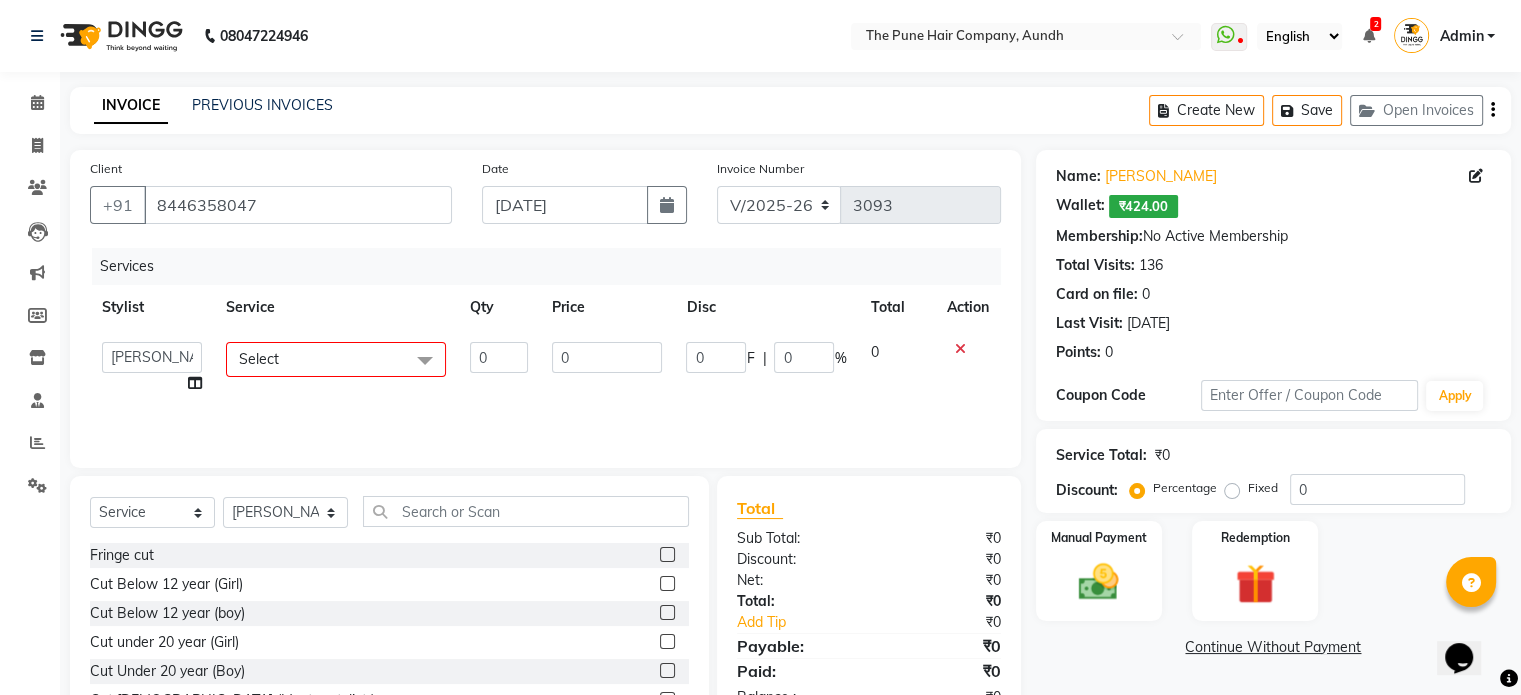 click on "Select" 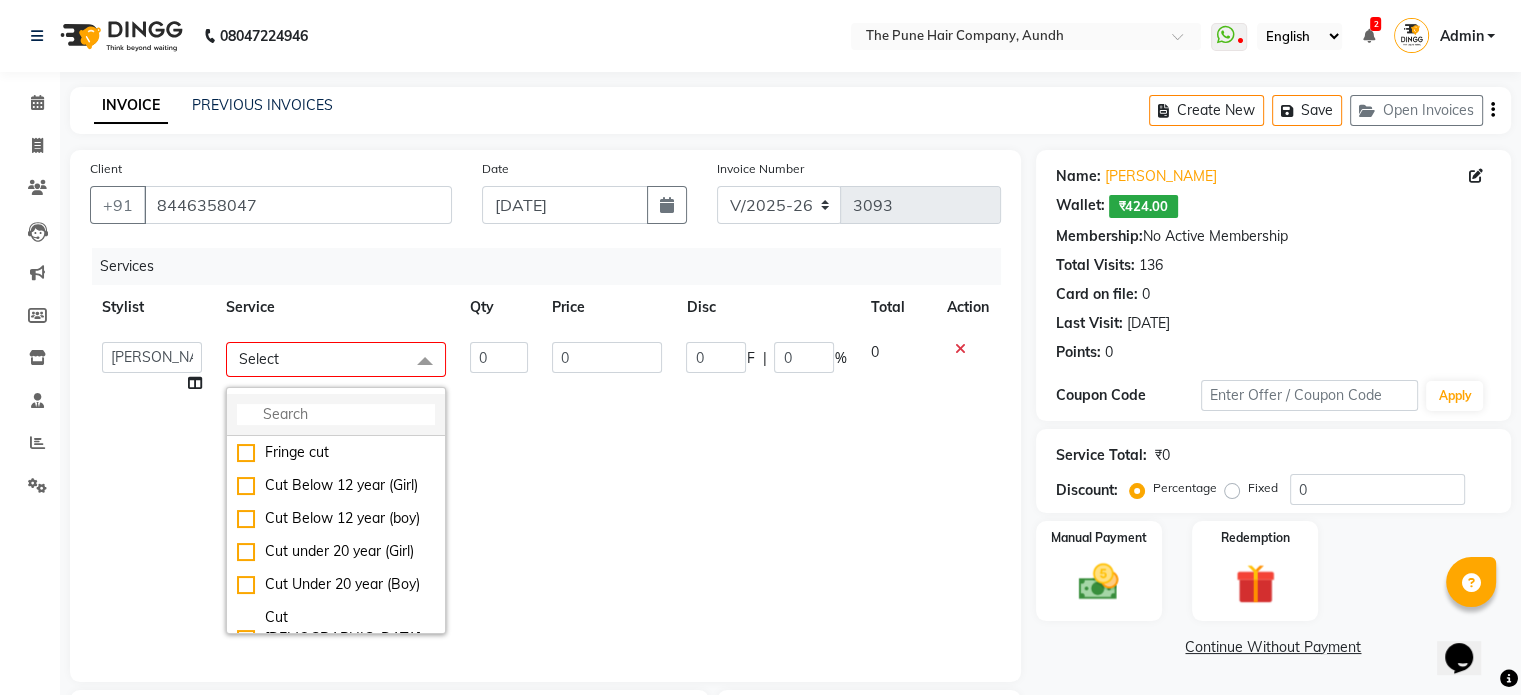 click 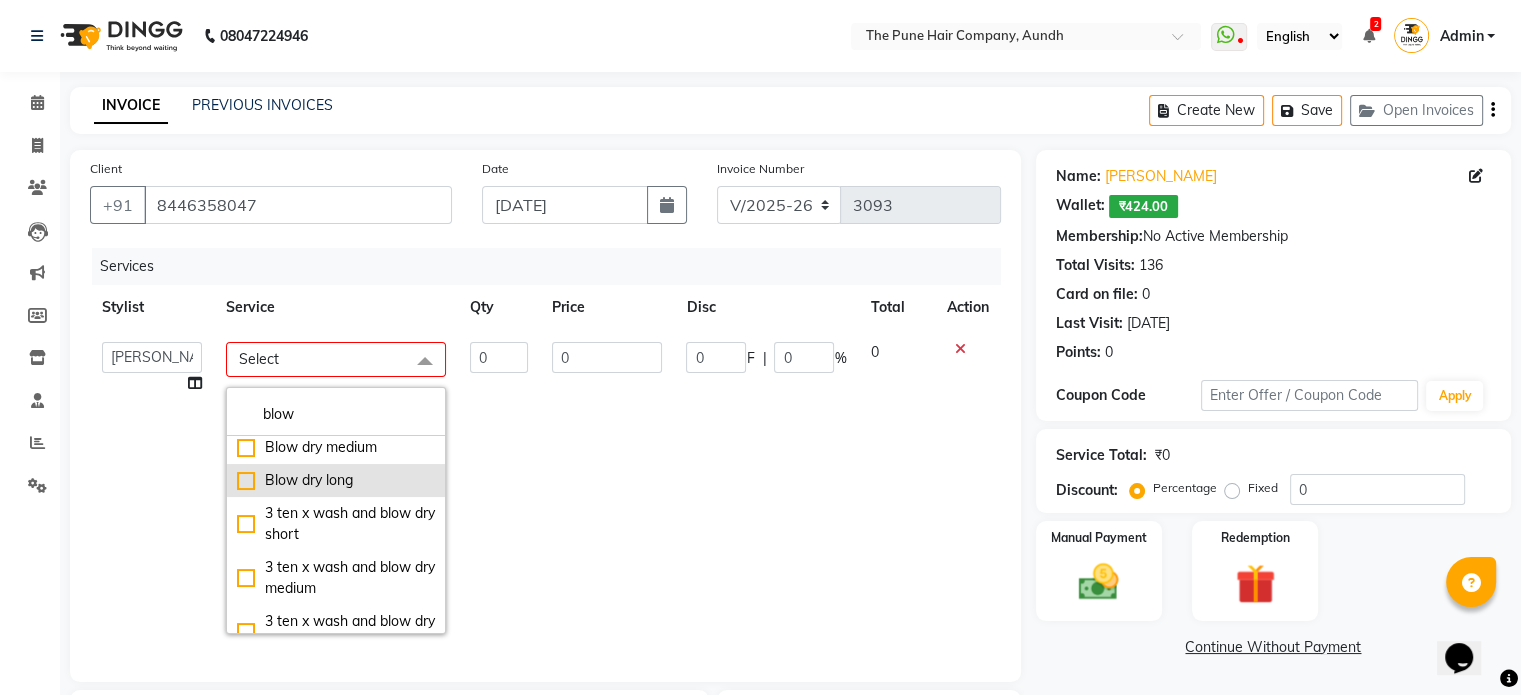 type on "blow" 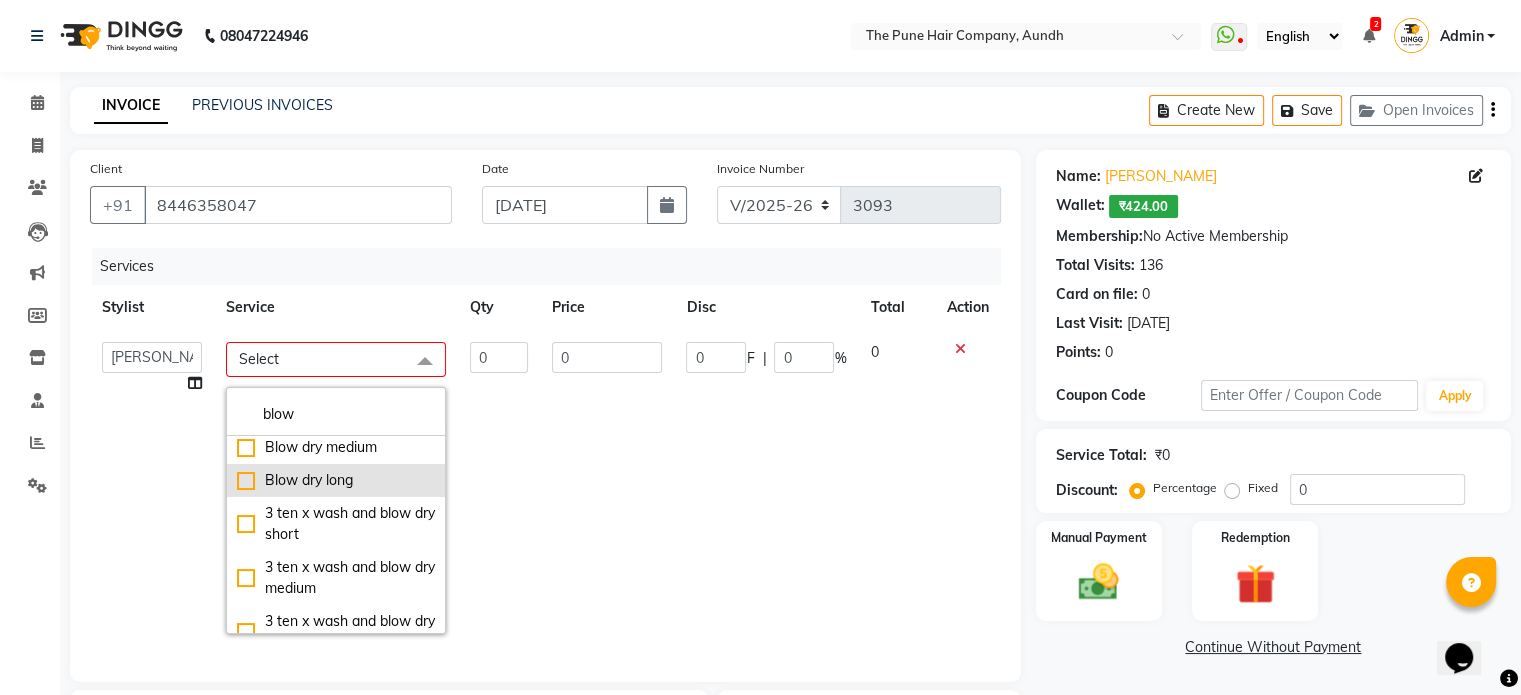 click on "Blow dry long" 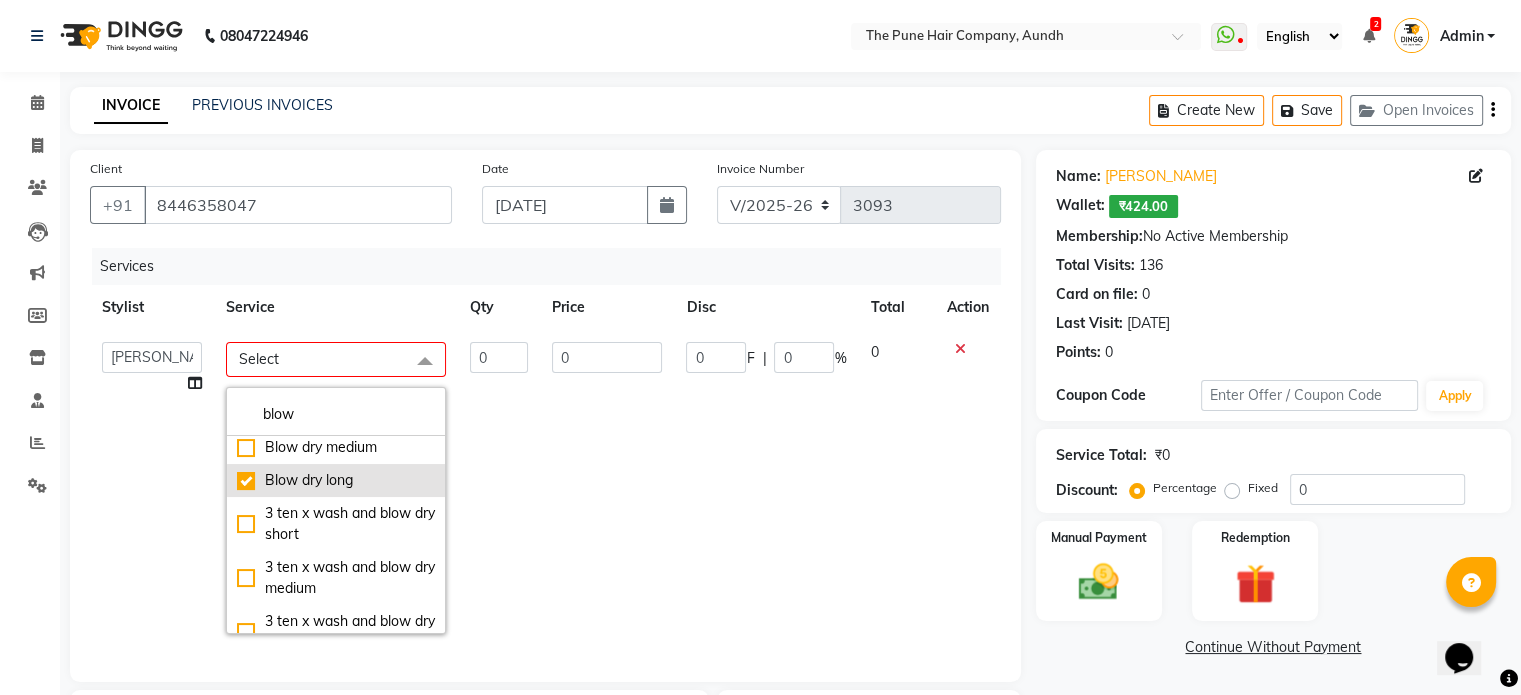 checkbox on "true" 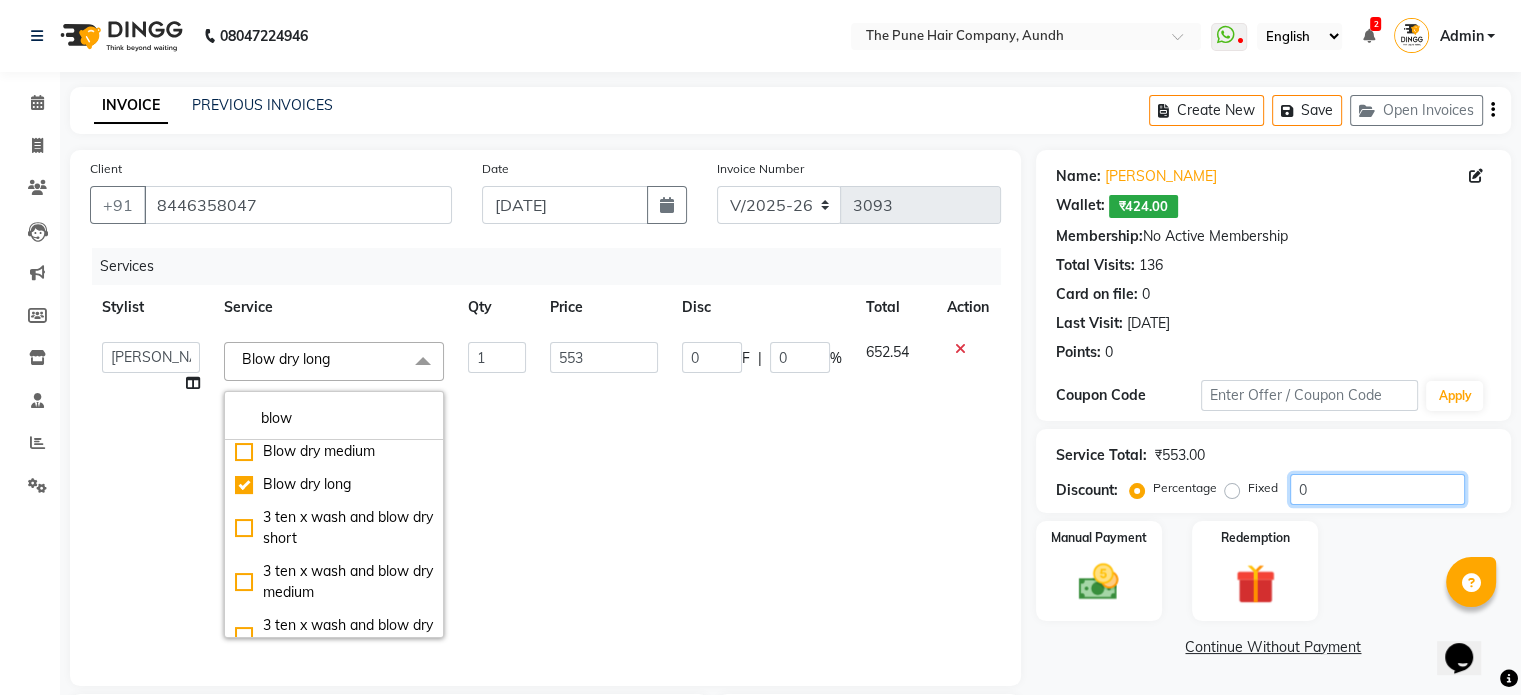 click on "0" 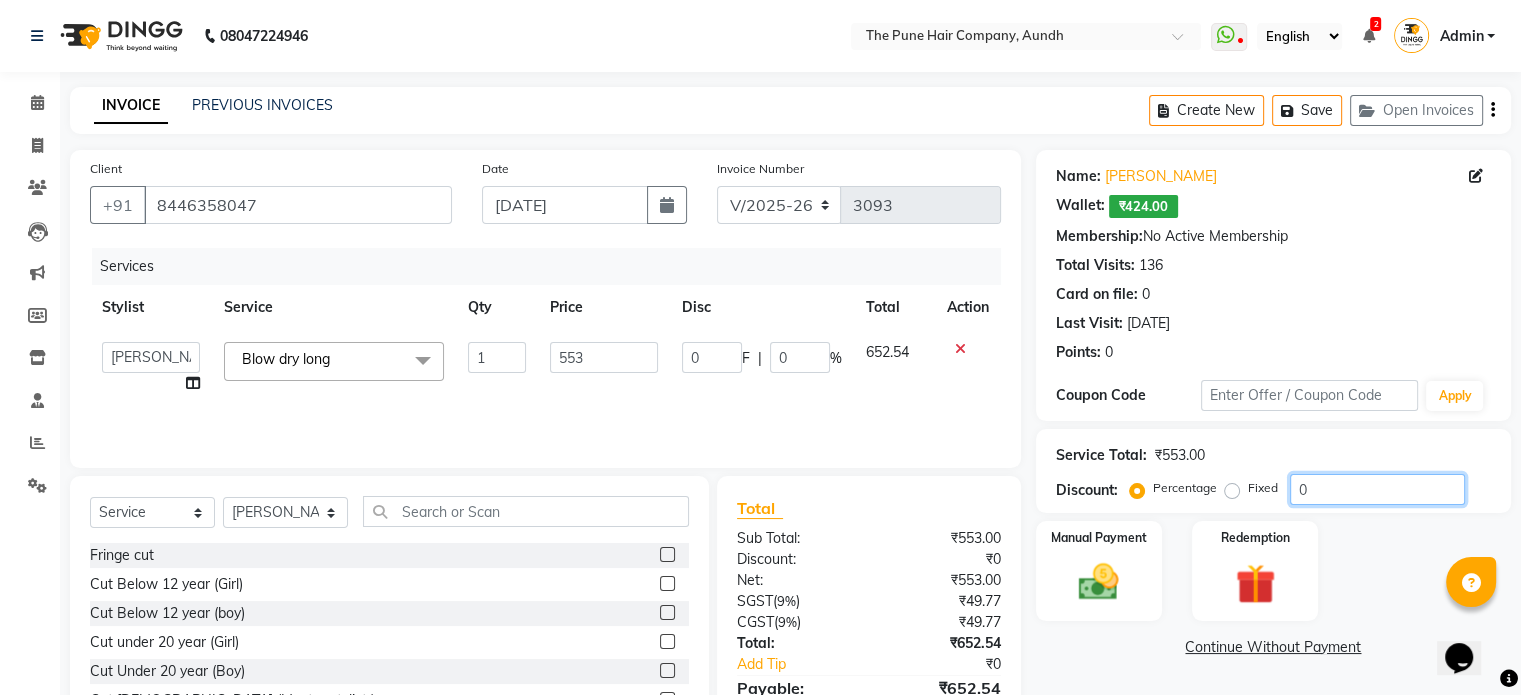 type on "02" 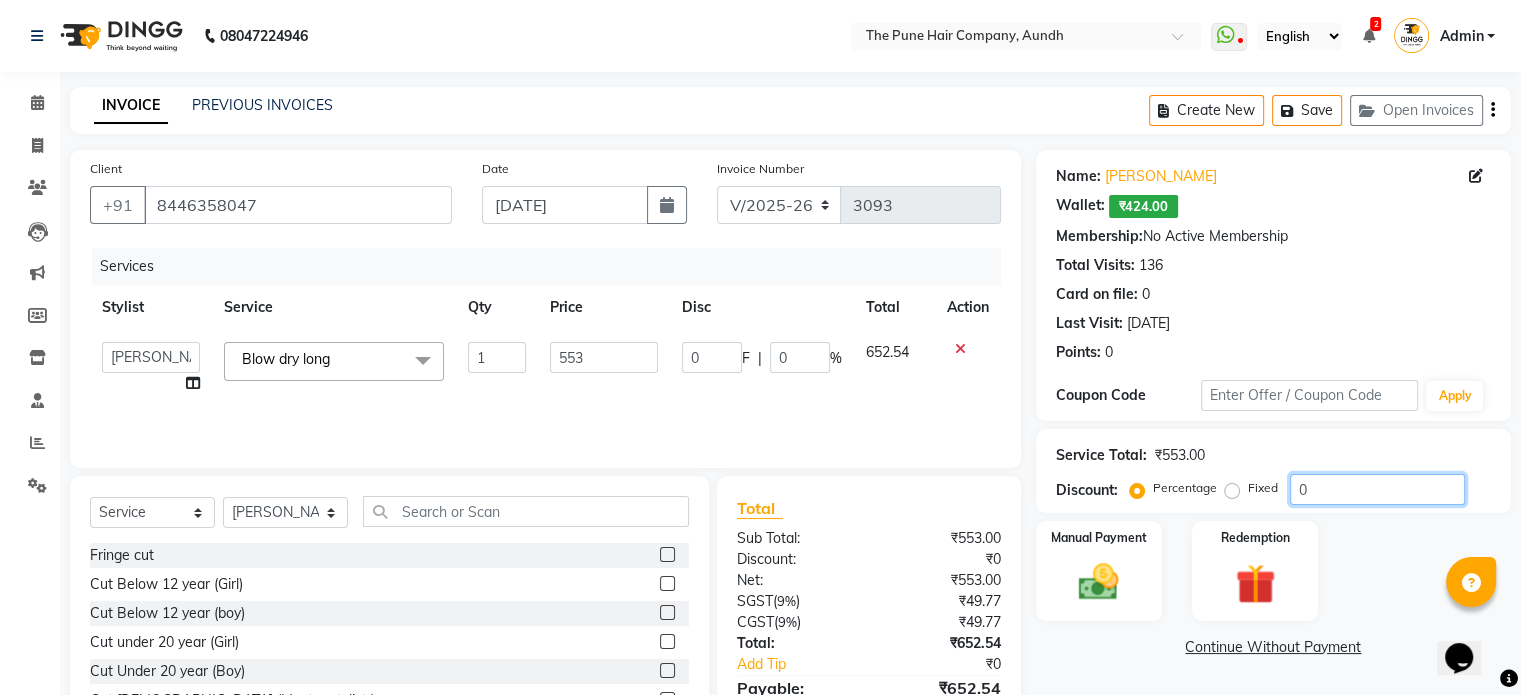 type on "11.06" 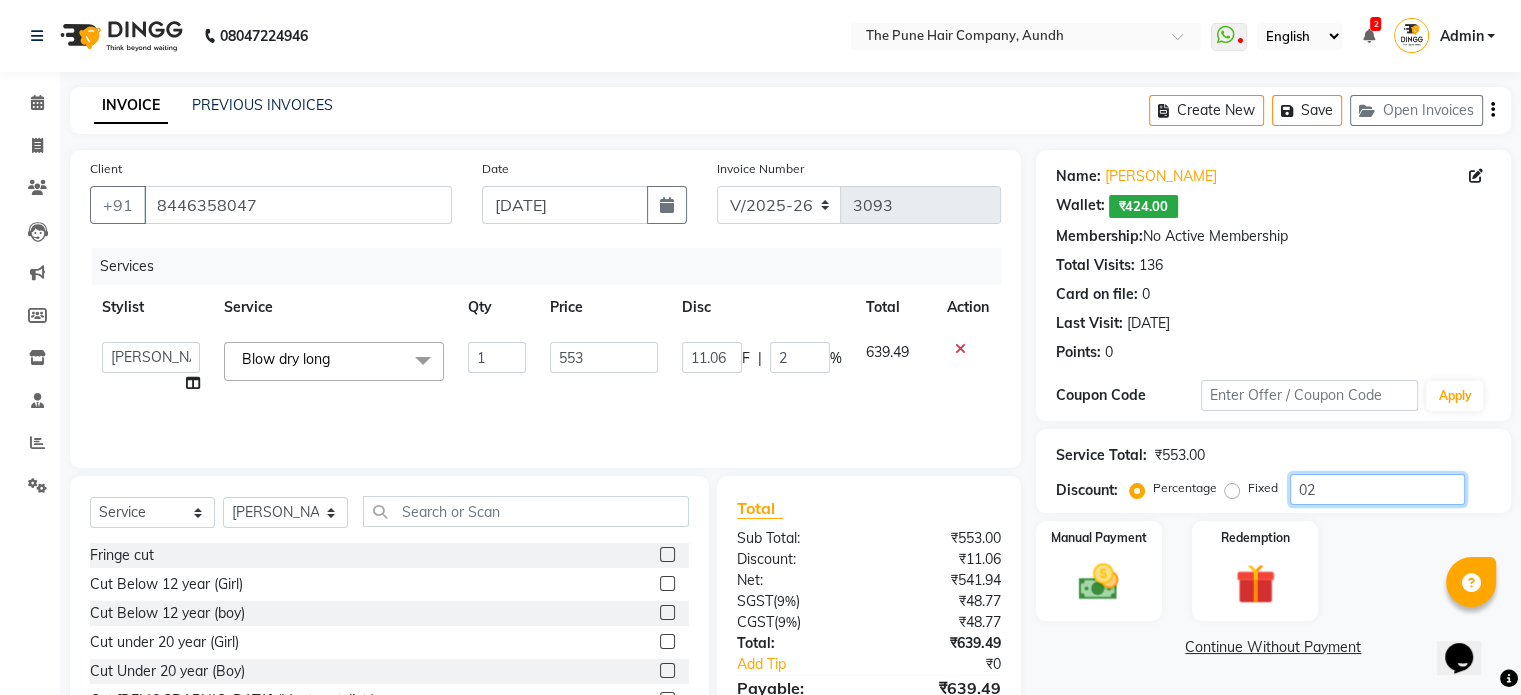 type on "020" 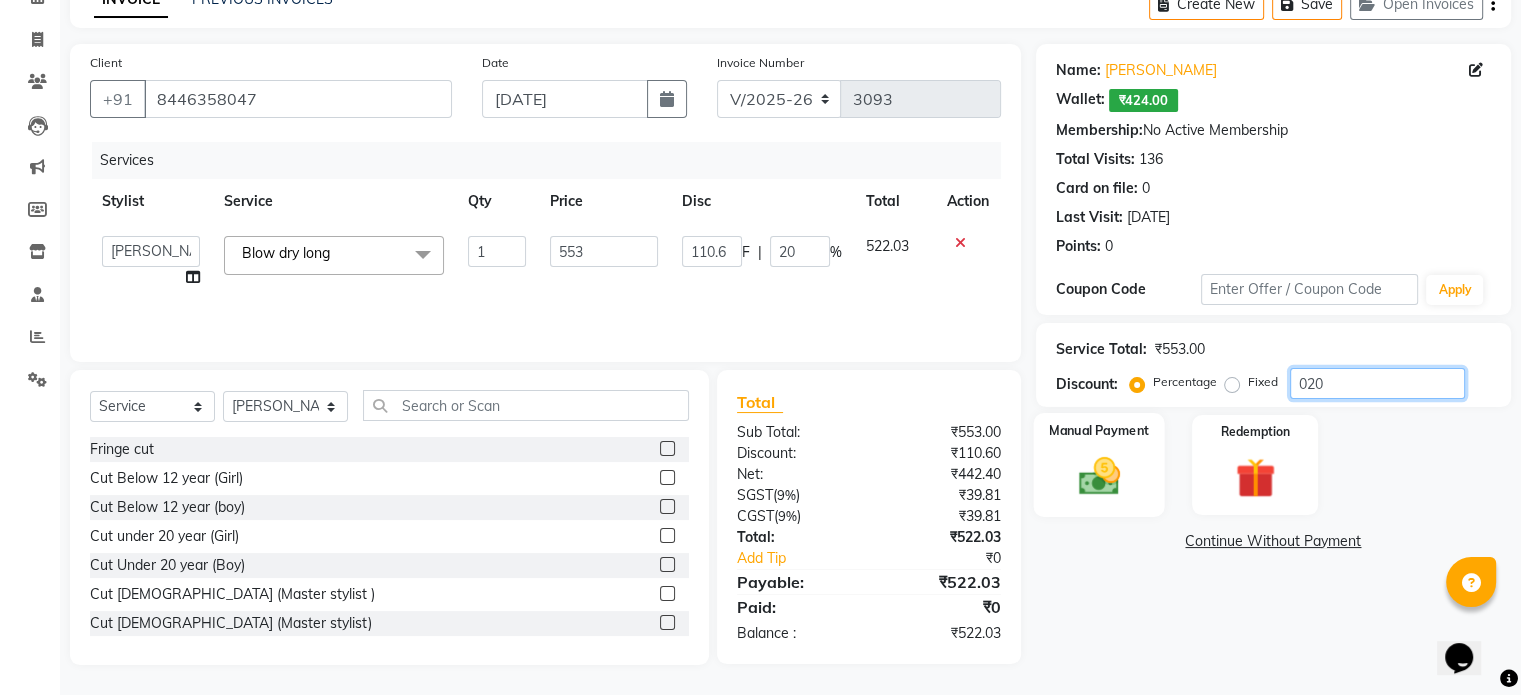 type on "020" 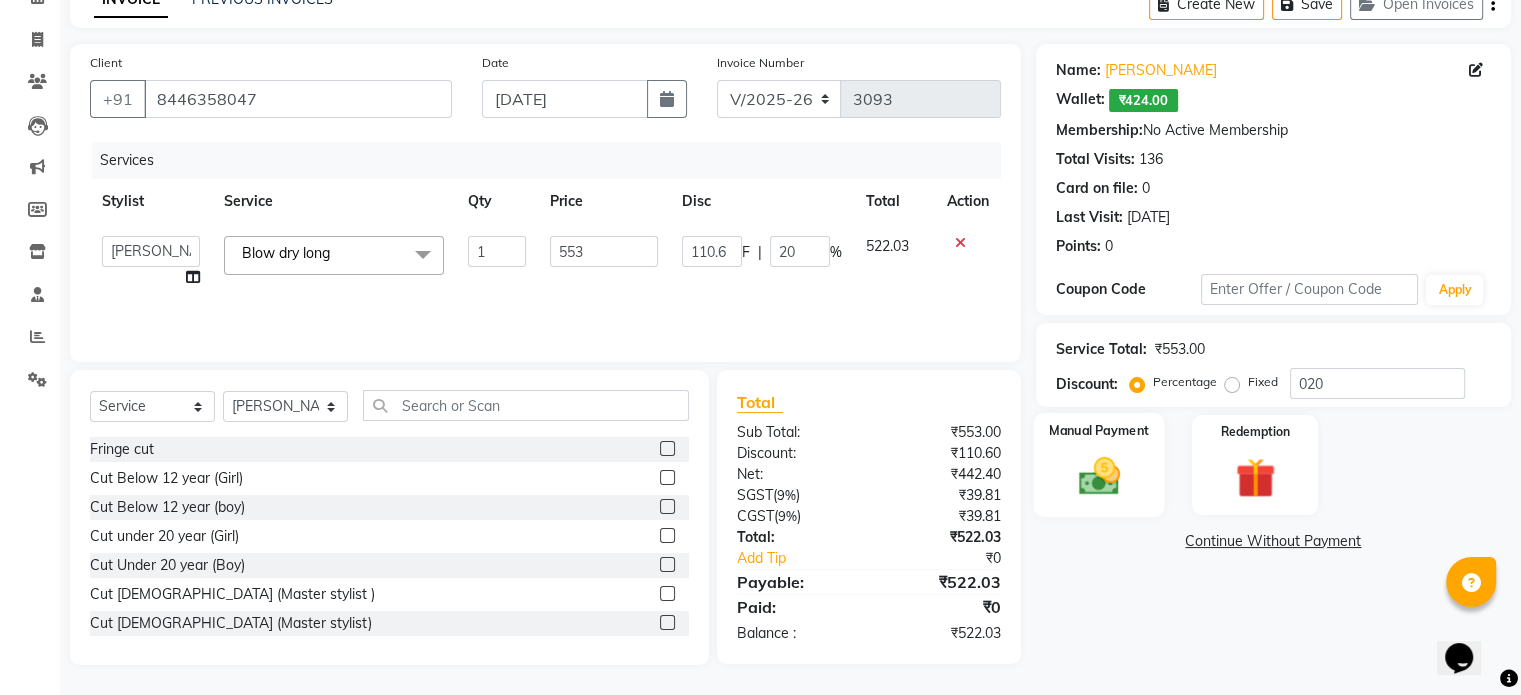 click on "Manual Payment" 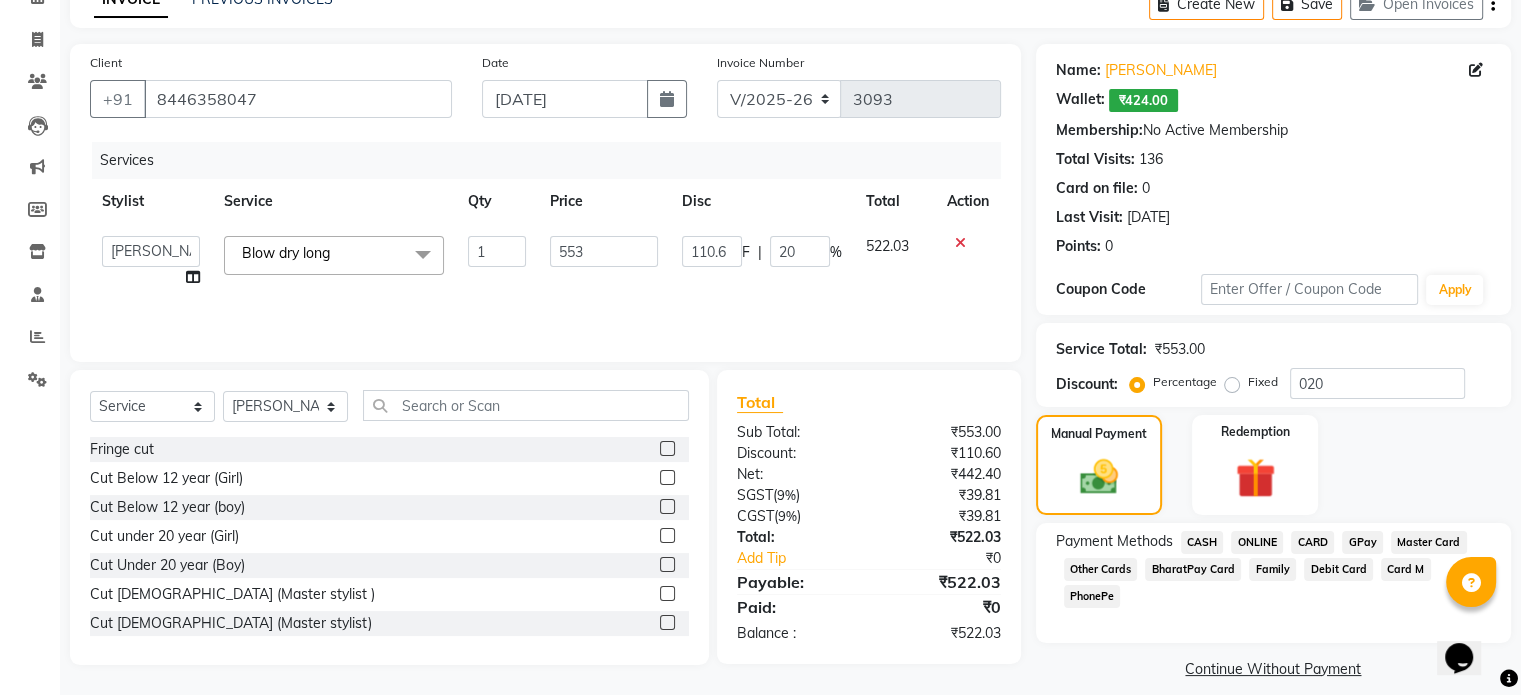 click on "ONLINE" 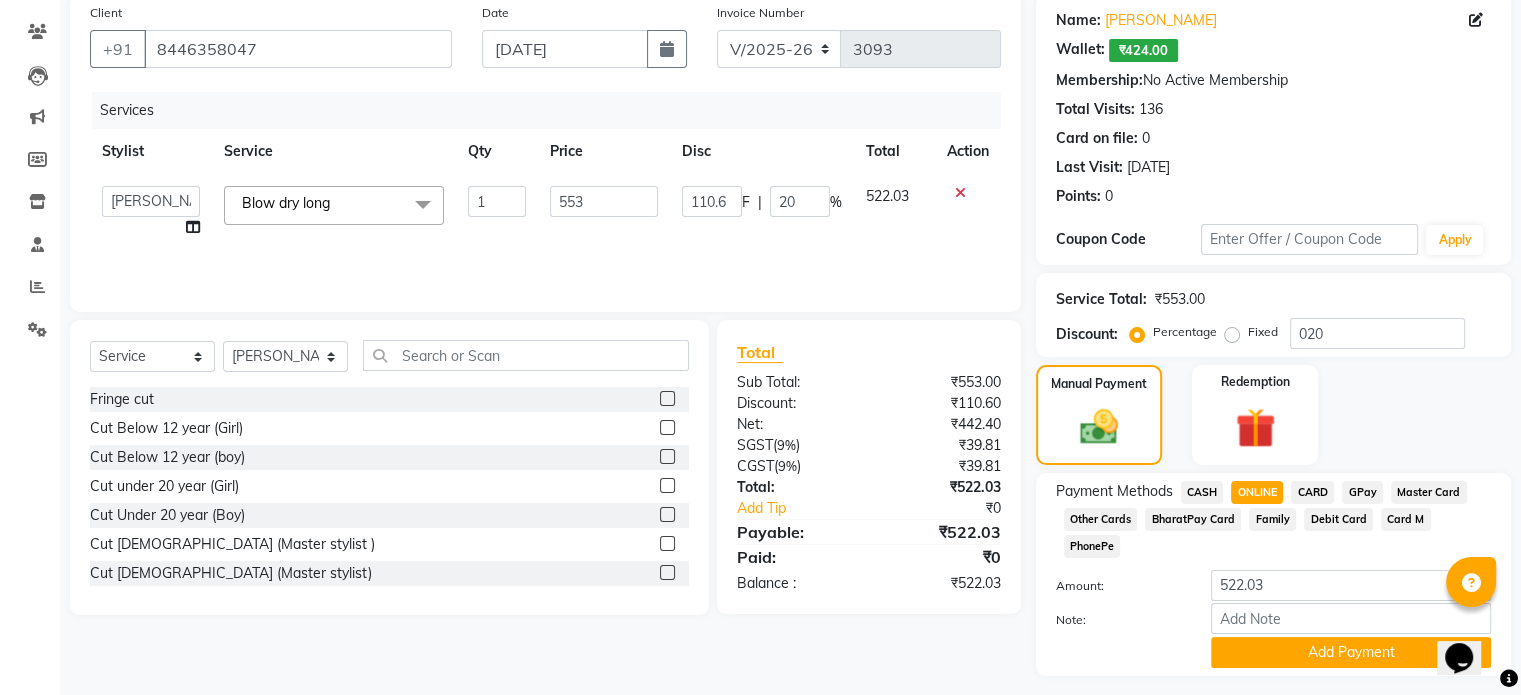 scroll, scrollTop: 183, scrollLeft: 0, axis: vertical 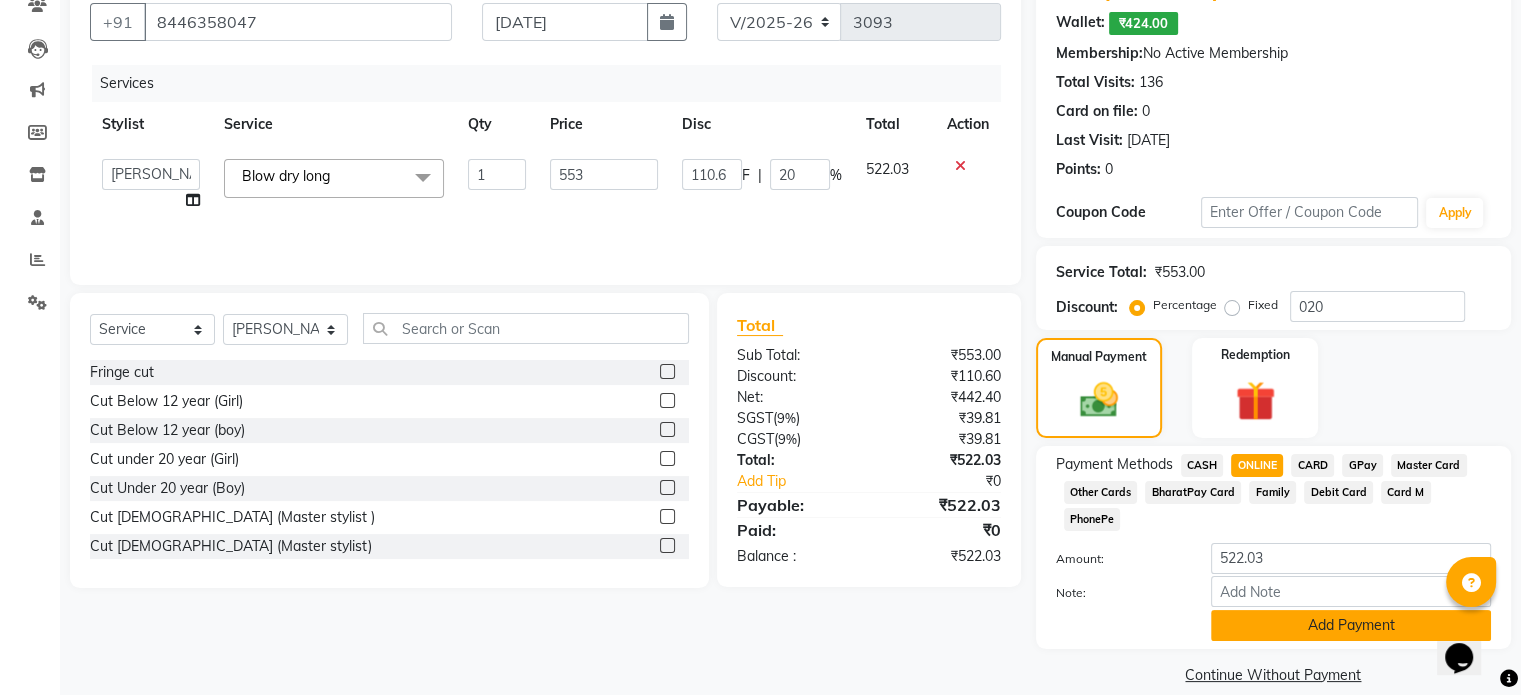 click on "Add Payment" 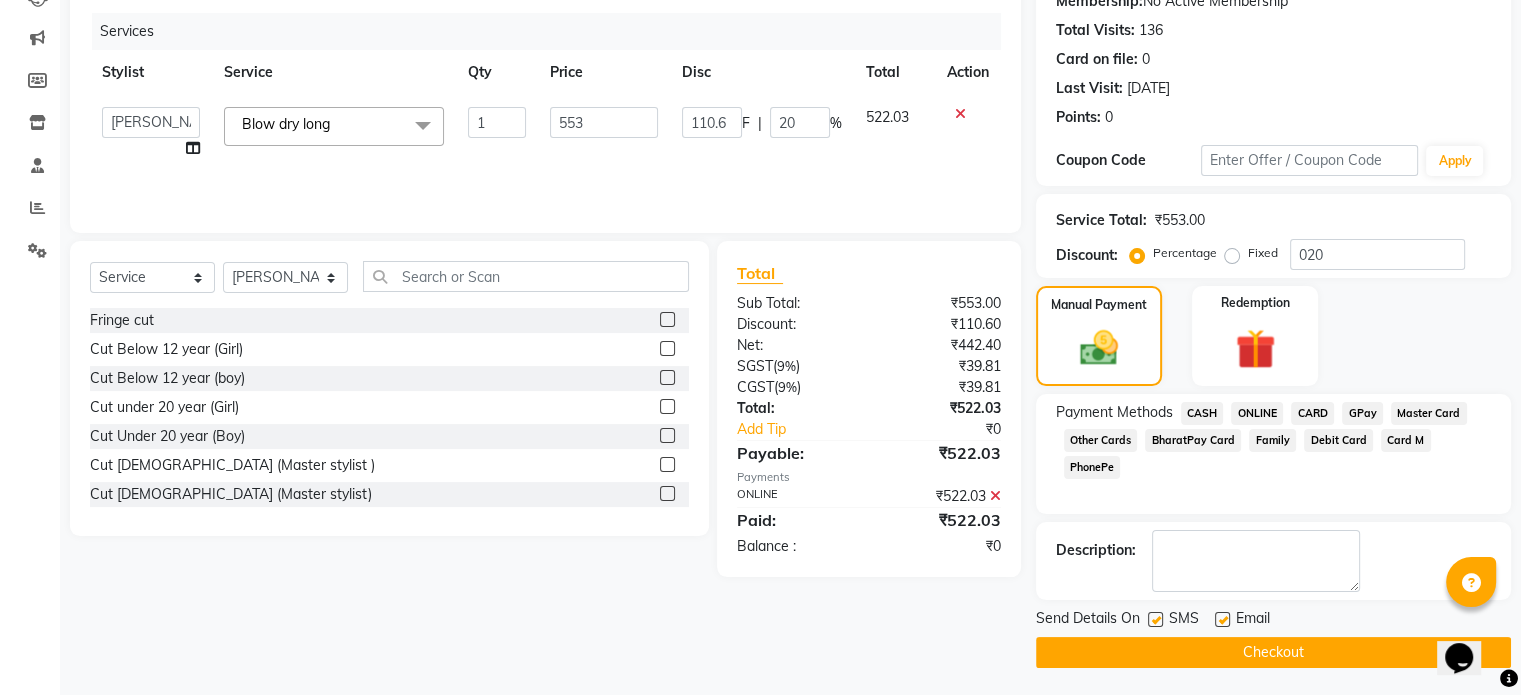 scroll, scrollTop: 236, scrollLeft: 0, axis: vertical 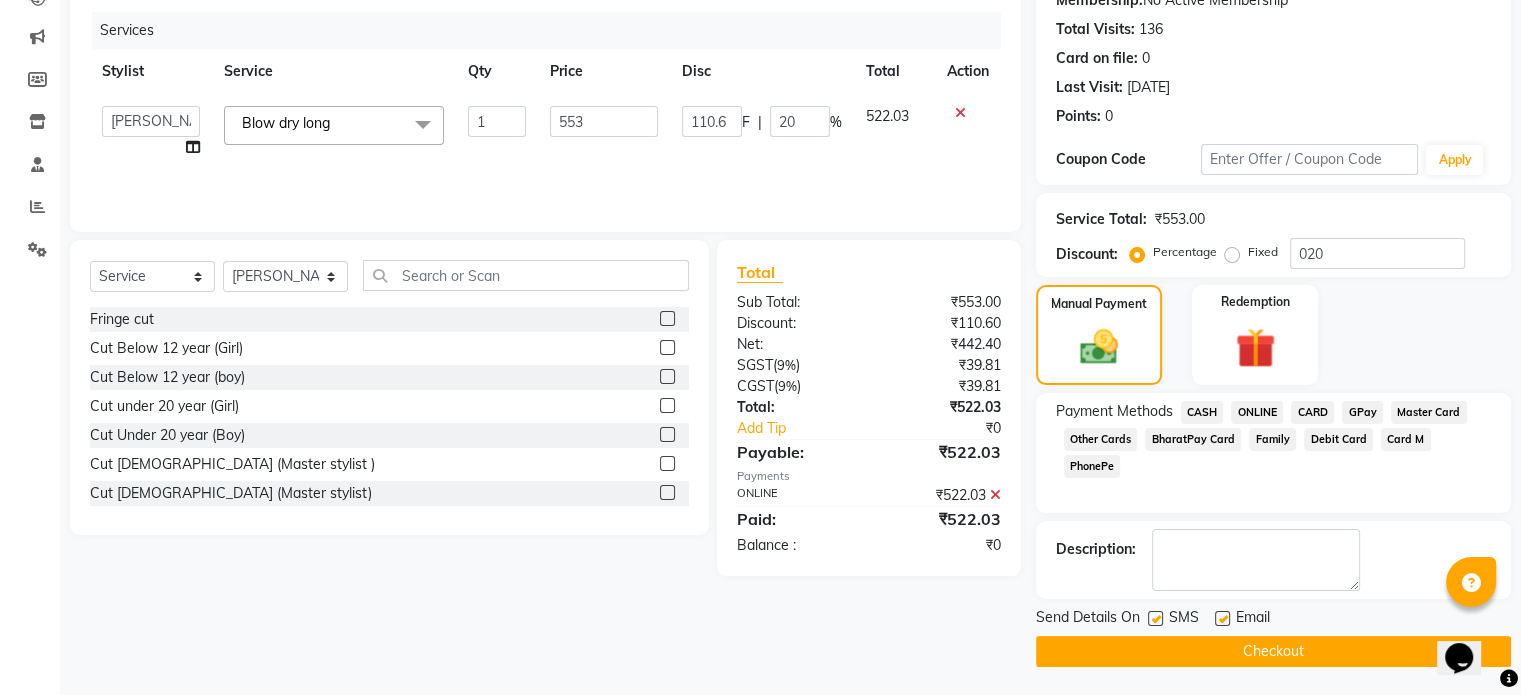 click on "Checkout" 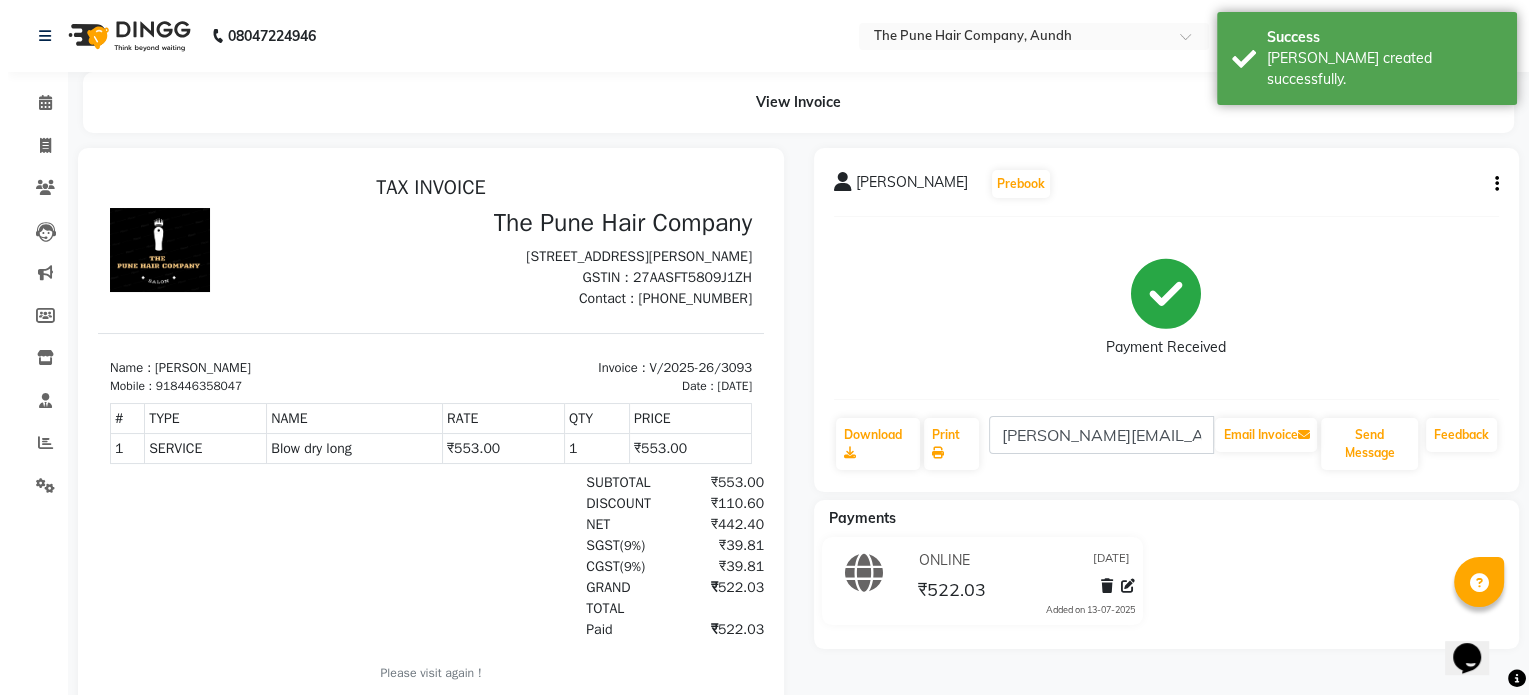 scroll, scrollTop: 0, scrollLeft: 0, axis: both 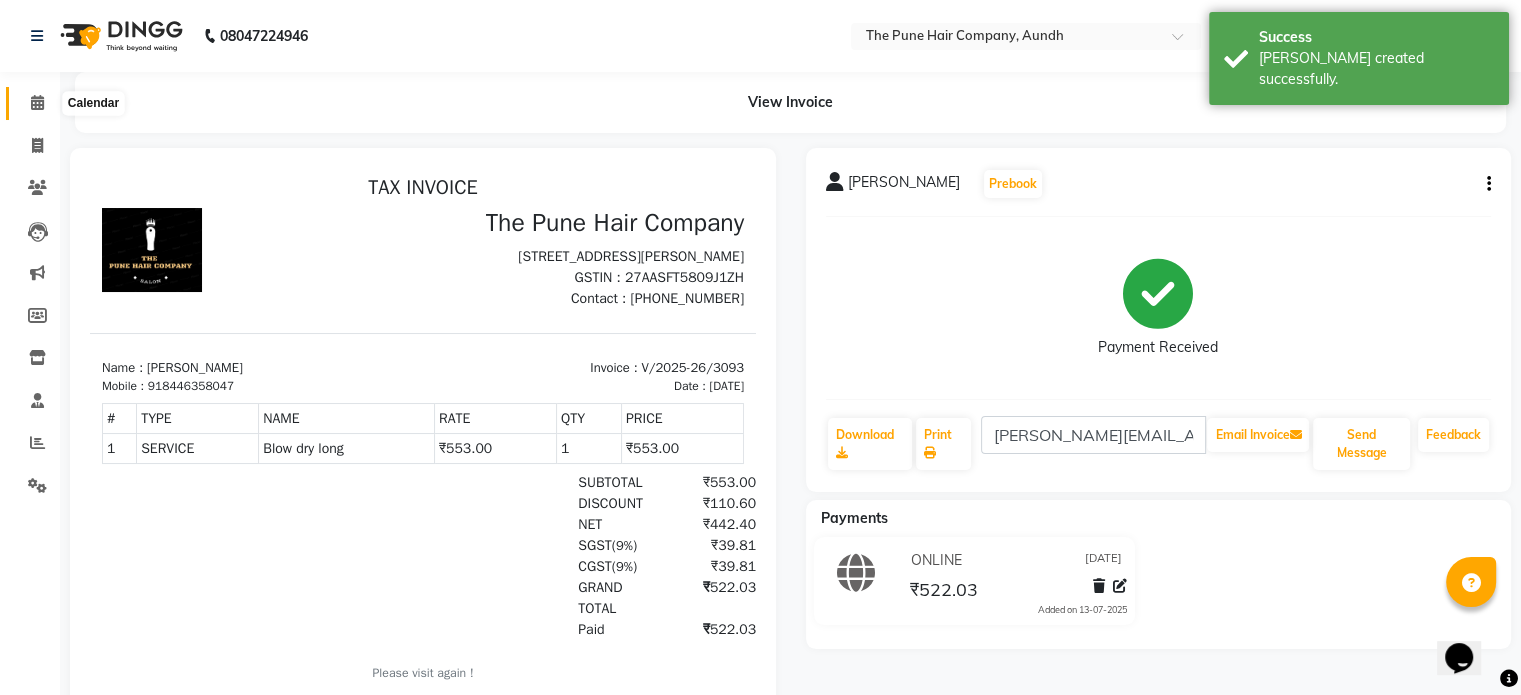 click 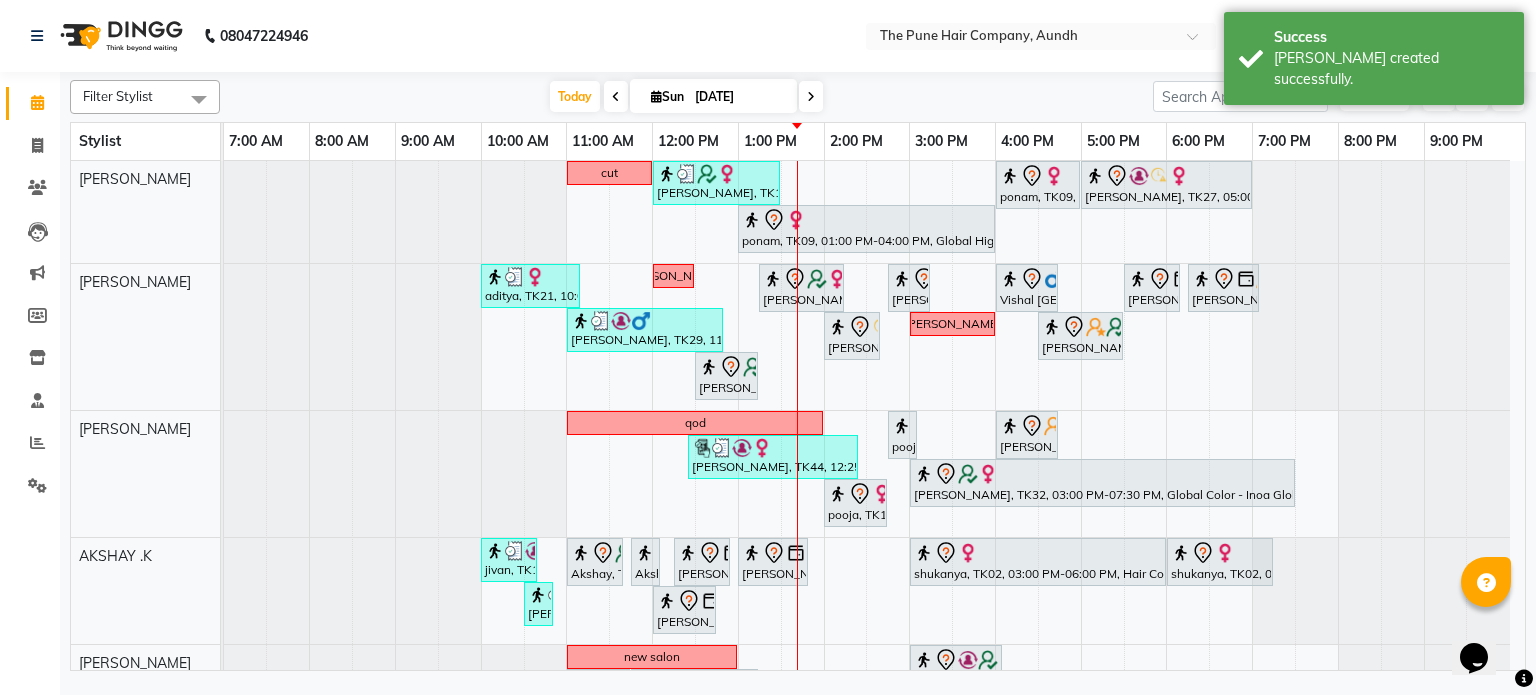 click on "[DATE]" at bounding box center (739, 97) 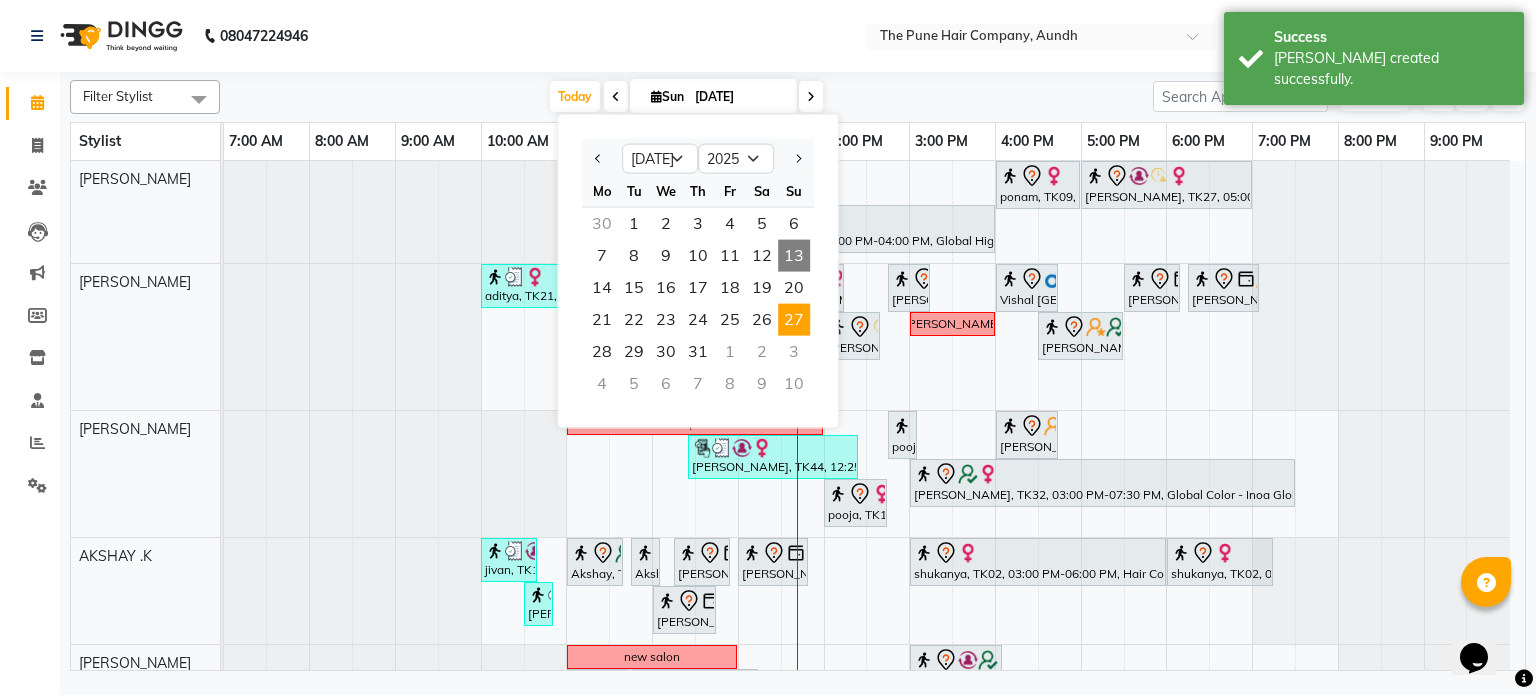 click on "27" at bounding box center [794, 320] 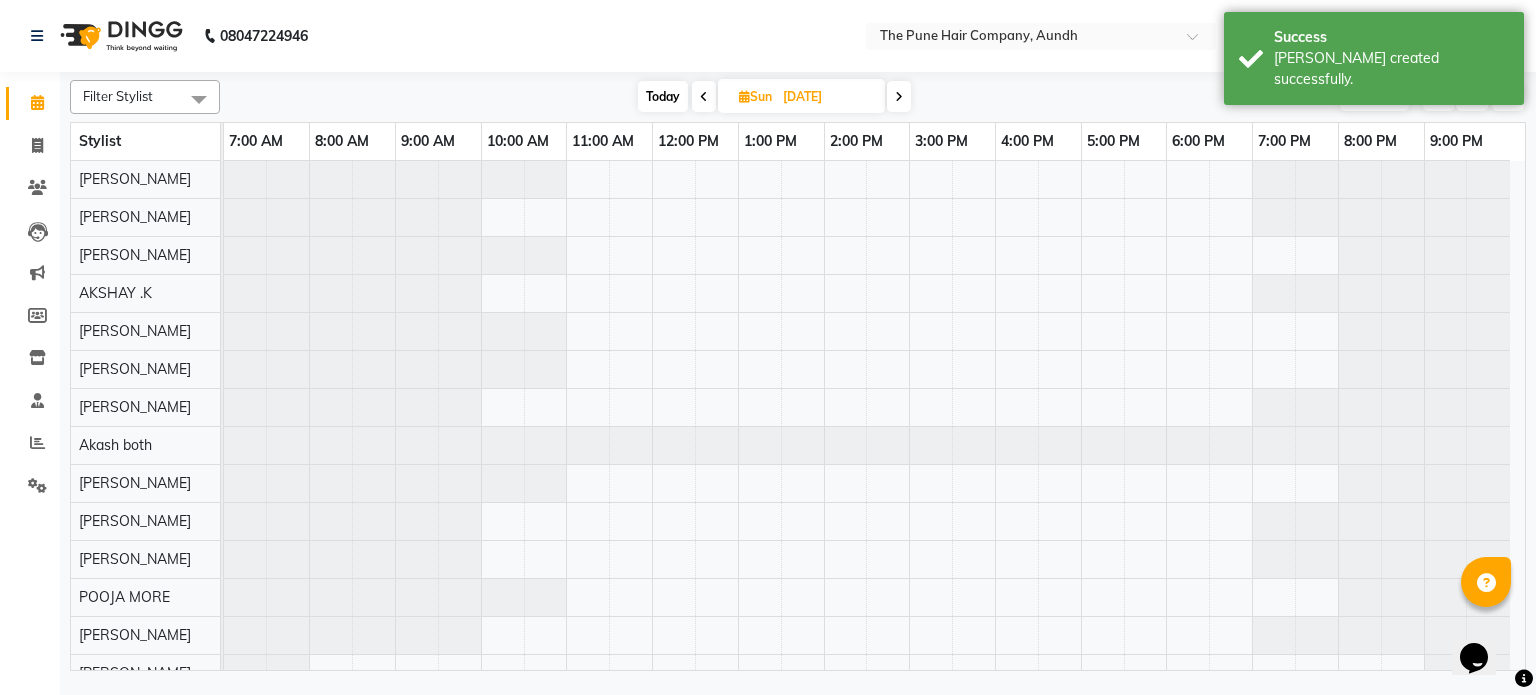 scroll, scrollTop: 7, scrollLeft: 0, axis: vertical 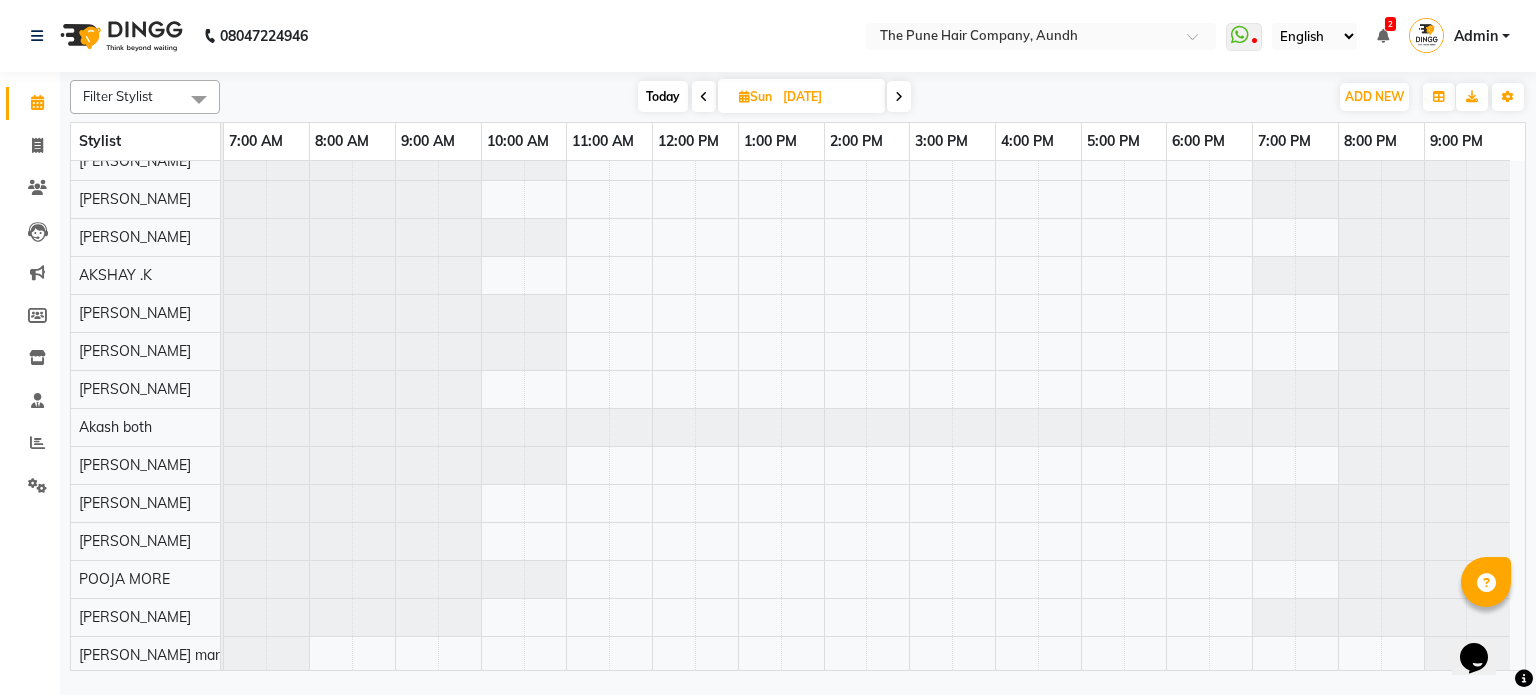 click at bounding box center [899, 97] 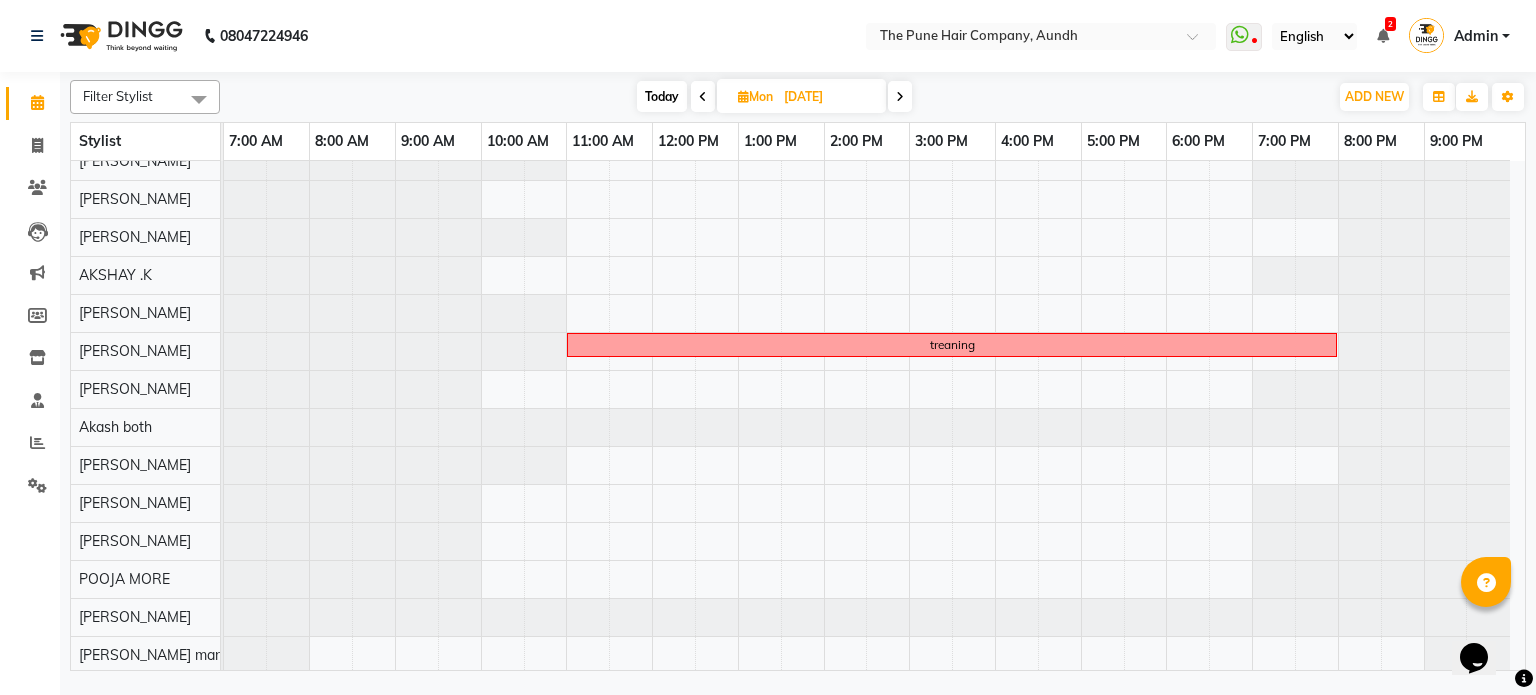 click at bounding box center (703, 96) 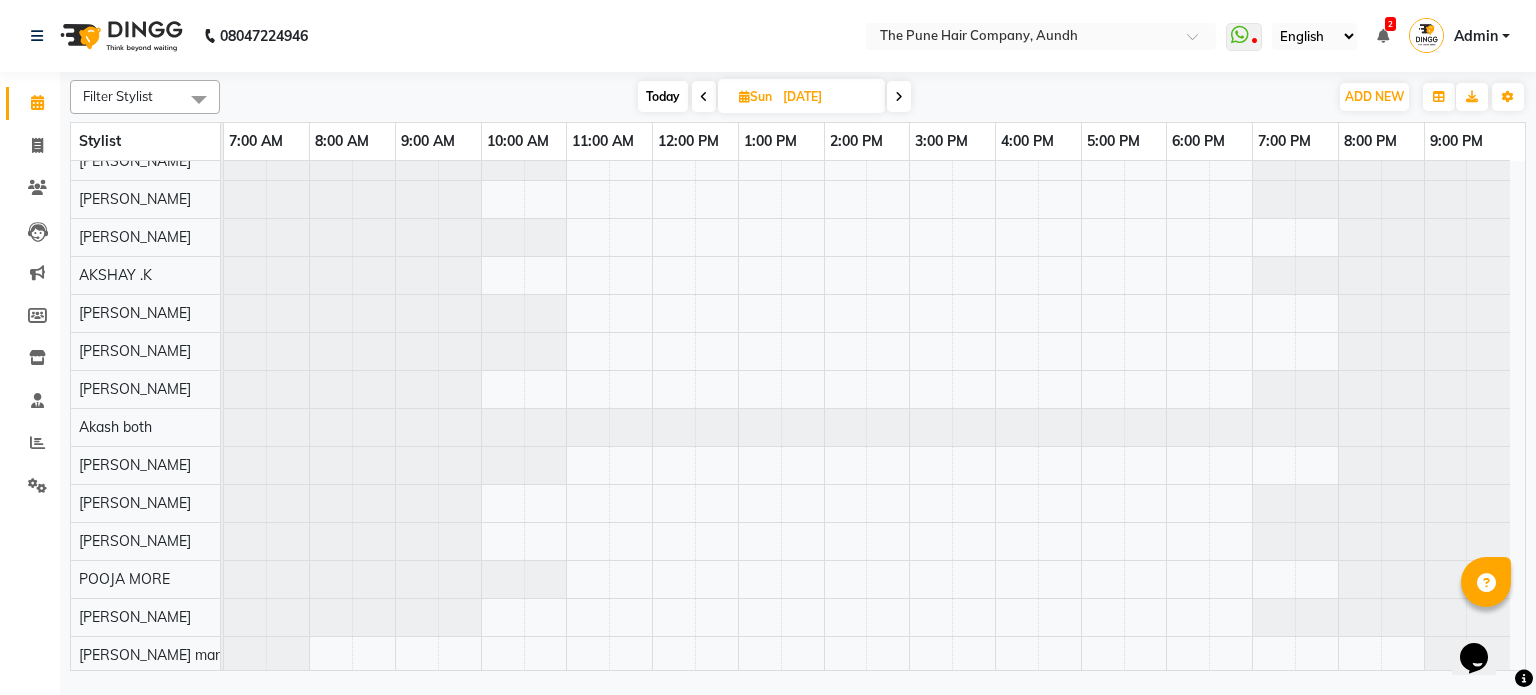 scroll, scrollTop: 0, scrollLeft: 0, axis: both 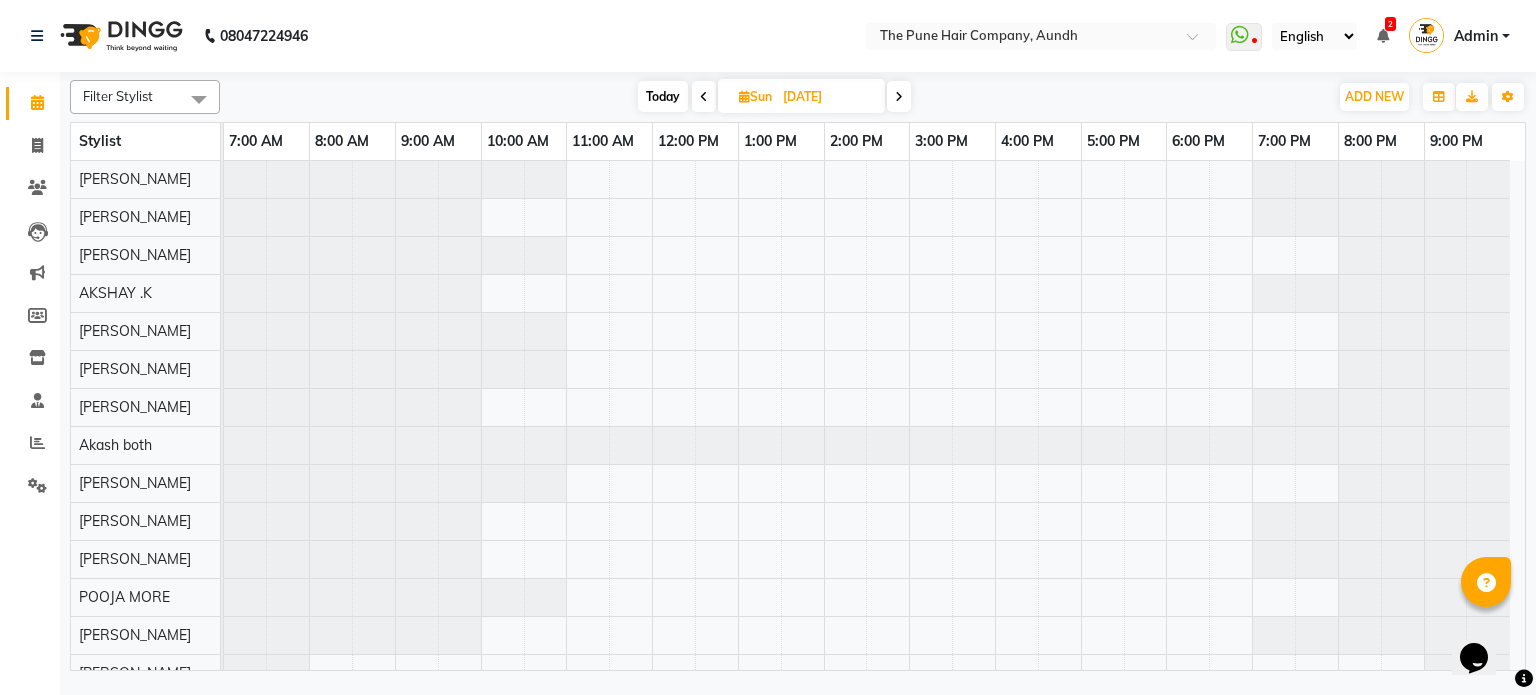 click at bounding box center (874, 426) 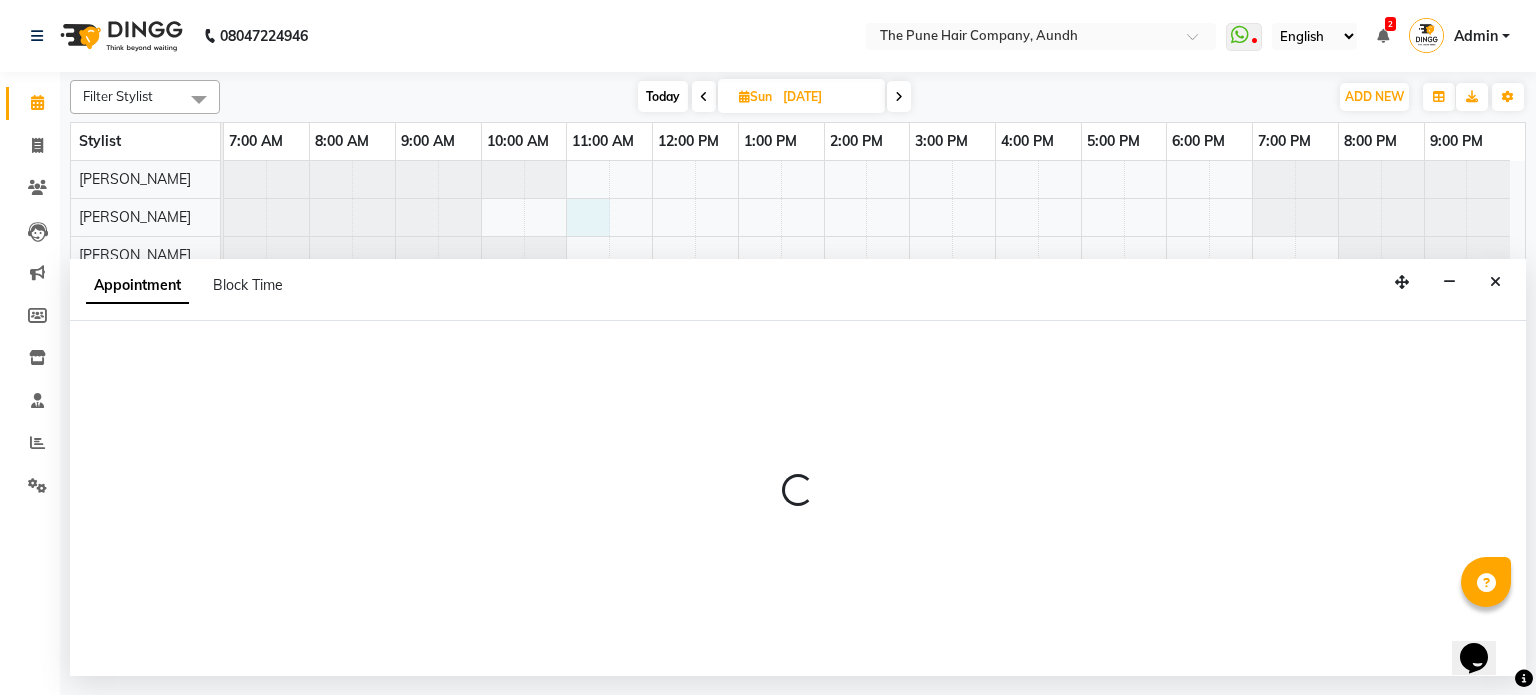 select on "3339" 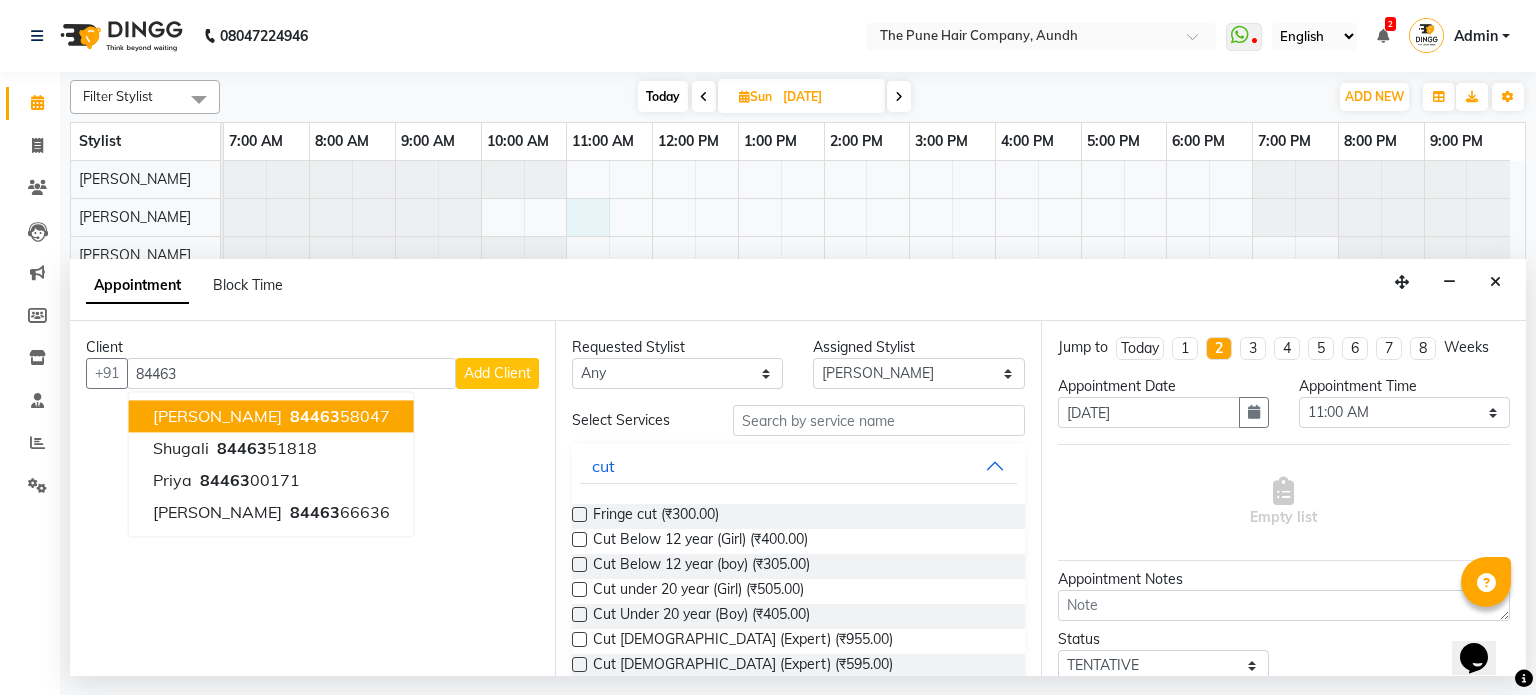 click on "84463 58047" at bounding box center [338, 417] 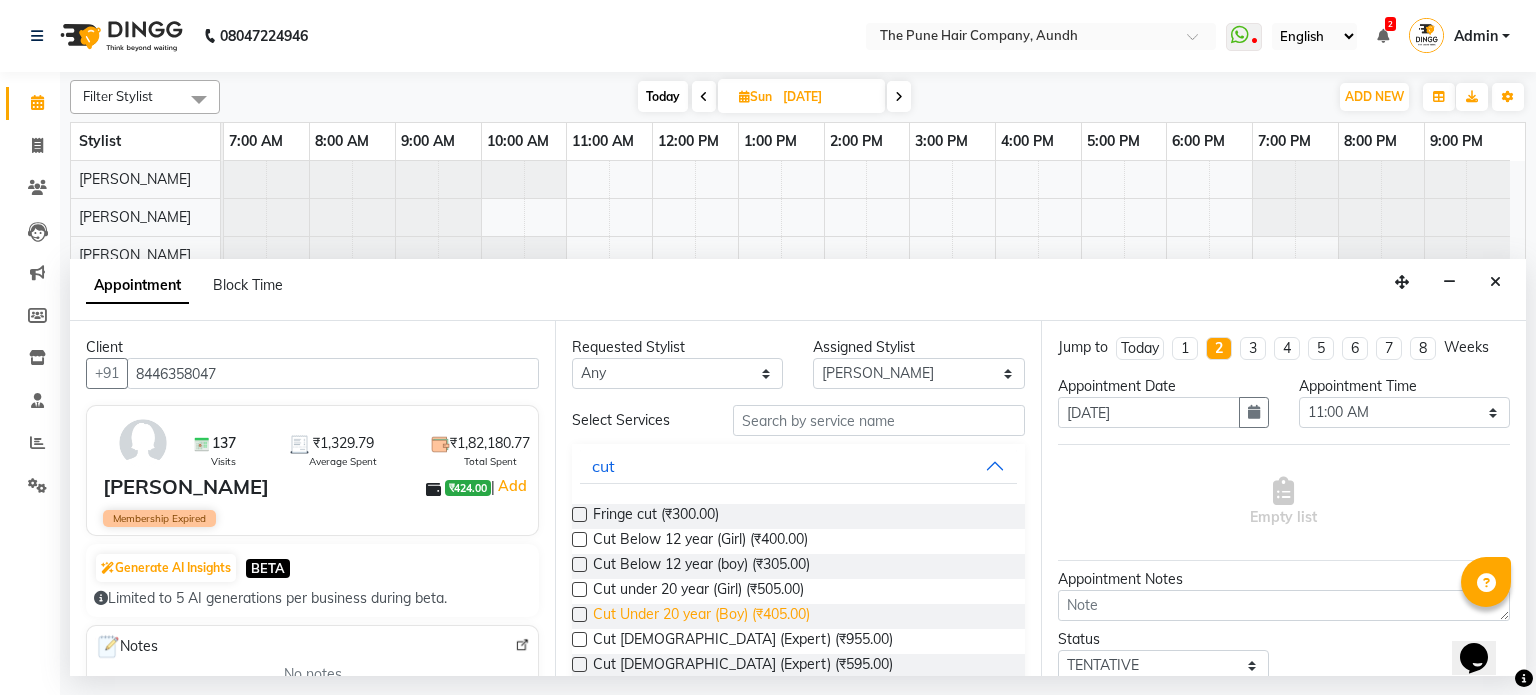 type on "8446358047" 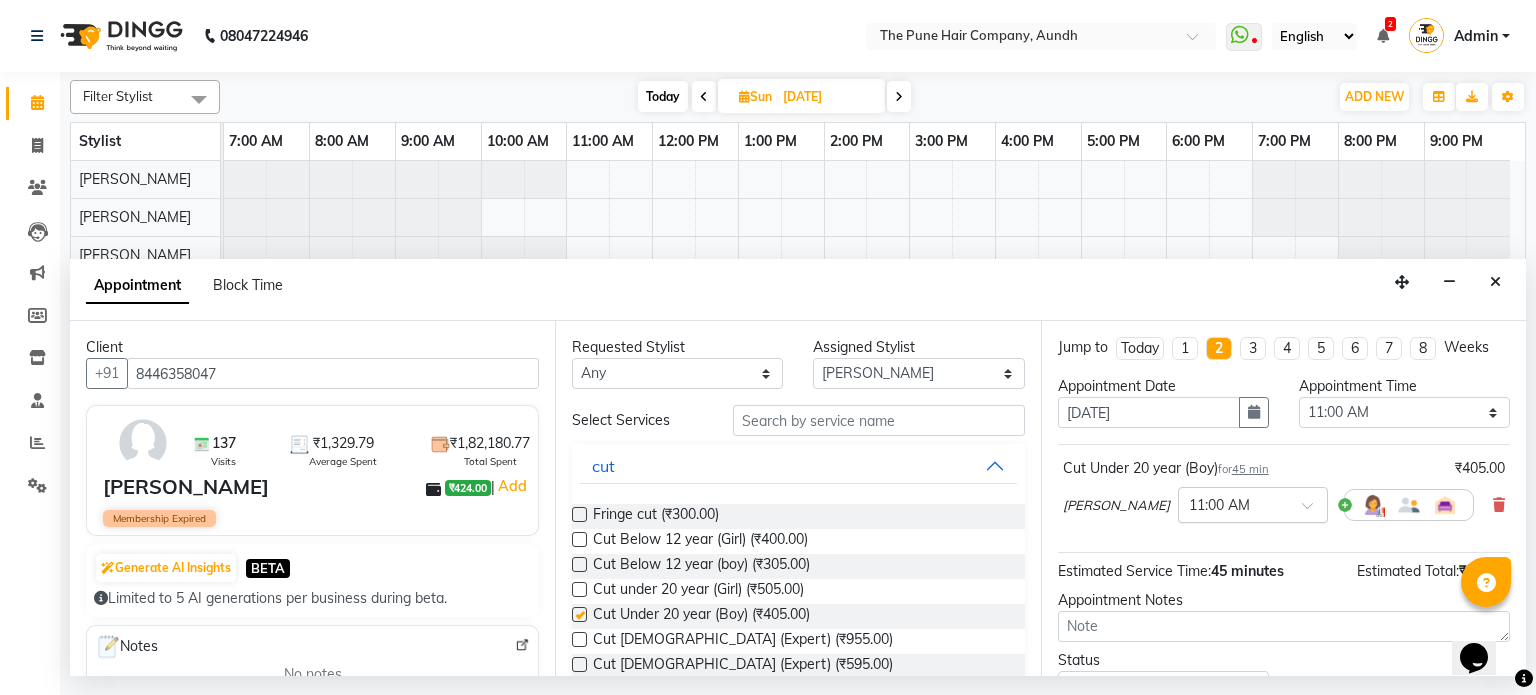 checkbox on "false" 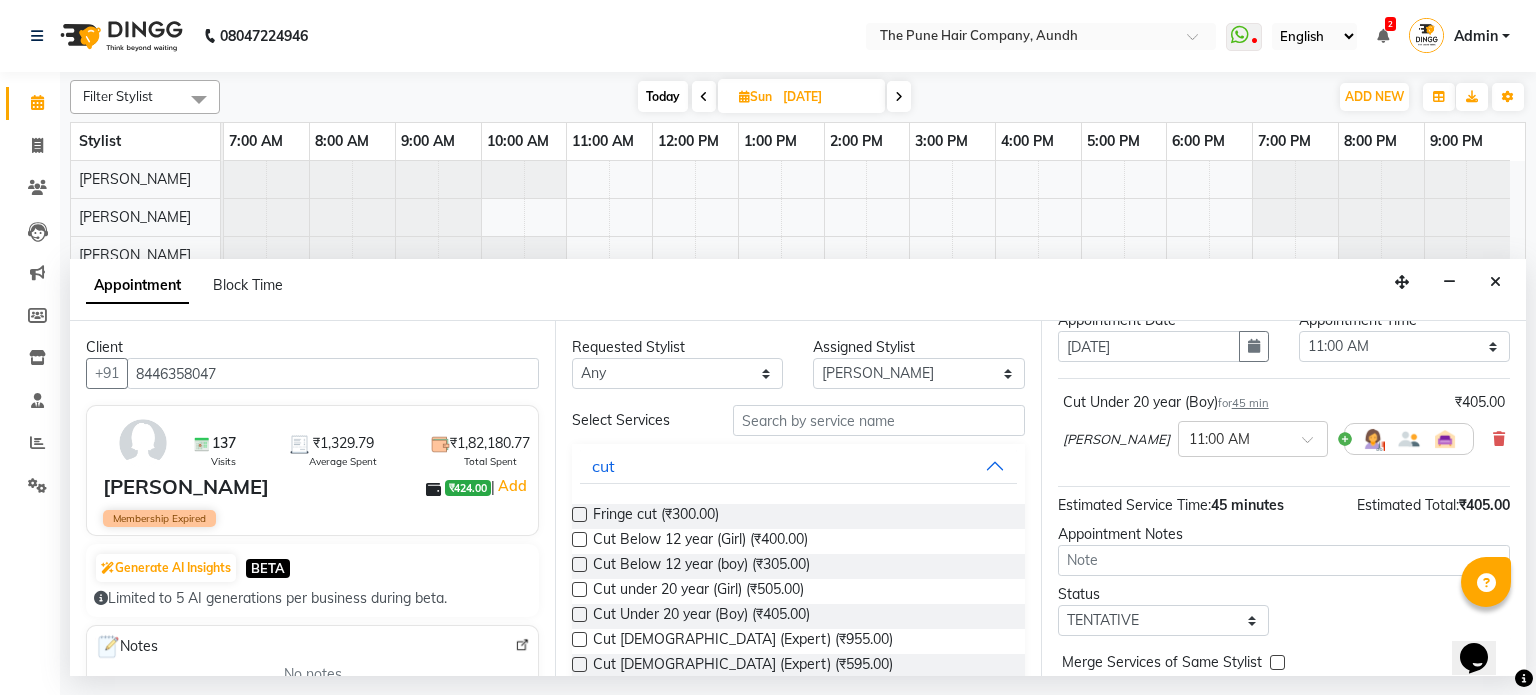 scroll, scrollTop: 151, scrollLeft: 0, axis: vertical 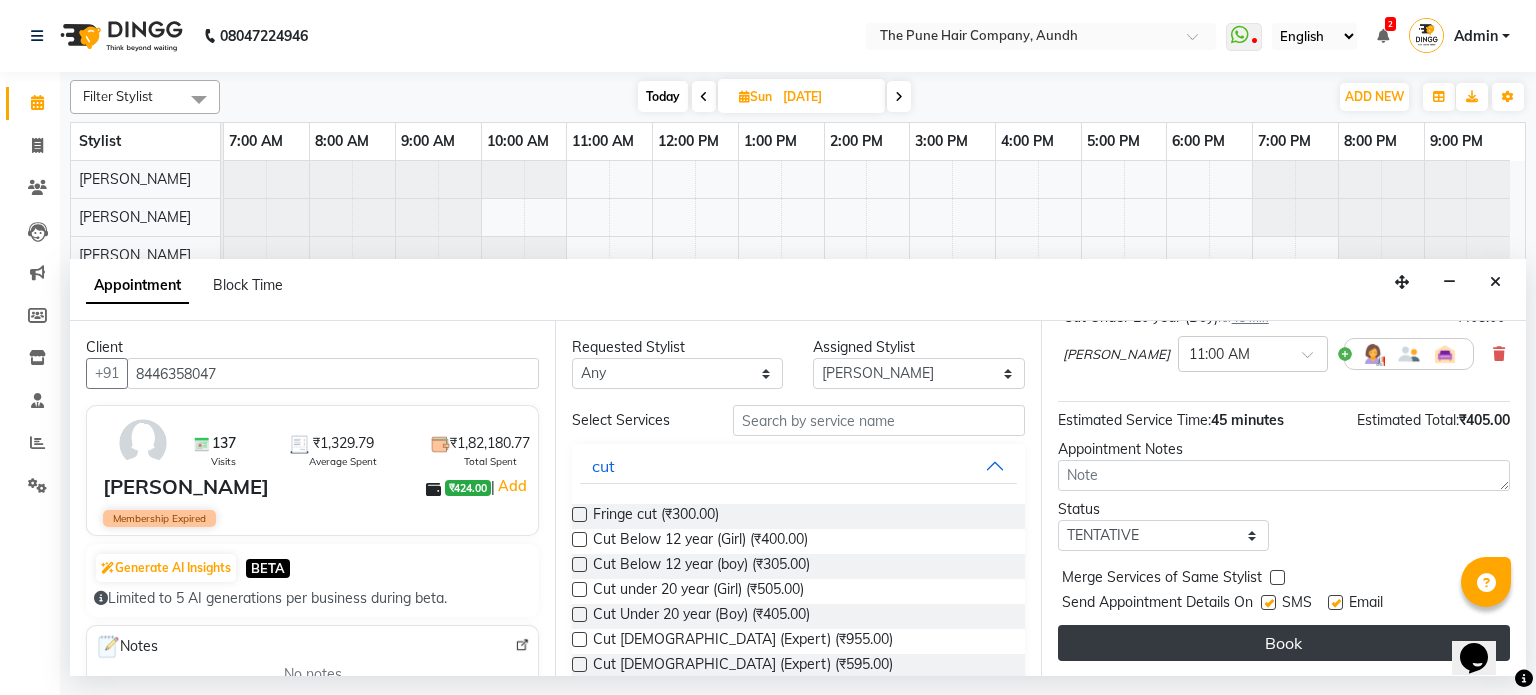 click on "Book" at bounding box center (1284, 643) 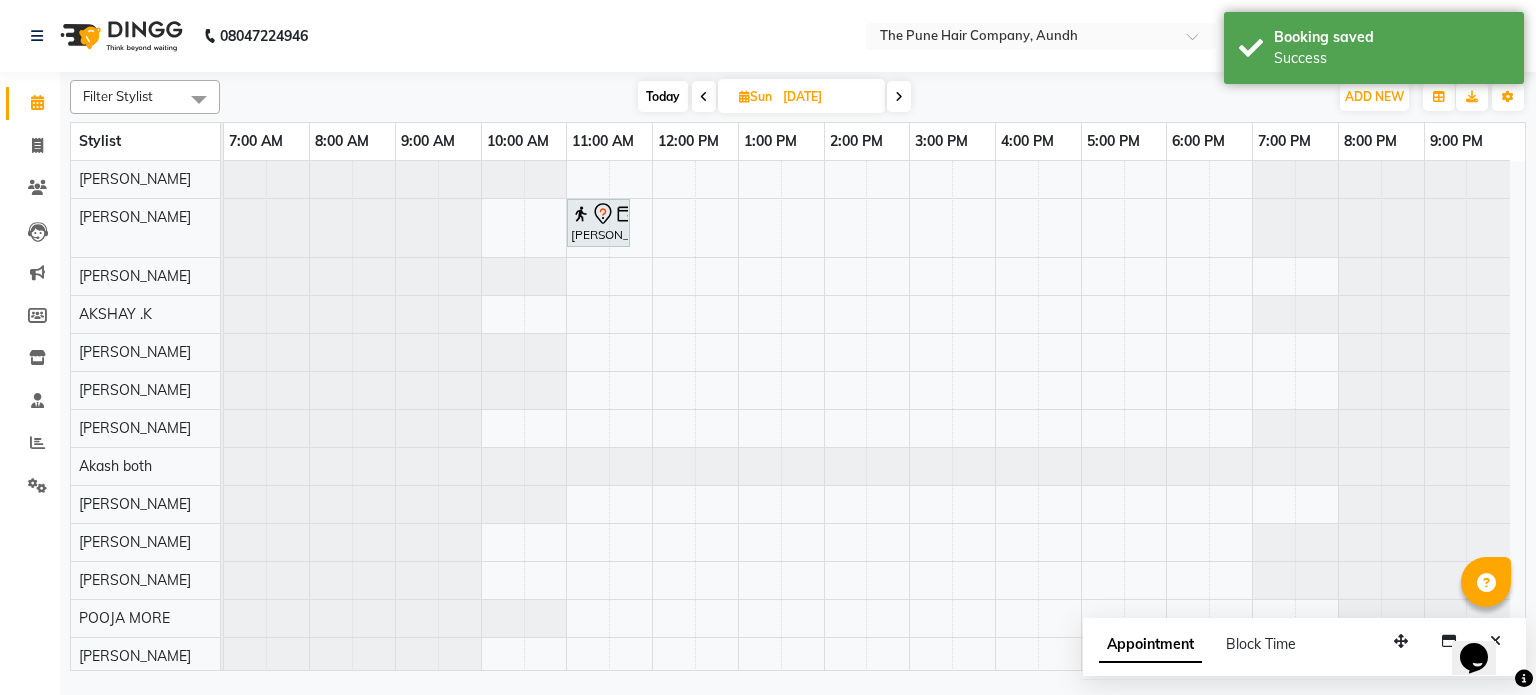 click on "Today" at bounding box center [663, 96] 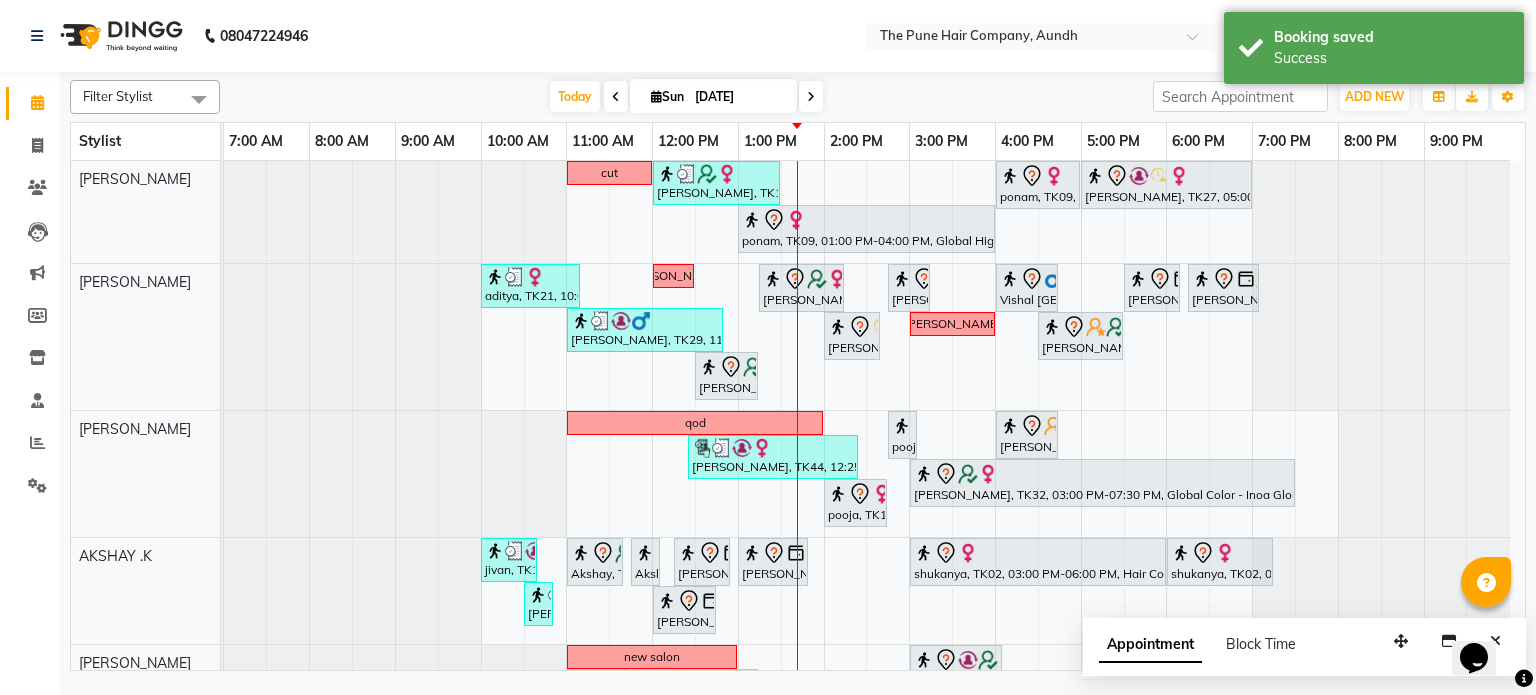 scroll, scrollTop: 96, scrollLeft: 0, axis: vertical 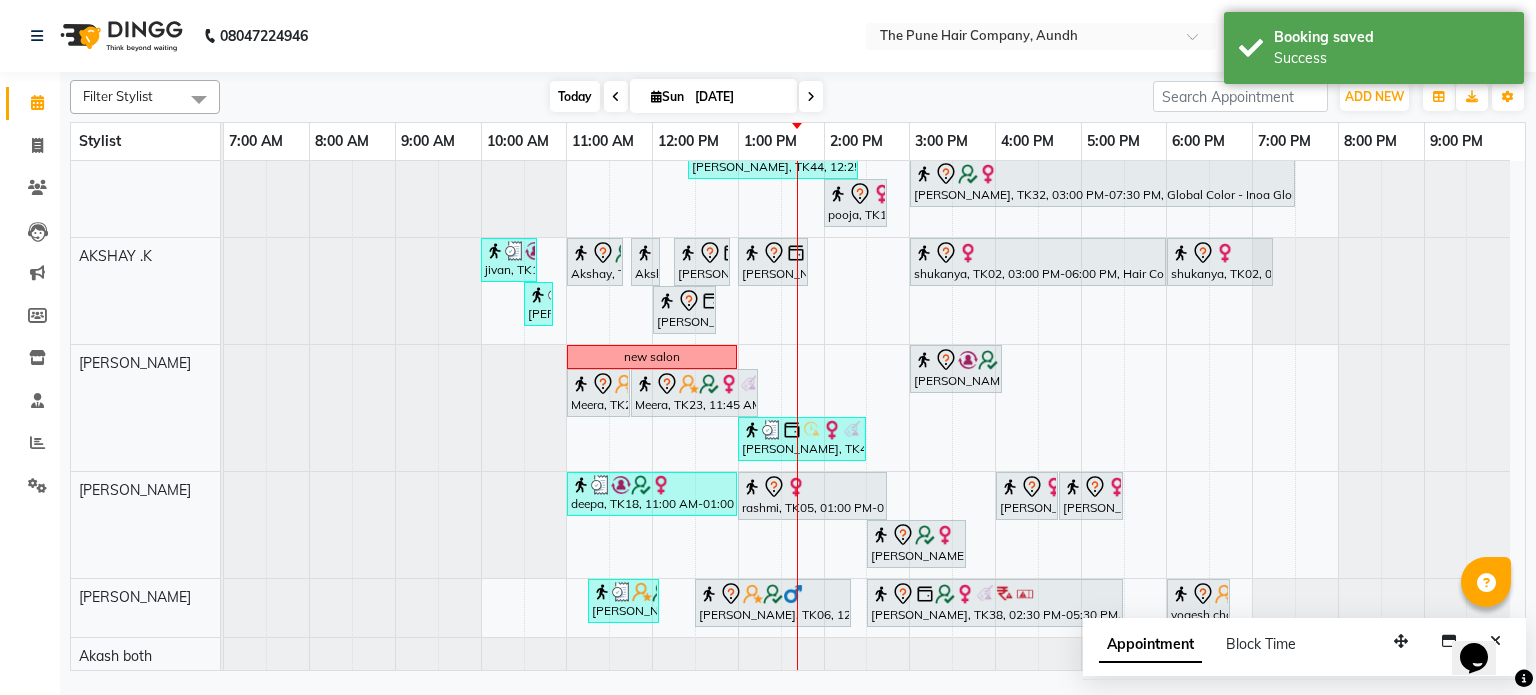 click on "Today" at bounding box center (575, 96) 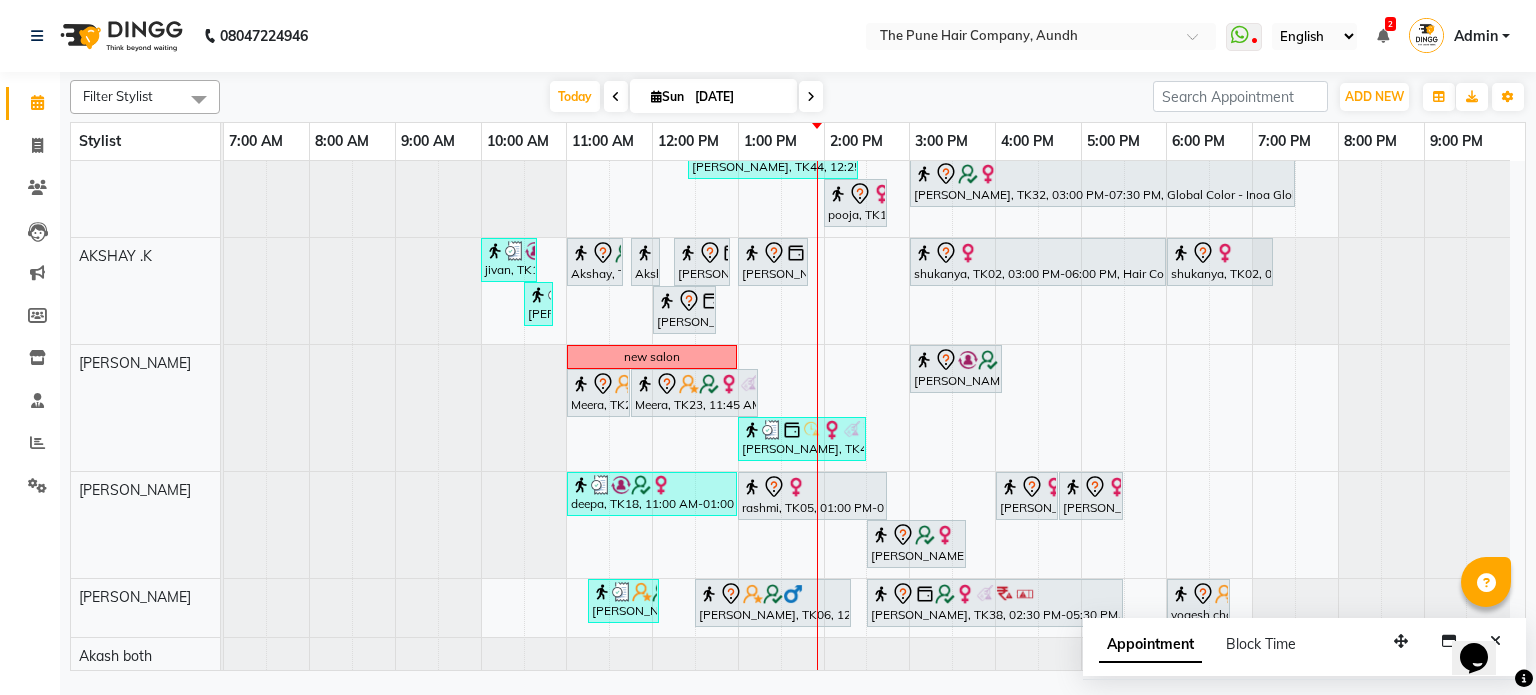 scroll, scrollTop: 374, scrollLeft: 0, axis: vertical 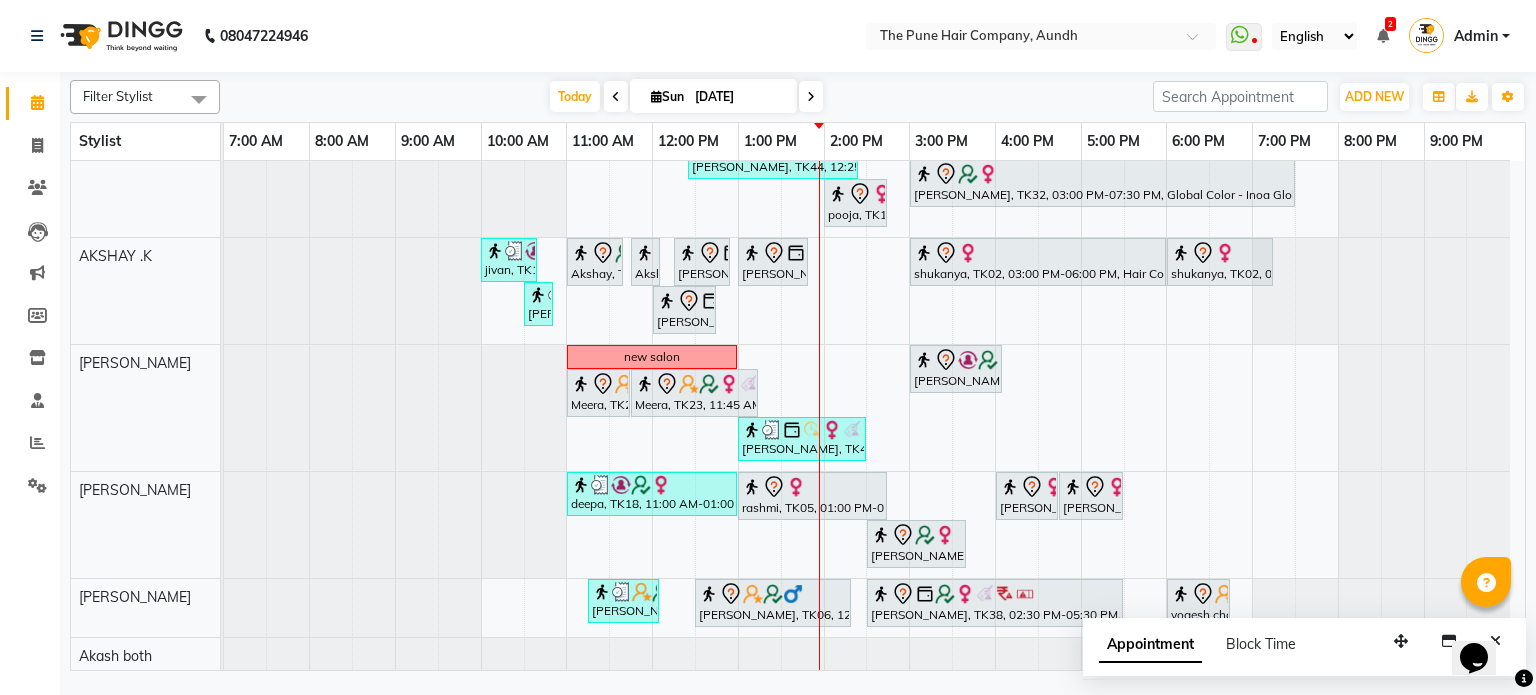 click on "Today  Sun 13-07-2025" at bounding box center [686, 97] 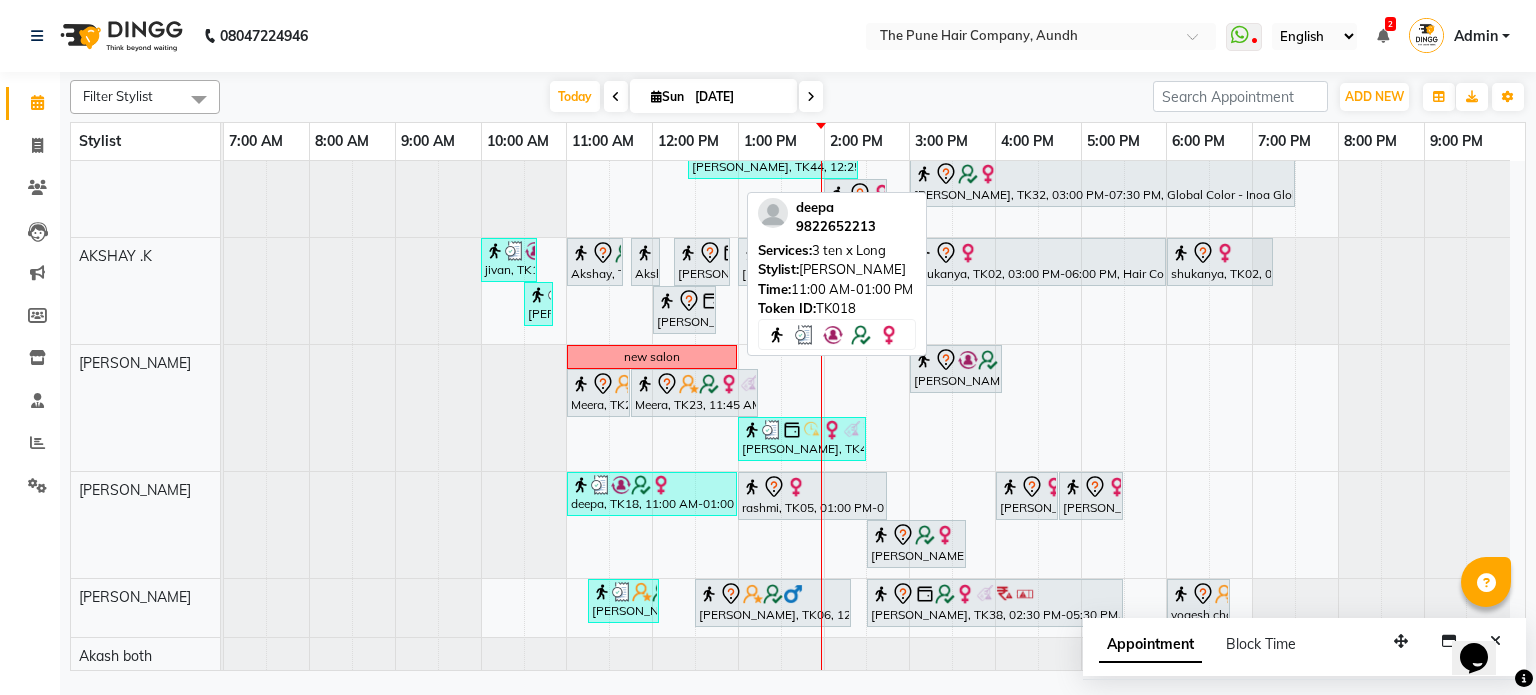 scroll, scrollTop: 791, scrollLeft: 0, axis: vertical 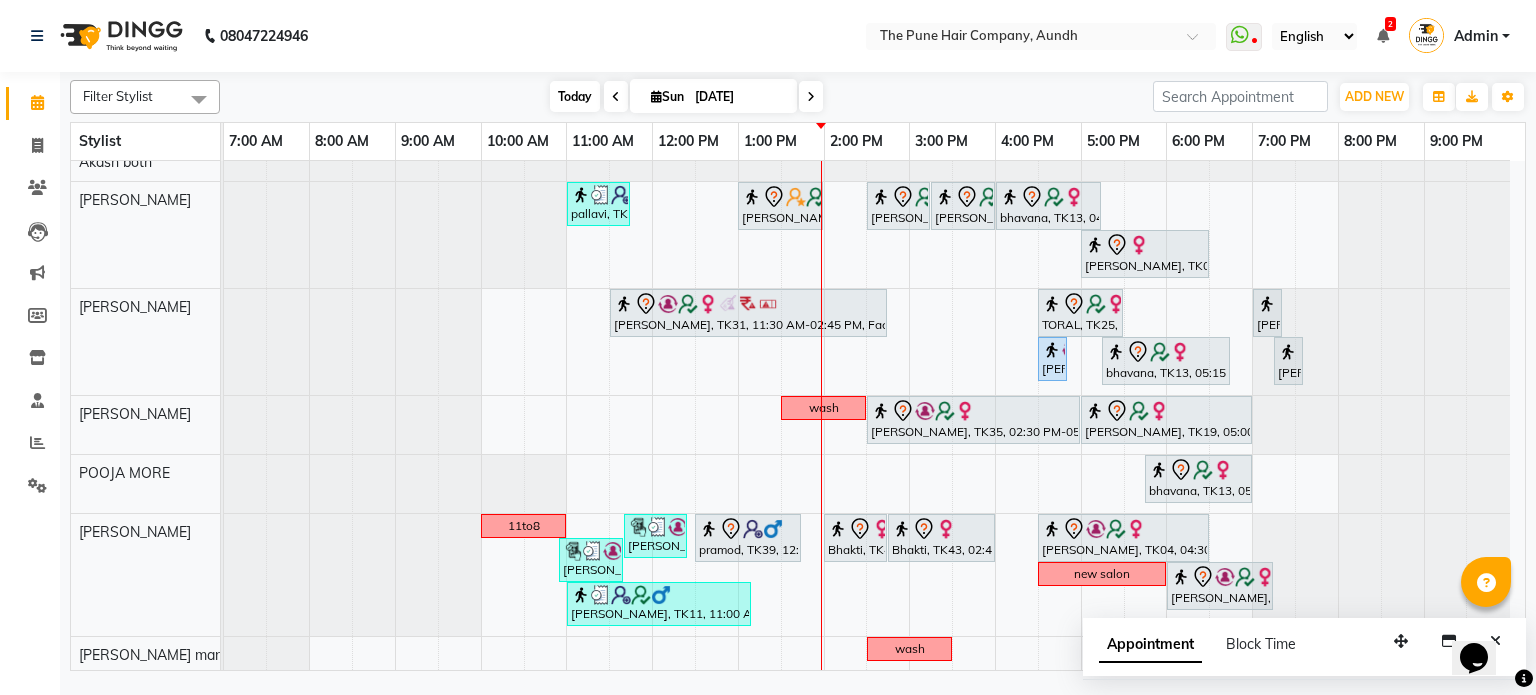 click on "Today" at bounding box center (575, 96) 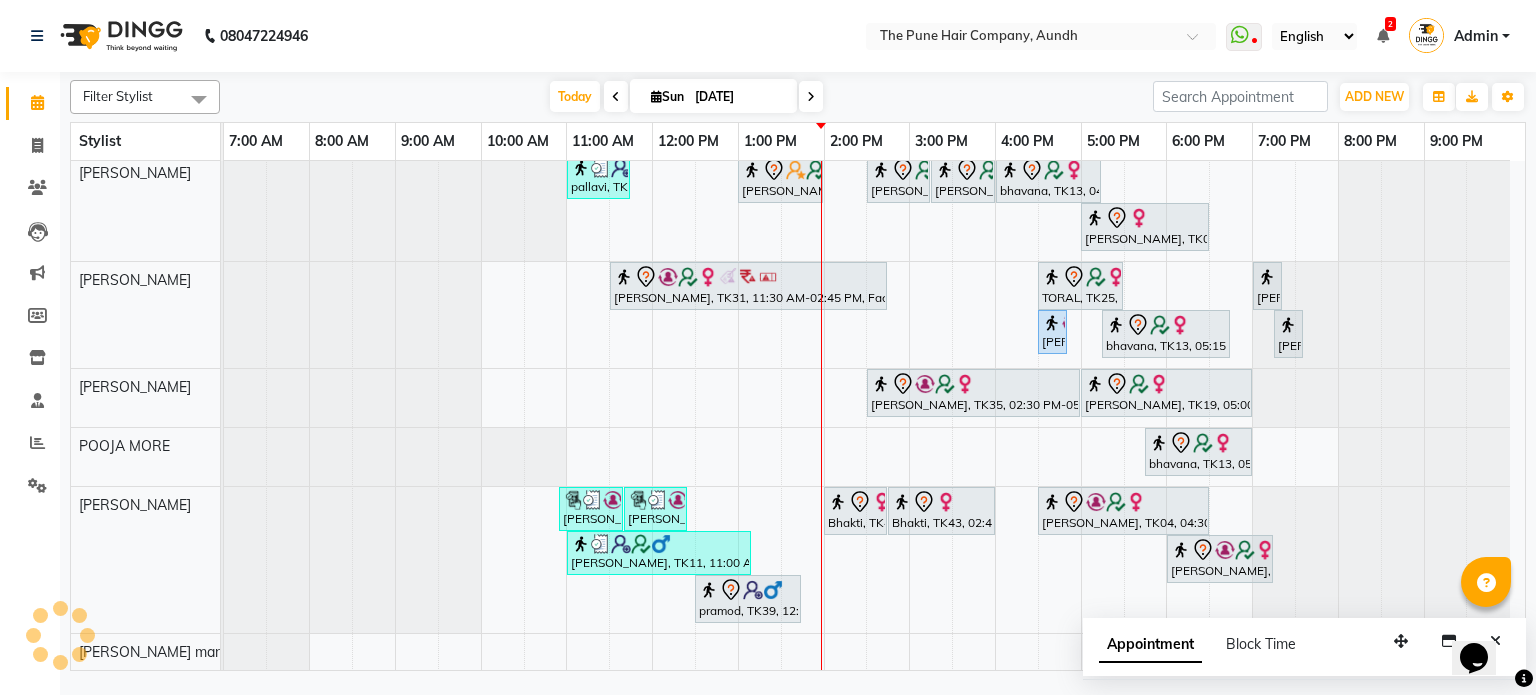 scroll, scrollTop: 730, scrollLeft: 0, axis: vertical 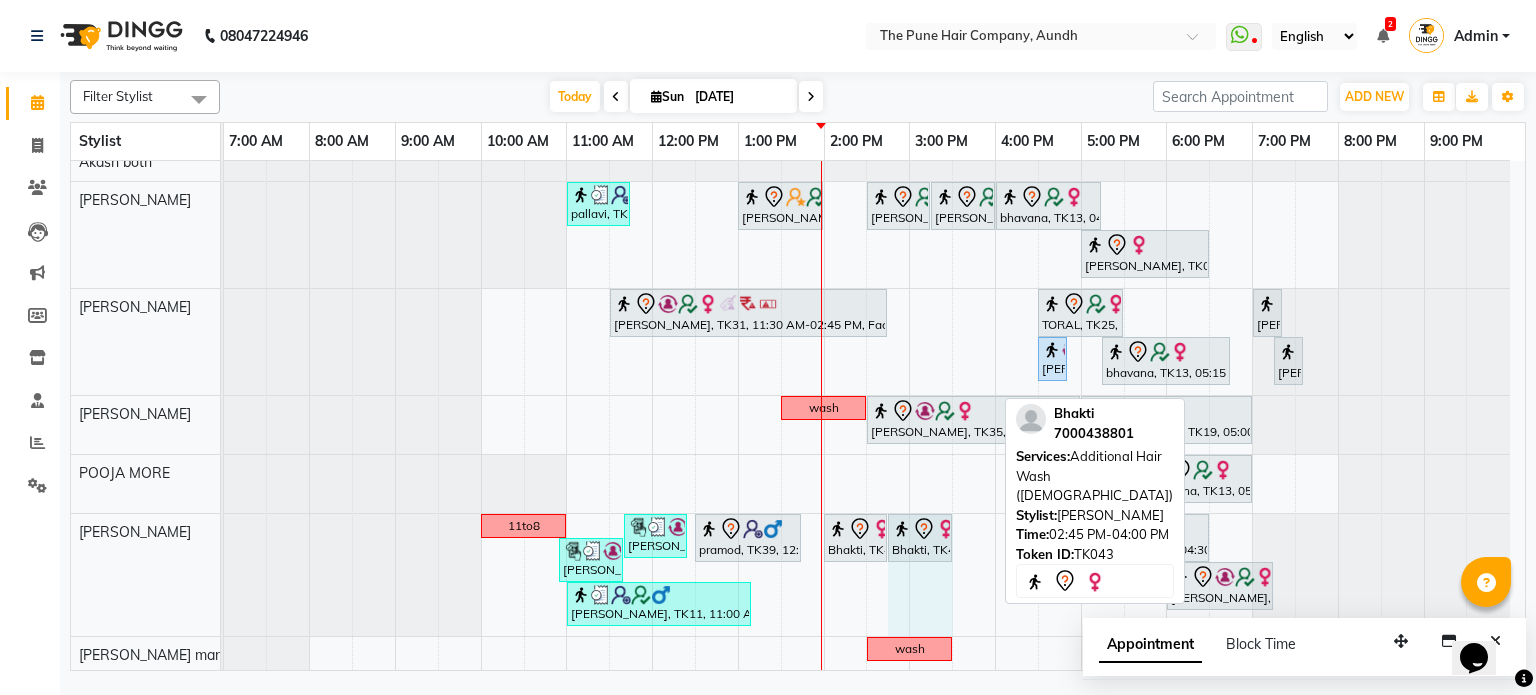 click on "11to8      surekha shinde, TK44, 11:40 AM-12:25 PM, Blow dry medium              pramod, TK39, 12:30 PM-01:45 PM, Cut Male (Master stylist)             Bhakti, TK43, 02:00 PM-02:45 PM, Cut Female (Master stylist )             Bhakti, TK43, 02:45 PM-04:00 PM,  Additional Hair Wash (Female)             Shurti Bhonkar, TK04, 04:30 PM-06:30 PM, Hair Color Inoa - Inoa Touchup 2 Inch     surekha shinde, TK44, 10:55 AM-11:40 AM, Blow dry medium   new salon              Shurti Bhonkar, TK04, 06:00 PM-07:15 PM, Cut Female (Master stylist )     kaustubh girme, TK11, 11:00 AM-01:10 PM, Cut Male (Master stylist), Shaving,Scalp detox (male)             Bhakti, TK43, 02:45 PM-04:00 PM,  Additional Hair Wash (Female)" at bounding box center [224, 575] 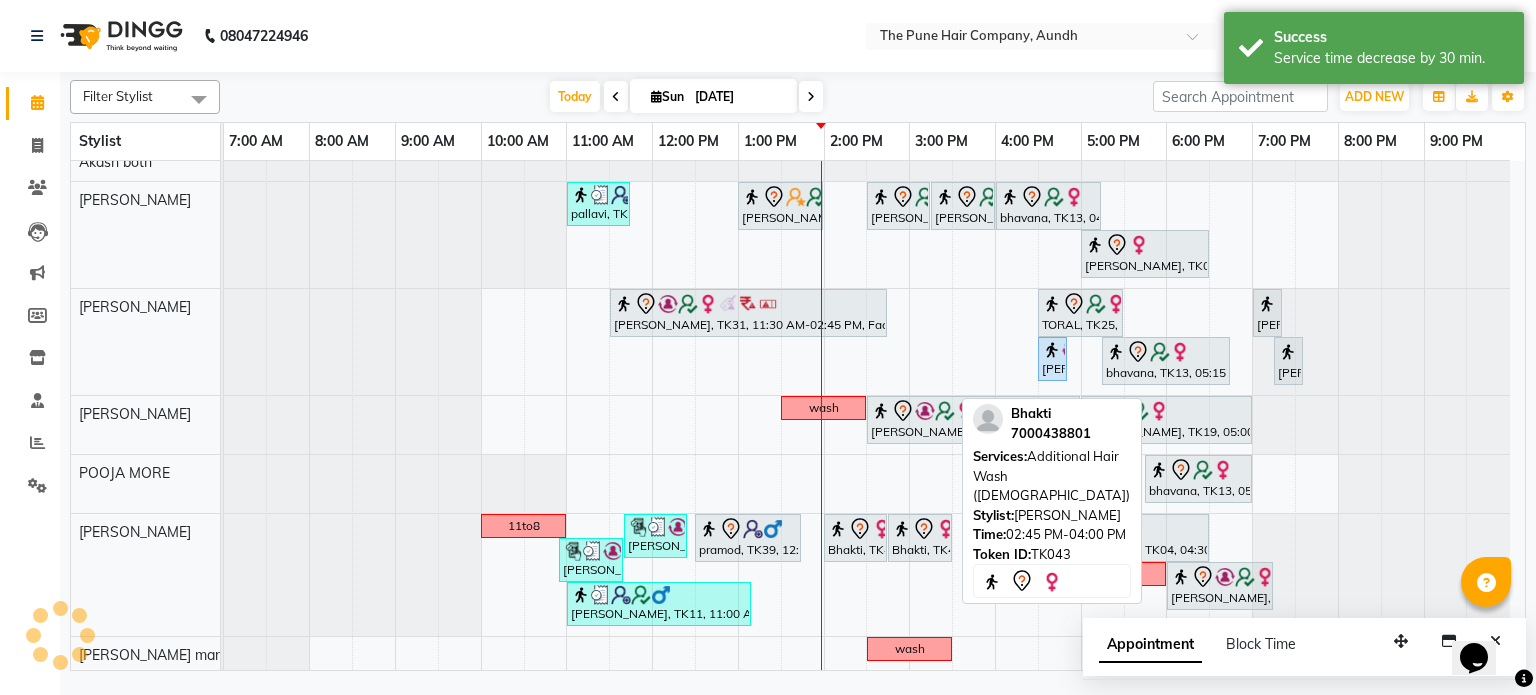 scroll, scrollTop: 750, scrollLeft: 0, axis: vertical 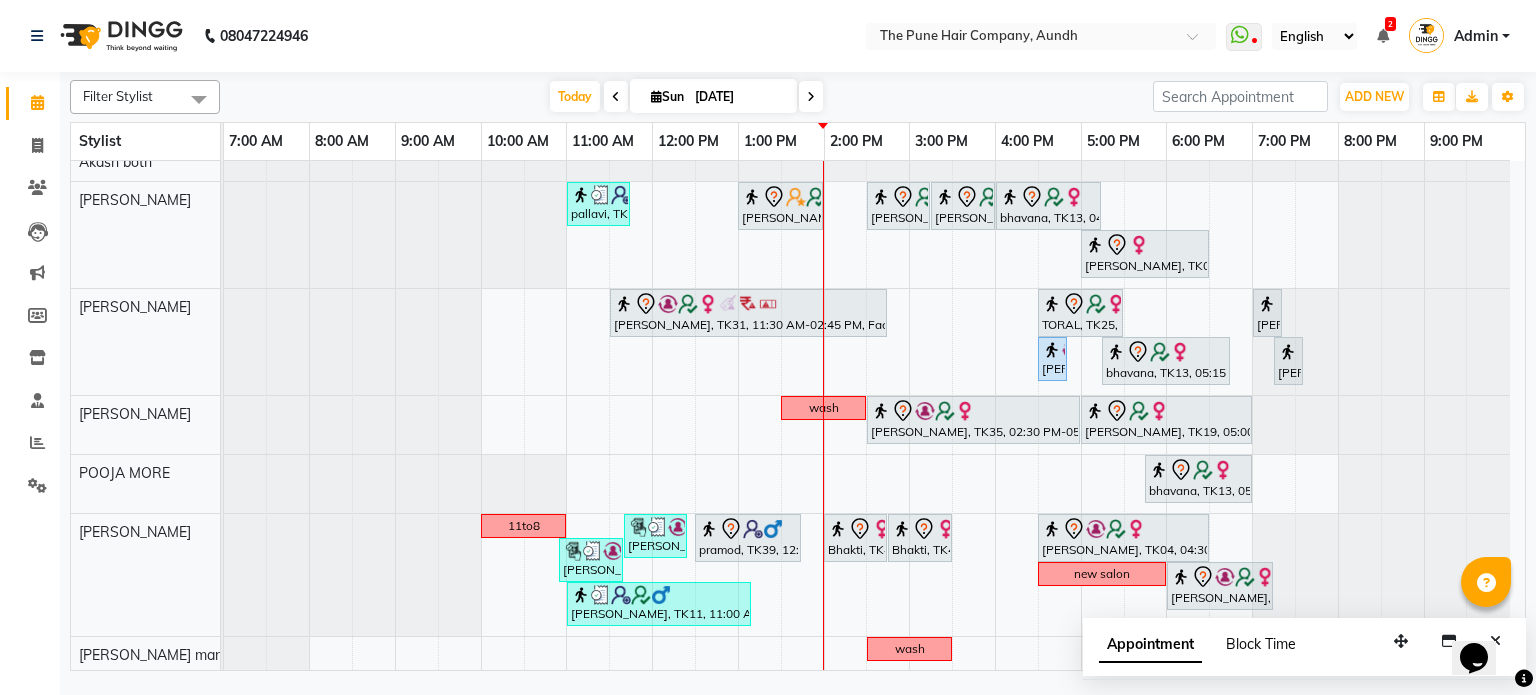 click on "Block Time" at bounding box center [1261, 644] 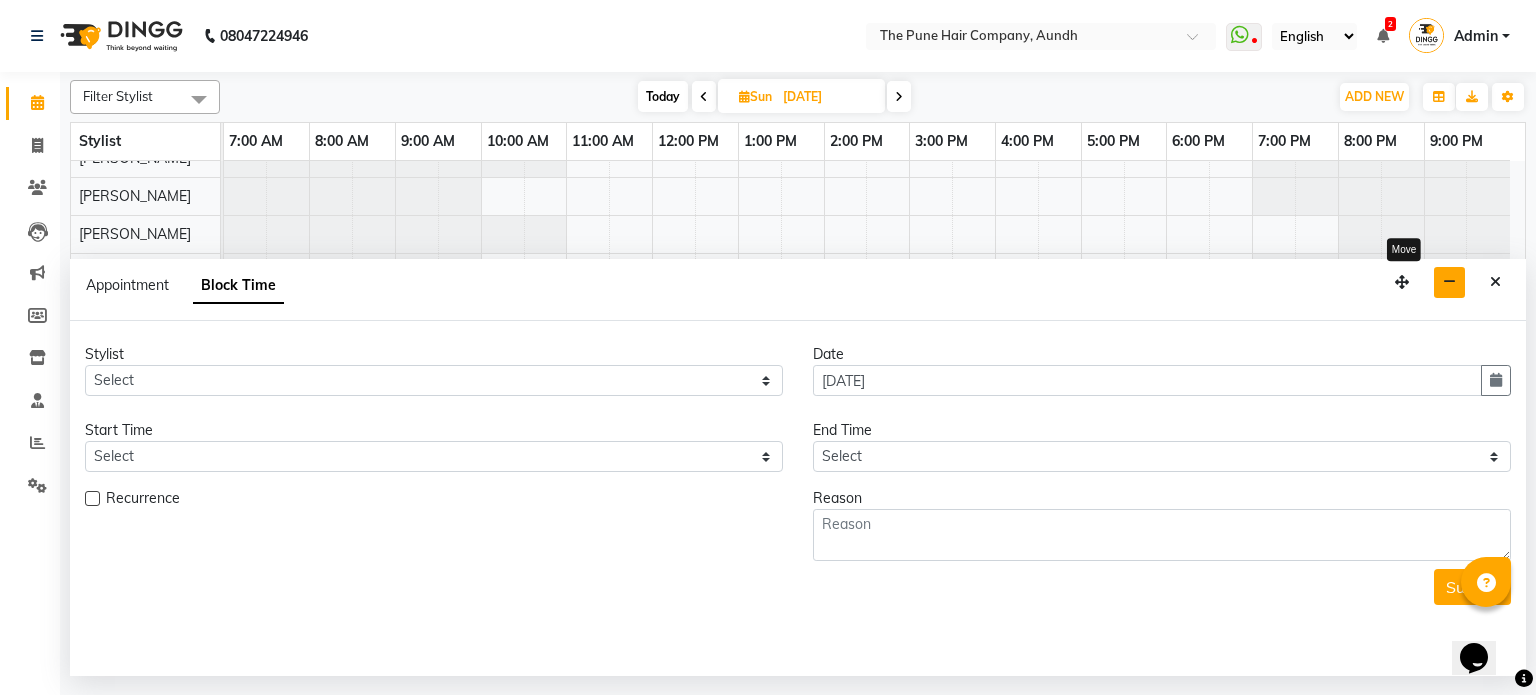 scroll, scrollTop: 18, scrollLeft: 0, axis: vertical 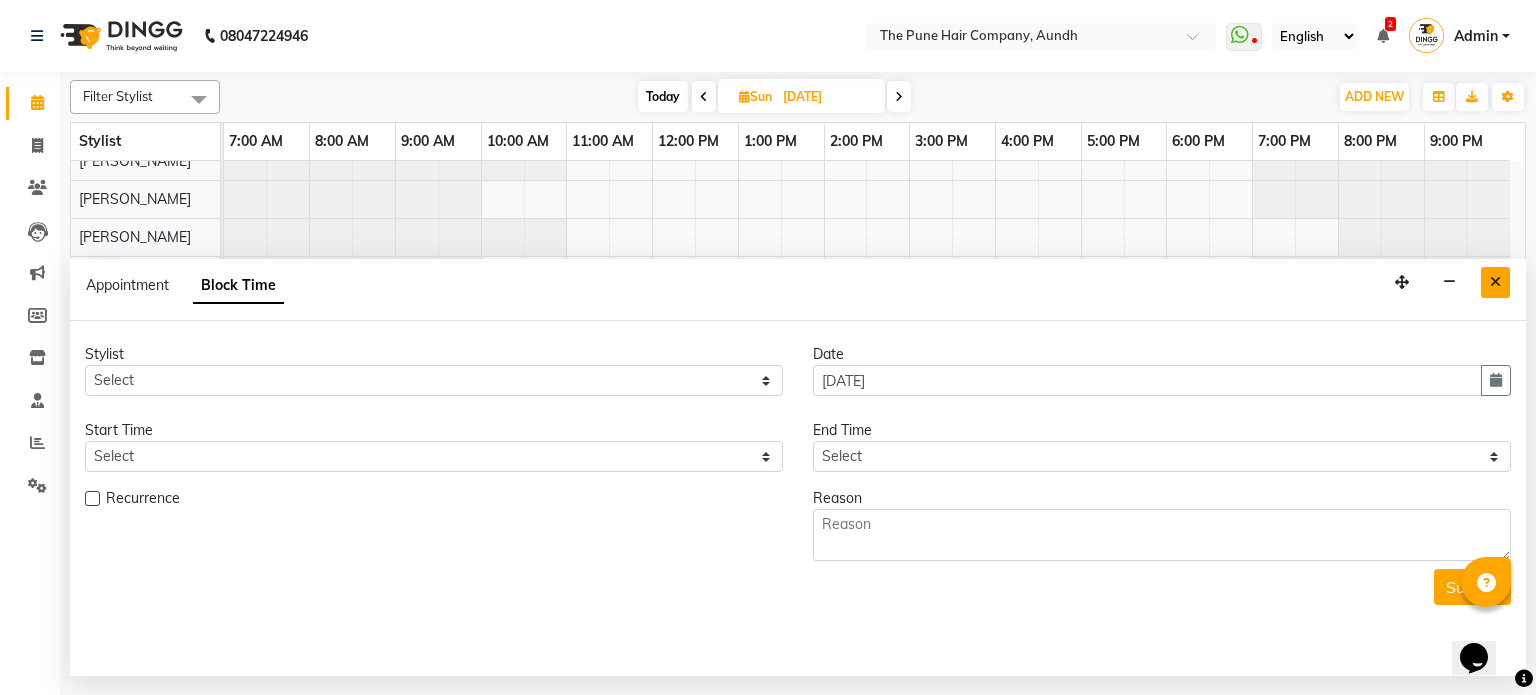 click at bounding box center [1495, 282] 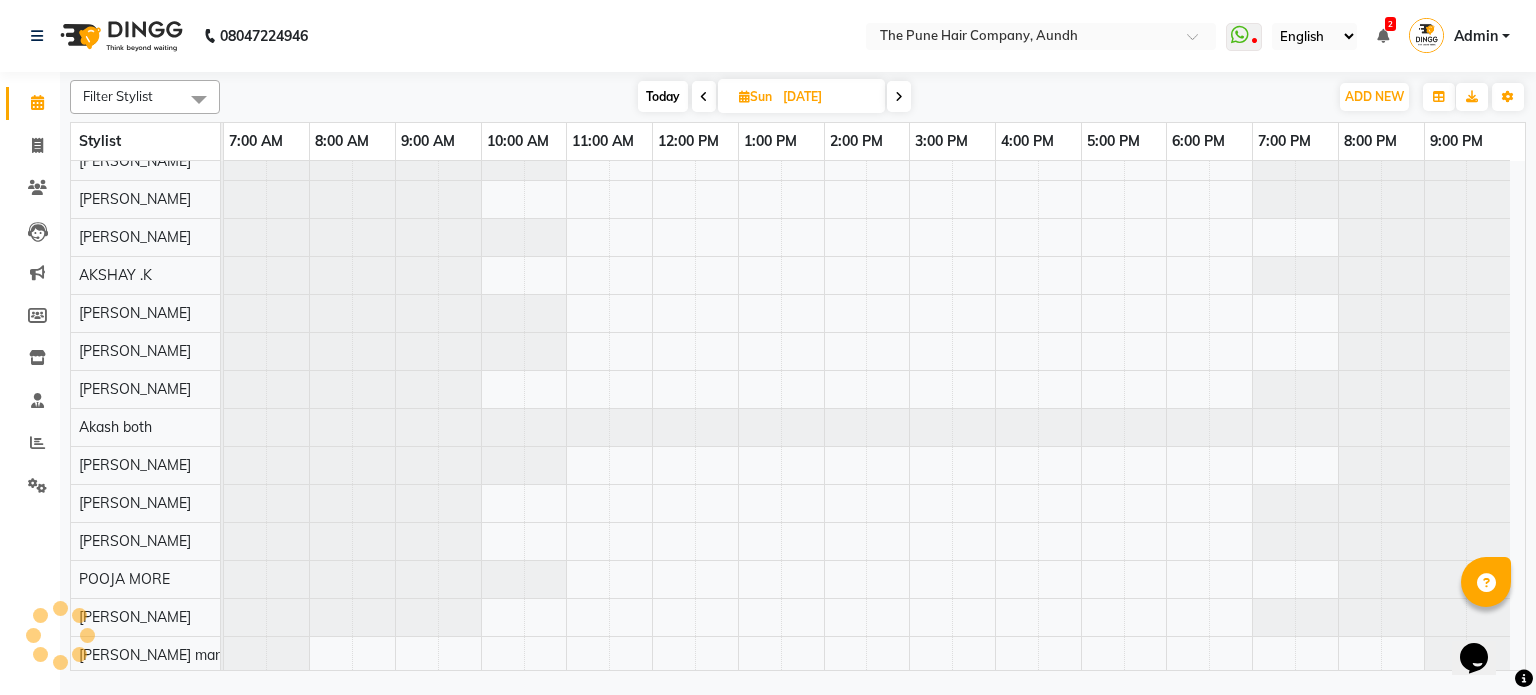 scroll, scrollTop: 39, scrollLeft: 0, axis: vertical 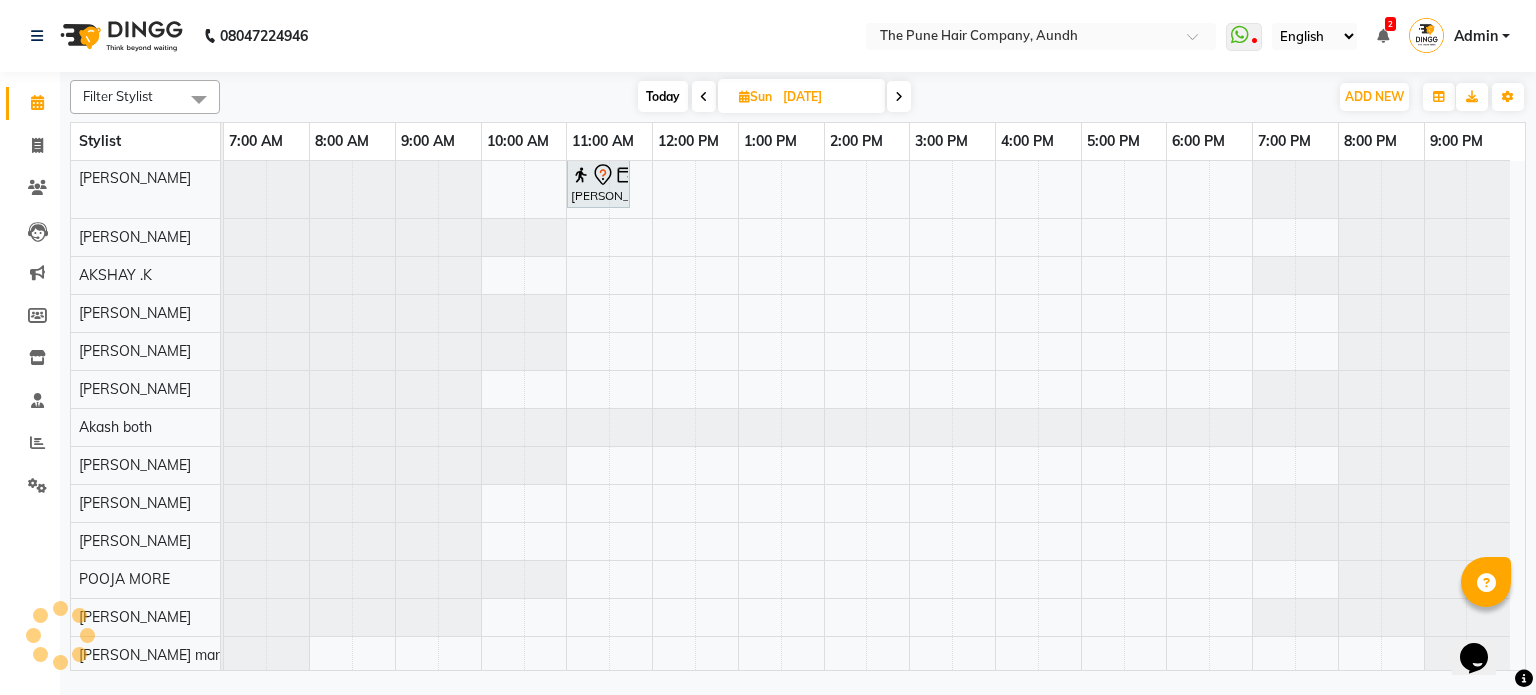 click on "Today" at bounding box center (663, 96) 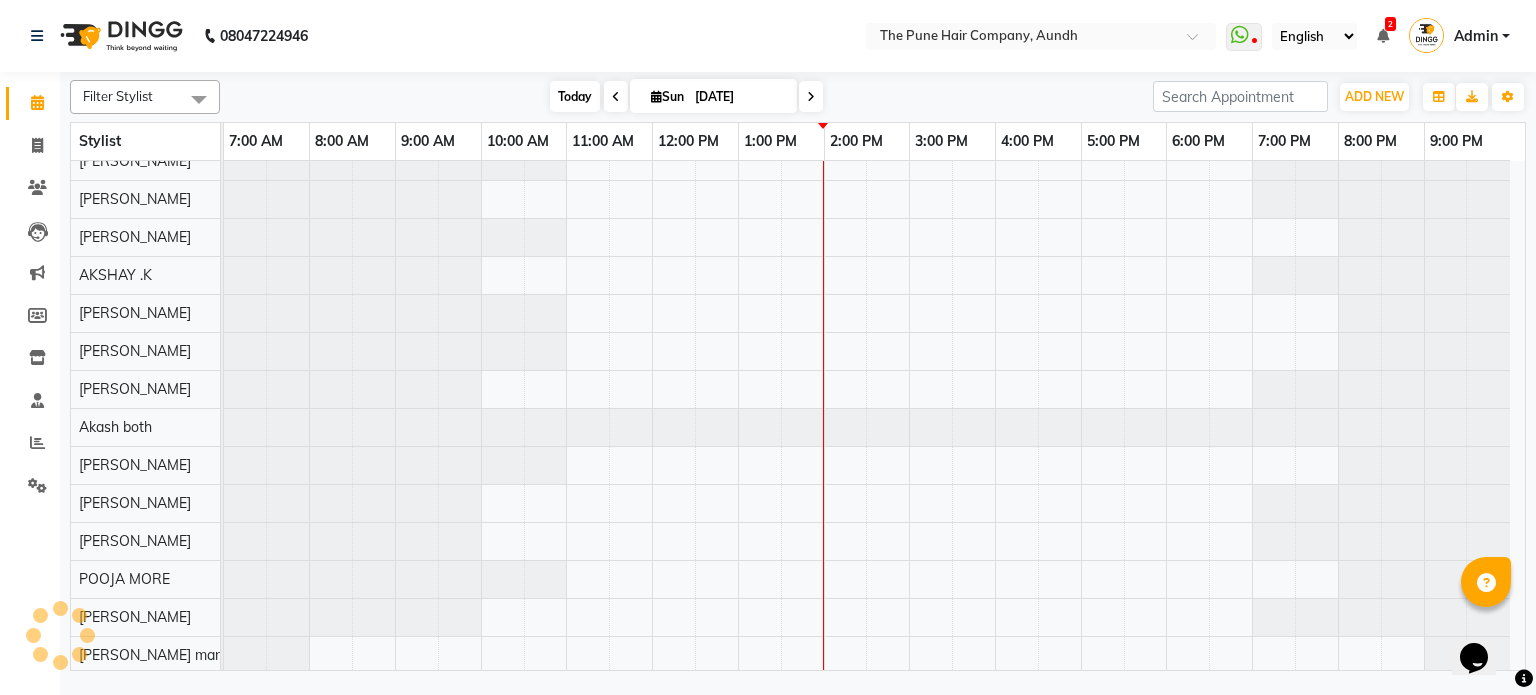 scroll, scrollTop: 730, scrollLeft: 0, axis: vertical 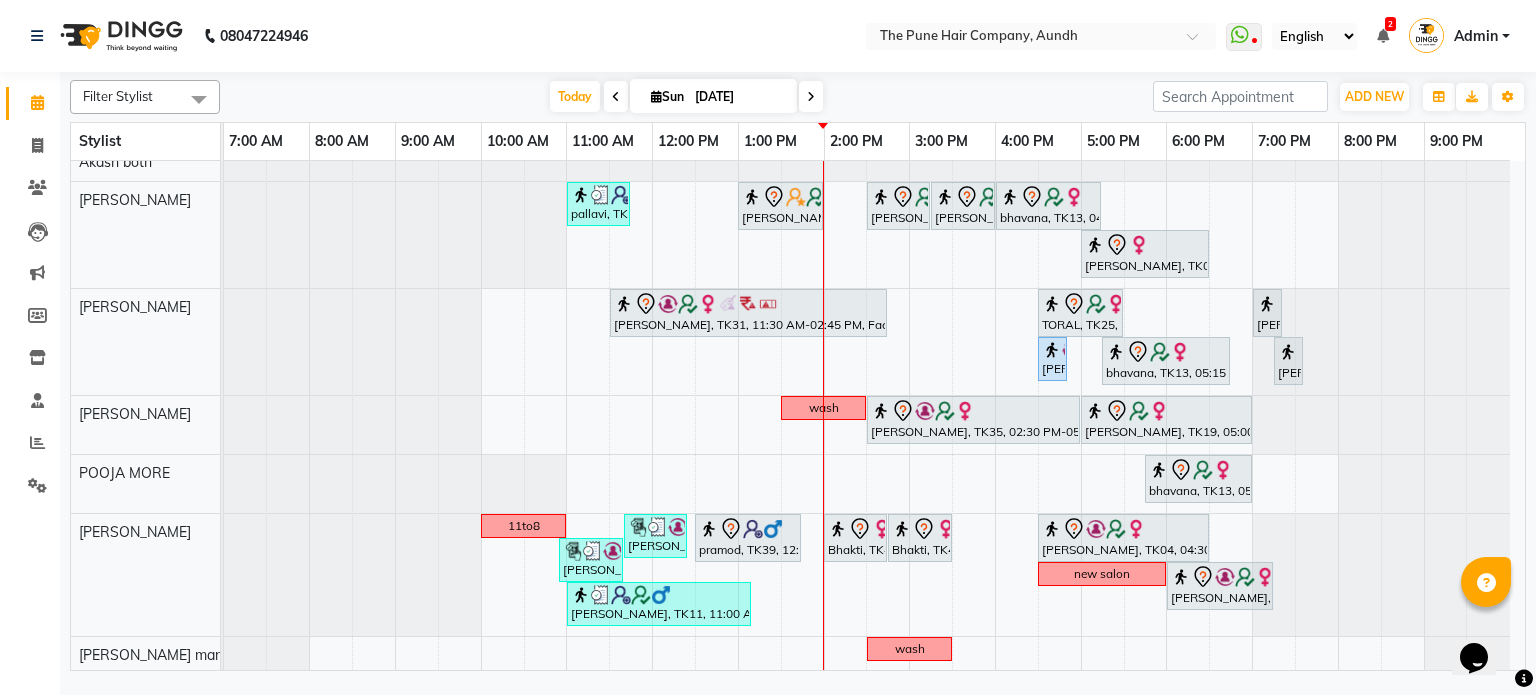 click on "Today  Sun 13-07-2025" at bounding box center (686, 97) 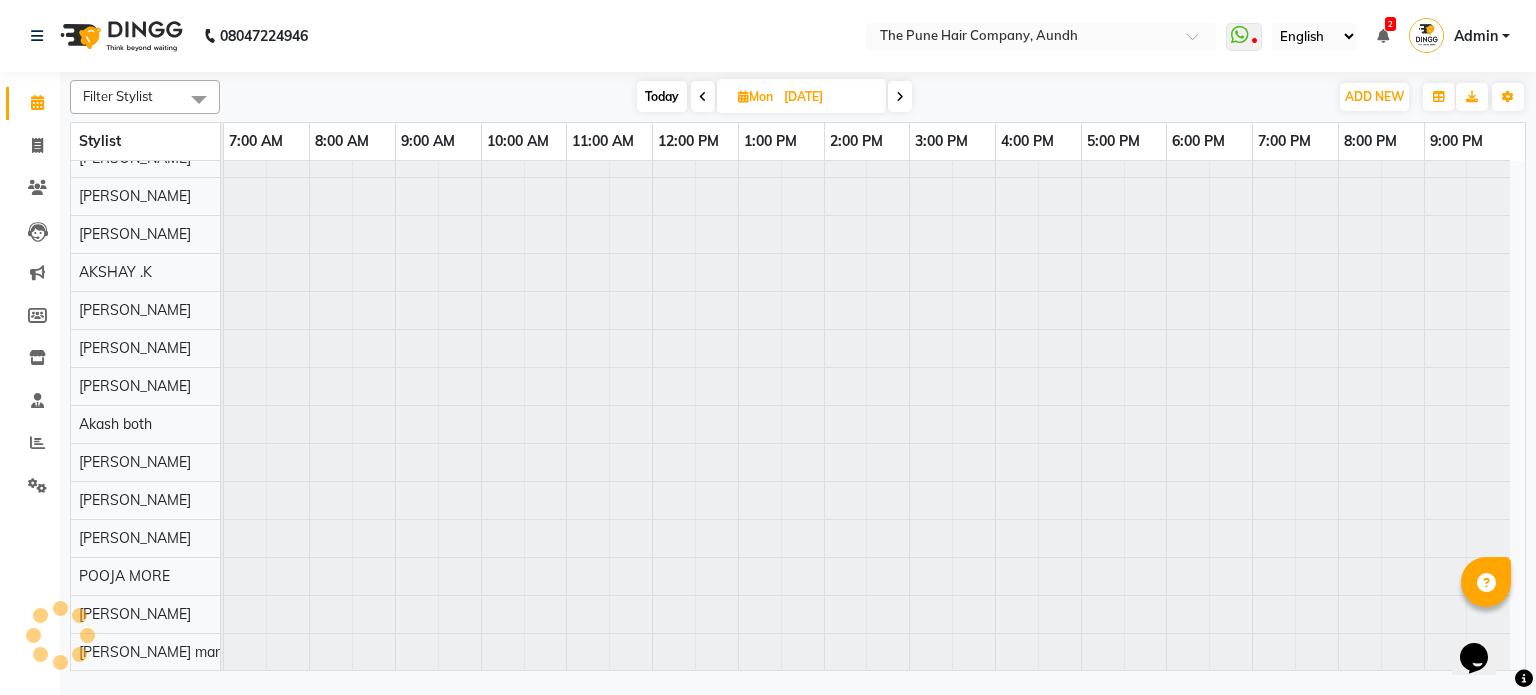 scroll, scrollTop: 18, scrollLeft: 0, axis: vertical 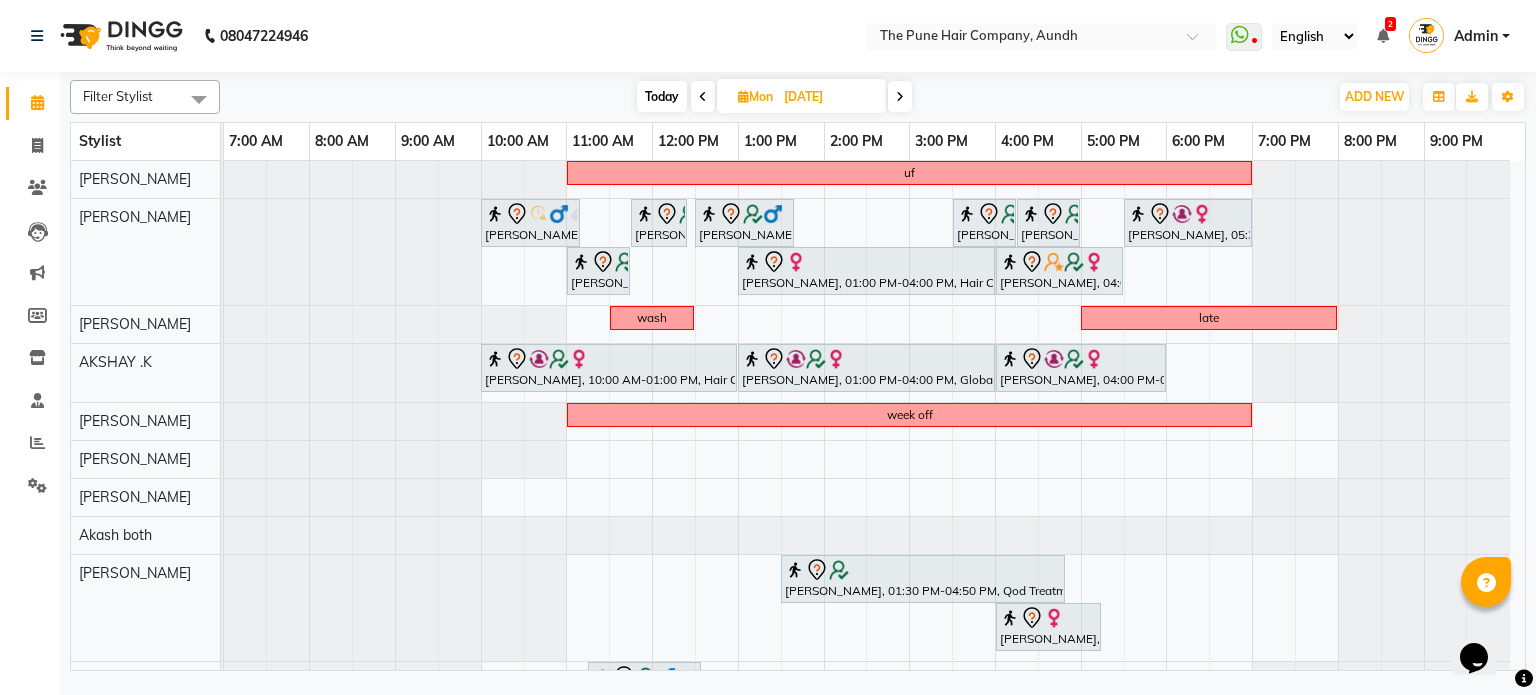 click on "Filter Stylist Select All Akash both AKSHAY .K harshal gaikwad kaif shaikh LAKKHAN SHINDE Nagesh Jadhav Nitish Desai  Pavan mane POOJA MORE Prasad Adhav  Prathmesh powar Shweta gotur Sonal saindane swapnil sonavane Today  Mon 14-07-2025 Toggle Dropdown Add Appointment Add Invoice Add Expense Add Attendance Add Client Add Transaction Toggle Dropdown Add Appointment Add Invoice Add Expense Add Attendance Add Client ADD NEW Toggle Dropdown Add Appointment Add Invoice Add Expense Add Attendance Add Client Add Transaction Filter Stylist Select All Akash both AKSHAY .K harshal gaikwad kaif shaikh LAKKHAN SHINDE Nagesh Jadhav Nitish Desai  Pavan mane POOJA MORE Prasad Adhav  Prathmesh powar Shweta gotur Sonal saindane swapnil sonavane Group By  Staff View   Room View  View as Vertical  Vertical - Week View  Horizontal  Horizontal - Week View  List  Toggle Dropdown Calendar Settings Manage Tags   Arrange Stylists   Reset Stylists  Full Screen Appointment Form Zoom 50% Stylist 7:00 AM 8:00 AM 9:00 AM 10:00 AM 11:00 AM" 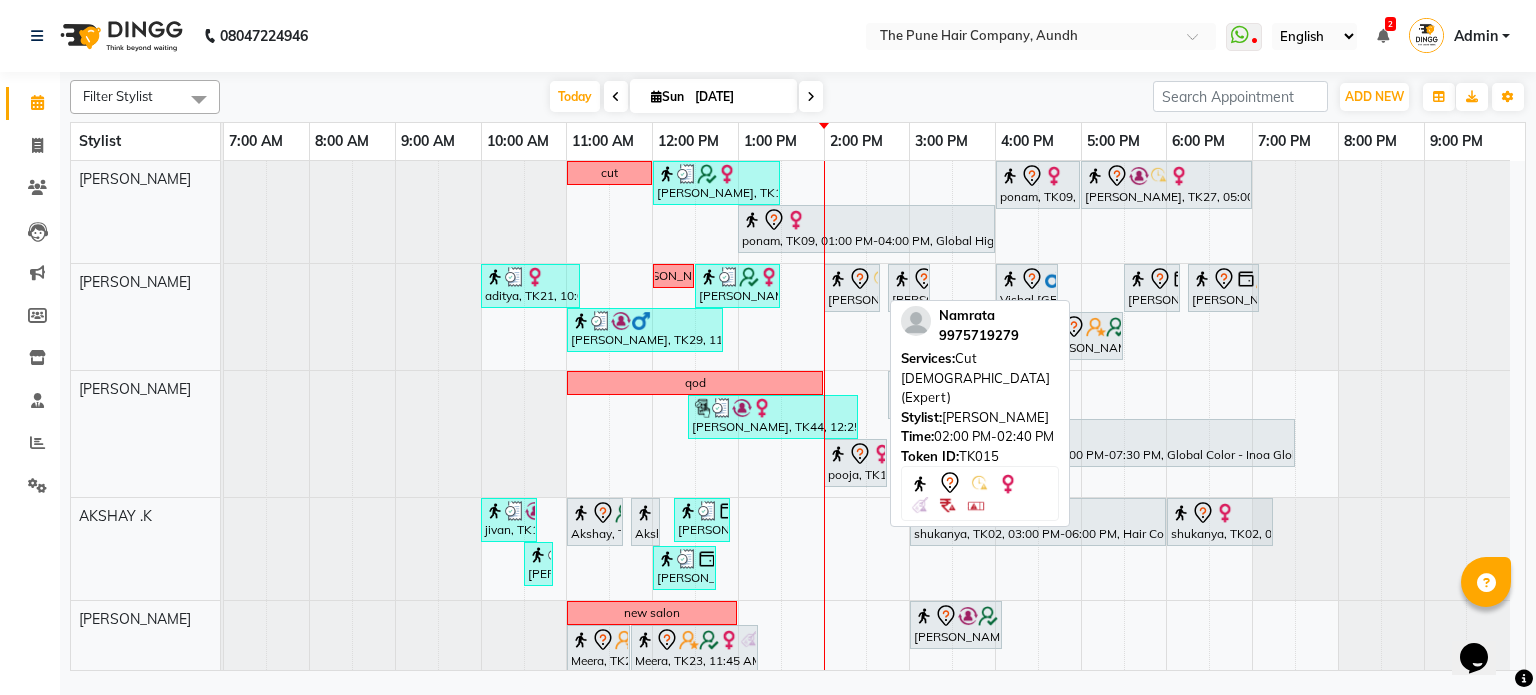scroll, scrollTop: 100, scrollLeft: 0, axis: vertical 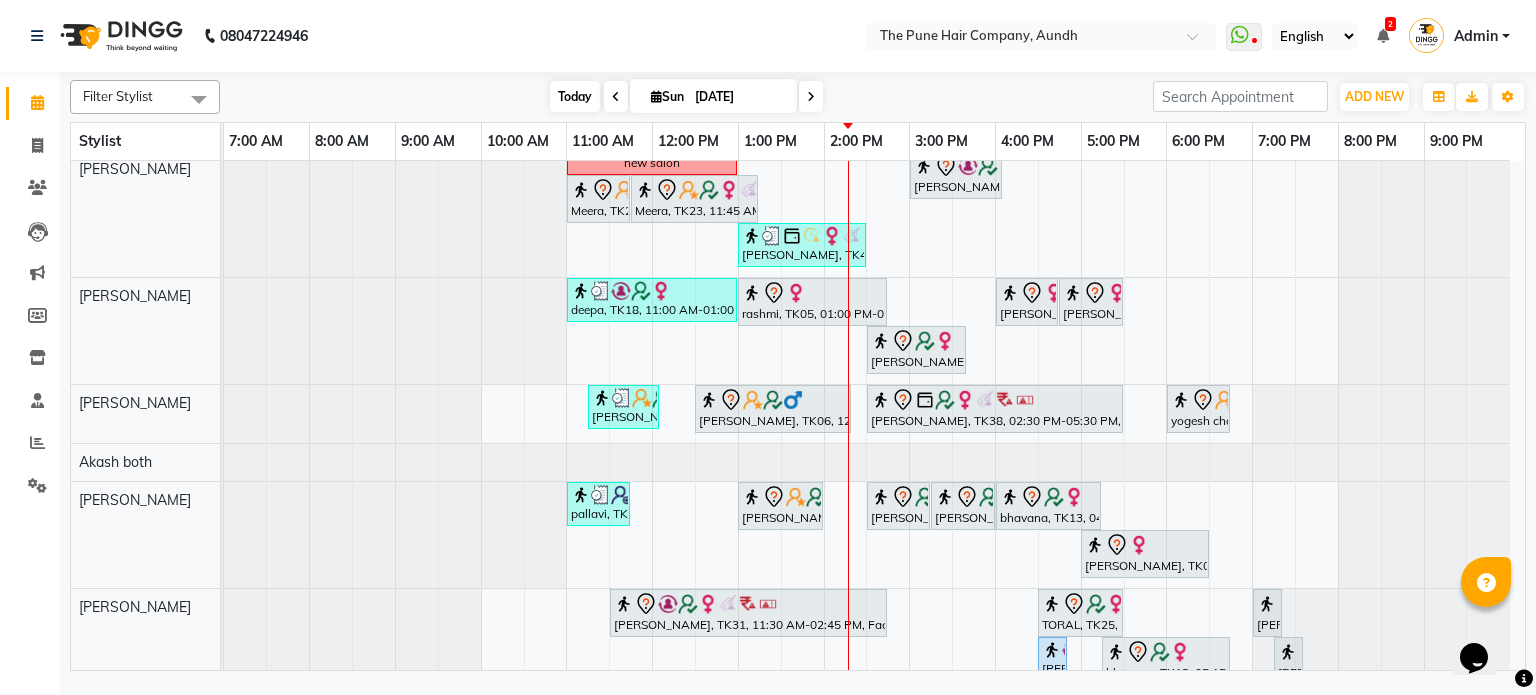 click on "Today" at bounding box center (575, 96) 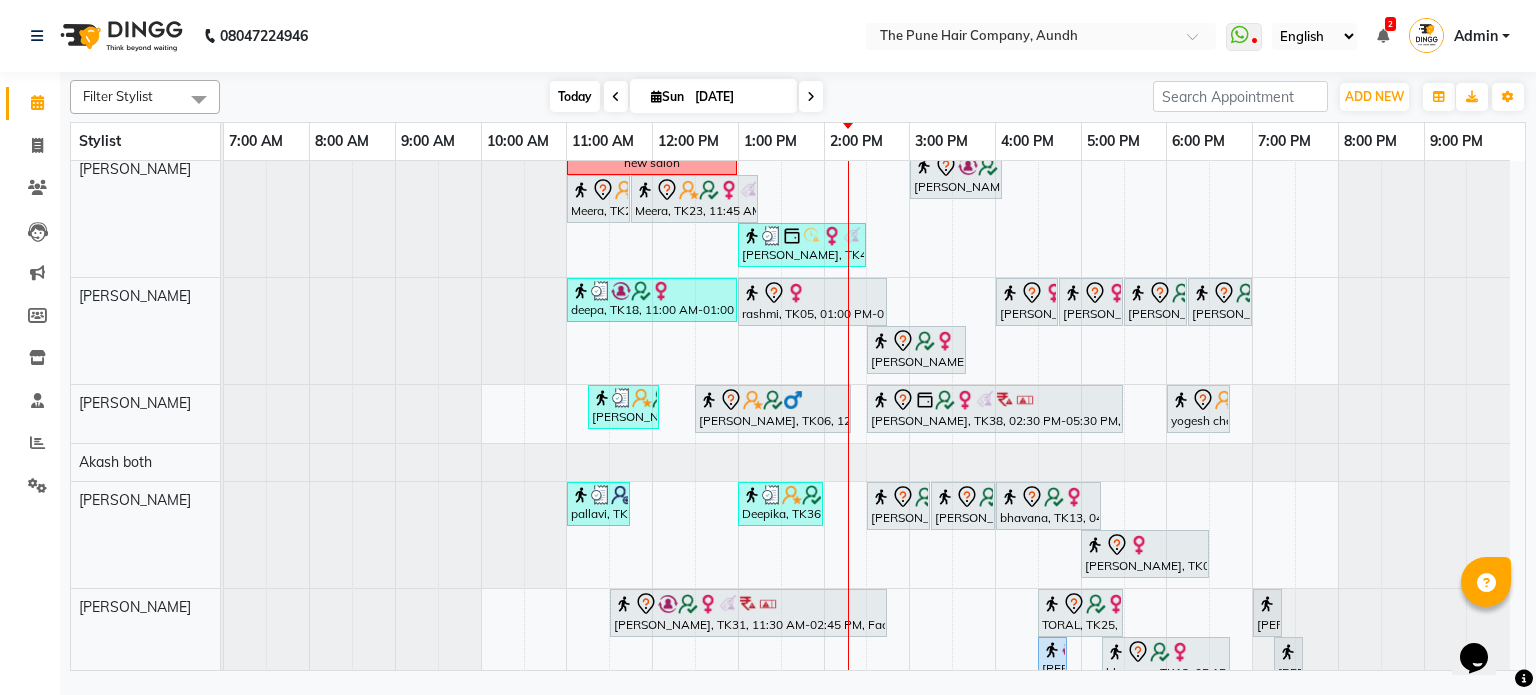 click on "Today" at bounding box center (575, 96) 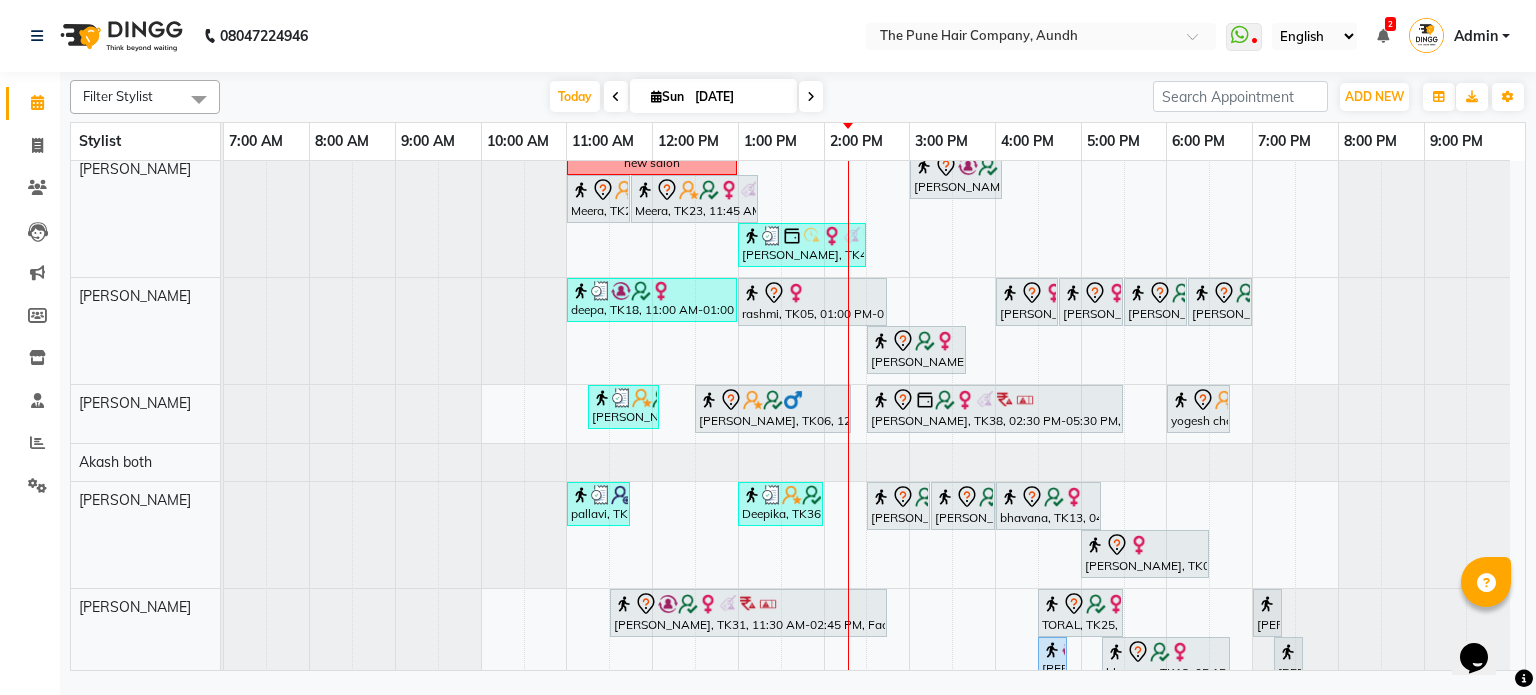 scroll, scrollTop: 377, scrollLeft: 0, axis: vertical 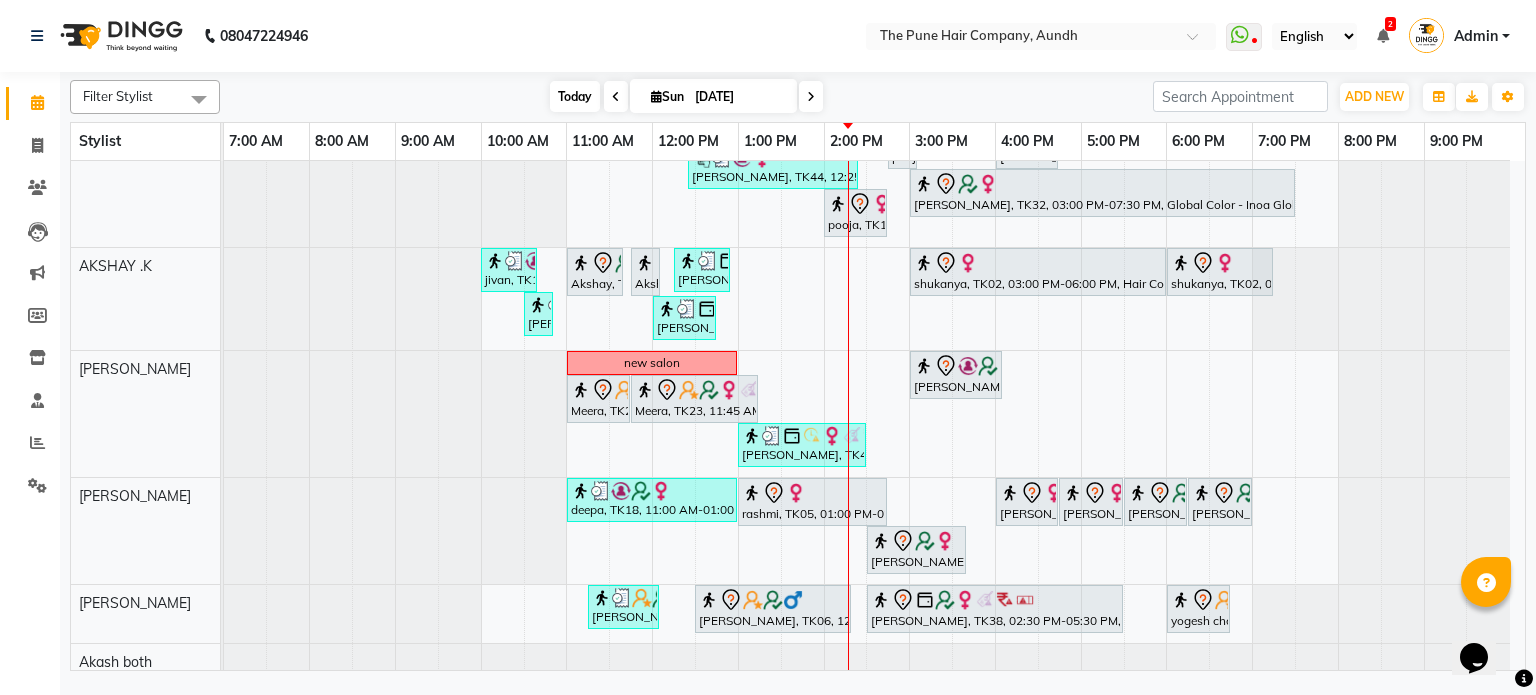click on "Today" at bounding box center (575, 96) 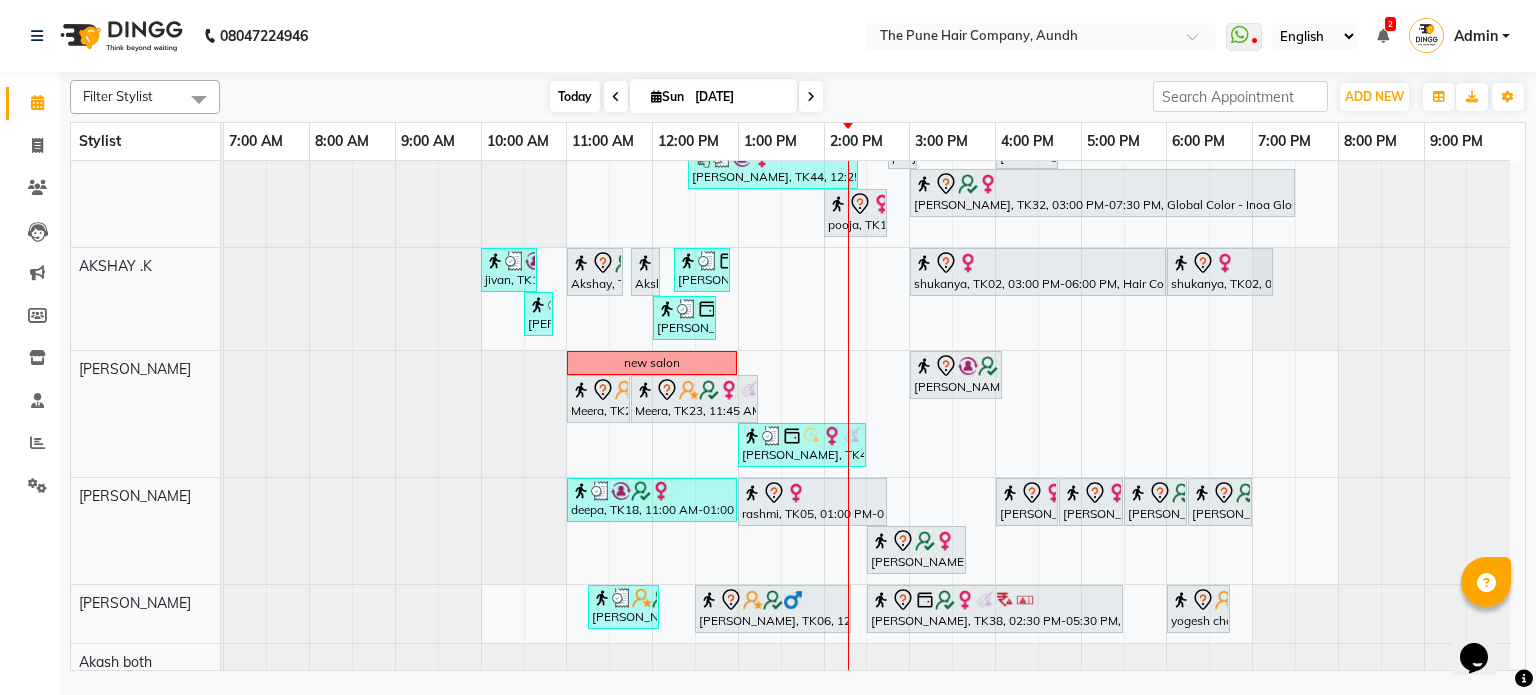 click on "Today" at bounding box center [575, 96] 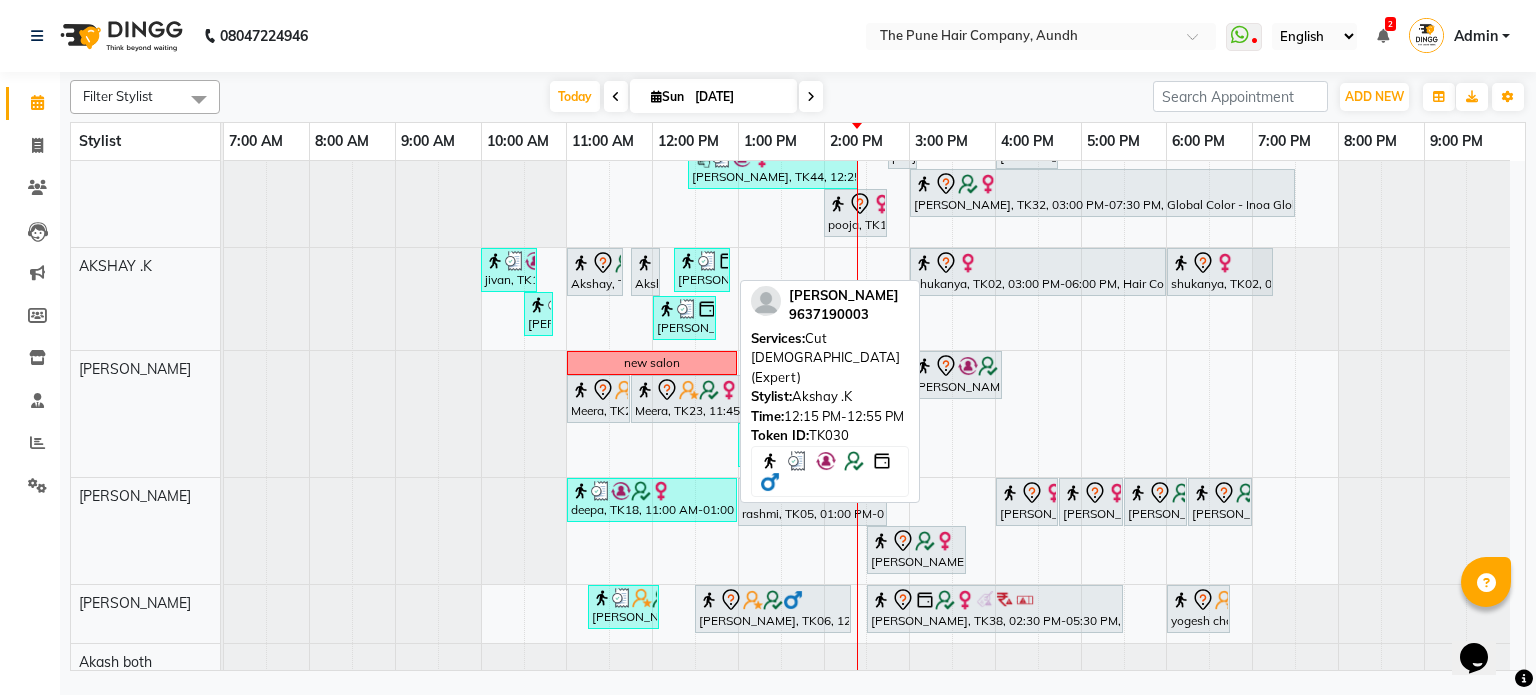 scroll, scrollTop: 117, scrollLeft: 0, axis: vertical 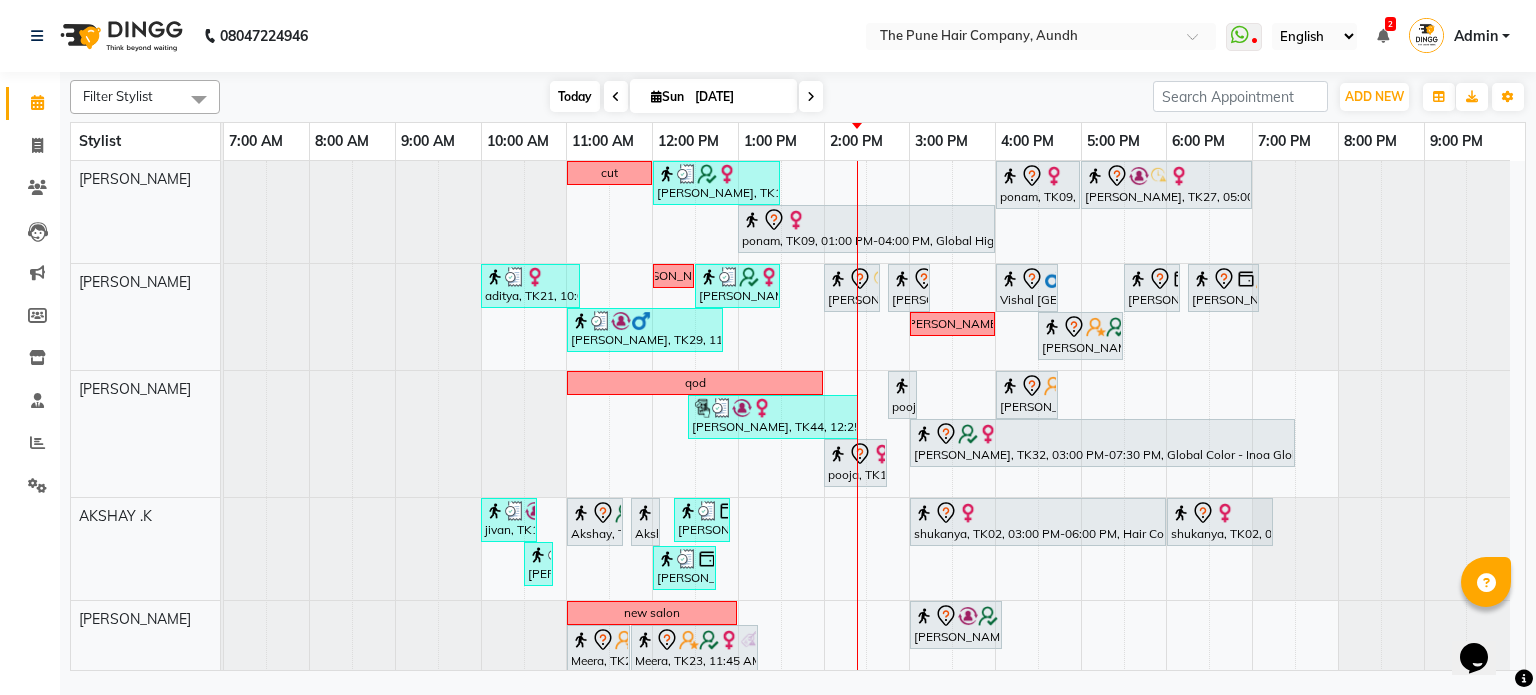click on "Today" at bounding box center (575, 96) 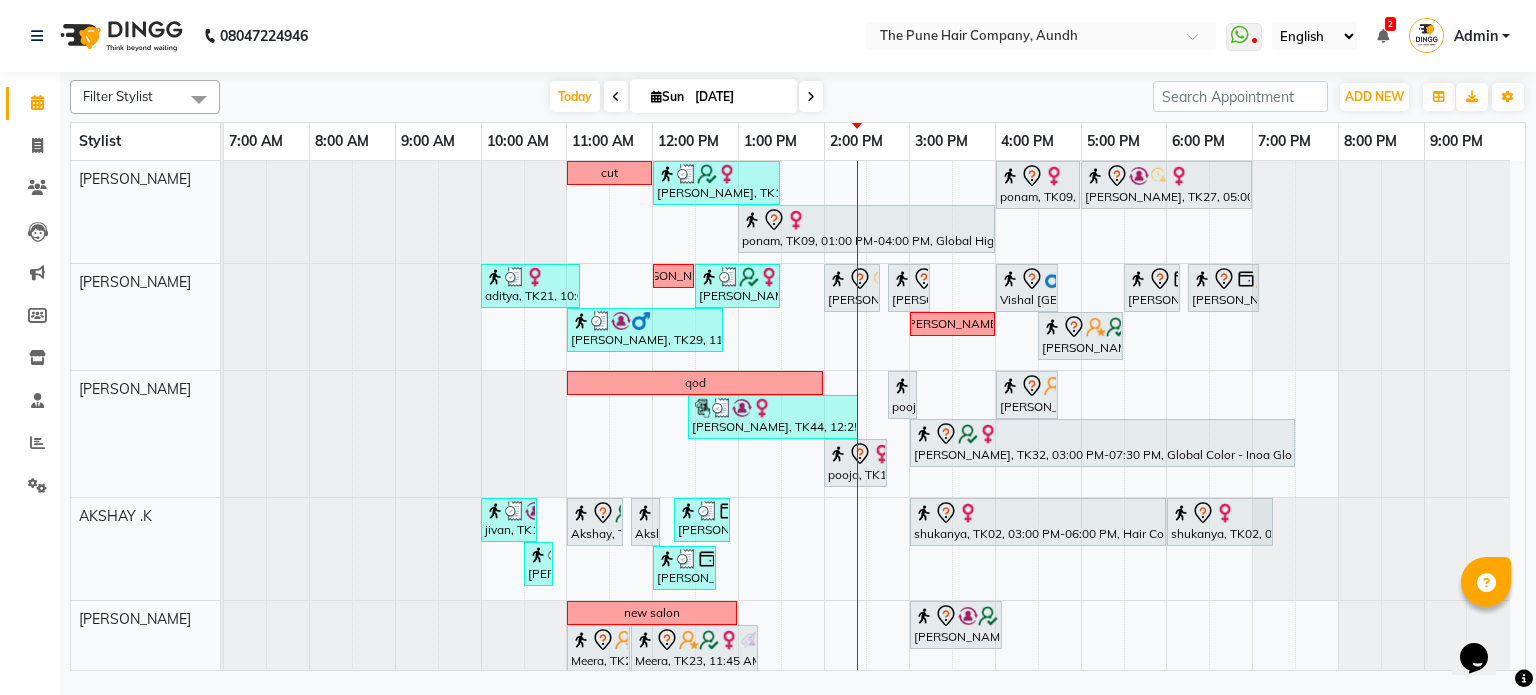 scroll, scrollTop: 140, scrollLeft: 0, axis: vertical 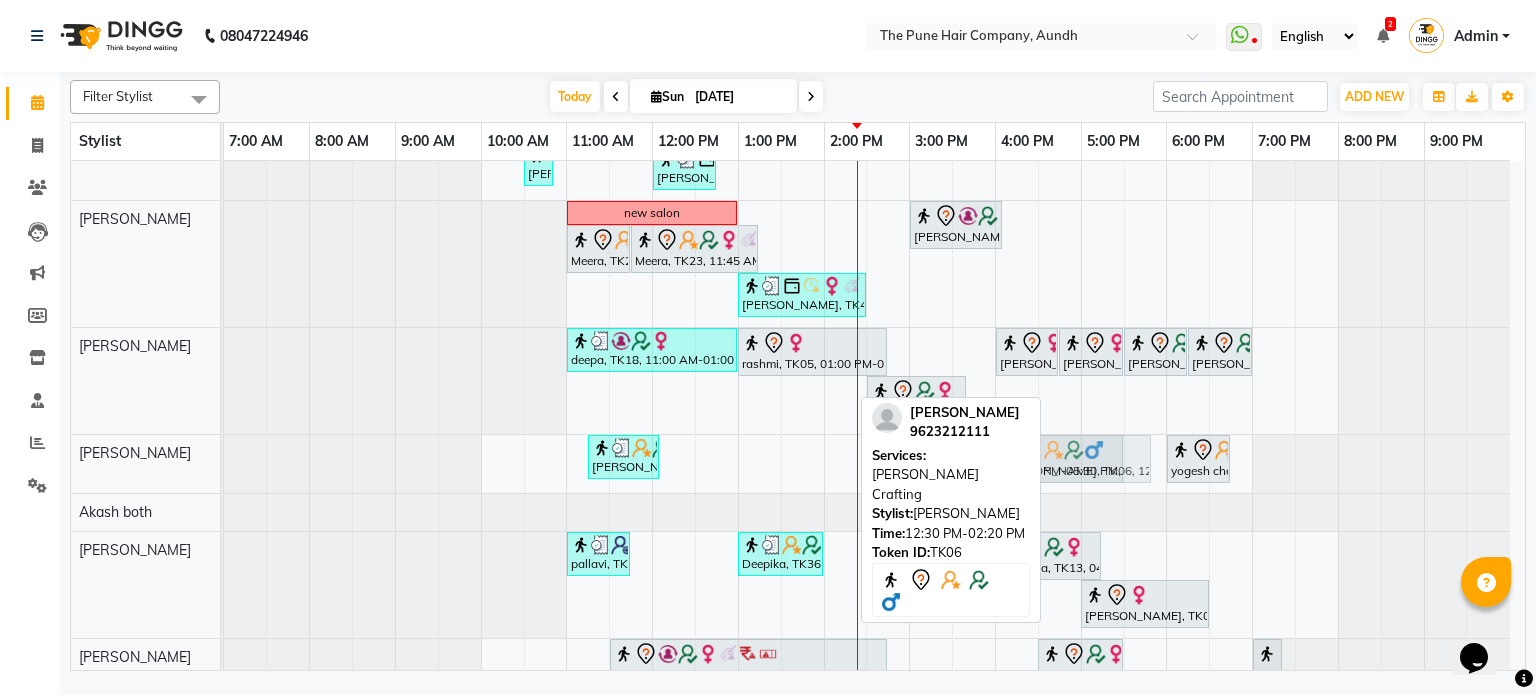 drag, startPoint x: 754, startPoint y: 460, endPoint x: 1068, endPoint y: 490, distance: 315.42987 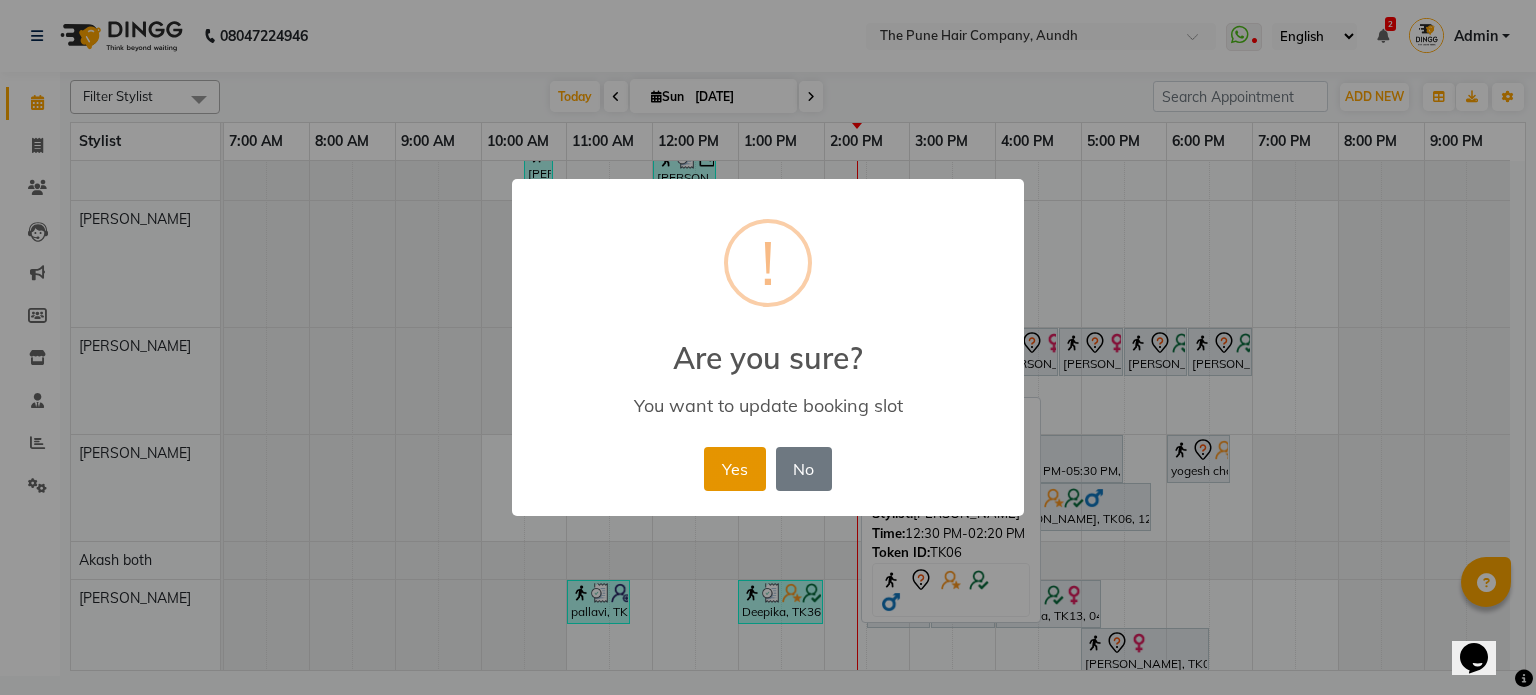 click on "Yes" at bounding box center [734, 469] 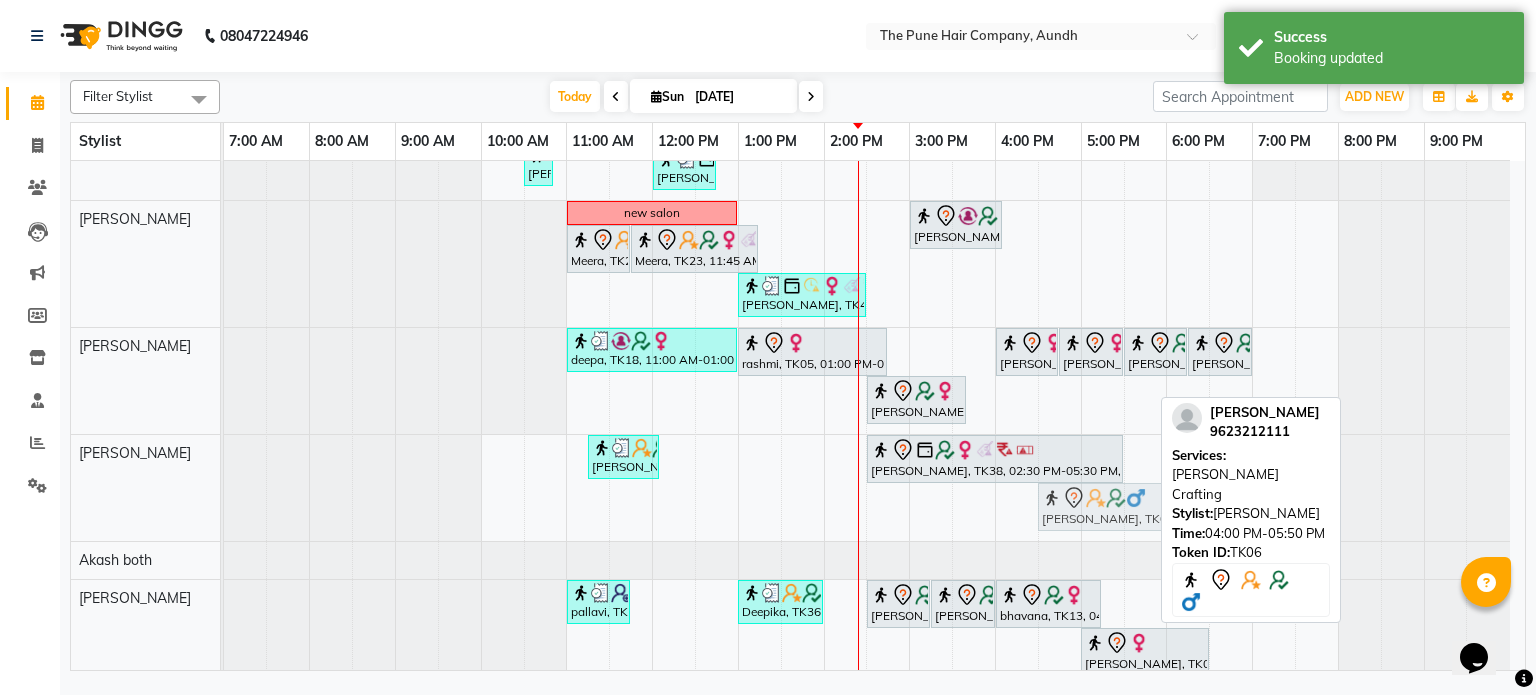 drag, startPoint x: 1054, startPoint y: 515, endPoint x: 1108, endPoint y: 511, distance: 54.147945 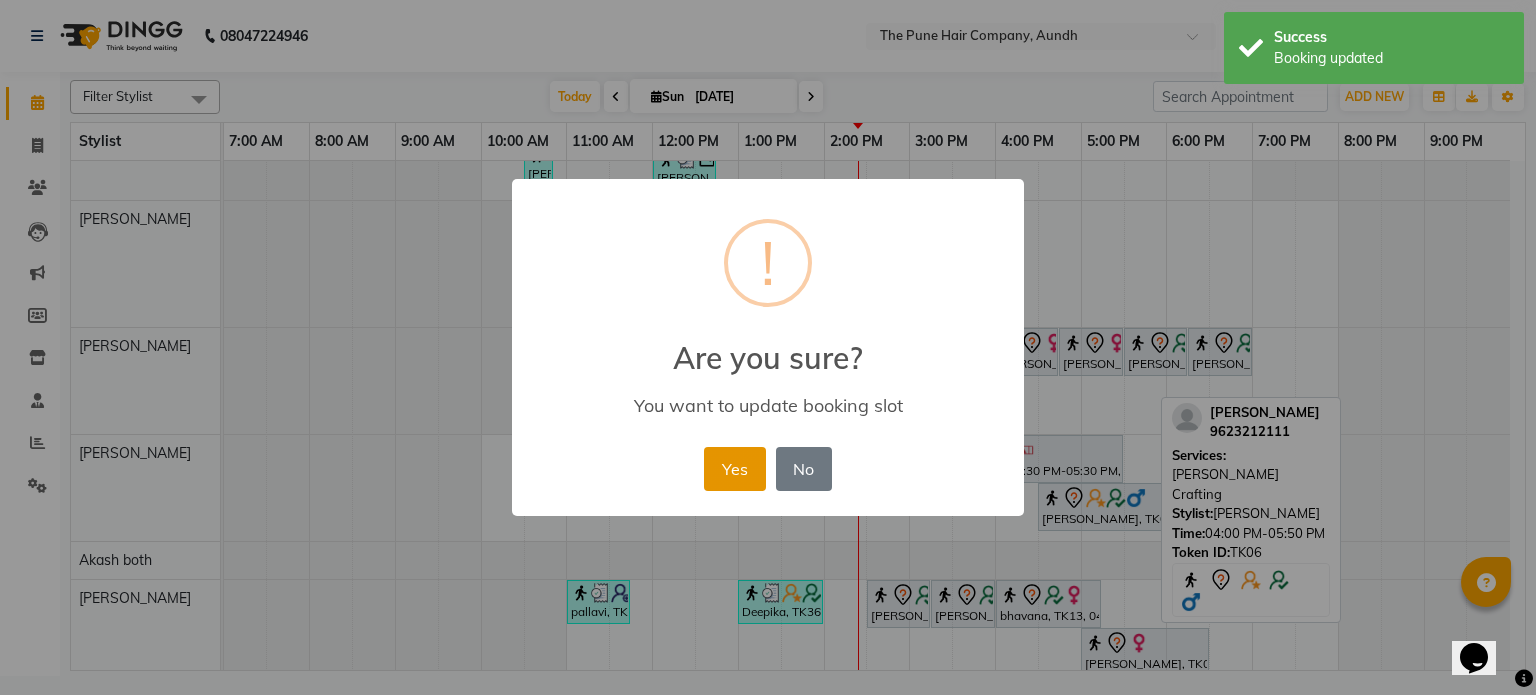 click on "Yes" at bounding box center [734, 469] 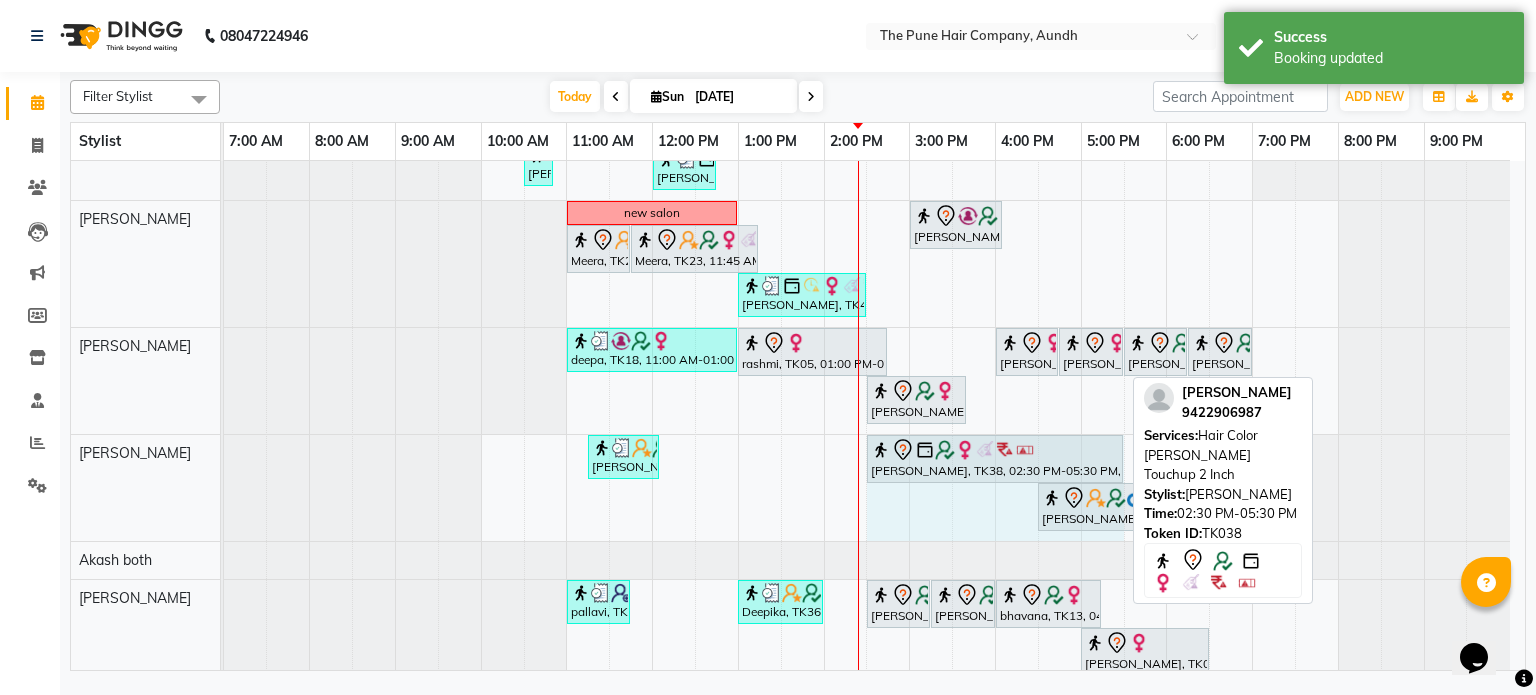 drag, startPoint x: 1121, startPoint y: 453, endPoint x: 1092, endPoint y: 467, distance: 32.202484 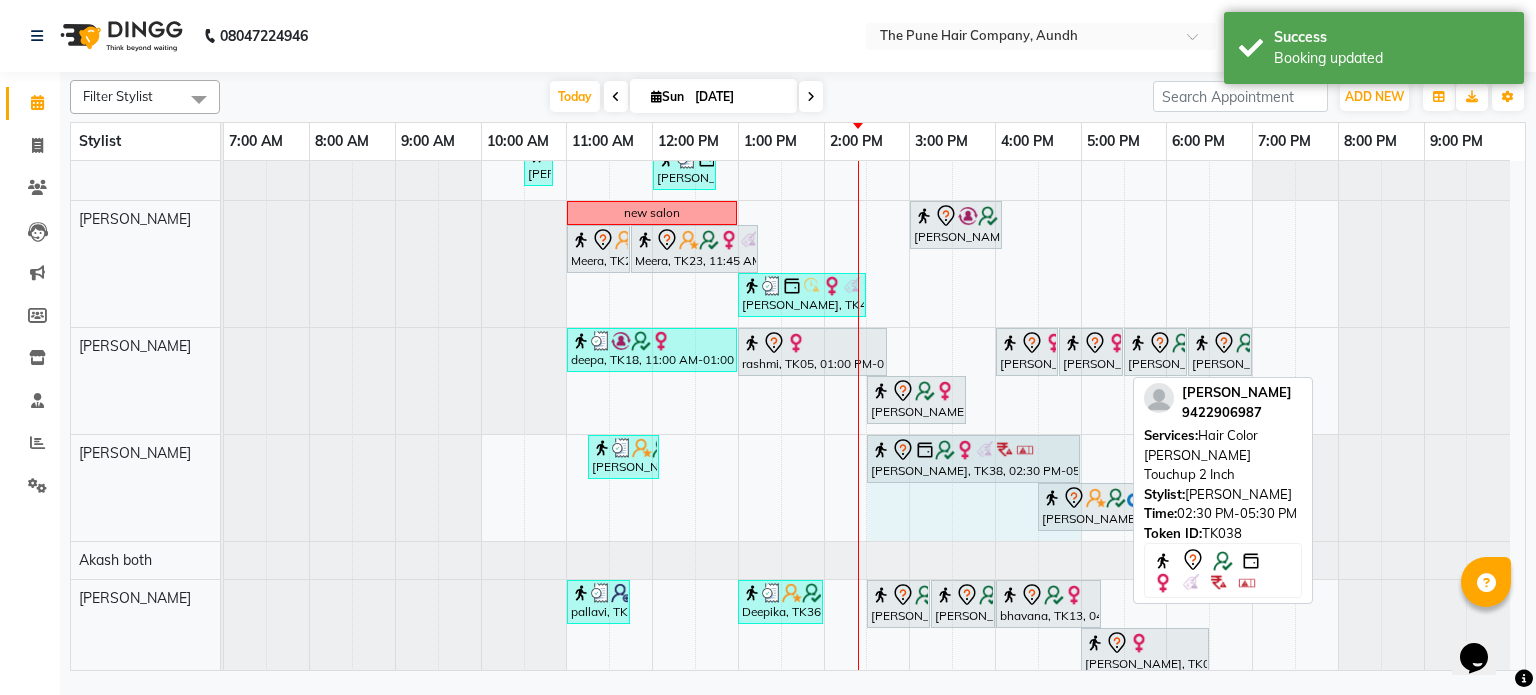 drag, startPoint x: 1120, startPoint y: 457, endPoint x: 1066, endPoint y: 475, distance: 56.920998 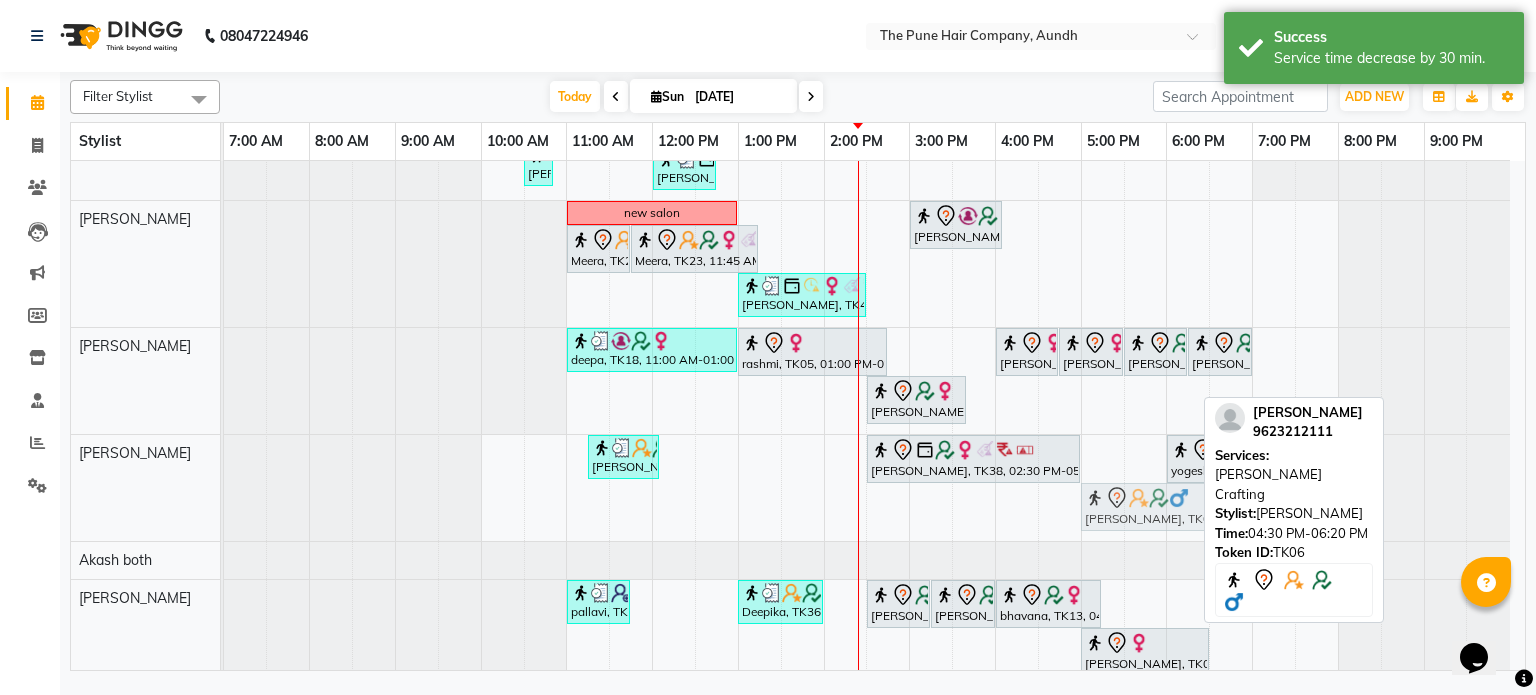 drag, startPoint x: 1063, startPoint y: 501, endPoint x: 1104, endPoint y: 511, distance: 42.201897 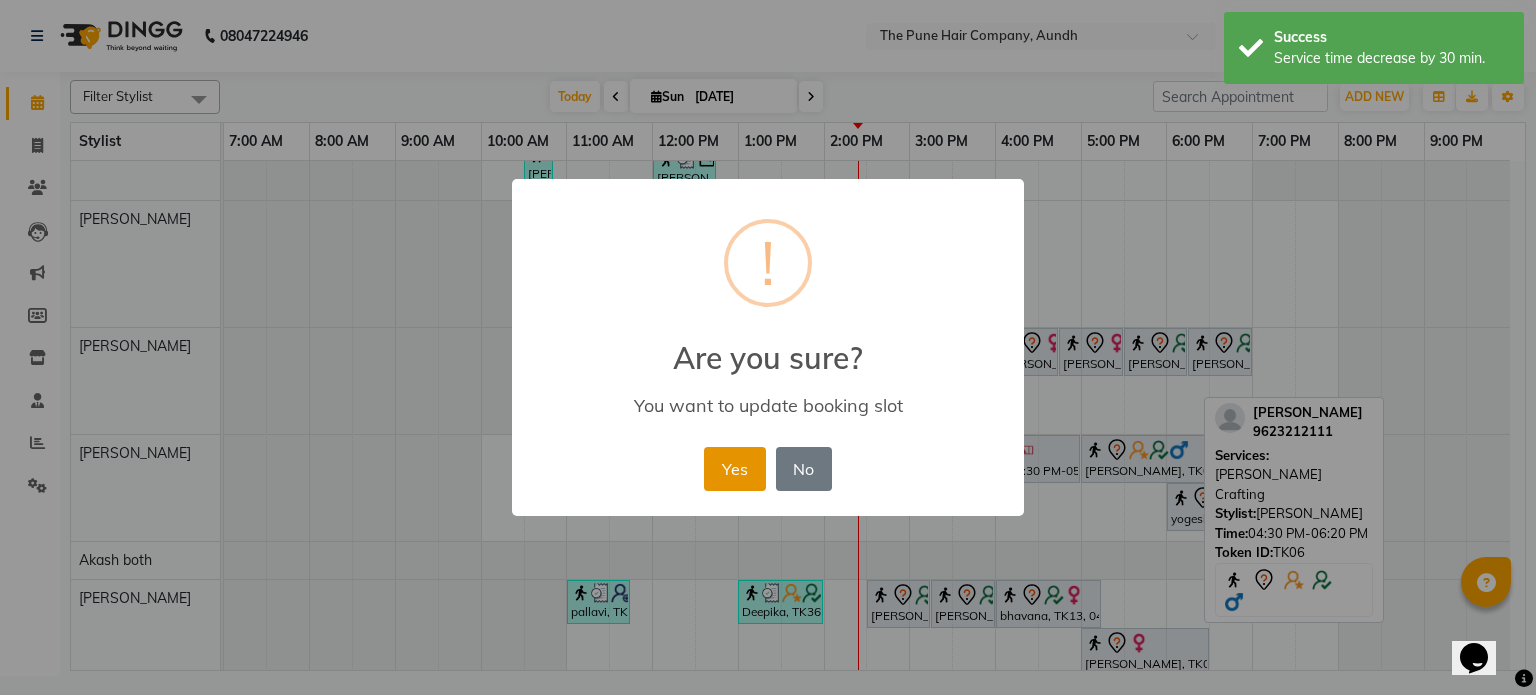 click on "Yes" at bounding box center [734, 469] 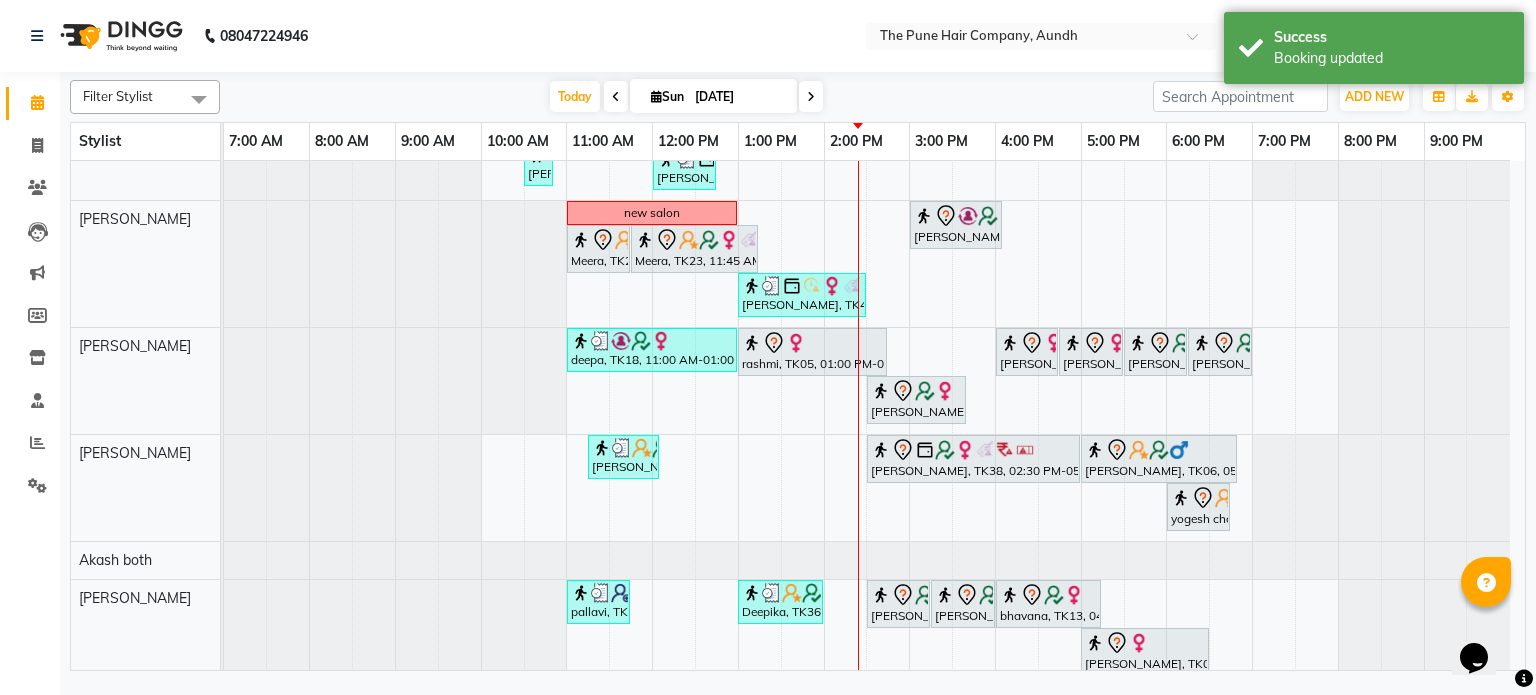 scroll, scrollTop: 700, scrollLeft: 0, axis: vertical 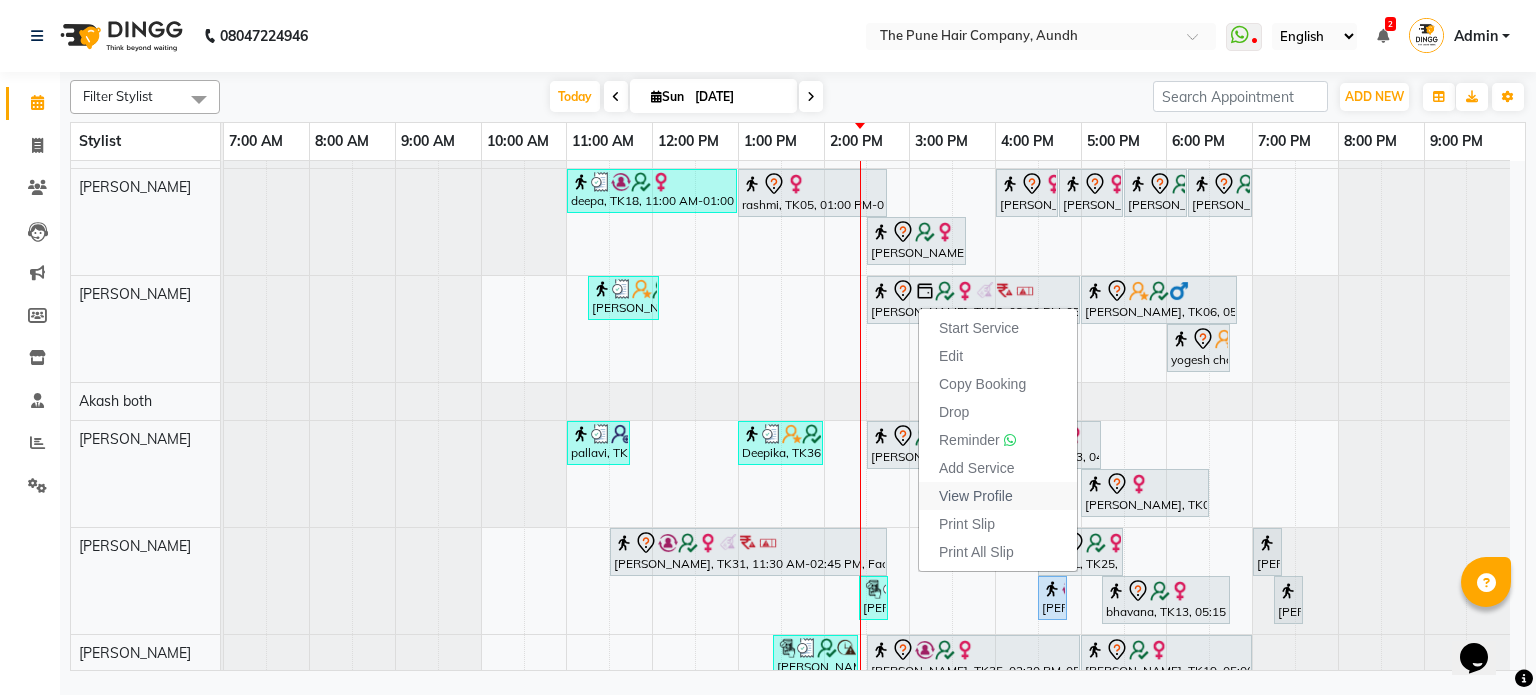 click on "View Profile" at bounding box center [976, 496] 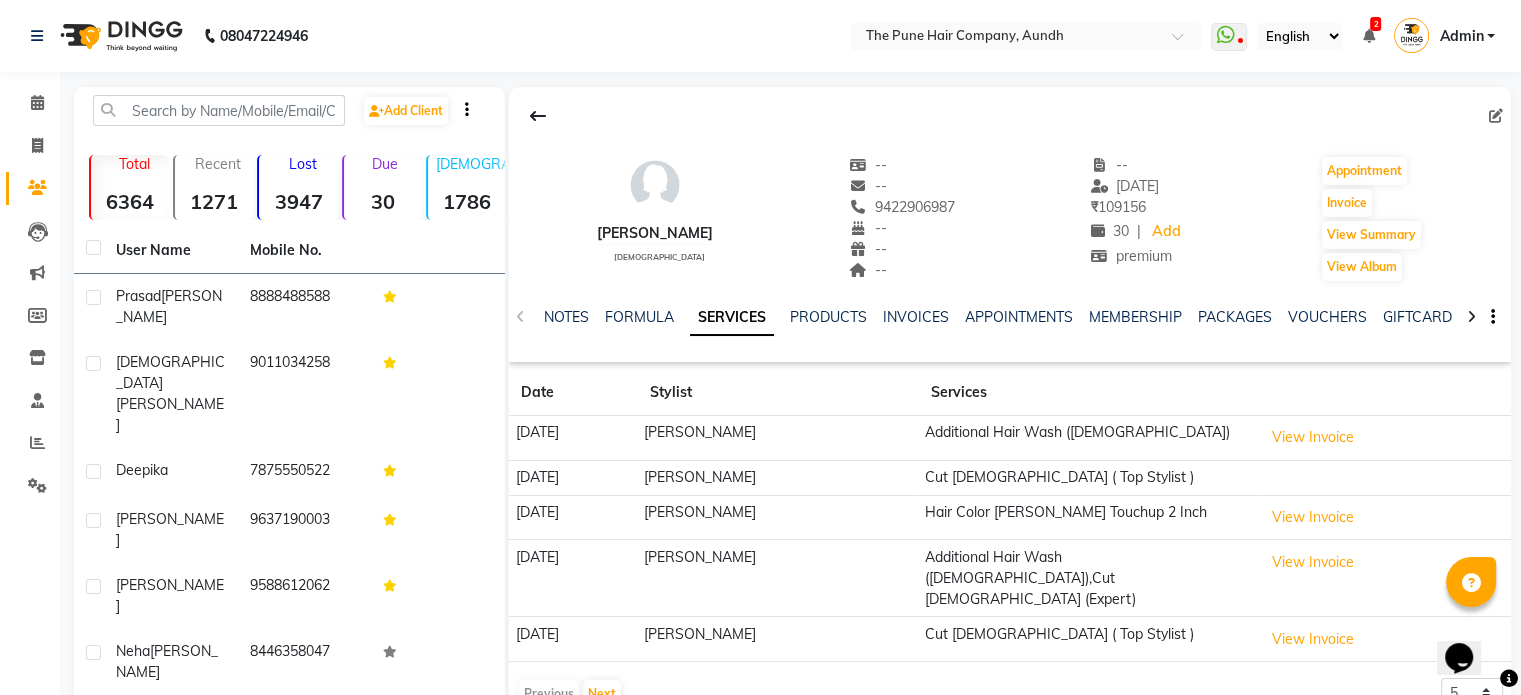 scroll, scrollTop: 100, scrollLeft: 0, axis: vertical 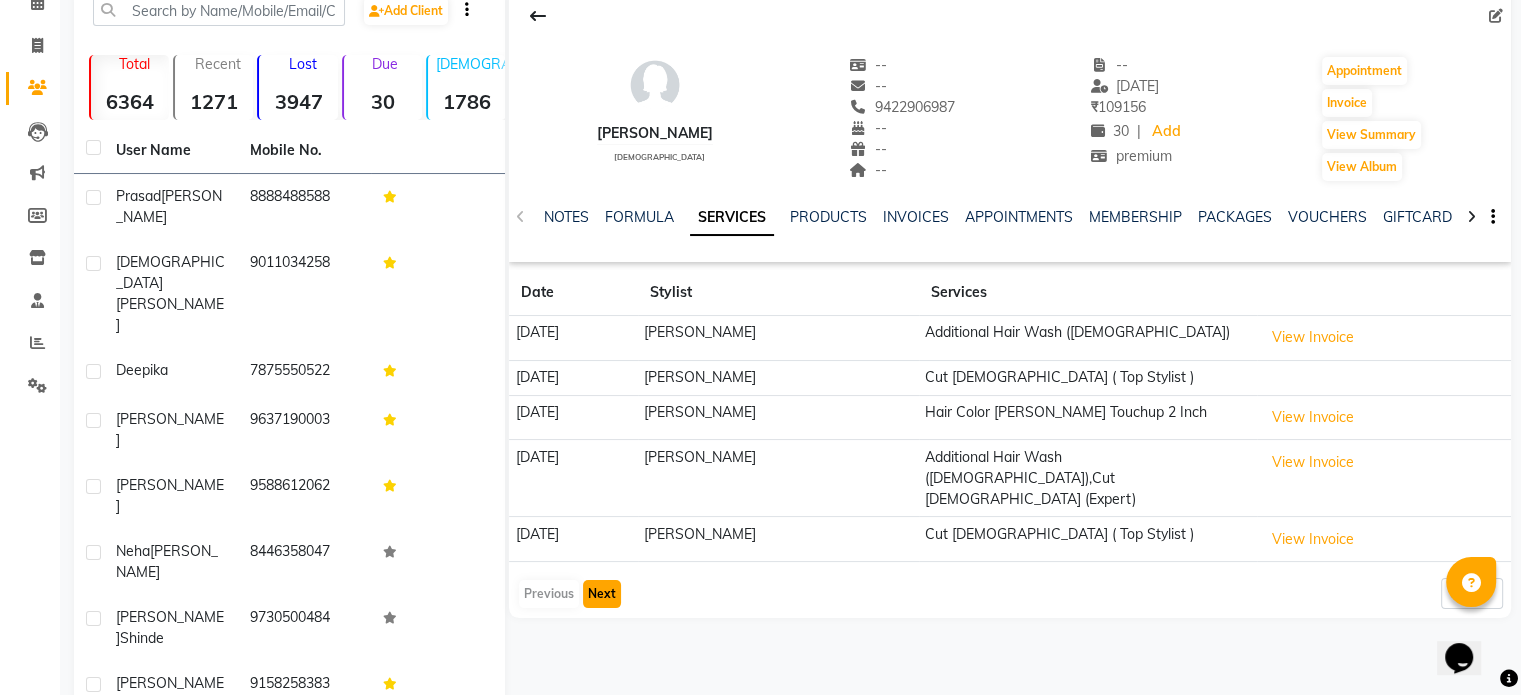 click on "Next" 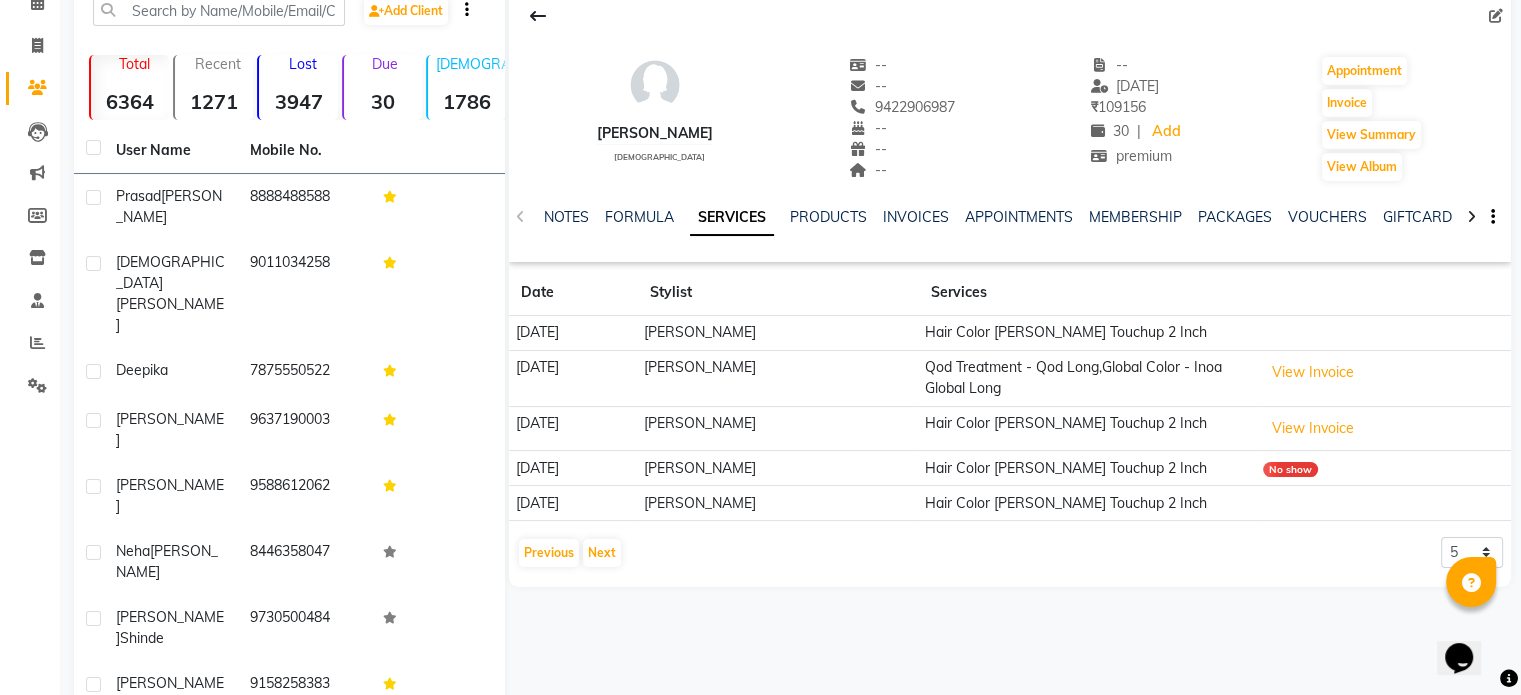 click on "Ujwal    female  --   --   9422906987  --  --  --  -- 04-05-2025 ₹    109156 30 |  Add  premium   Appointment   Invoice  View Summary  View Album  NOTES FORMULA SERVICES PRODUCTS INVOICES APPOINTMENTS MEMBERSHIP PACKAGES VOUCHERS GIFTCARDS POINTS FORMS FAMILY CARDS WALLET Date Stylist Services 26-01-2025 Prasad Adhav  Hair Color Inoa - Inoa Touchup 2 Inch 01-12-2024 Nitish Desai  Qod Treatment - Qod Long,Global Color - Inoa Global Long  View Invoice  26-10-2024 Prasad Adhav  Hair Color Inoa - Inoa Touchup 2 Inch  View Invoice  06-09-2024 Nitish Desai  Hair Color Inoa - Inoa Touchup 2 Inch No show 05-09-2024 Prasad Adhav  Hair Color Inoa - Inoa Touchup 2 Inch  Previous   Next  5 10 50 100 500" 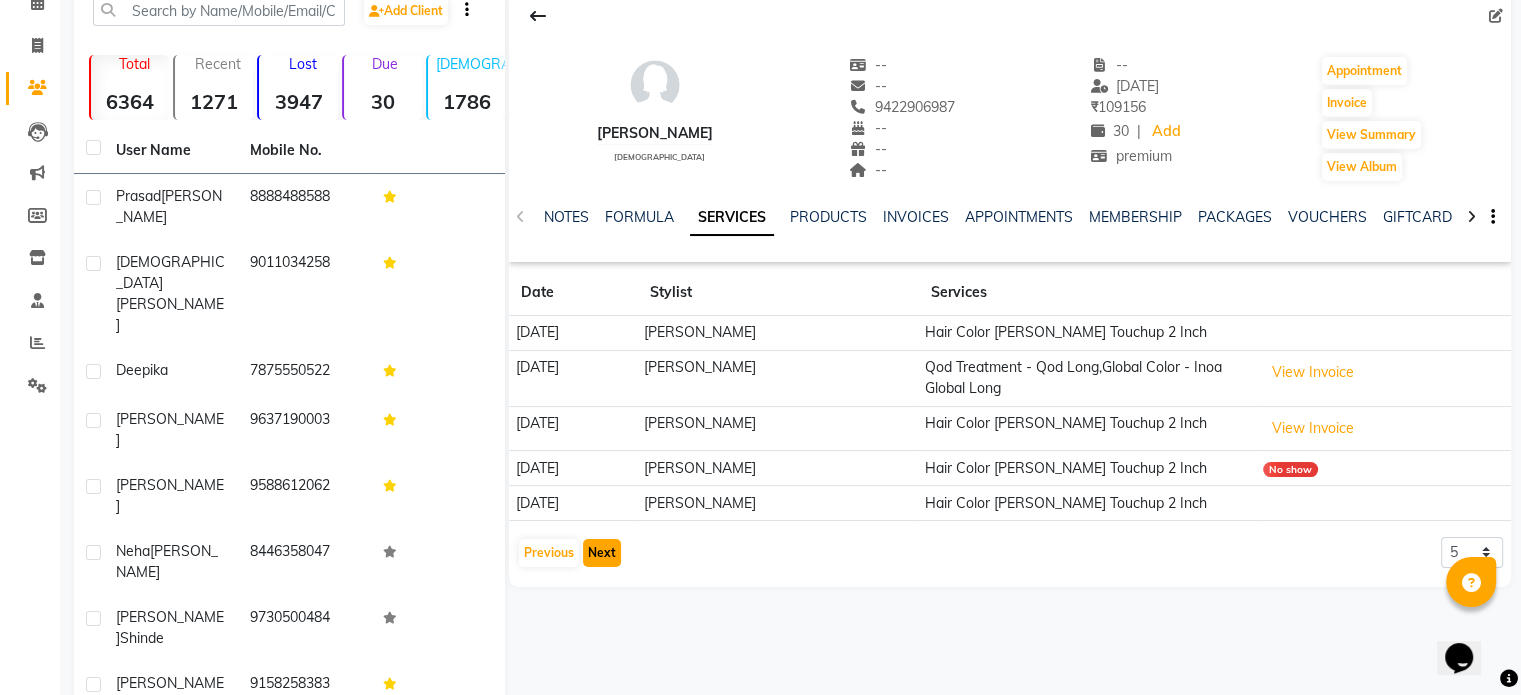 click on "Next" 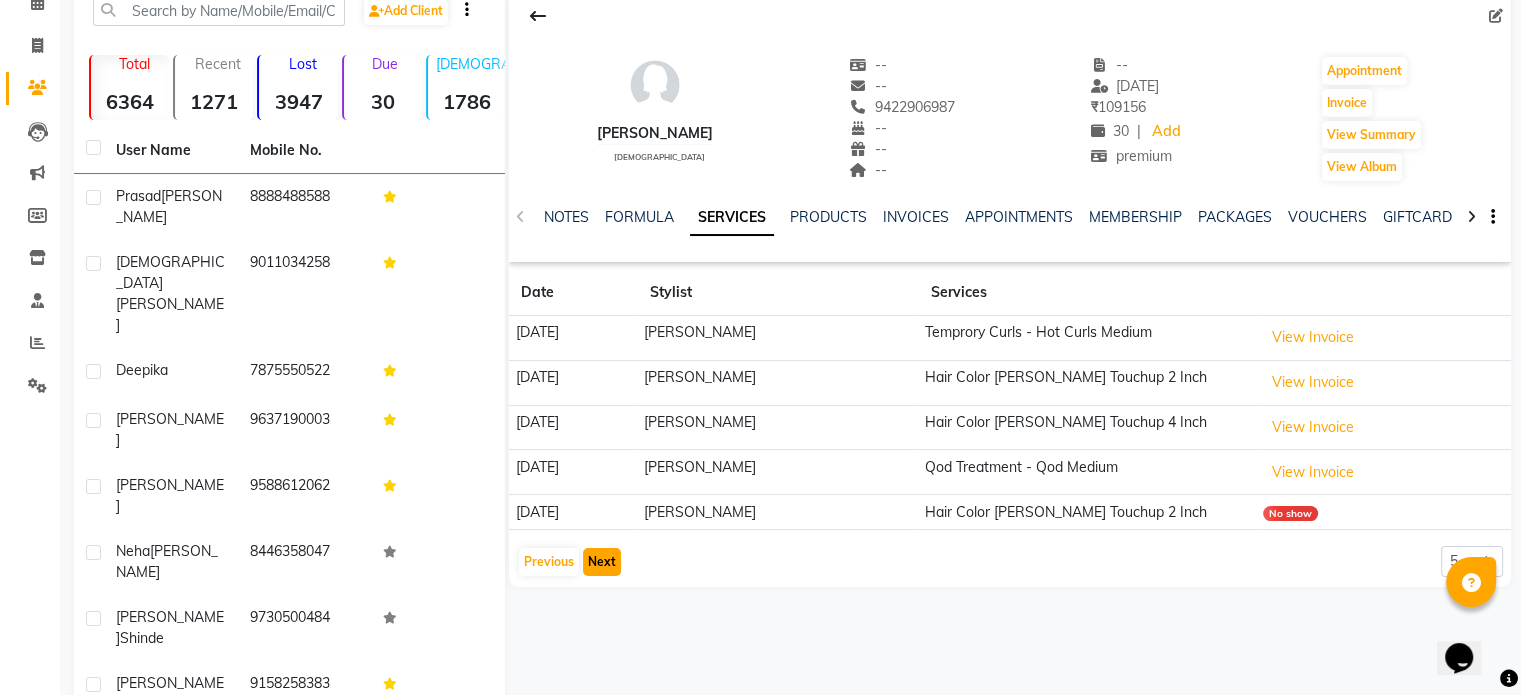 click on "Next" 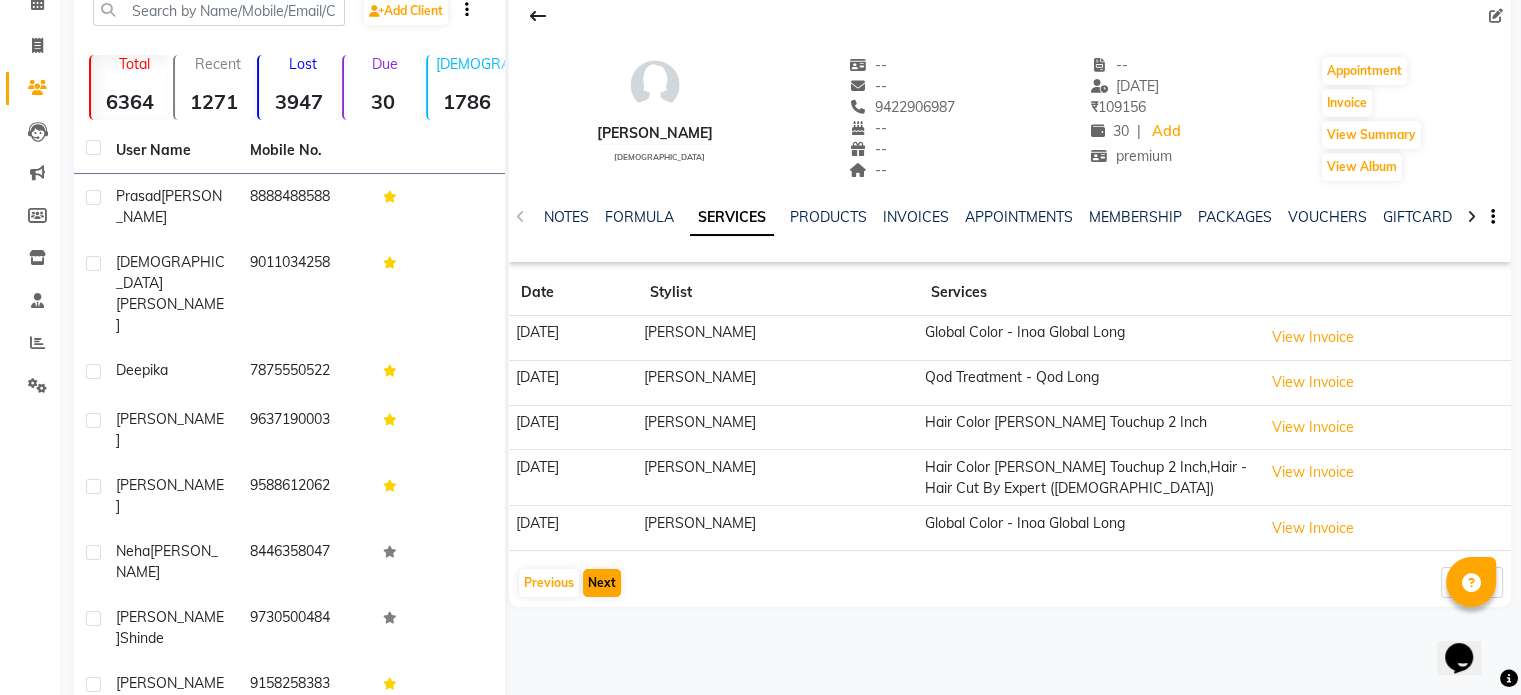 click on "Date Stylist Services 16-11-2023 Prasad Adhav  Global Color - Inoa Global Long  View Invoice  15-11-2023 Prasad Adhav  Qod Treatment - Qod Long  View Invoice  16-09-2023 Nitish Desai  Hair Color Inoa - Inoa Touchup 2 Inch  View Invoice  16-07-2023 Prasad Adhav  Hair Color Inoa - Inoa Touchup 2 Inch,Hair - Hair Cut By Expert (Female)  View Invoice  15-04-2023 Prasad Adhav  Global Color - Inoa Global Long  View Invoice   Previous   Next  5 10 50 100 500" 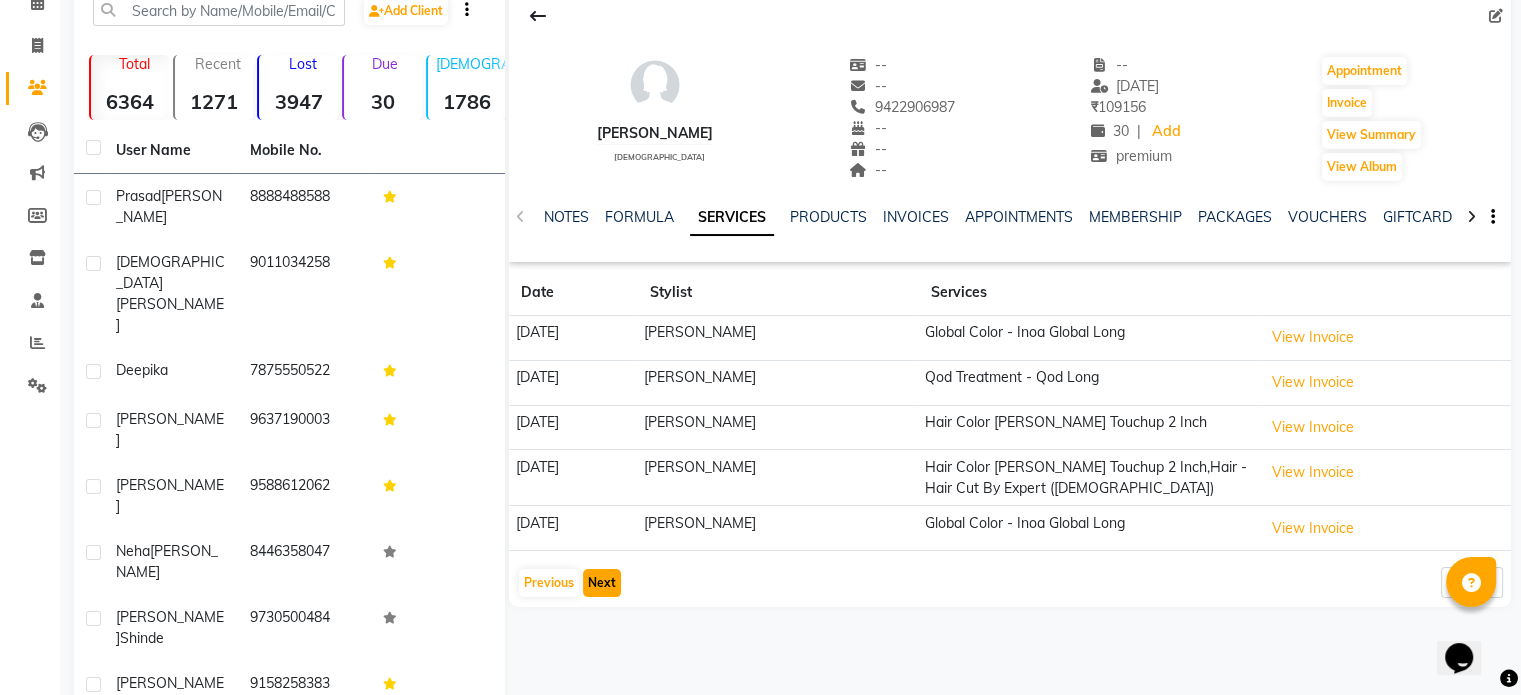 click on "Next" 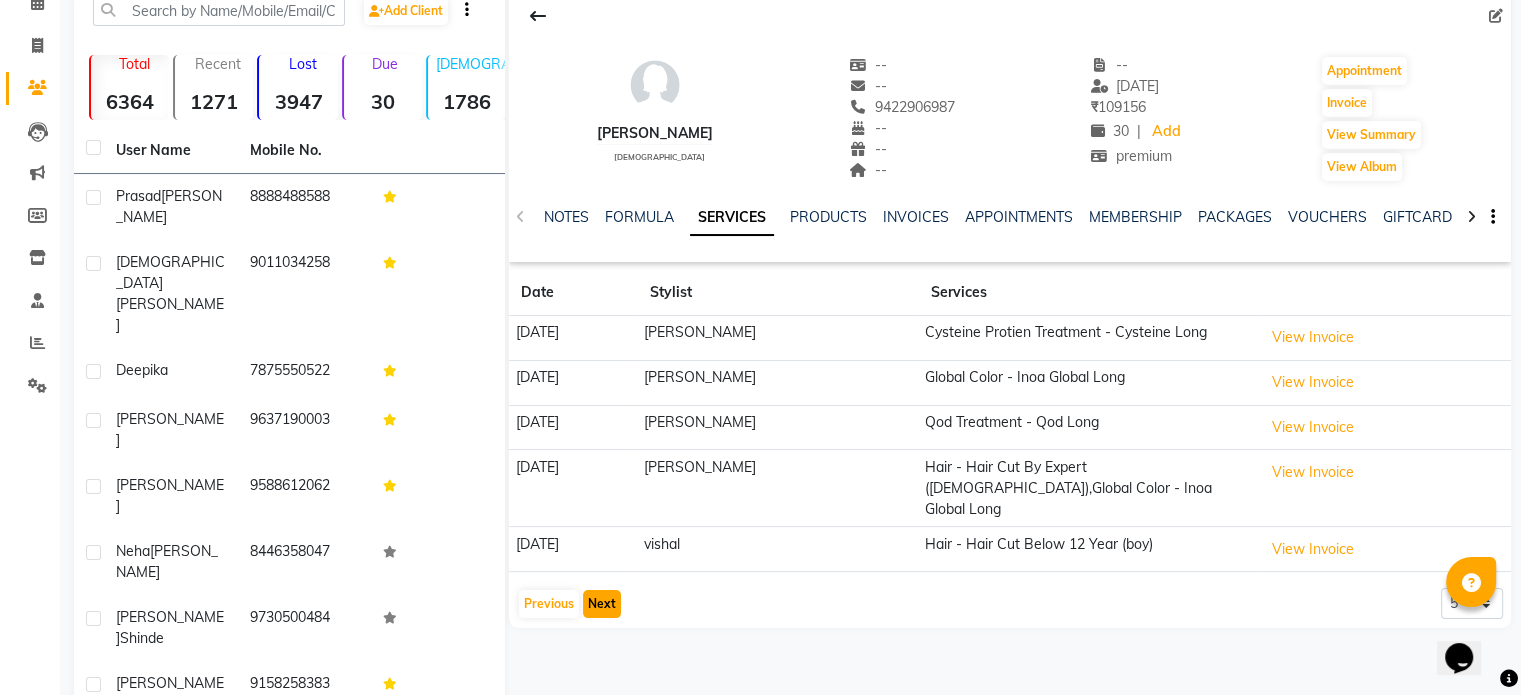 click on "Next" 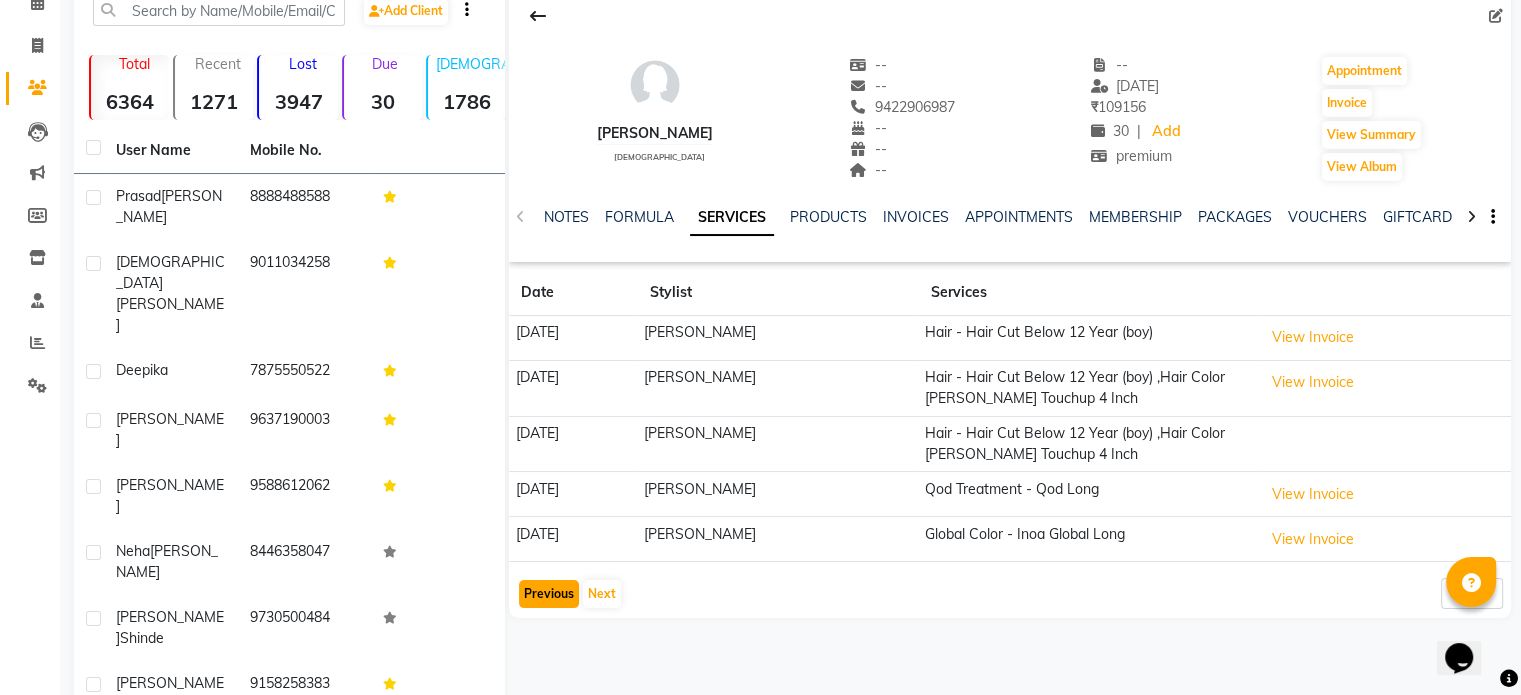 click on "Previous" 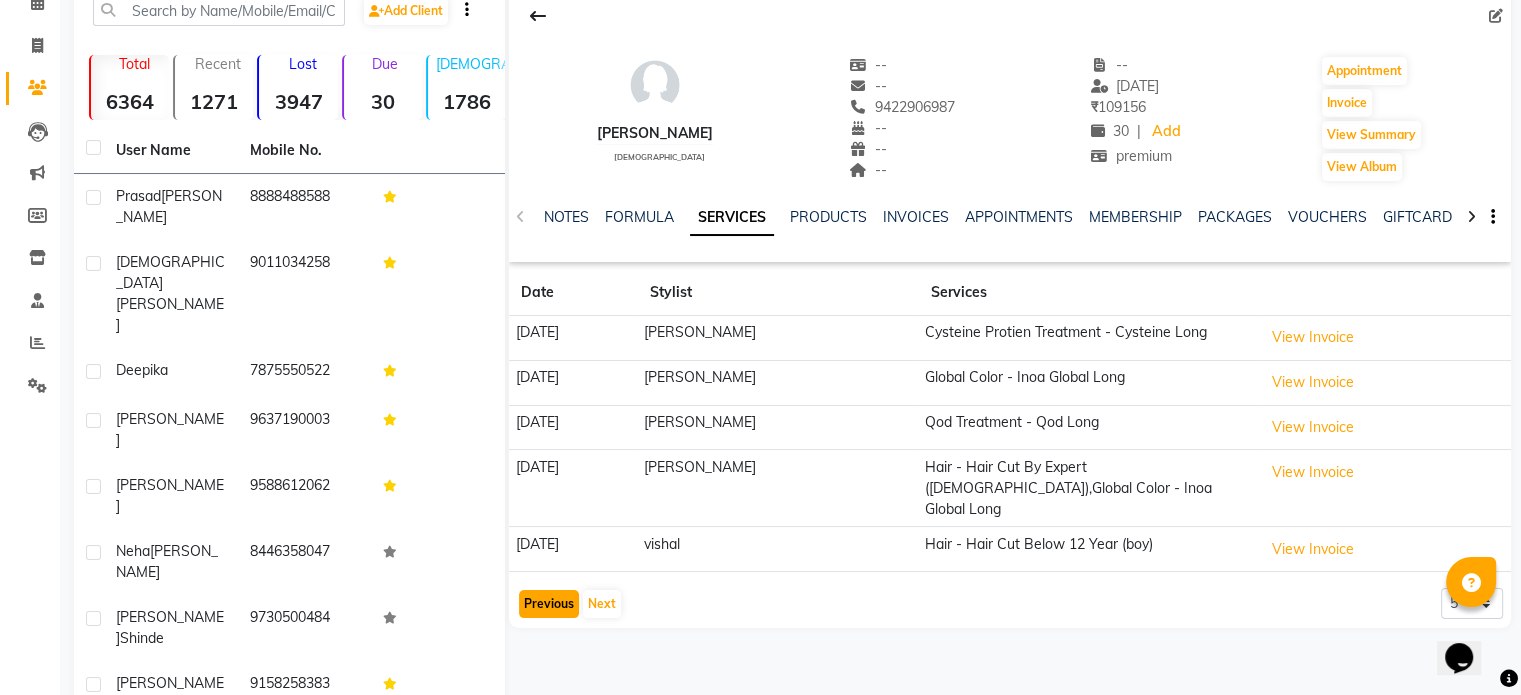 click on "Previous" 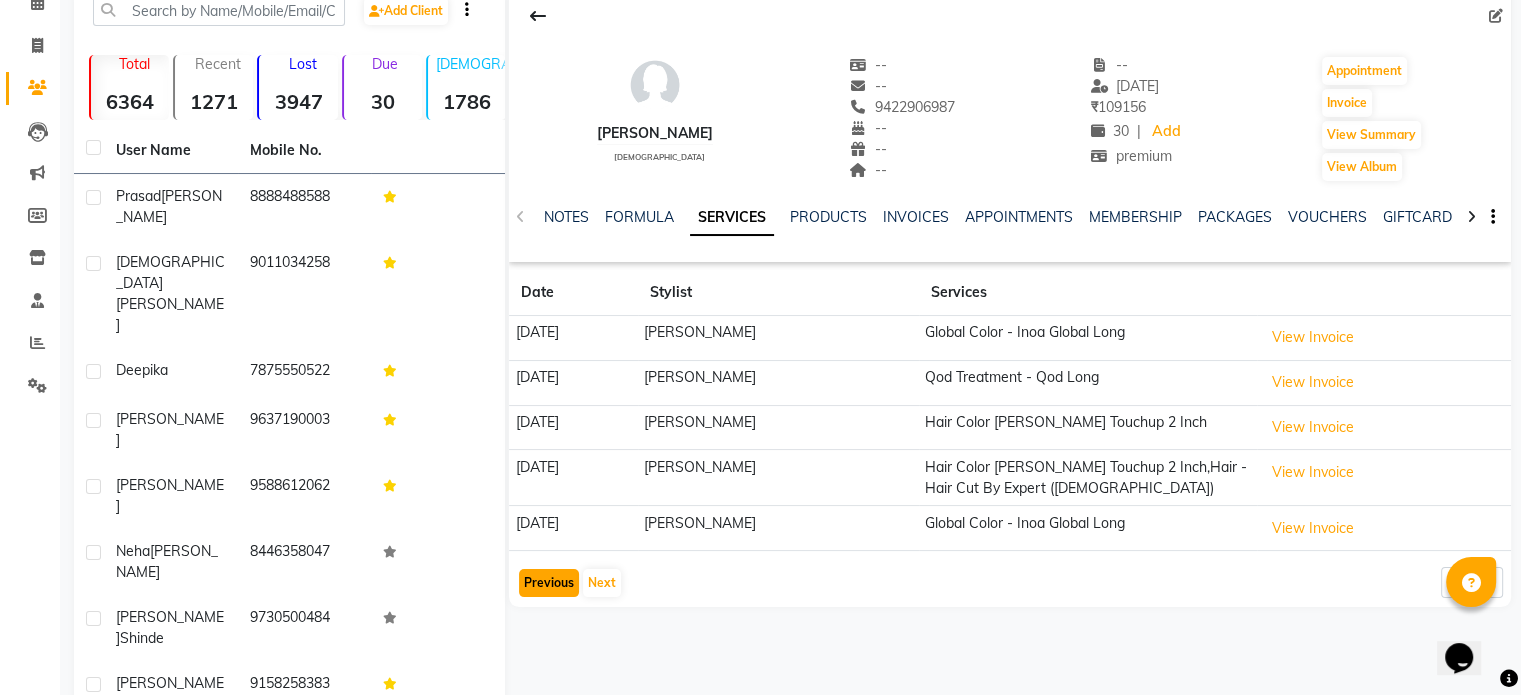 click on "Previous" 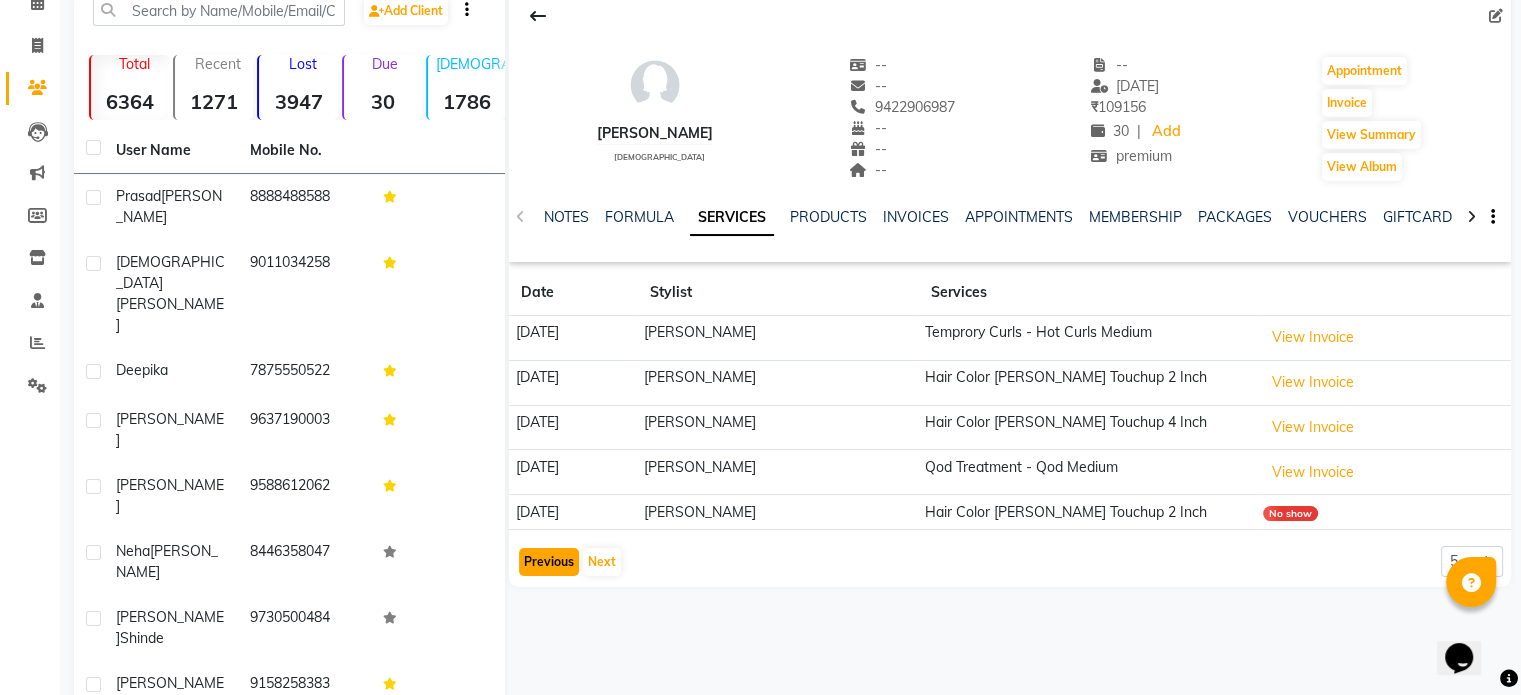 click on "Previous" 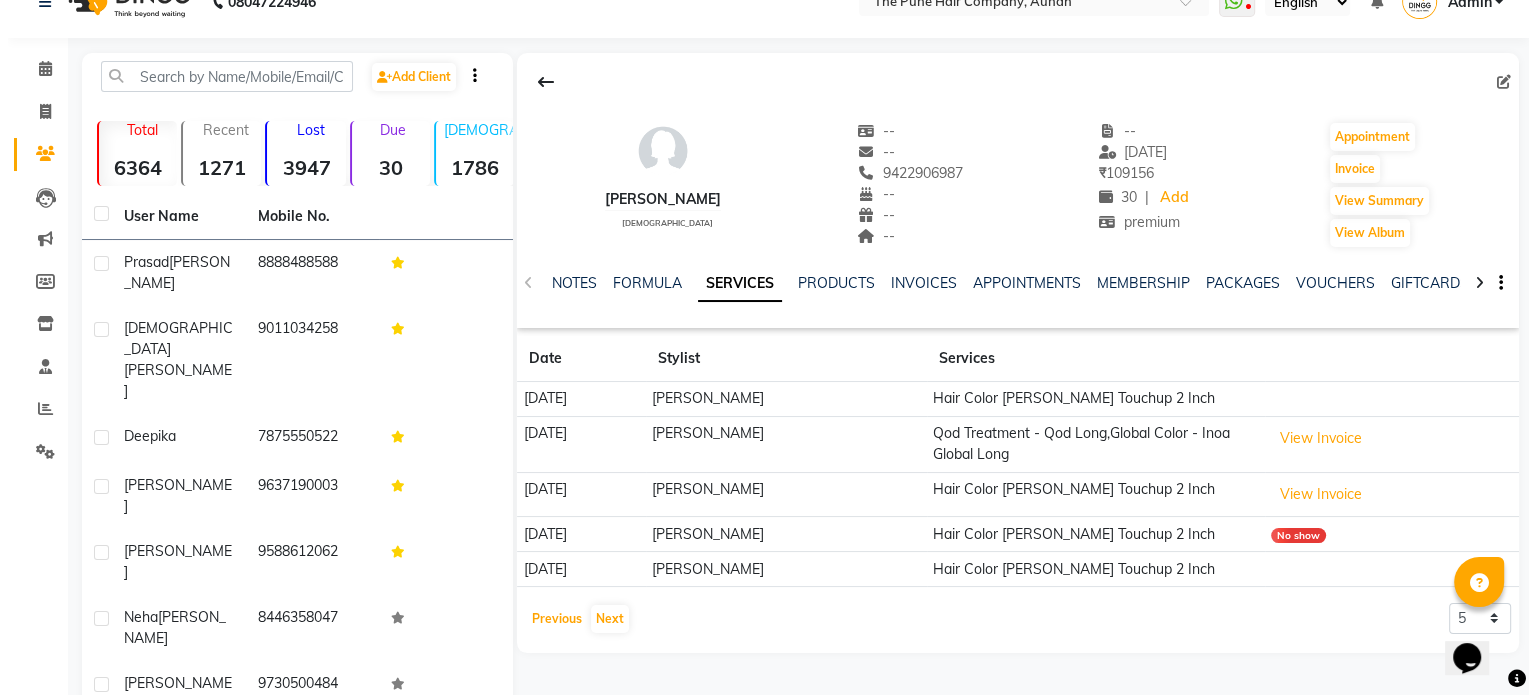 scroll, scrollTop: 0, scrollLeft: 0, axis: both 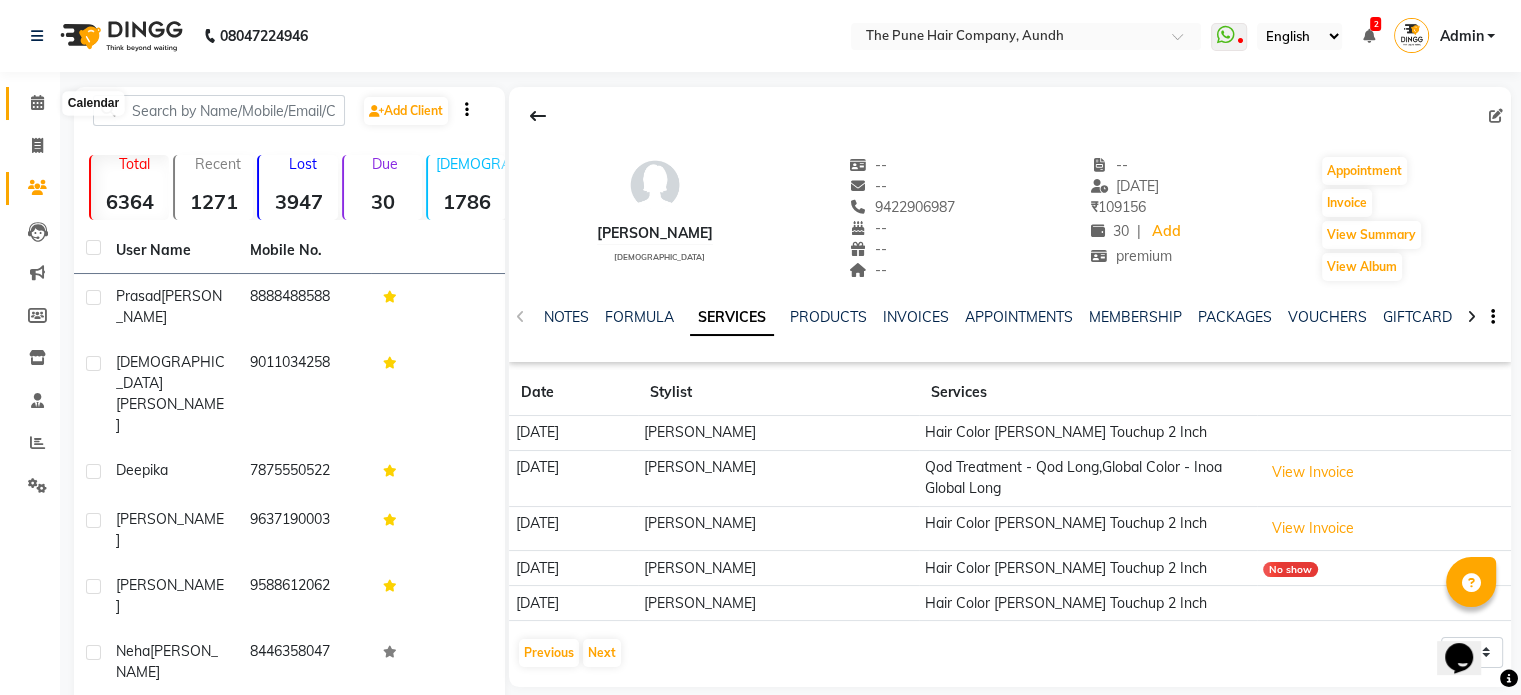 click 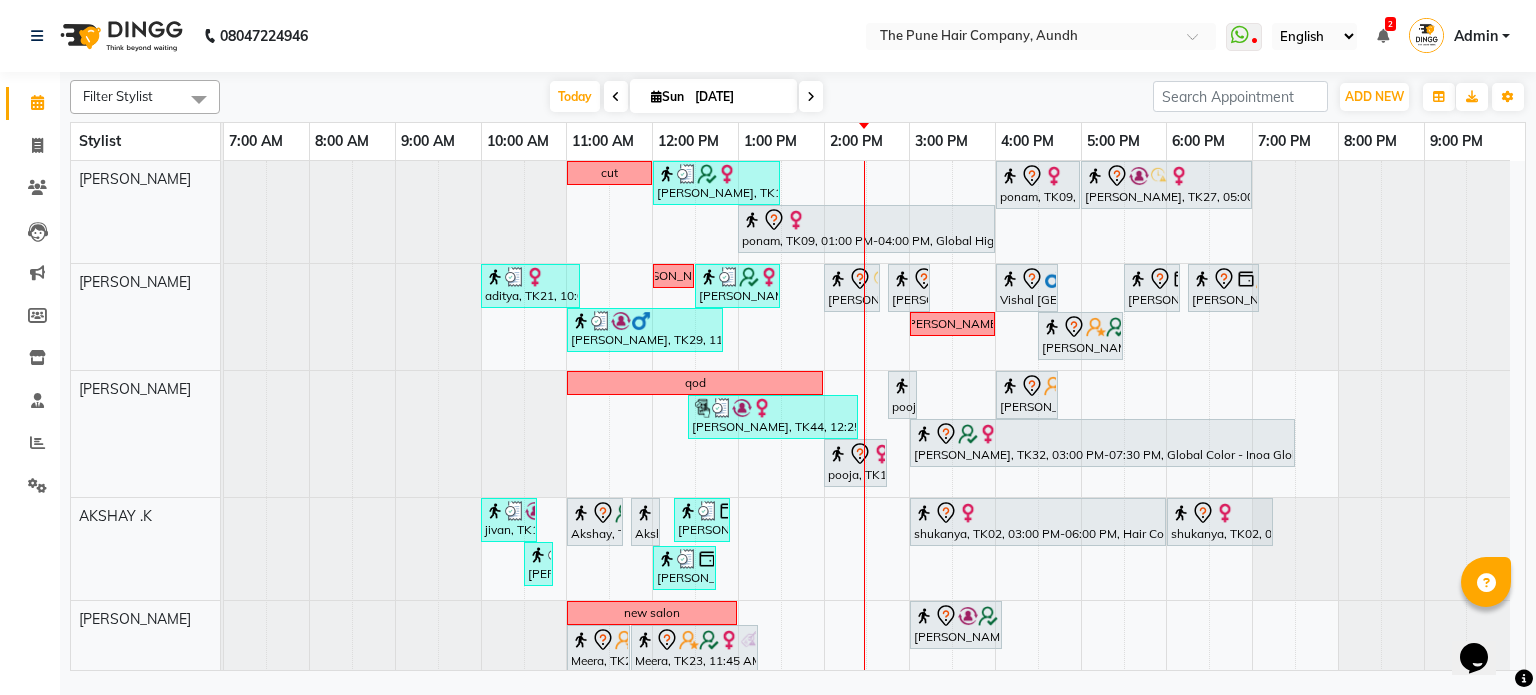 scroll, scrollTop: 267, scrollLeft: 0, axis: vertical 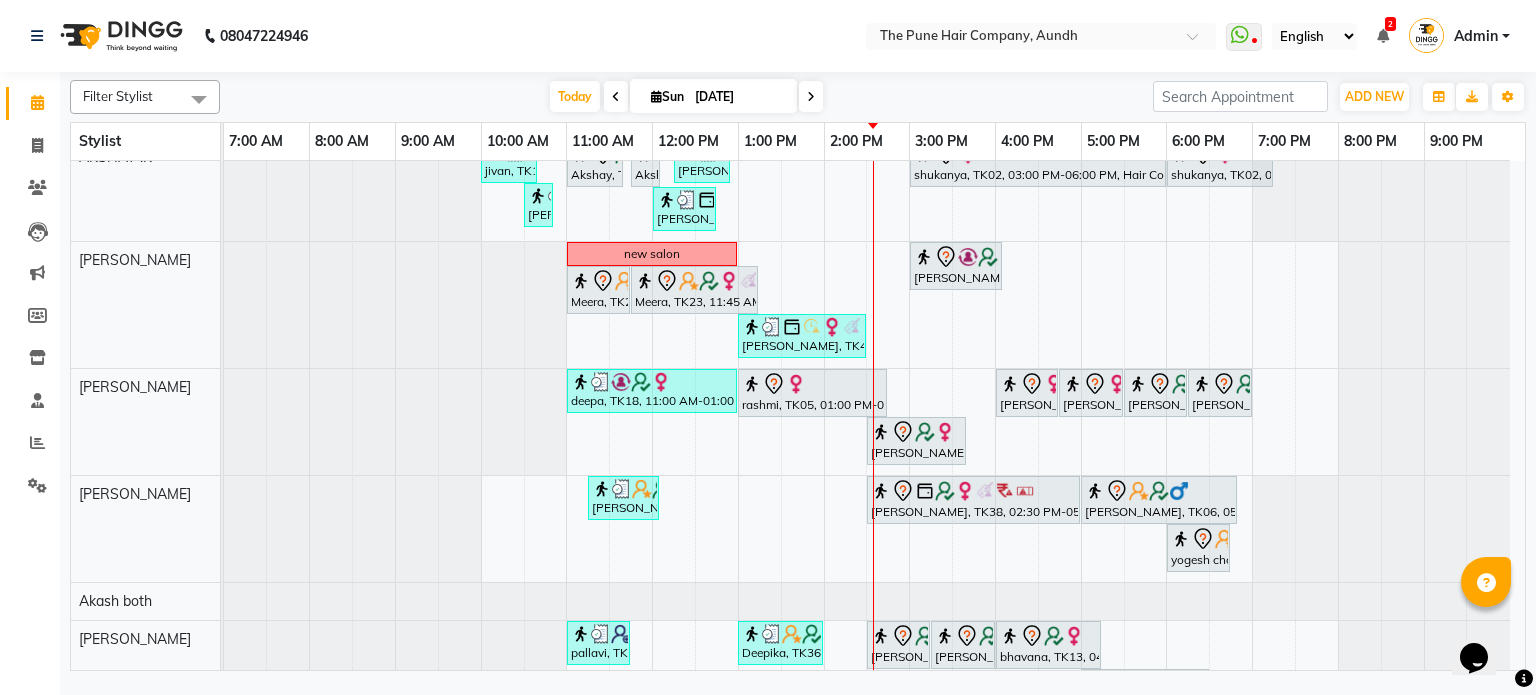 click at bounding box center [811, 97] 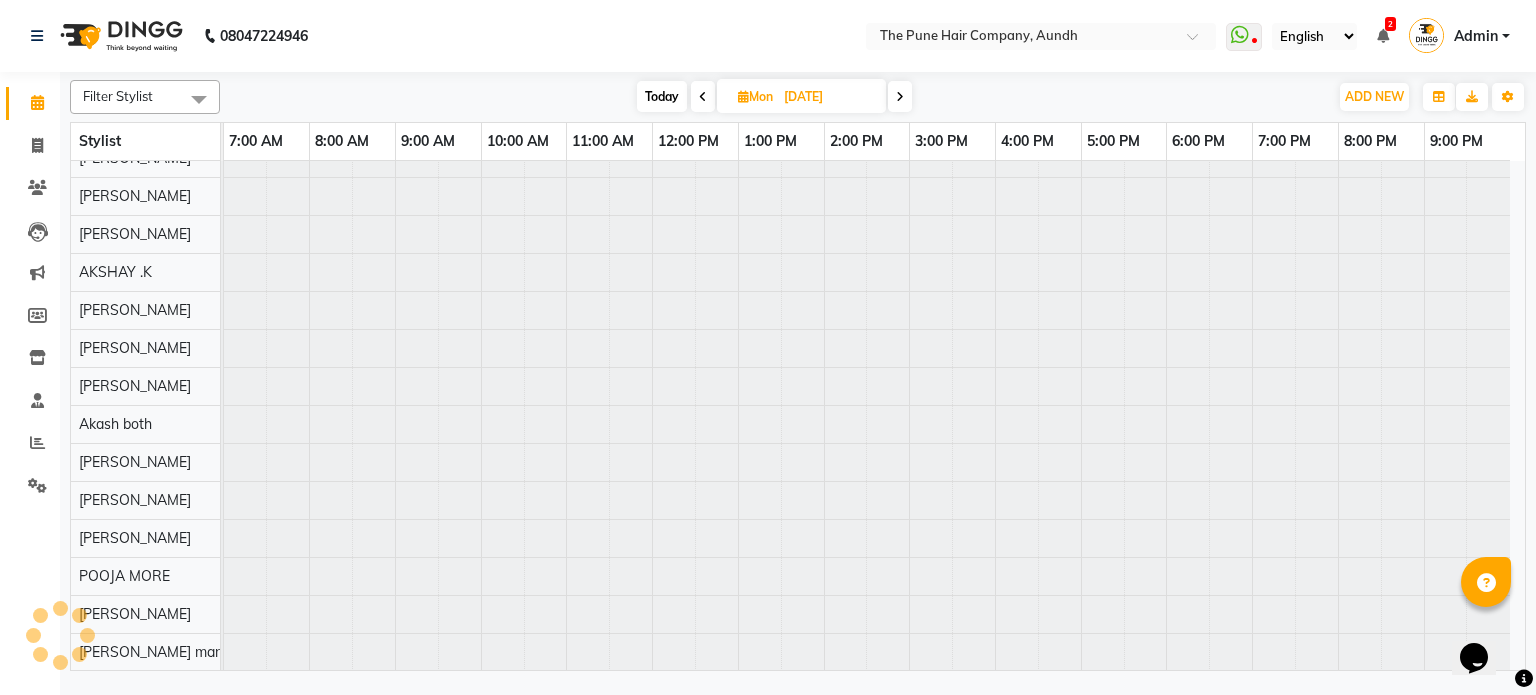 scroll, scrollTop: 18, scrollLeft: 0, axis: vertical 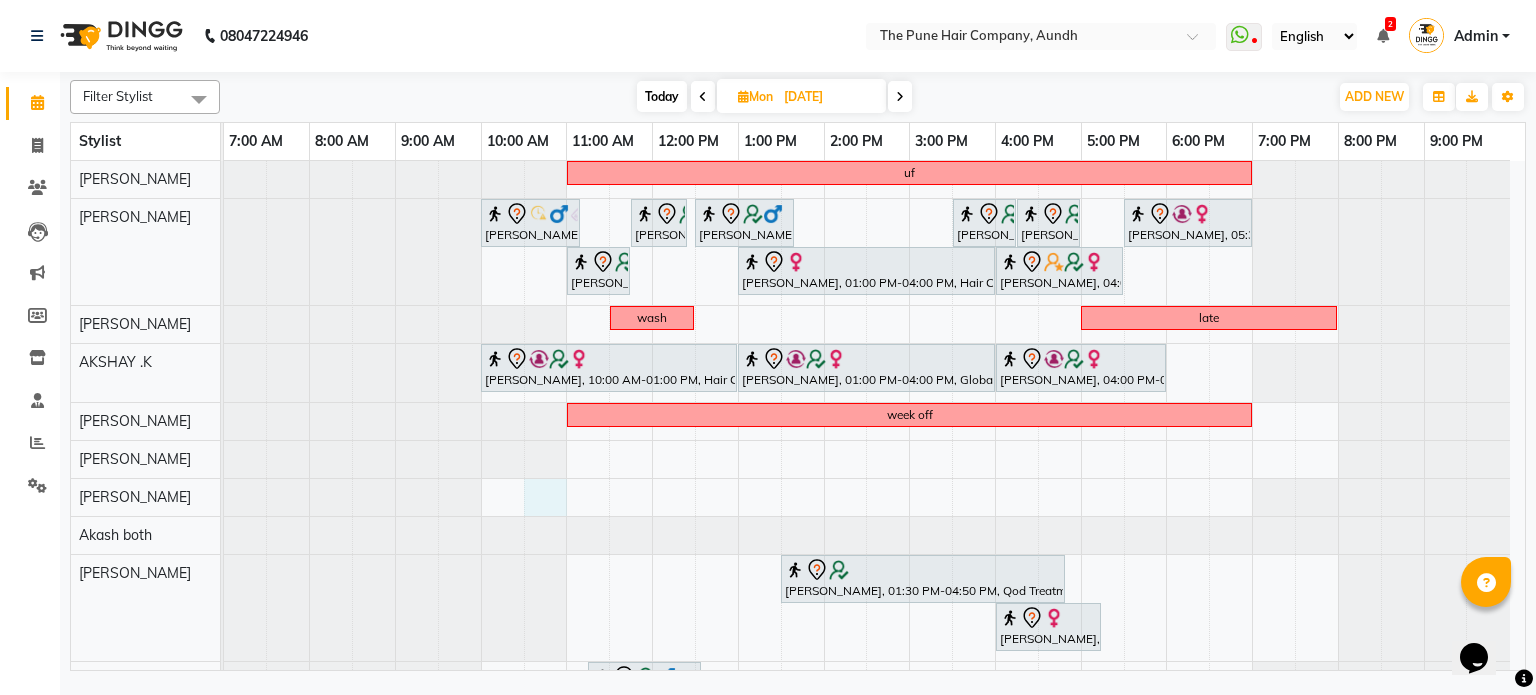 click on "uf              Aditya Nevrekar, 10:00 AM-11:10 AM, Cut male (Expert)             Shreyans Jain, 11:45 AM-12:25 PM, Cut male (Expert)             Shreyans Jain, 12:30 PM-01:40 PM, Cut Below 12 year (boy)             Anuja Thombre, 03:30 PM-04:15 PM, Cut Female (Expert)             Anuja Thombre, 04:15 PM-05:00 PM, Cut Female (Expert)             Riddhi Shewani, 05:30 PM-07:00 PM, Hair wash & blow dry - long             Shreyans Jain, 11:00 AM-11:45 AM, Cut Female (Expert)             Tejaswini, 01:00 PM-04:00 PM, Hair Color Inoa - Inoa Touchup 2 Inch             Dr Swati Apte, 04:00 PM-05:30 PM, Hair Color Inoa - Inoa Touchup 2 Inch  wash   late              Ketki Aher, 10:00 AM-01:00 PM, Hair Color Majirel - Majirel Global Long             Ketki Aher, 01:00 PM-04:00 PM, Global Highlight - Majirel Highlights Long             Ketki Aher, 04:00 PM-06:00 PM, Prelighting - Long  week off              Shrushti, 01:30 PM-04:50 PM, Qod Treatment - Qod Medium                          week off" at bounding box center [874, 516] 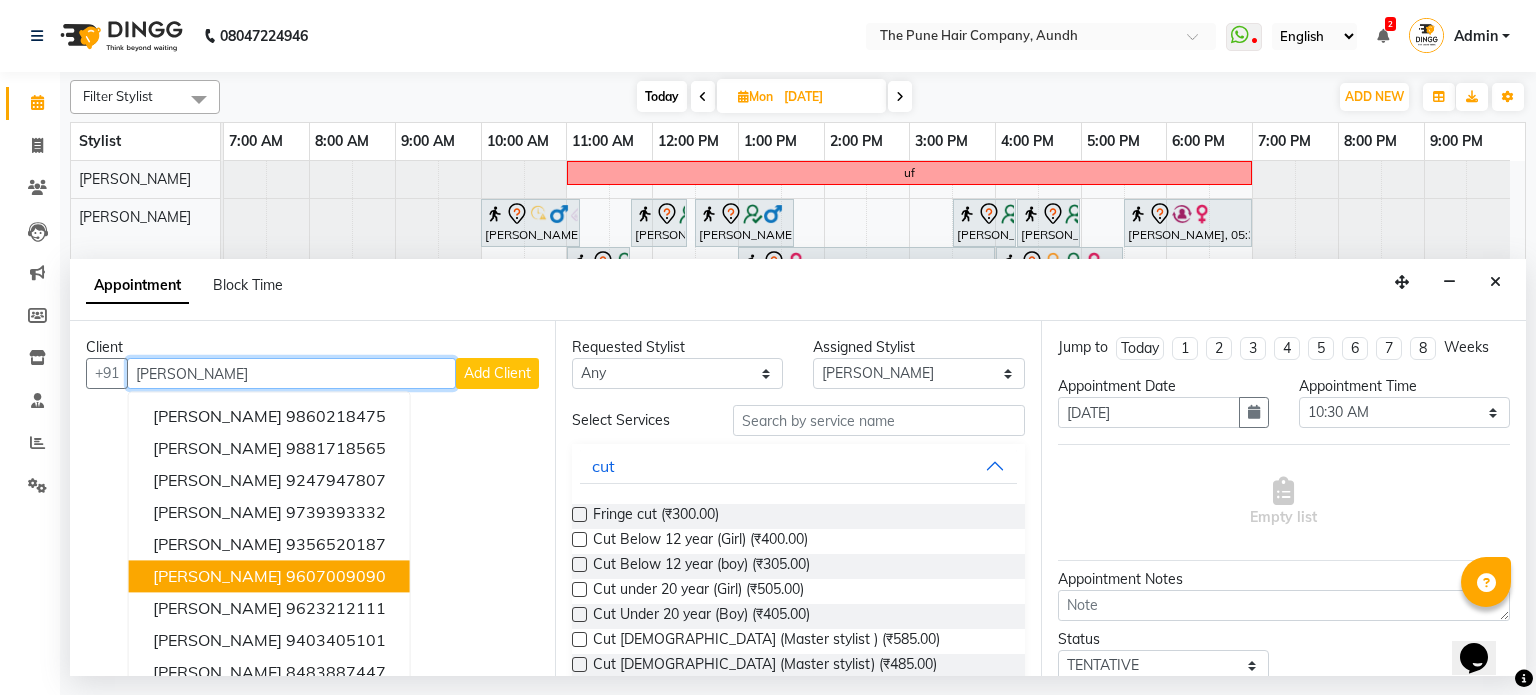 scroll, scrollTop: 52, scrollLeft: 0, axis: vertical 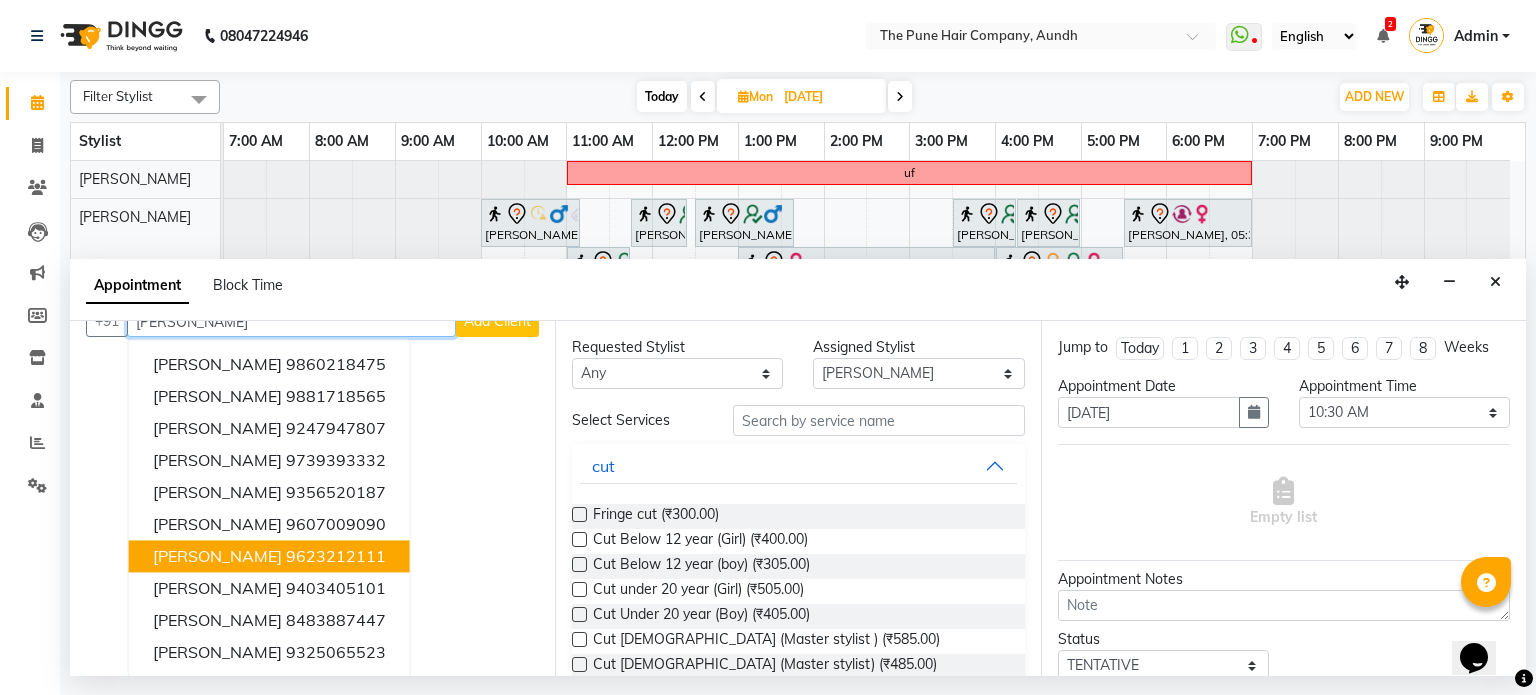 click on "Ranjan Pardeshi" at bounding box center [217, 557] 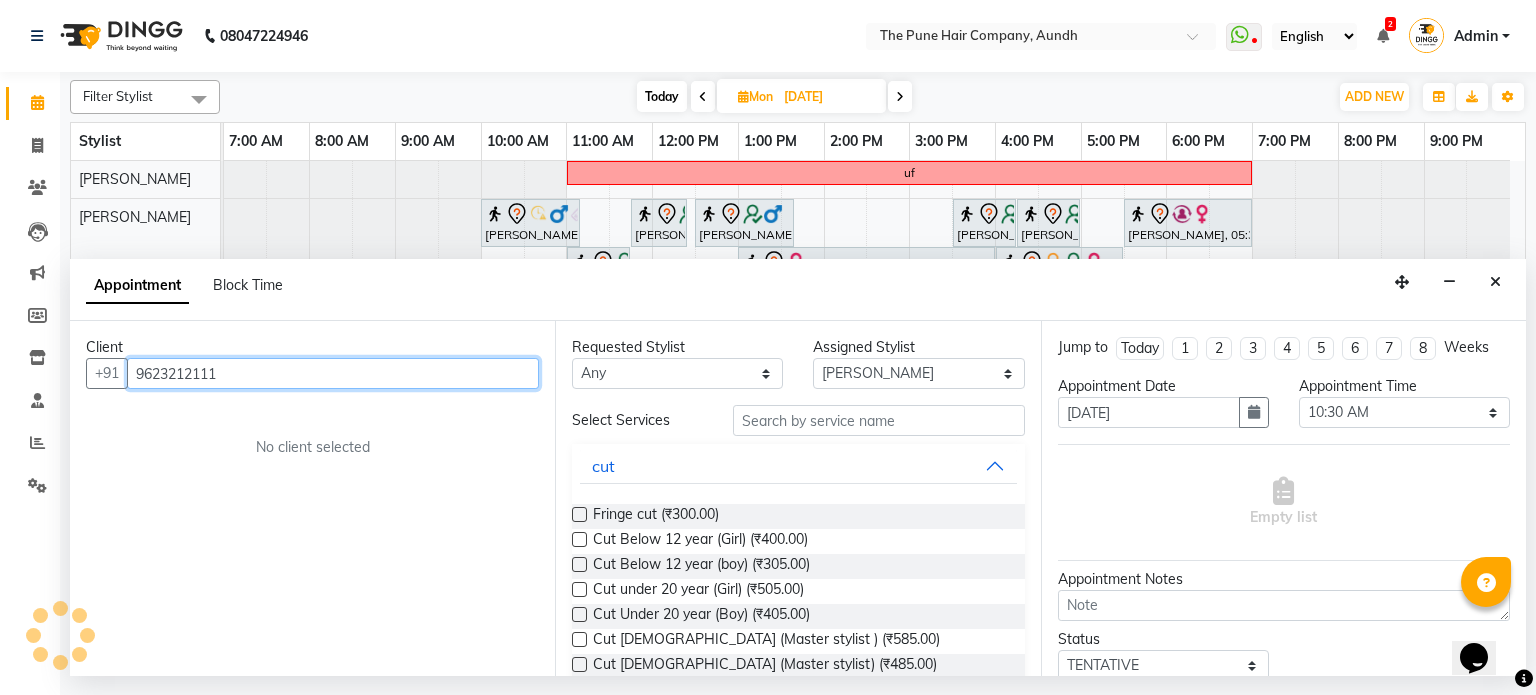 scroll, scrollTop: 0, scrollLeft: 0, axis: both 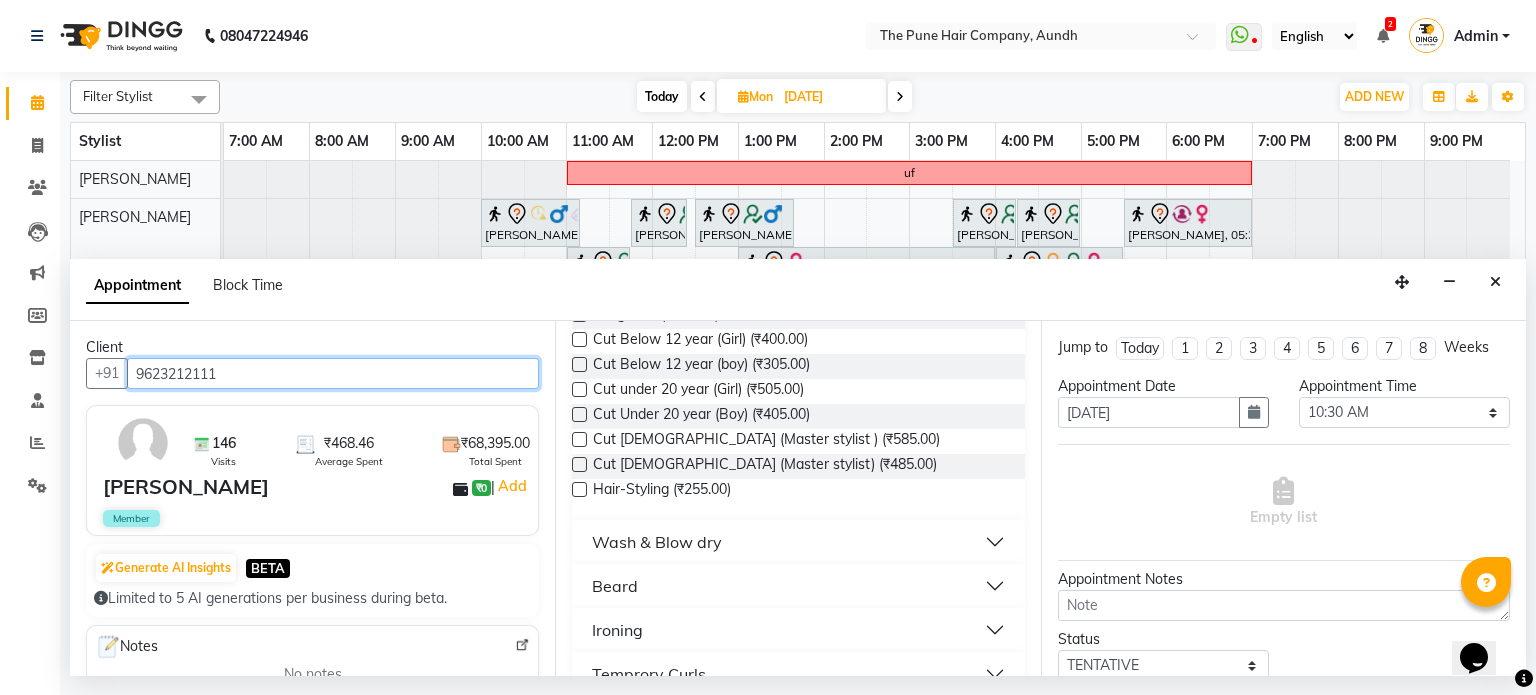 type on "9623212111" 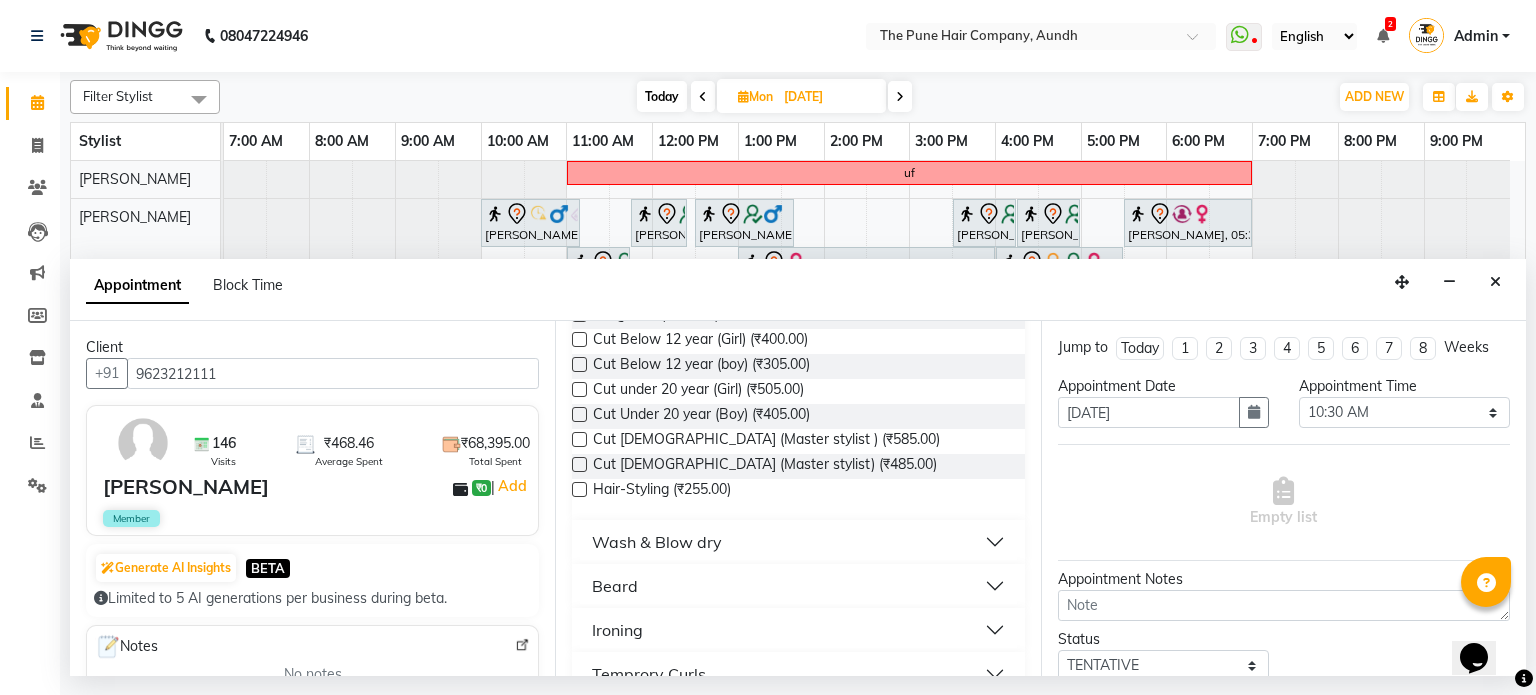 drag, startPoint x: 608, startPoint y: 582, endPoint x: 627, endPoint y: 590, distance: 20.615528 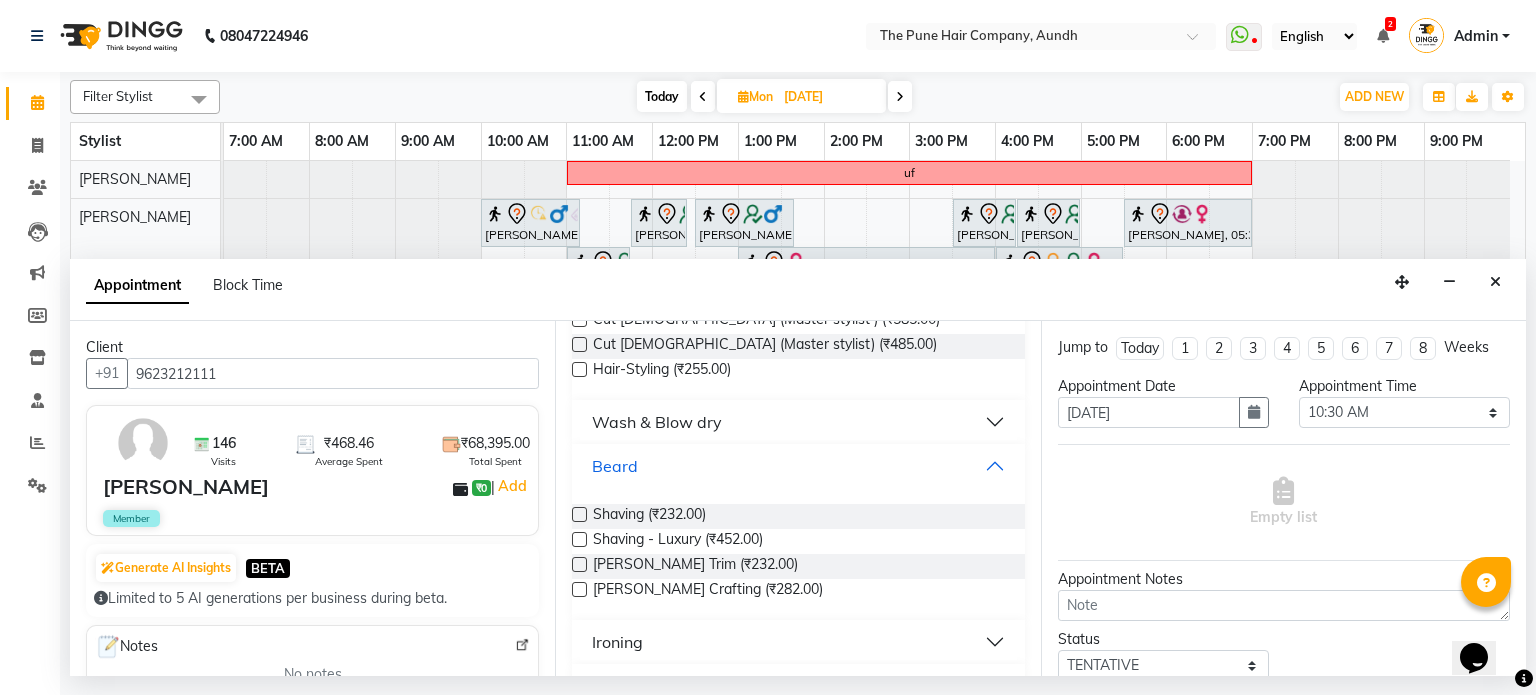 scroll, scrollTop: 400, scrollLeft: 0, axis: vertical 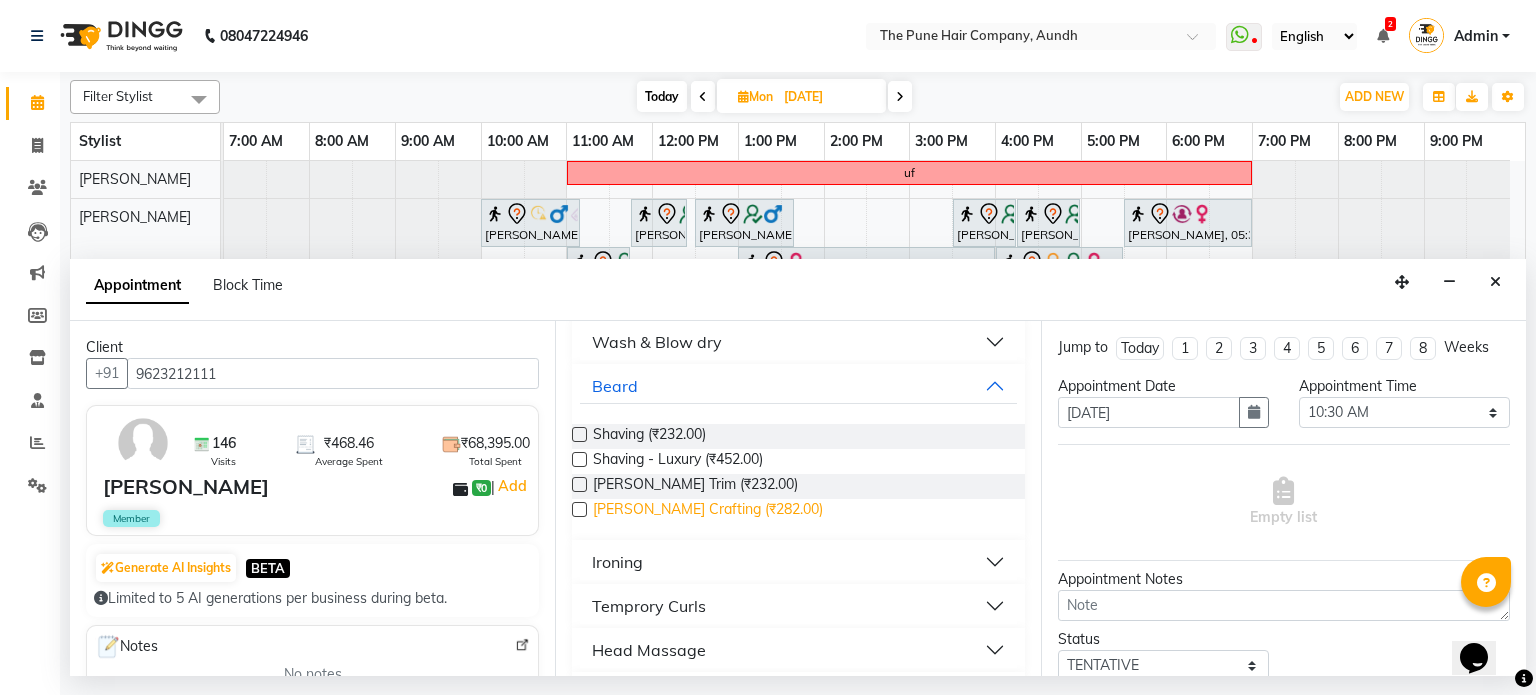 click on "Beard Crafting (₹282.00)" at bounding box center [708, 511] 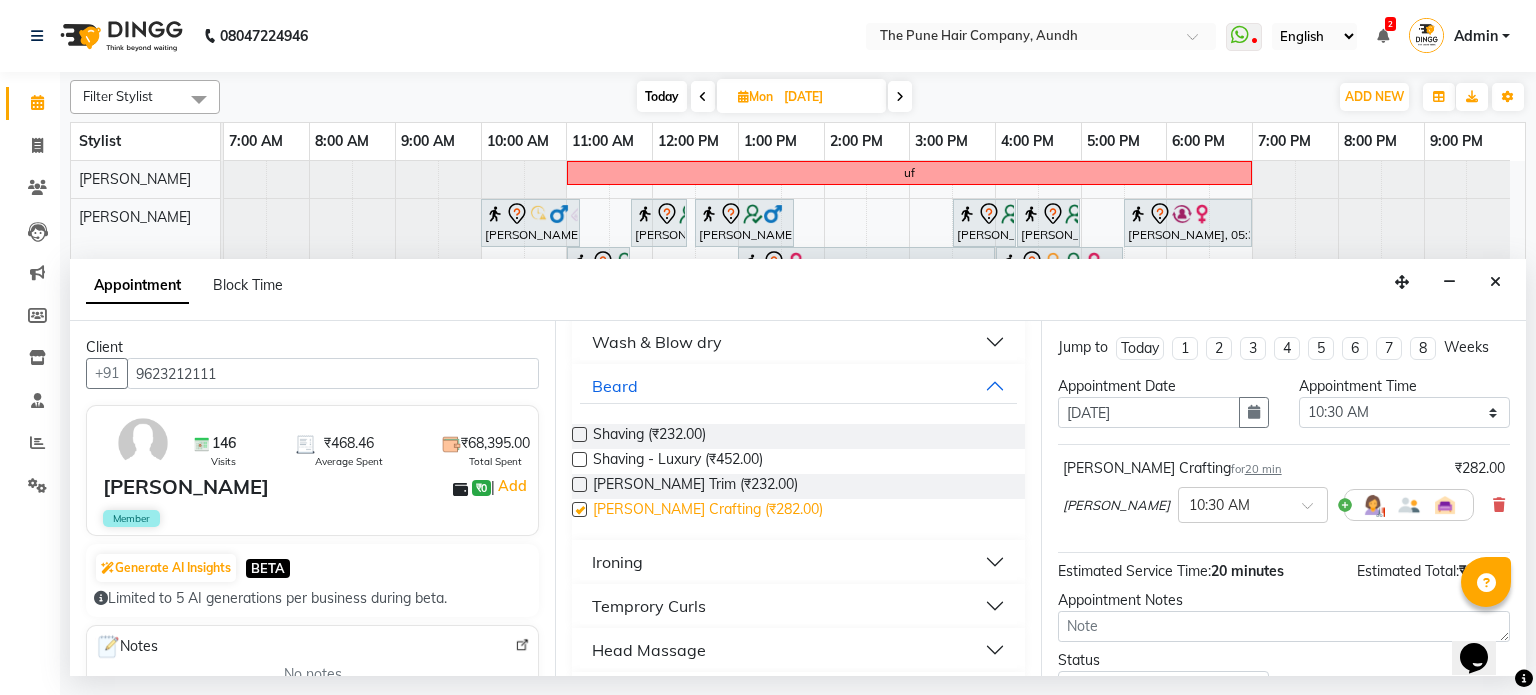 checkbox on "false" 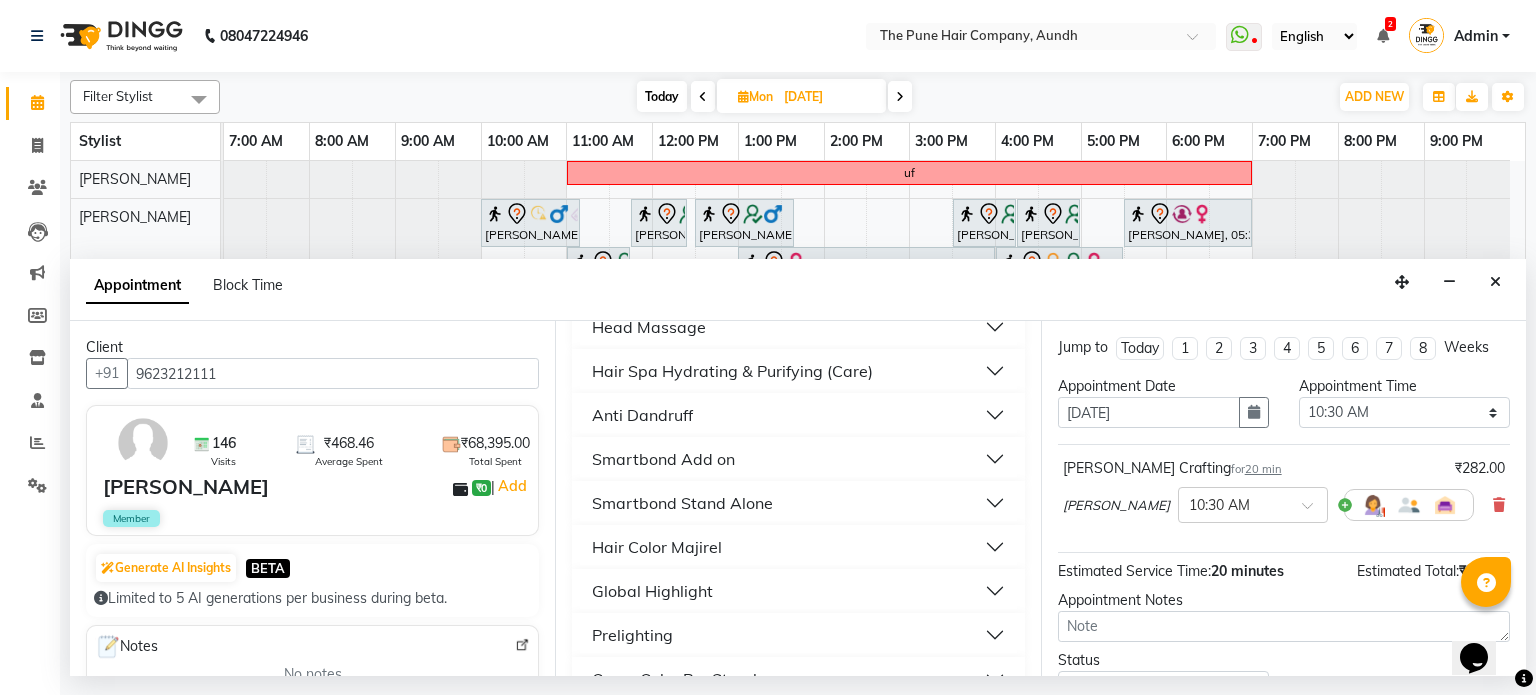 scroll, scrollTop: 900, scrollLeft: 0, axis: vertical 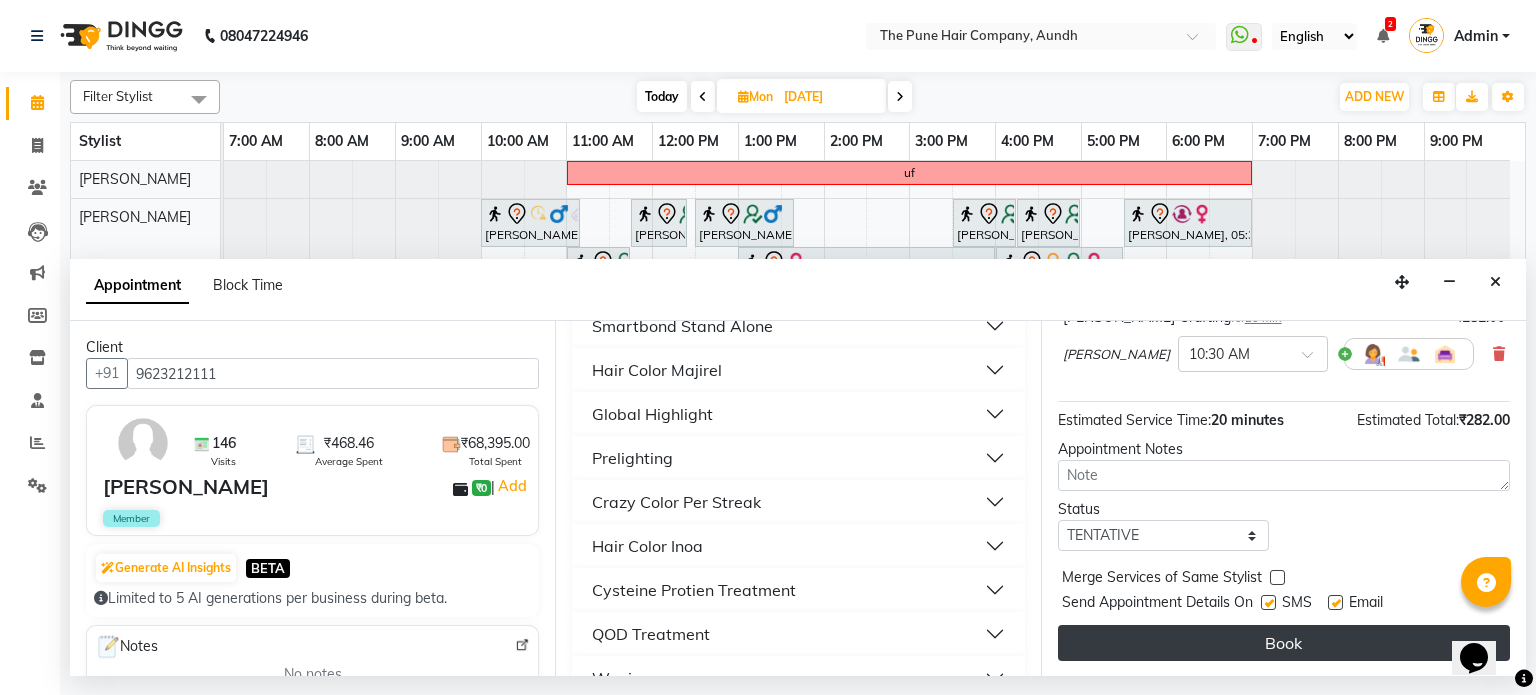 click on "Book" at bounding box center (1284, 643) 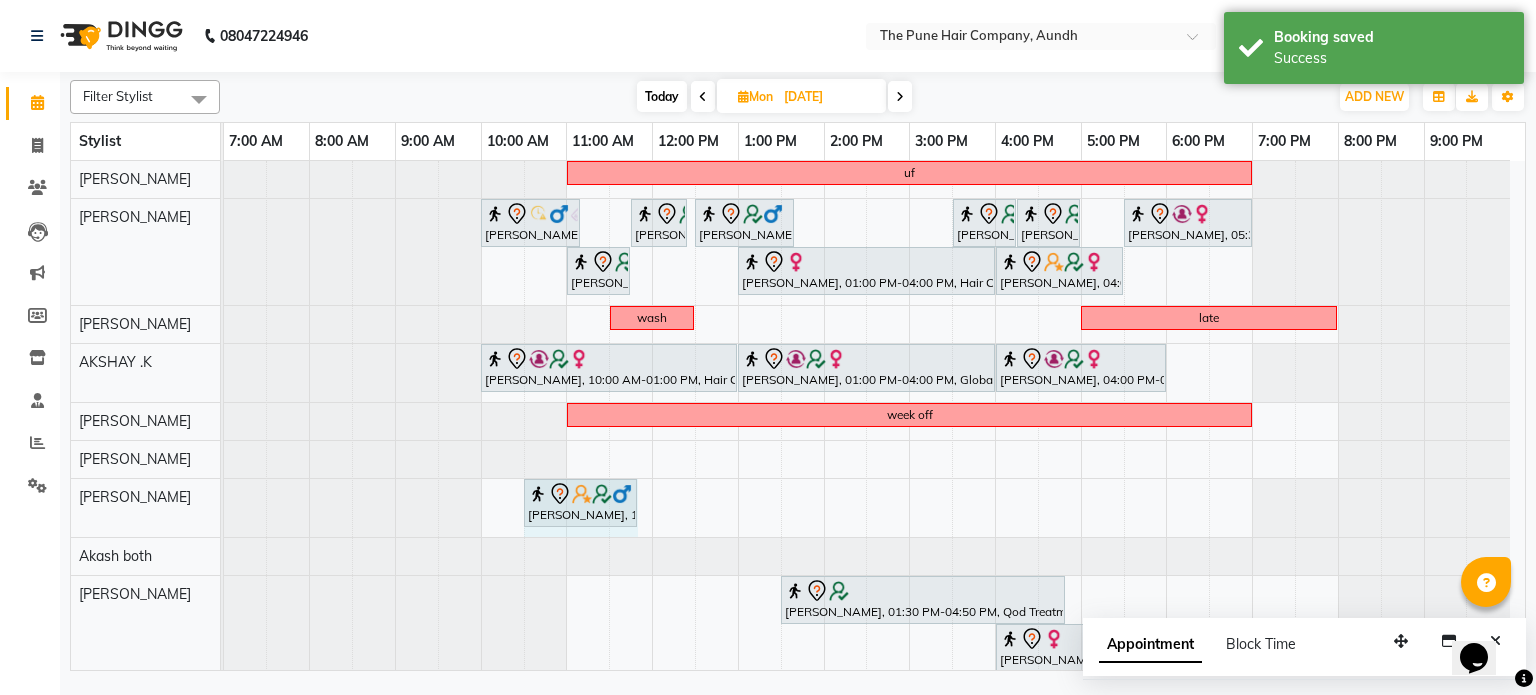 drag, startPoint x: 550, startPoint y: 496, endPoint x: 653, endPoint y: 501, distance: 103.121284 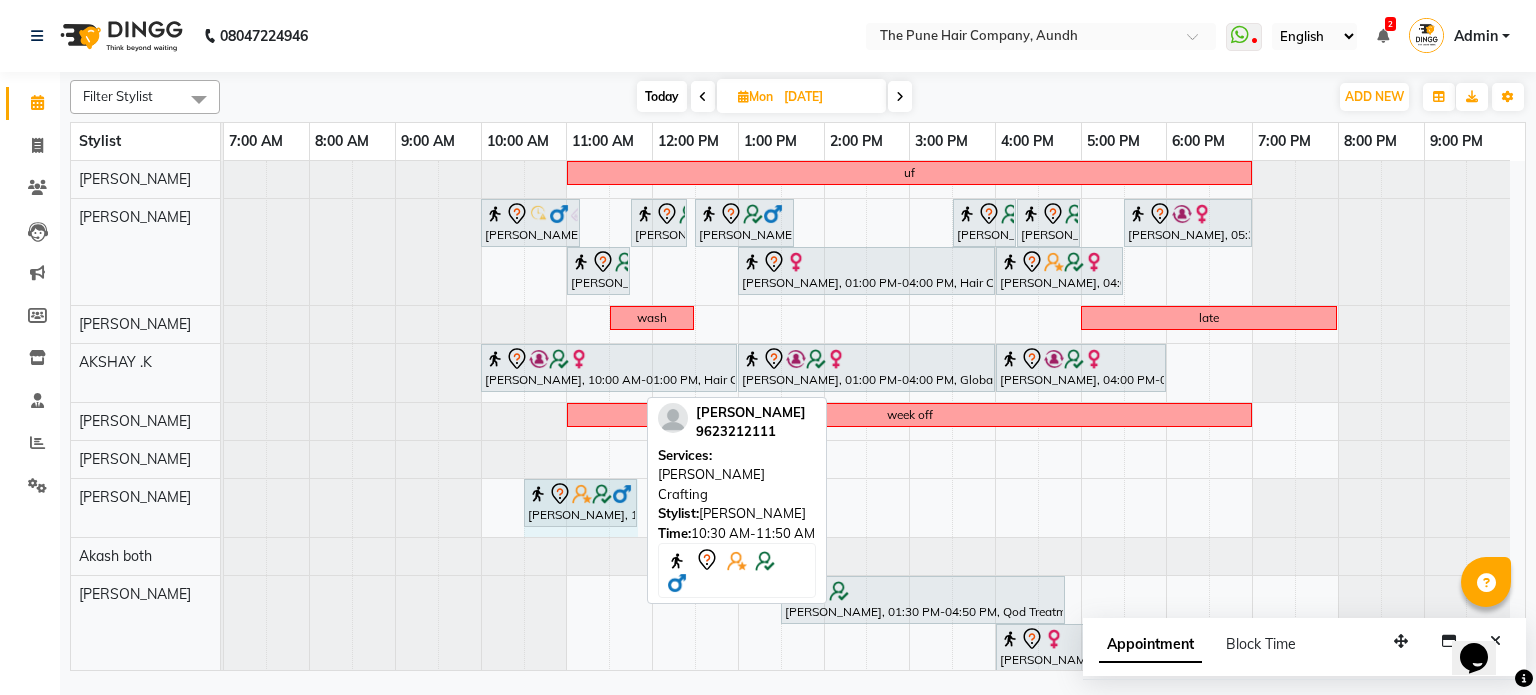 drag, startPoint x: 632, startPoint y: 496, endPoint x: 650, endPoint y: 502, distance: 18.973665 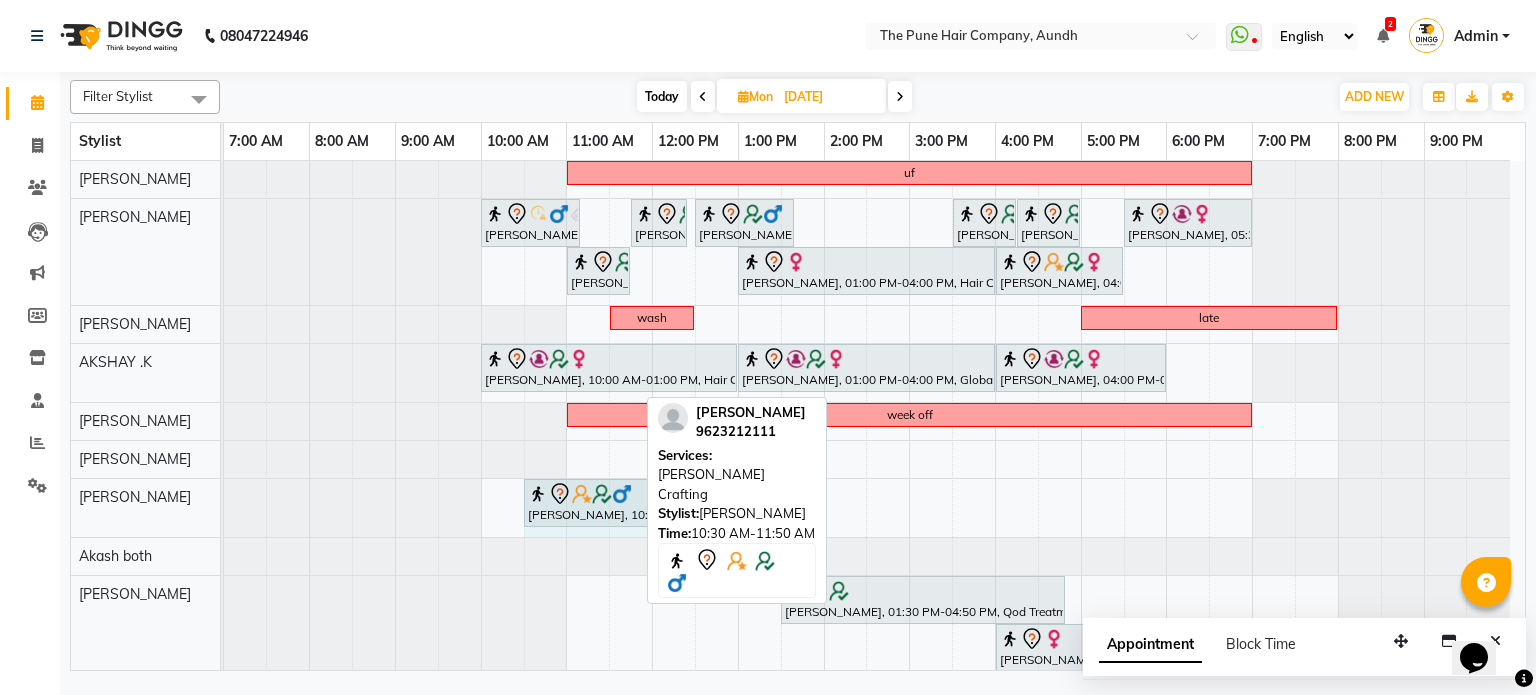drag, startPoint x: 632, startPoint y: 492, endPoint x: 660, endPoint y: 496, distance: 28.284271 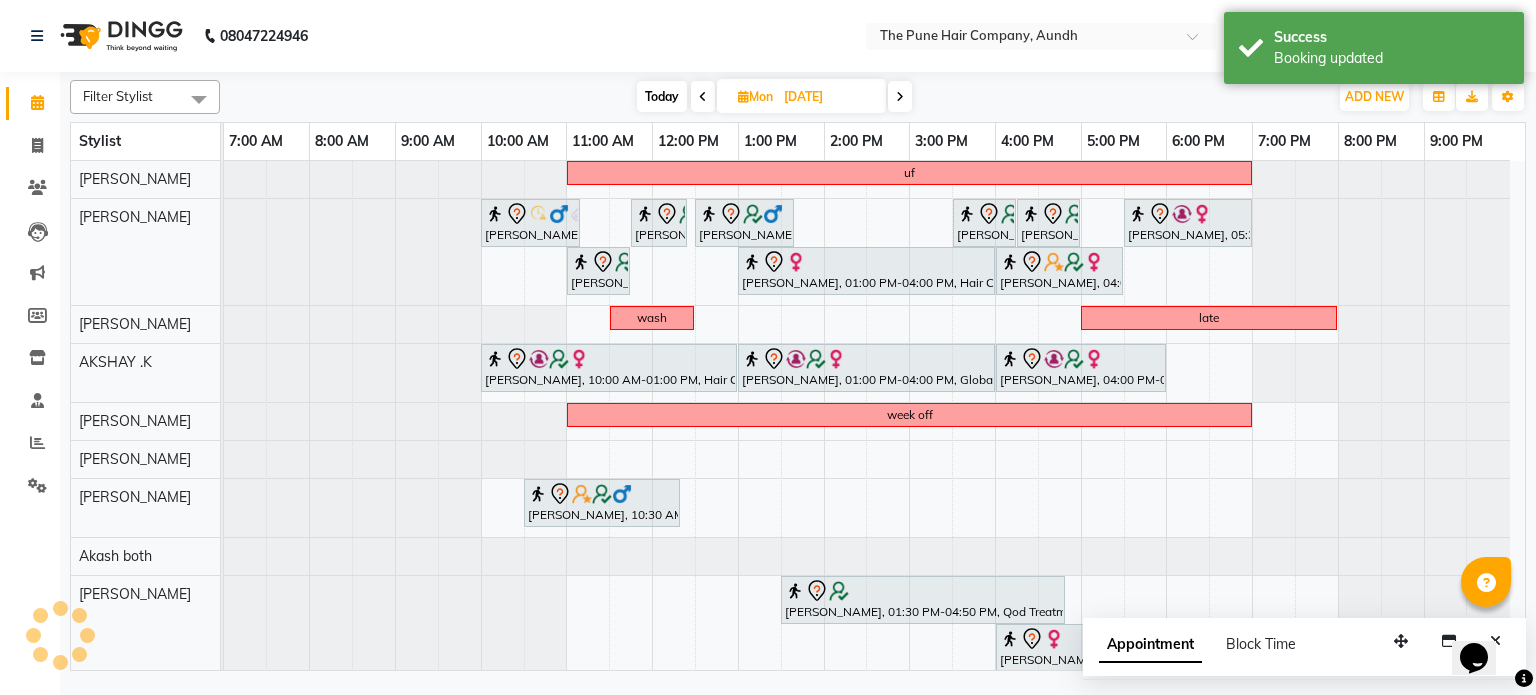 scroll, scrollTop: 200, scrollLeft: 0, axis: vertical 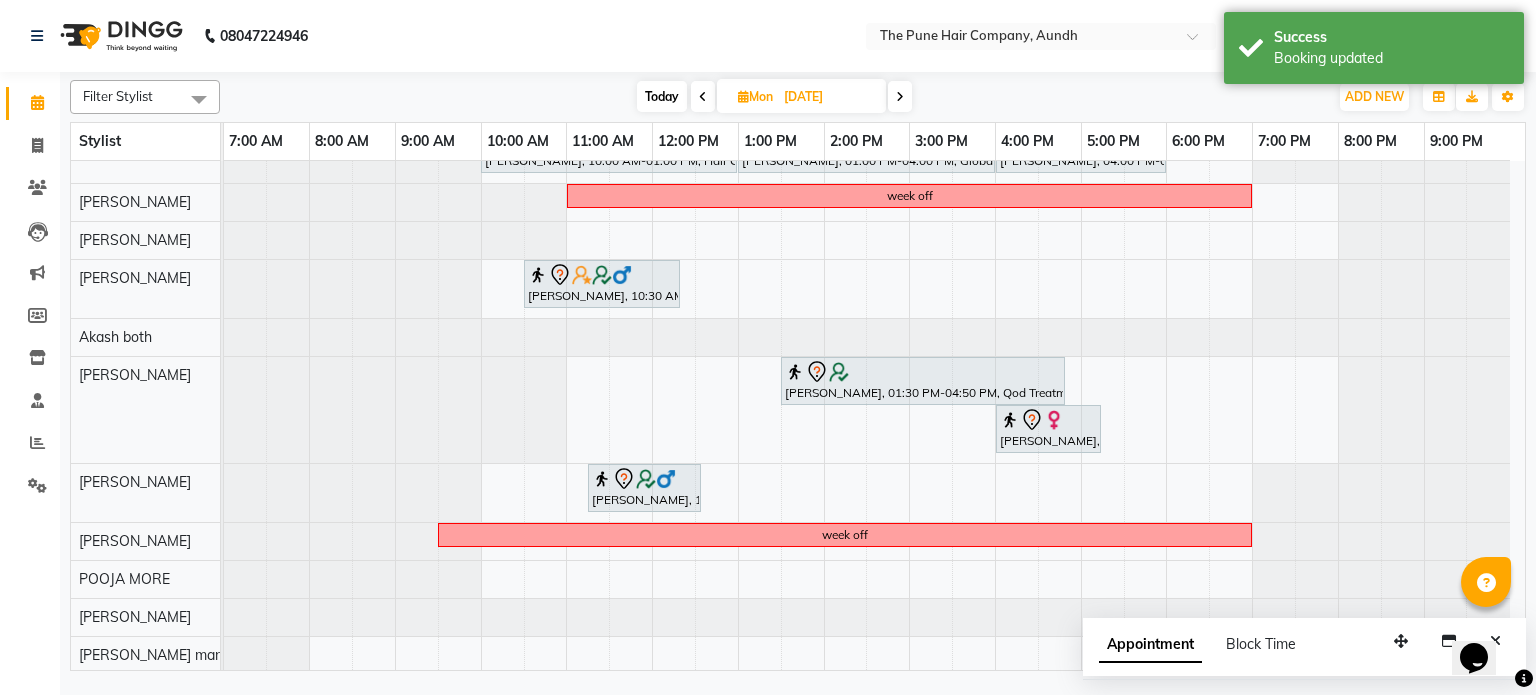 click at bounding box center [900, 97] 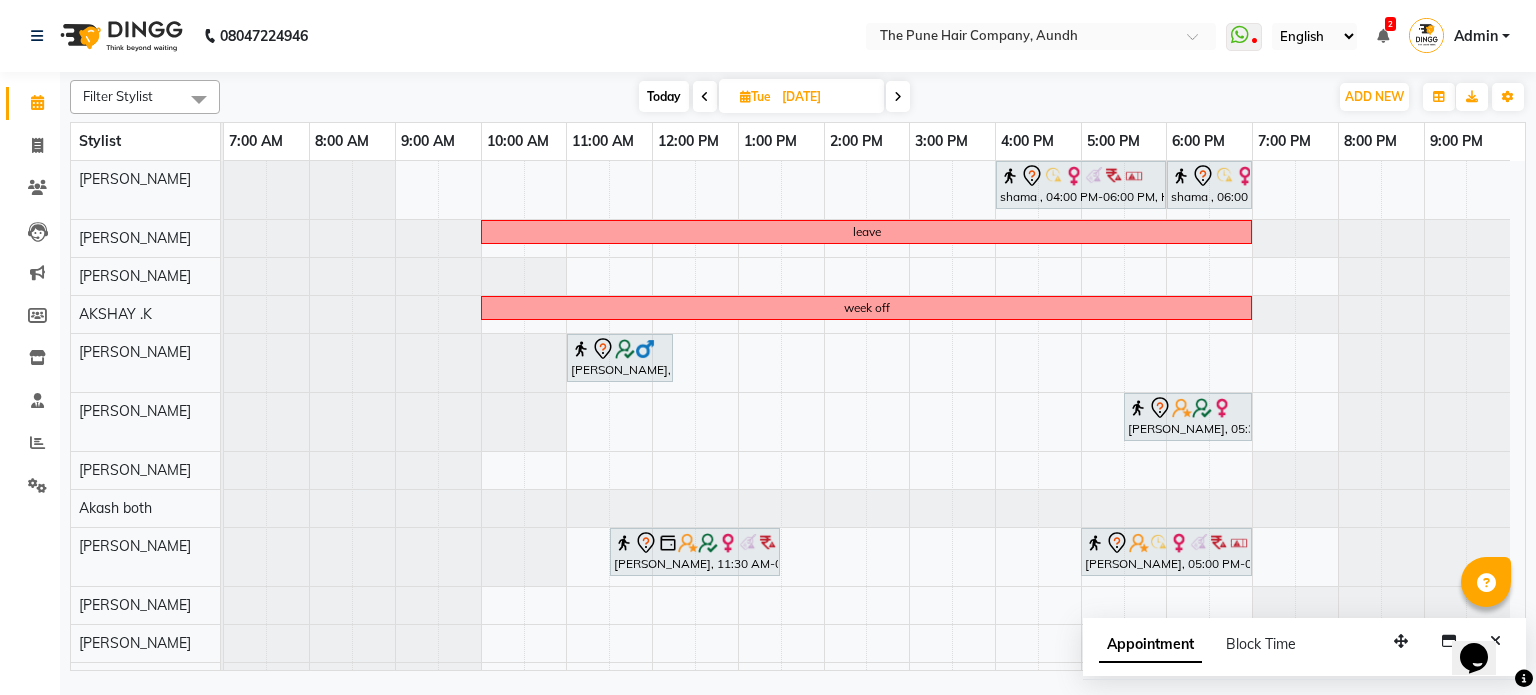 click at bounding box center (898, 97) 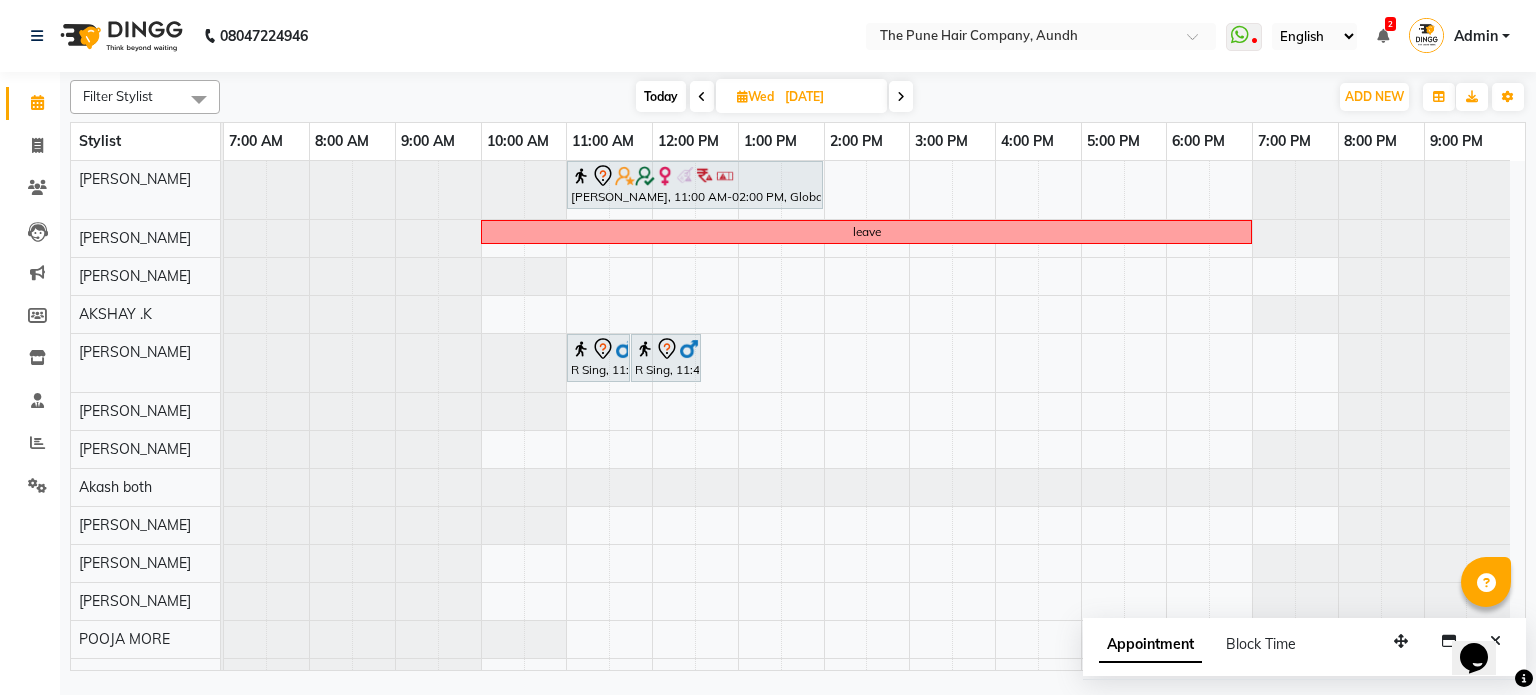 click at bounding box center [901, 96] 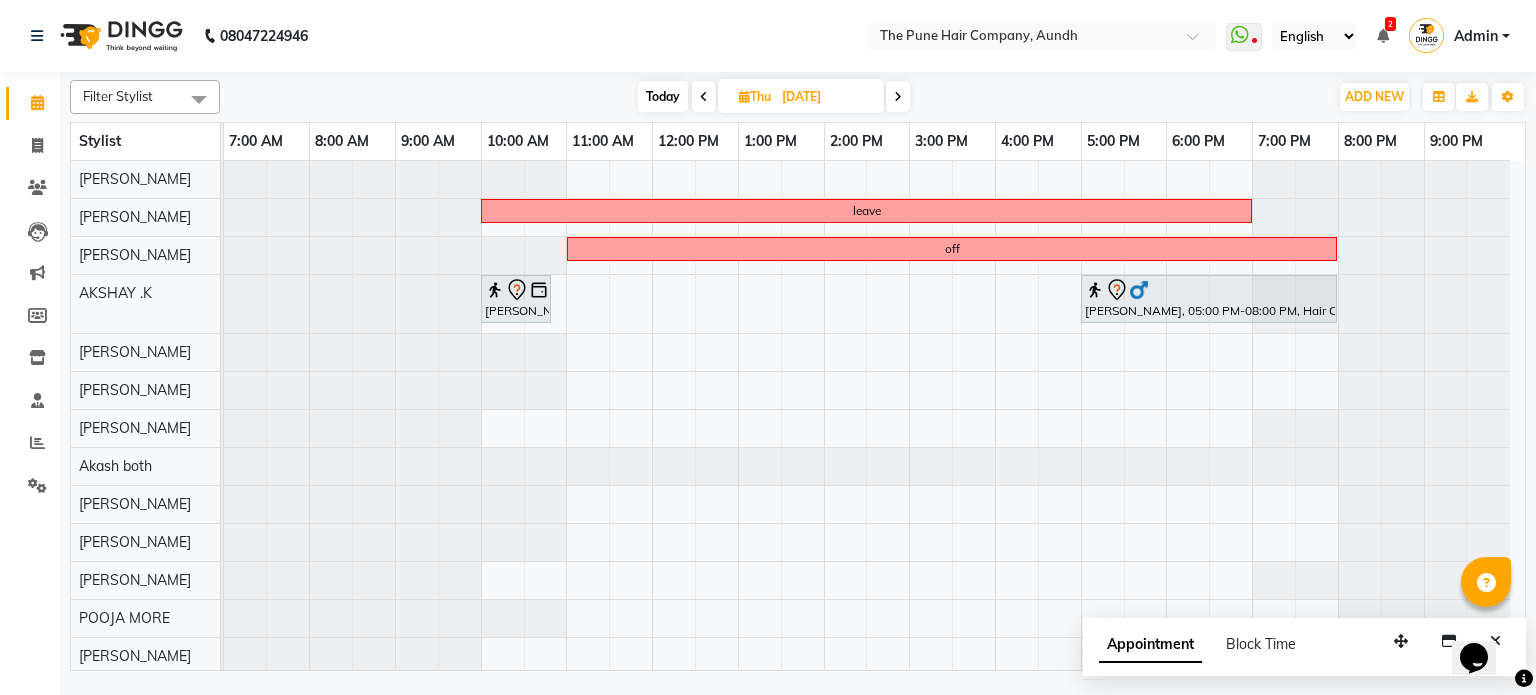 click on "Today" at bounding box center (663, 96) 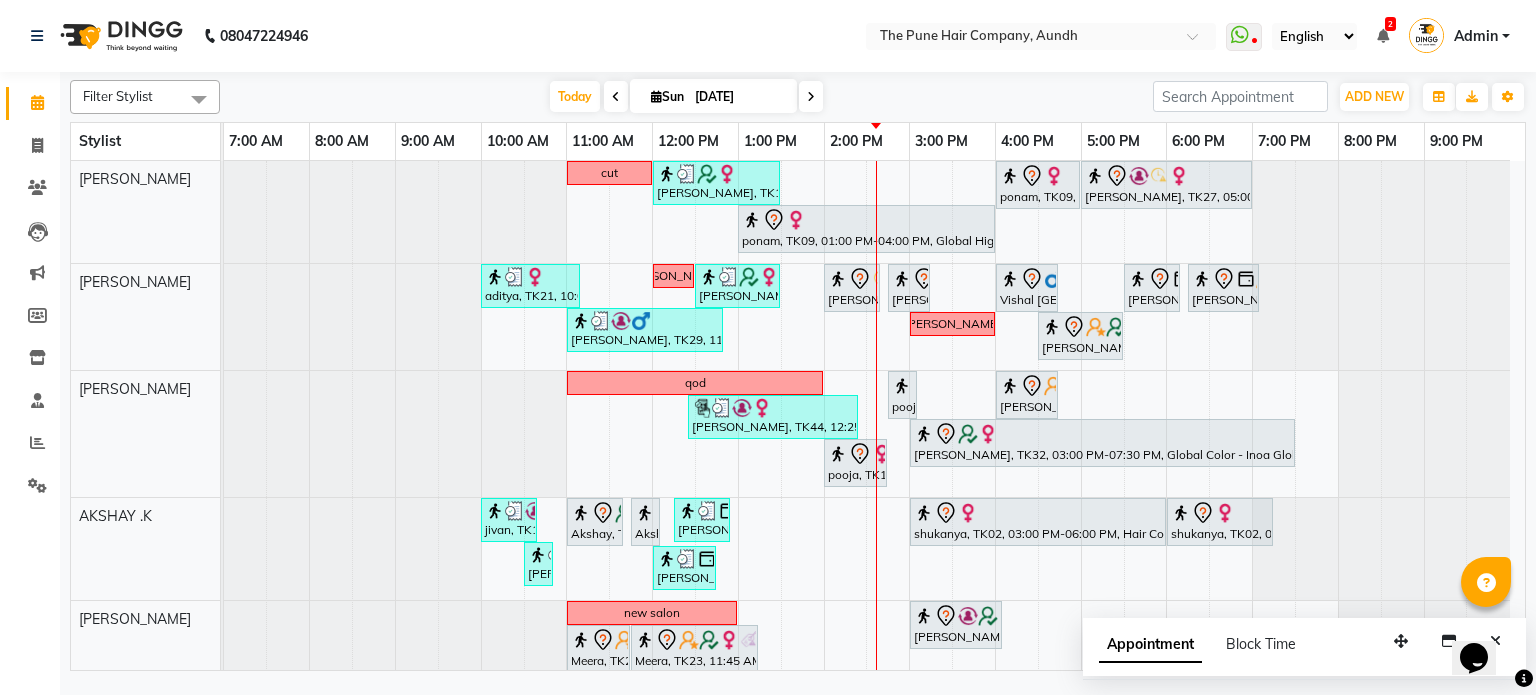scroll, scrollTop: 250, scrollLeft: 0, axis: vertical 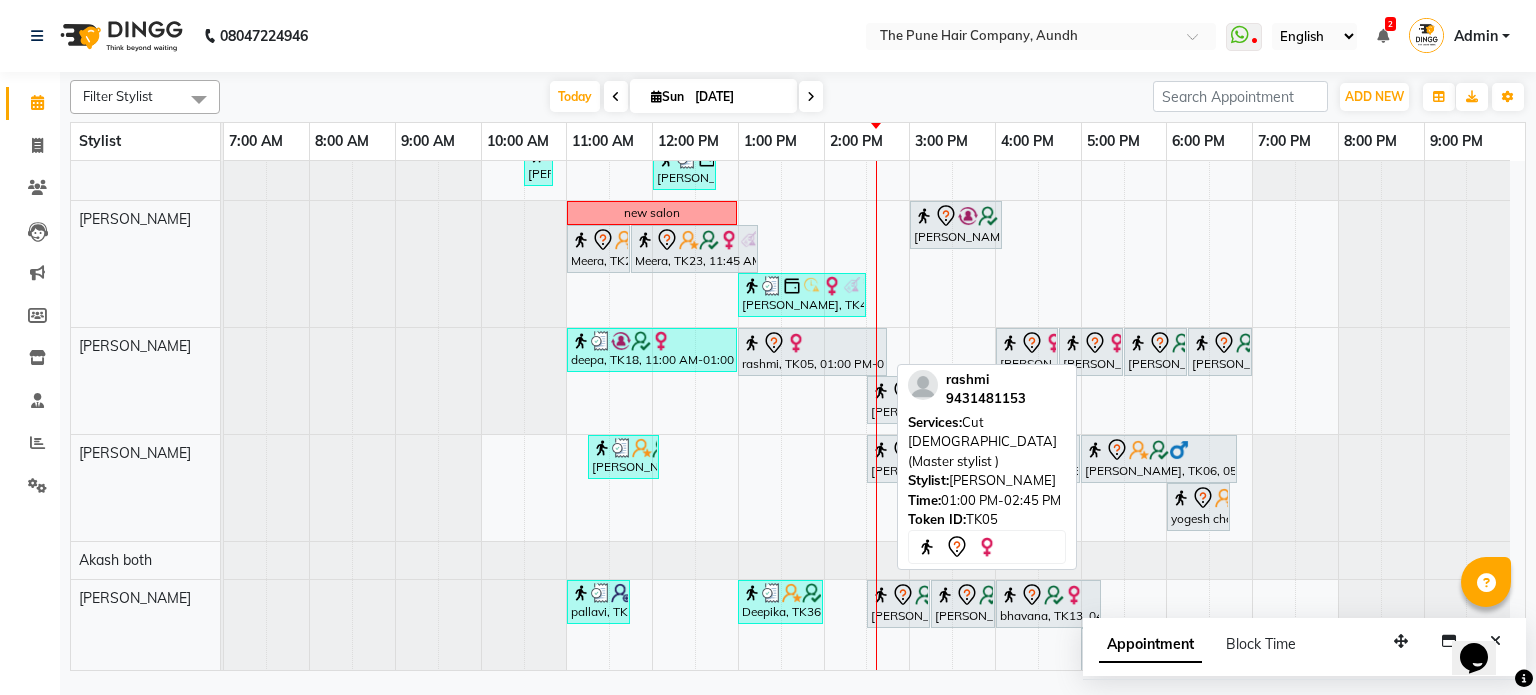 click 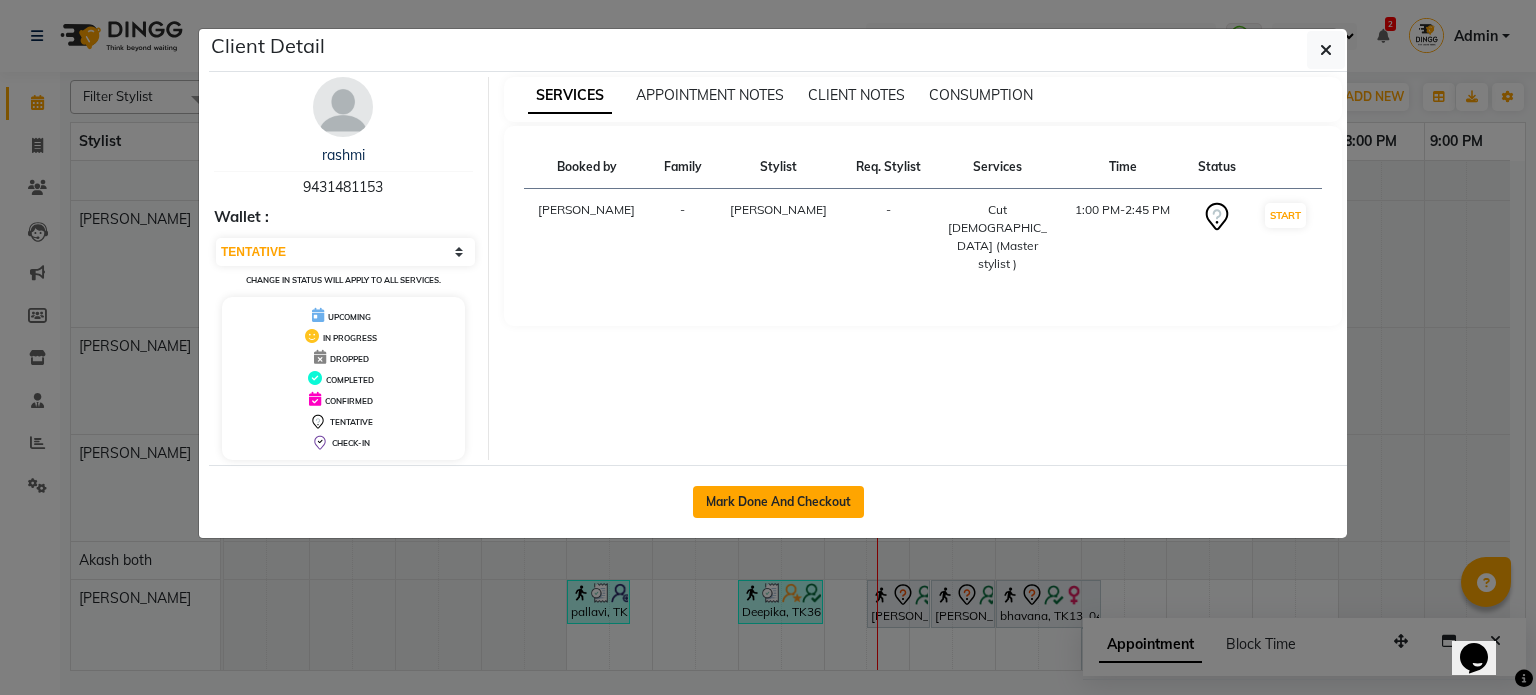 click on "Mark Done And Checkout" 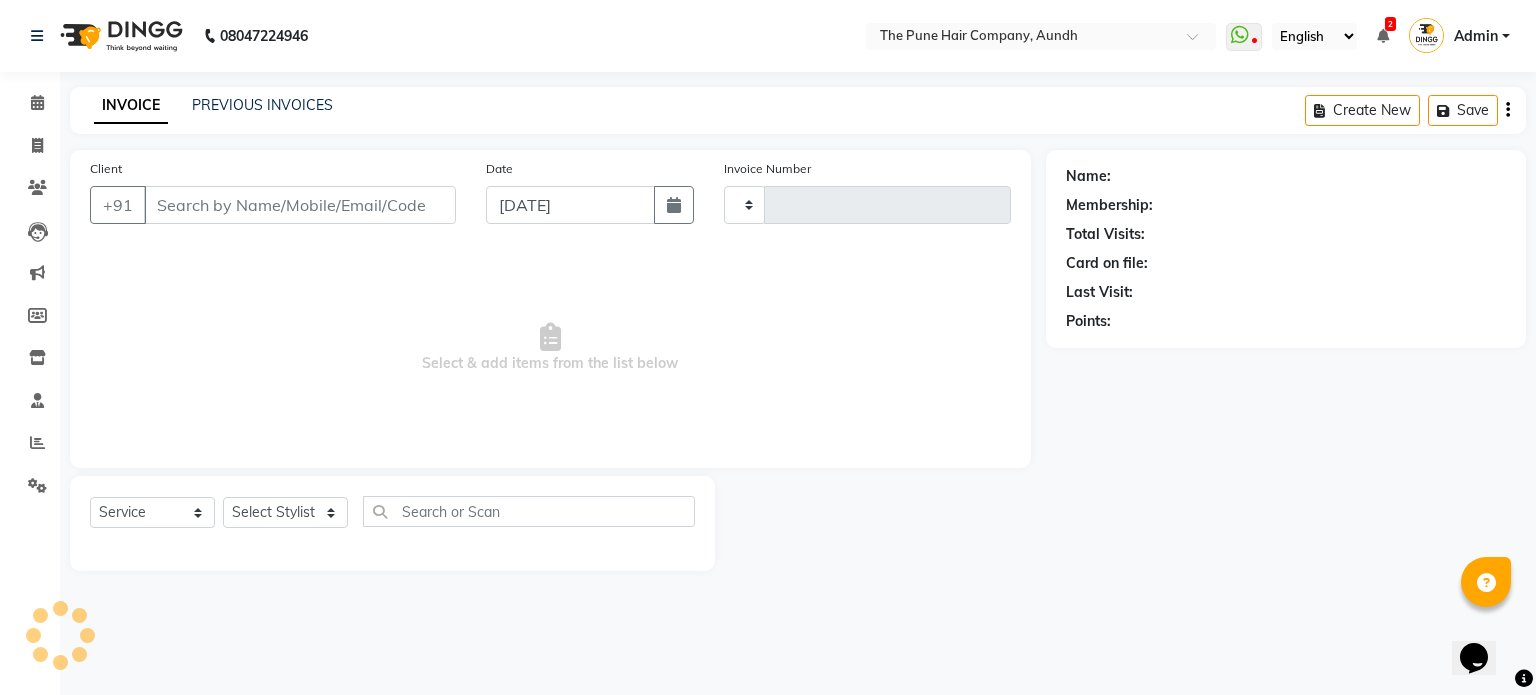 type on "3098" 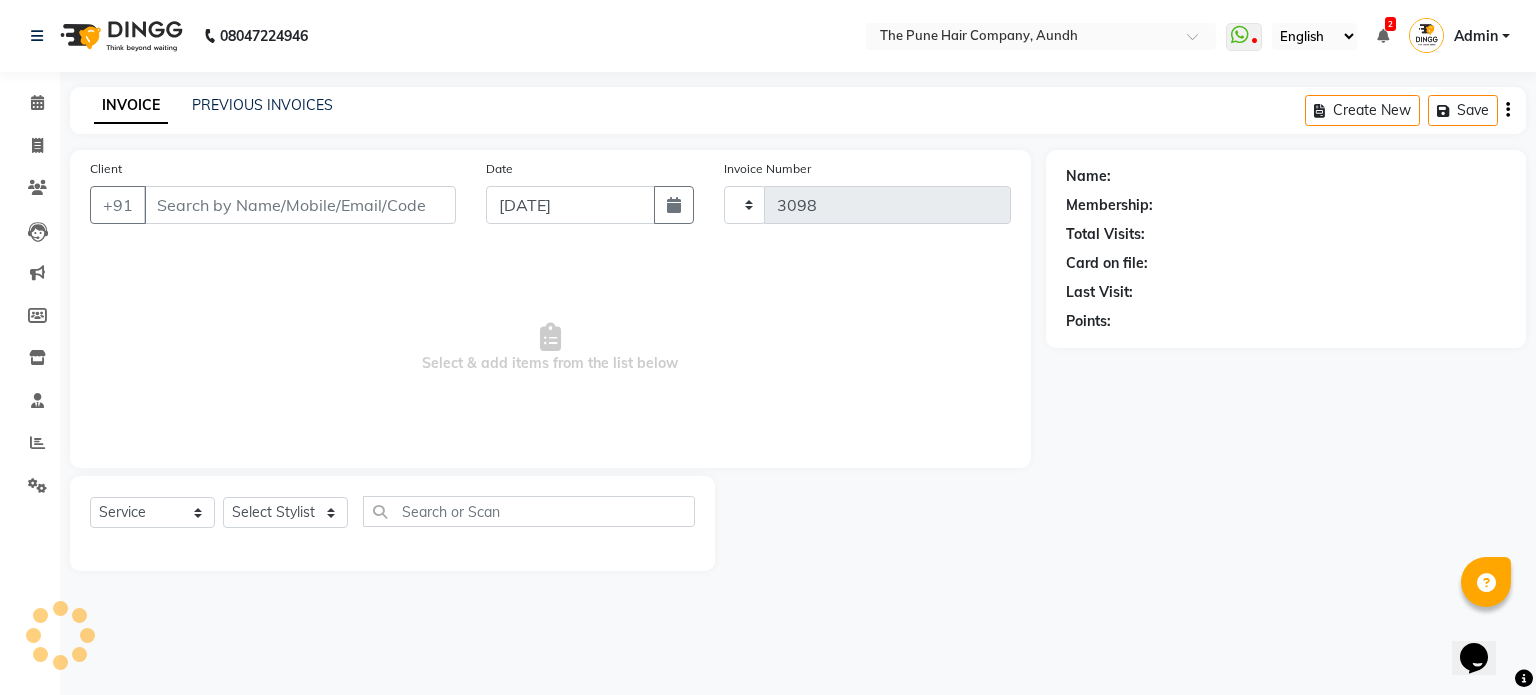 select on "106" 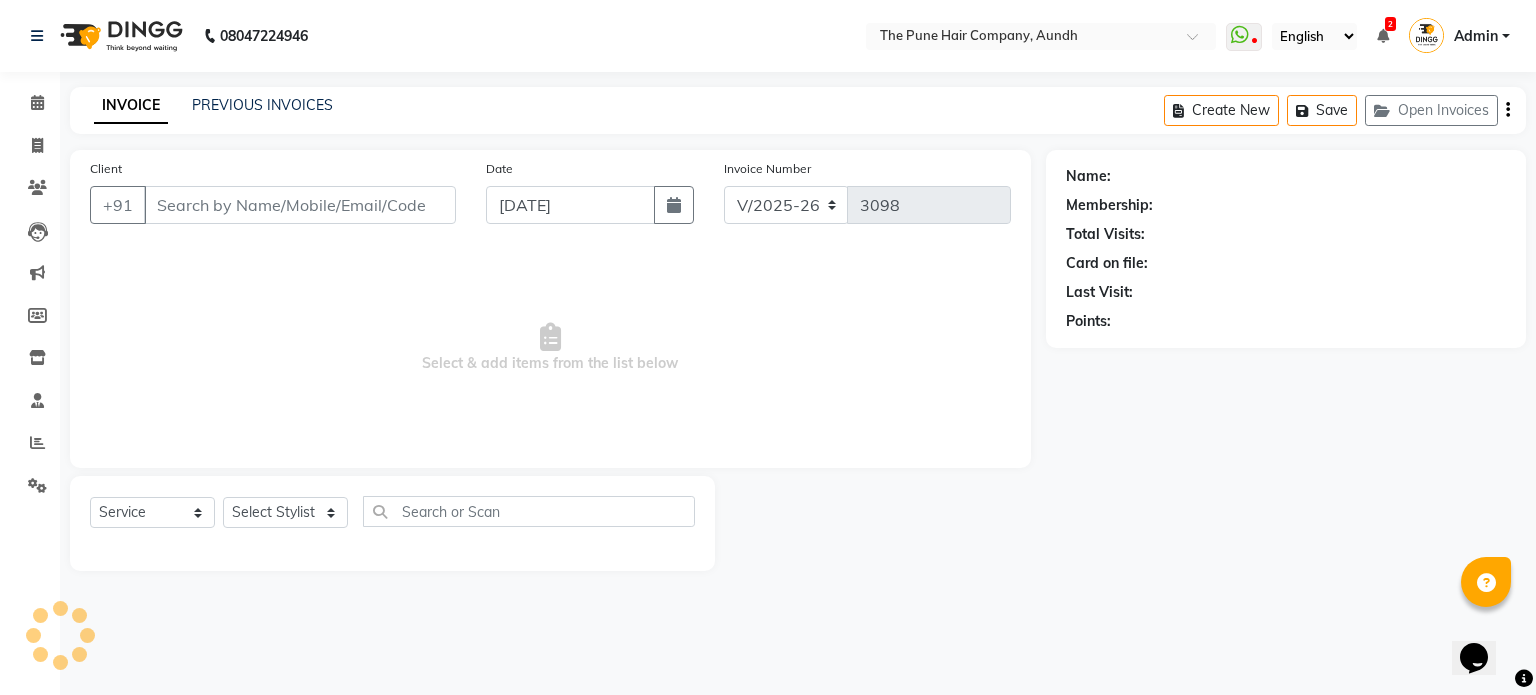 type on "9431481153" 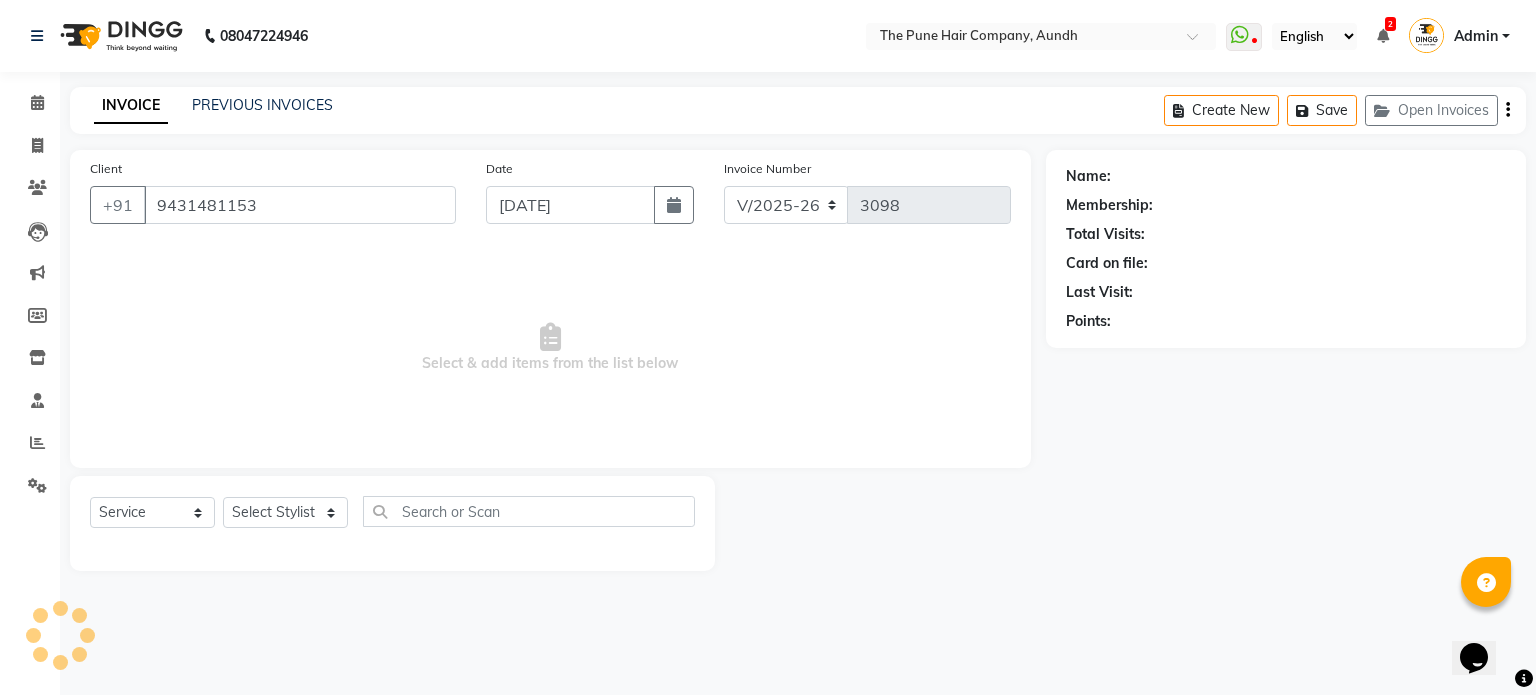 select on "18078" 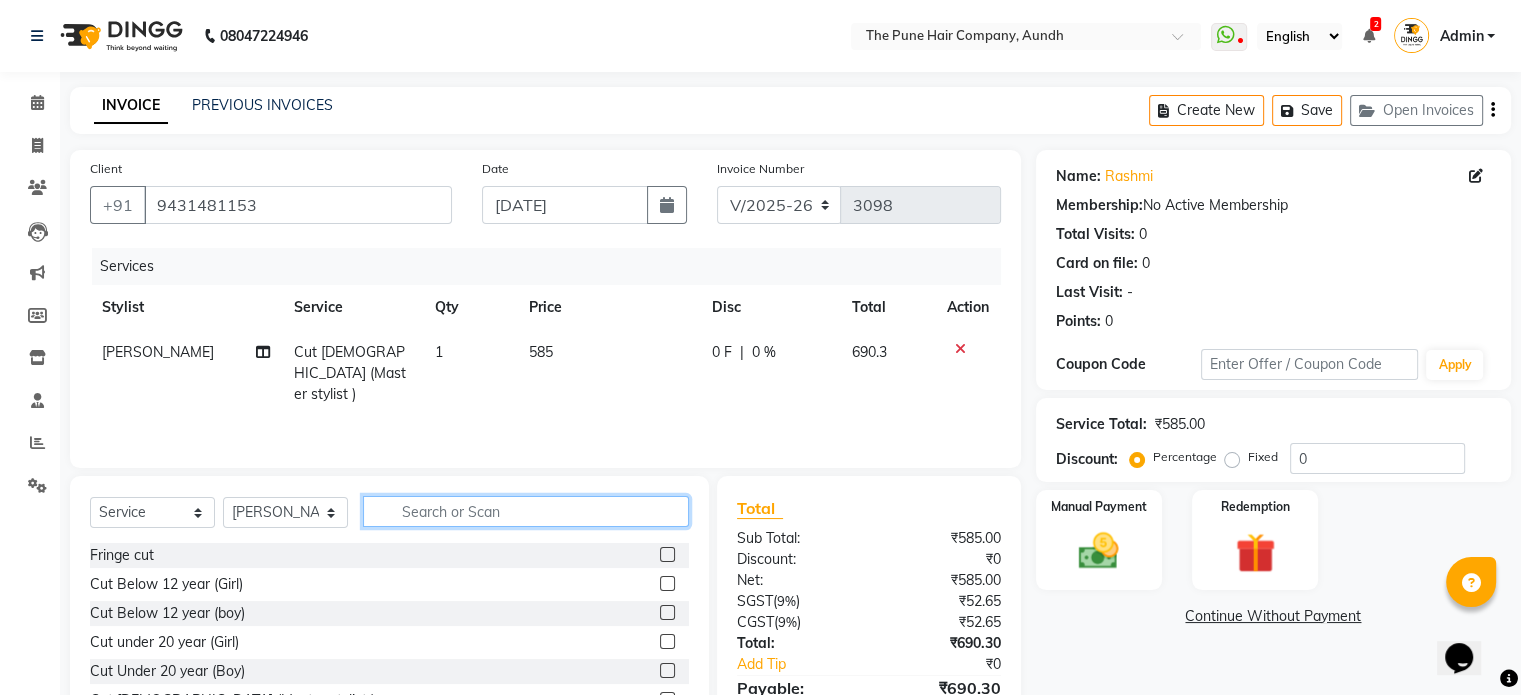 click 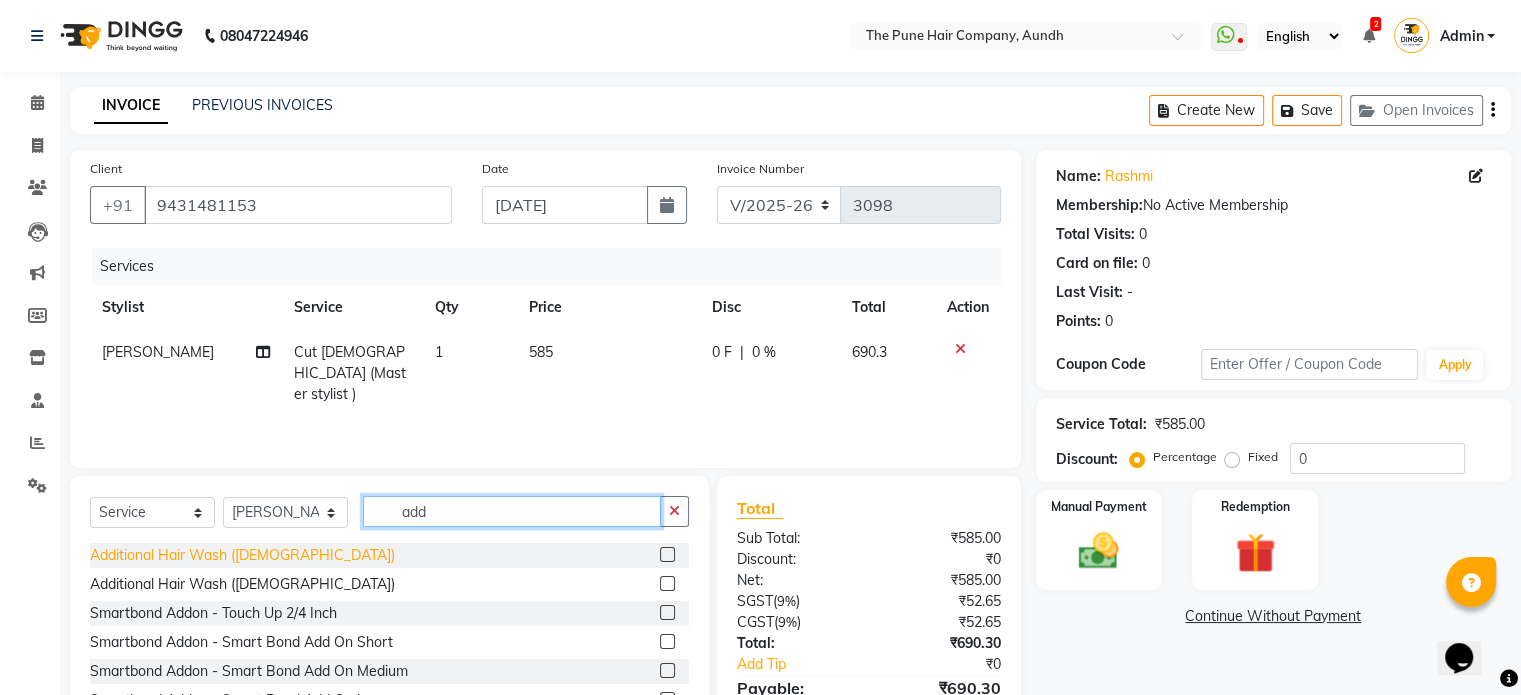 type on "add" 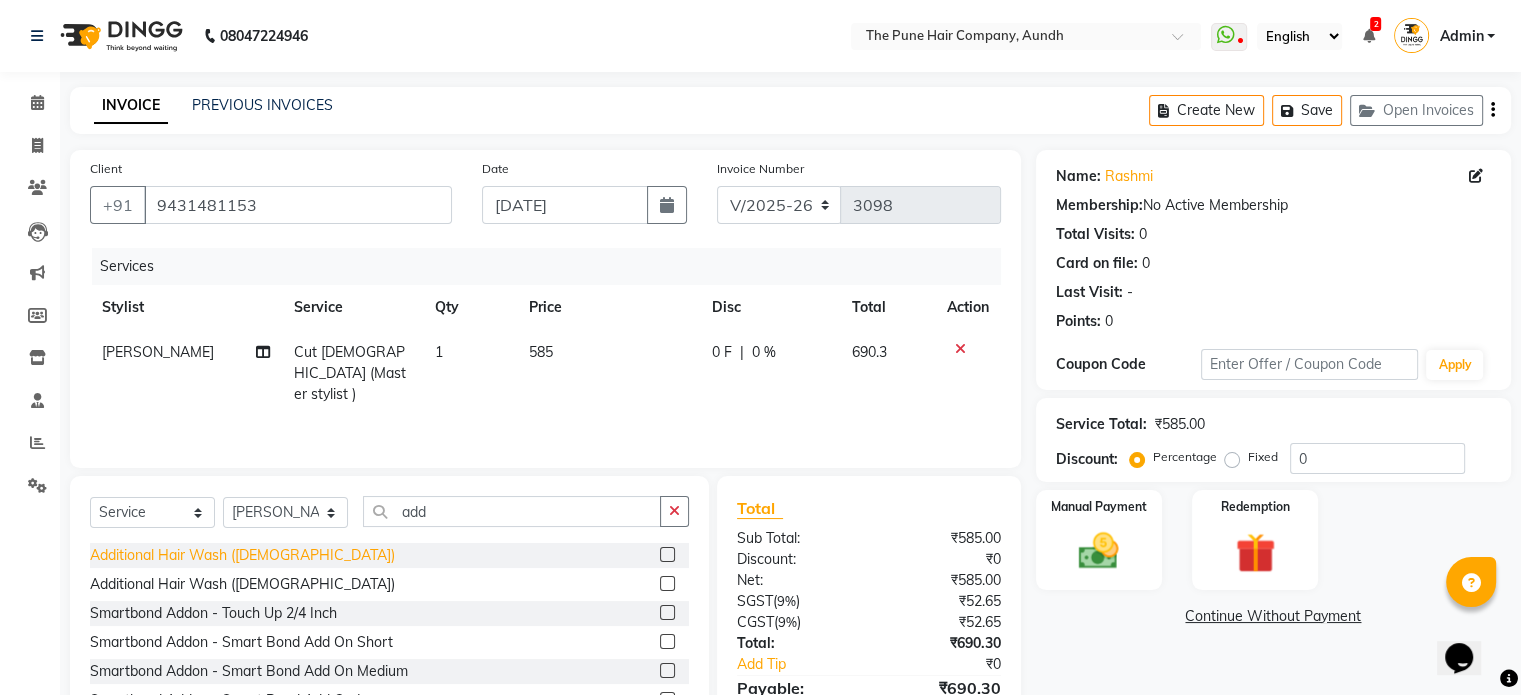 click on "Additional Hair Wash ([DEMOGRAPHIC_DATA])" 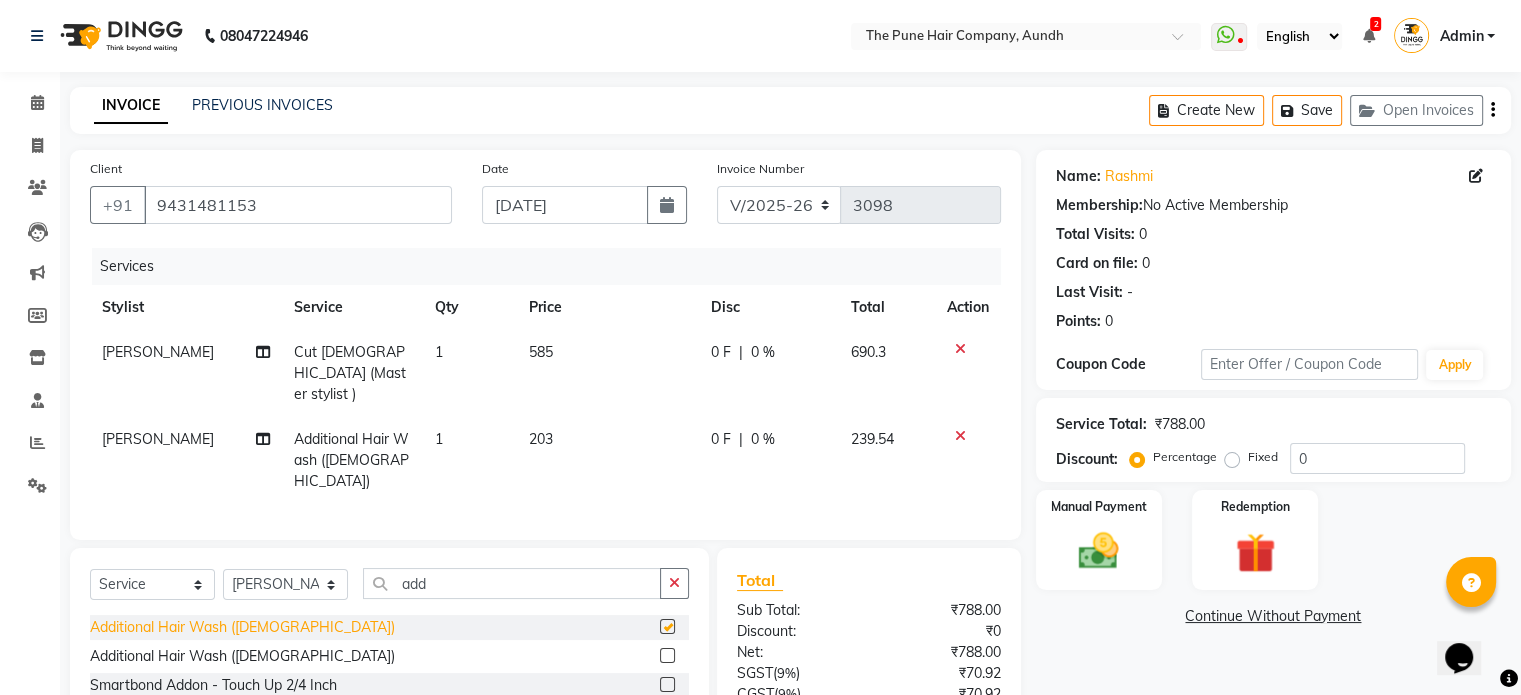 checkbox on "false" 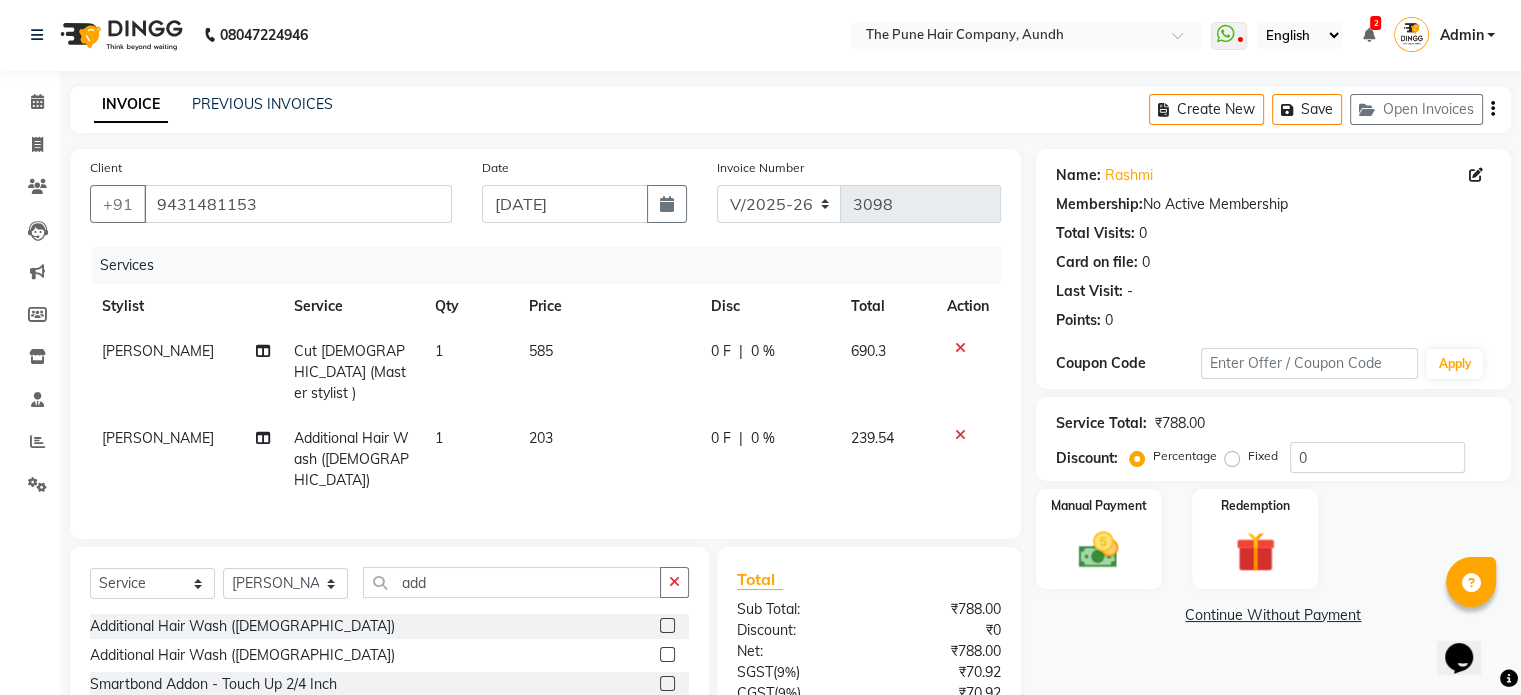 scroll, scrollTop: 0, scrollLeft: 0, axis: both 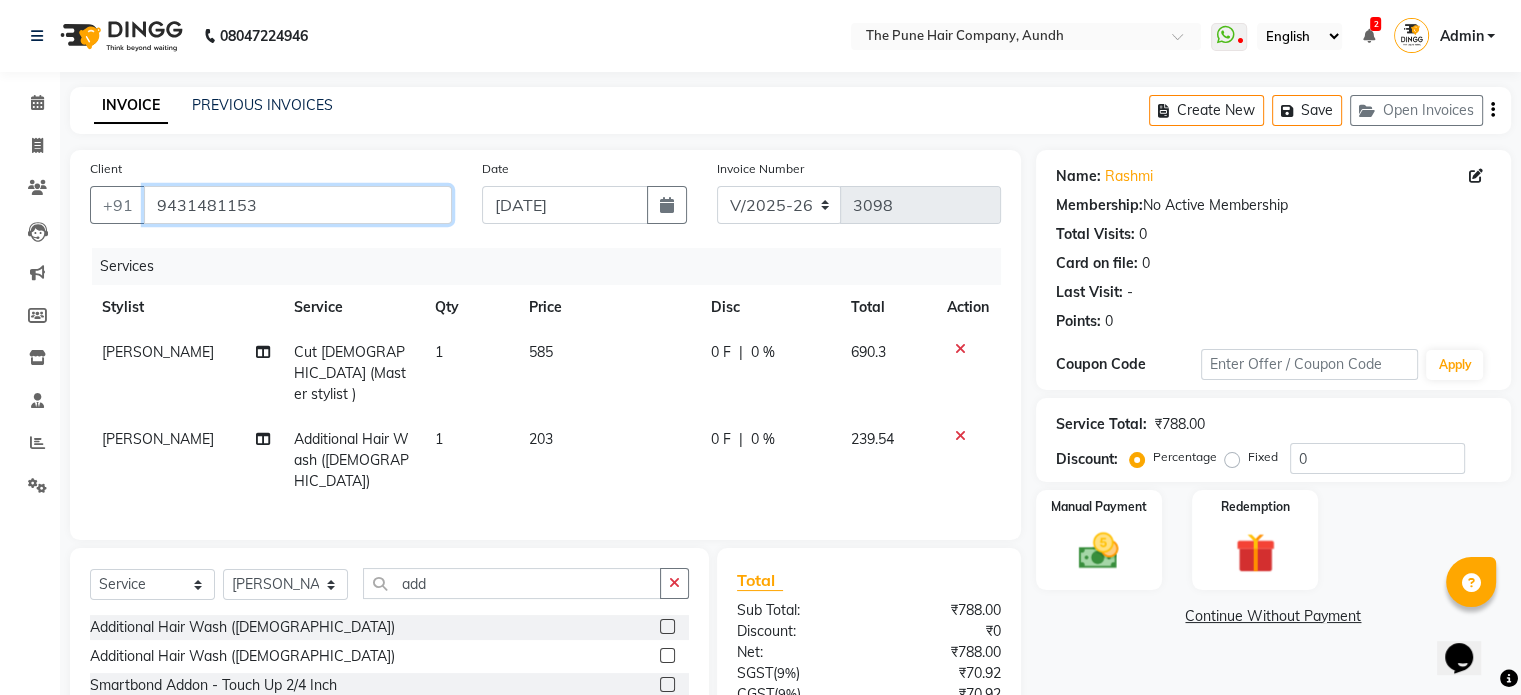 click on "9431481153" at bounding box center [298, 205] 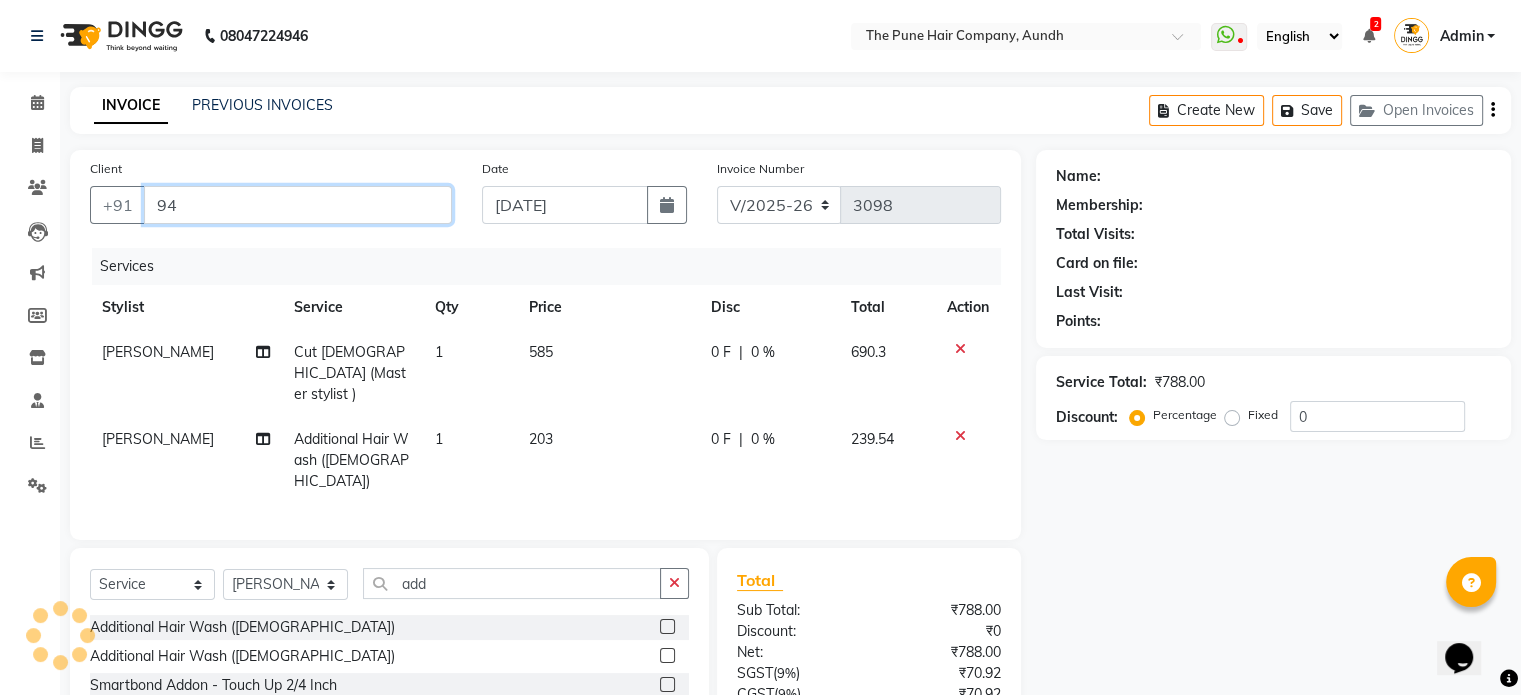 type on "9" 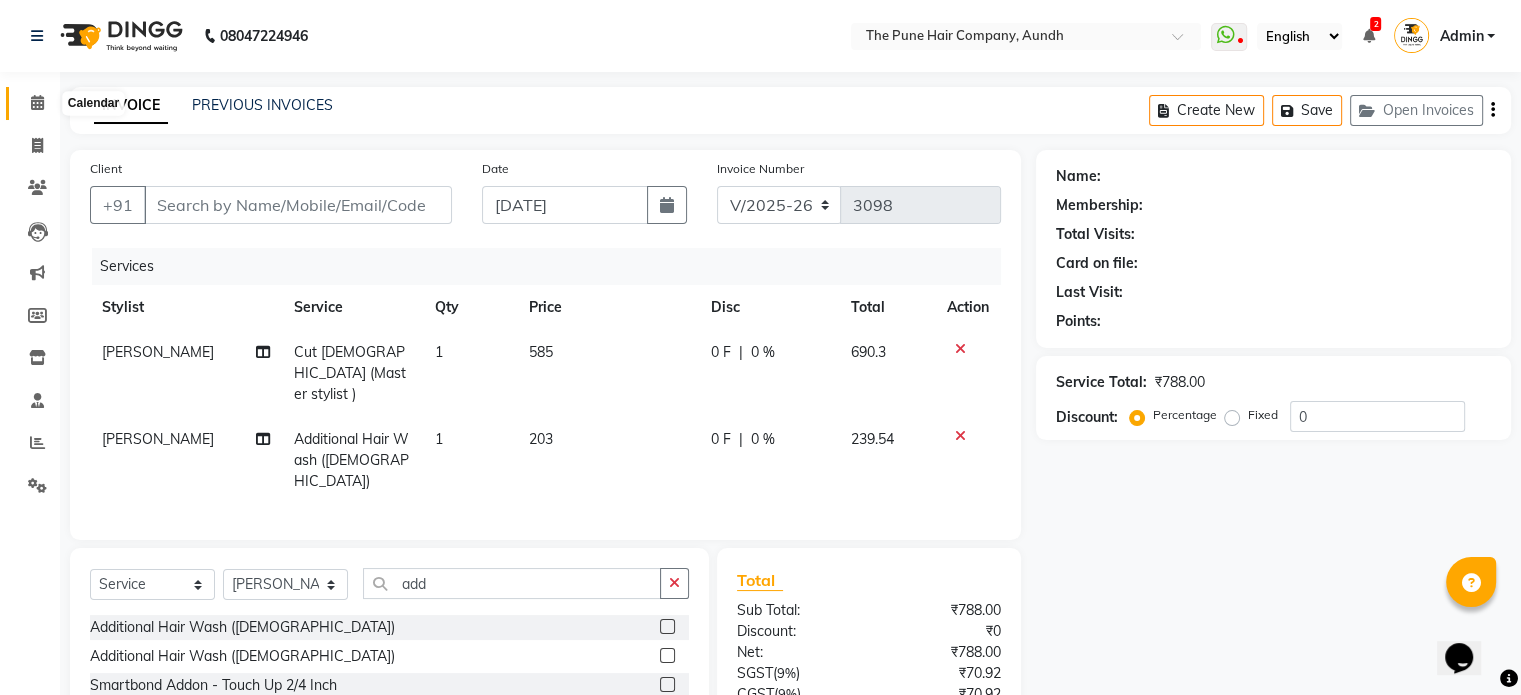click 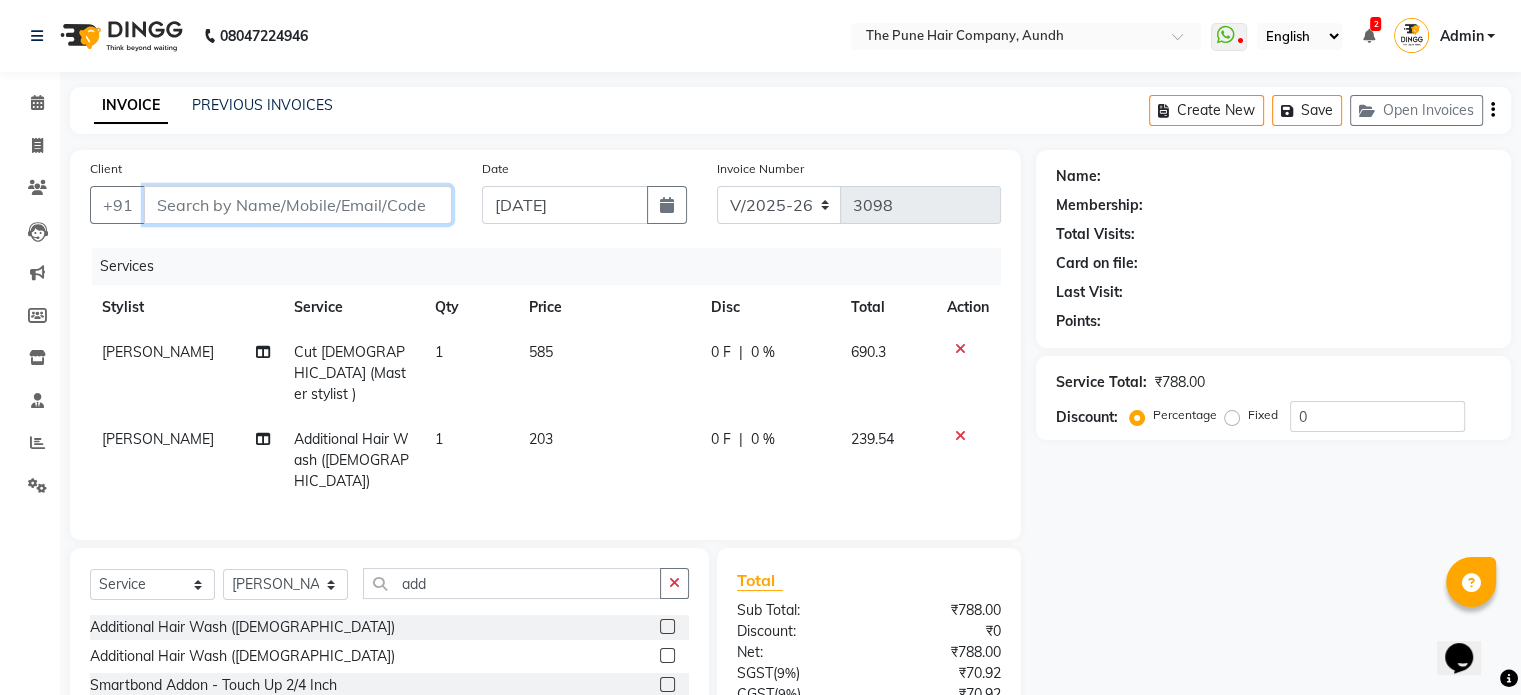 click on "Client" at bounding box center [298, 205] 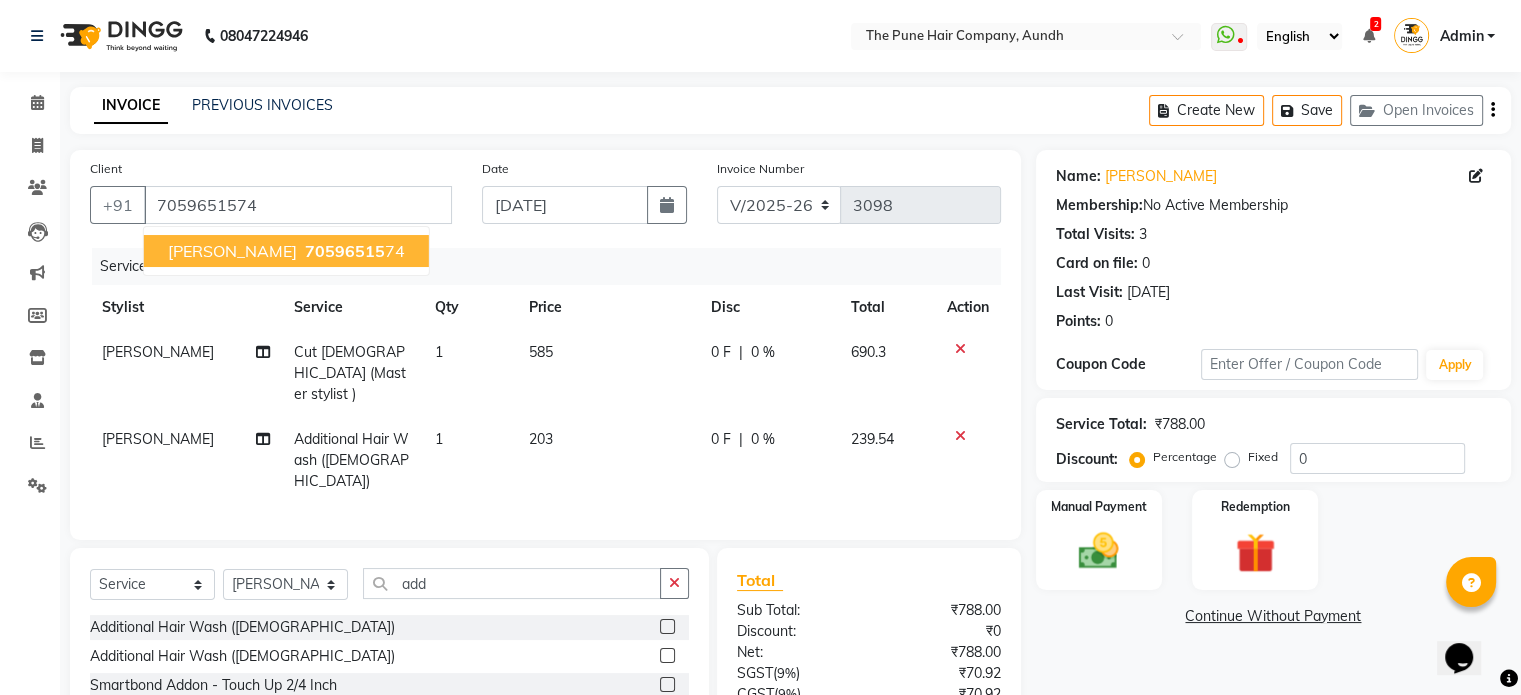 click on "chaitali sharma" at bounding box center (232, 251) 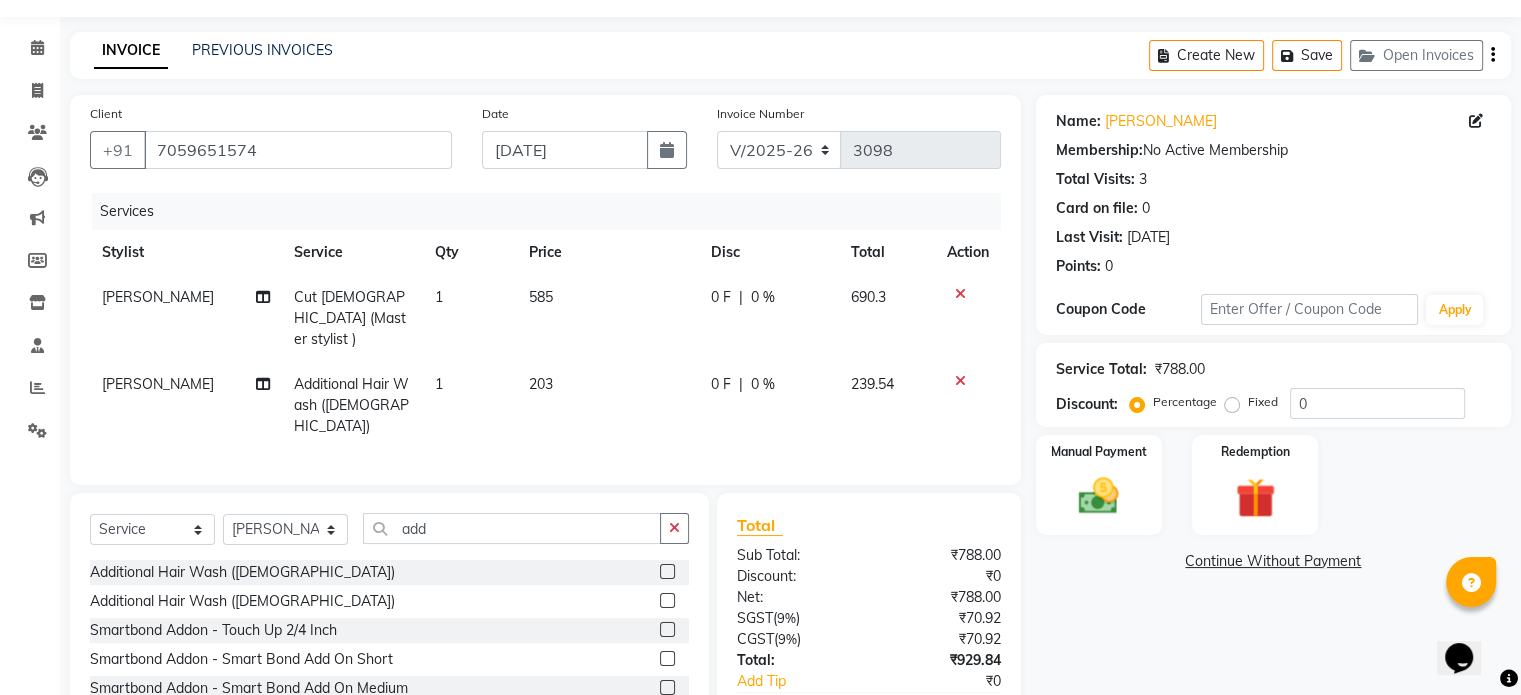 scroll, scrollTop: 100, scrollLeft: 0, axis: vertical 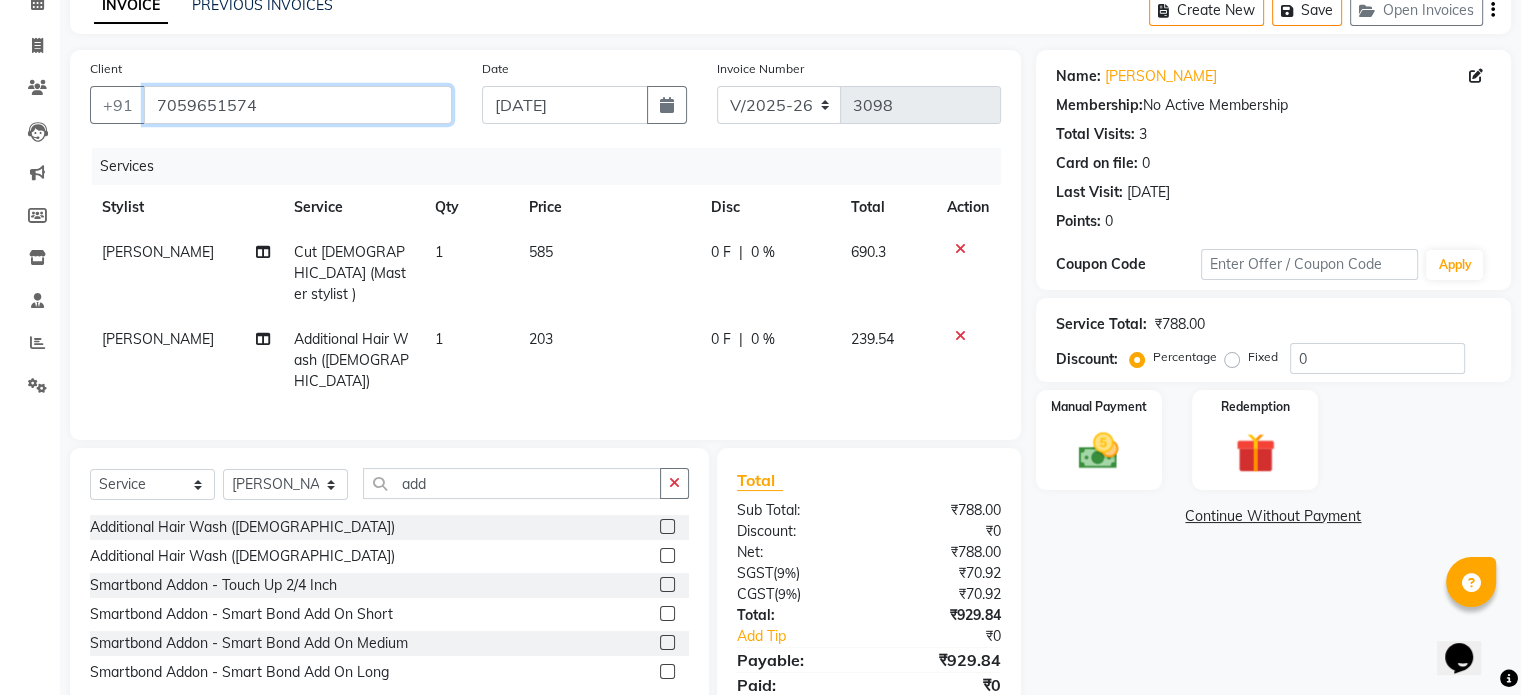 click on "7059651574" at bounding box center (298, 105) 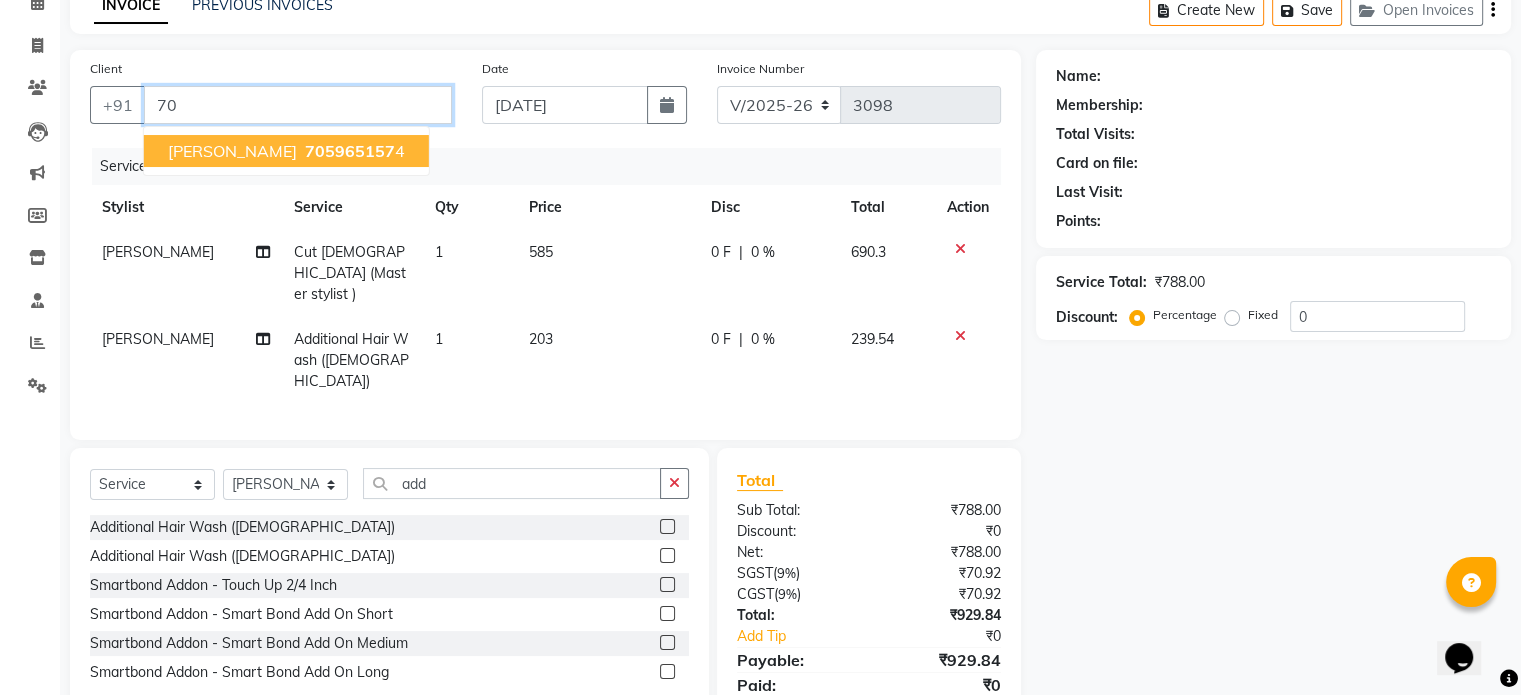 type on "7" 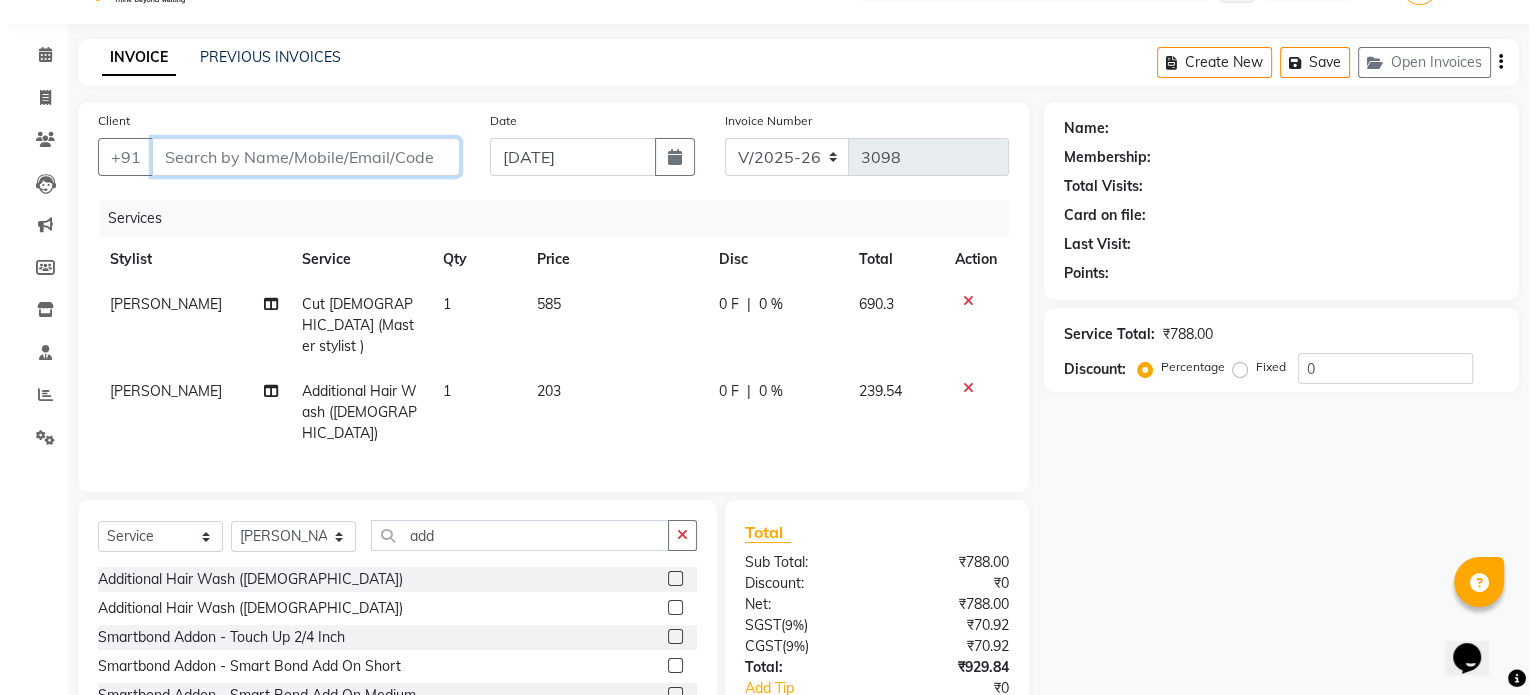 scroll, scrollTop: 0, scrollLeft: 0, axis: both 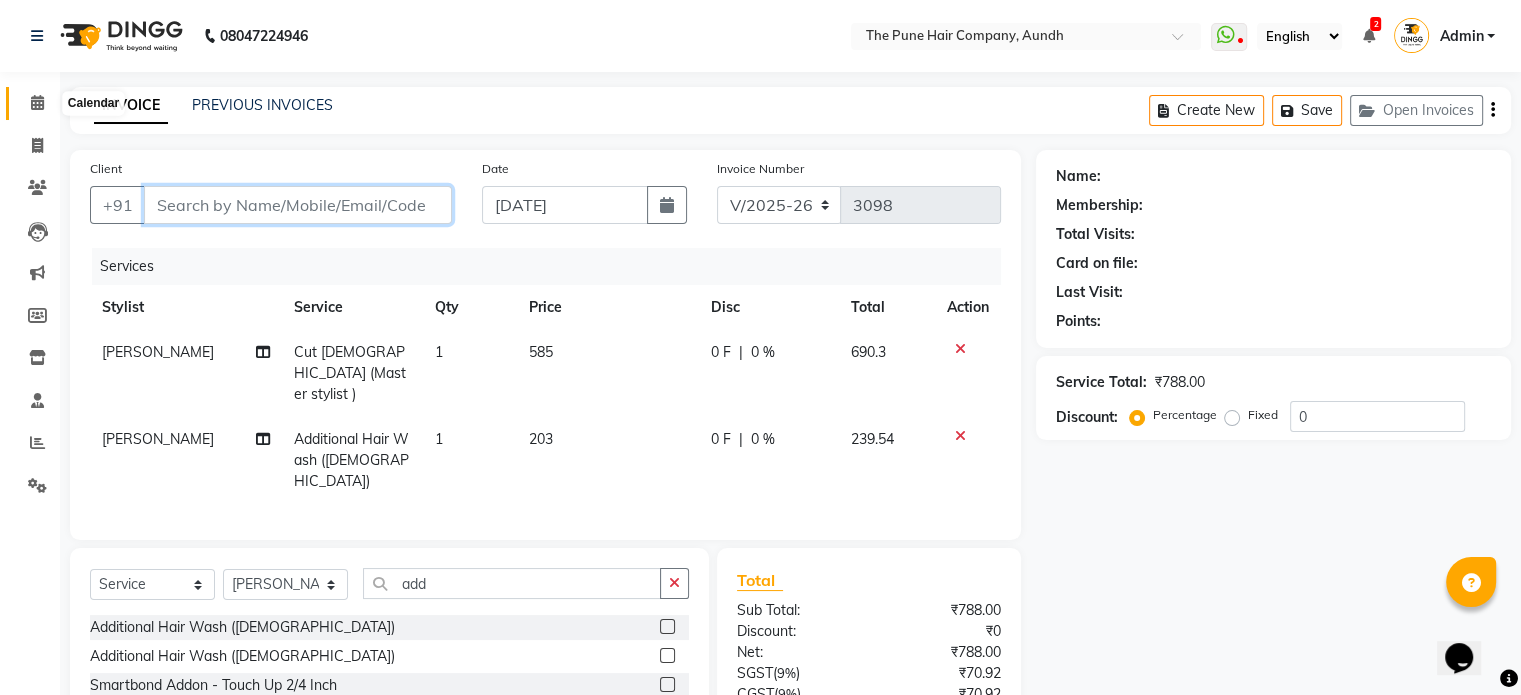 type 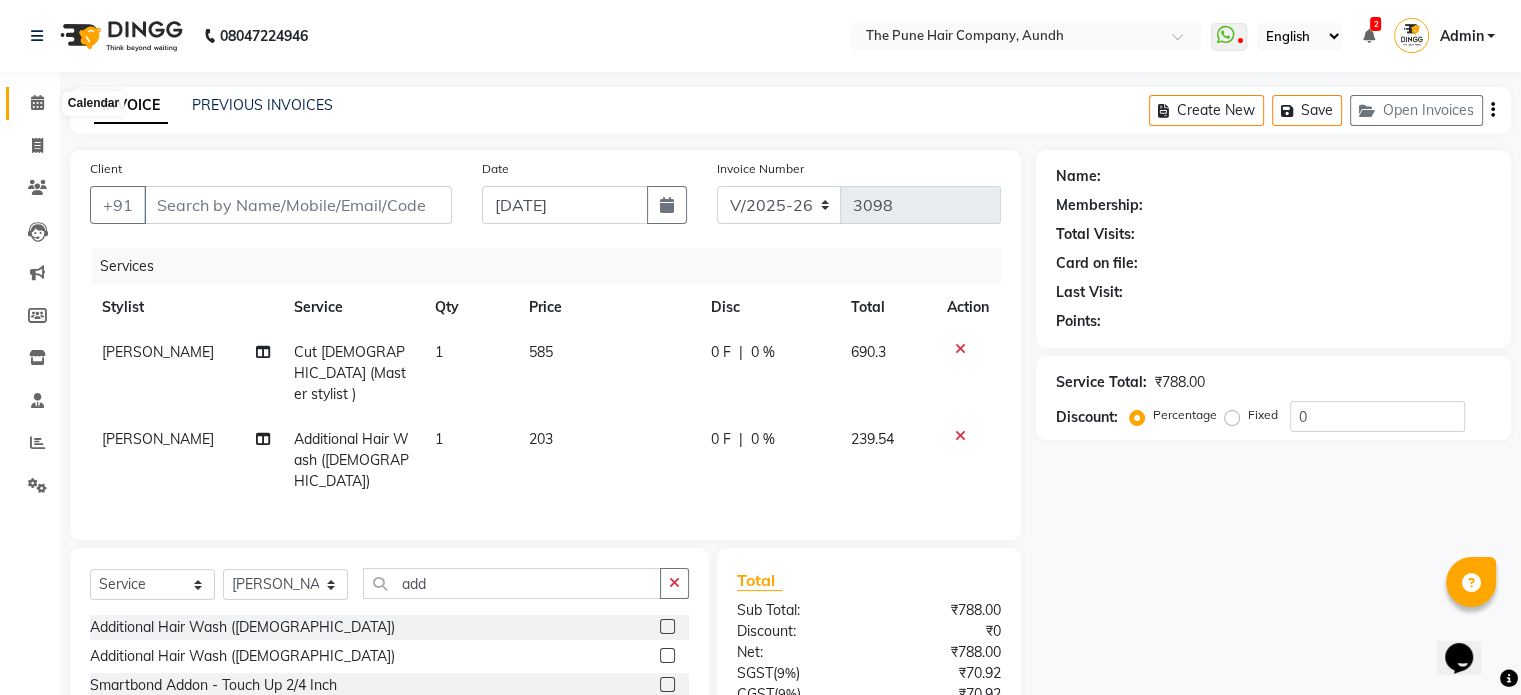 click 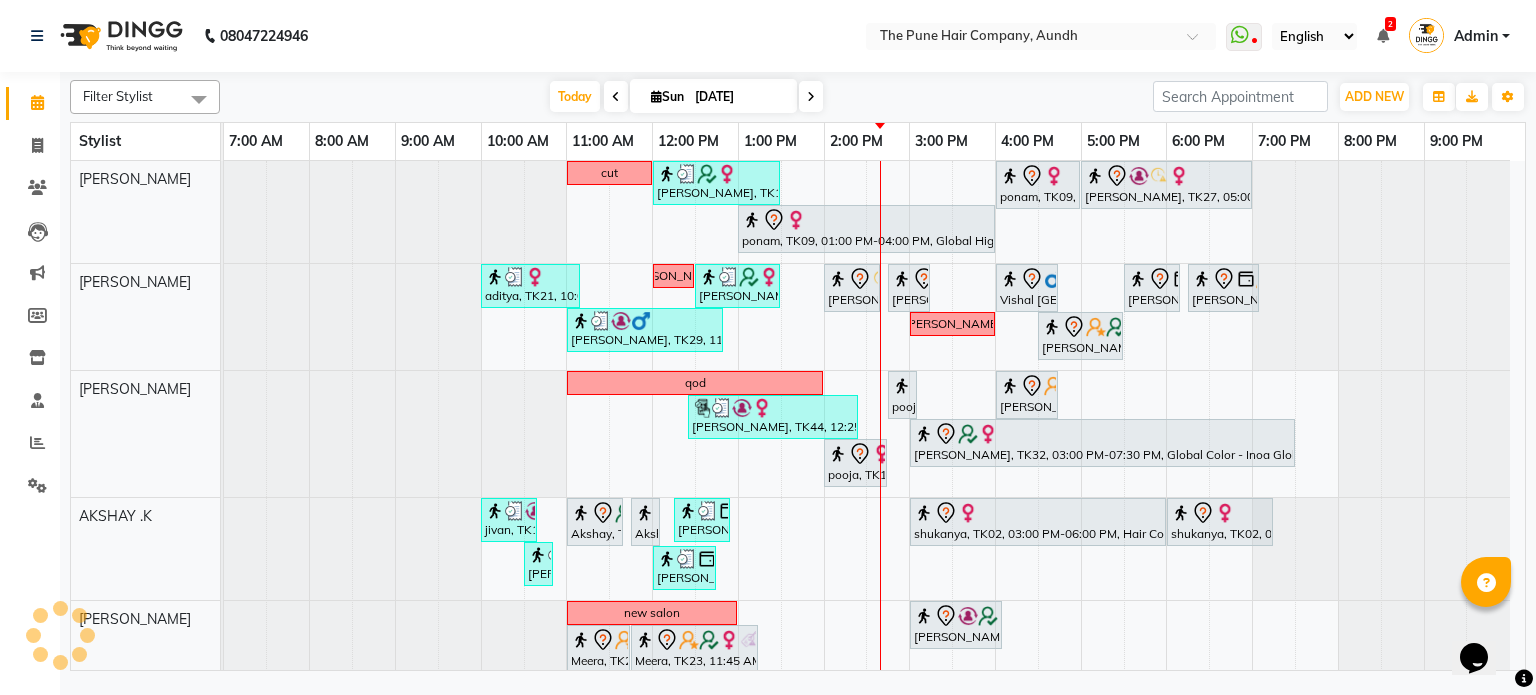 scroll, scrollTop: 18, scrollLeft: 0, axis: vertical 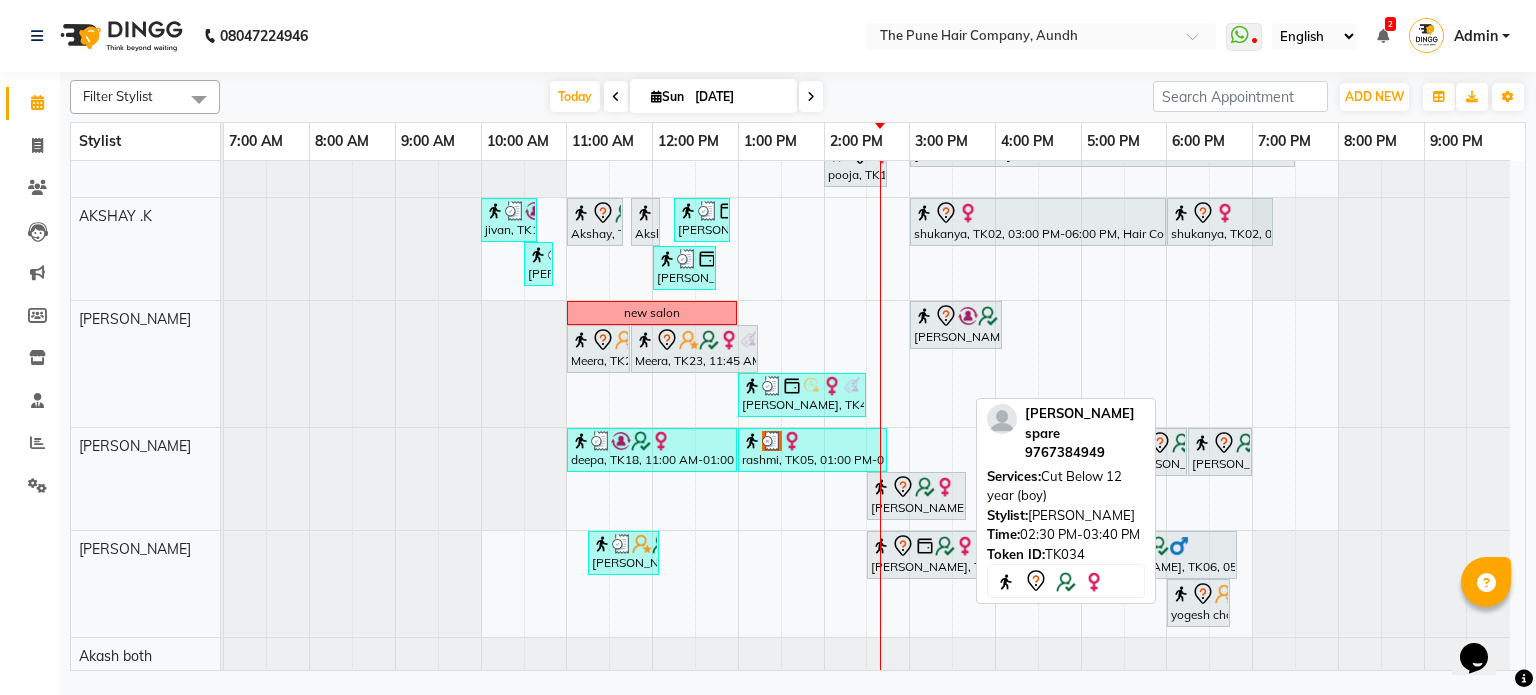 click at bounding box center [881, 487] 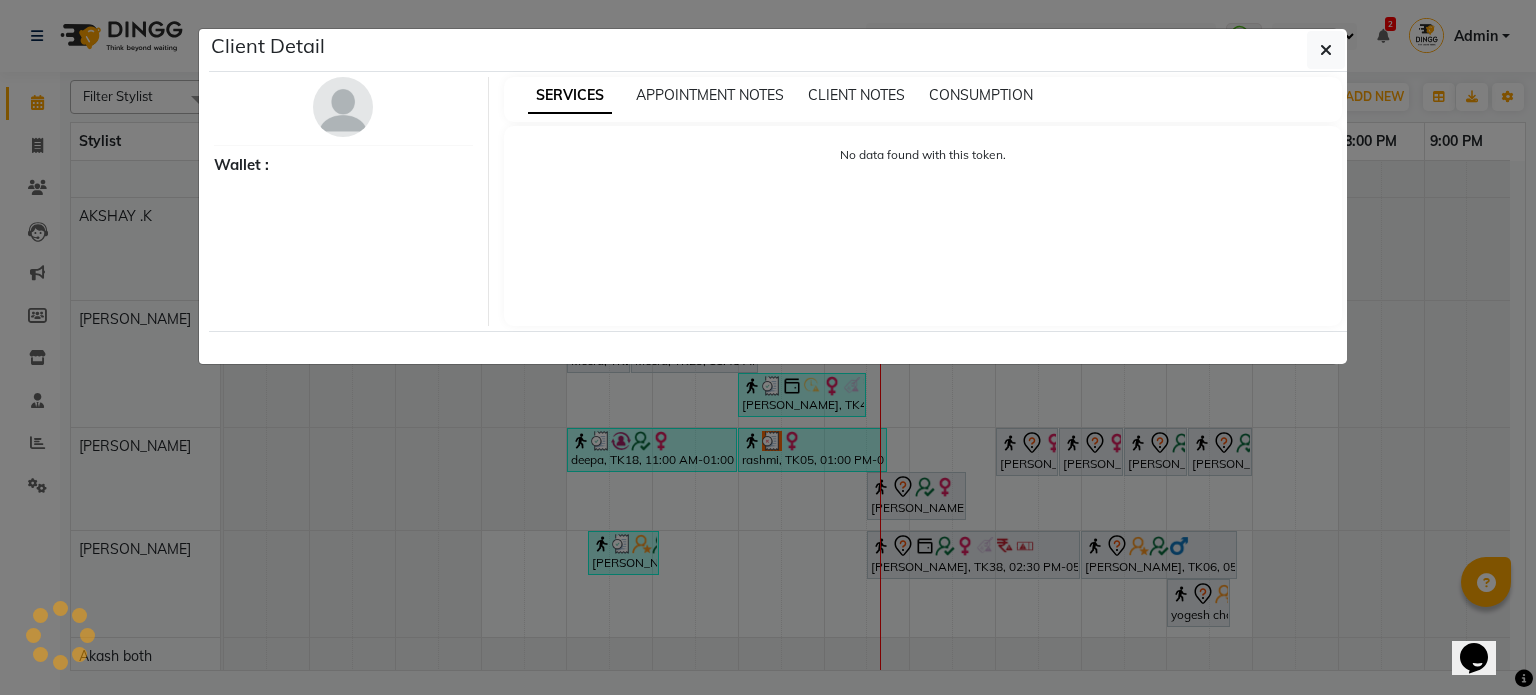 select on "7" 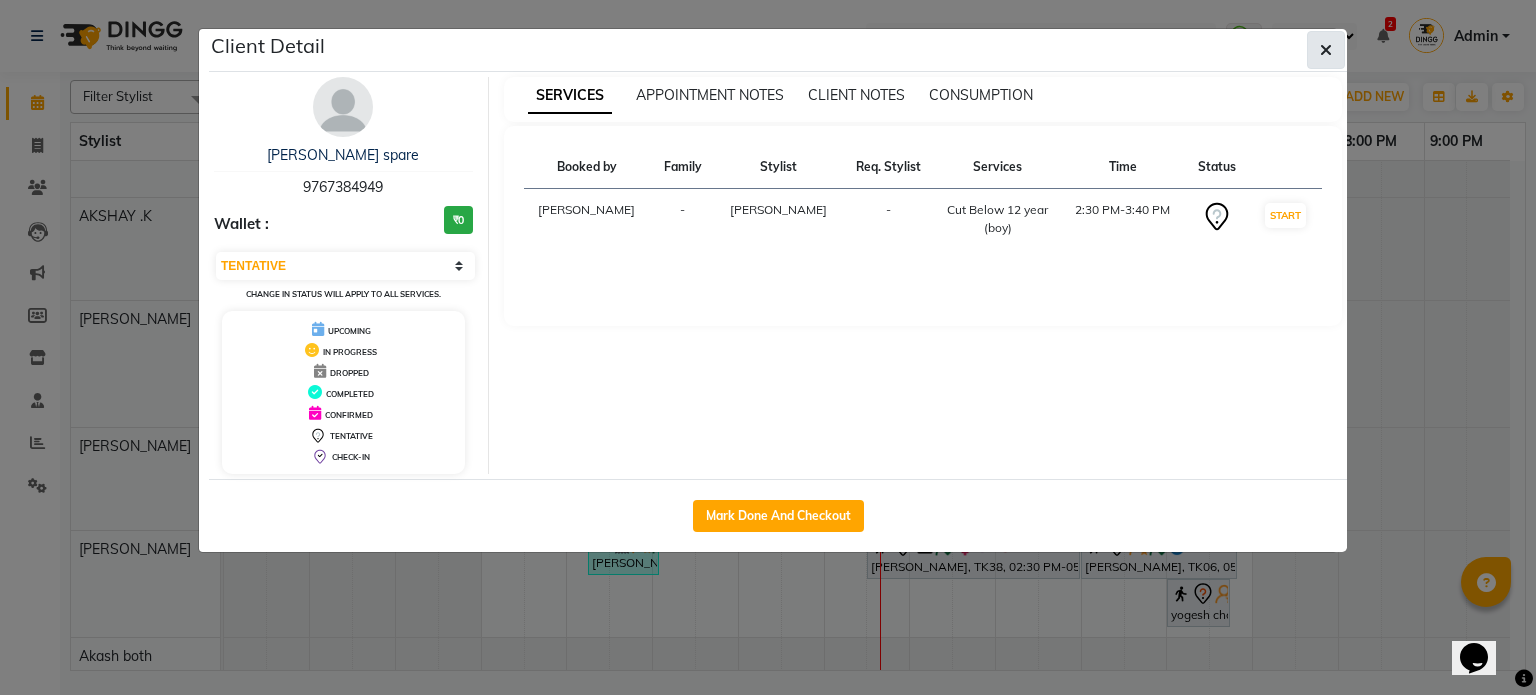click 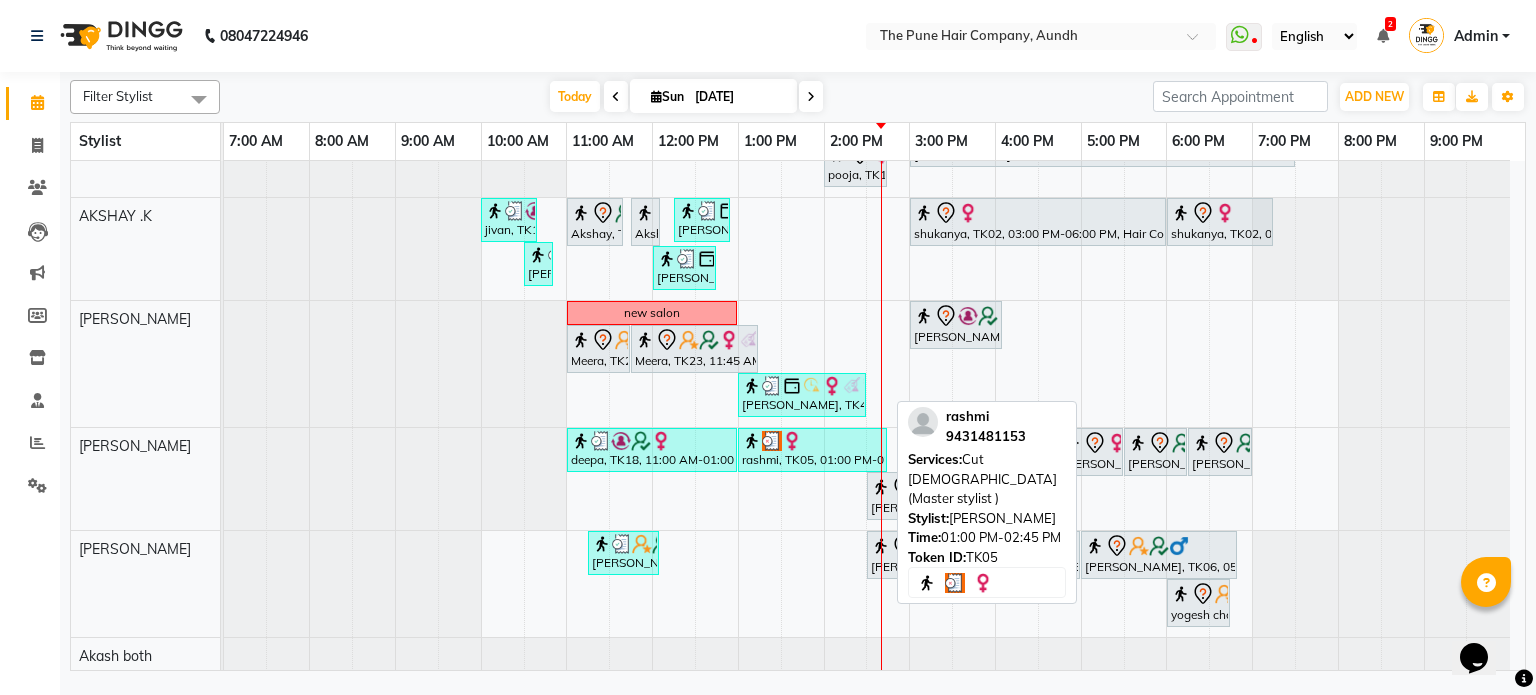 click on "rashmi, TK05, 01:00 PM-02:45 PM, Cut Female (Master stylist )" at bounding box center (812, 450) 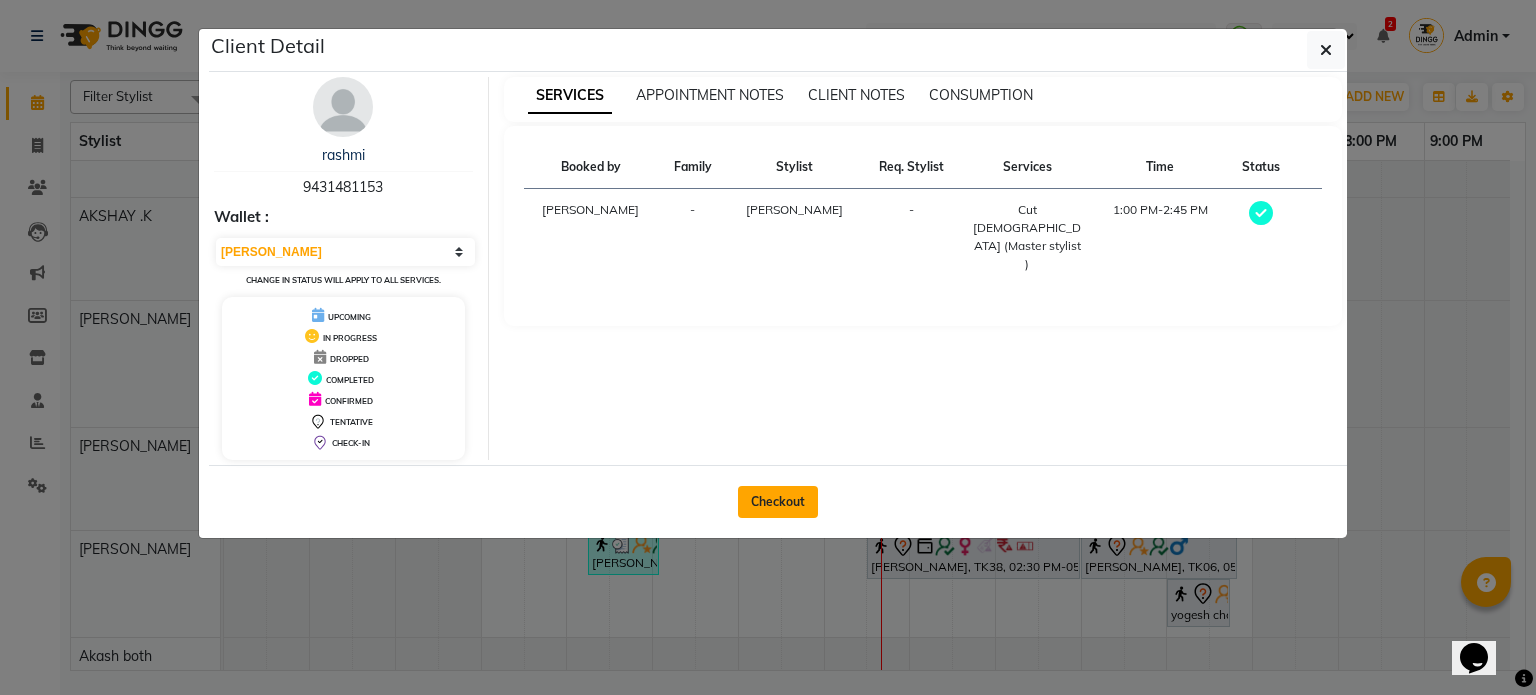 click on "Checkout" 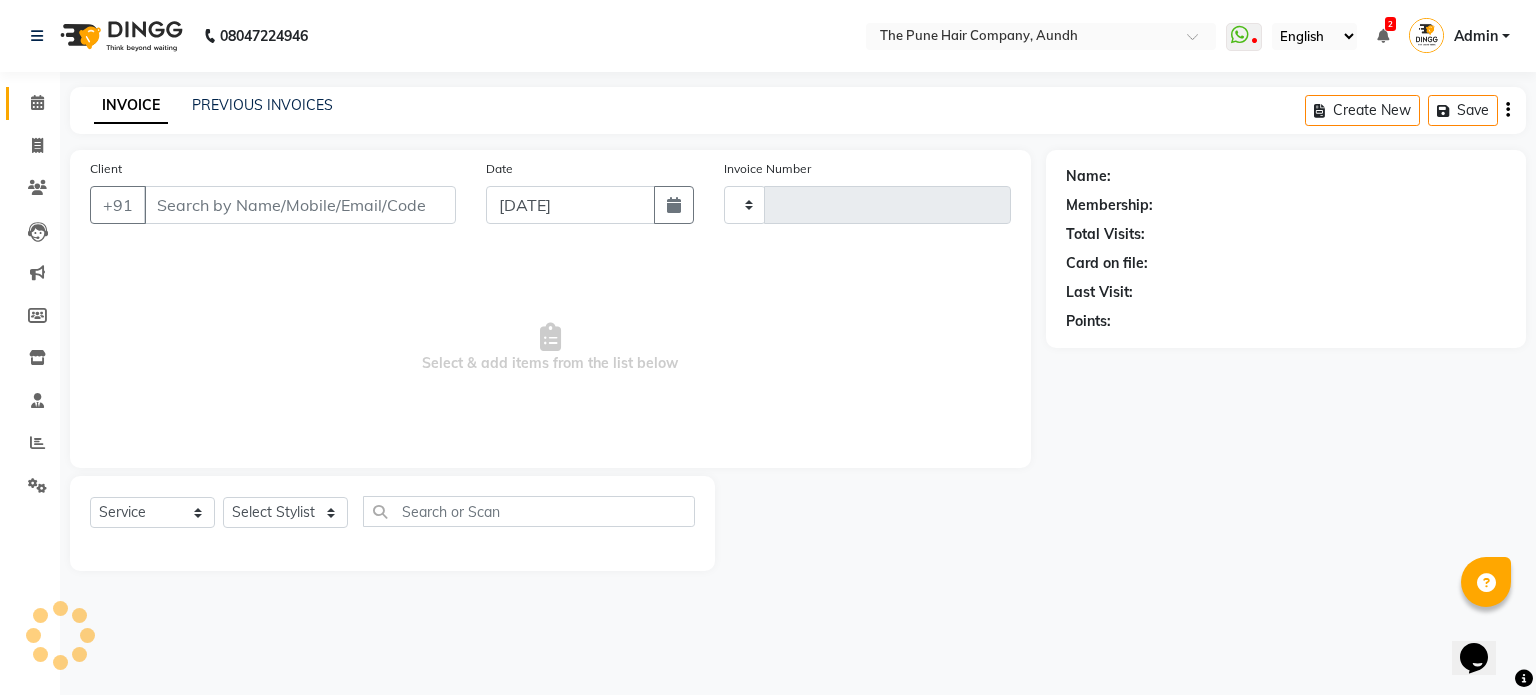 type on "3098" 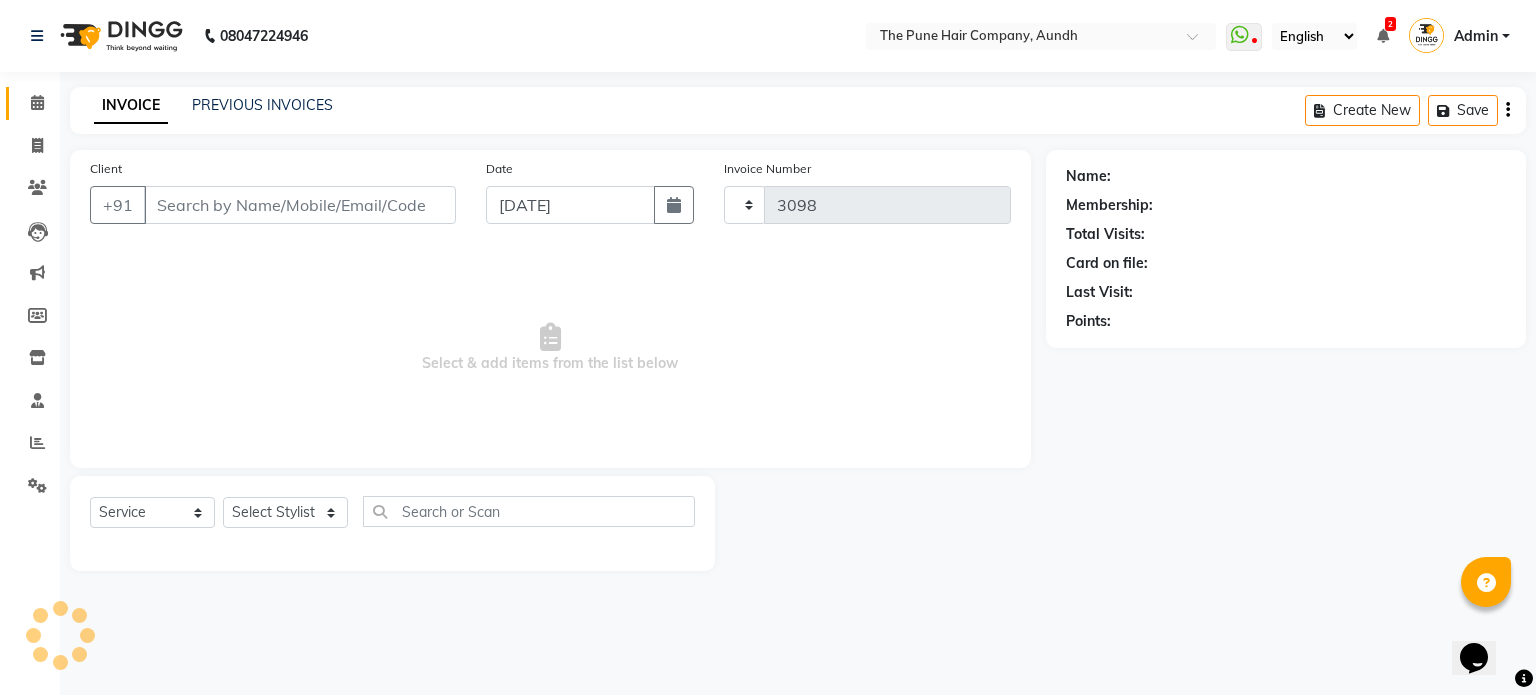 select on "106" 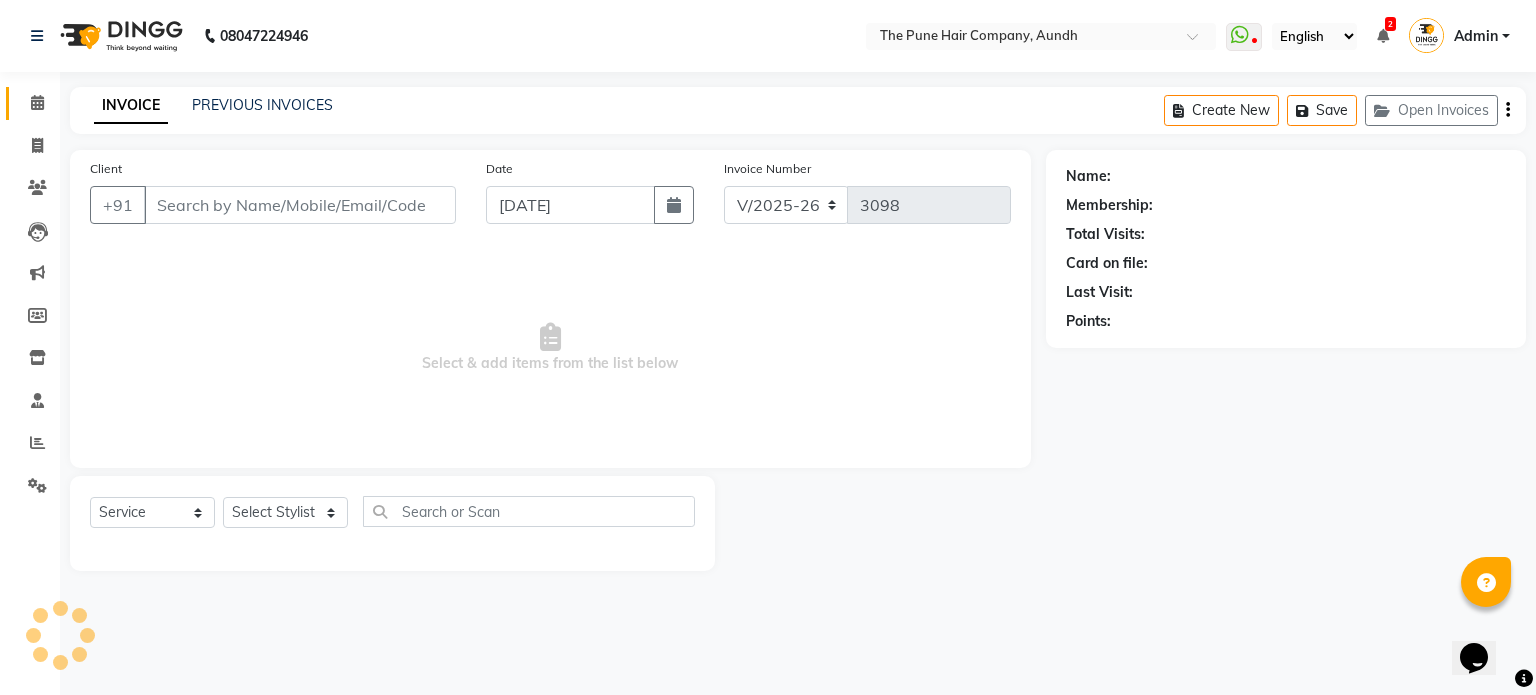 type on "9431481153" 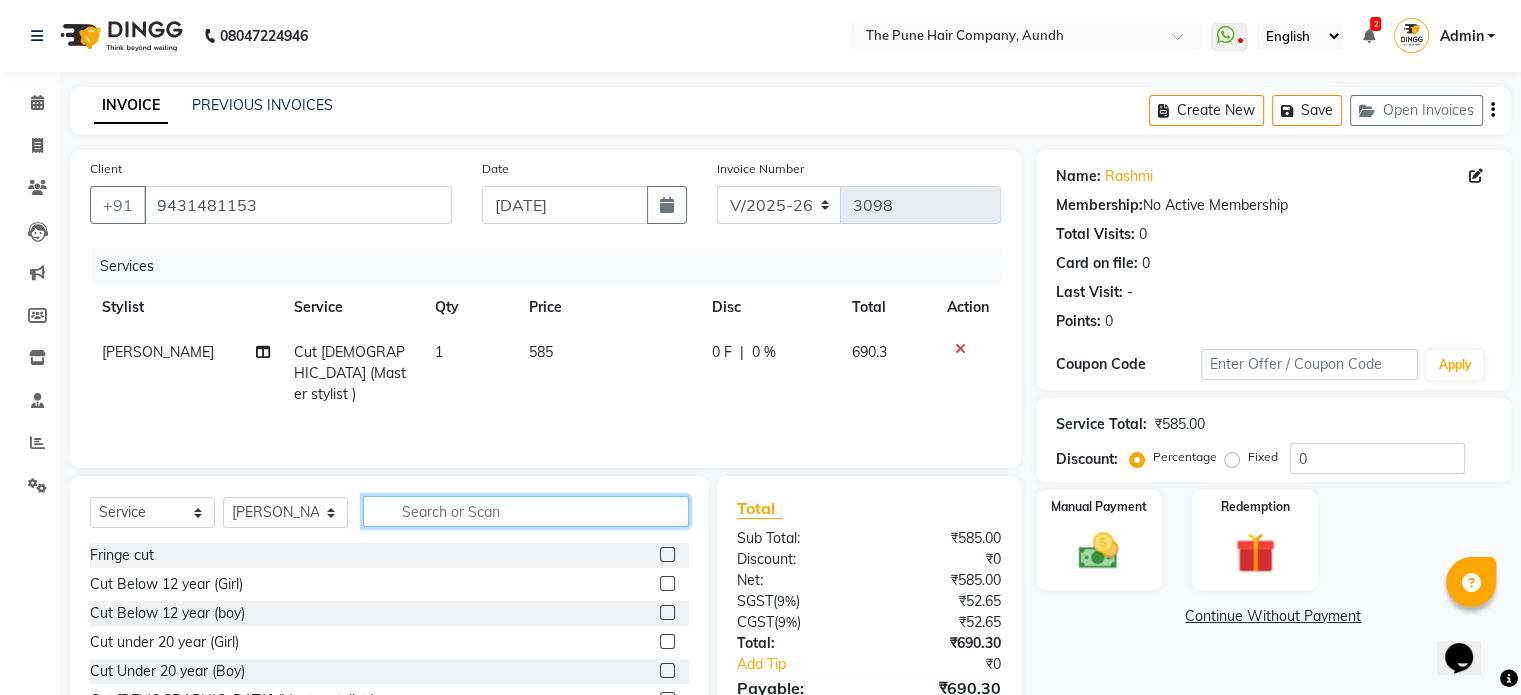 click 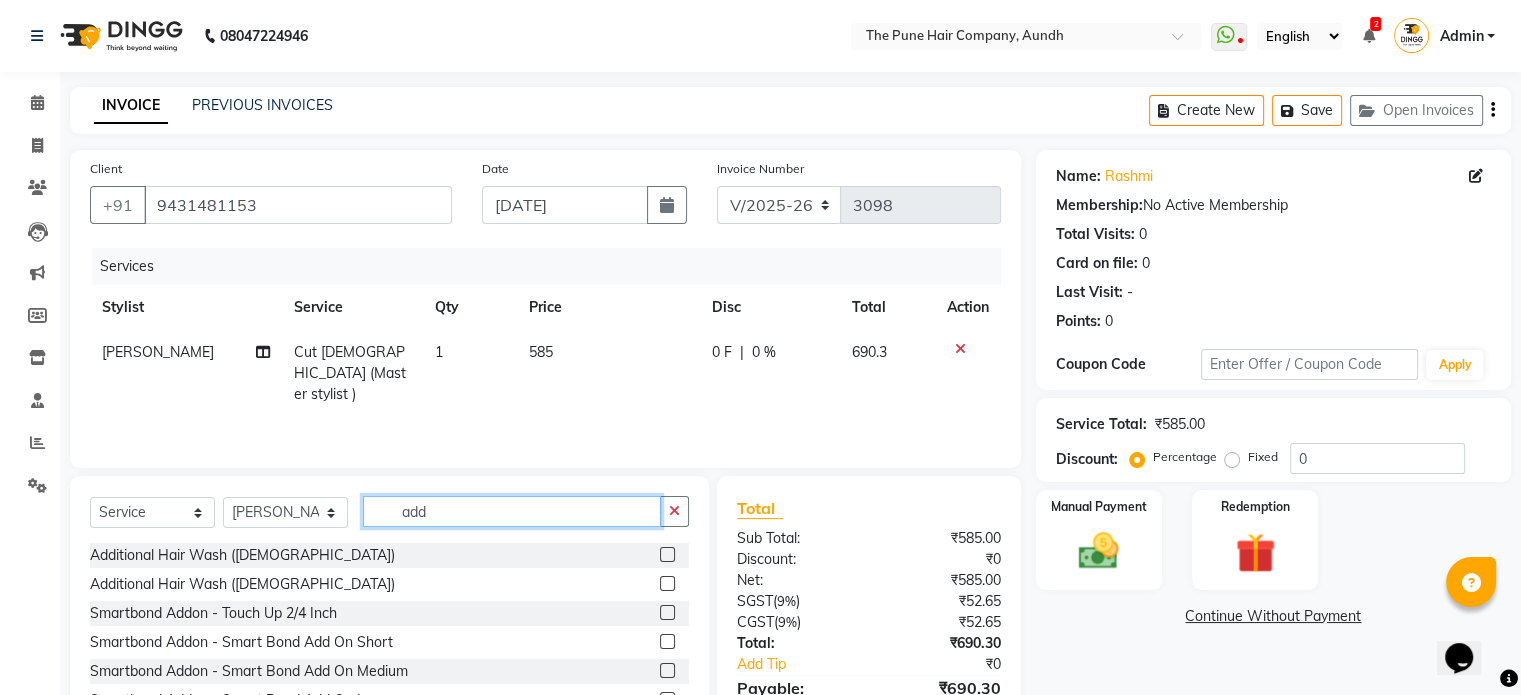 type on "add" 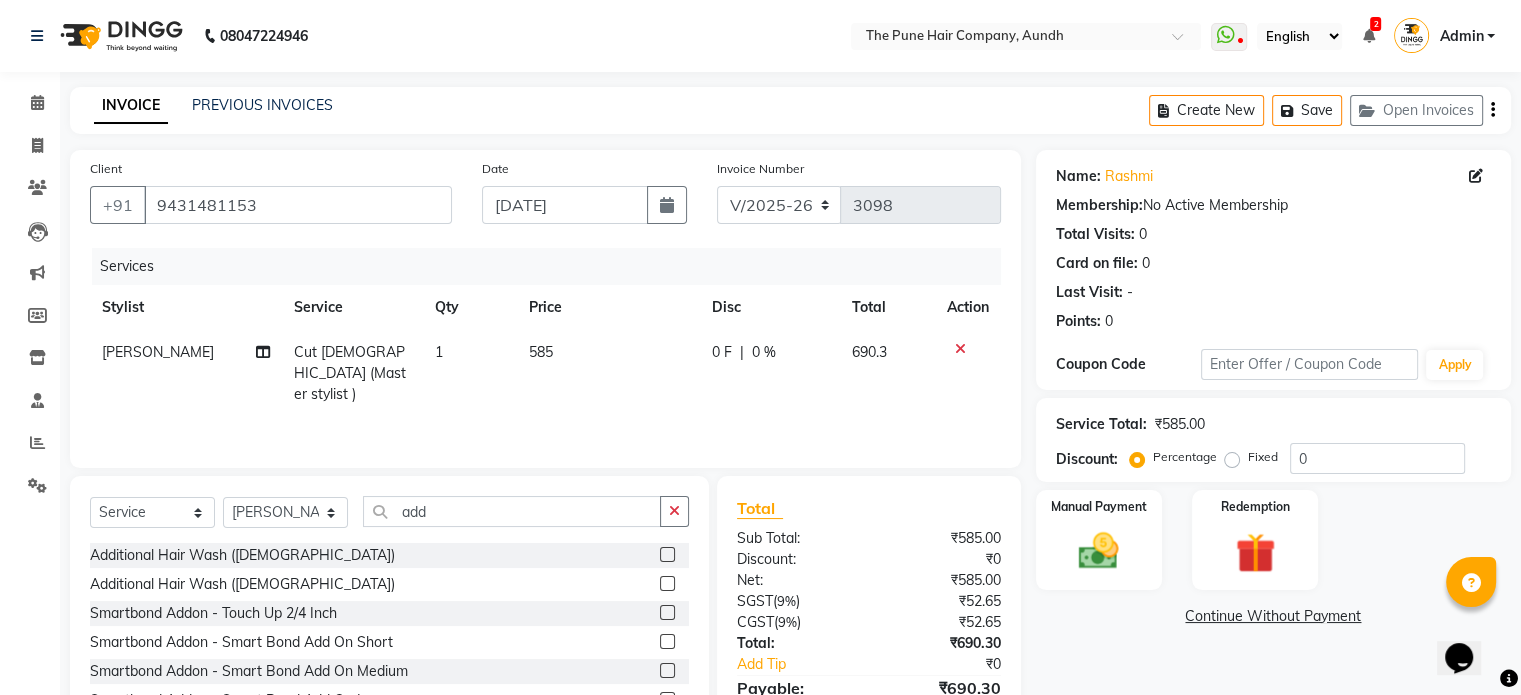 click on "Additional Hair Wash ([DEMOGRAPHIC_DATA])" 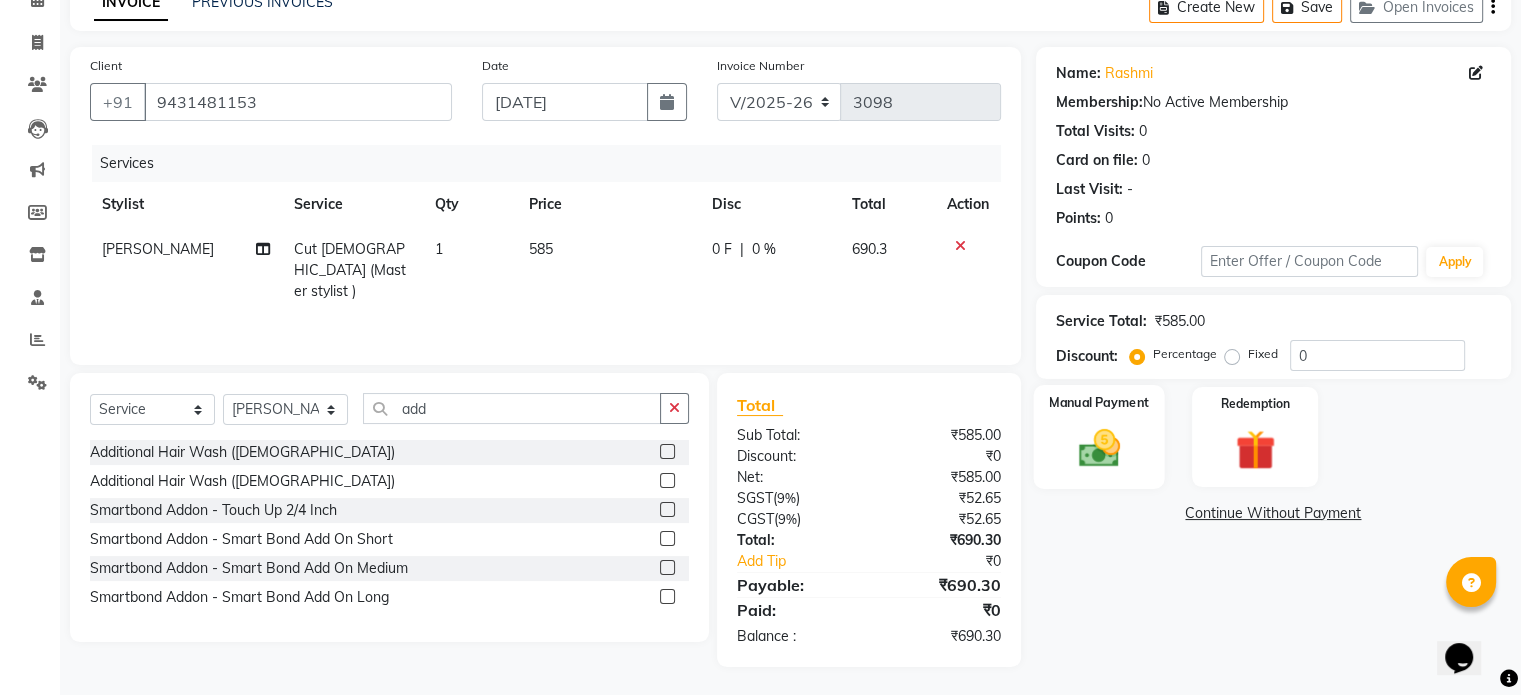 scroll, scrollTop: 105, scrollLeft: 0, axis: vertical 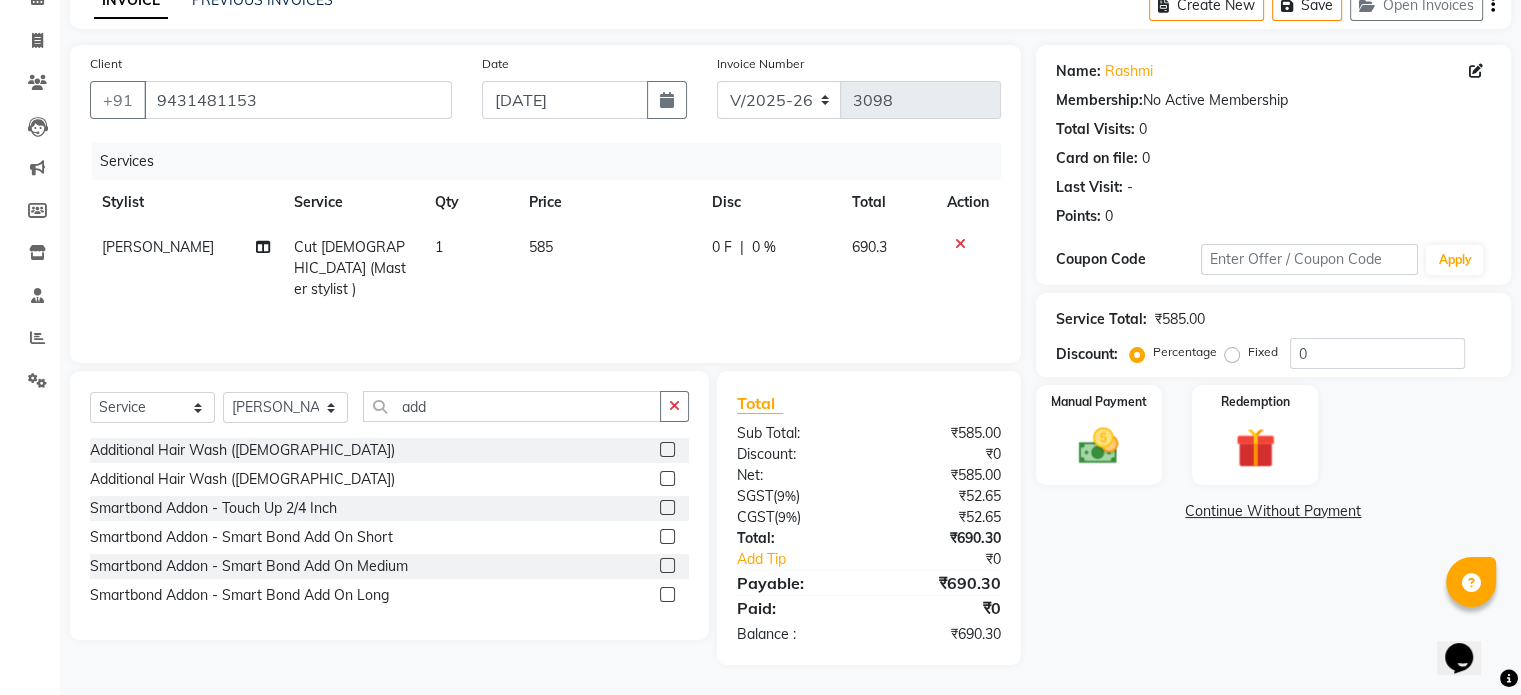 click on "Additional Hair Wash ([DEMOGRAPHIC_DATA])" 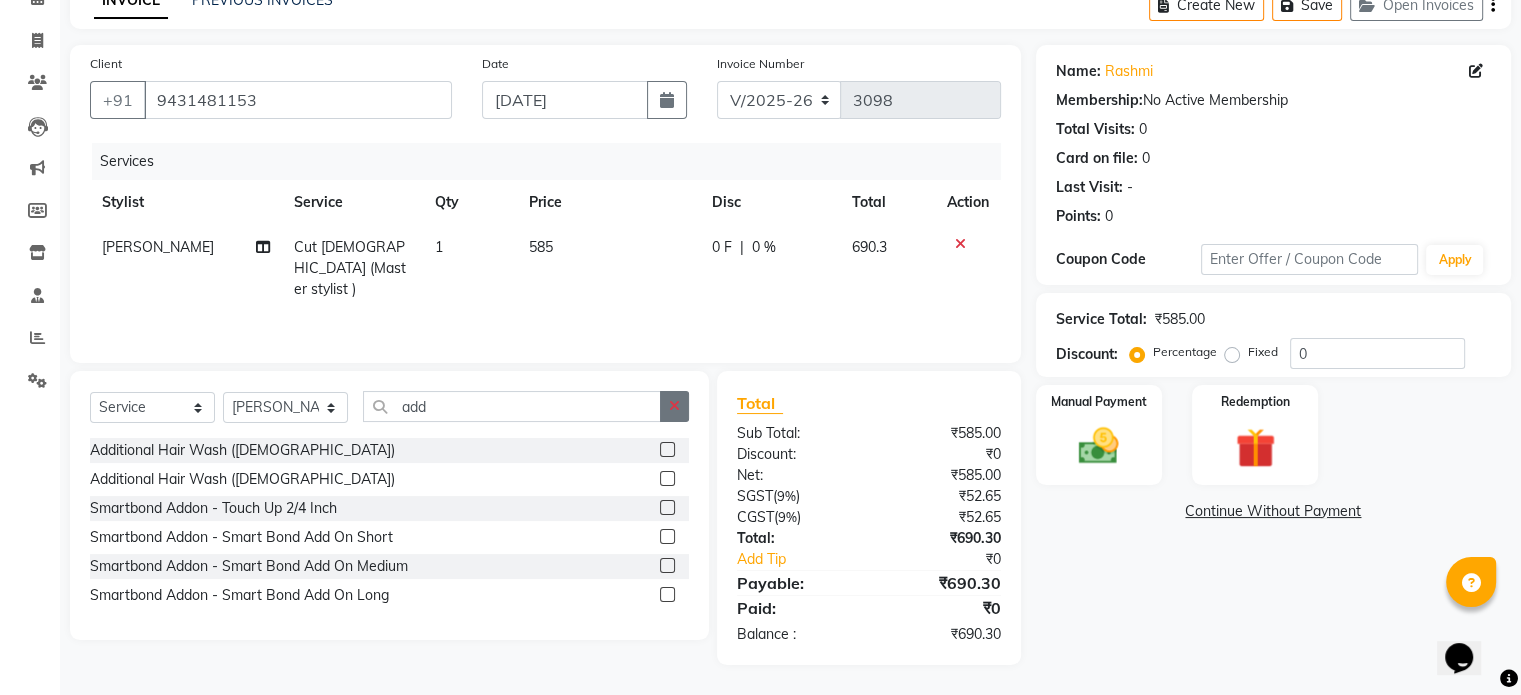 click 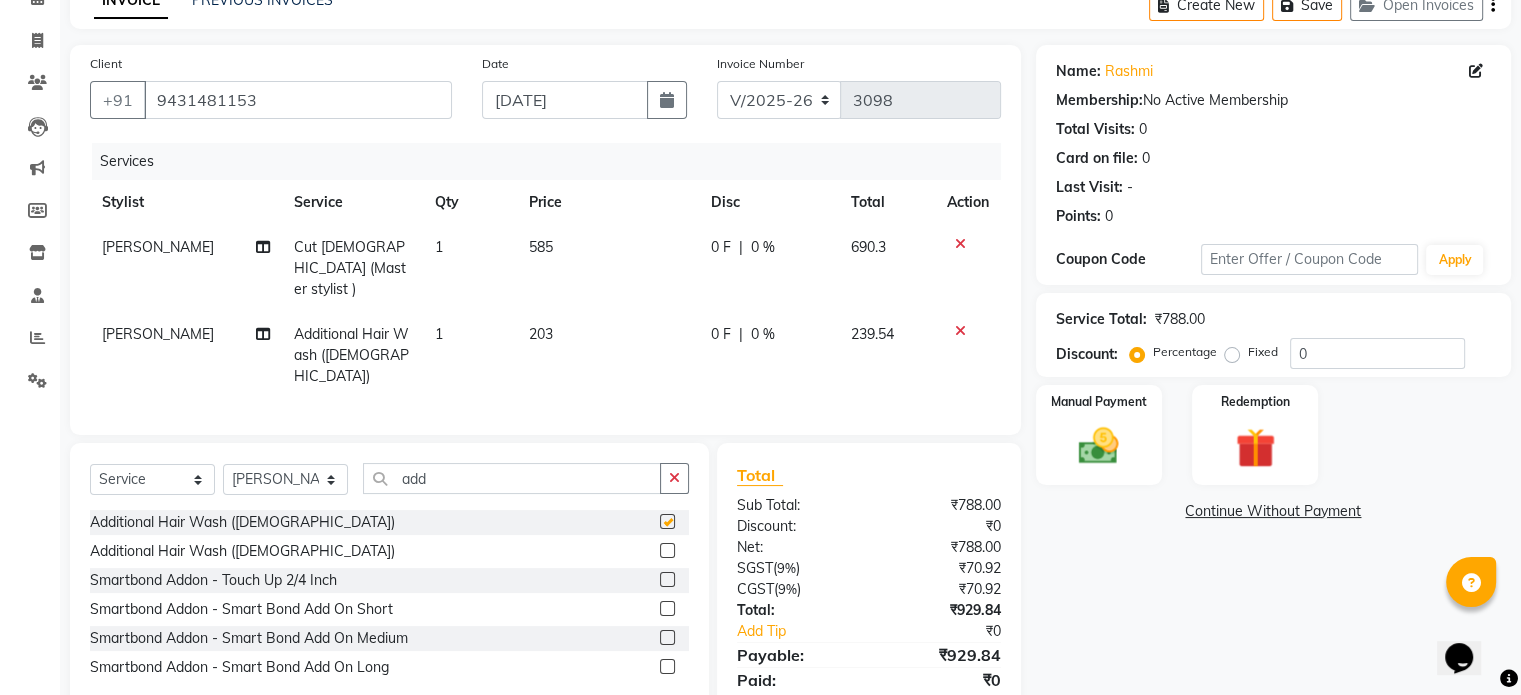 checkbox on "false" 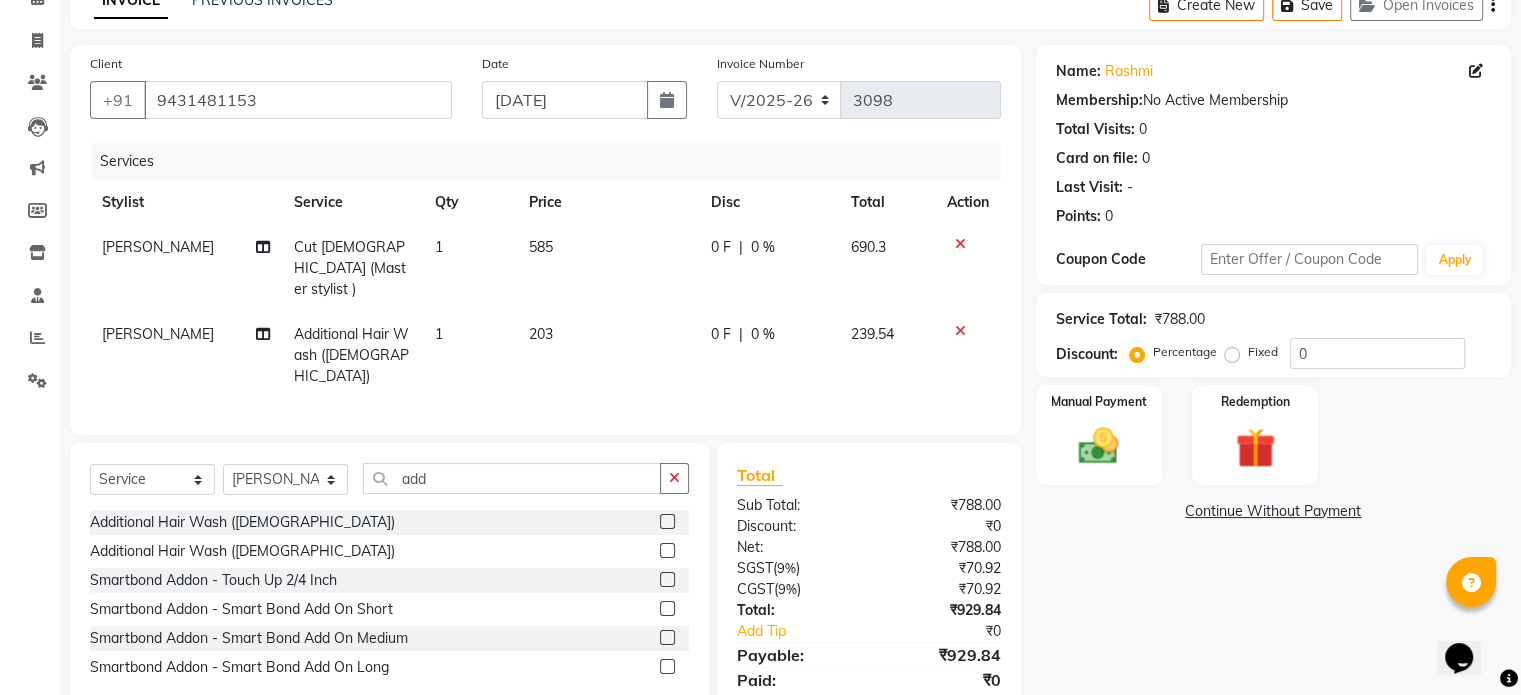 click on "Service Total:  ₹788.00  Discount:  Percentage   Fixed  0" 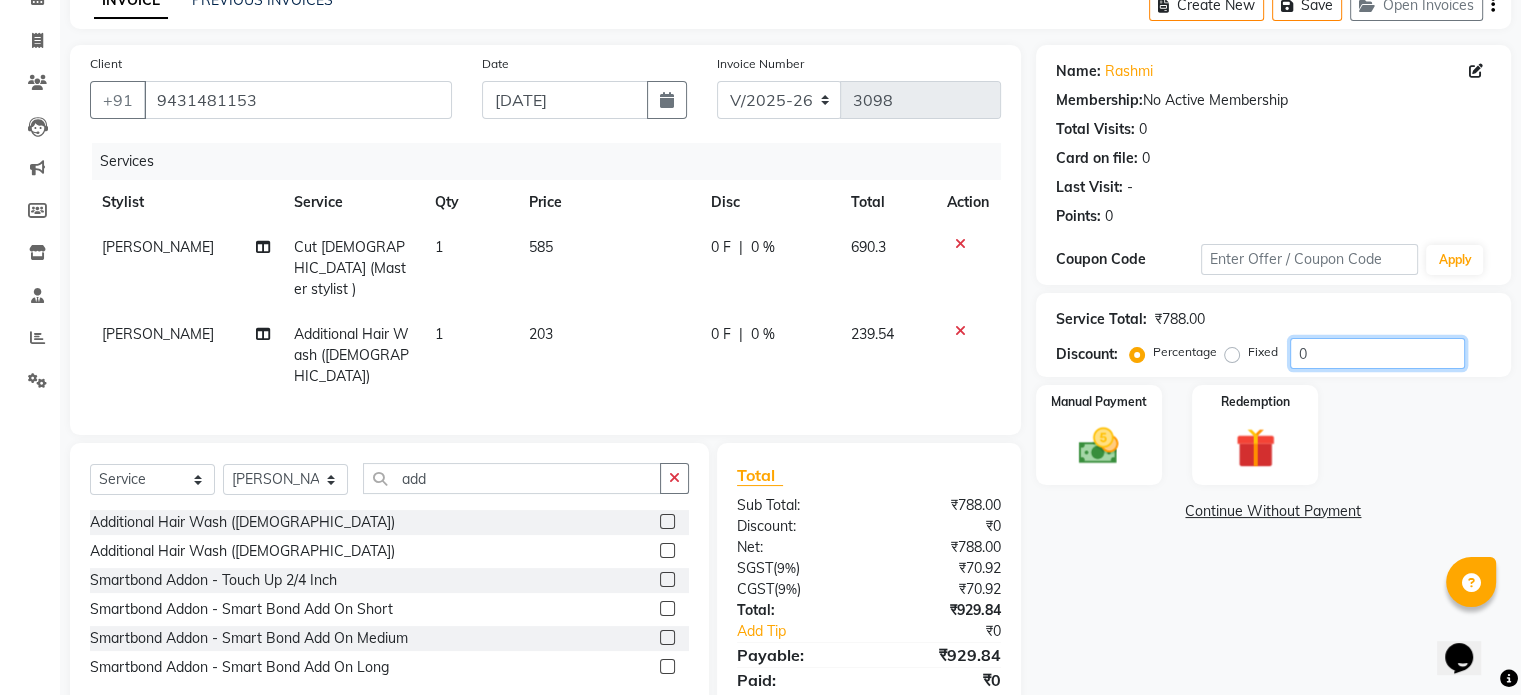 click on "0" 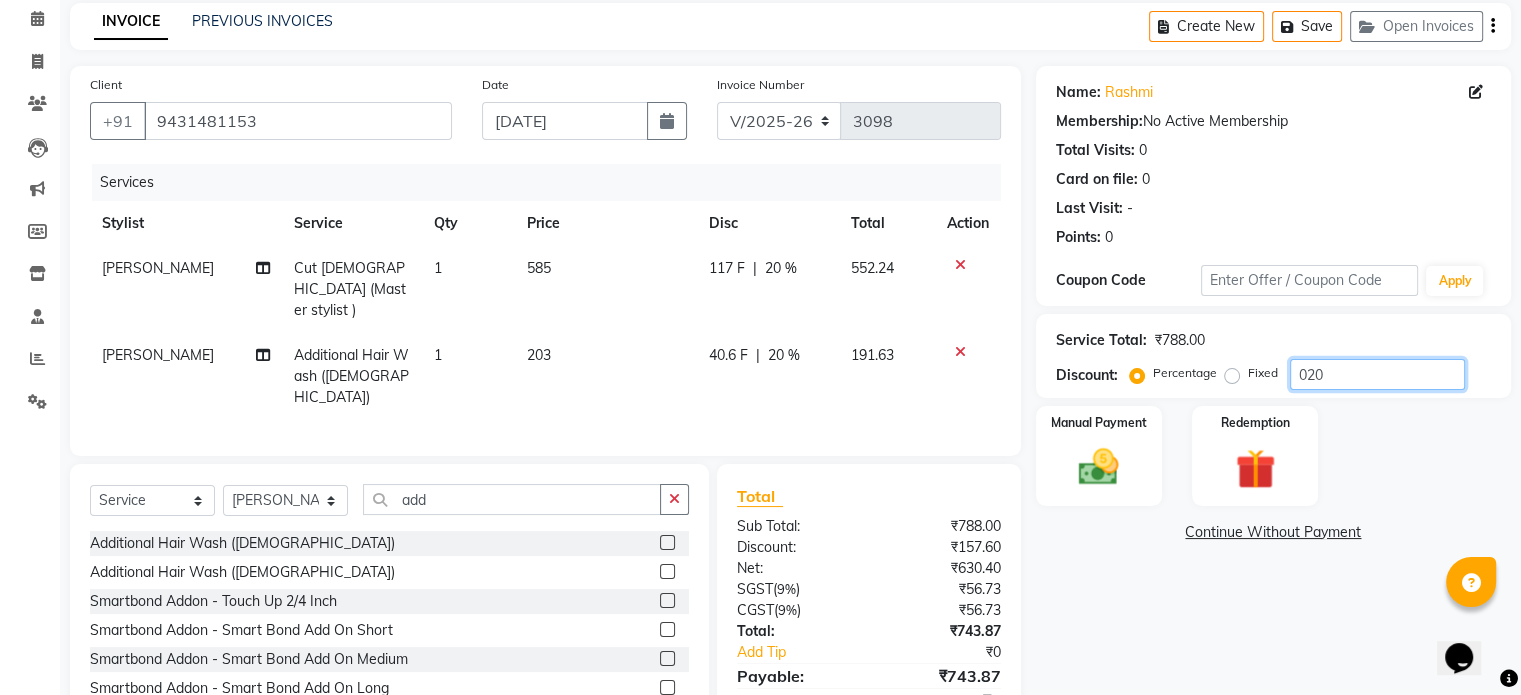 scroll, scrollTop: 150, scrollLeft: 0, axis: vertical 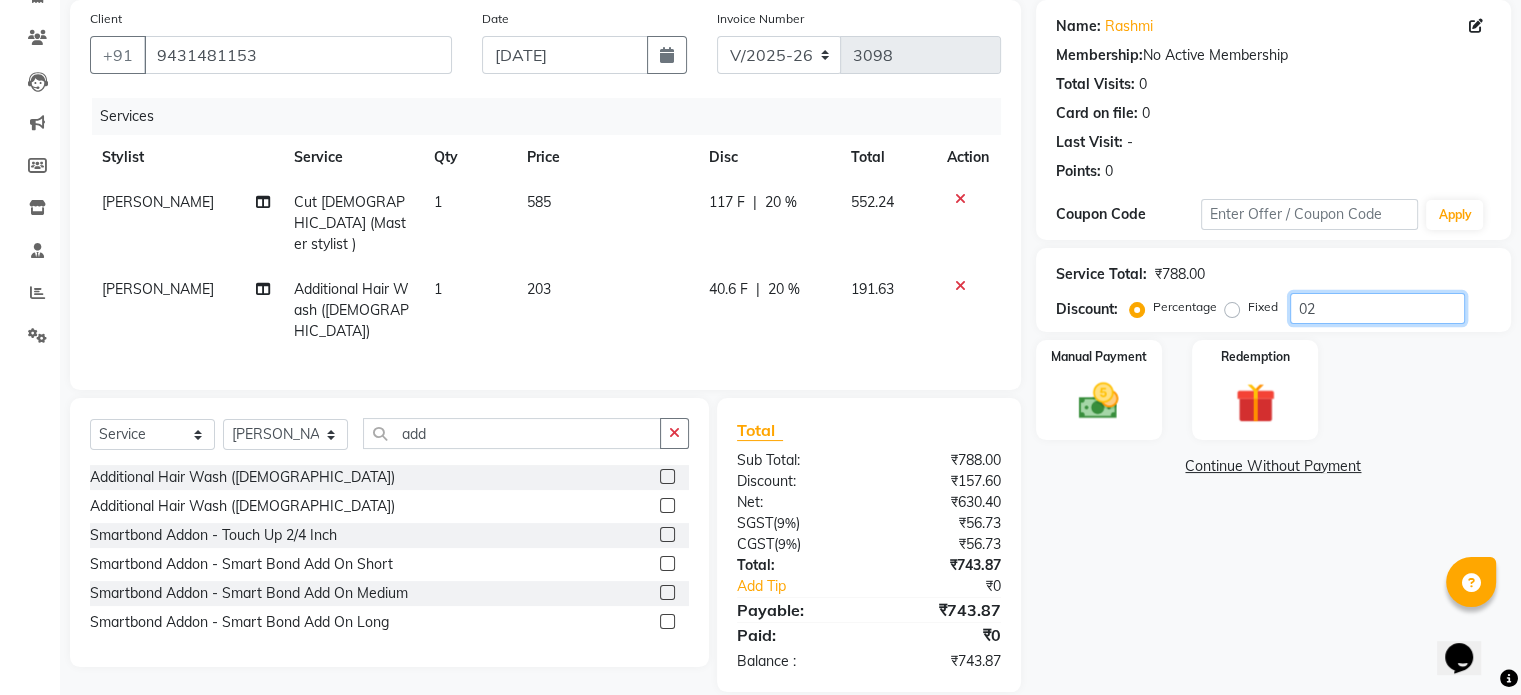type on "0" 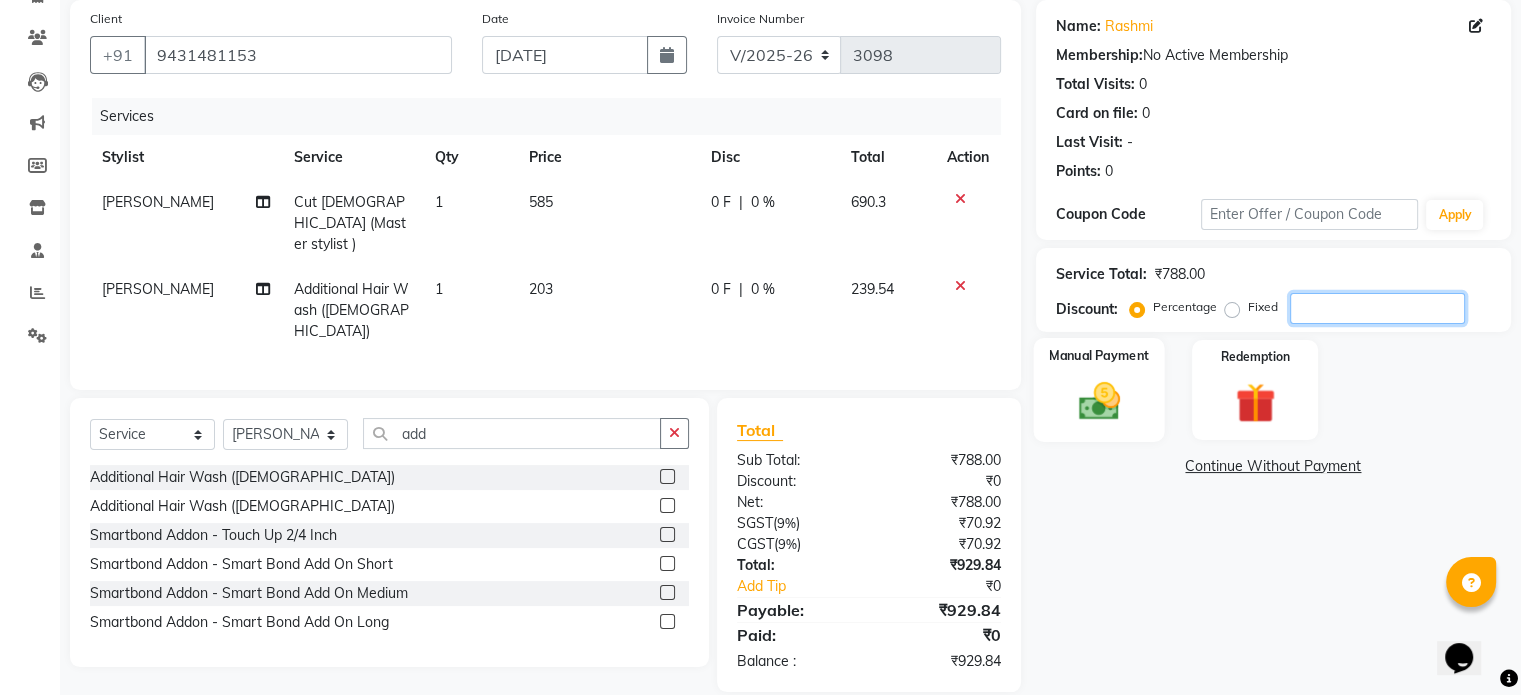 type 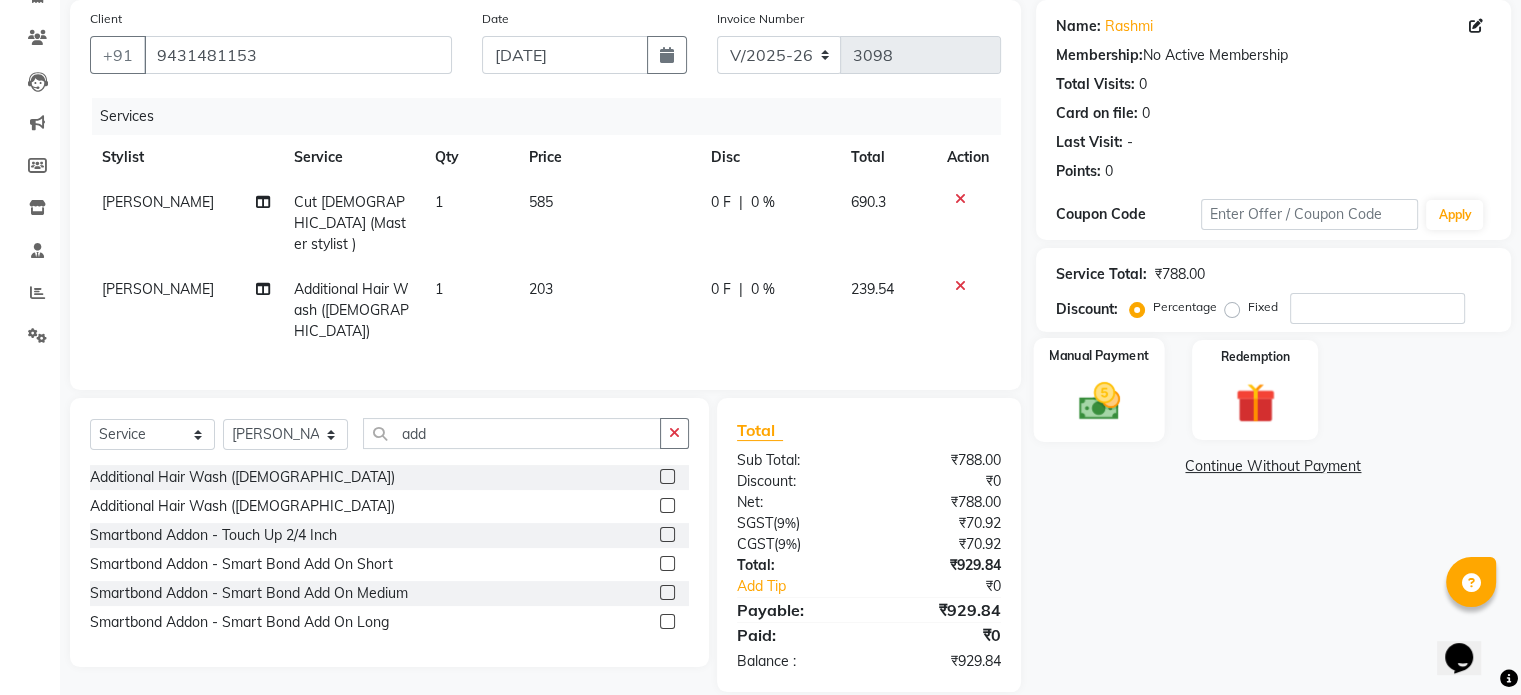 click 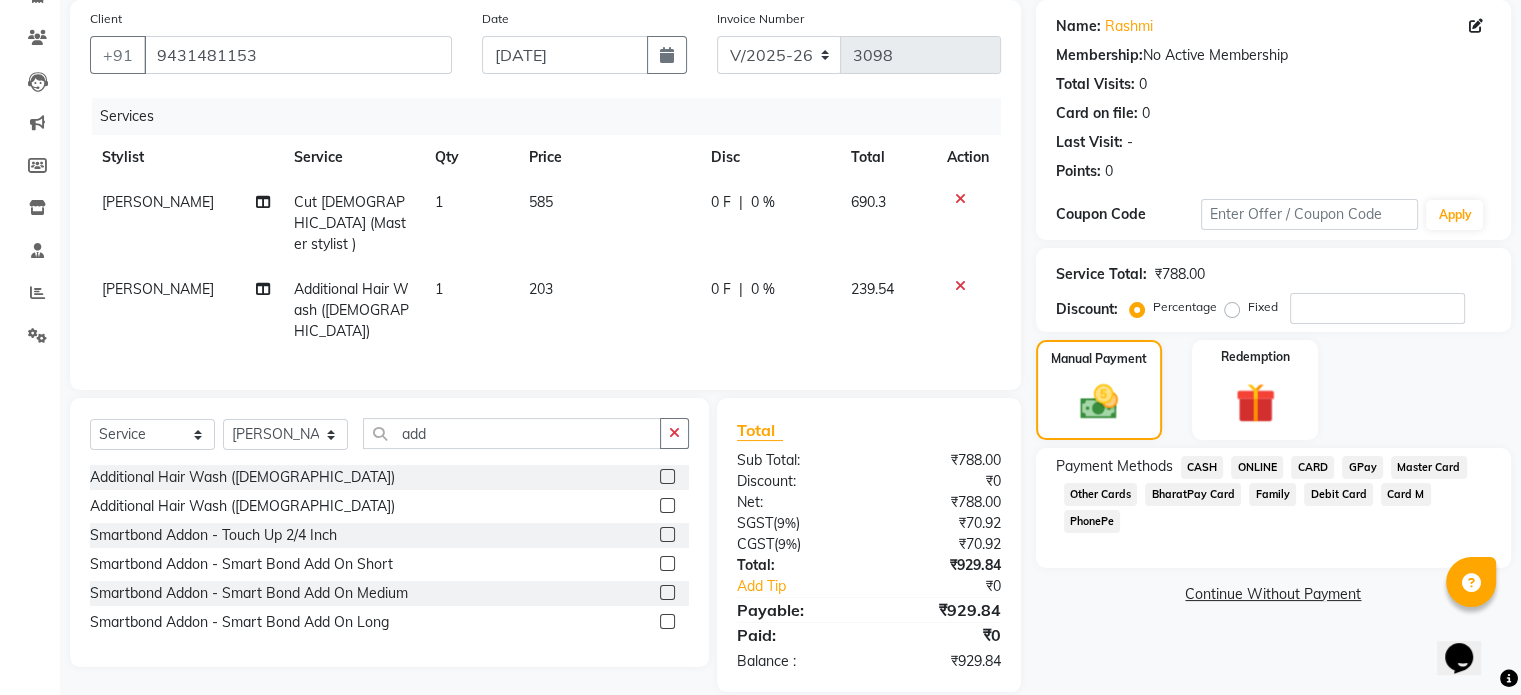 click on "ONLINE" 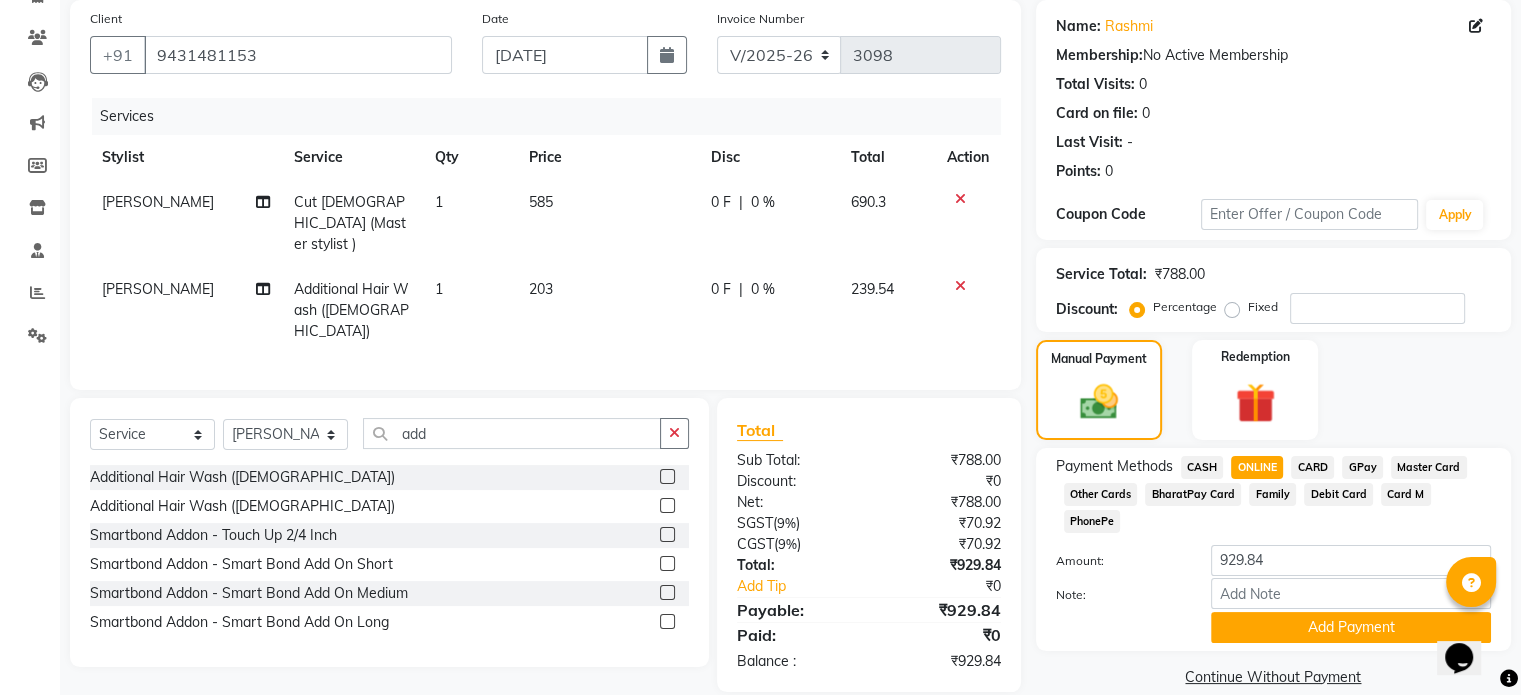 scroll, scrollTop: 152, scrollLeft: 0, axis: vertical 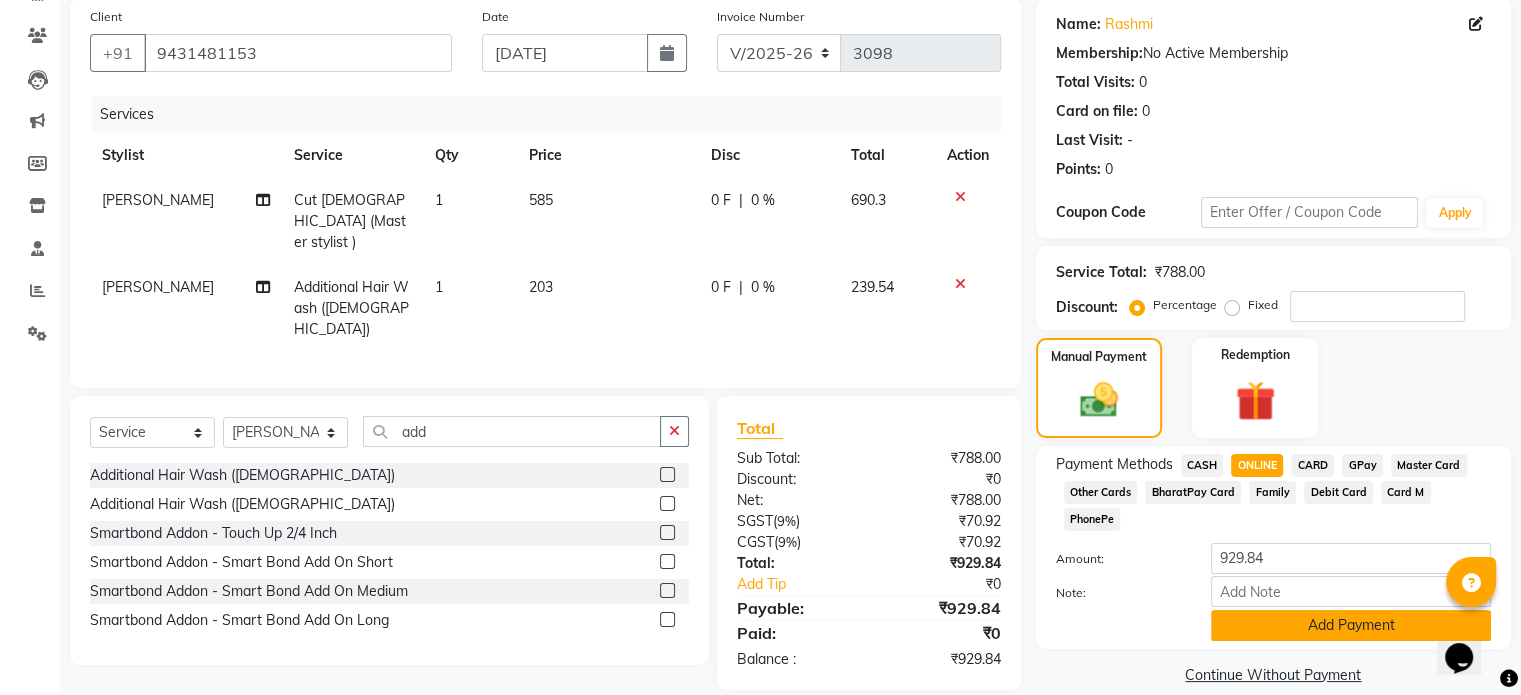 click on "Add Payment" 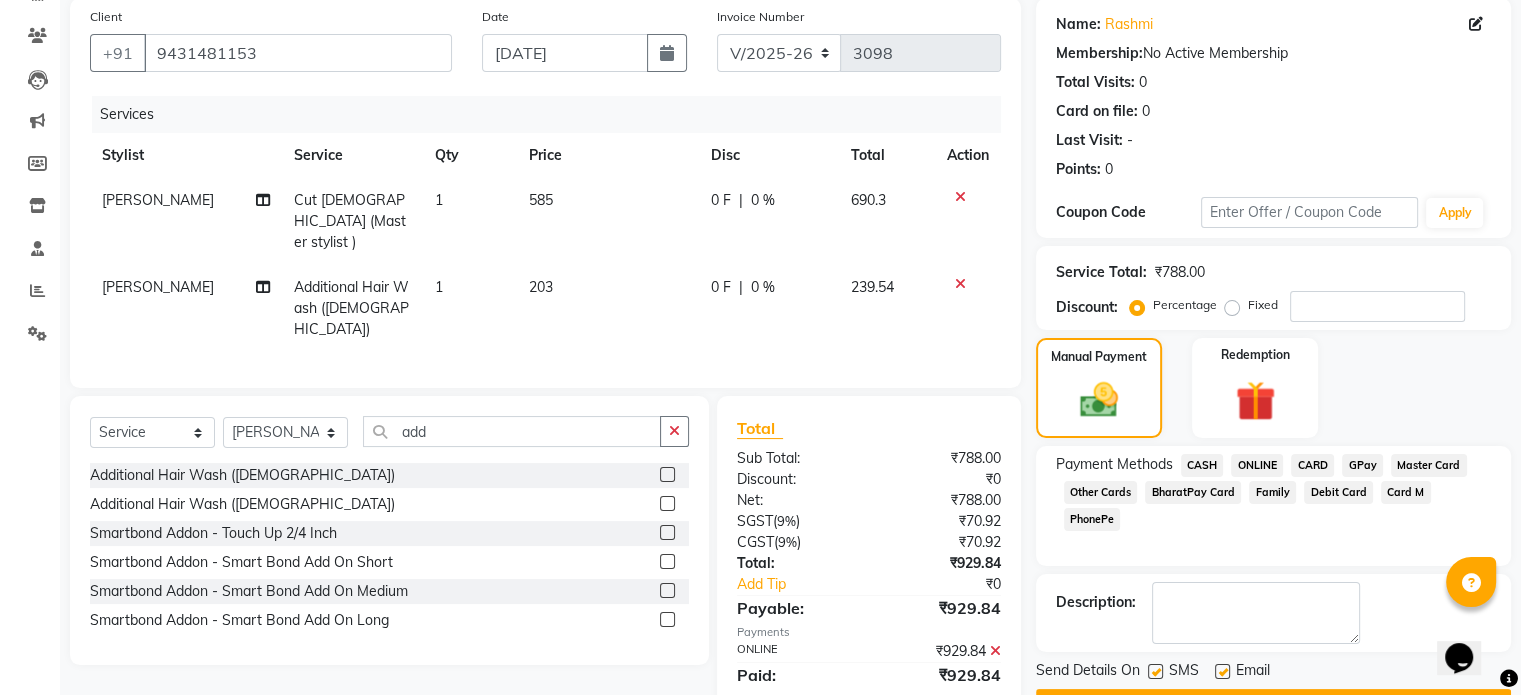 scroll, scrollTop: 205, scrollLeft: 0, axis: vertical 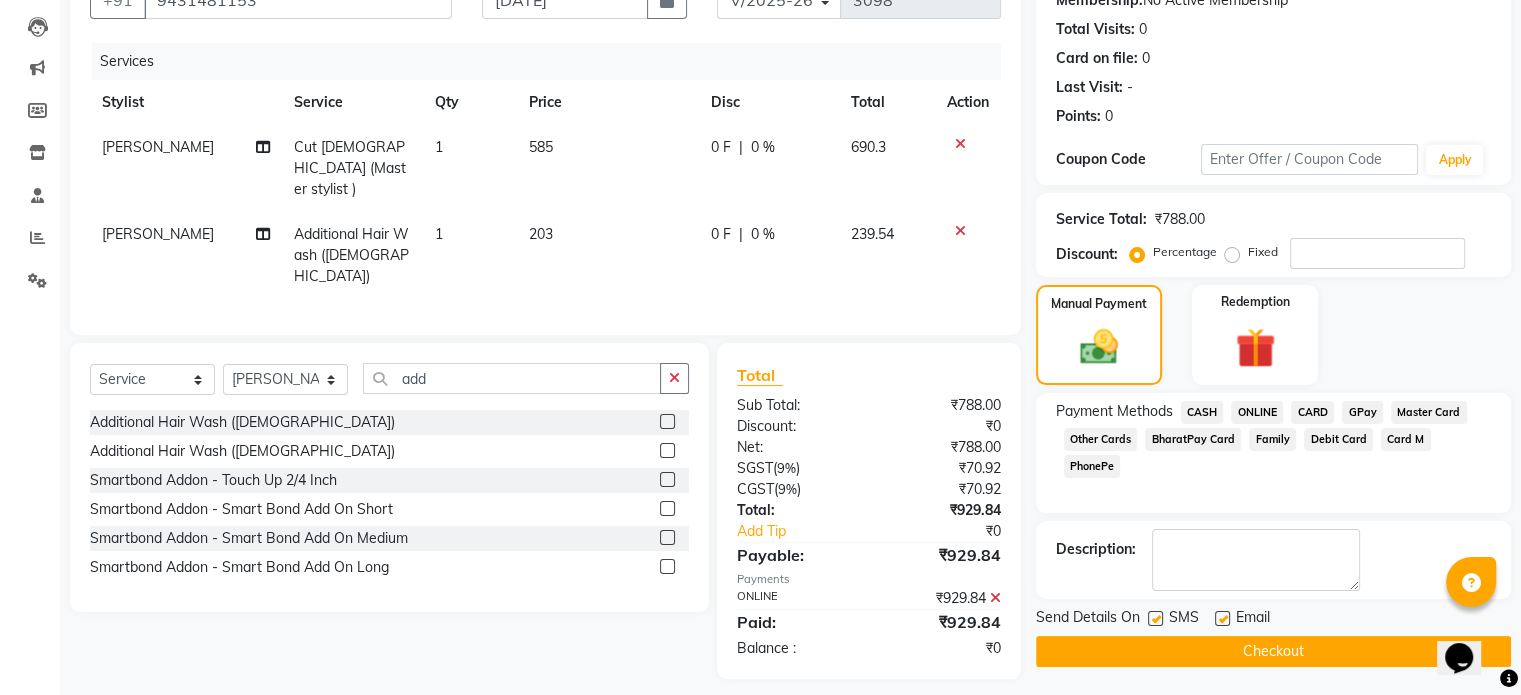 click on "Checkout" 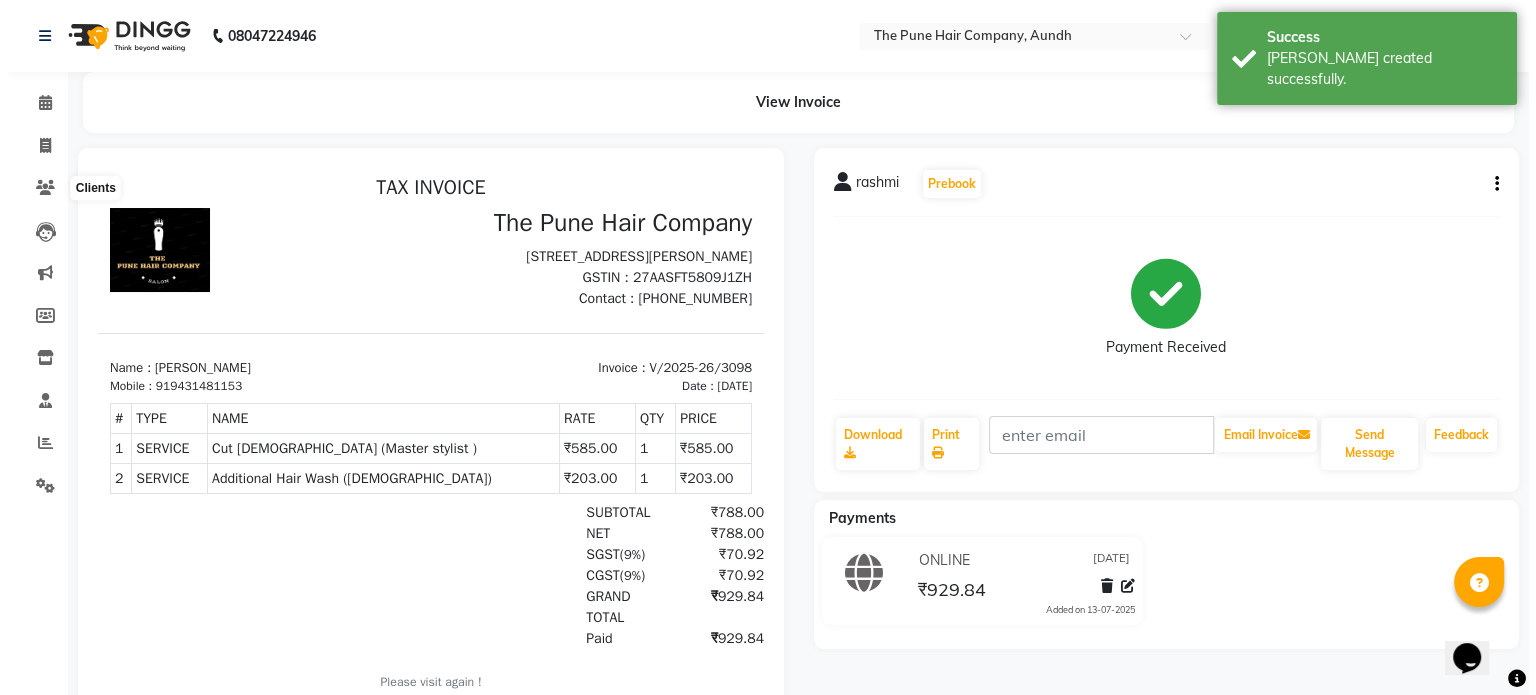 scroll, scrollTop: 0, scrollLeft: 0, axis: both 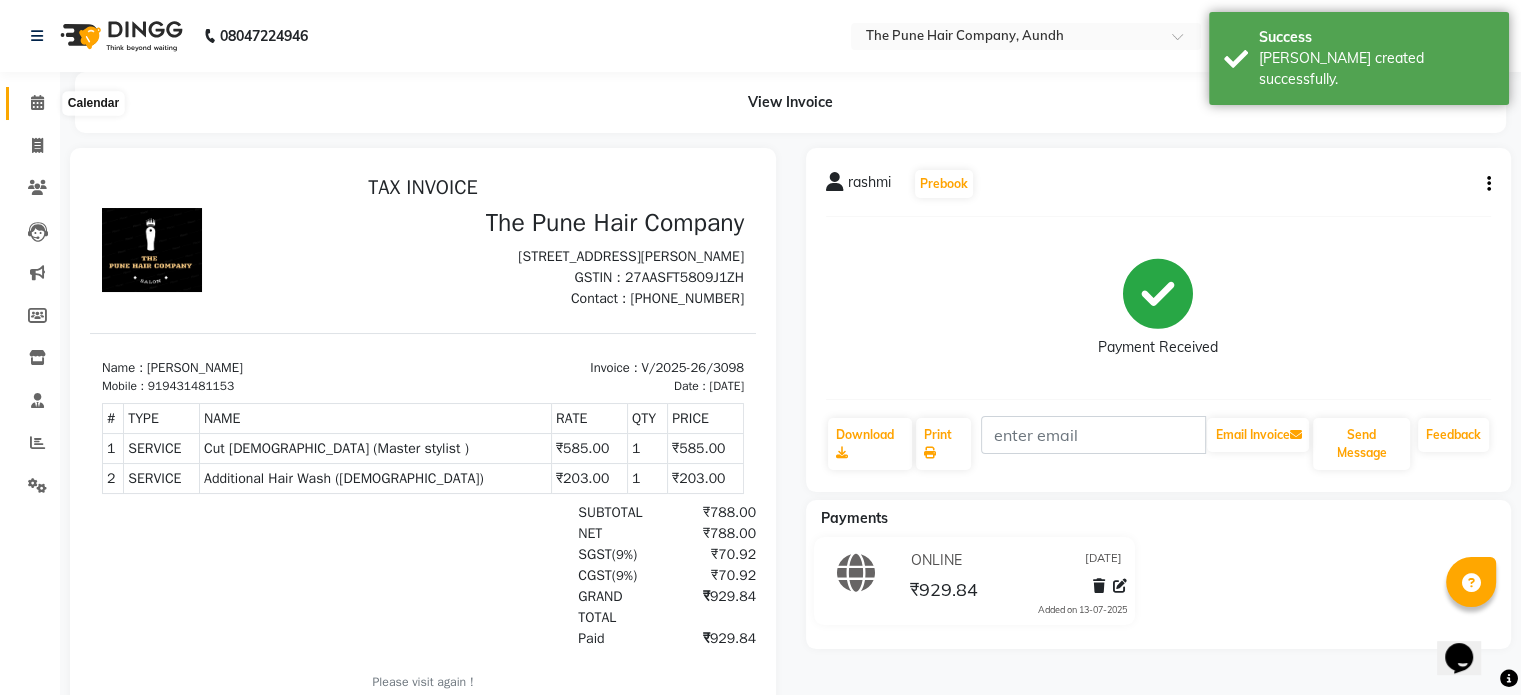click 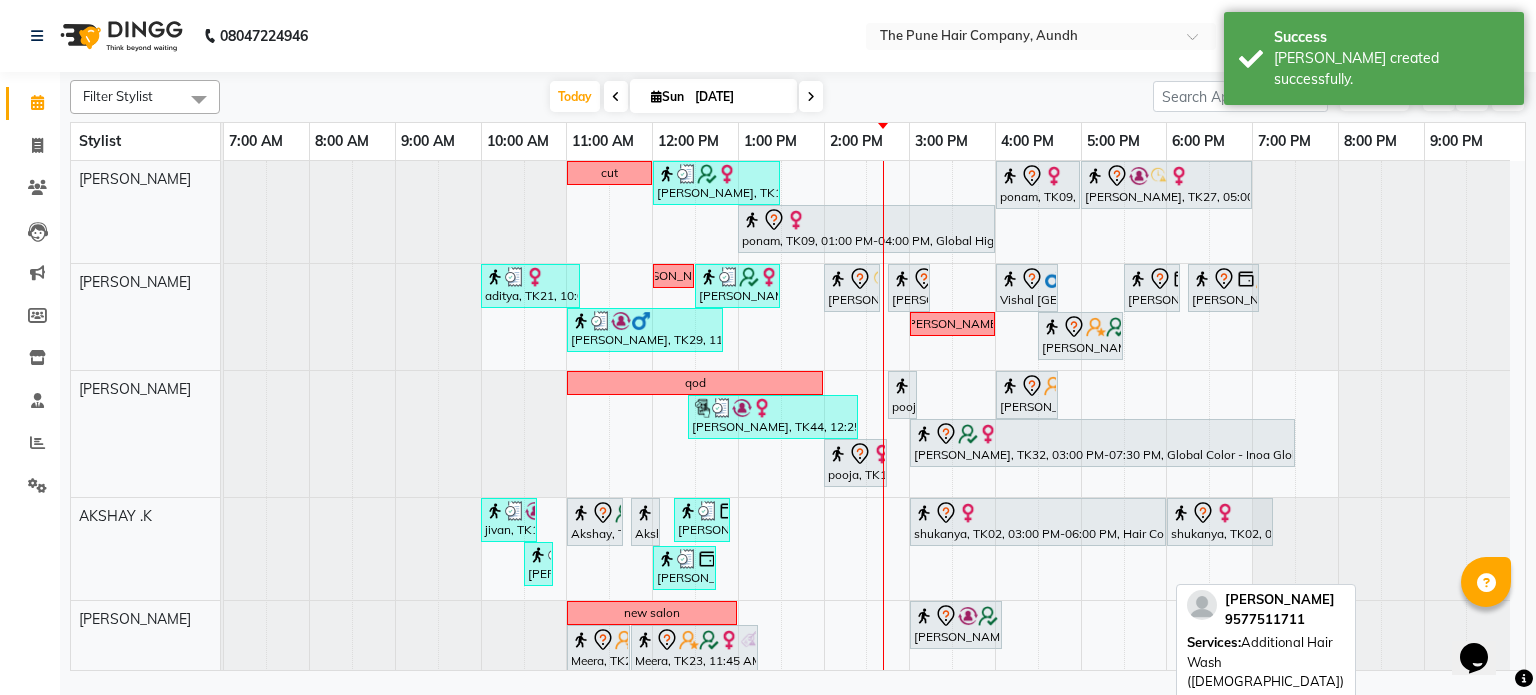 scroll, scrollTop: 85, scrollLeft: 0, axis: vertical 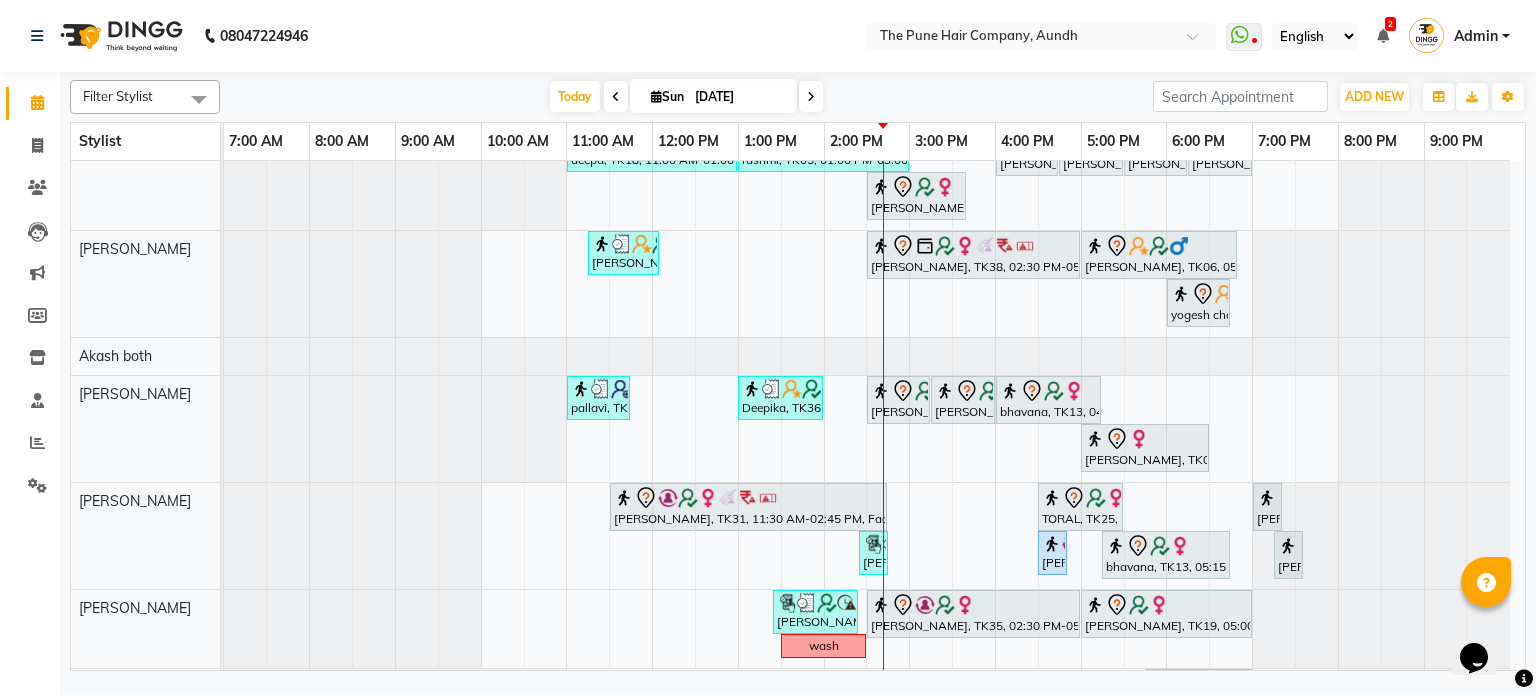 click at bounding box center (811, 97) 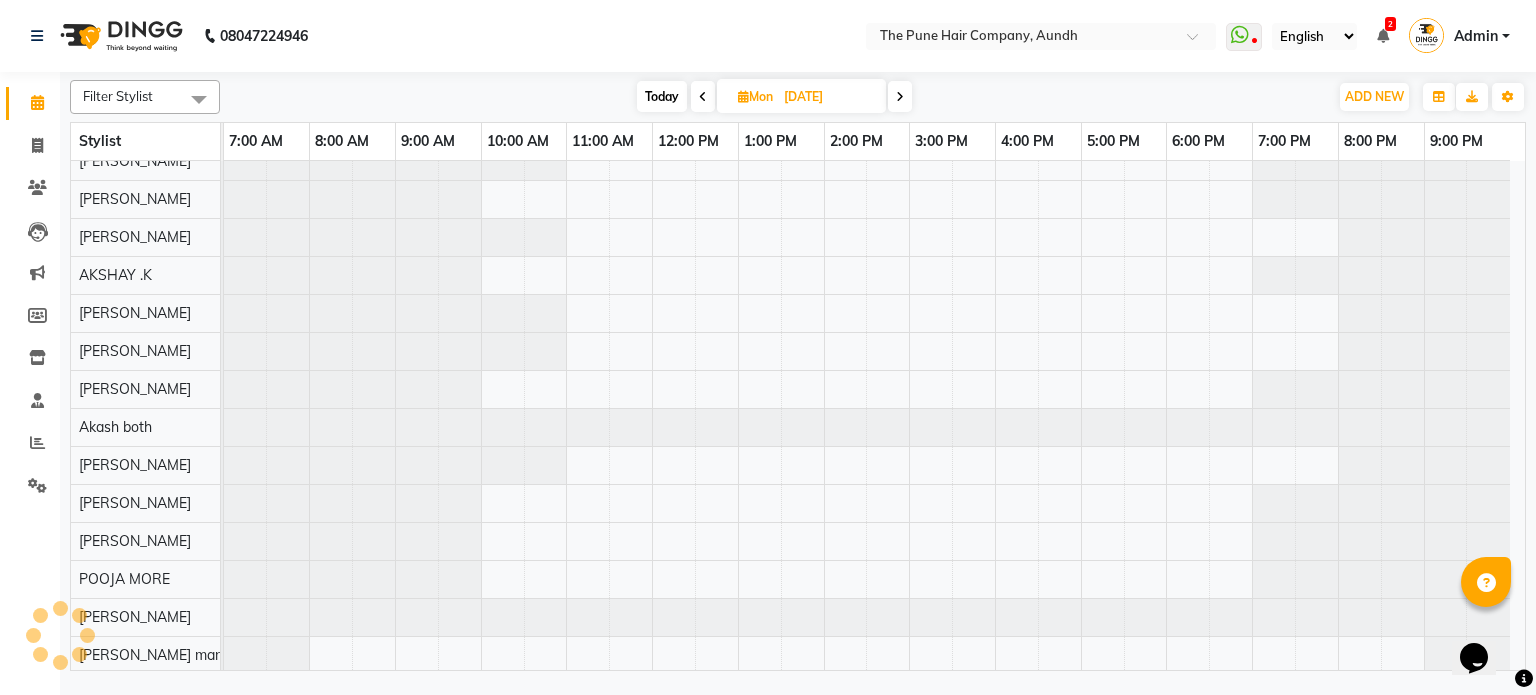 scroll, scrollTop: 0, scrollLeft: 0, axis: both 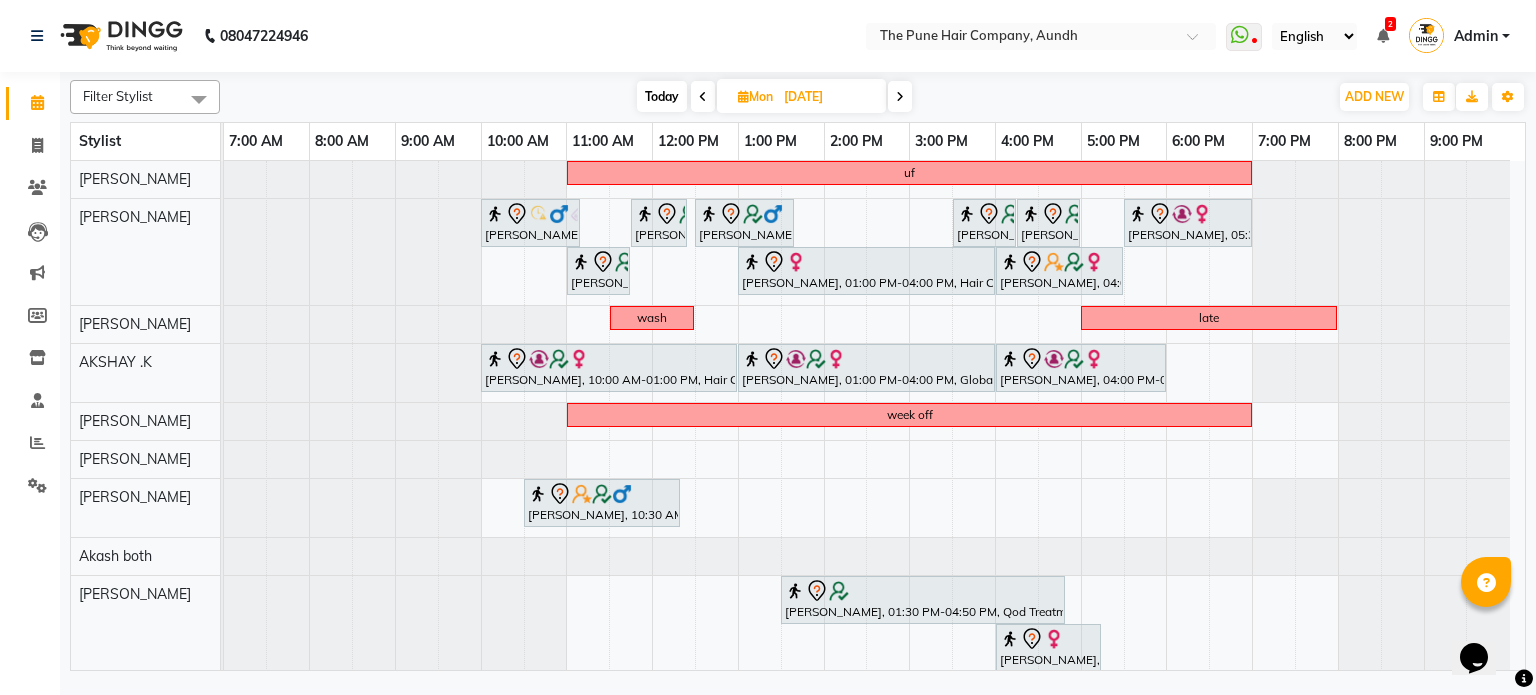 click at bounding box center (900, 96) 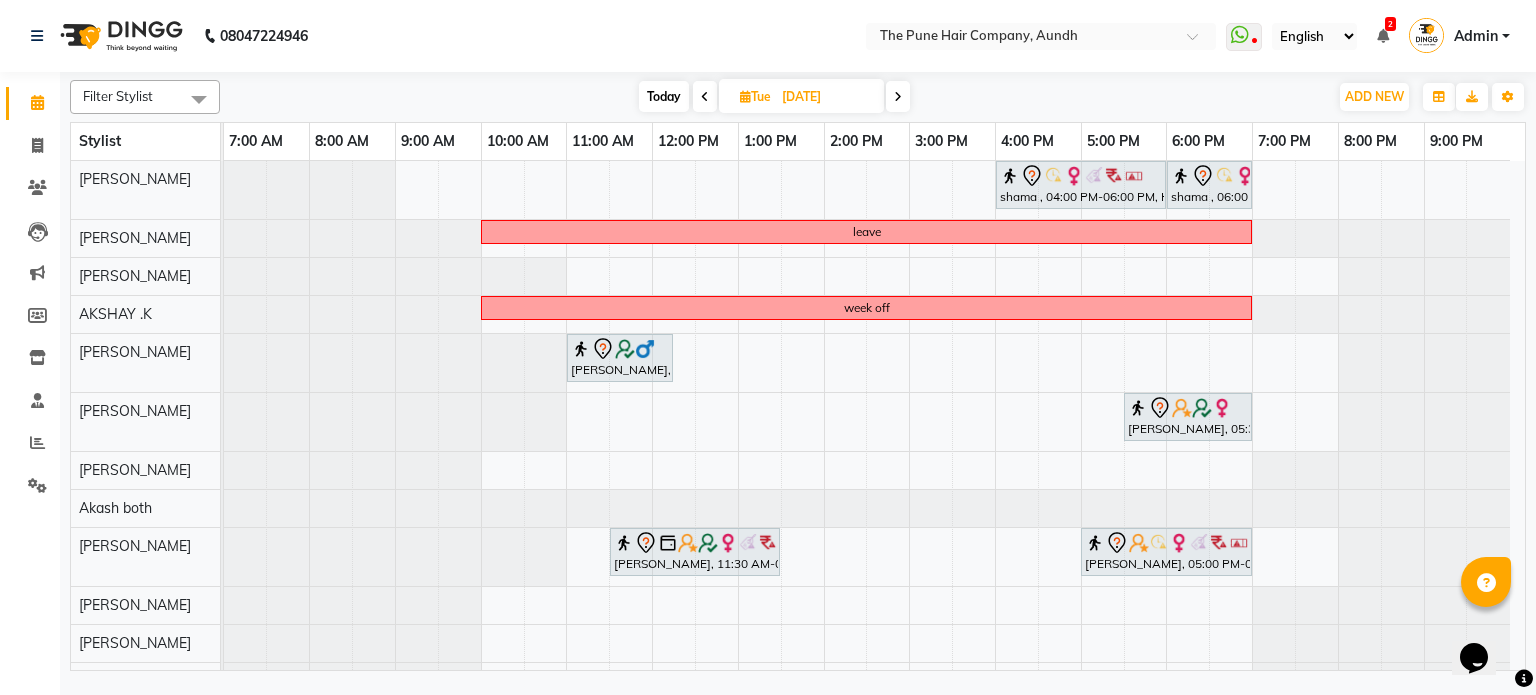 click at bounding box center (898, 97) 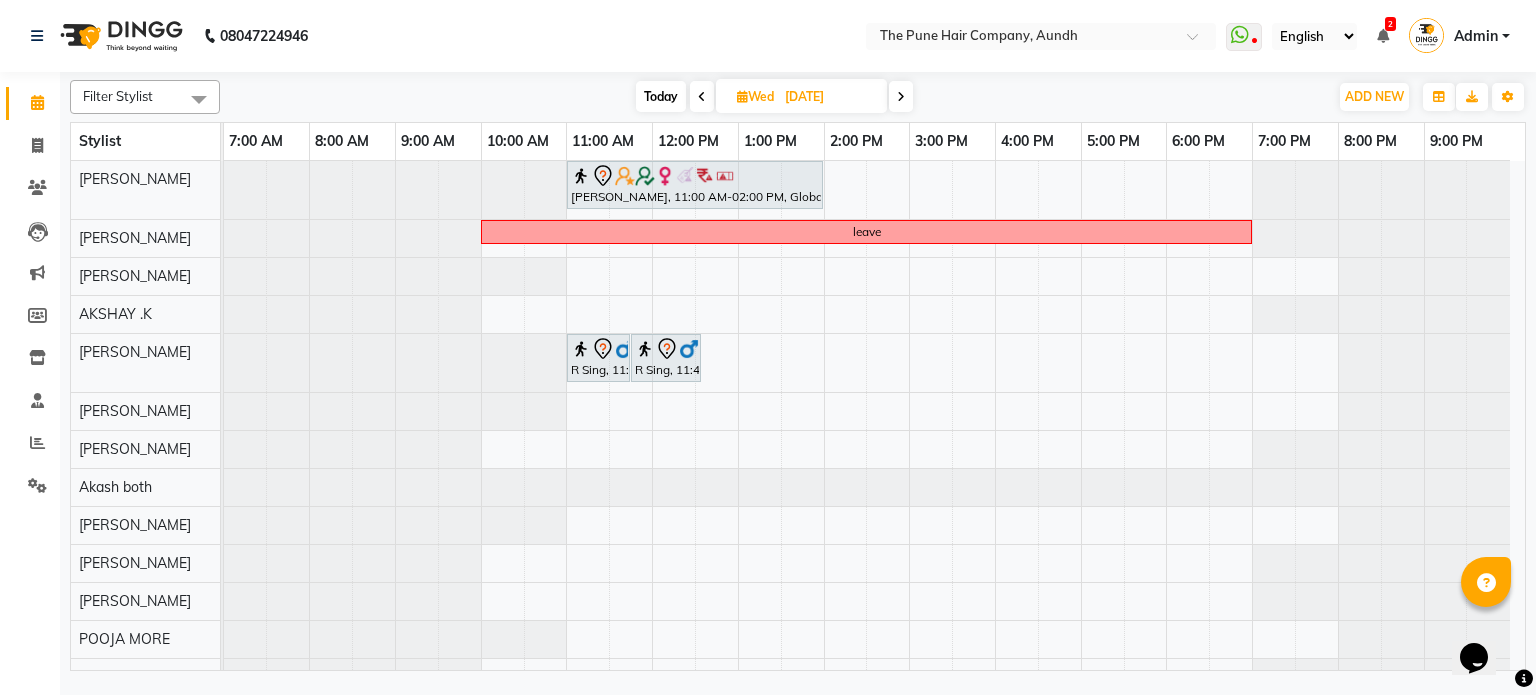 click at bounding box center [901, 97] 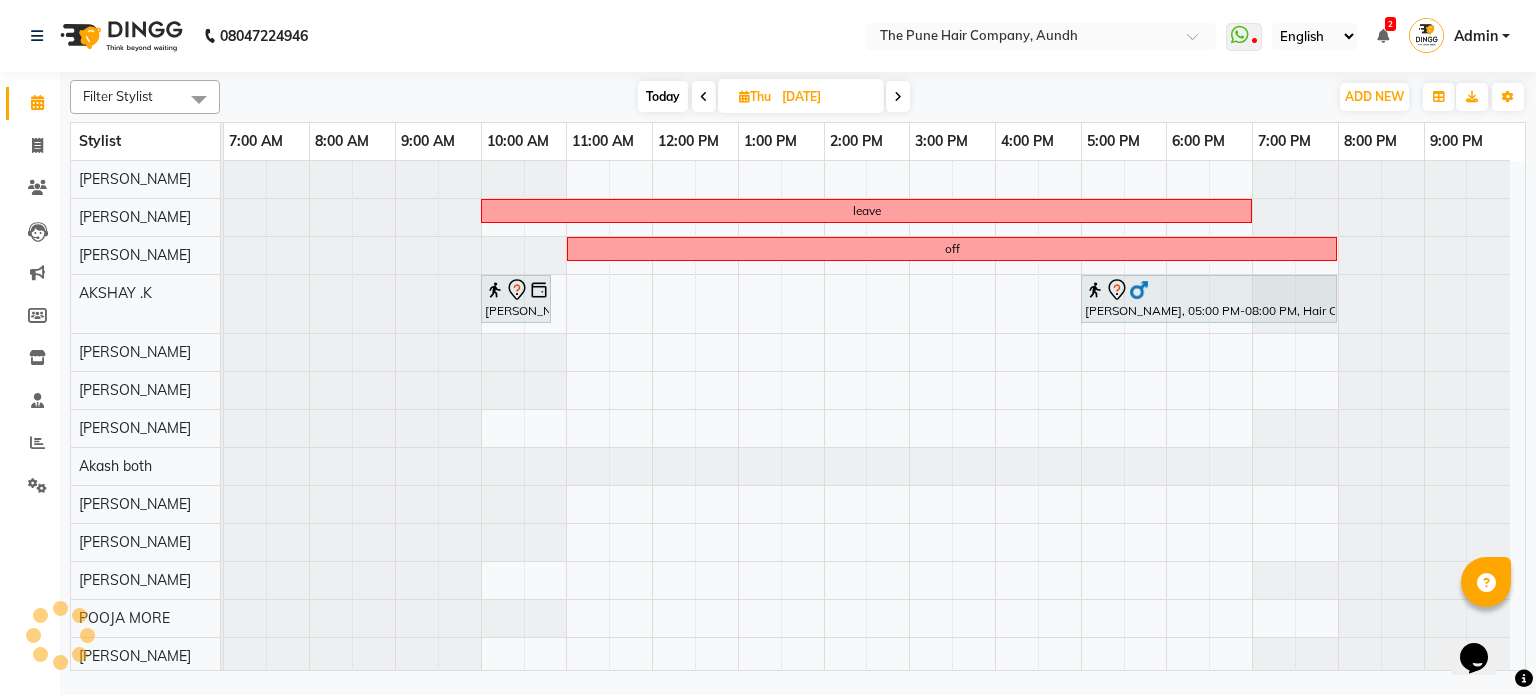 click at bounding box center (898, 96) 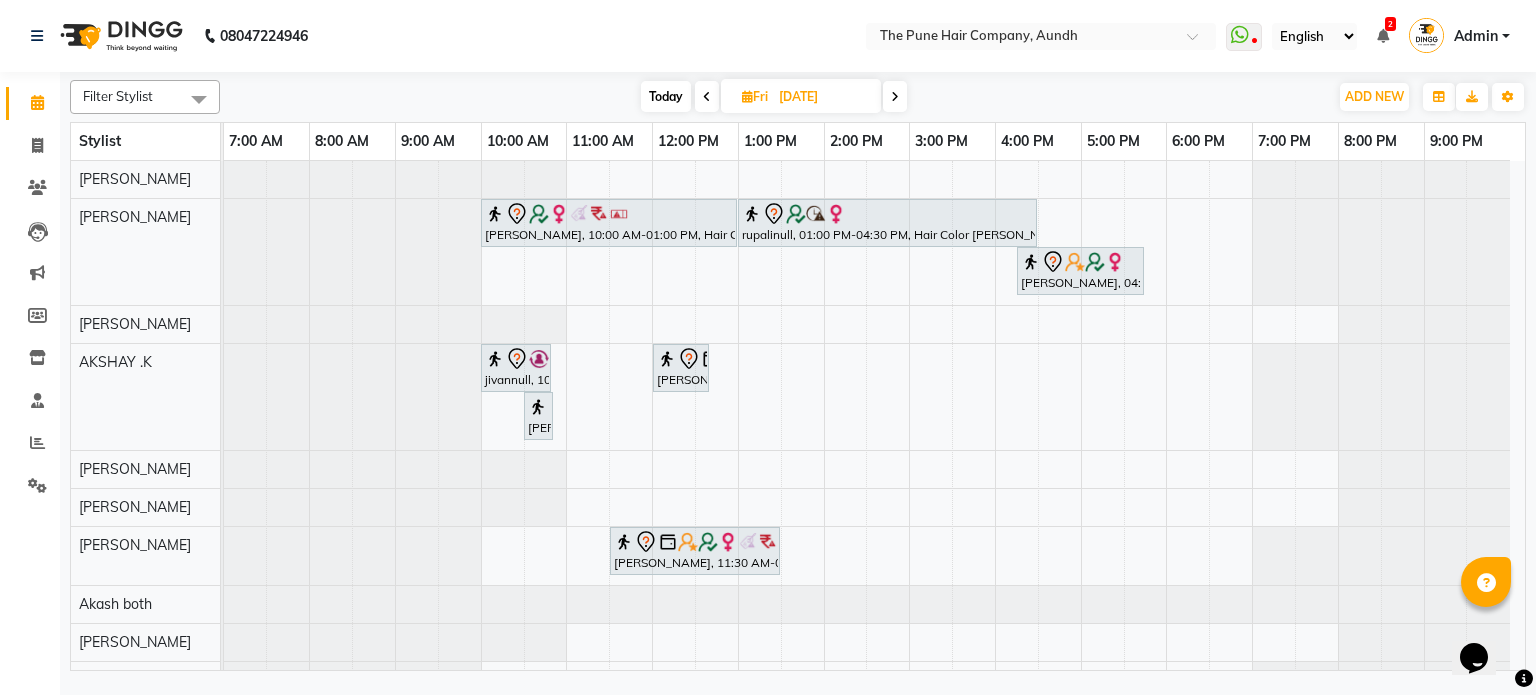 click at bounding box center [707, 97] 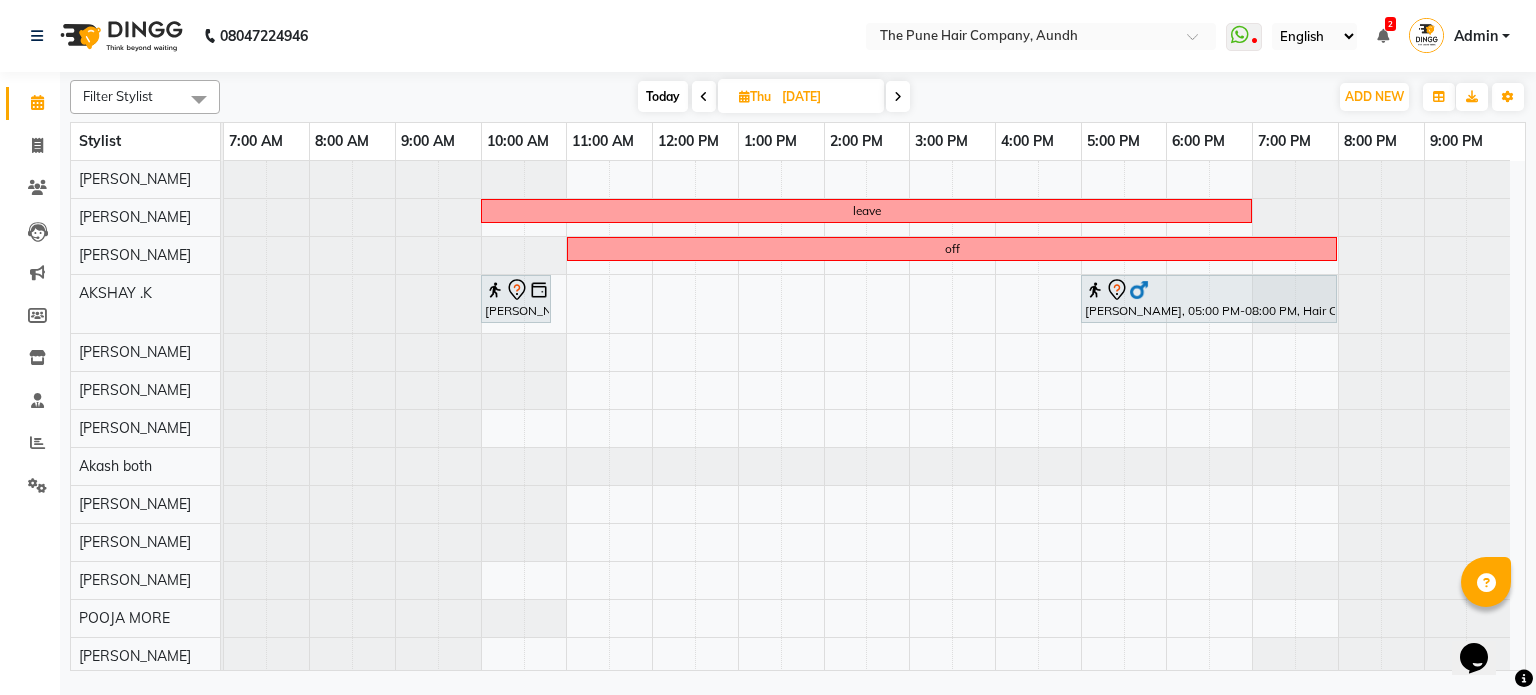 click at bounding box center (704, 97) 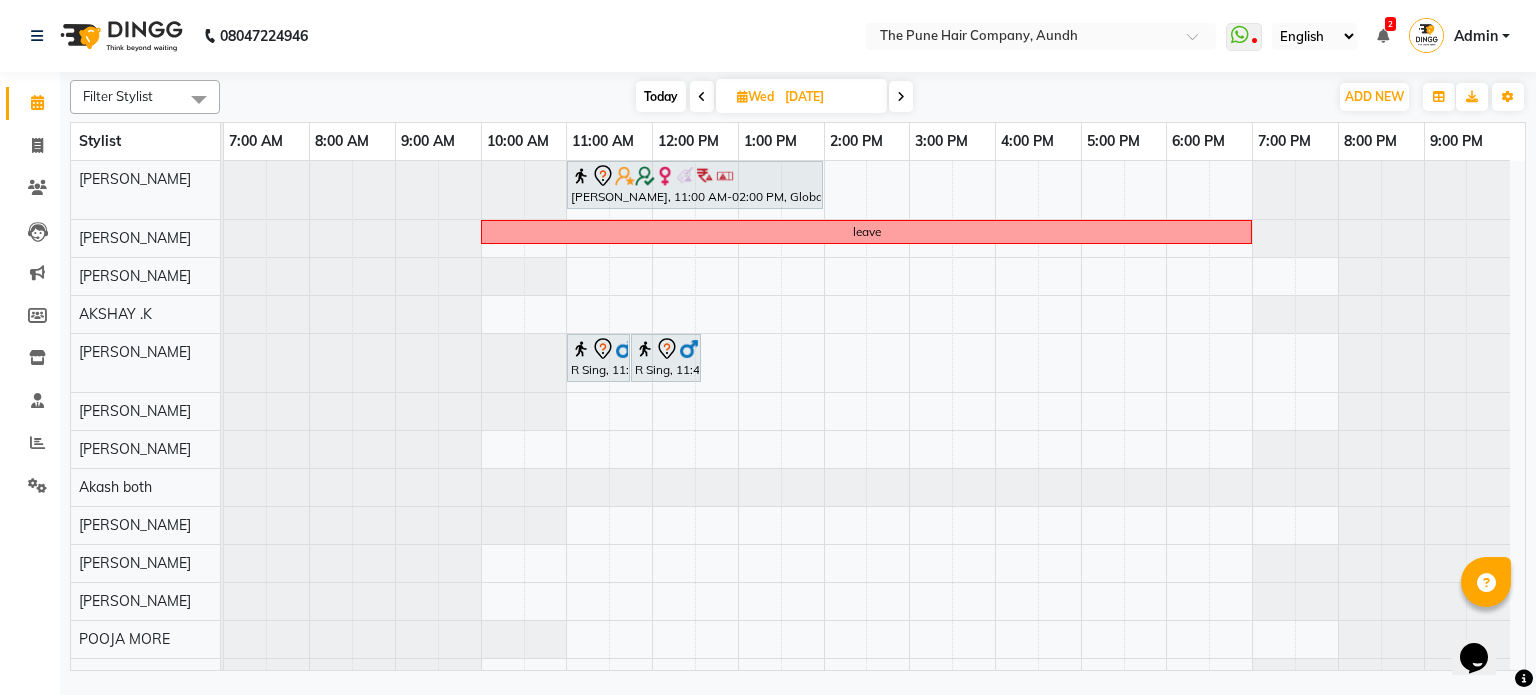 click on "Today" at bounding box center [661, 96] 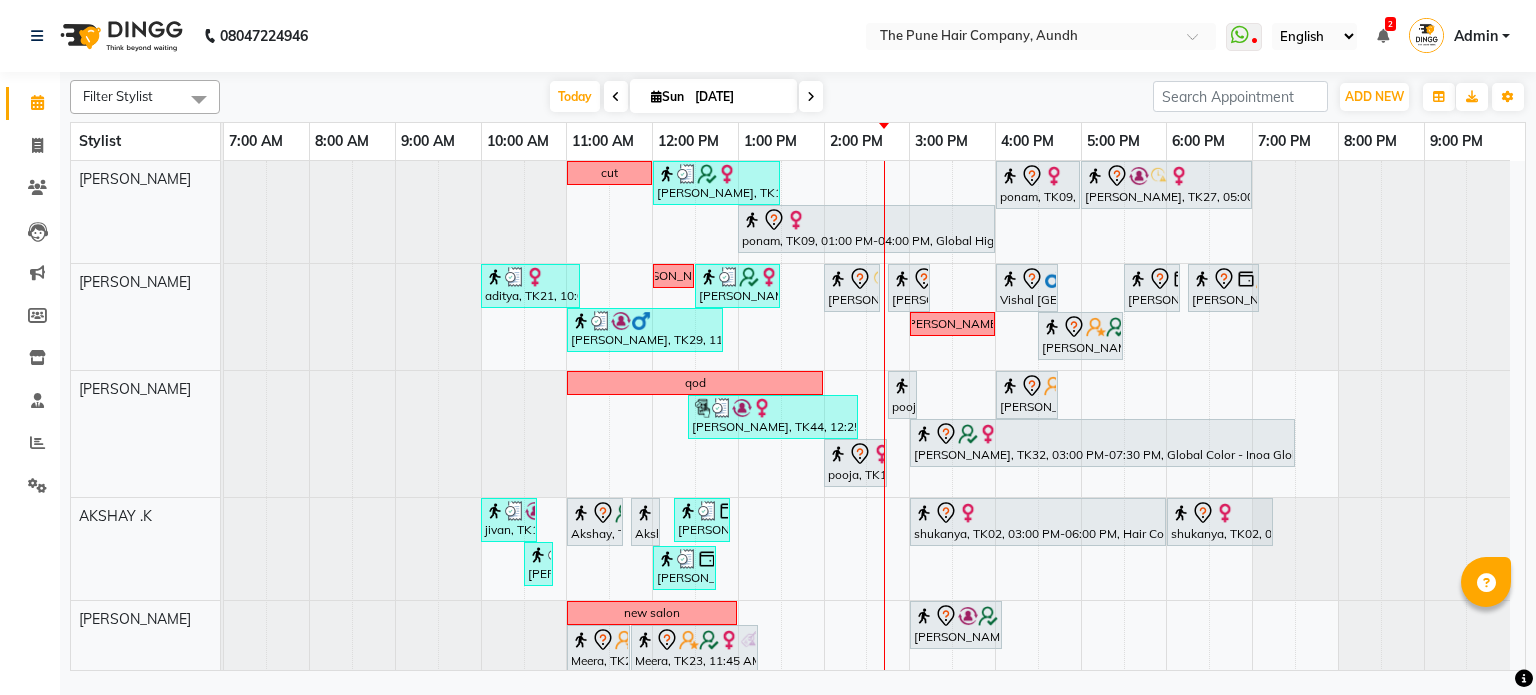 scroll, scrollTop: 0, scrollLeft: 0, axis: both 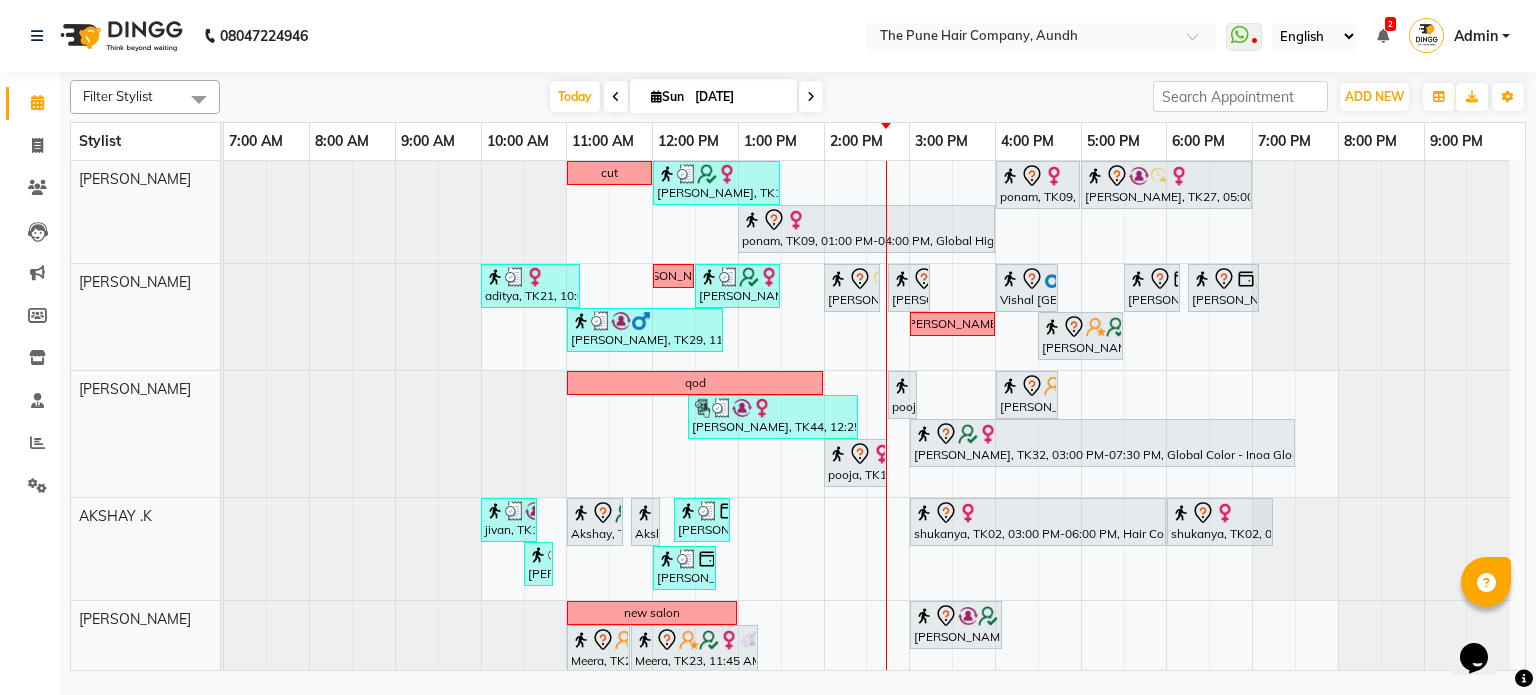 click at bounding box center [811, 96] 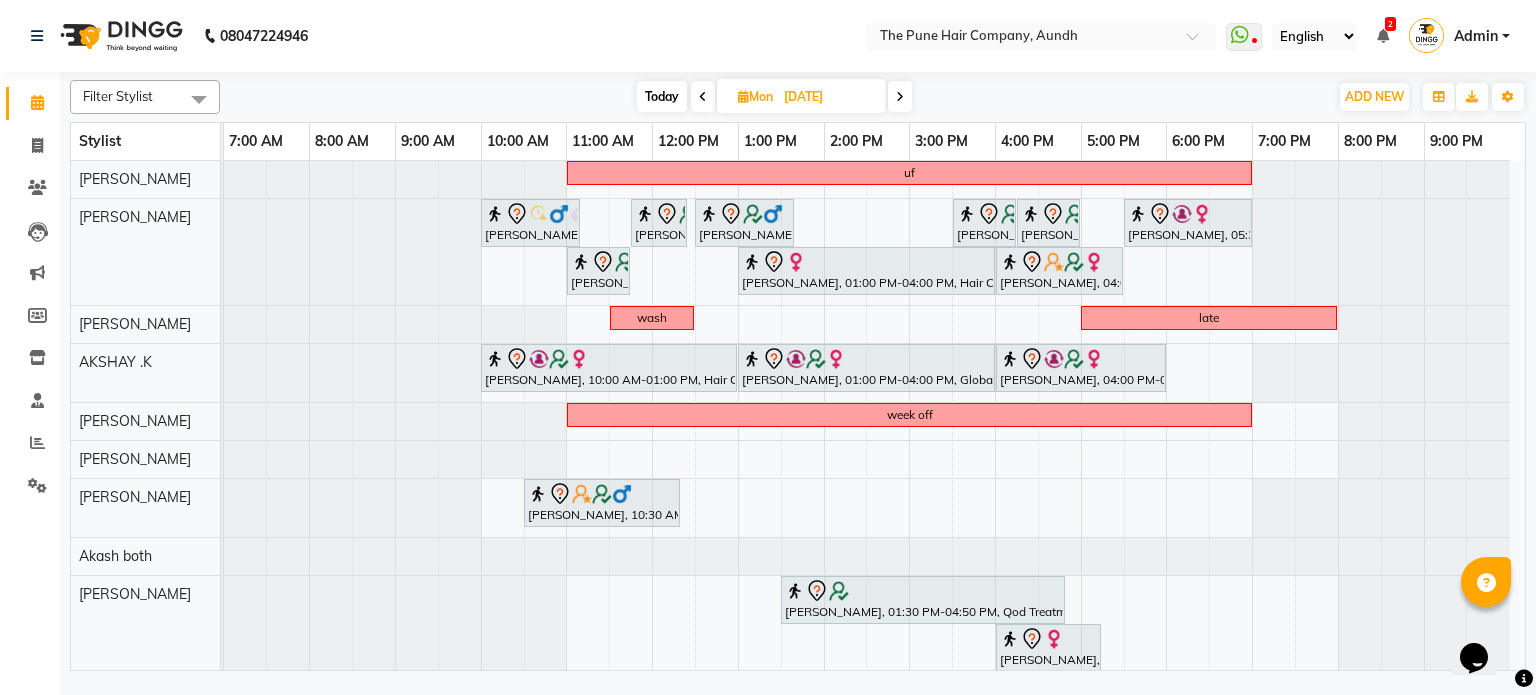 click at bounding box center [900, 96] 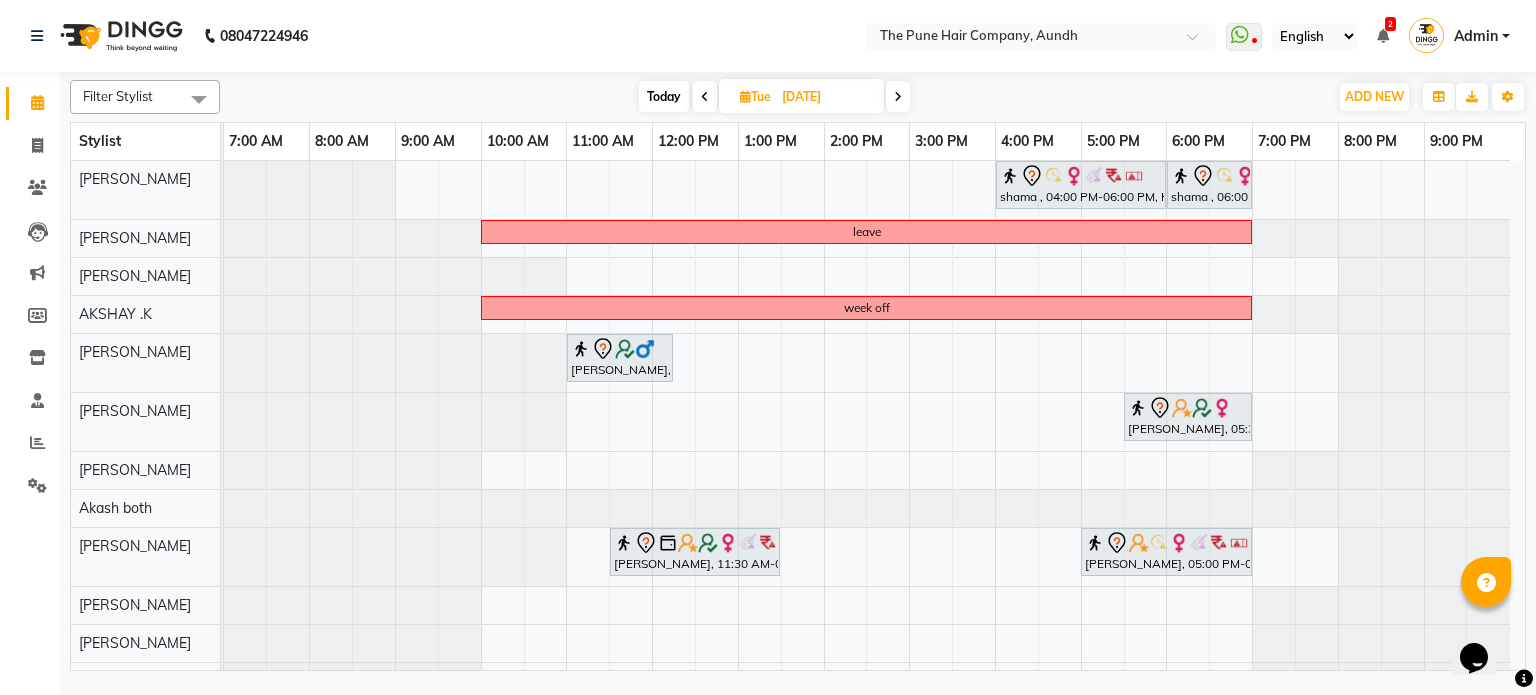 click at bounding box center (898, 97) 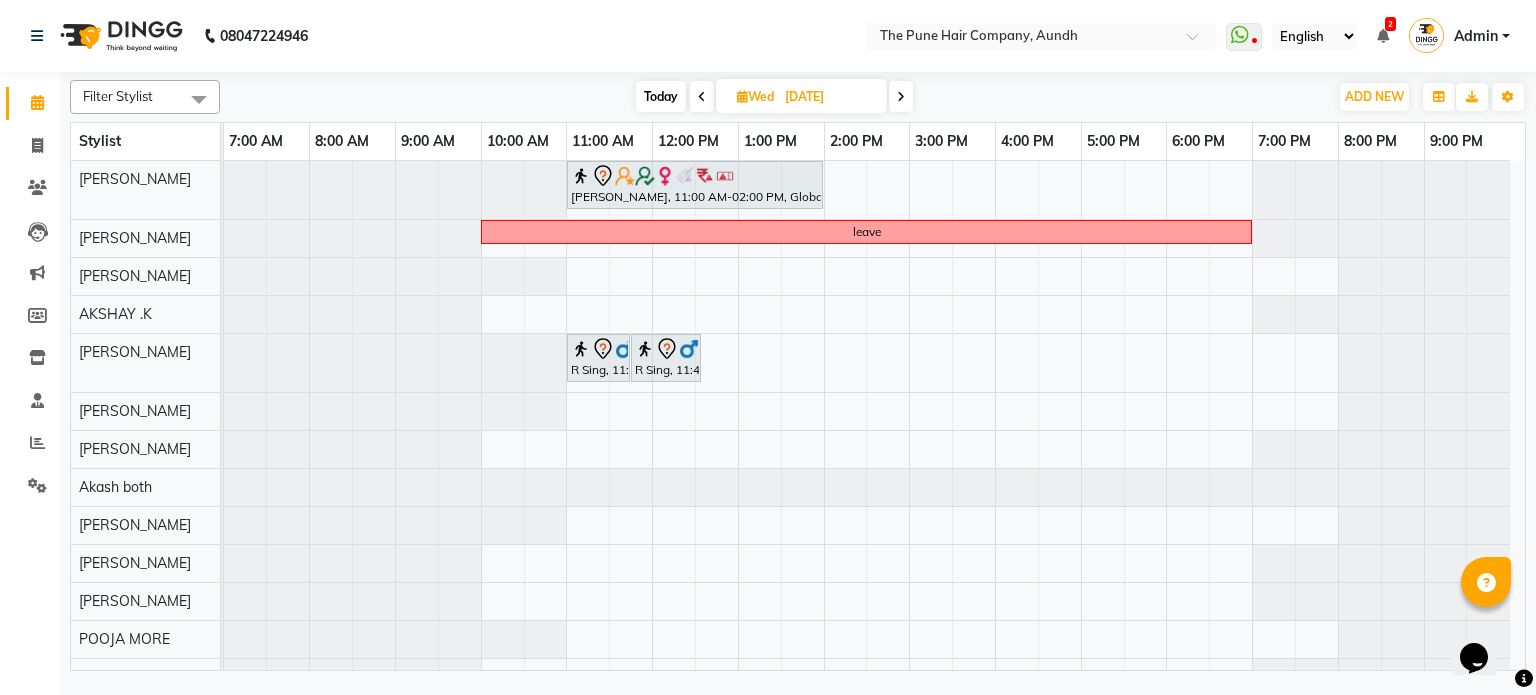 click on "AMRUTA, 11:00 AM-02:00 PM, Global Color - Inoa Global Medium  leave              R Sing, 11:00 AM-11:45 AM, Cut Male (Master stylist)             R Sing, 11:45 AM-12:35 PM,  Beard Crafting" at bounding box center [874, 447] 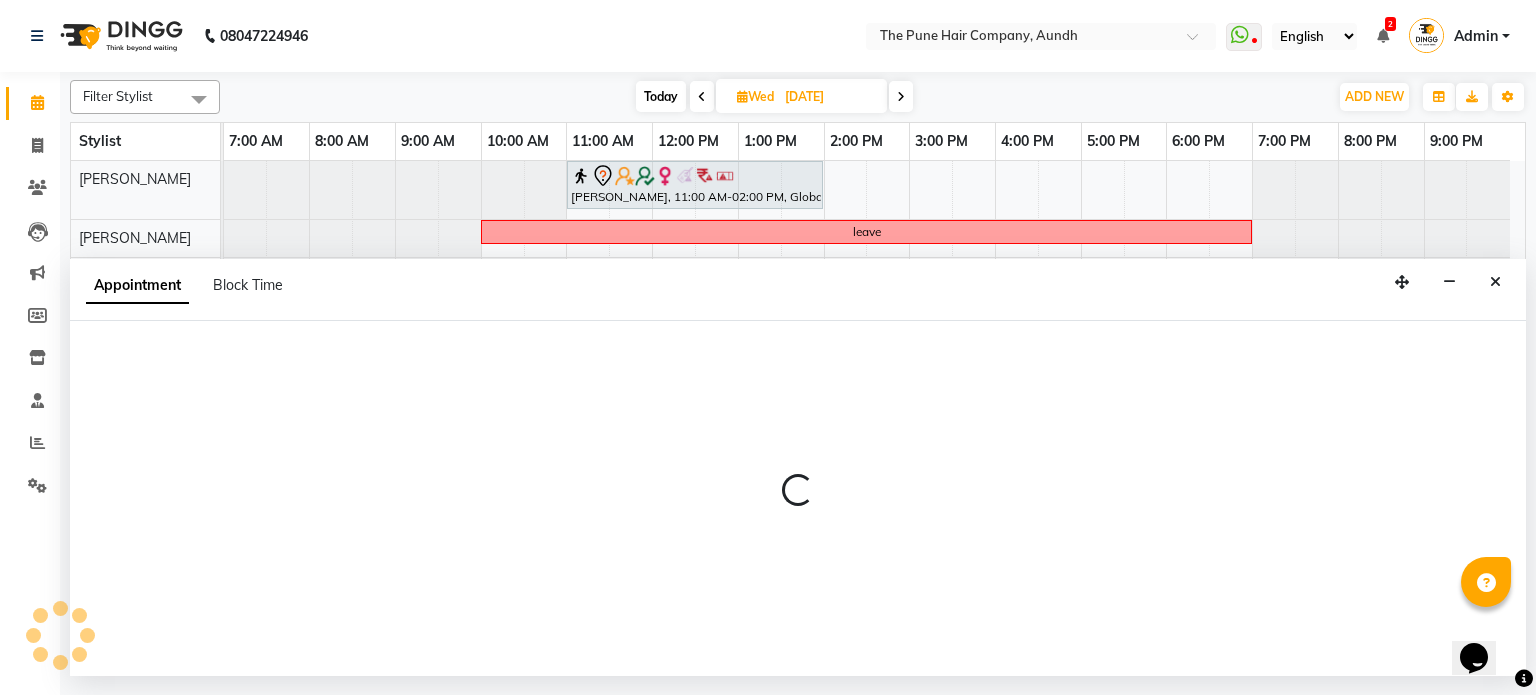 select on "25240" 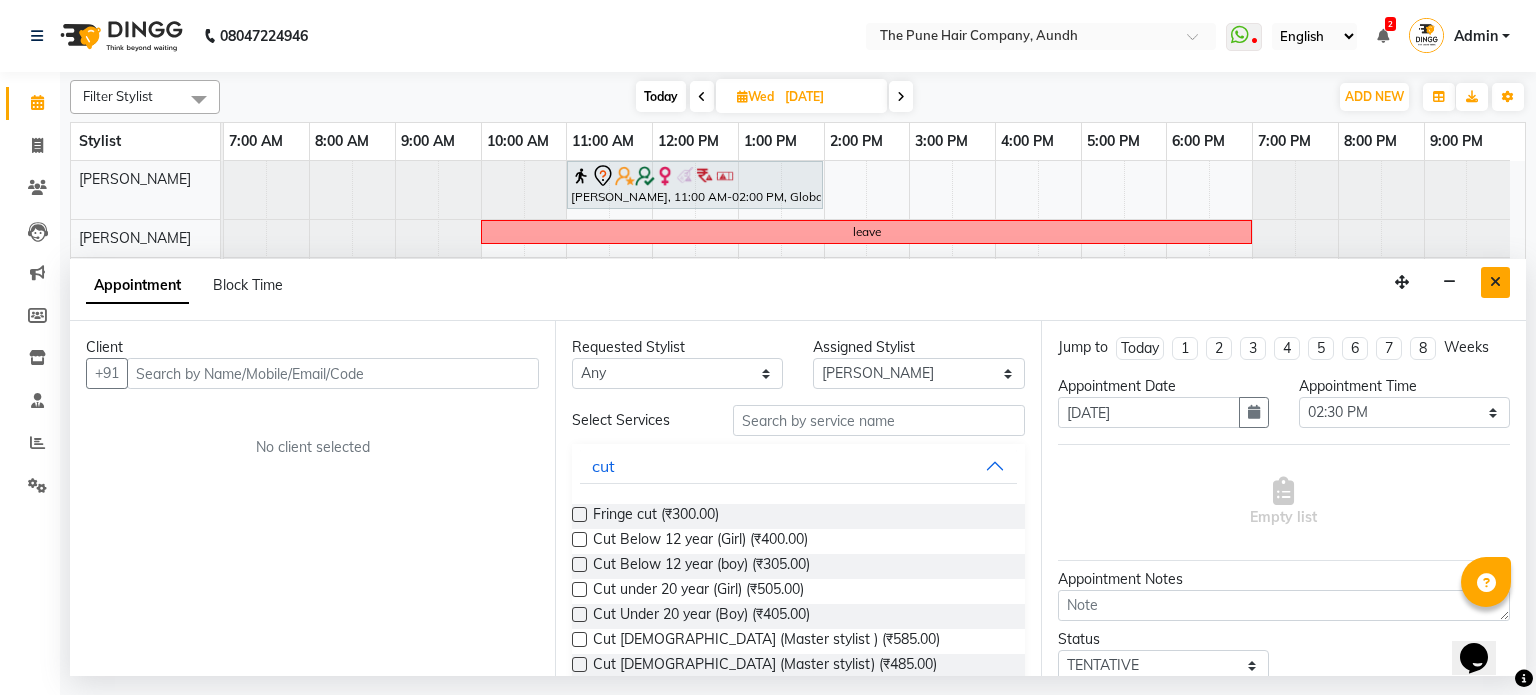 click at bounding box center (1495, 282) 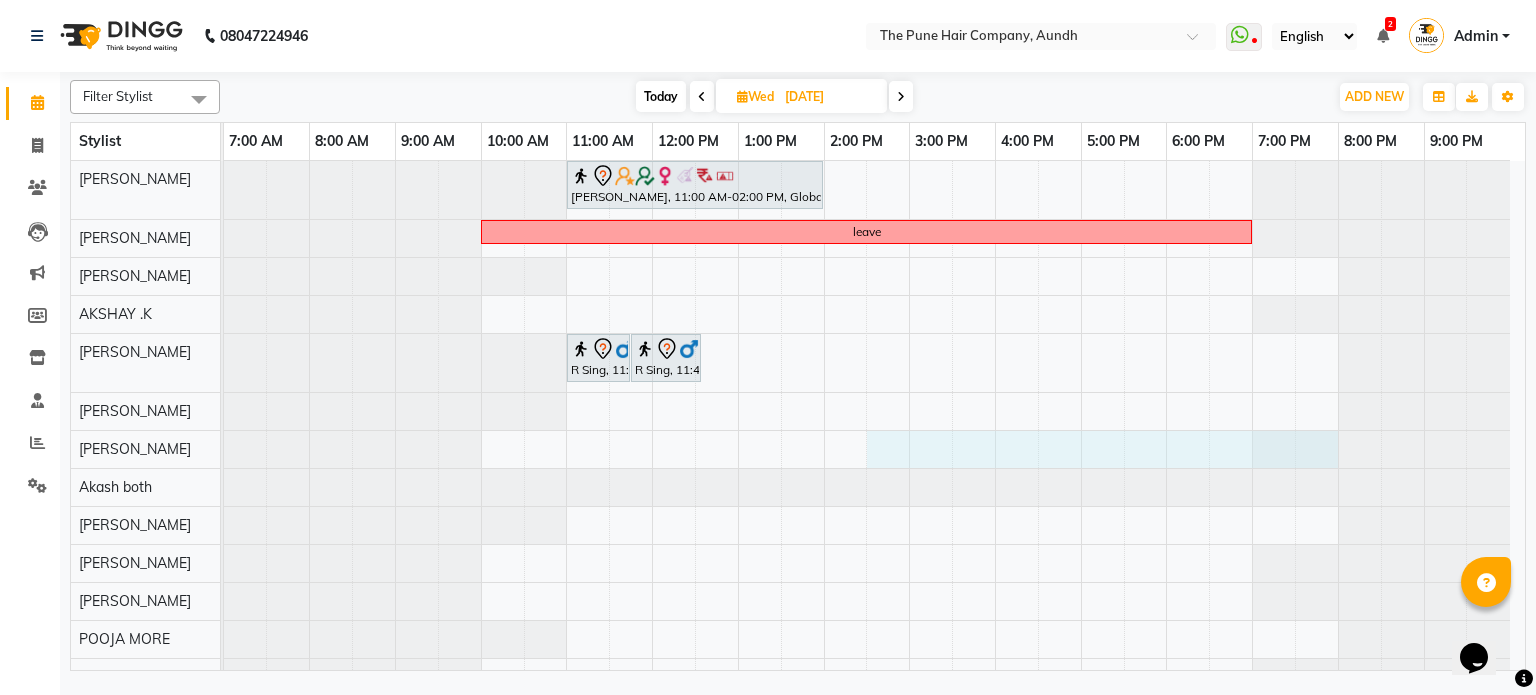 drag, startPoint x: 882, startPoint y: 447, endPoint x: 1323, endPoint y: 465, distance: 441.3672 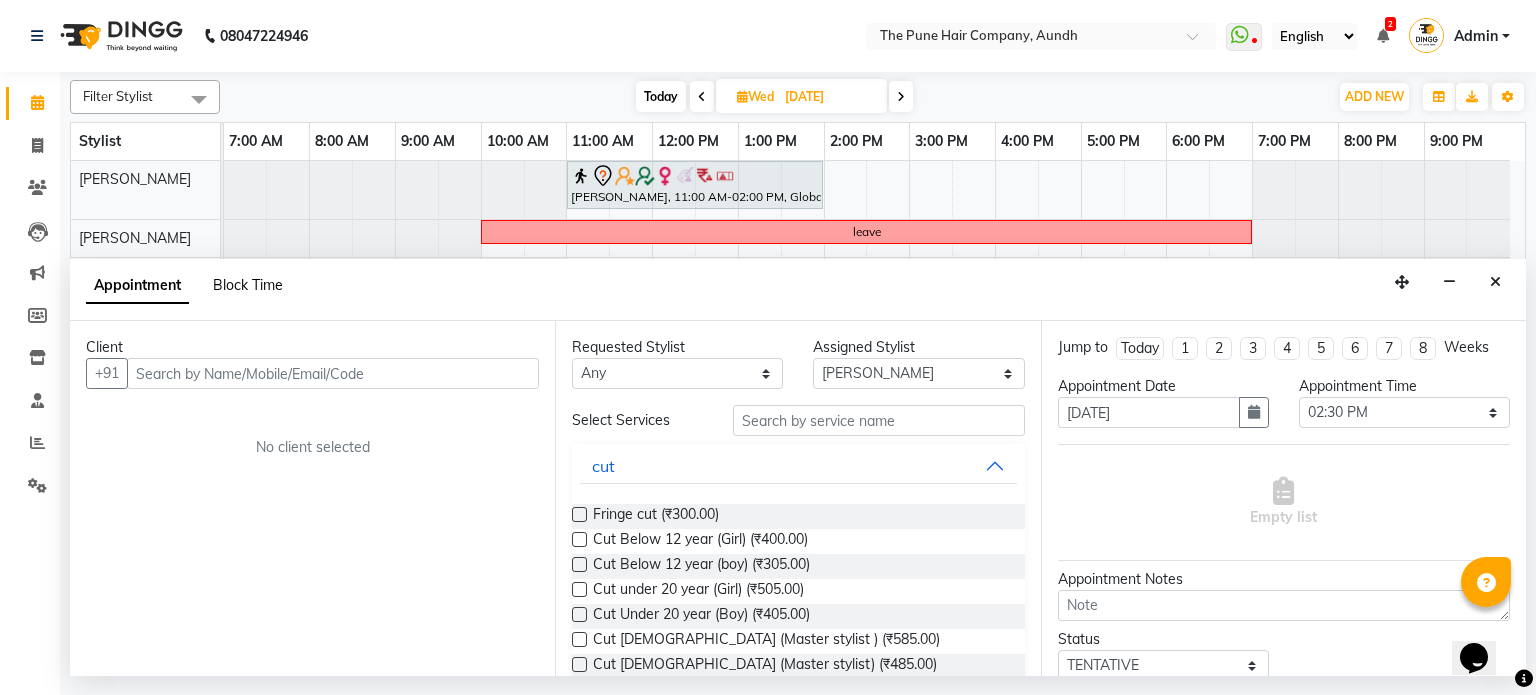 click on "Block Time" at bounding box center (248, 285) 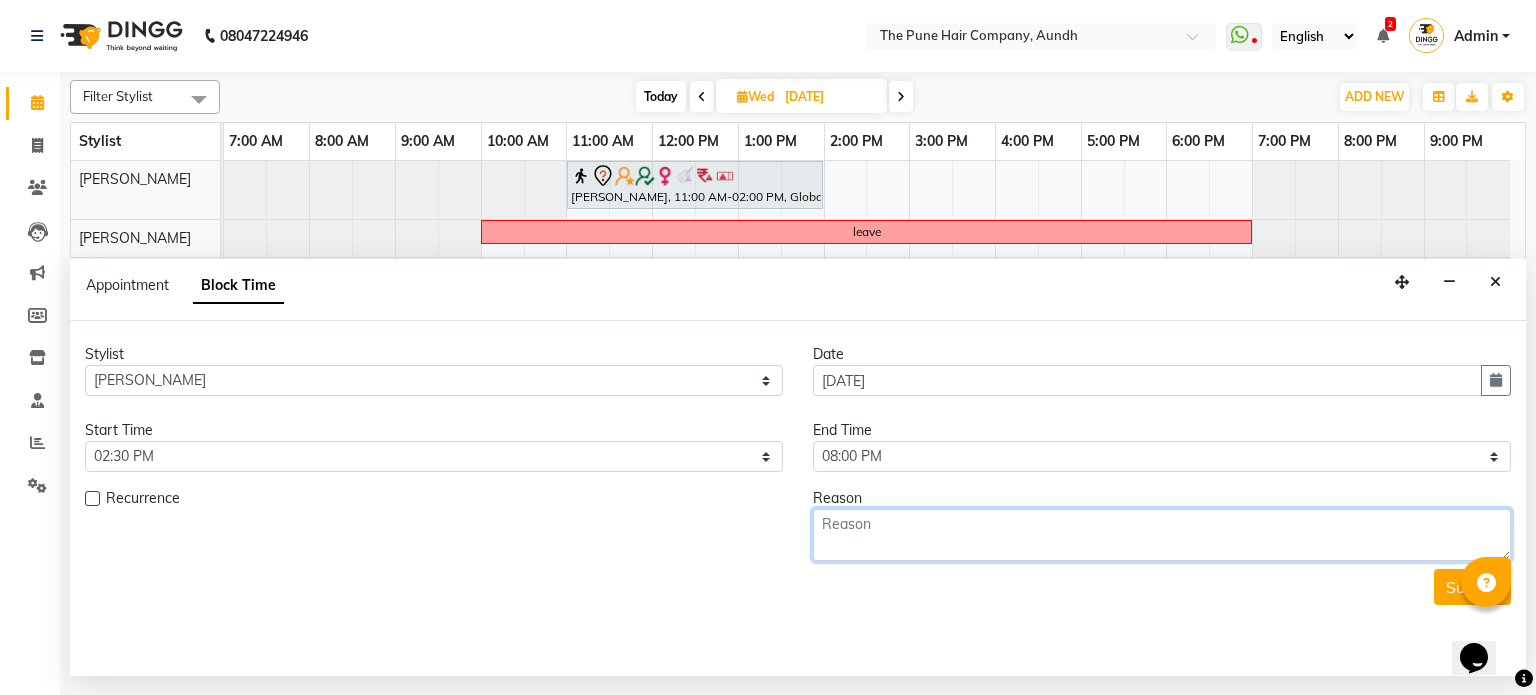 click at bounding box center [1162, 535] 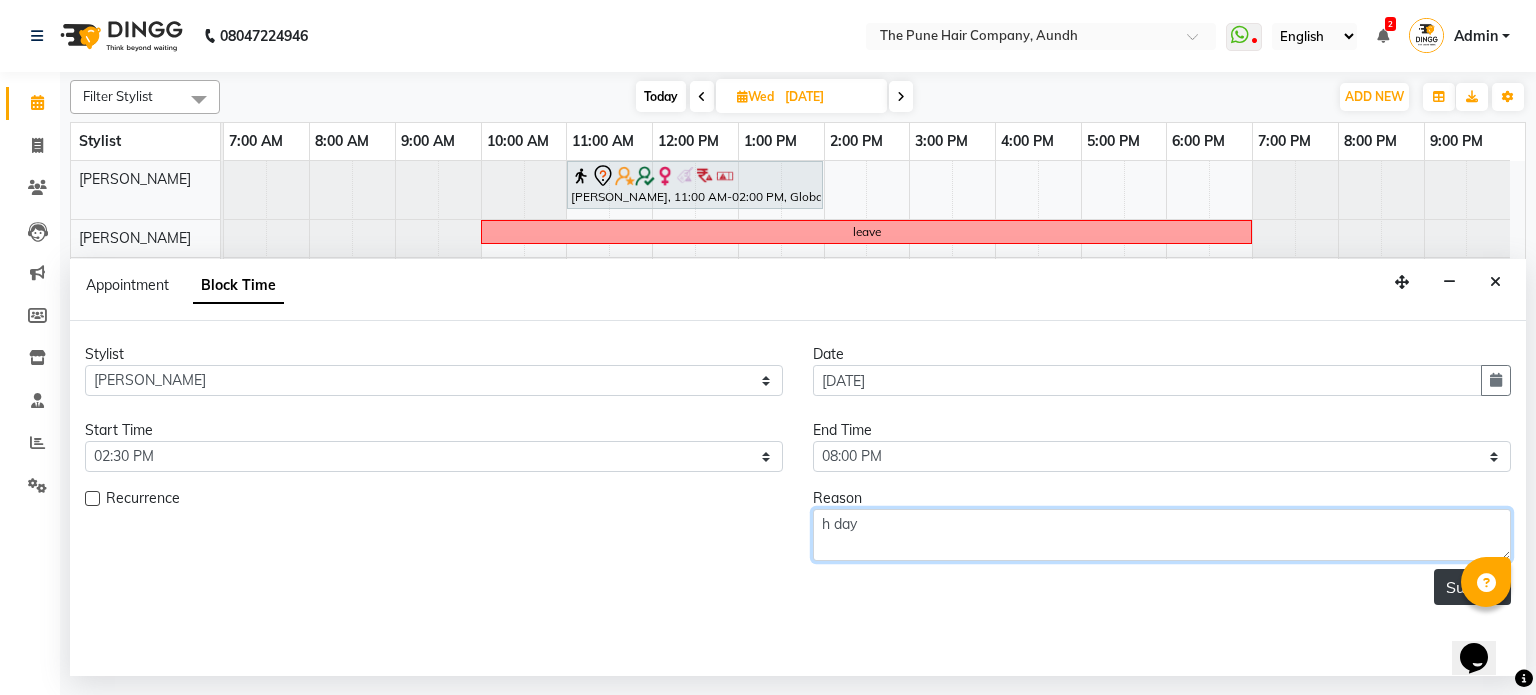 type on "h day" 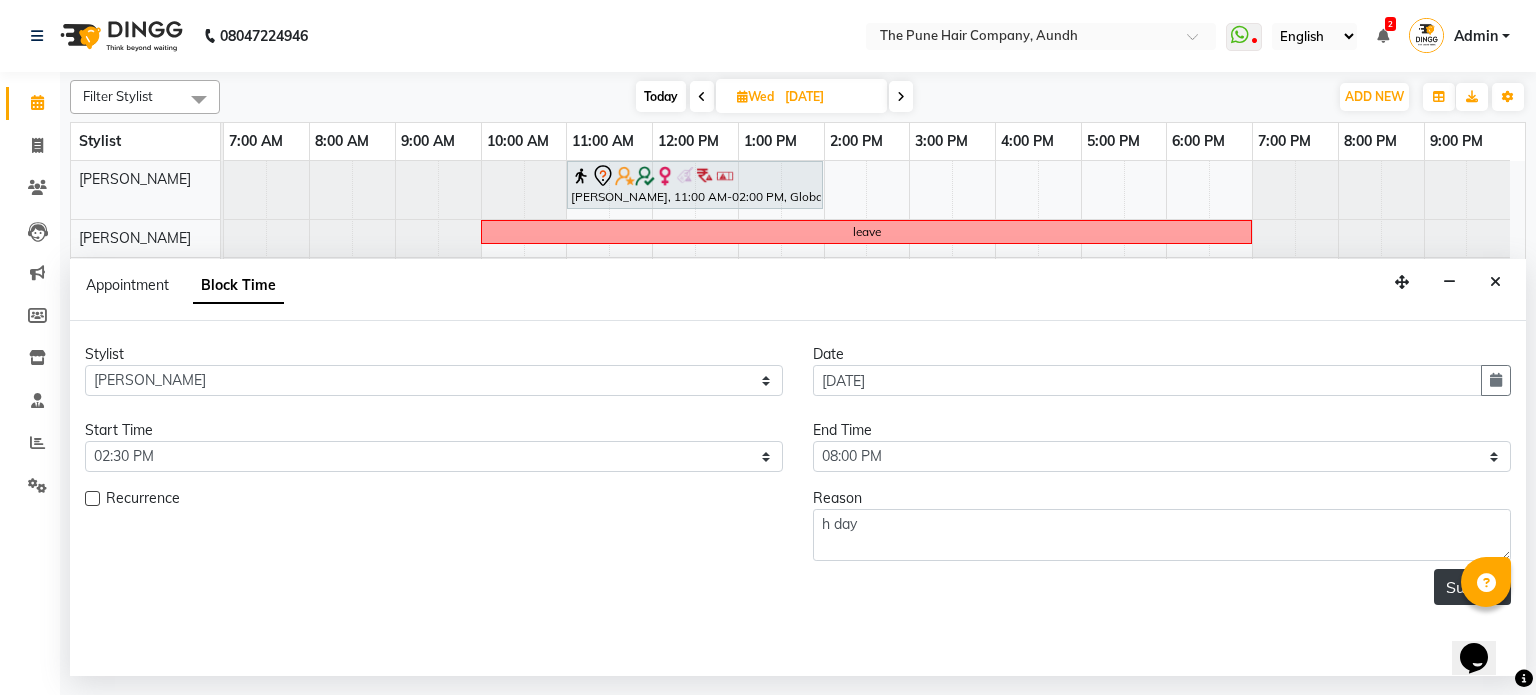 click on "Submit" at bounding box center (1472, 587) 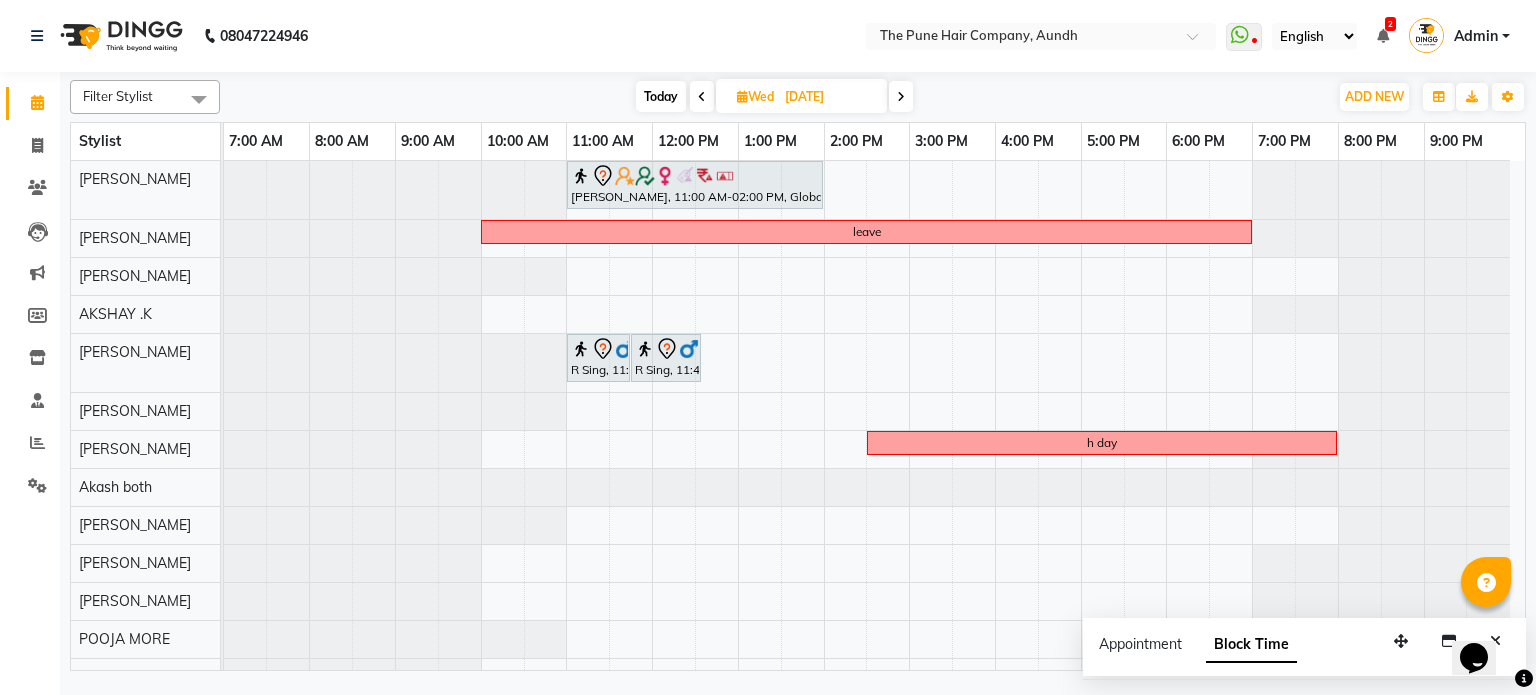 click on "AMRUTA, 11:00 AM-02:00 PM, Global Color - Inoa Global Medium  leave              R Sing, 11:00 AM-11:45 AM, Cut Male (Master stylist)             R Sing, 11:45 AM-12:35 PM,  Beard Crafting  h day" at bounding box center [874, 447] 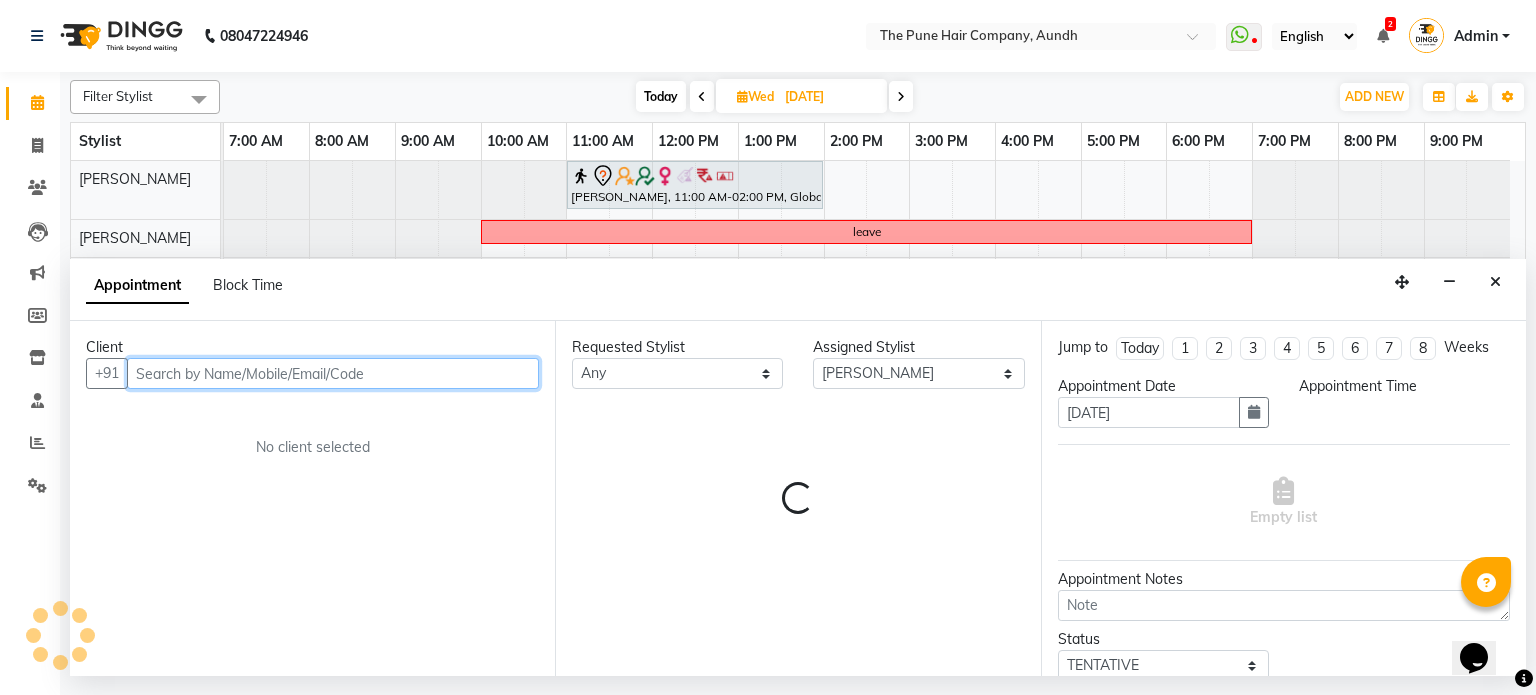 select on "630" 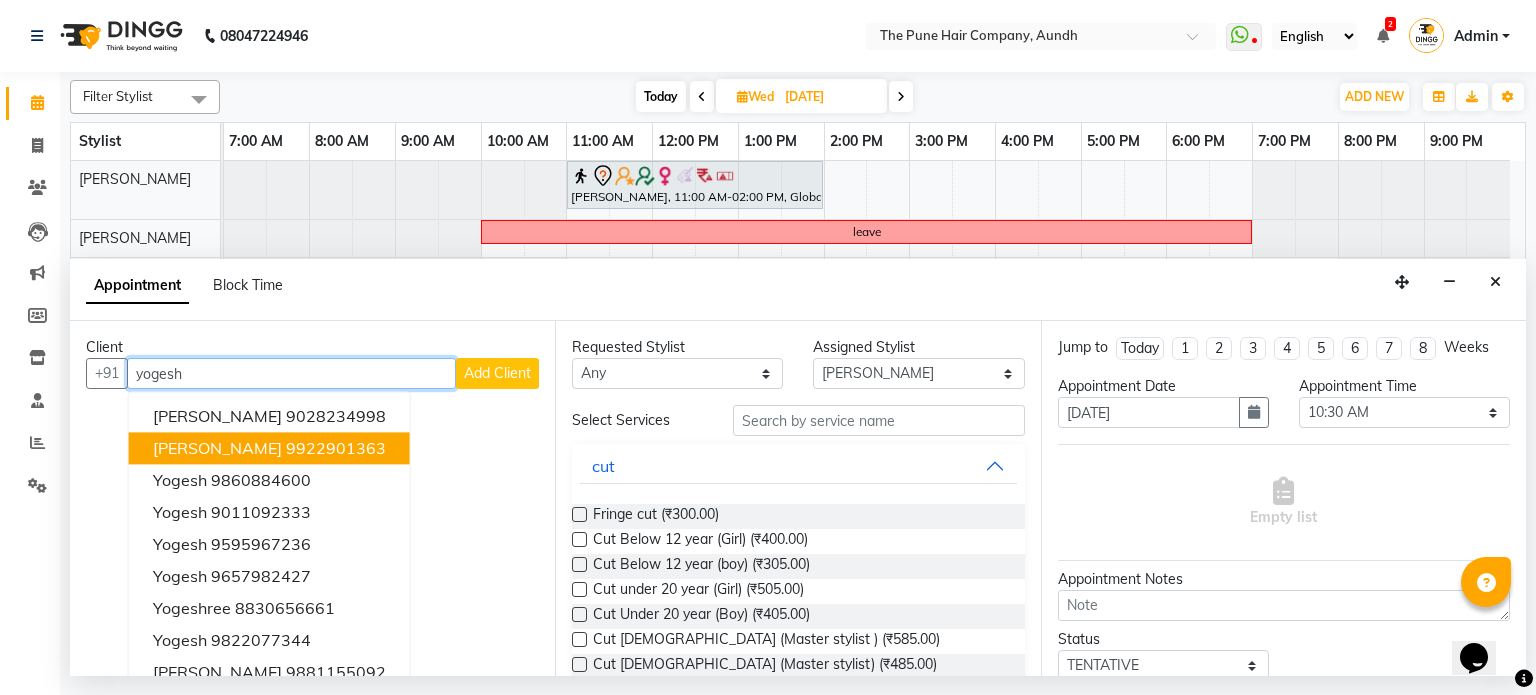 click on "yogesh chandere" at bounding box center [217, 449] 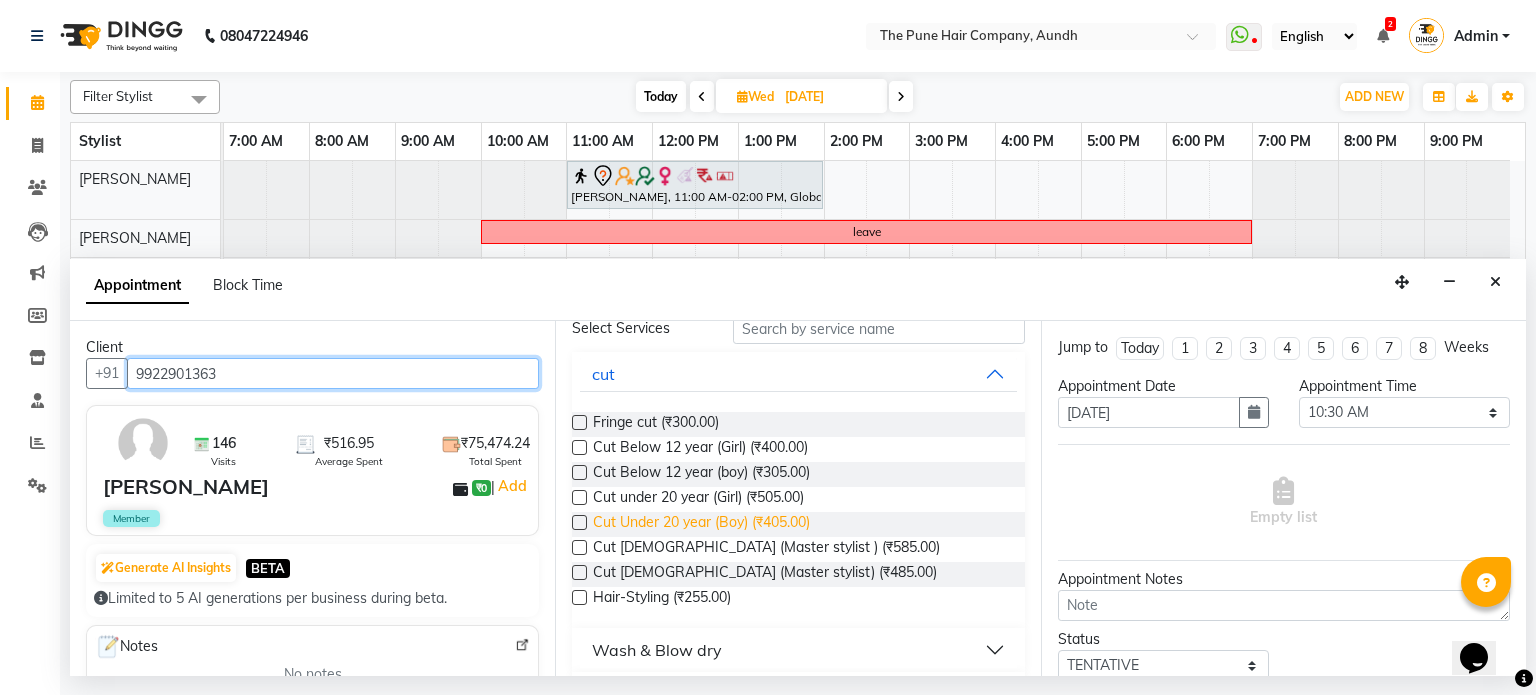 scroll, scrollTop: 200, scrollLeft: 0, axis: vertical 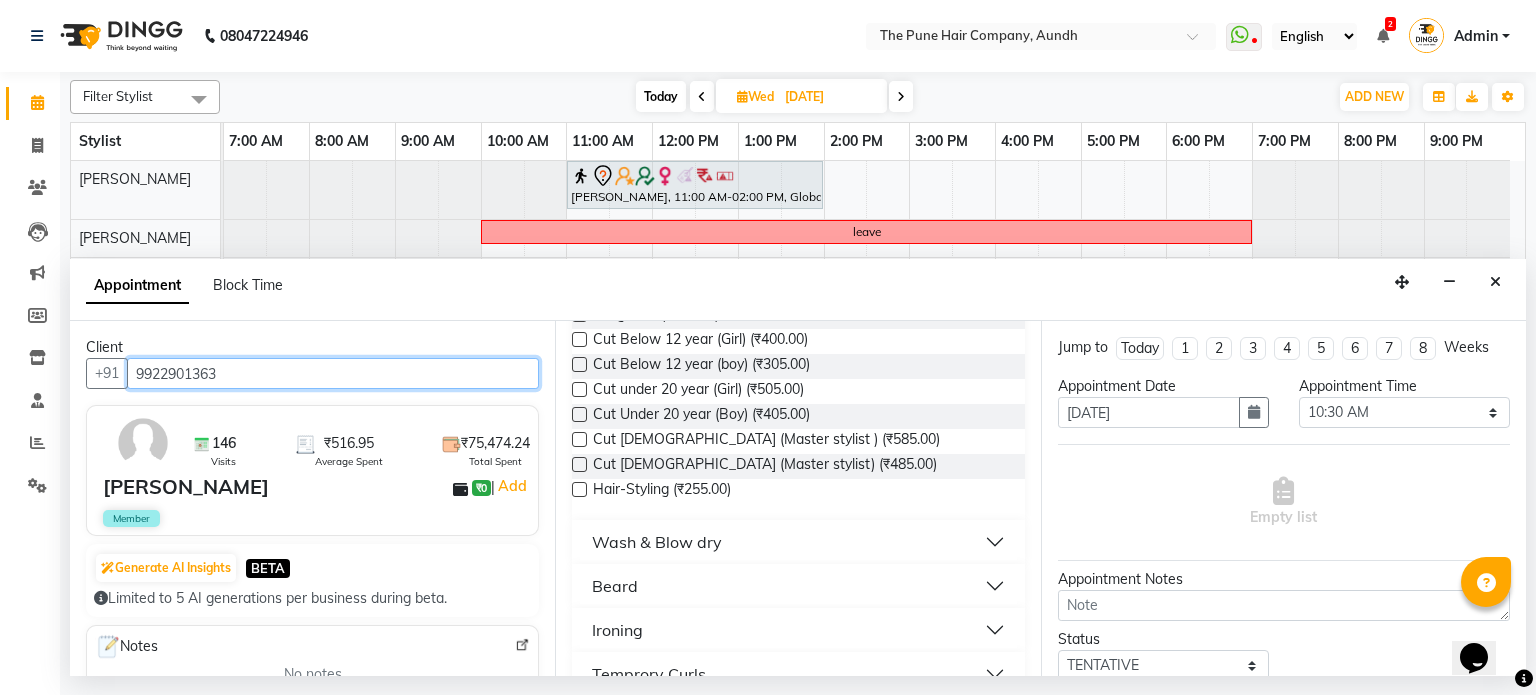 type on "9922901363" 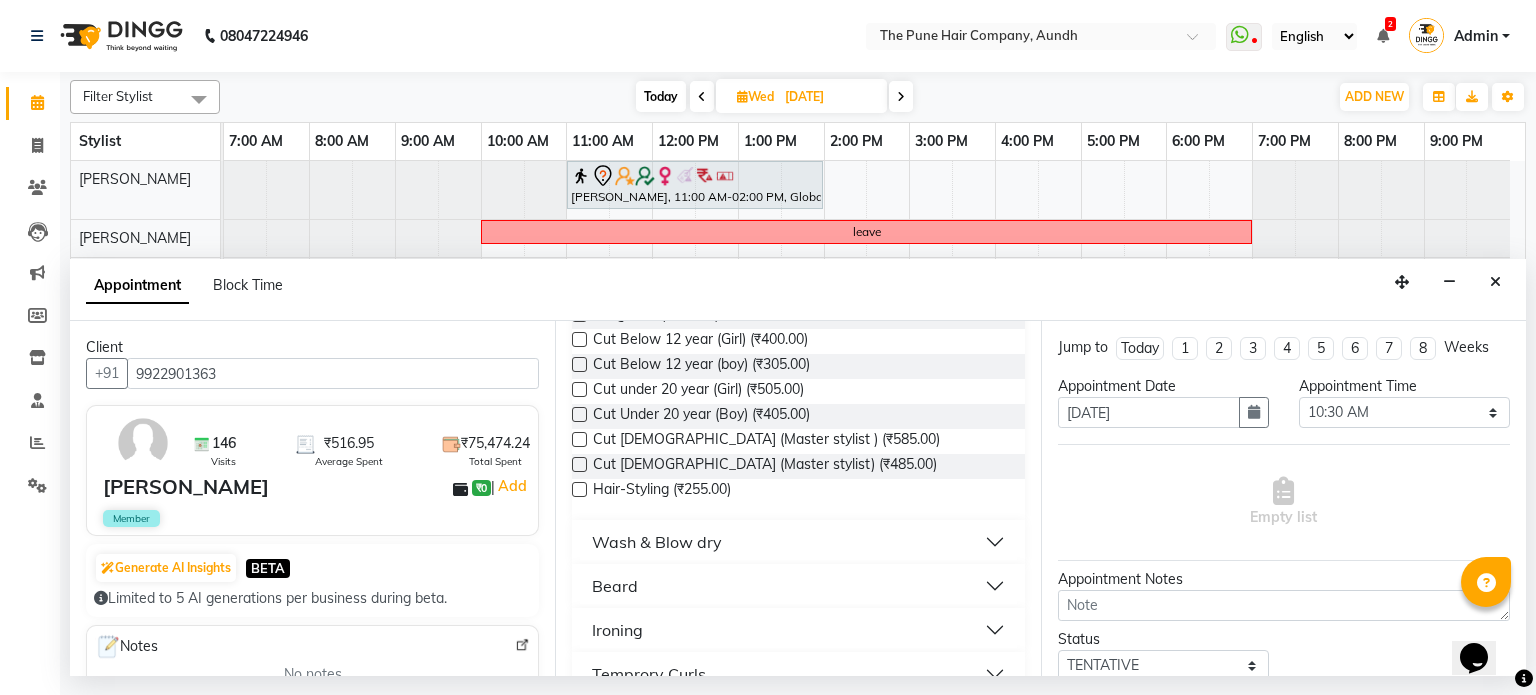 click on "Beard" at bounding box center (615, 586) 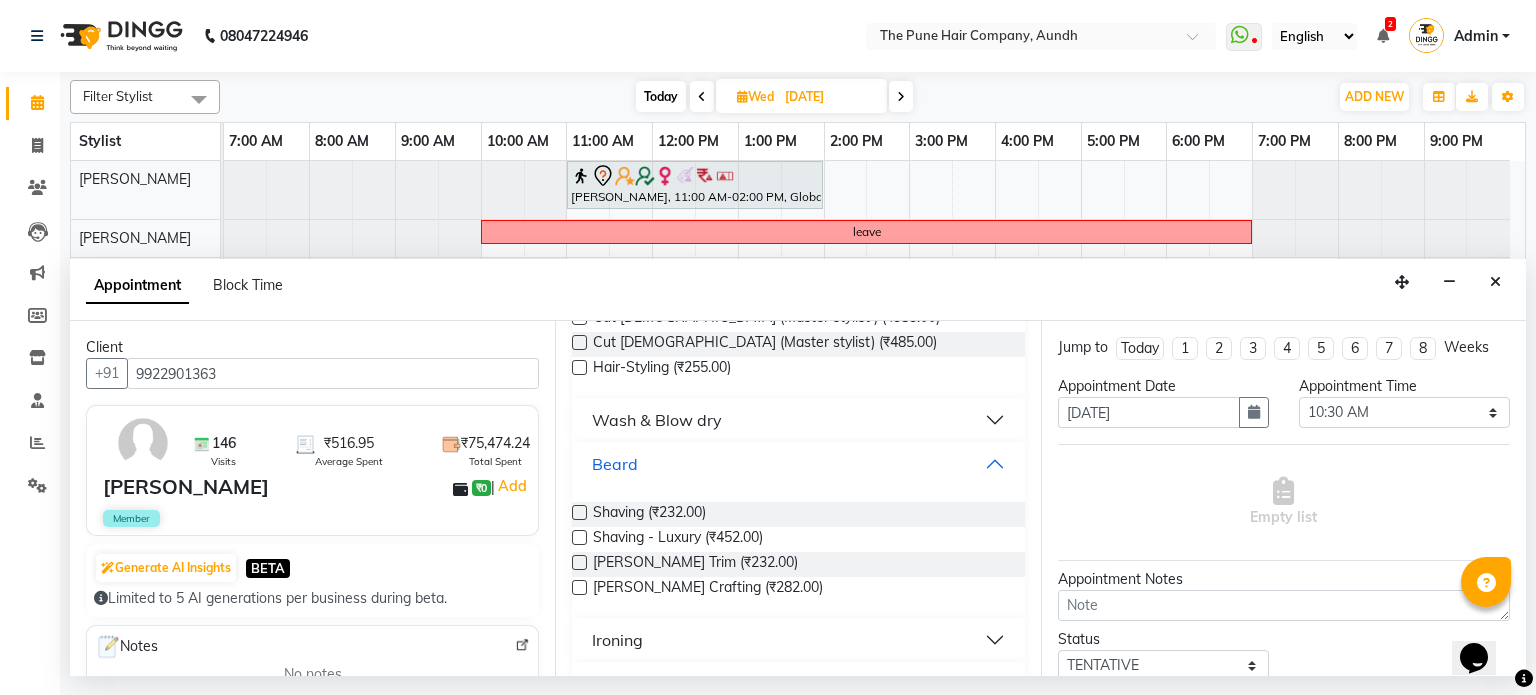 scroll, scrollTop: 400, scrollLeft: 0, axis: vertical 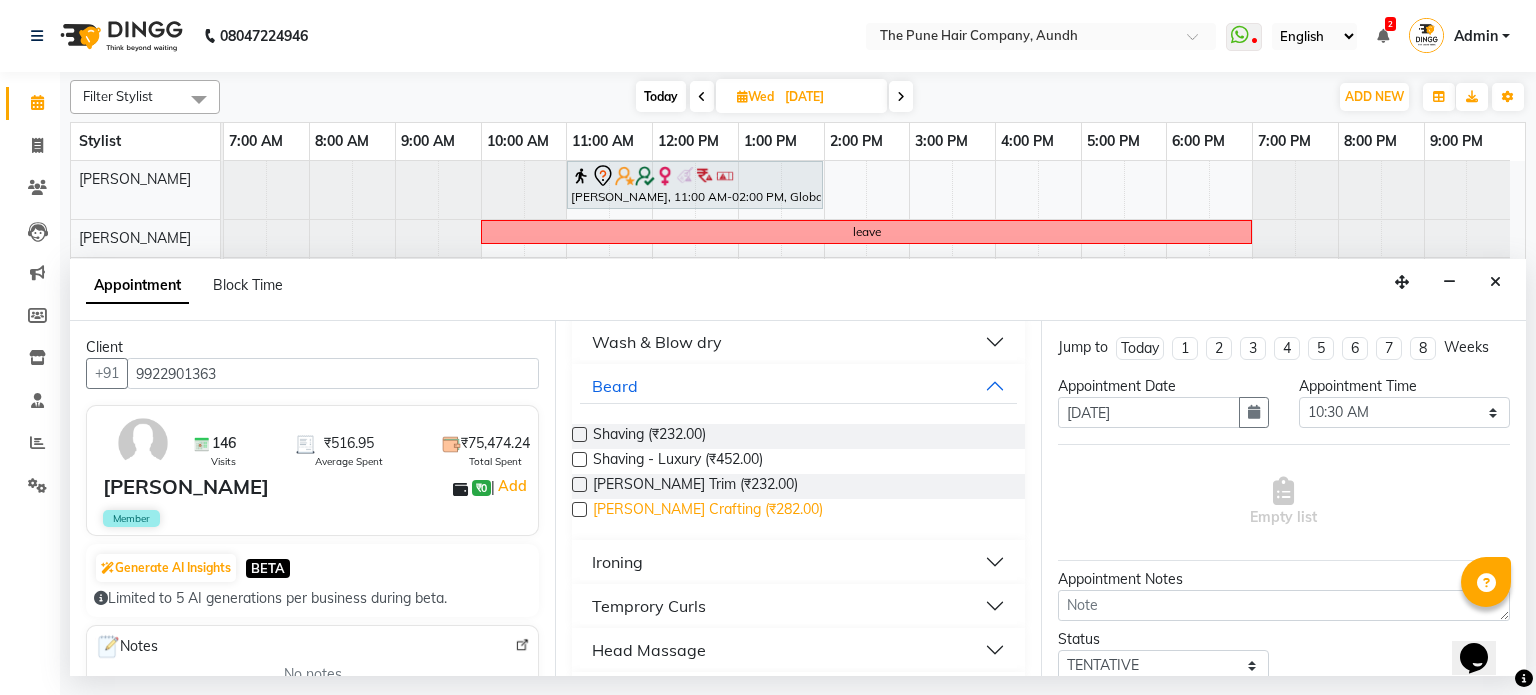 click on "Beard Crafting (₹282.00)" at bounding box center (708, 511) 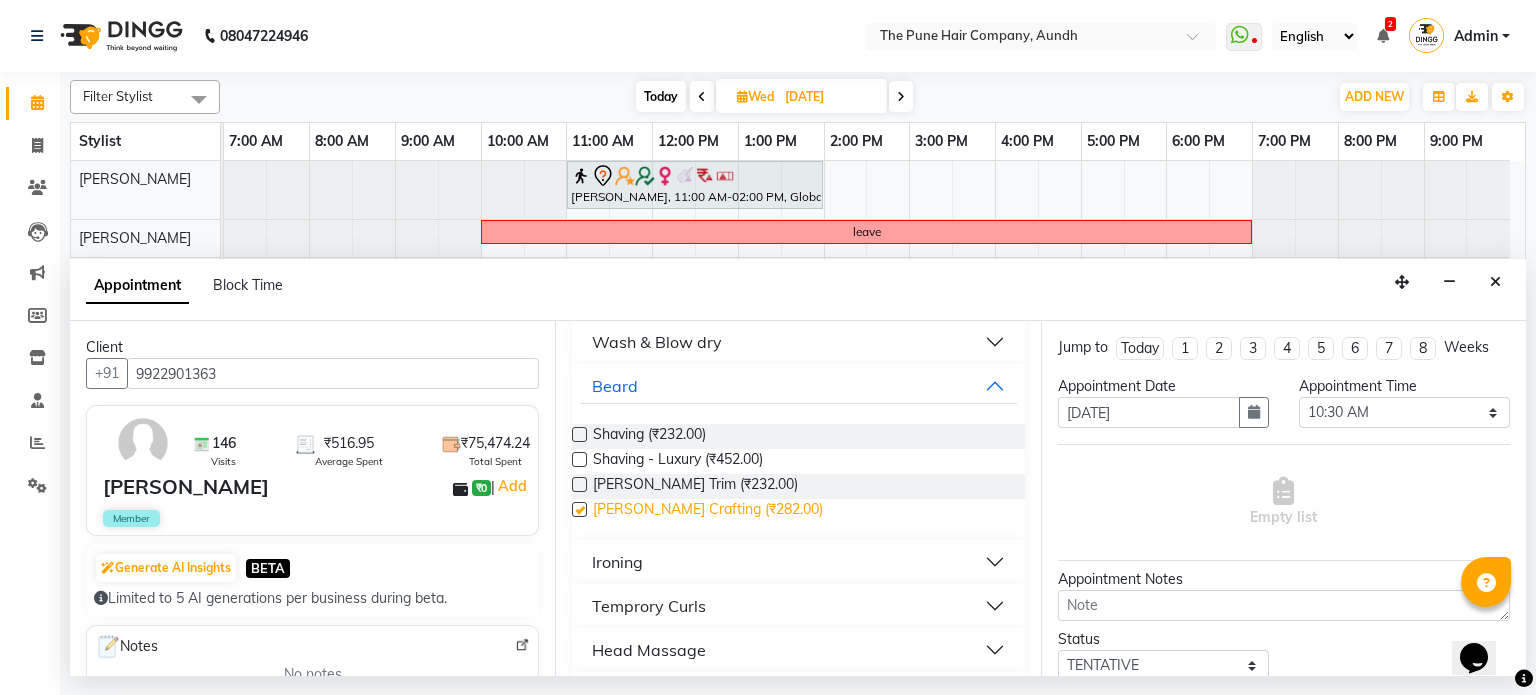 checkbox on "false" 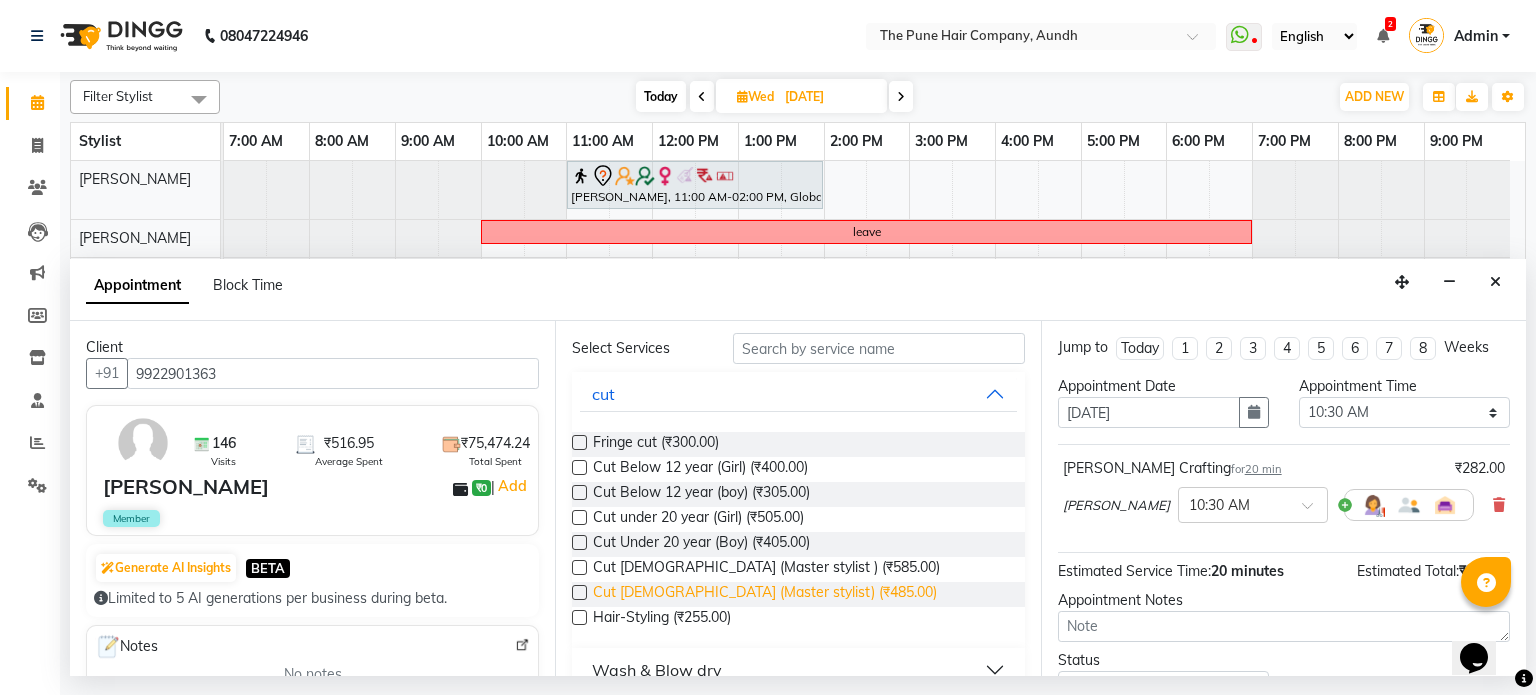 scroll, scrollTop: 100, scrollLeft: 0, axis: vertical 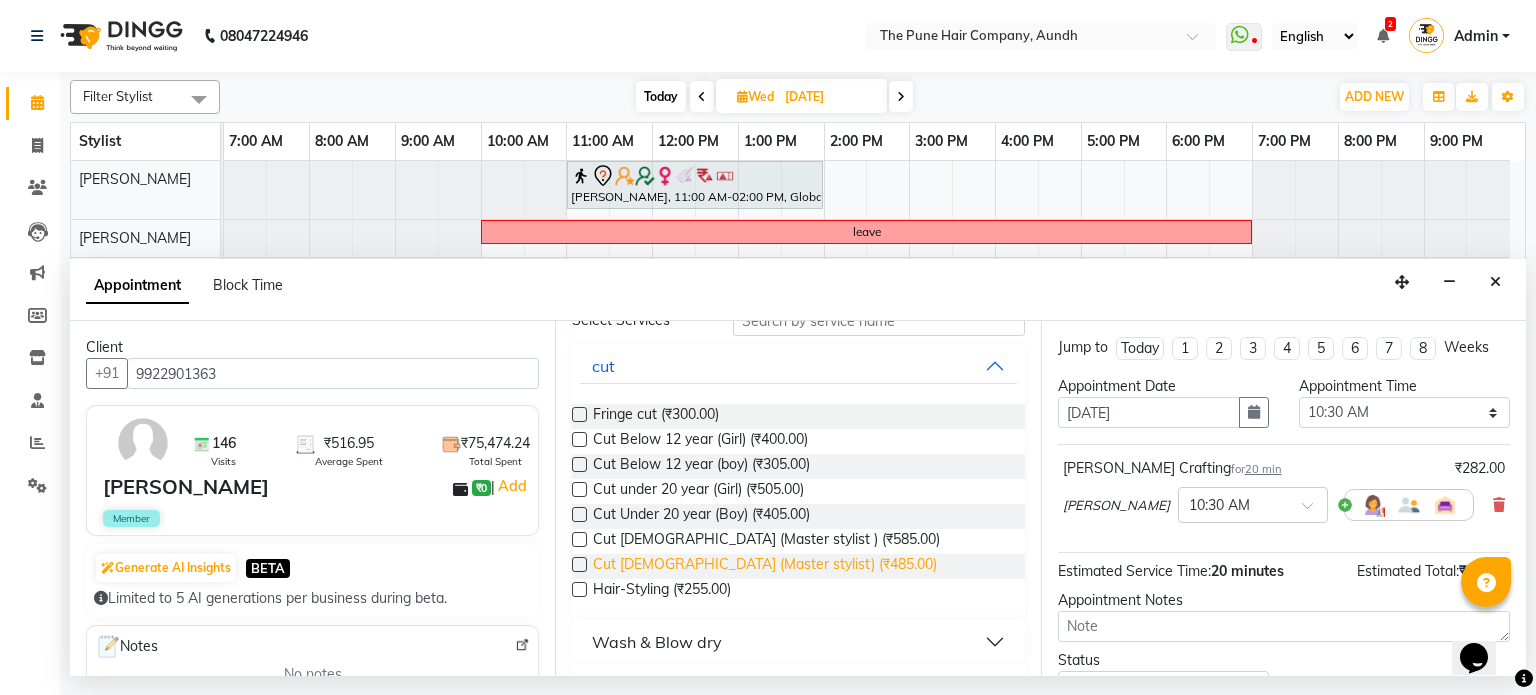 click on "Cut Male (Master stylist) (₹485.00)" at bounding box center [765, 566] 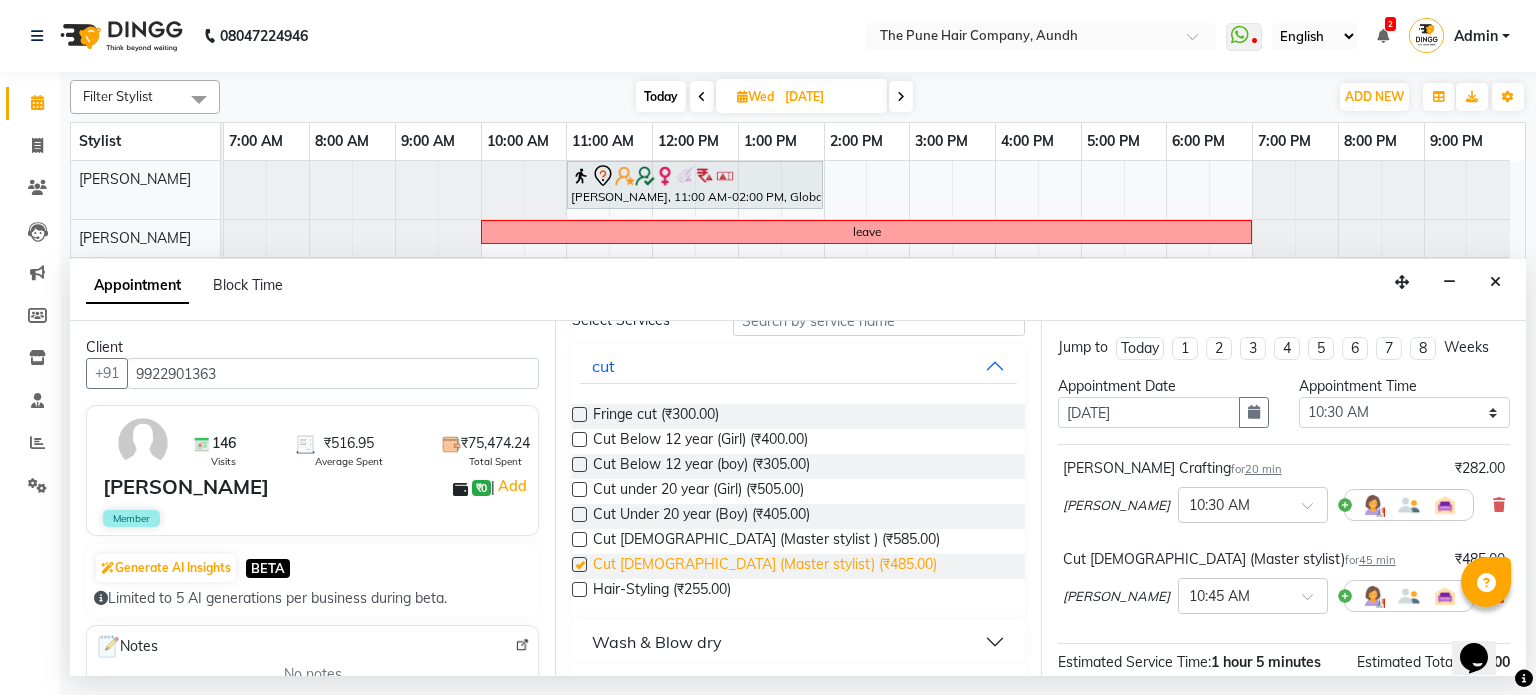 checkbox on "false" 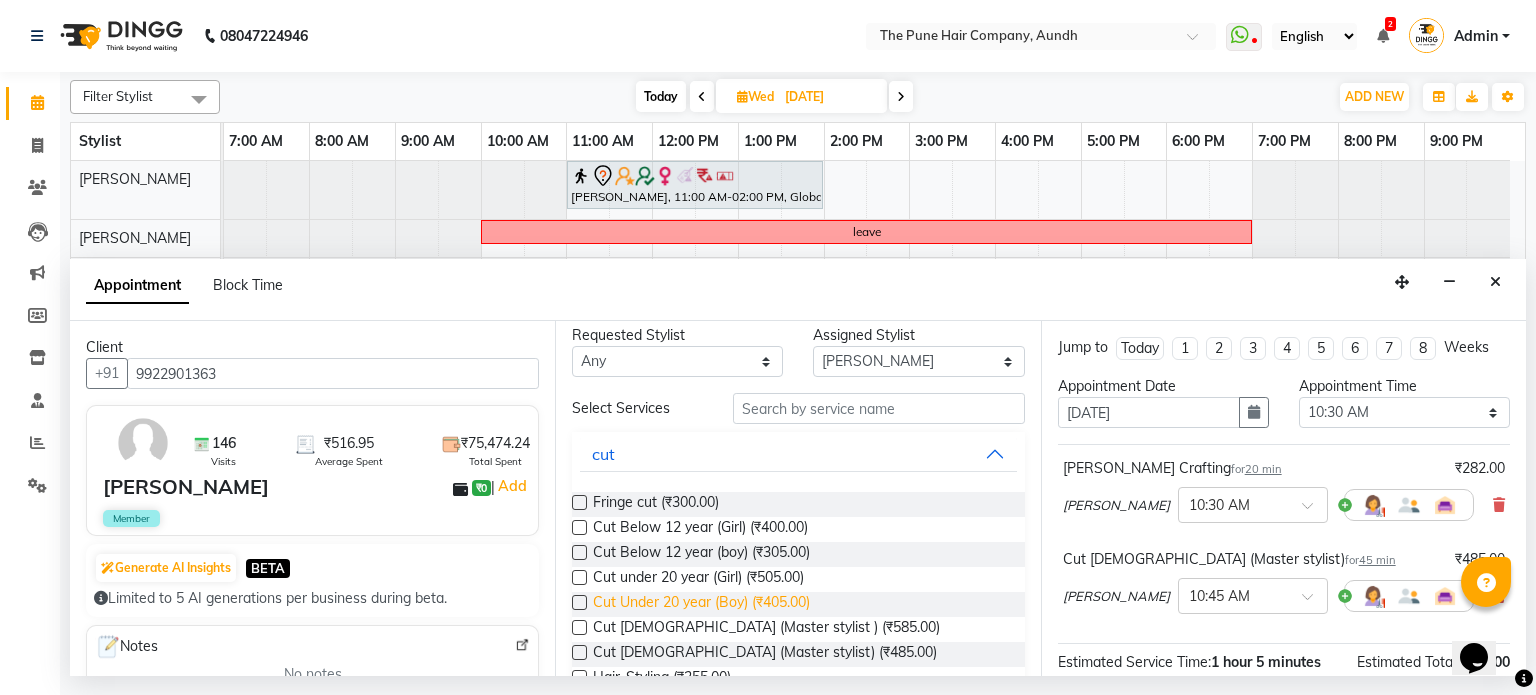 scroll, scrollTop: 0, scrollLeft: 0, axis: both 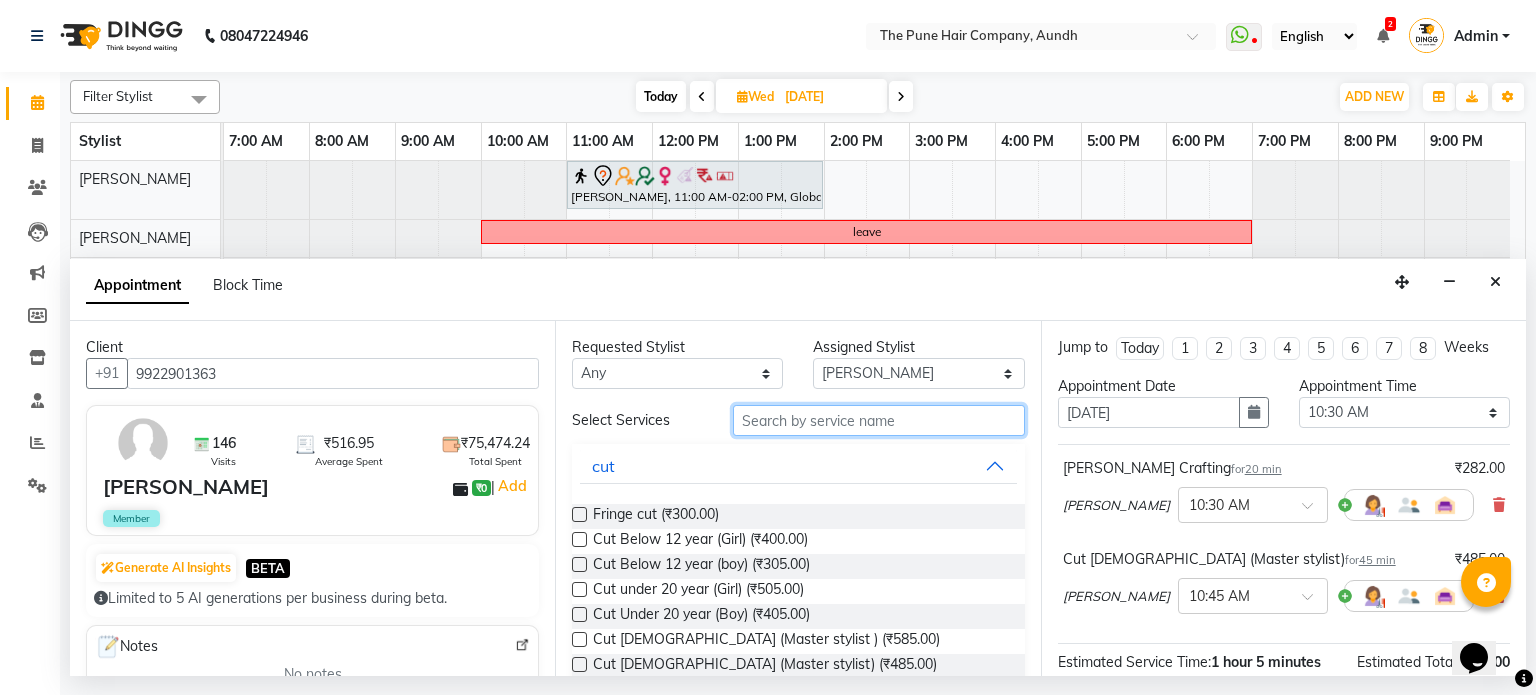 click at bounding box center [879, 420] 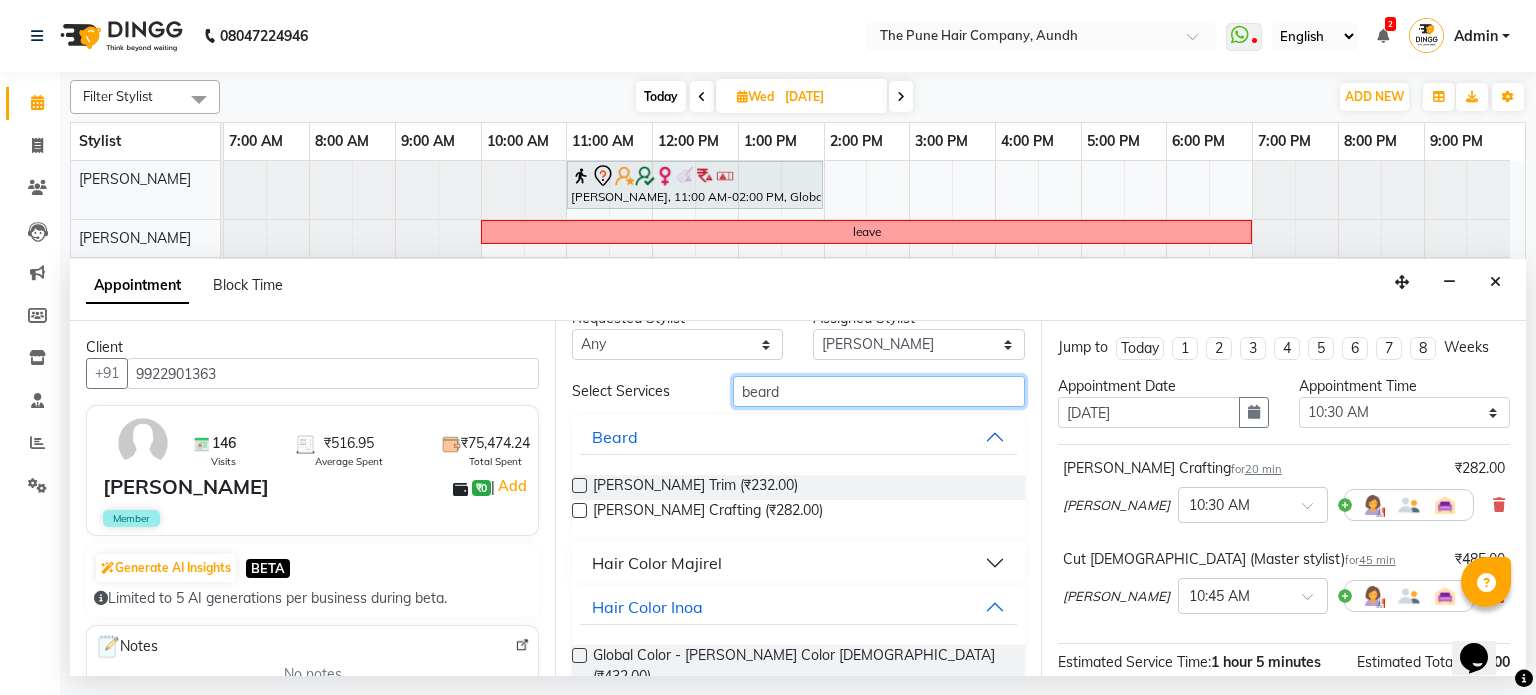 scroll, scrollTop: 54, scrollLeft: 0, axis: vertical 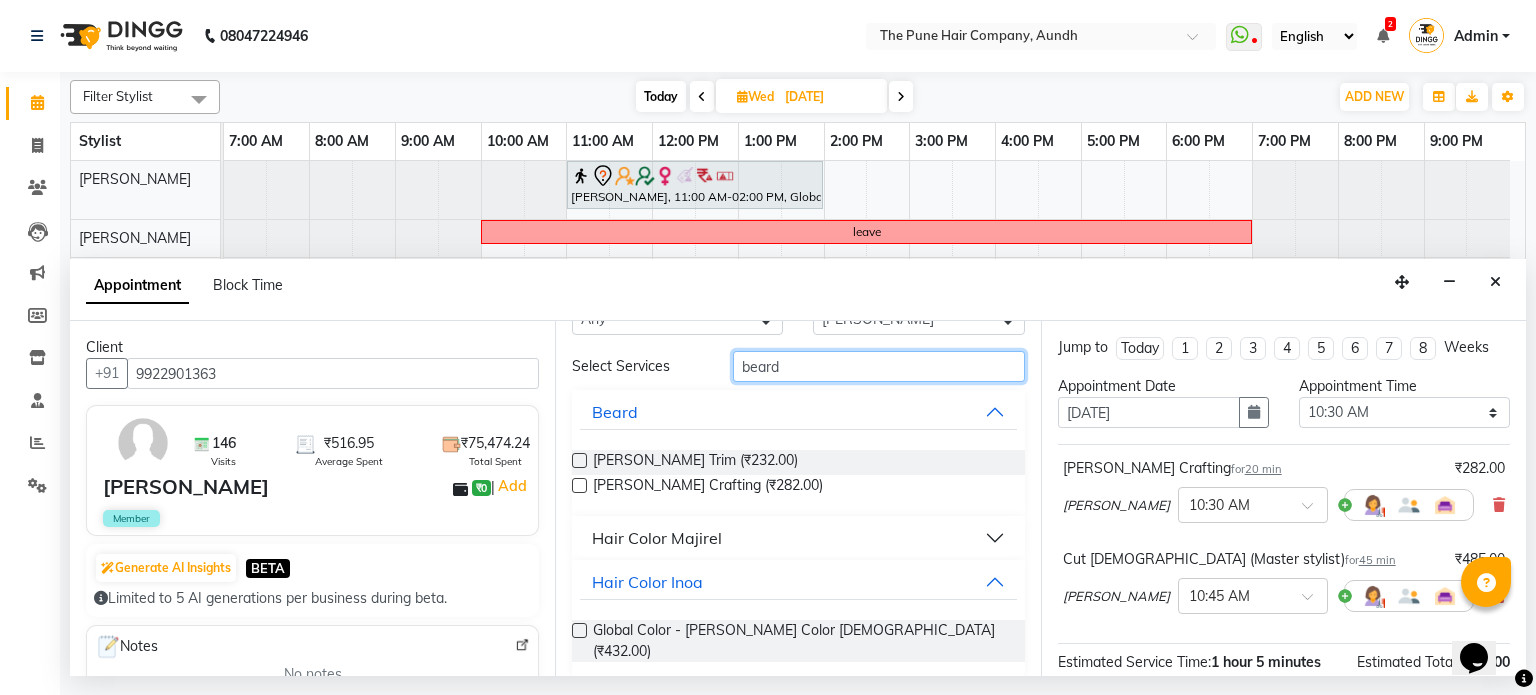 type on "beard" 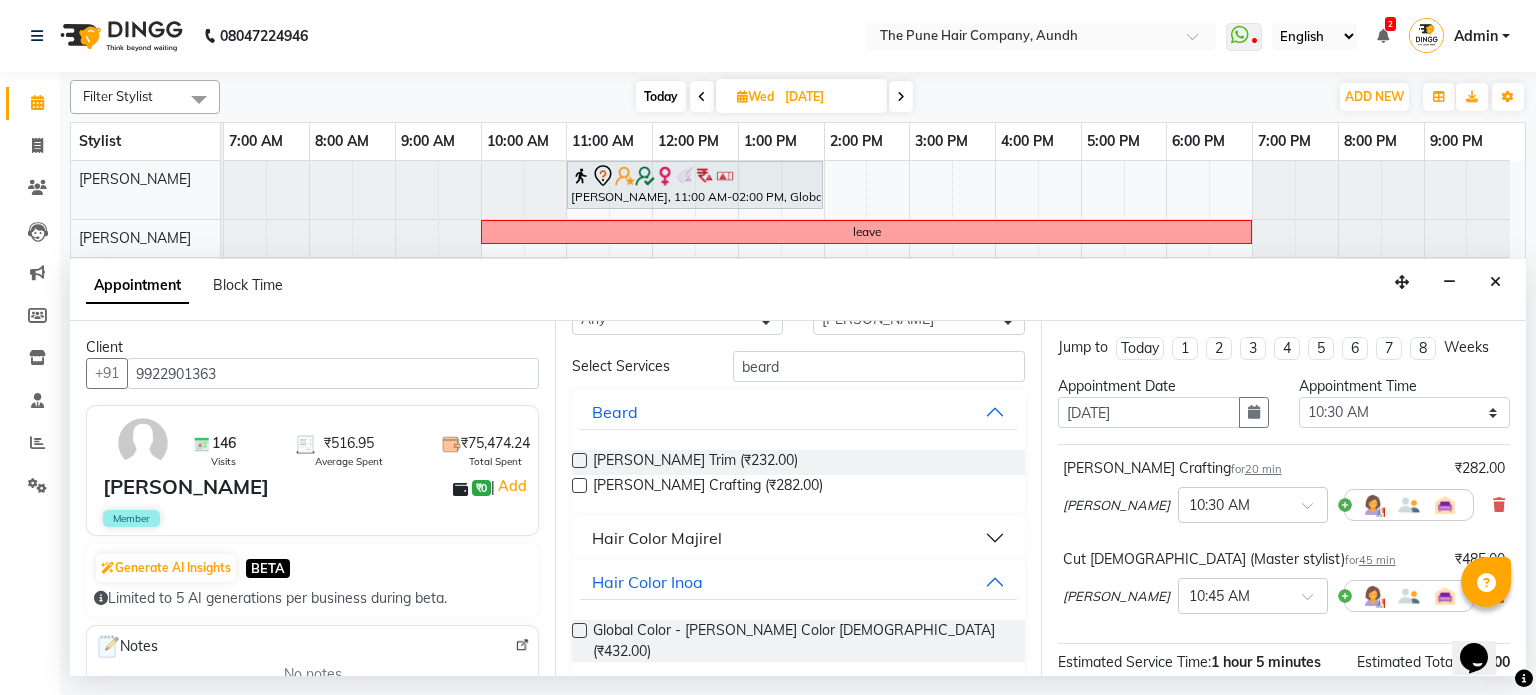 click at bounding box center [579, 630] 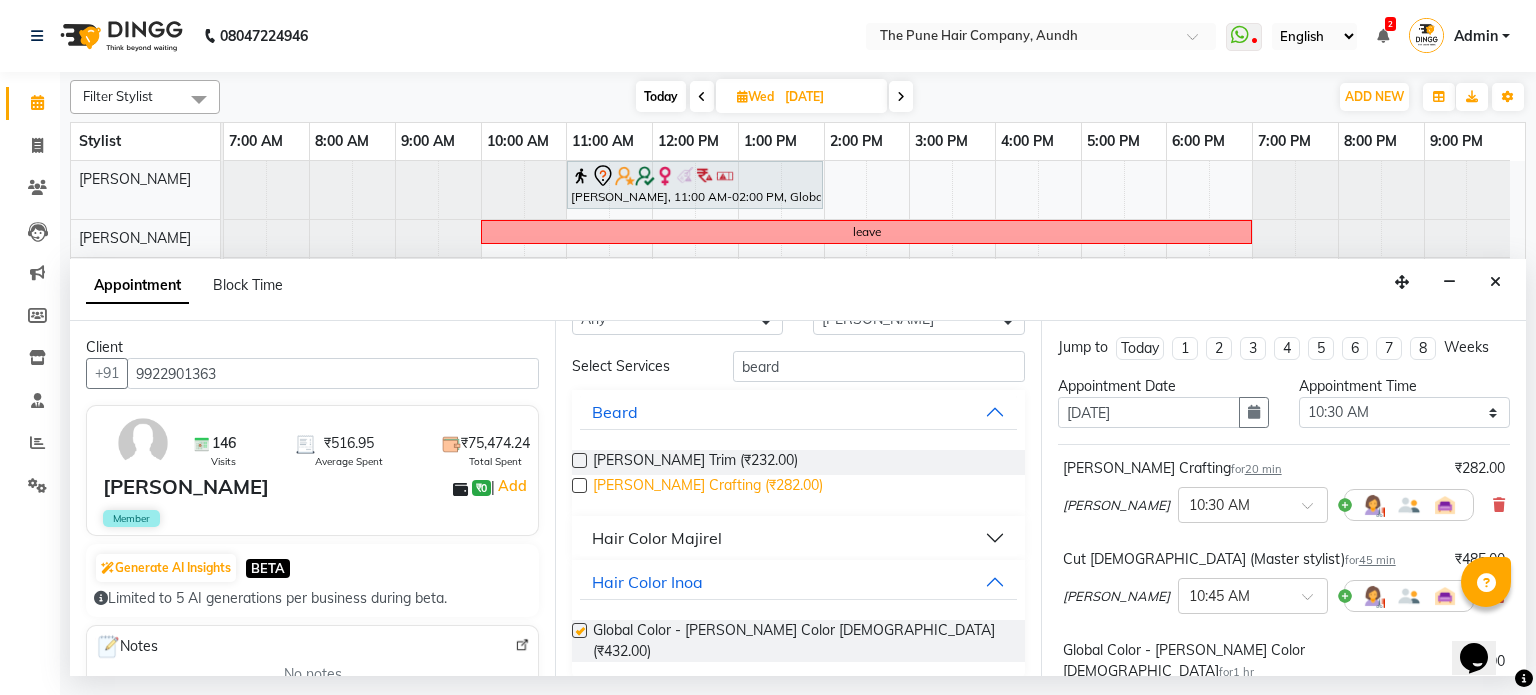 scroll, scrollTop: 18, scrollLeft: 0, axis: vertical 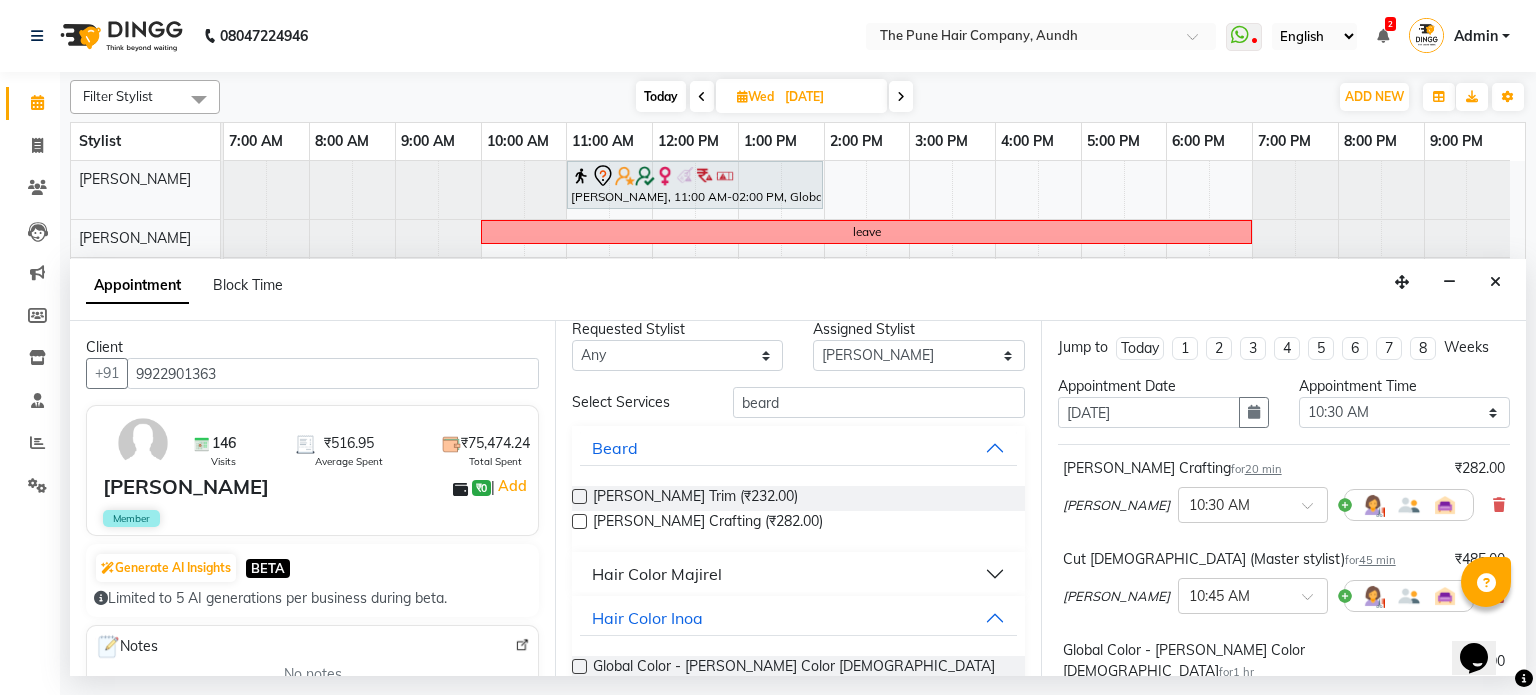 checkbox on "false" 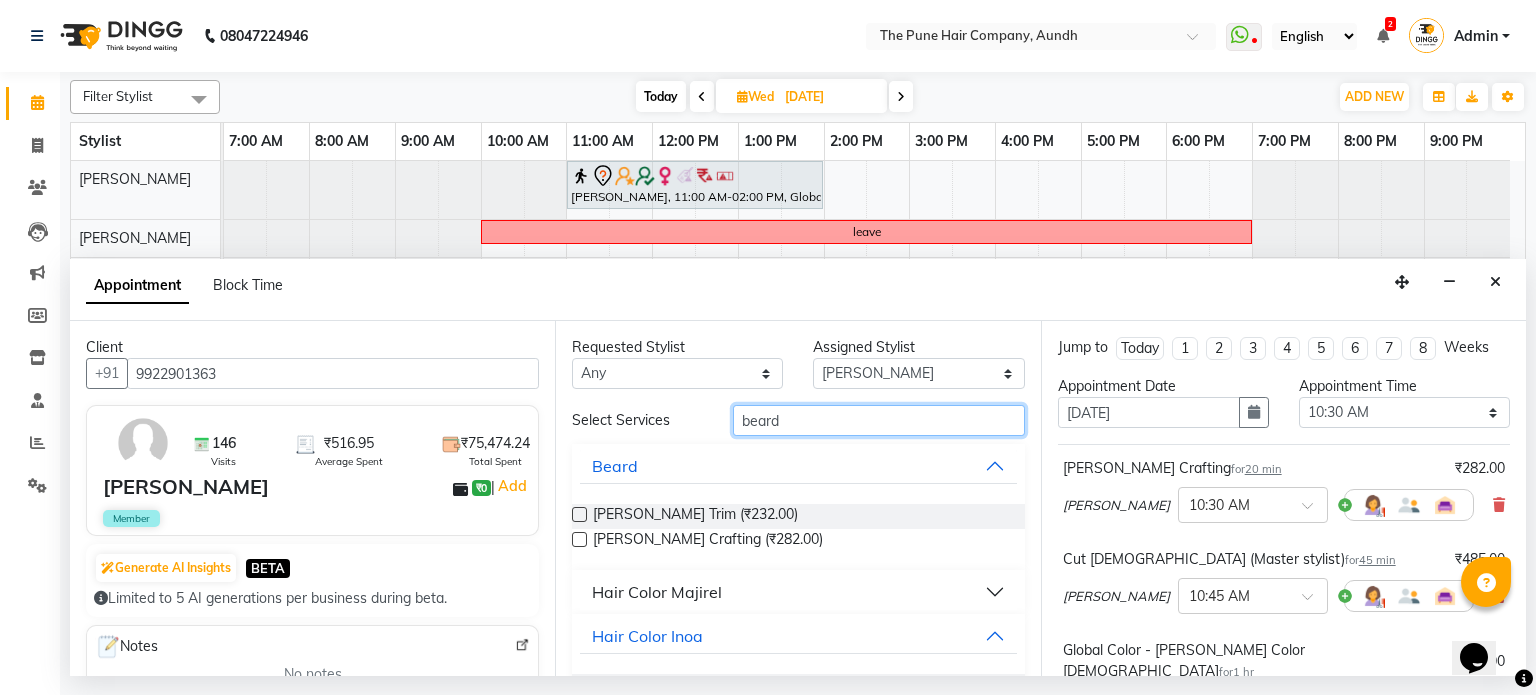 click on "beard" at bounding box center [879, 420] 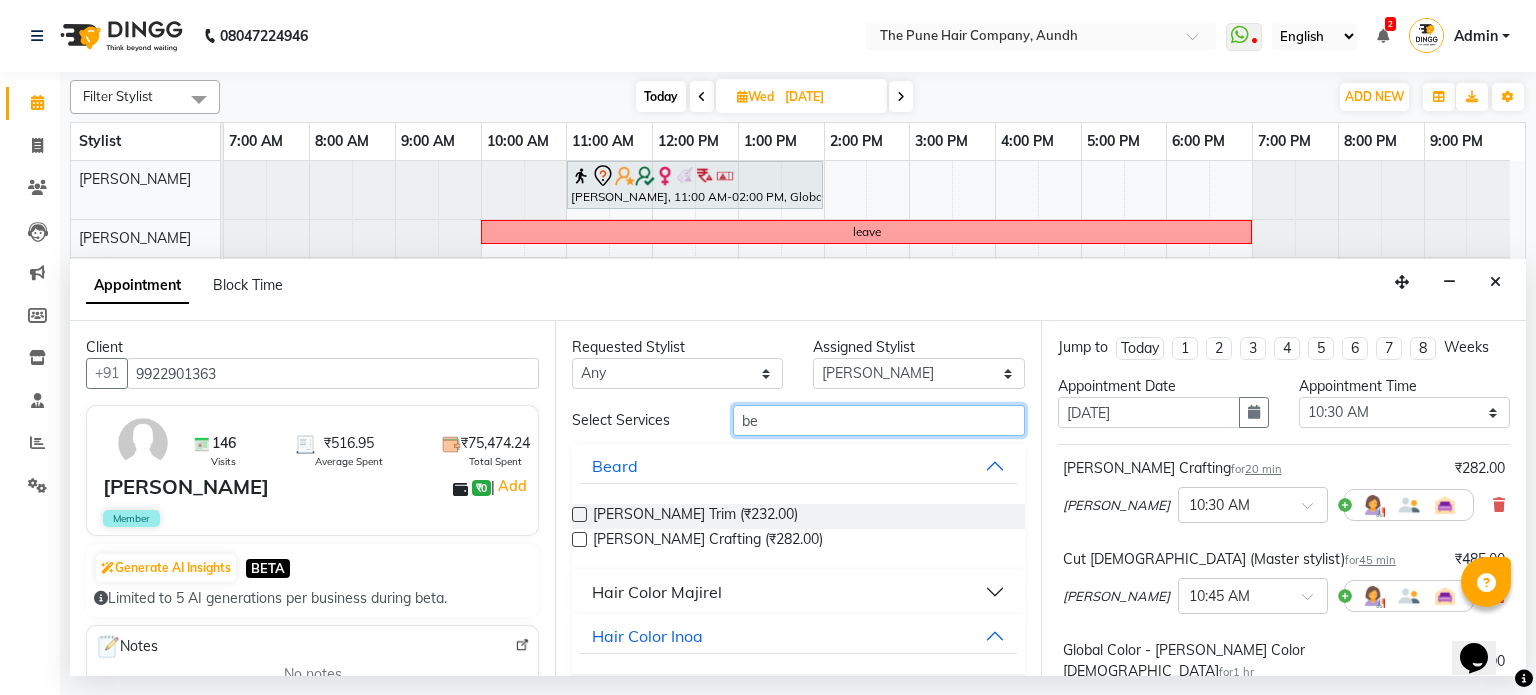 type on "b" 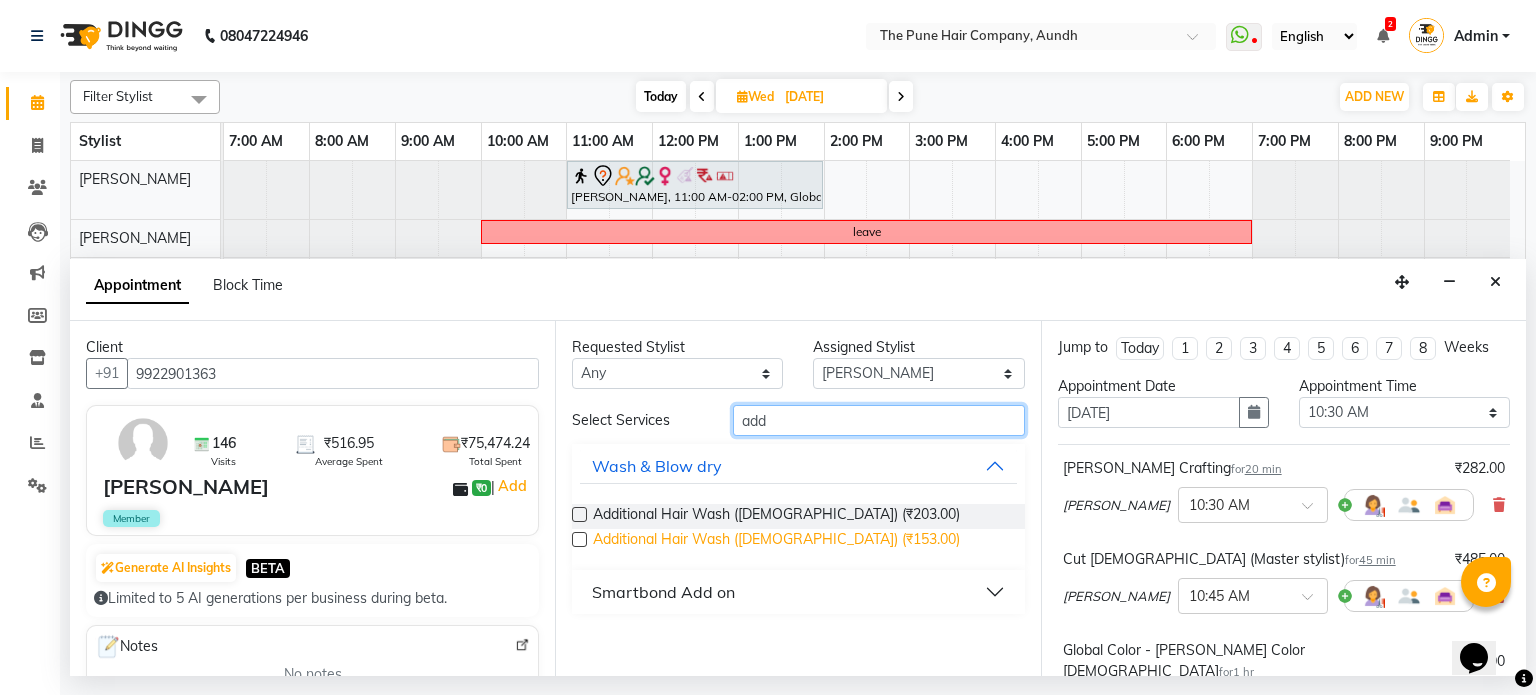 type on "add" 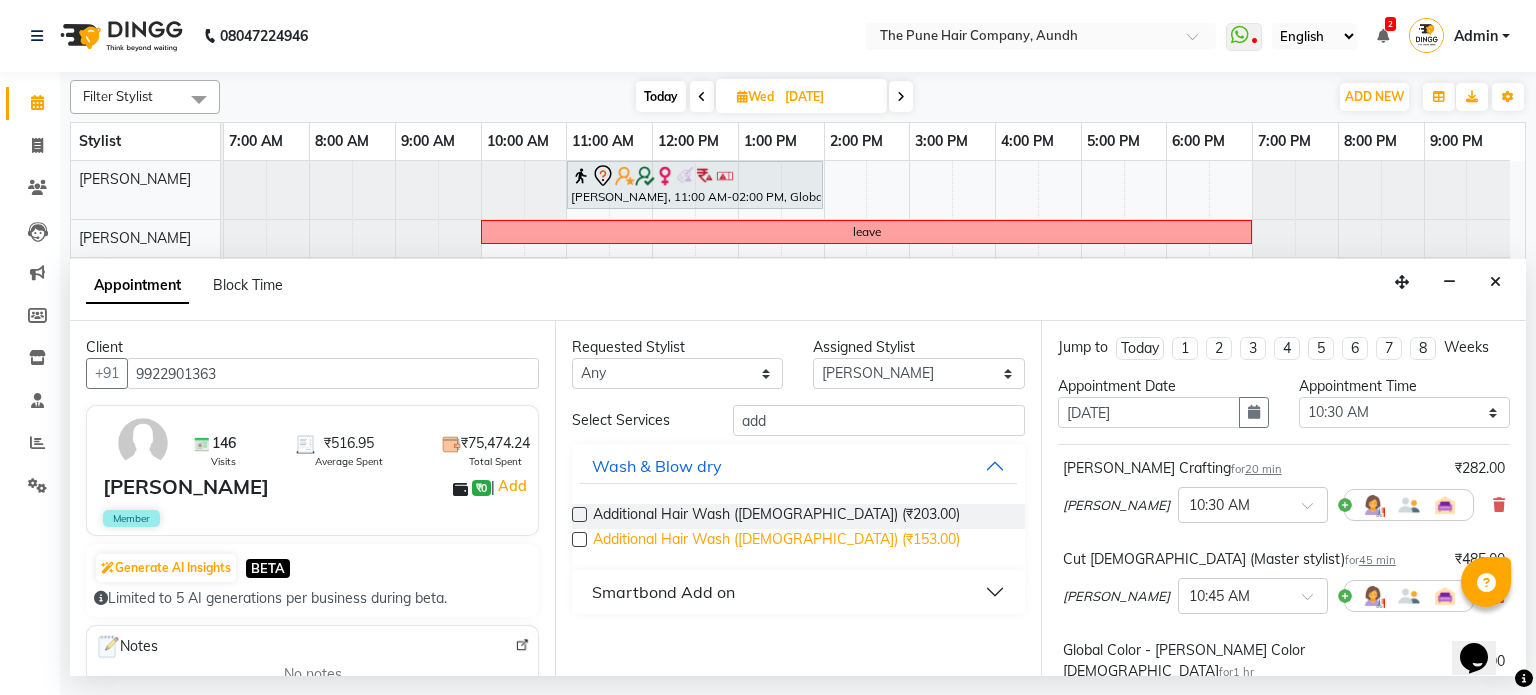 click on "Additional Hair Wash (Male) (₹153.00)" at bounding box center [776, 541] 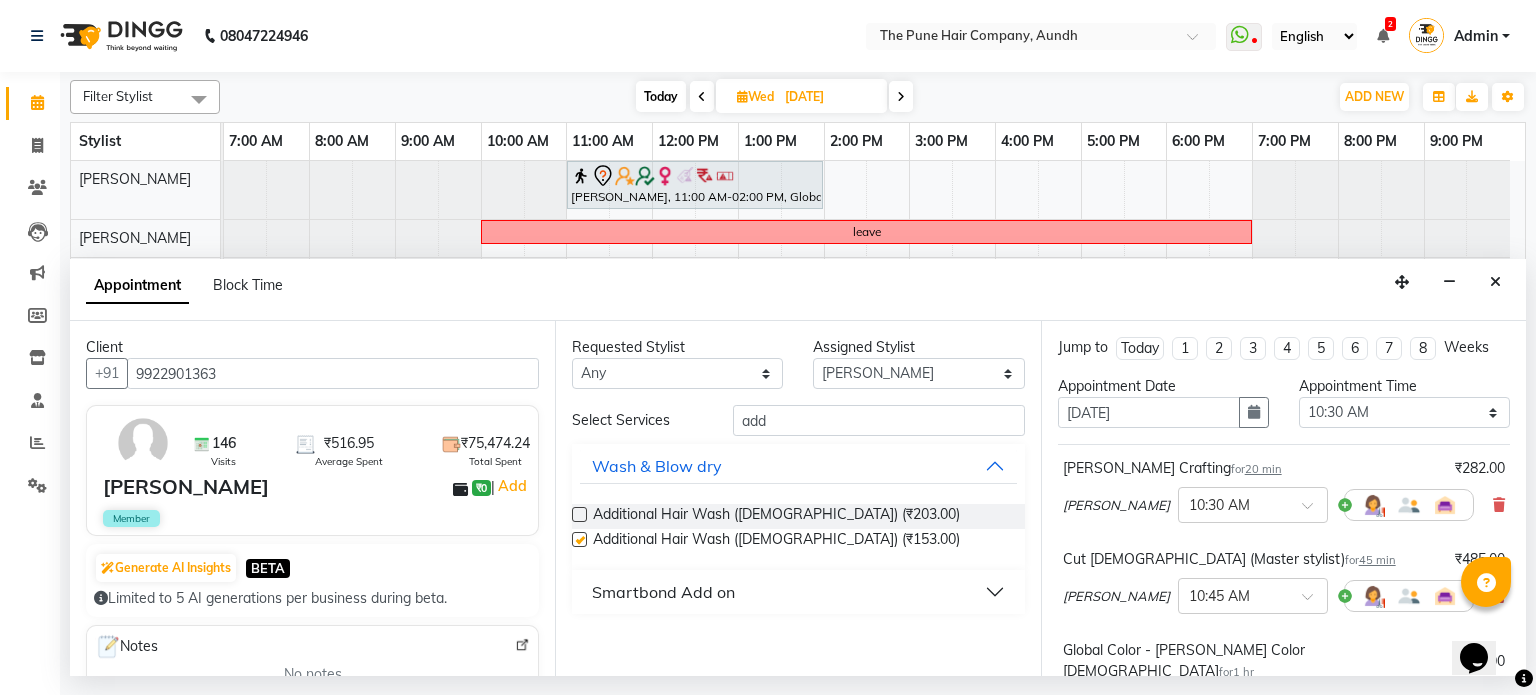 checkbox on "false" 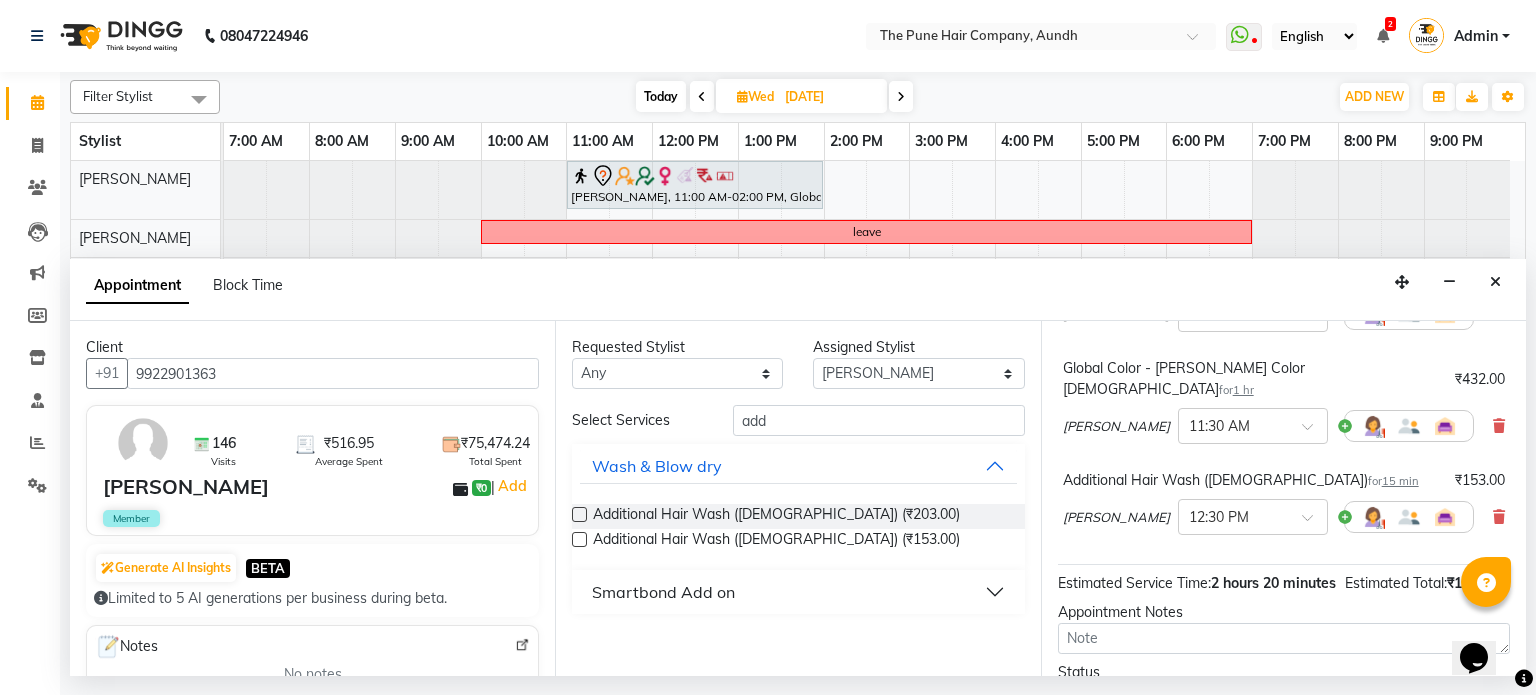 scroll, scrollTop: 444, scrollLeft: 0, axis: vertical 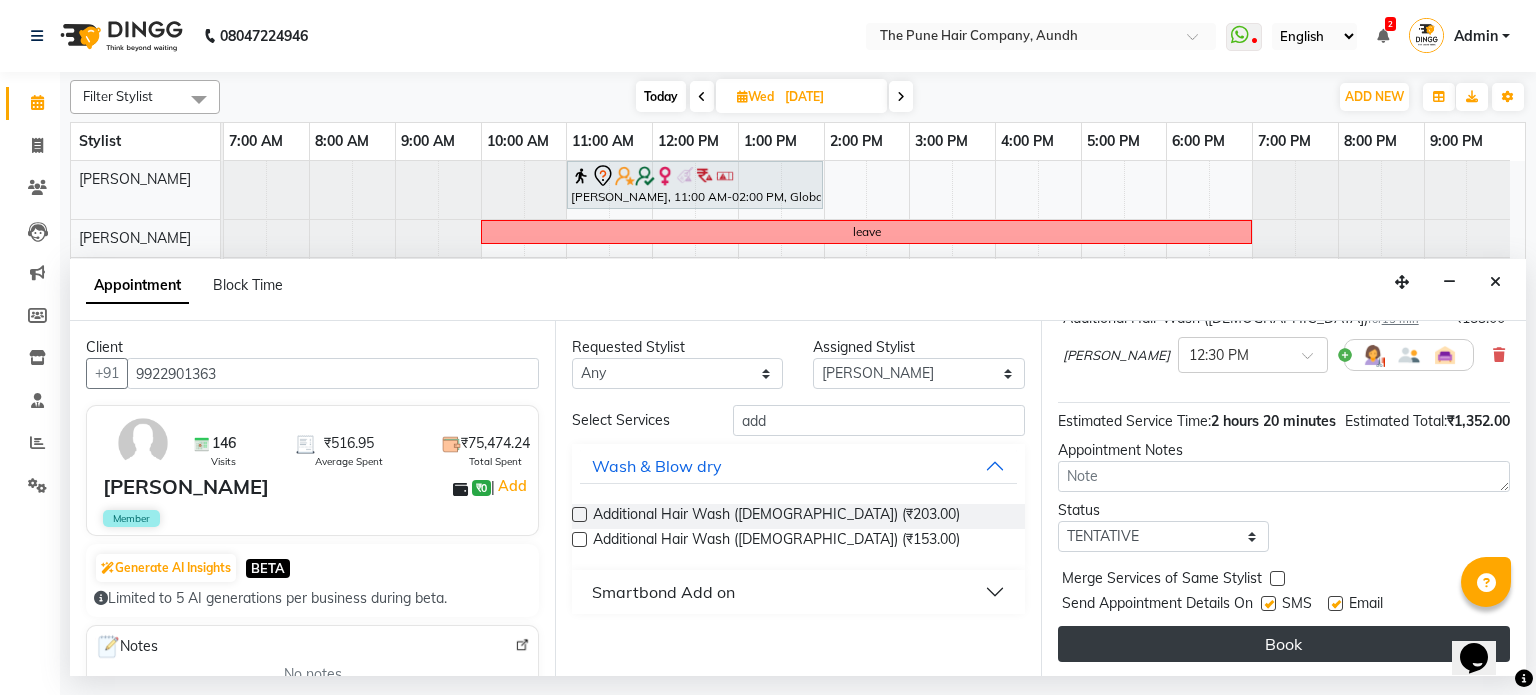 click on "Book" at bounding box center [1284, 644] 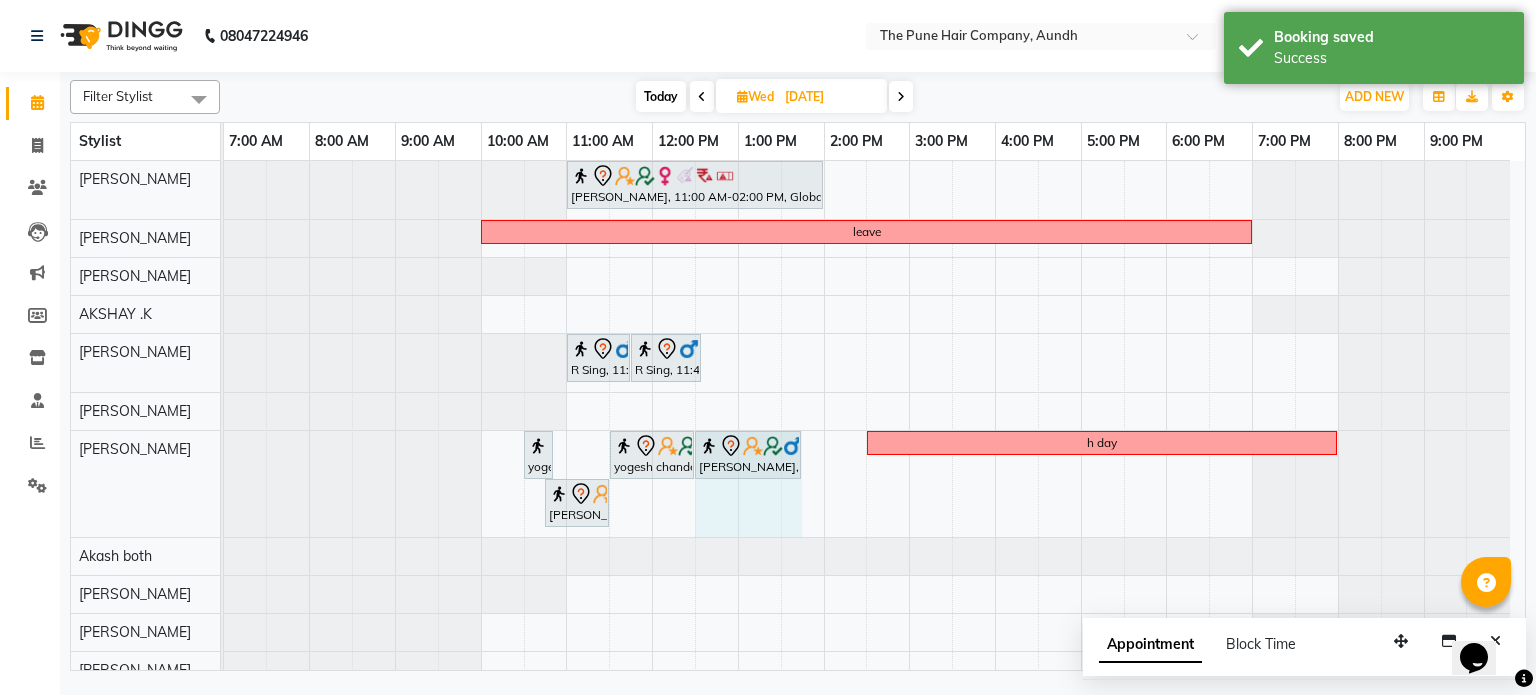 drag, startPoint x: 725, startPoint y: 452, endPoint x: 809, endPoint y: 457, distance: 84.14868 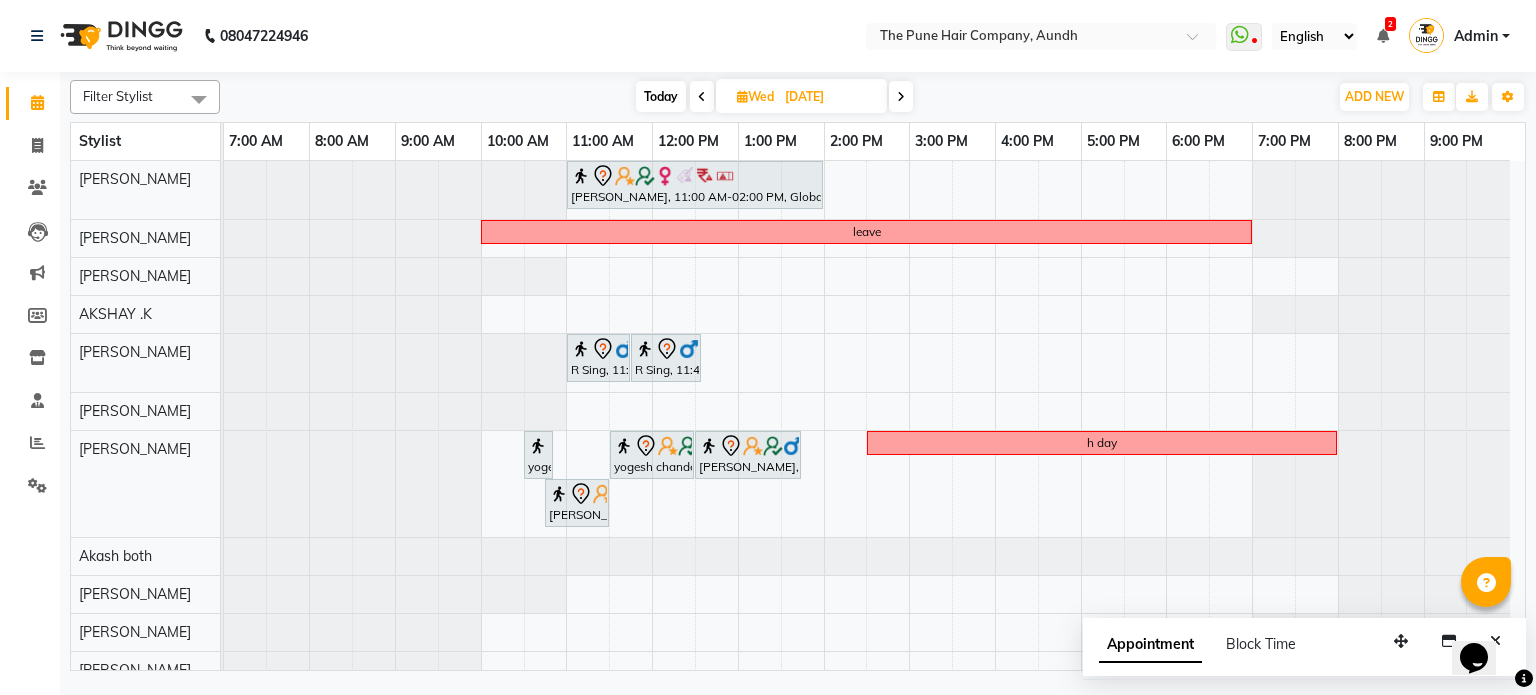 click on "Today" at bounding box center (661, 96) 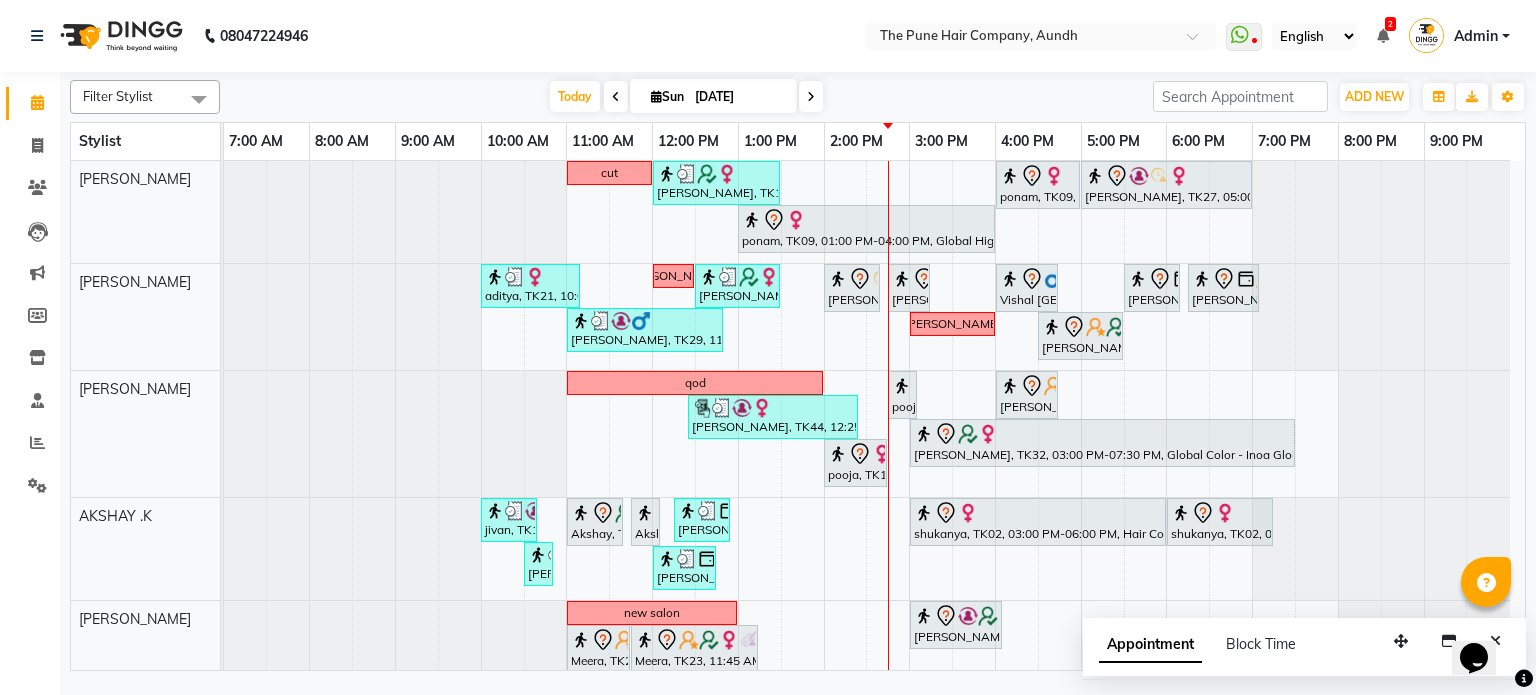 scroll, scrollTop: 201, scrollLeft: 0, axis: vertical 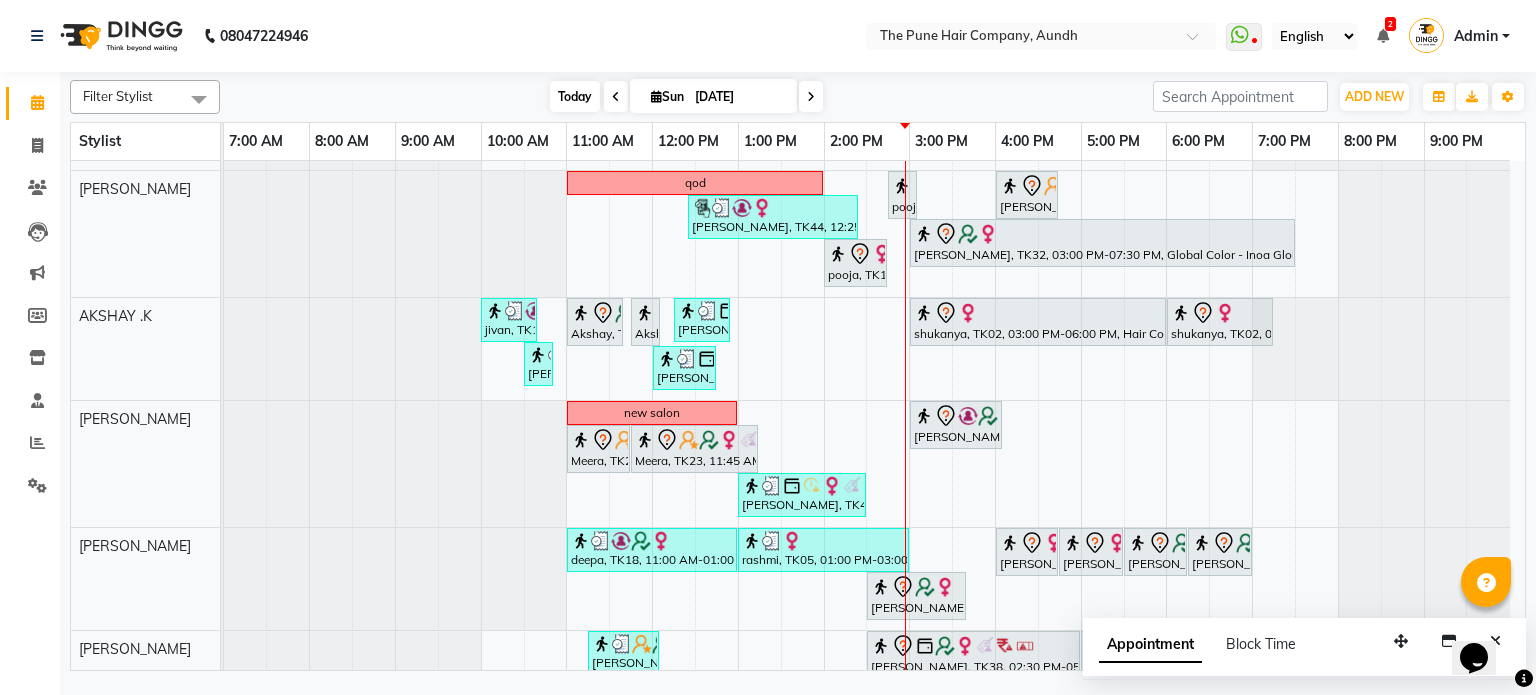 click on "Today" at bounding box center (575, 96) 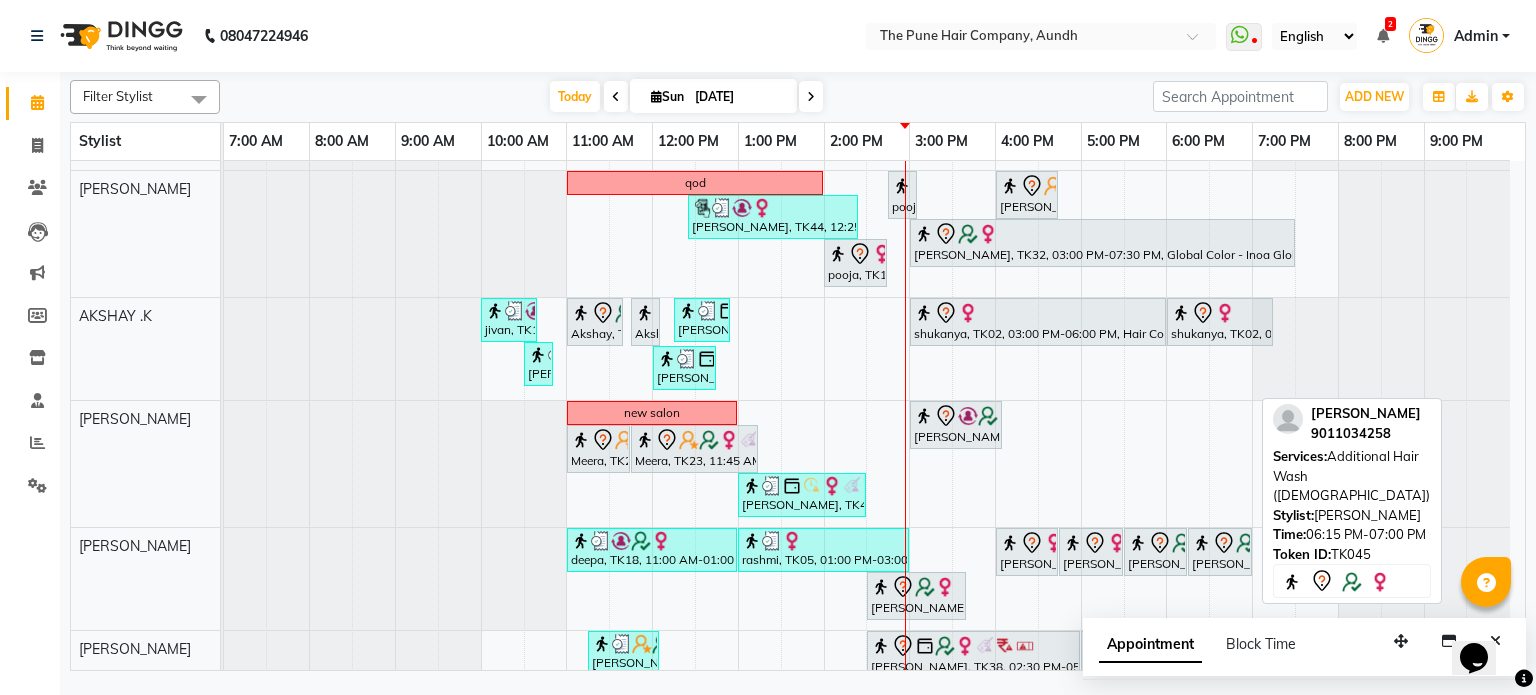 scroll, scrollTop: 48, scrollLeft: 0, axis: vertical 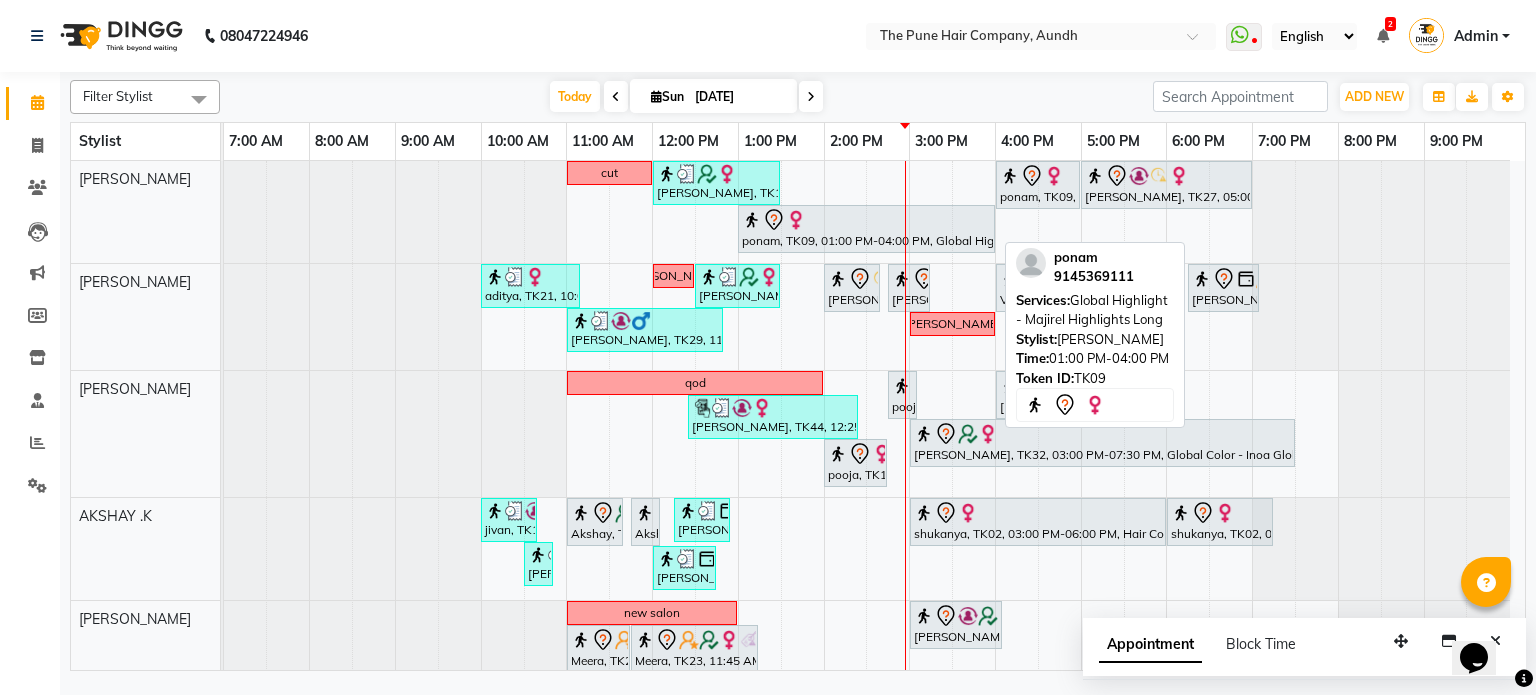 click at bounding box center (866, 220) 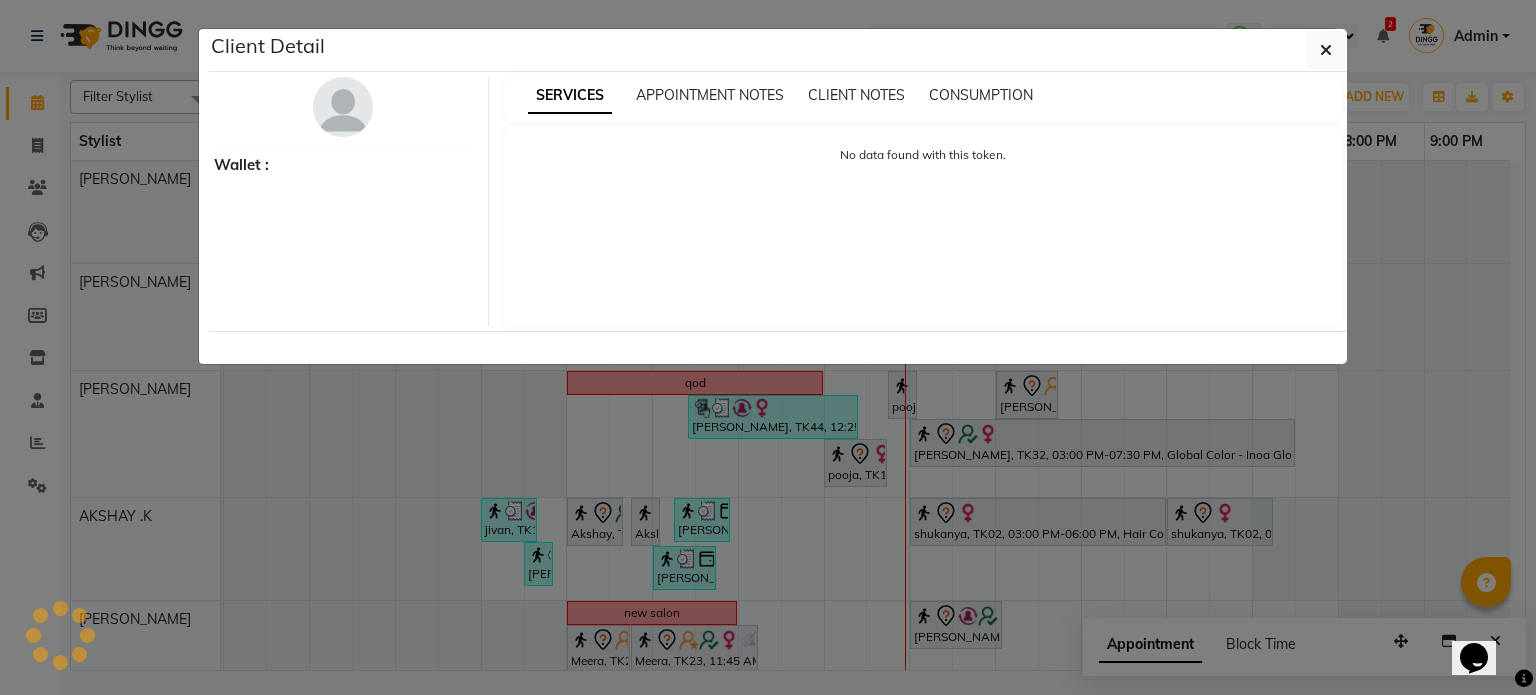 select on "7" 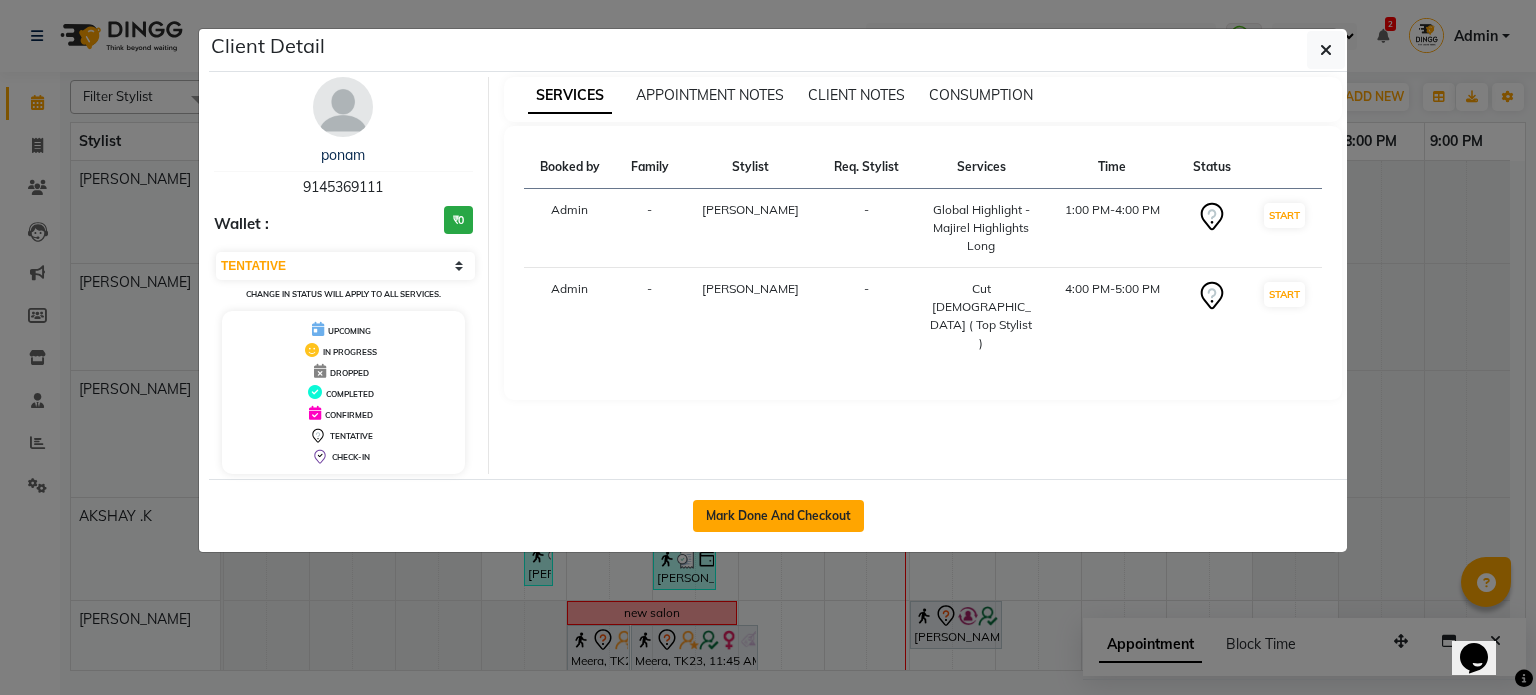 click on "Mark Done And Checkout" 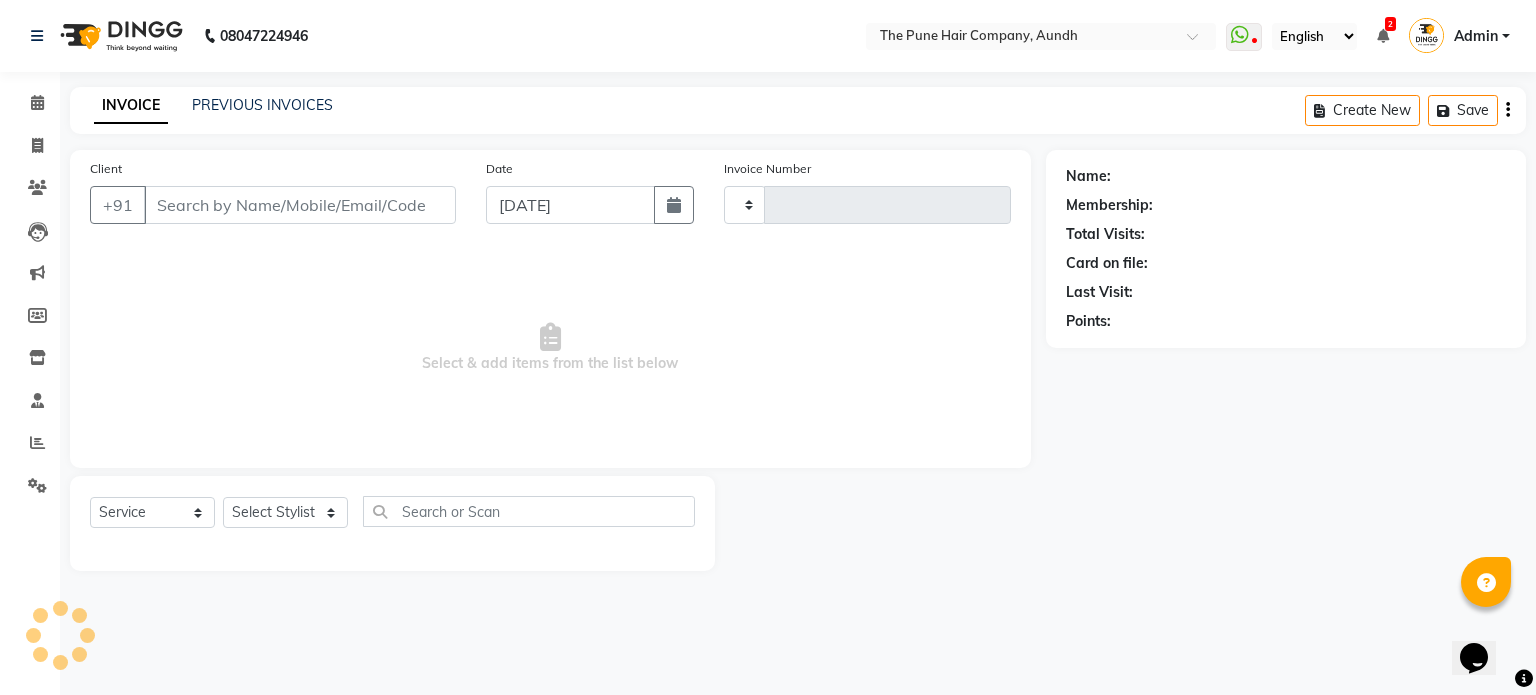 type on "3099" 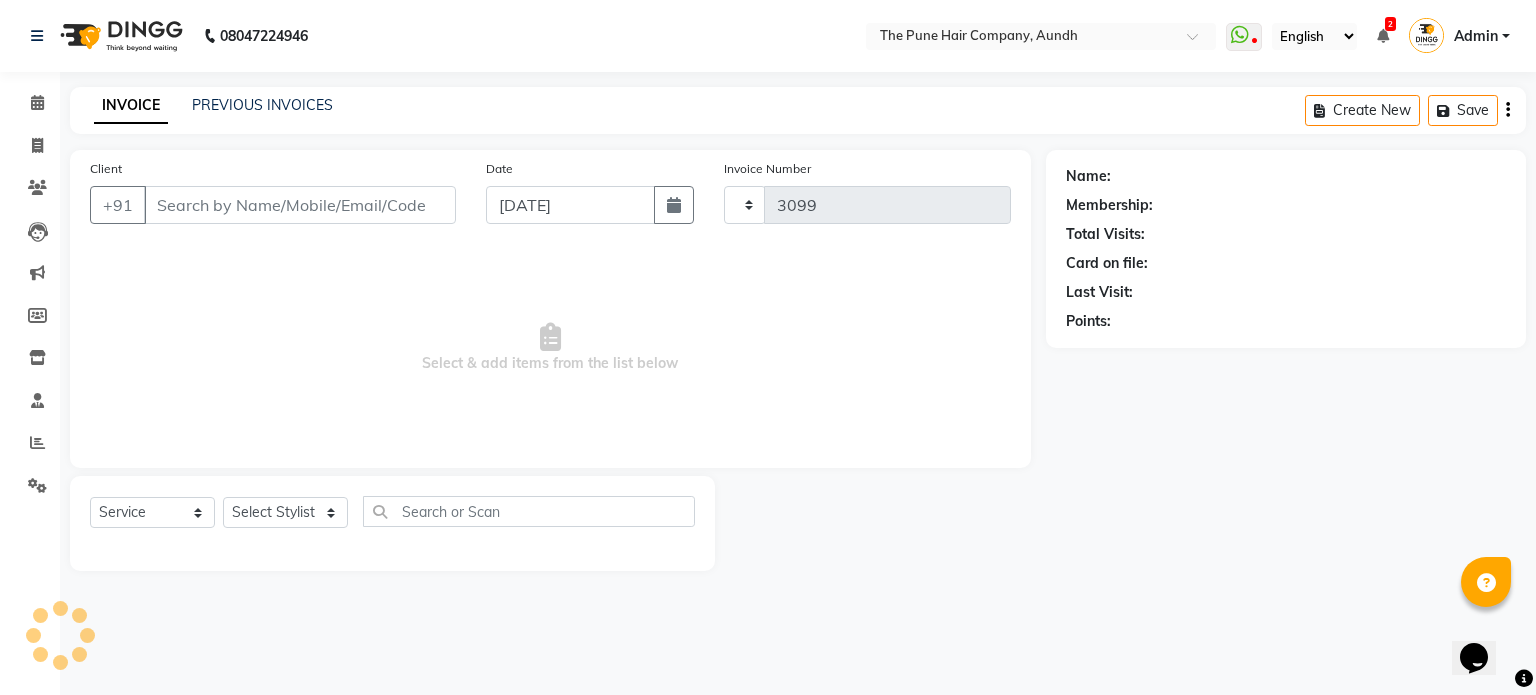 select on "106" 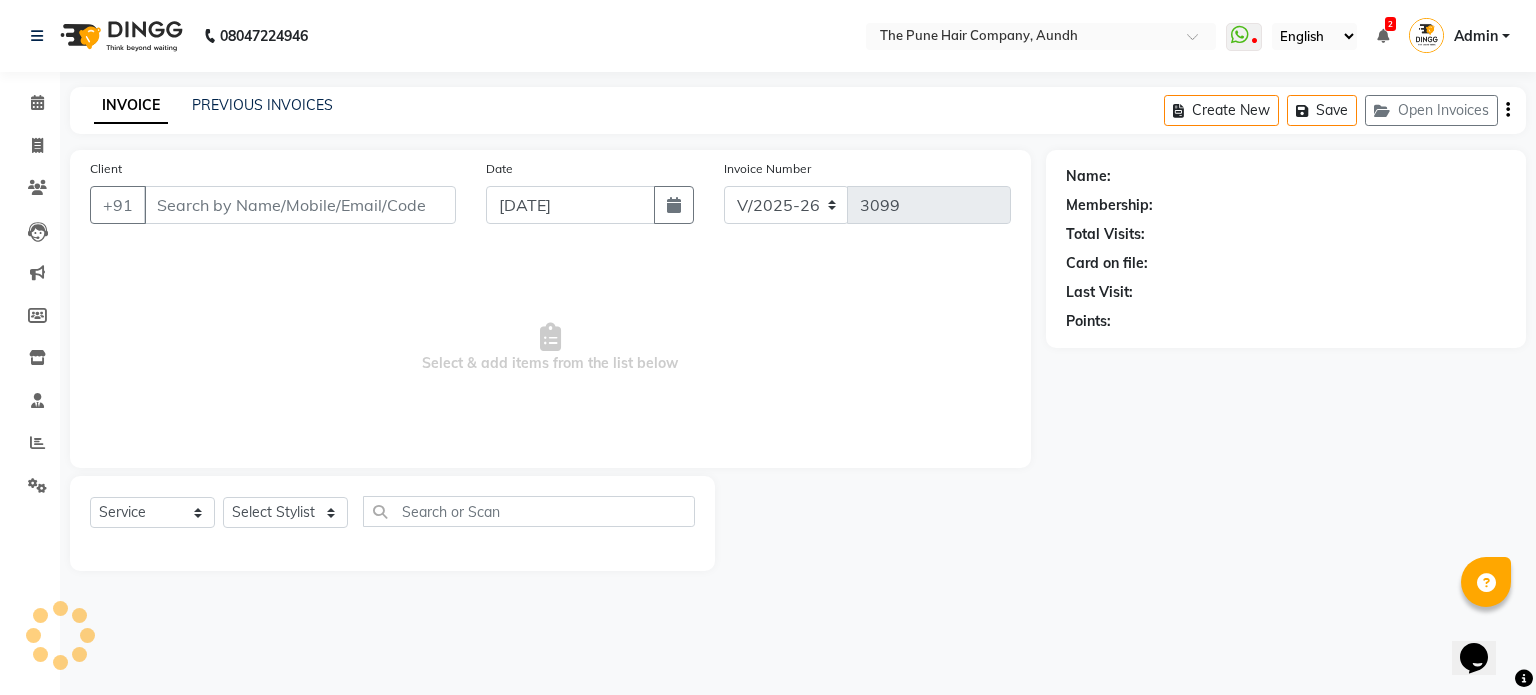 type on "9145369111" 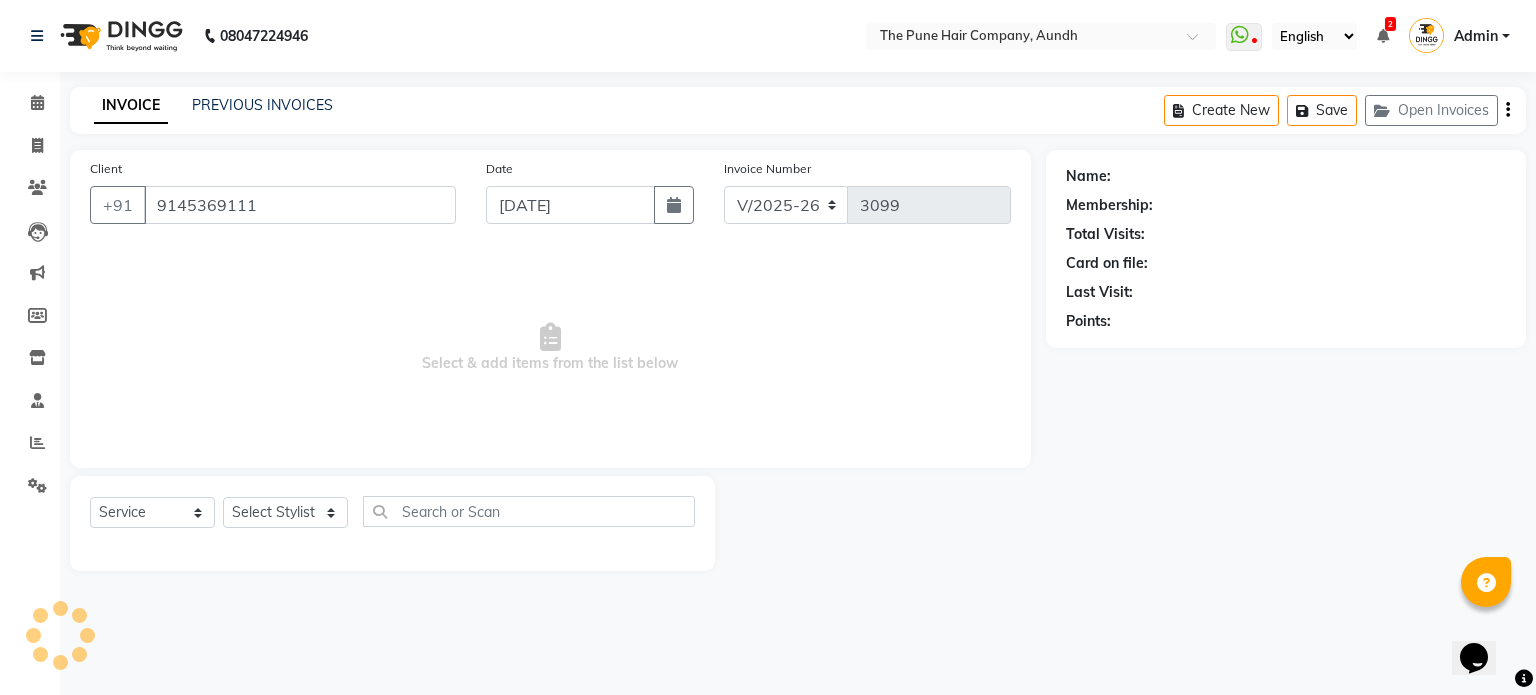 select on "3338" 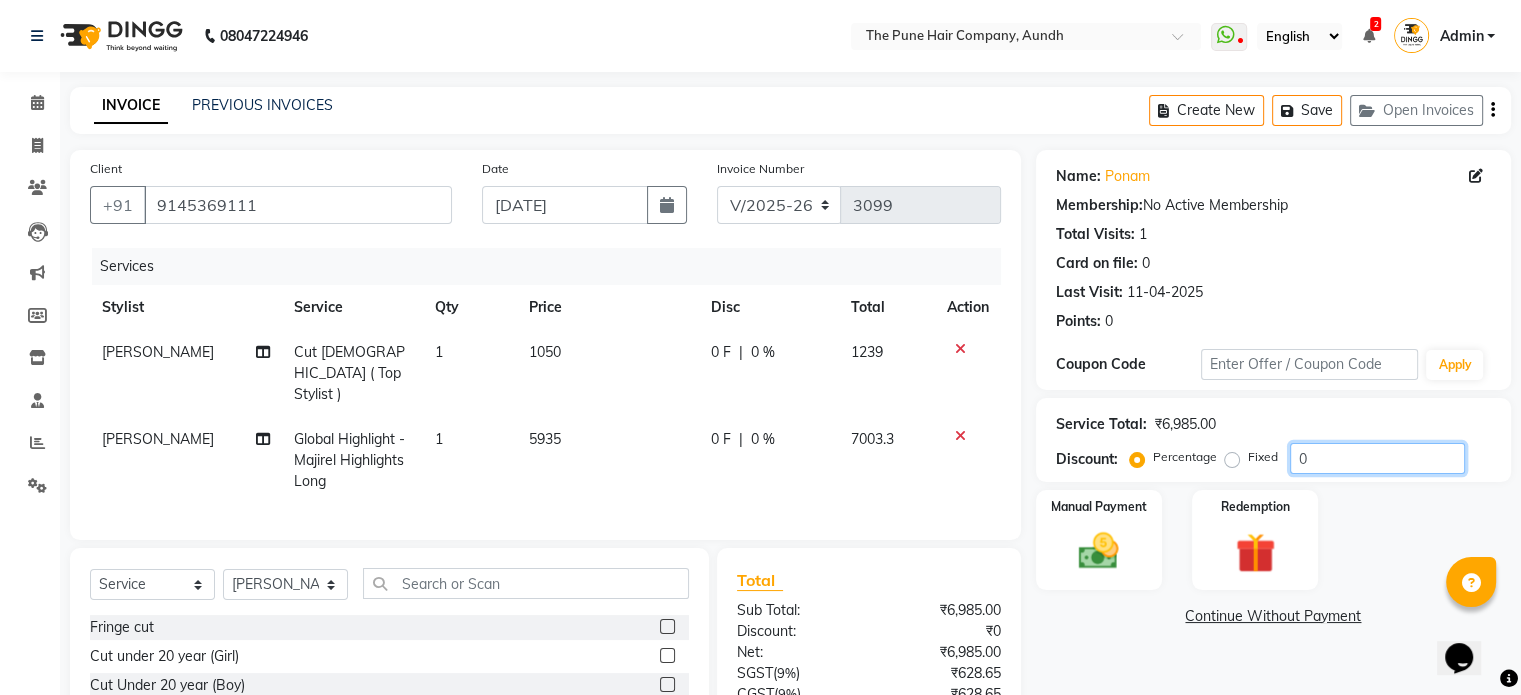 click on "0" 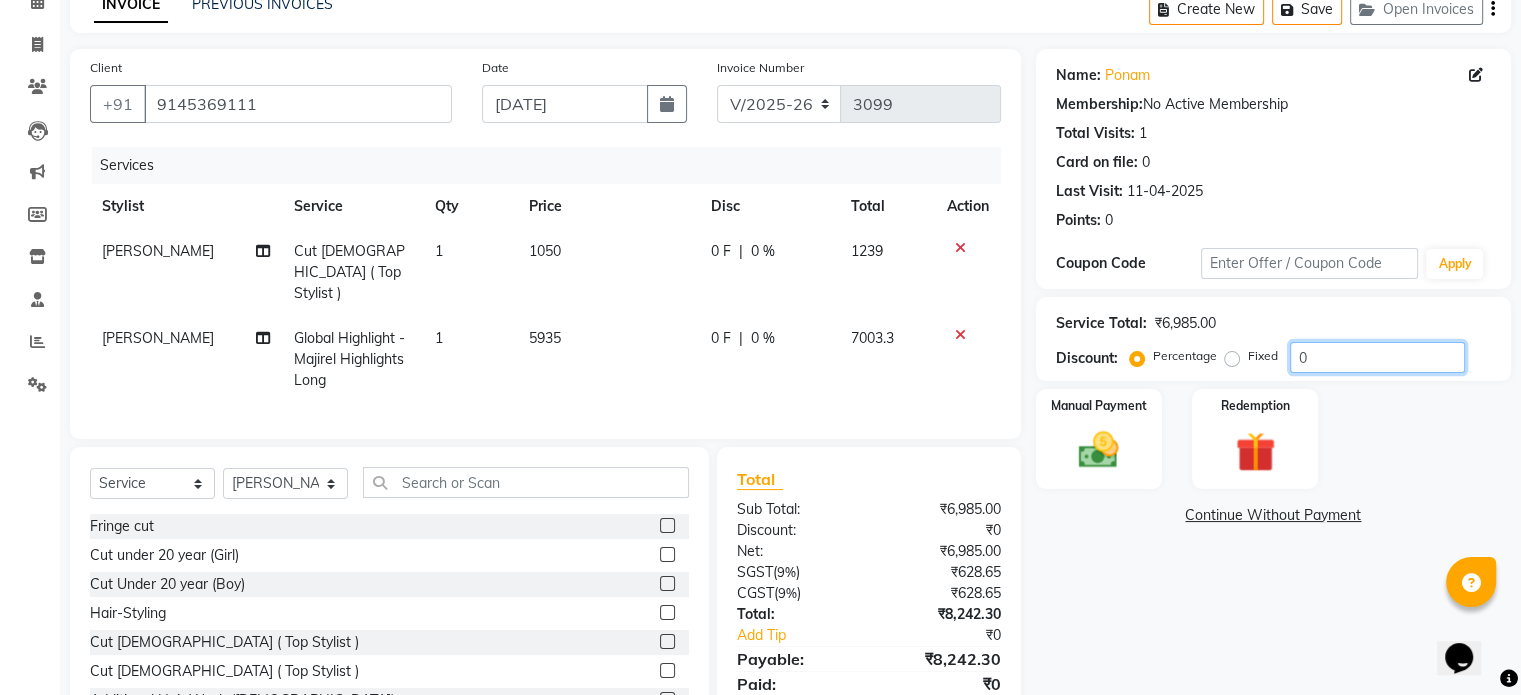 scroll, scrollTop: 172, scrollLeft: 0, axis: vertical 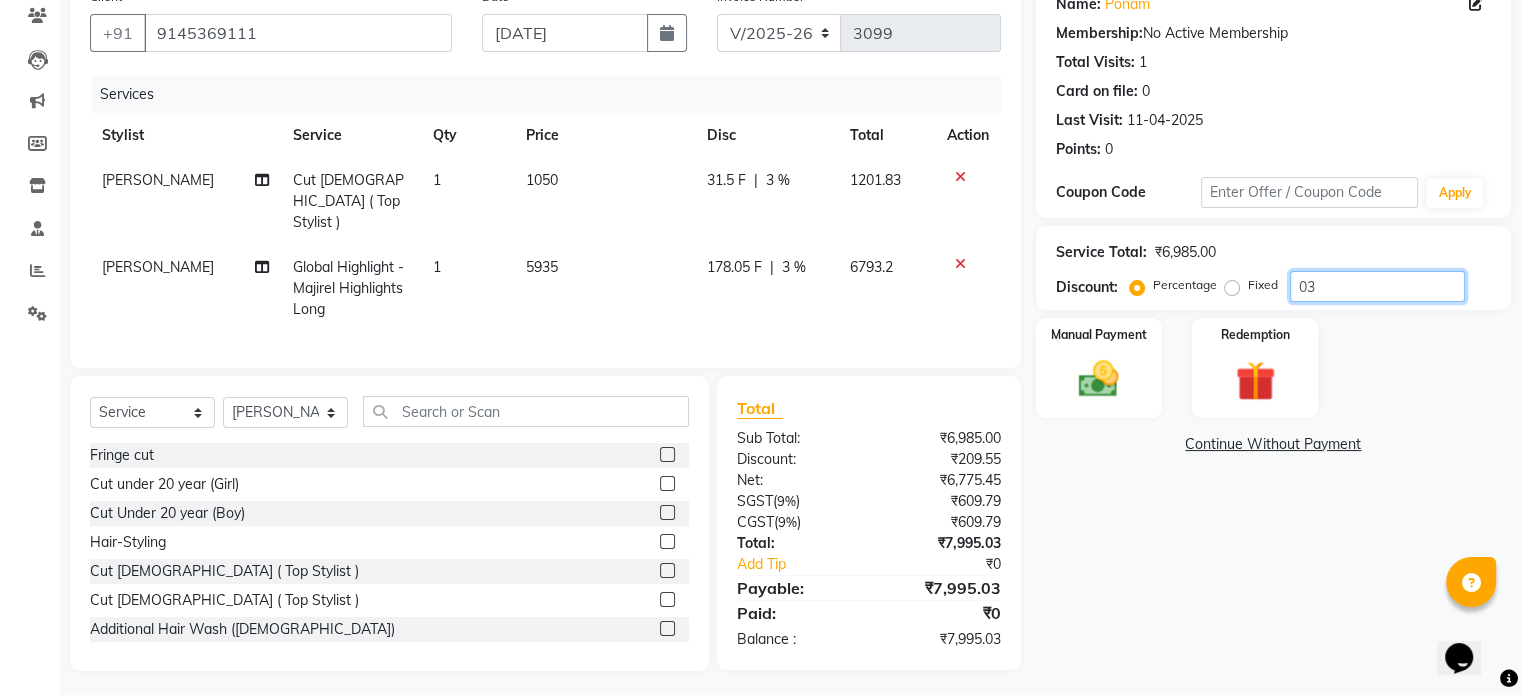 type on "0" 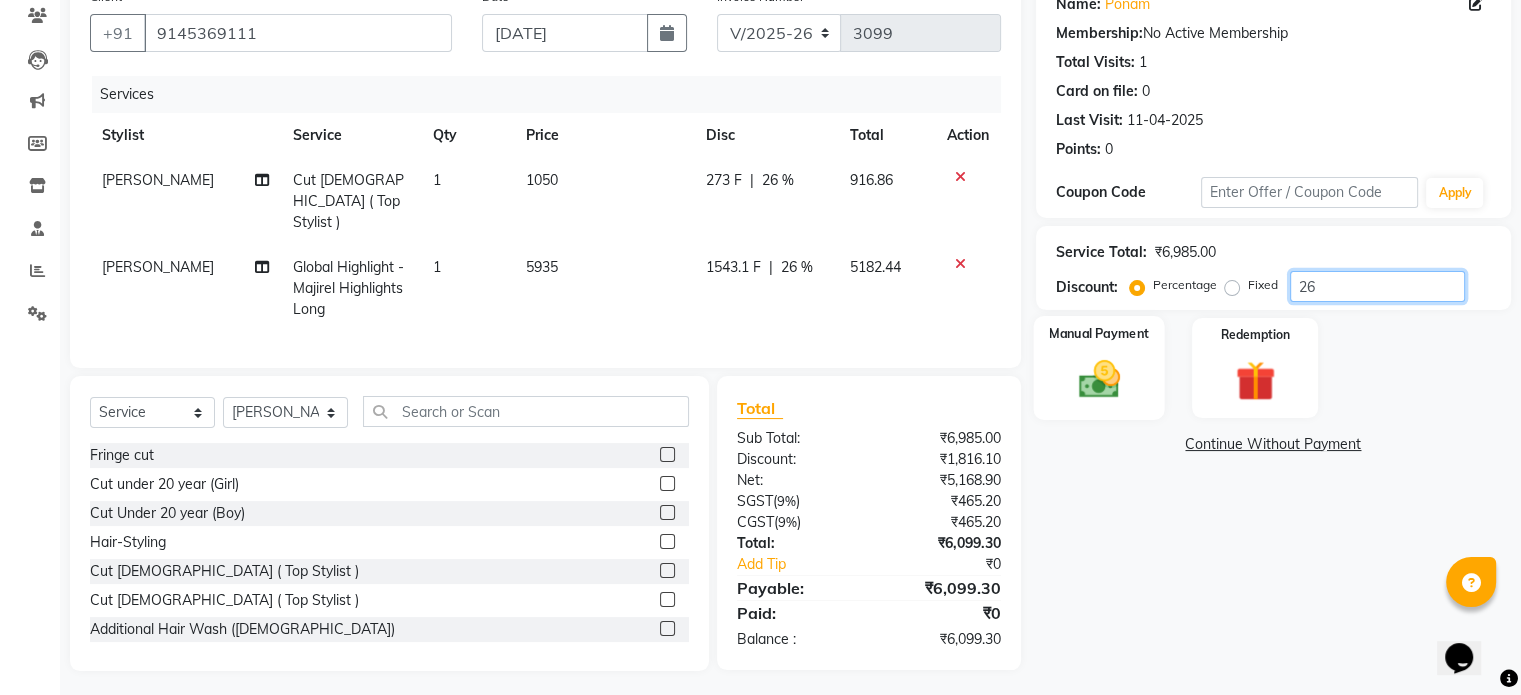 type on "26" 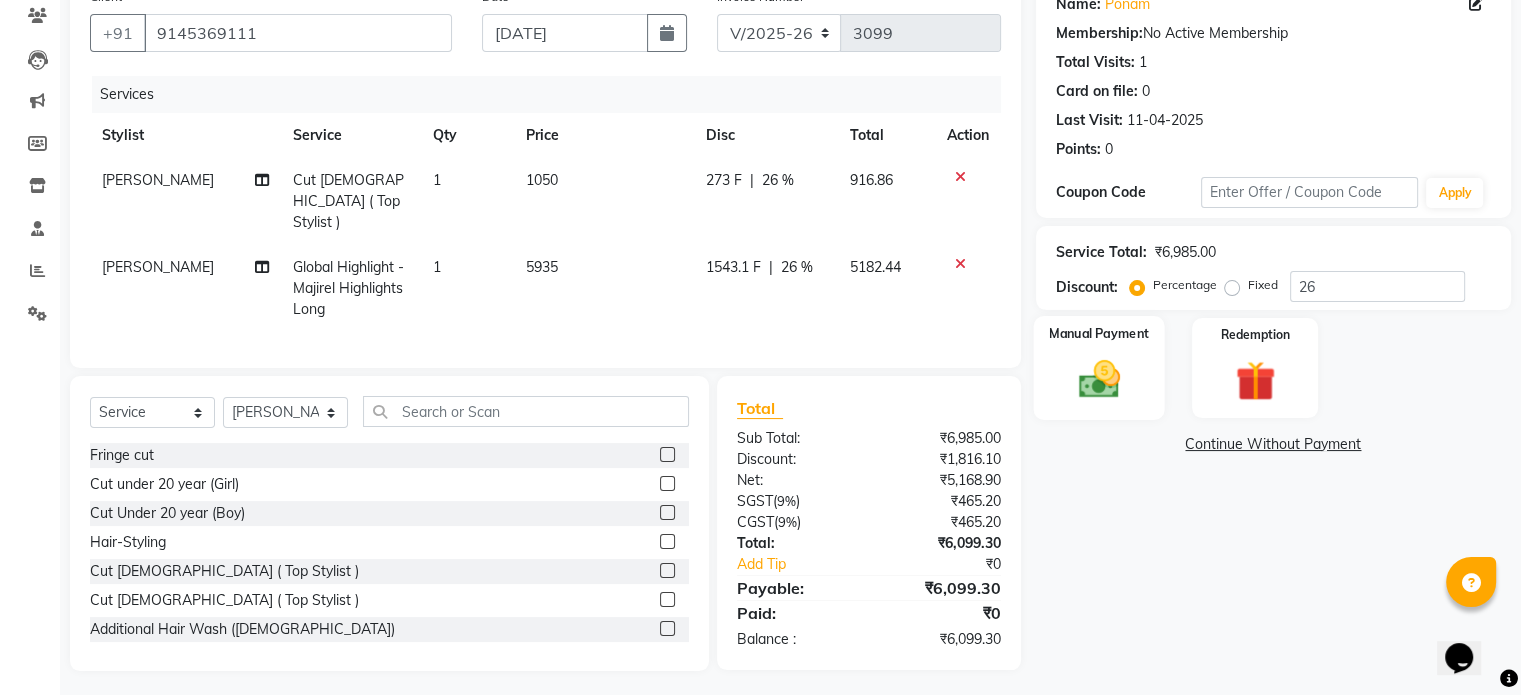 click 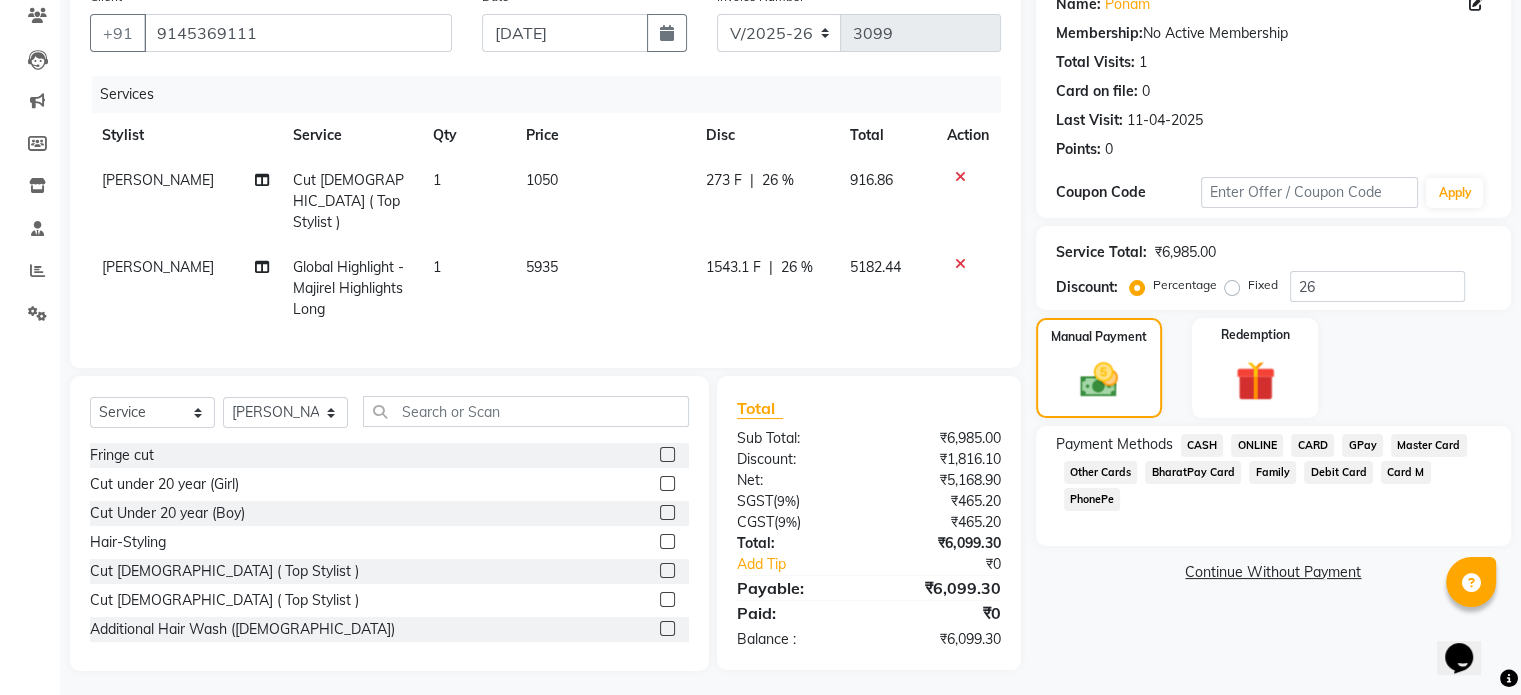 click on "ONLINE" 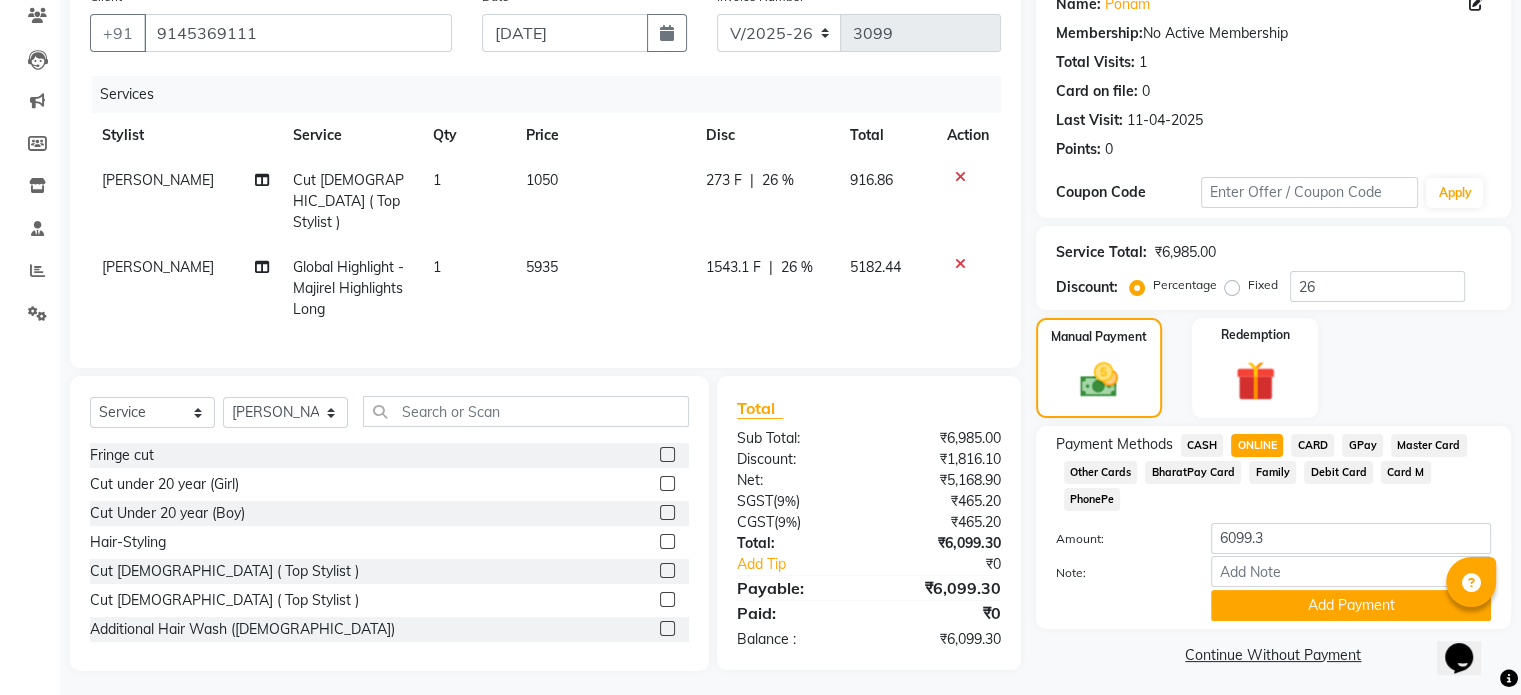 click on "Note:" 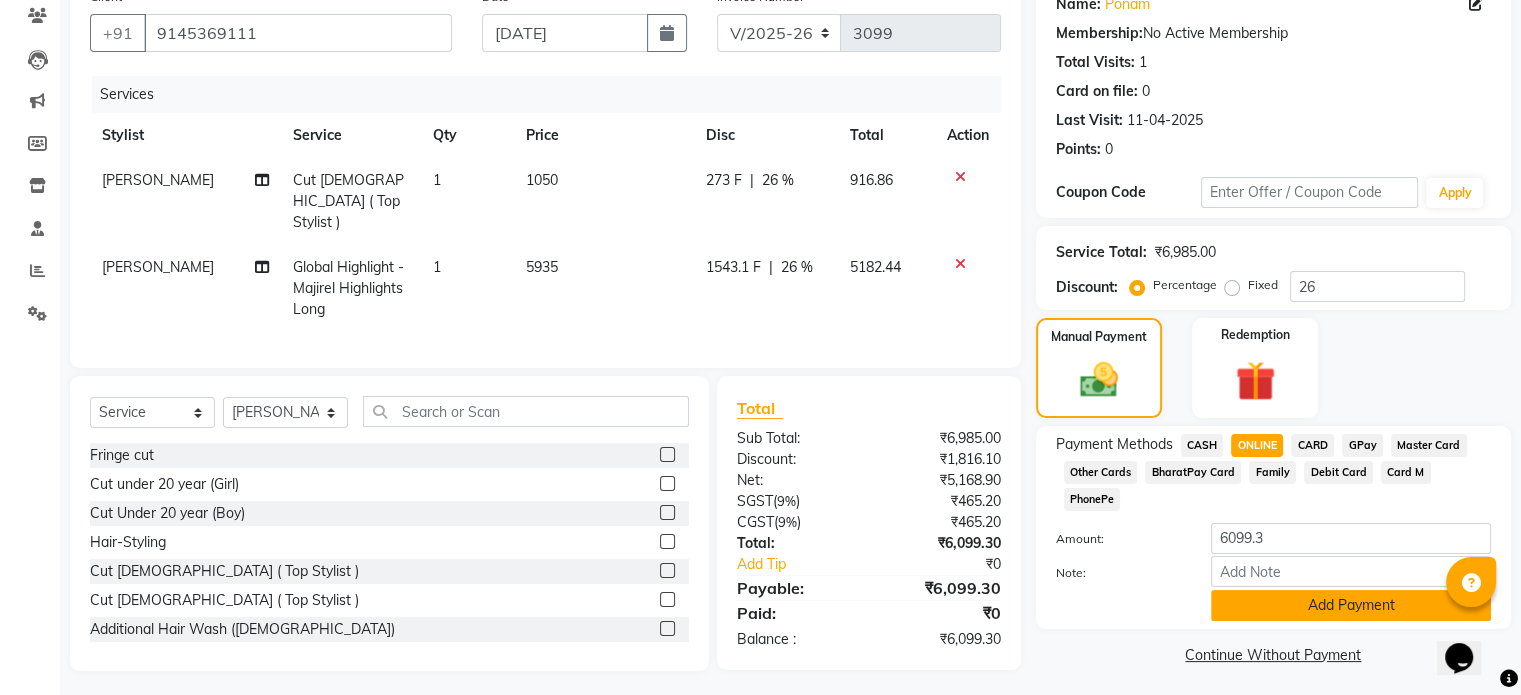 click on "Add Payment" 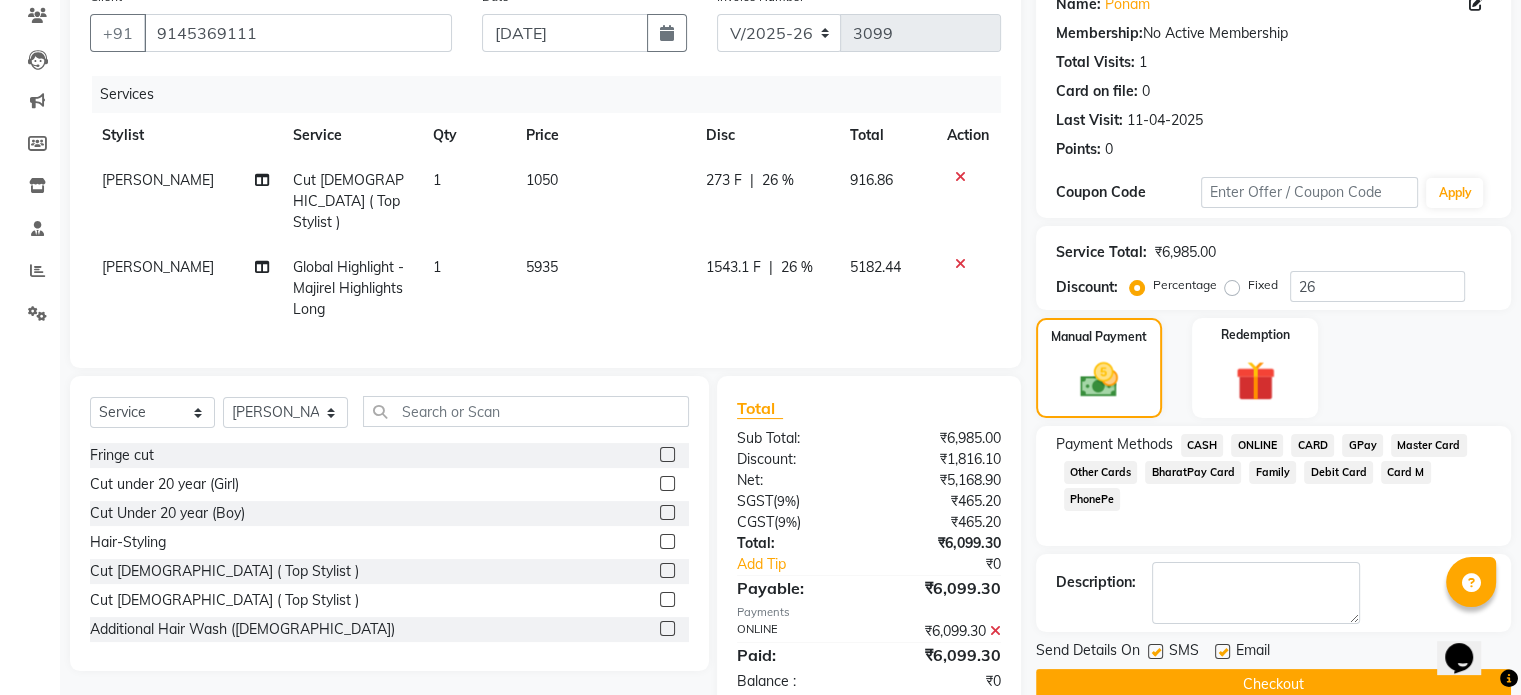 scroll, scrollTop: 213, scrollLeft: 0, axis: vertical 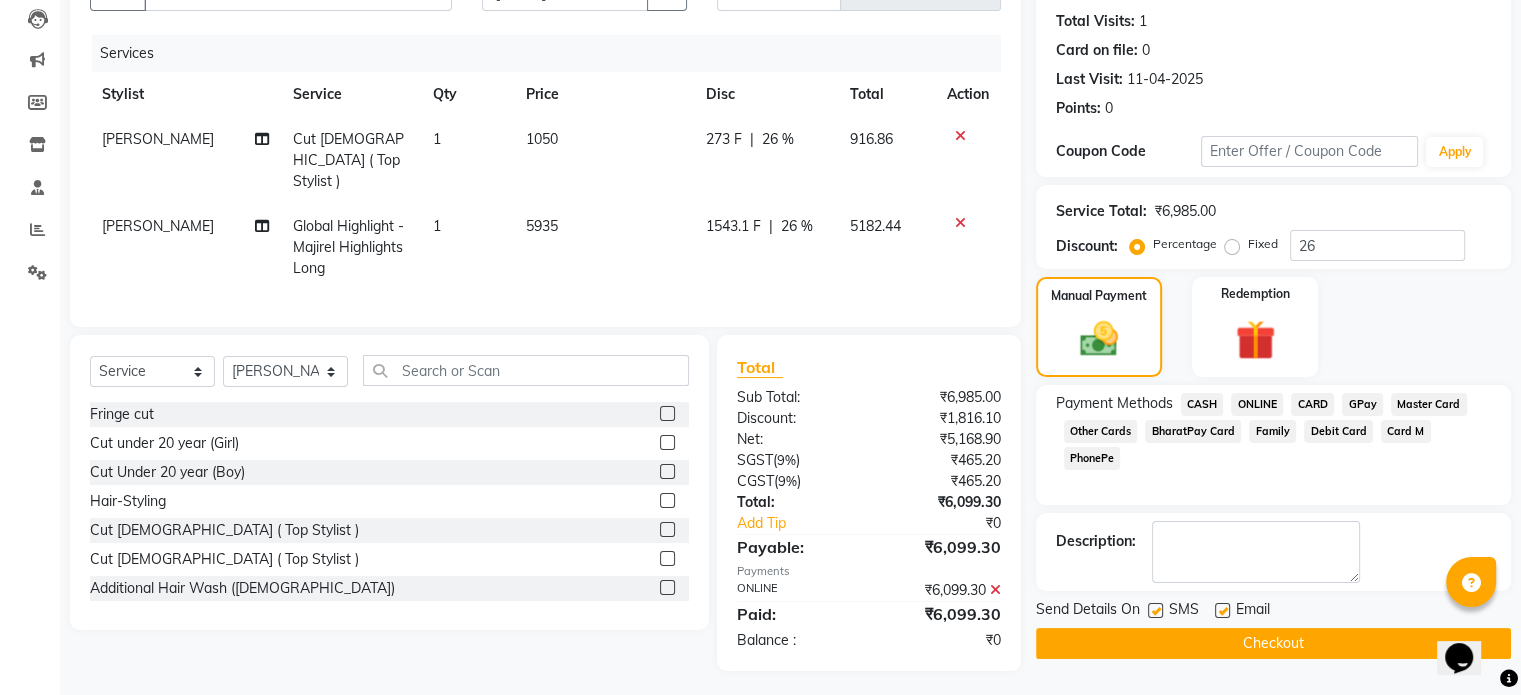 click on "Checkout" 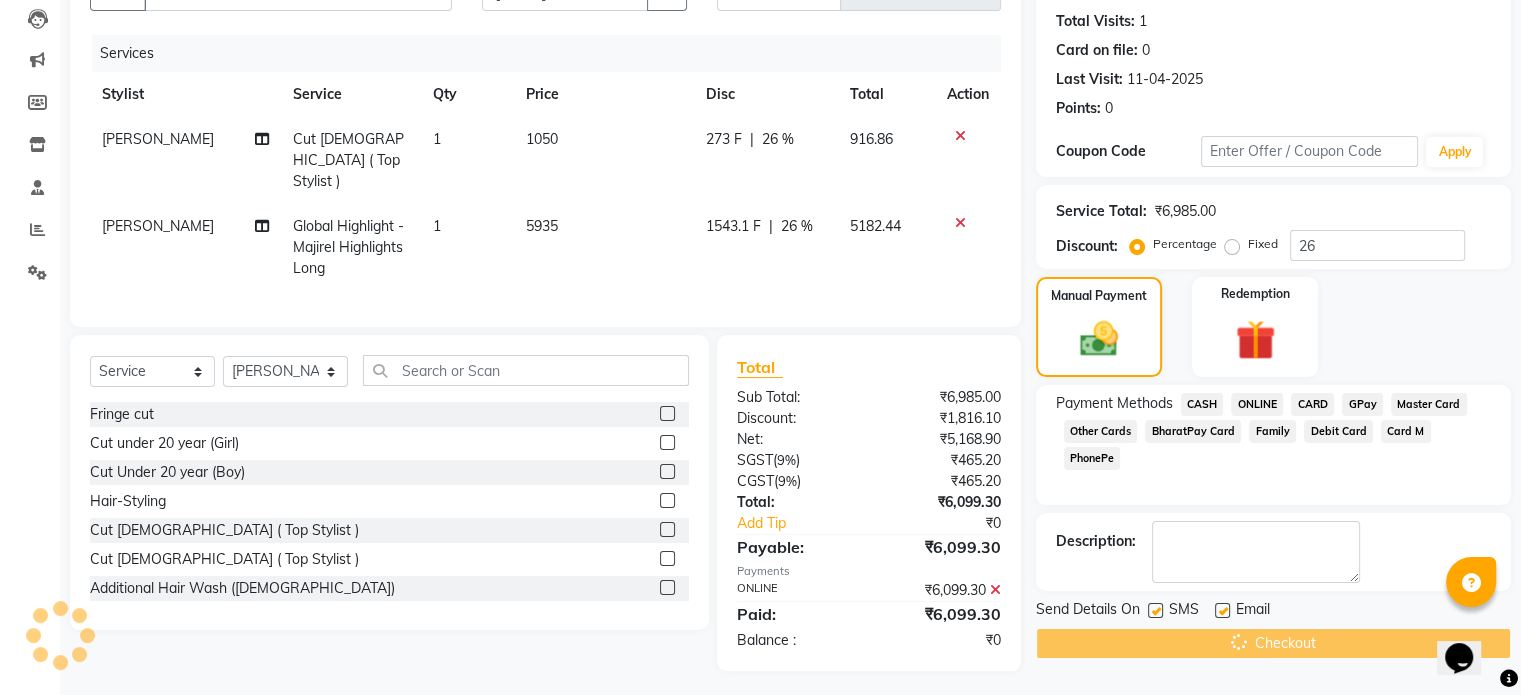 scroll, scrollTop: 0, scrollLeft: 0, axis: both 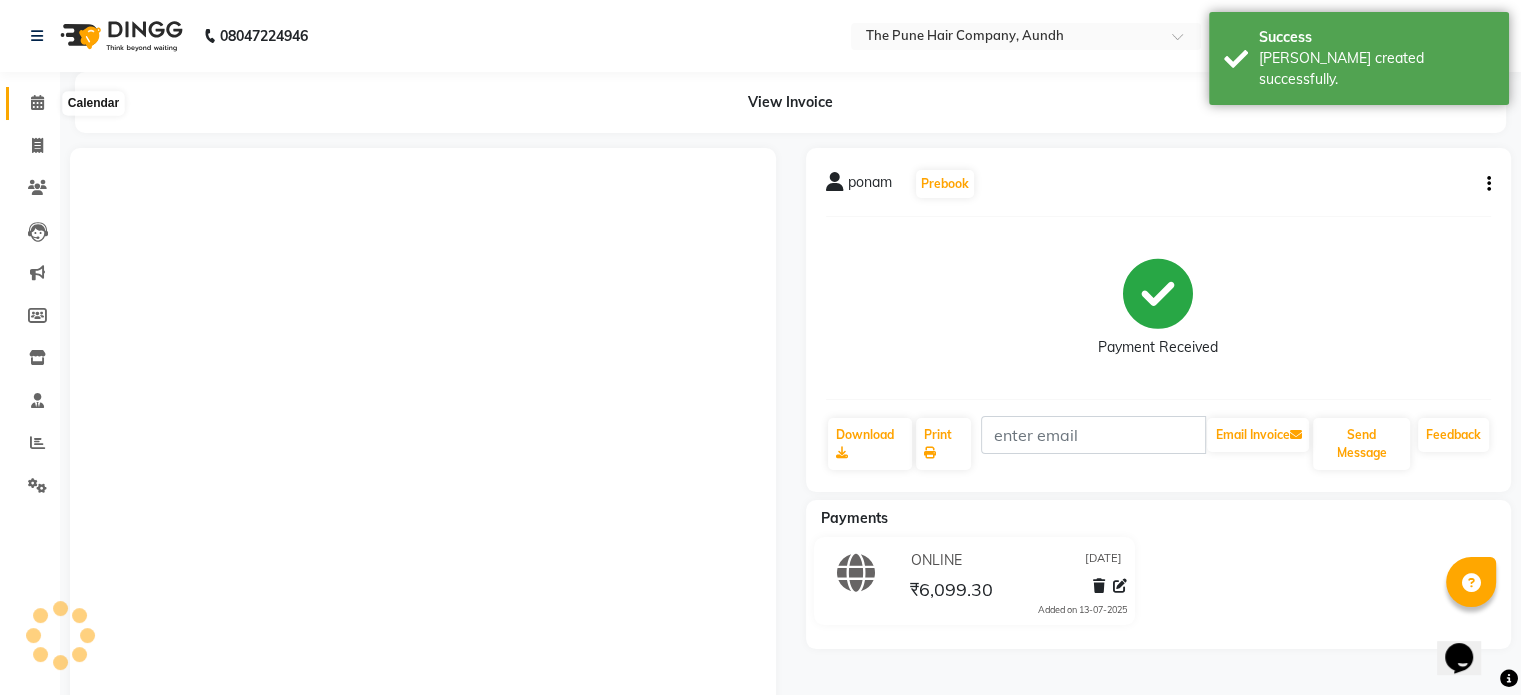 click 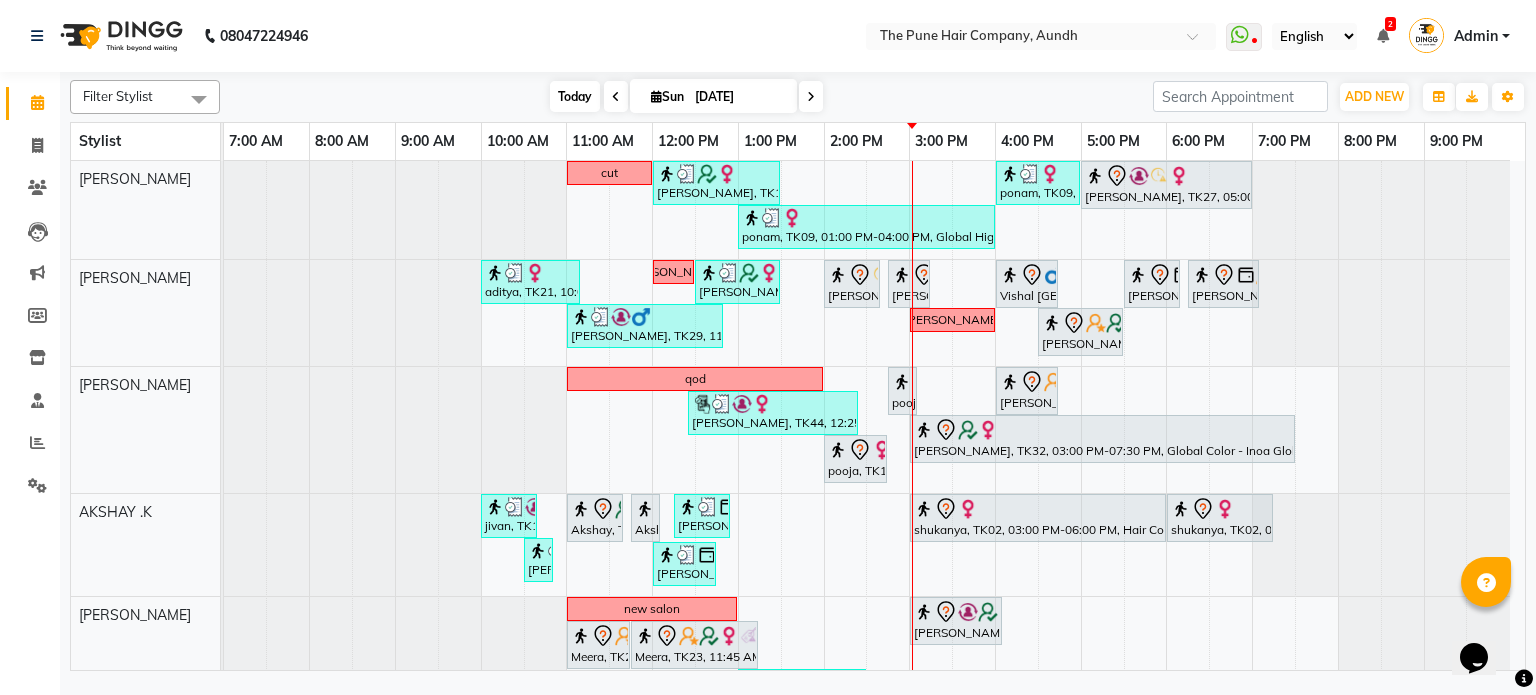 click on "Today" at bounding box center (575, 96) 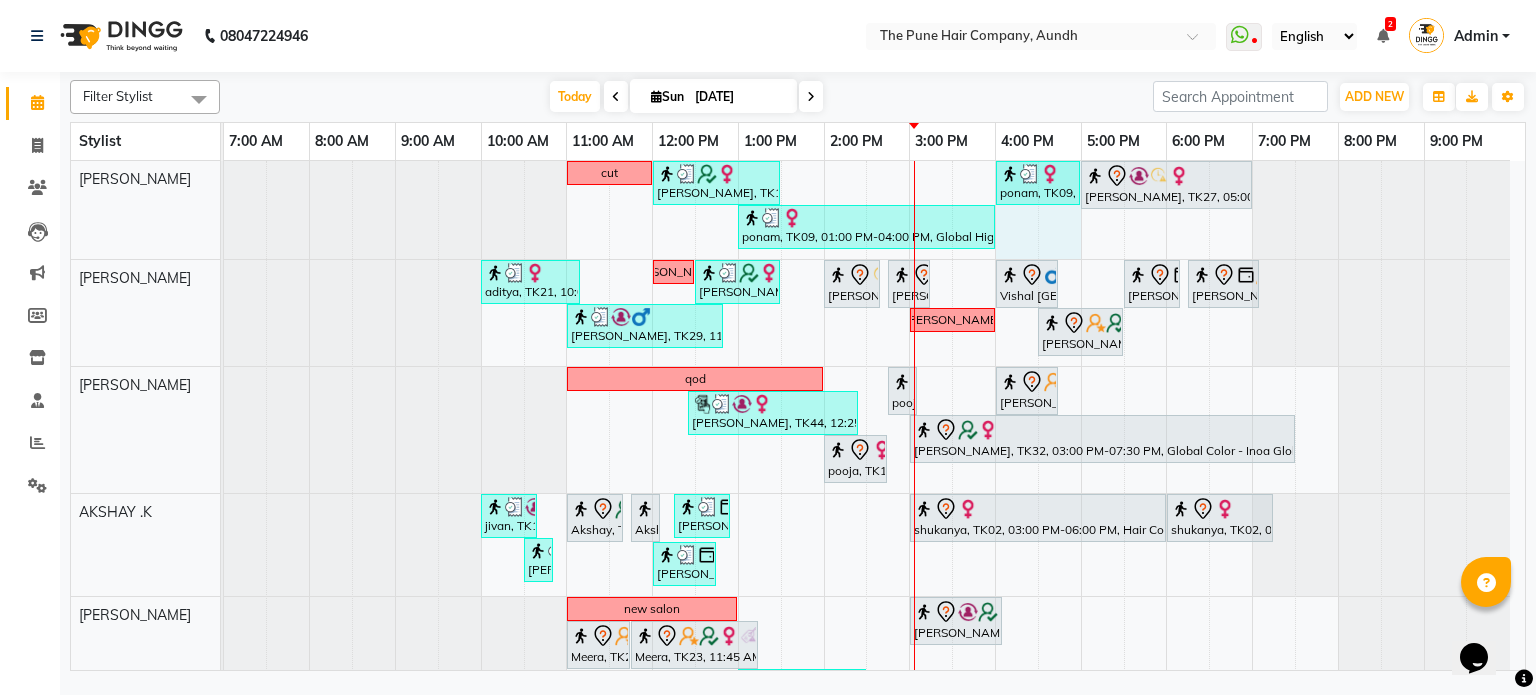 drag, startPoint x: 1000, startPoint y: 233, endPoint x: 1047, endPoint y: 245, distance: 48.507732 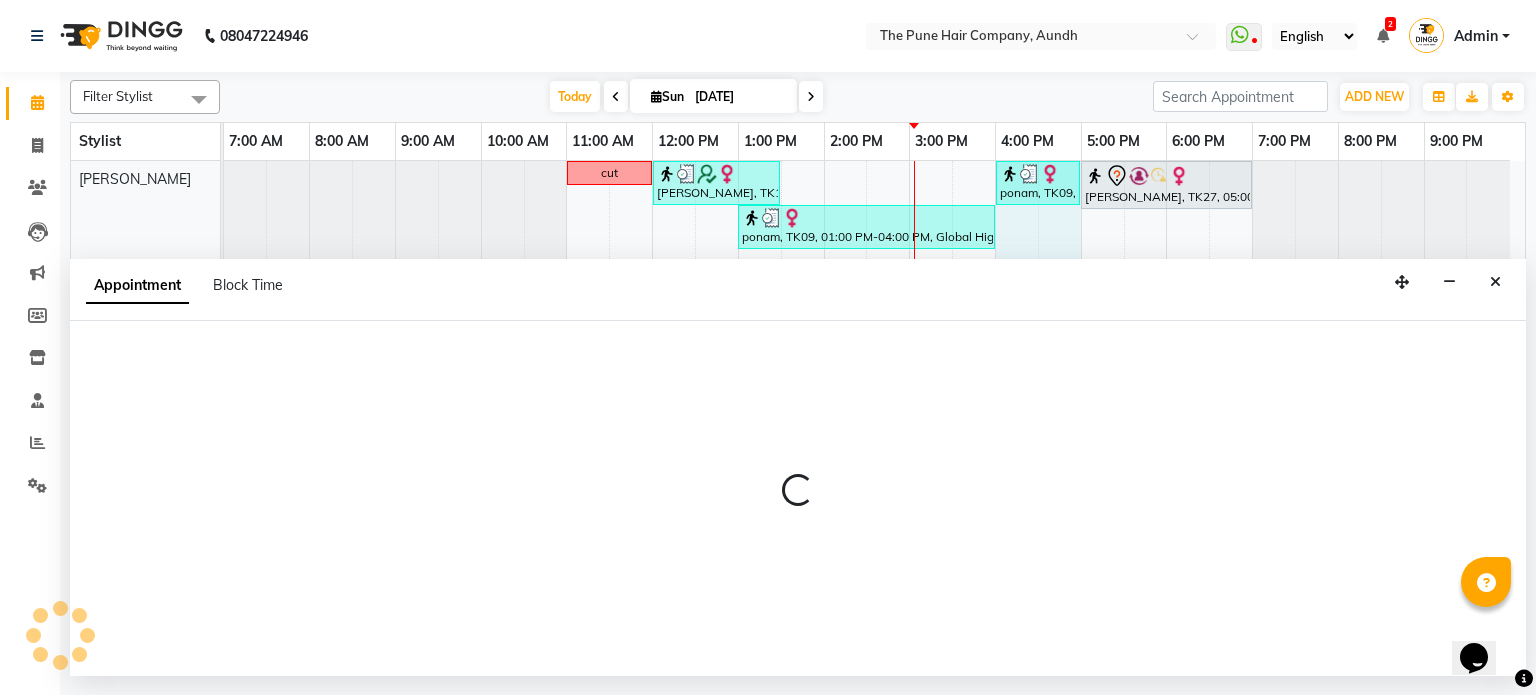 select on "3338" 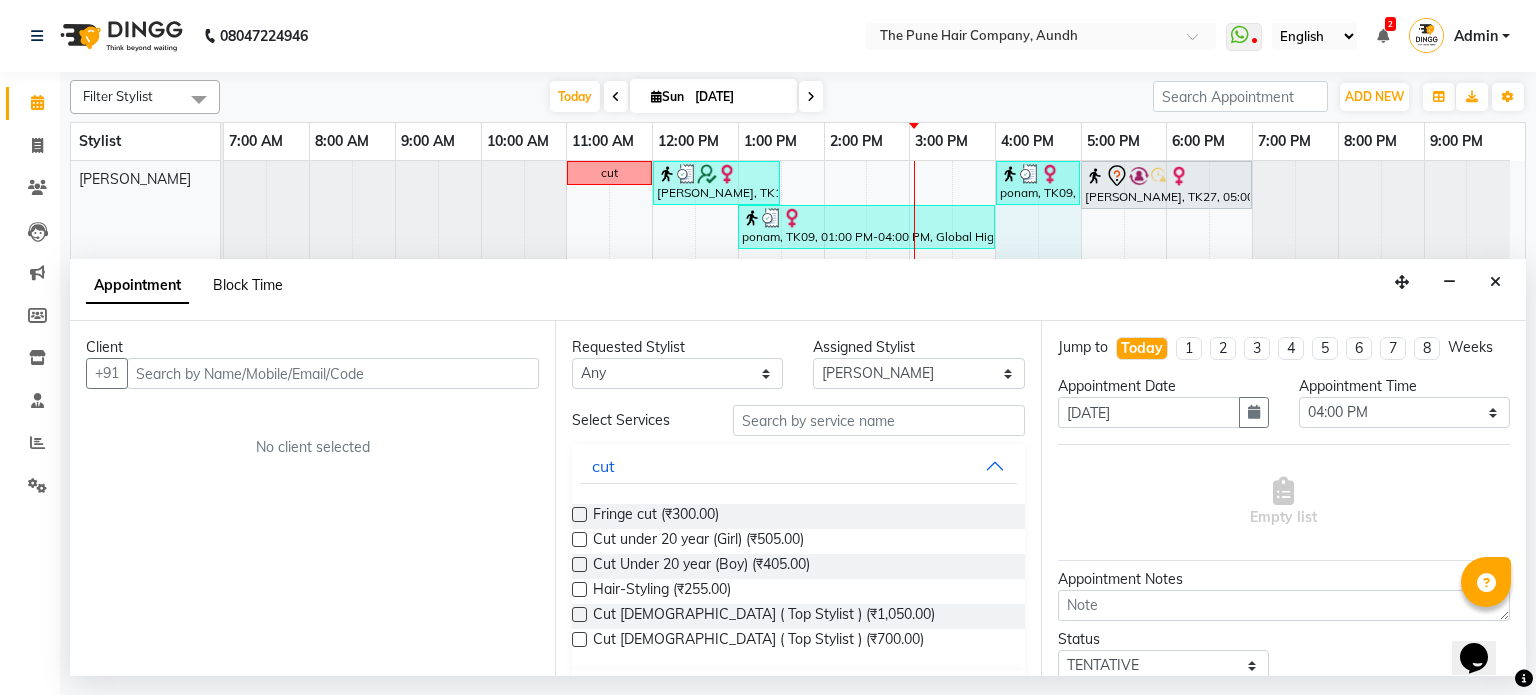 click on "Block Time" at bounding box center (248, 285) 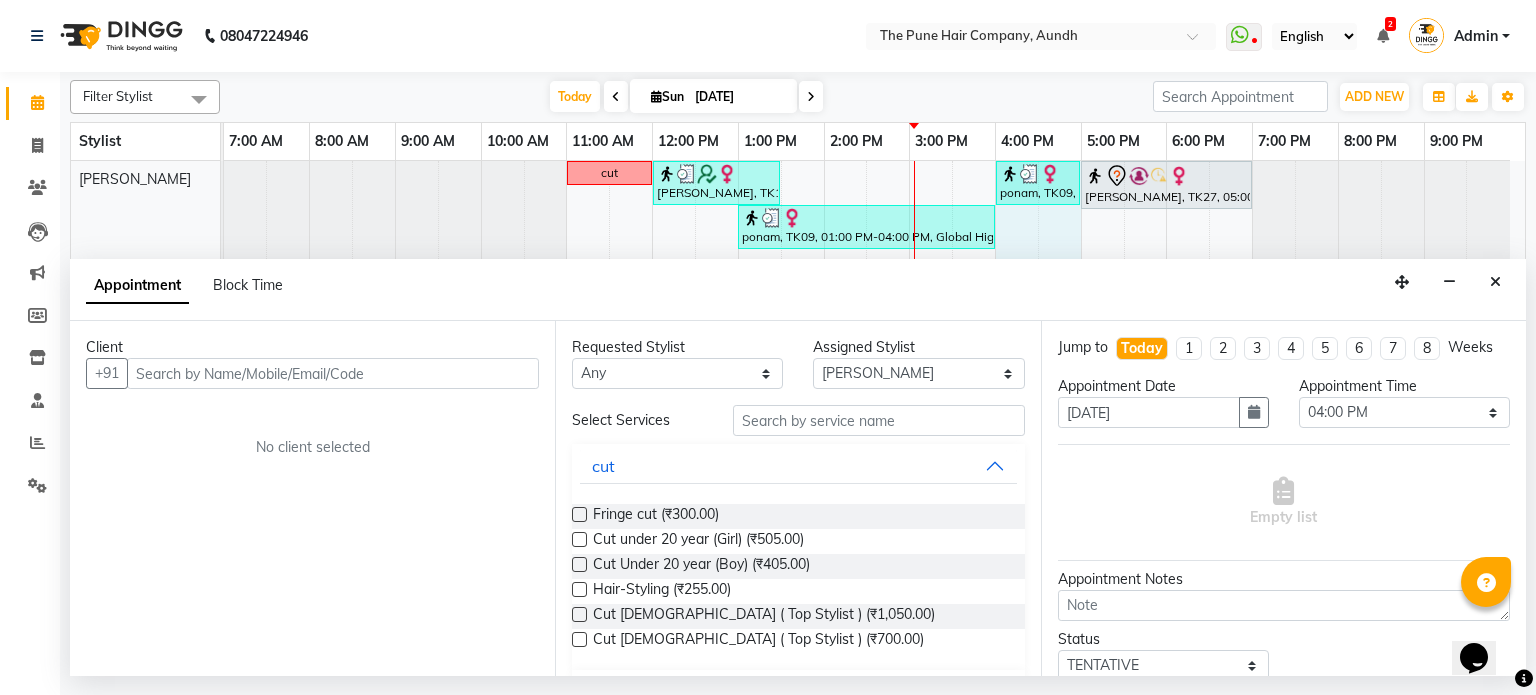 select on "3338" 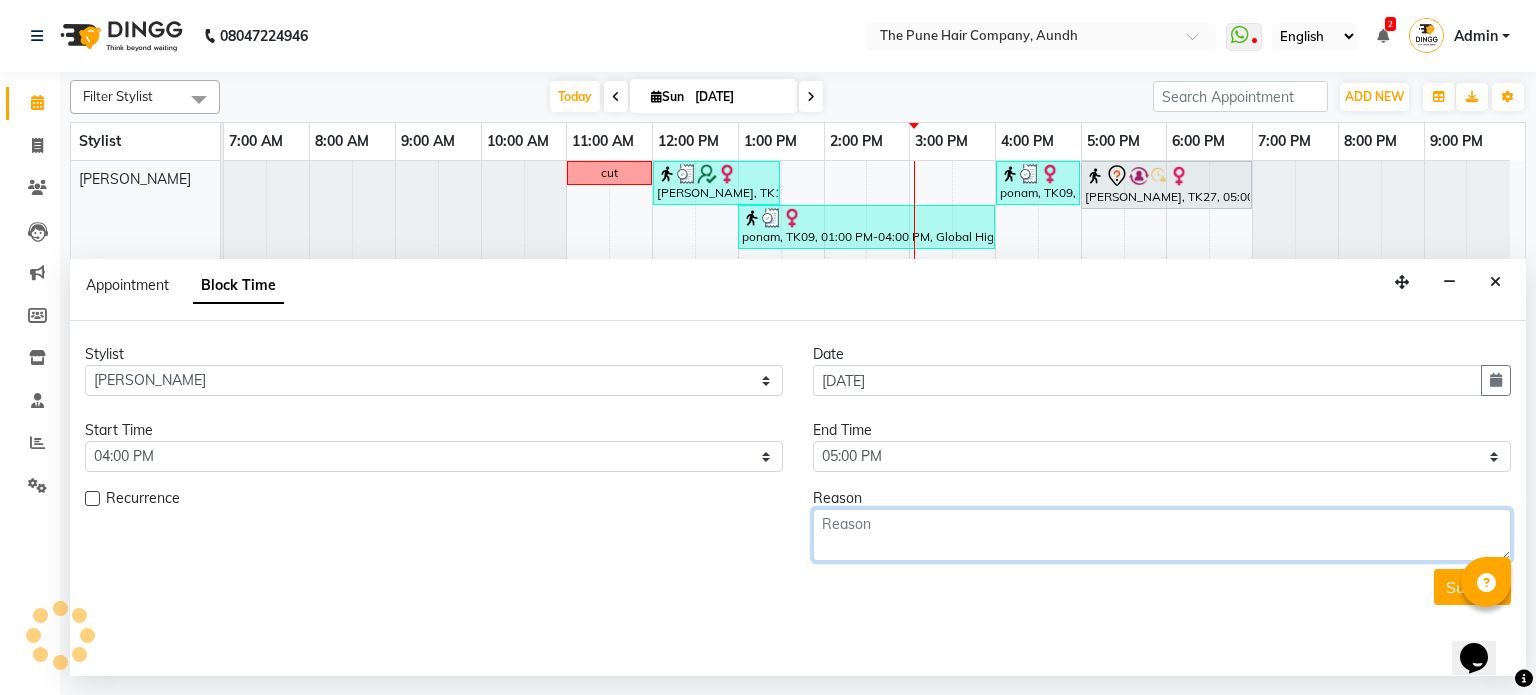 click at bounding box center (1162, 535) 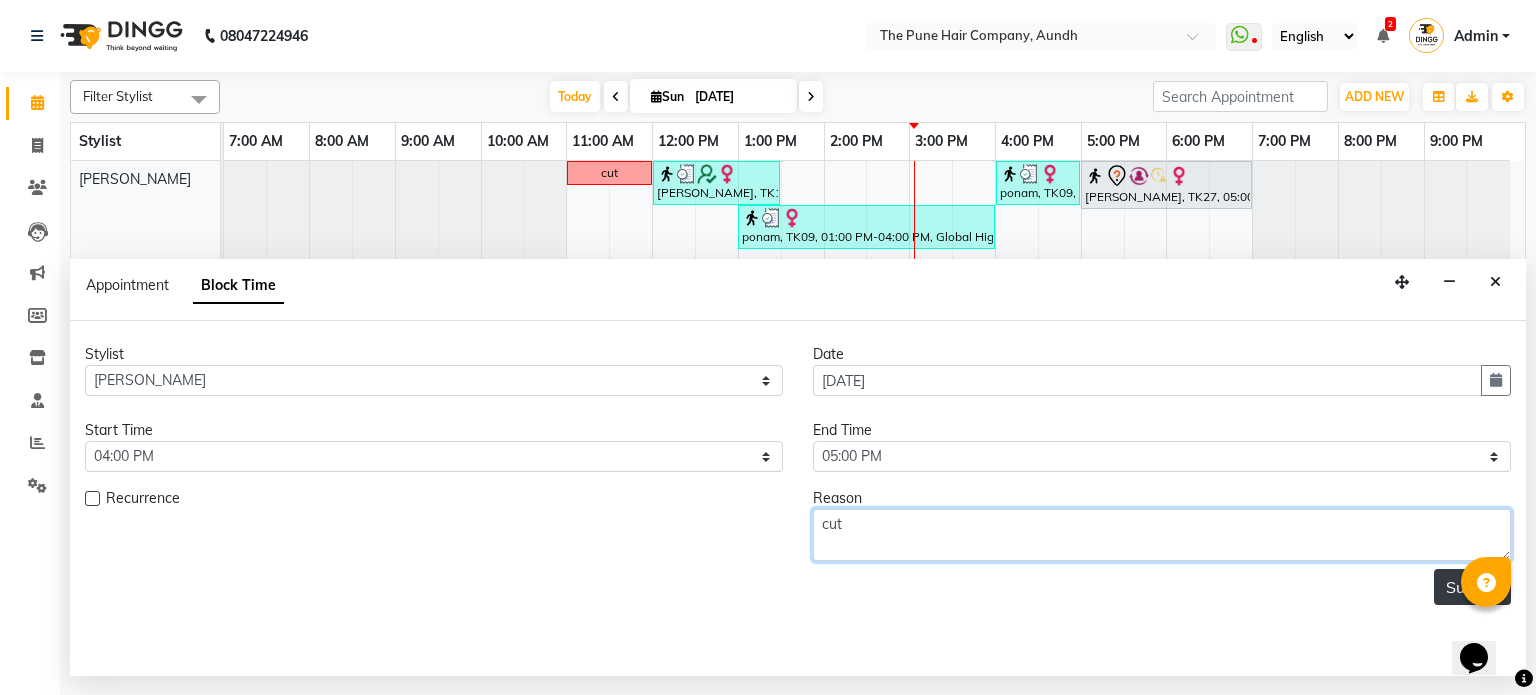 type on "cut" 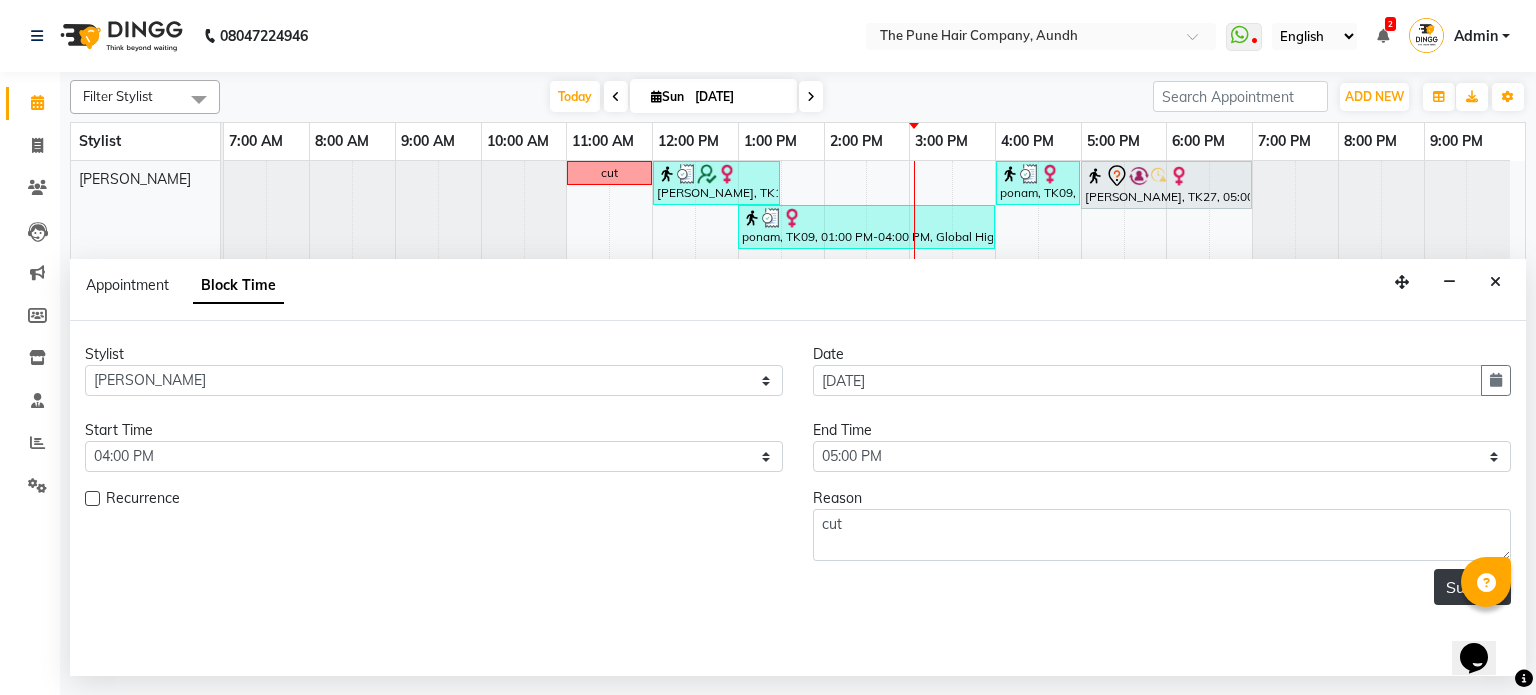 click on "Submit" at bounding box center (1472, 587) 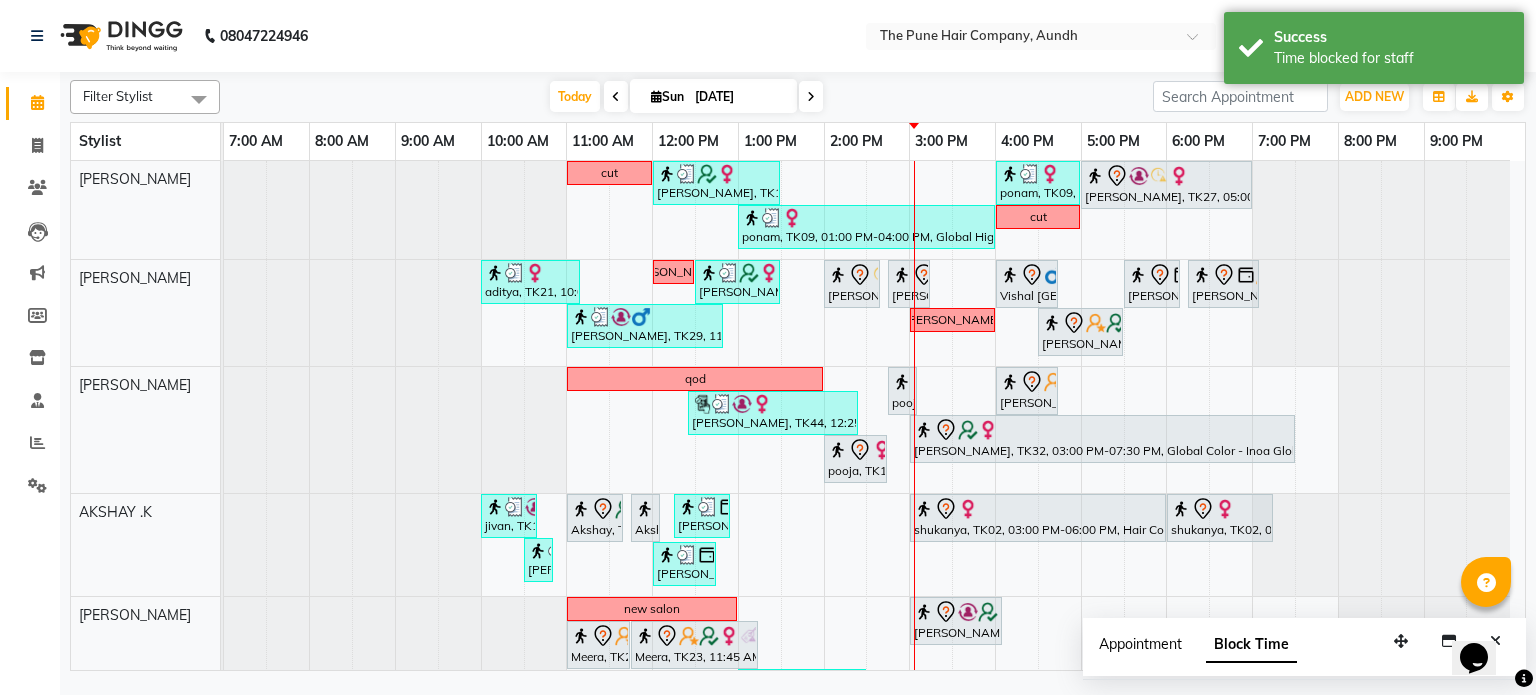 click on "Appointment" at bounding box center (1140, 644) 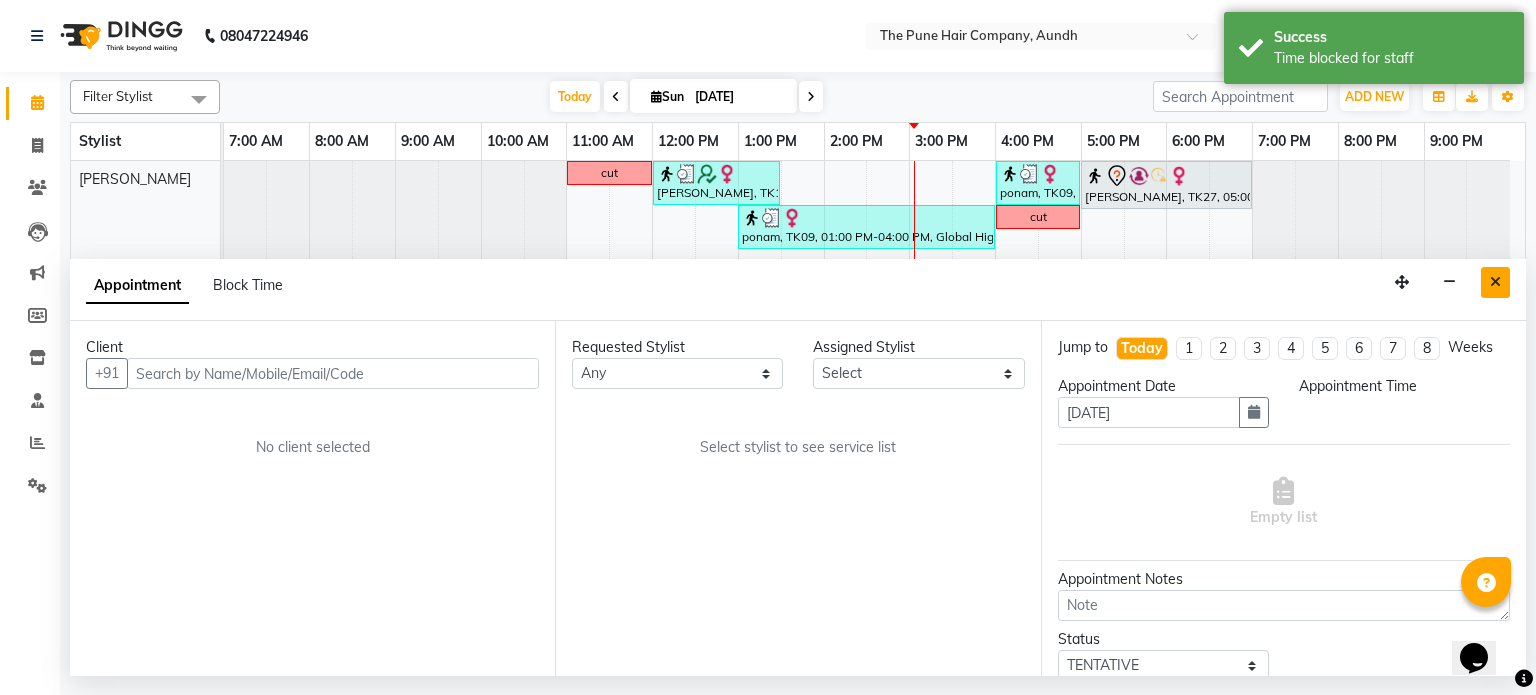 click at bounding box center [1495, 282] 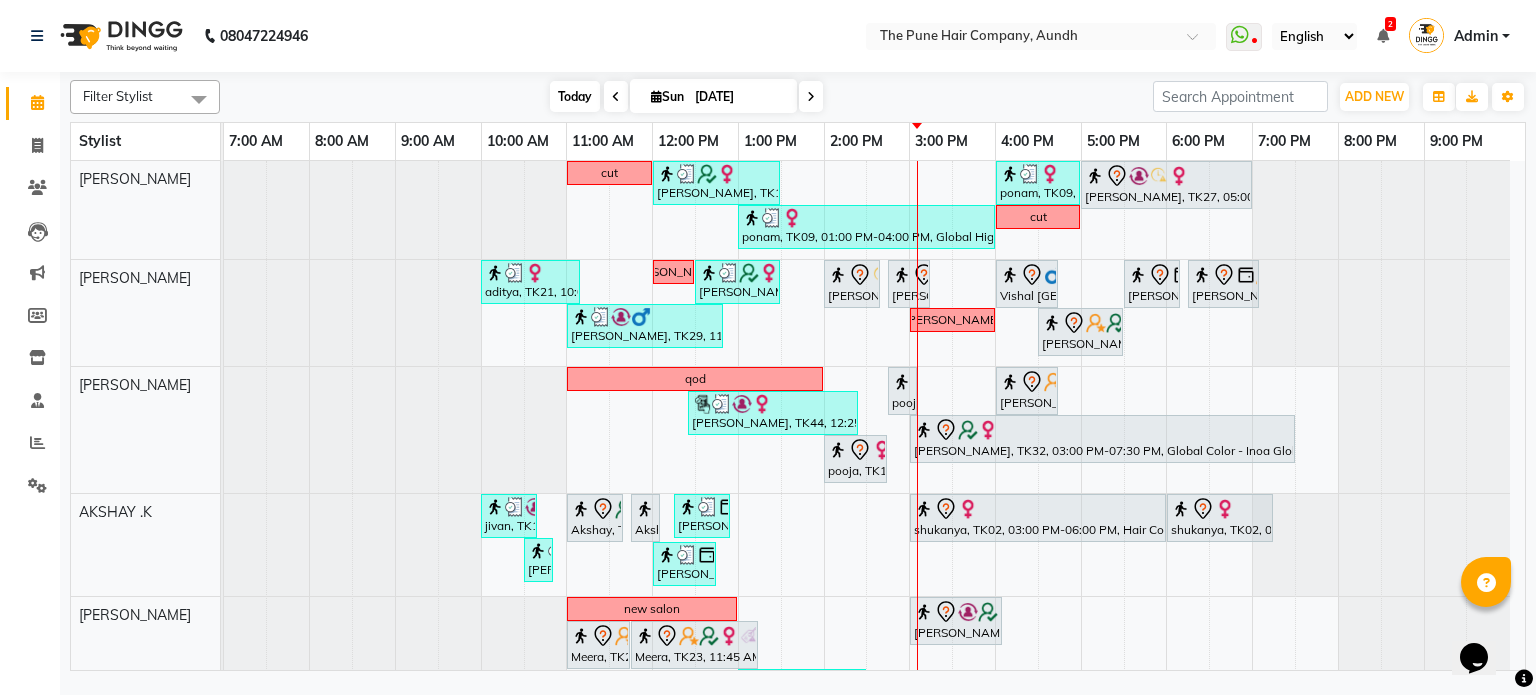 click on "Today" at bounding box center [575, 96] 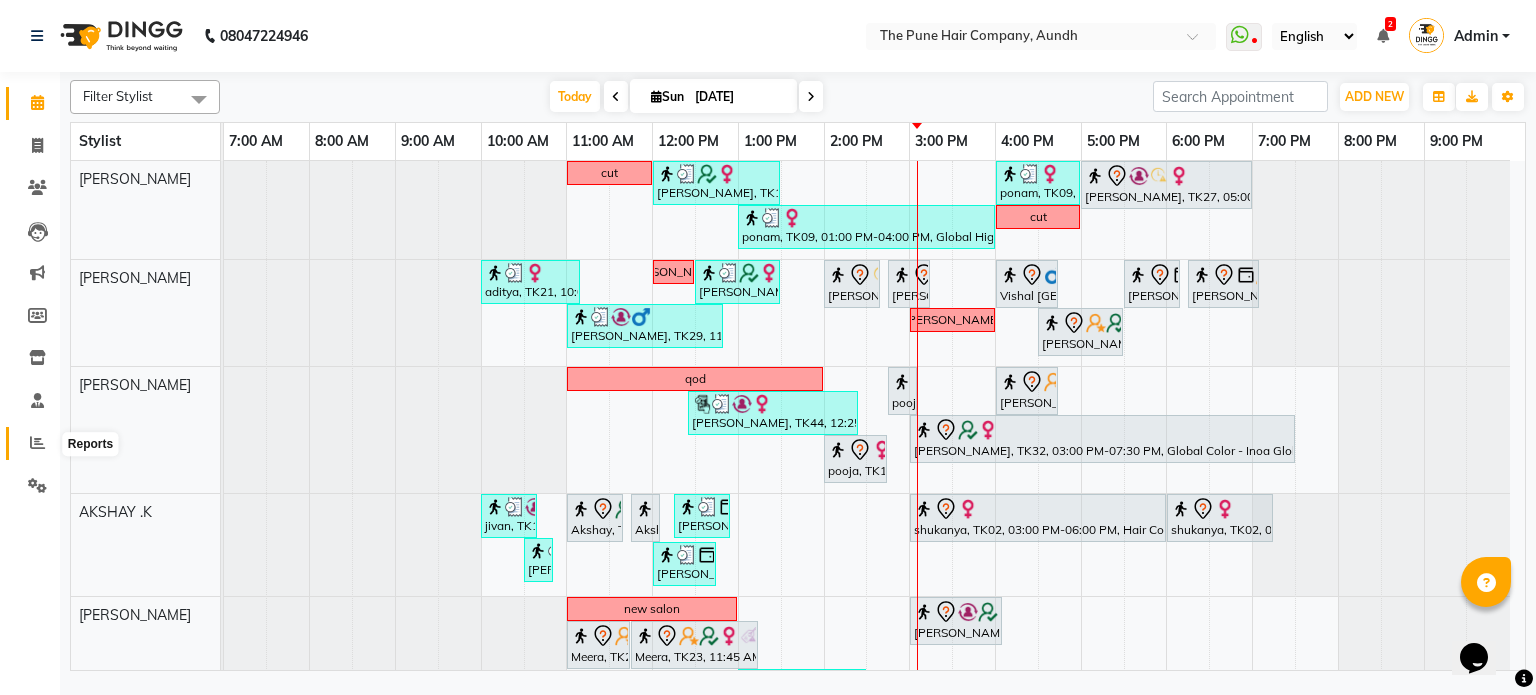 click 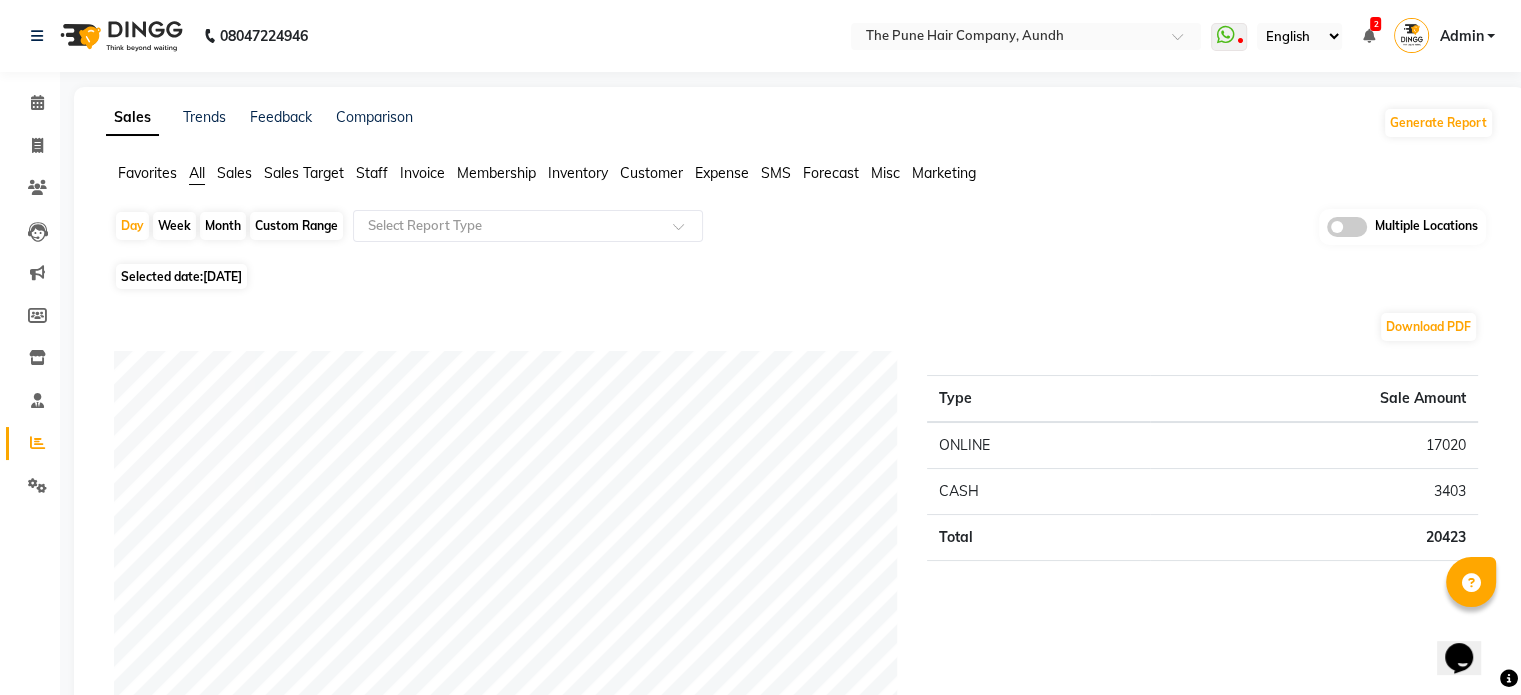 click on "Month" 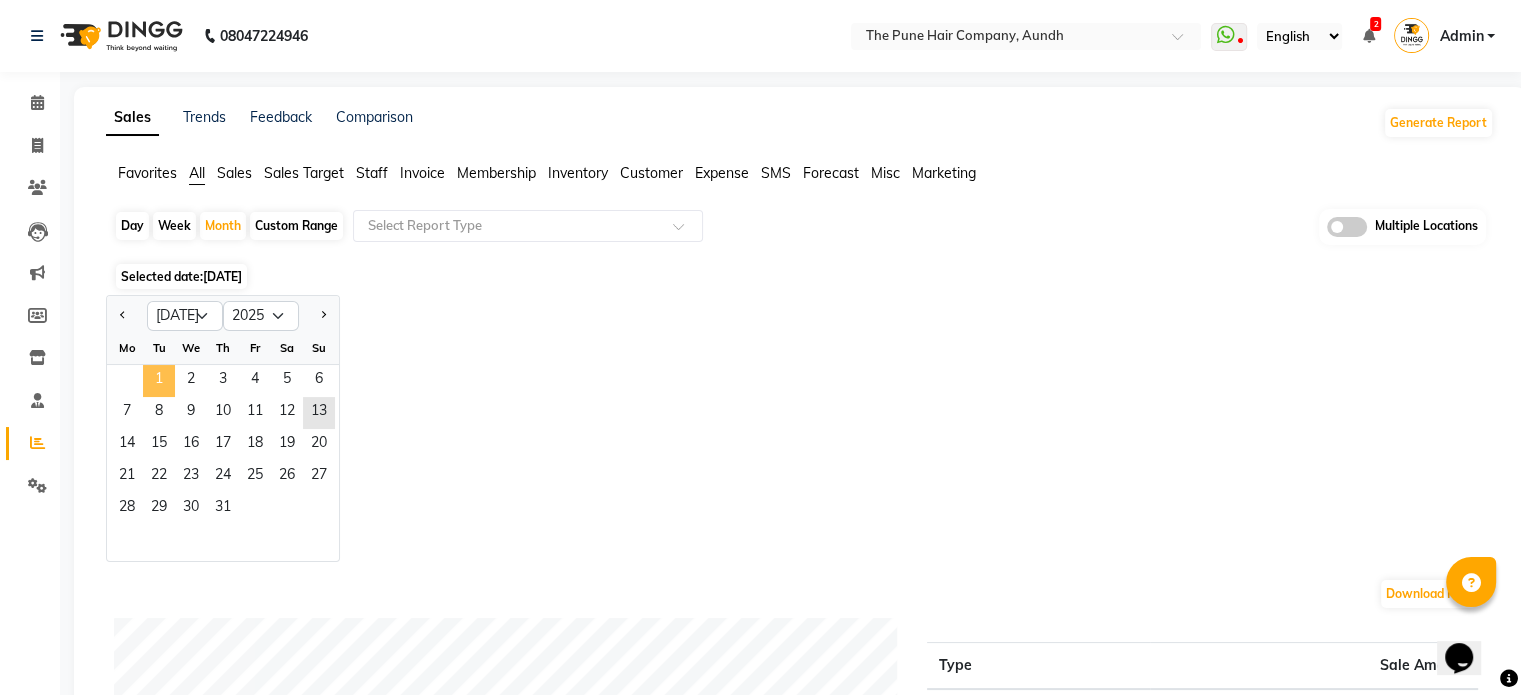click on "1" 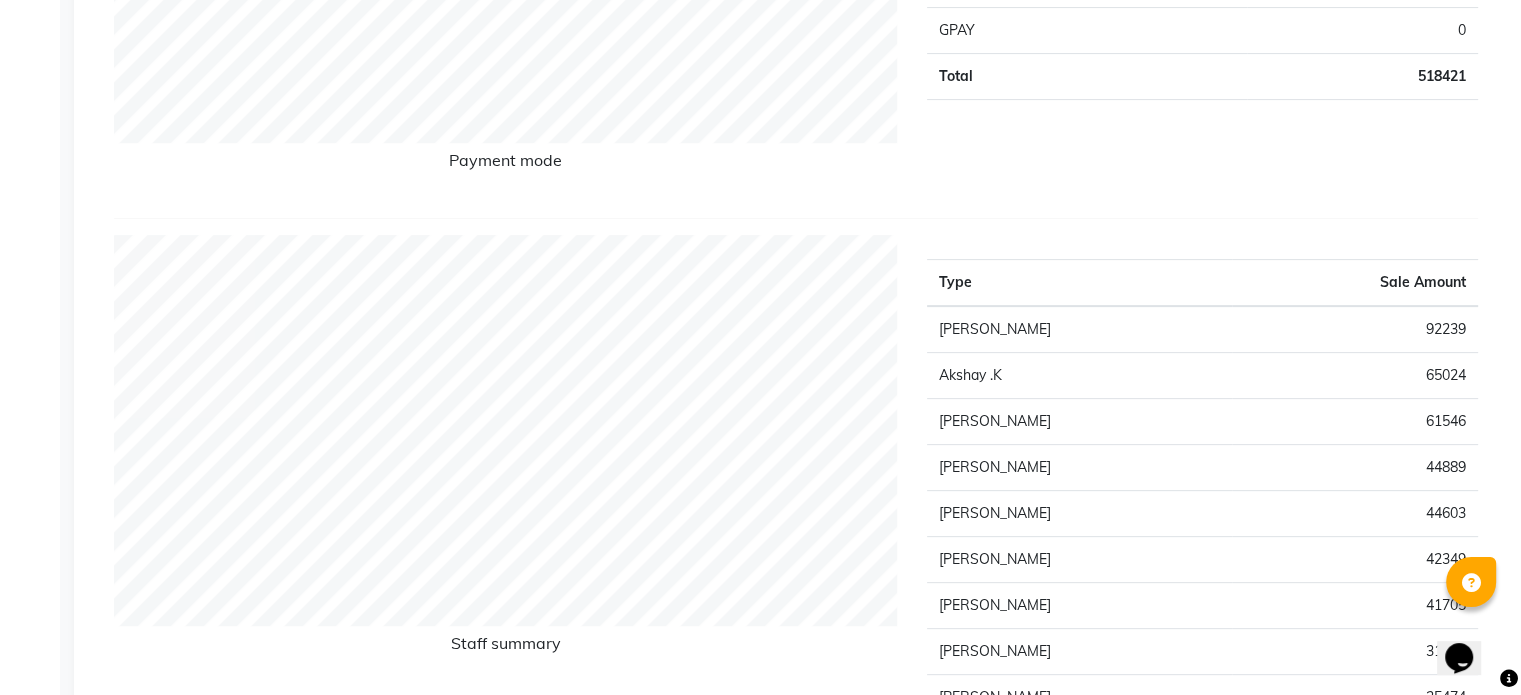 scroll, scrollTop: 600, scrollLeft: 0, axis: vertical 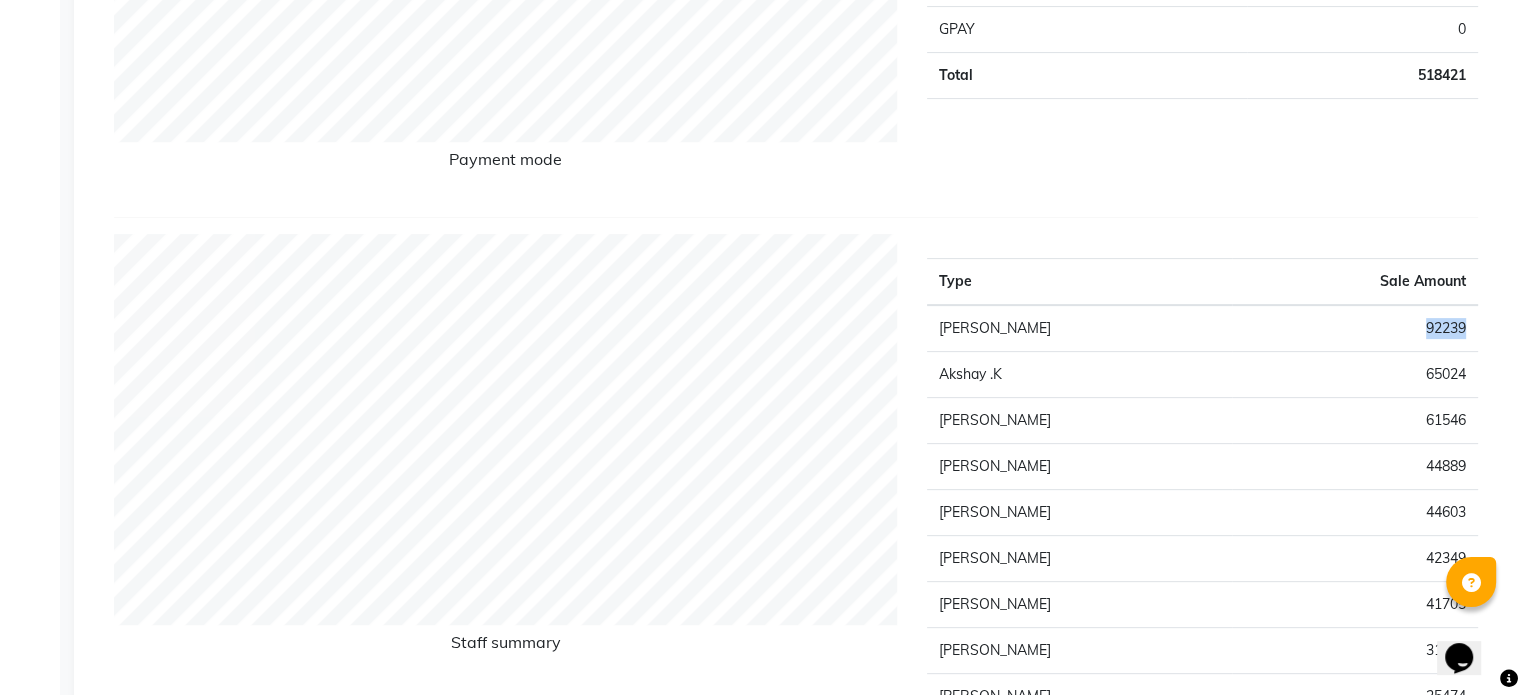 drag, startPoint x: 1418, startPoint y: 332, endPoint x: 1466, endPoint y: 331, distance: 48.010414 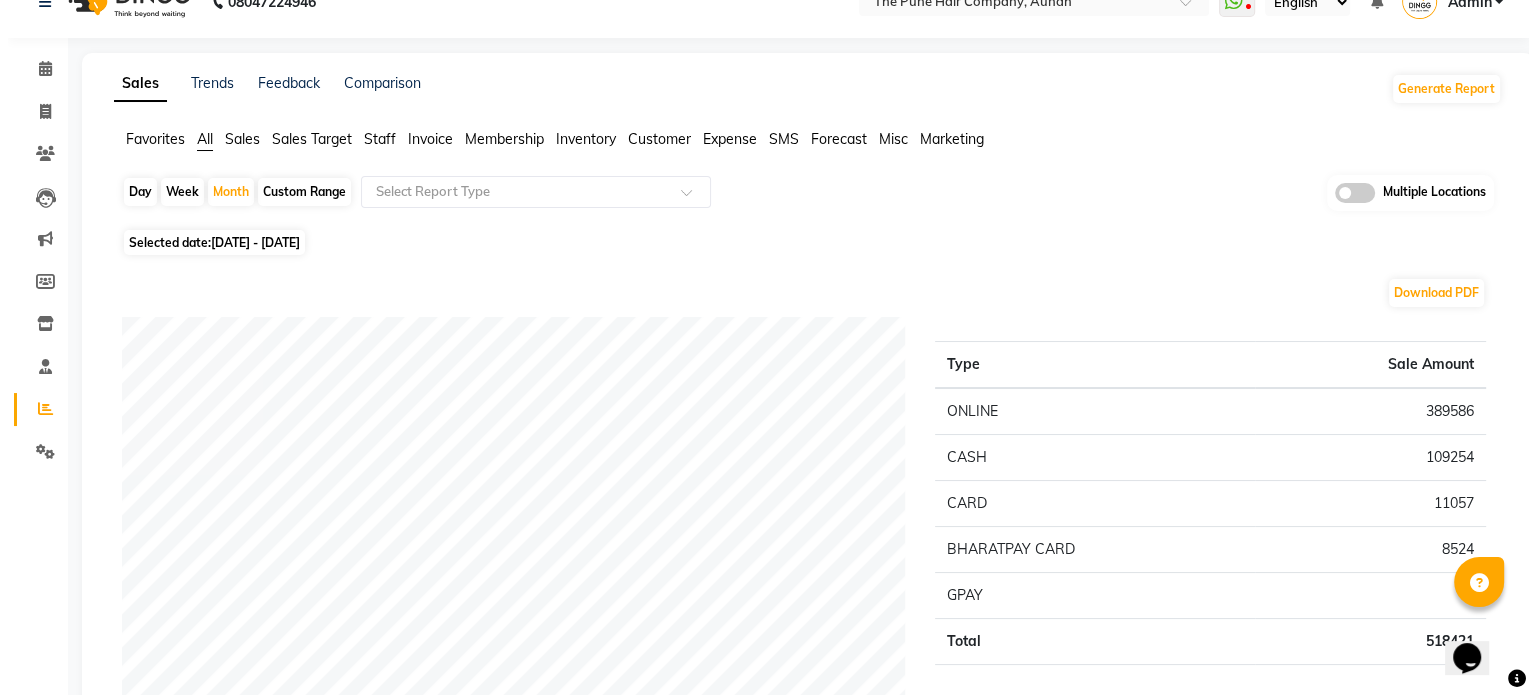 scroll, scrollTop: 0, scrollLeft: 0, axis: both 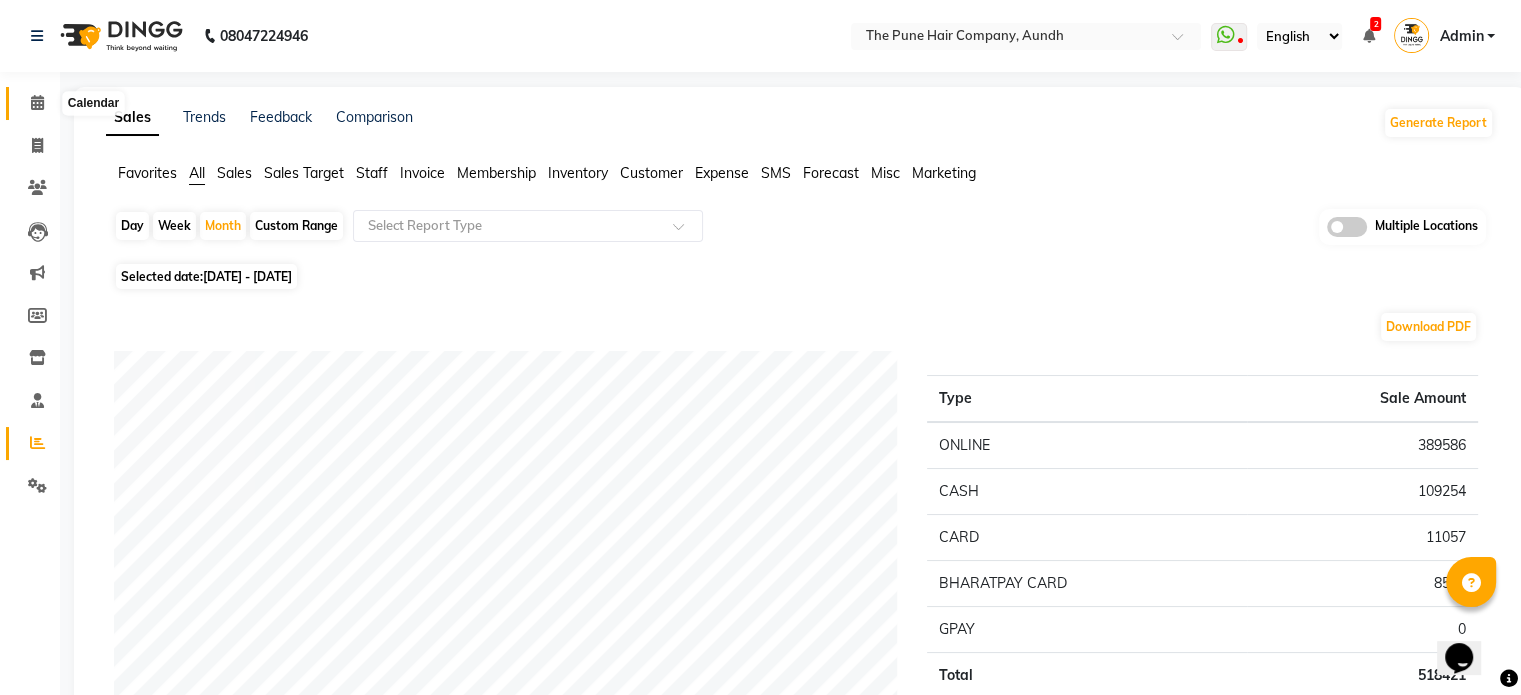 click 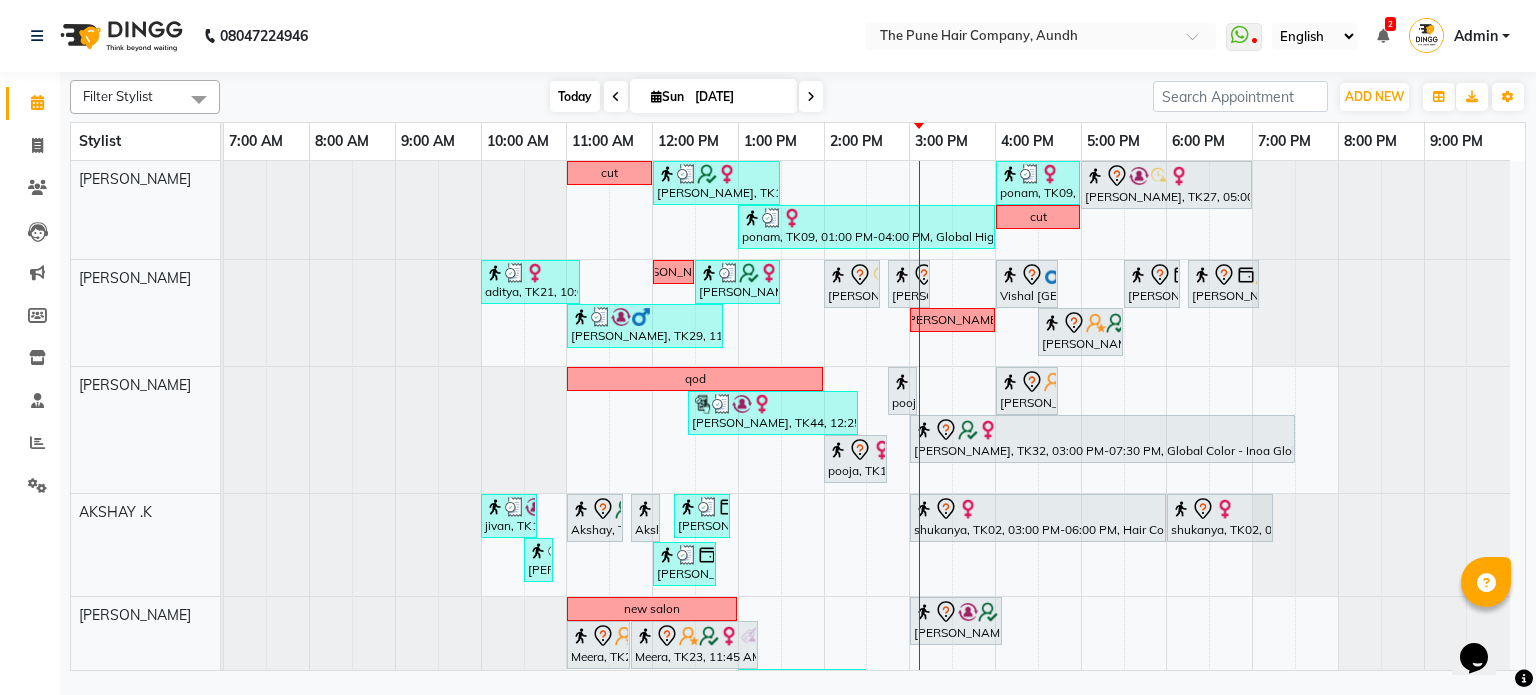 click on "Today" at bounding box center [575, 96] 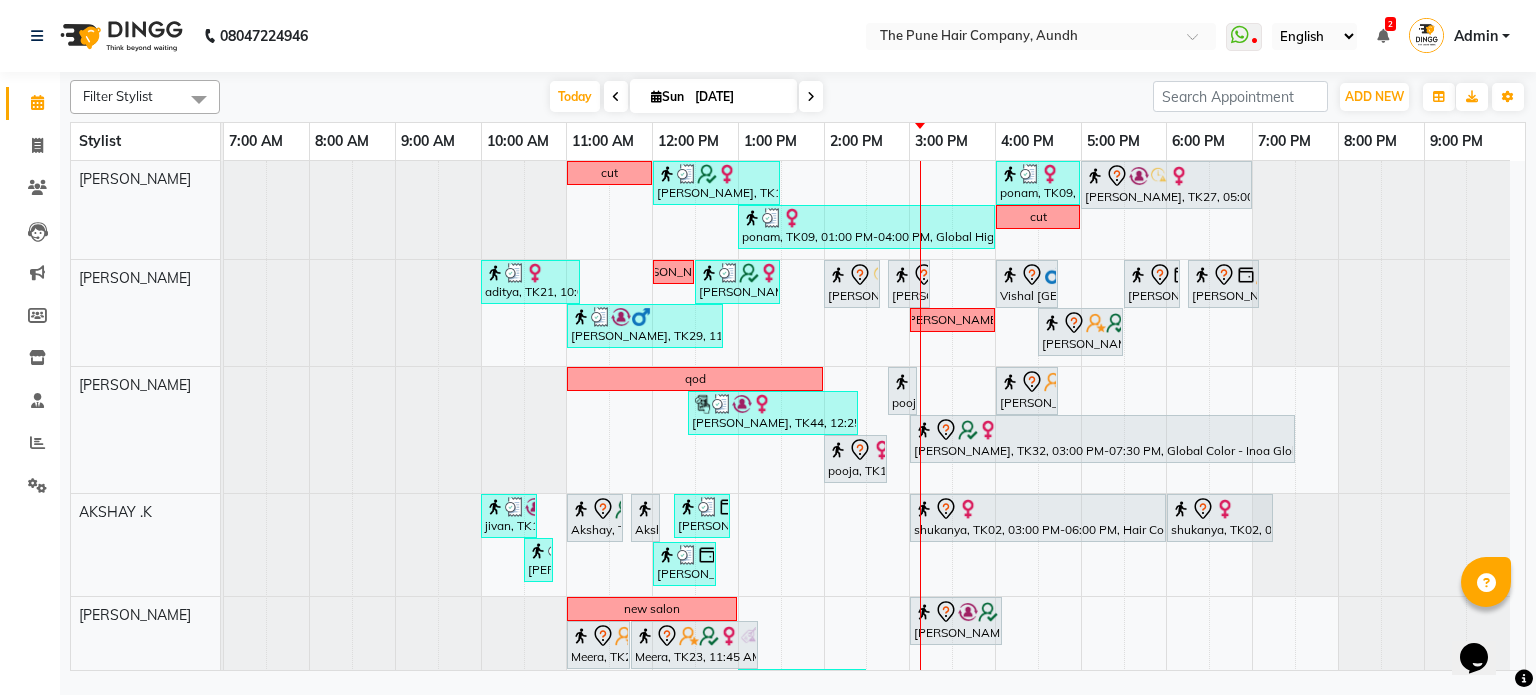 scroll, scrollTop: 52, scrollLeft: 0, axis: vertical 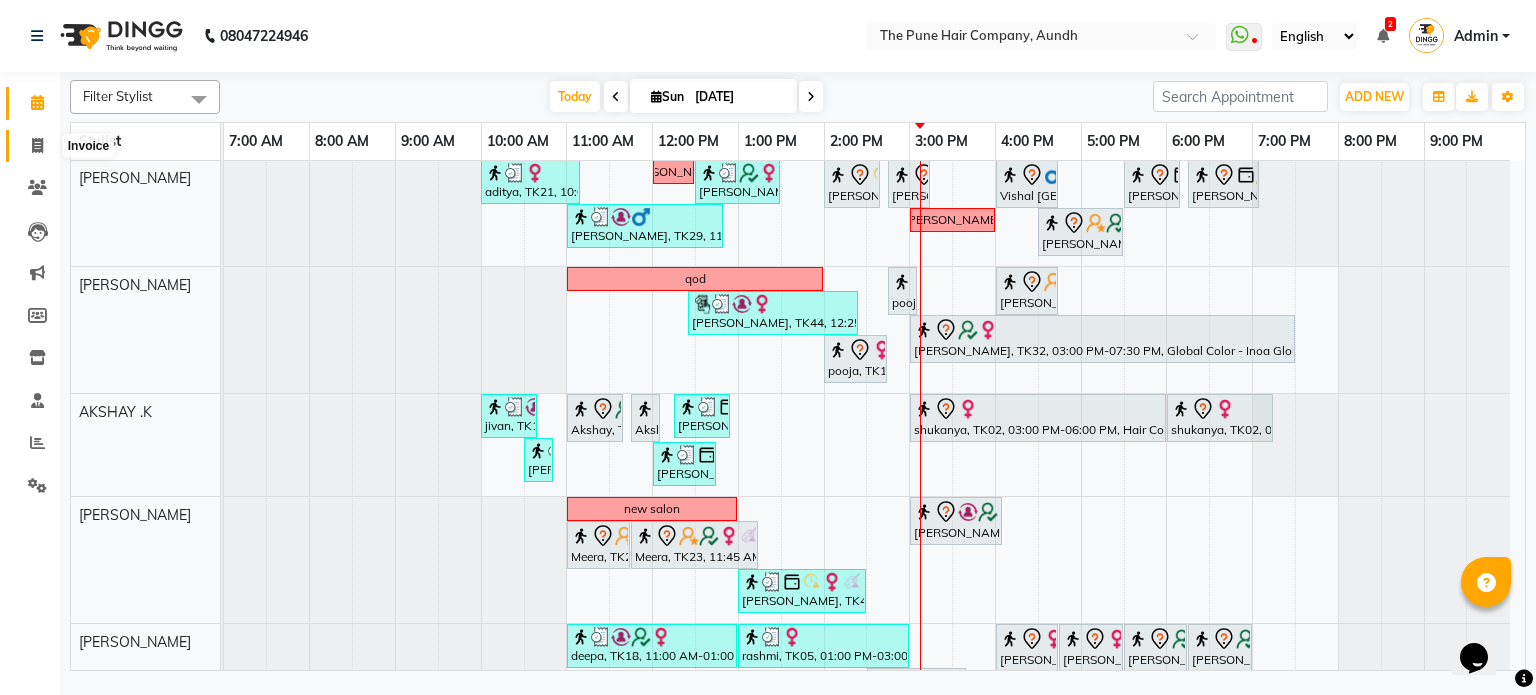 click 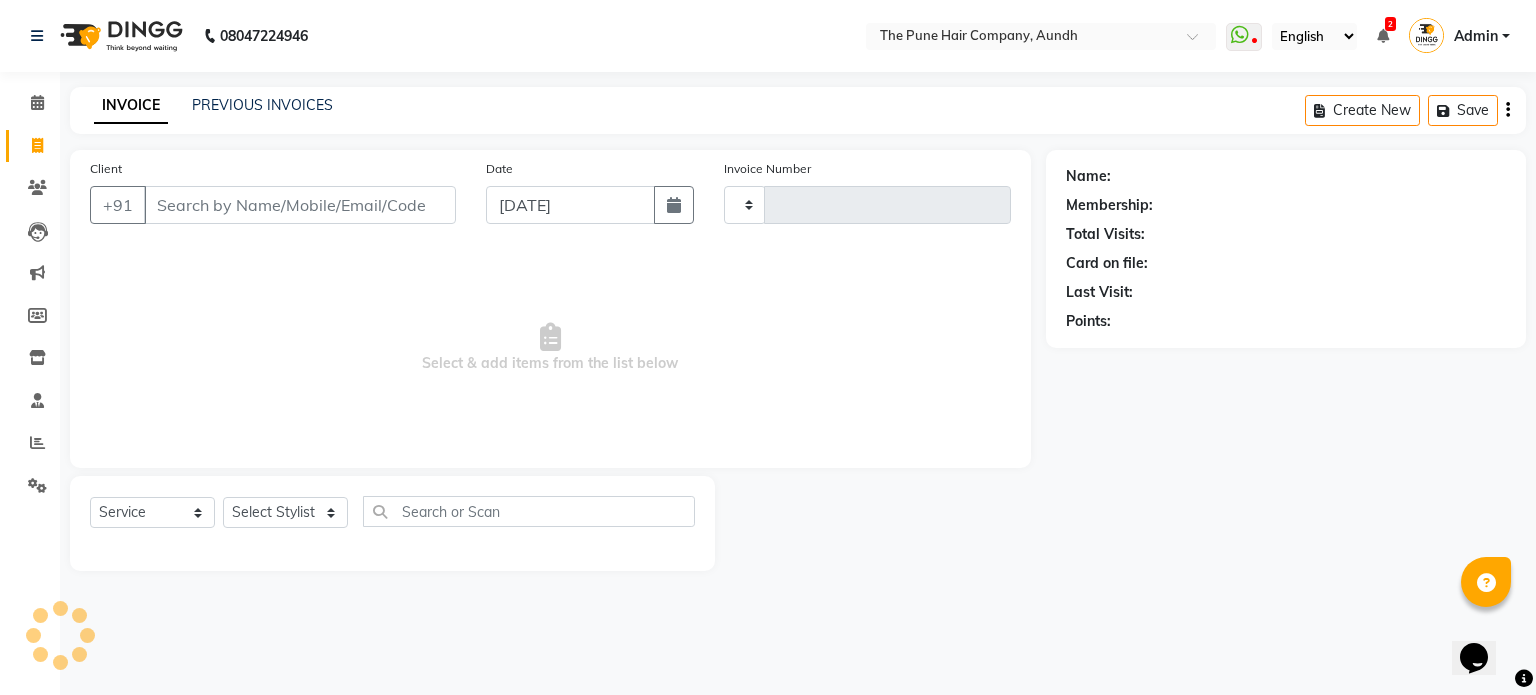type on "3100" 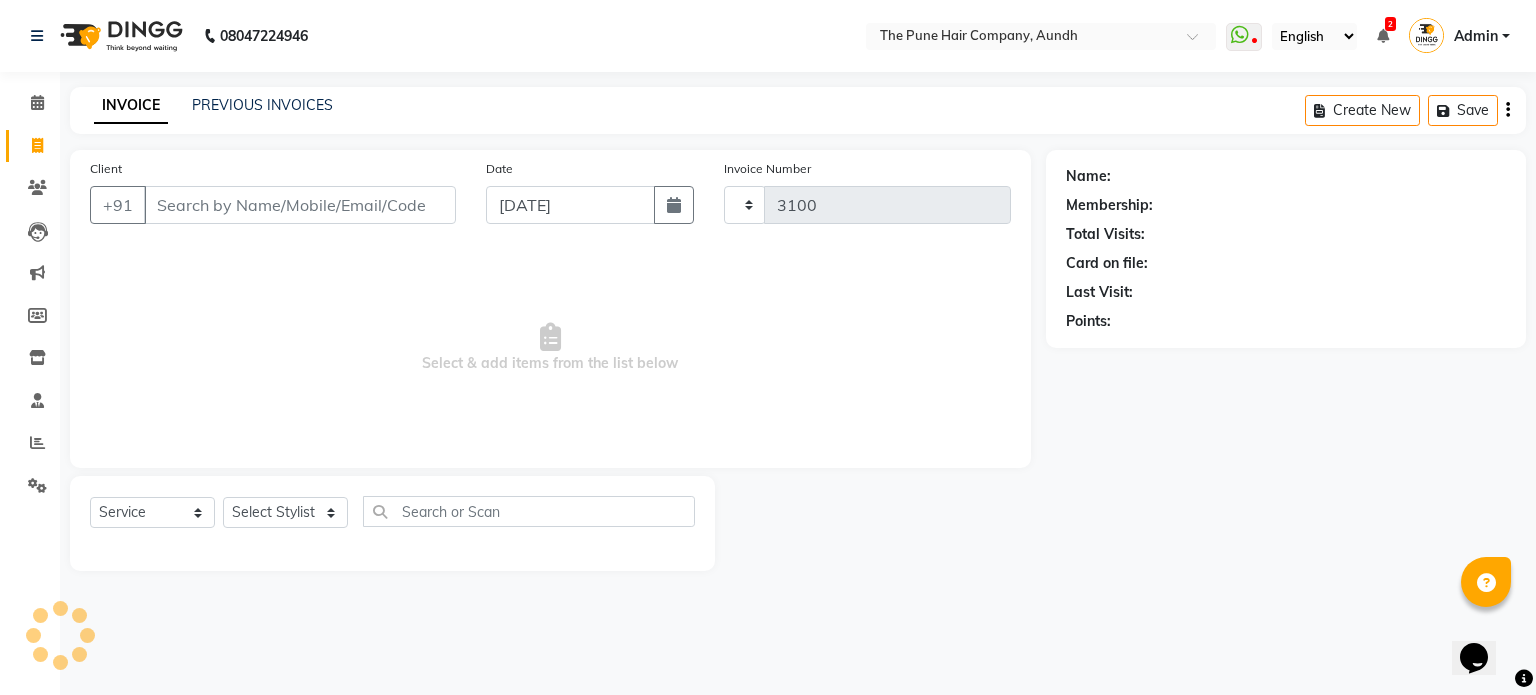 select on "106" 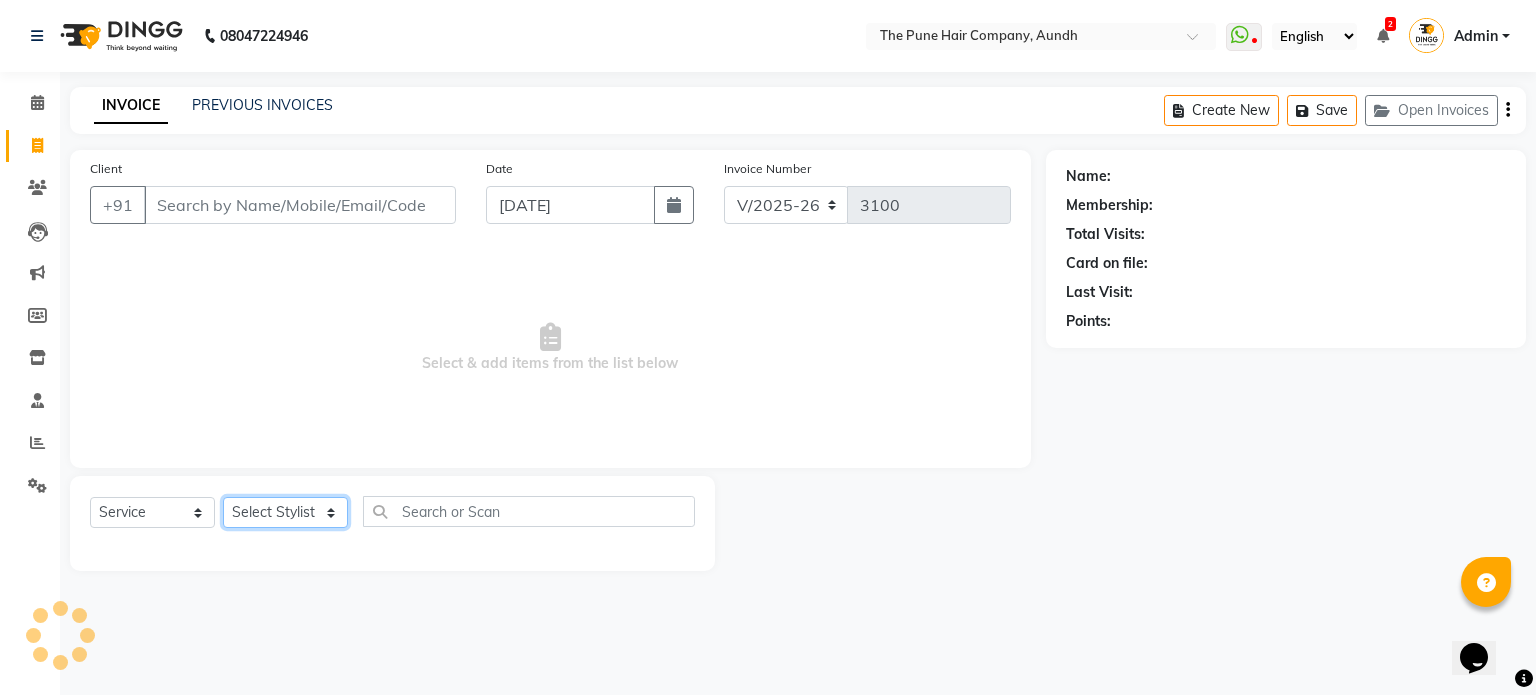 click on "Select Stylist" 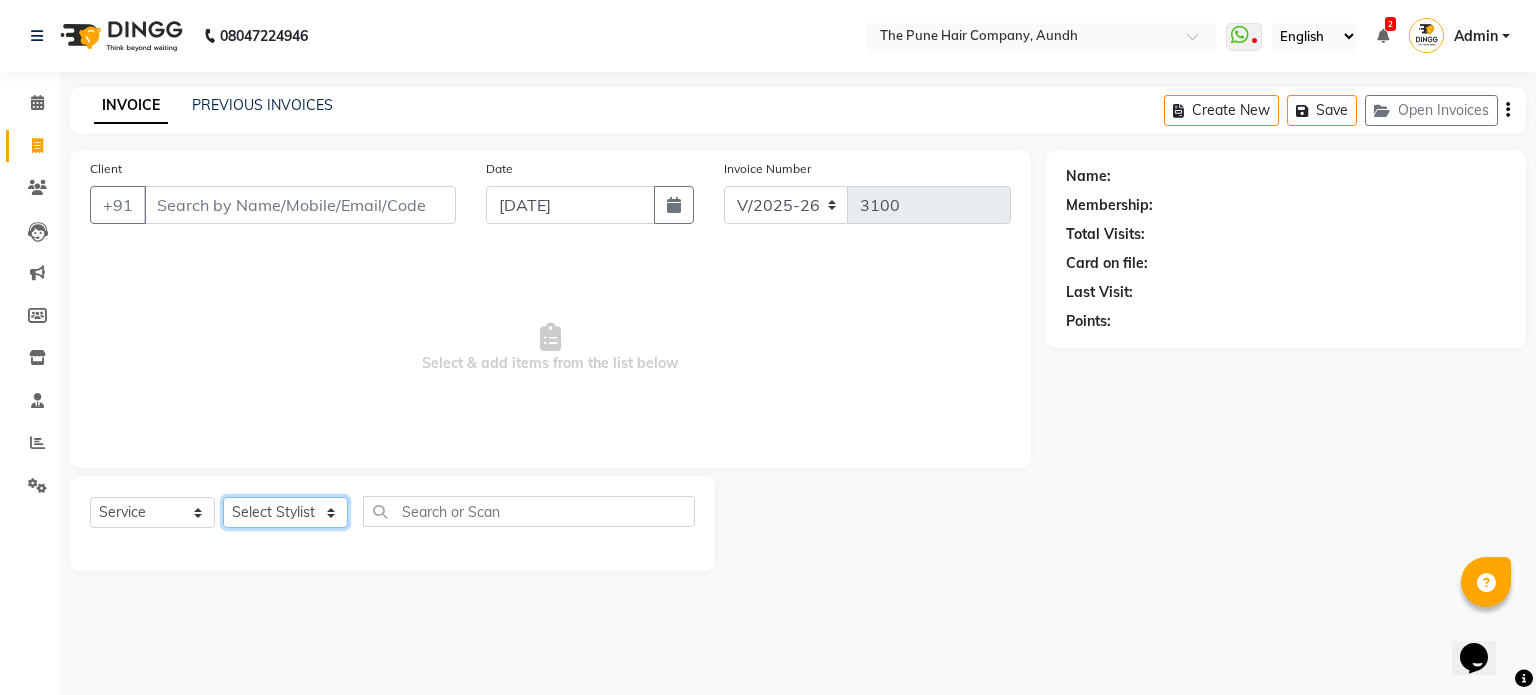 select on "3338" 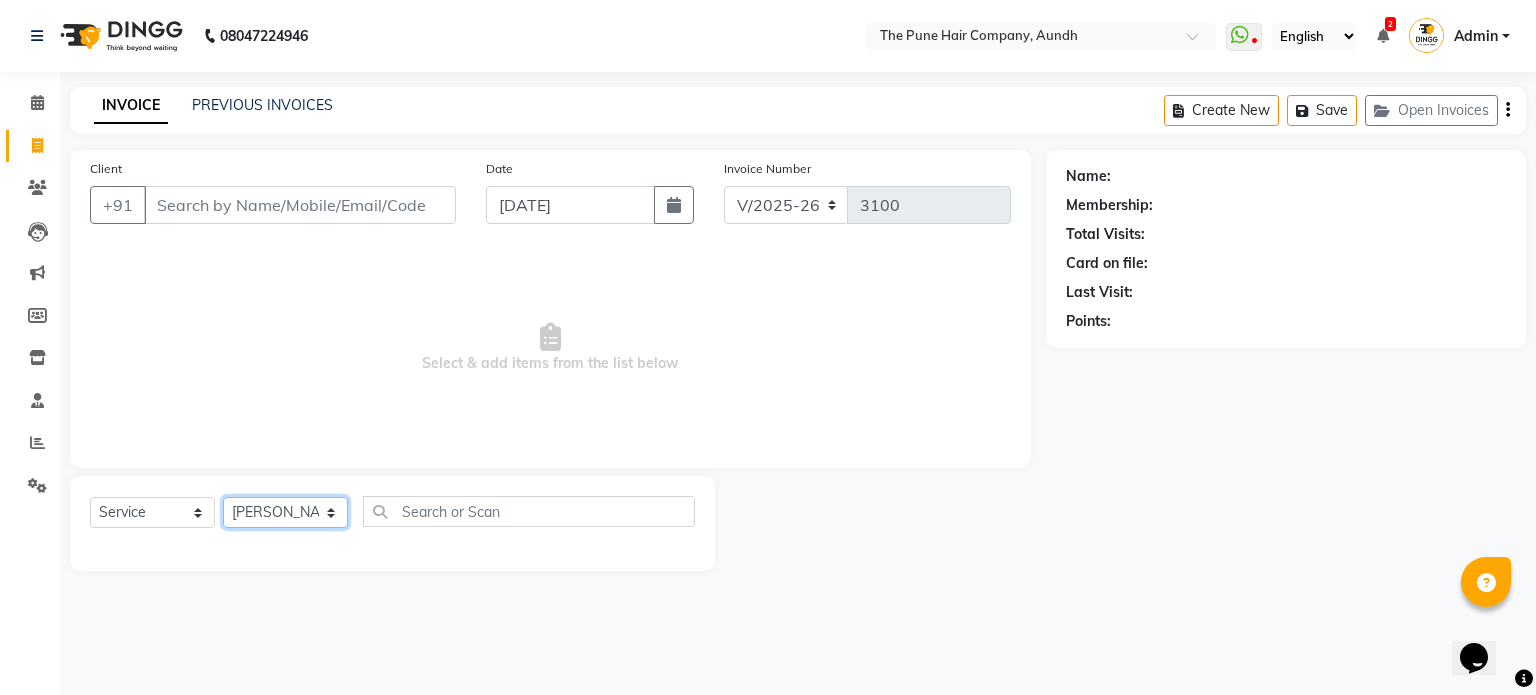 click on "Select Stylist Akash both AKSHAY .K harshal gaikwad kaif shaikh LAKKHAN SHINDE Nagesh Jadhav Nitish Desai  Pavan mane POOJA MORE Prasad Adhav  Prathmesh powar Shweta gotur Sonal saindane swapnil sonavane" 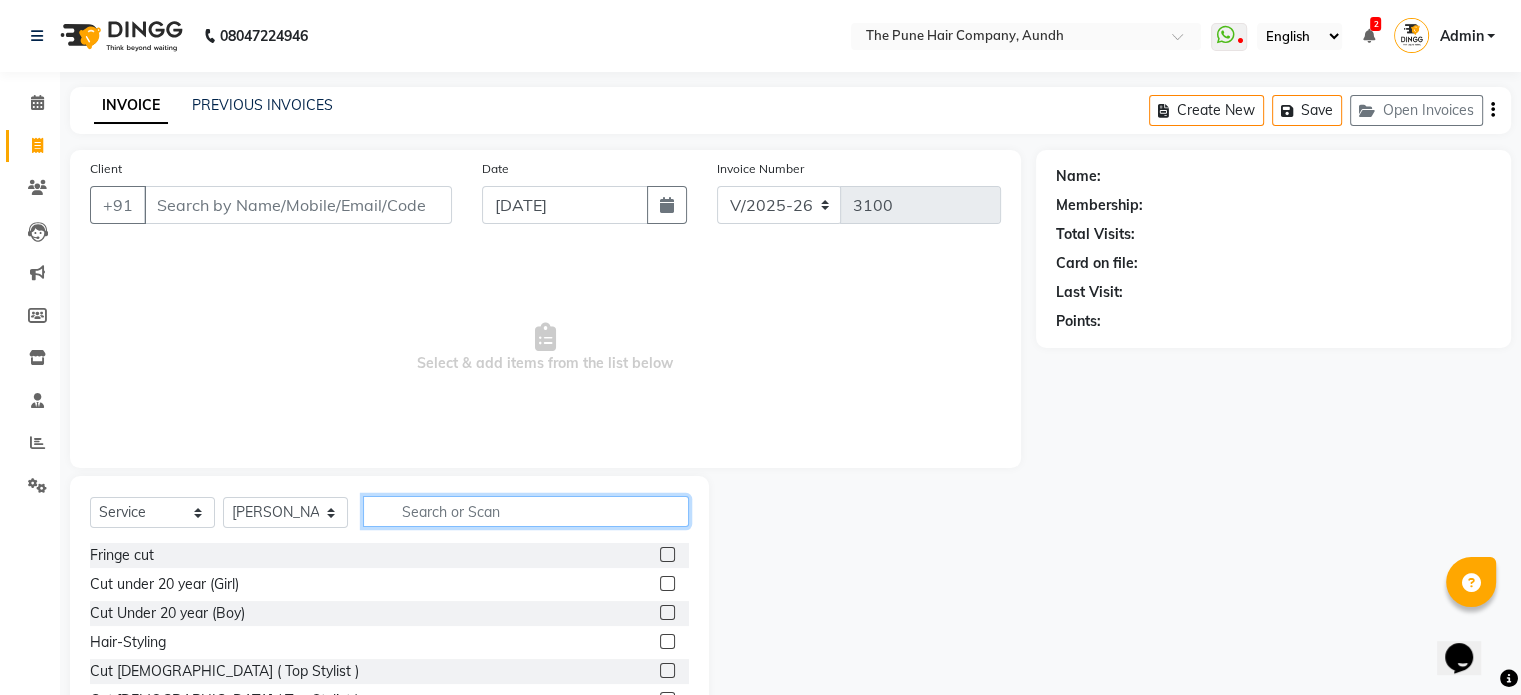 click 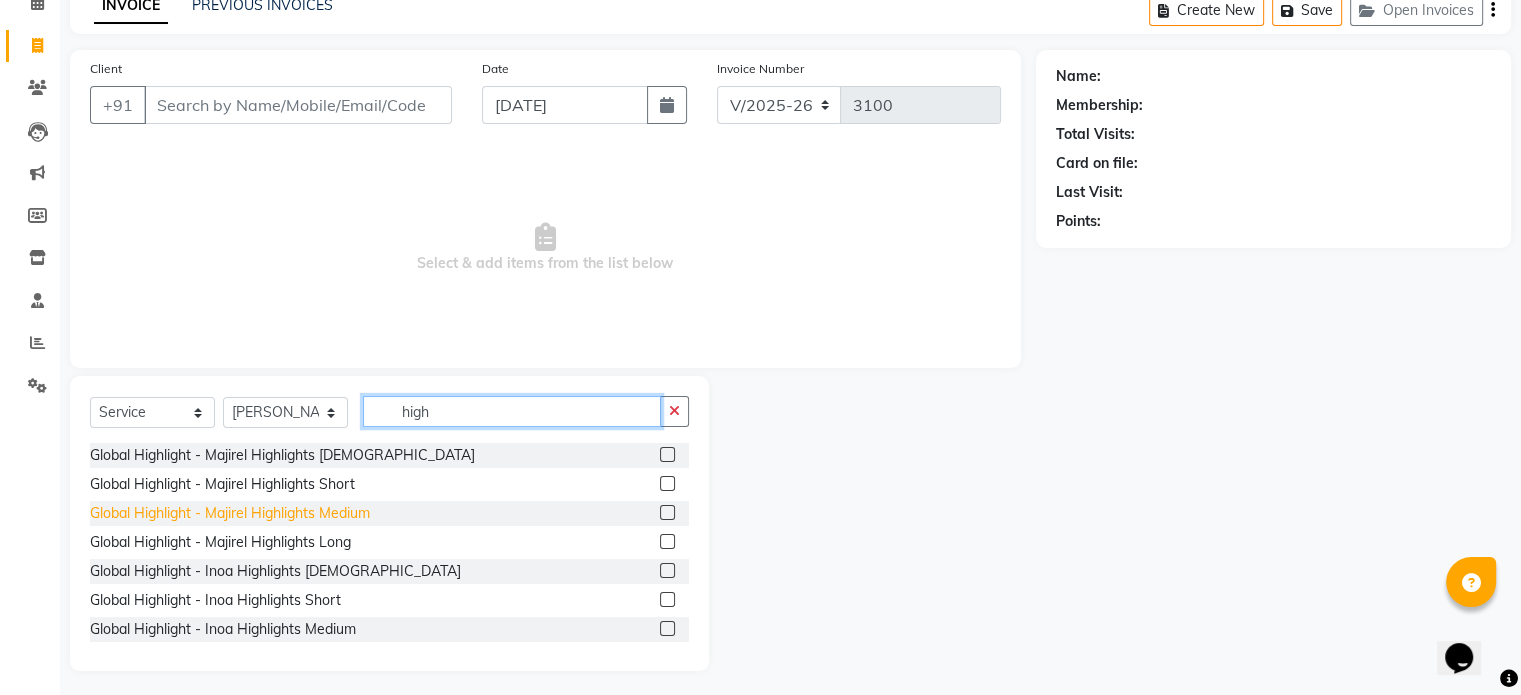 scroll, scrollTop: 106, scrollLeft: 0, axis: vertical 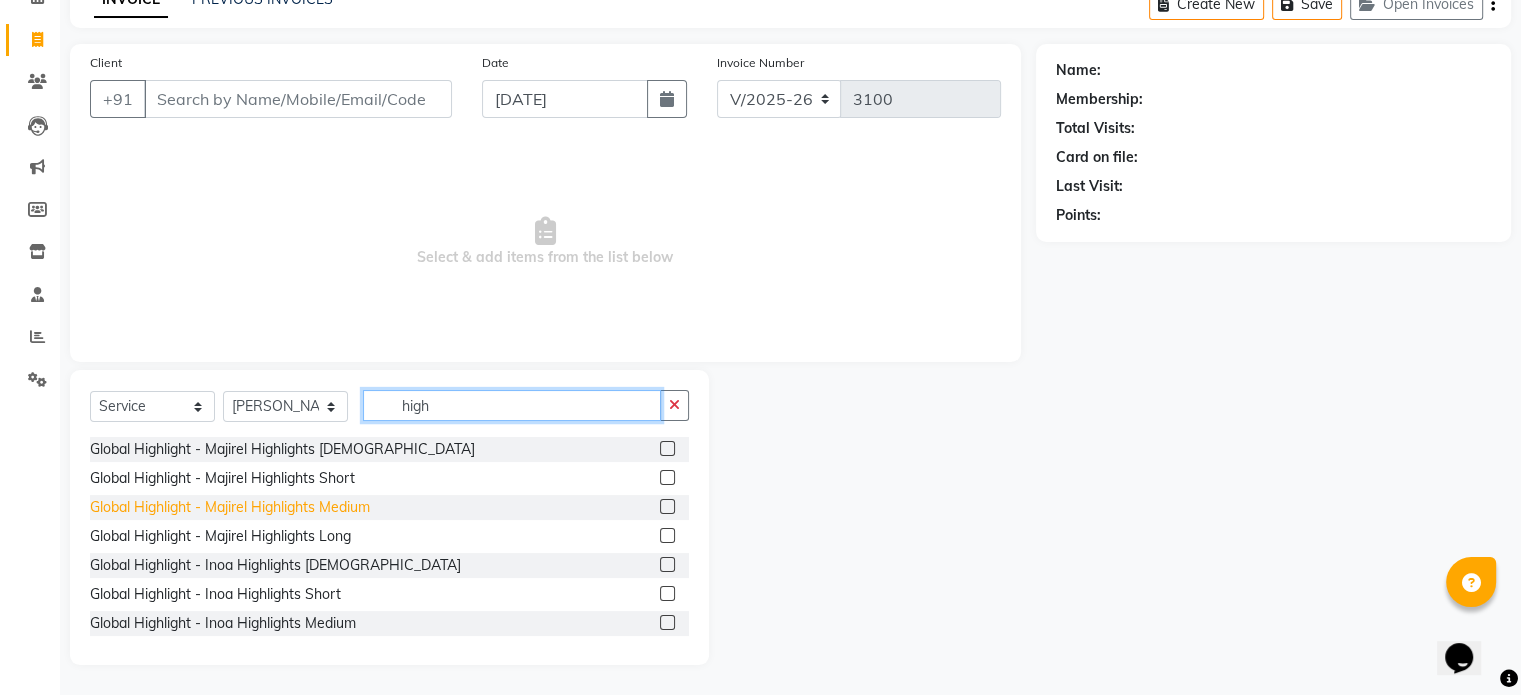 type on "high" 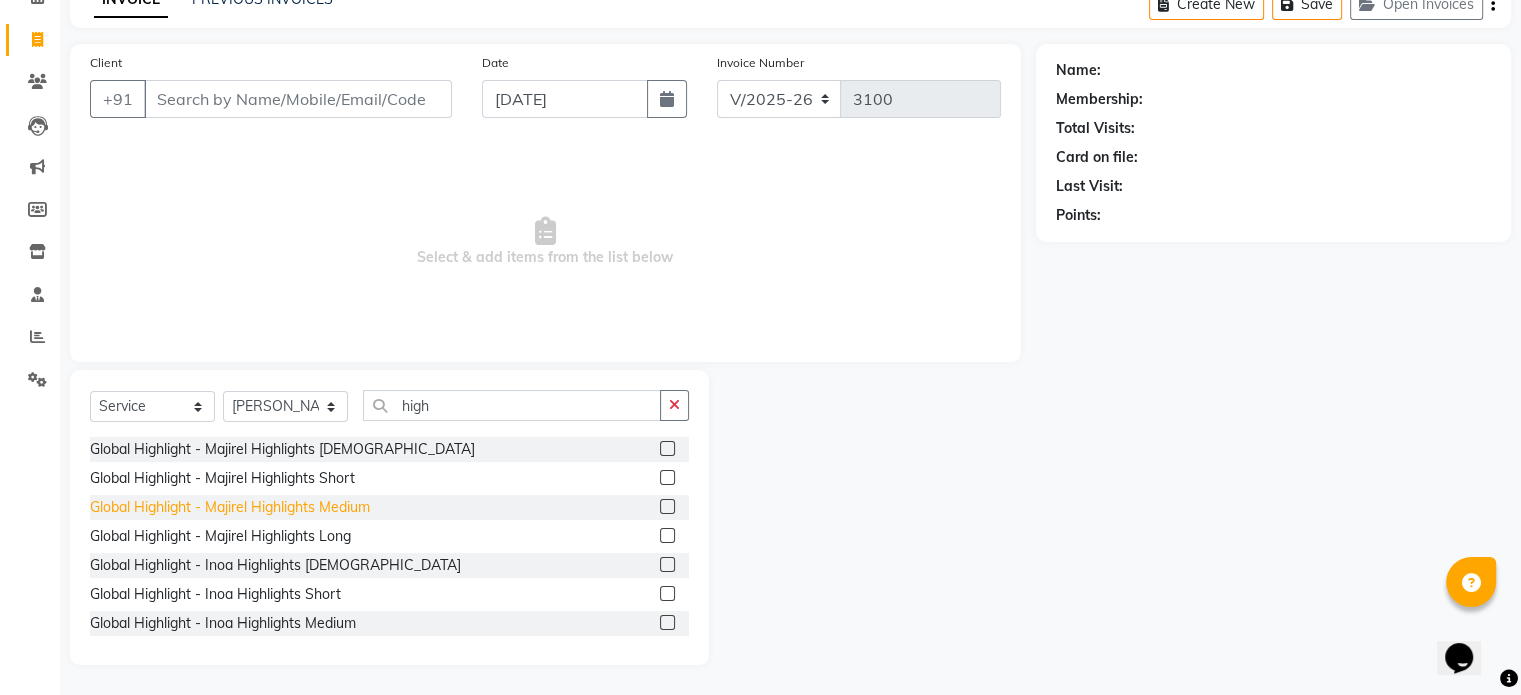 click on "Global Highlight - Majirel Highlights Medium" 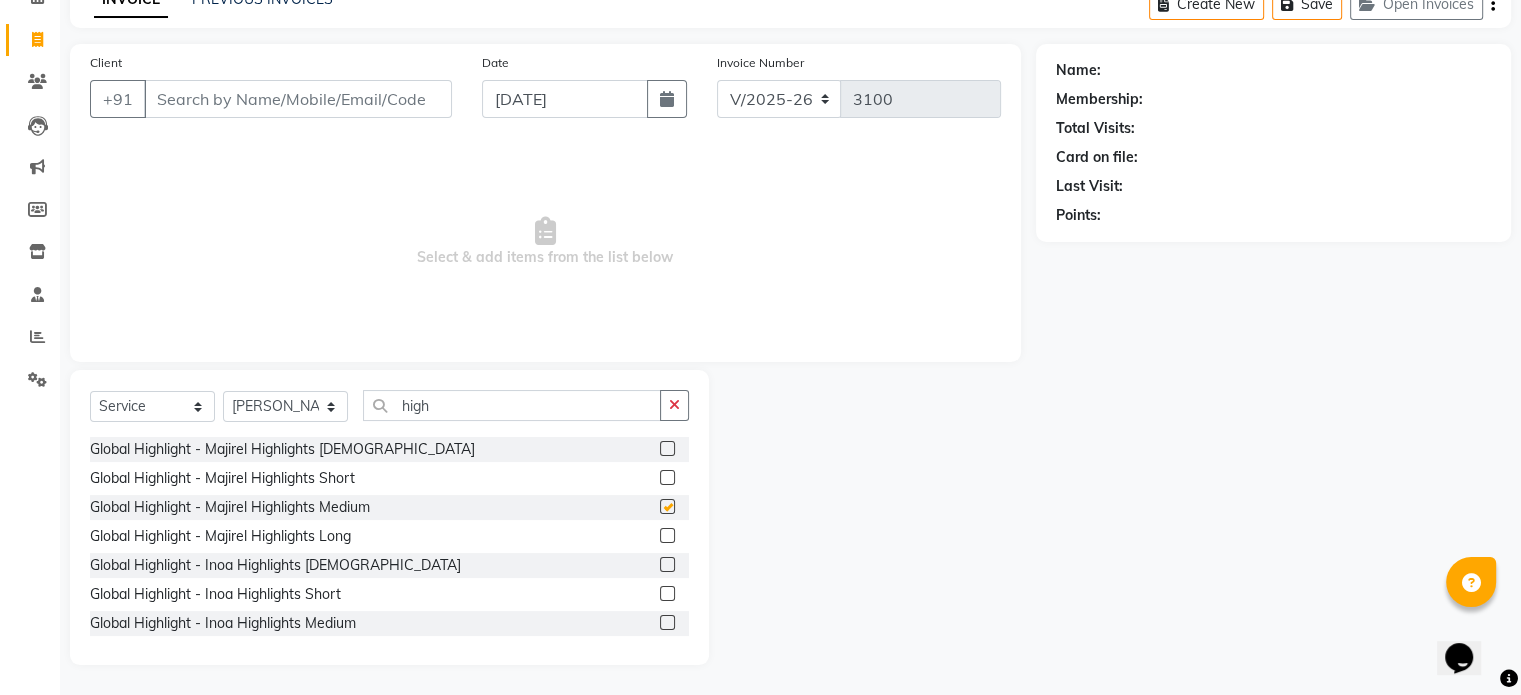 checkbox on "false" 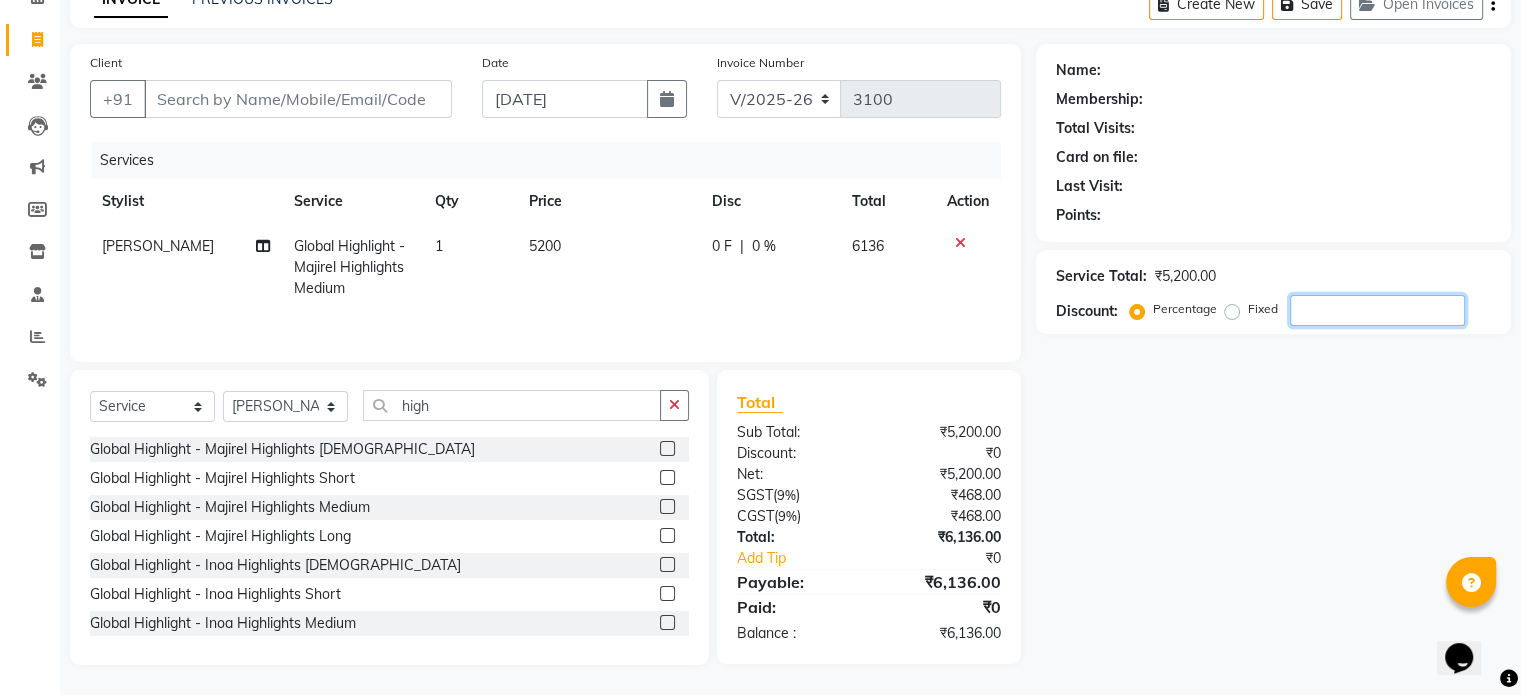 click 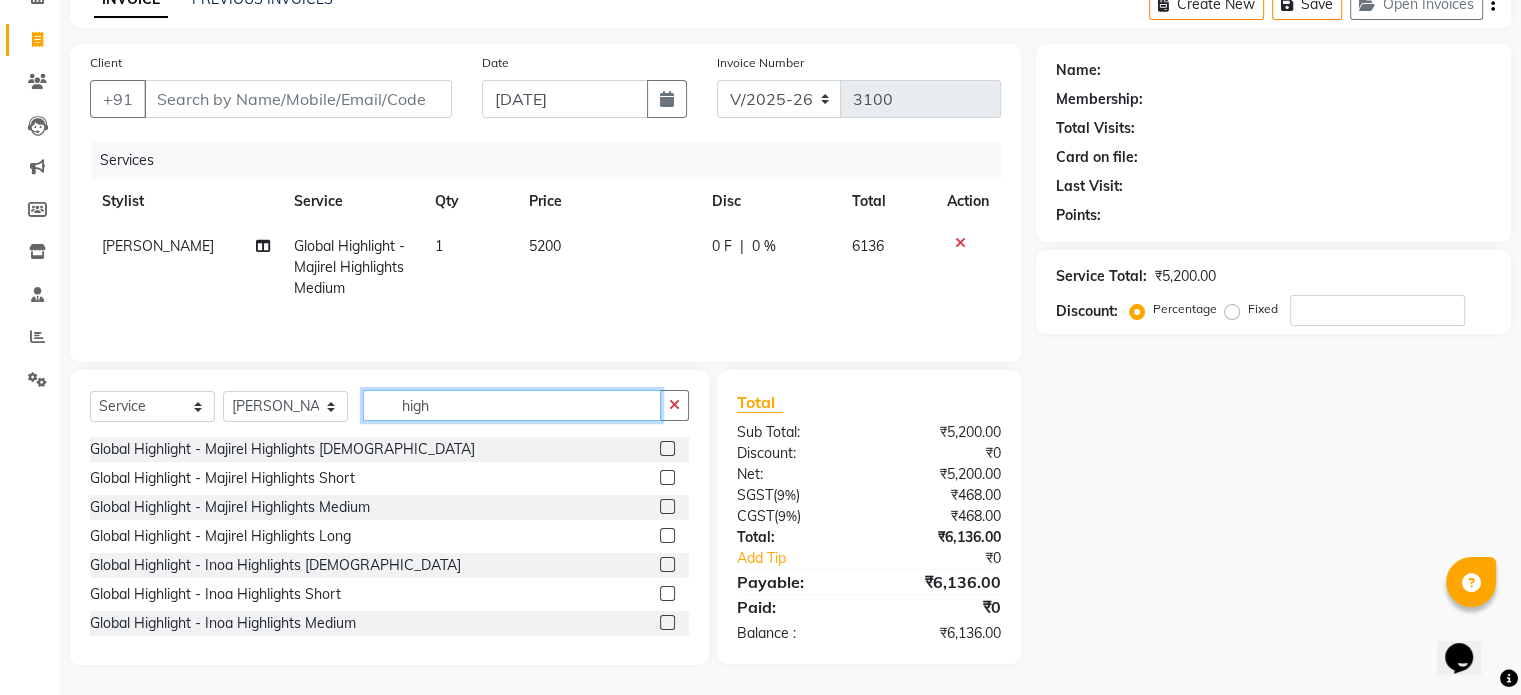 drag, startPoint x: 464, startPoint y: 403, endPoint x: 375, endPoint y: 413, distance: 89.560036 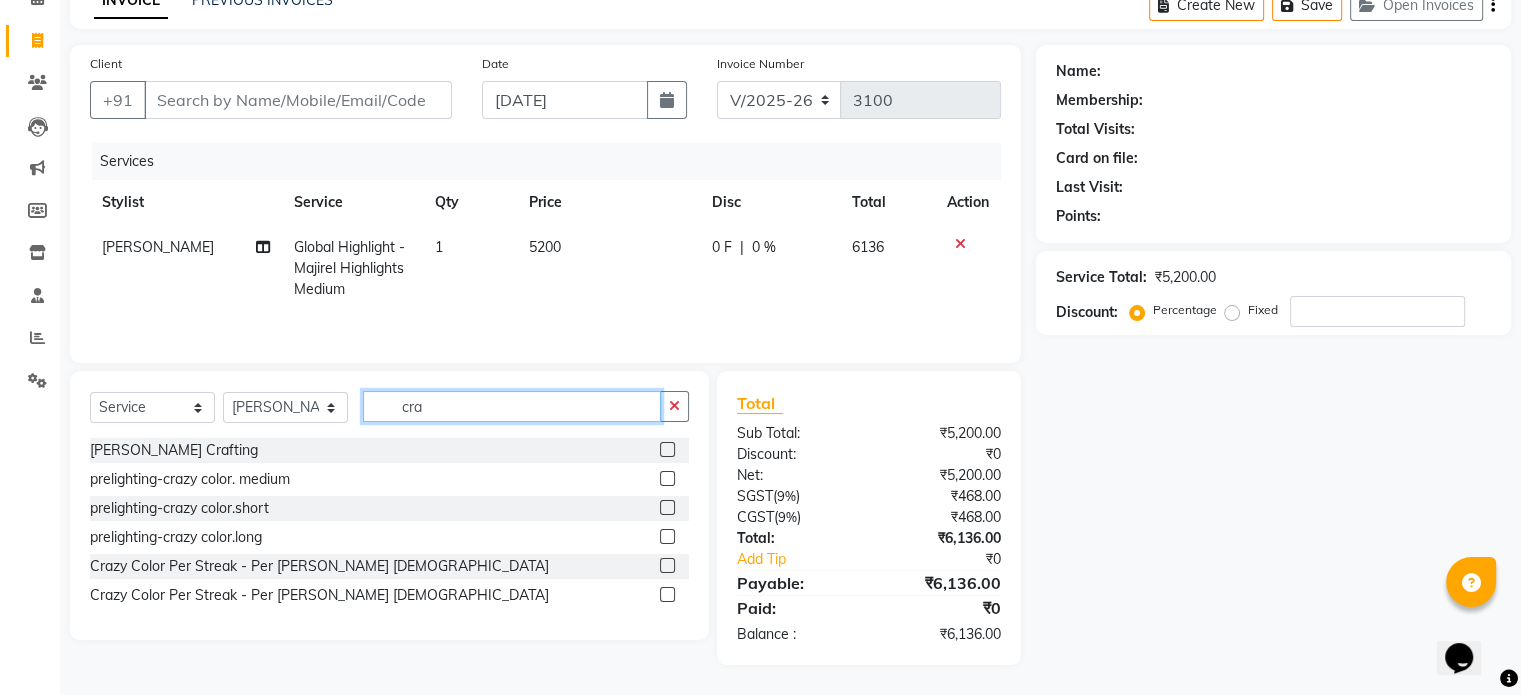 scroll, scrollTop: 105, scrollLeft: 0, axis: vertical 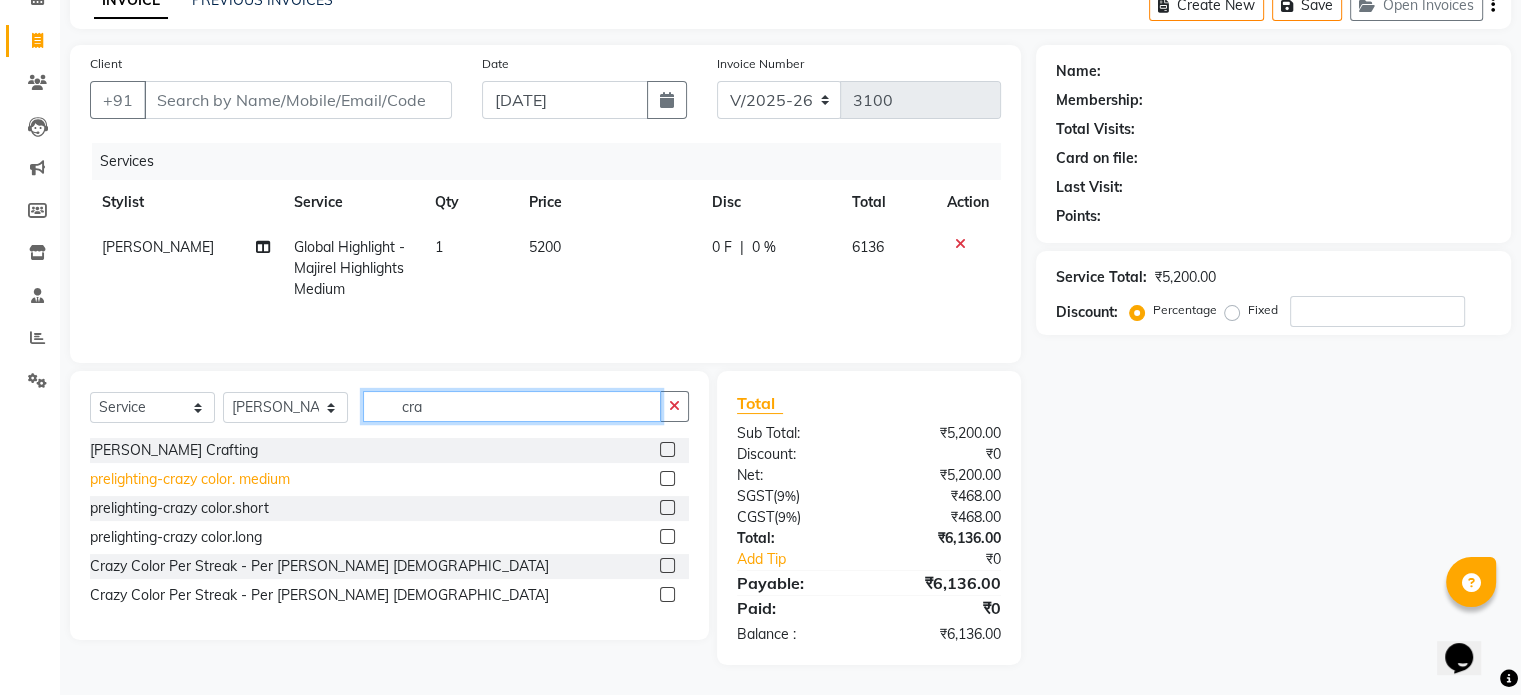 type on "cra" 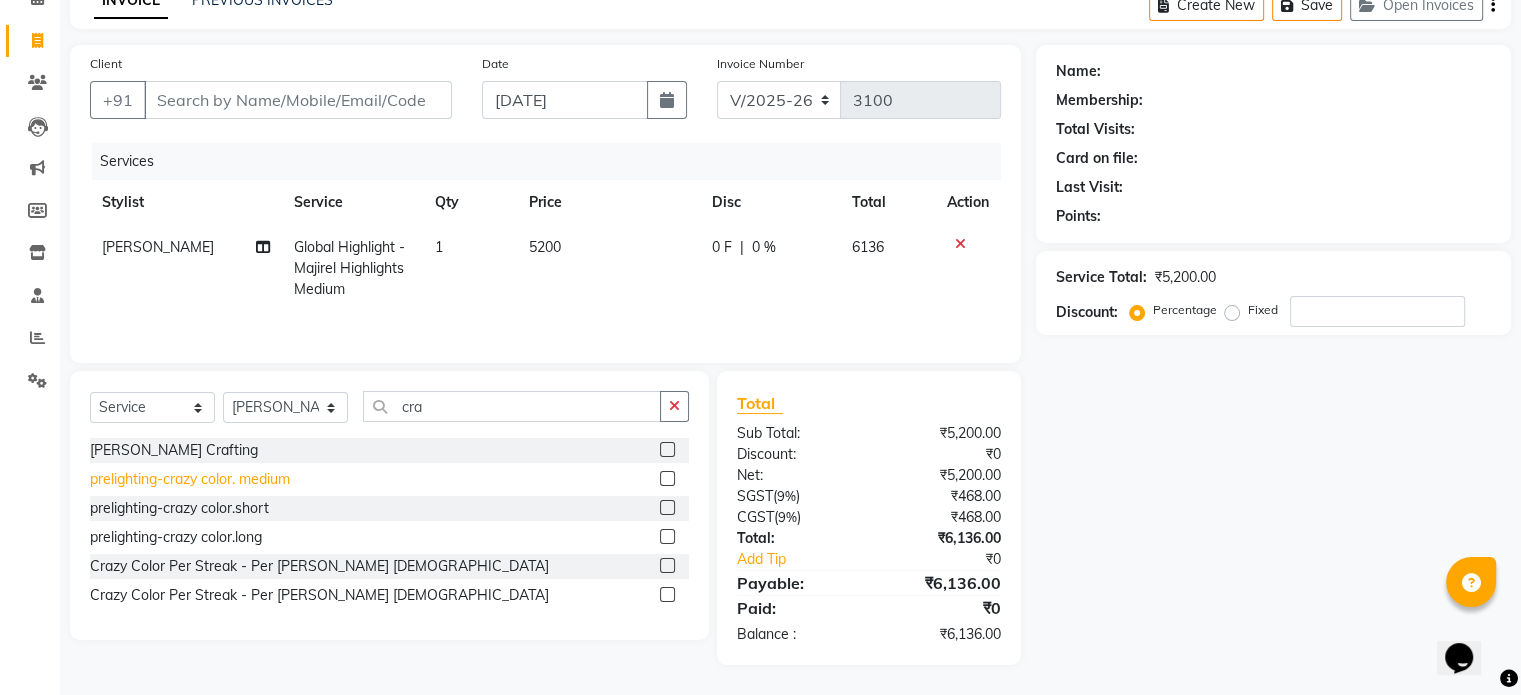 click on "prelighting-crazy color. medium" 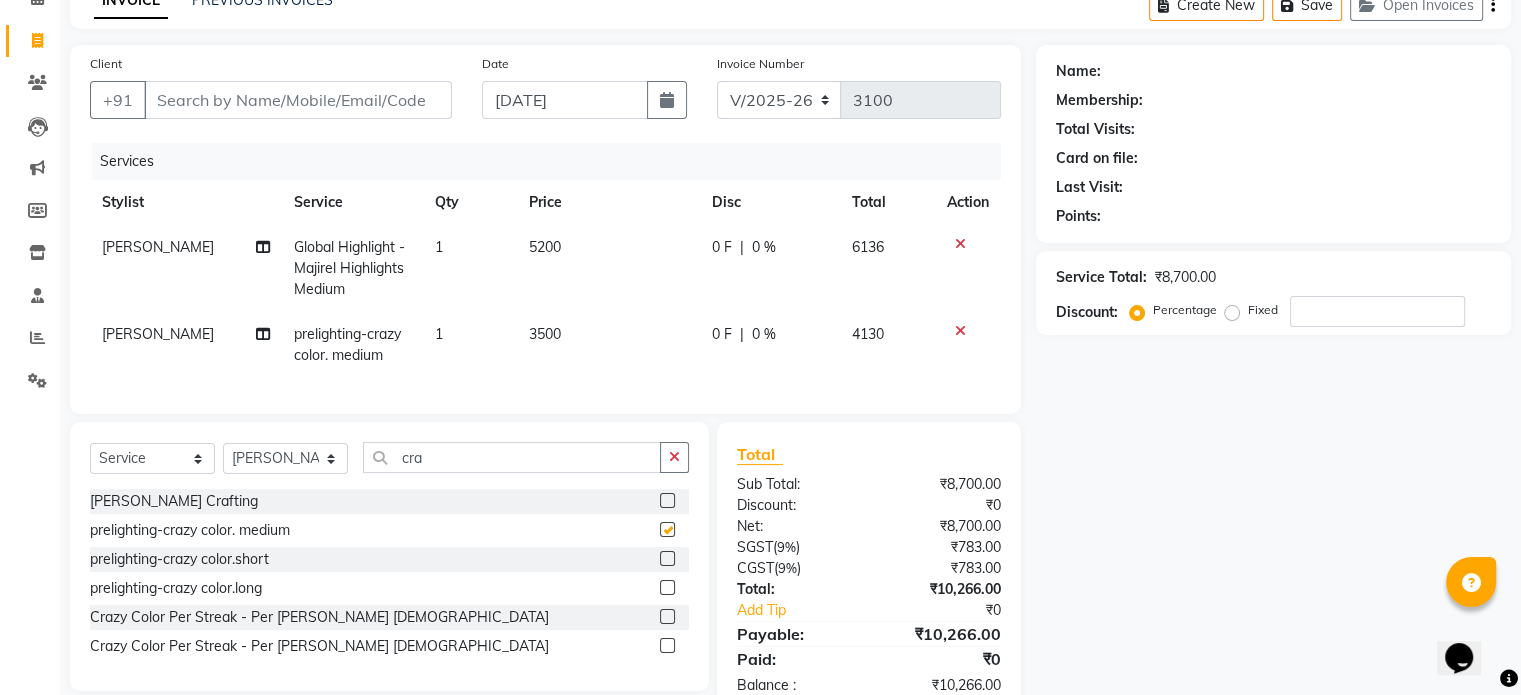 checkbox on "false" 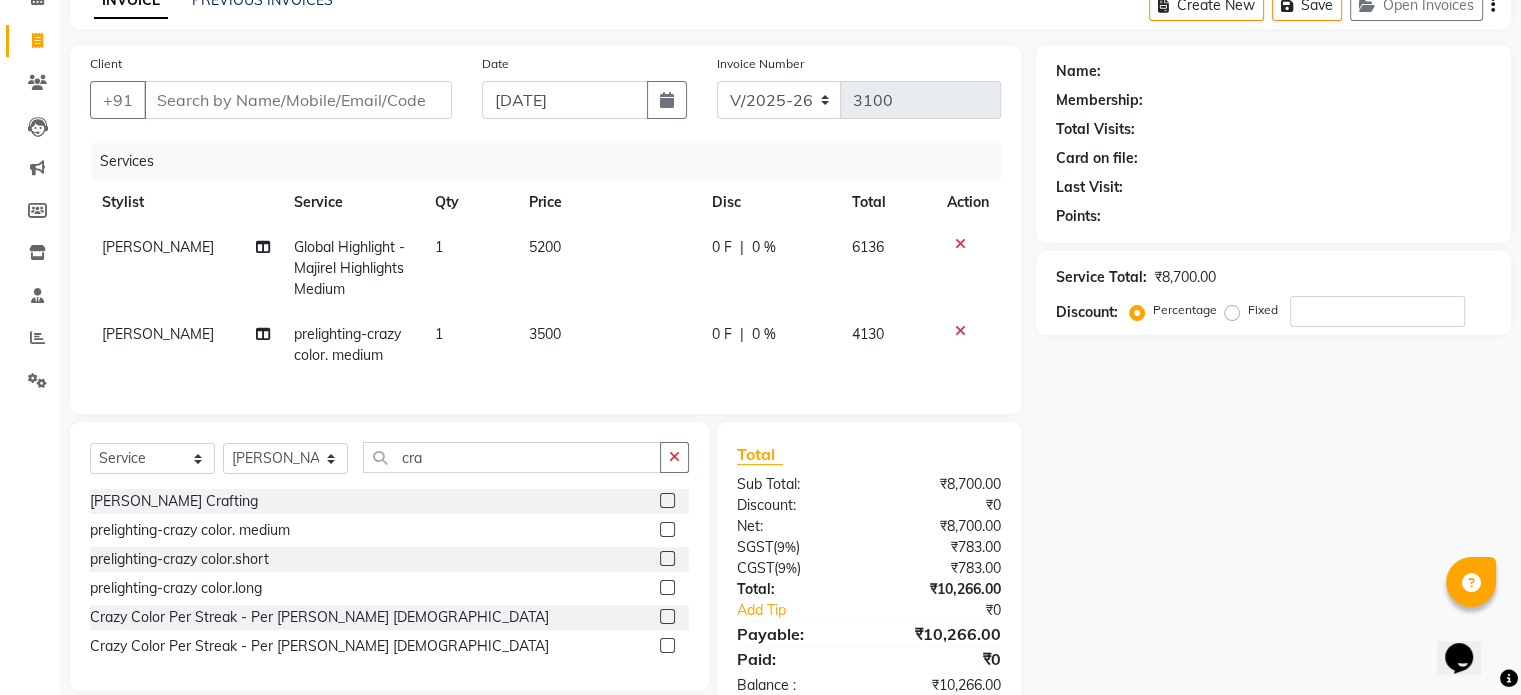 click 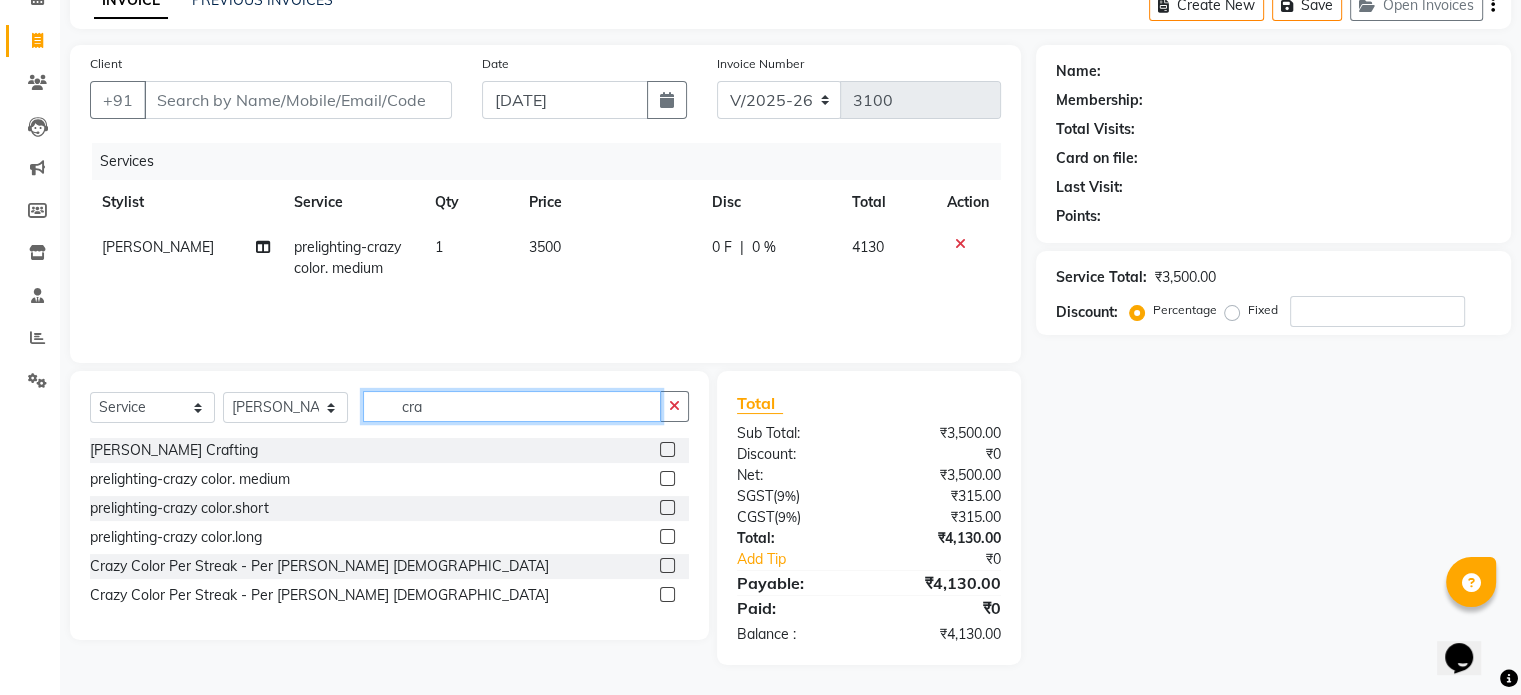 drag, startPoint x: 498, startPoint y: 409, endPoint x: 380, endPoint y: 417, distance: 118.270874 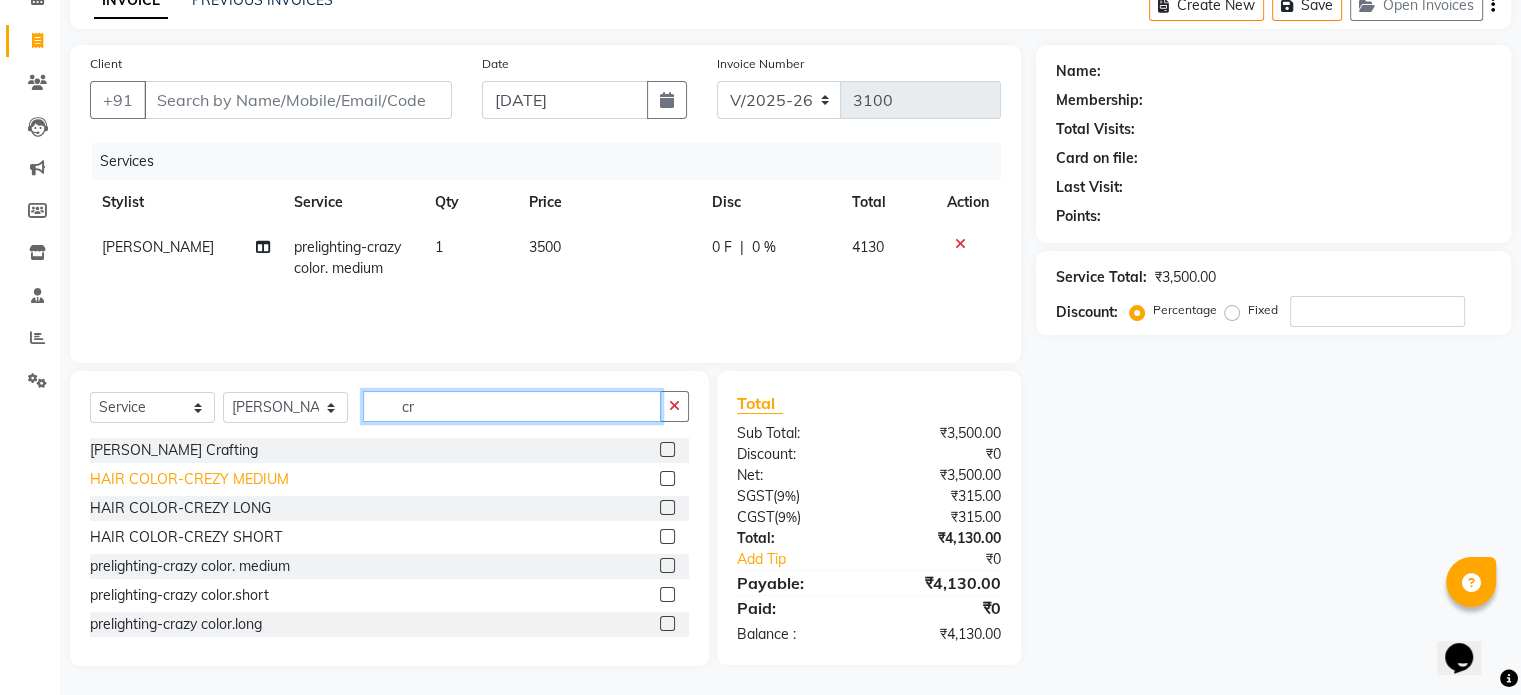 type on "cr" 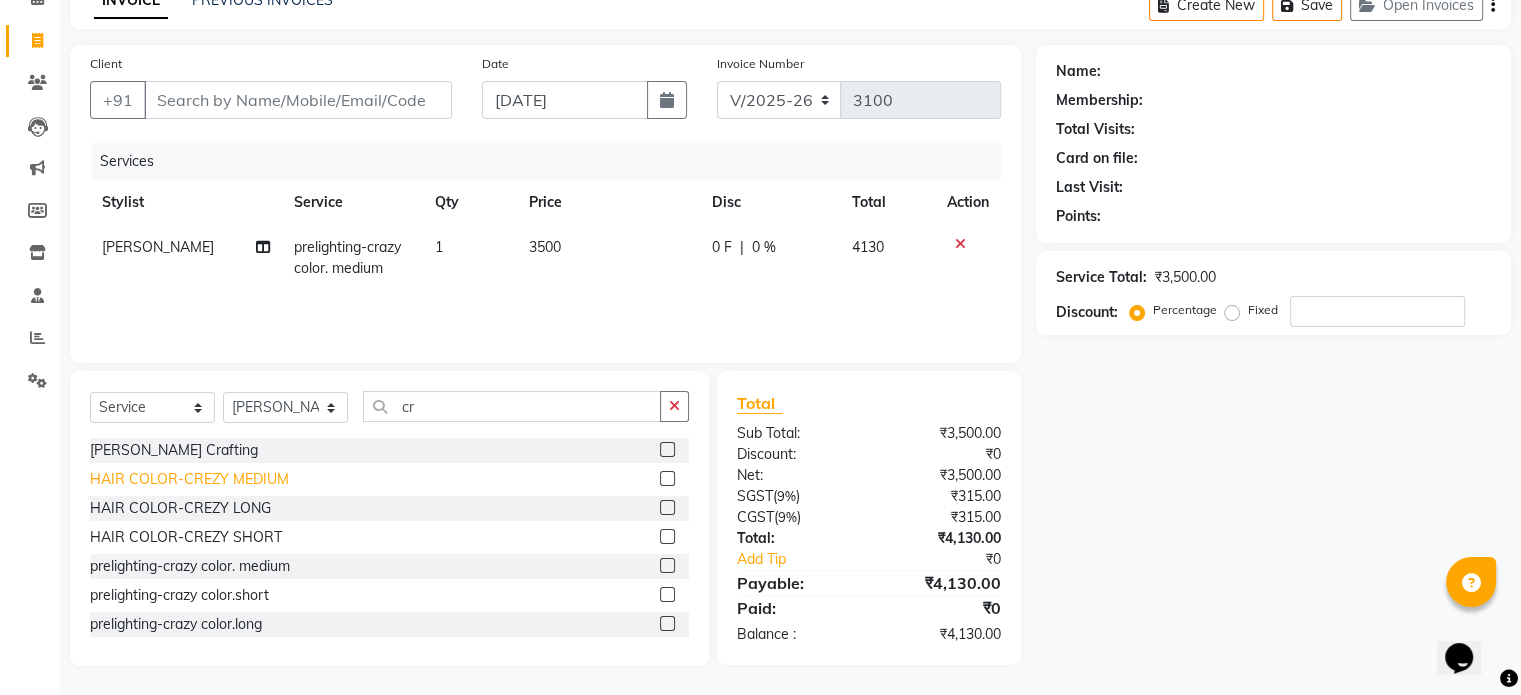 click on "HAIR COLOR-CREZY MEDIUM" 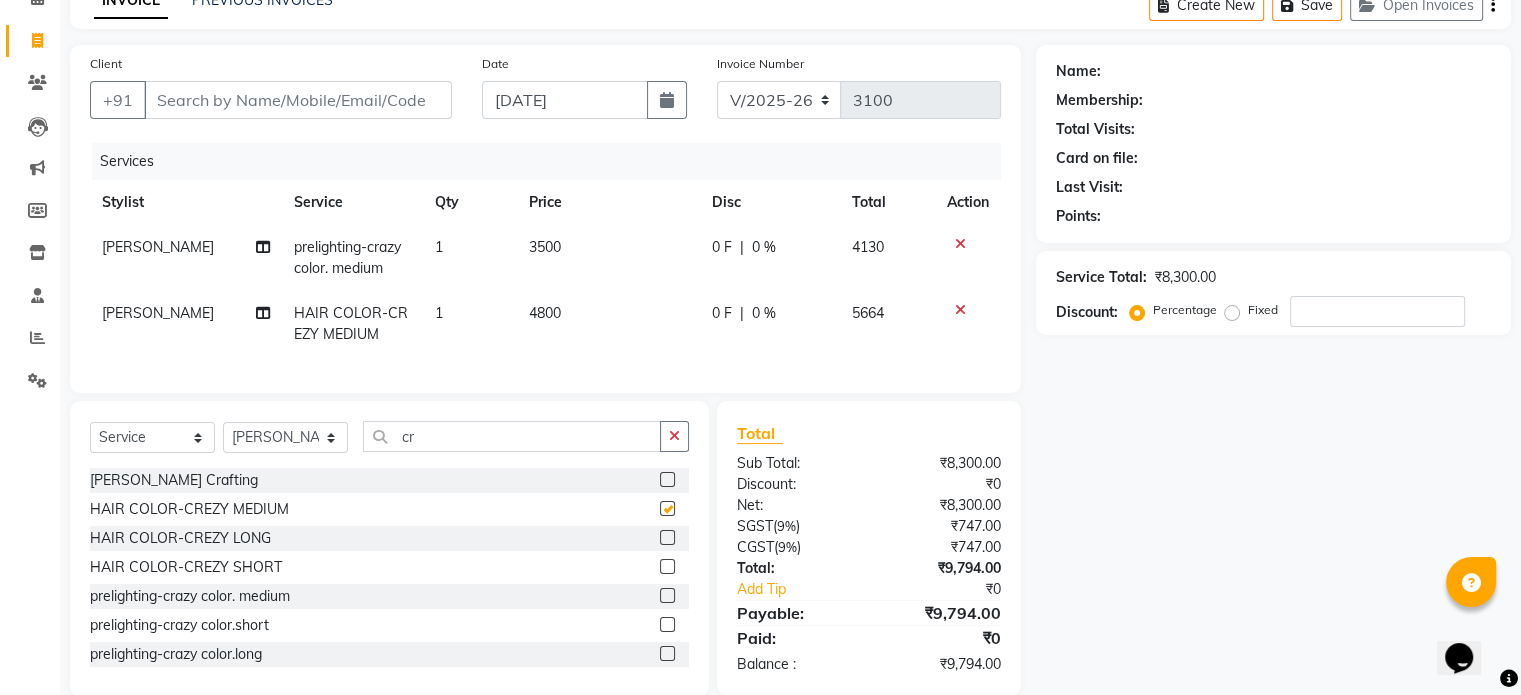 checkbox on "false" 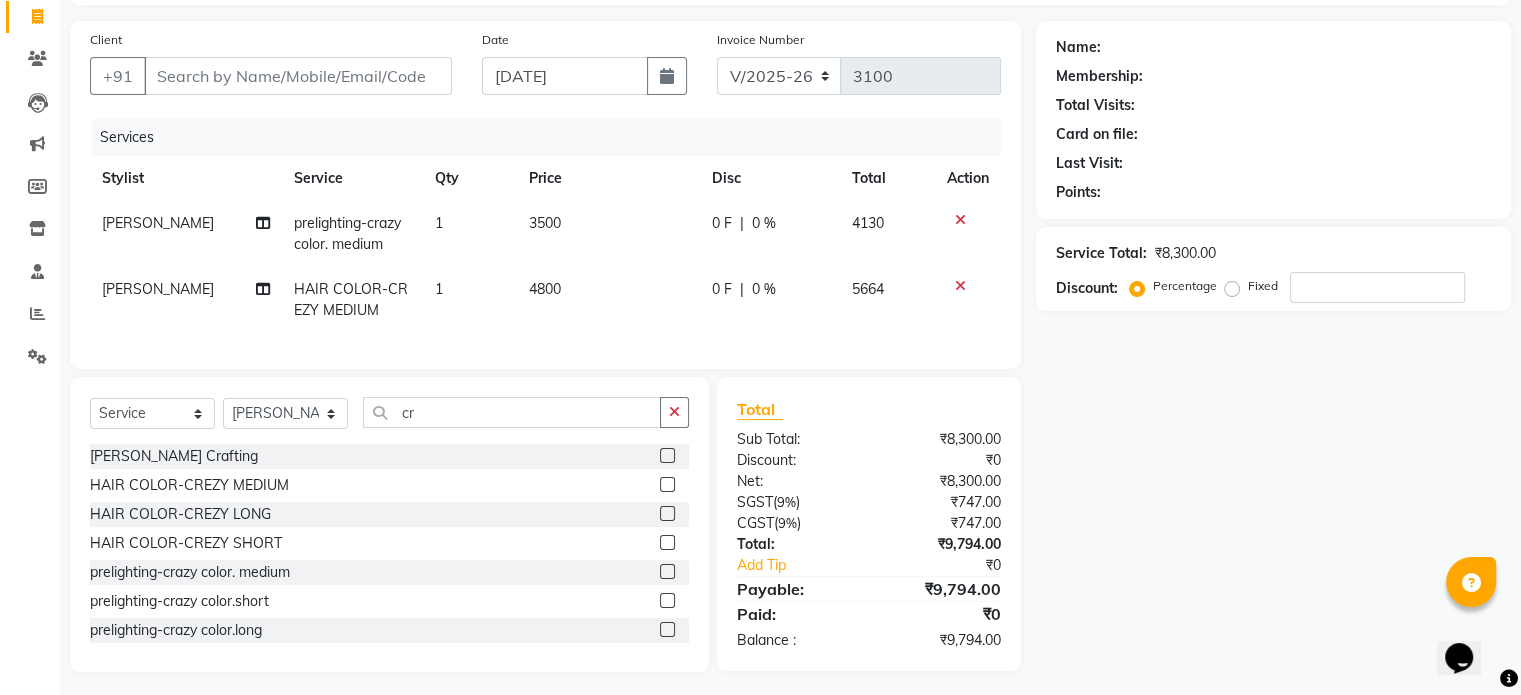 scroll, scrollTop: 152, scrollLeft: 0, axis: vertical 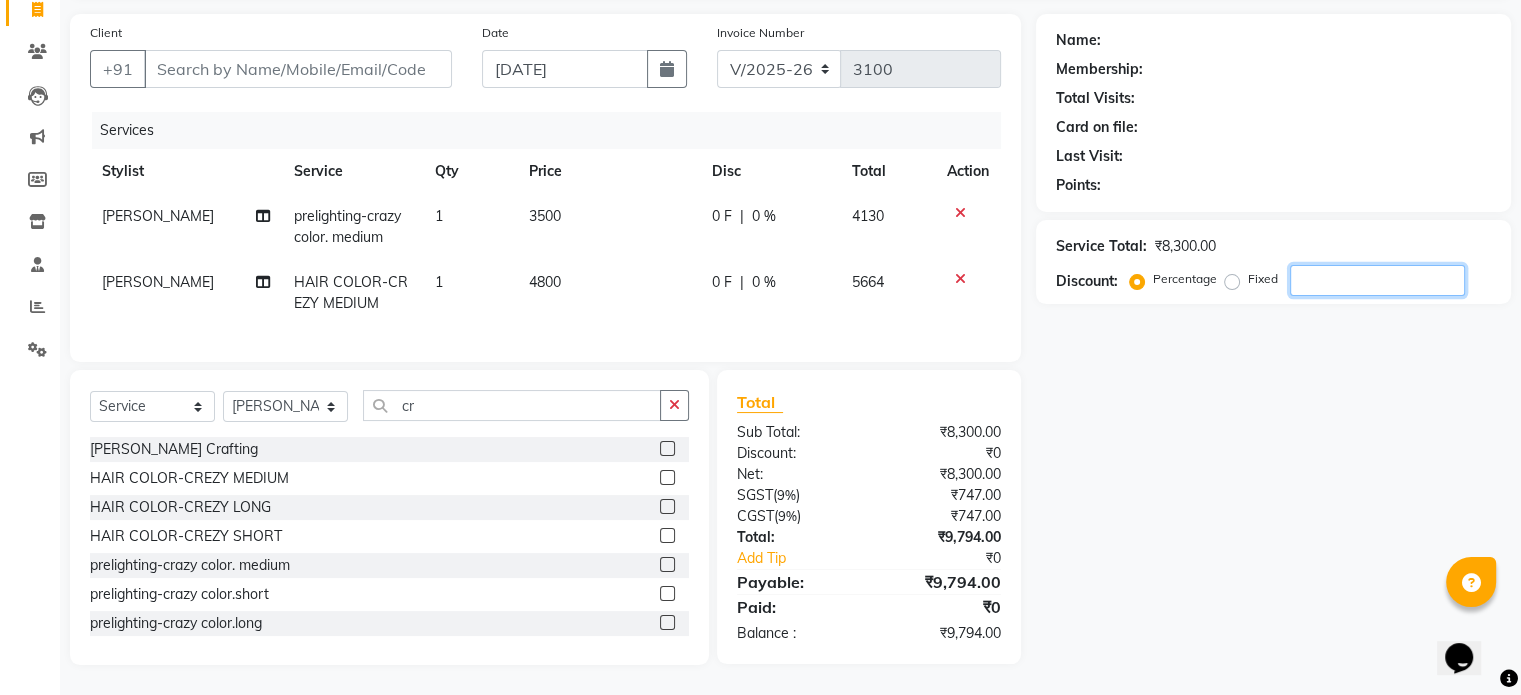 click 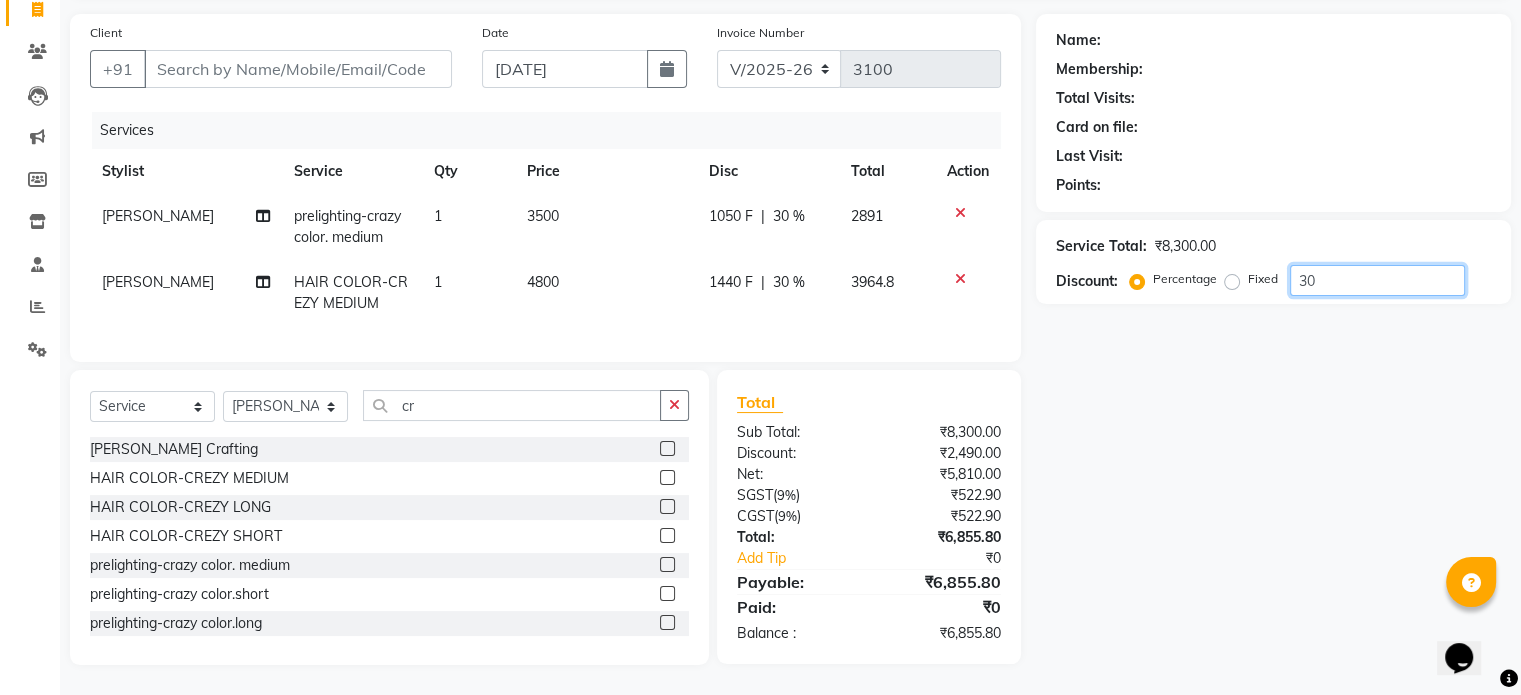 type on "30" 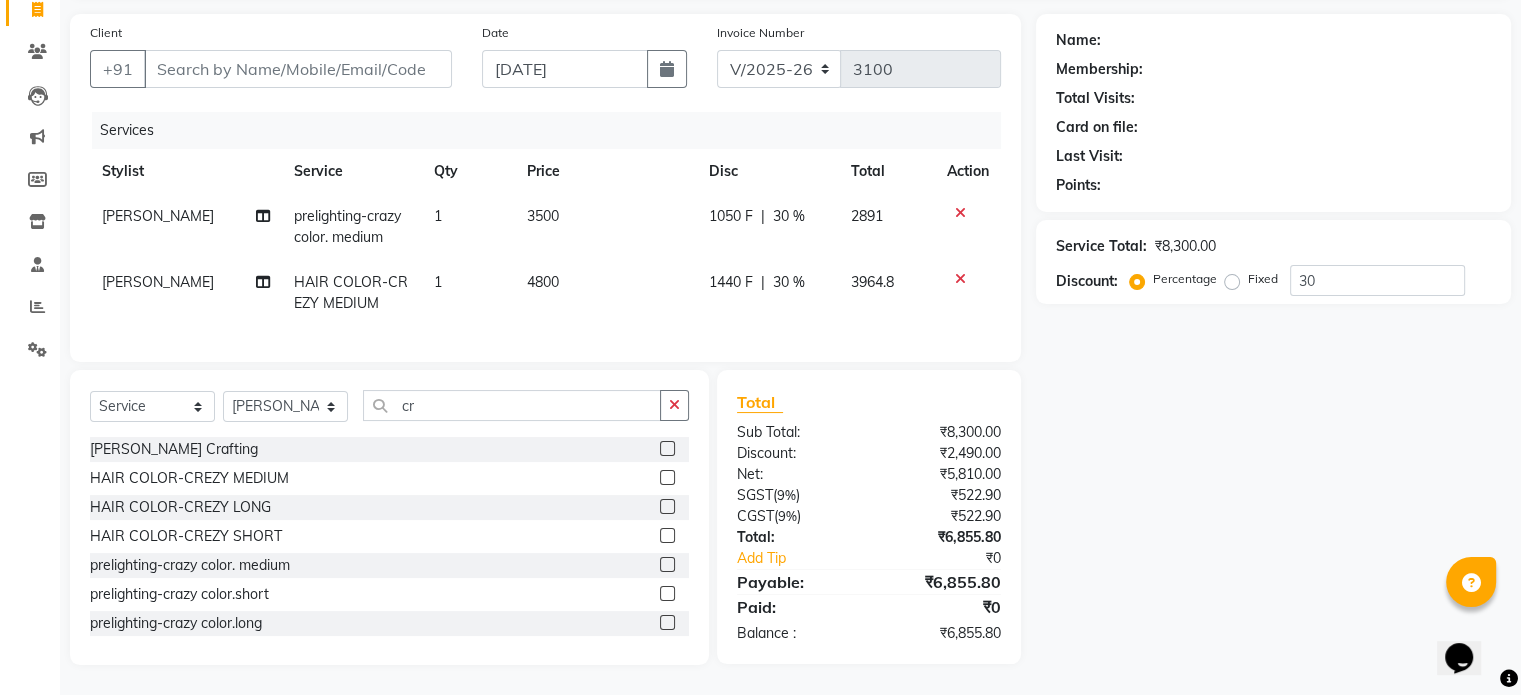 click 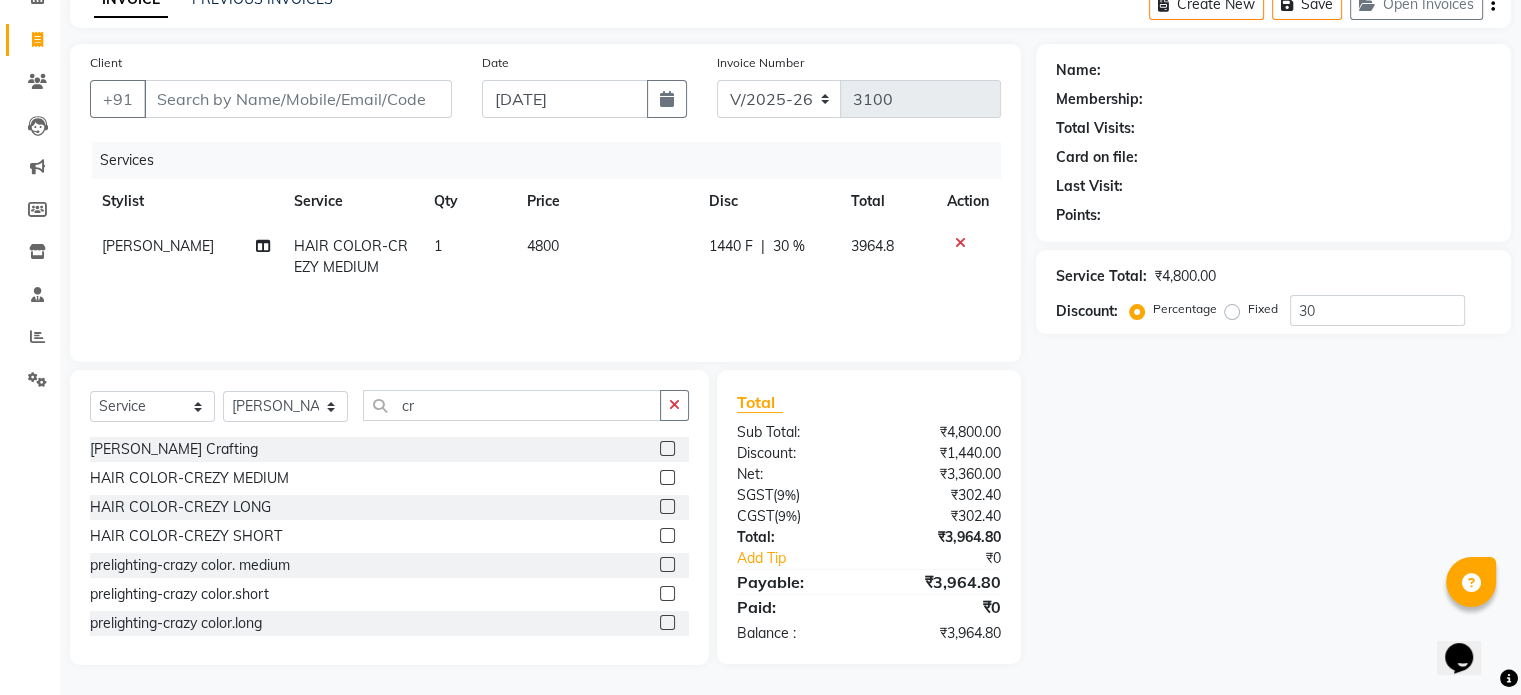 click 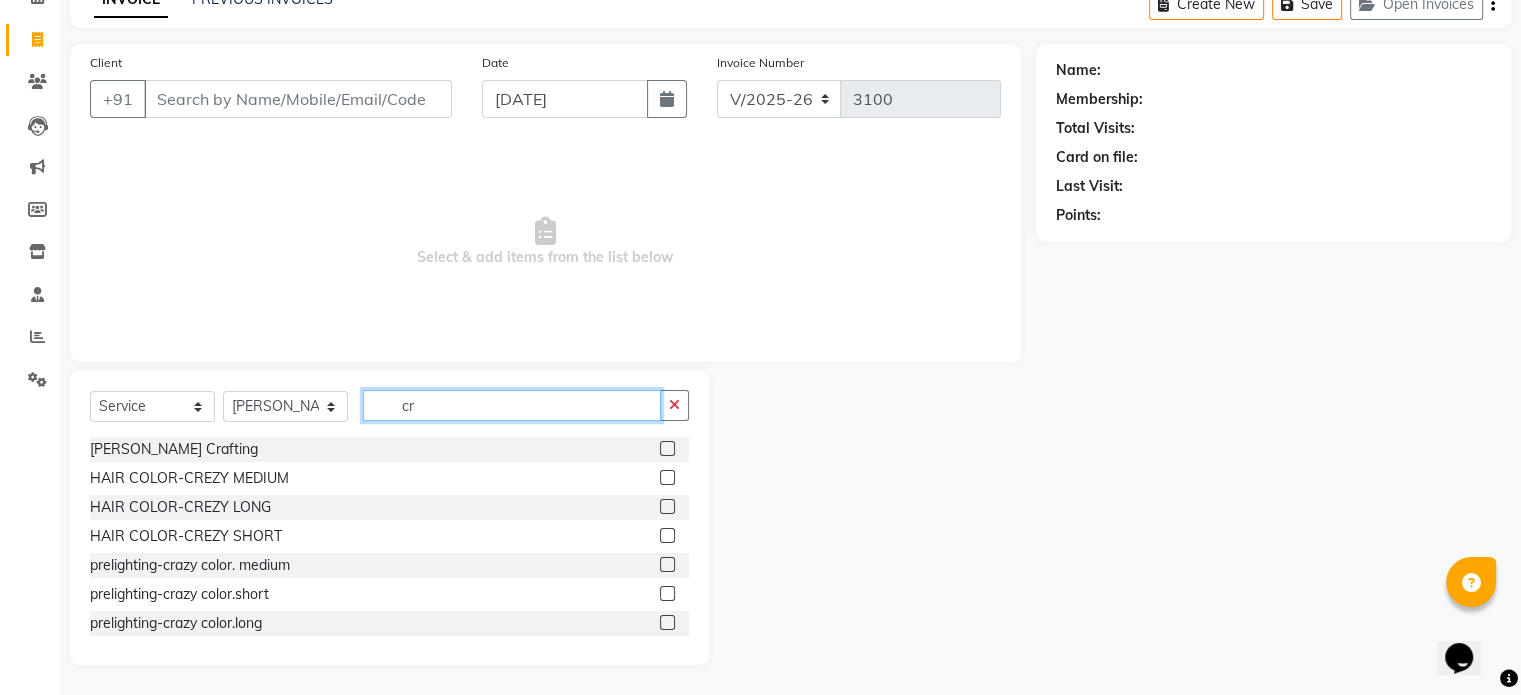 drag, startPoint x: 419, startPoint y: 411, endPoint x: 363, endPoint y: 408, distance: 56.0803 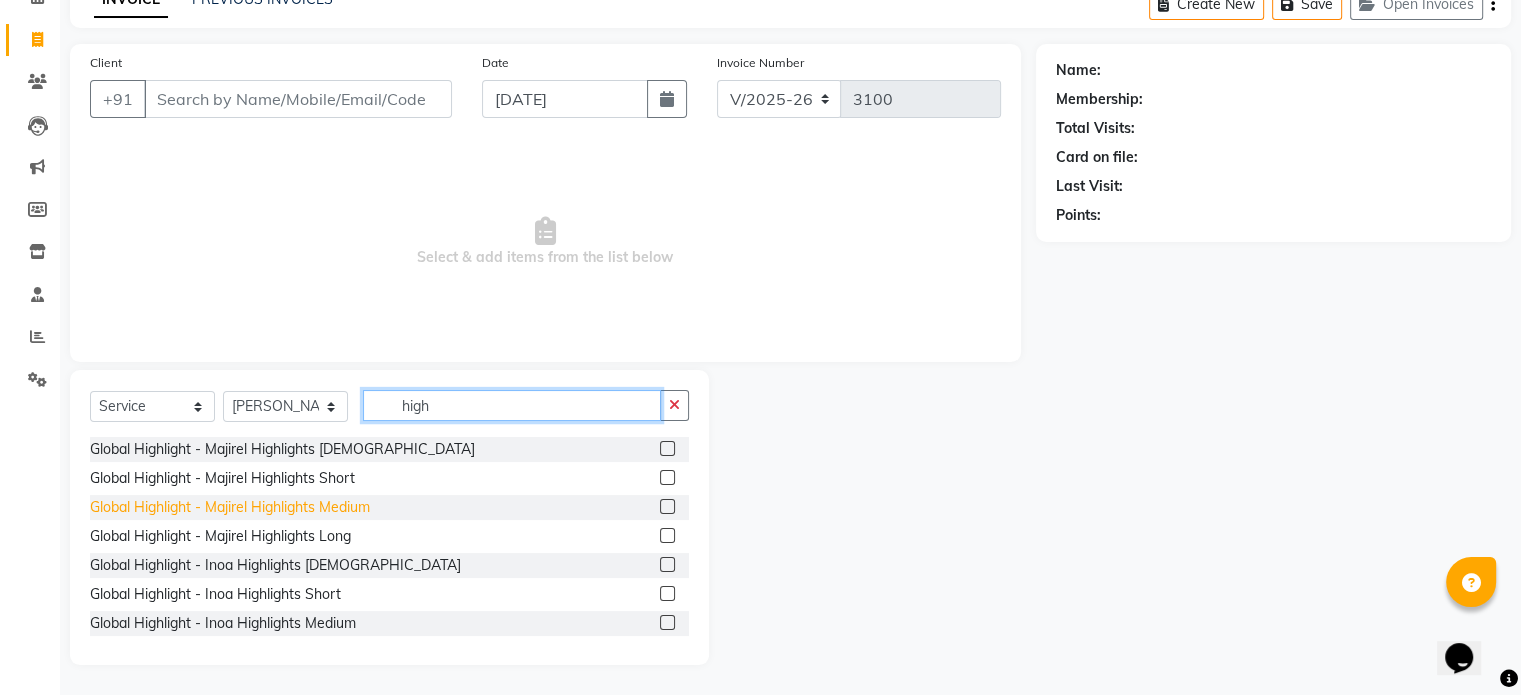type on "high" 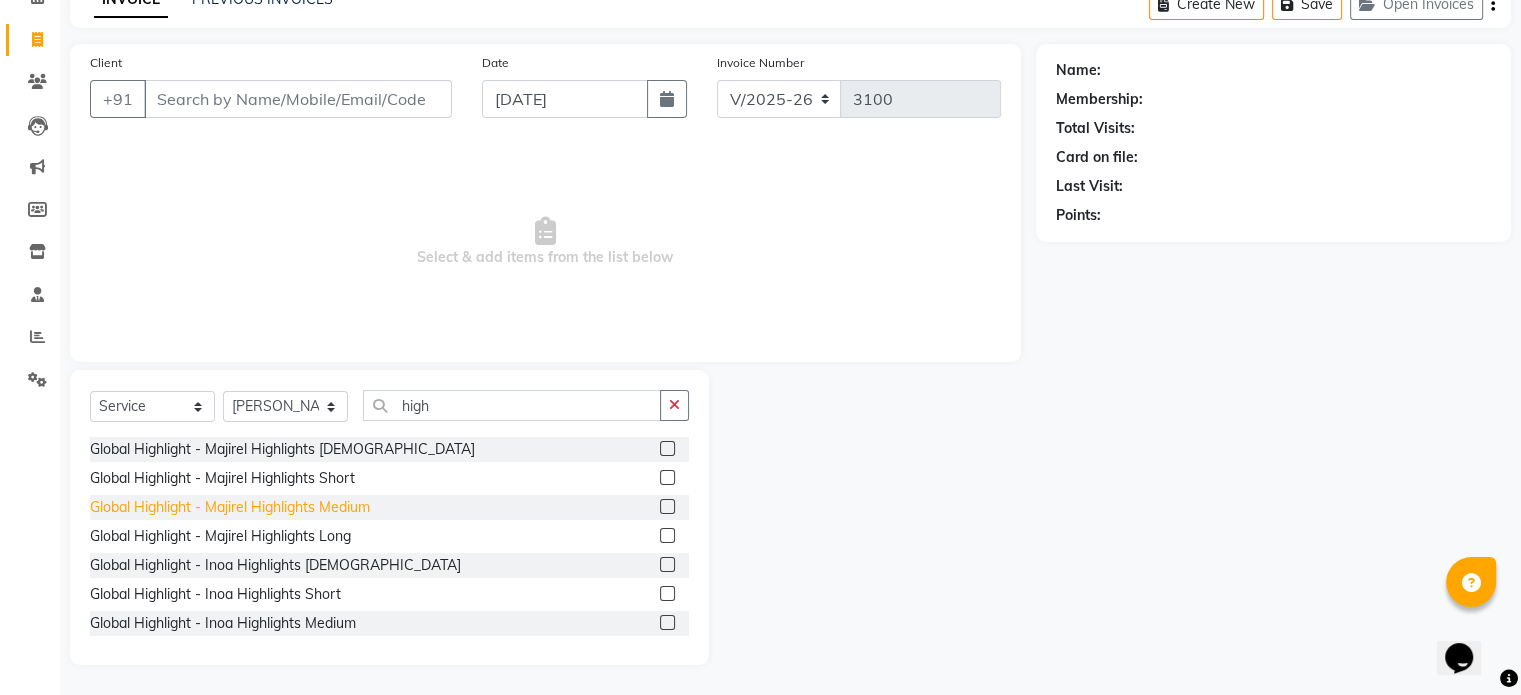 click on "Global Highlight - Majirel Highlights Medium" 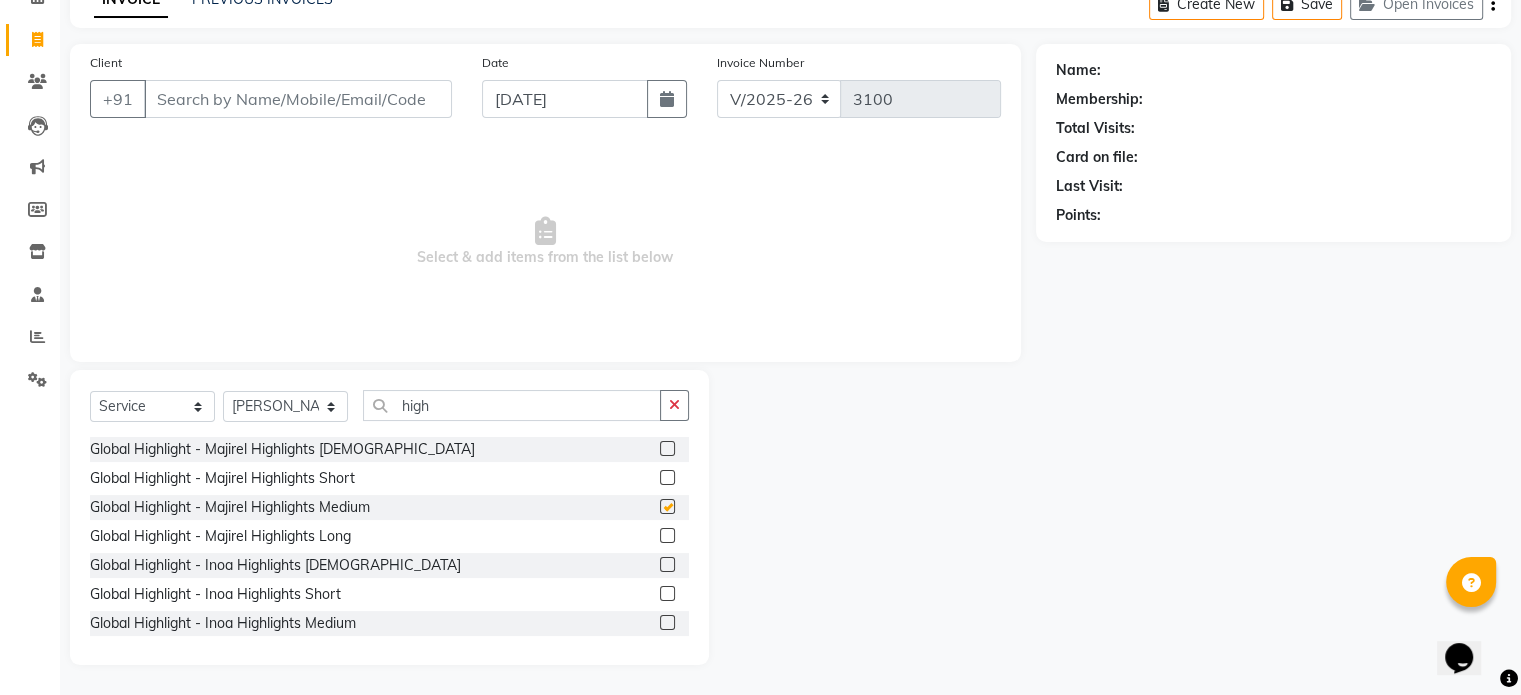 checkbox on "false" 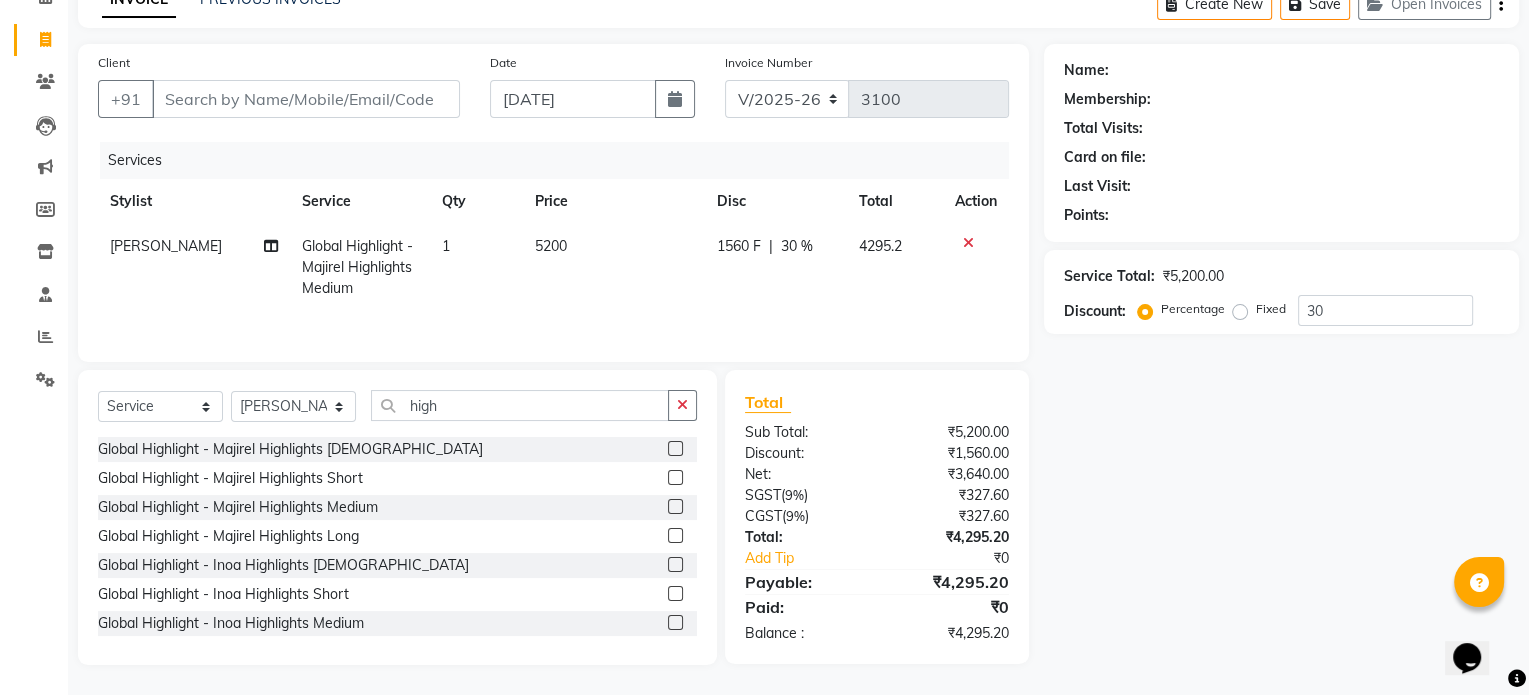scroll, scrollTop: 0, scrollLeft: 0, axis: both 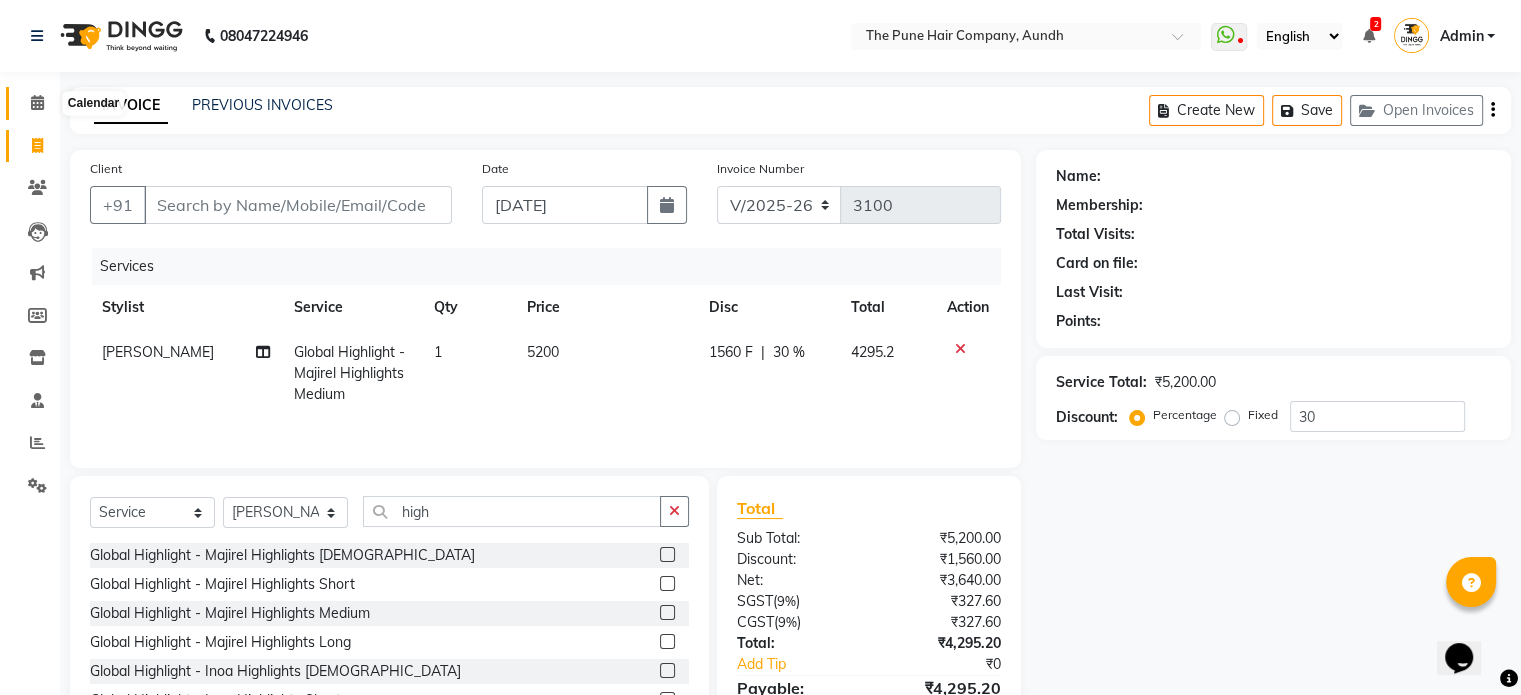click 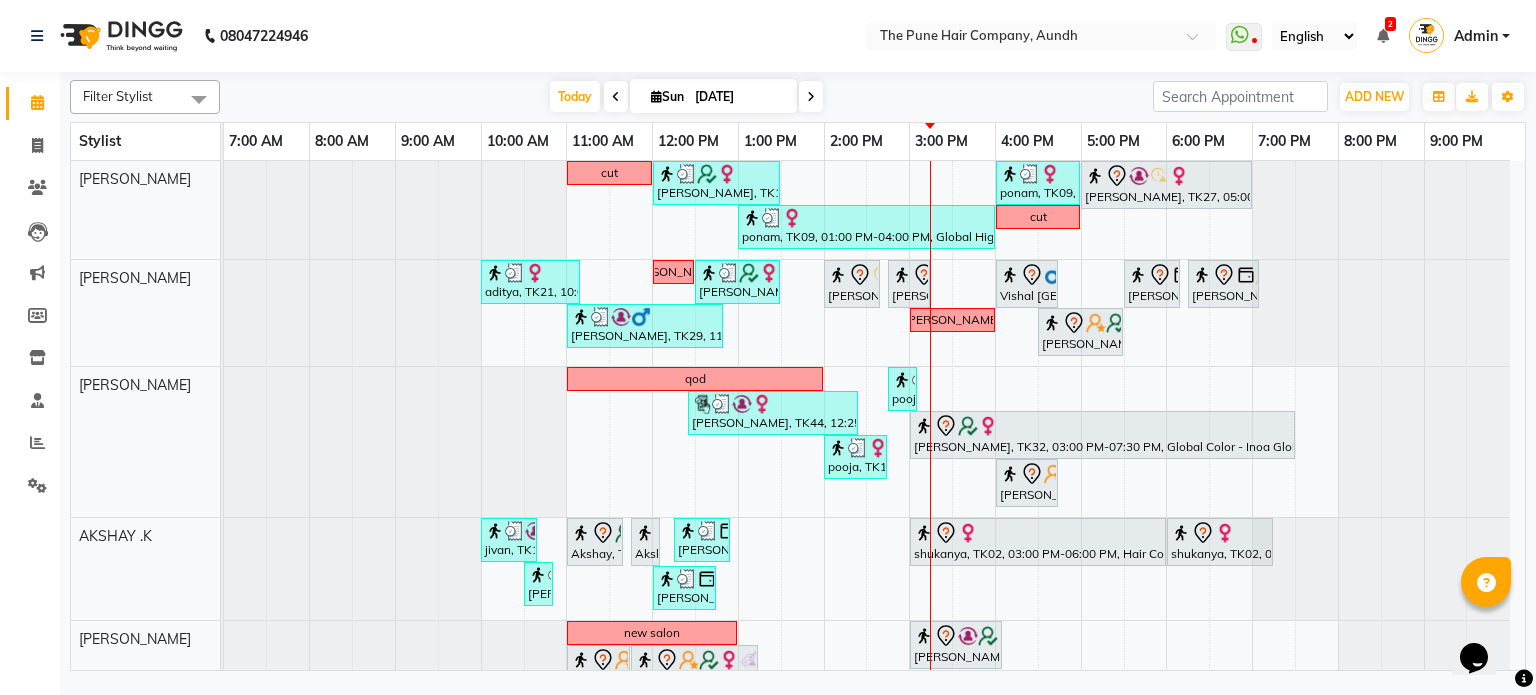 scroll, scrollTop: 286, scrollLeft: 0, axis: vertical 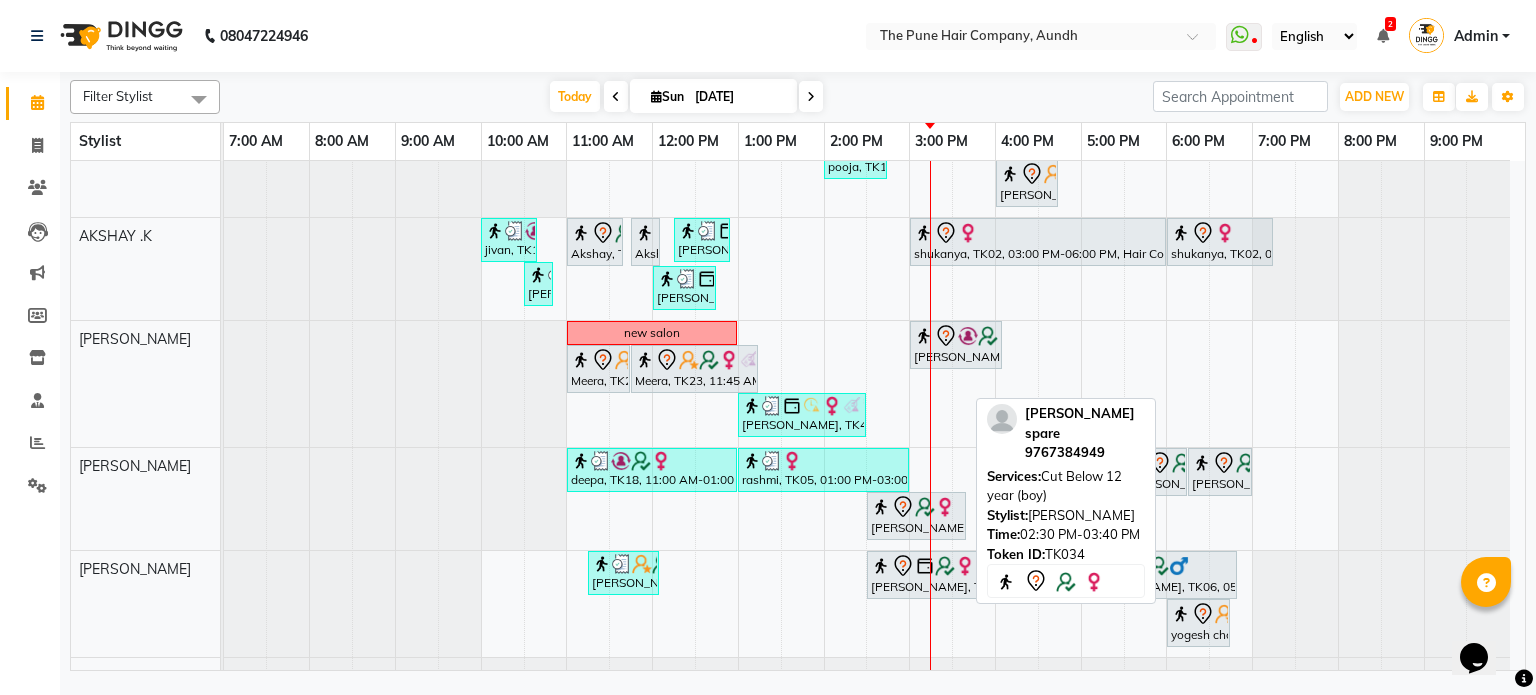 click at bounding box center [916, 507] 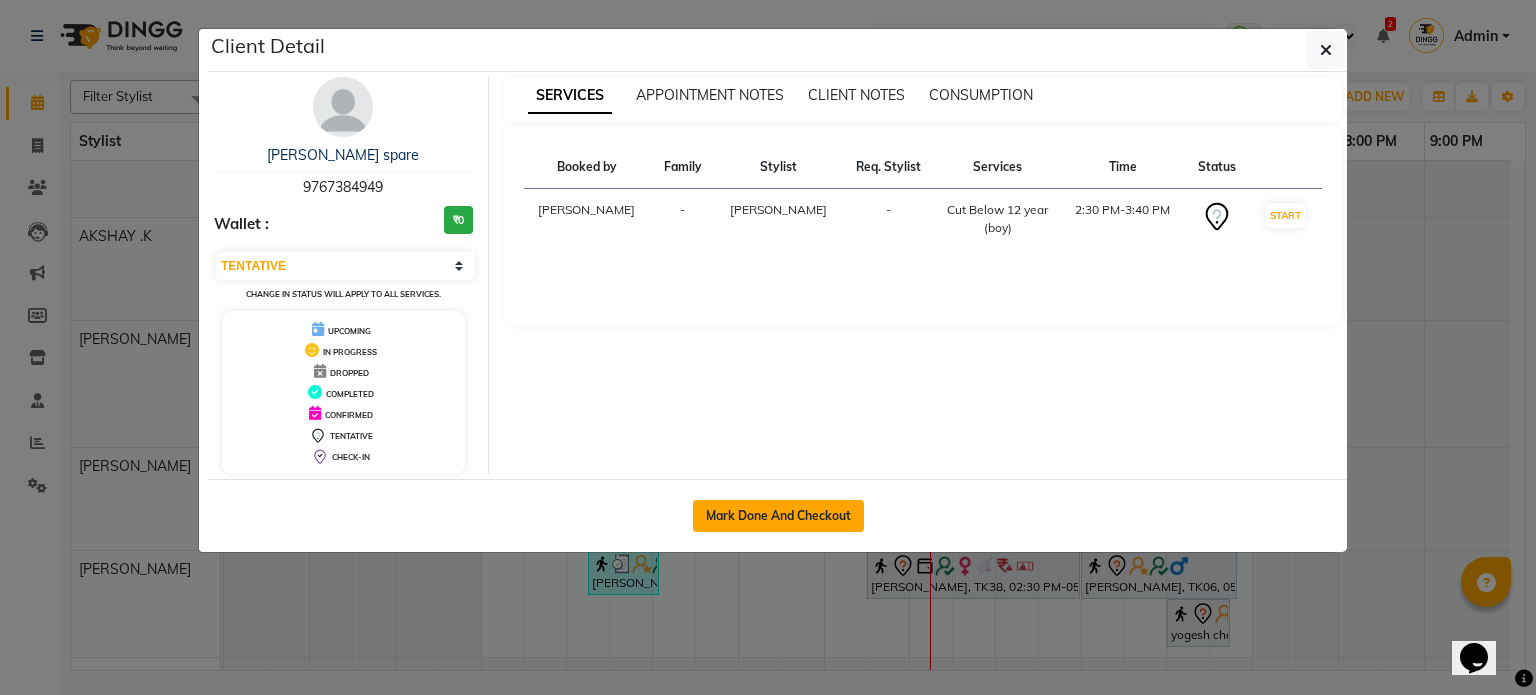 click on "Mark Done And Checkout" 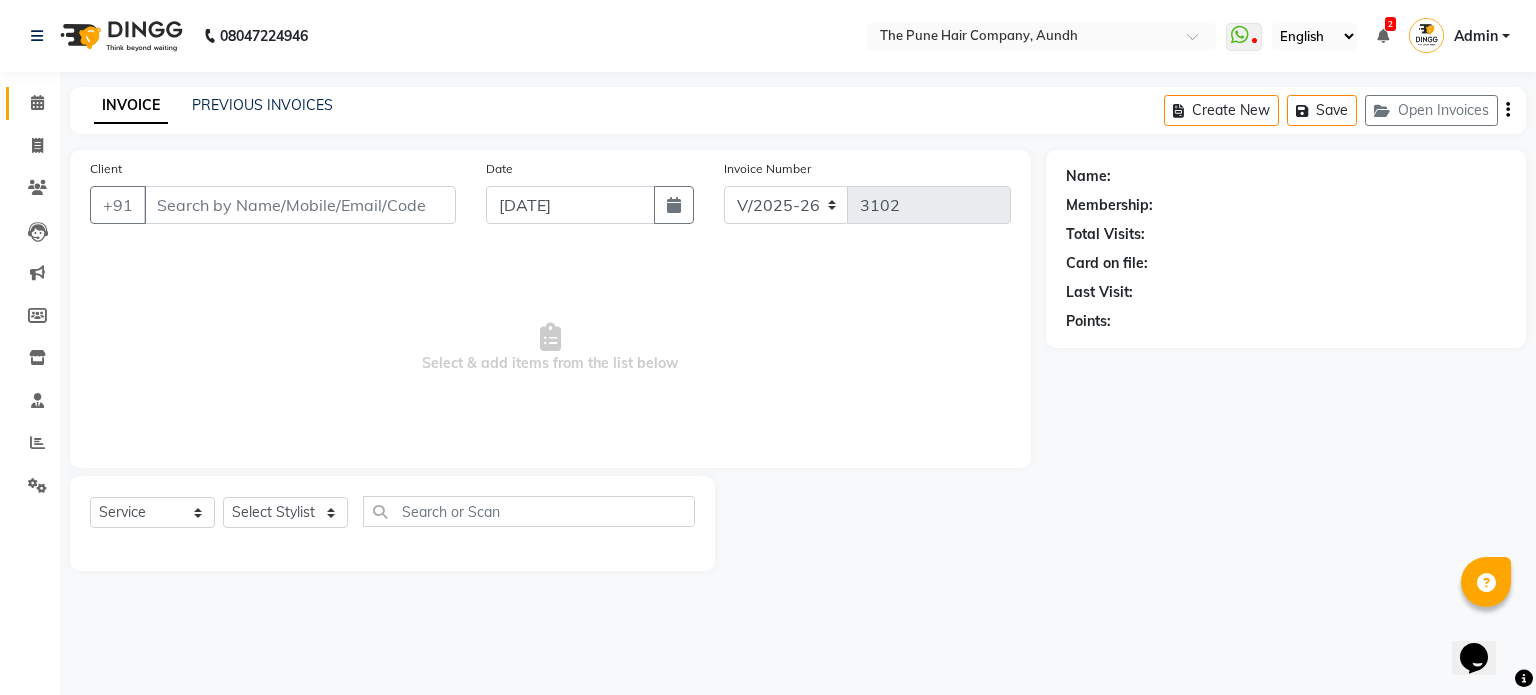 select on "3" 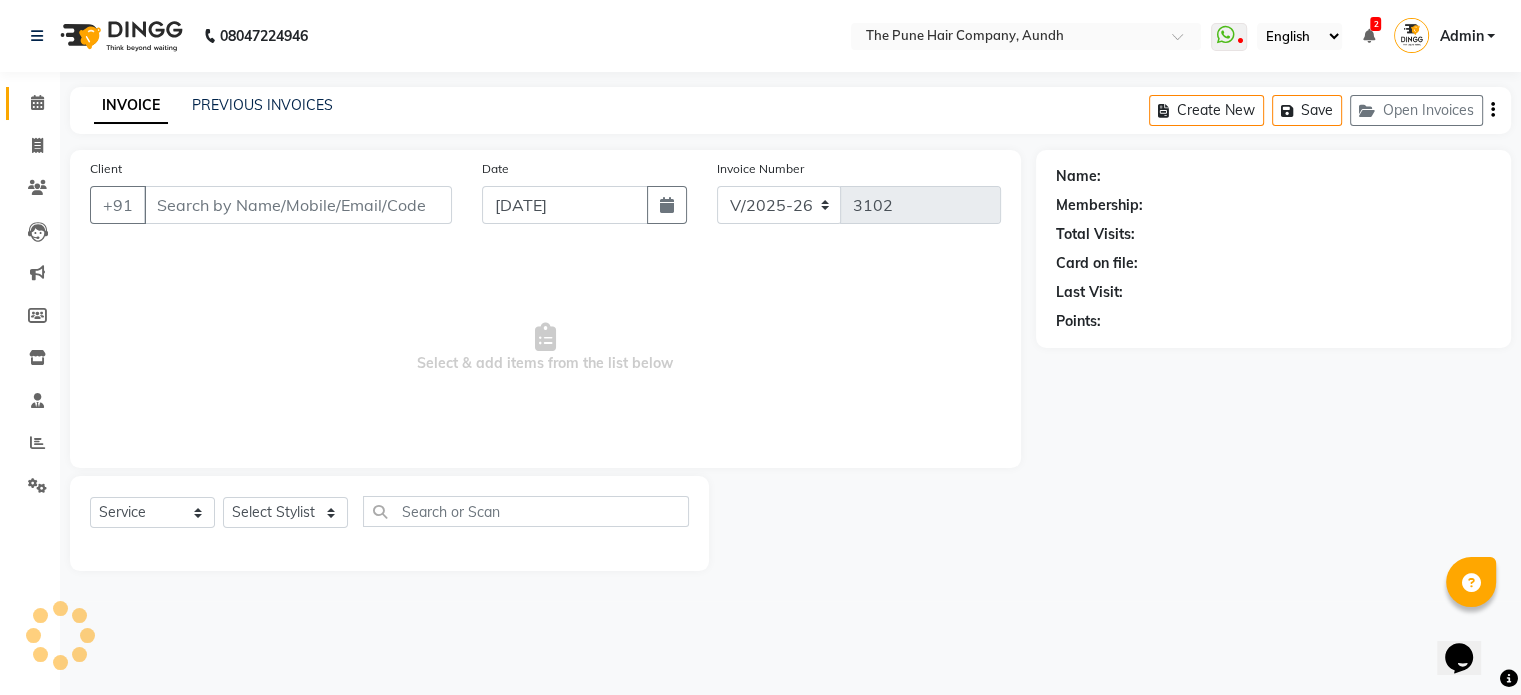 type on "9767384949" 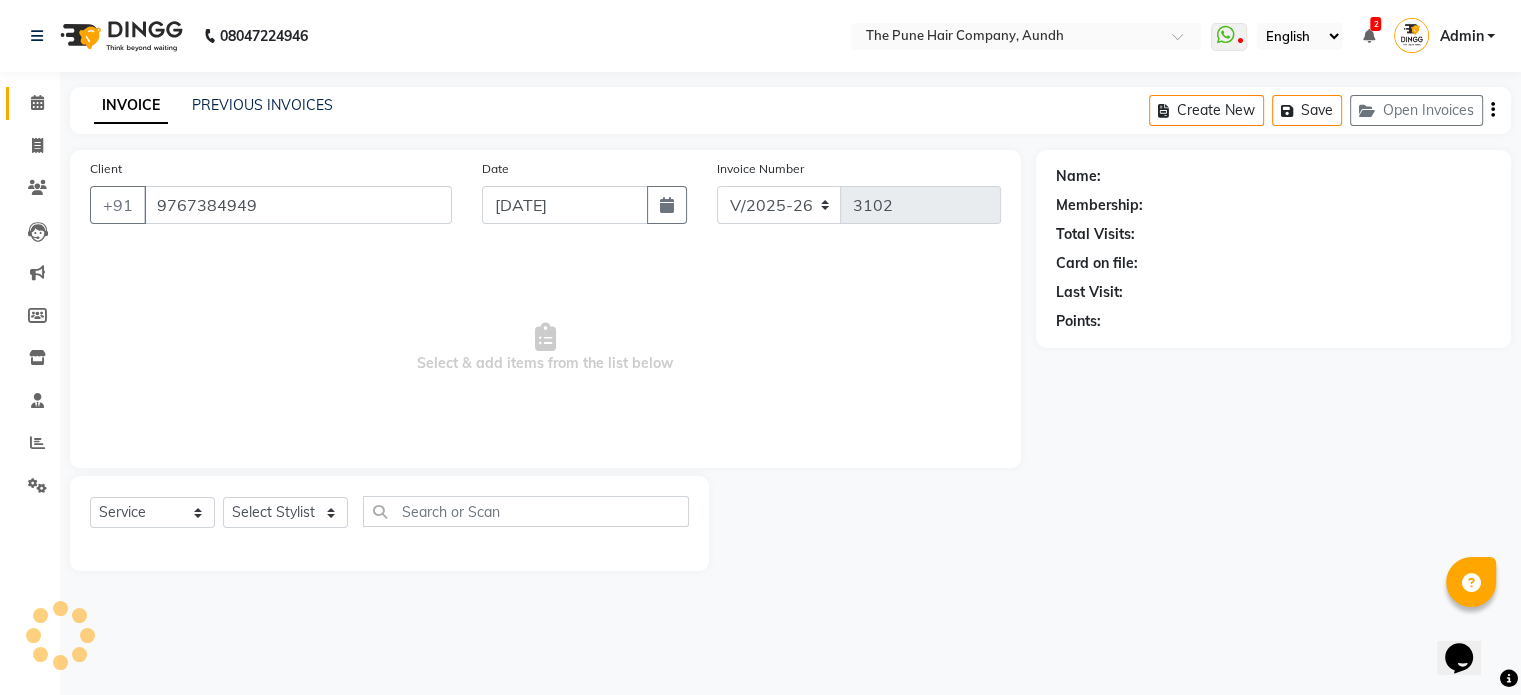 select on "18078" 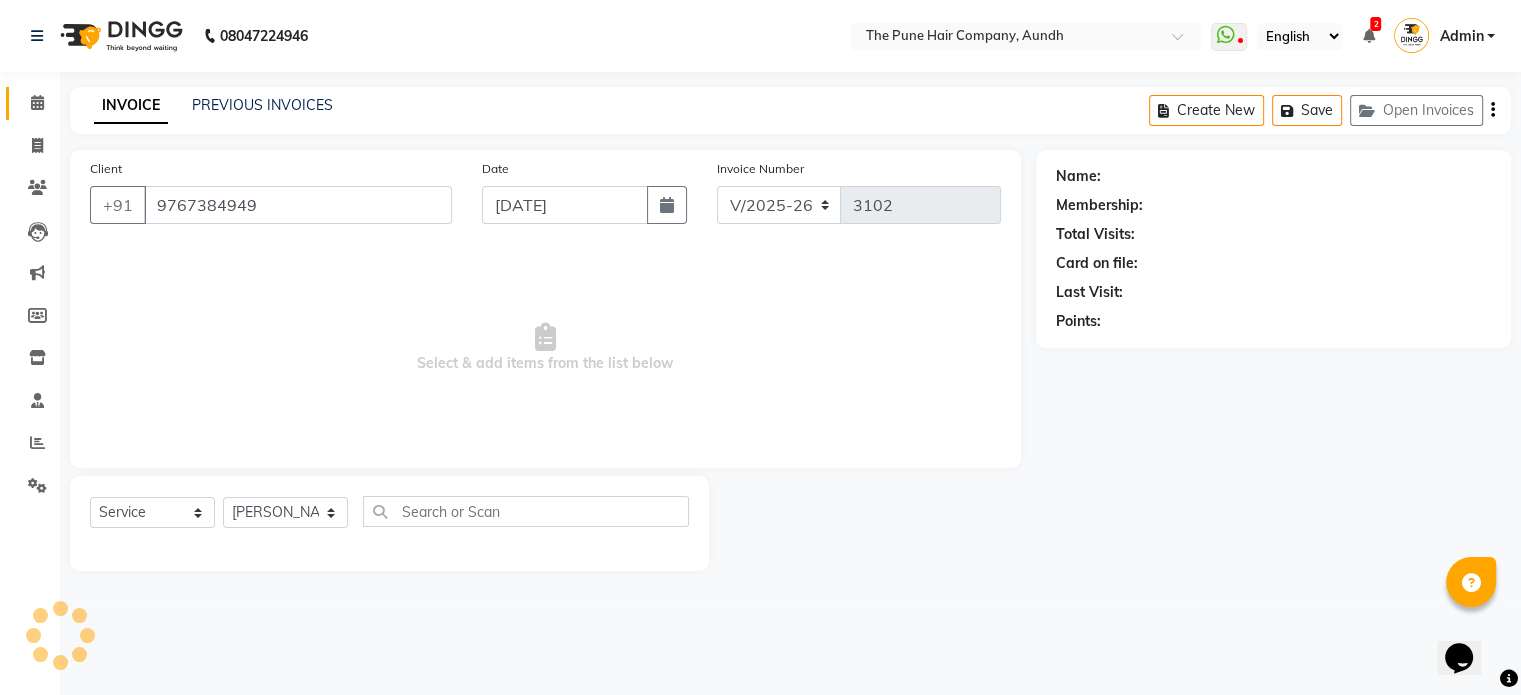 select on "1: Object" 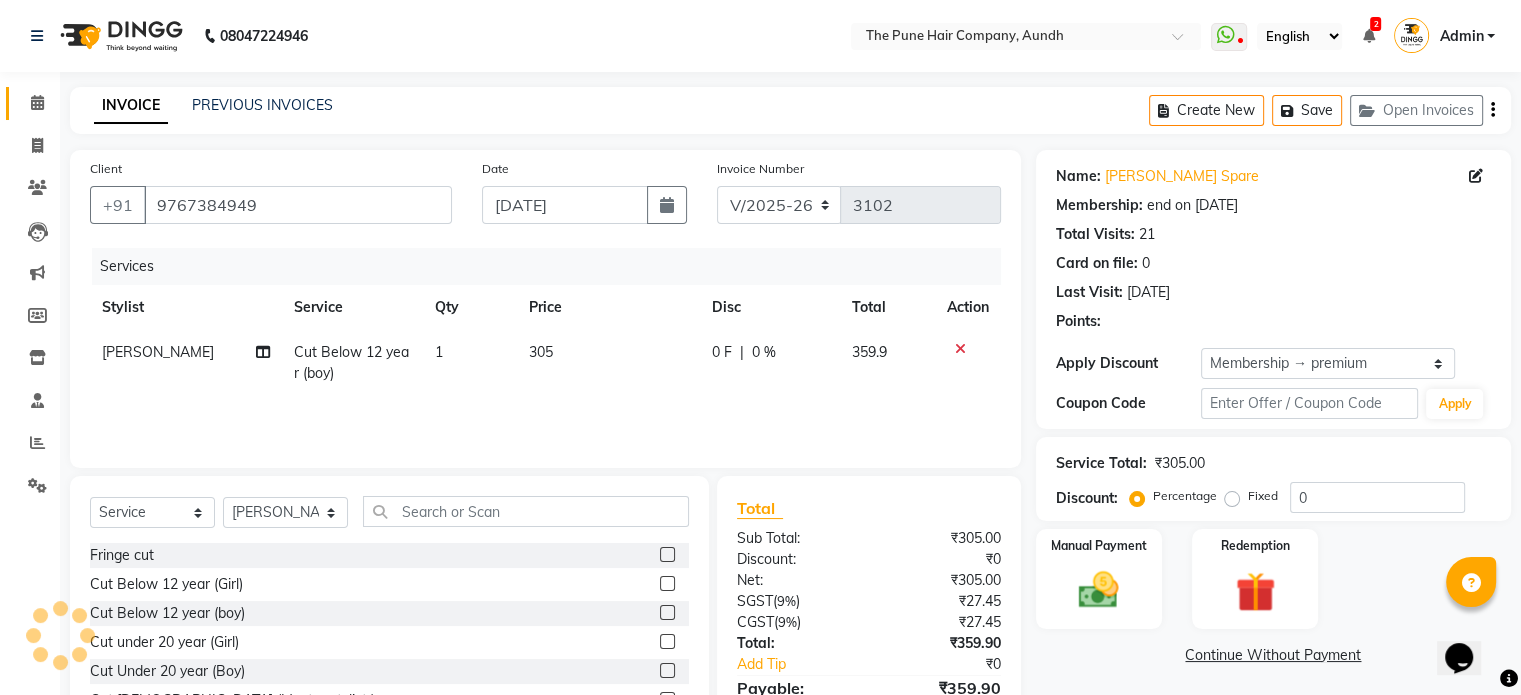 type on "20" 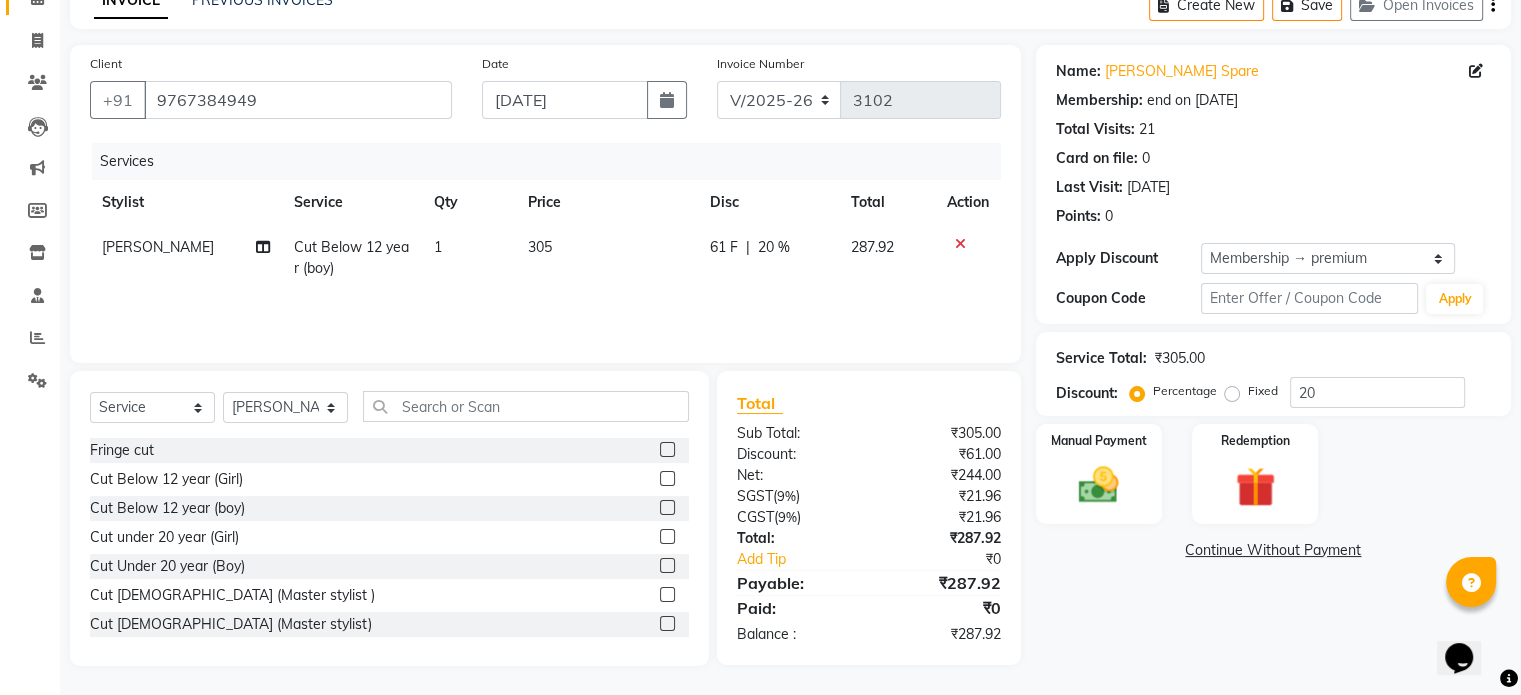 scroll, scrollTop: 106, scrollLeft: 0, axis: vertical 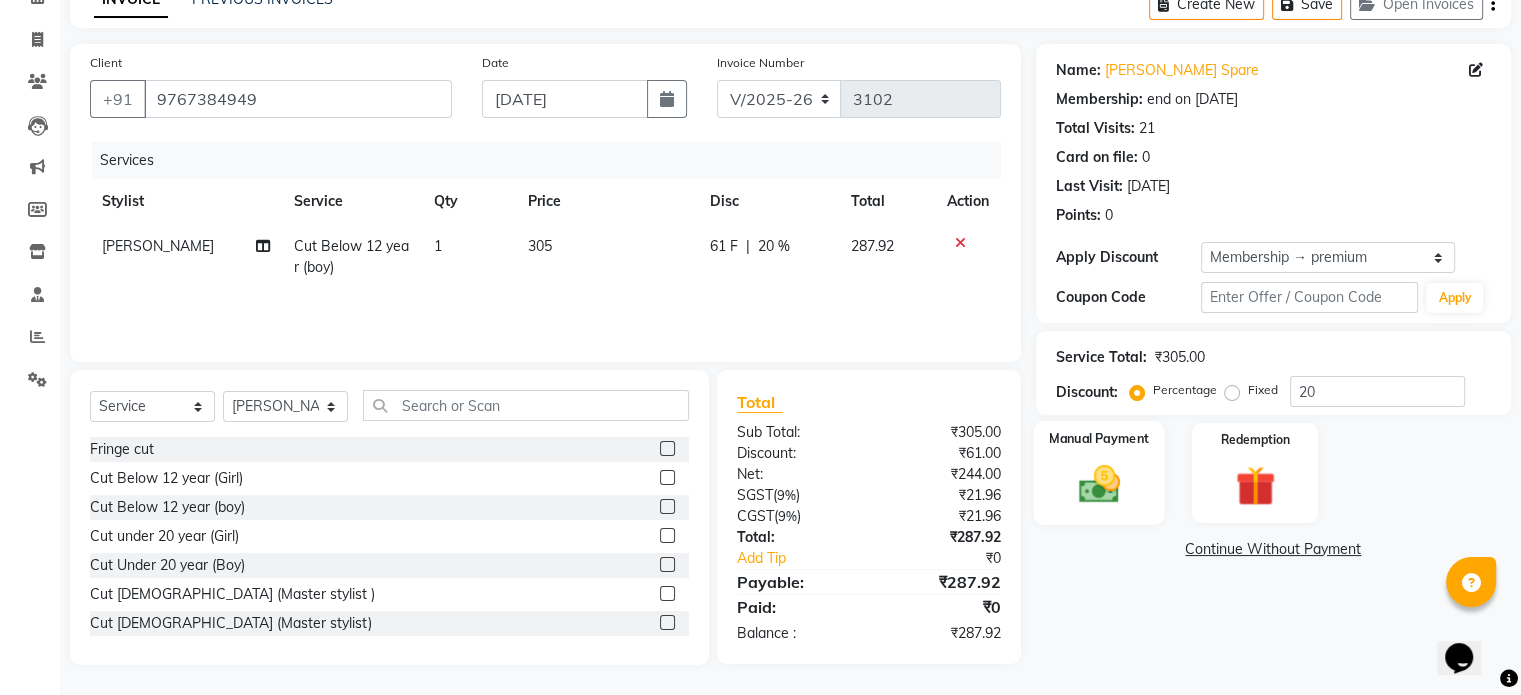 click 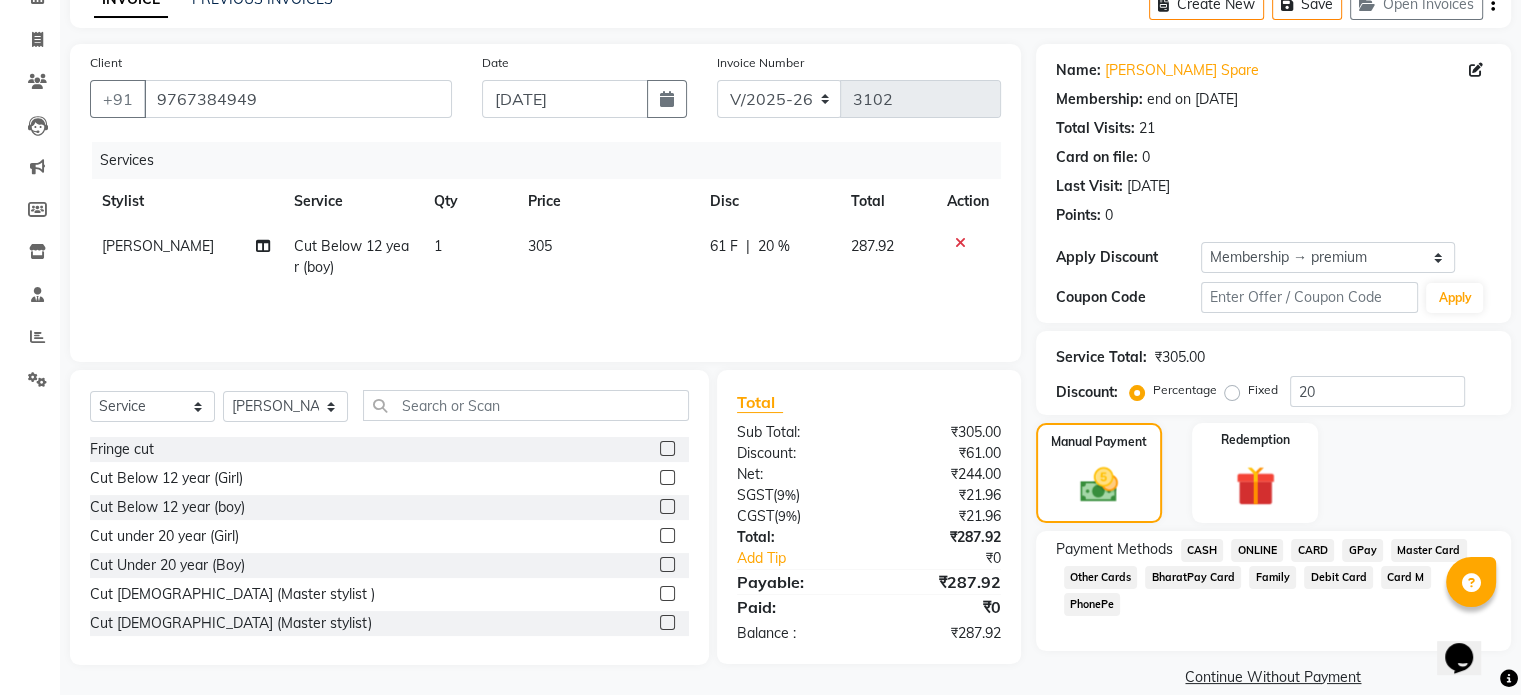 click on "ONLINE" 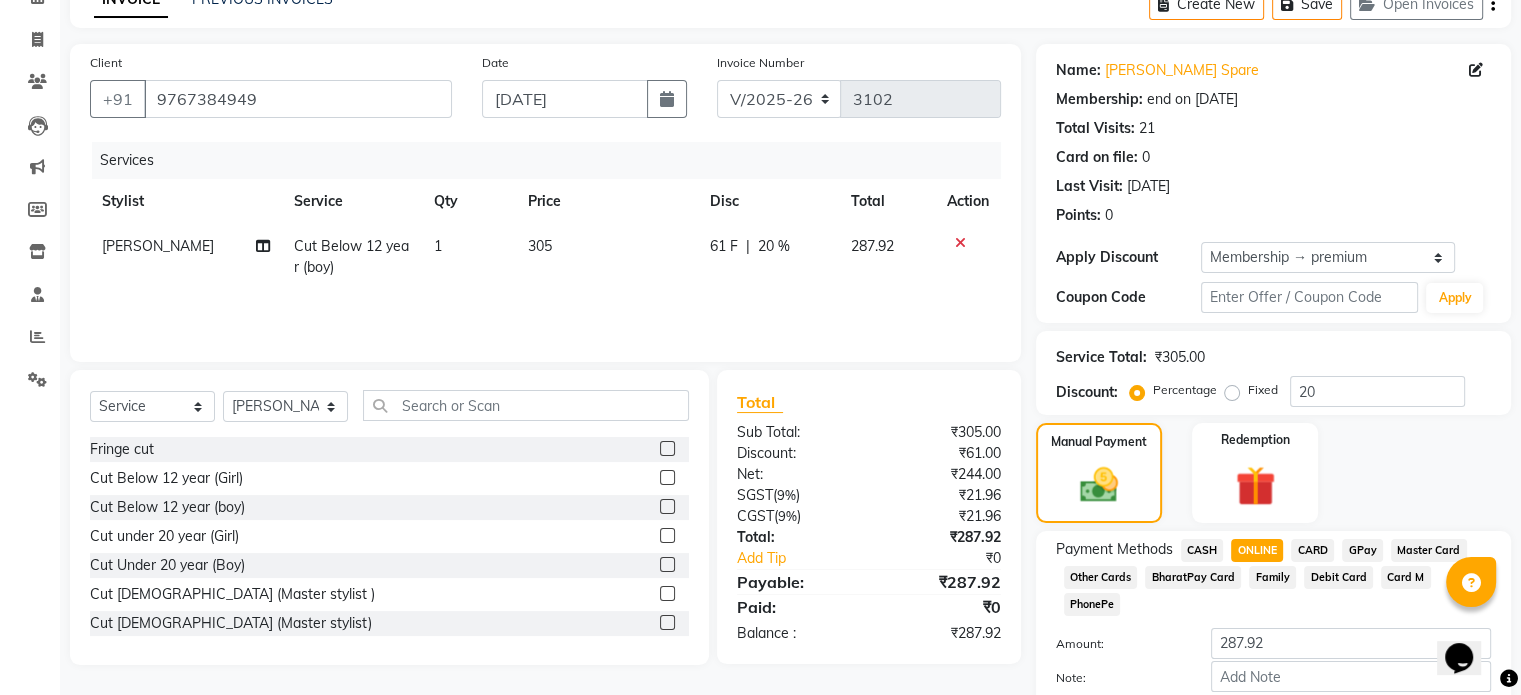 click on "Add Payment" 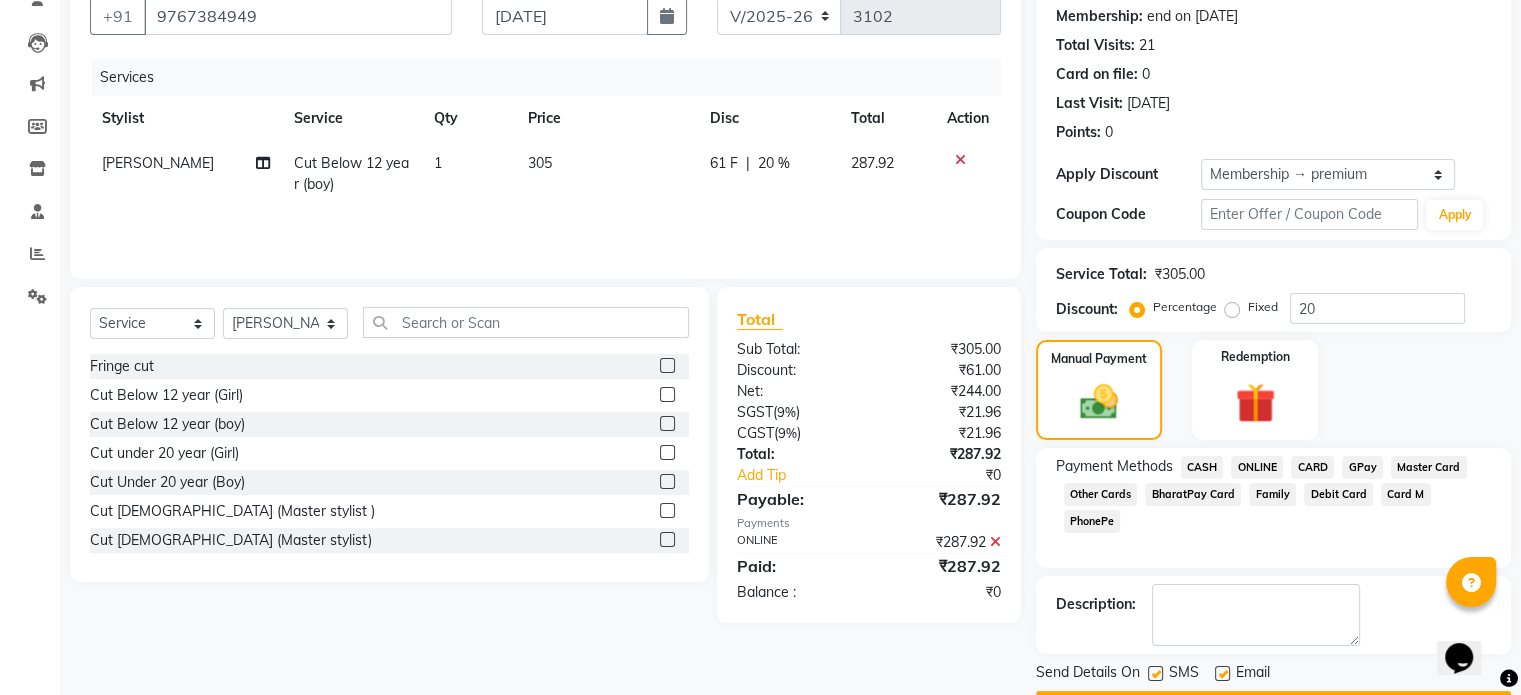 scroll, scrollTop: 244, scrollLeft: 0, axis: vertical 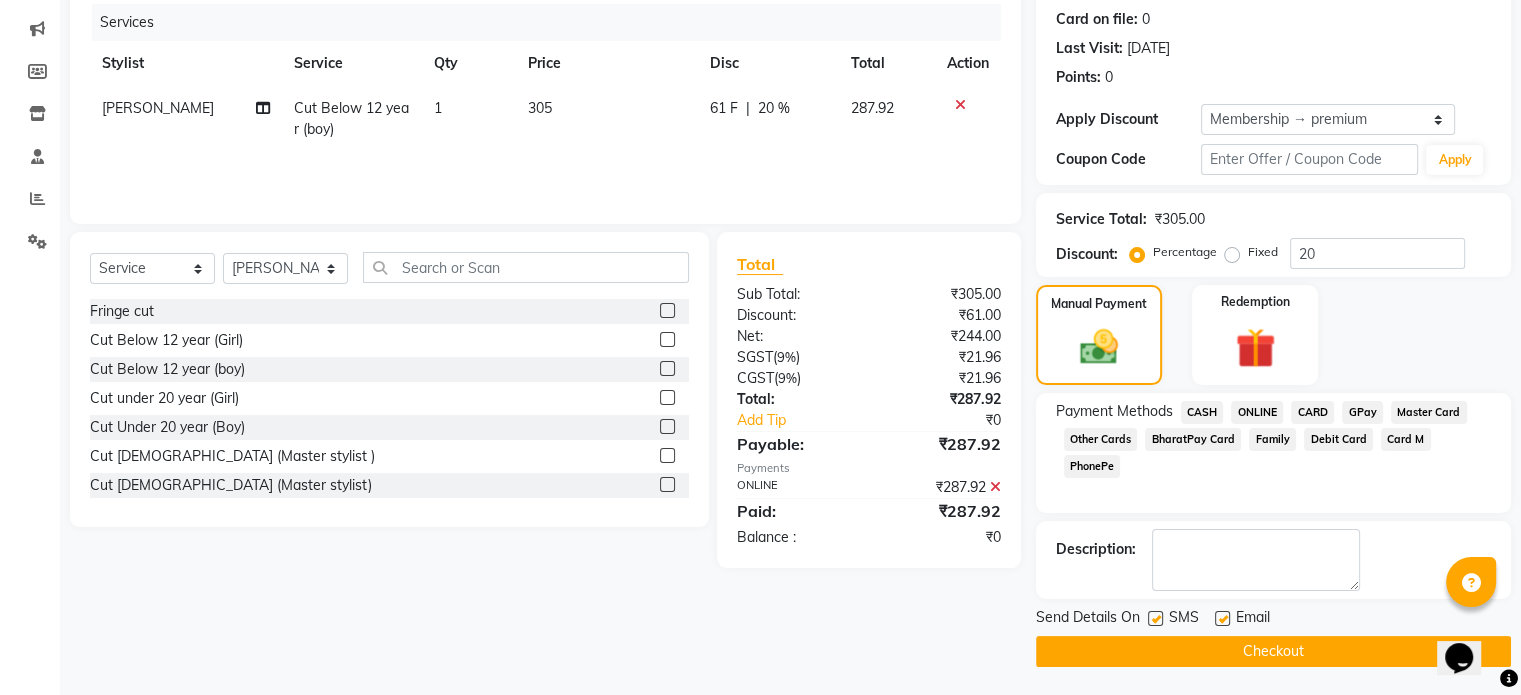 click on "Checkout" 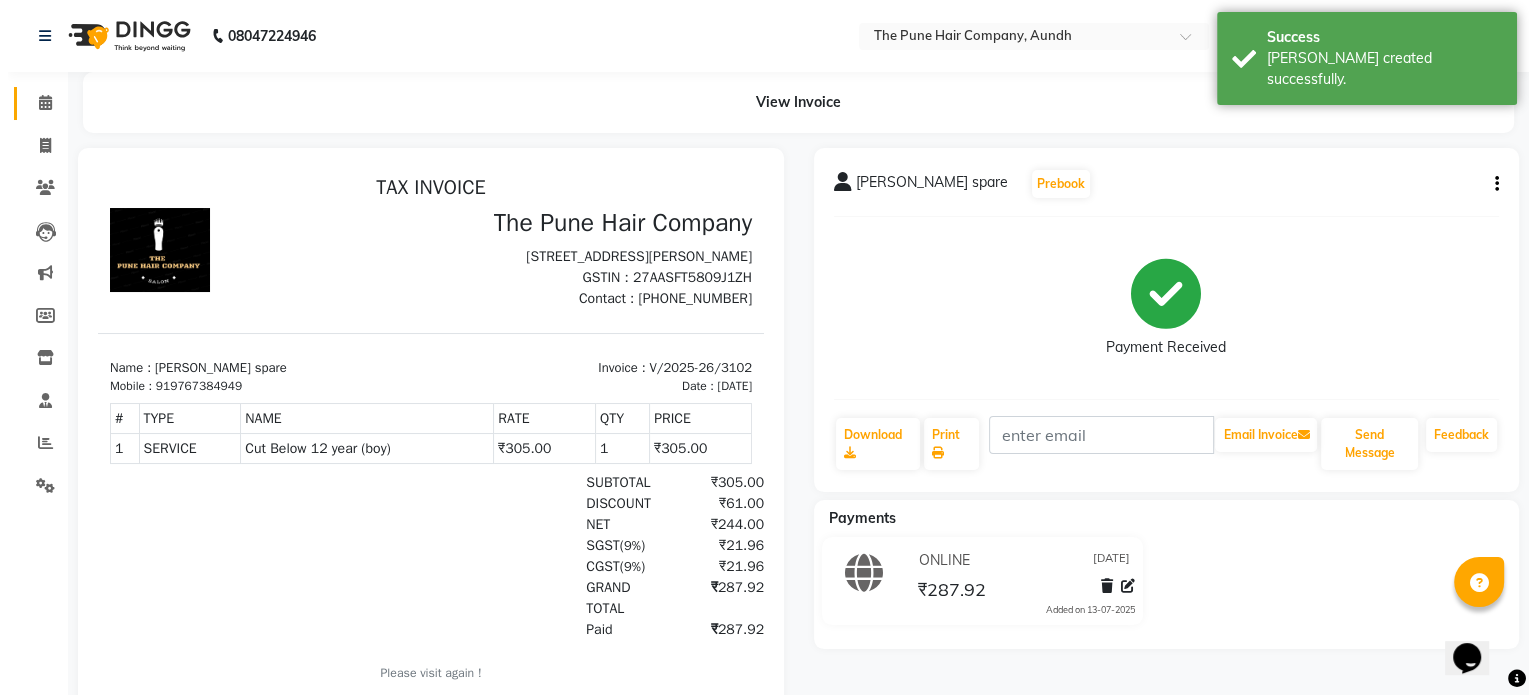 scroll, scrollTop: 0, scrollLeft: 0, axis: both 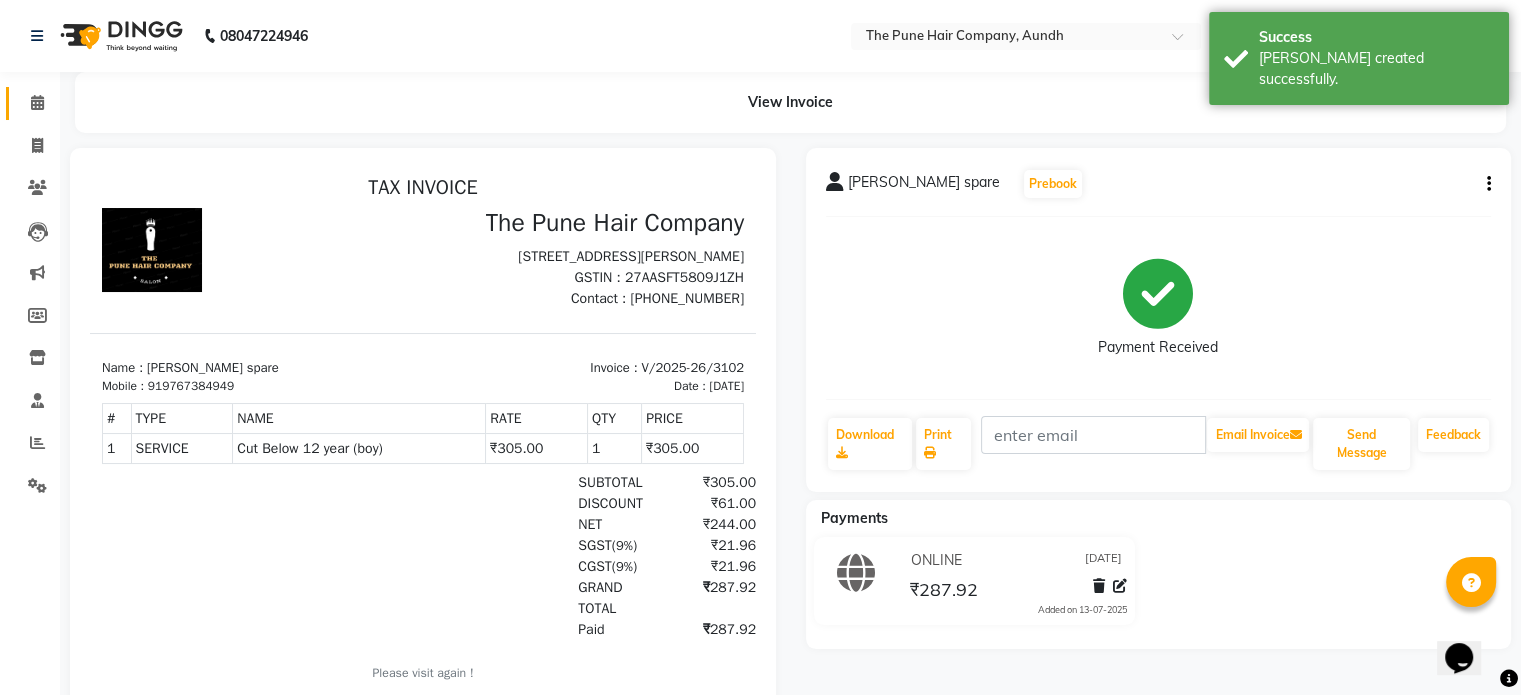 click on "Calendar" 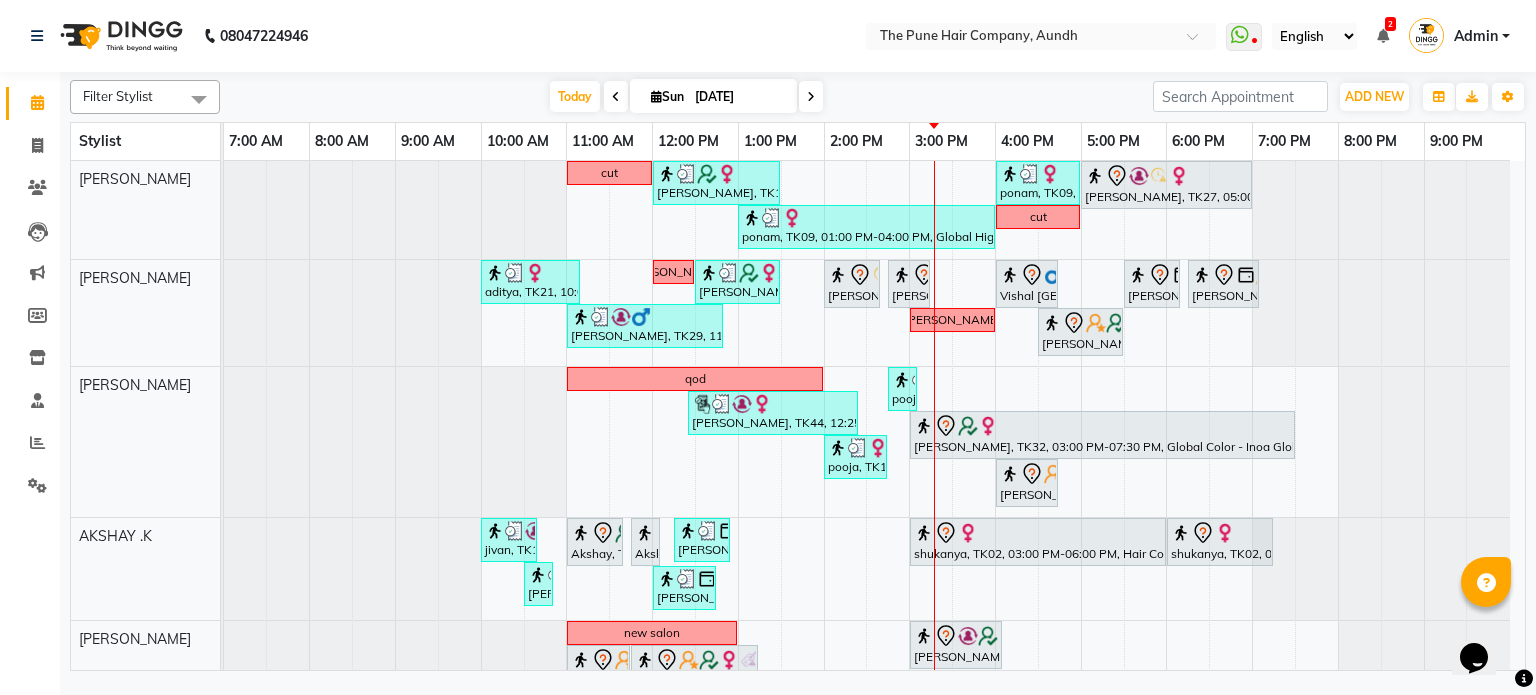 scroll, scrollTop: 176, scrollLeft: 0, axis: vertical 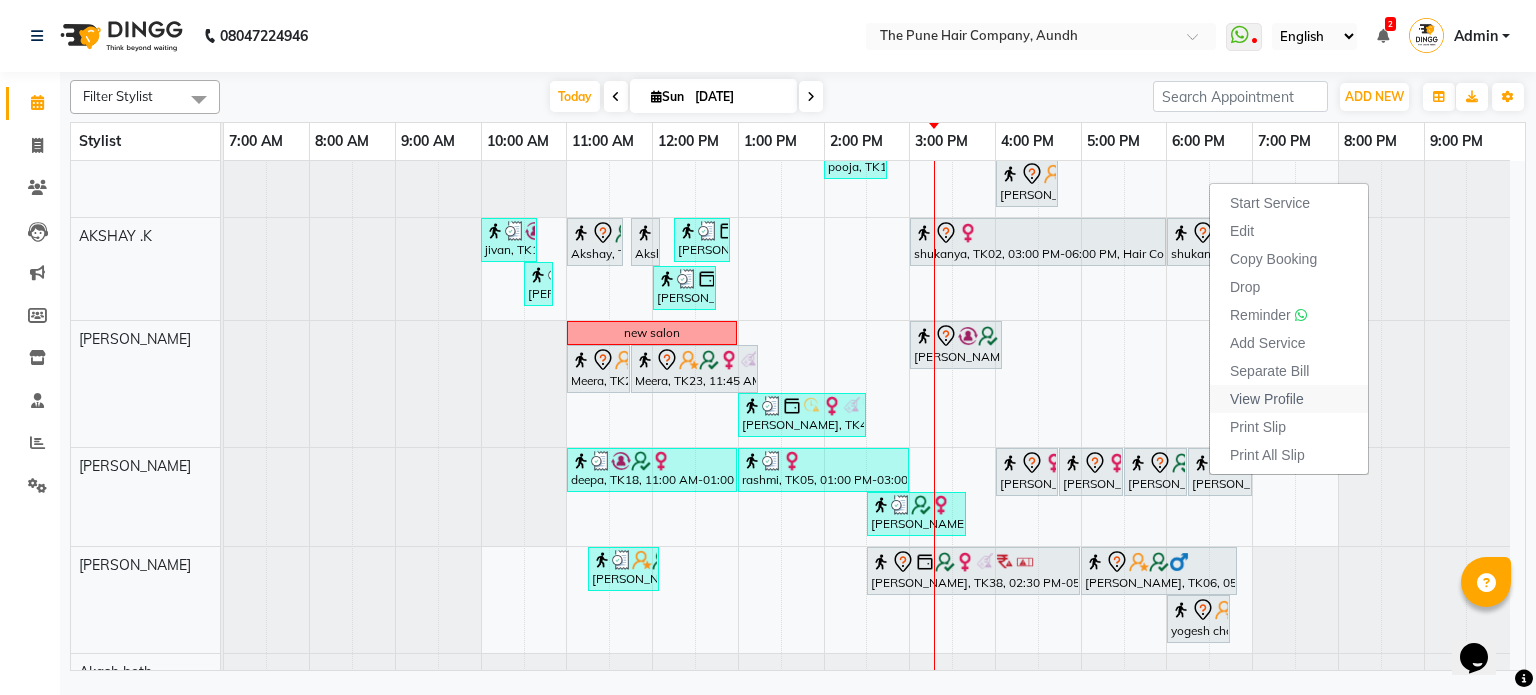 click on "View Profile" at bounding box center (1267, 399) 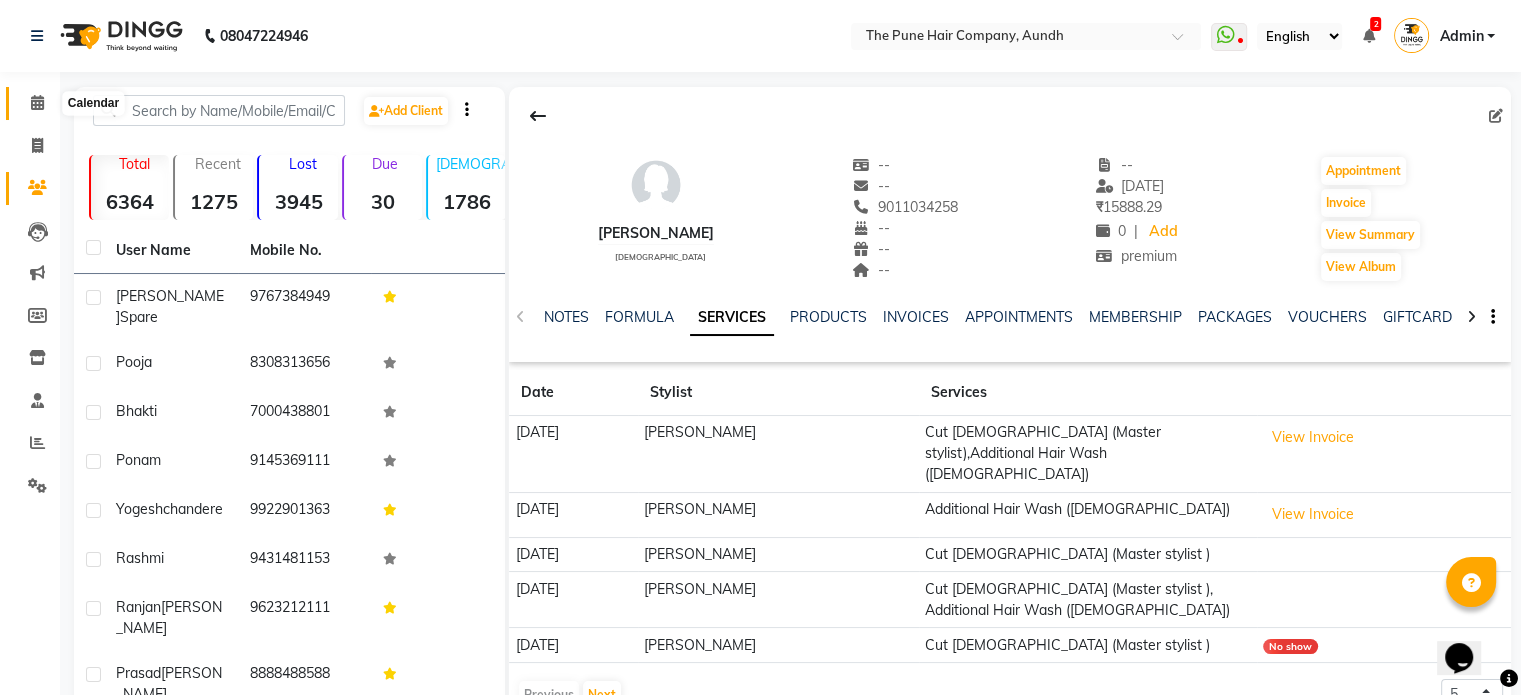 click 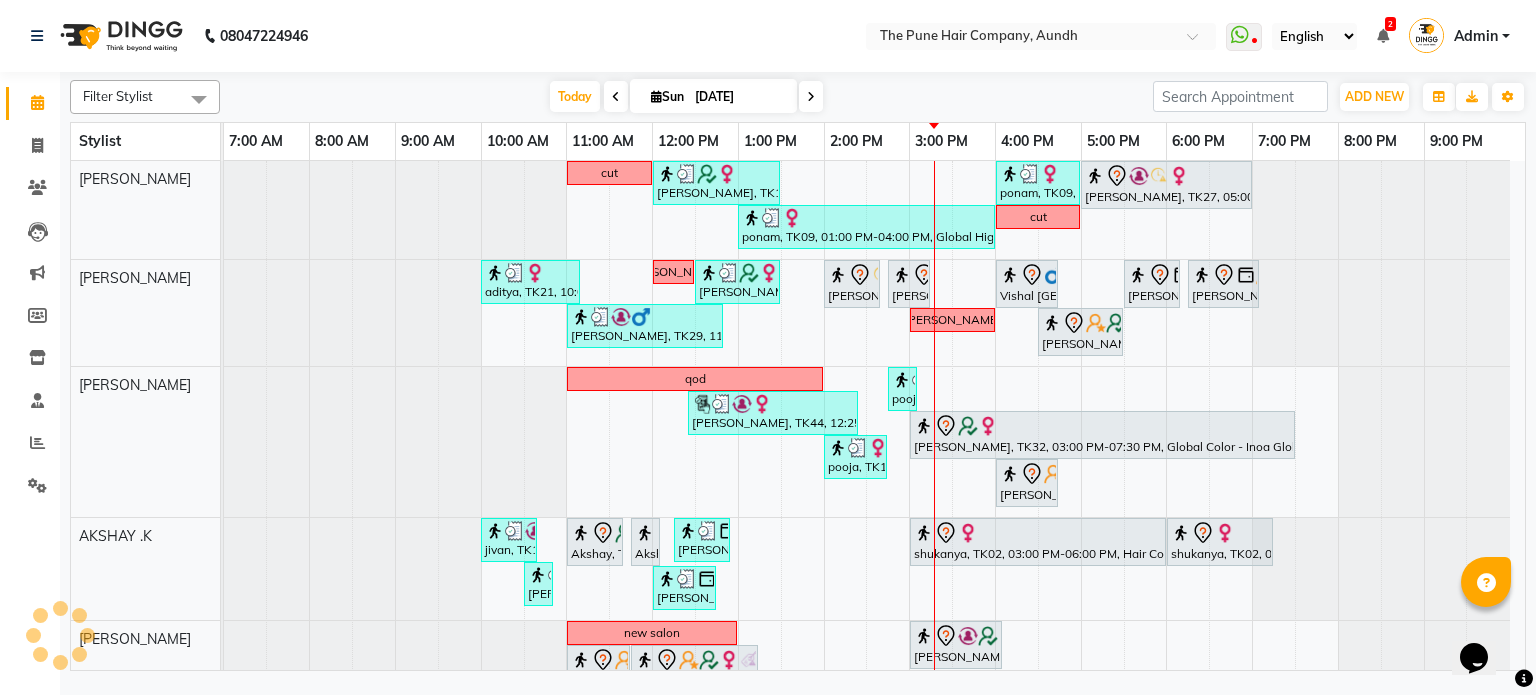 scroll, scrollTop: 75, scrollLeft: 0, axis: vertical 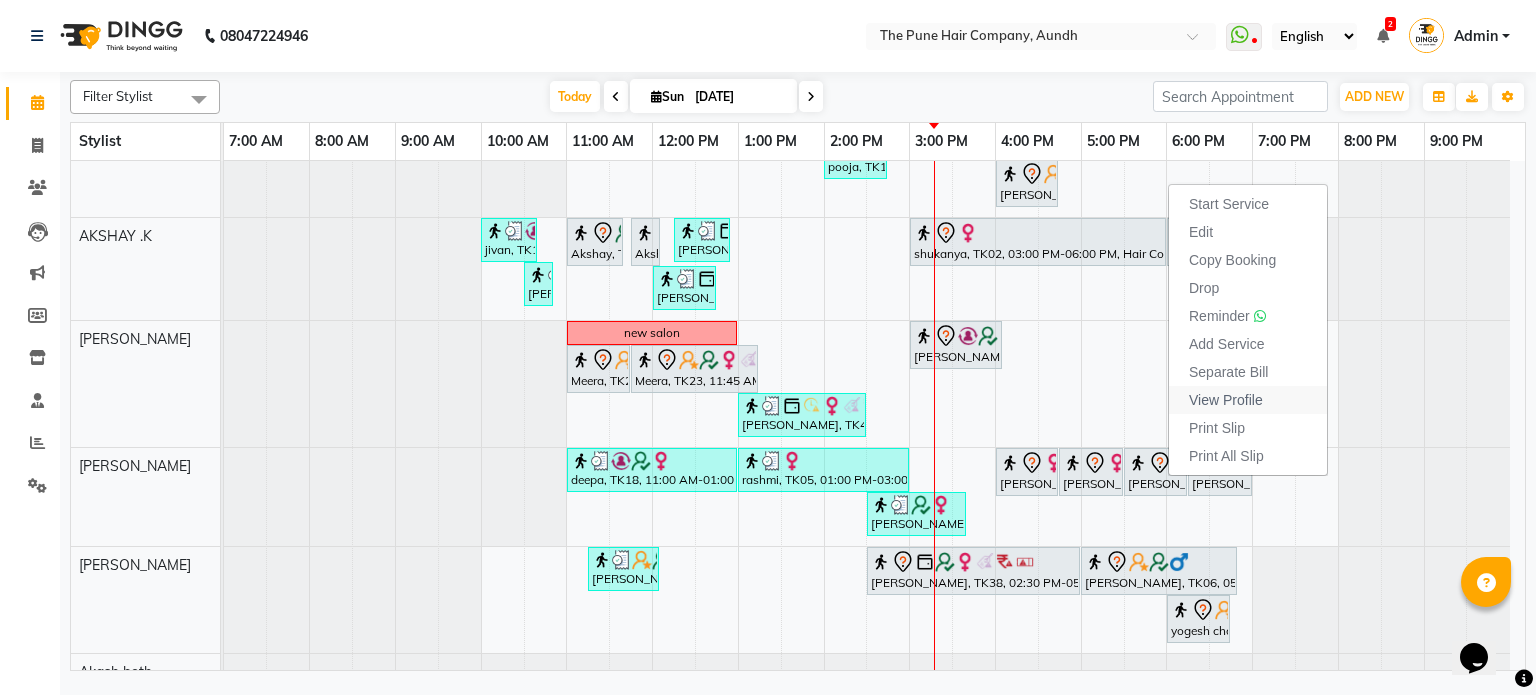 click on "View Profile" at bounding box center (1226, 400) 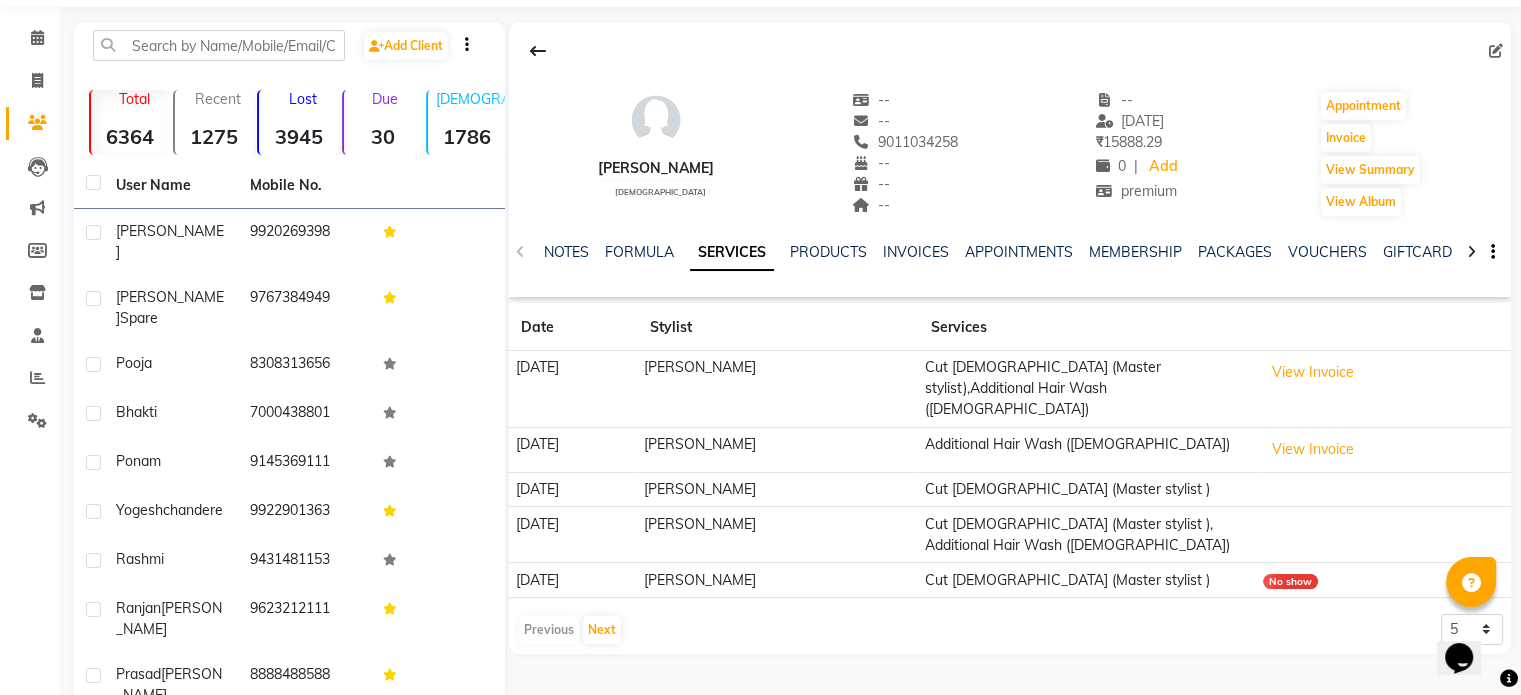 scroll, scrollTop: 100, scrollLeft: 0, axis: vertical 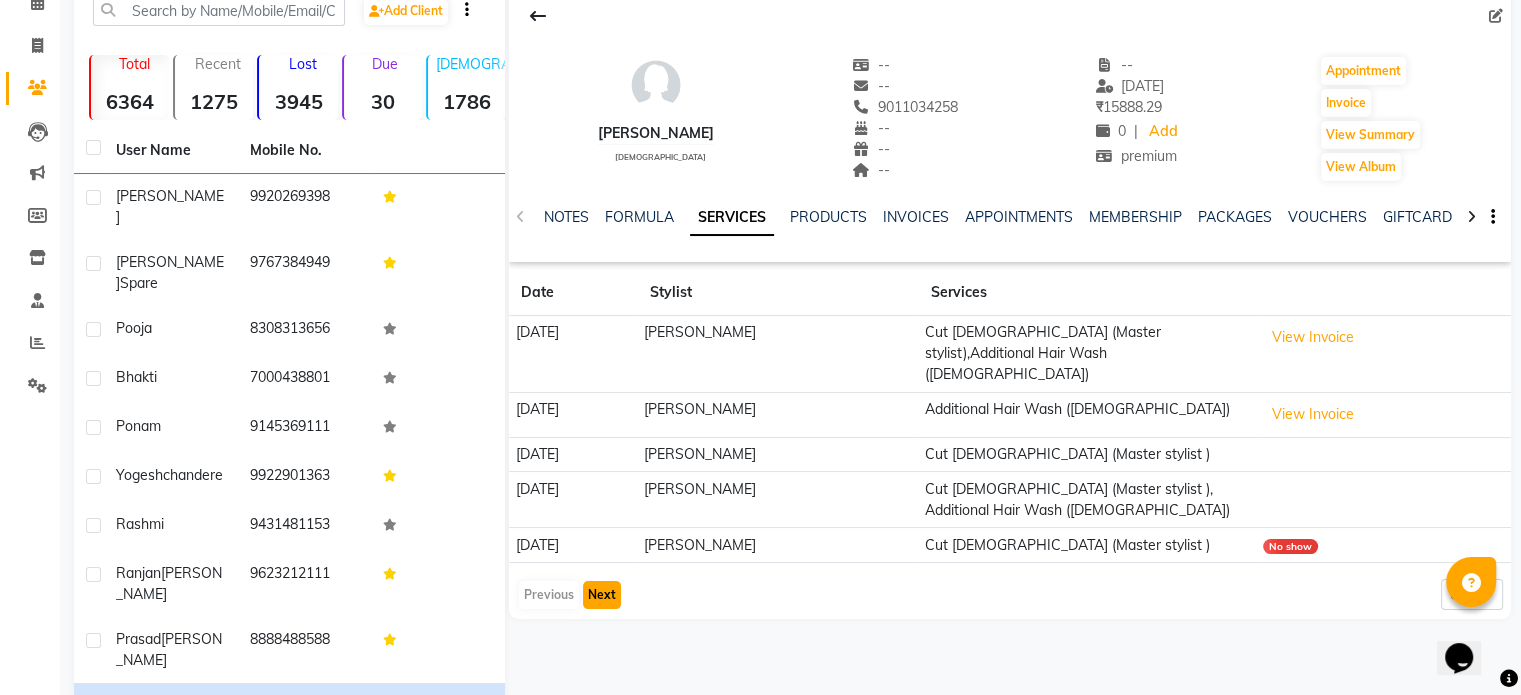 click on "Next" 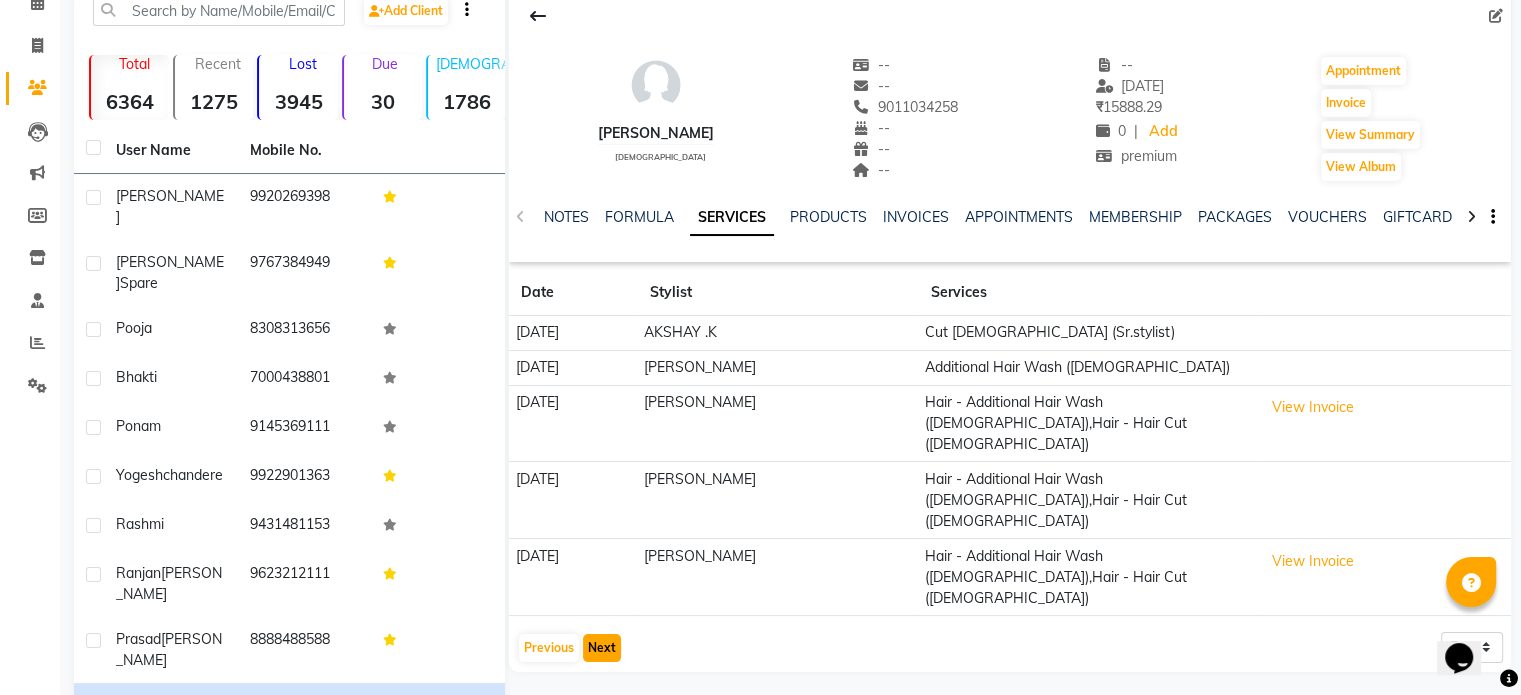 click on "Next" 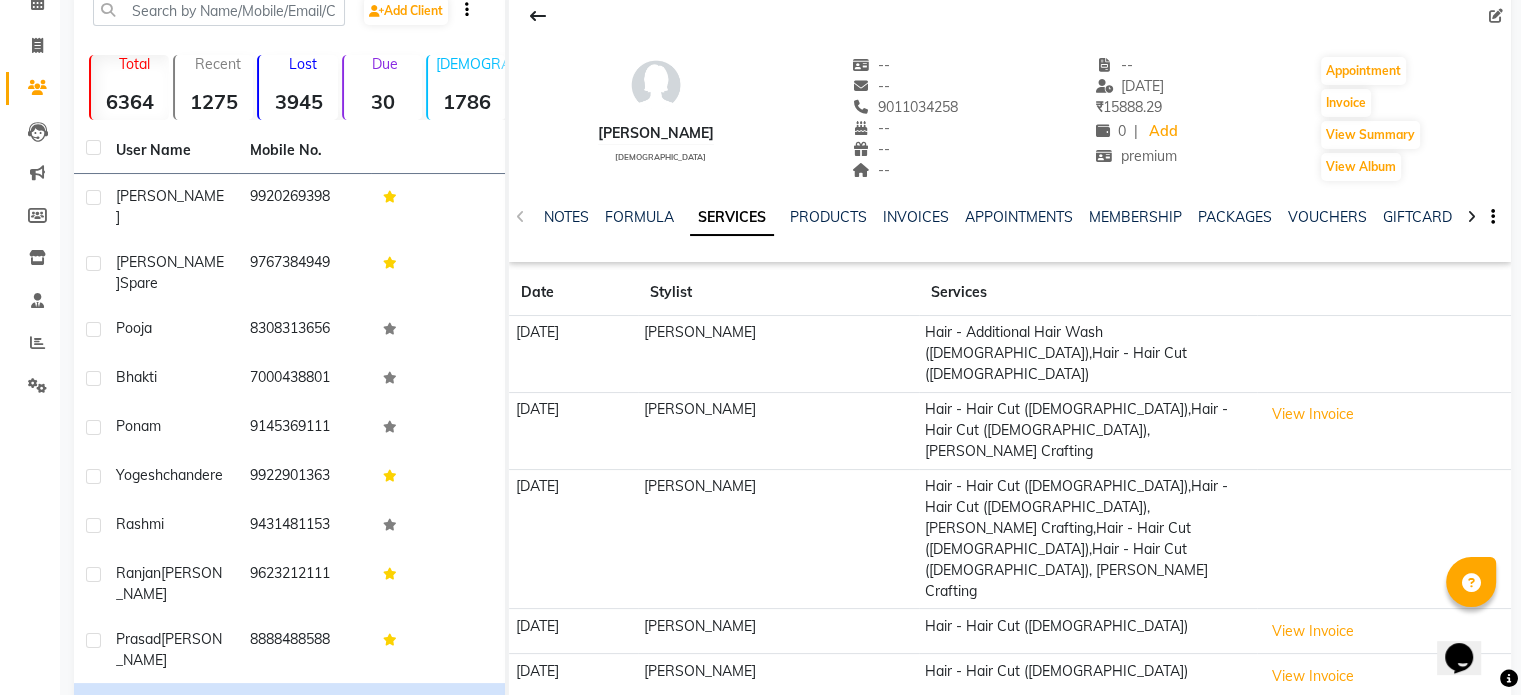 click on "Previous" 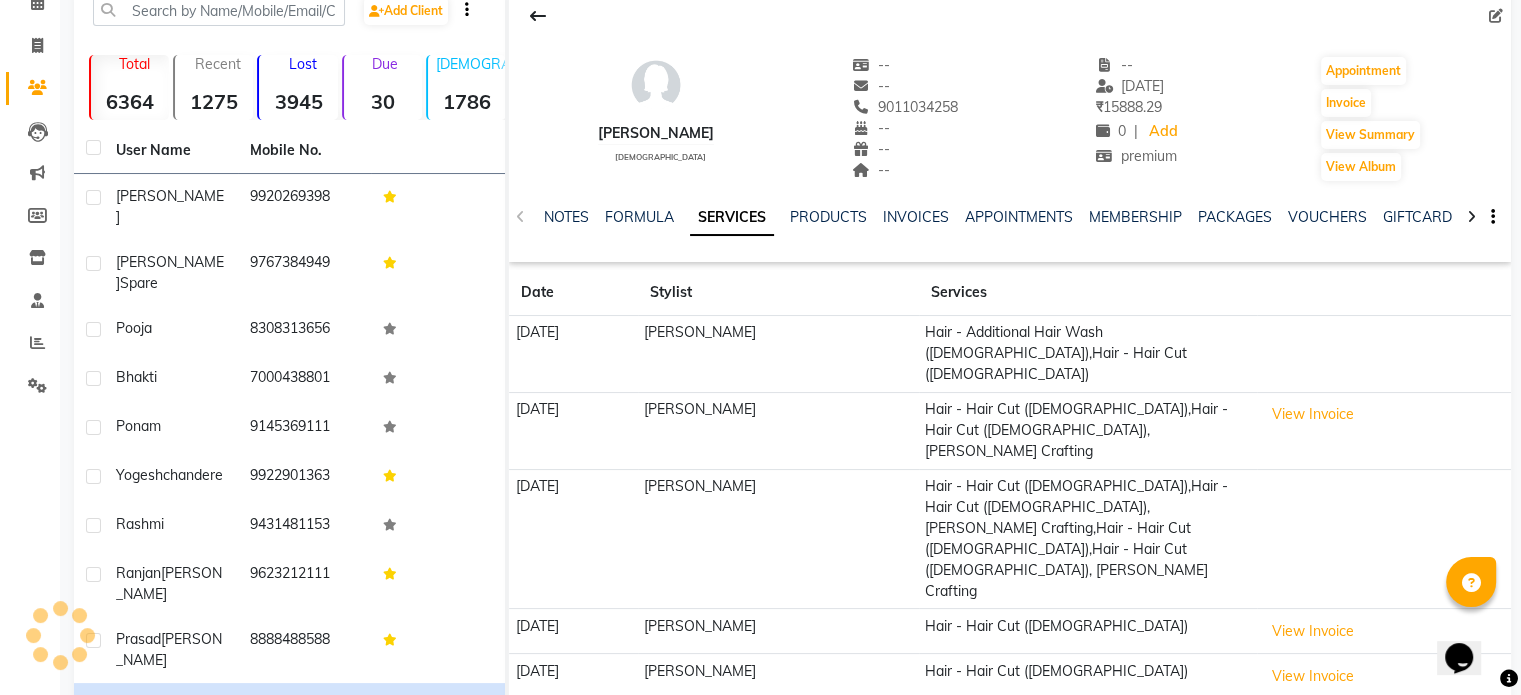 click on "Previous" 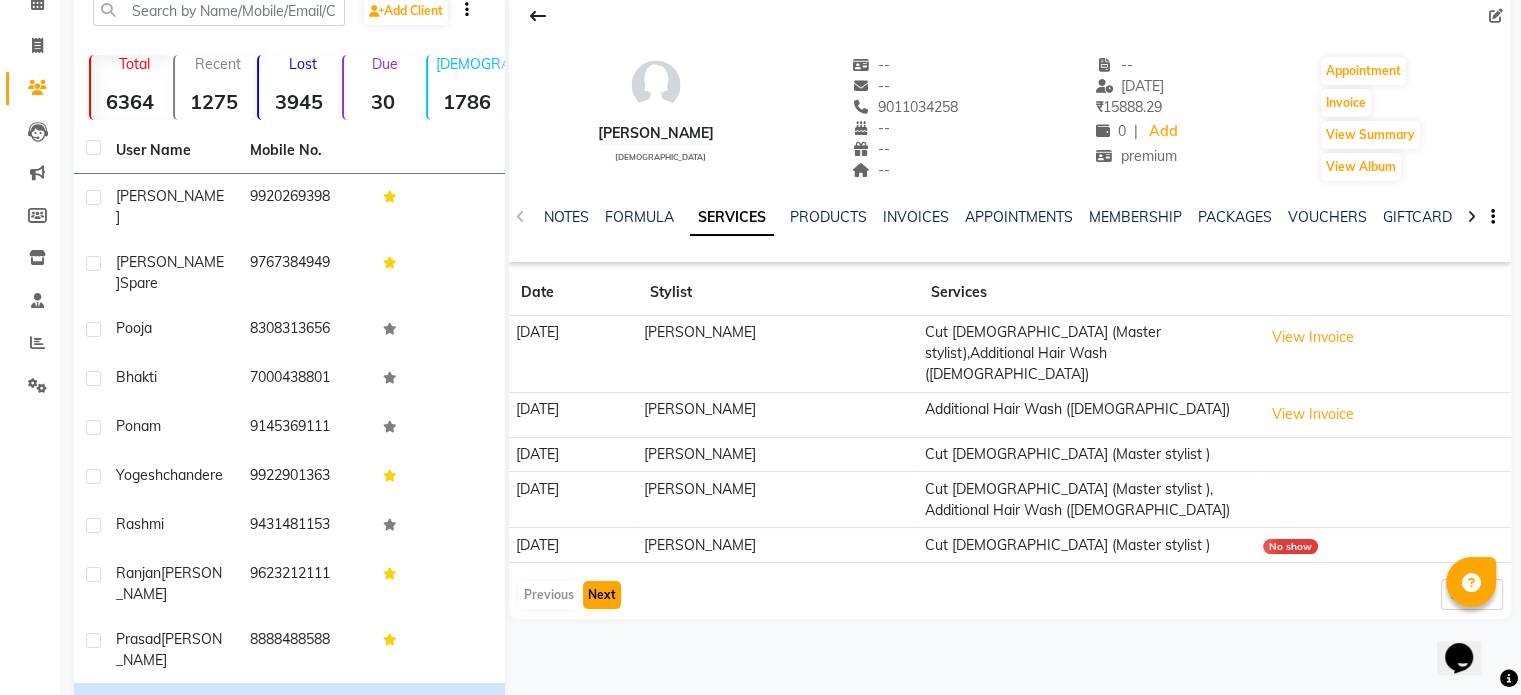 click on "Next" 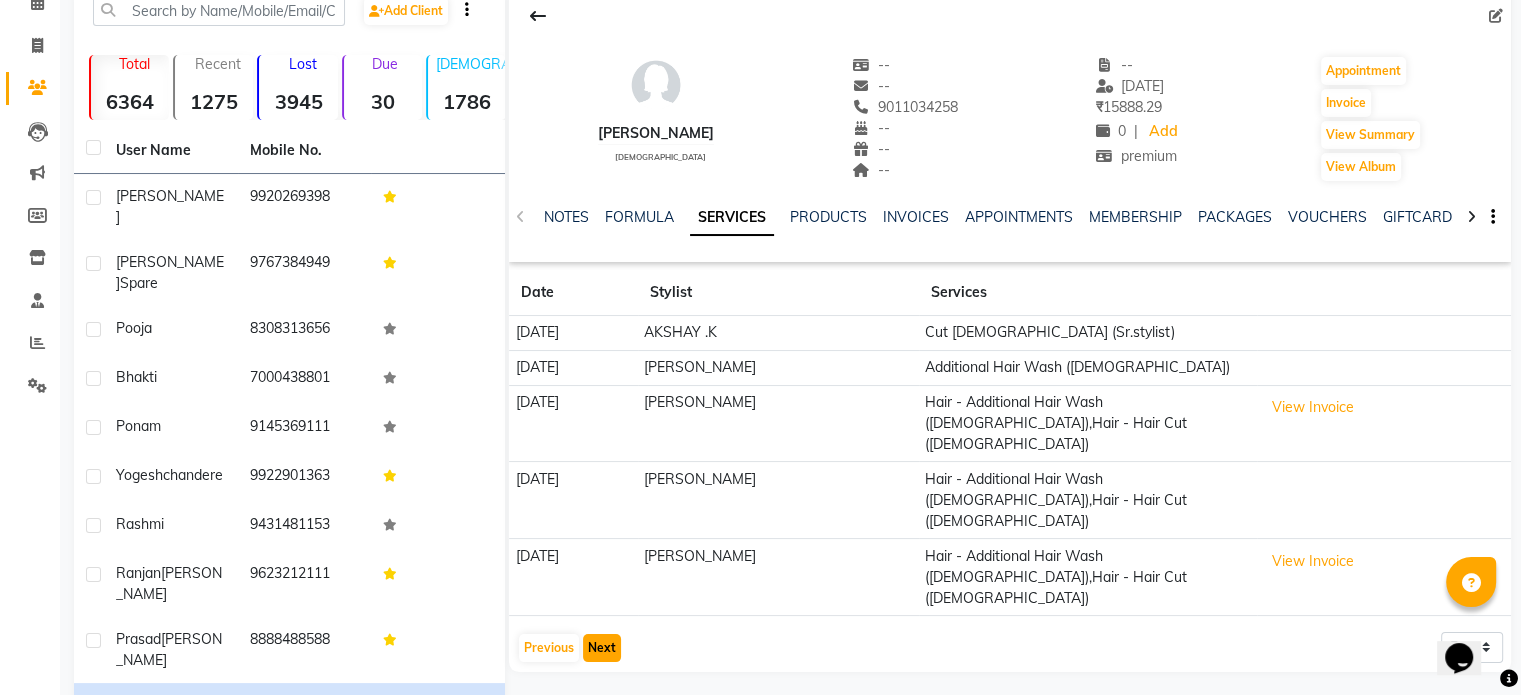 click on "Next" 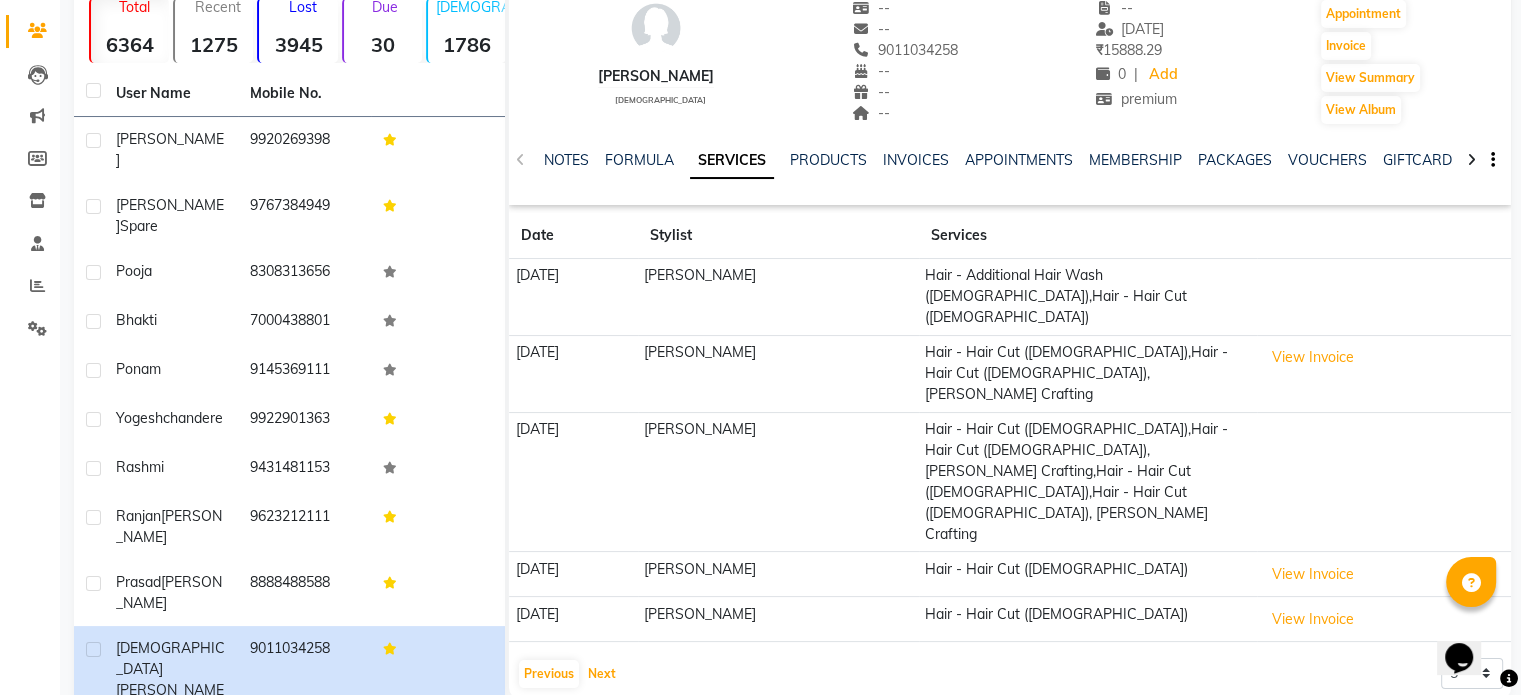 scroll, scrollTop: 188, scrollLeft: 0, axis: vertical 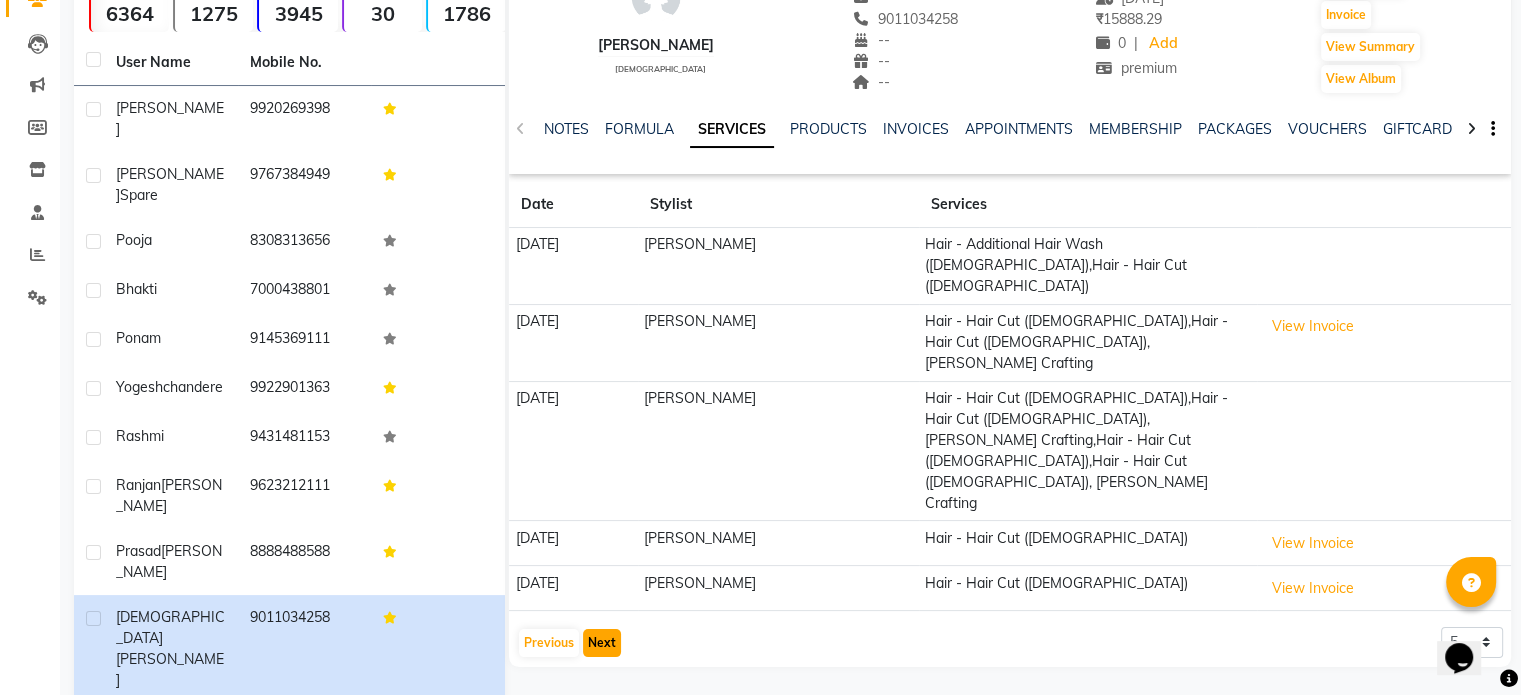 click on "Next" 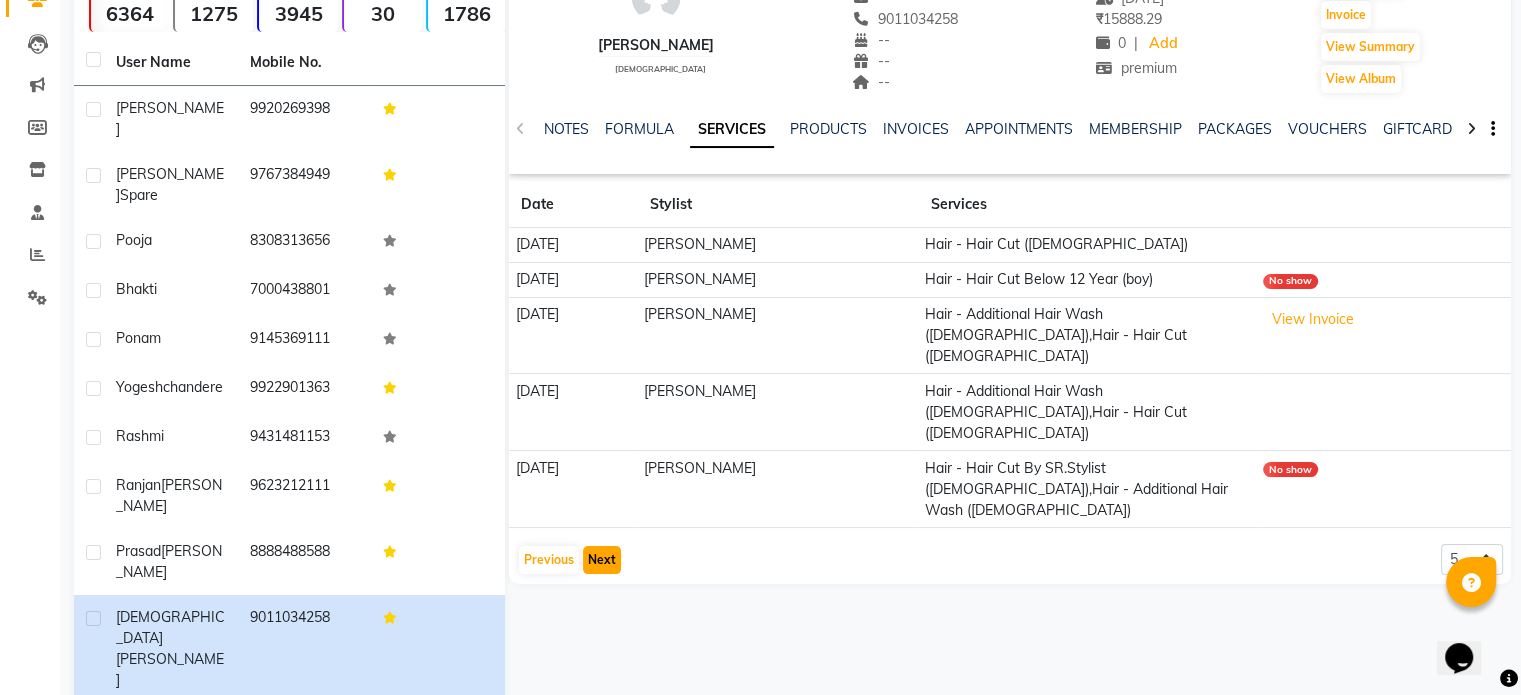 click on "Next" 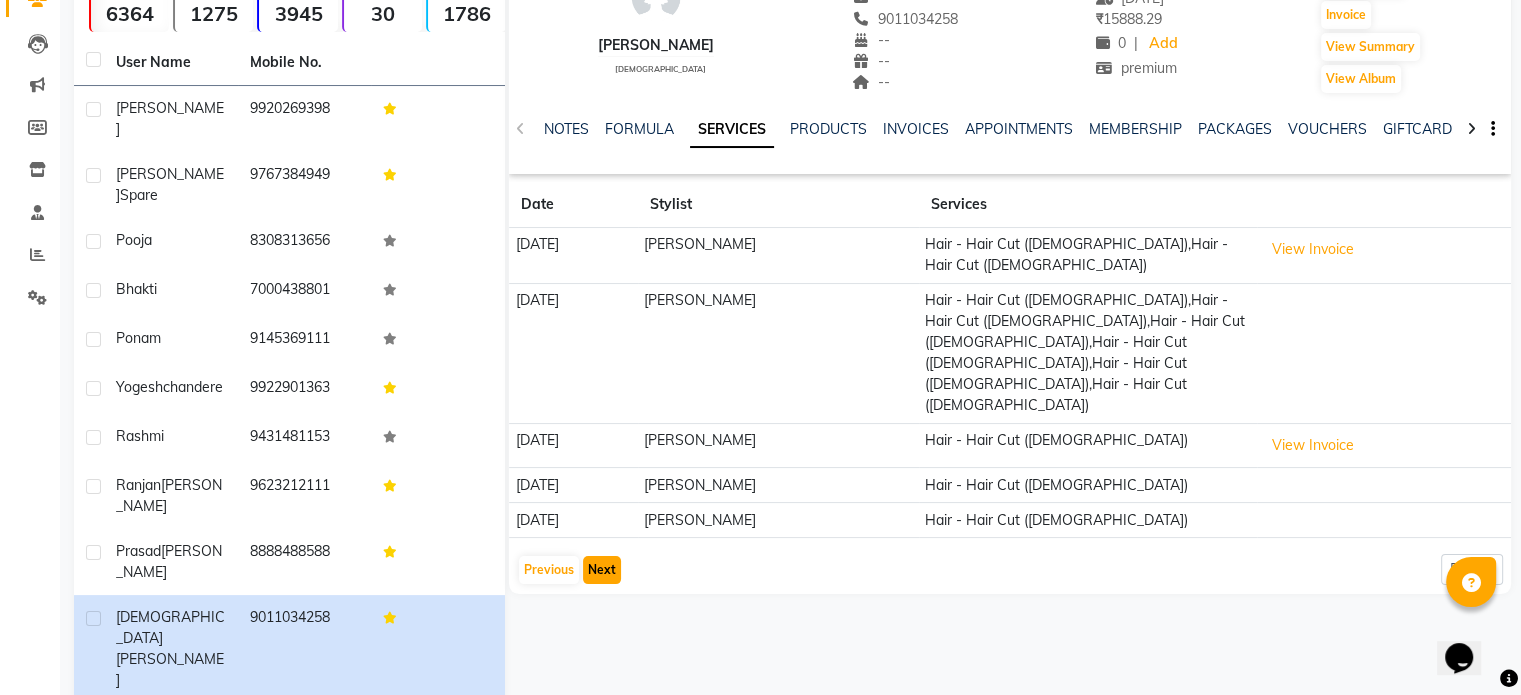 click on "Next" 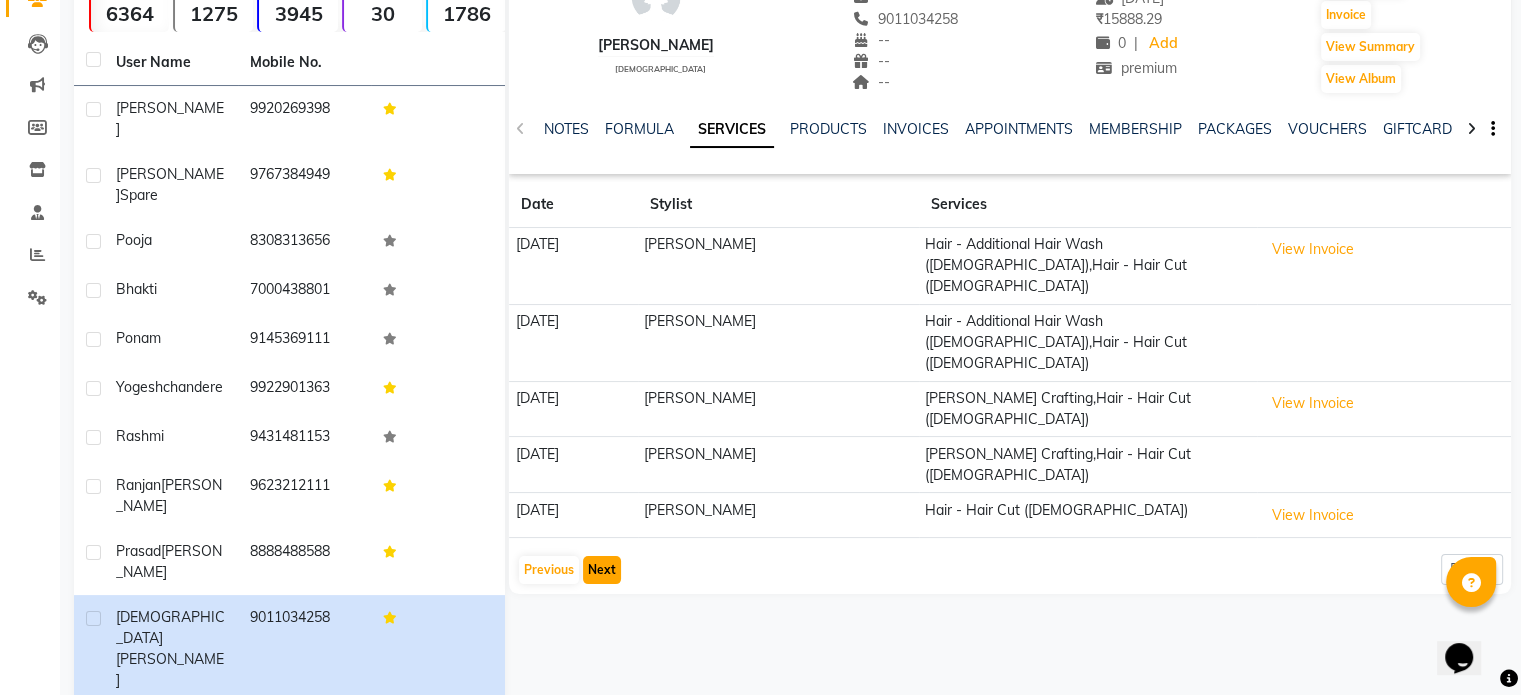click on "Next" 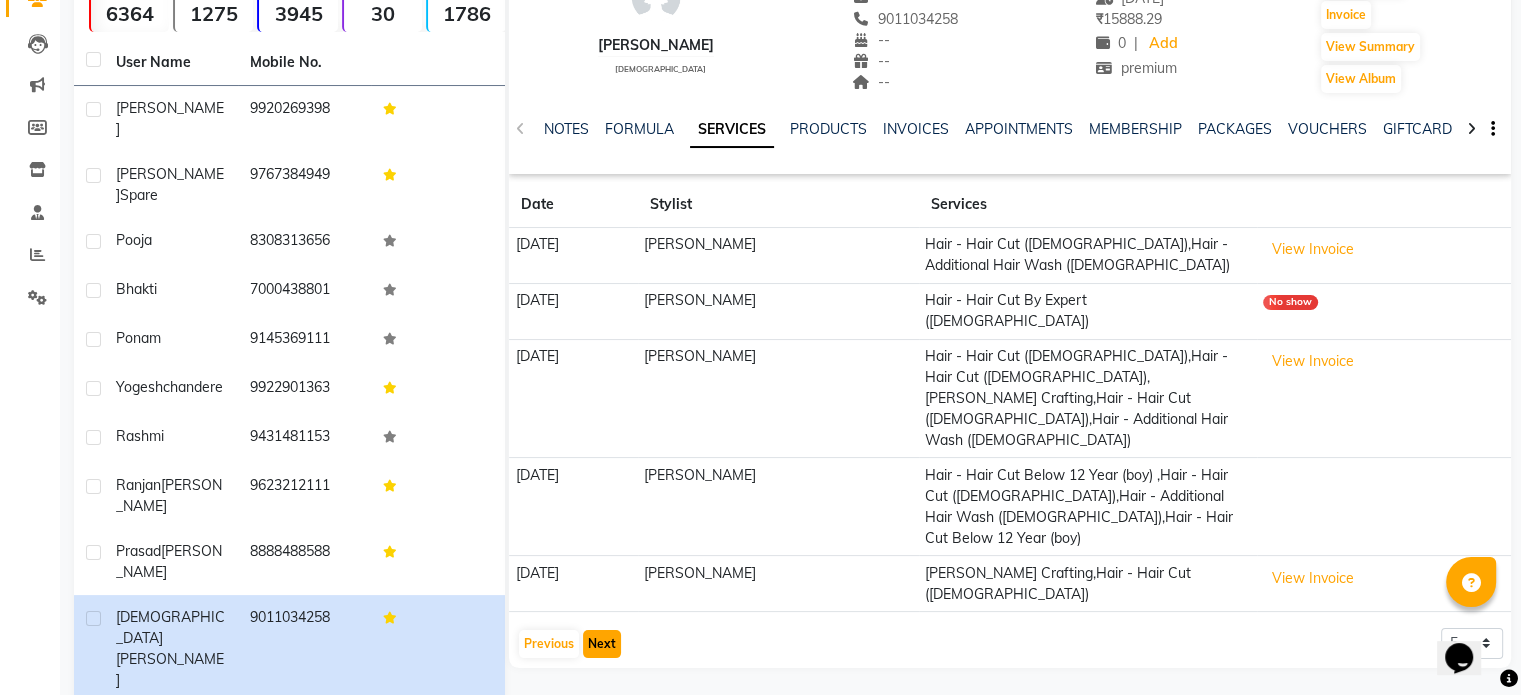 click on "Next" 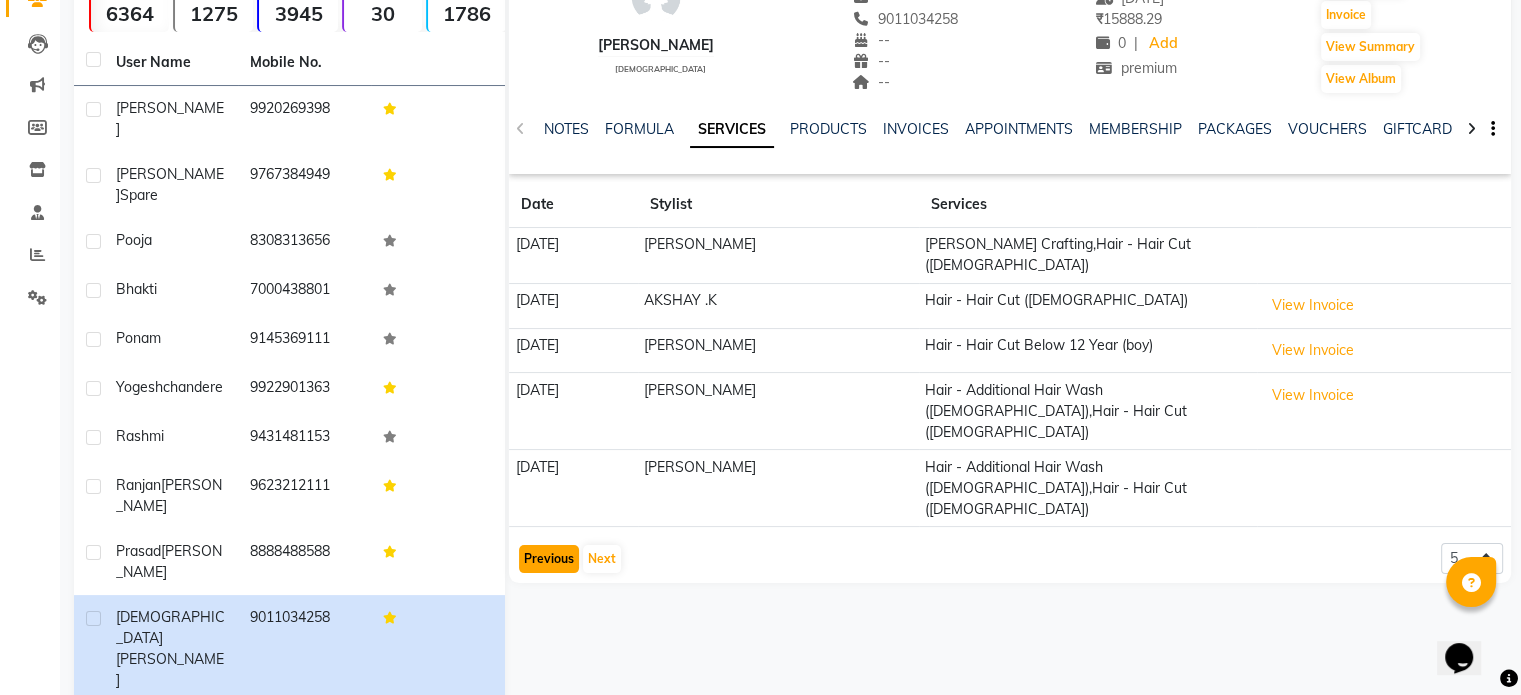 click on "Previous" 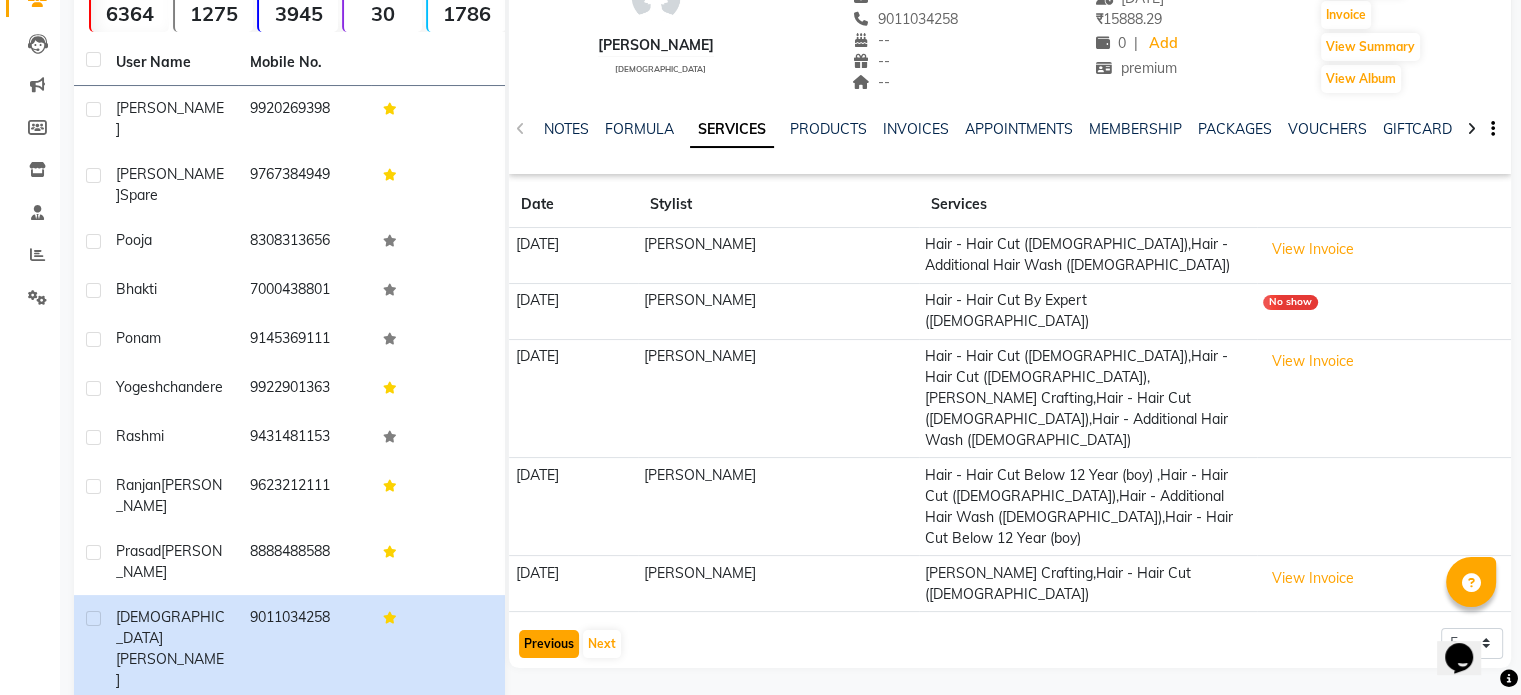 click on "Previous" 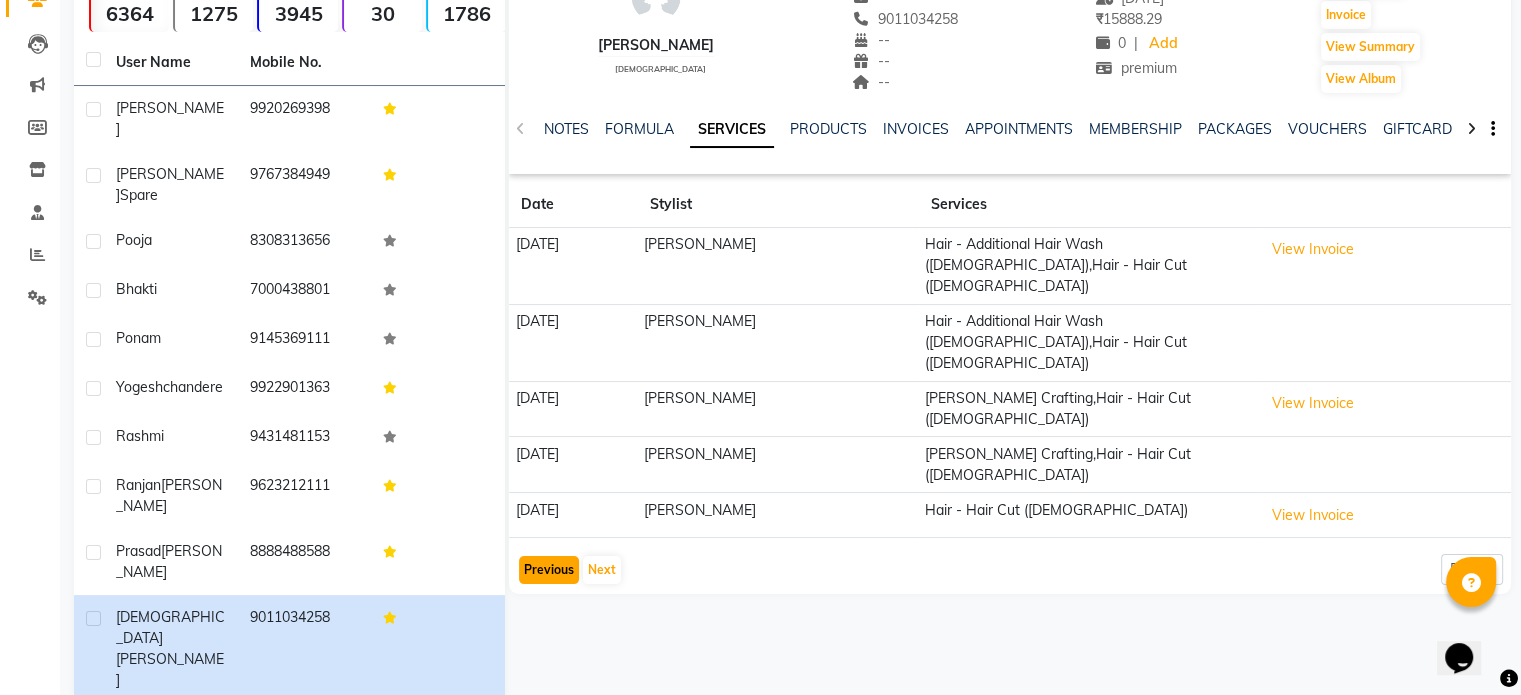 click on "Previous" 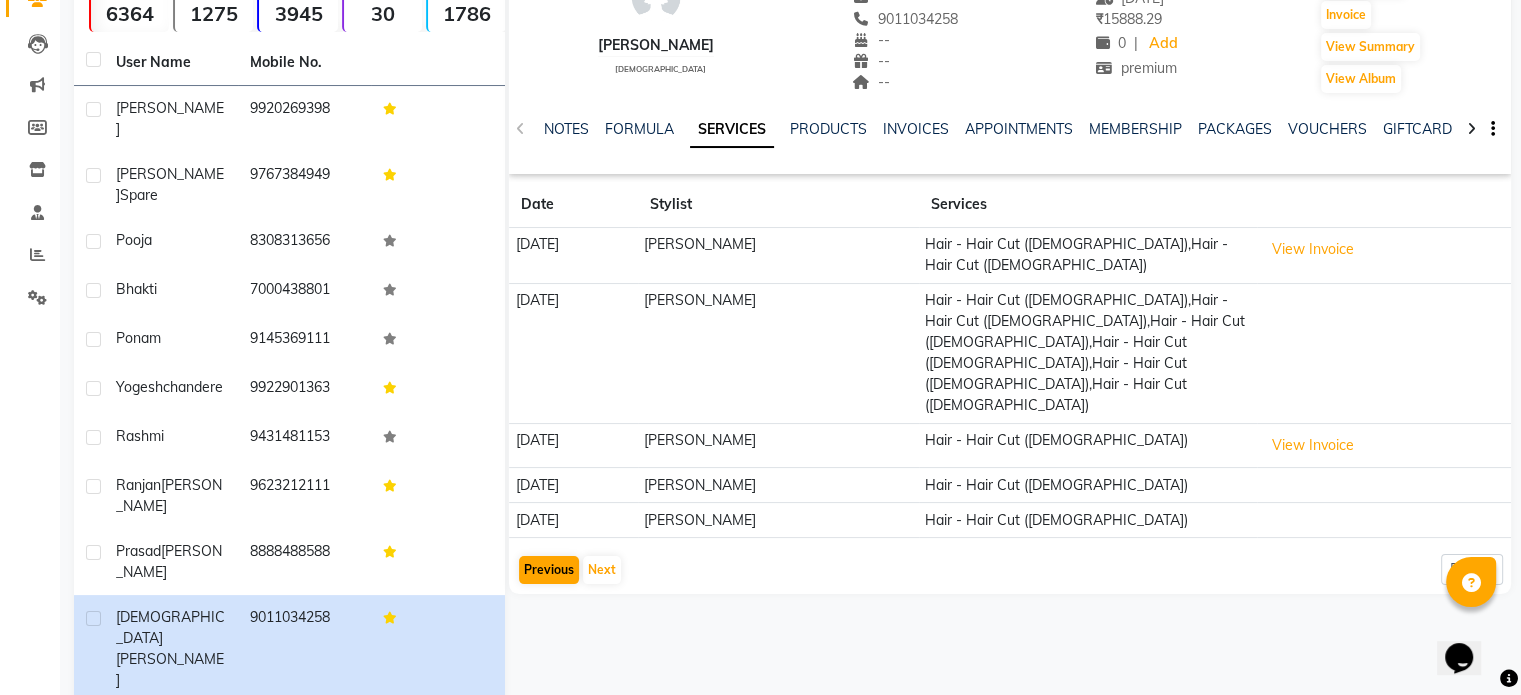 click on "Previous   Next" 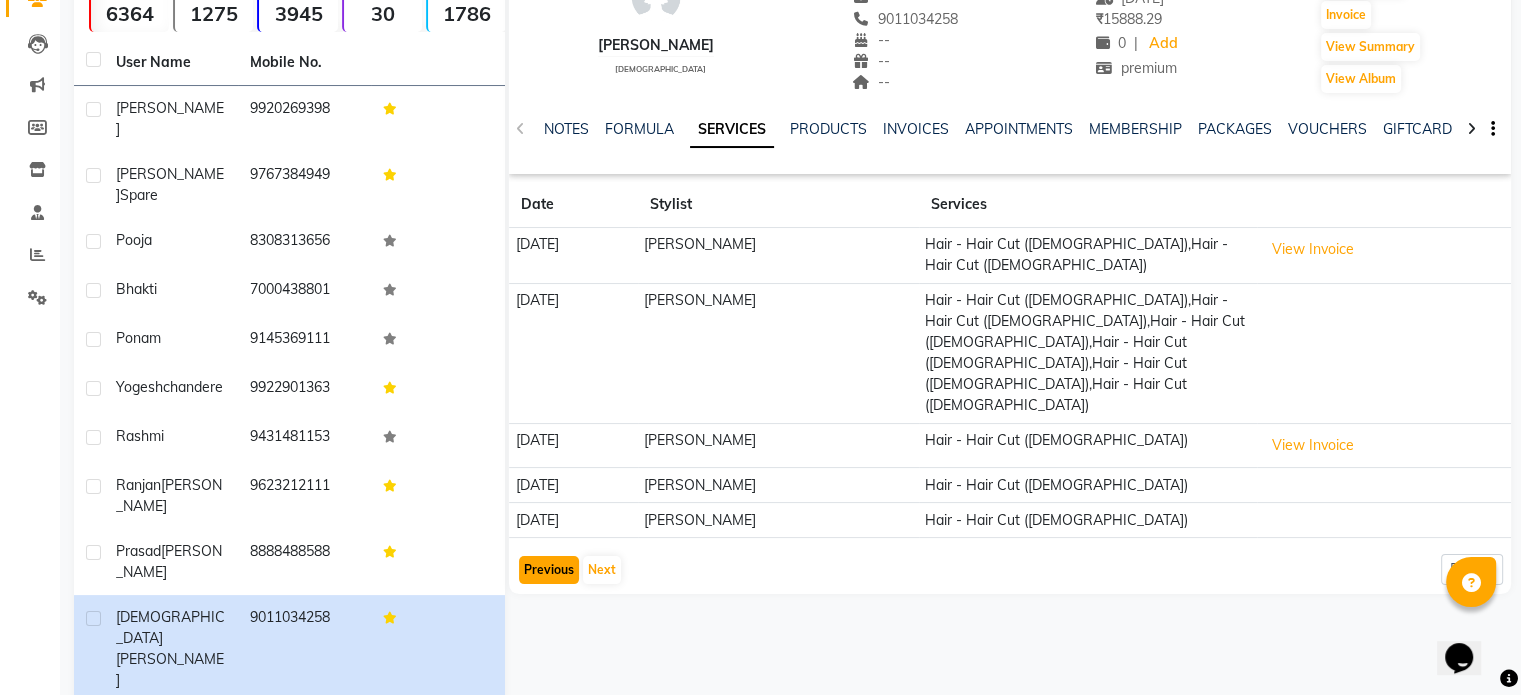 click on "Previous" 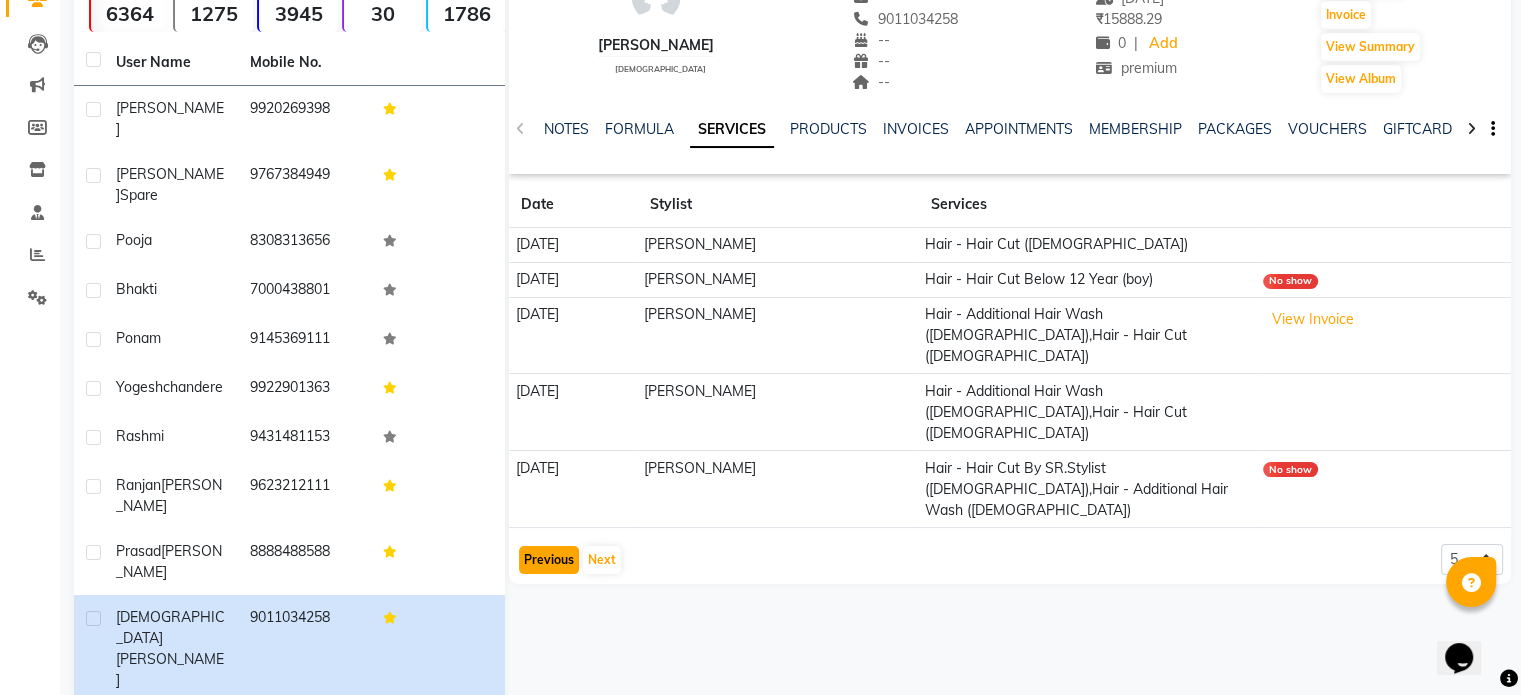 click on "Previous" 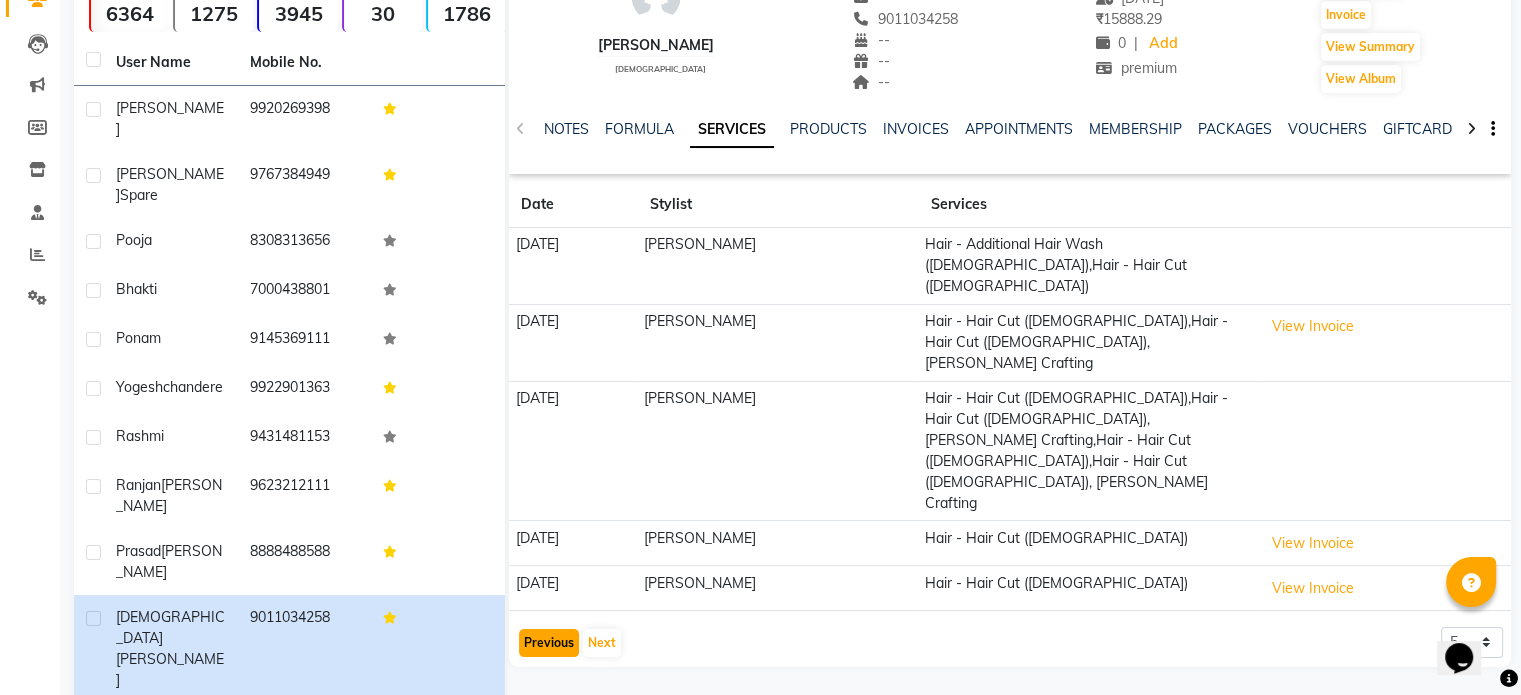 click on "Previous" 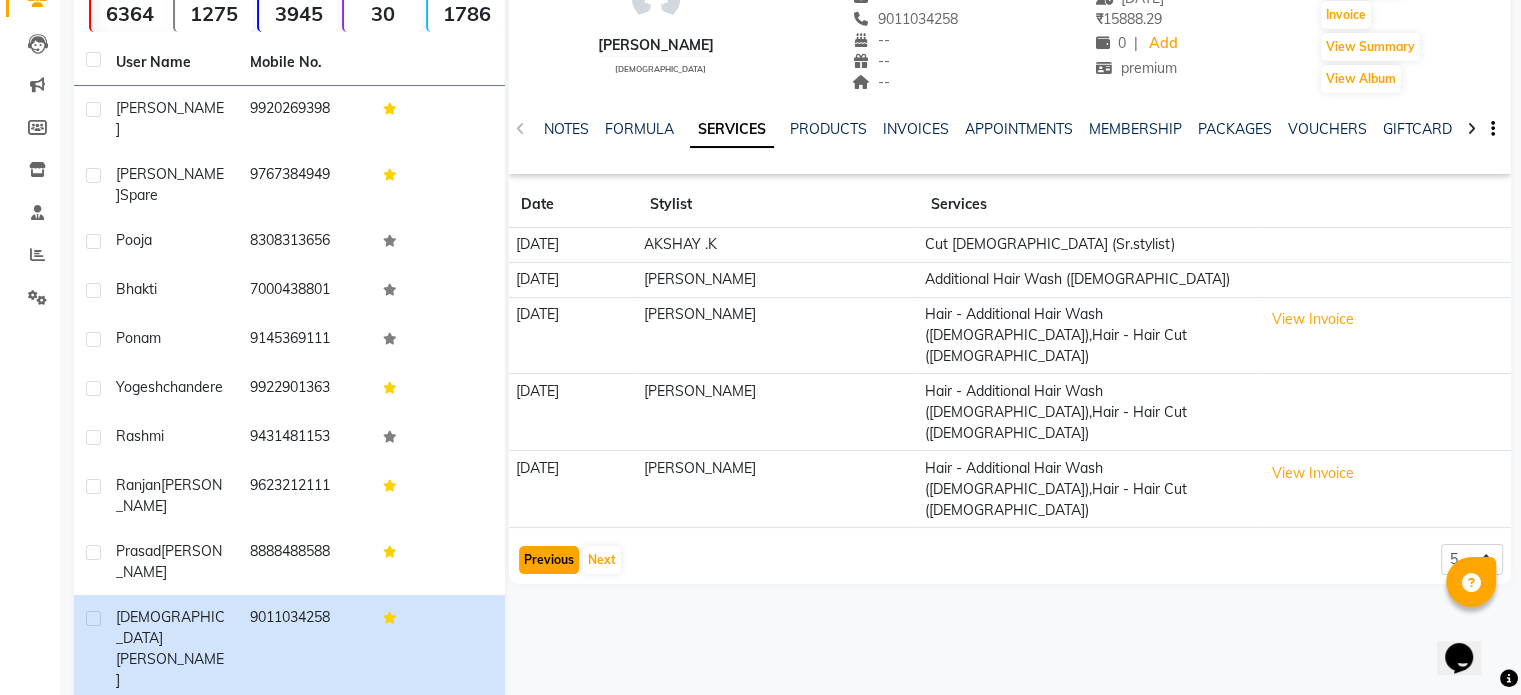 click on "Previous" 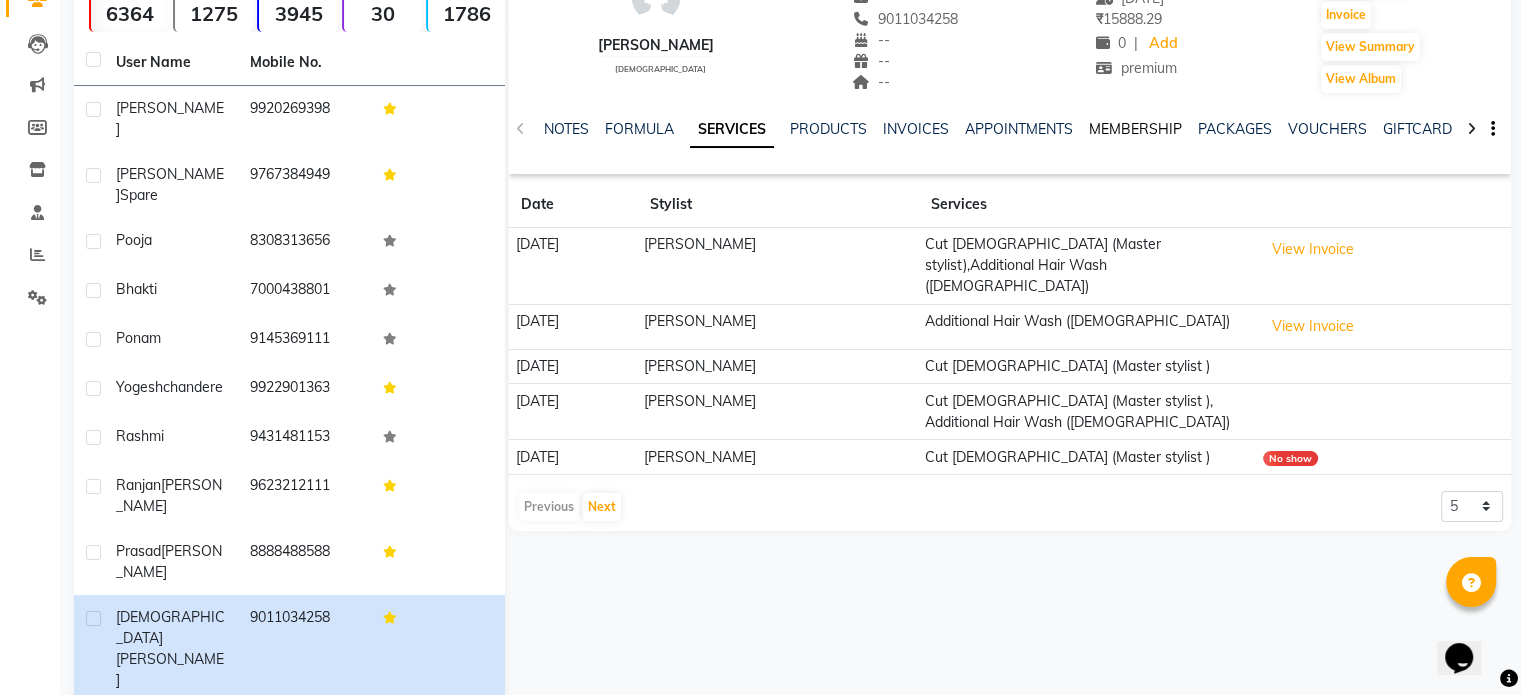 click on "MEMBERSHIP" 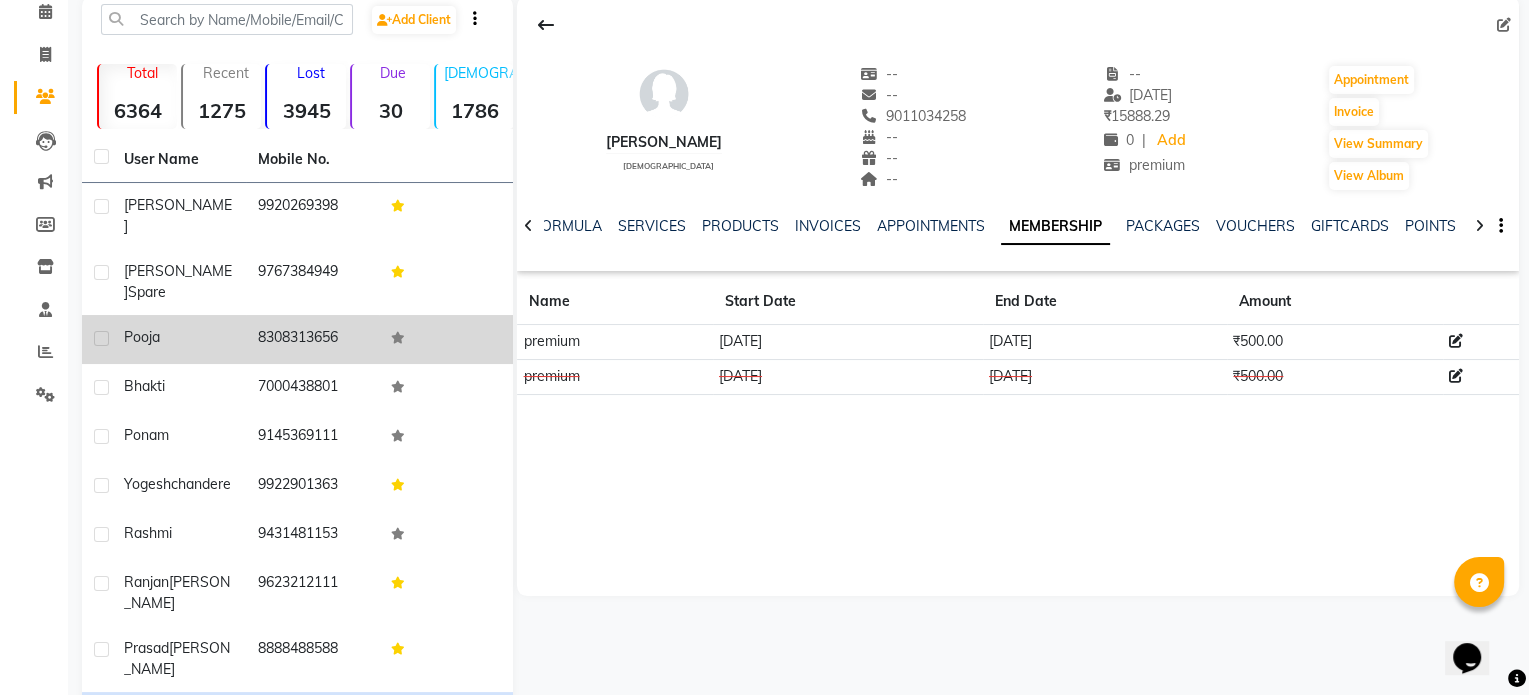 scroll, scrollTop: 0, scrollLeft: 0, axis: both 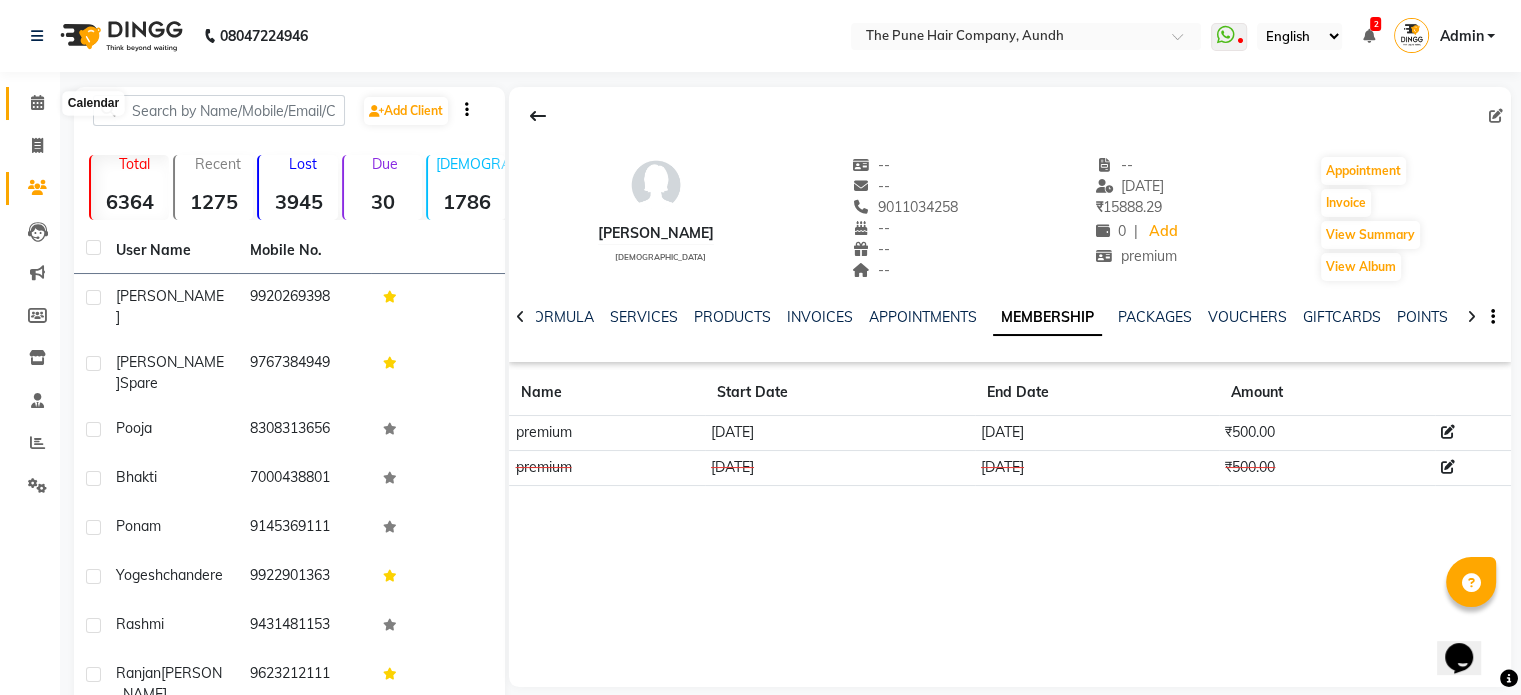 click 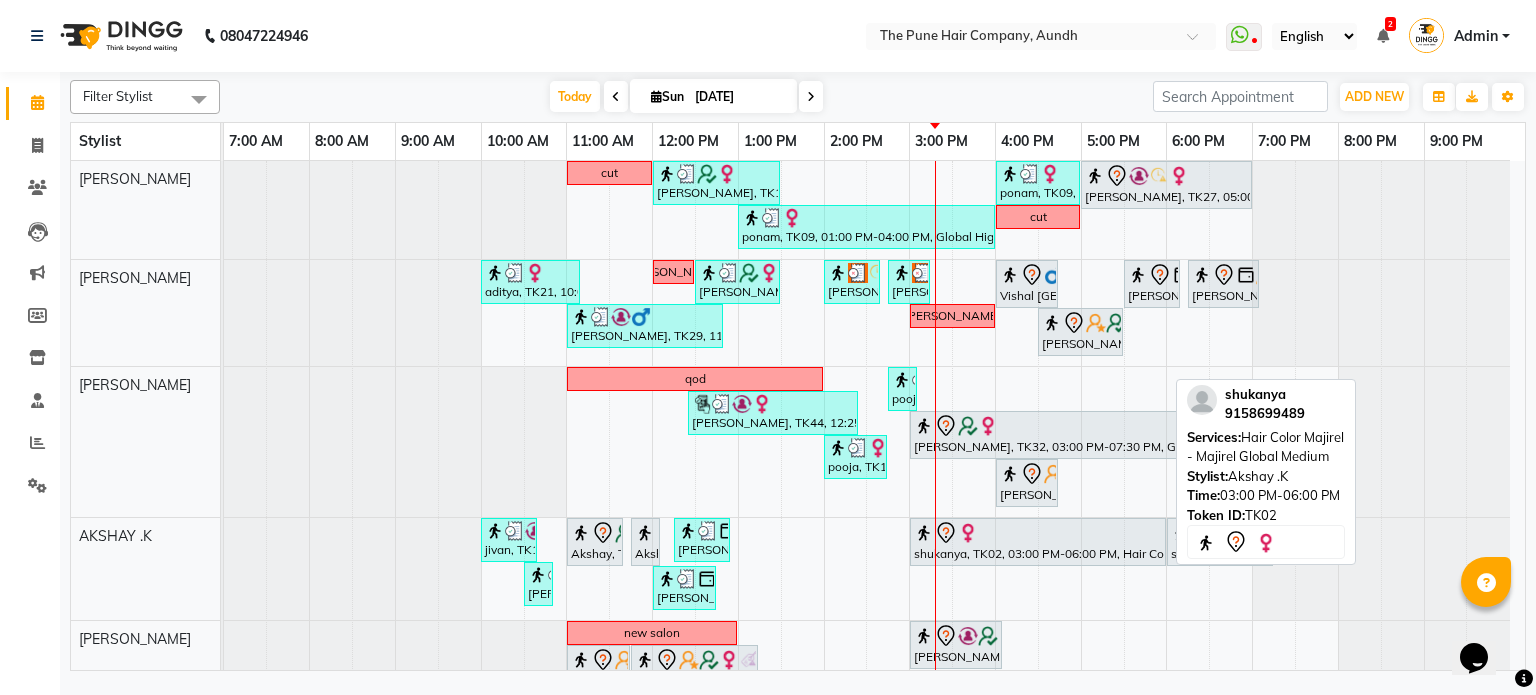 scroll, scrollTop: 60, scrollLeft: 0, axis: vertical 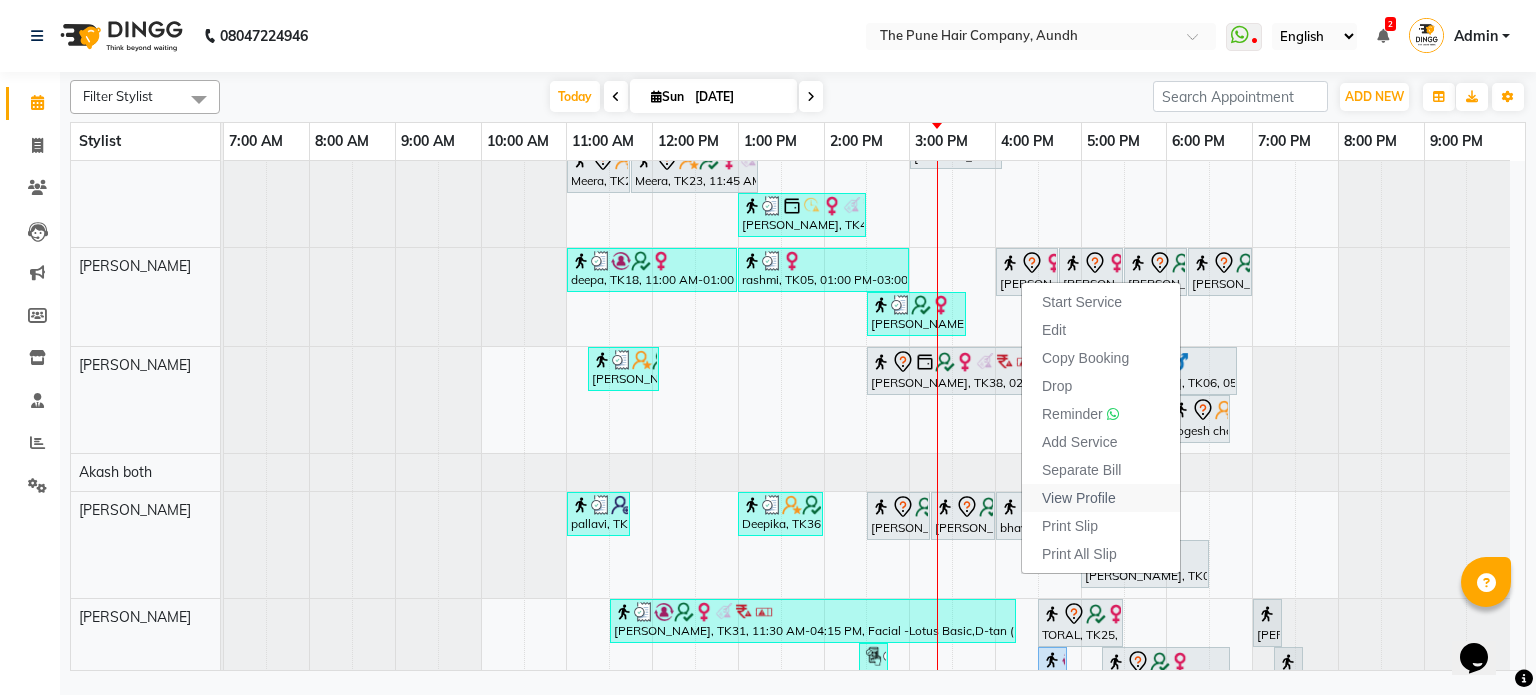 click on "View Profile" at bounding box center (1079, 498) 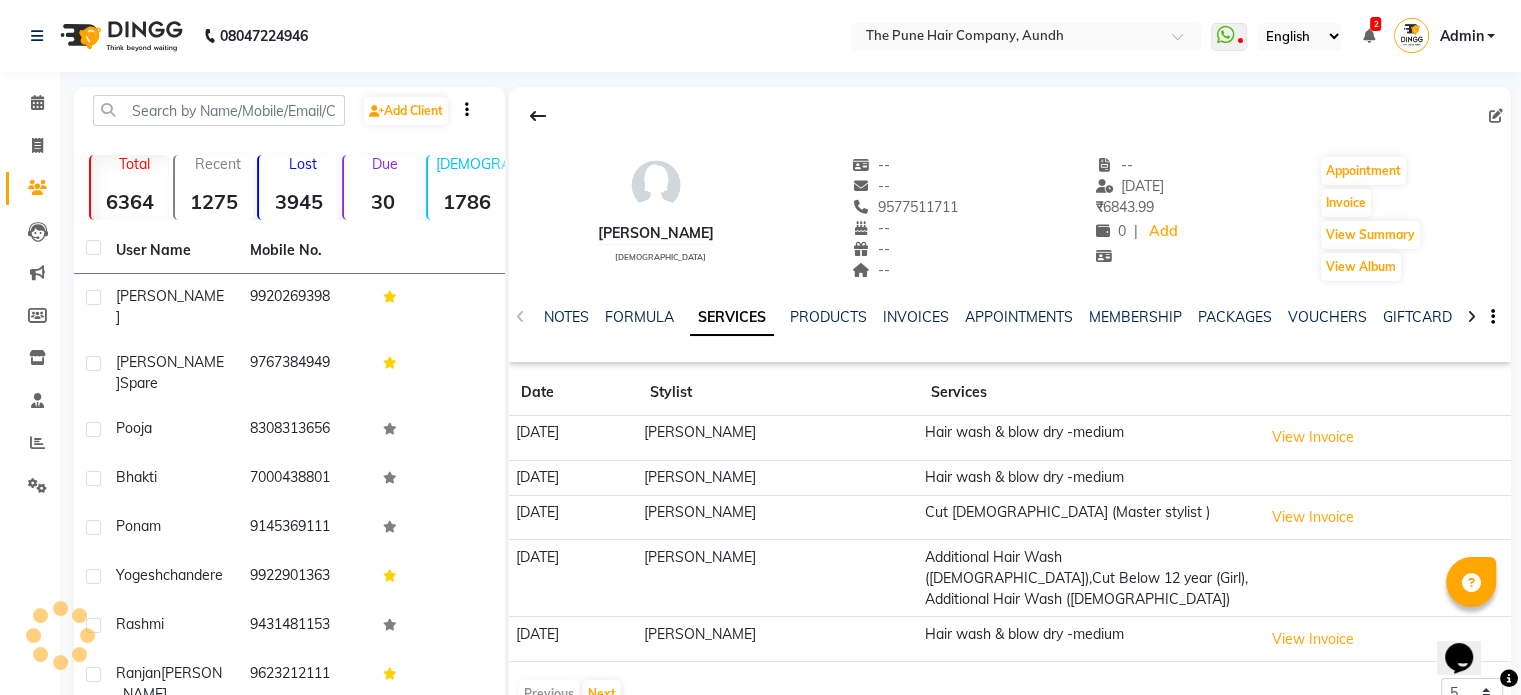 scroll, scrollTop: 188, scrollLeft: 0, axis: vertical 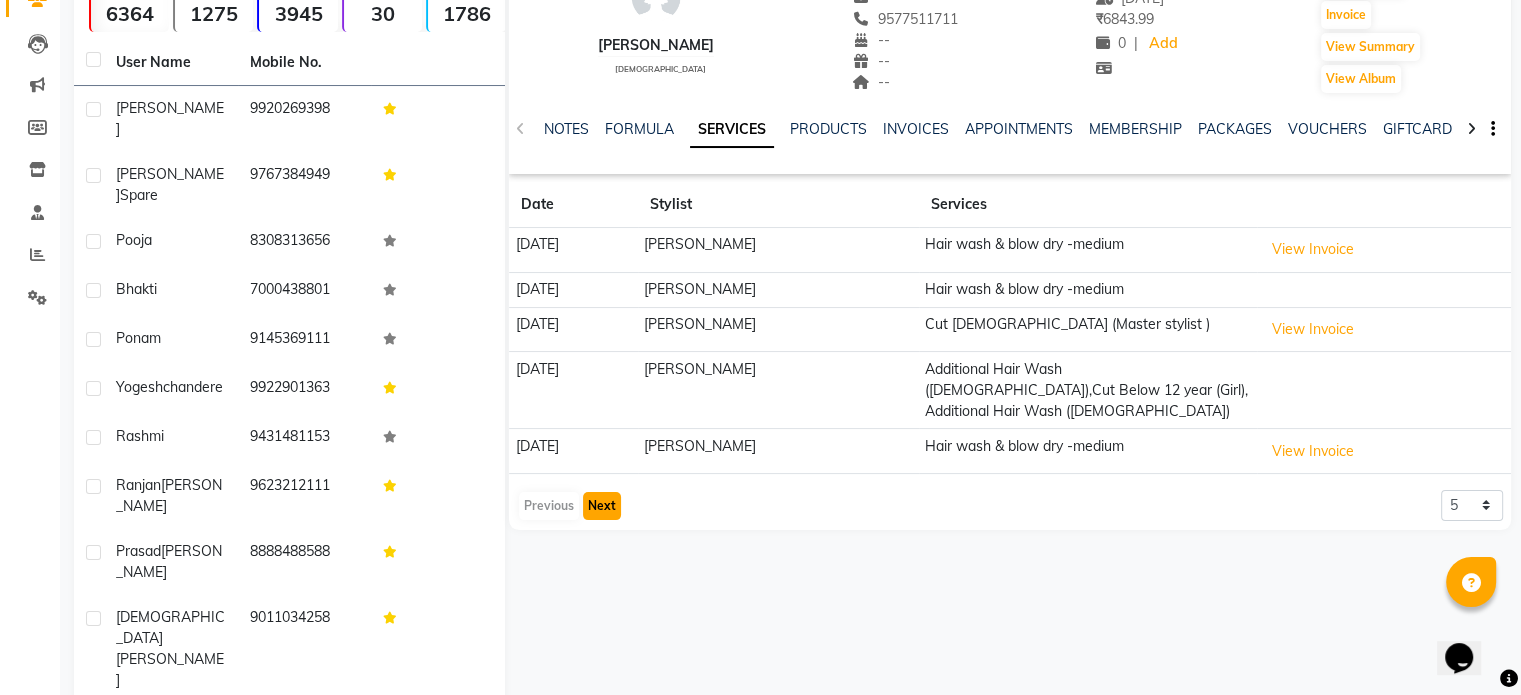 click on "Next" 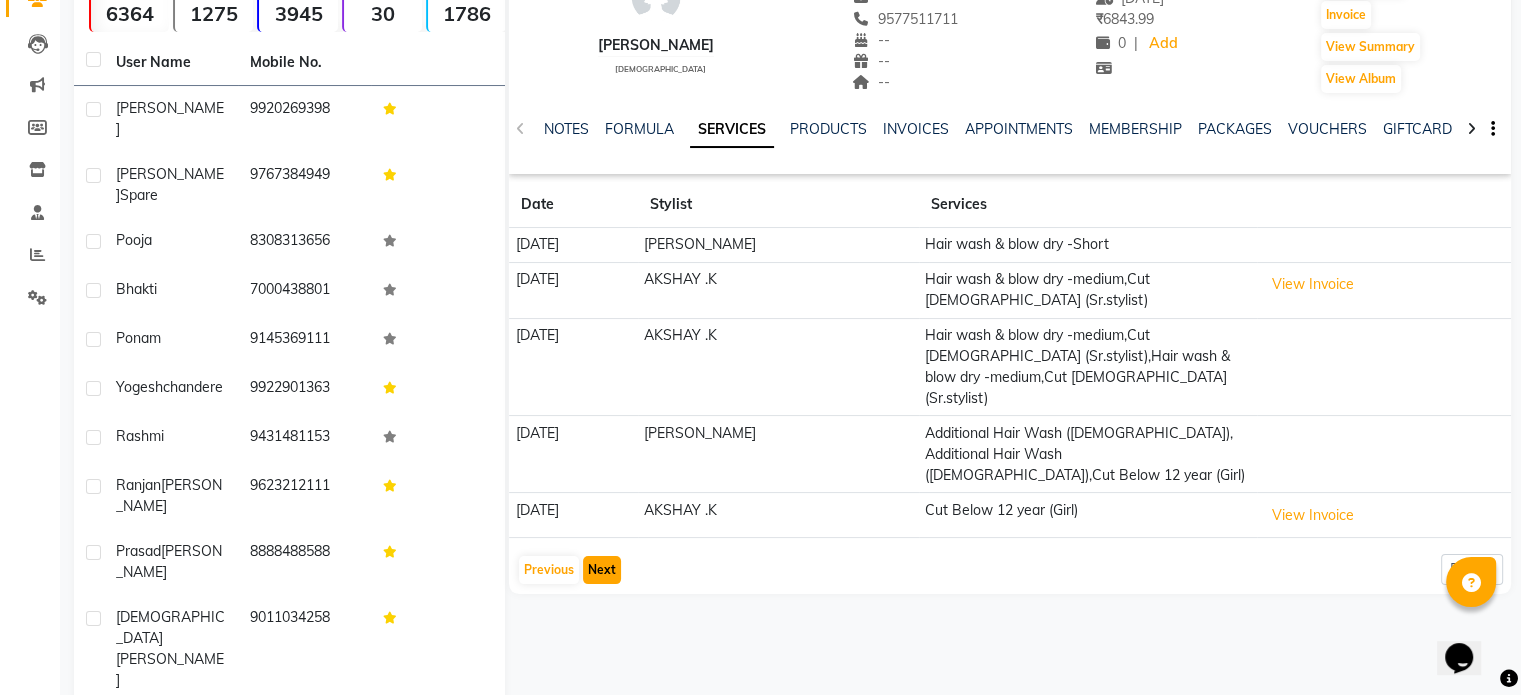 click on "Next" 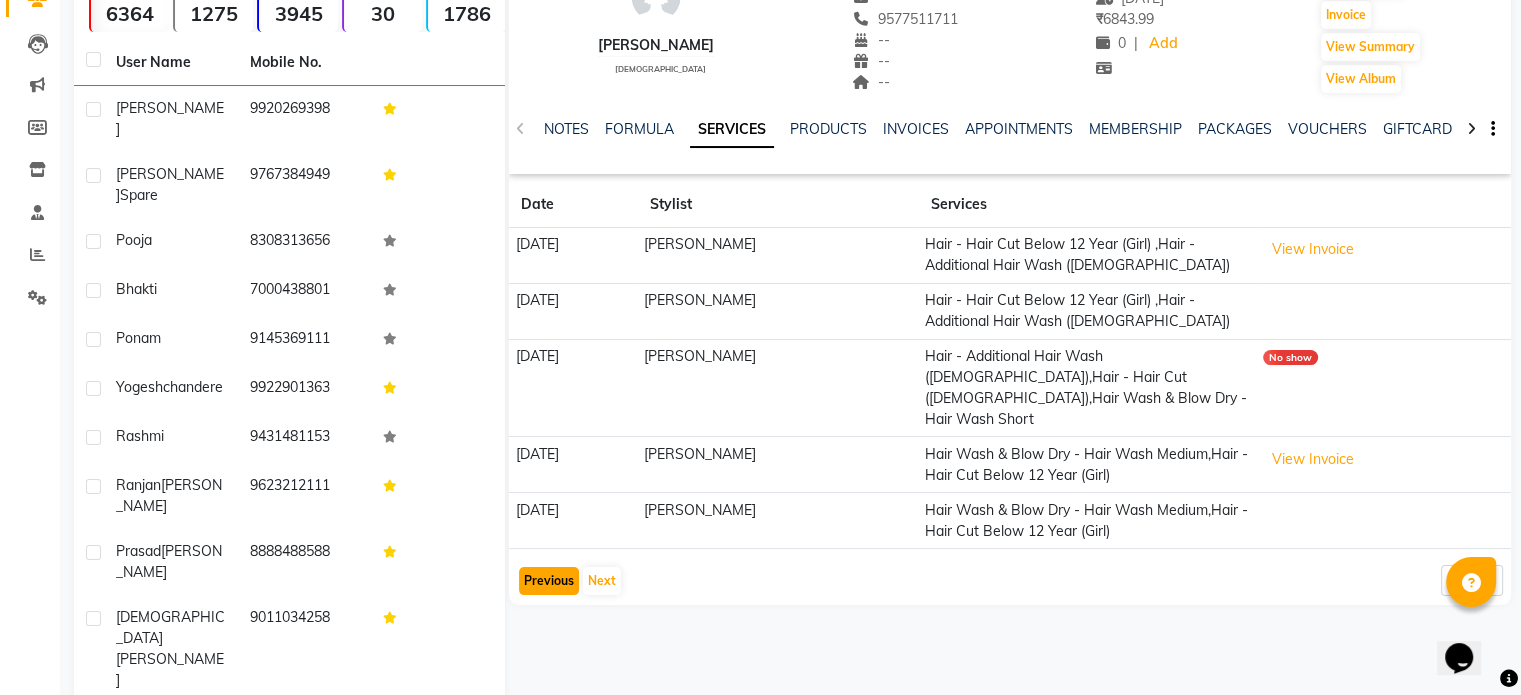 click on "Previous" 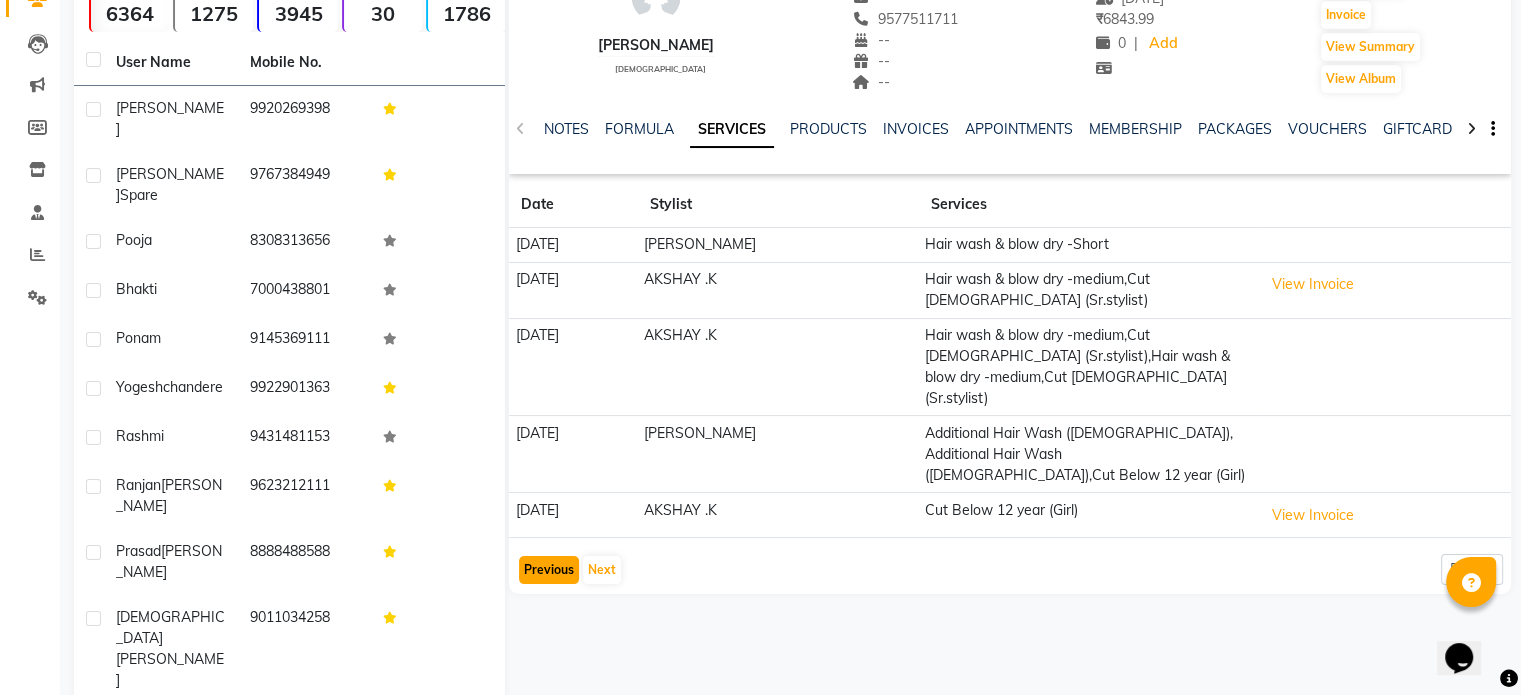 click on "Previous" 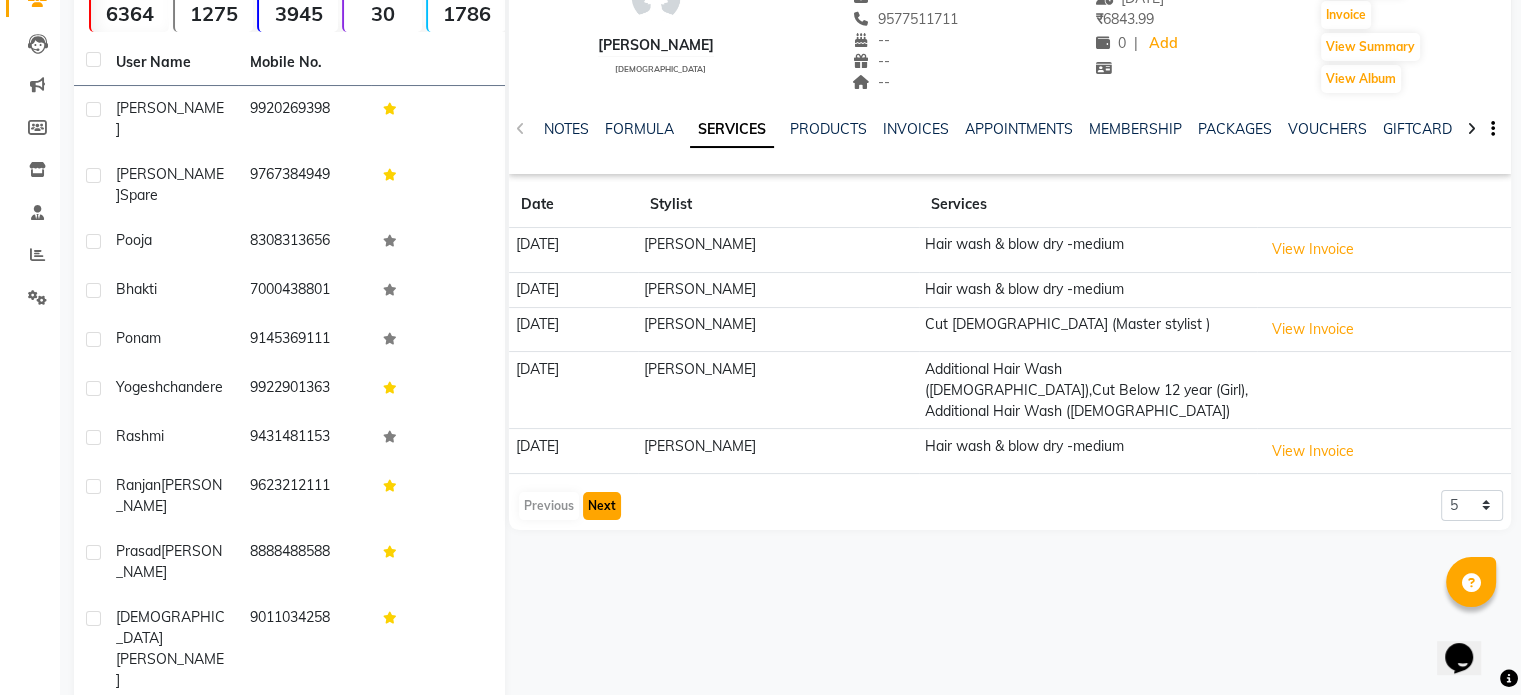click on "Next" 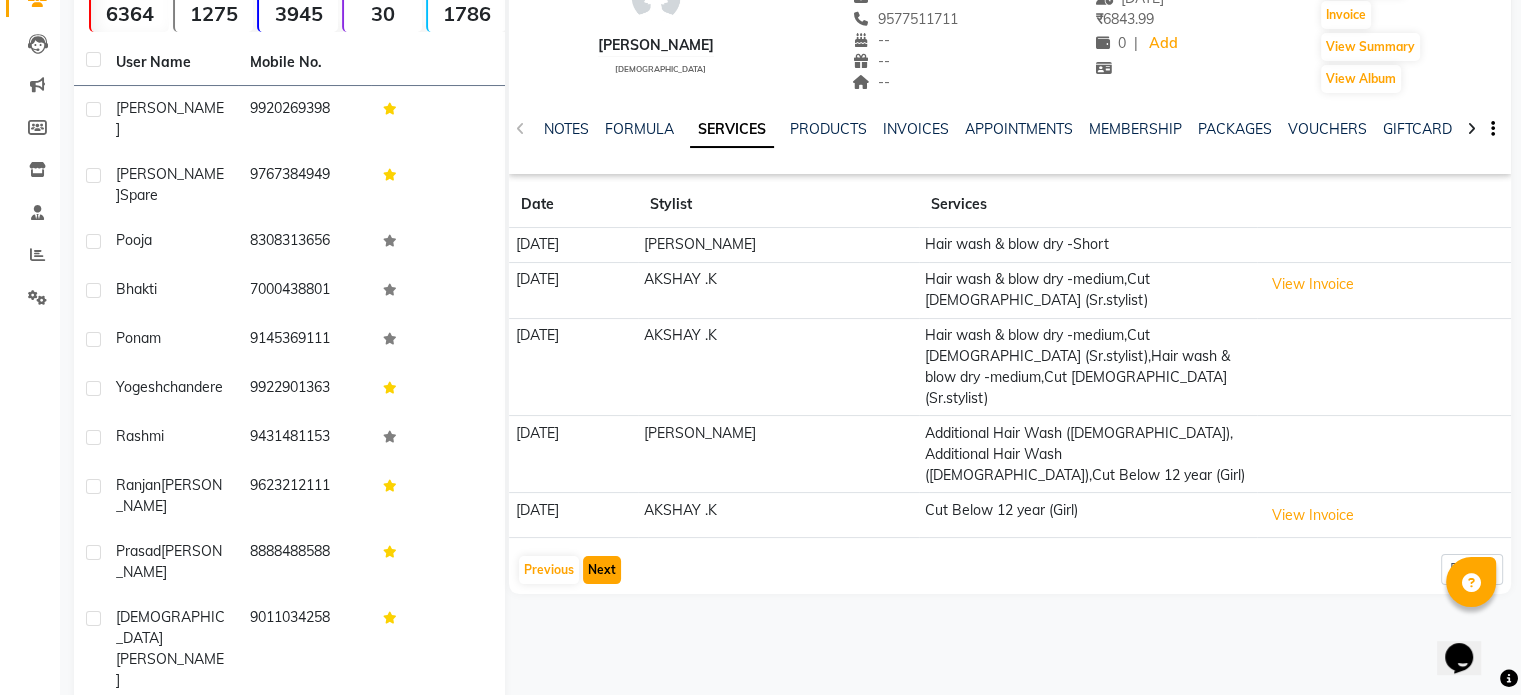 click on "Next" 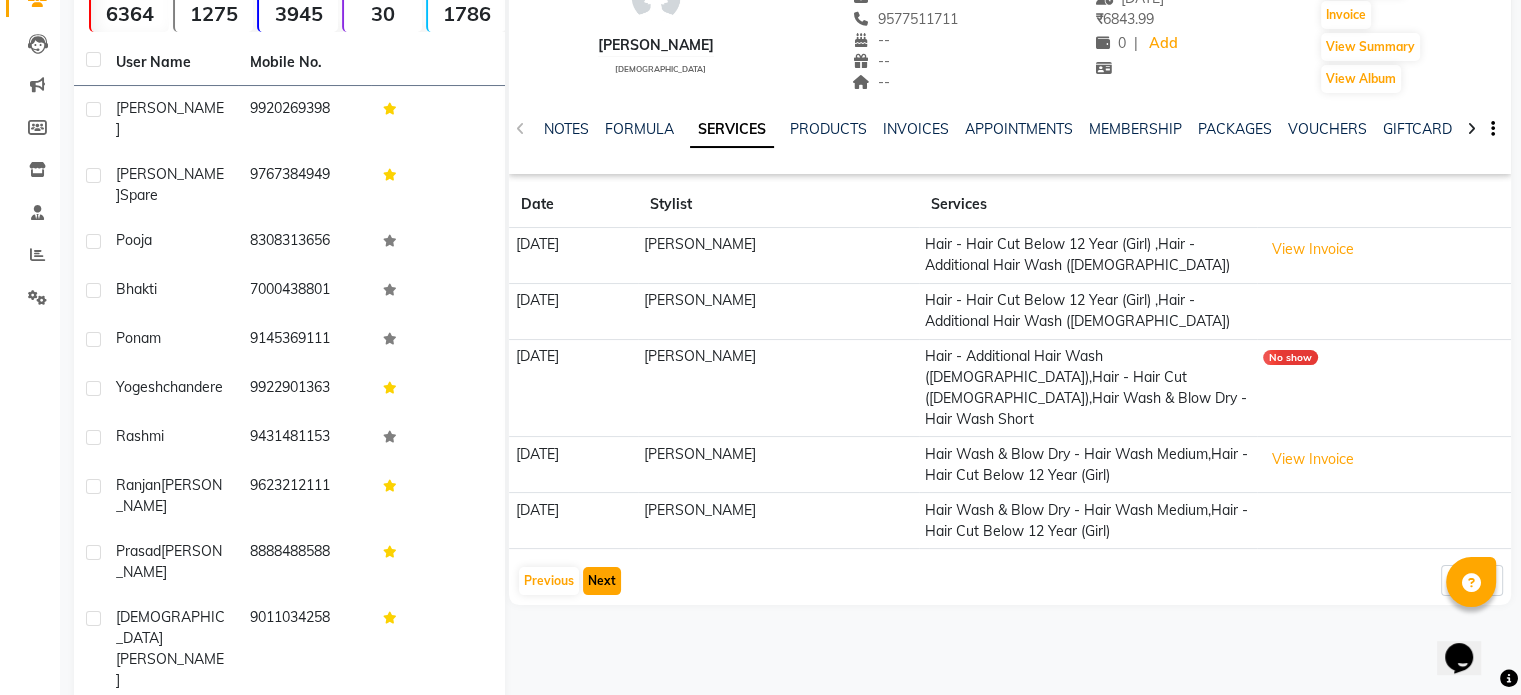 click on "Next" 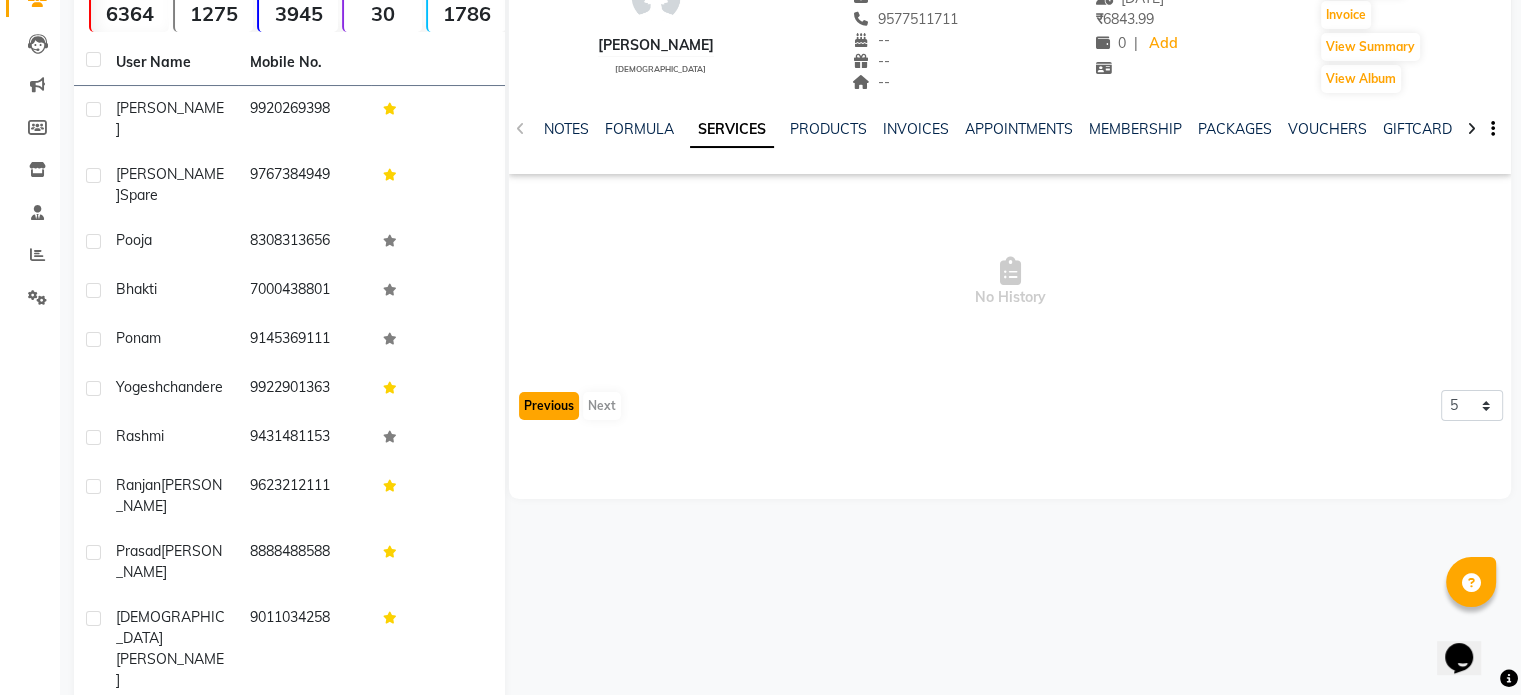 click on "Previous" 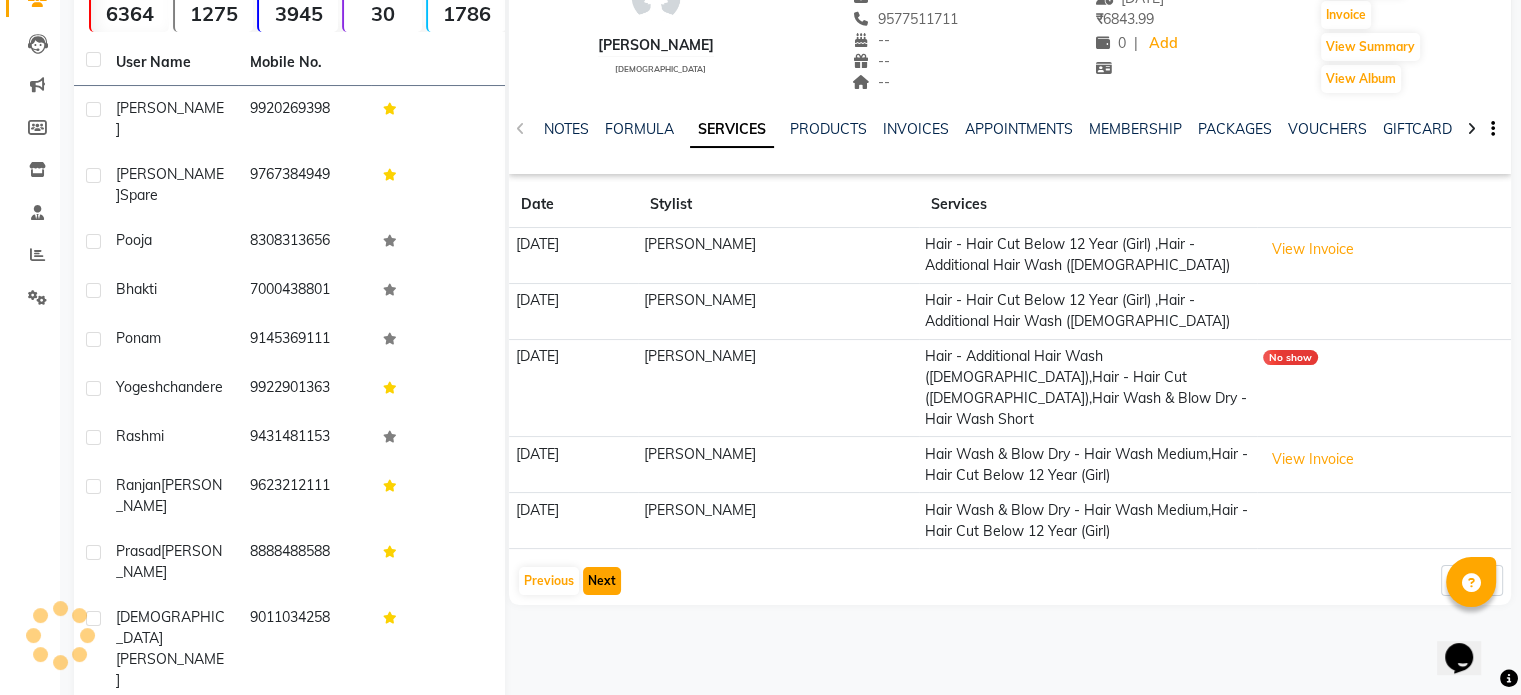 click on "Next" 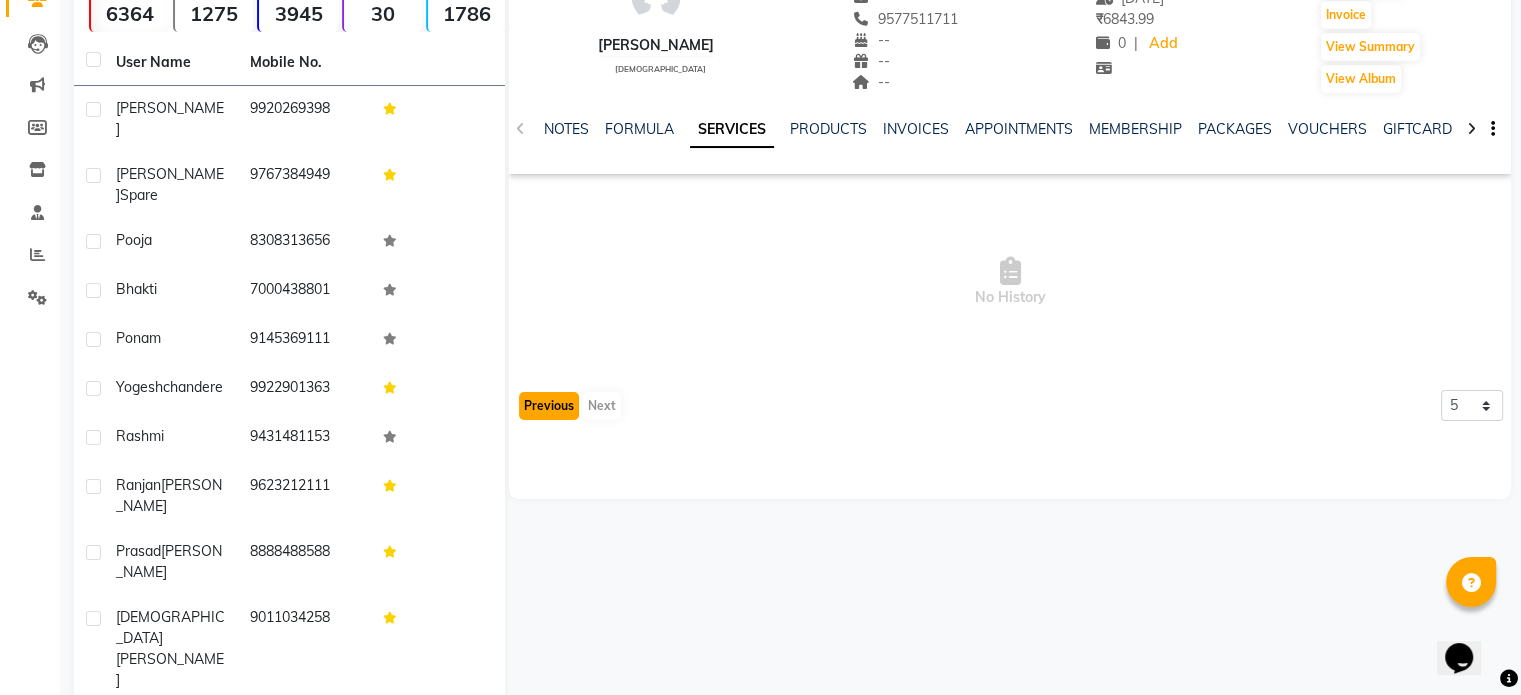 click on "Previous" 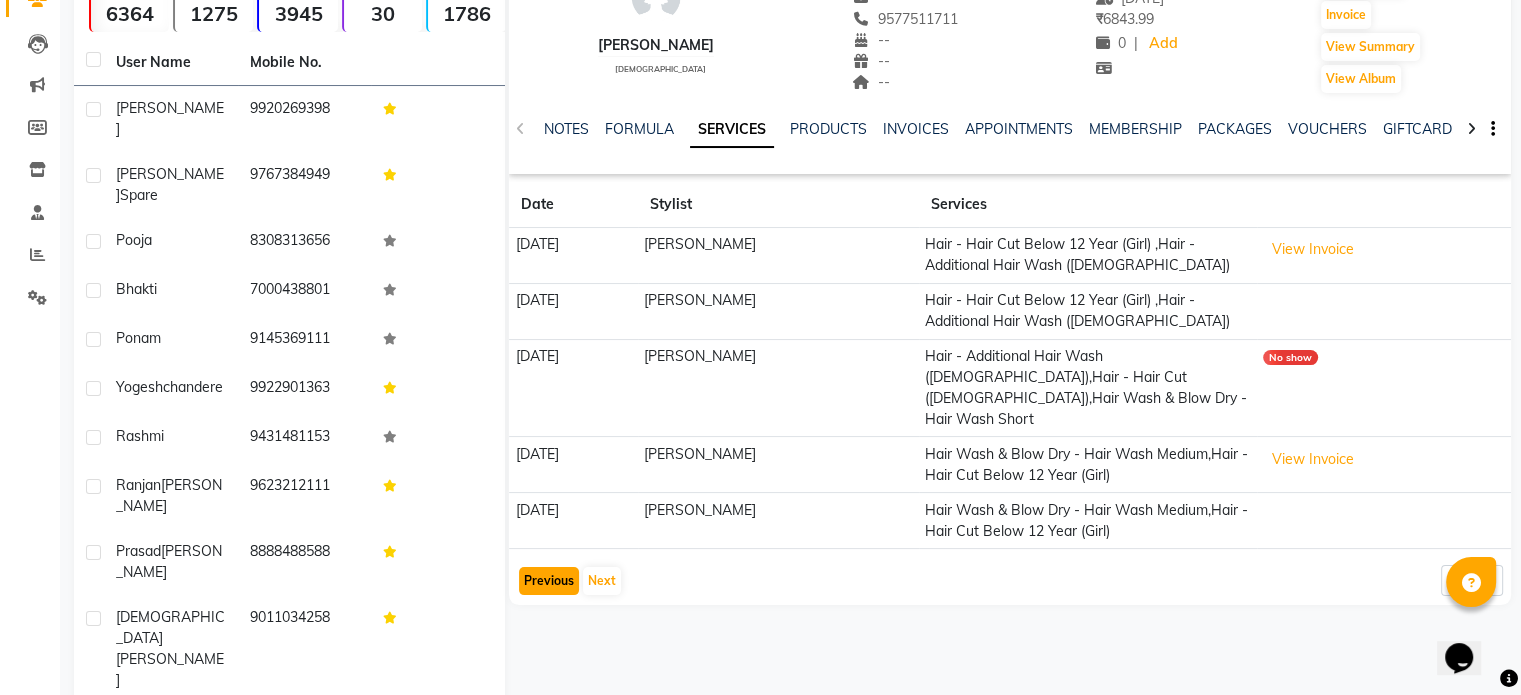 click on "Previous" 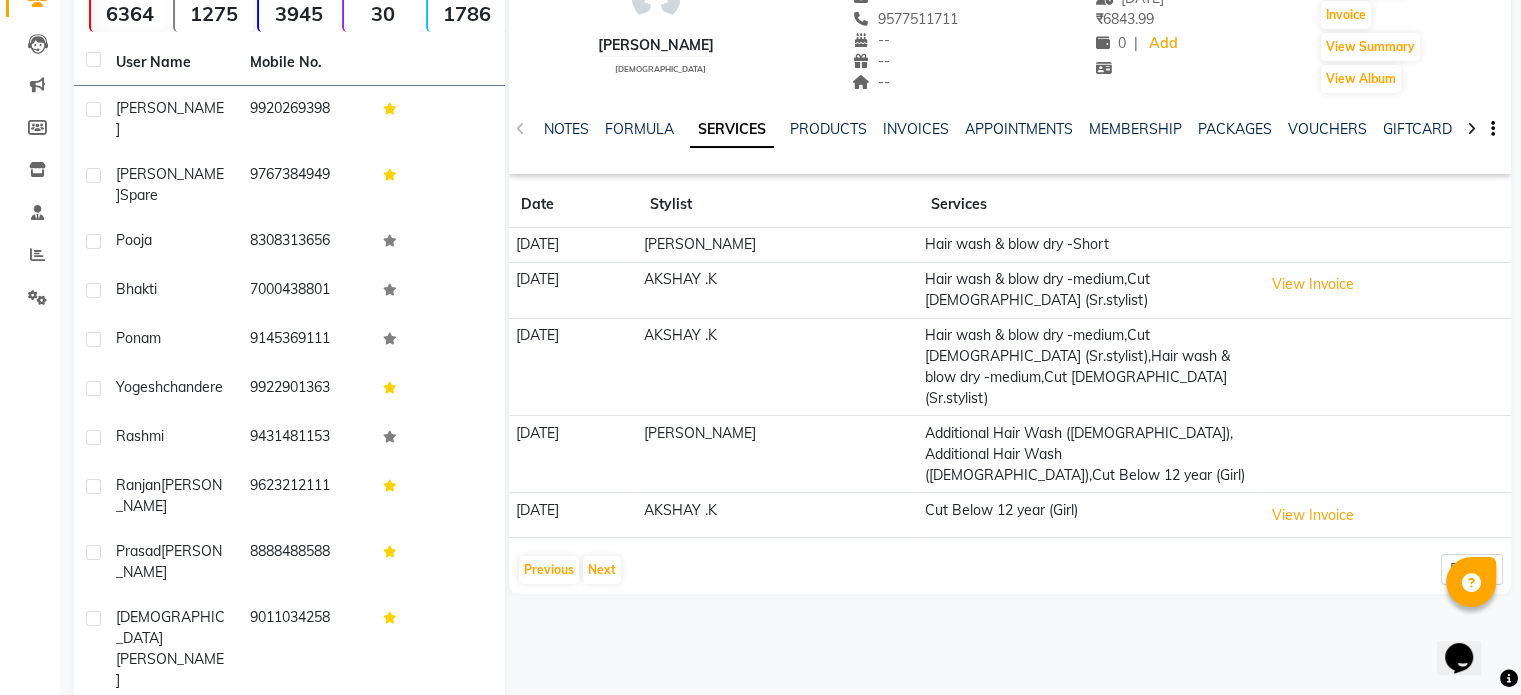 click on "Previous   Next" 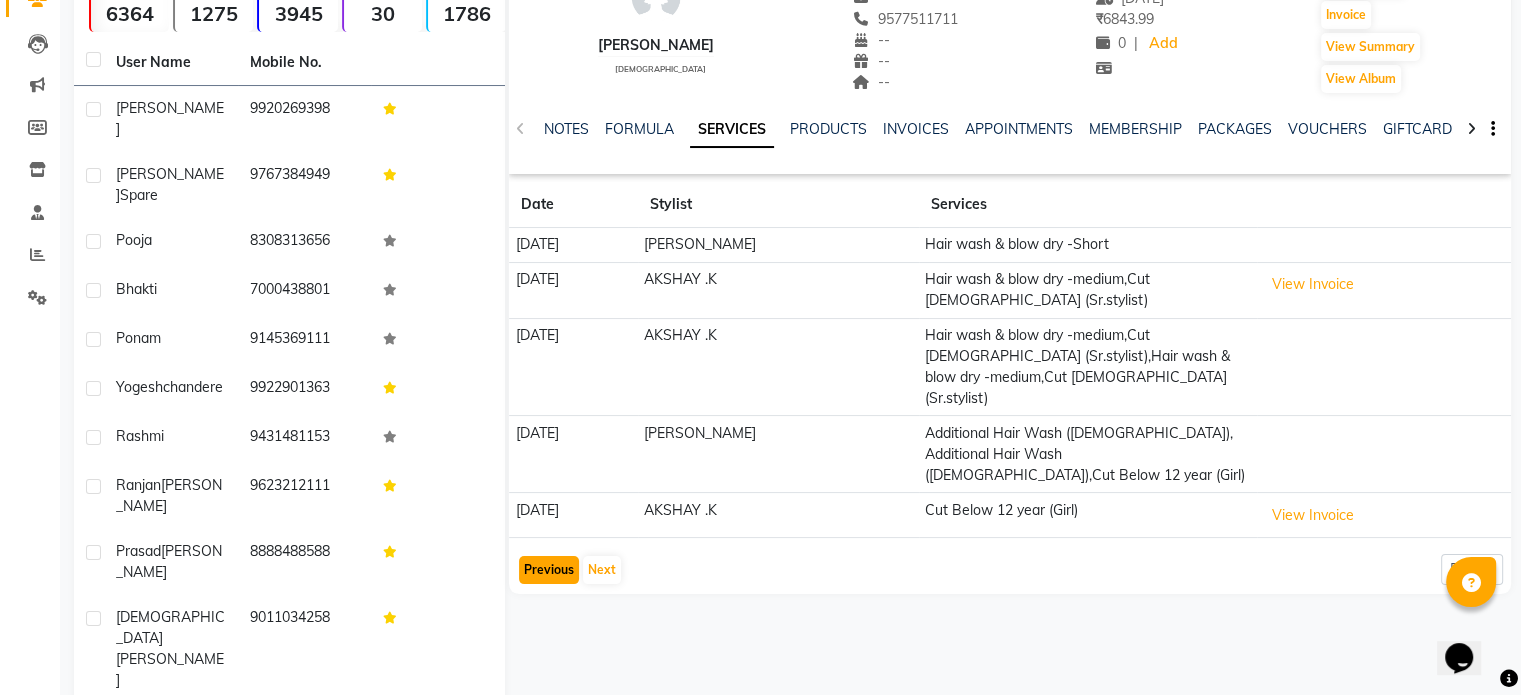 click on "Previous" 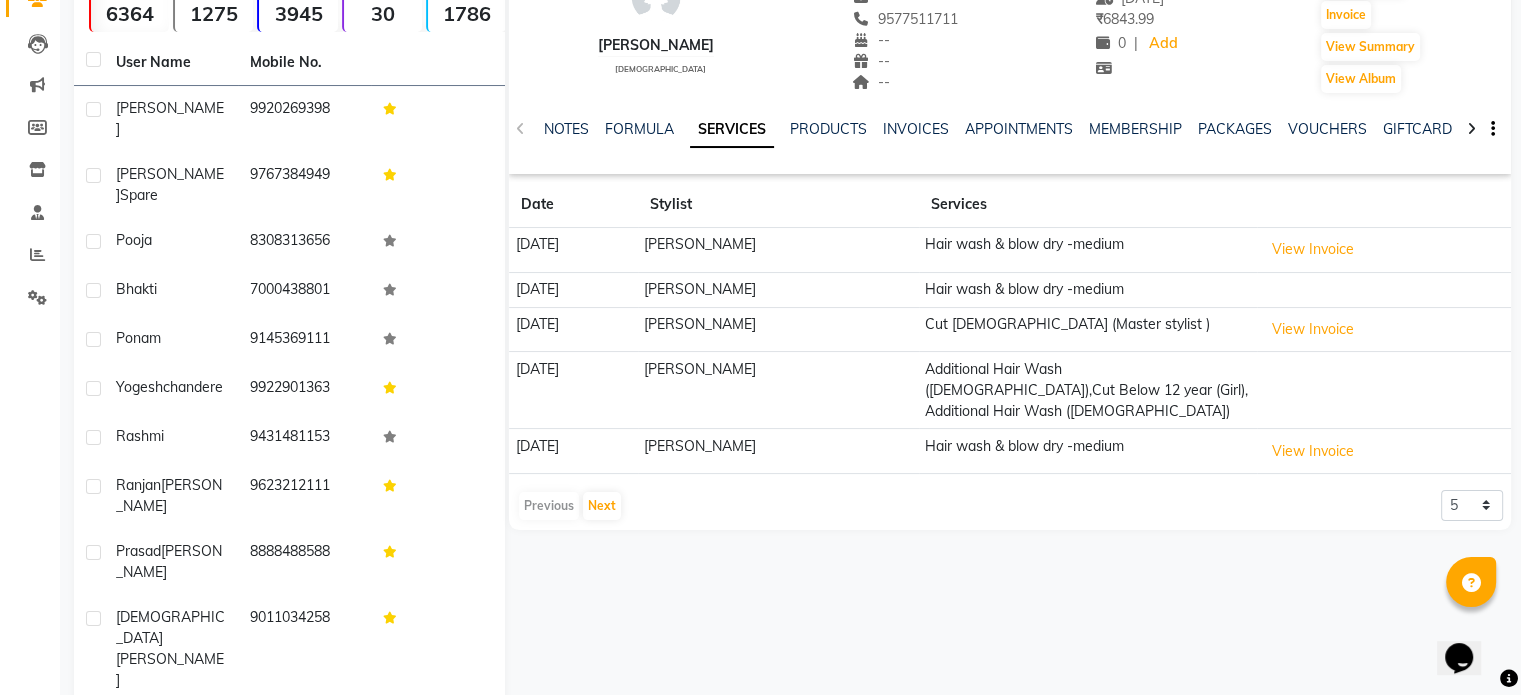 click on "Previous   Next" 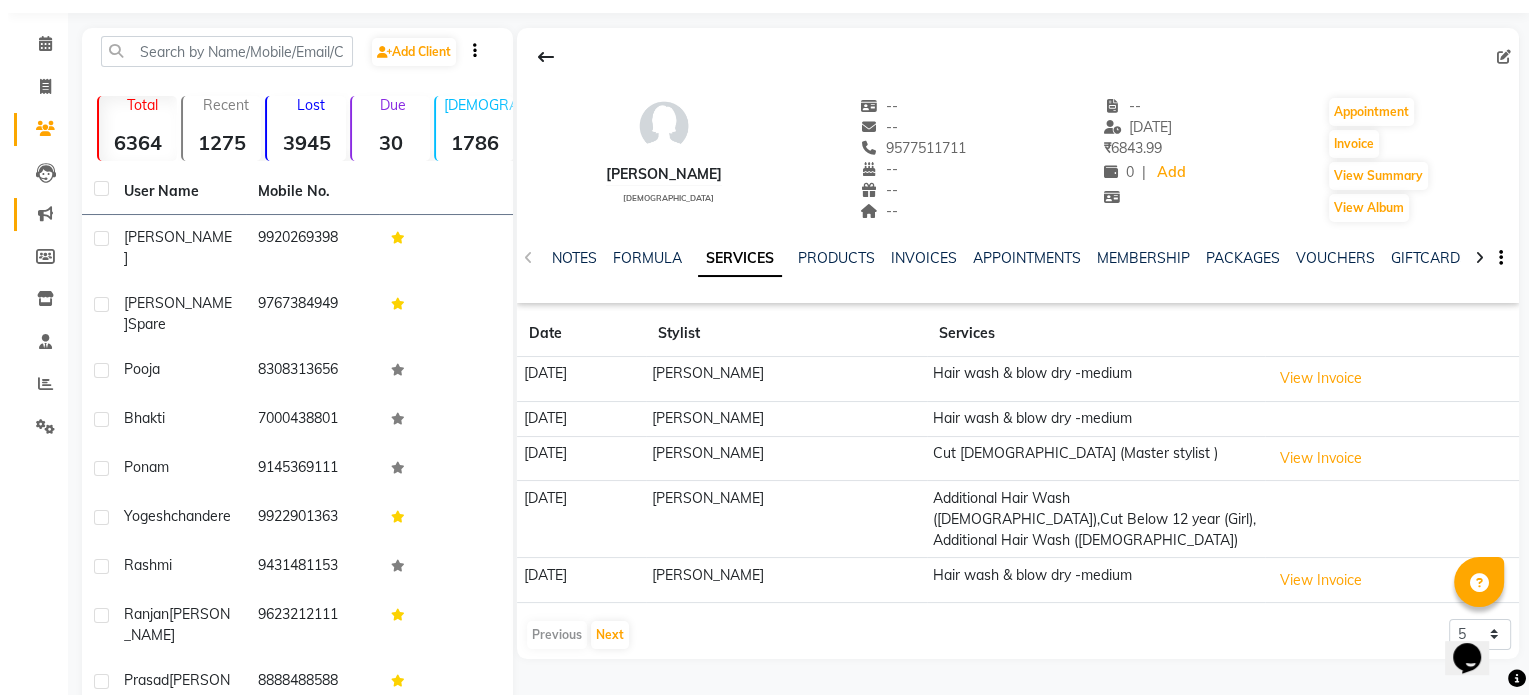 scroll, scrollTop: 0, scrollLeft: 0, axis: both 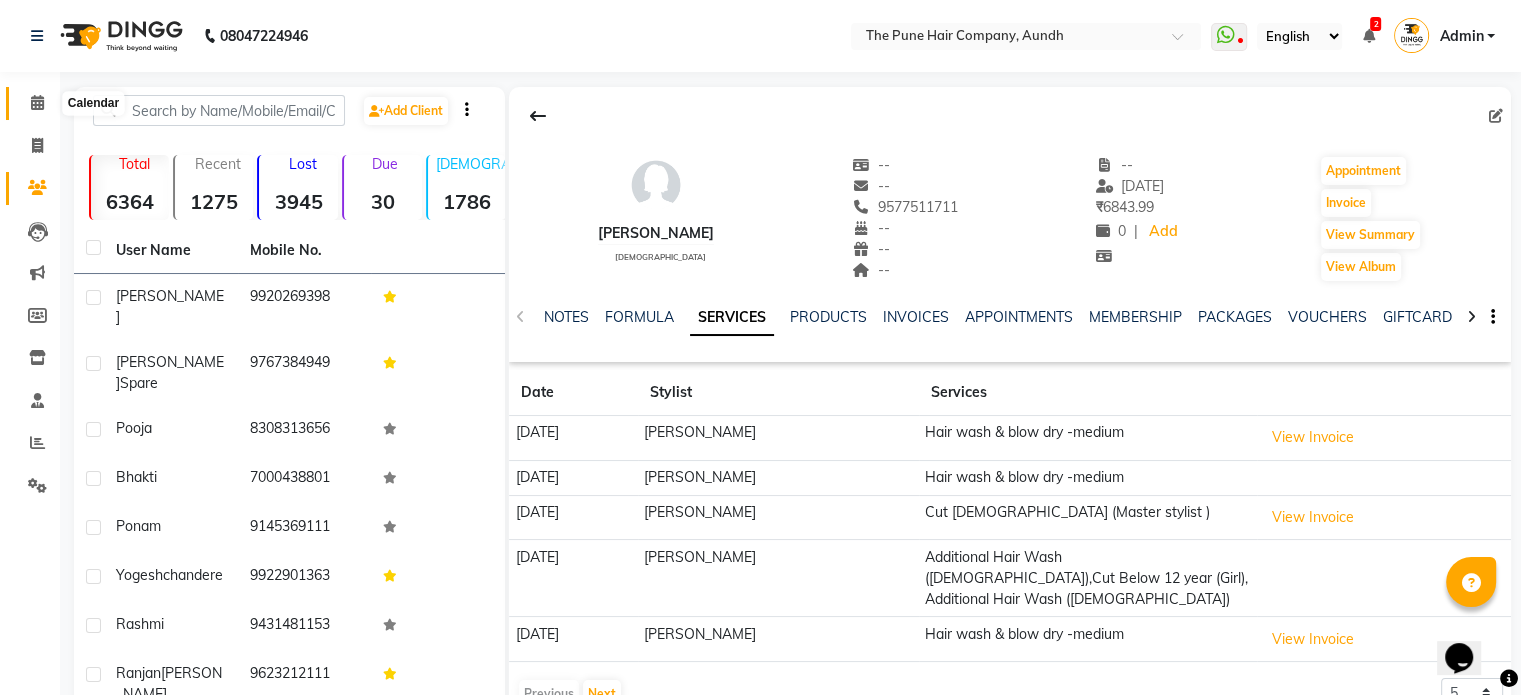click 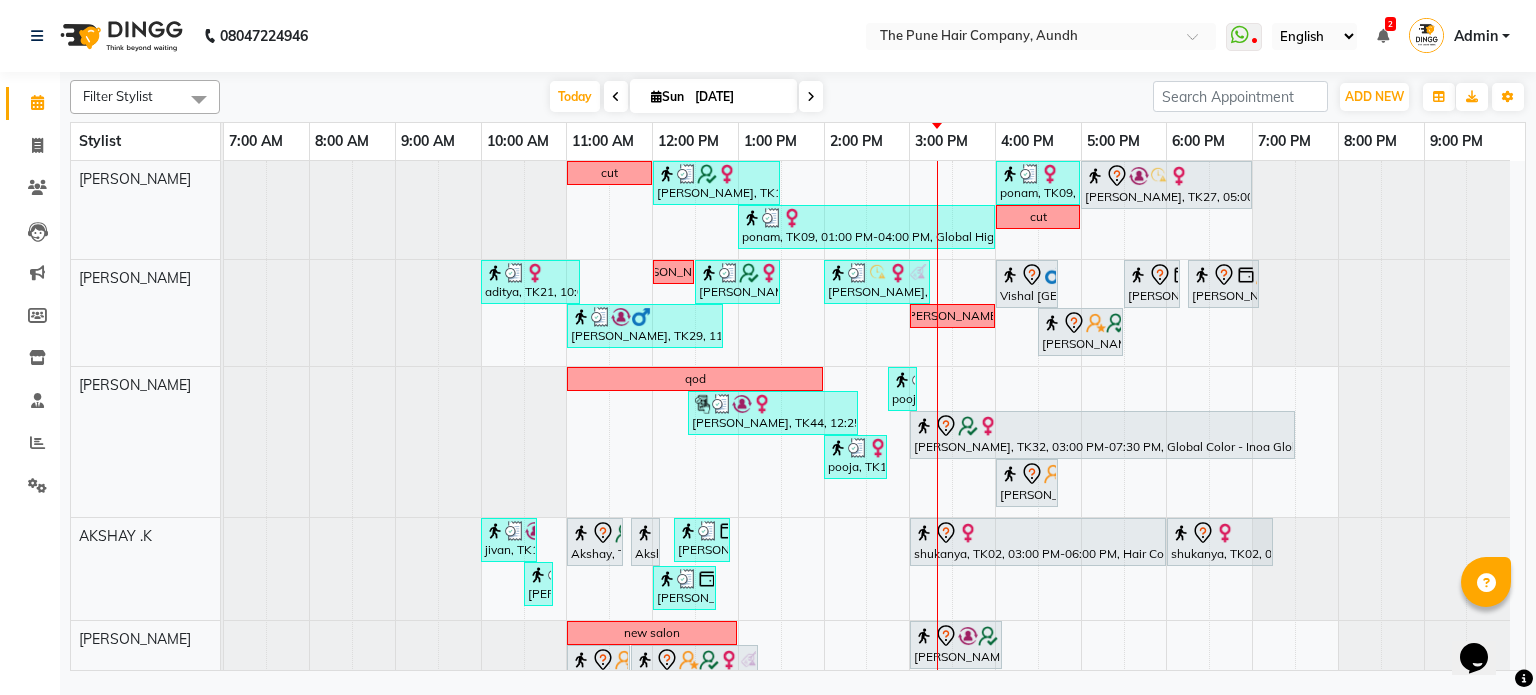 scroll, scrollTop: 88, scrollLeft: 0, axis: vertical 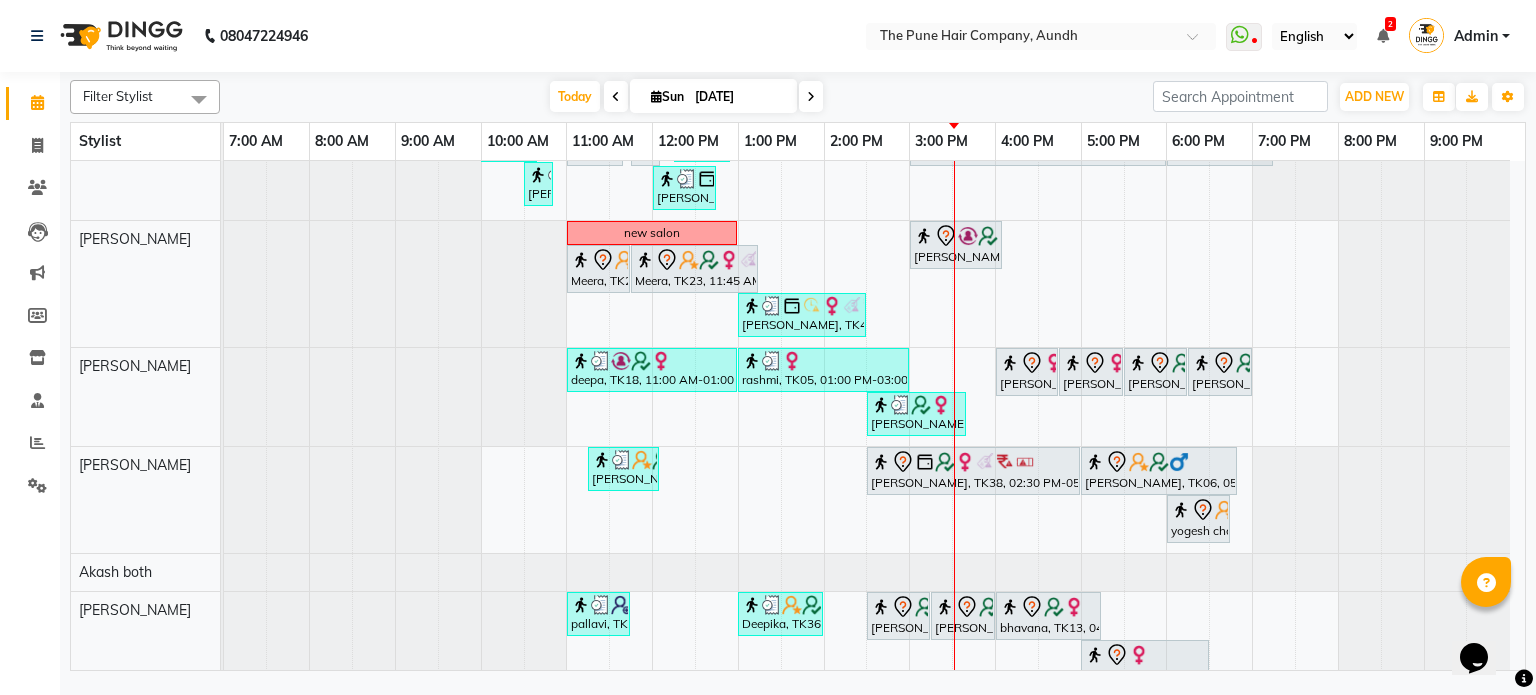 click at bounding box center [811, 96] 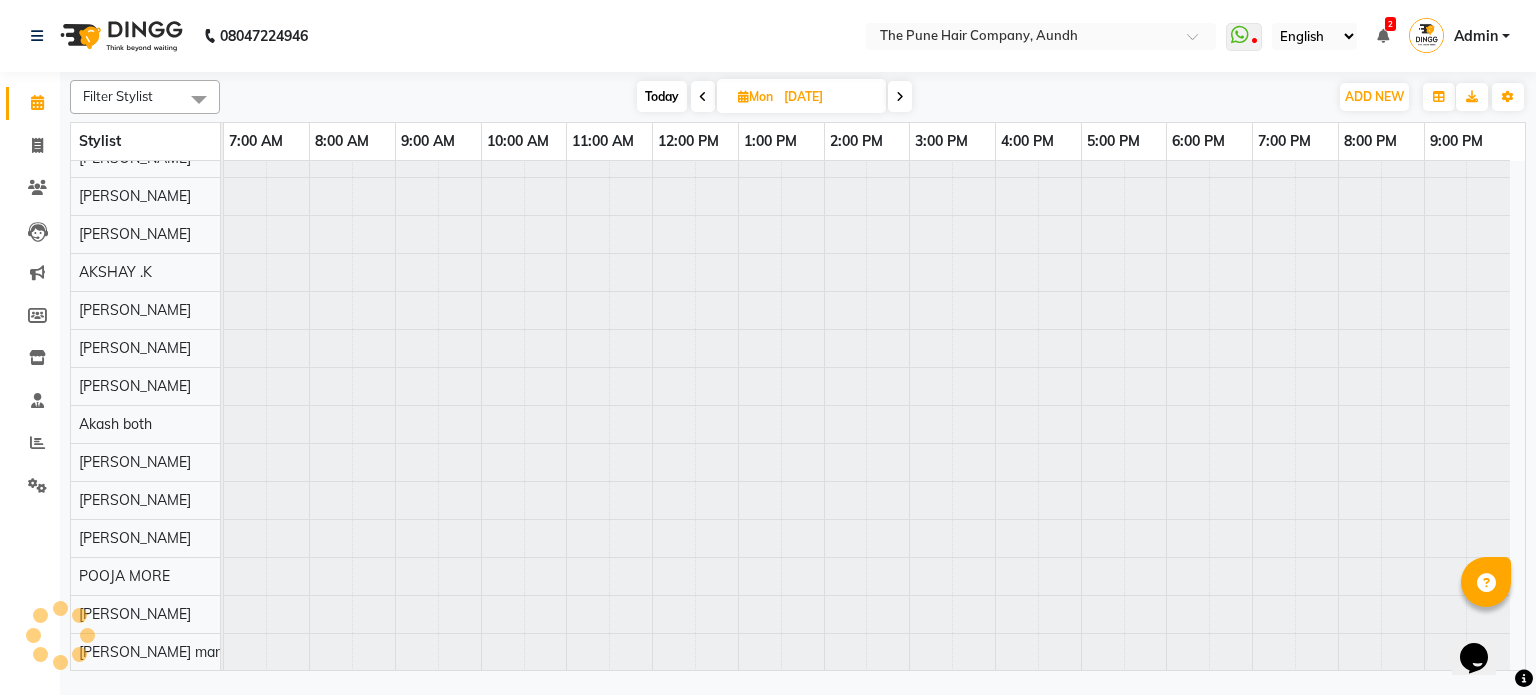 scroll, scrollTop: 18, scrollLeft: 0, axis: vertical 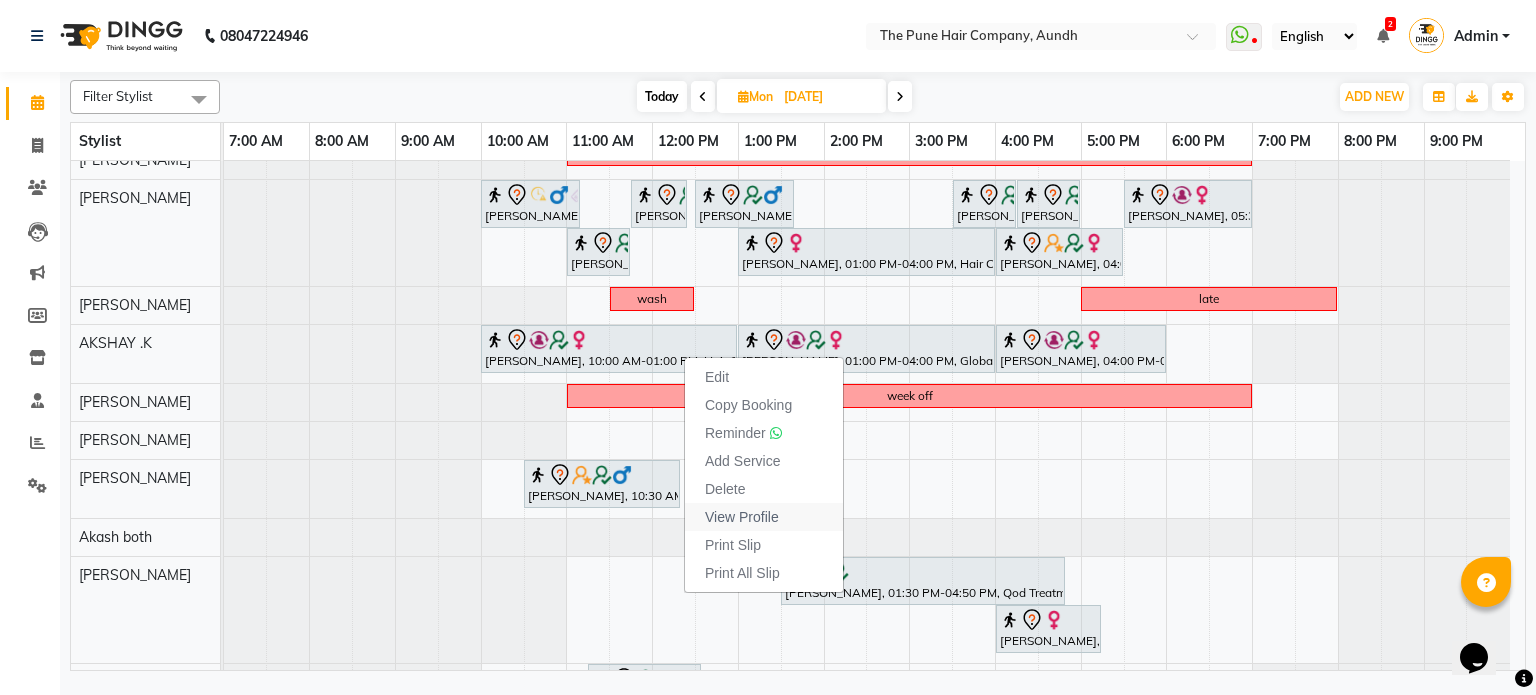 click on "View Profile" at bounding box center (742, 517) 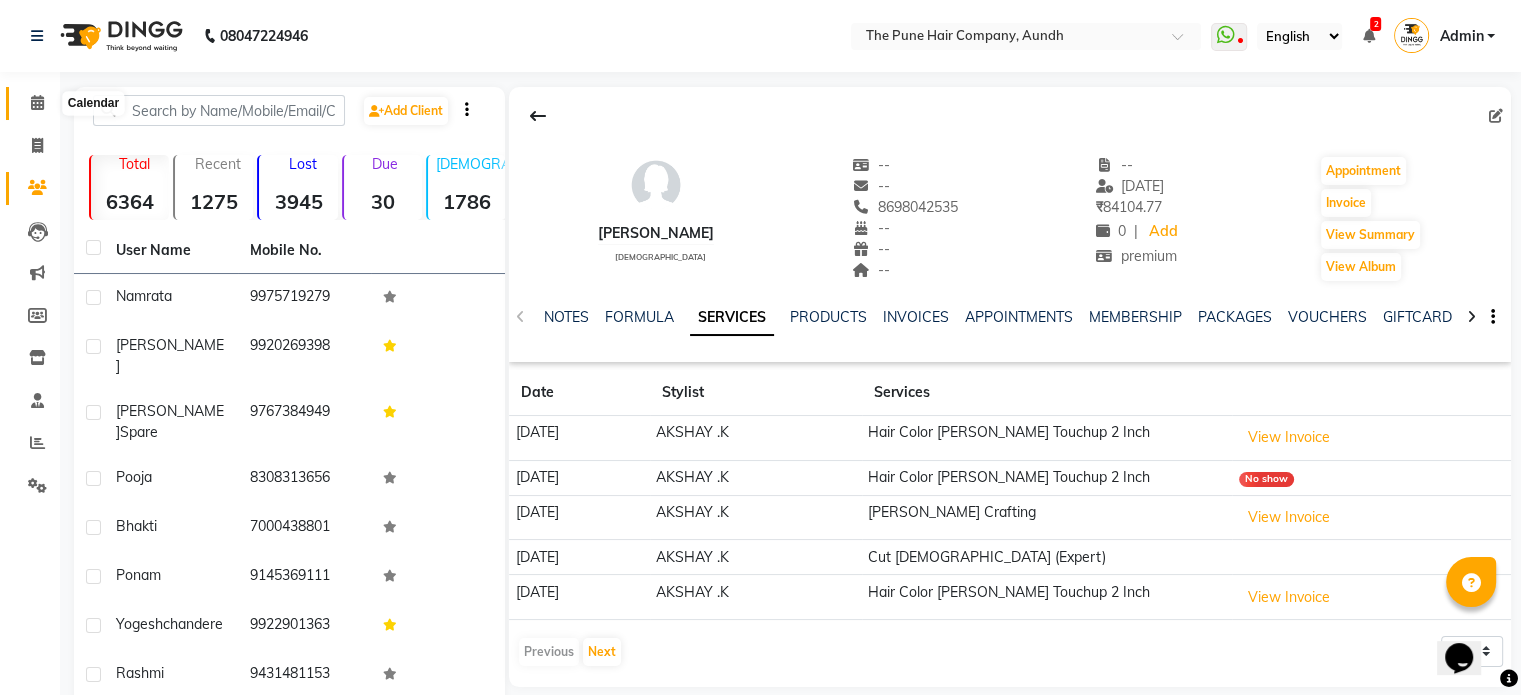 click 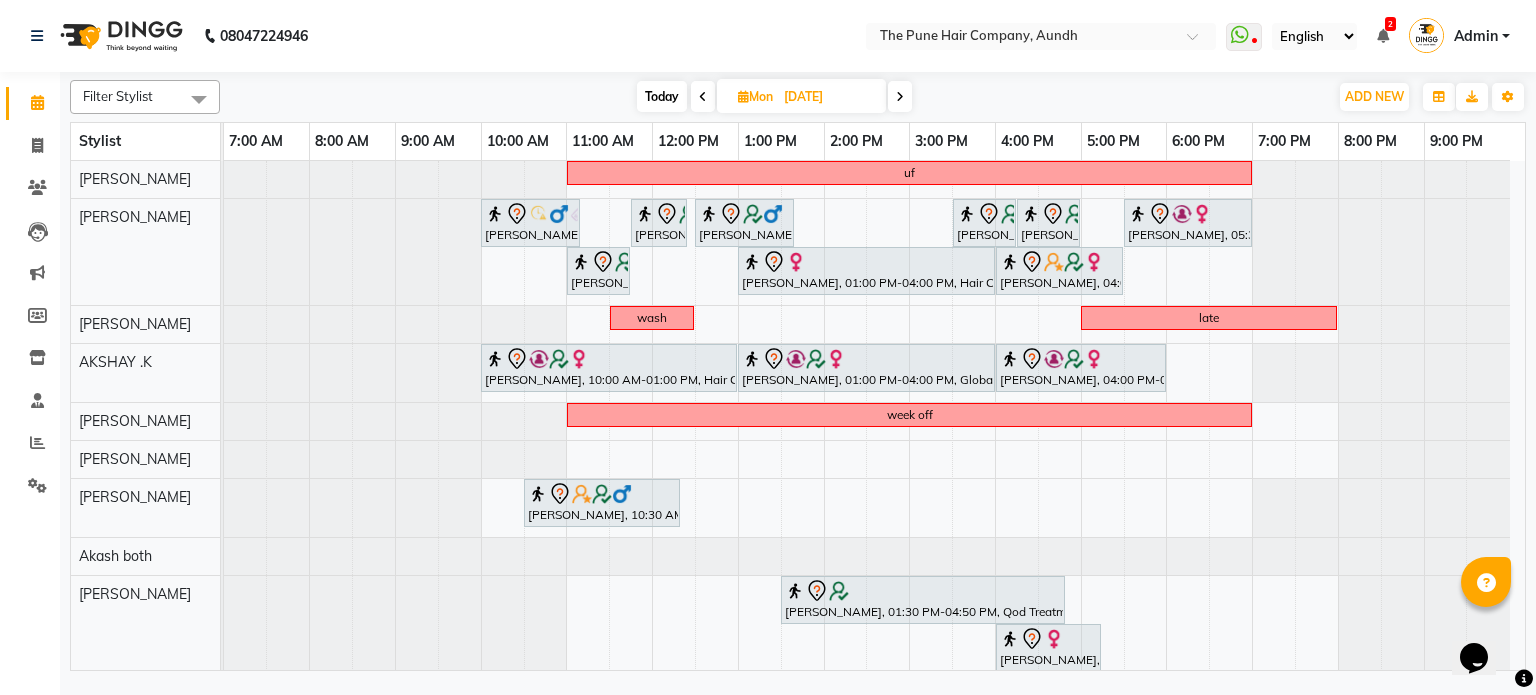click at bounding box center [900, 97] 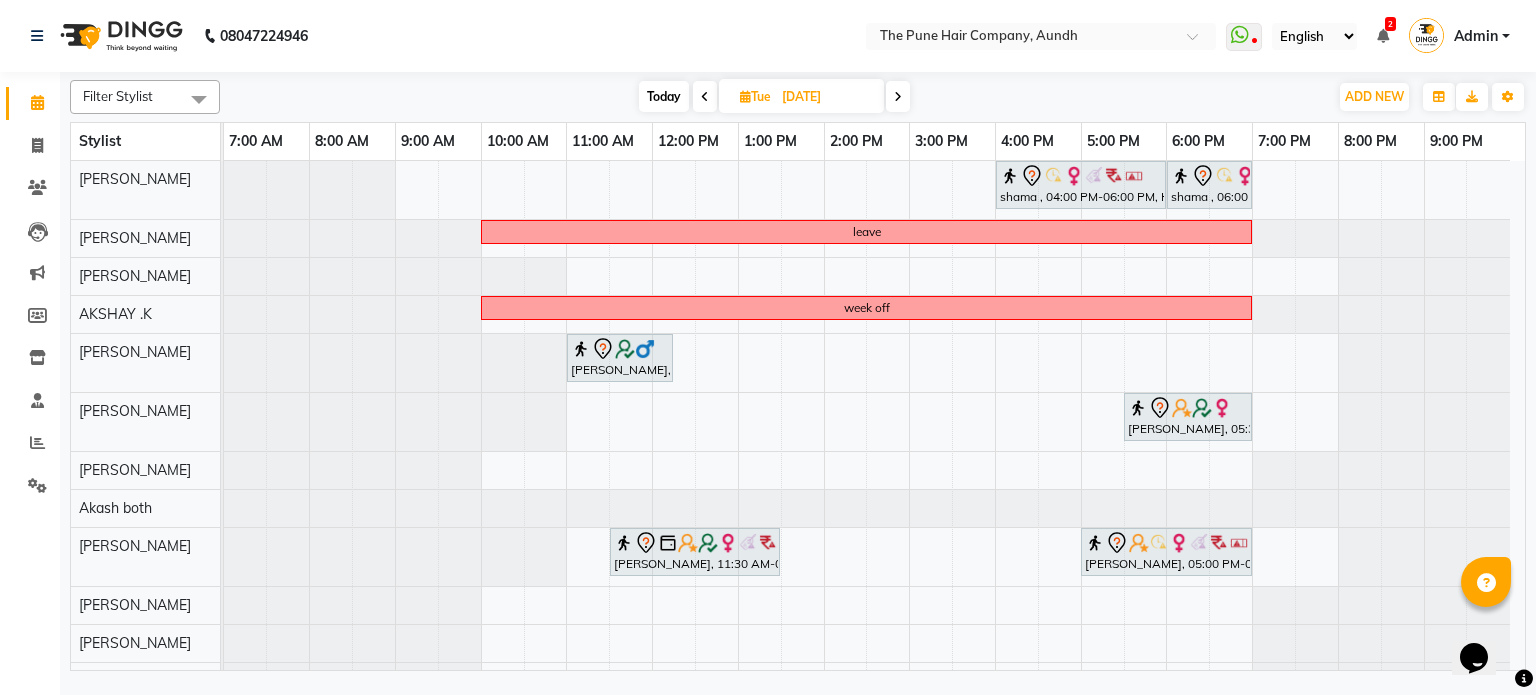 click at bounding box center (898, 97) 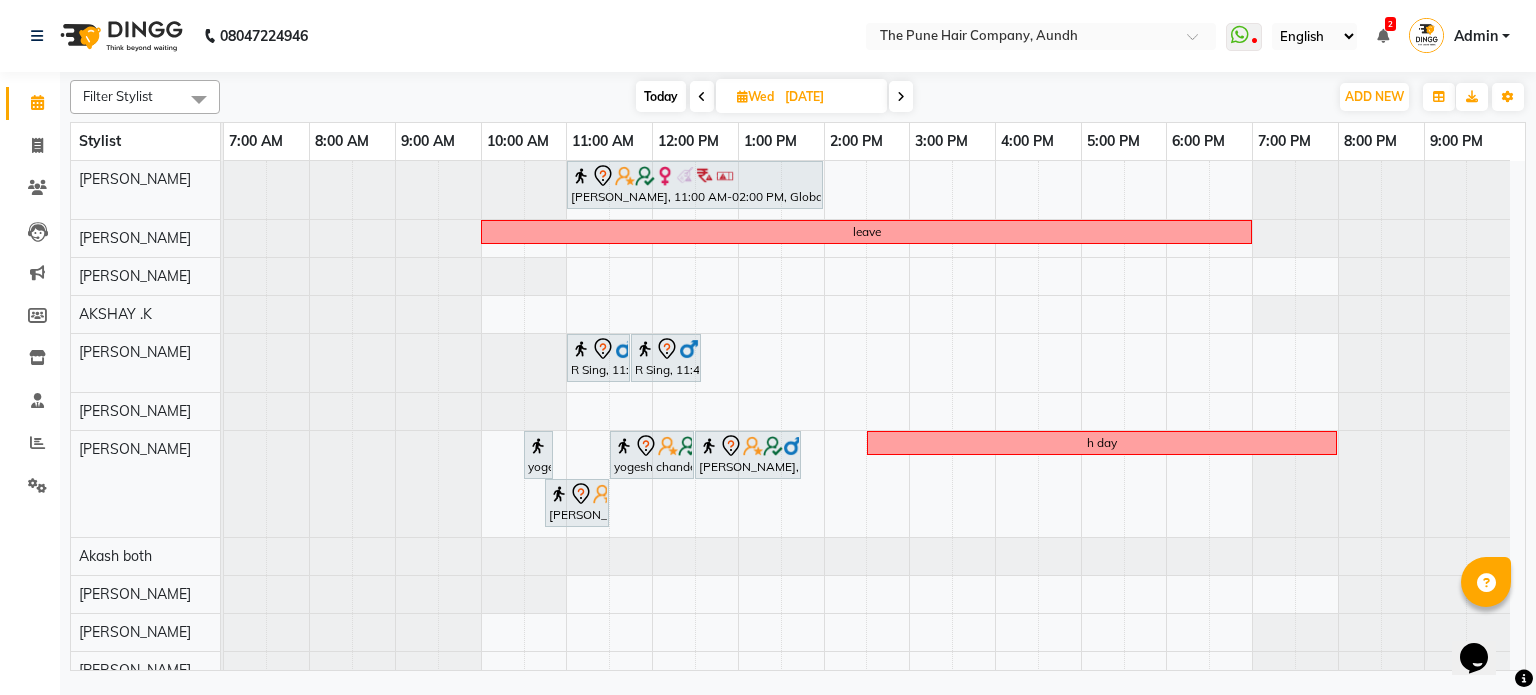 click at bounding box center (901, 97) 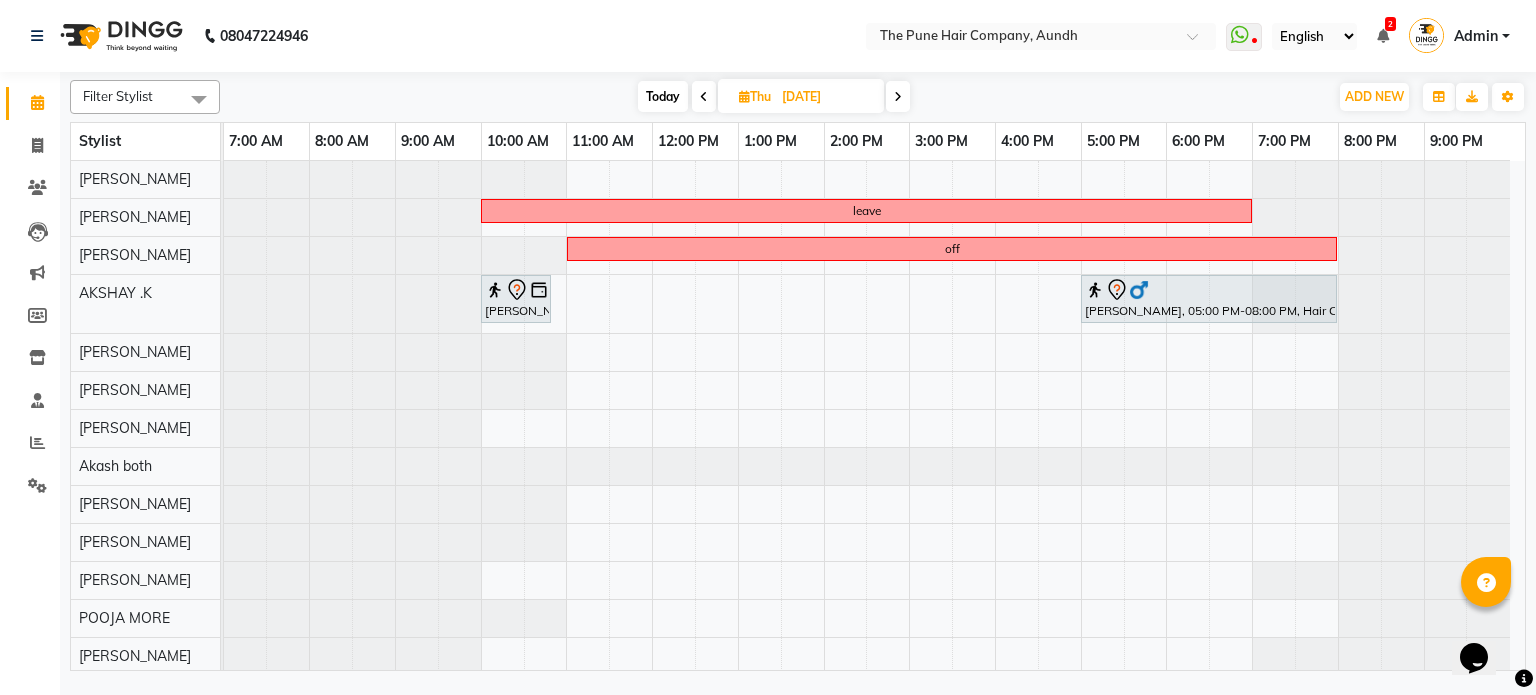 click at bounding box center [898, 97] 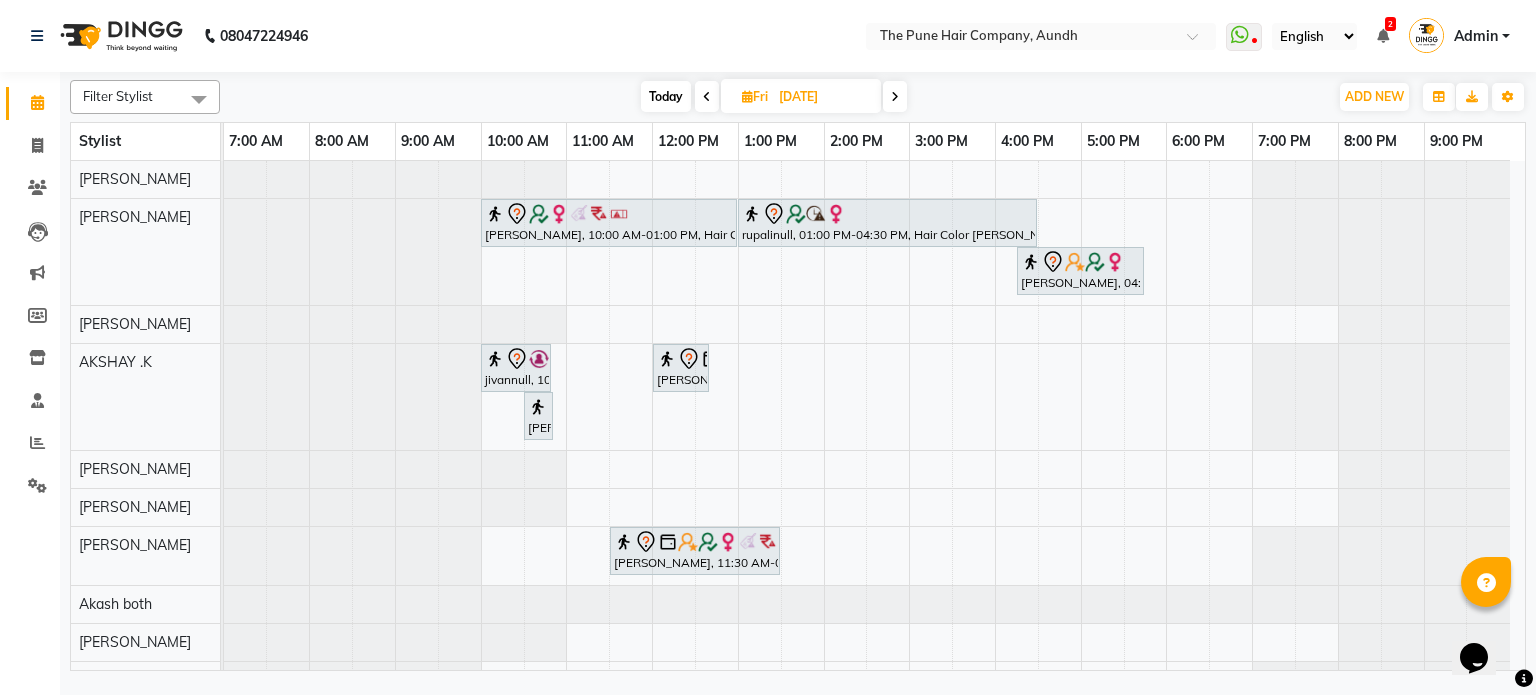 click at bounding box center [895, 96] 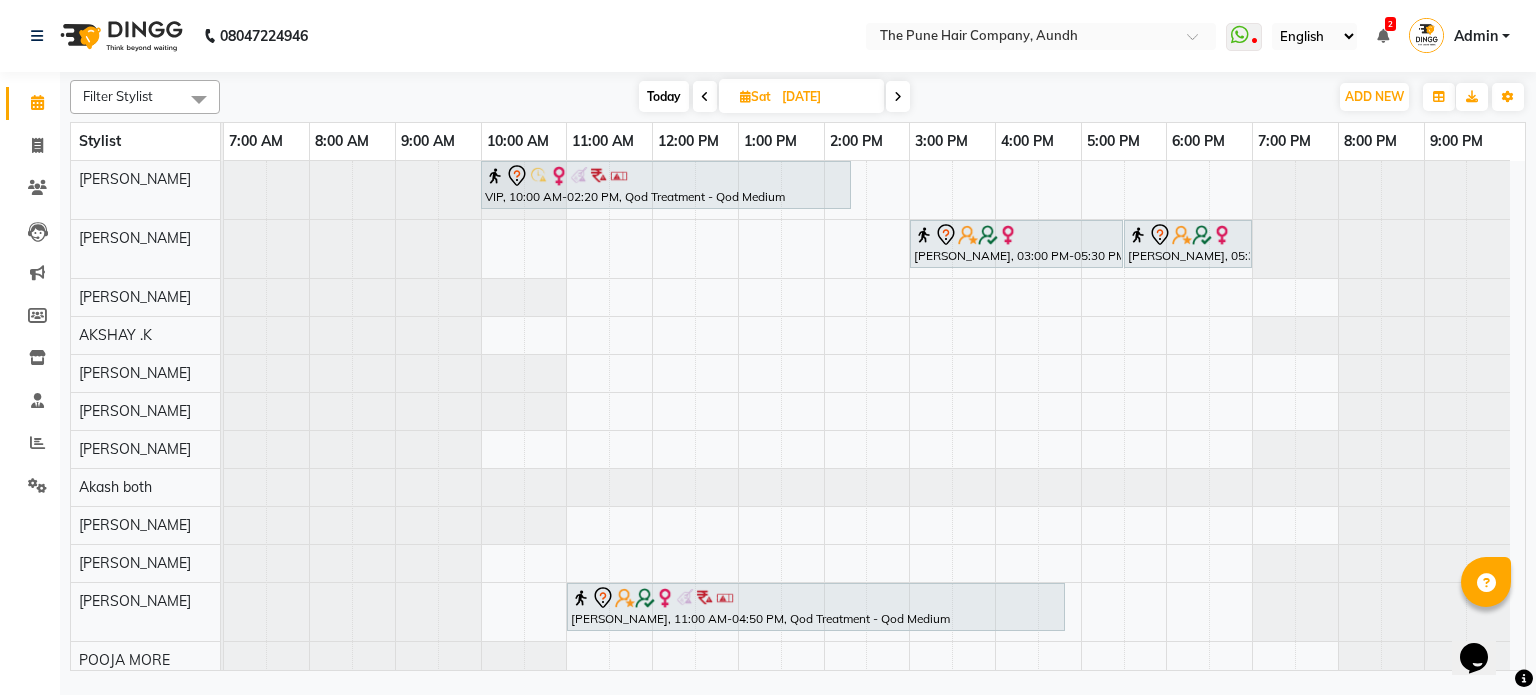 click on "Today" at bounding box center (664, 96) 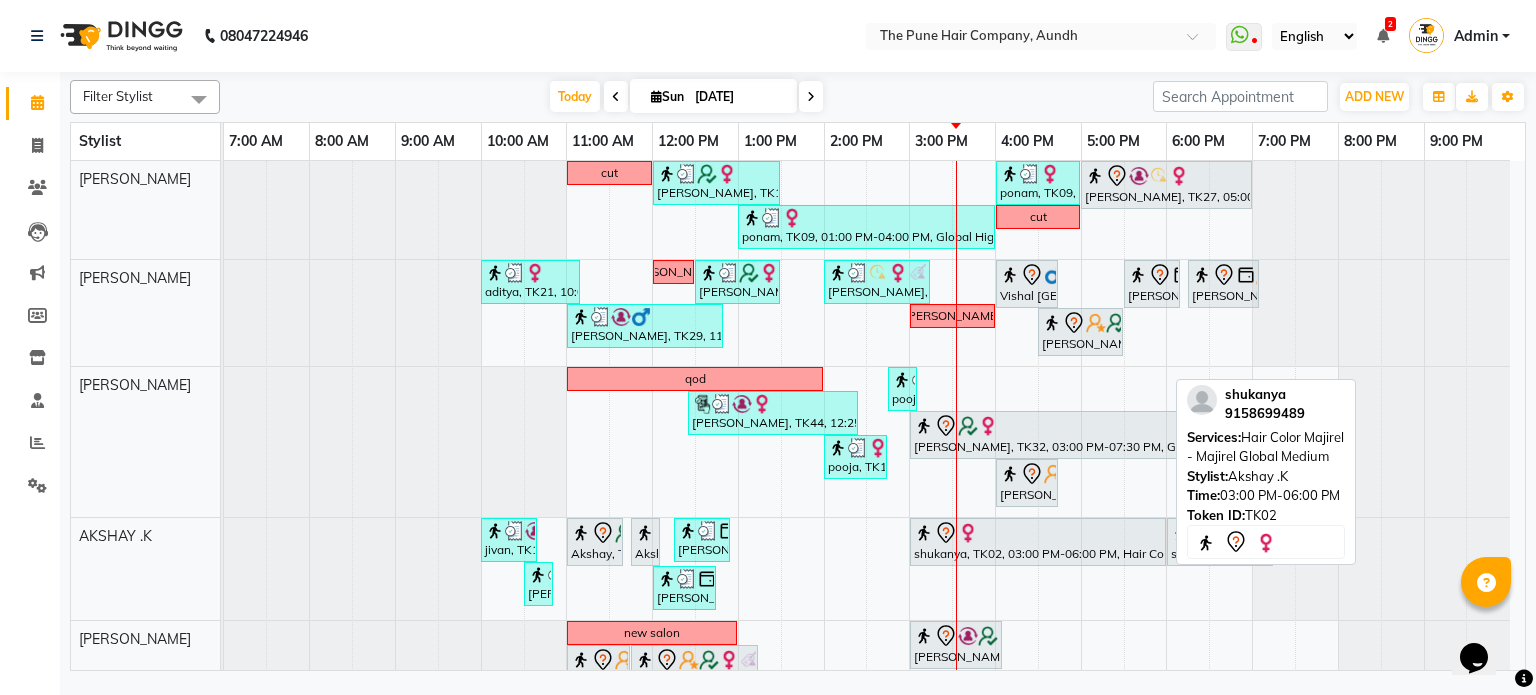scroll, scrollTop: 123, scrollLeft: 0, axis: vertical 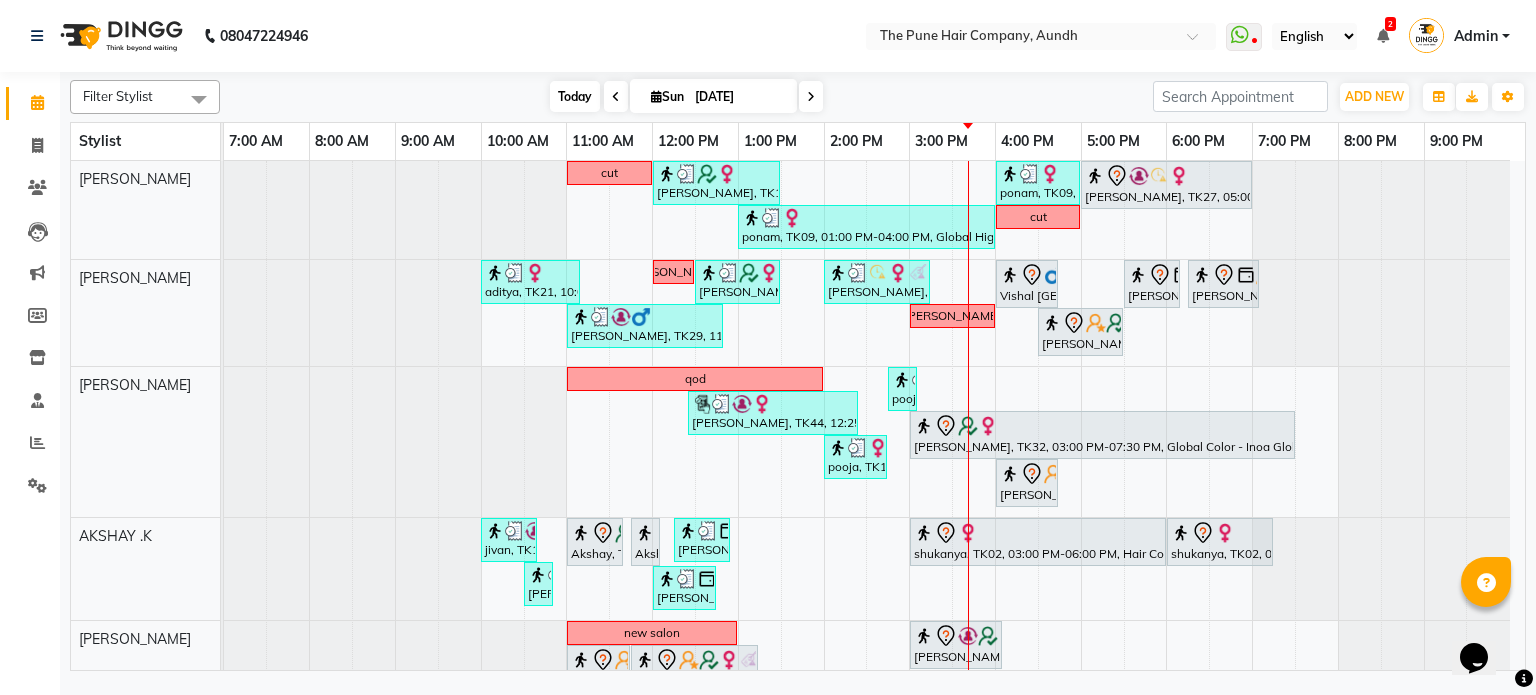 click on "Today" at bounding box center (575, 96) 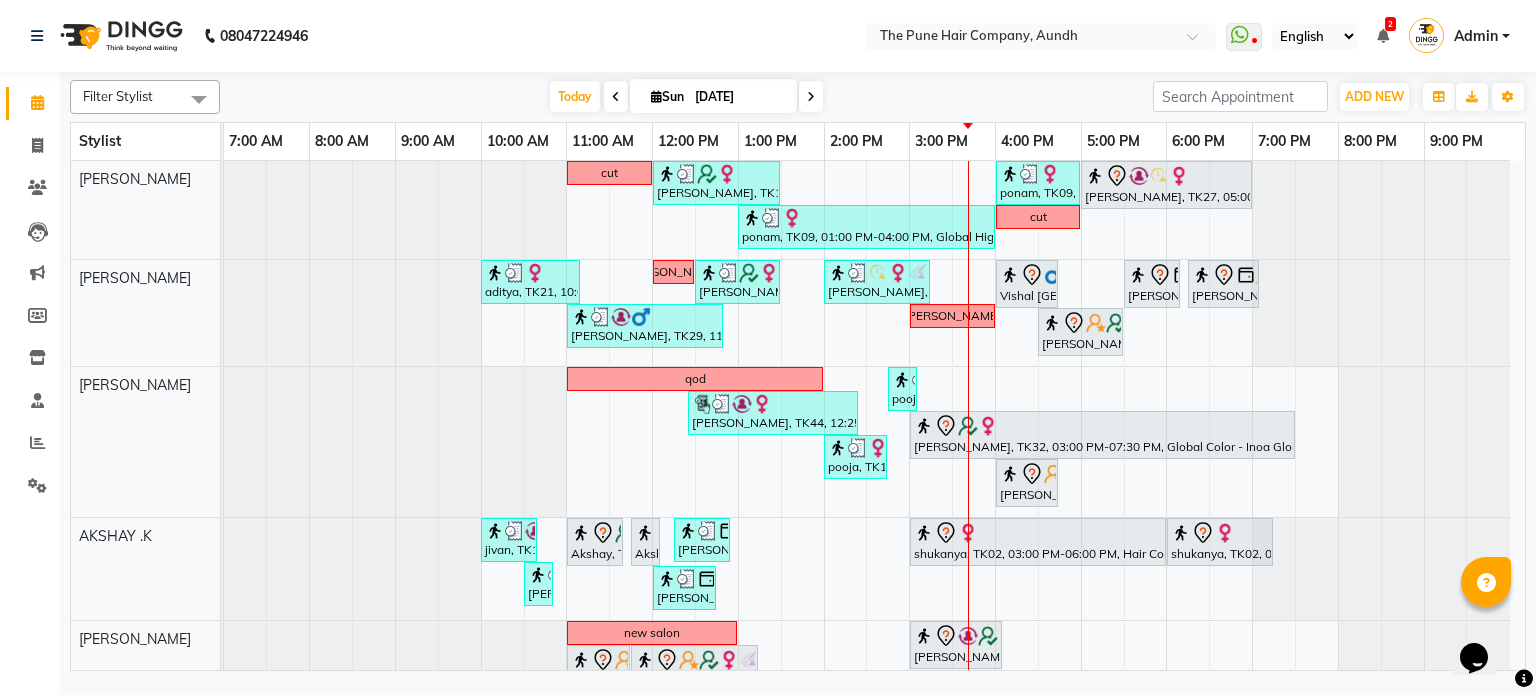 scroll, scrollTop: 69, scrollLeft: 0, axis: vertical 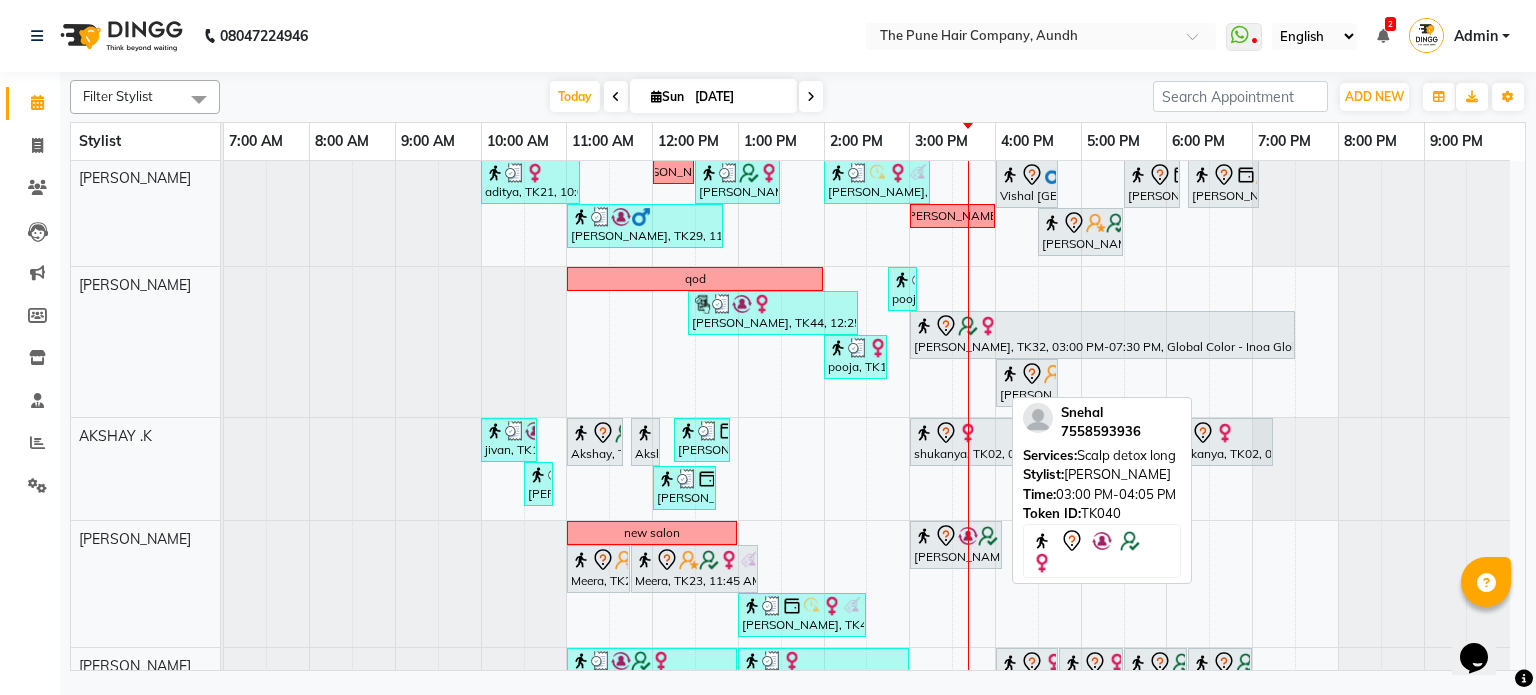 click 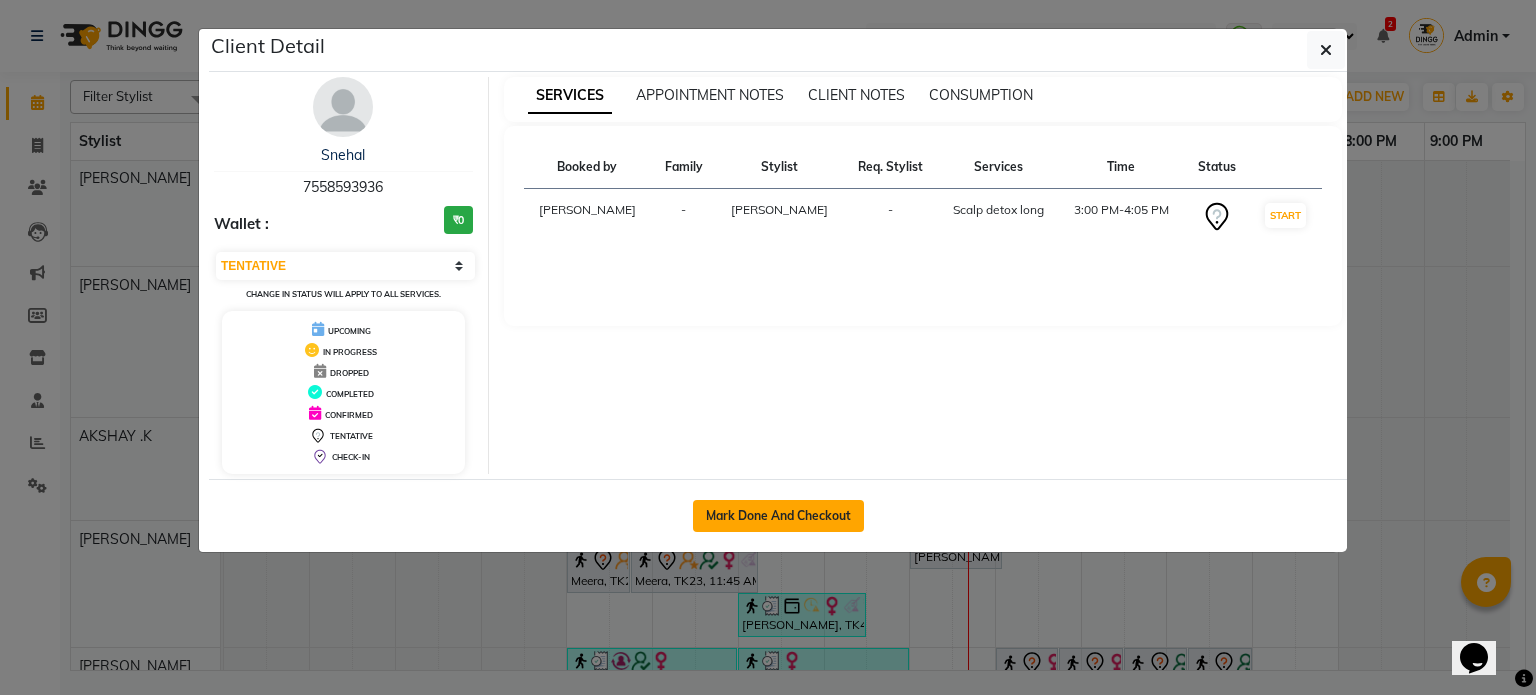 click on "Mark Done And Checkout" 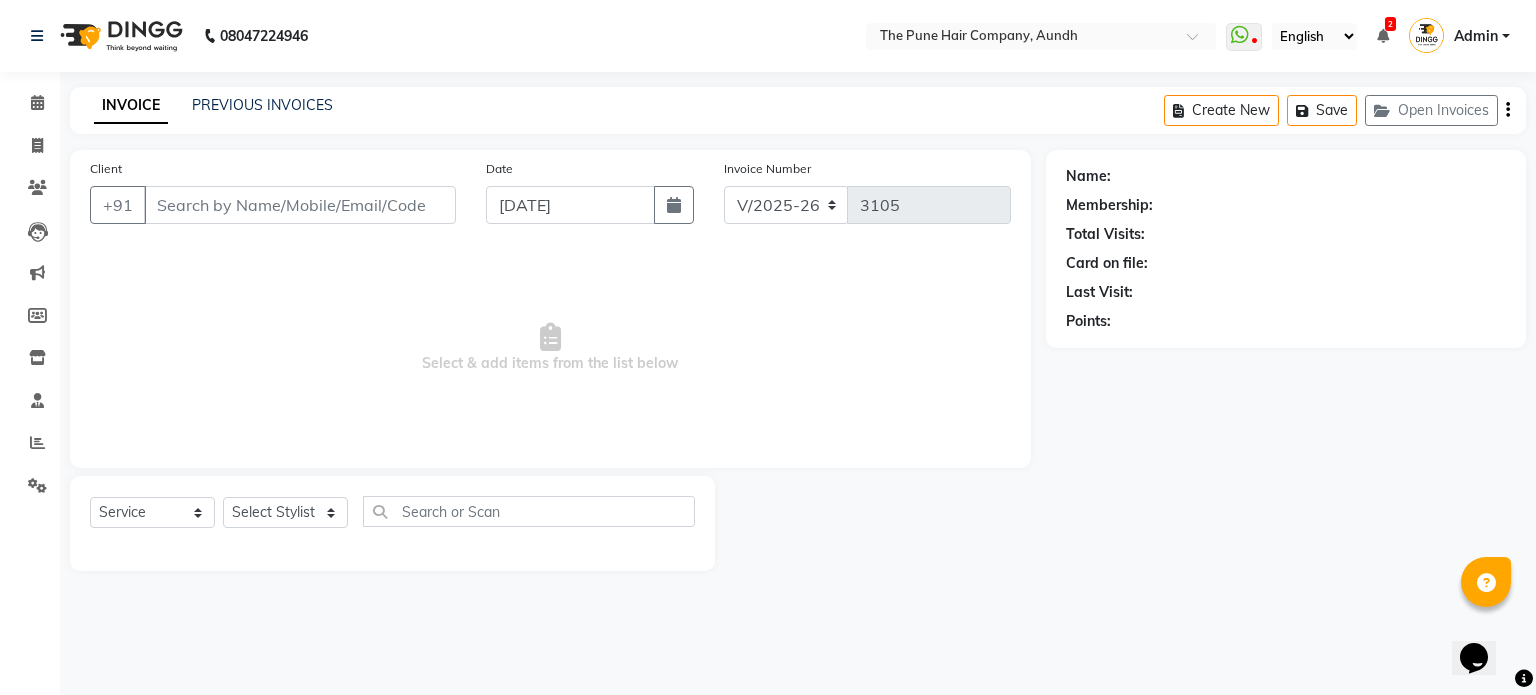type on "7558593936" 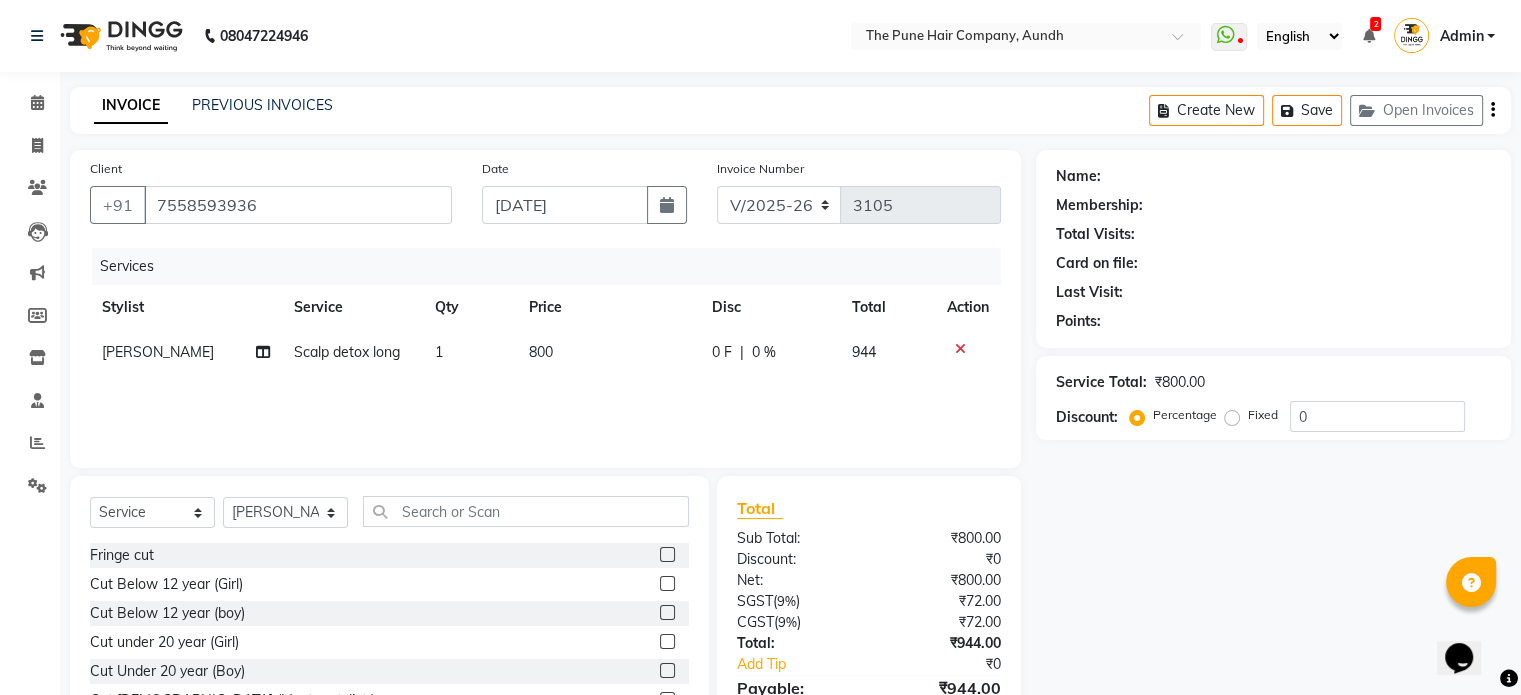 select on "1: Object" 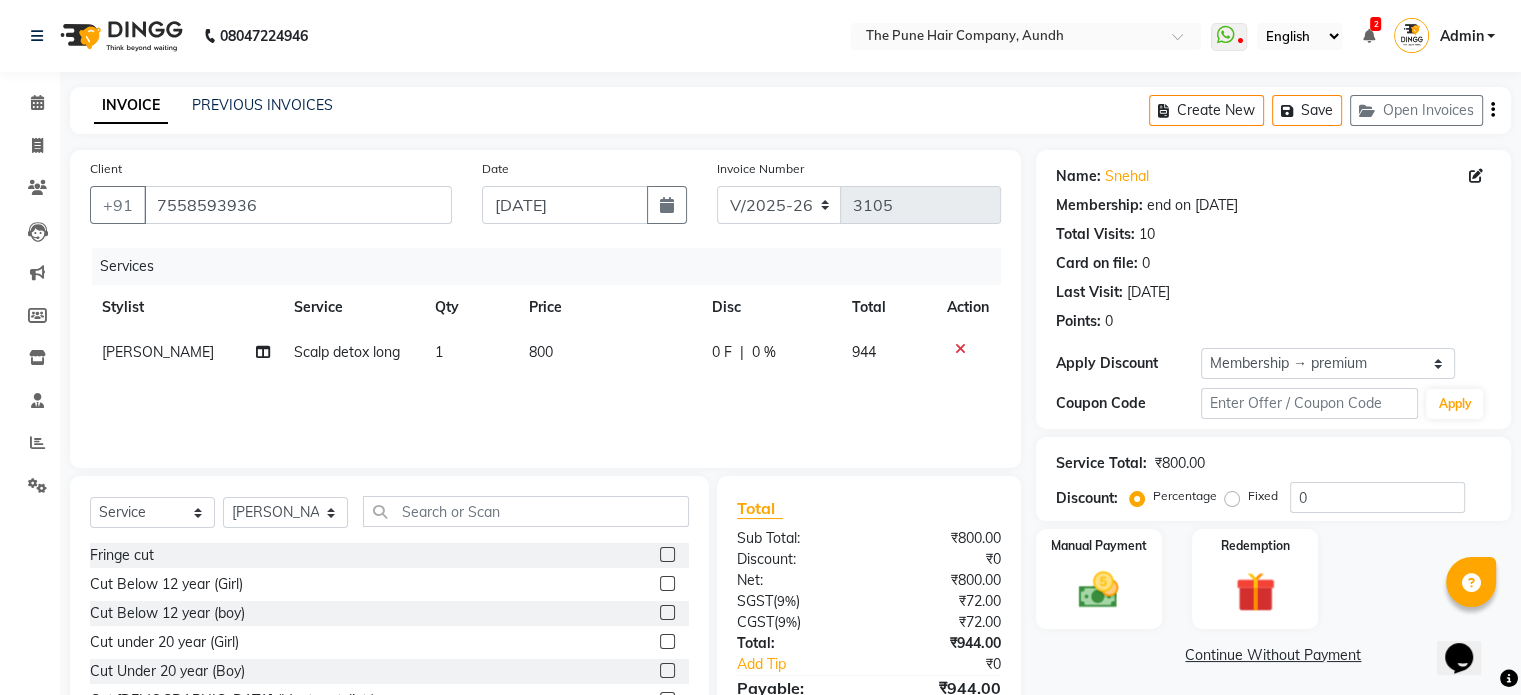 type on "20" 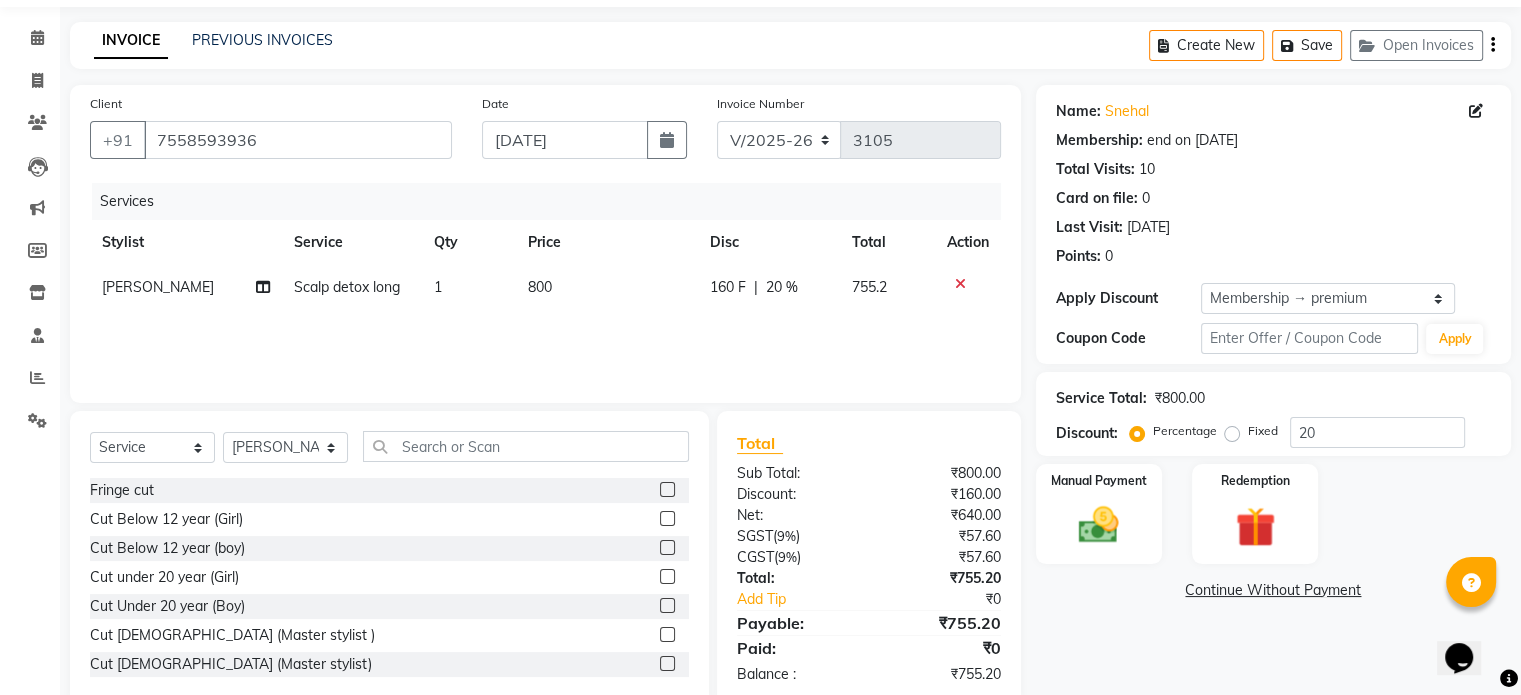 scroll, scrollTop: 100, scrollLeft: 0, axis: vertical 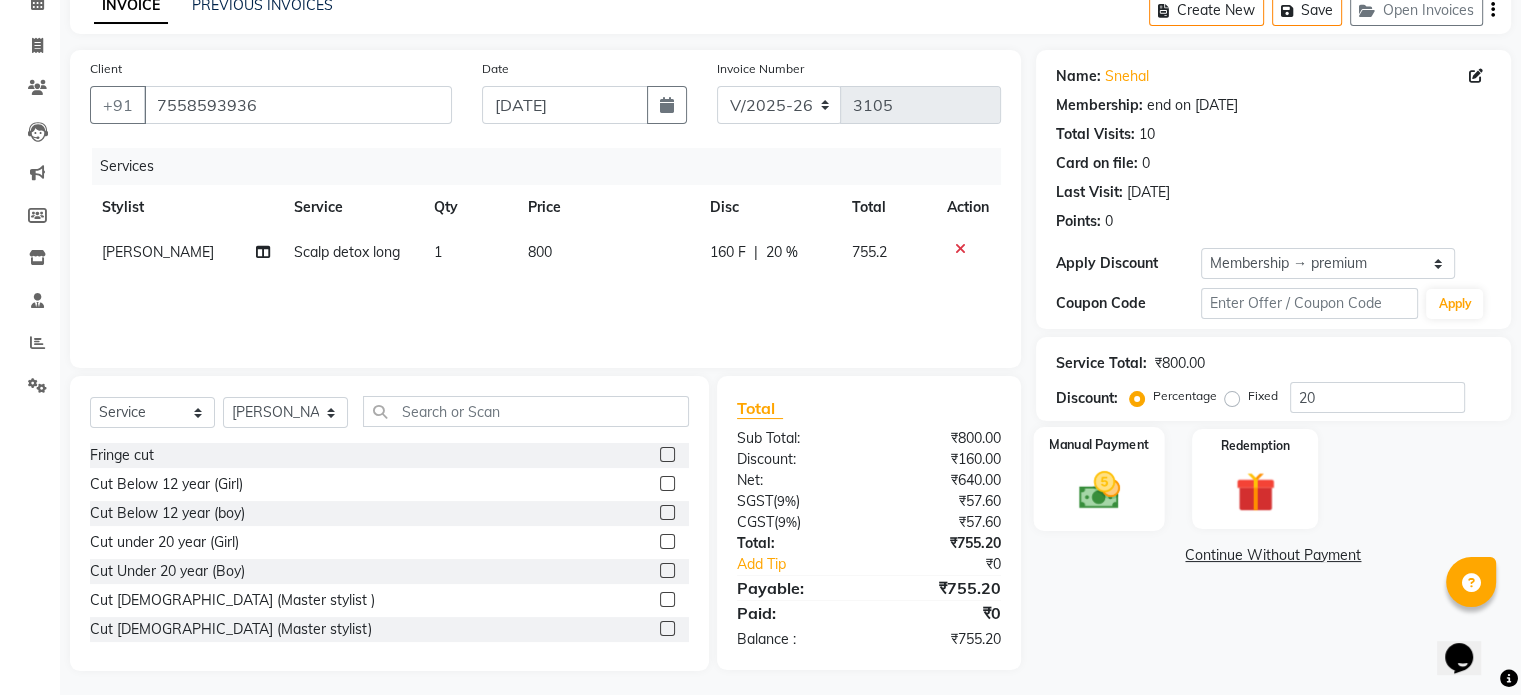 click on "Manual Payment" 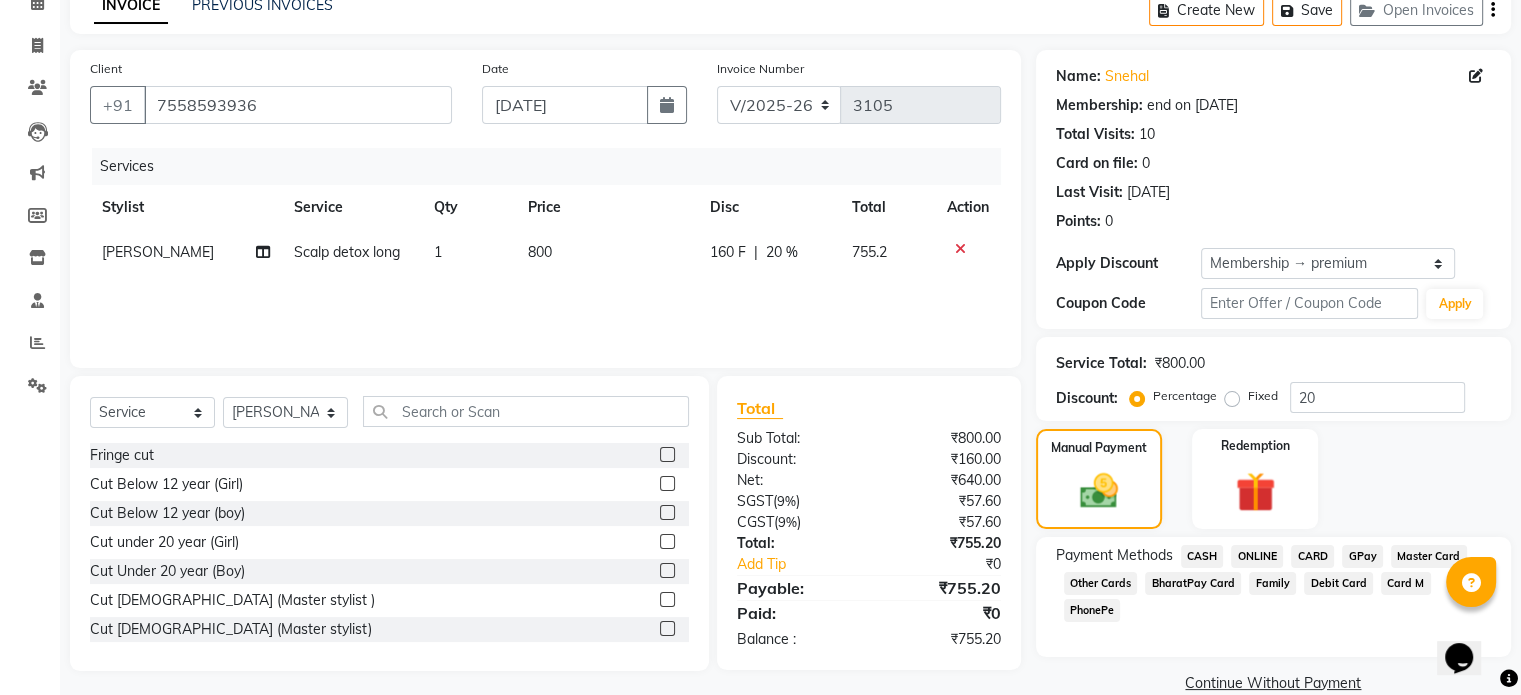 click on "ONLINE" 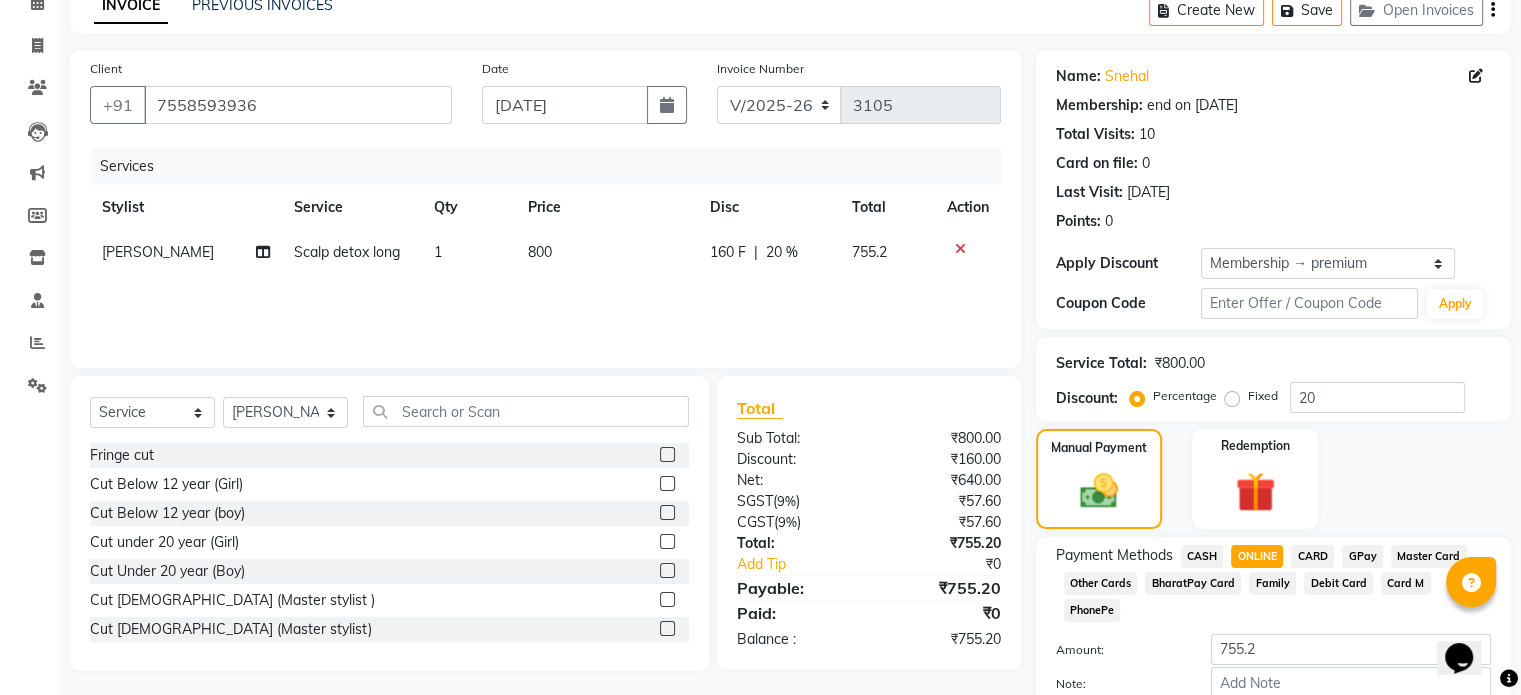 scroll, scrollTop: 191, scrollLeft: 0, axis: vertical 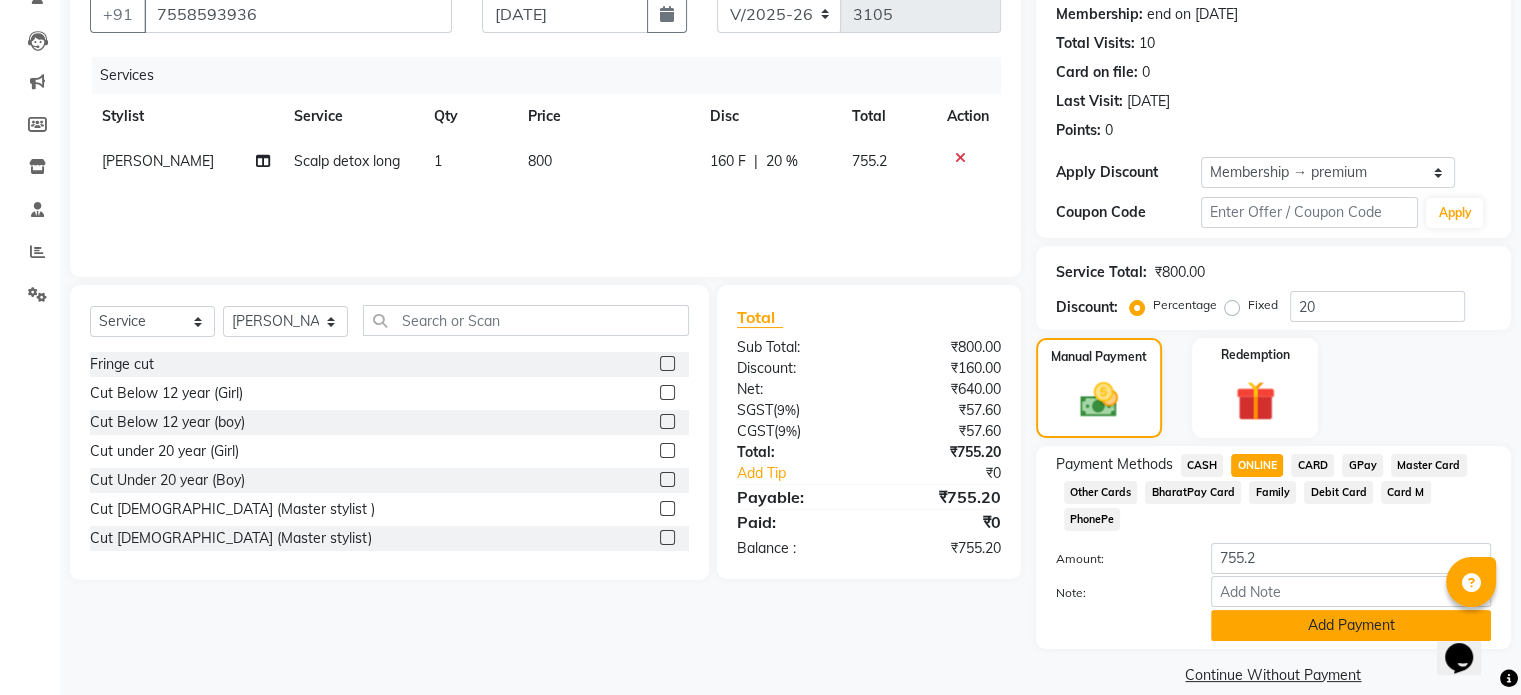 click on "Add Payment" 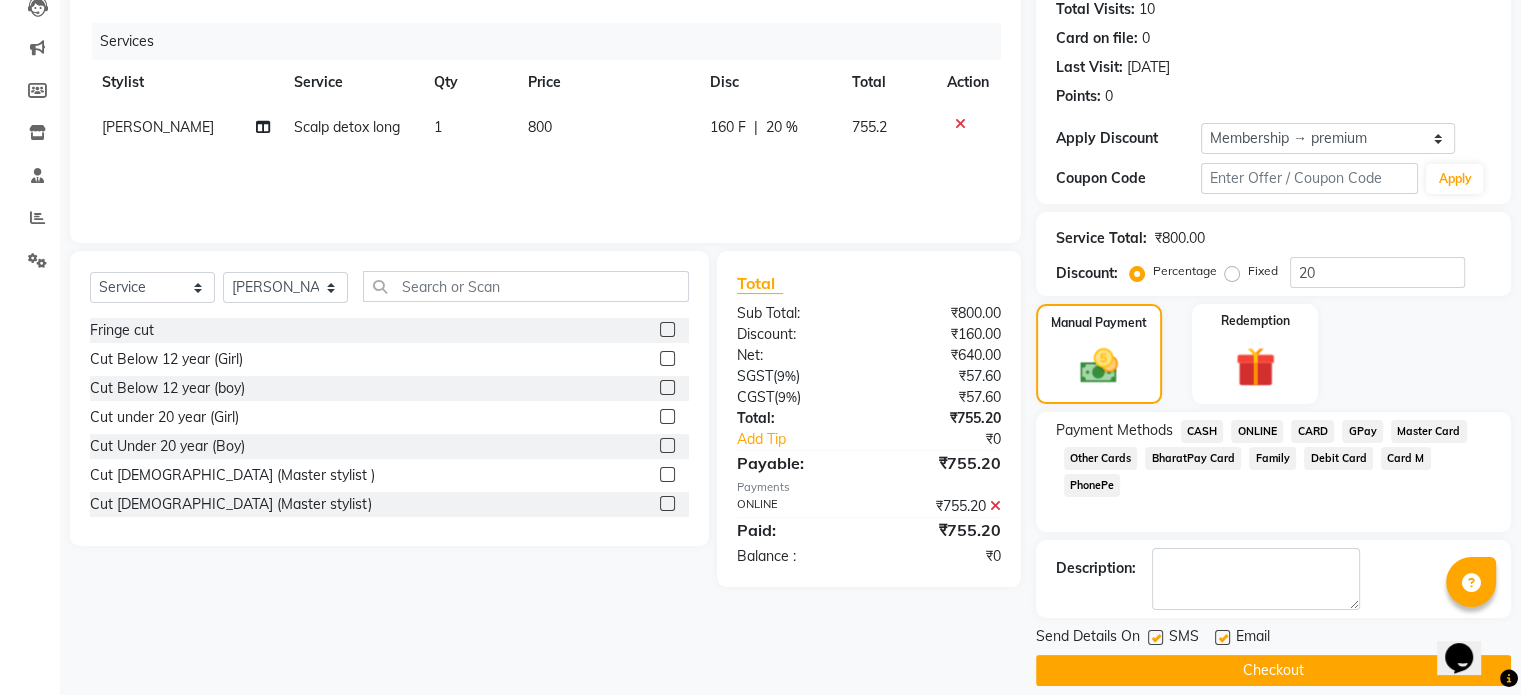 scroll, scrollTop: 244, scrollLeft: 0, axis: vertical 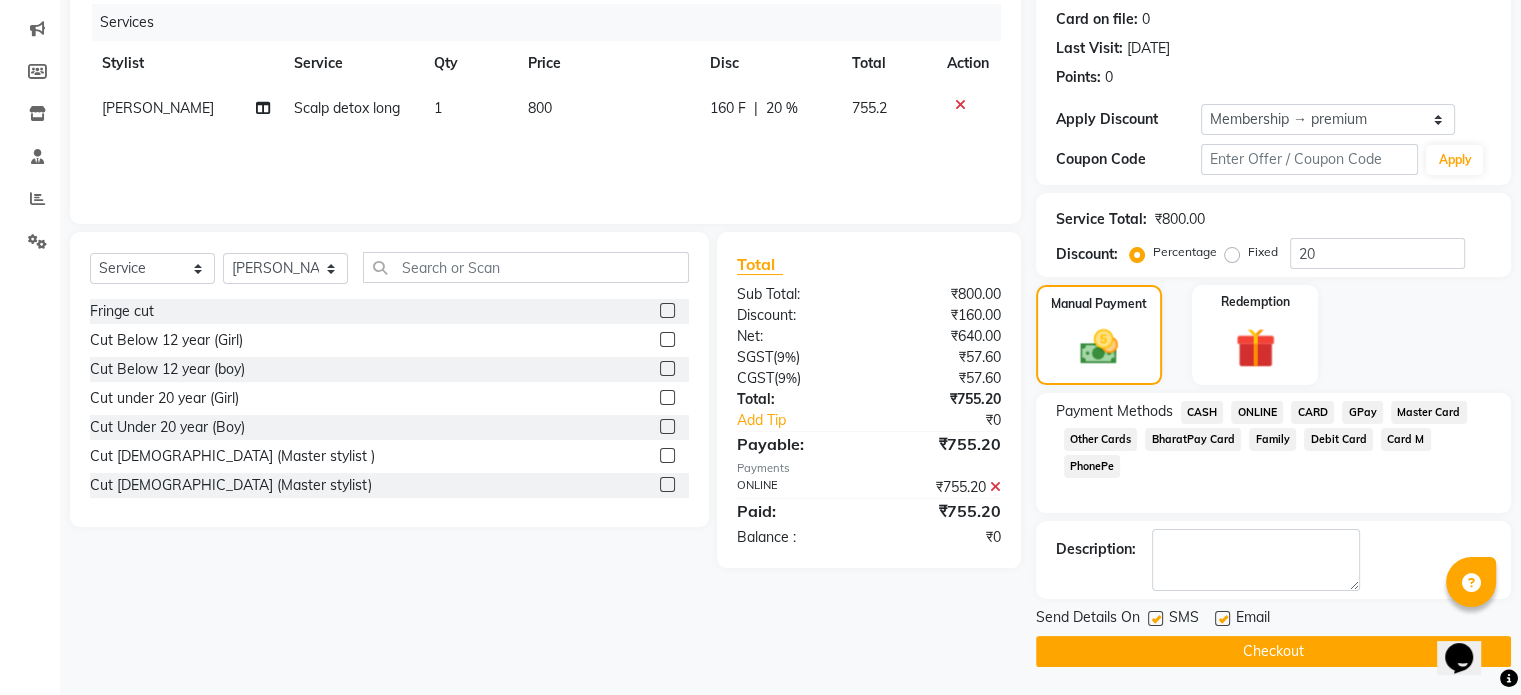 click on "Checkout" 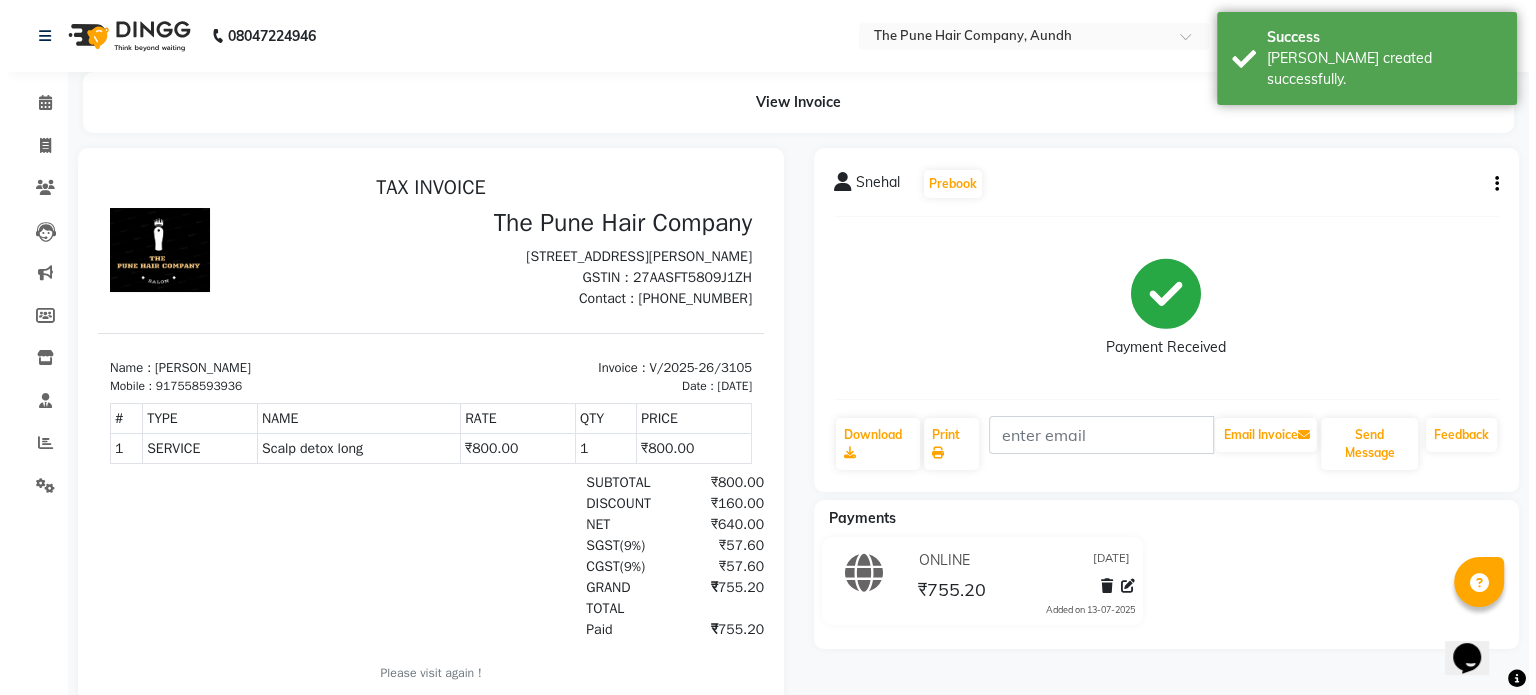 scroll, scrollTop: 0, scrollLeft: 0, axis: both 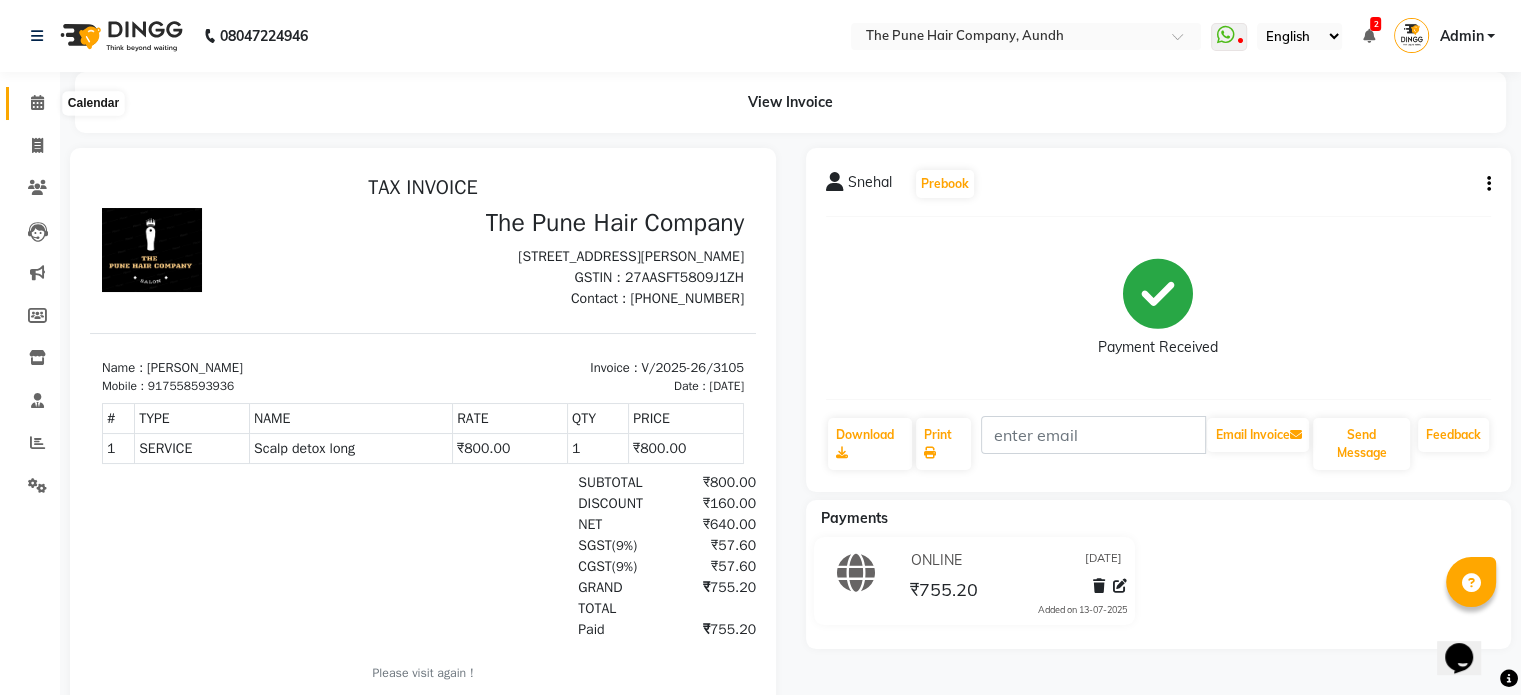 click 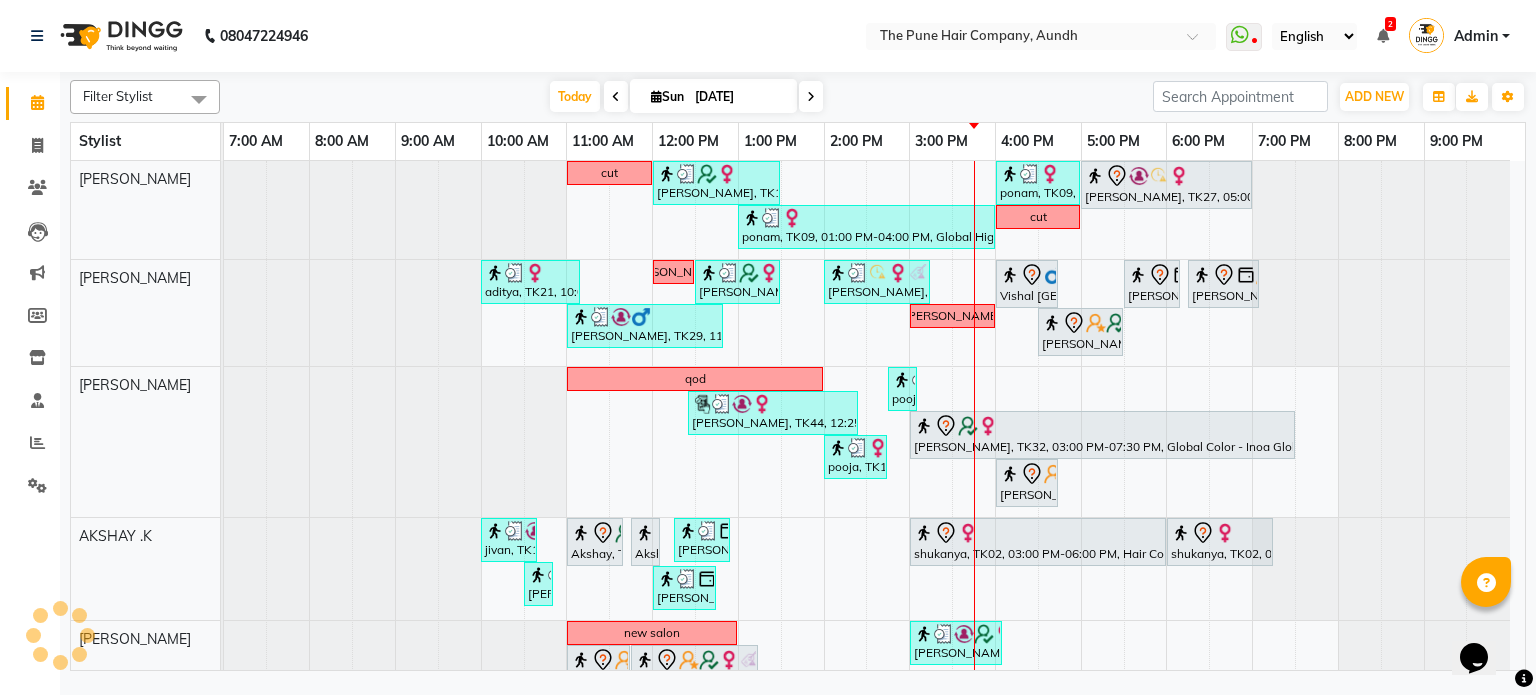 scroll, scrollTop: 0, scrollLeft: 0, axis: both 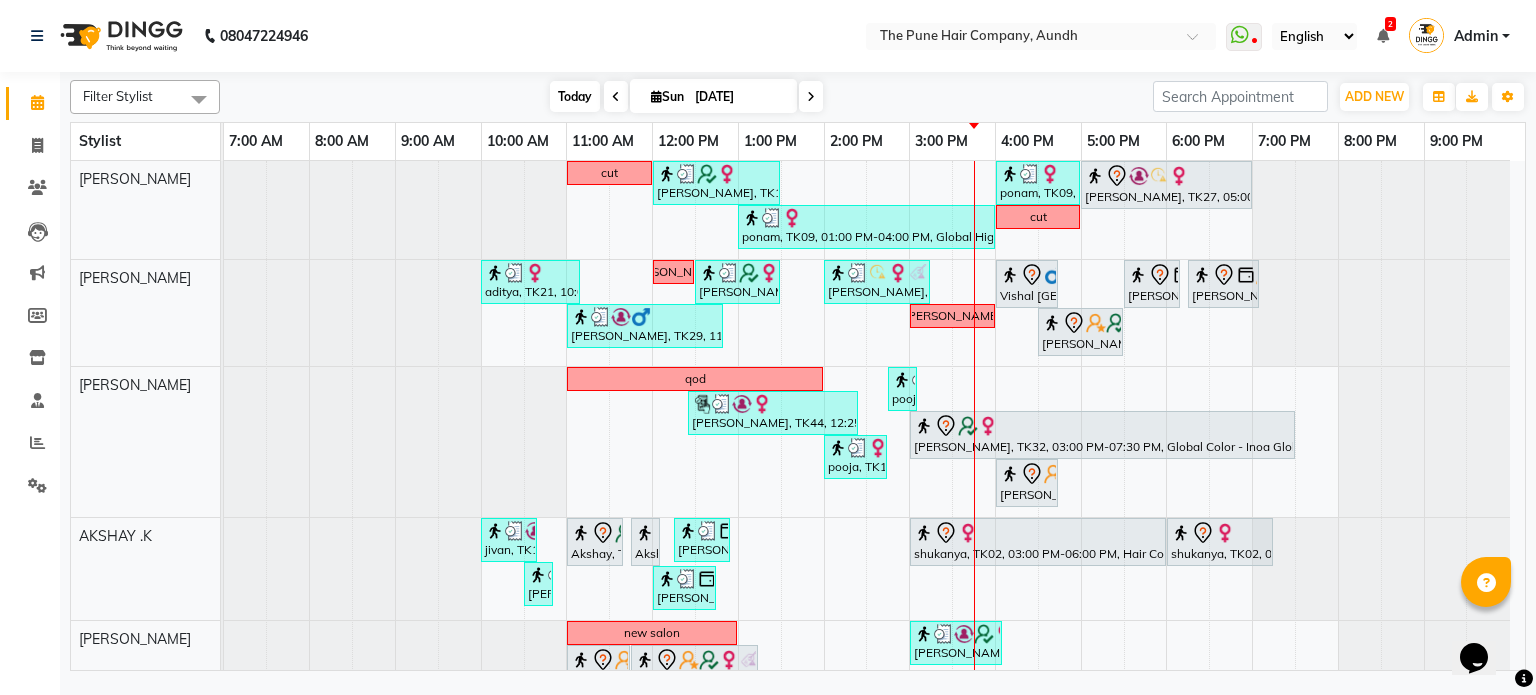 click on "Today" at bounding box center [575, 96] 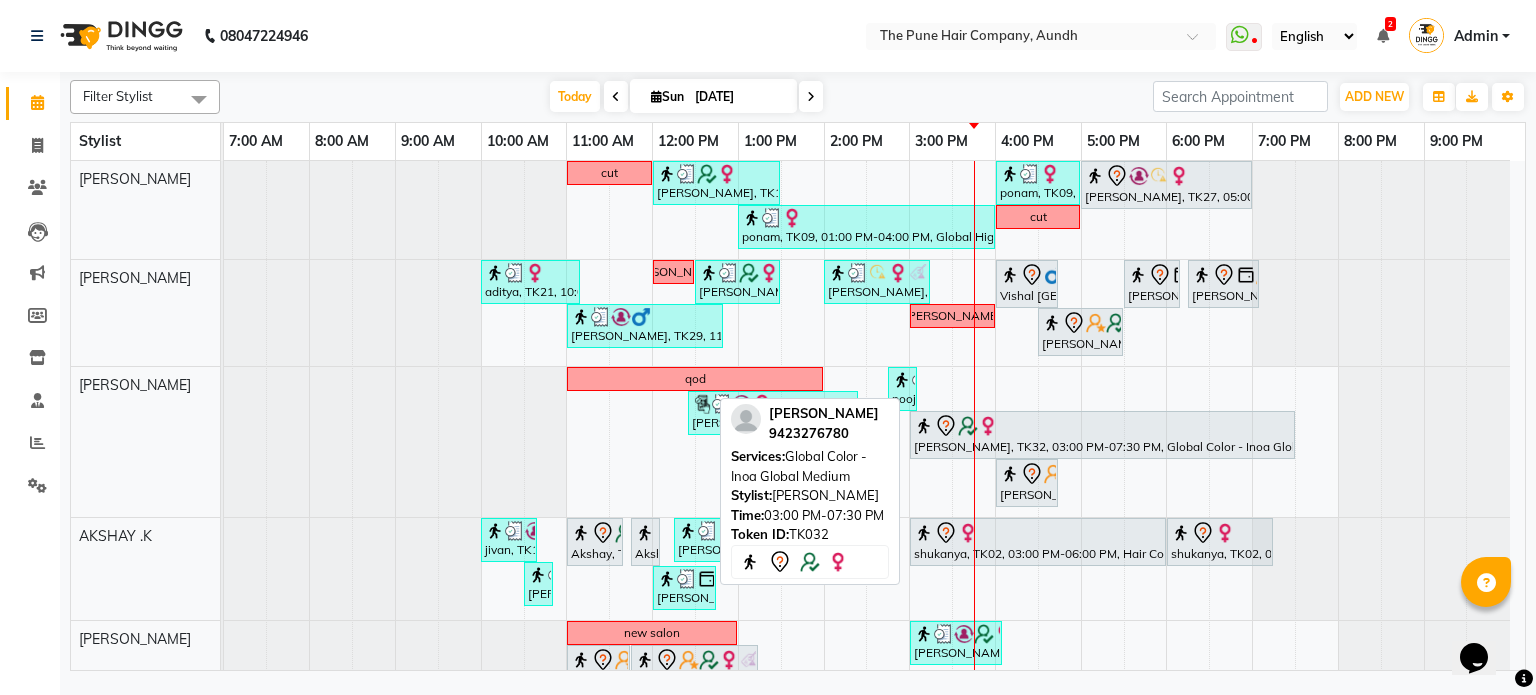 scroll, scrollTop: 72, scrollLeft: 0, axis: vertical 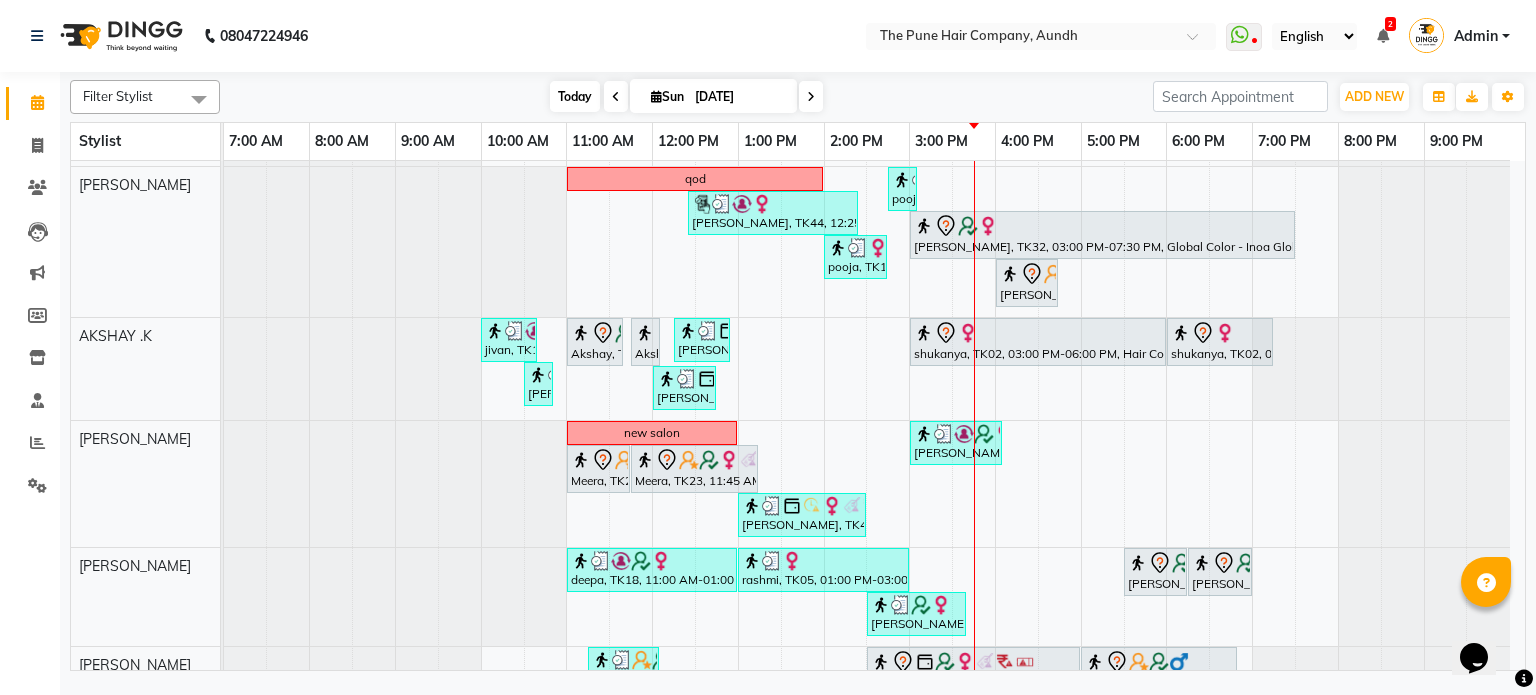 click on "Today" at bounding box center [575, 96] 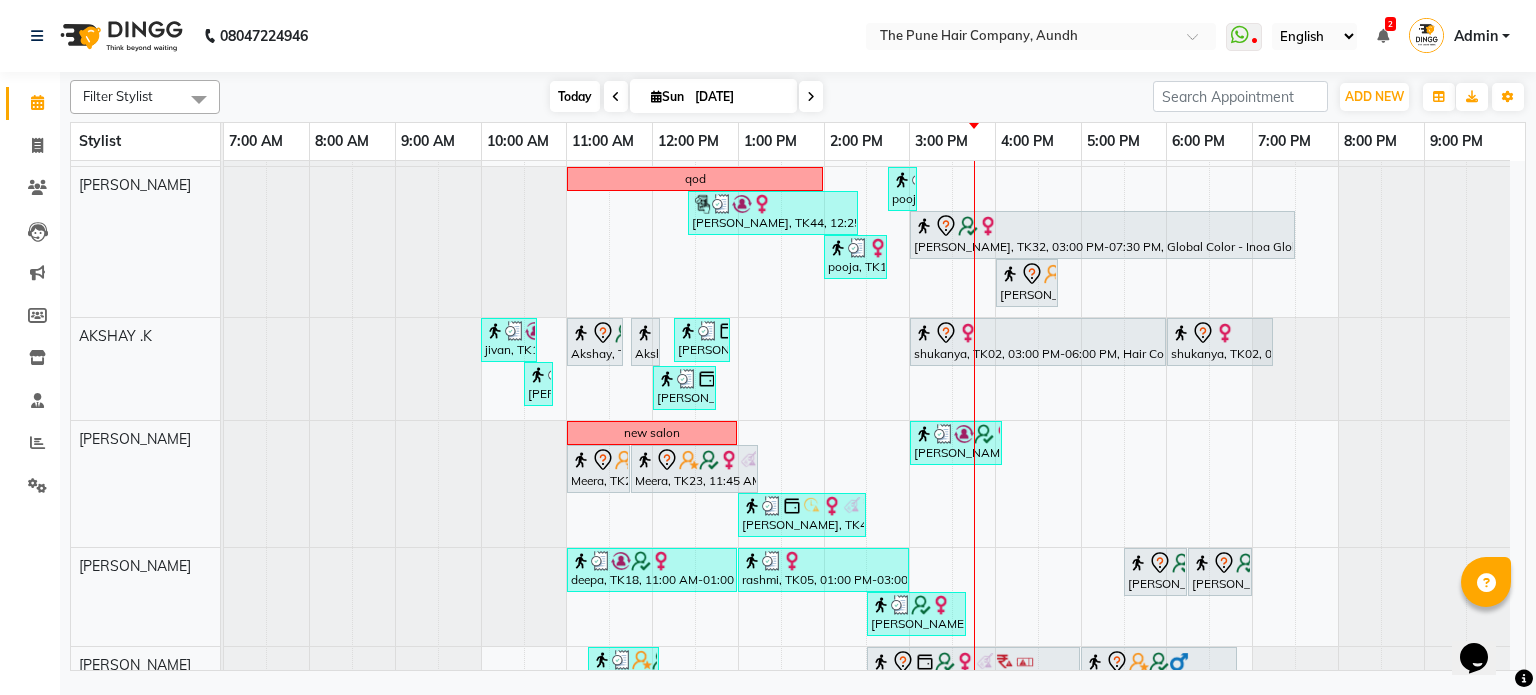 click on "Today" at bounding box center [575, 96] 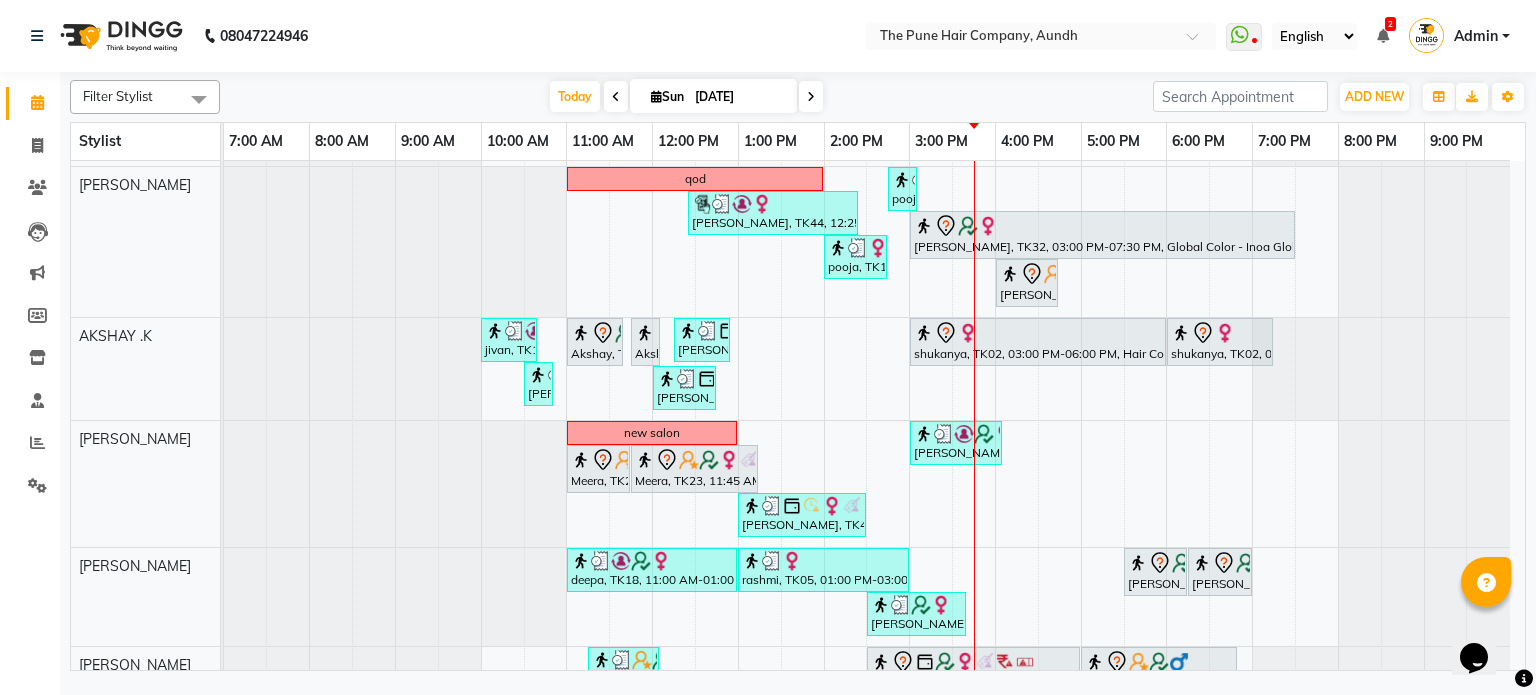 scroll, scrollTop: 6, scrollLeft: 0, axis: vertical 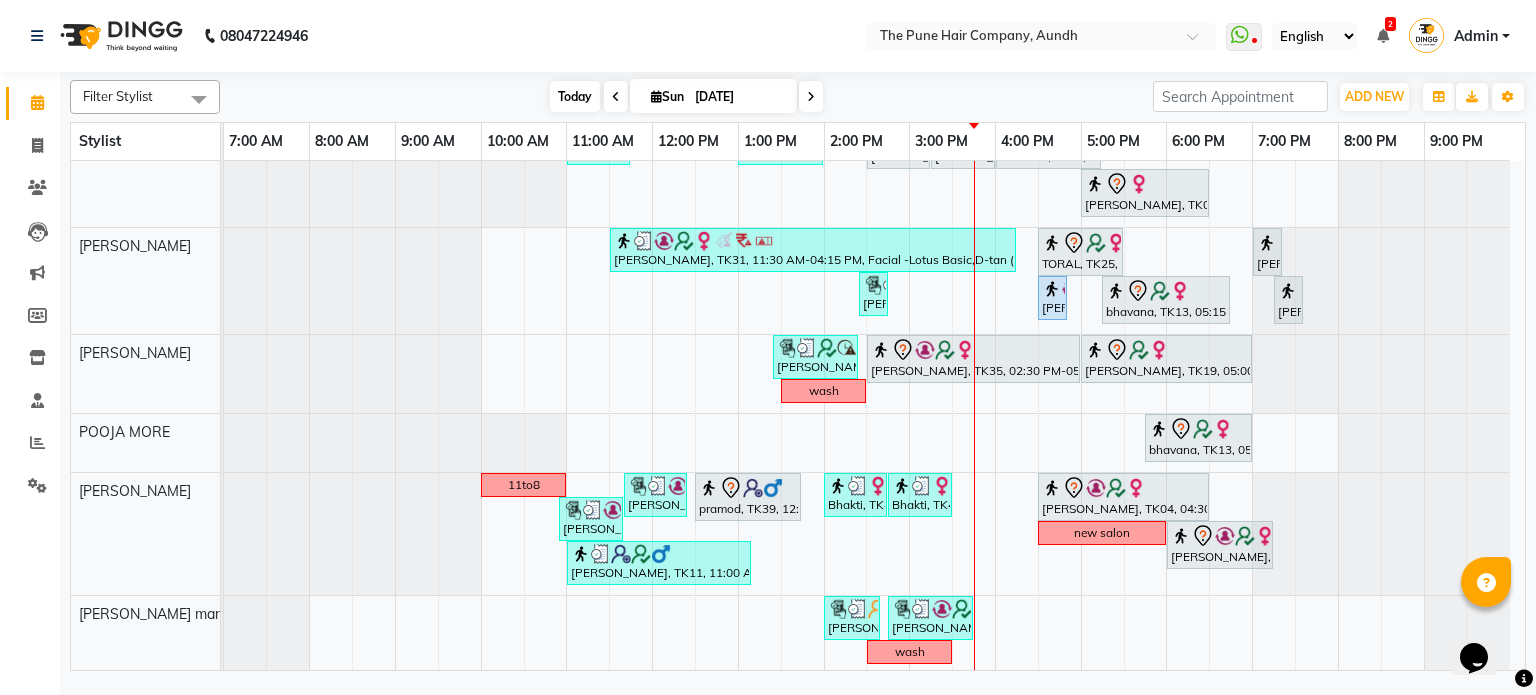 click on "Today" at bounding box center [575, 96] 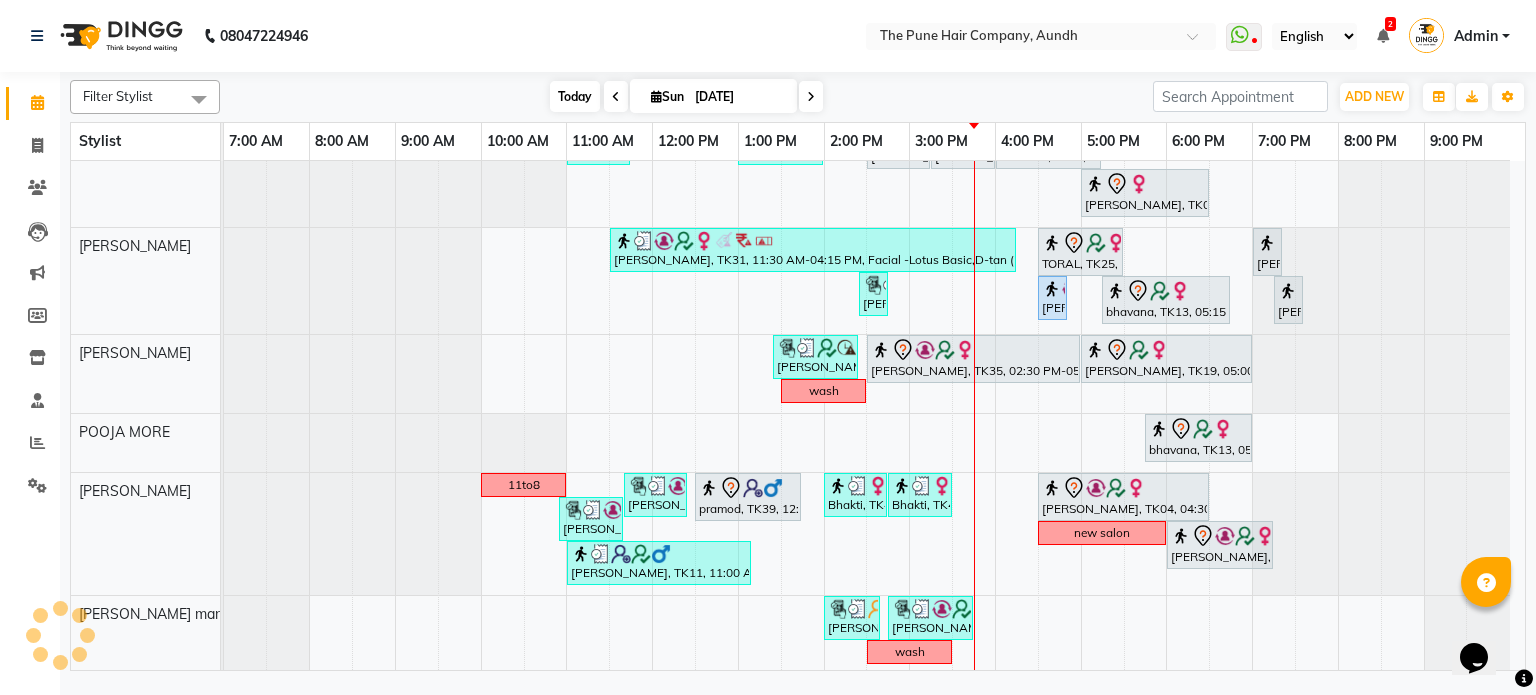 scroll, scrollTop: 871, scrollLeft: 0, axis: vertical 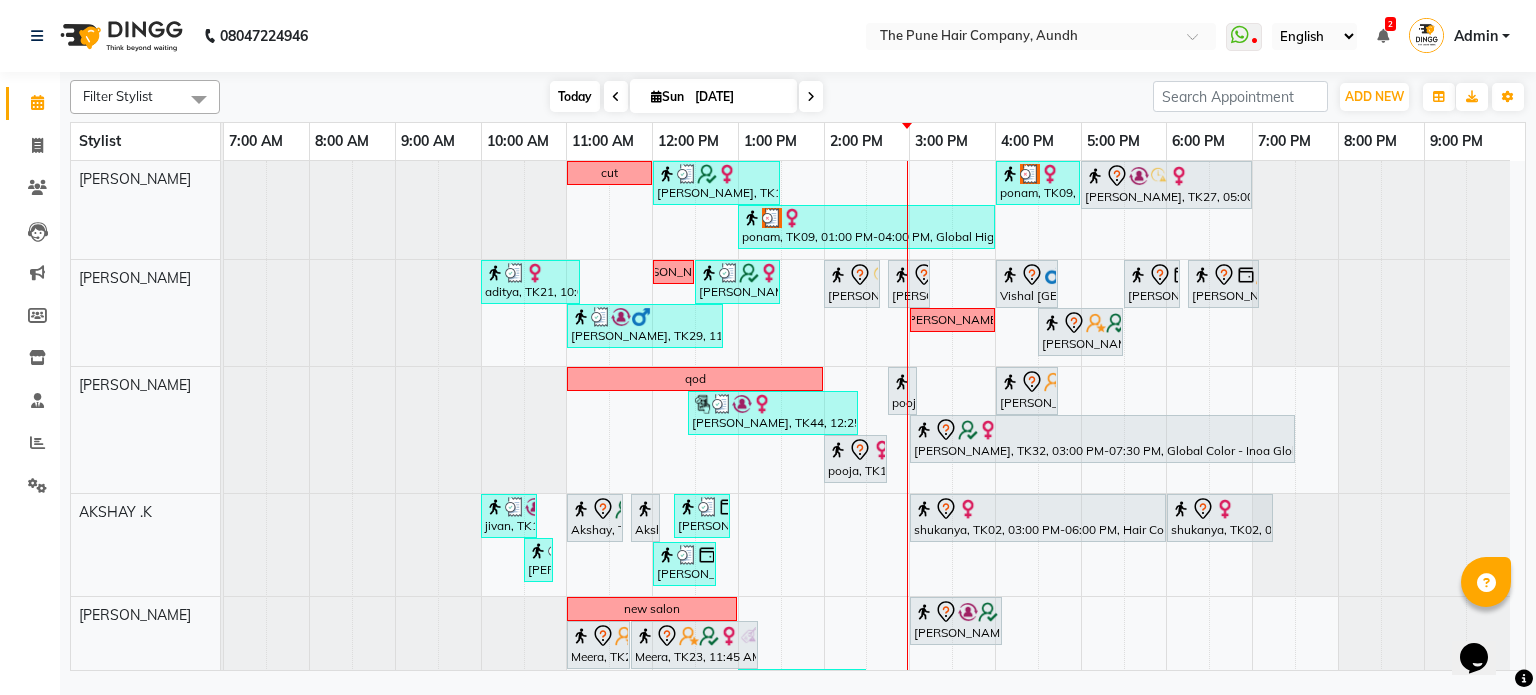click on "Today" at bounding box center [575, 96] 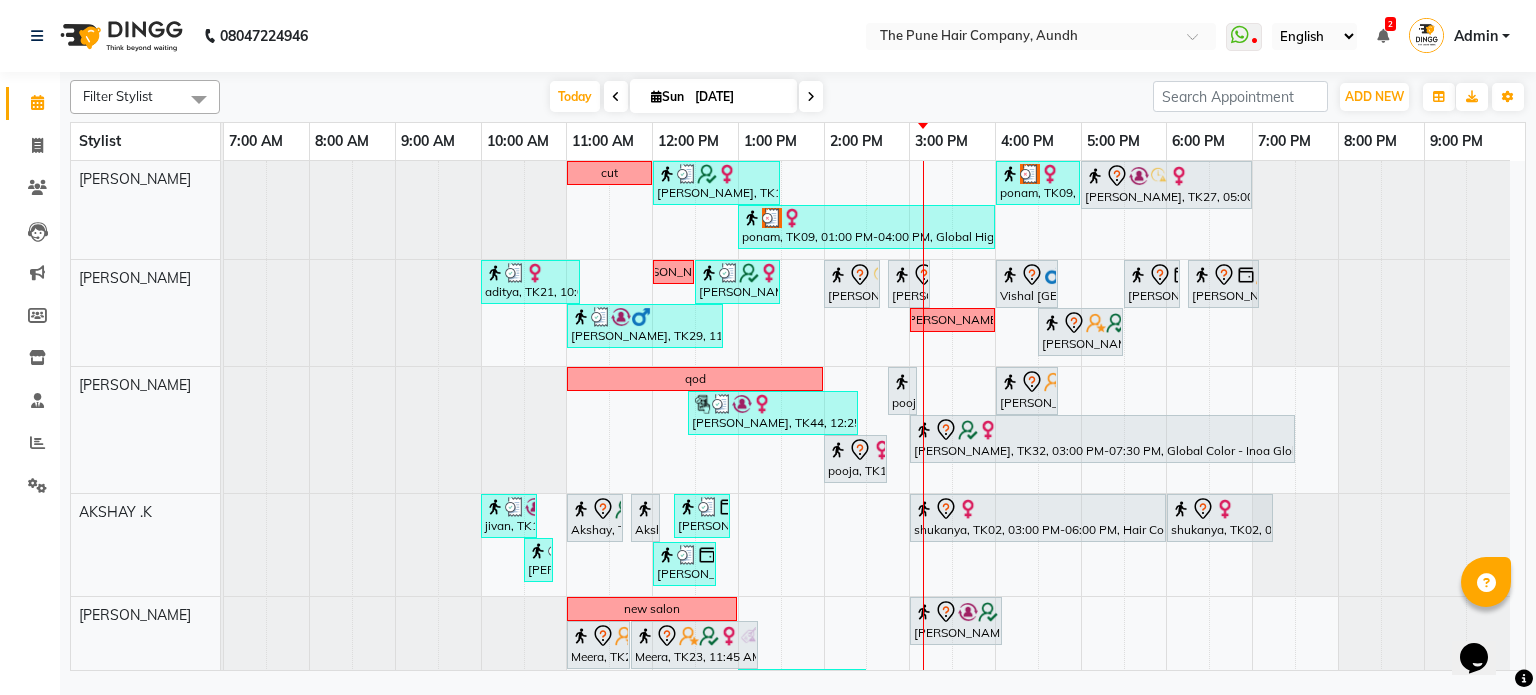 scroll, scrollTop: 72, scrollLeft: 0, axis: vertical 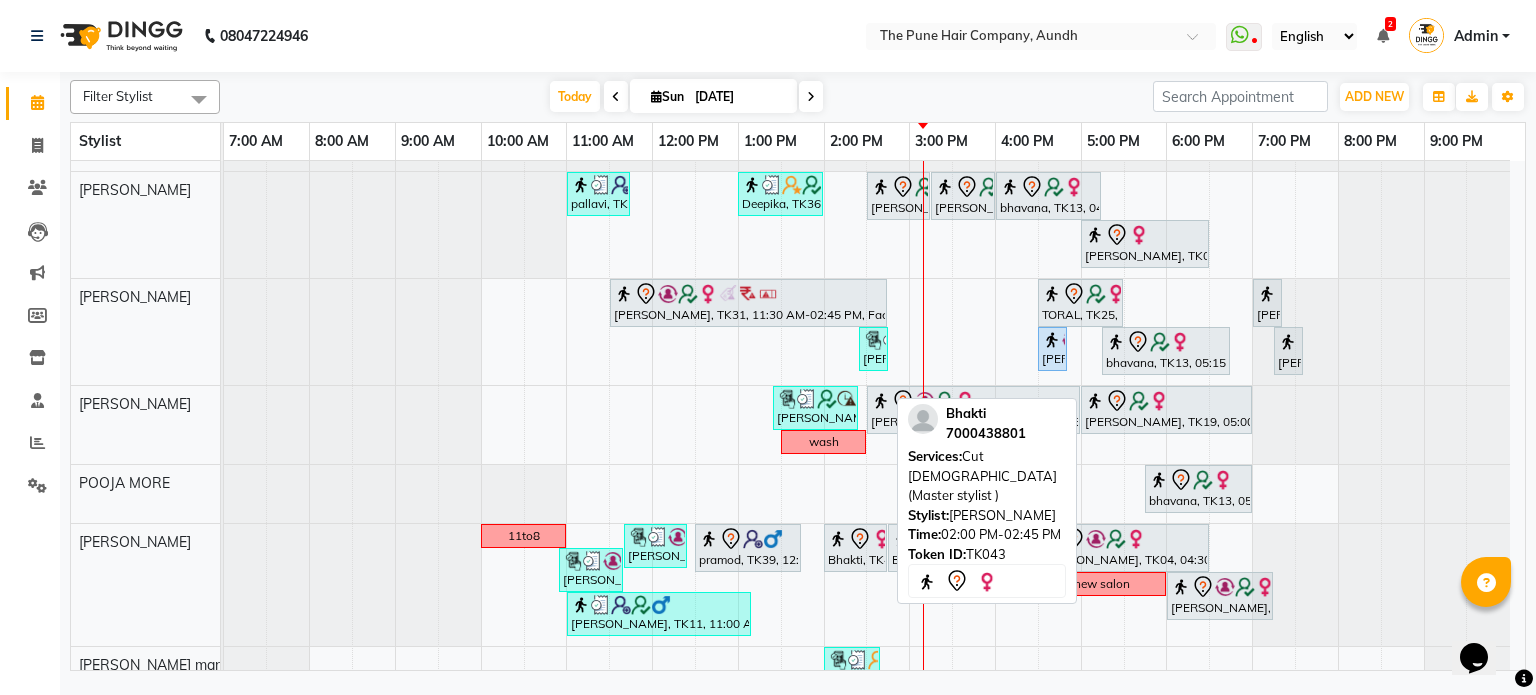 click on "Bhakti, TK43, 02:00 PM-02:45 PM, Cut [DEMOGRAPHIC_DATA] (Master stylist )" at bounding box center (855, 548) 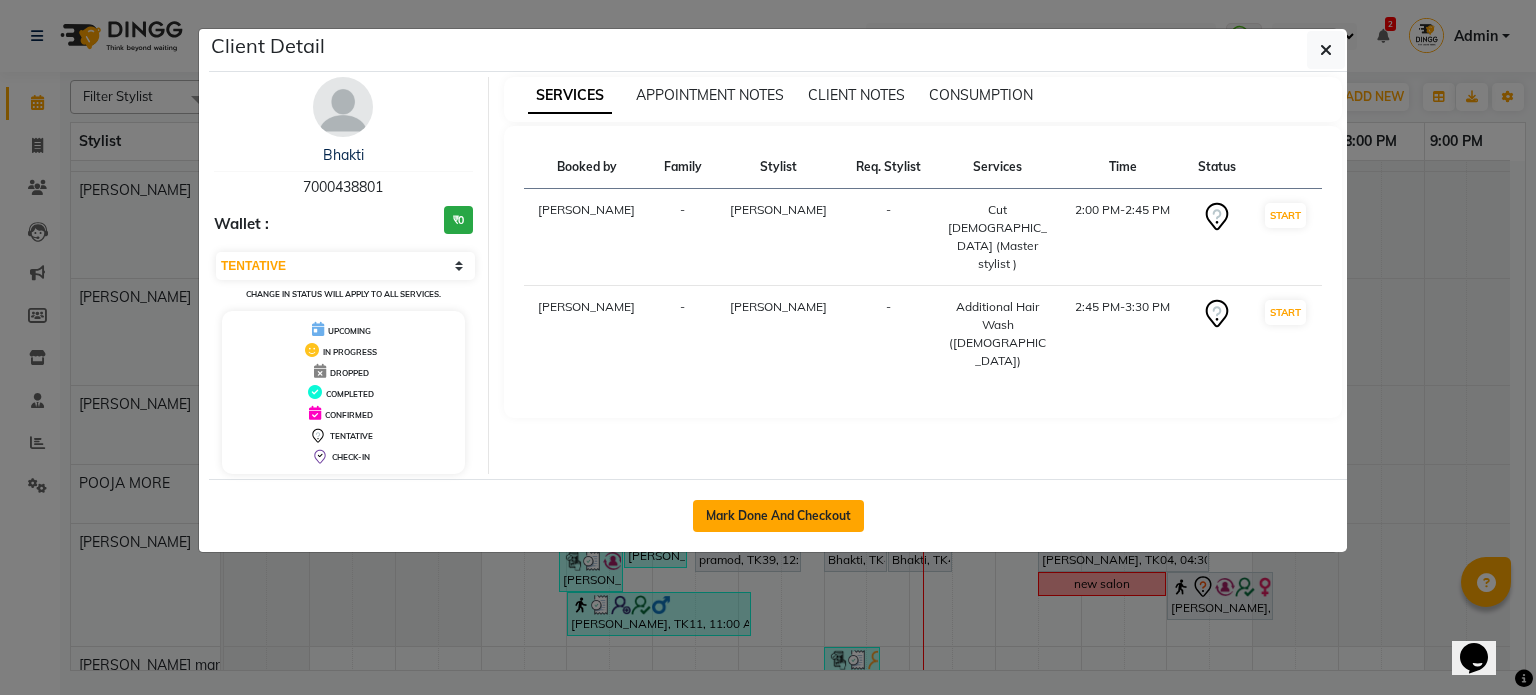 click on "Mark Done And Checkout" 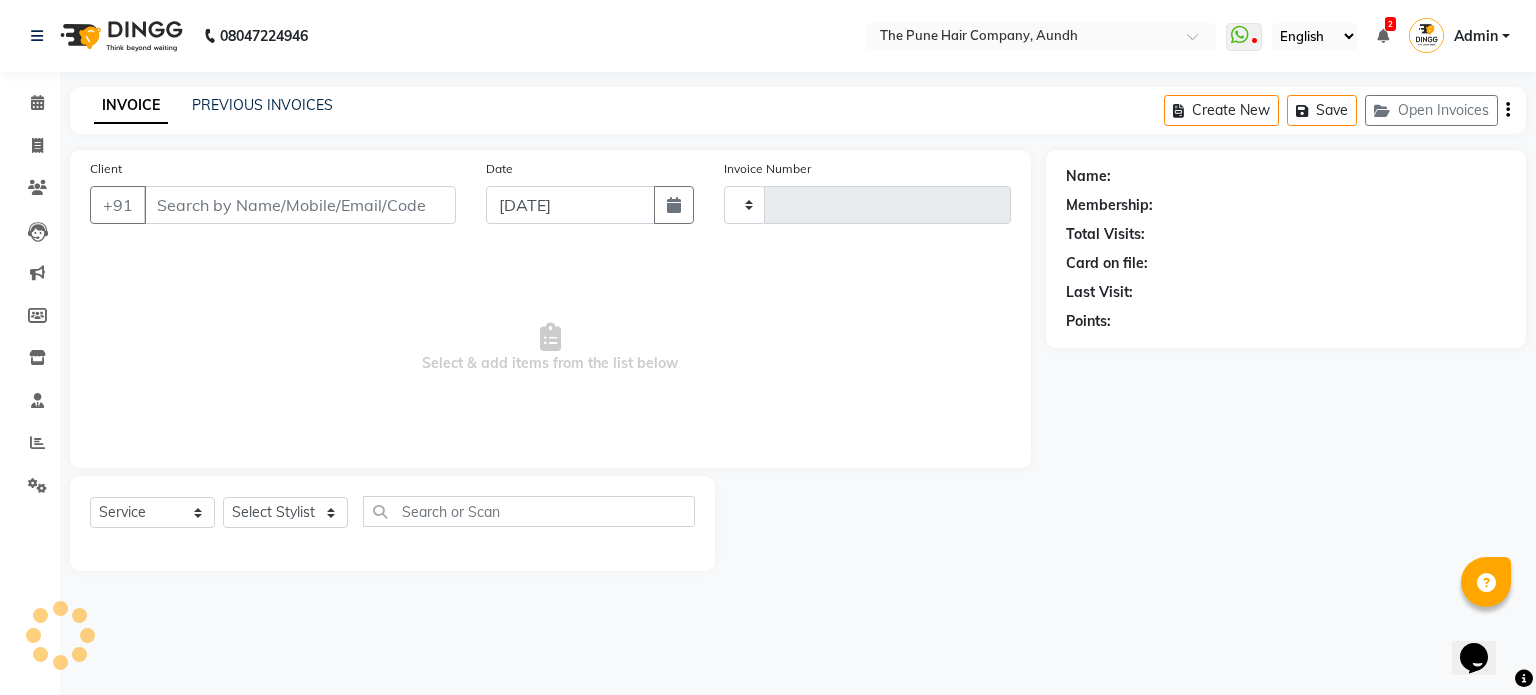 type on "3100" 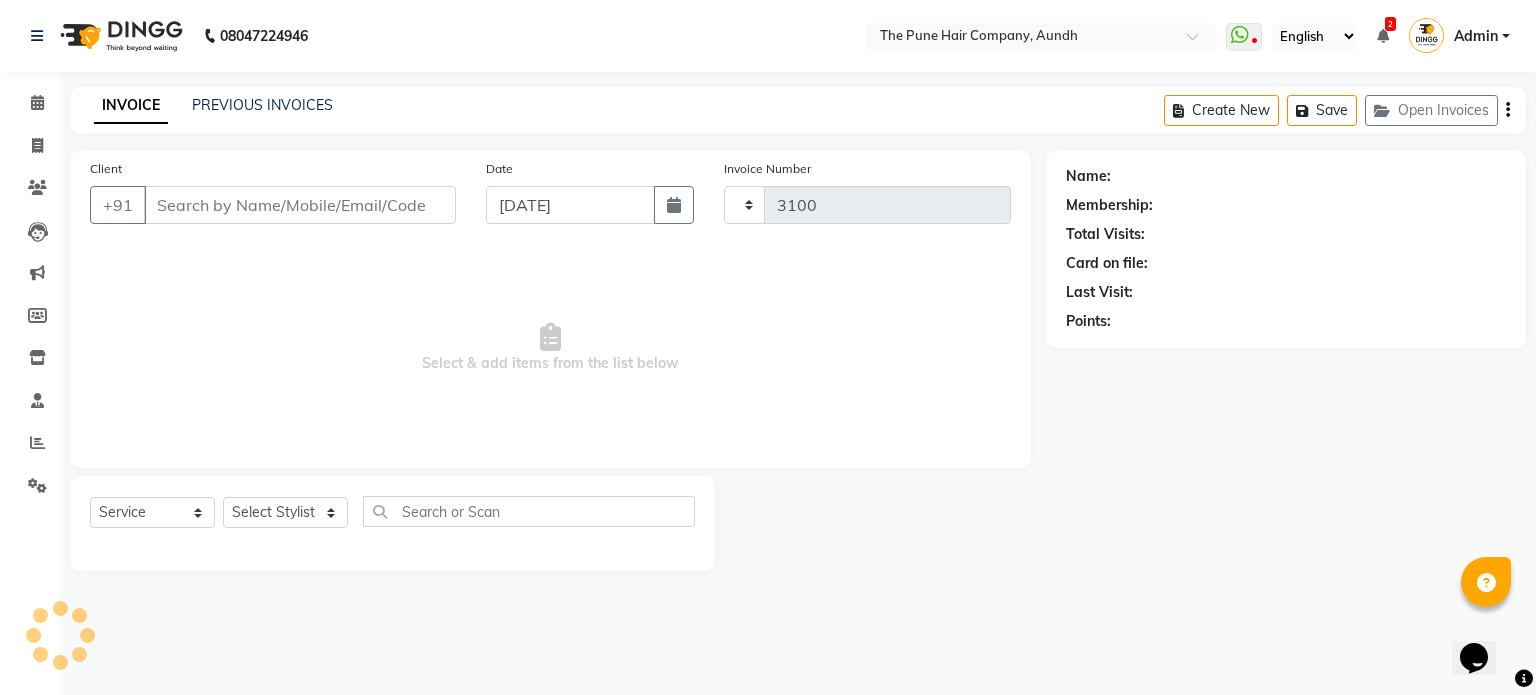 select on "select" 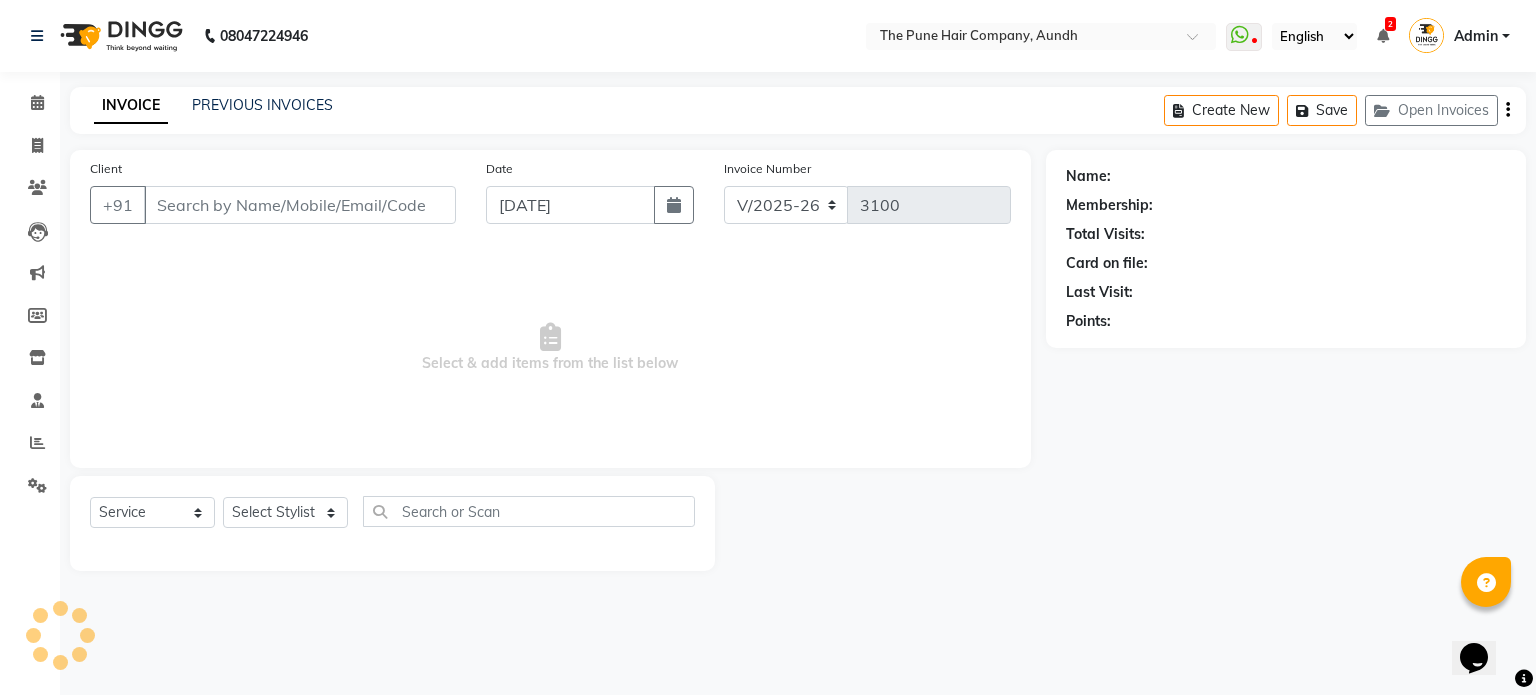 type on "7000438801" 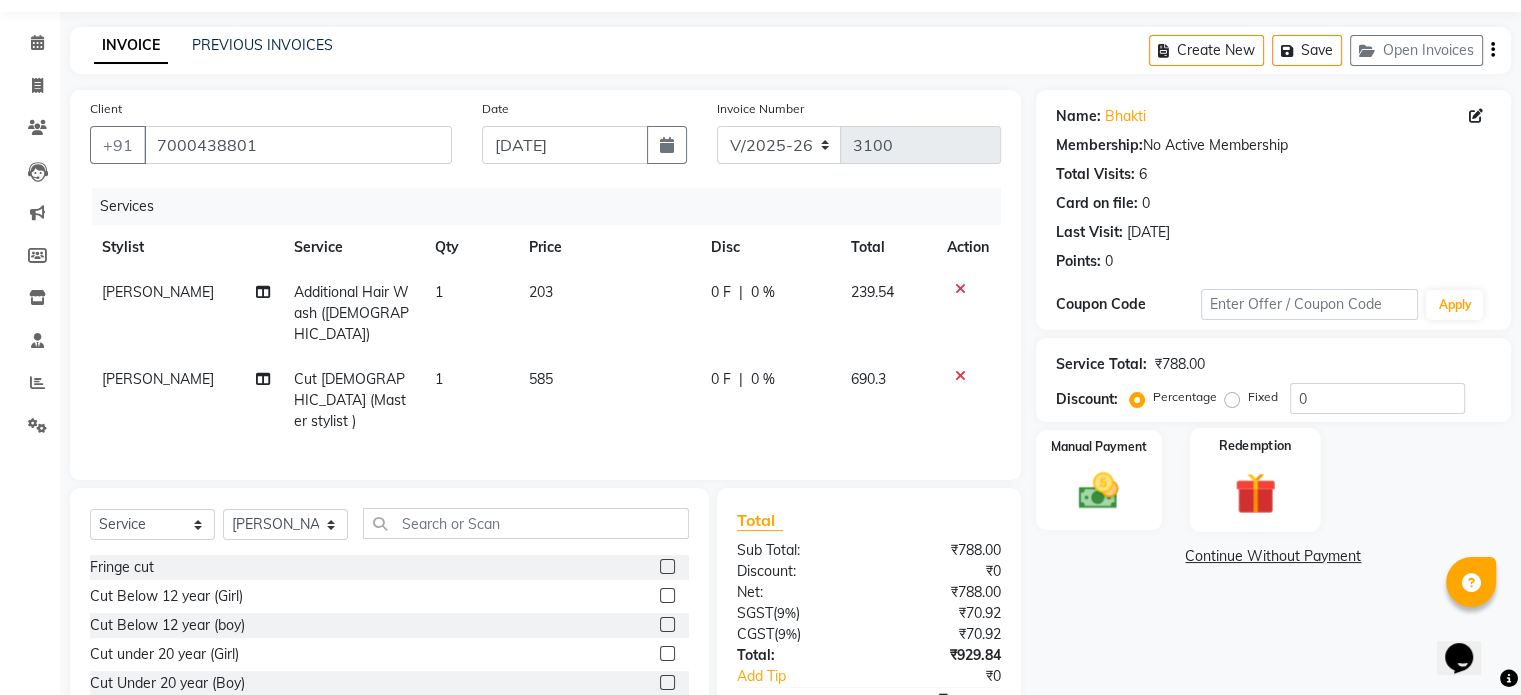 scroll, scrollTop: 152, scrollLeft: 0, axis: vertical 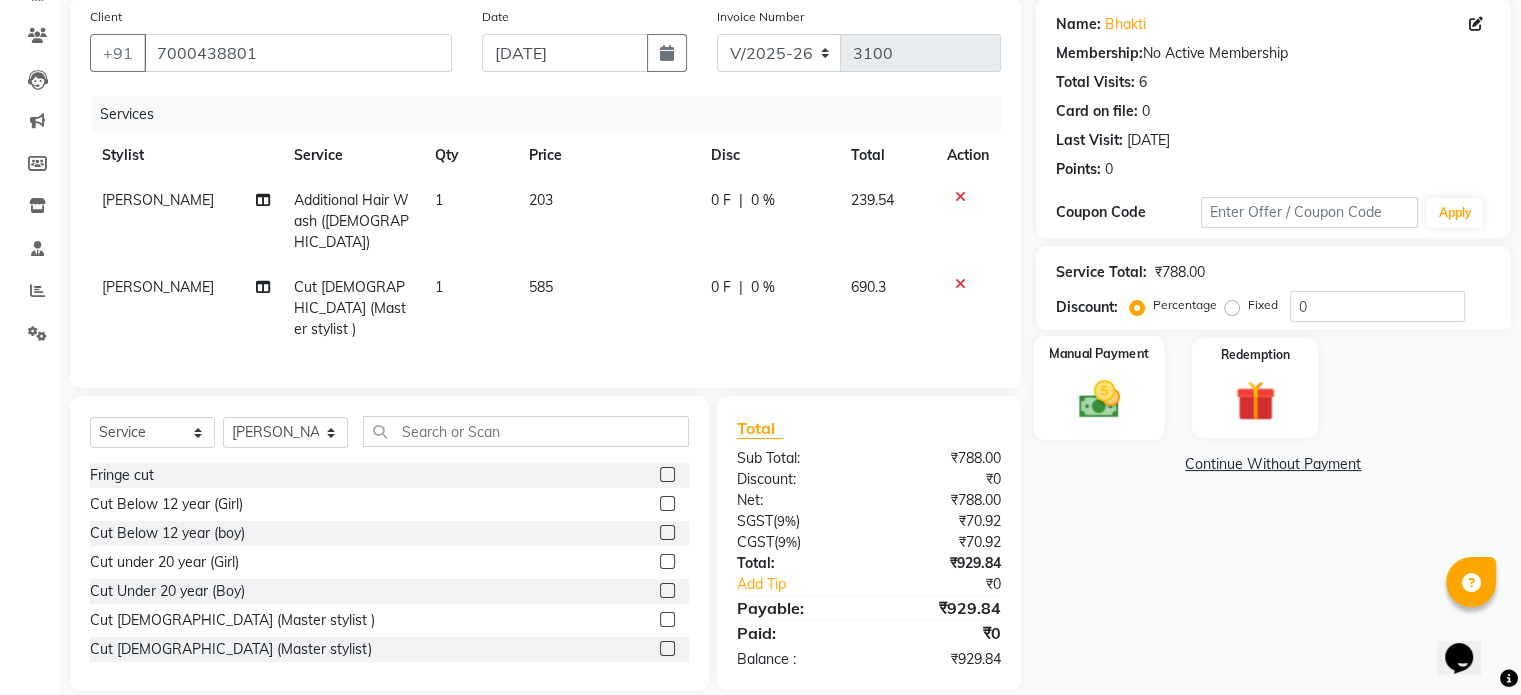 click on "Manual Payment" 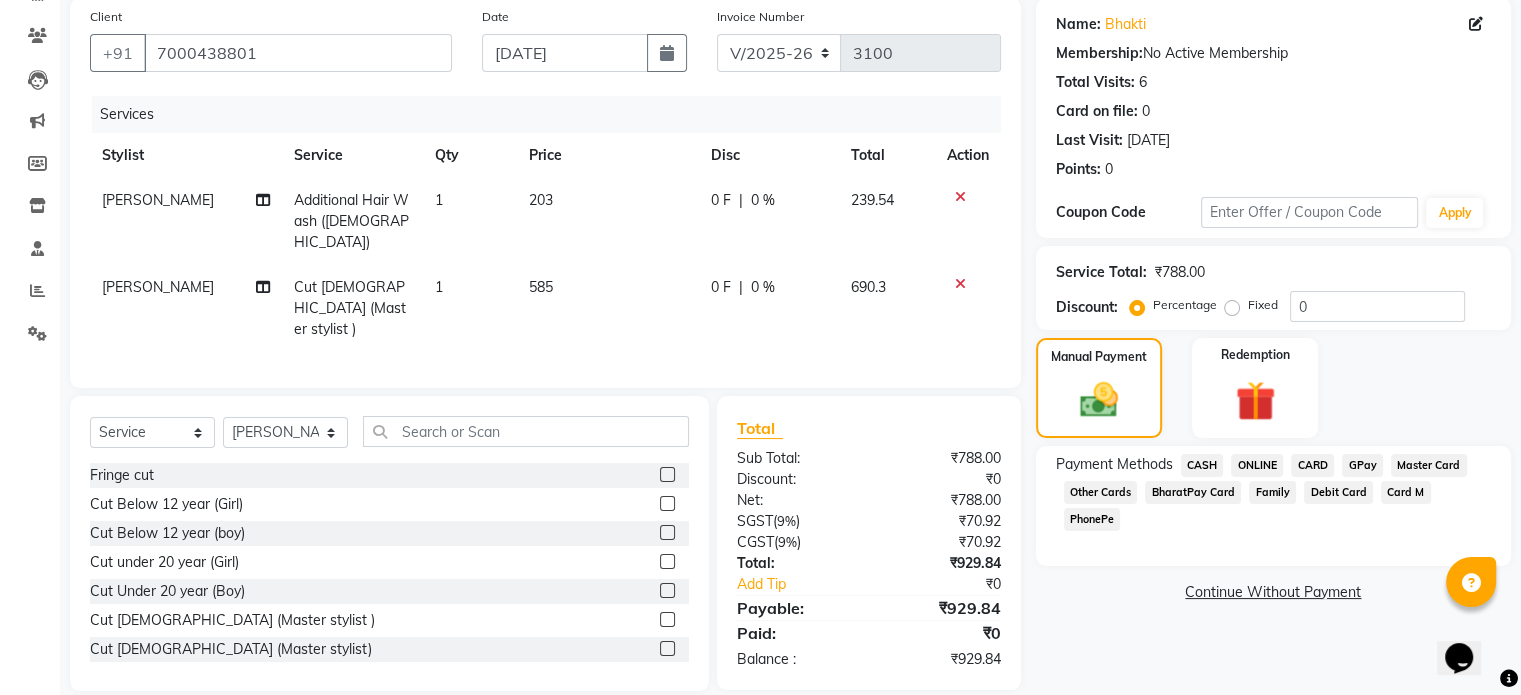click on "CARD" 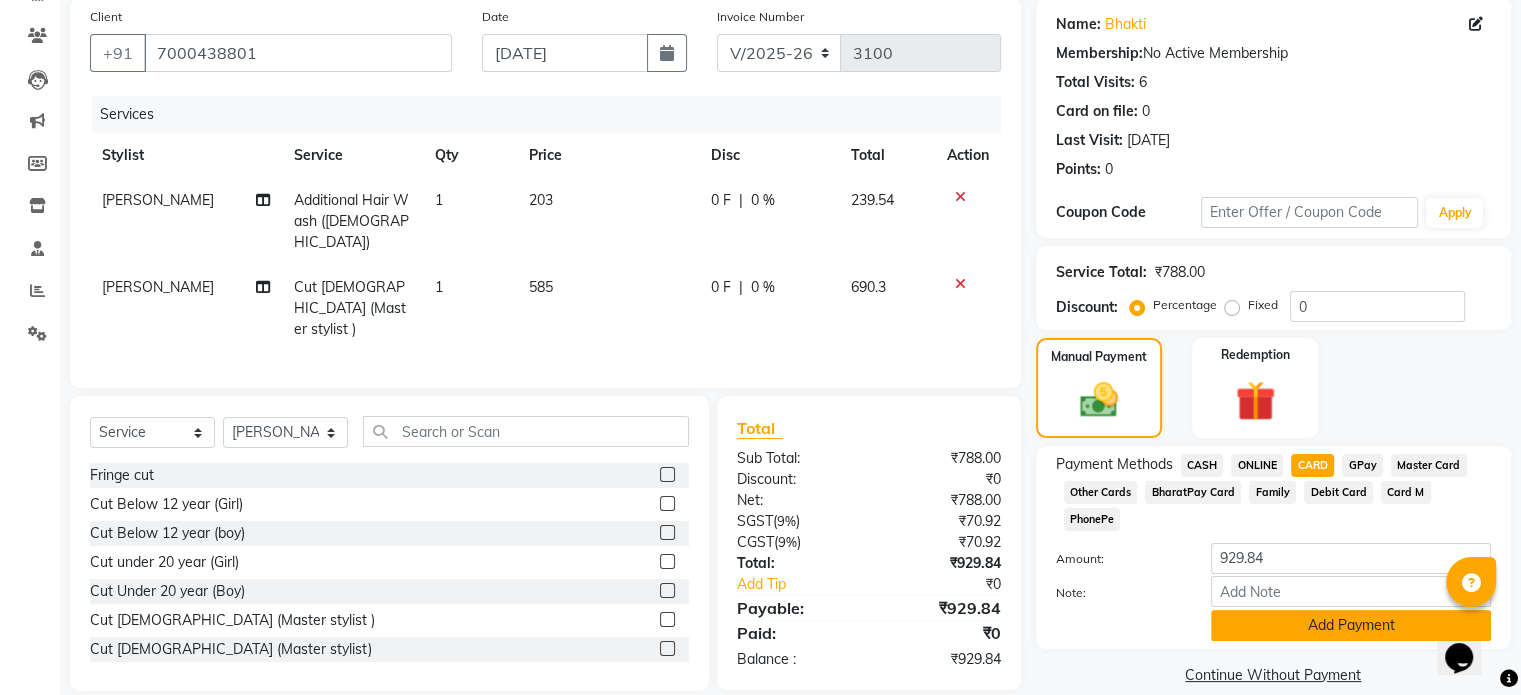 click on "Add Payment" 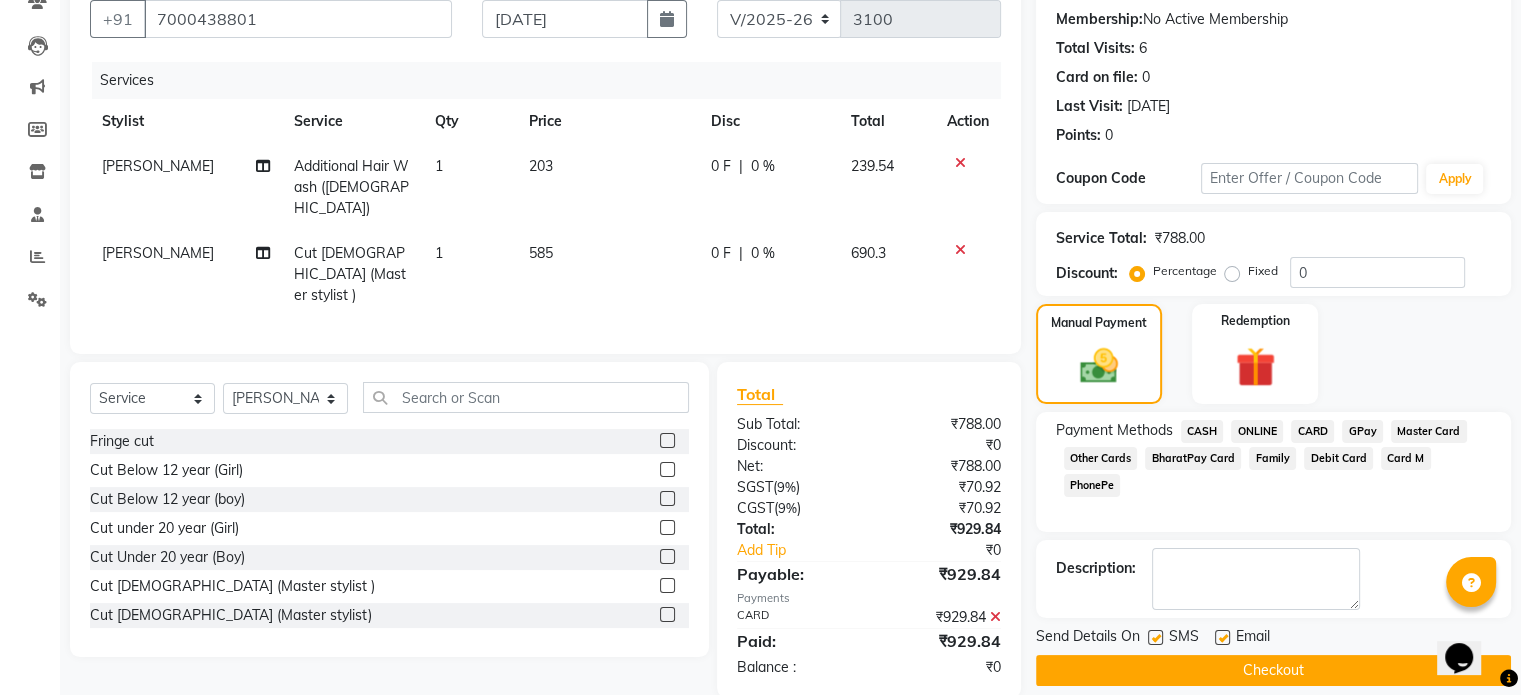 scroll, scrollTop: 205, scrollLeft: 0, axis: vertical 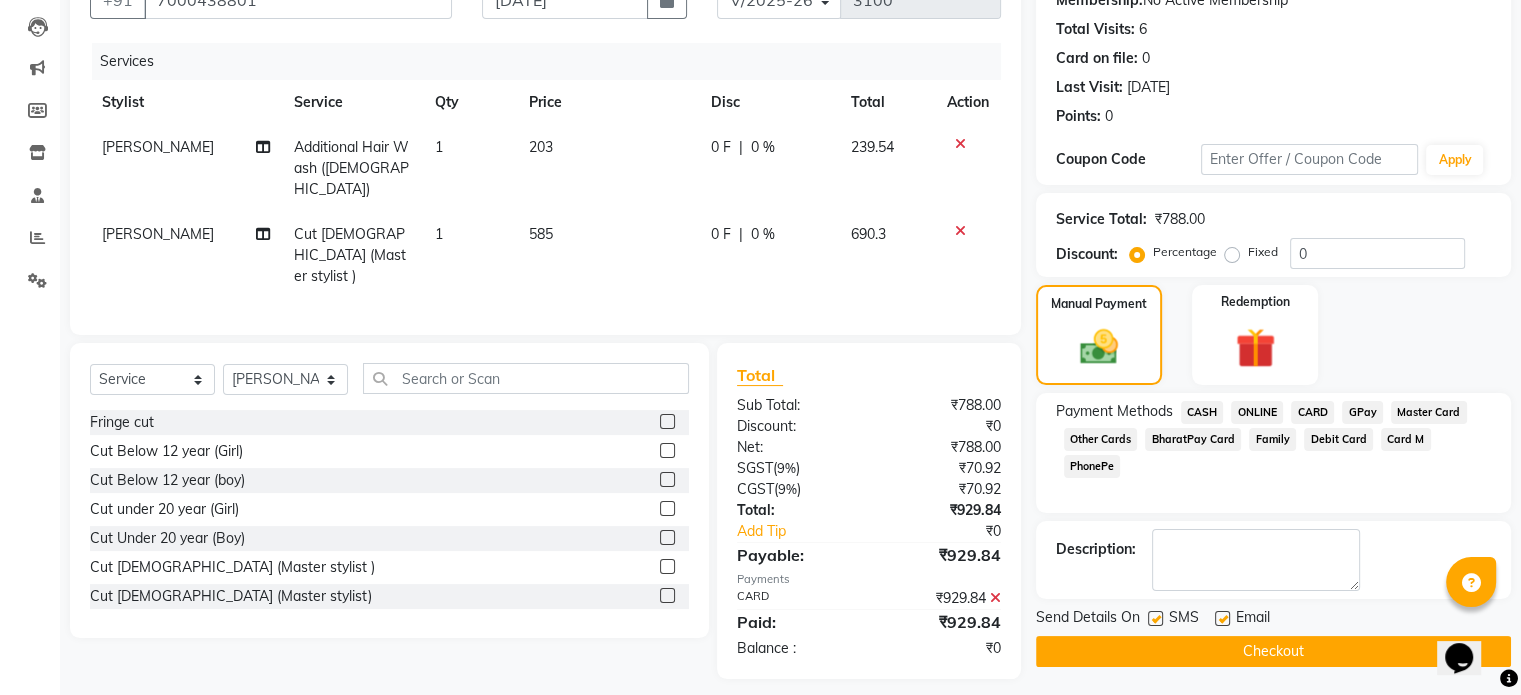 click on "Checkout" 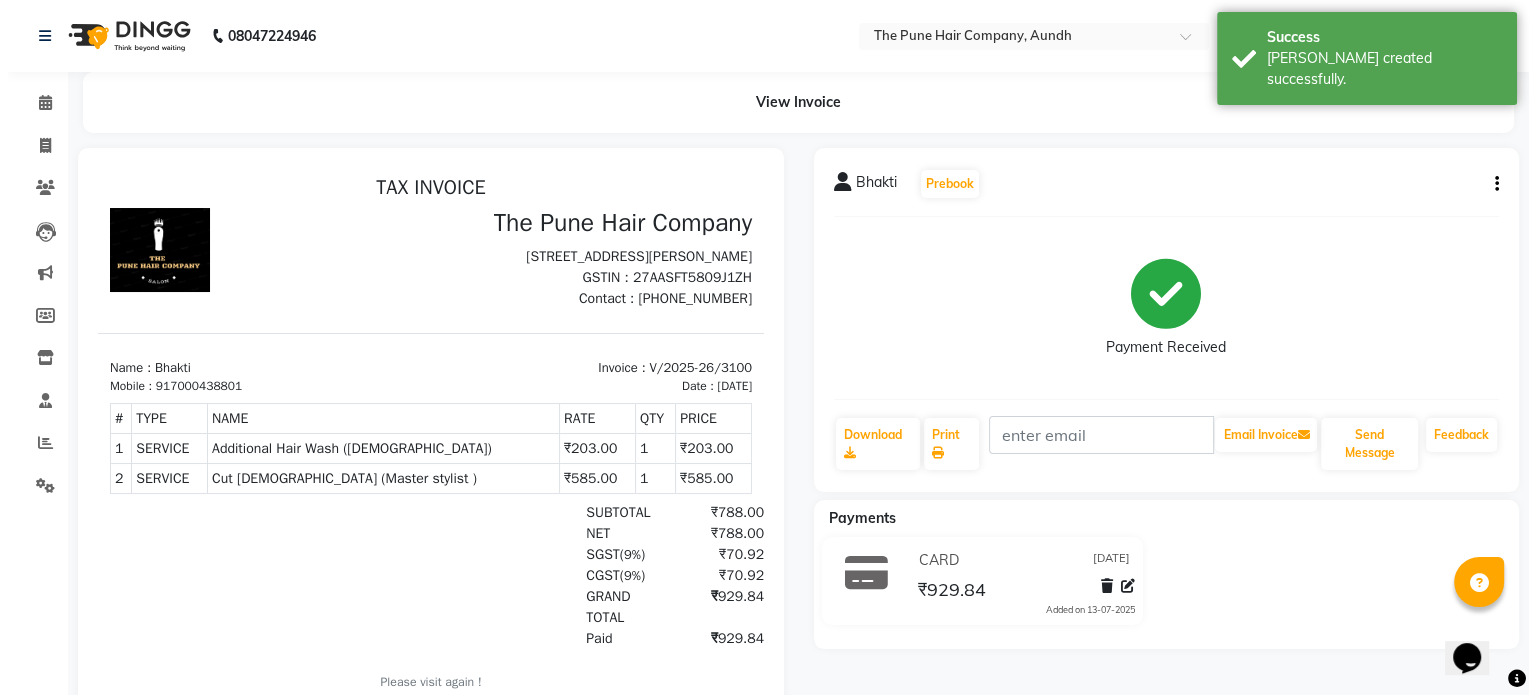 scroll, scrollTop: 0, scrollLeft: 0, axis: both 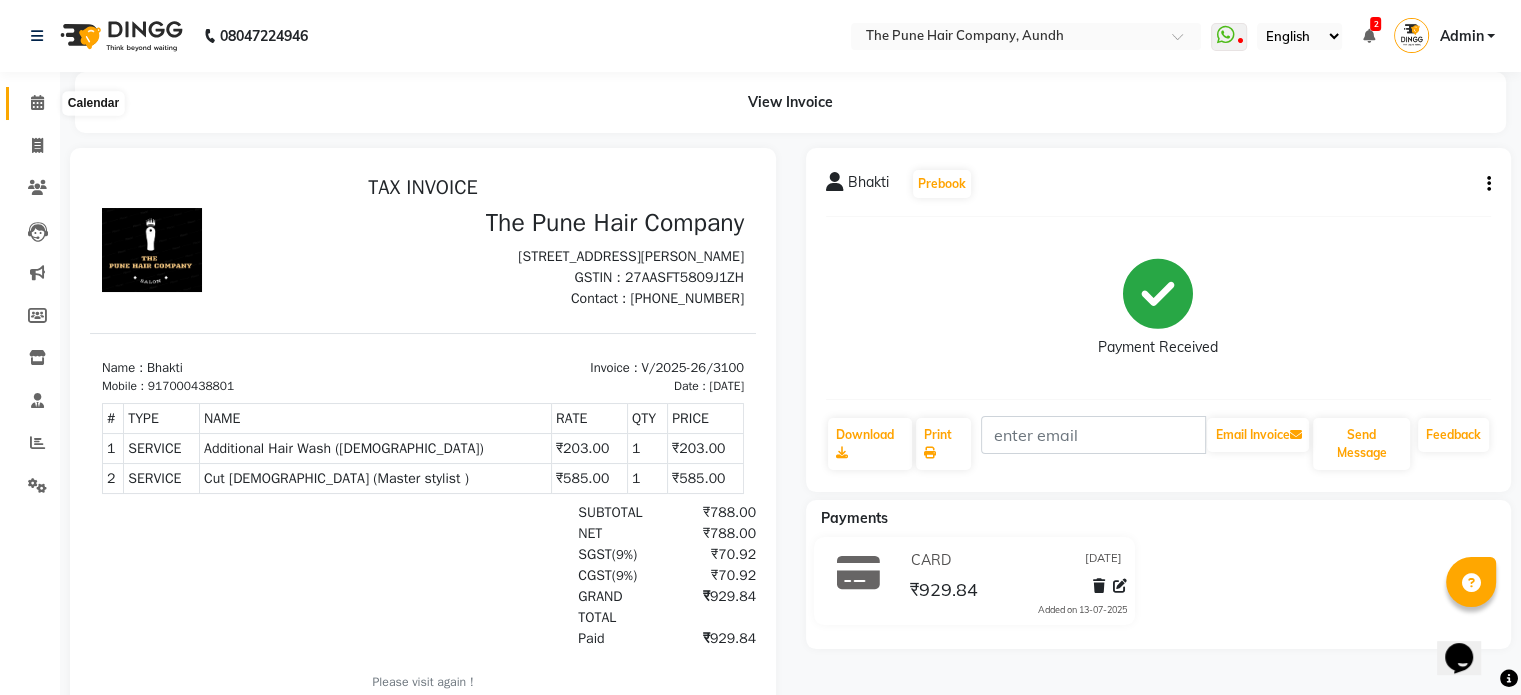click 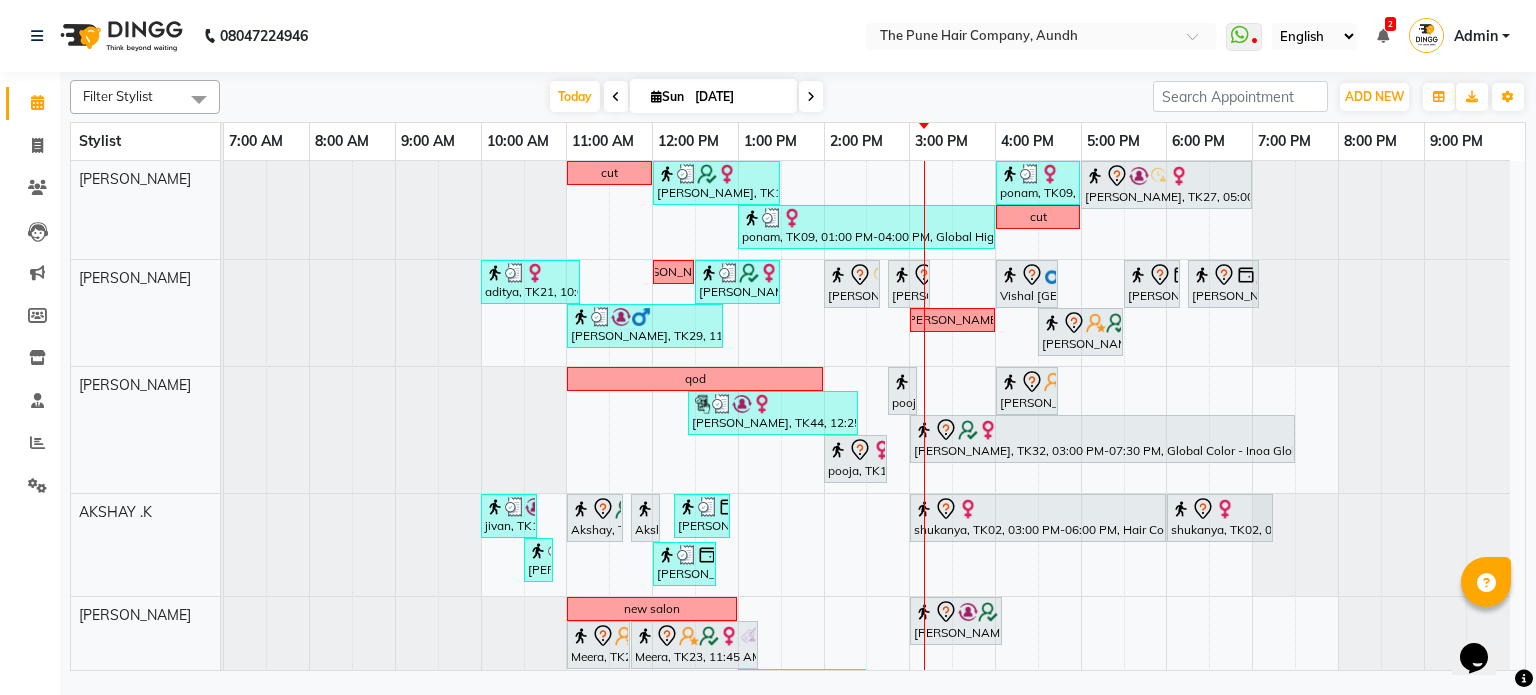 scroll, scrollTop: 200, scrollLeft: 0, axis: vertical 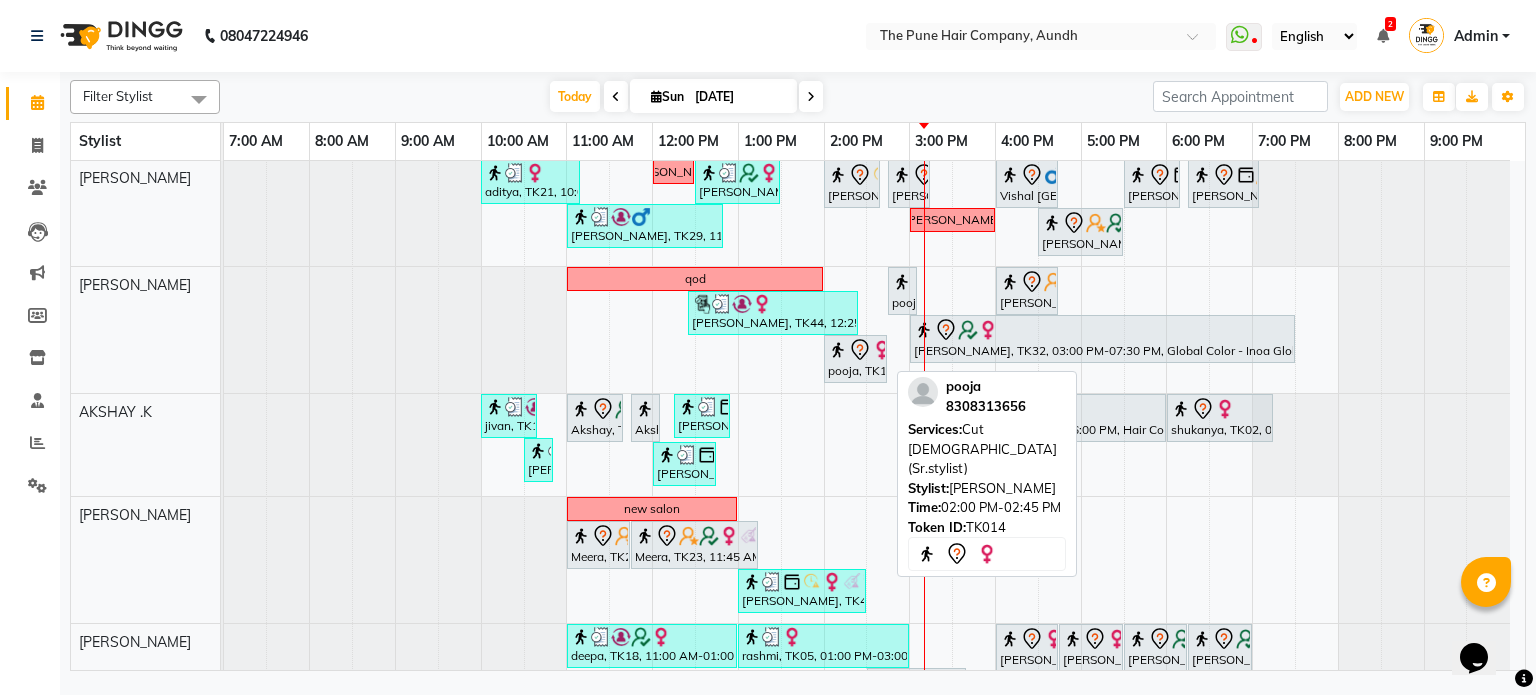 click on "pooja, TK14, 02:00 PM-02:45 PM, Cut [DEMOGRAPHIC_DATA] (Sr.stylist)" at bounding box center [855, 359] 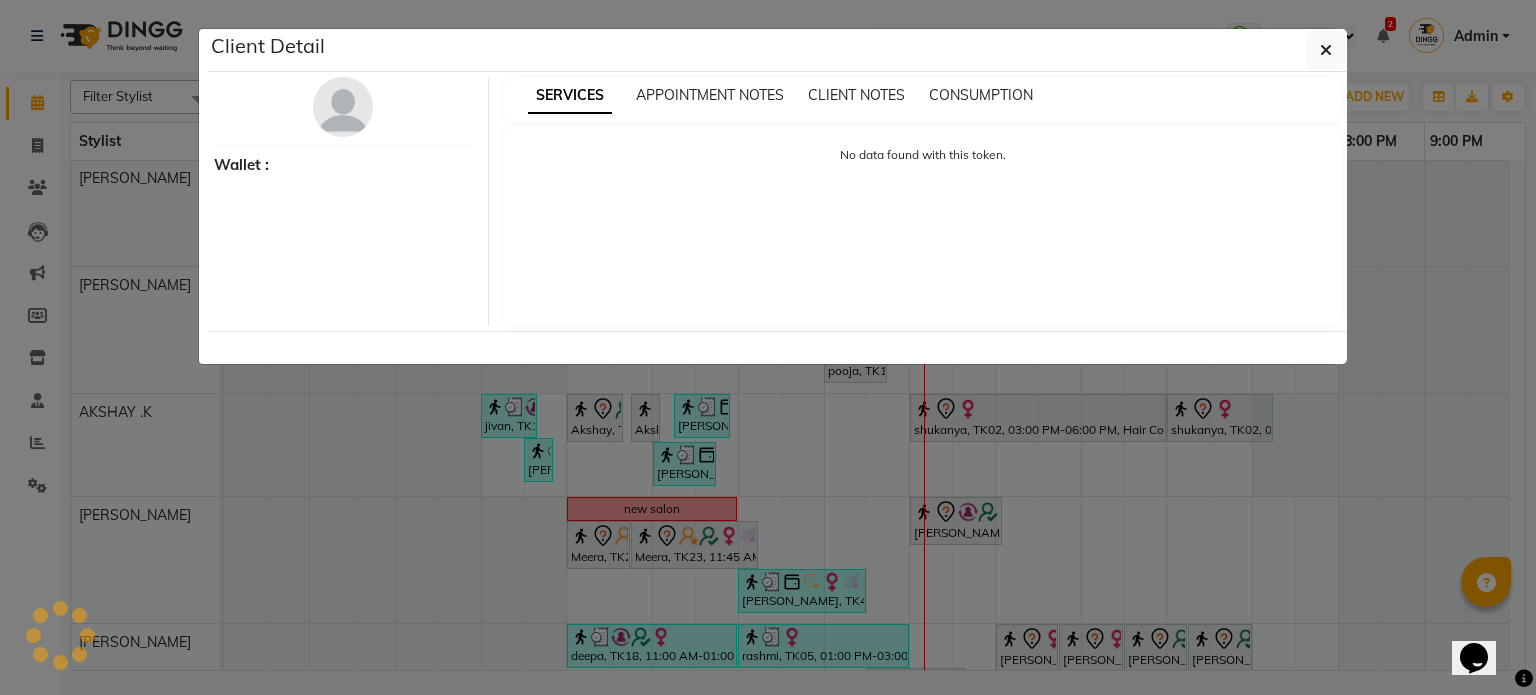select on "7" 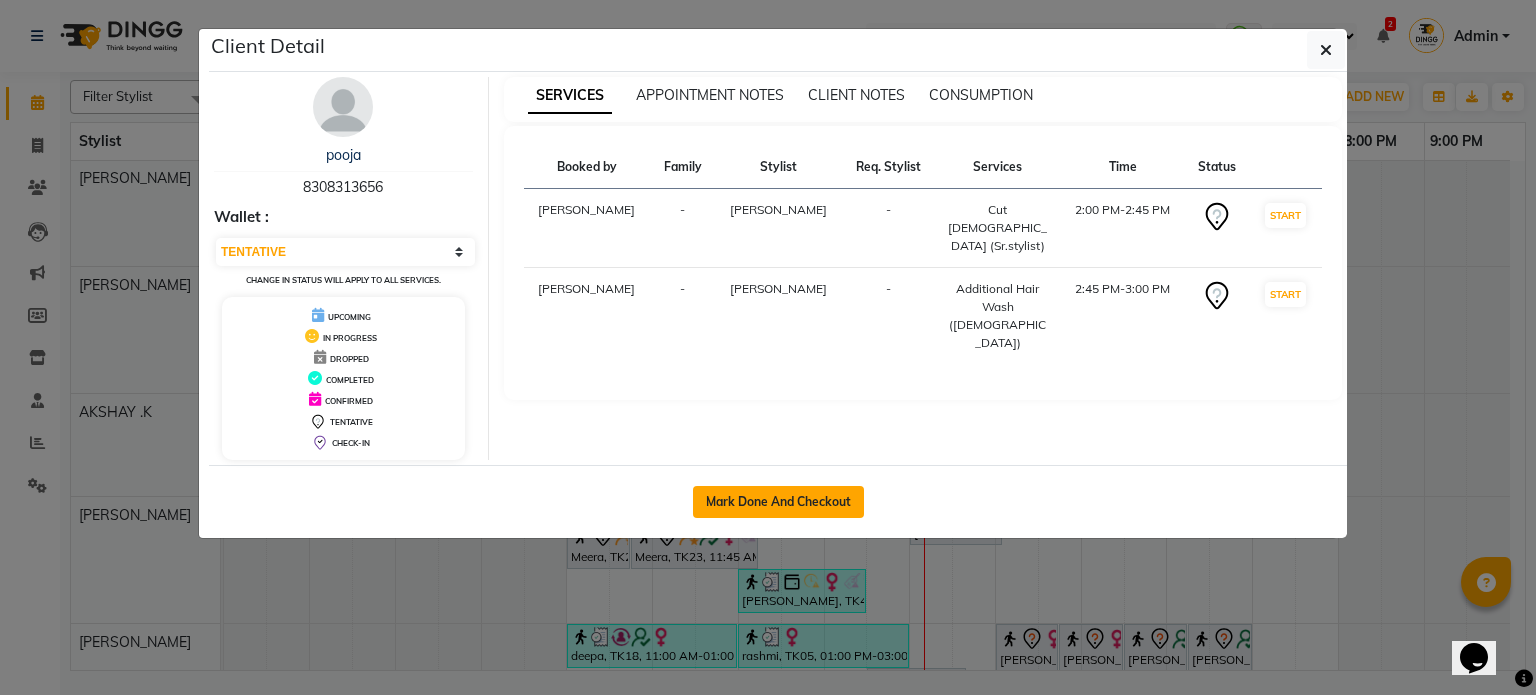 click on "Mark Done And Checkout" 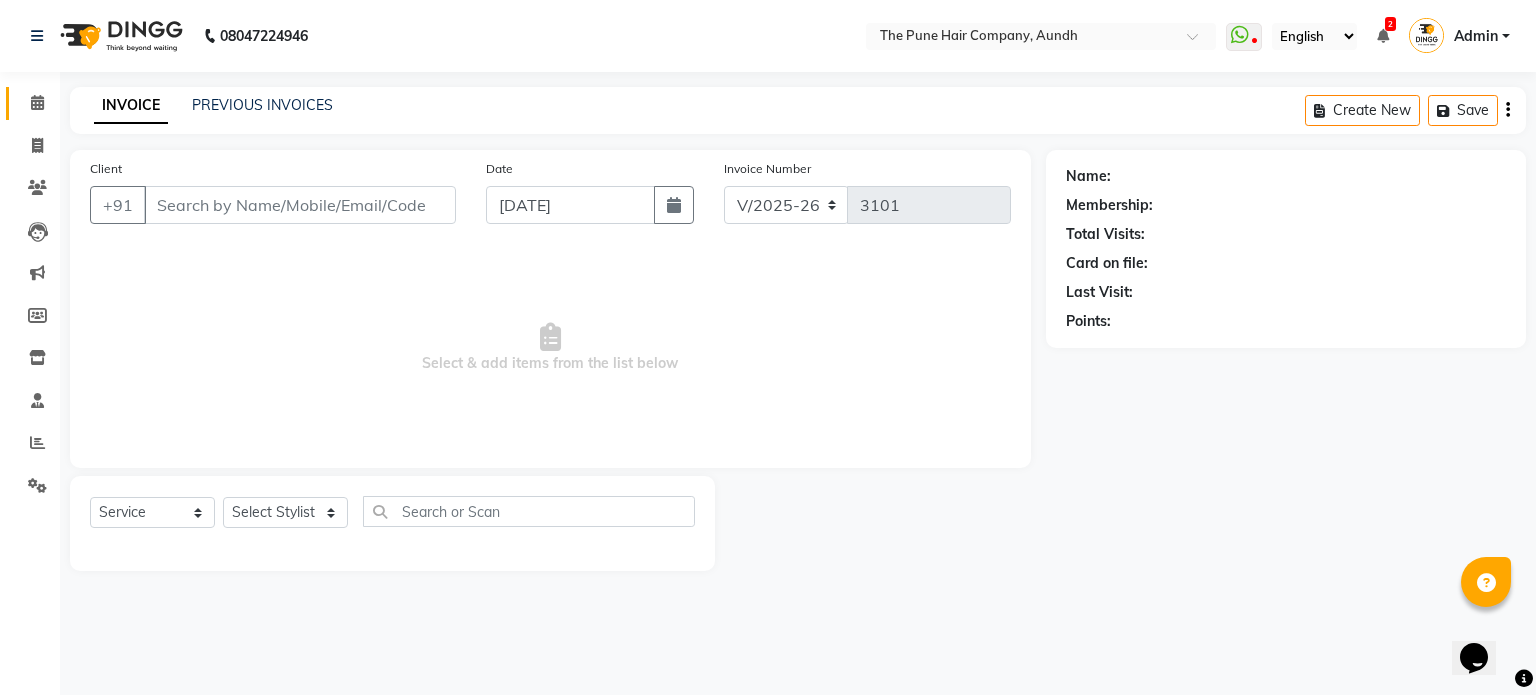 select on "3" 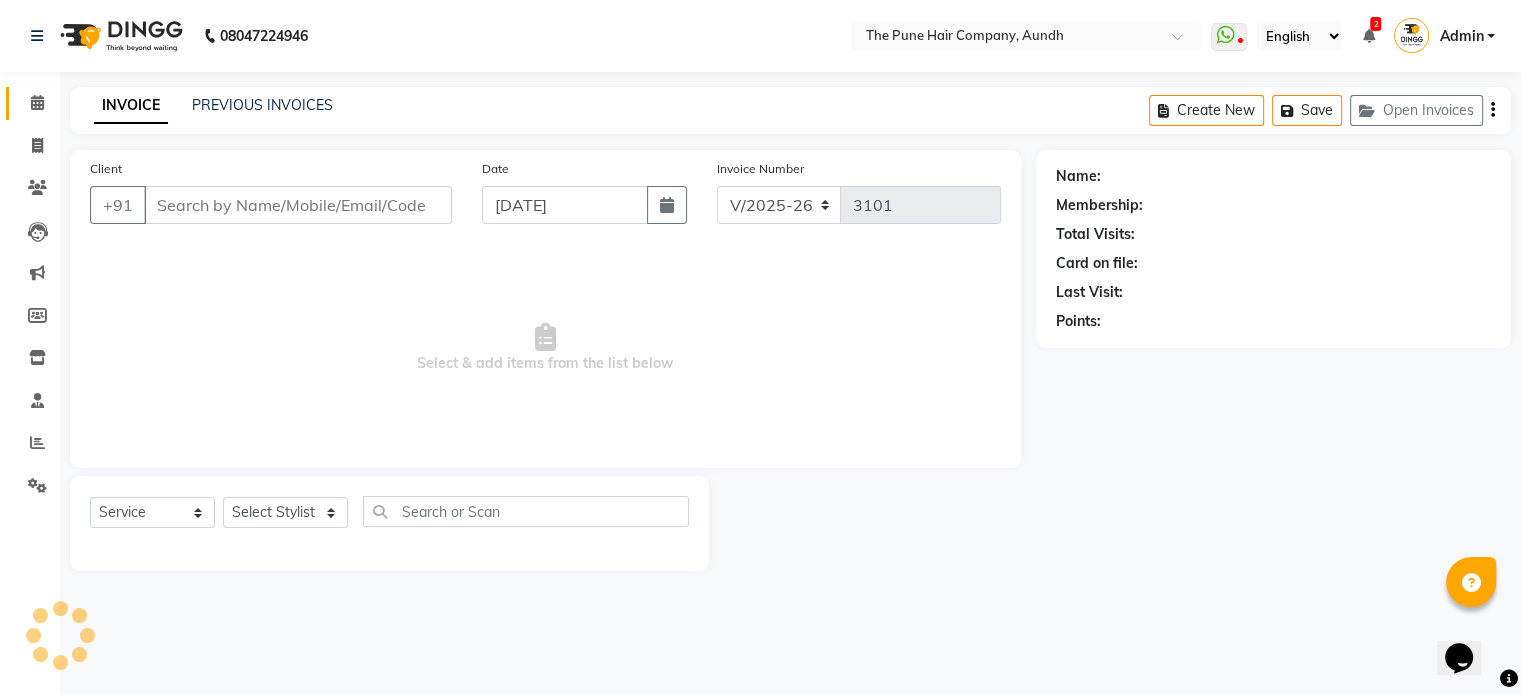 type on "8308313656" 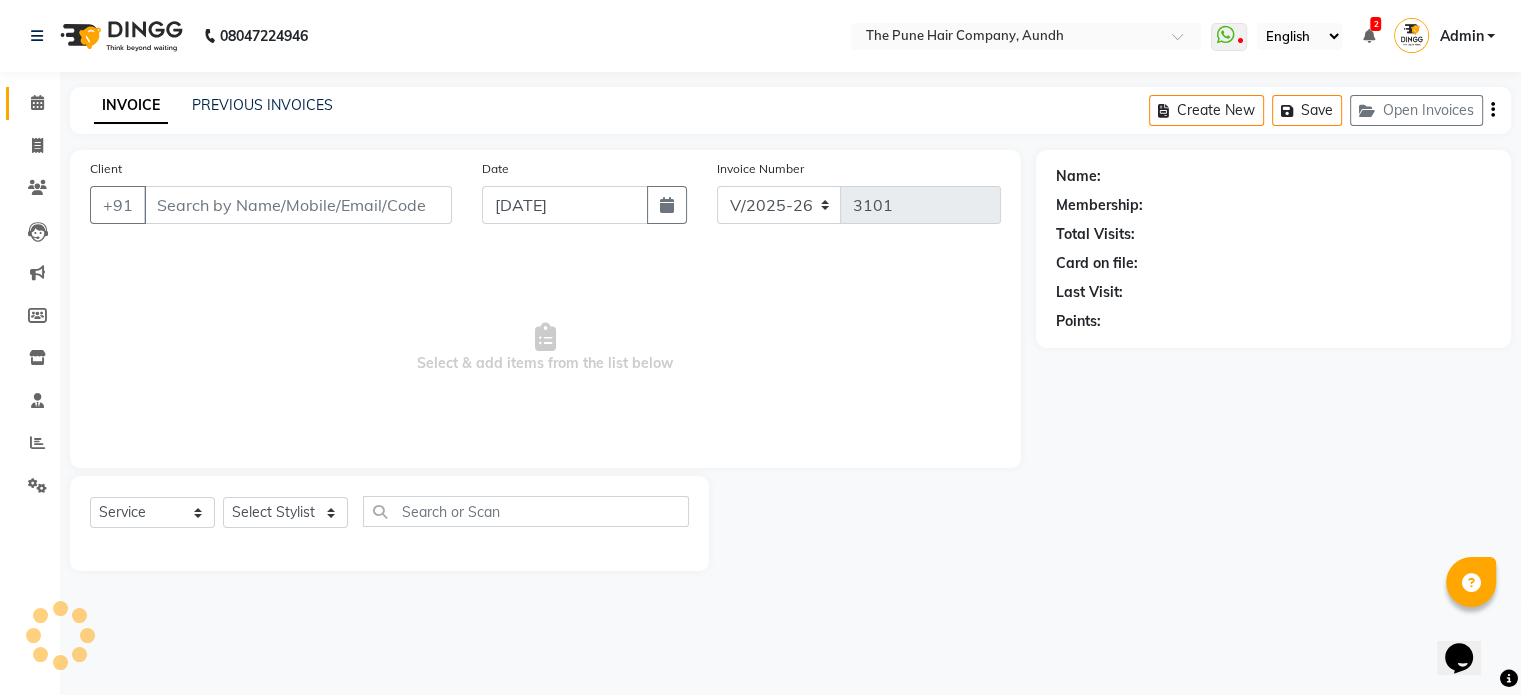 select on "3340" 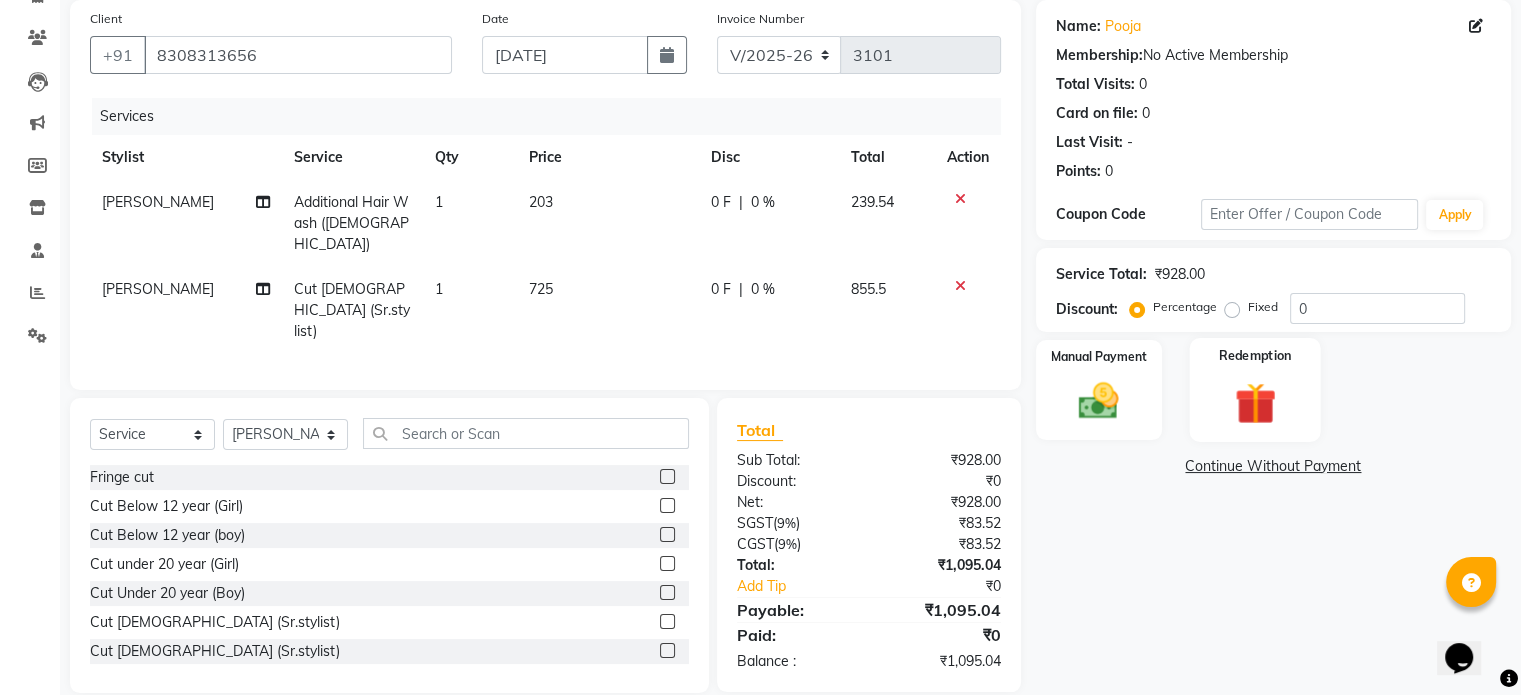 scroll, scrollTop: 152, scrollLeft: 0, axis: vertical 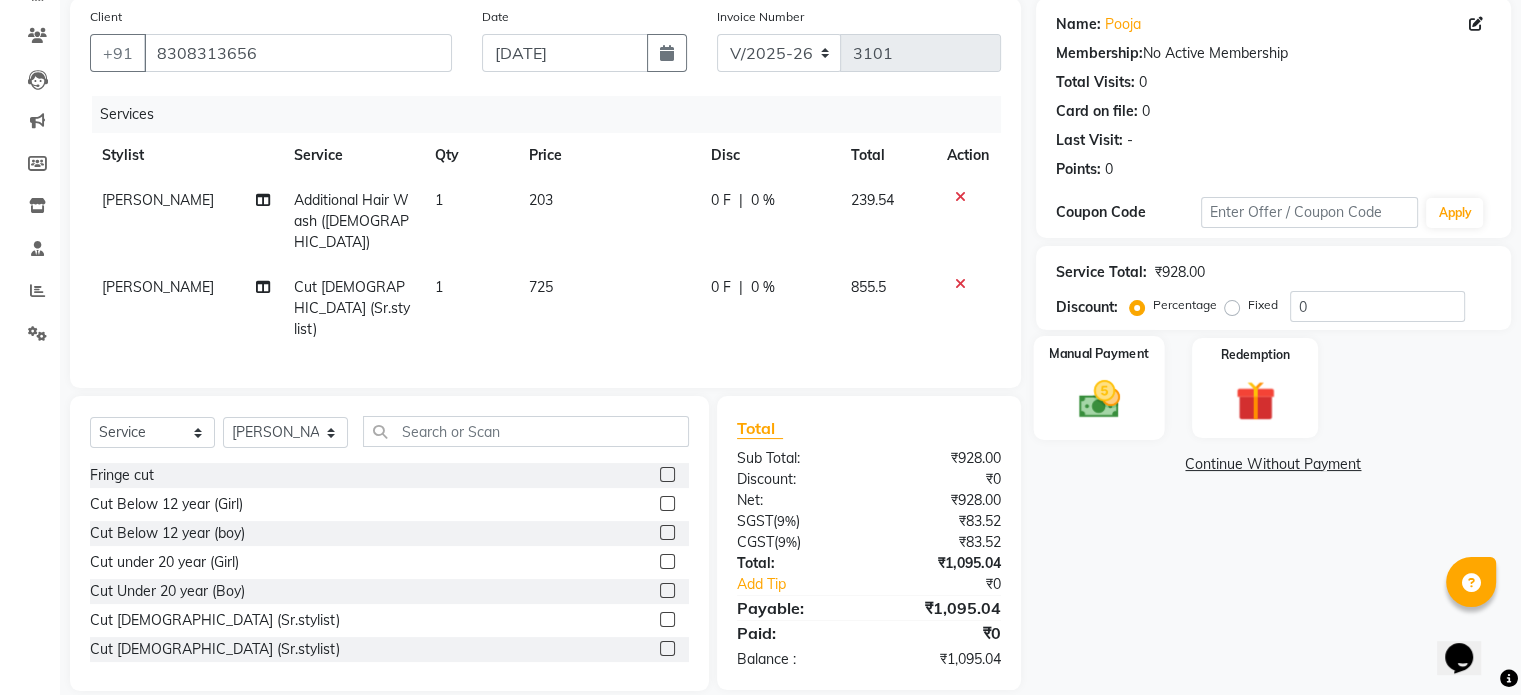 click on "Manual Payment" 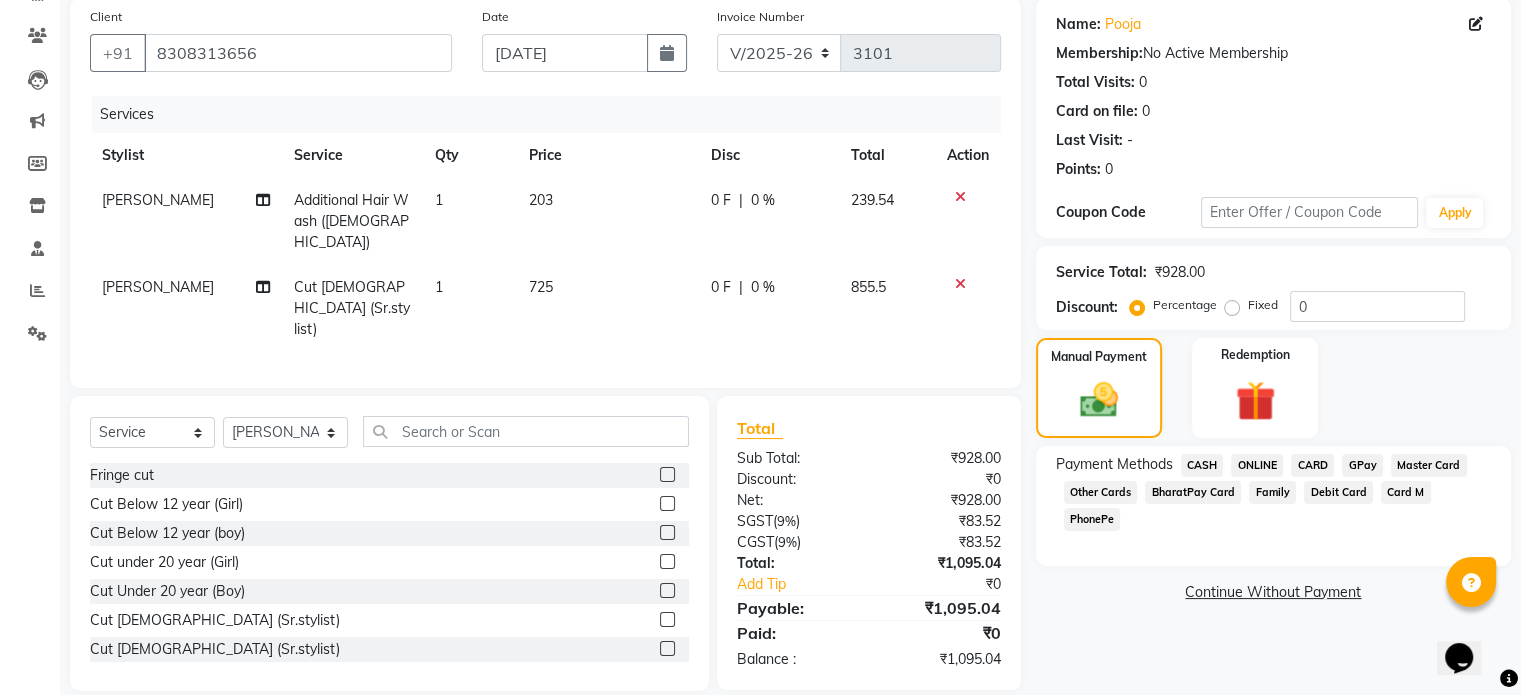 click on "ONLINE" 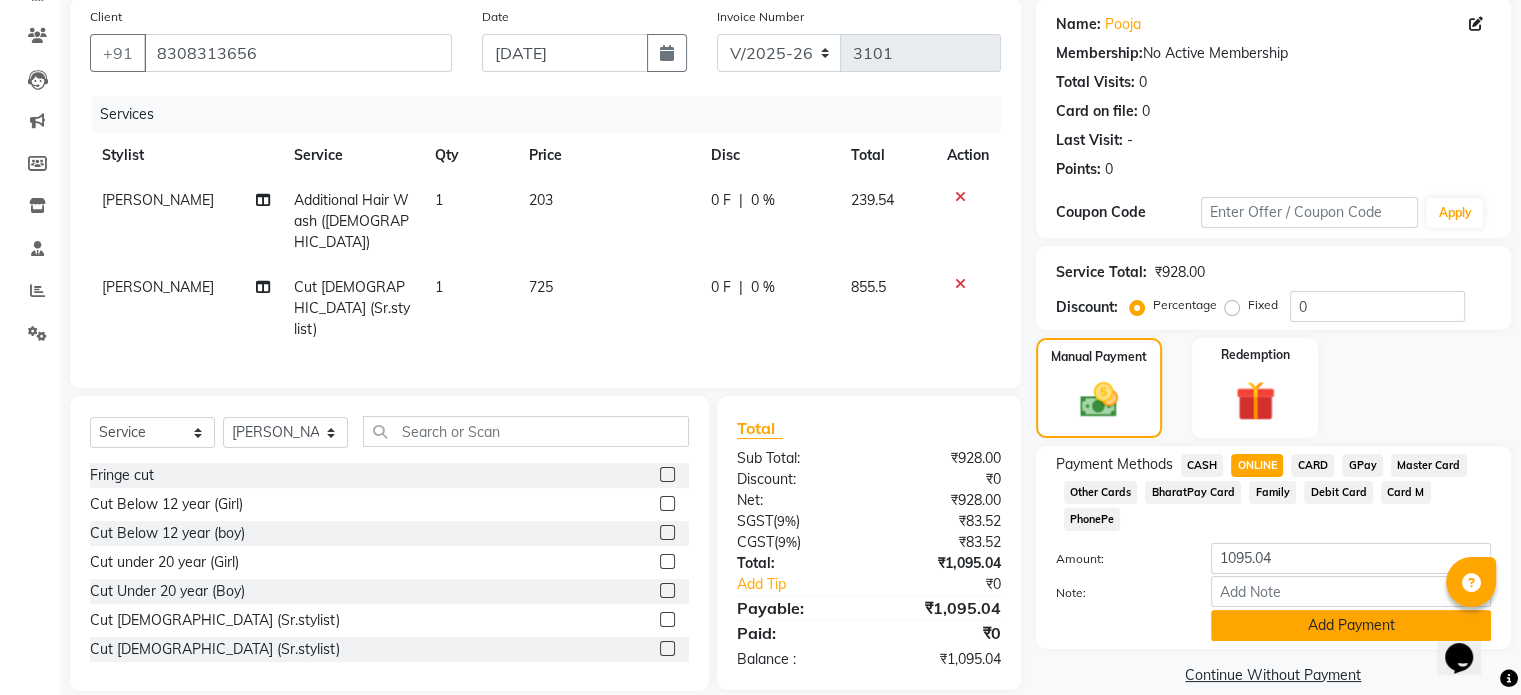 click on "Add Payment" 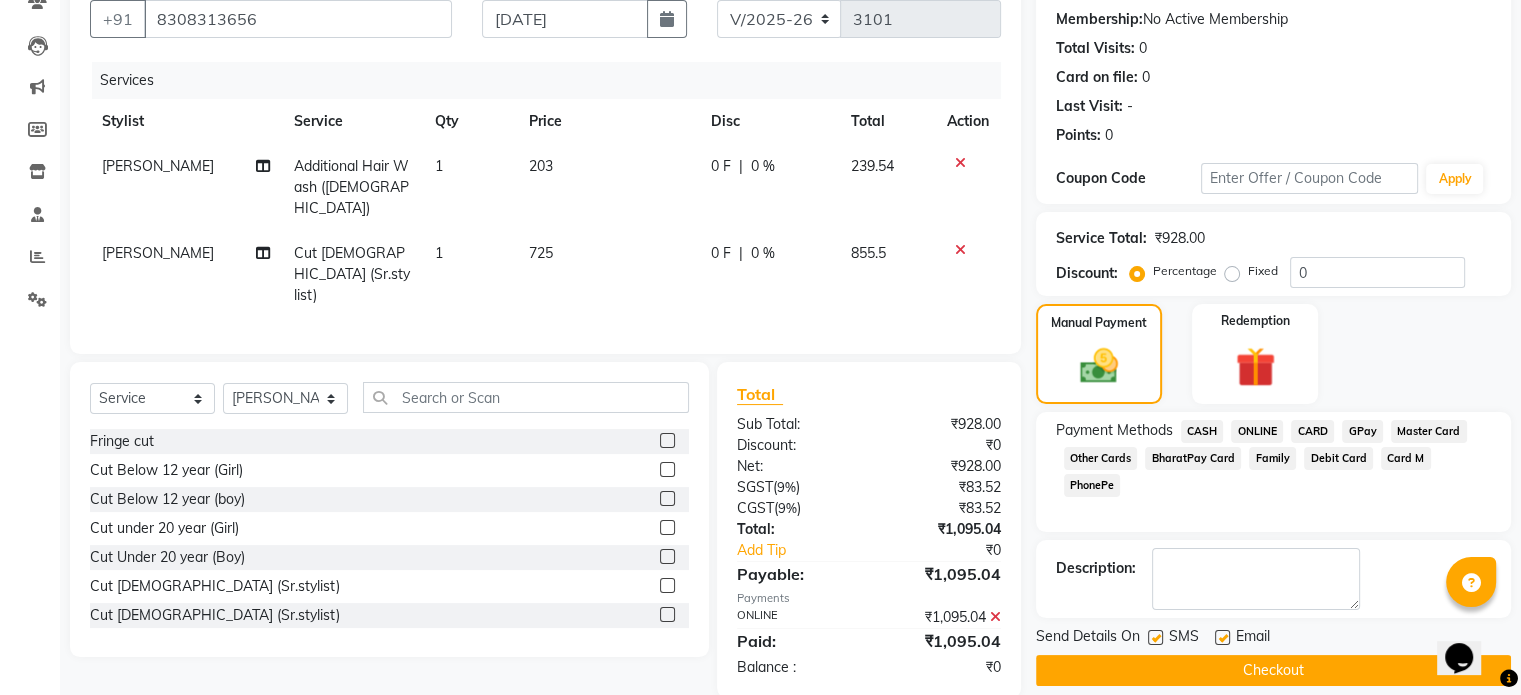 scroll, scrollTop: 205, scrollLeft: 0, axis: vertical 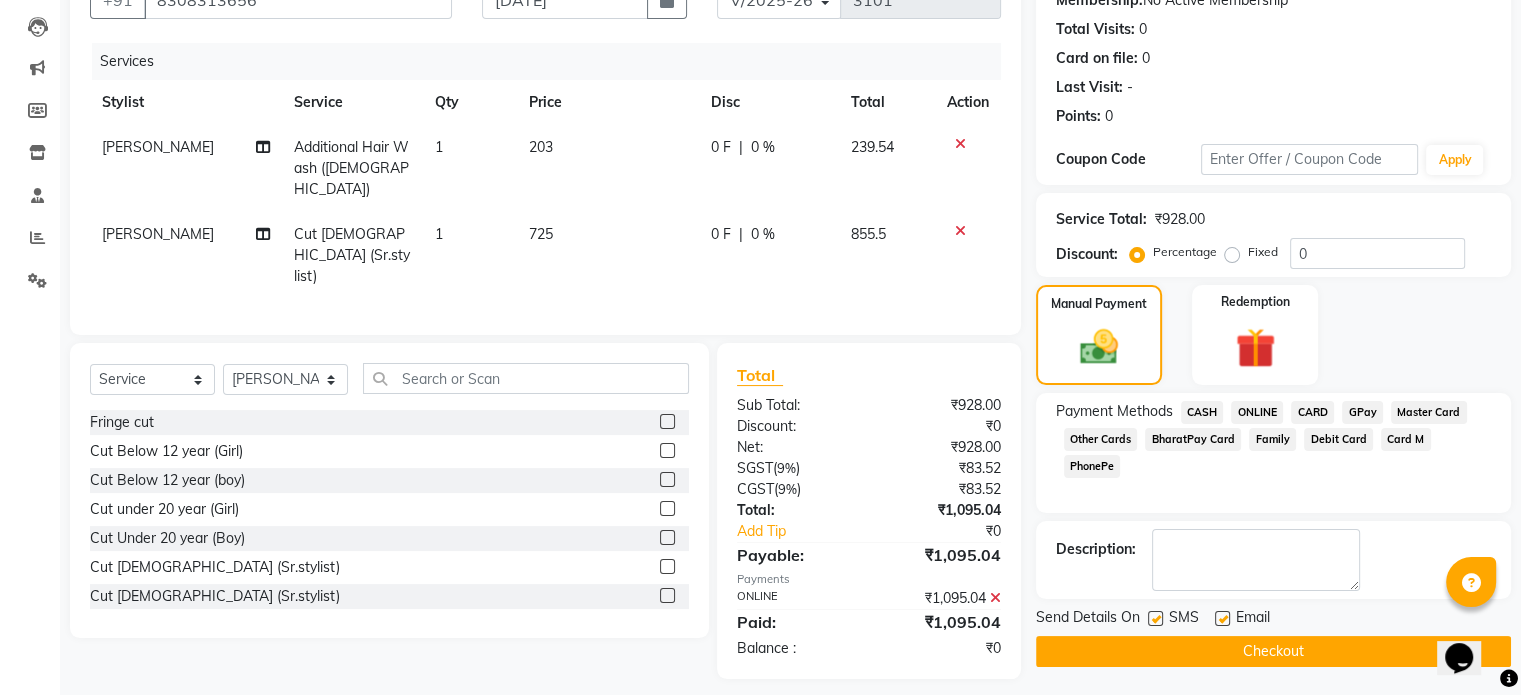 click on "Checkout" 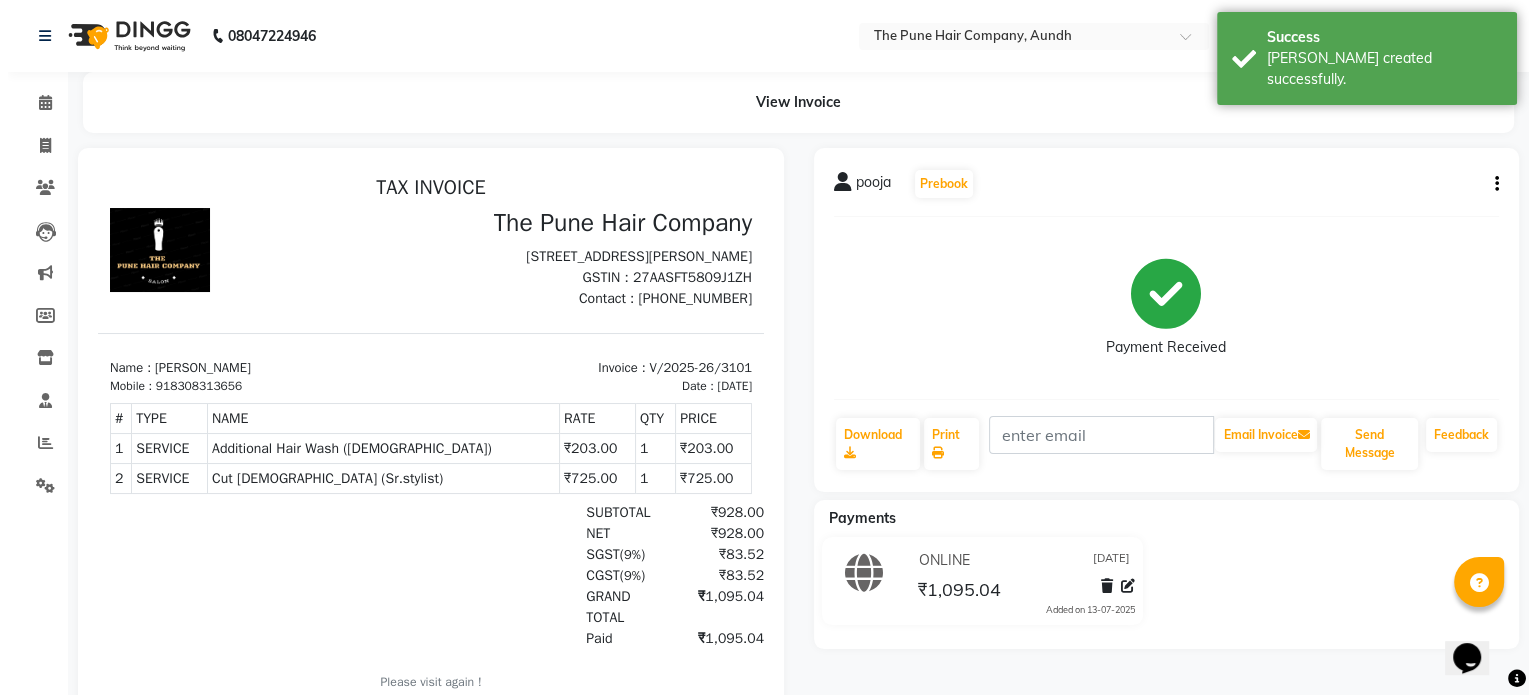 scroll, scrollTop: 0, scrollLeft: 0, axis: both 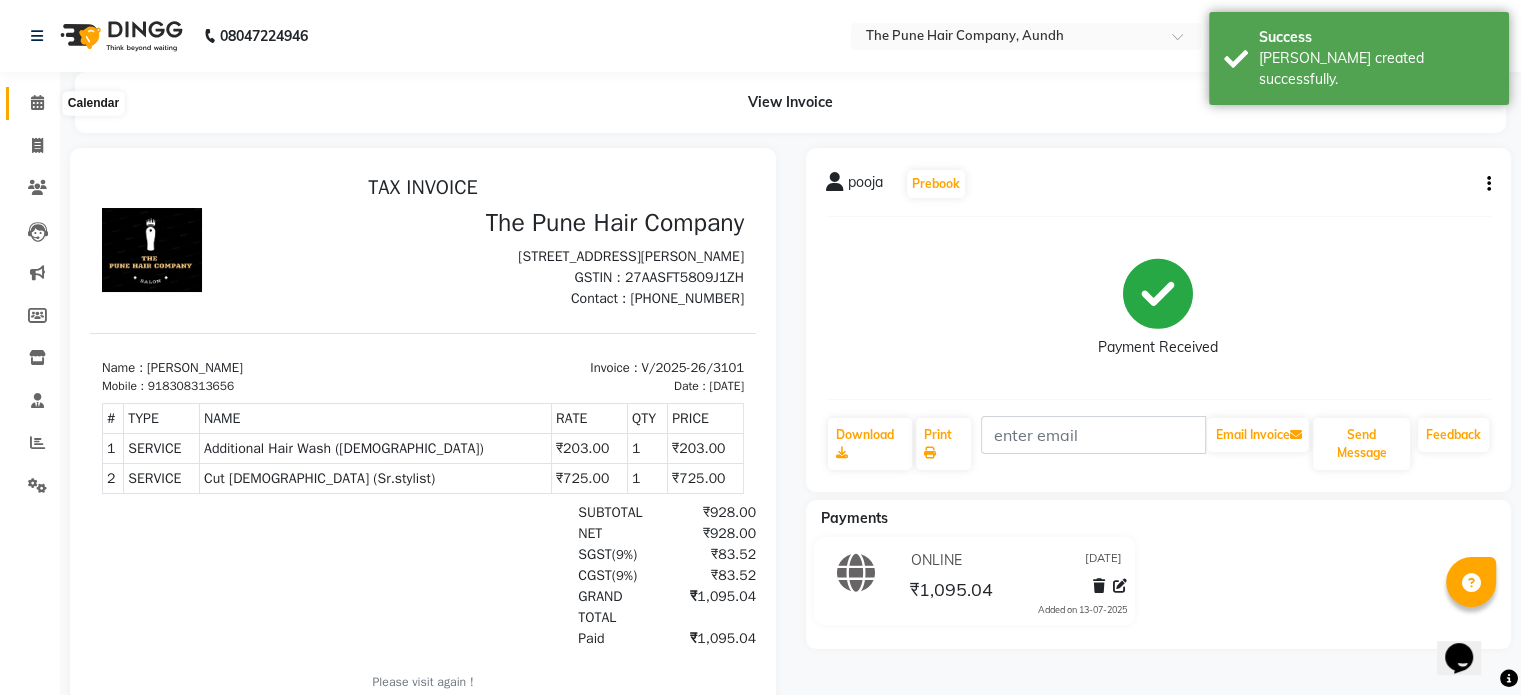 click 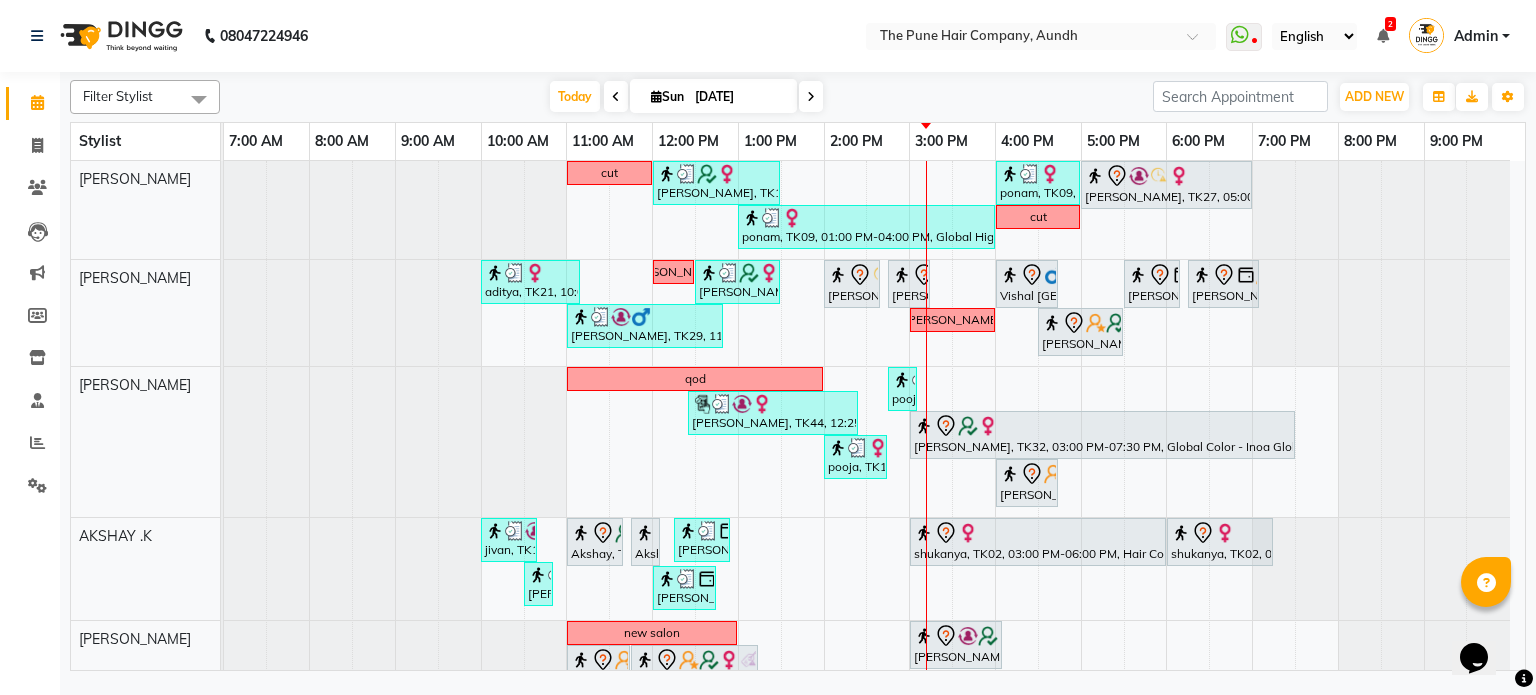 scroll, scrollTop: 159, scrollLeft: 0, axis: vertical 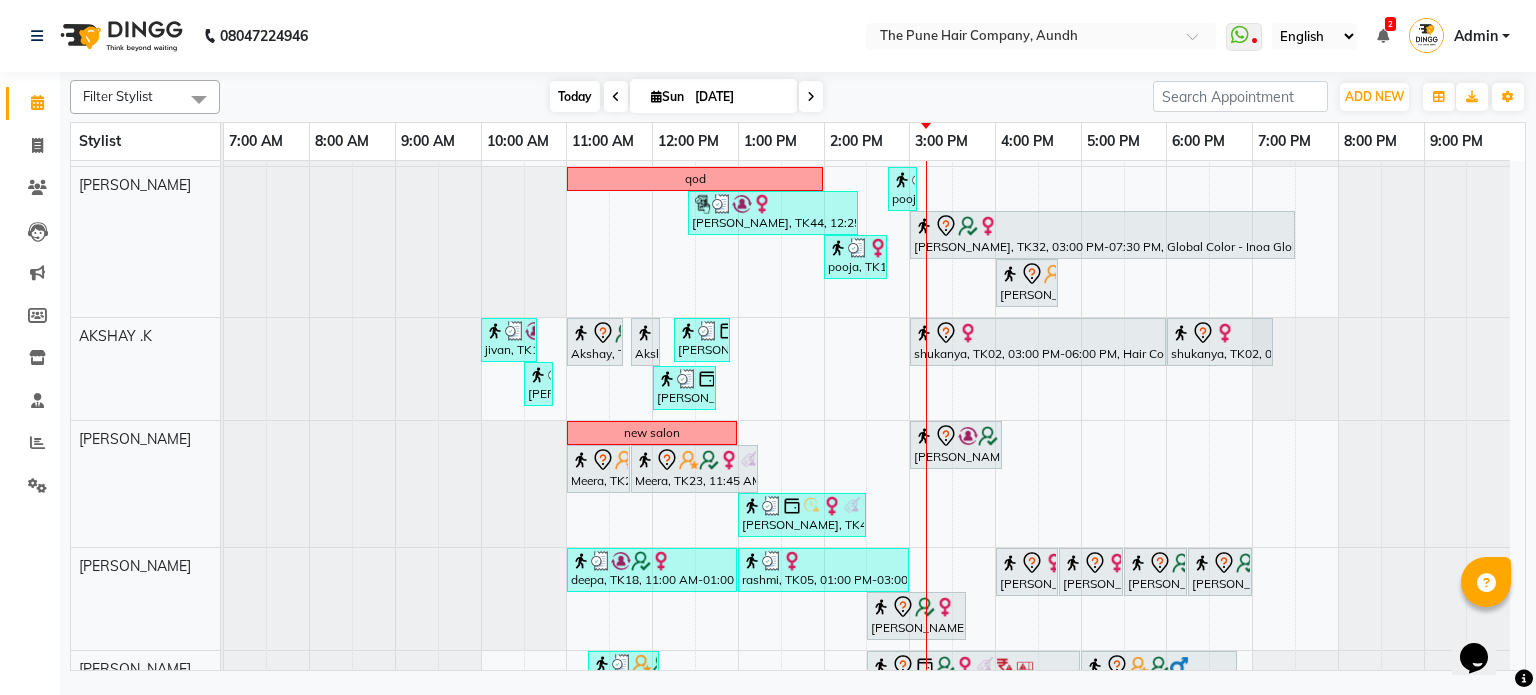click on "Today" at bounding box center (575, 96) 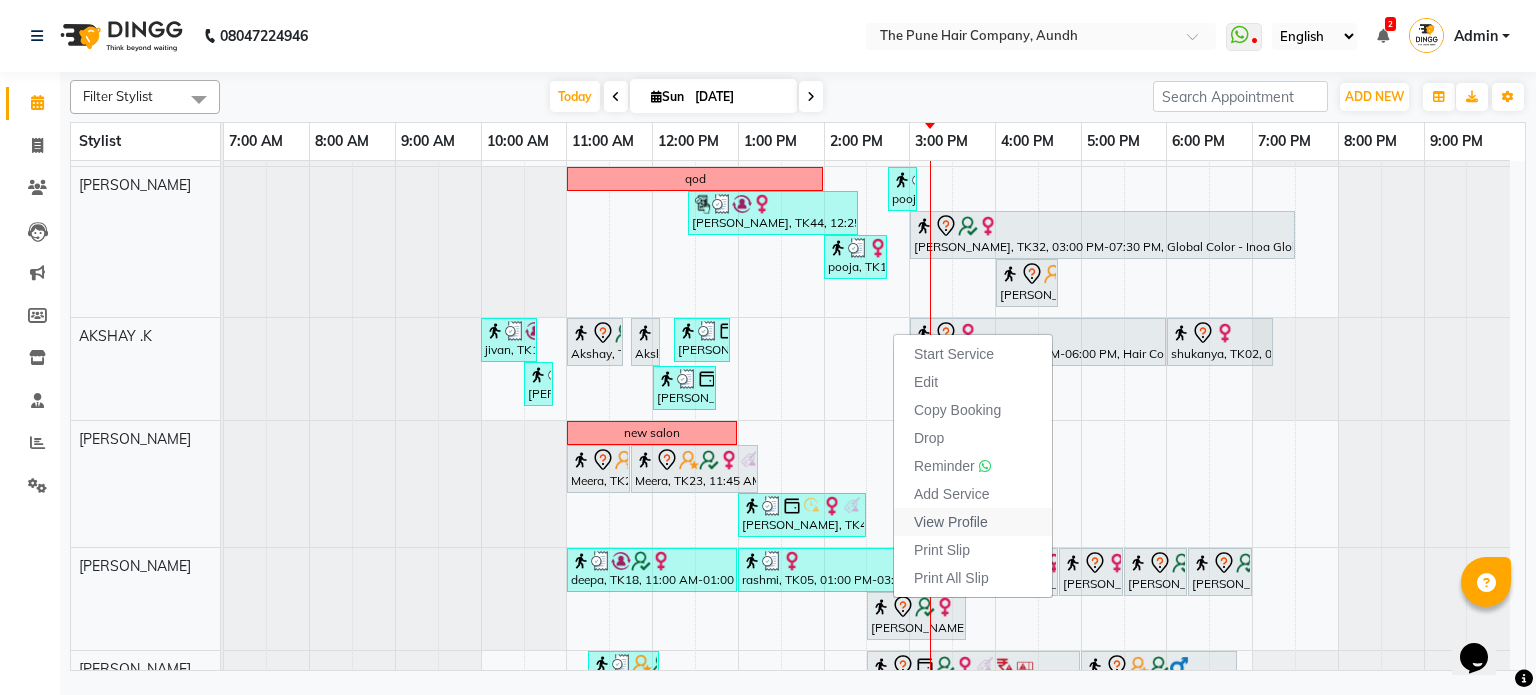 click on "View Profile" at bounding box center (951, 522) 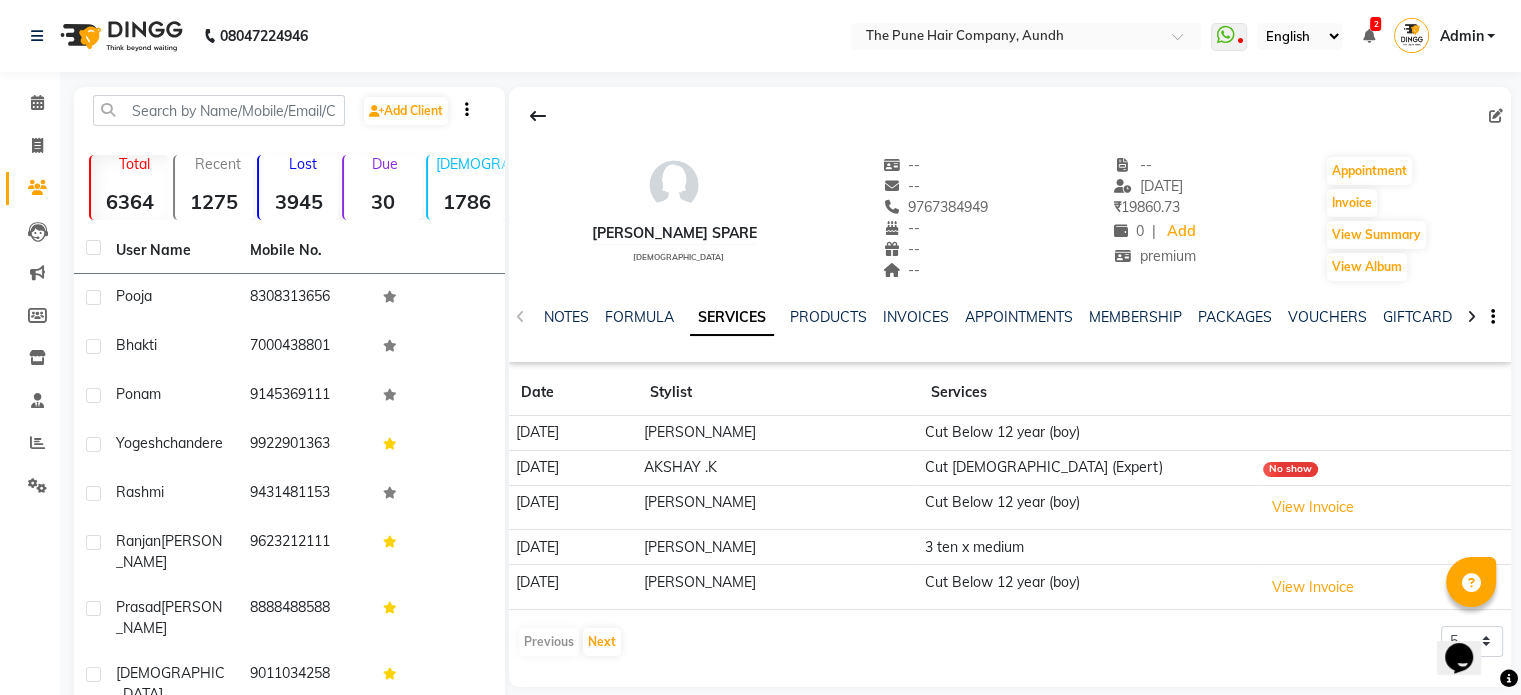 click on "NOTES FORMULA SERVICES PRODUCTS INVOICES APPOINTMENTS MEMBERSHIP PACKAGES VOUCHERS GIFTCARDS POINTS FORMS FAMILY CARDS WALLET" 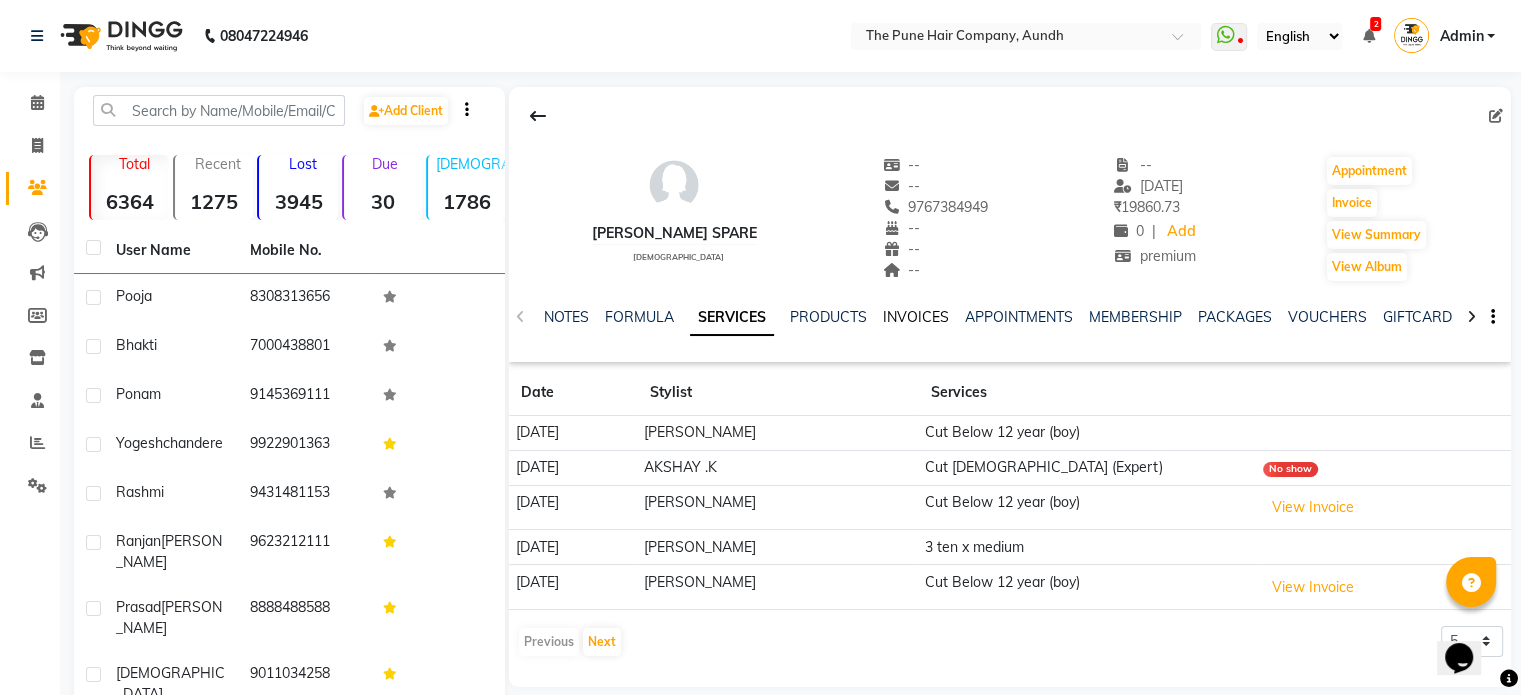 click on "INVOICES" 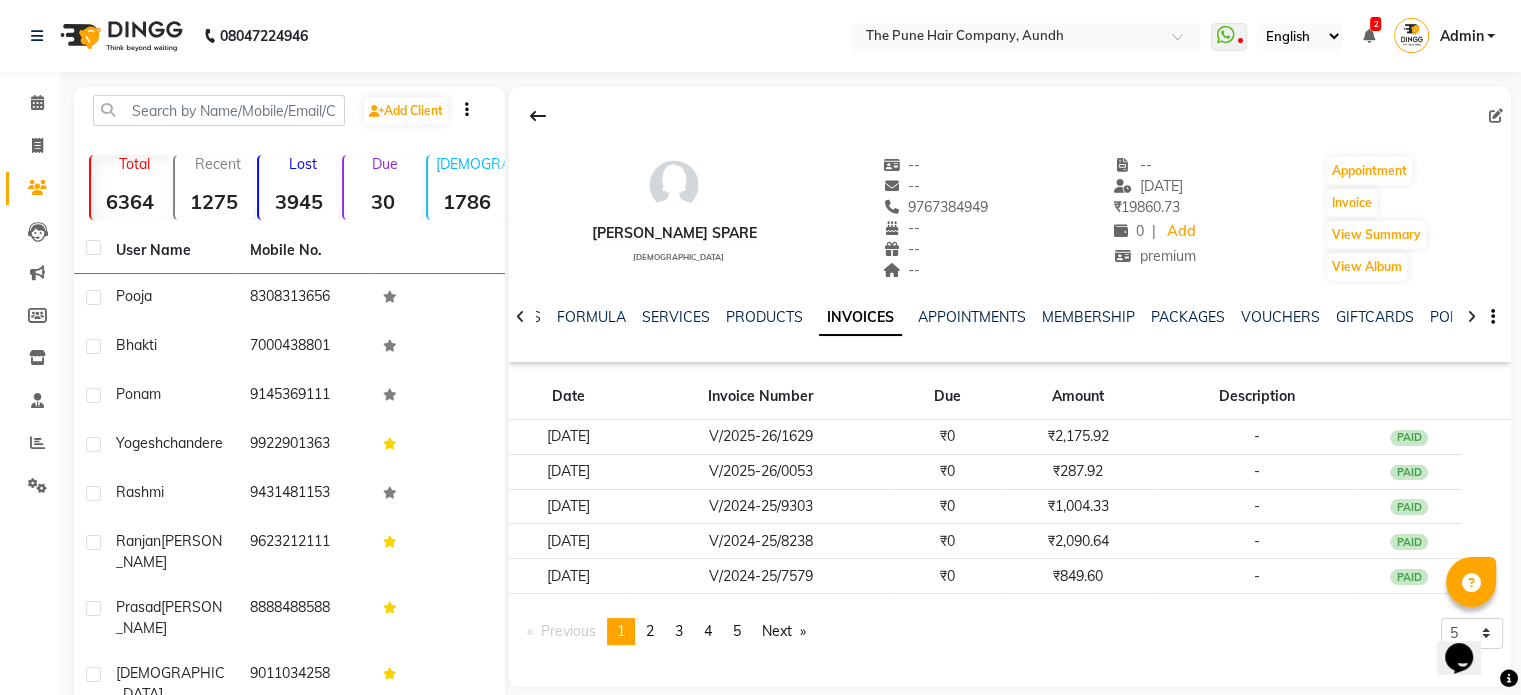 click on "NOTES FORMULA SERVICES PRODUCTS INVOICES APPOINTMENTS MEMBERSHIP PACKAGES VOUCHERS GIFTCARDS POINTS FORMS FAMILY CARDS WALLET" 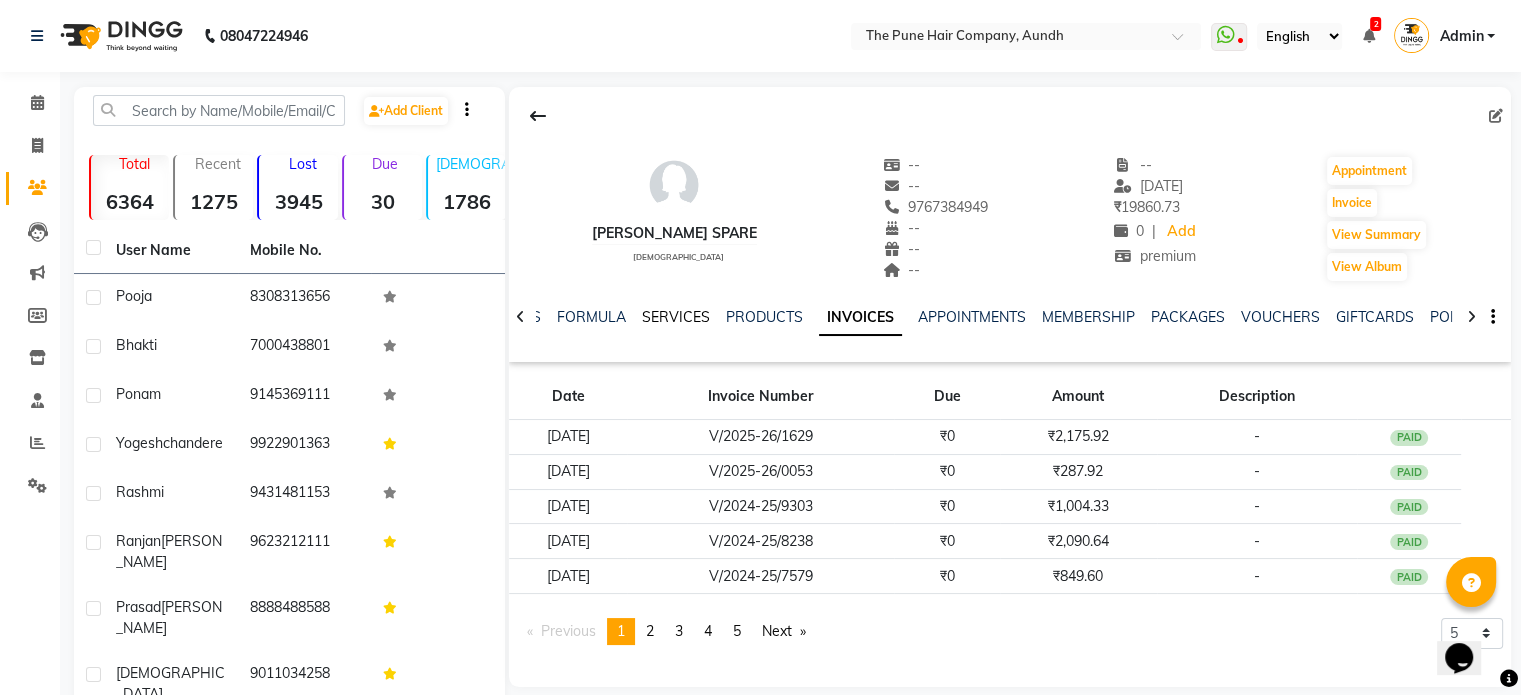 click on "SERVICES" 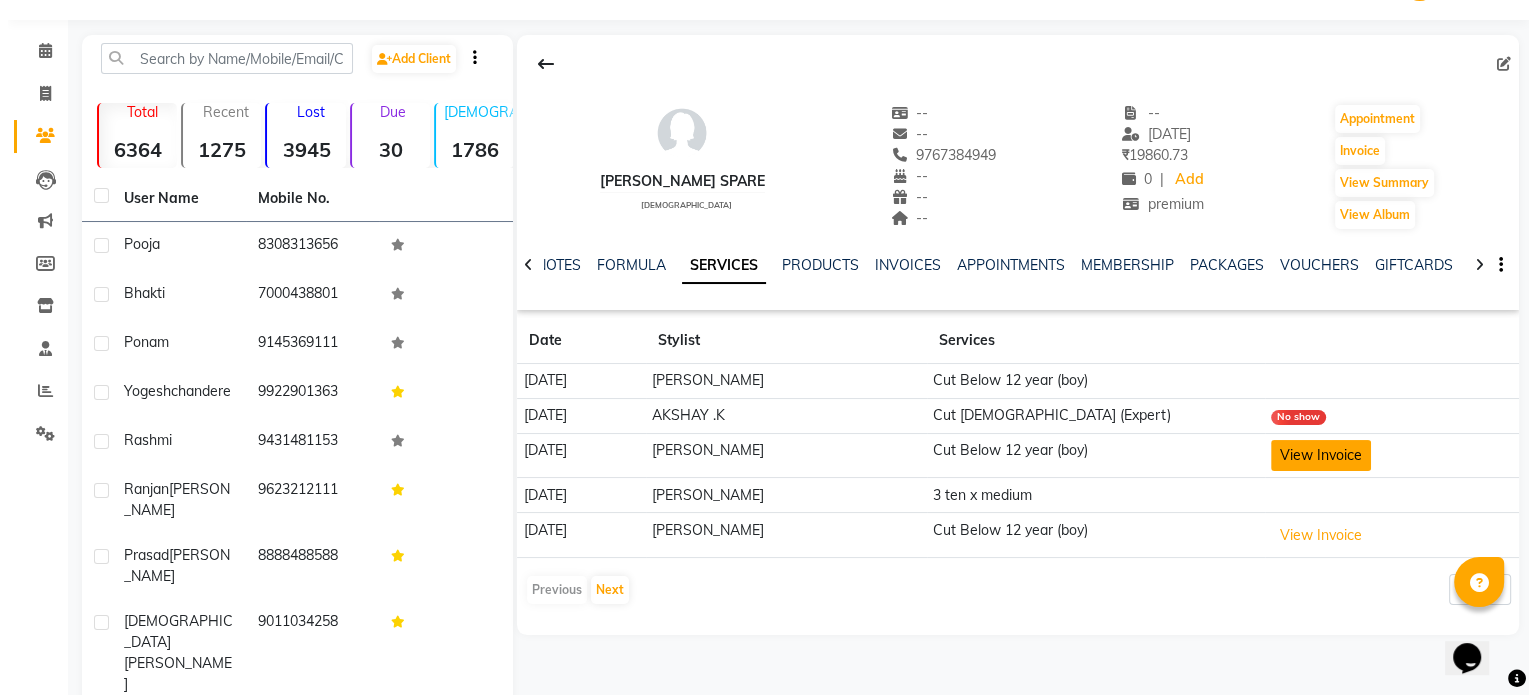 scroll, scrollTop: 100, scrollLeft: 0, axis: vertical 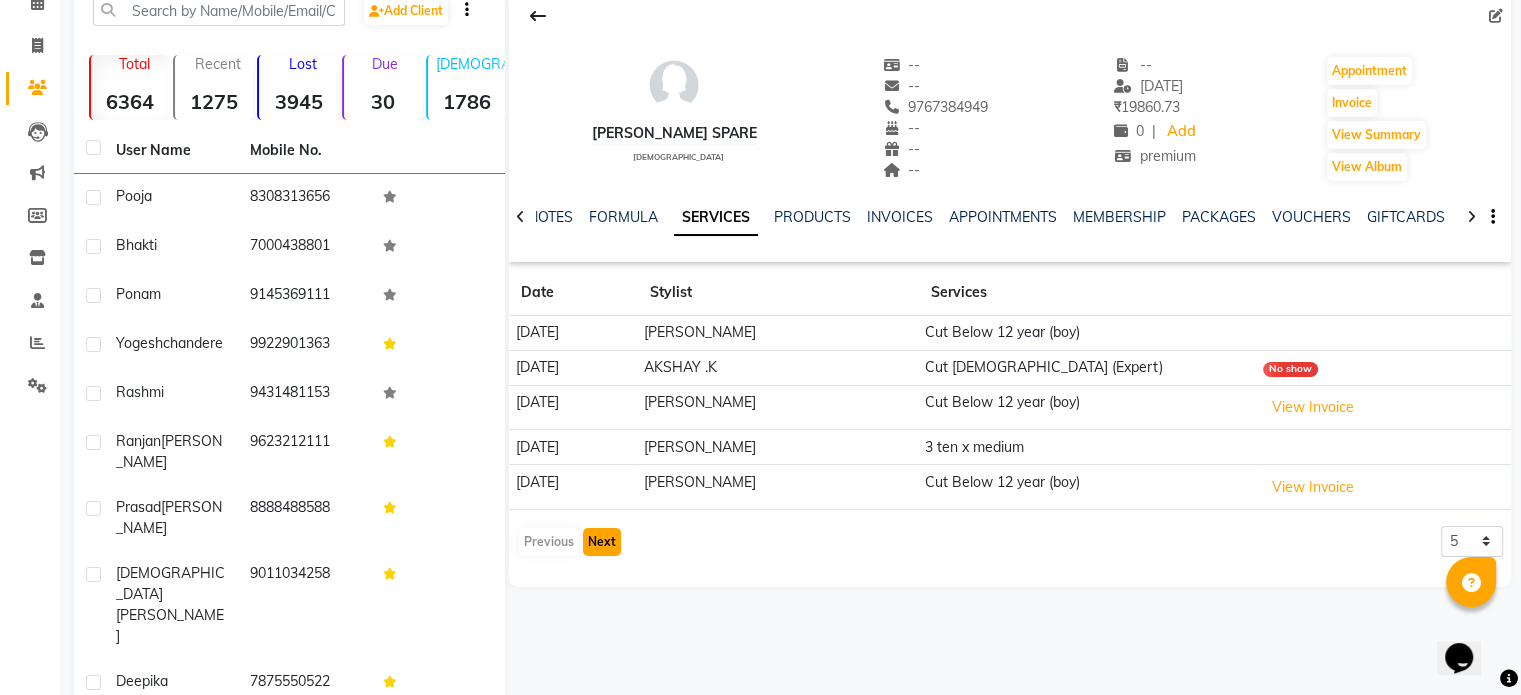 click on "Next" 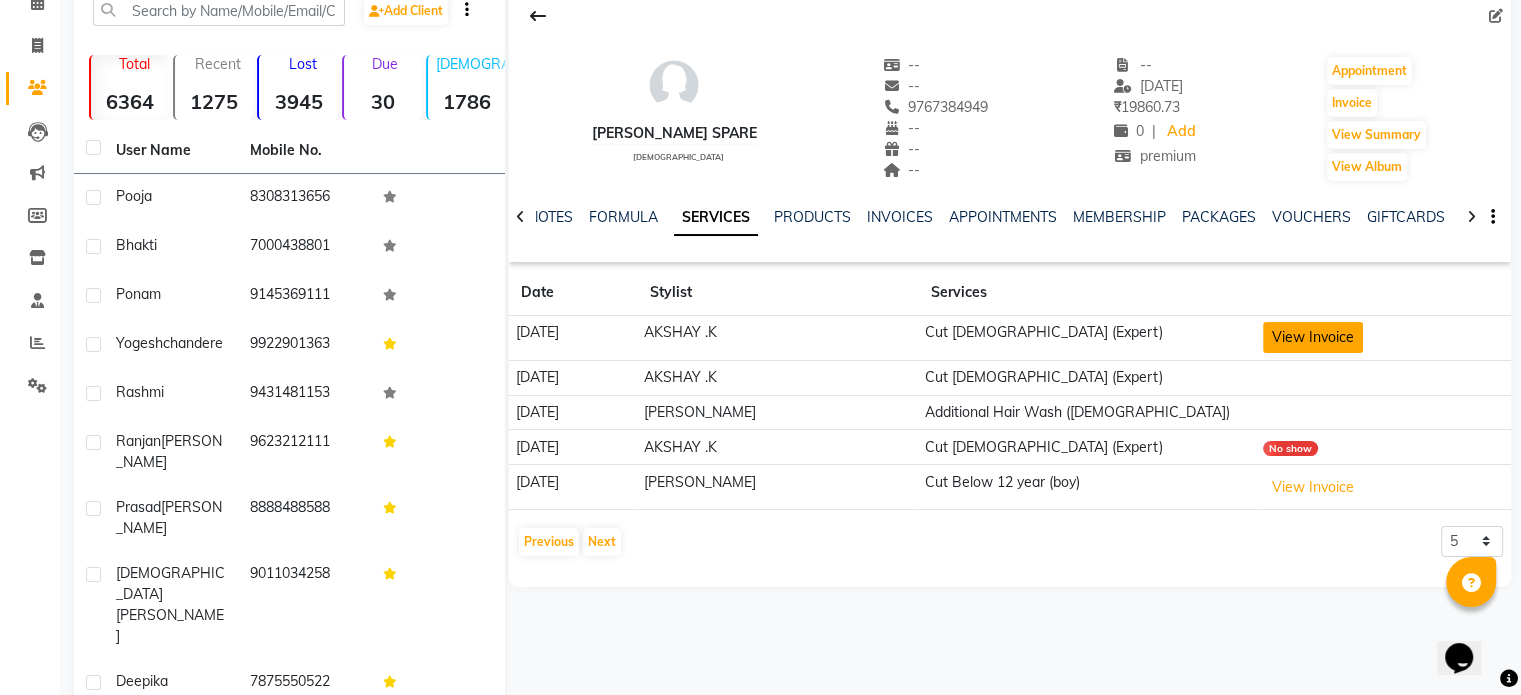 click on "View Invoice" 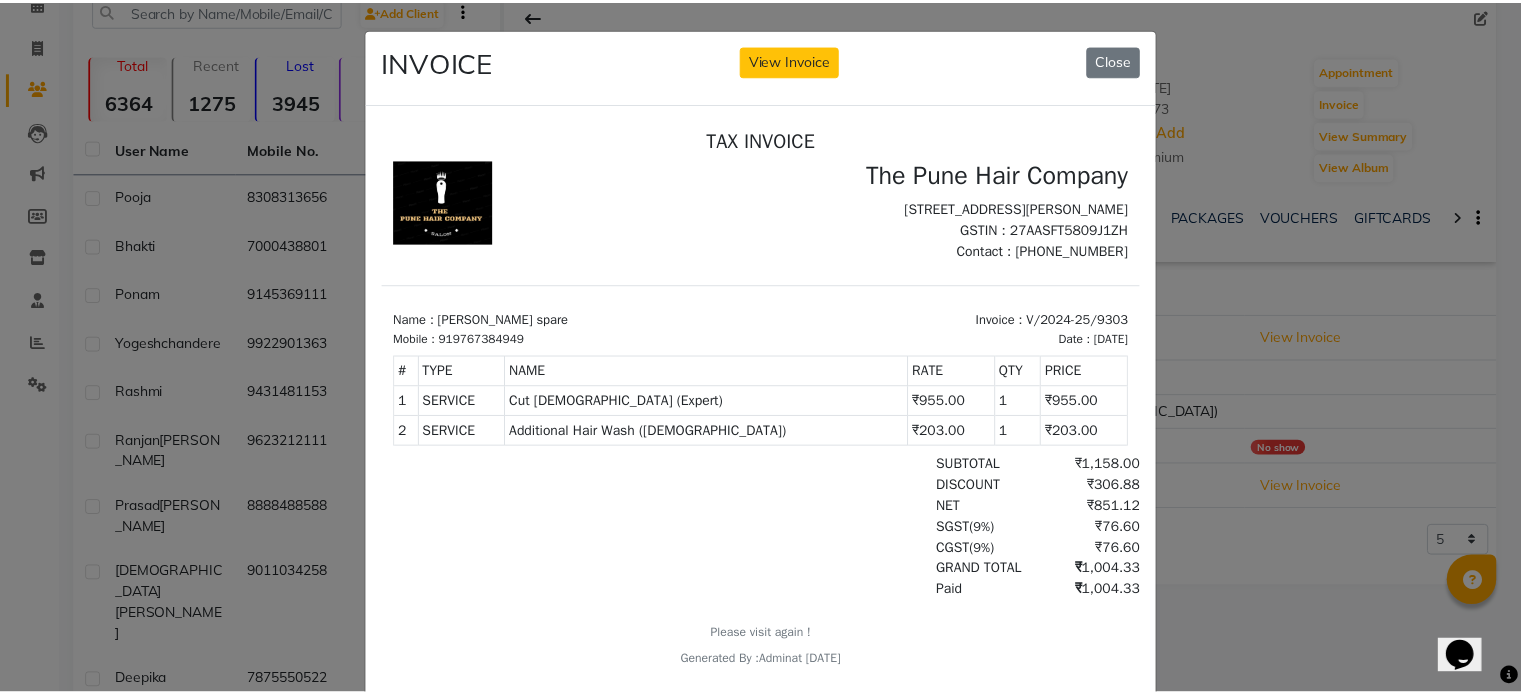 scroll, scrollTop: 16, scrollLeft: 0, axis: vertical 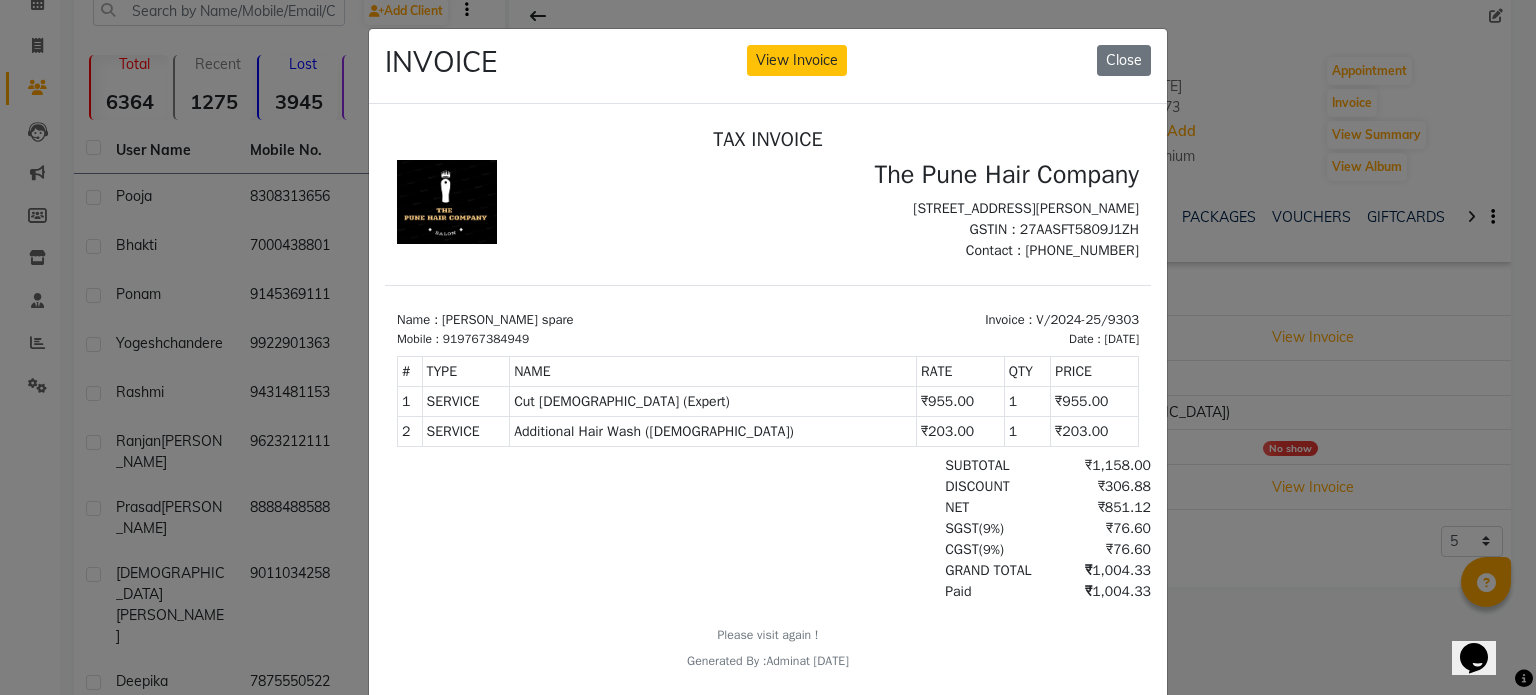 drag, startPoint x: 1110, startPoint y: 57, endPoint x: 992, endPoint y: 9, distance: 127.38917 